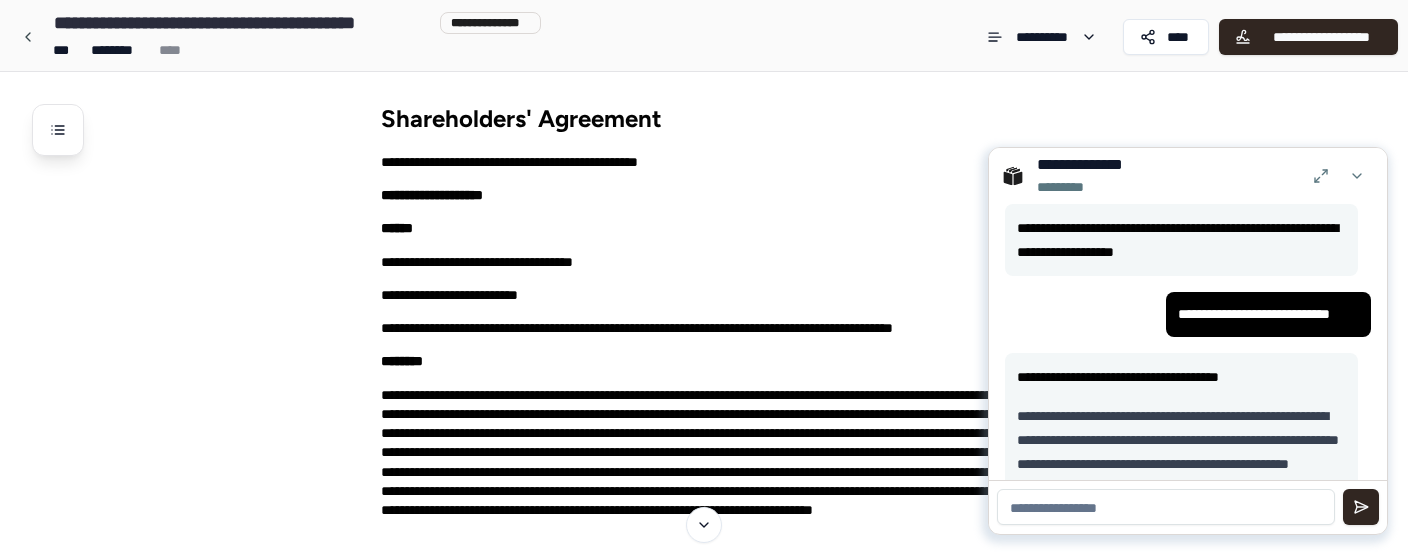 scroll, scrollTop: 1570, scrollLeft: 0, axis: vertical 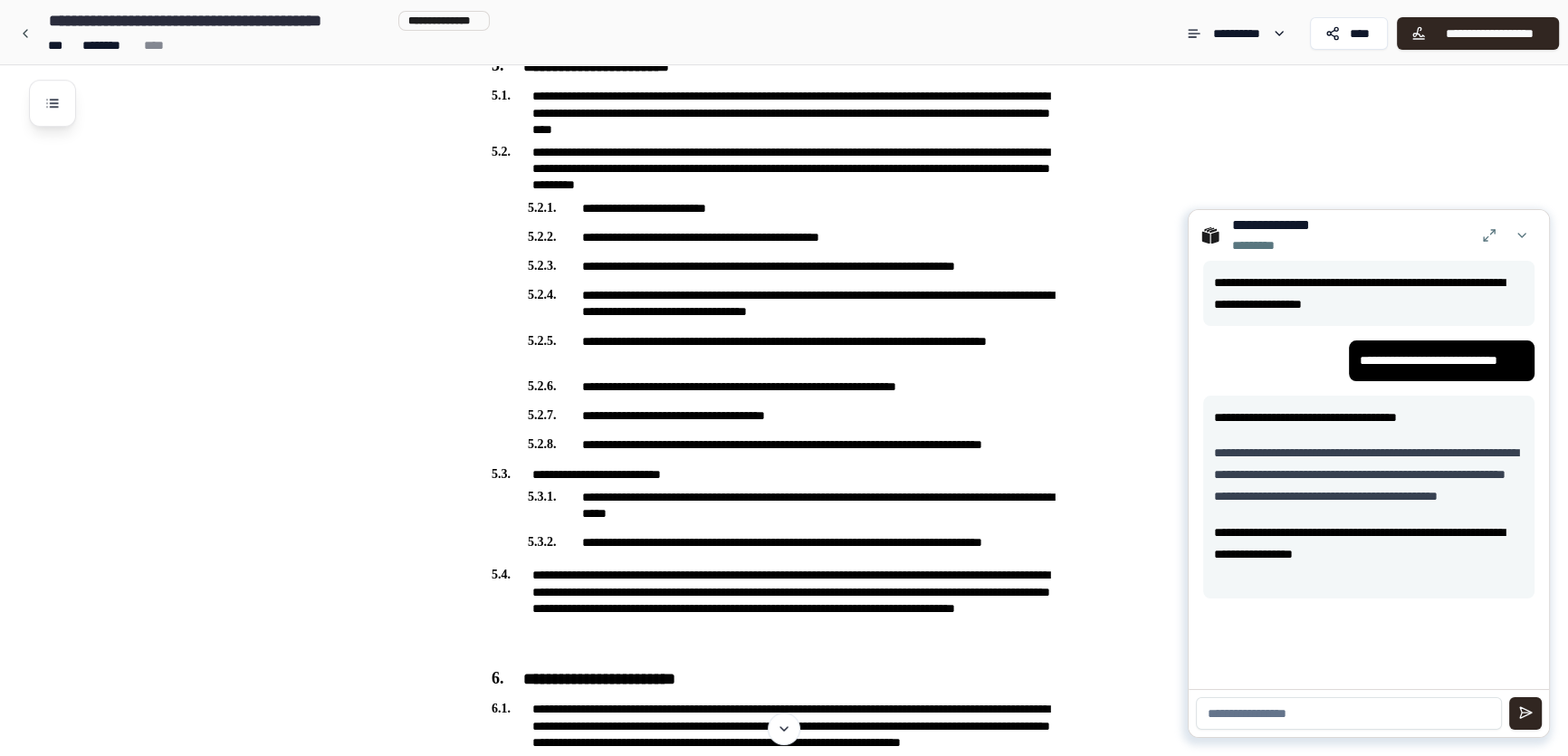 click on "**********" at bounding box center [219, 21] 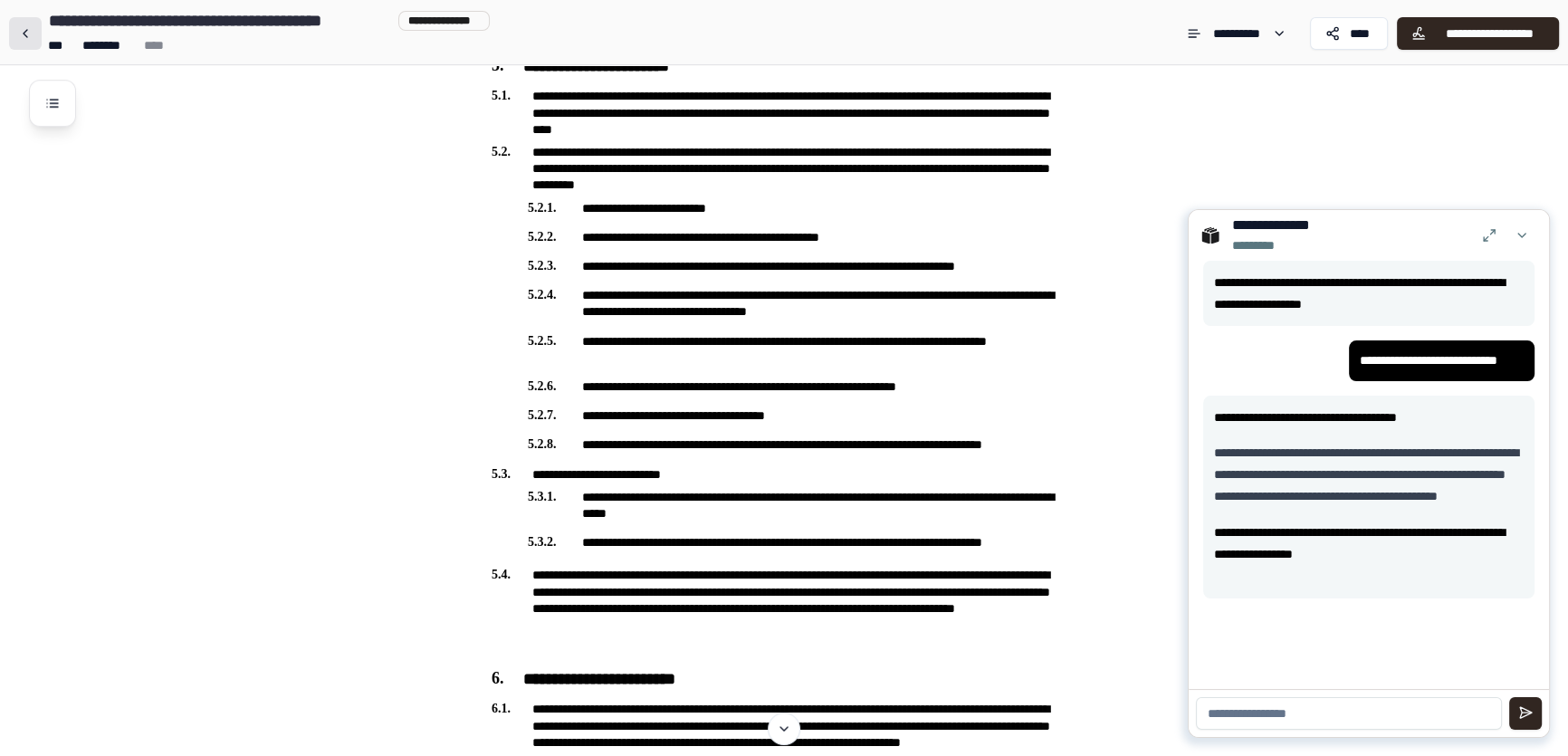 click at bounding box center (25, 33) 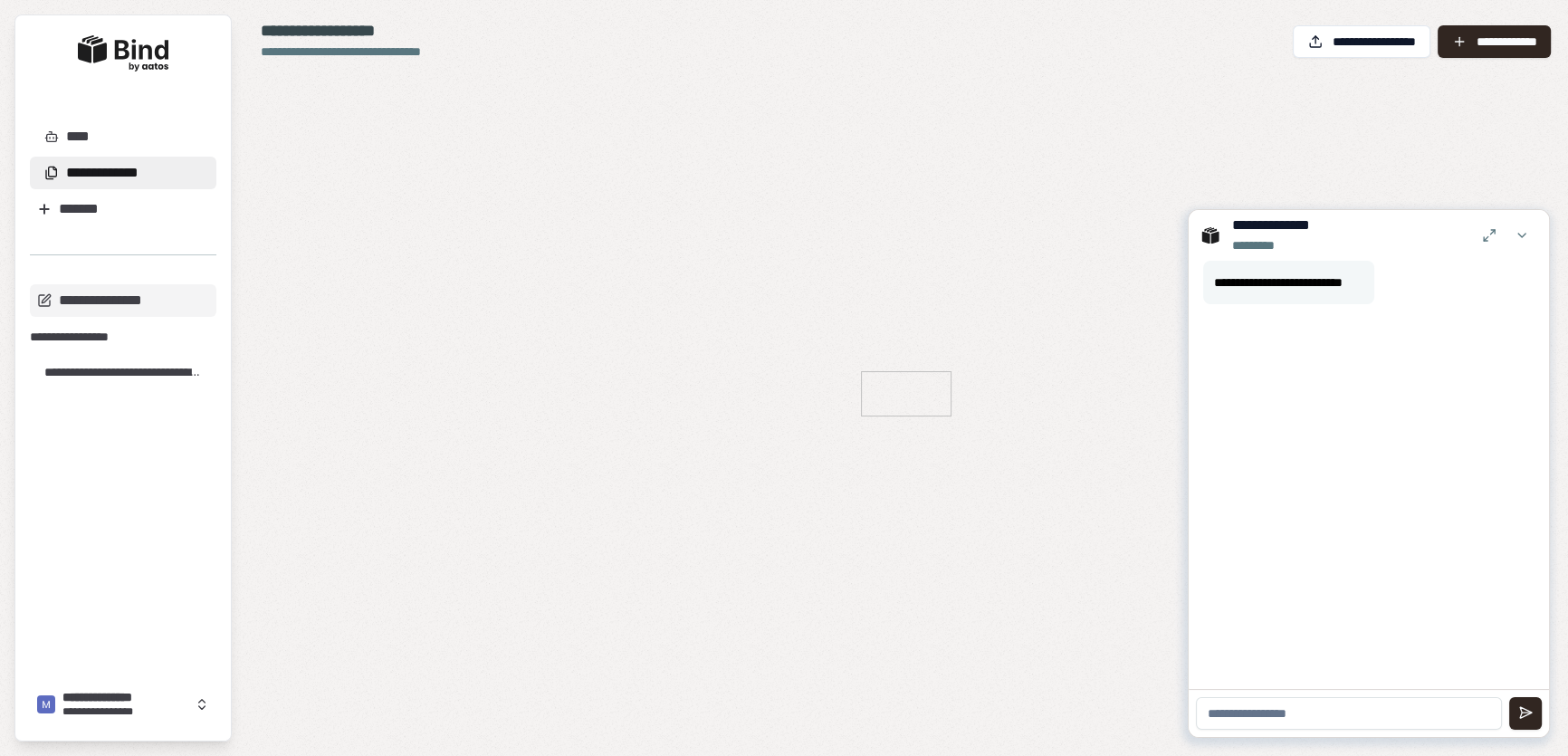 scroll, scrollTop: 0, scrollLeft: 0, axis: both 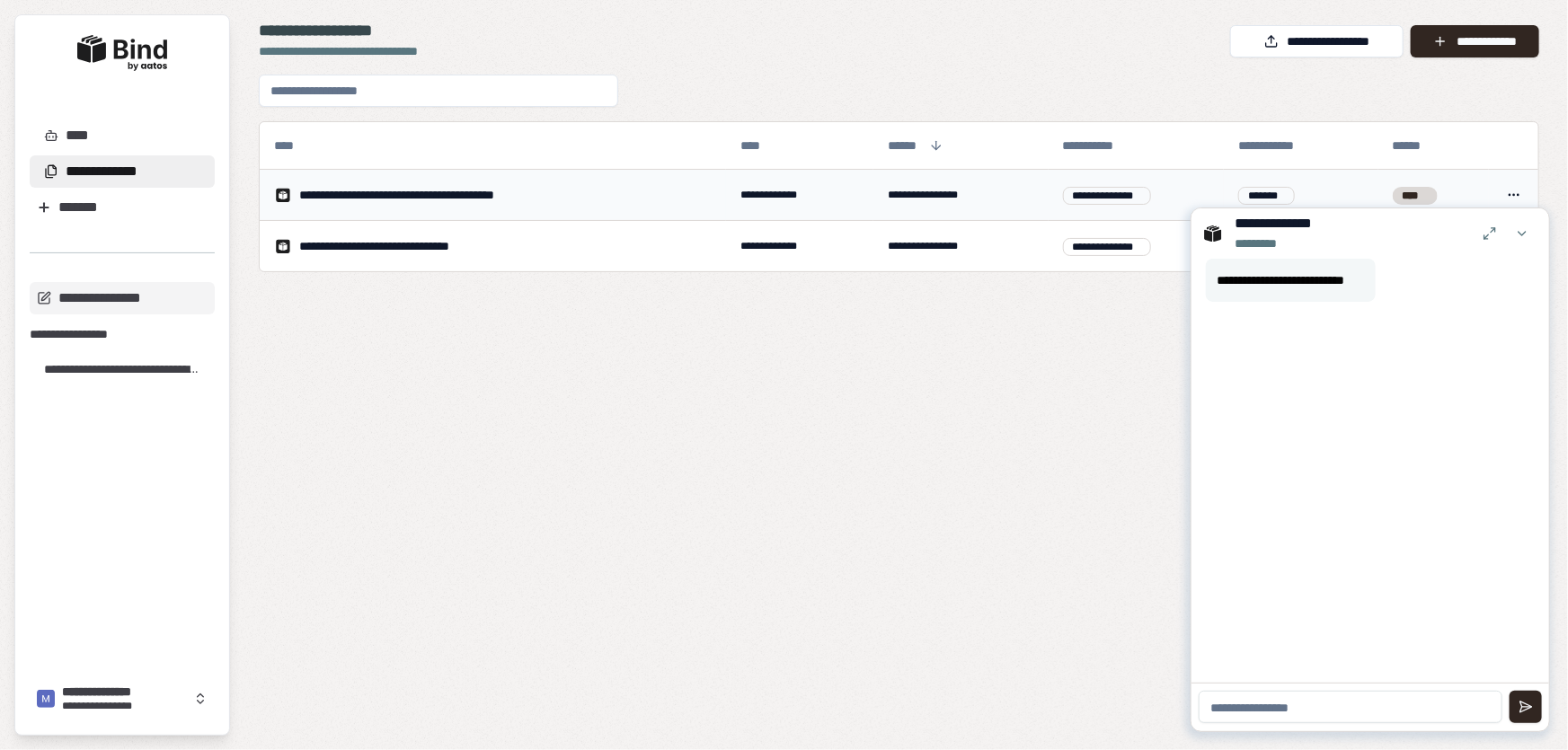 click on "**********" at bounding box center [428, 195] 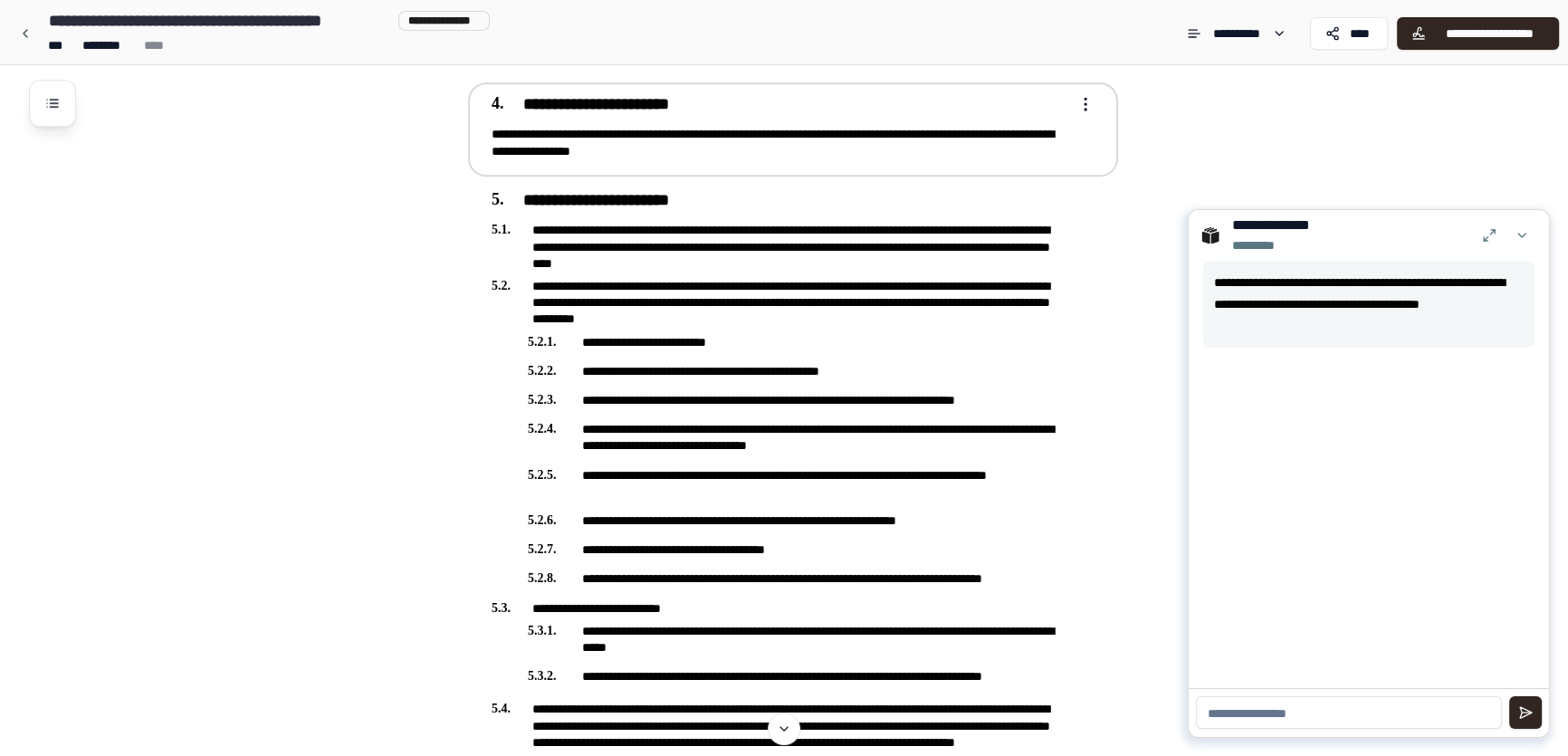 scroll, scrollTop: 1316, scrollLeft: 0, axis: vertical 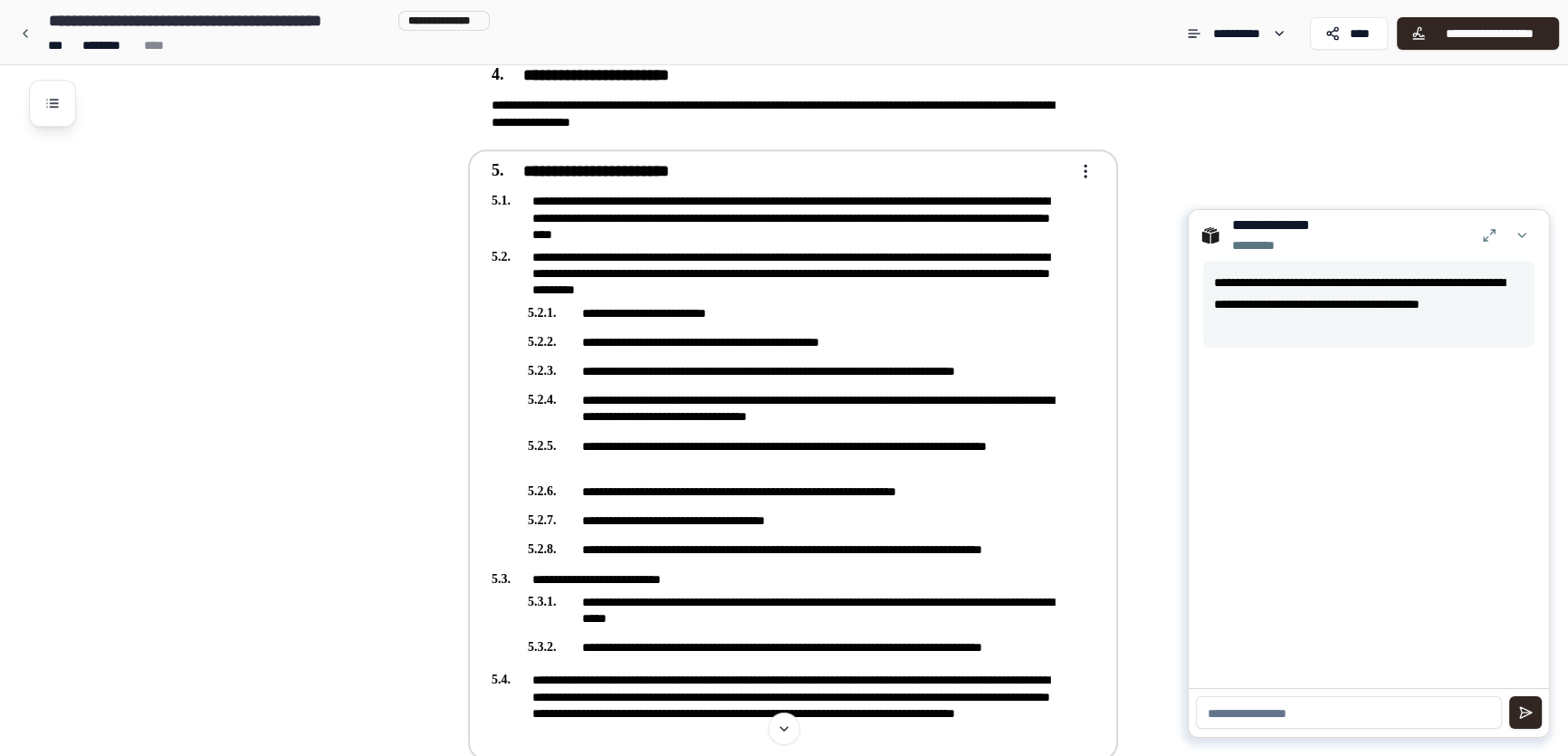 click on "**********" at bounding box center (784, 2926) 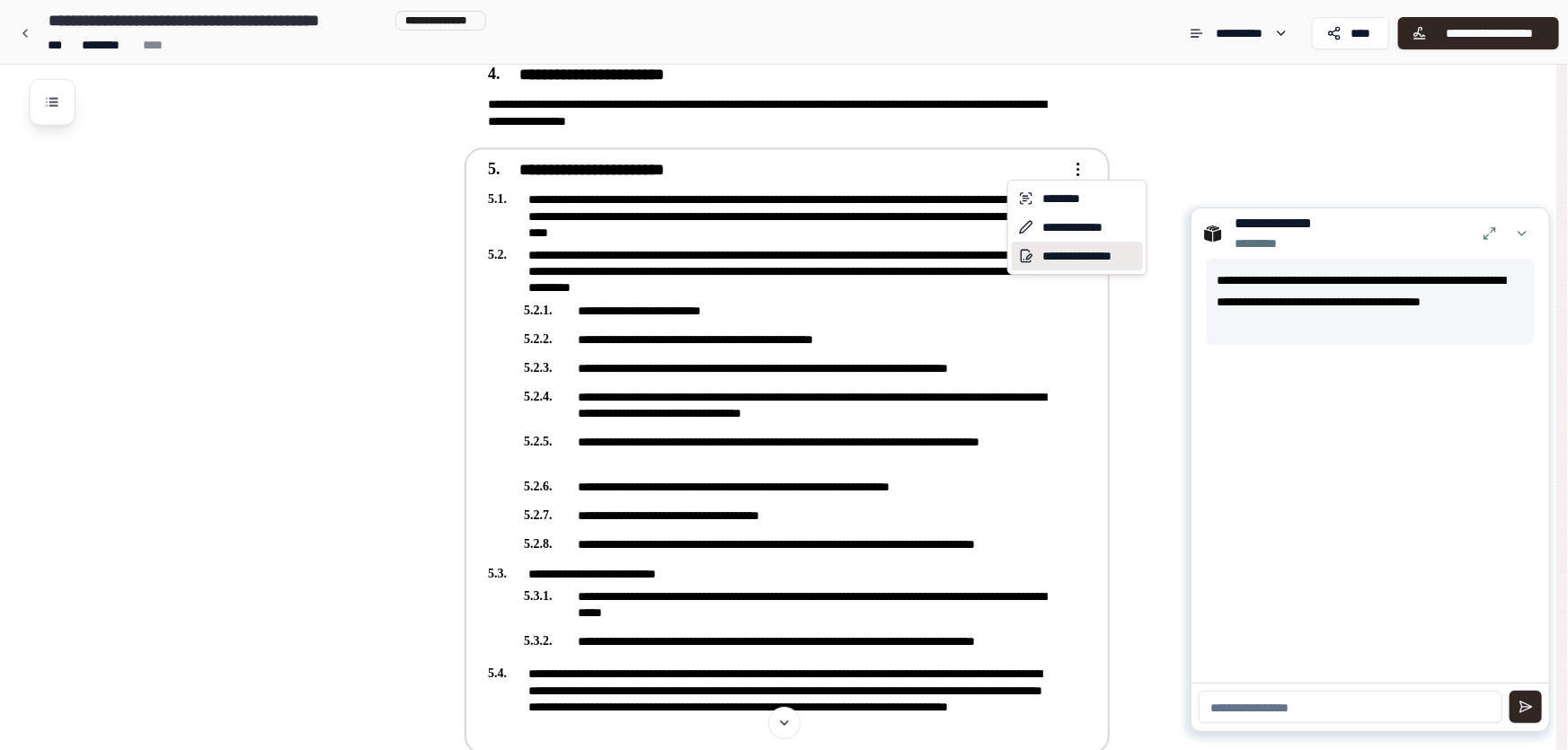 click on "**********" at bounding box center [1077, 256] 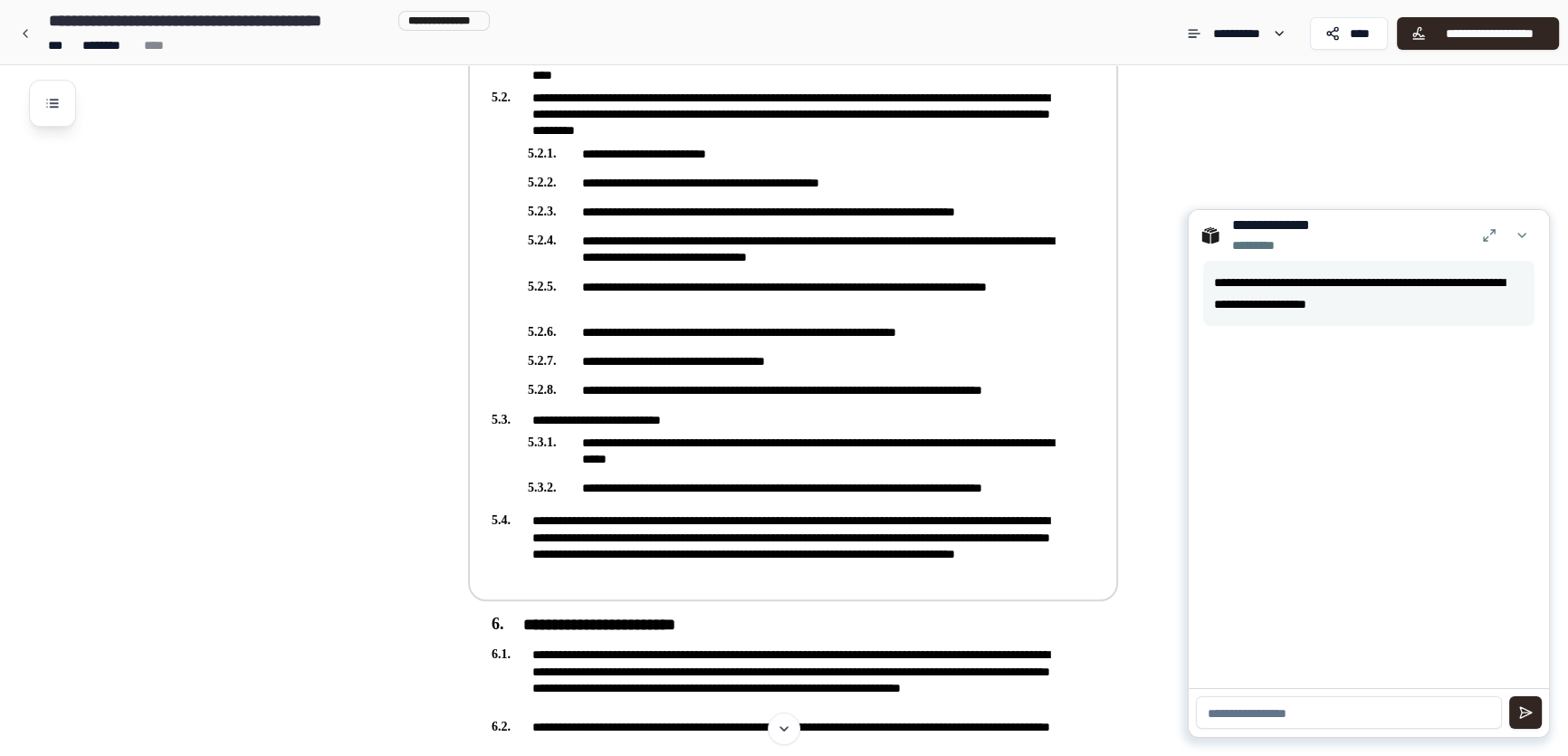 scroll, scrollTop: 1399, scrollLeft: 0, axis: vertical 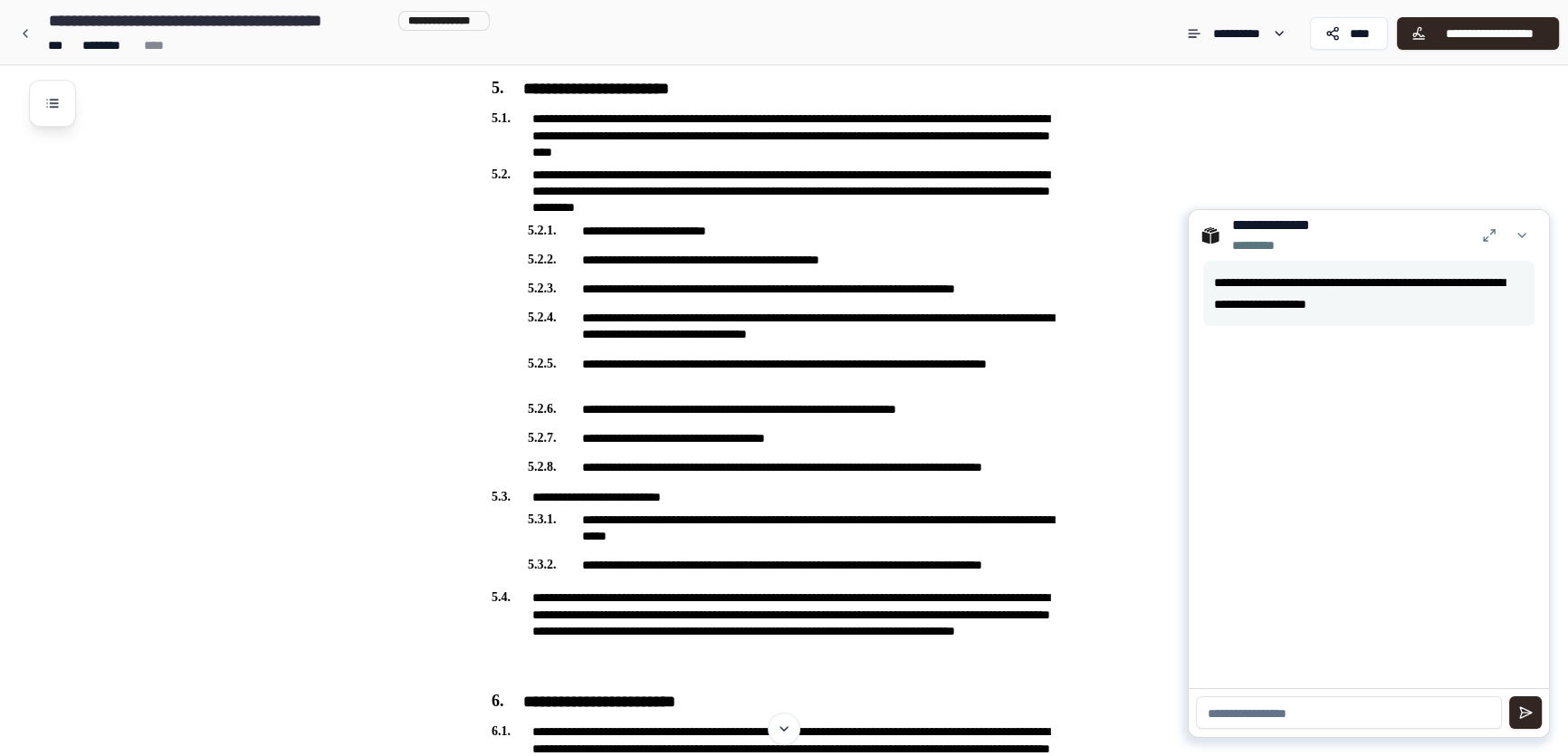 click at bounding box center [1349, 713] 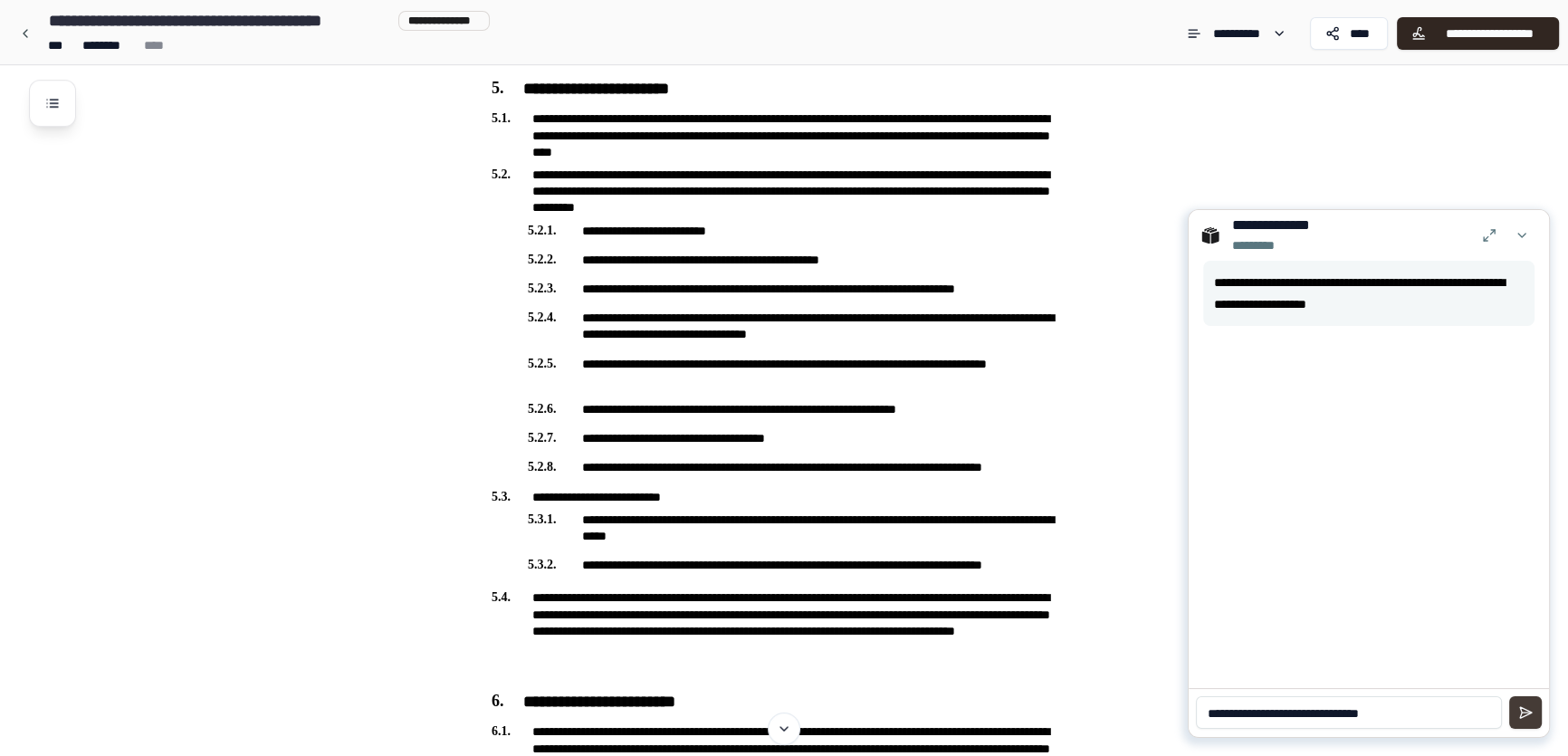 type on "**********" 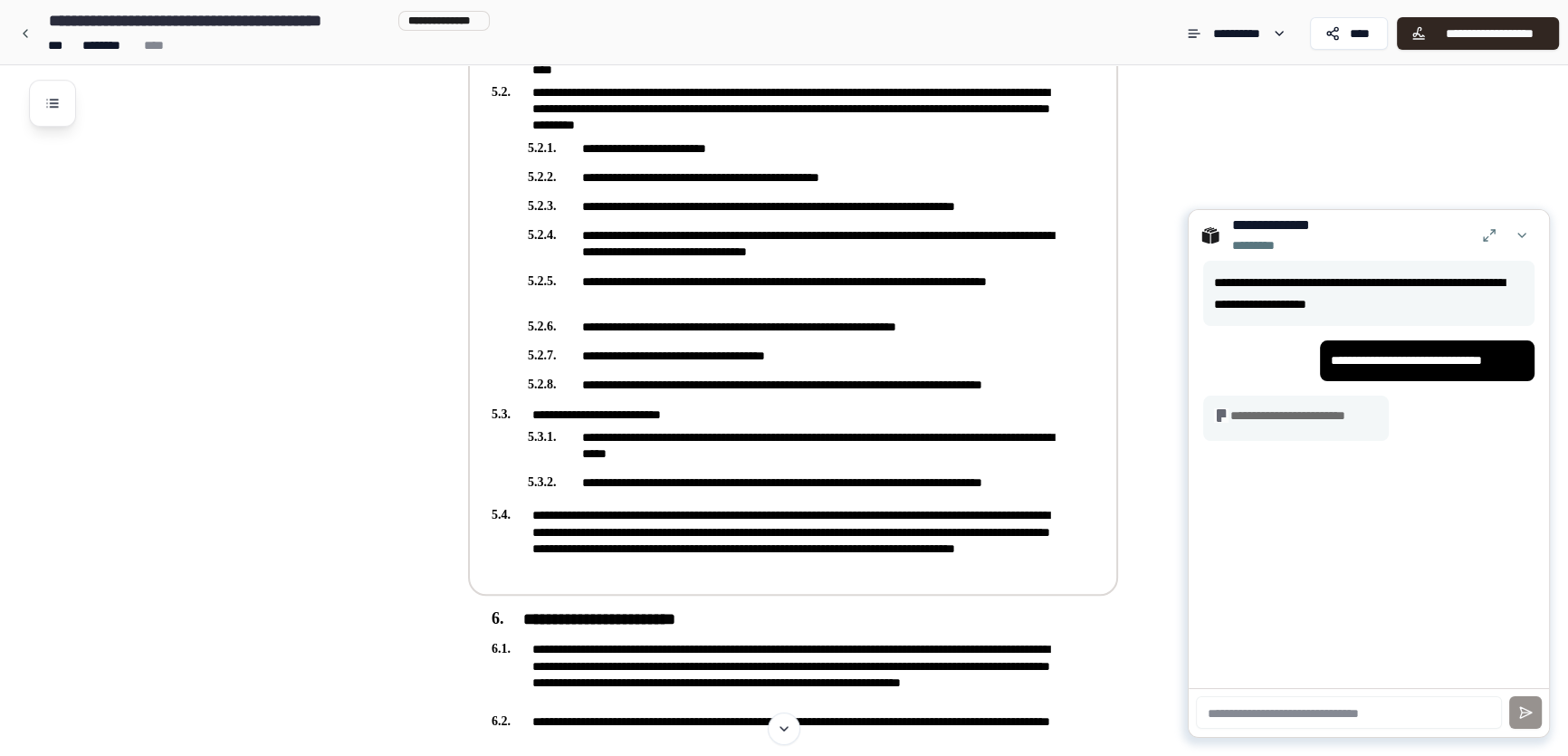 scroll, scrollTop: 1564, scrollLeft: 0, axis: vertical 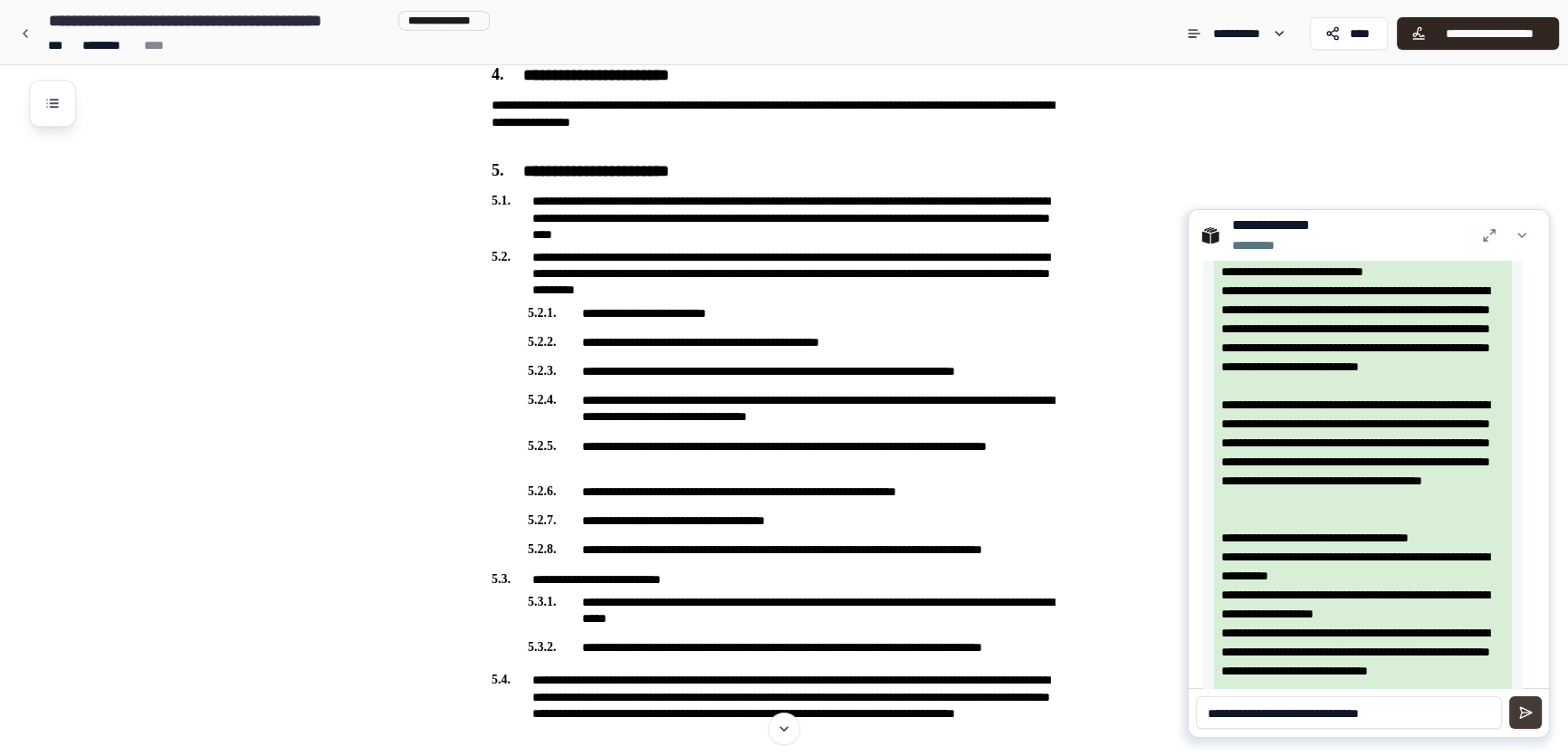 click at bounding box center (1525, 713) 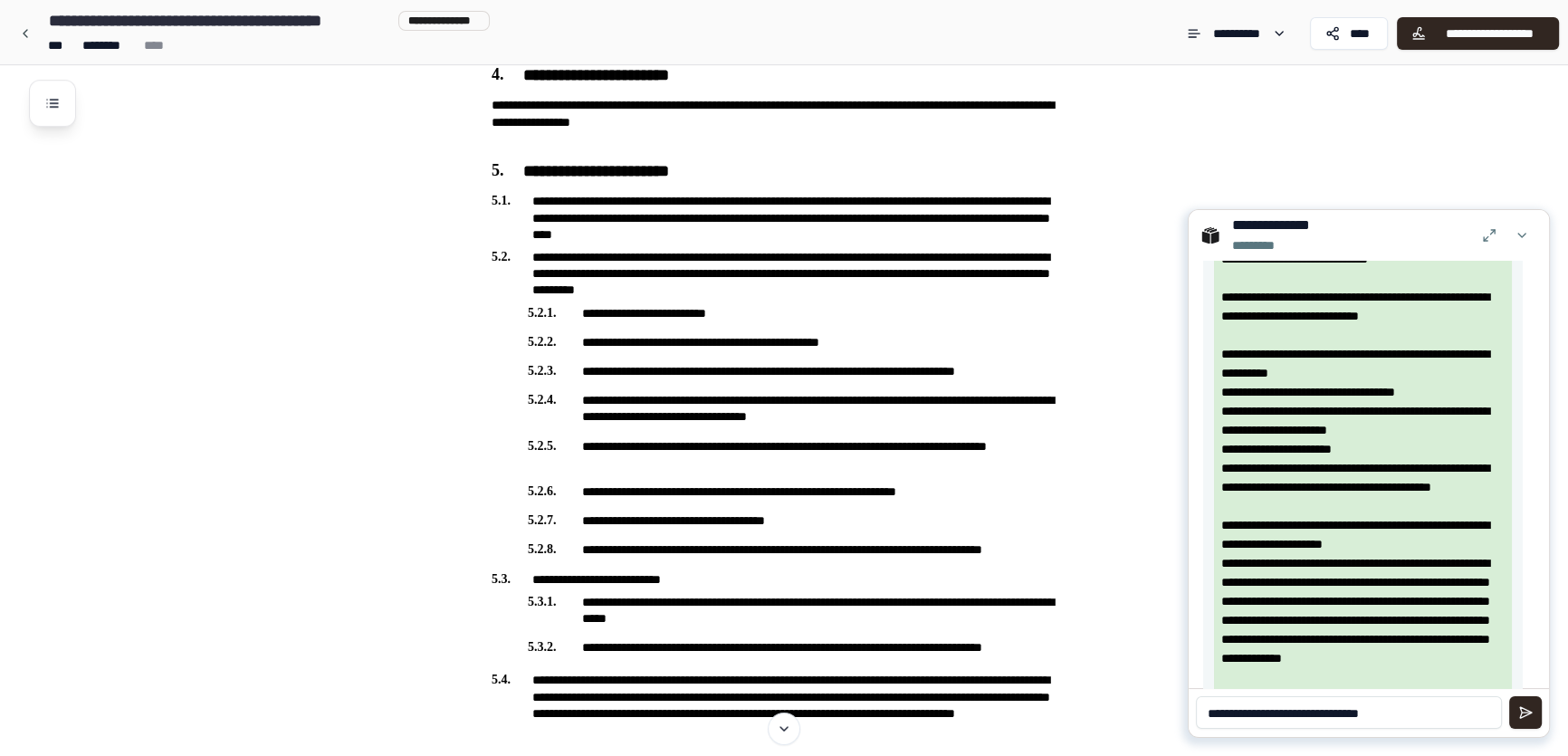 scroll, scrollTop: 2434, scrollLeft: 0, axis: vertical 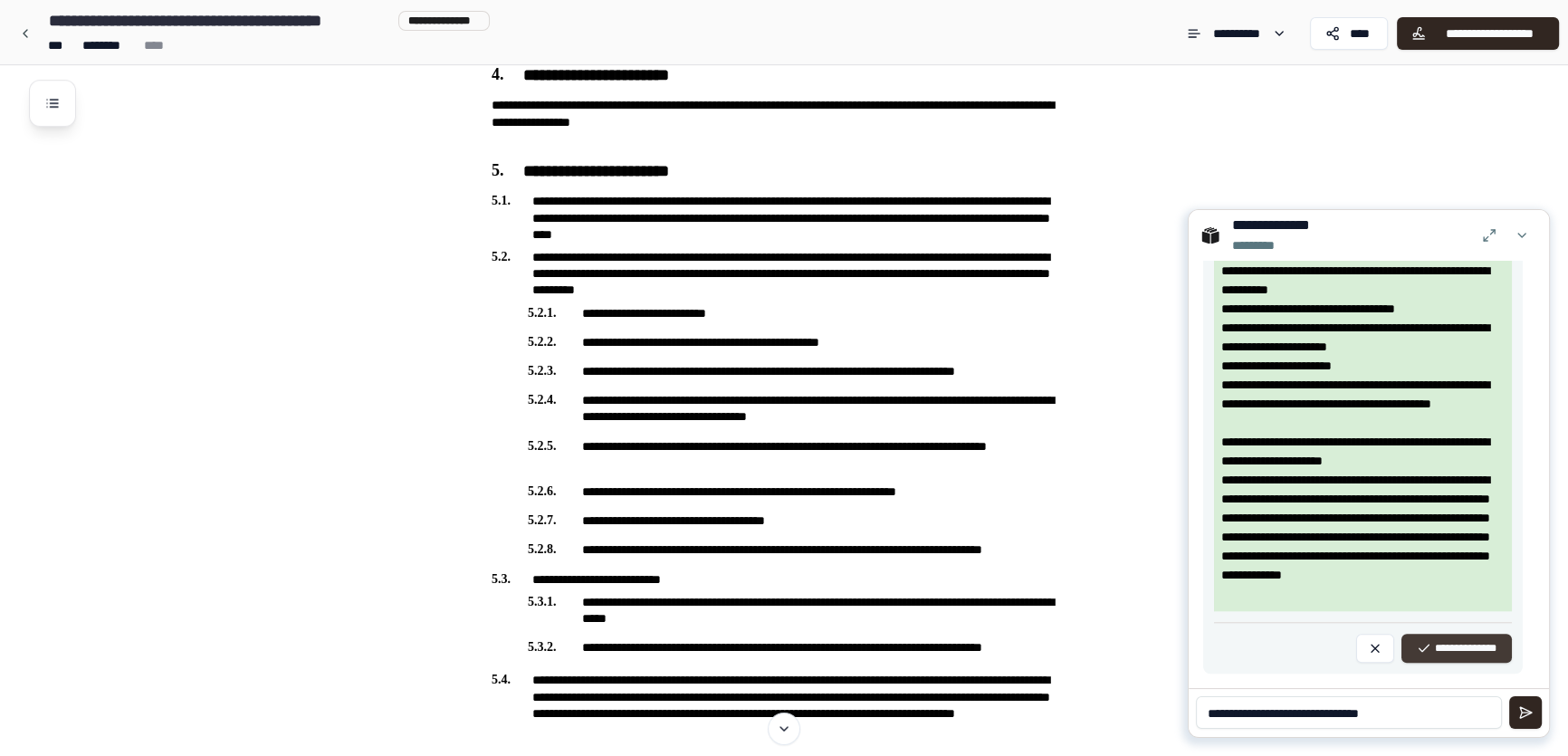 click on "**********" at bounding box center (1456, 648) 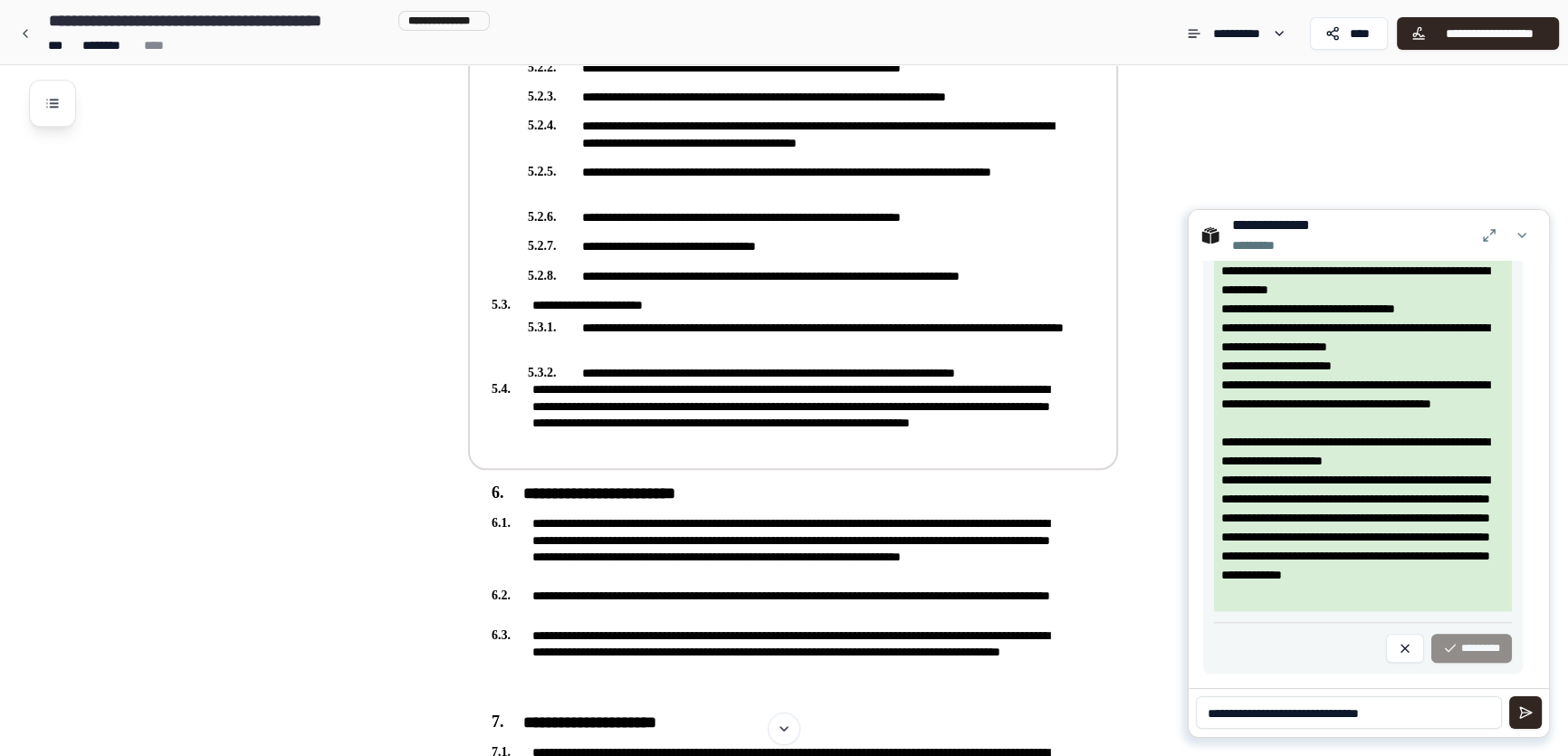 scroll, scrollTop: 1892, scrollLeft: 0, axis: vertical 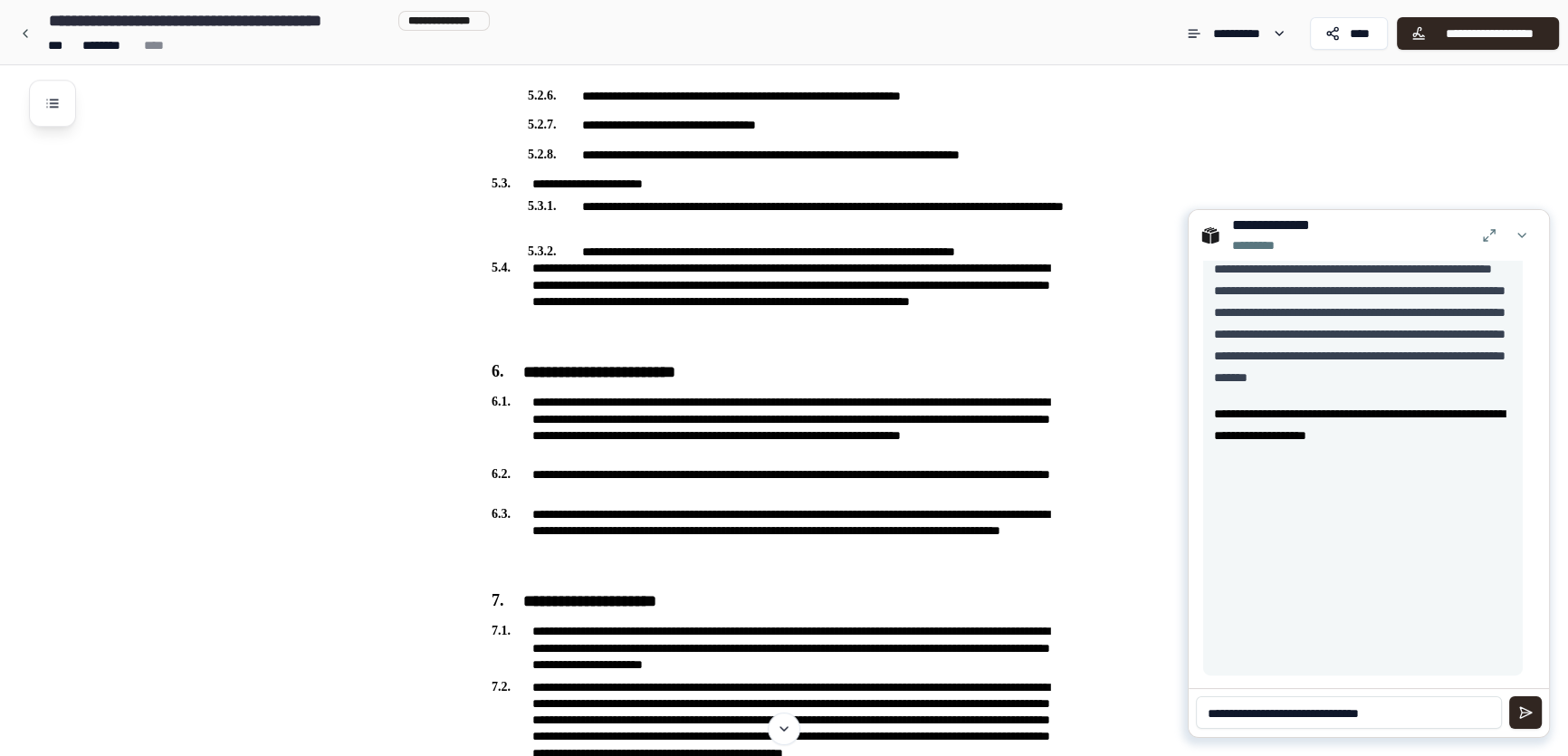 click on "**********" at bounding box center [1349, 713] 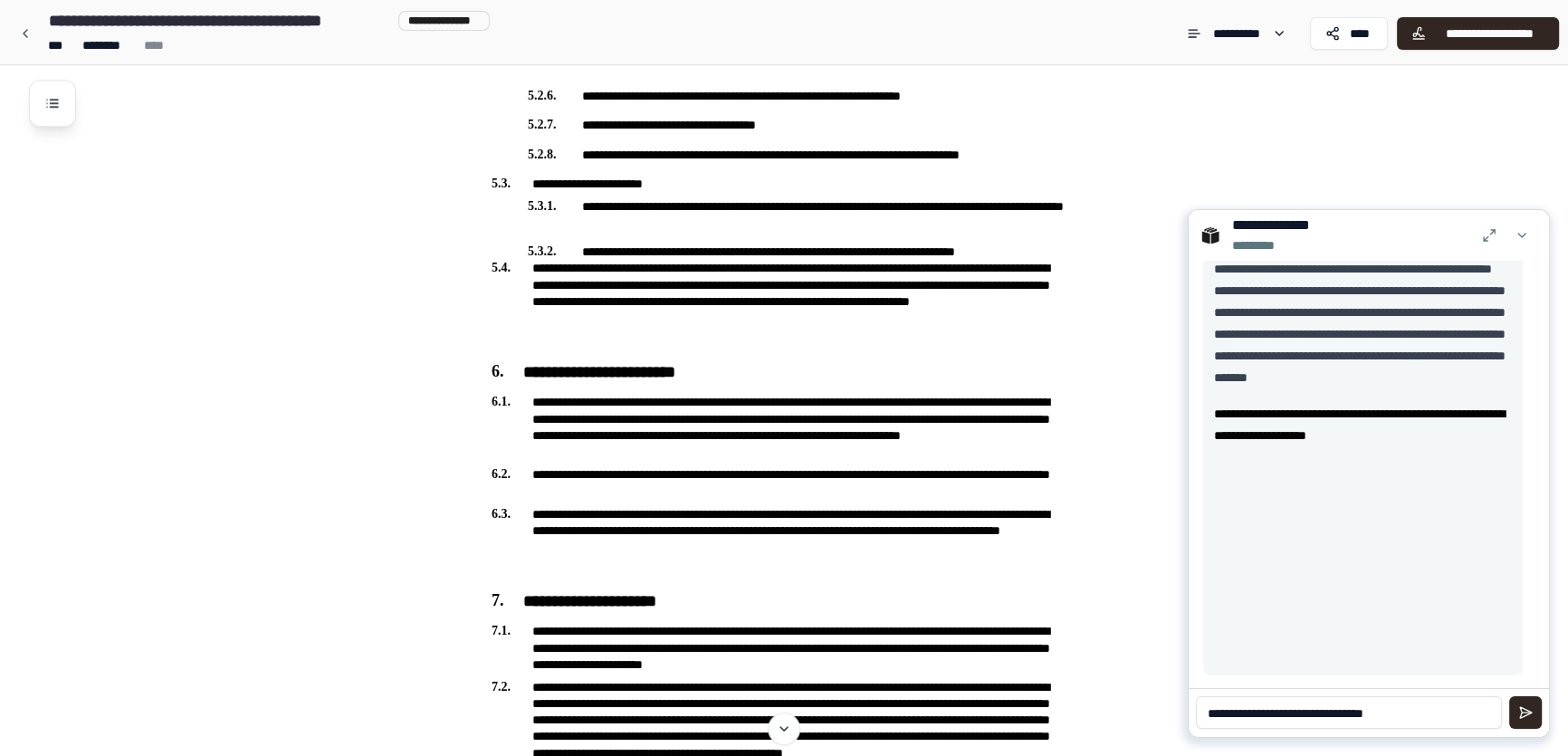 type on "**********" 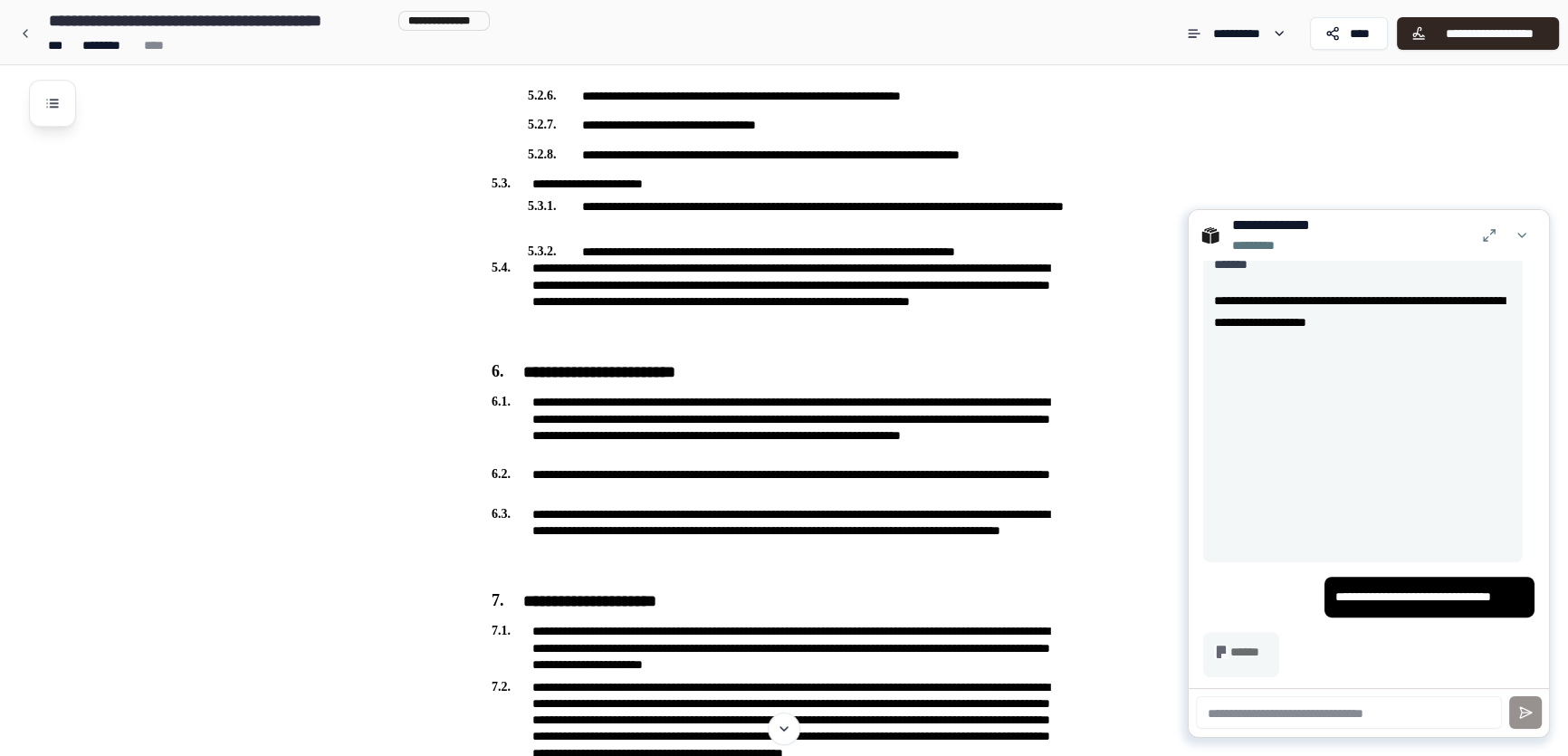 scroll, scrollTop: 819, scrollLeft: 0, axis: vertical 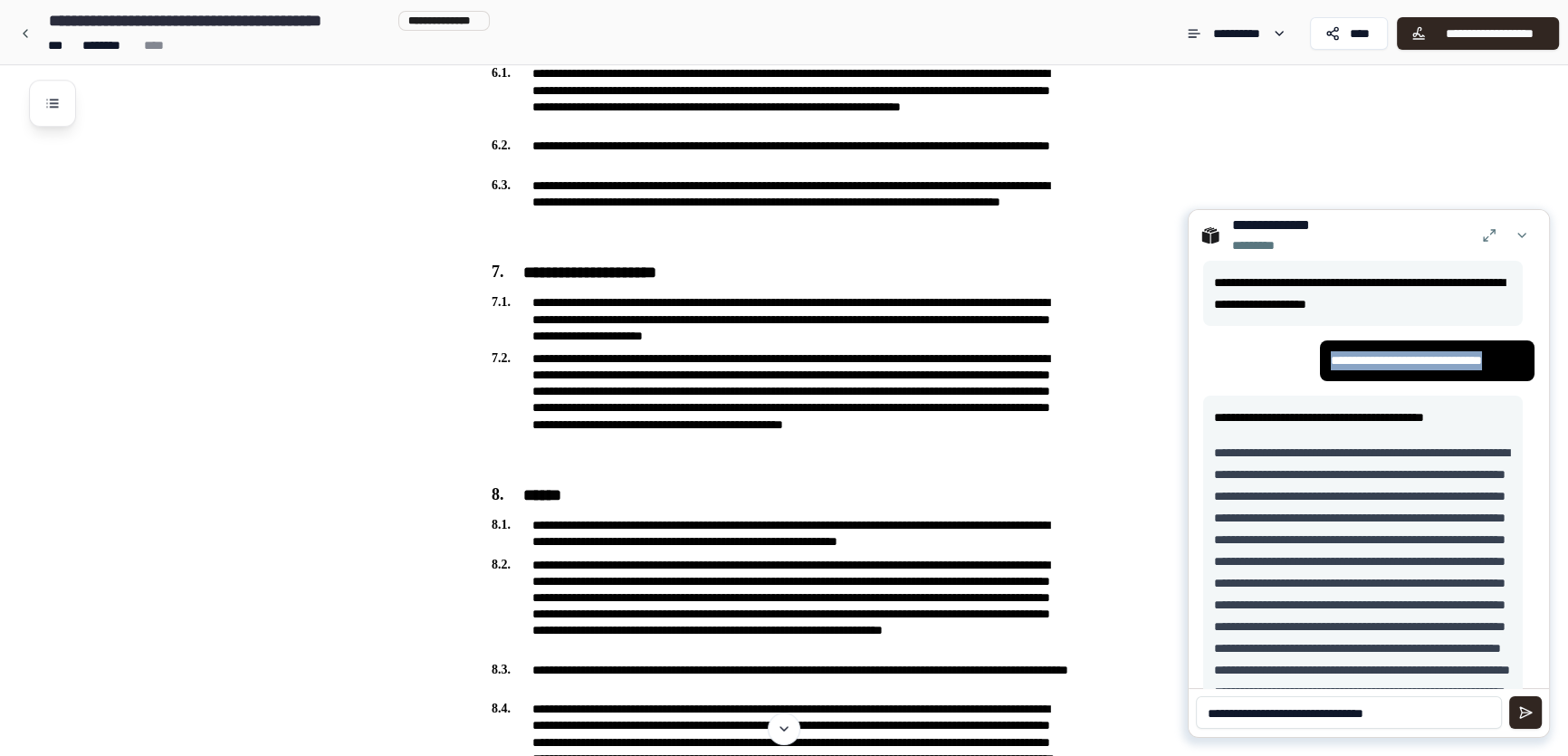 drag, startPoint x: 1318, startPoint y: 362, endPoint x: 1518, endPoint y: 362, distance: 200 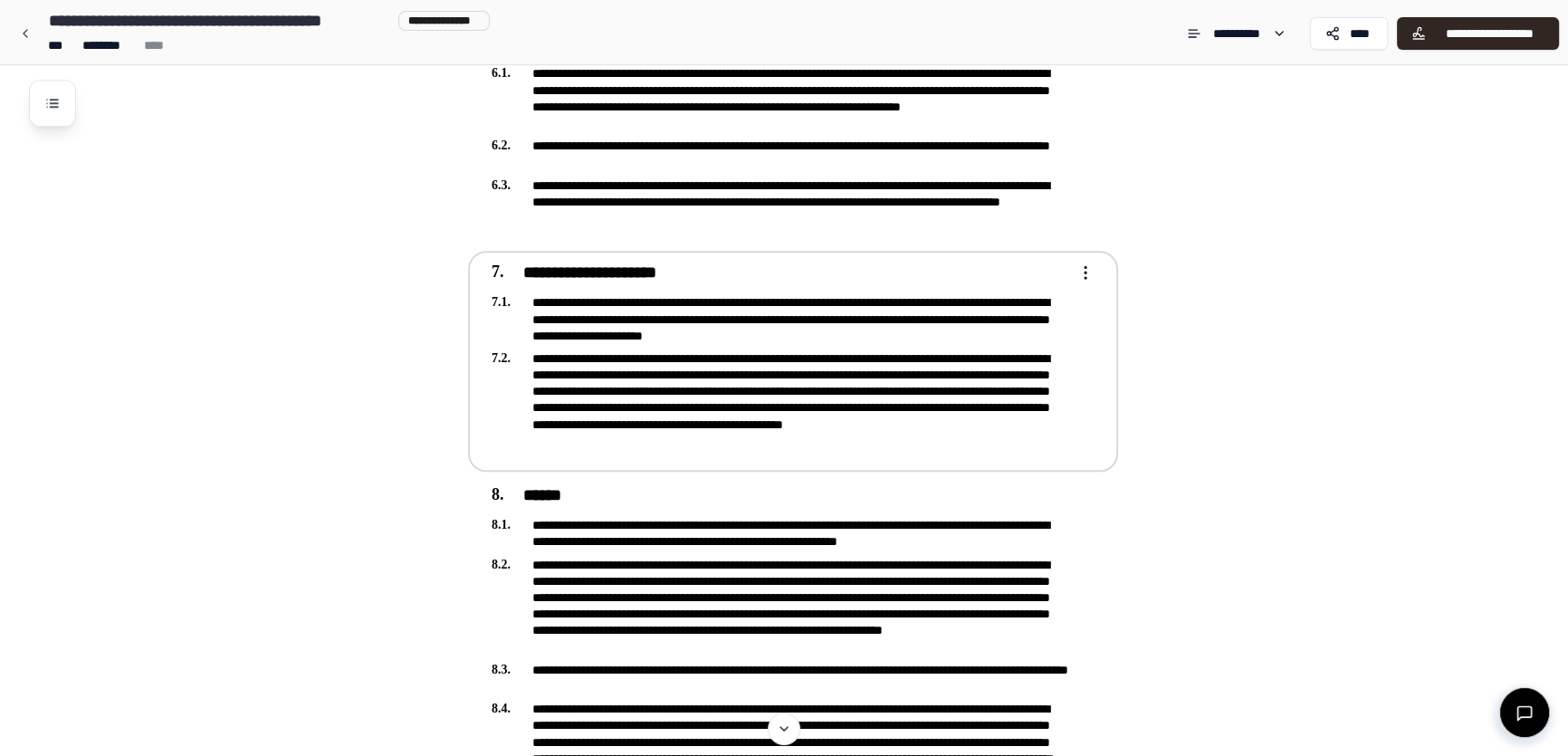 scroll, scrollTop: 1811, scrollLeft: 0, axis: vertical 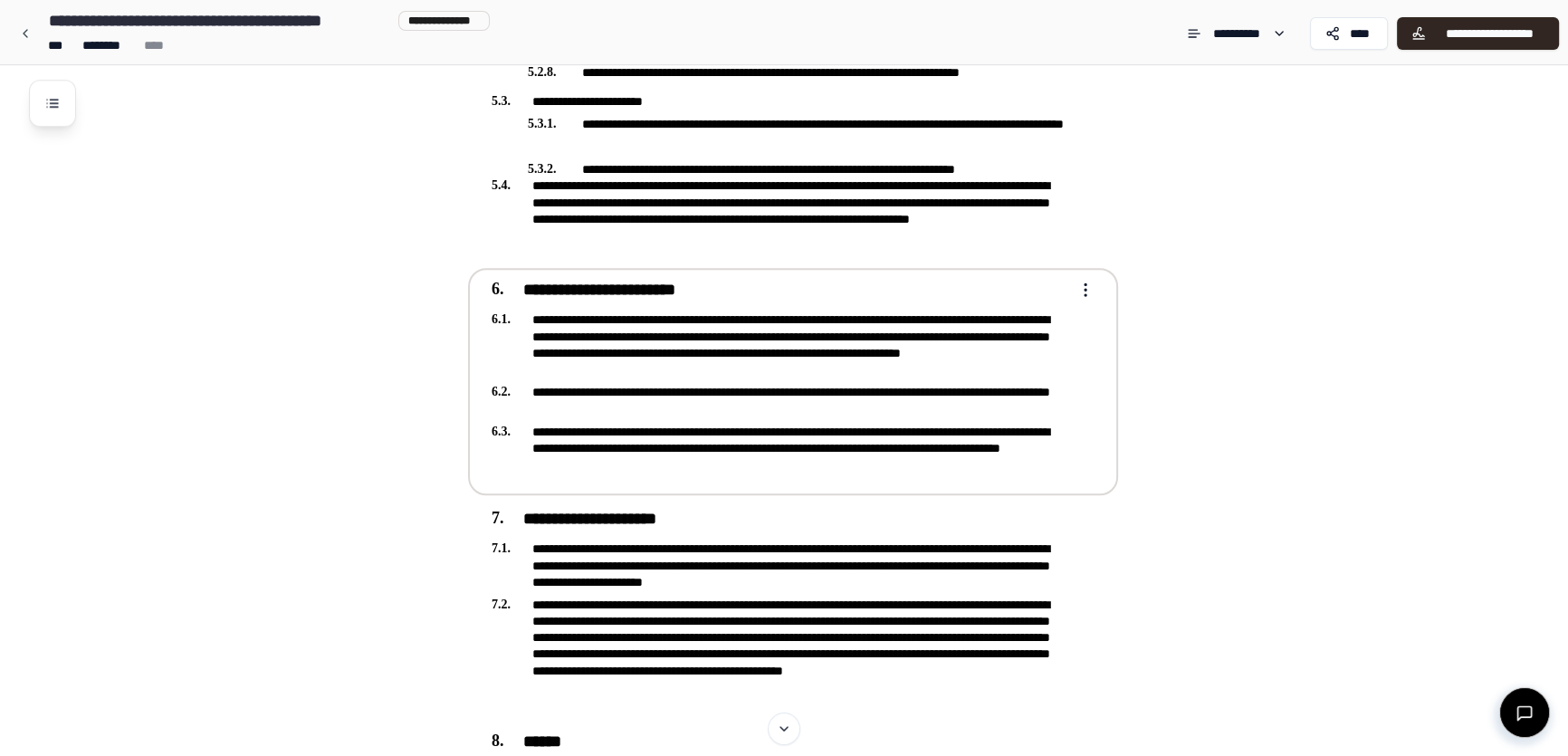 click on "**********" at bounding box center (780, 344) 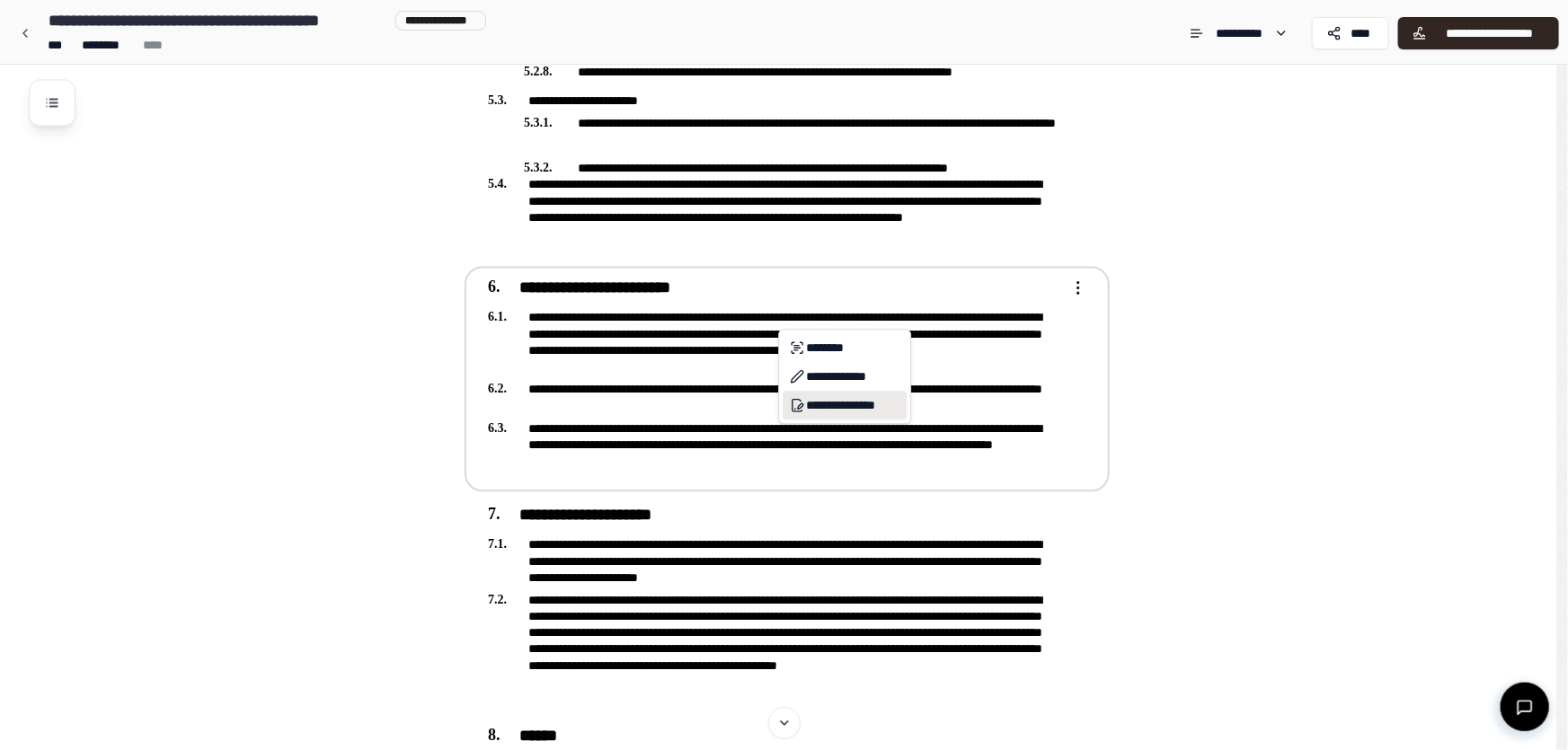 click on "**********" at bounding box center (845, 405) 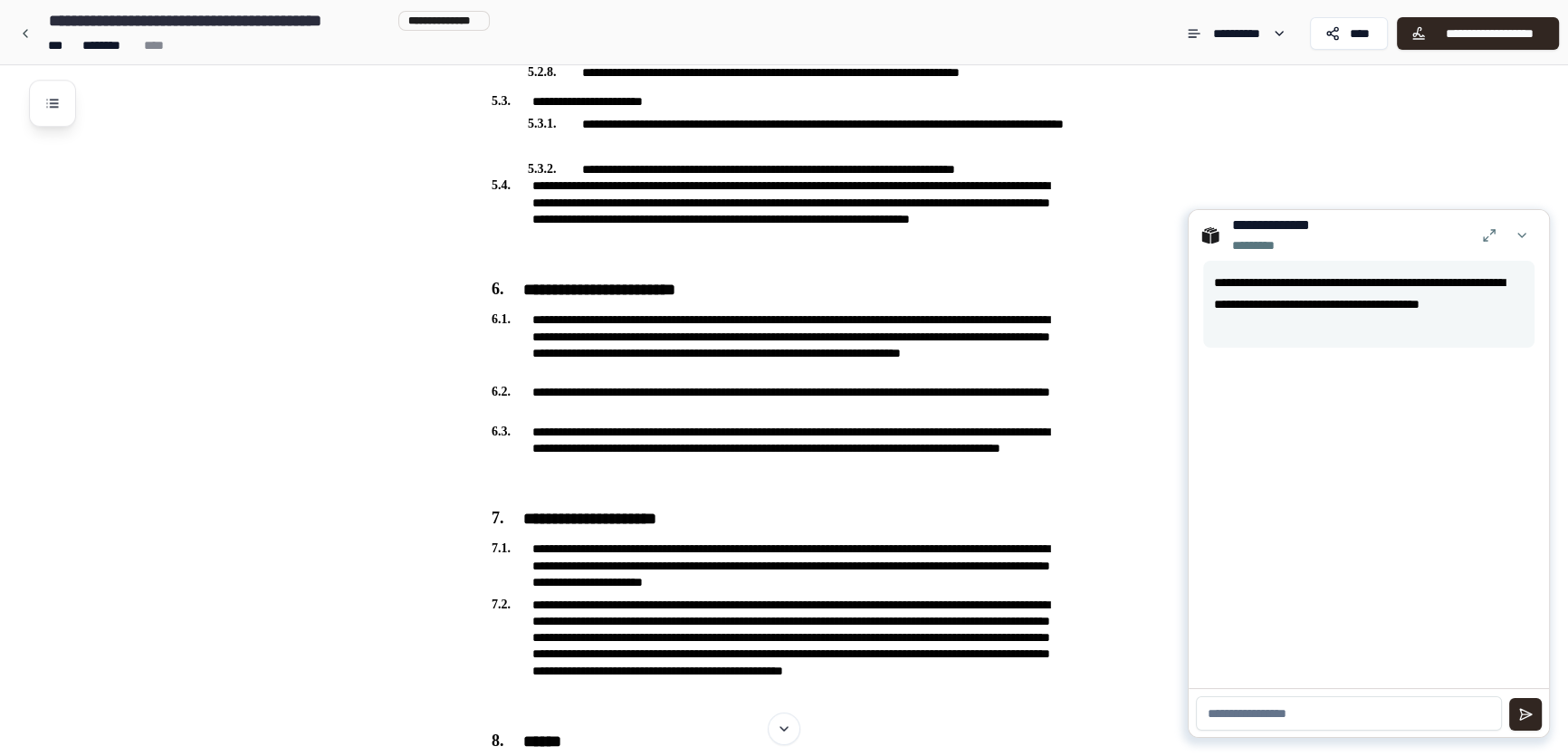 click at bounding box center (1349, 713) 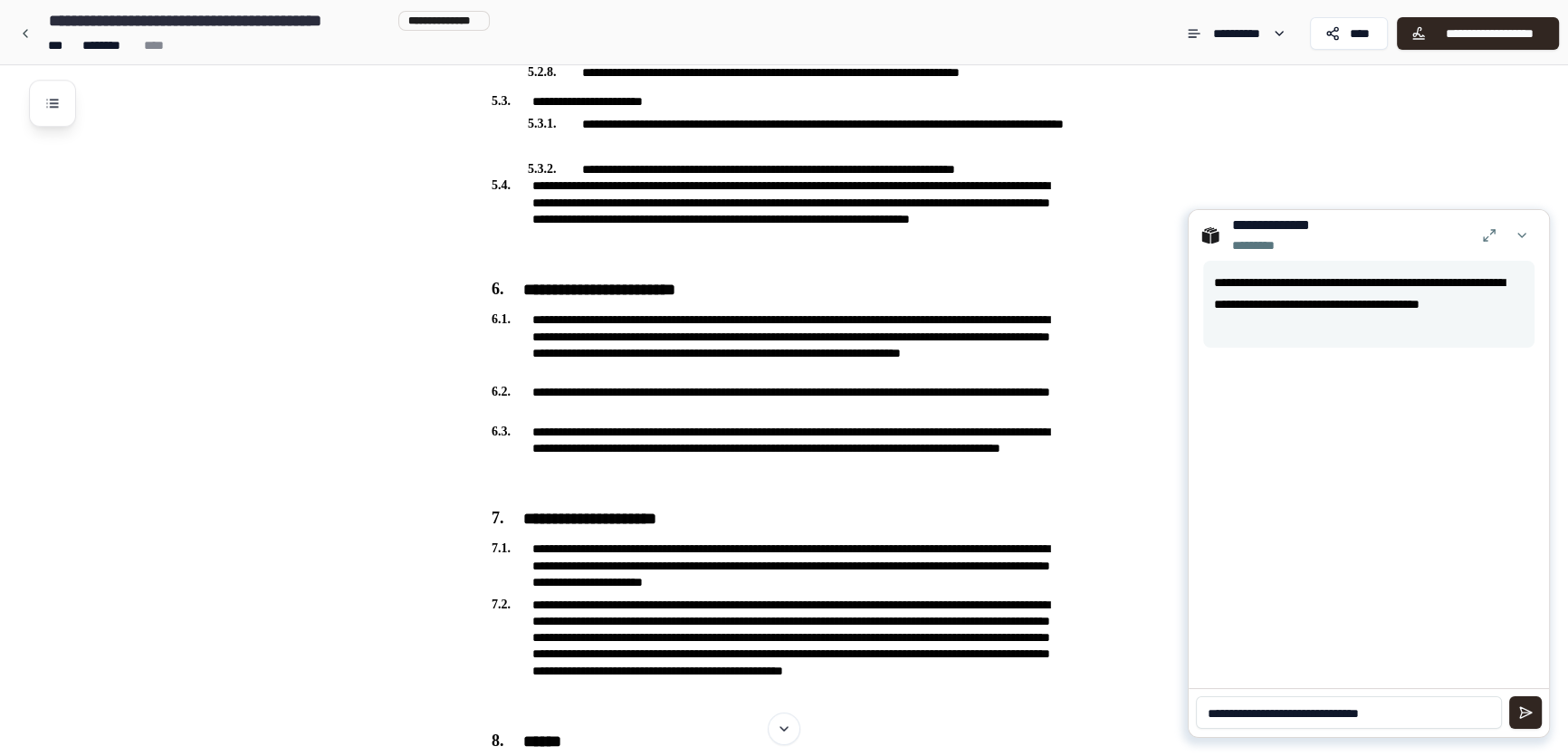 click on "**********" at bounding box center [1349, 713] 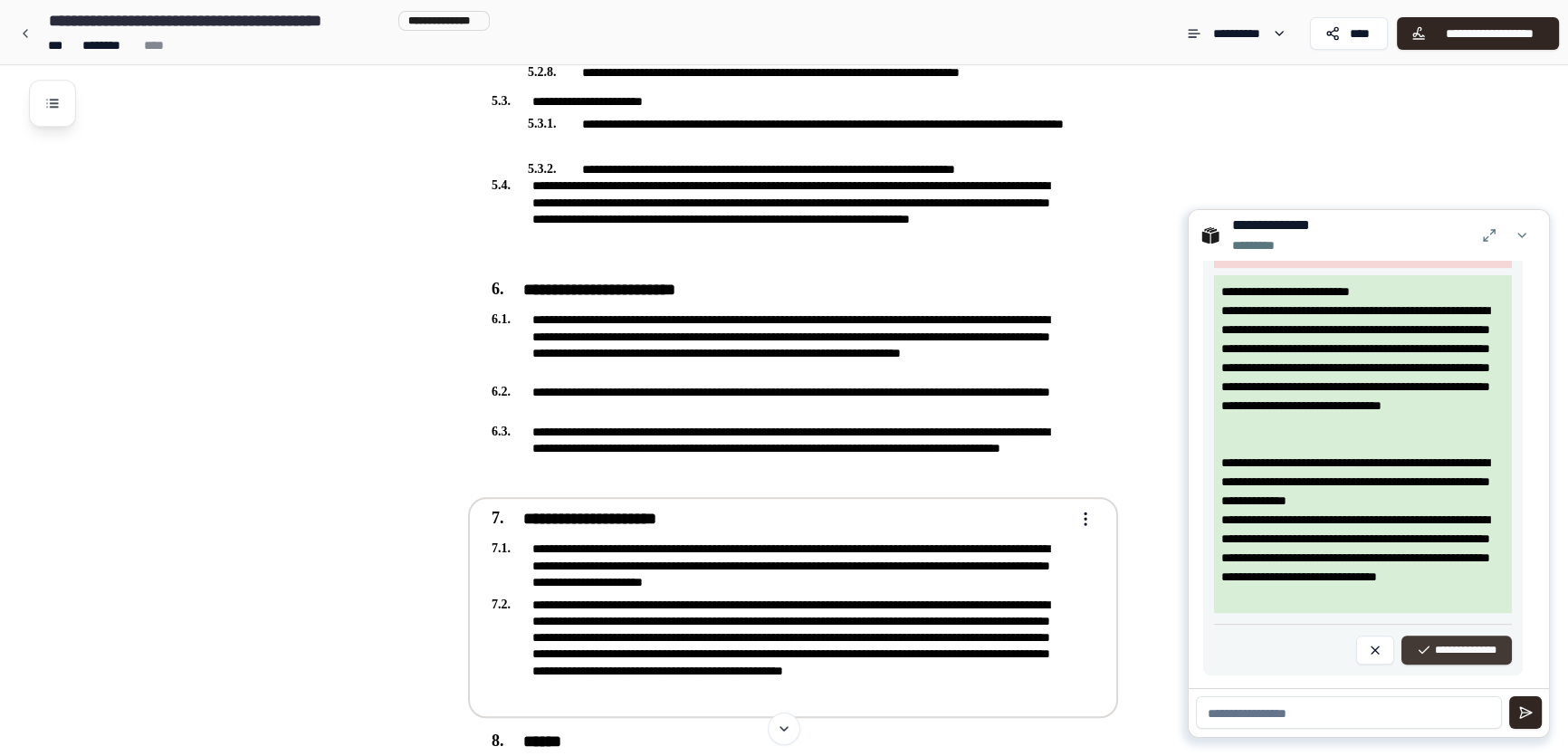 scroll, scrollTop: 984, scrollLeft: 0, axis: vertical 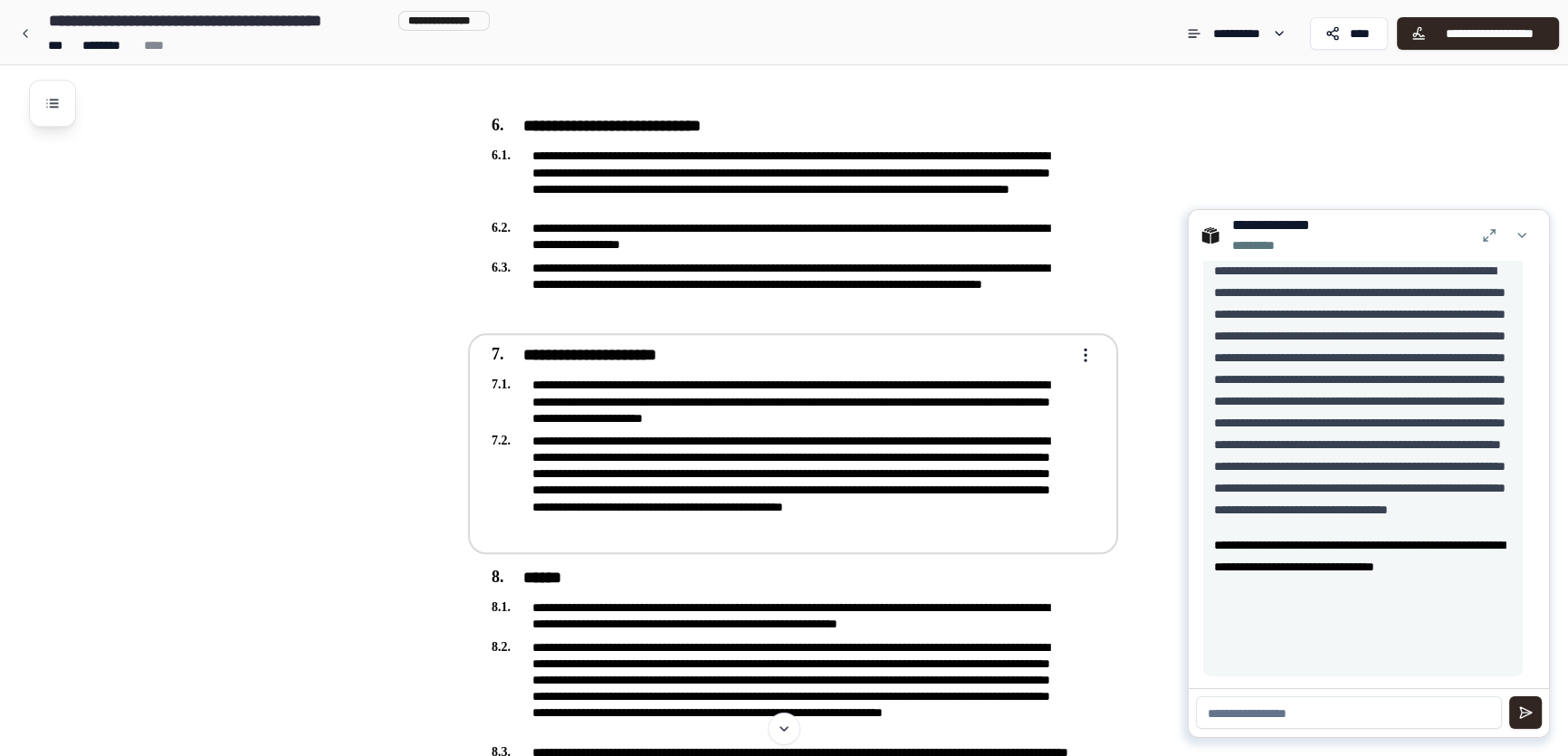click on "**********" at bounding box center [780, 401] 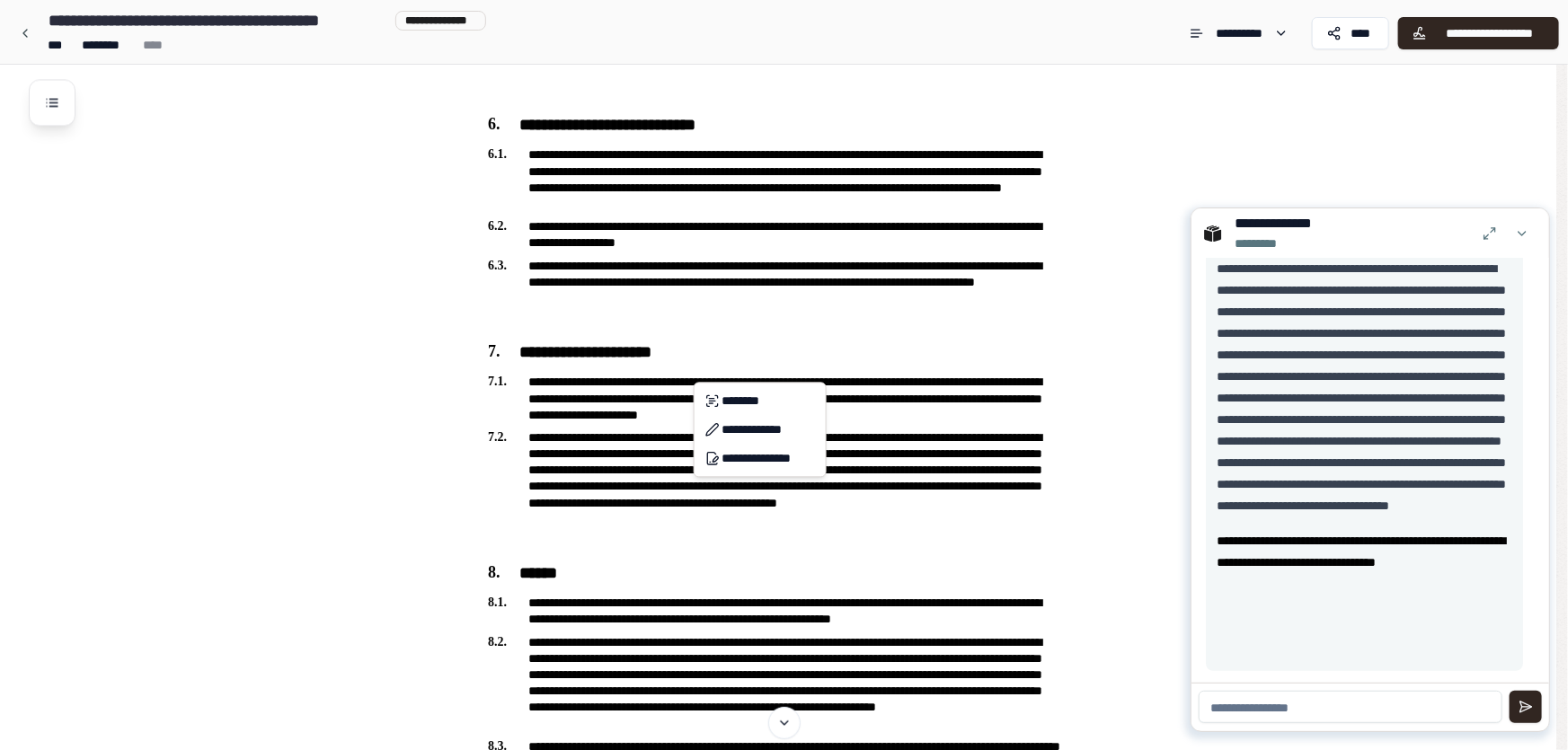 click on "**********" at bounding box center [784, 2250] 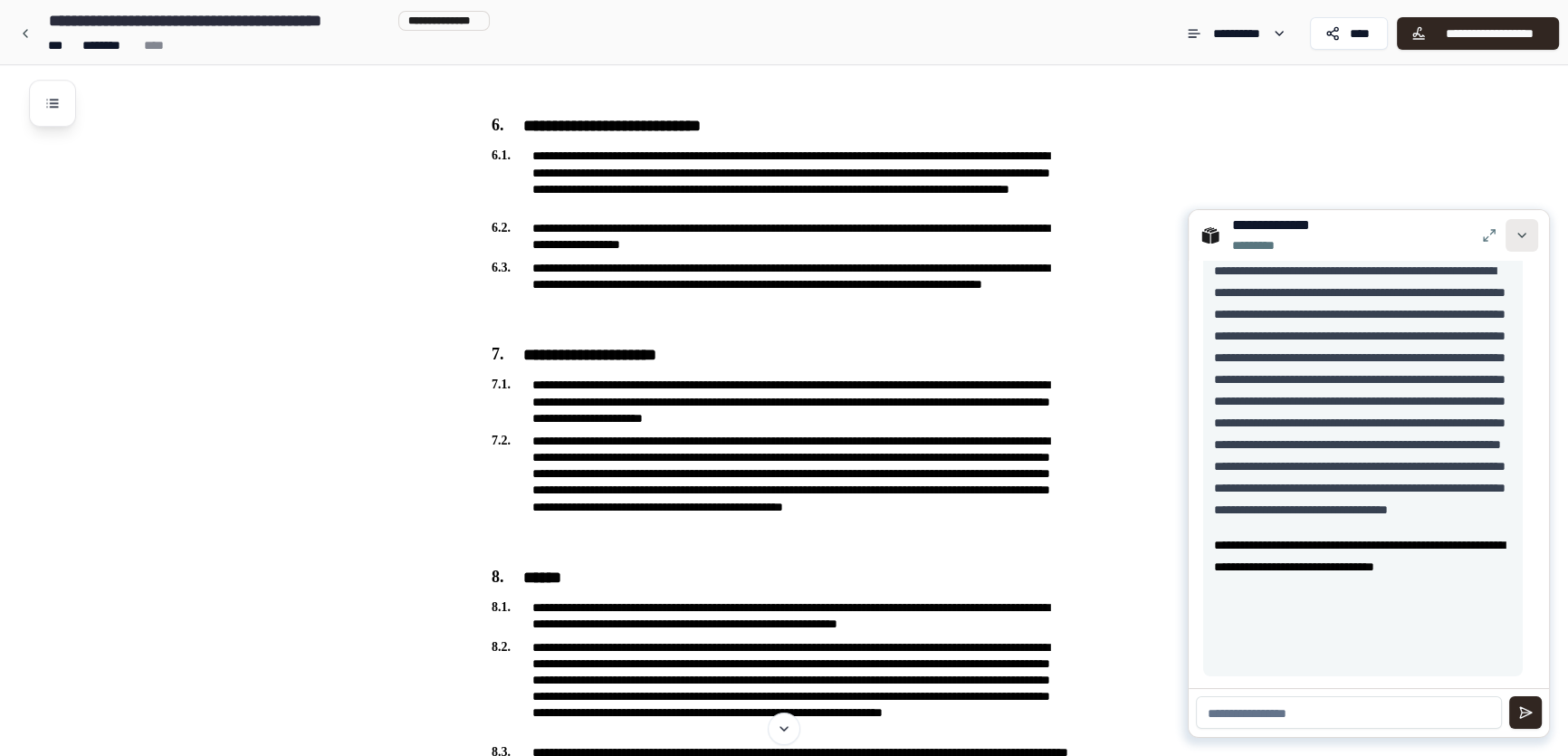 click at bounding box center [1522, 235] 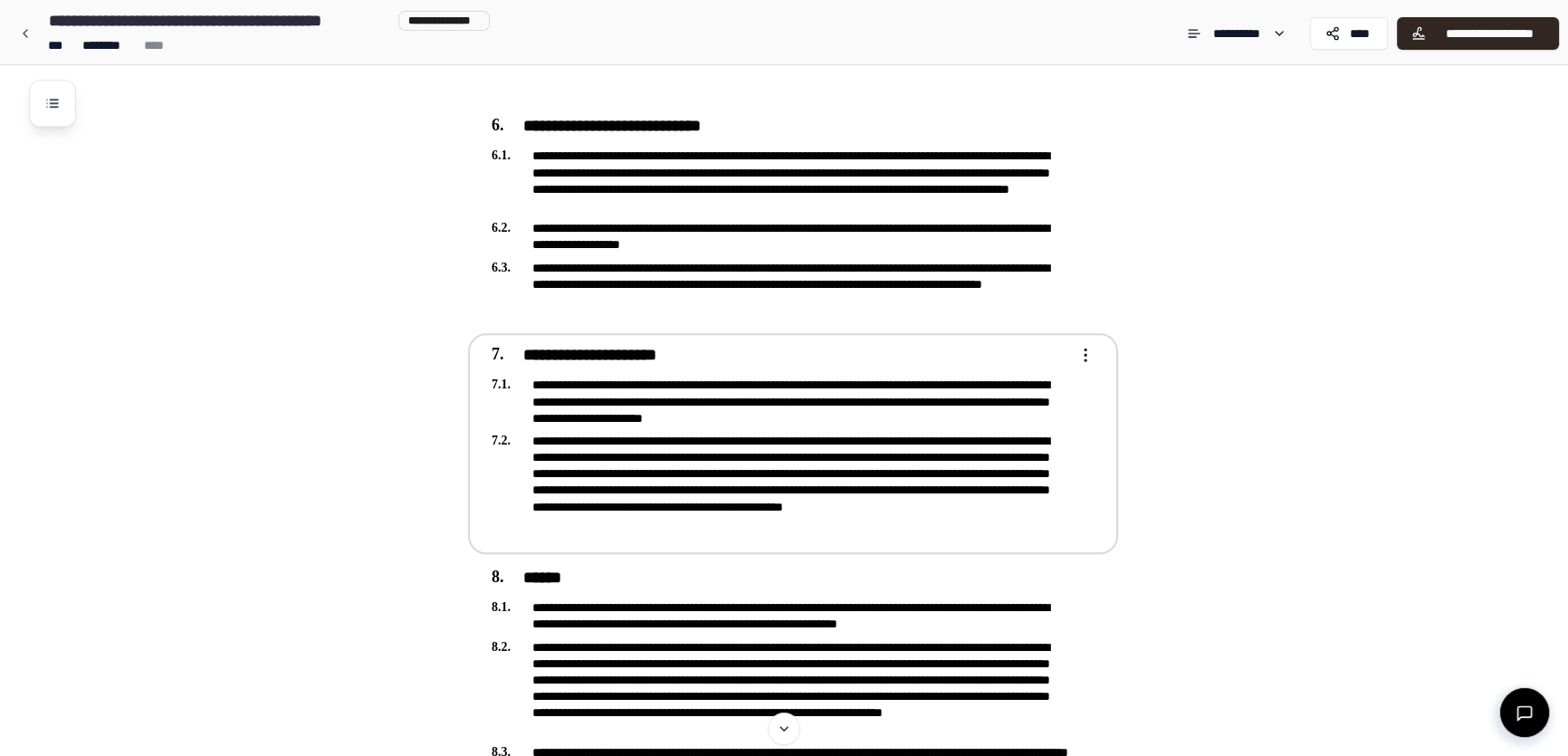 click on "**********" at bounding box center (784, 2268) 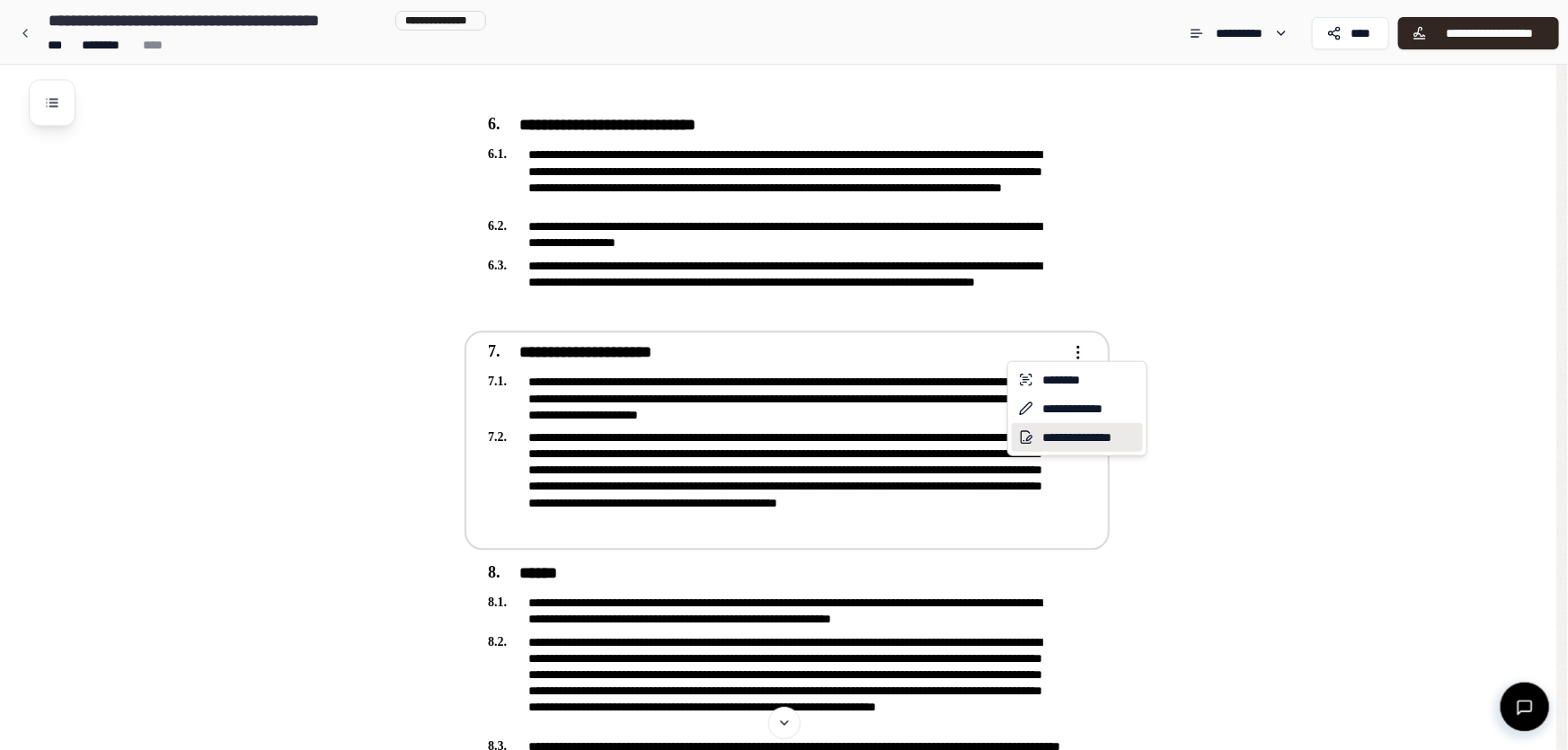 click on "**********" at bounding box center [1077, 437] 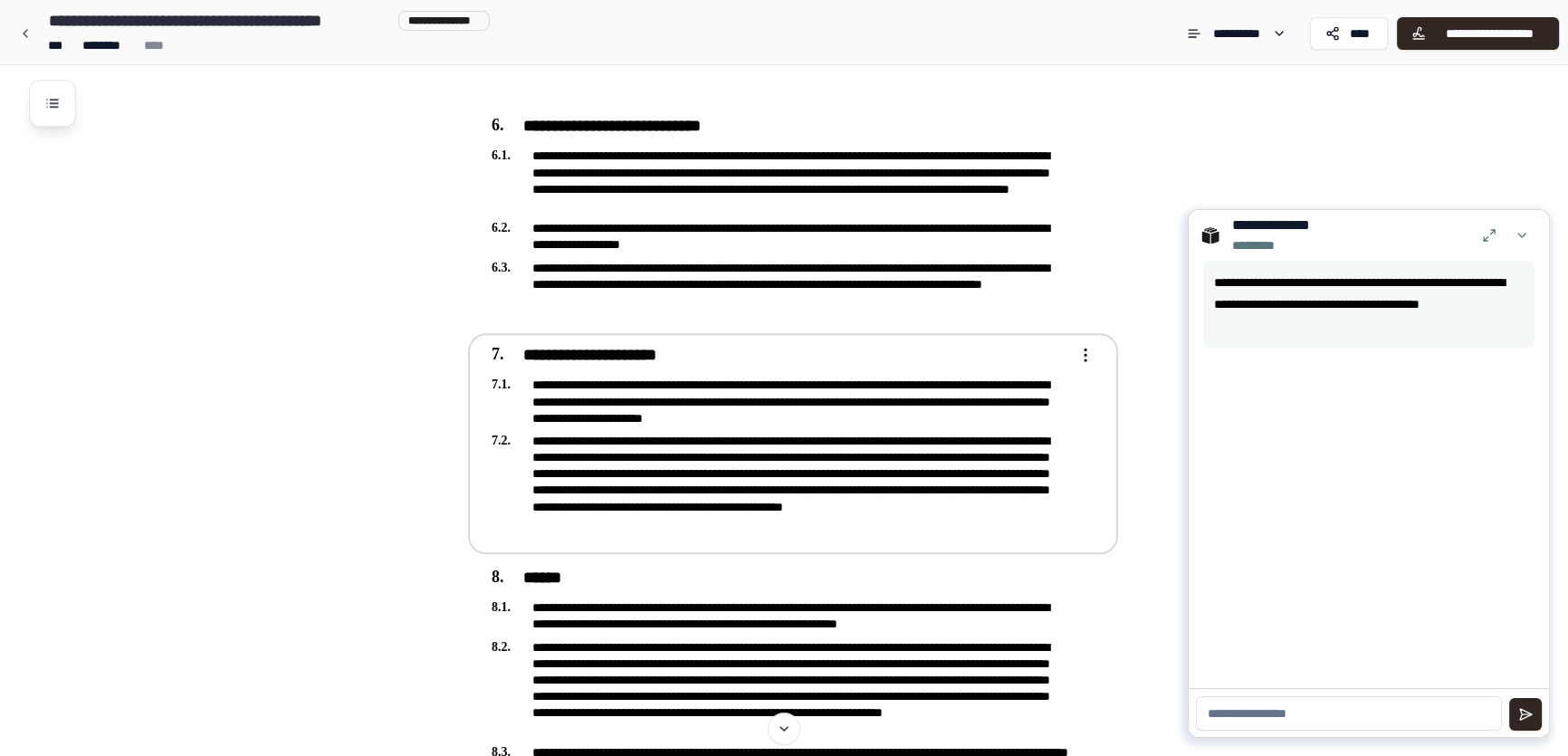 click at bounding box center (1349, 713) 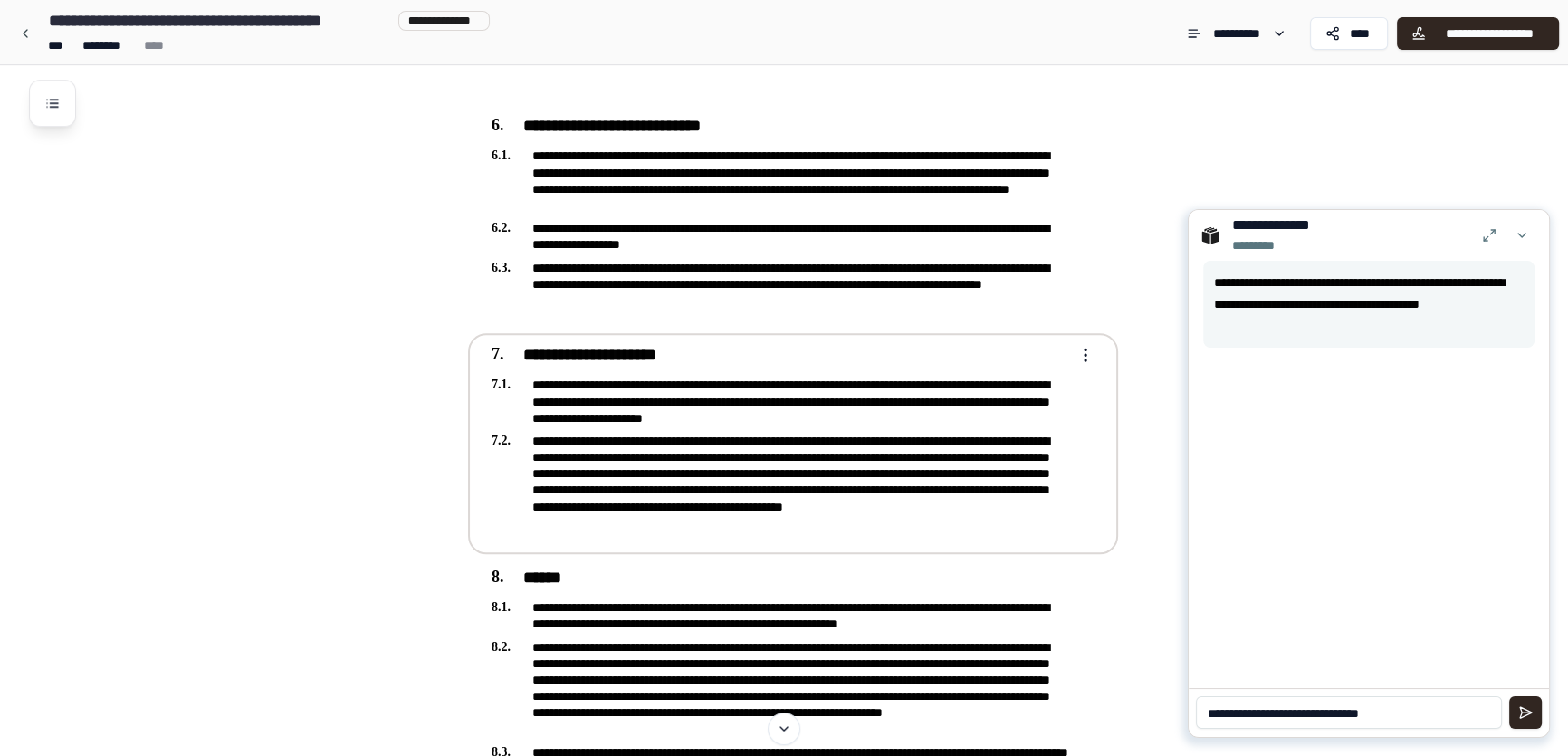 click on "**********" at bounding box center (1349, 713) 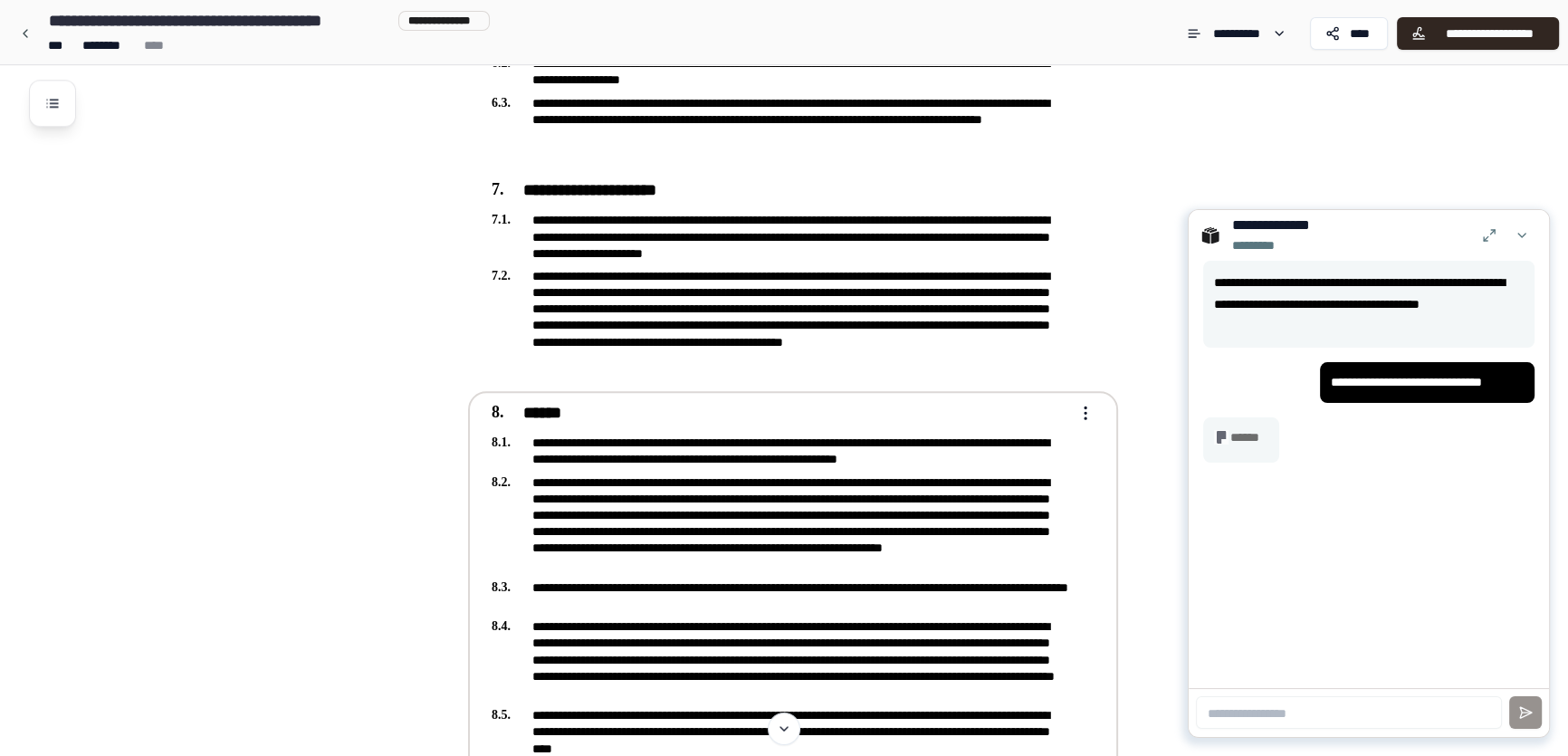 scroll, scrollTop: 2387, scrollLeft: 0, axis: vertical 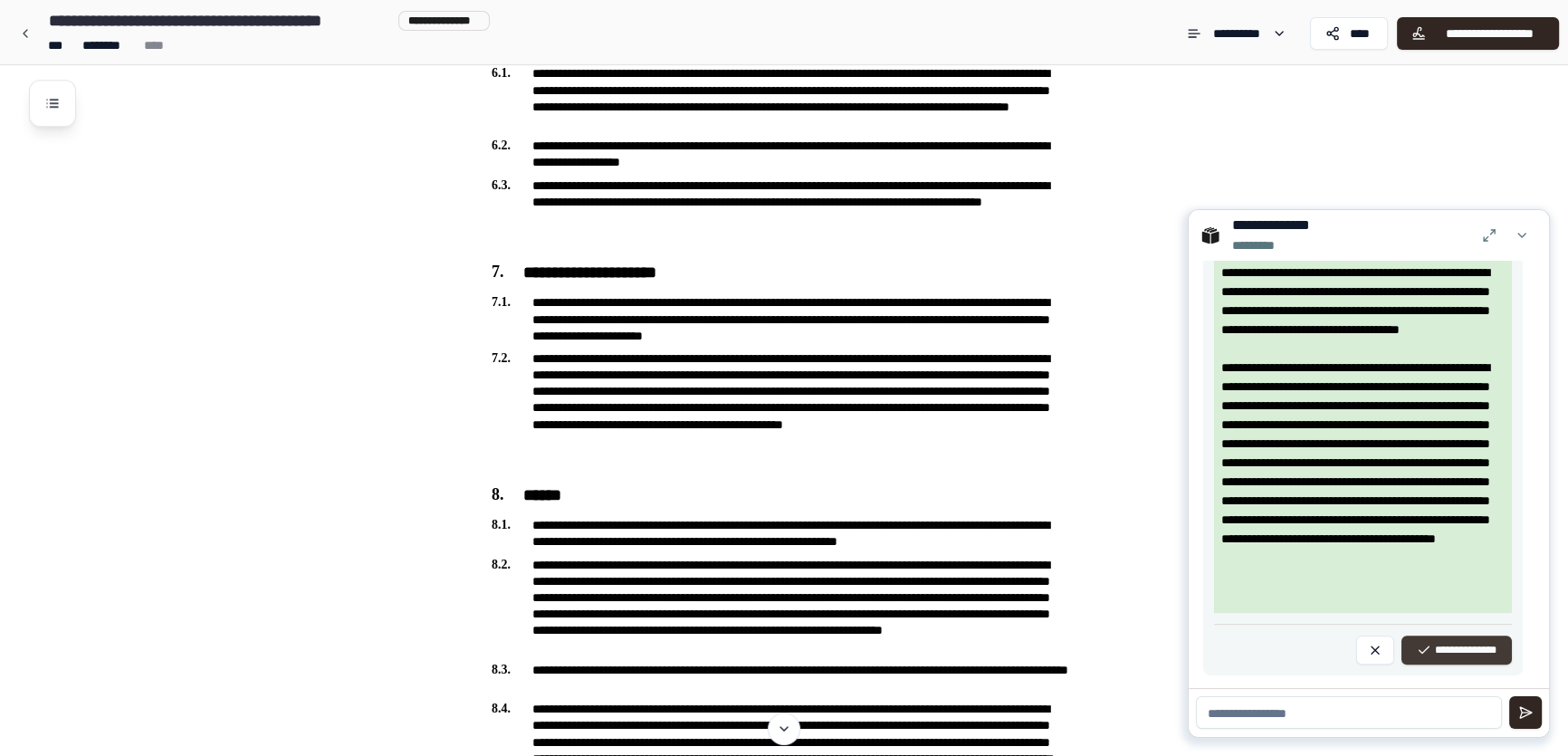 click on "**********" at bounding box center [1456, 650] 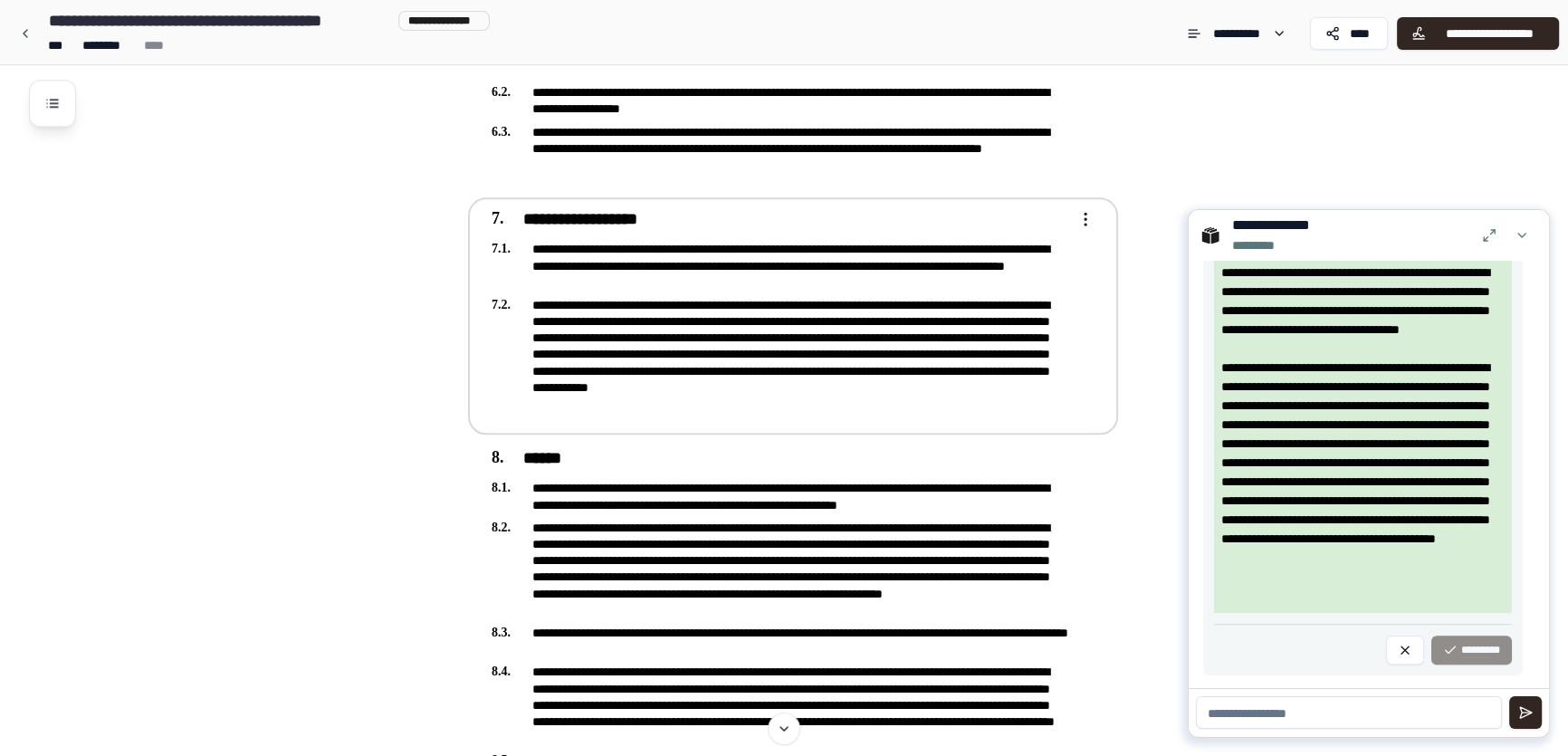 scroll, scrollTop: 2139, scrollLeft: 0, axis: vertical 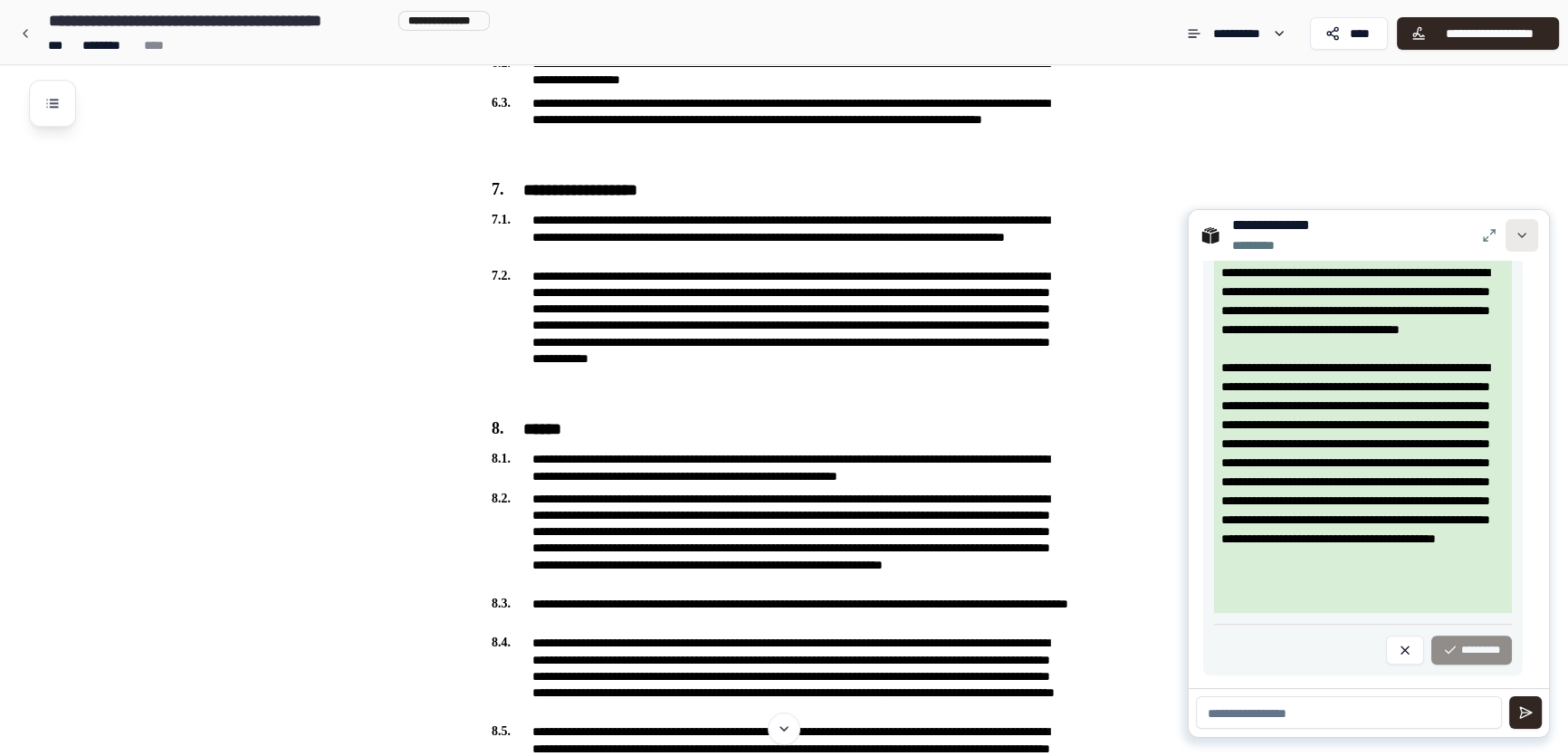 click at bounding box center [1522, 235] 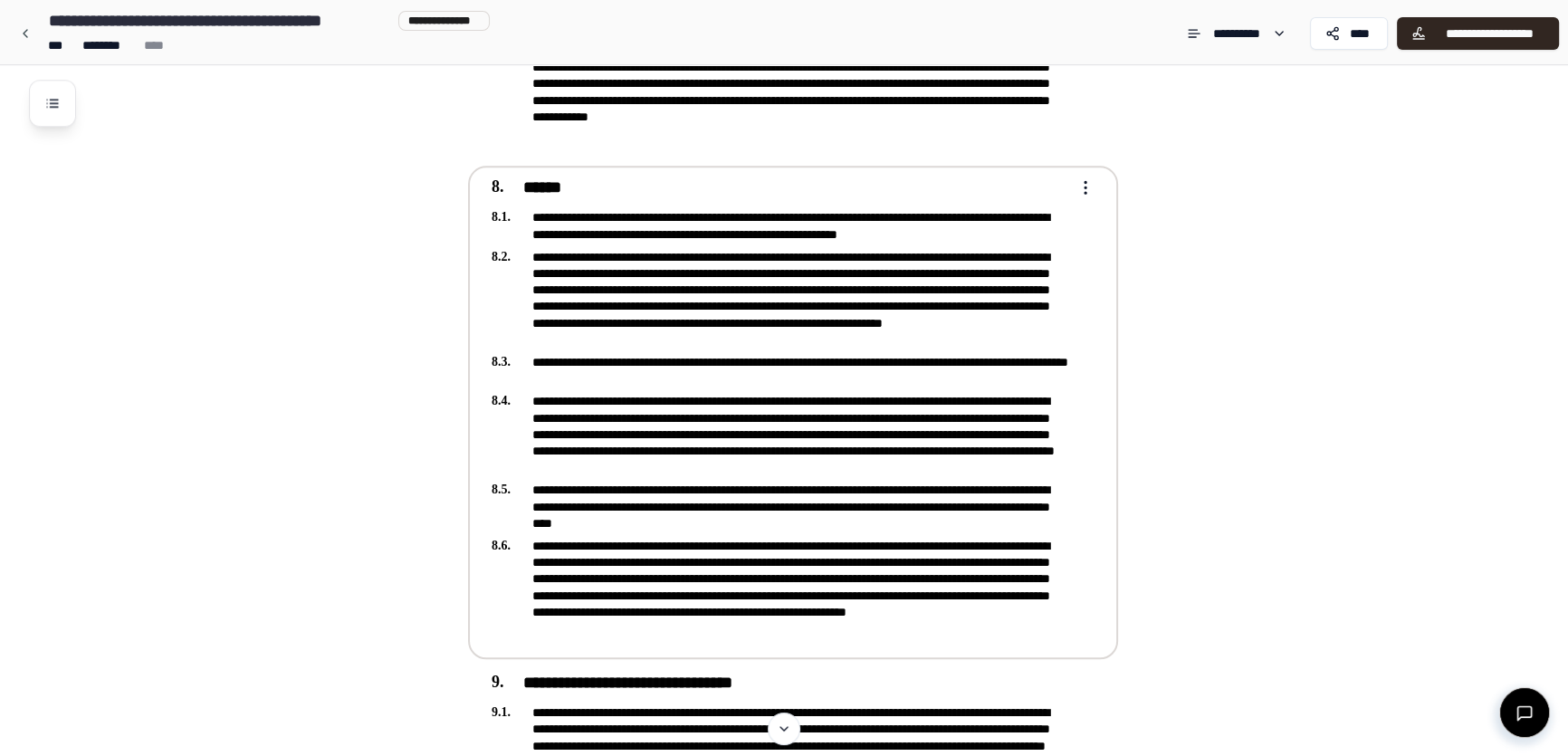 scroll, scrollTop: 2387, scrollLeft: 0, axis: vertical 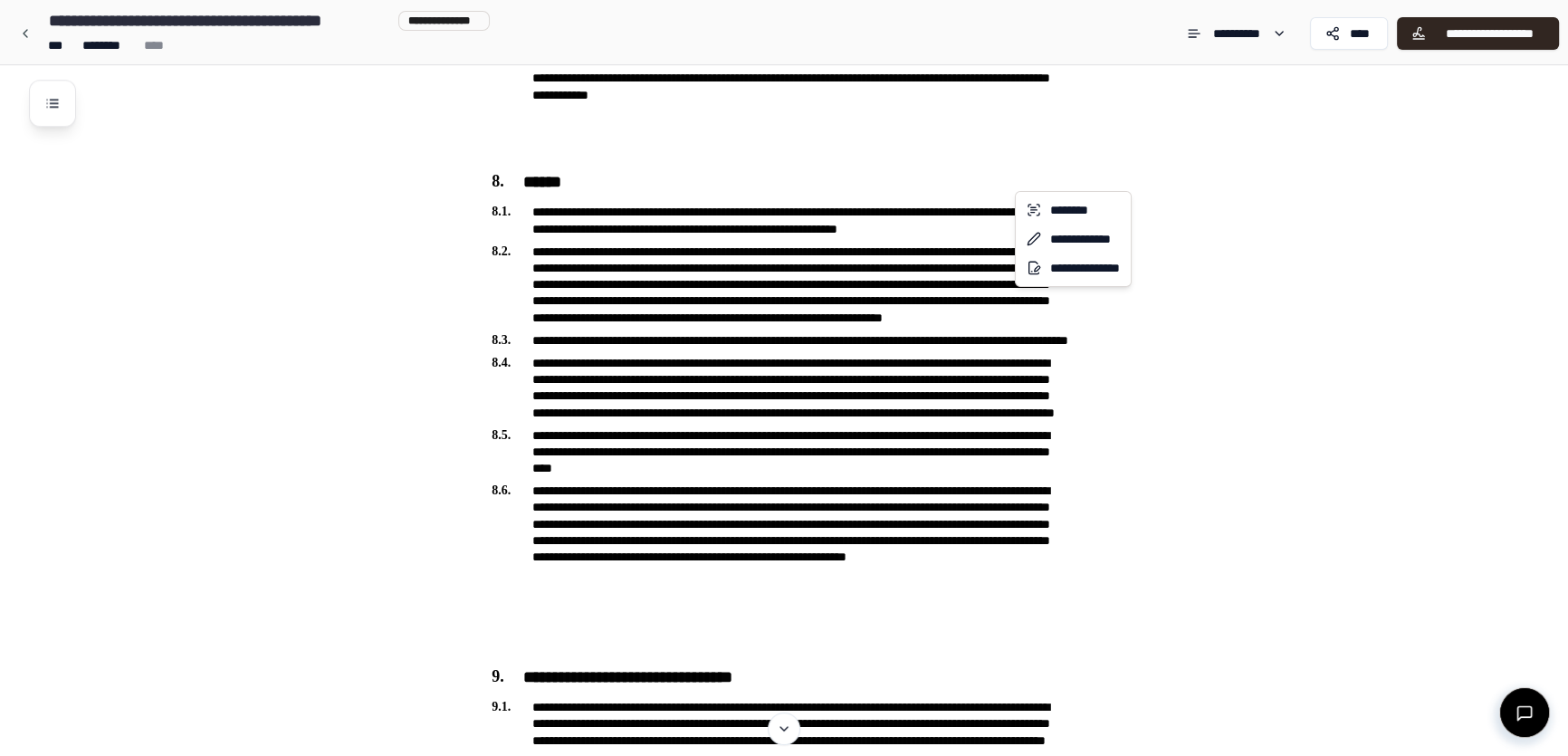 click on "**********" at bounding box center (789, 1864) 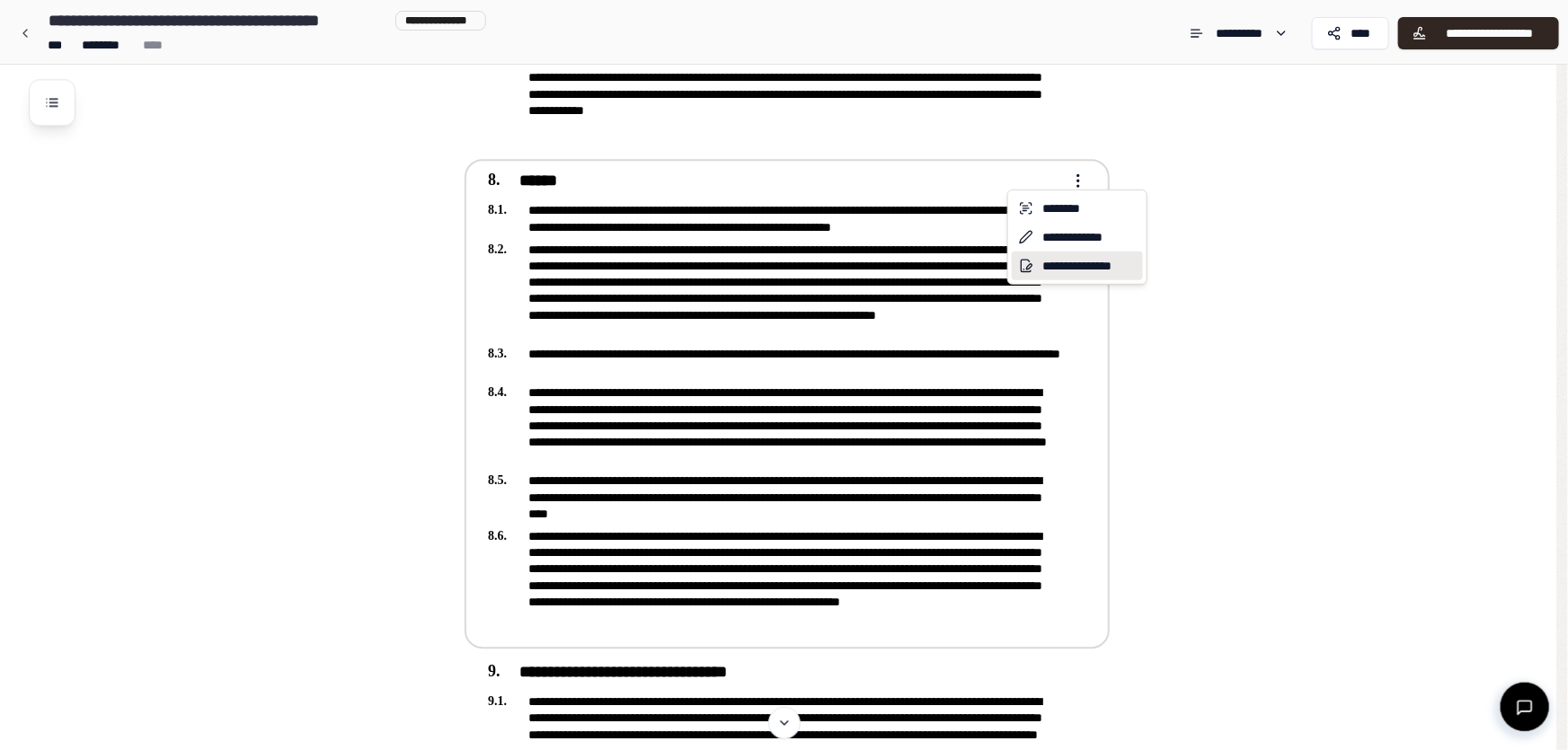 click on "**********" at bounding box center [1077, 266] 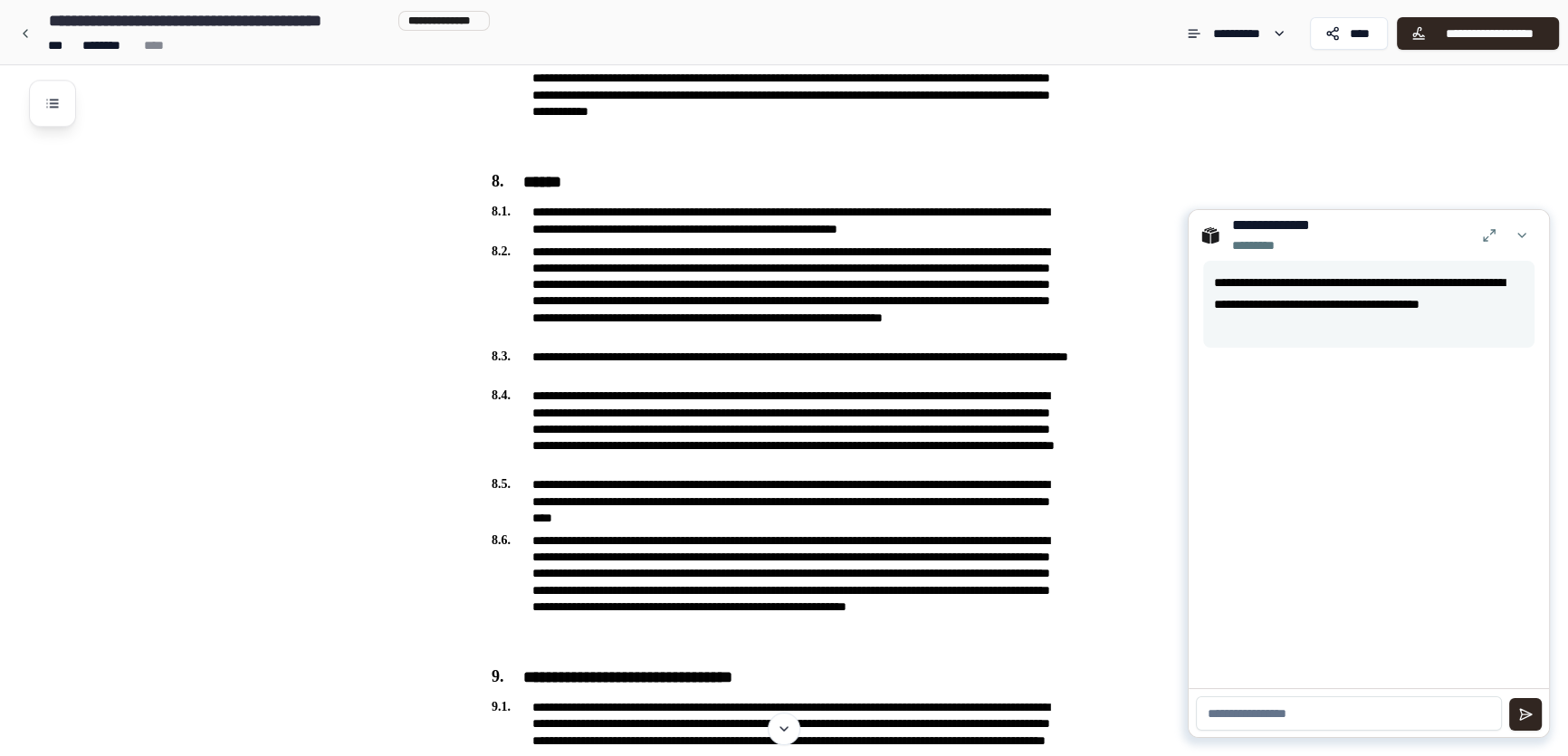 click at bounding box center [1349, 713] 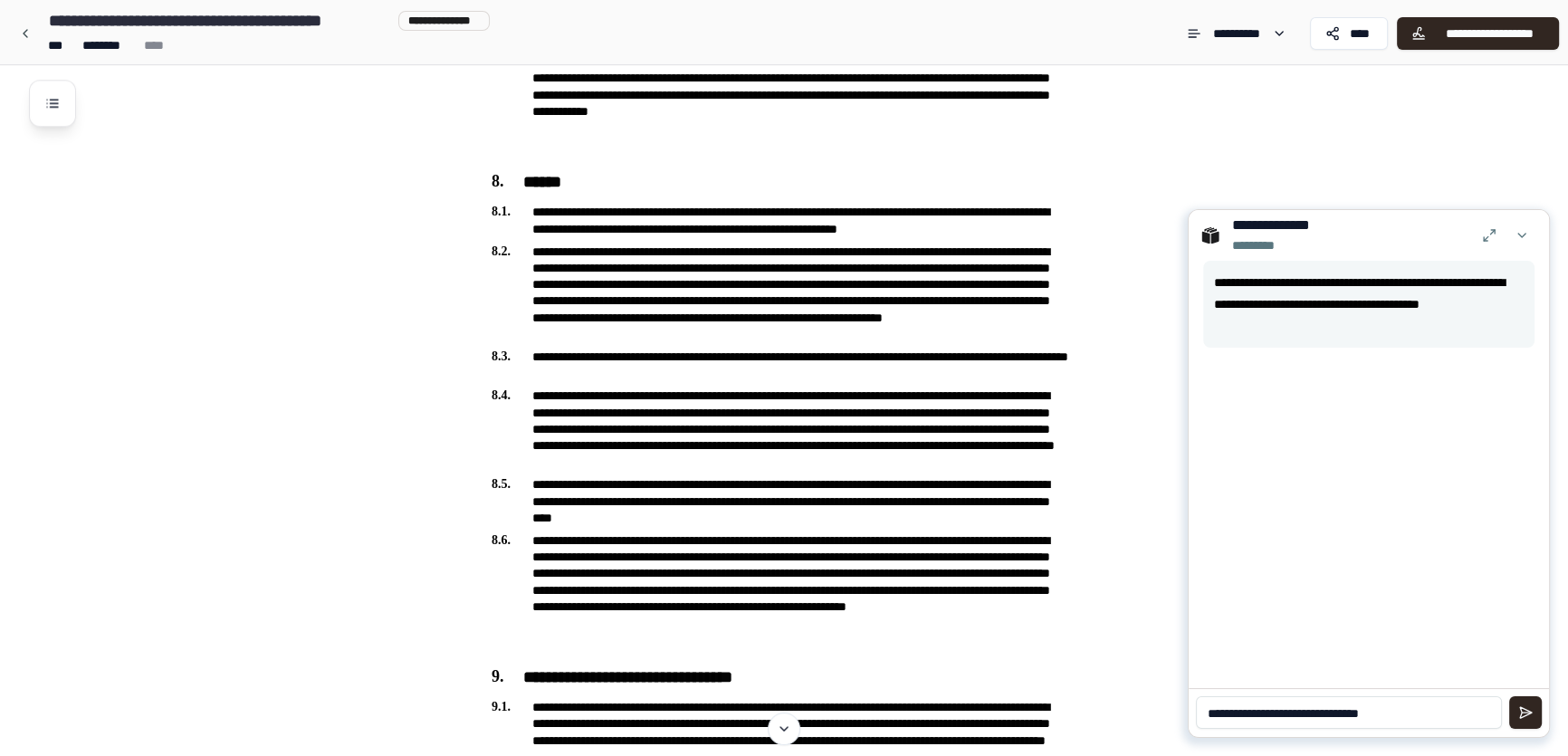 click on "**********" at bounding box center [1349, 713] 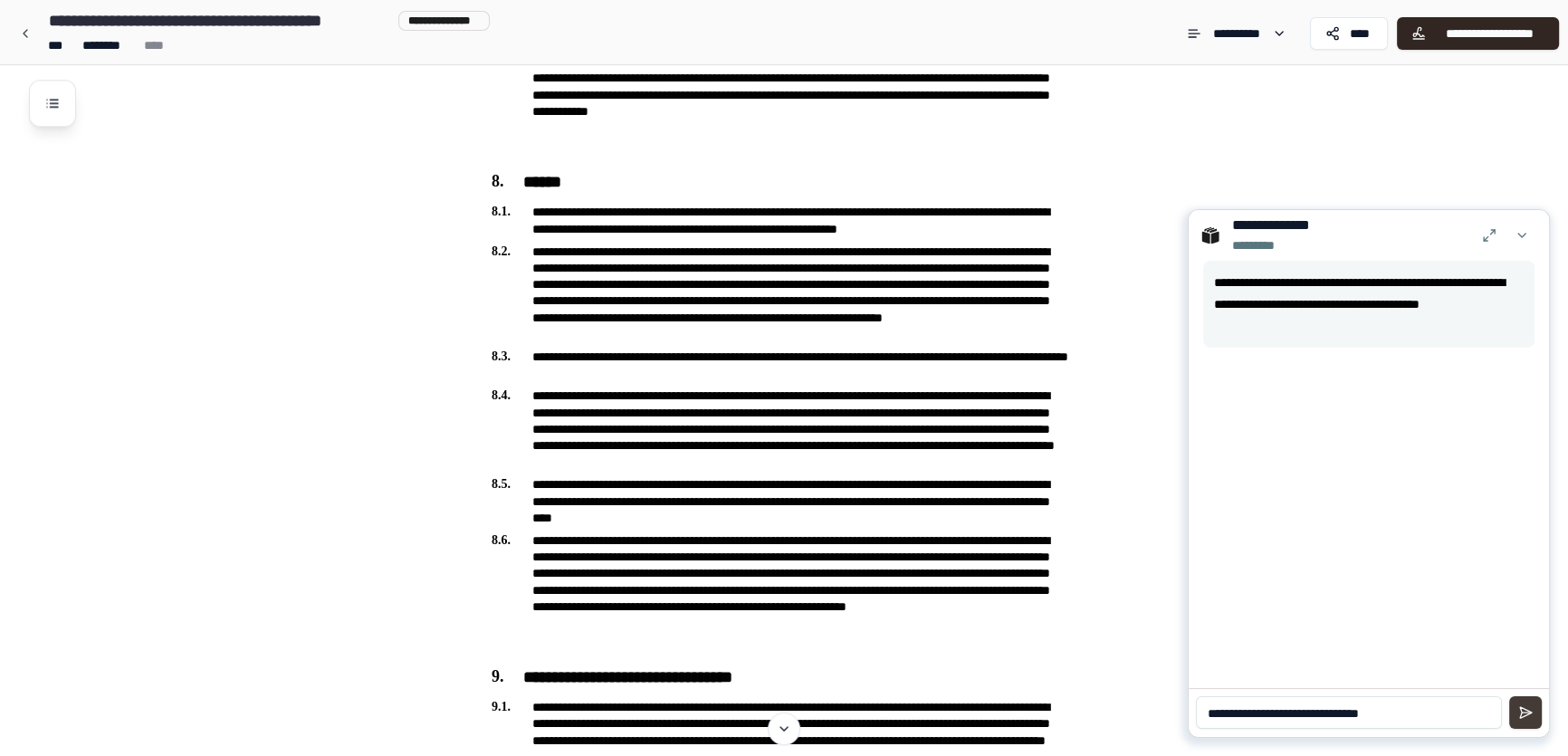 type on "**********" 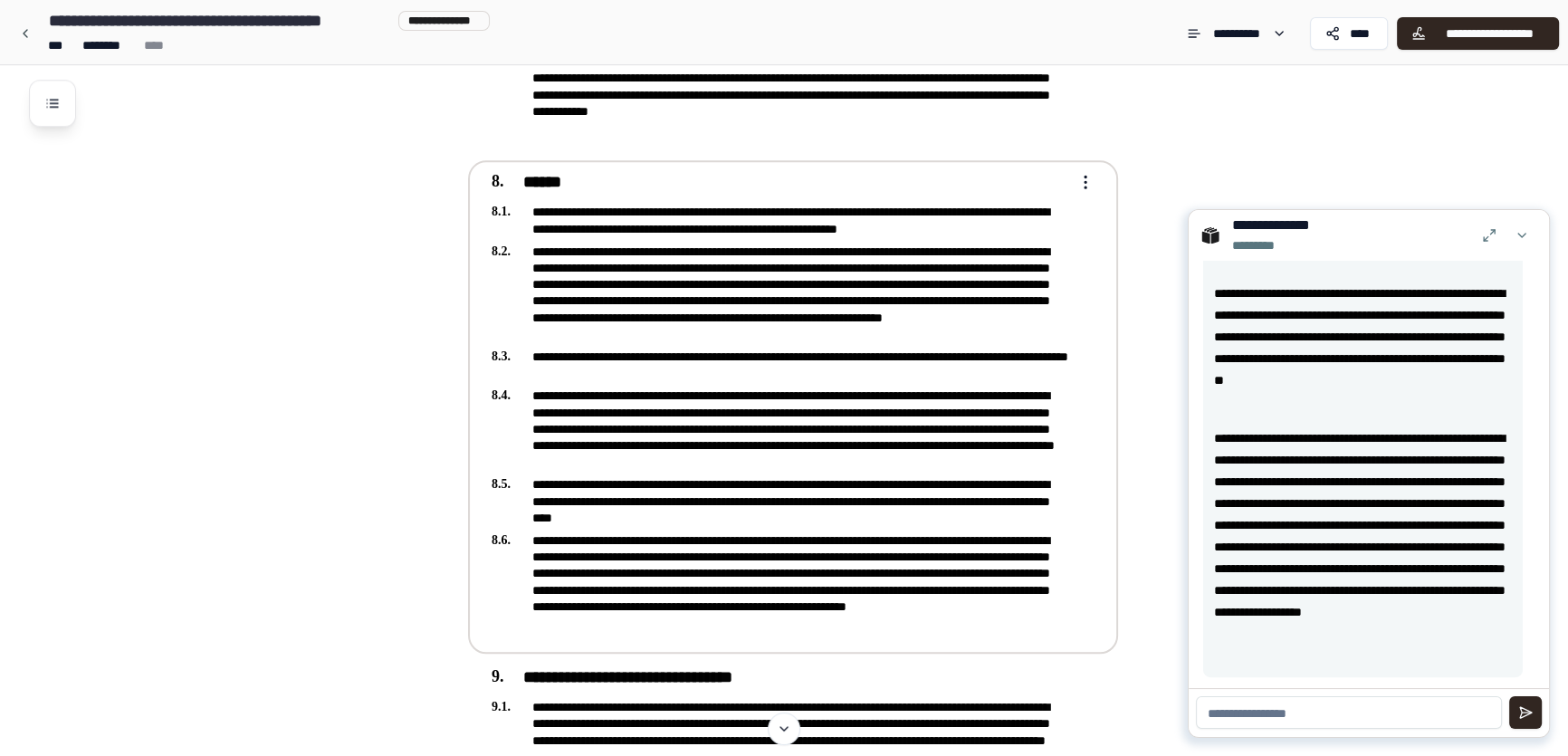 scroll, scrollTop: 850, scrollLeft: 0, axis: vertical 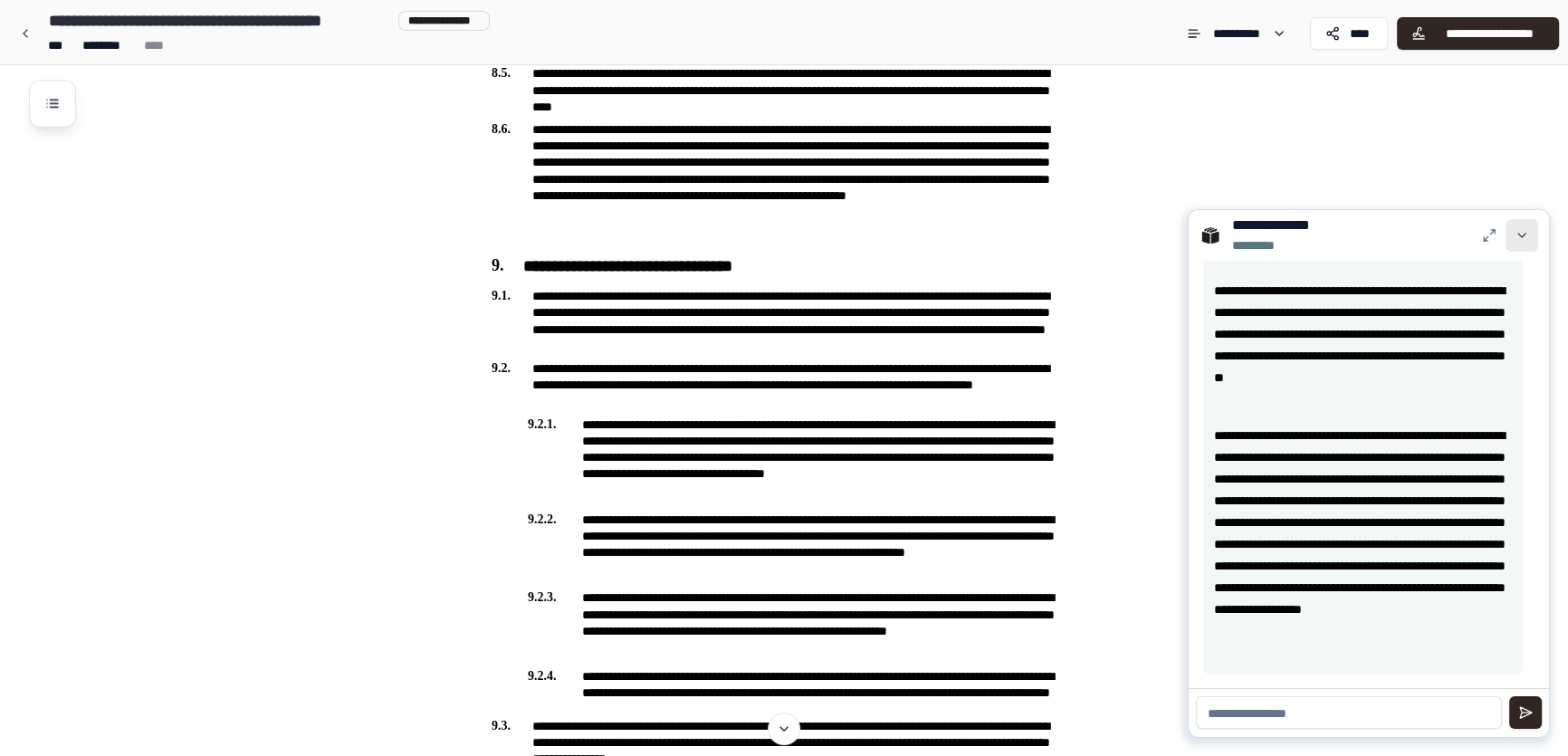 click at bounding box center (1522, 235) 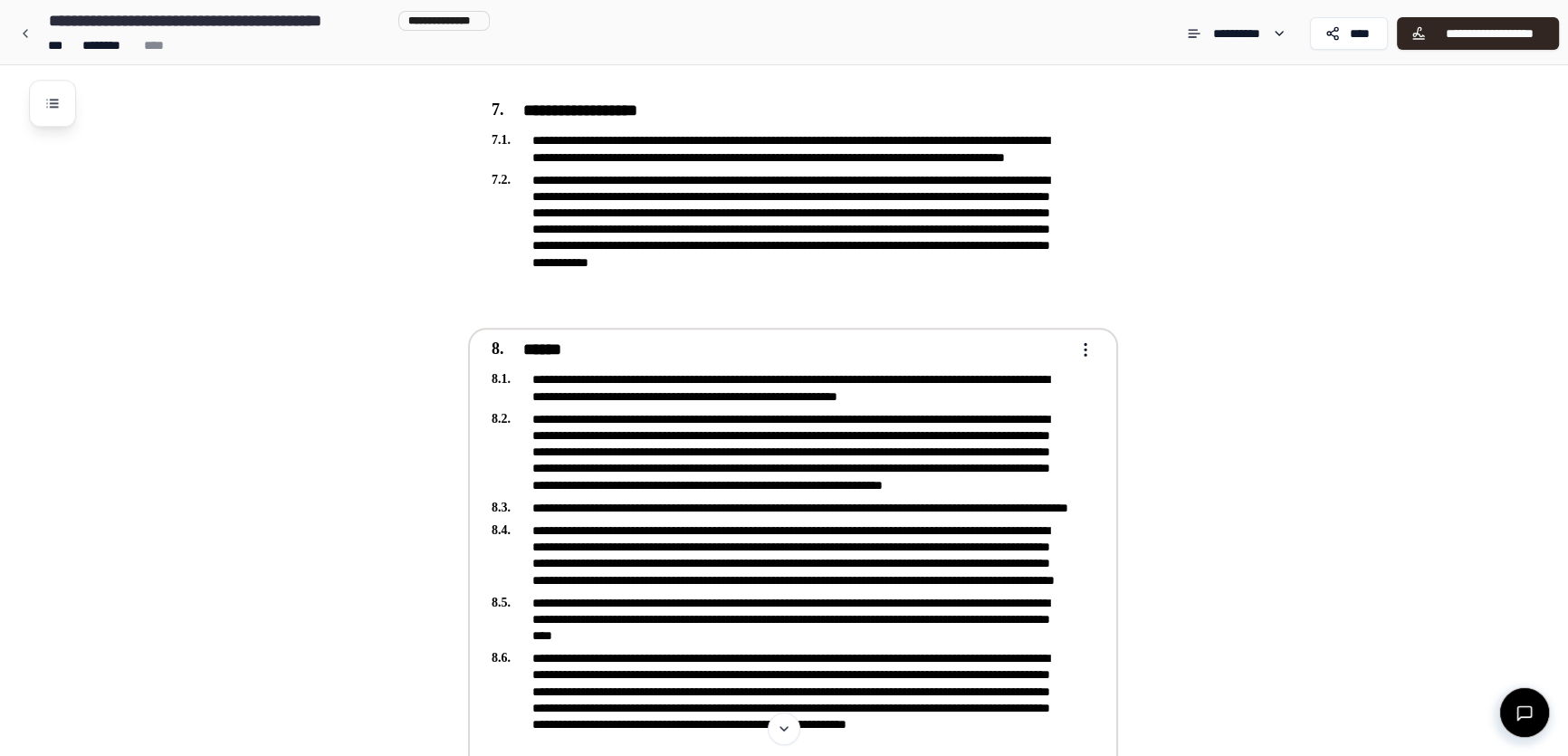 scroll, scrollTop: 2304, scrollLeft: 0, axis: vertical 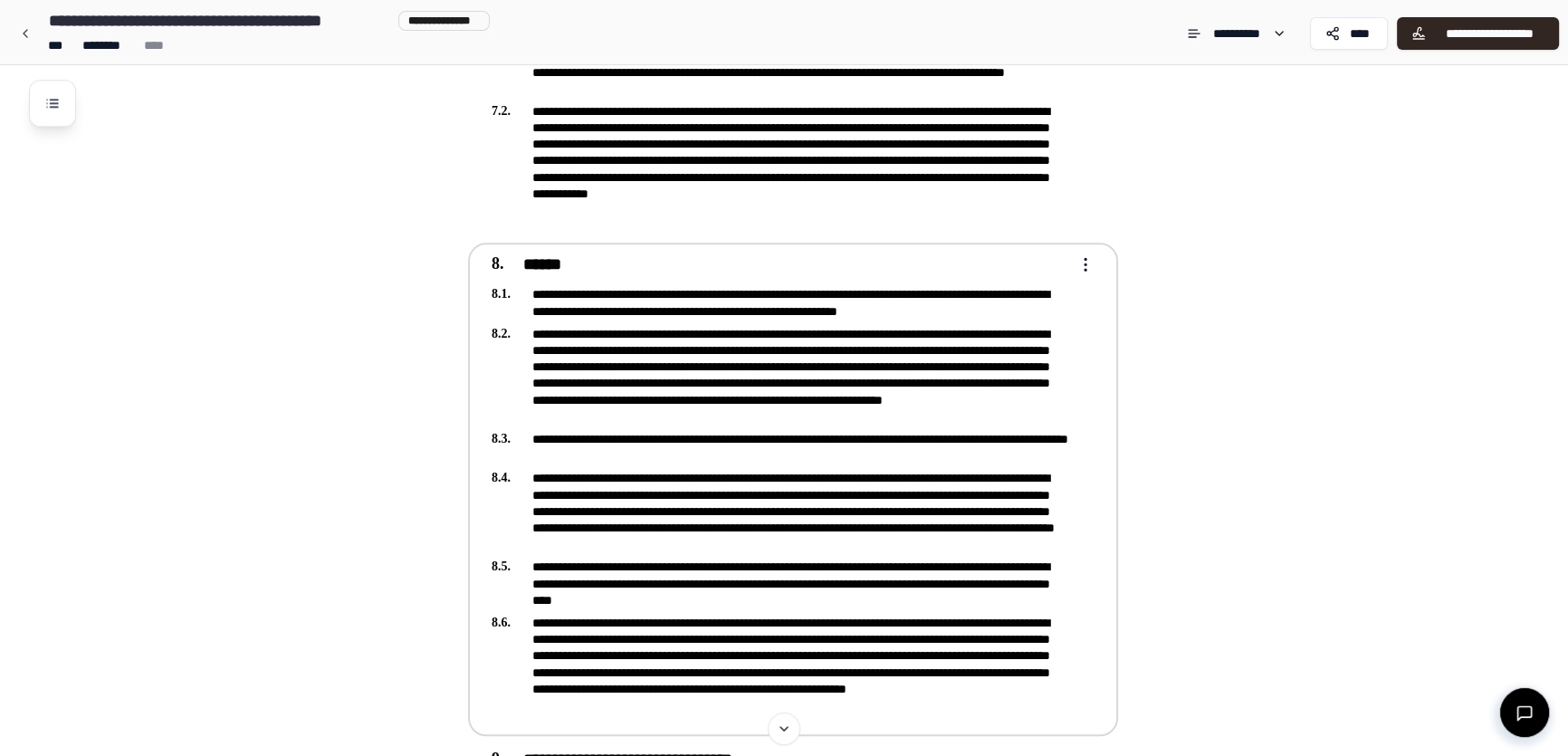 click on "**********" at bounding box center [784, 1947] 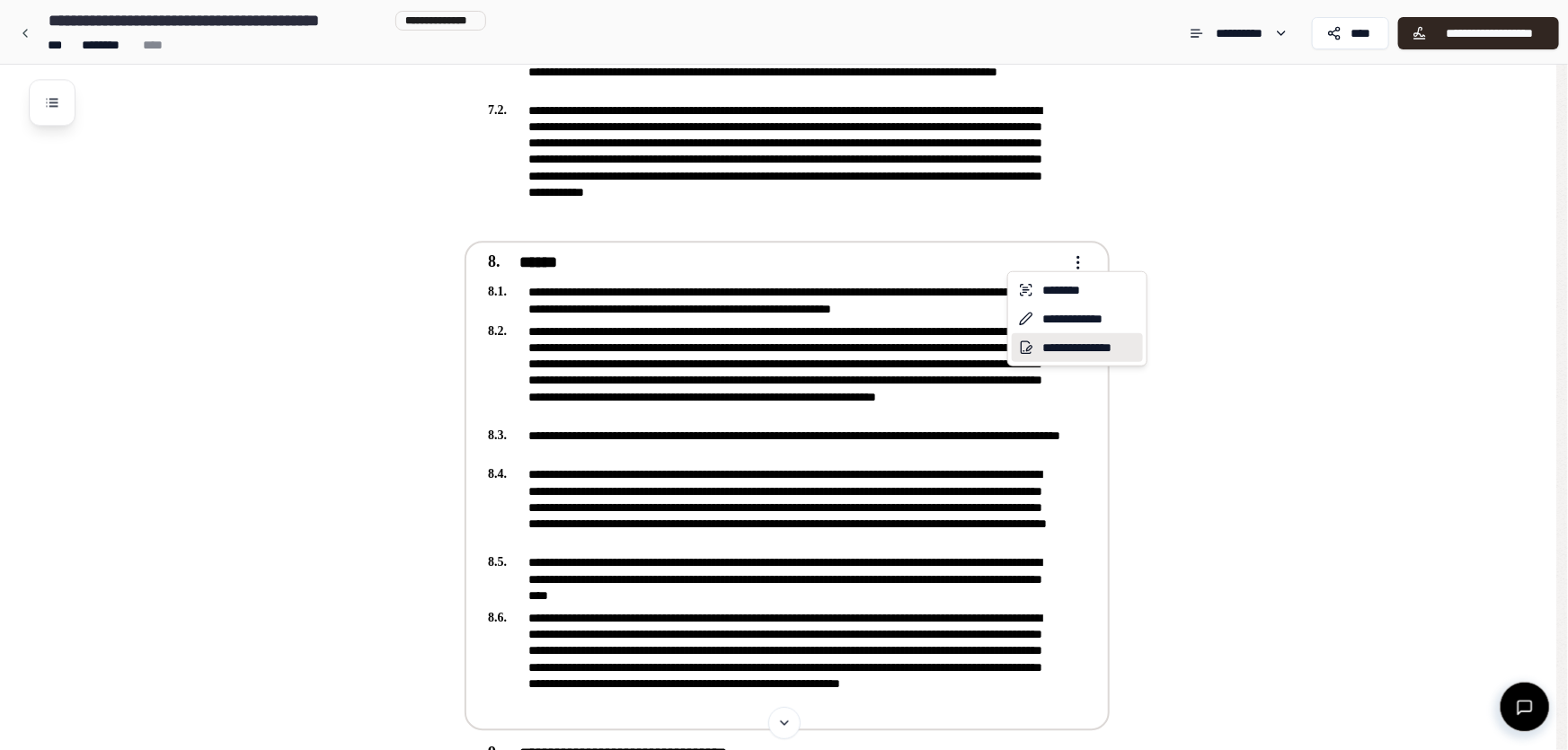 click on "**********" at bounding box center (1077, 348) 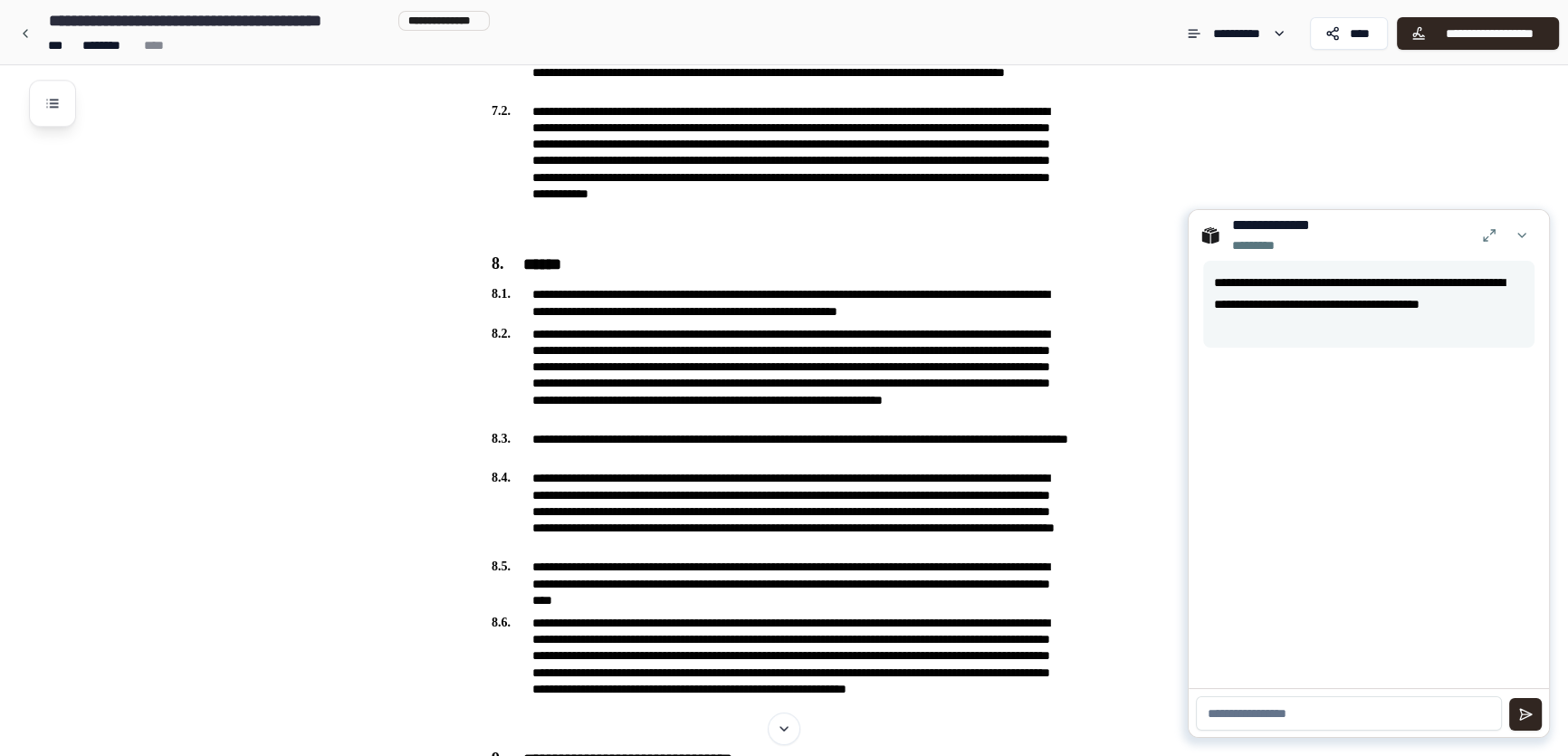 click at bounding box center (1349, 713) 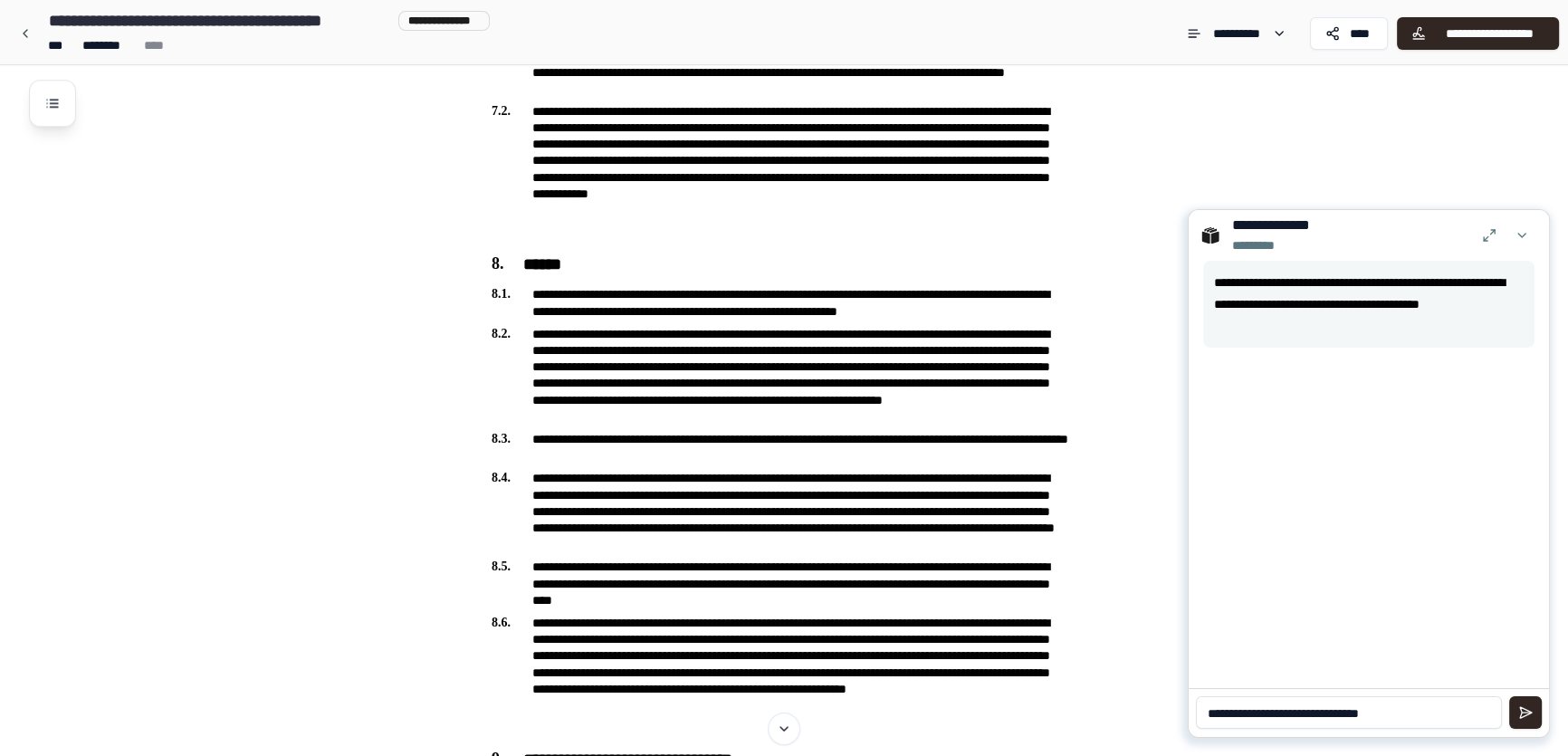 click on "**********" at bounding box center (1349, 713) 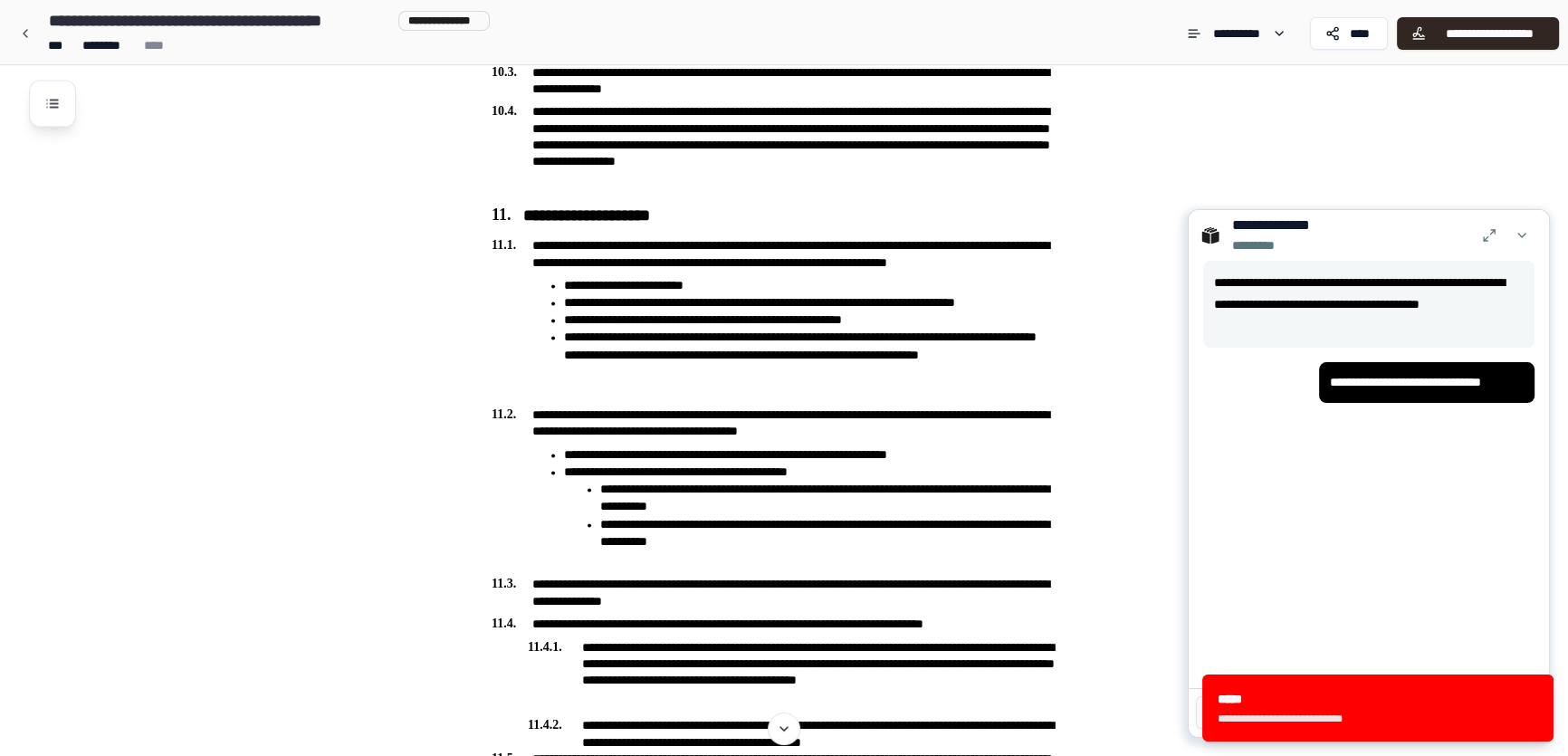 scroll, scrollTop: 3220, scrollLeft: 0, axis: vertical 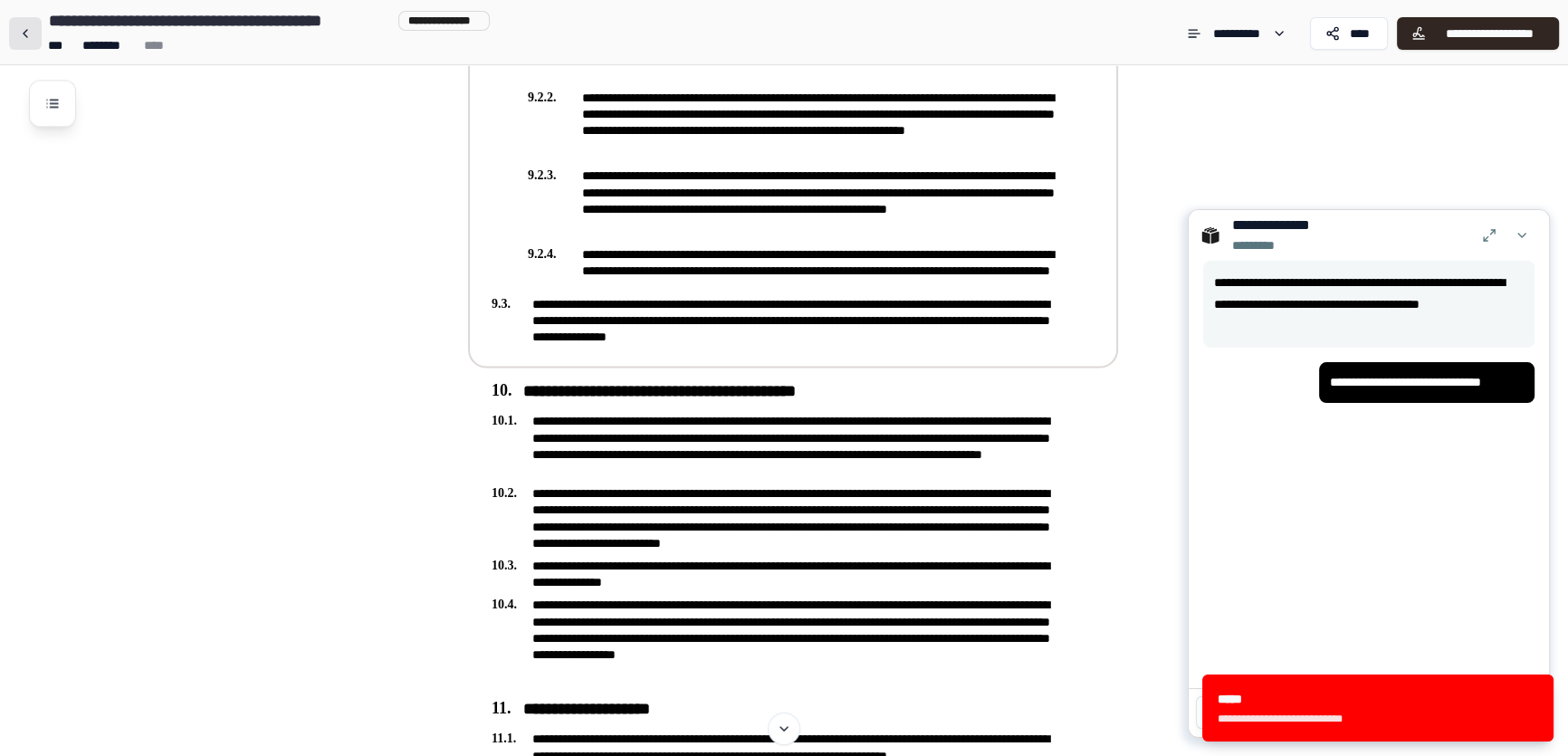 click at bounding box center (25, 33) 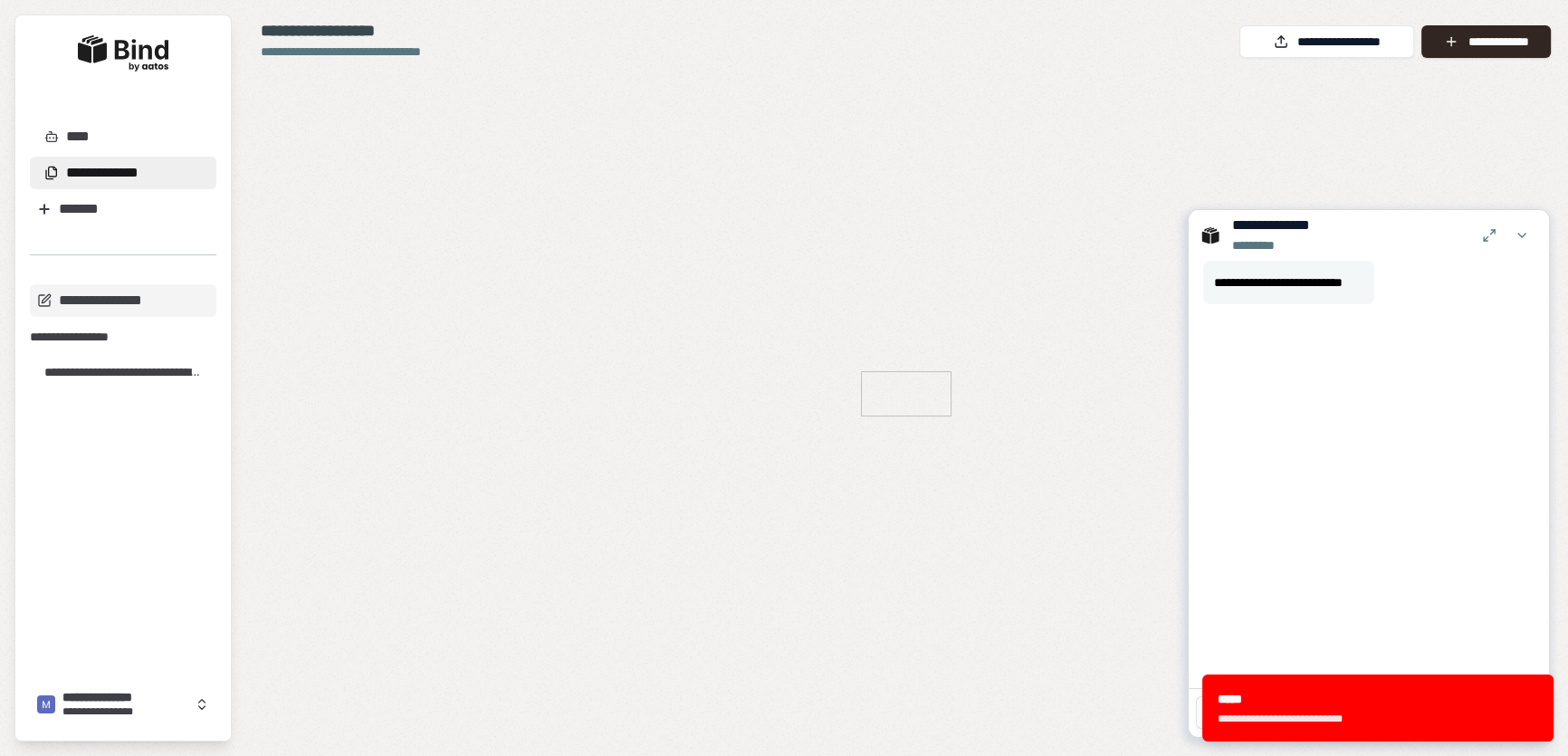 scroll, scrollTop: 0, scrollLeft: 0, axis: both 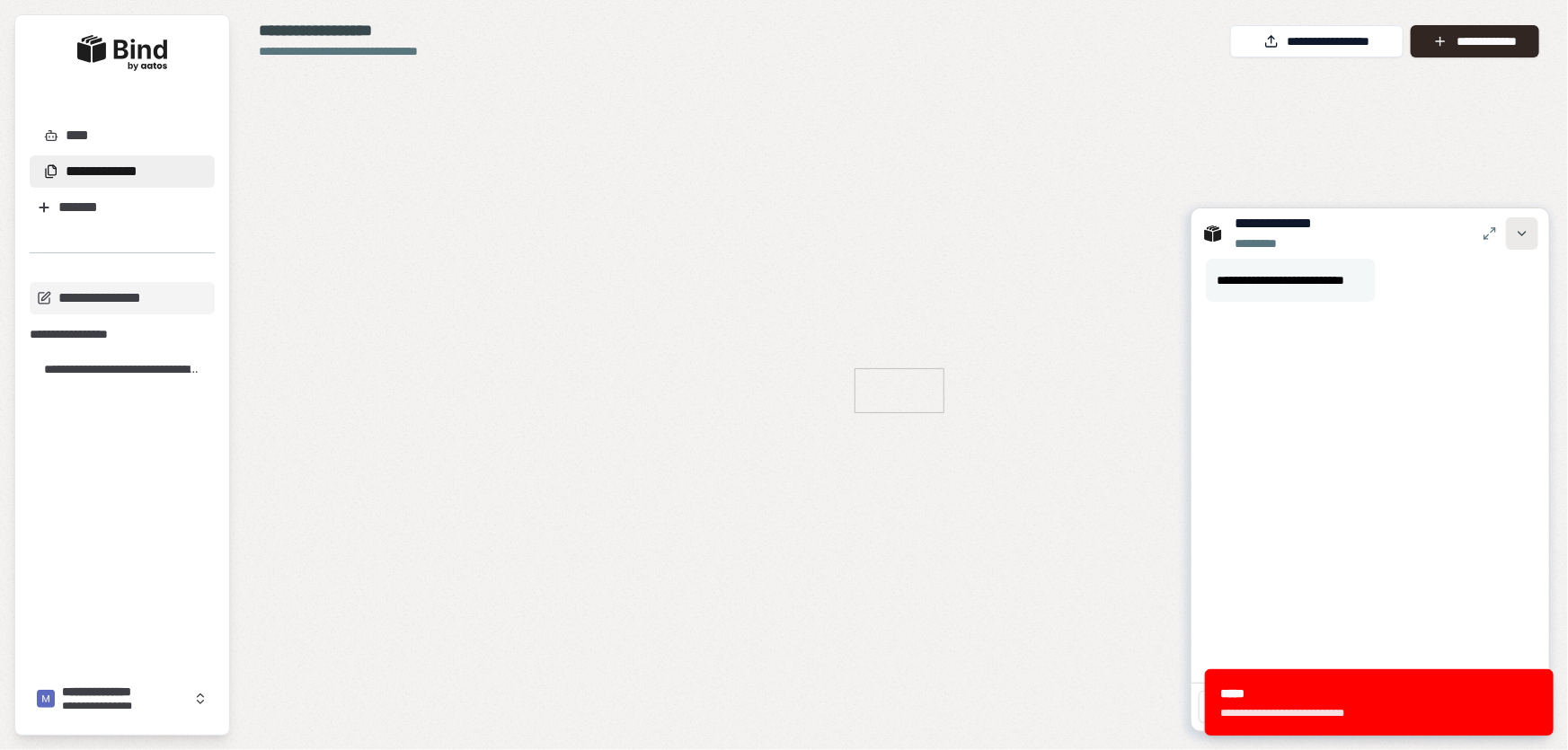 click at bounding box center (1522, 234) 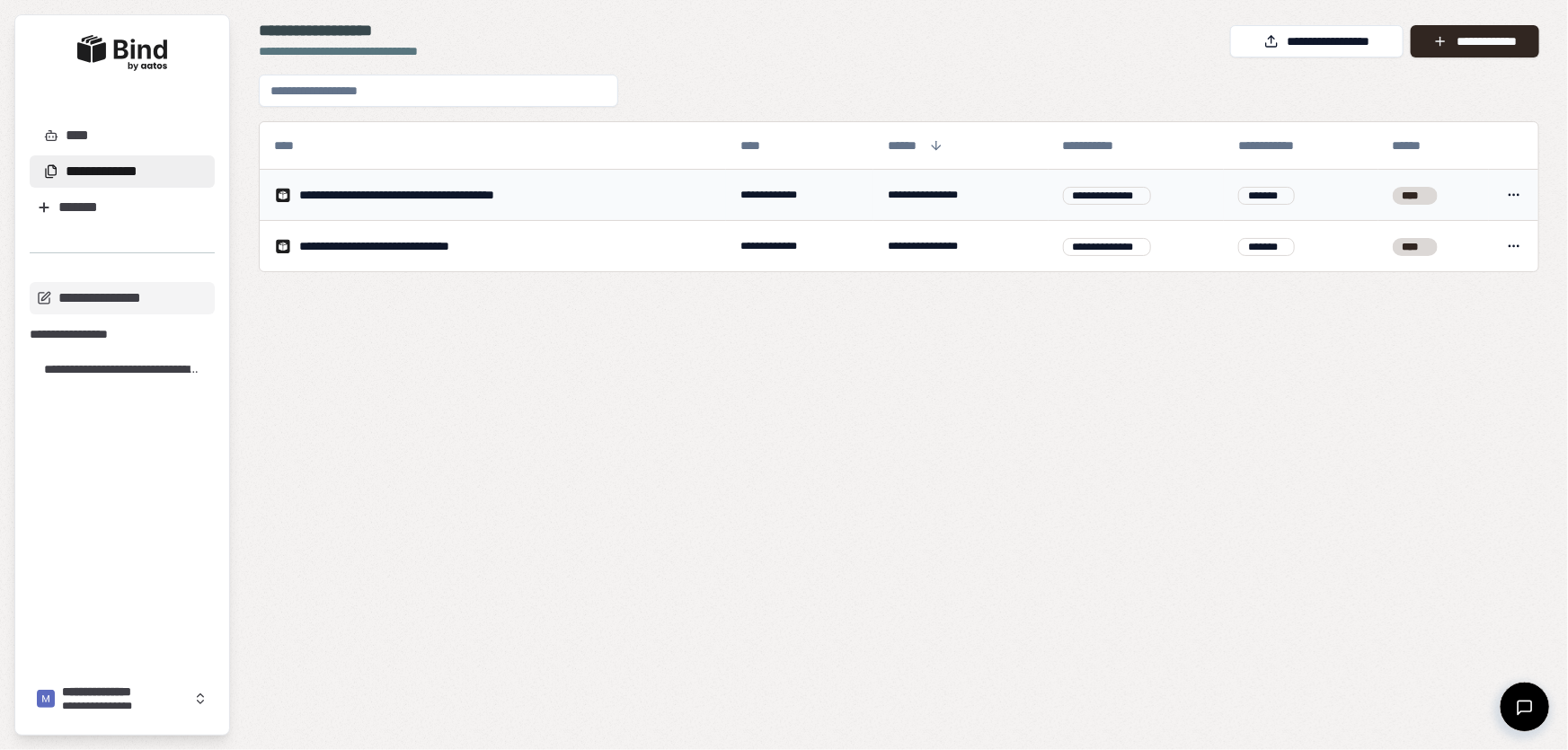 click on "**********" at bounding box center (492, 195) 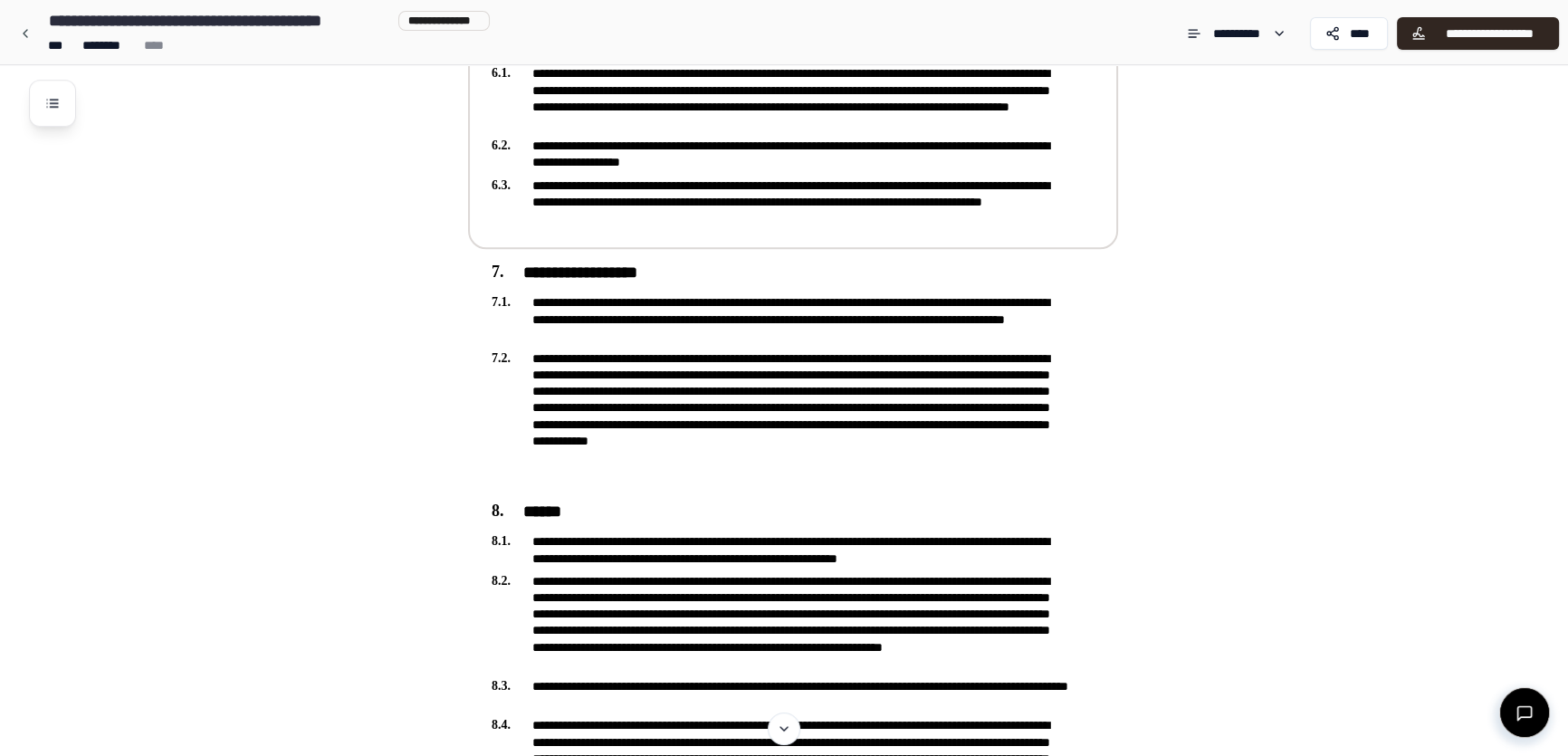 scroll, scrollTop: 2387, scrollLeft: 0, axis: vertical 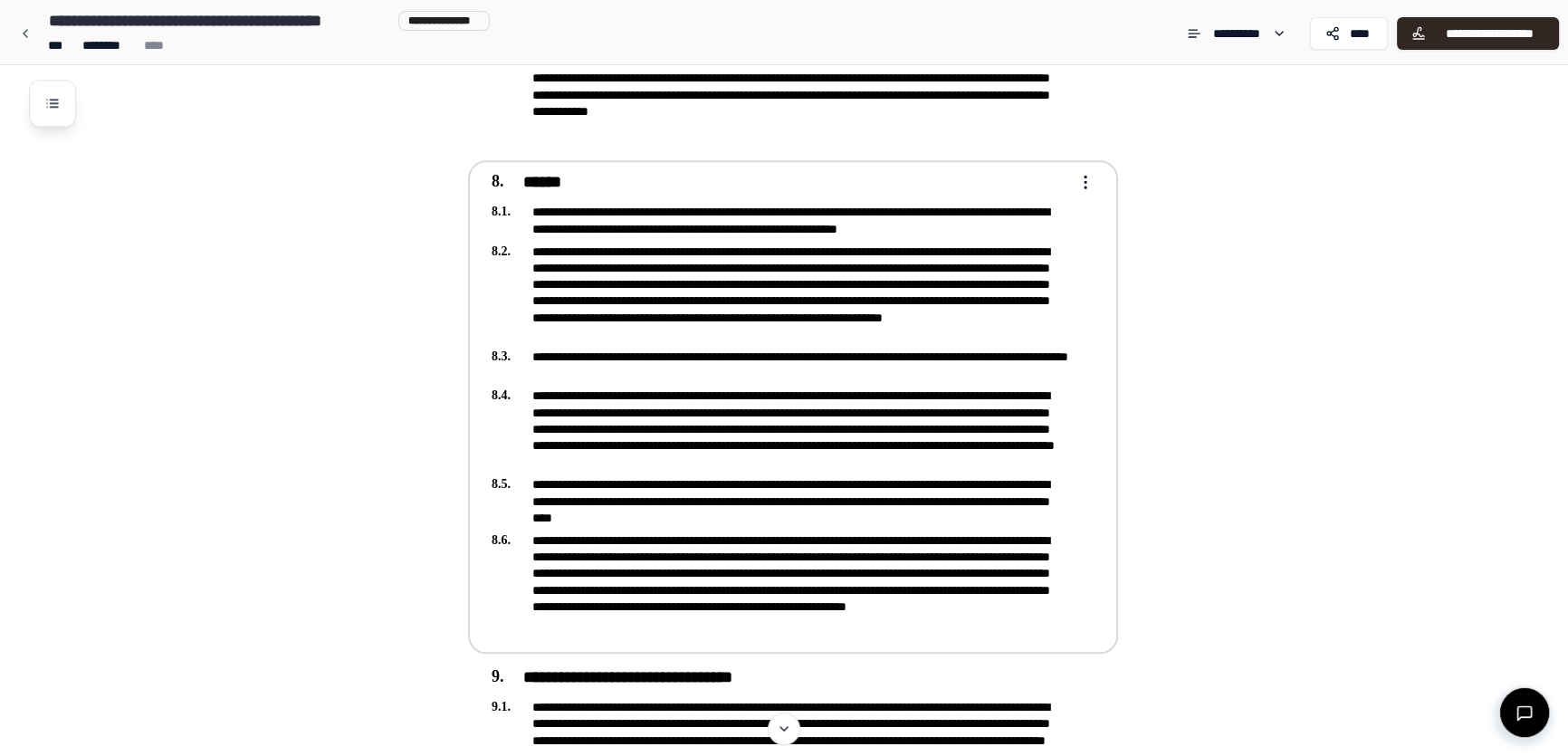 click on "**********" at bounding box center [784, 1864] 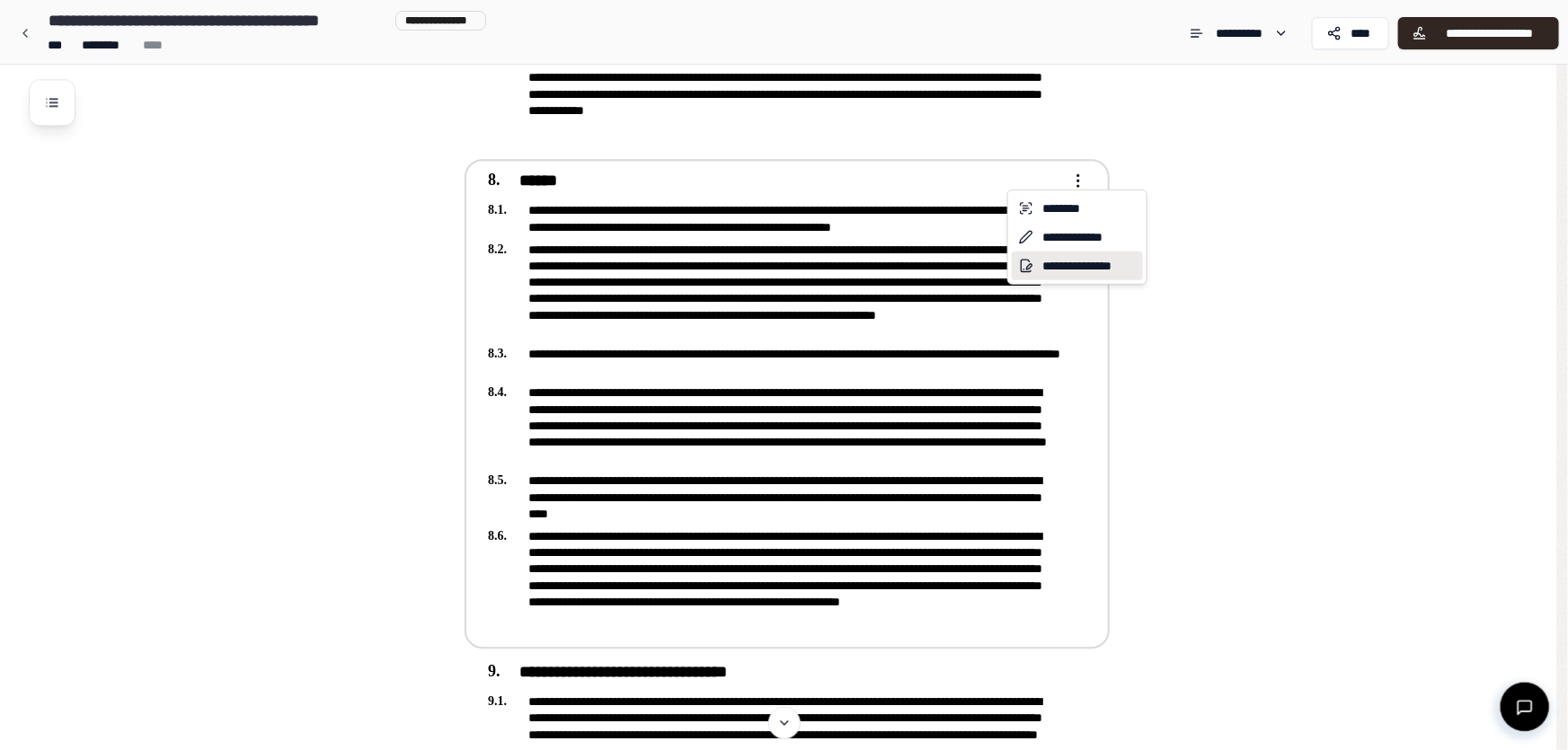 click on "**********" at bounding box center [1077, 266] 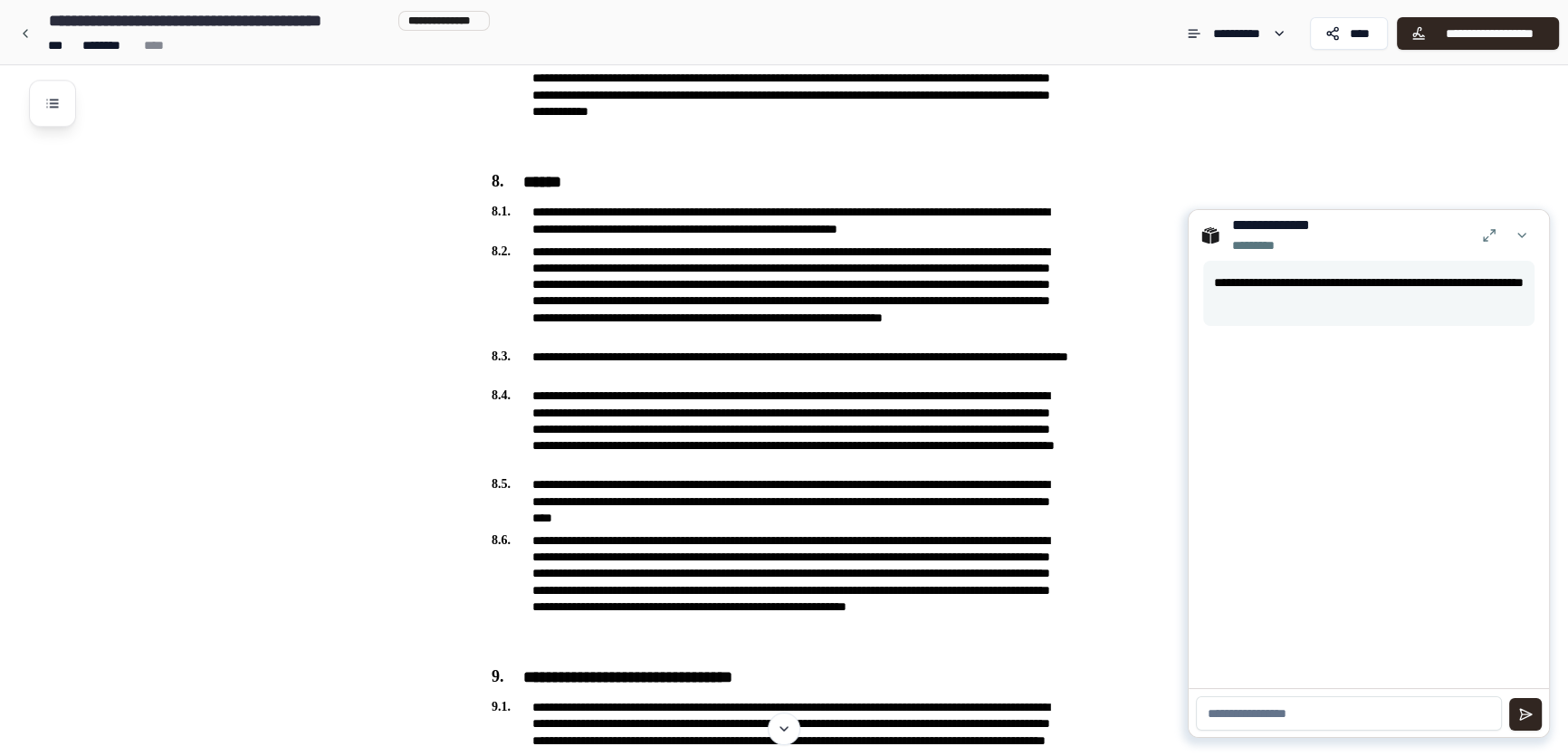 click at bounding box center [1349, 713] 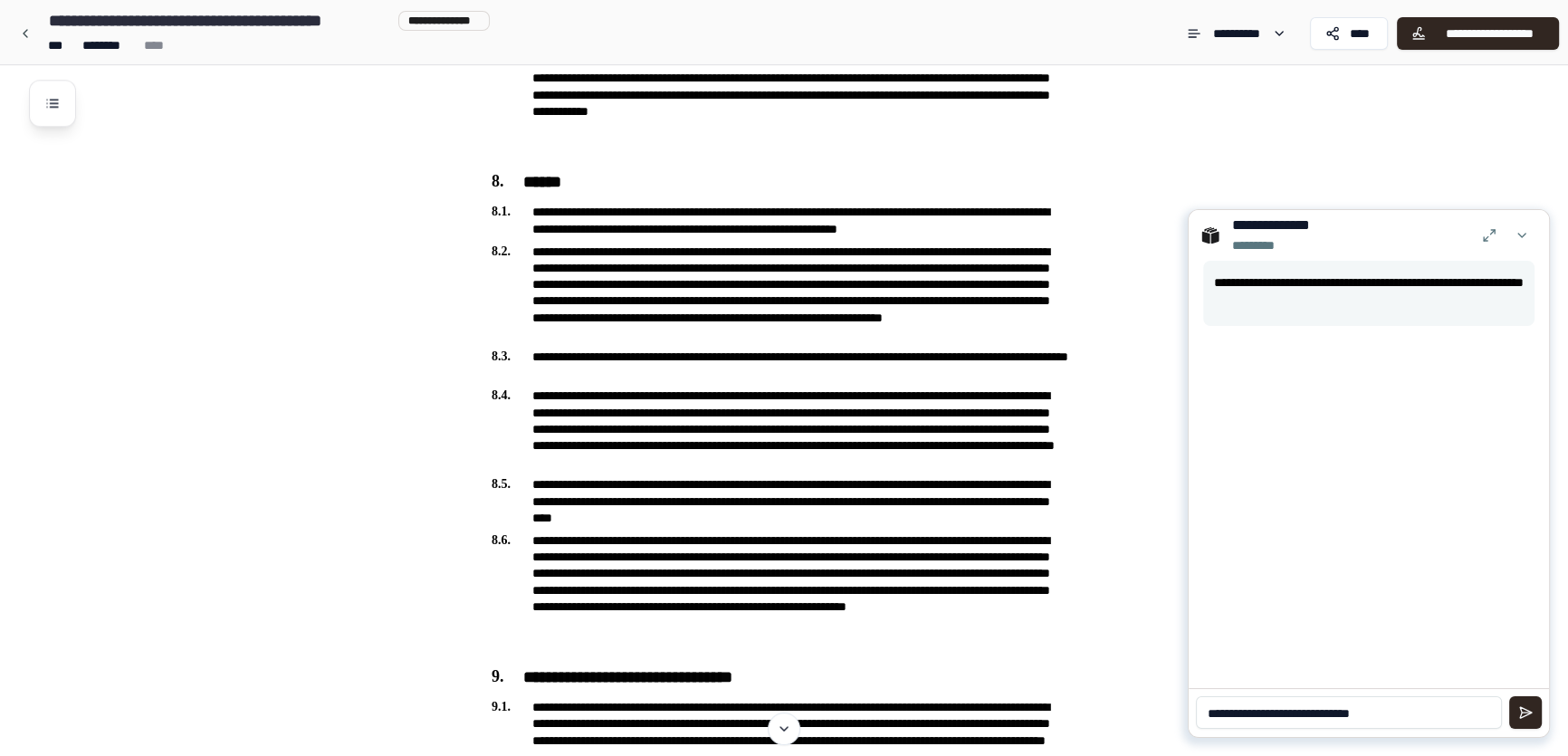 type on "**********" 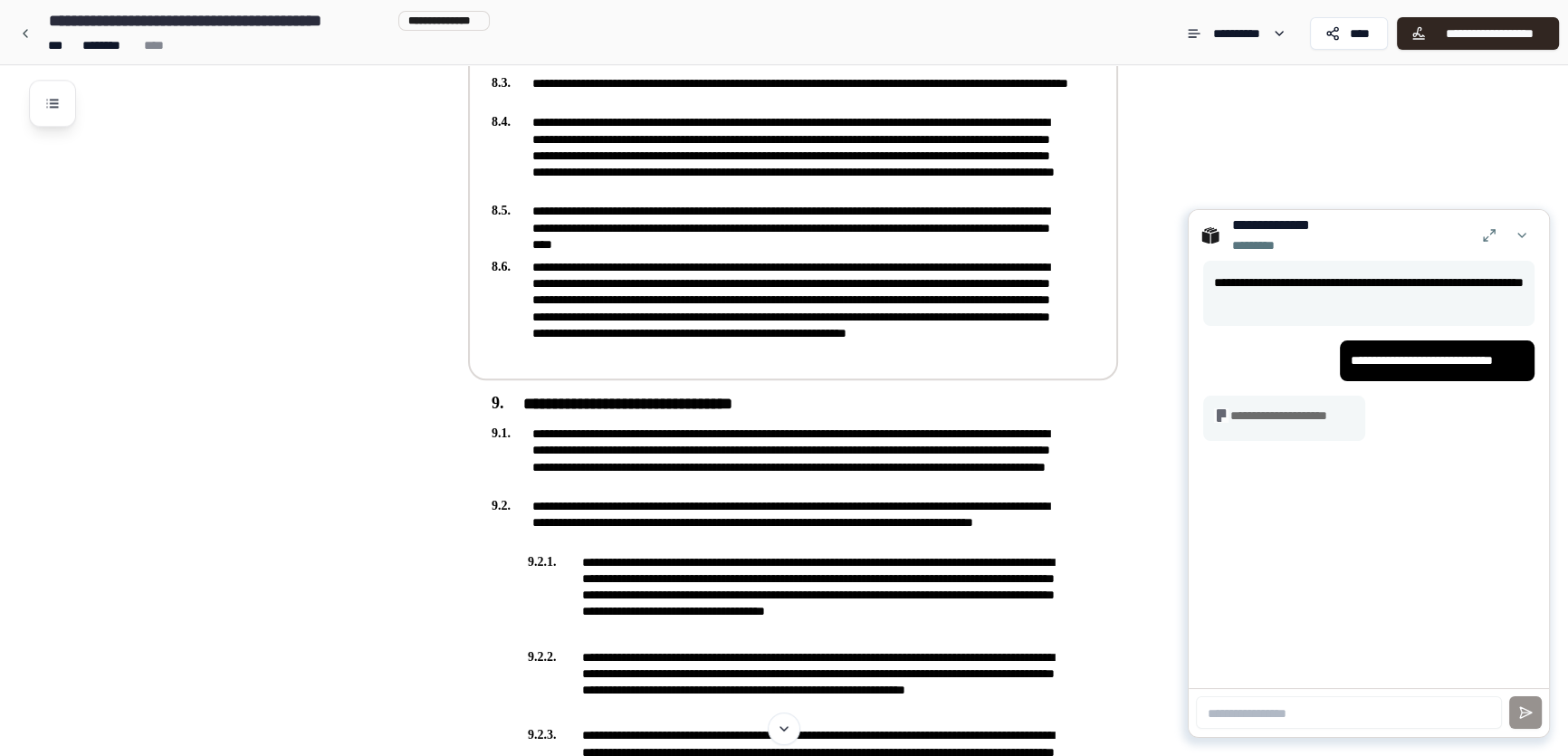 scroll, scrollTop: 2716, scrollLeft: 0, axis: vertical 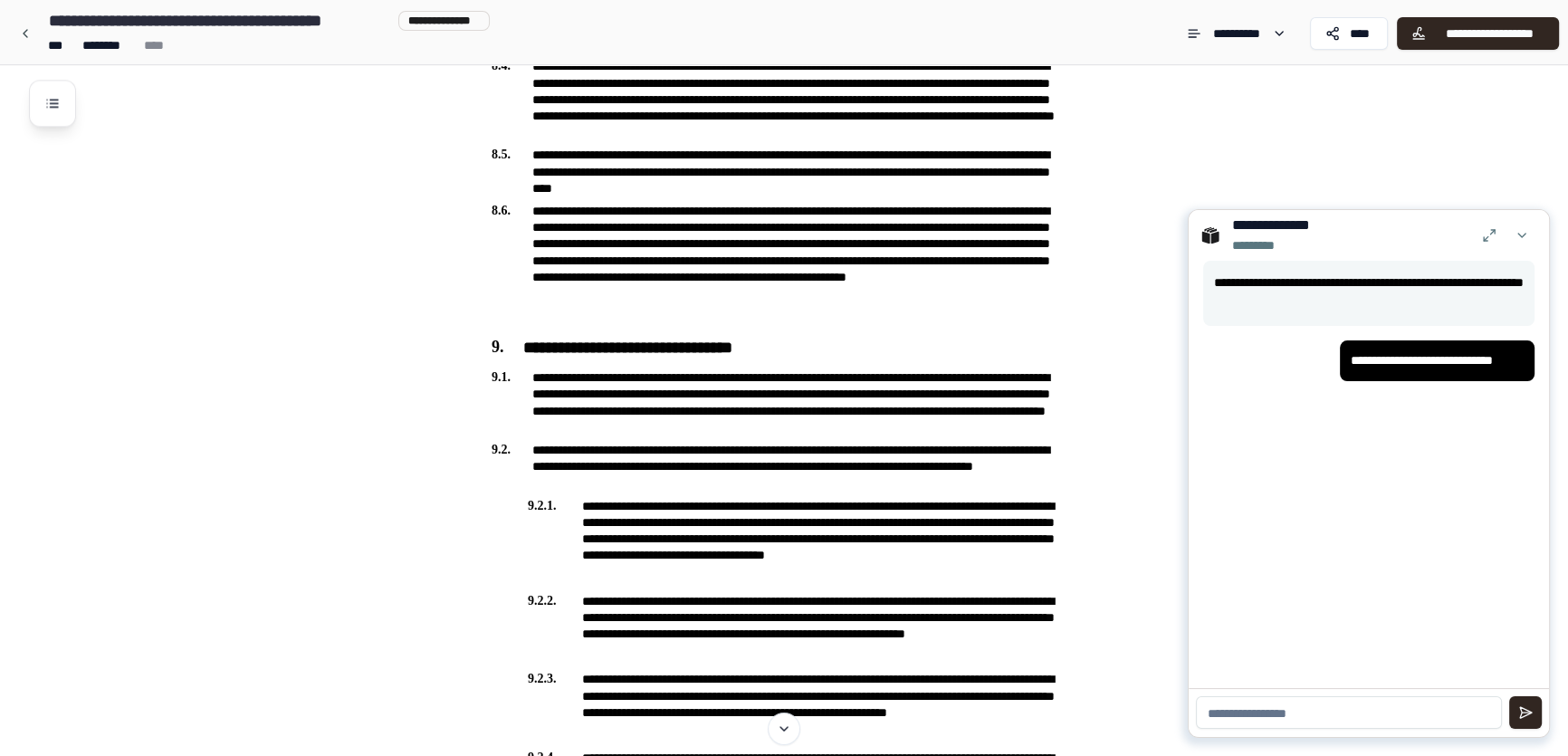 click at bounding box center (1522, 235) 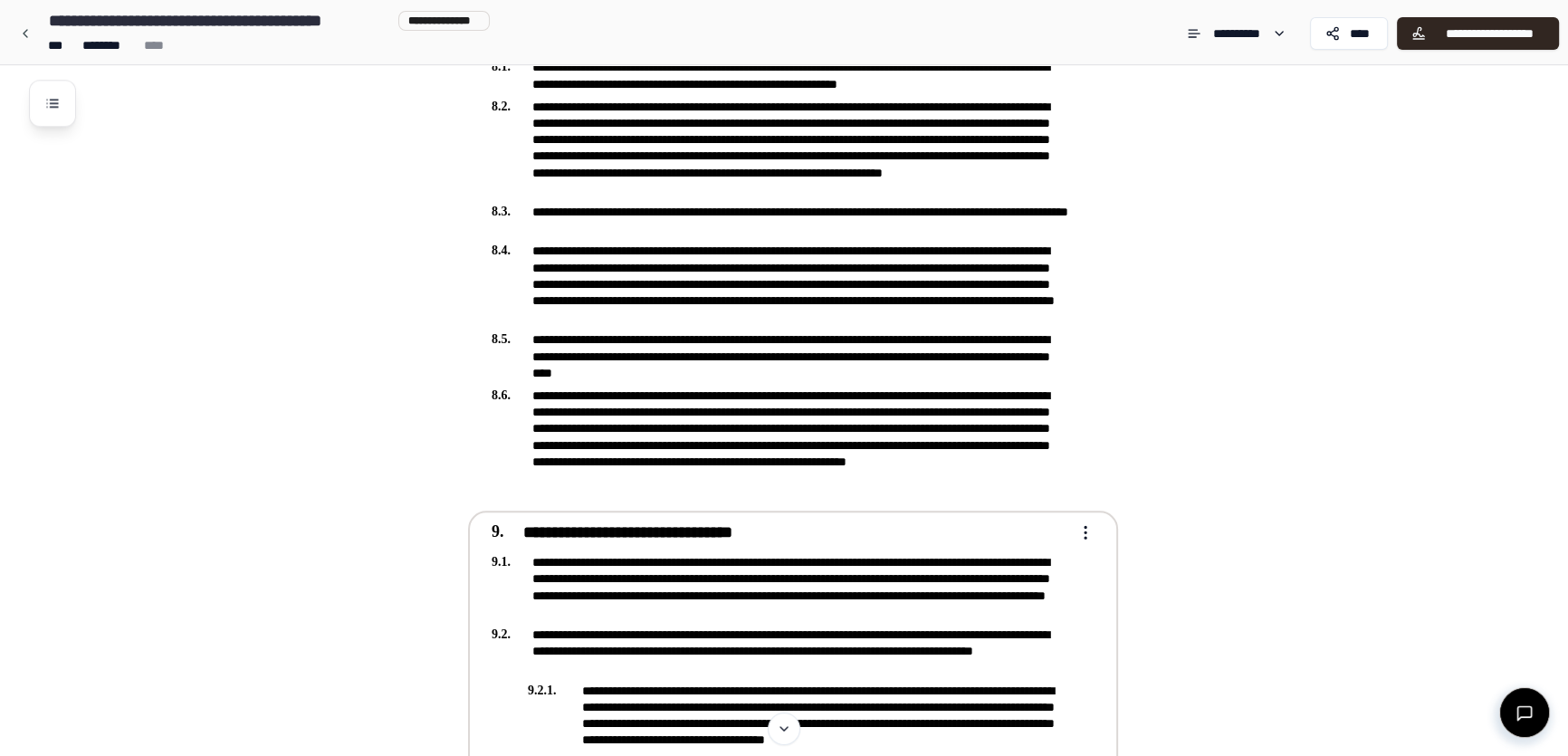 scroll, scrollTop: 2798, scrollLeft: 0, axis: vertical 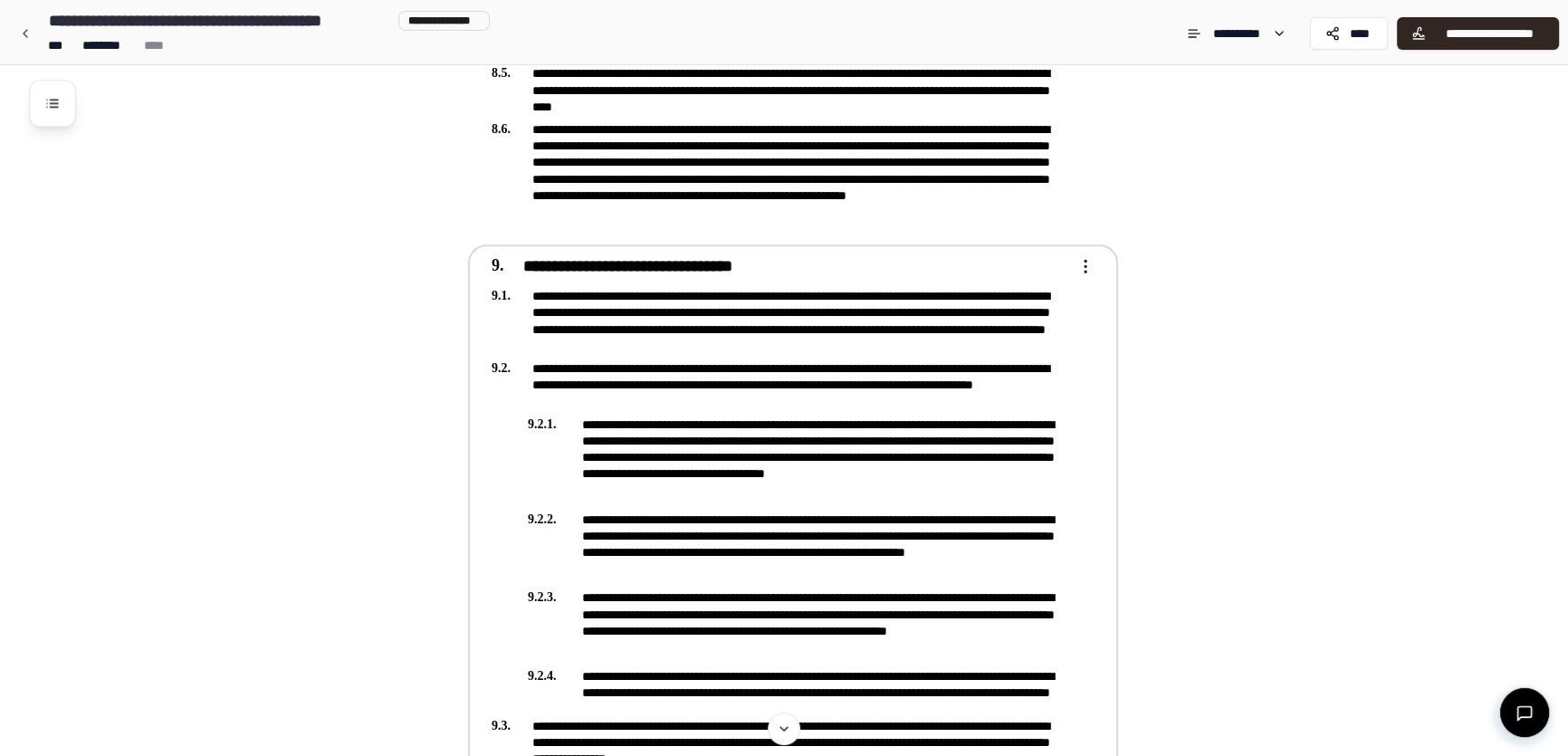 click on "**********" at bounding box center [784, 1453] 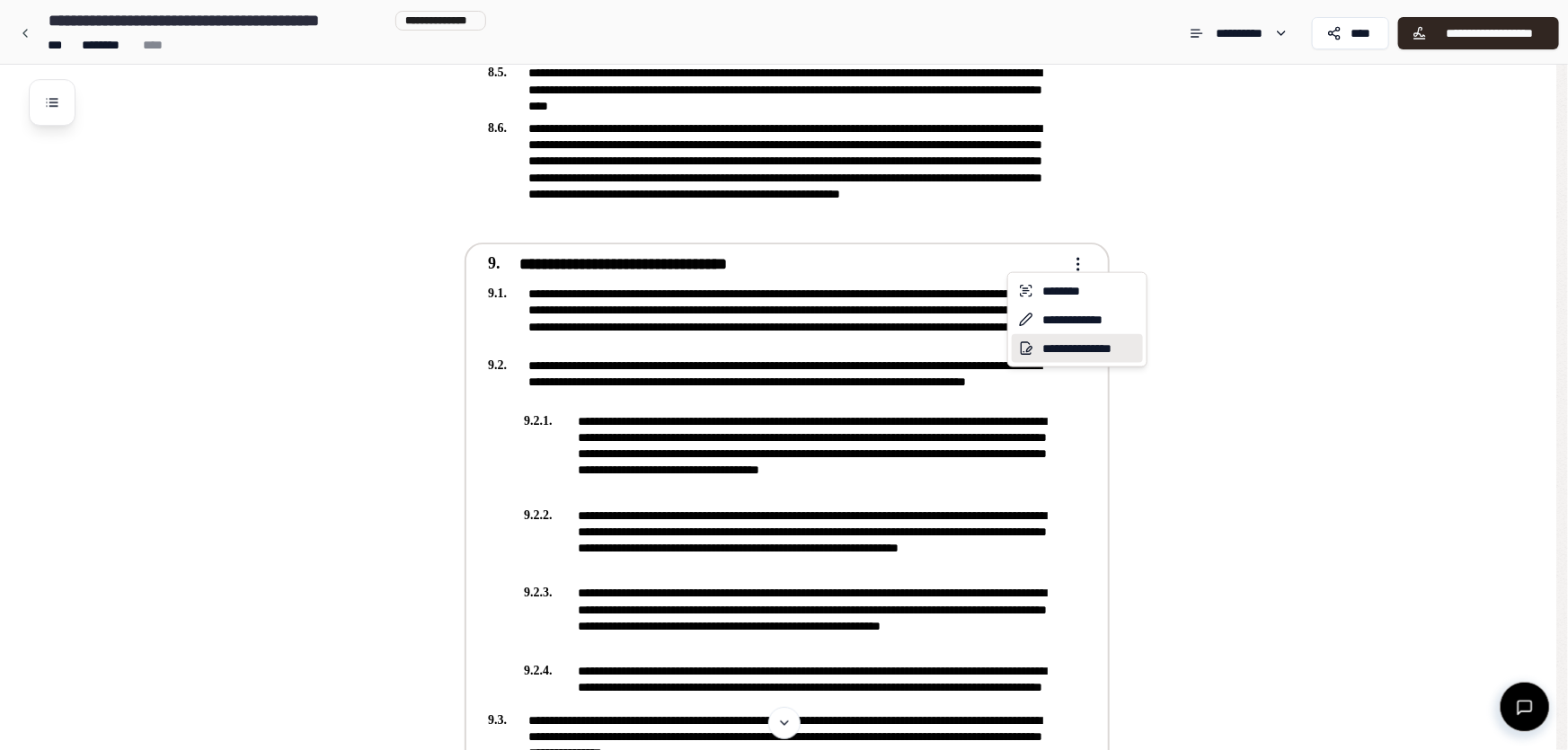 click on "**********" at bounding box center (1077, 349) 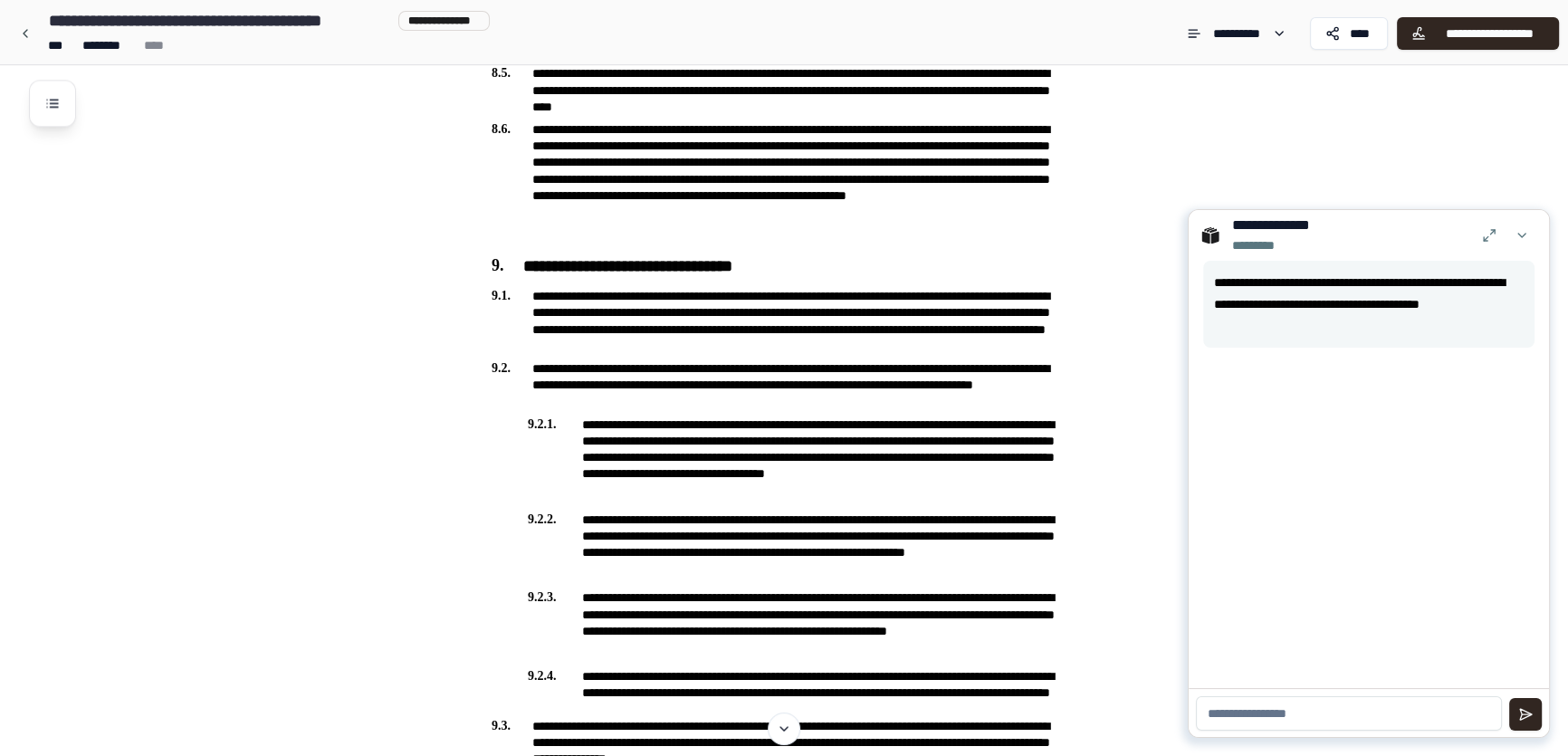 click at bounding box center [1349, 713] 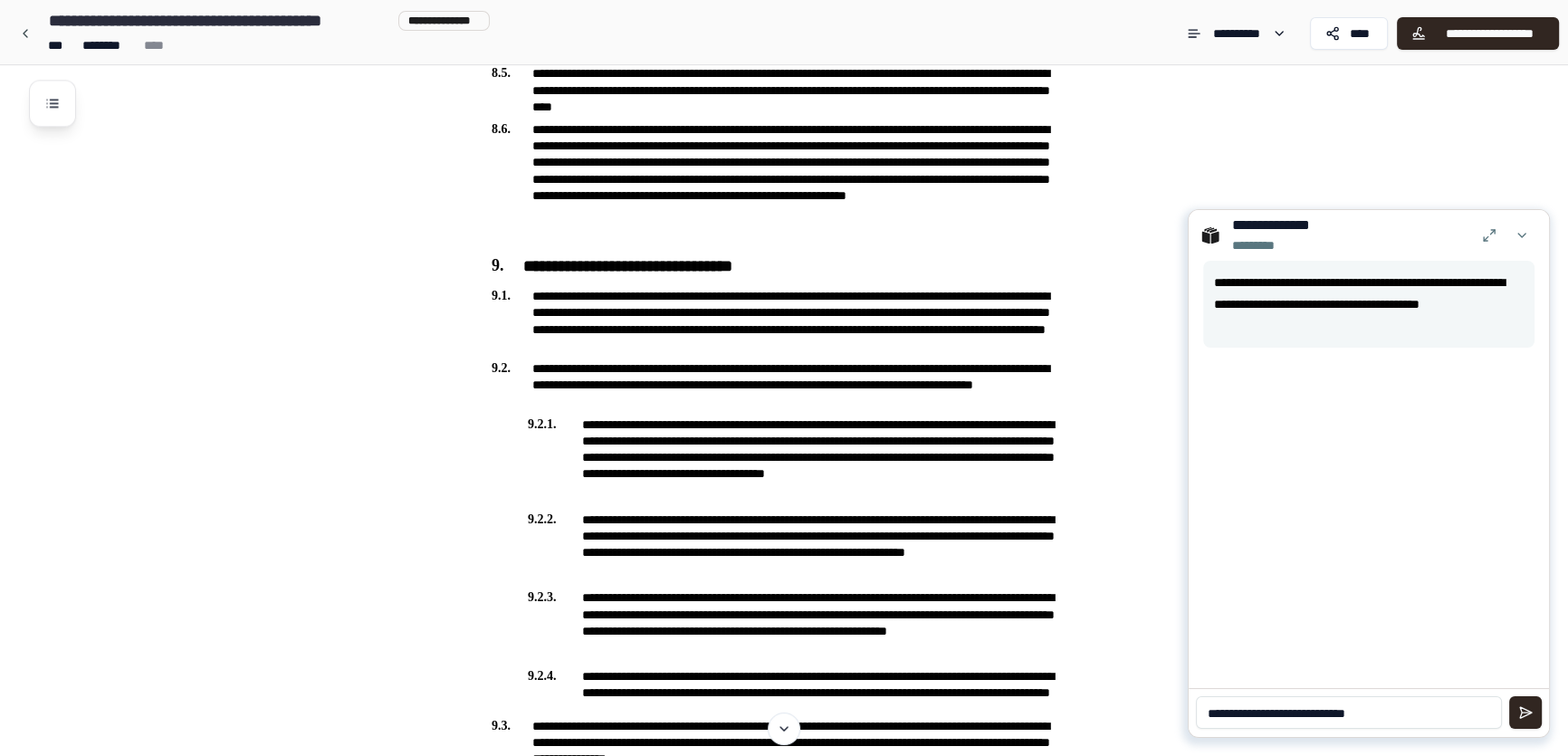 type on "**********" 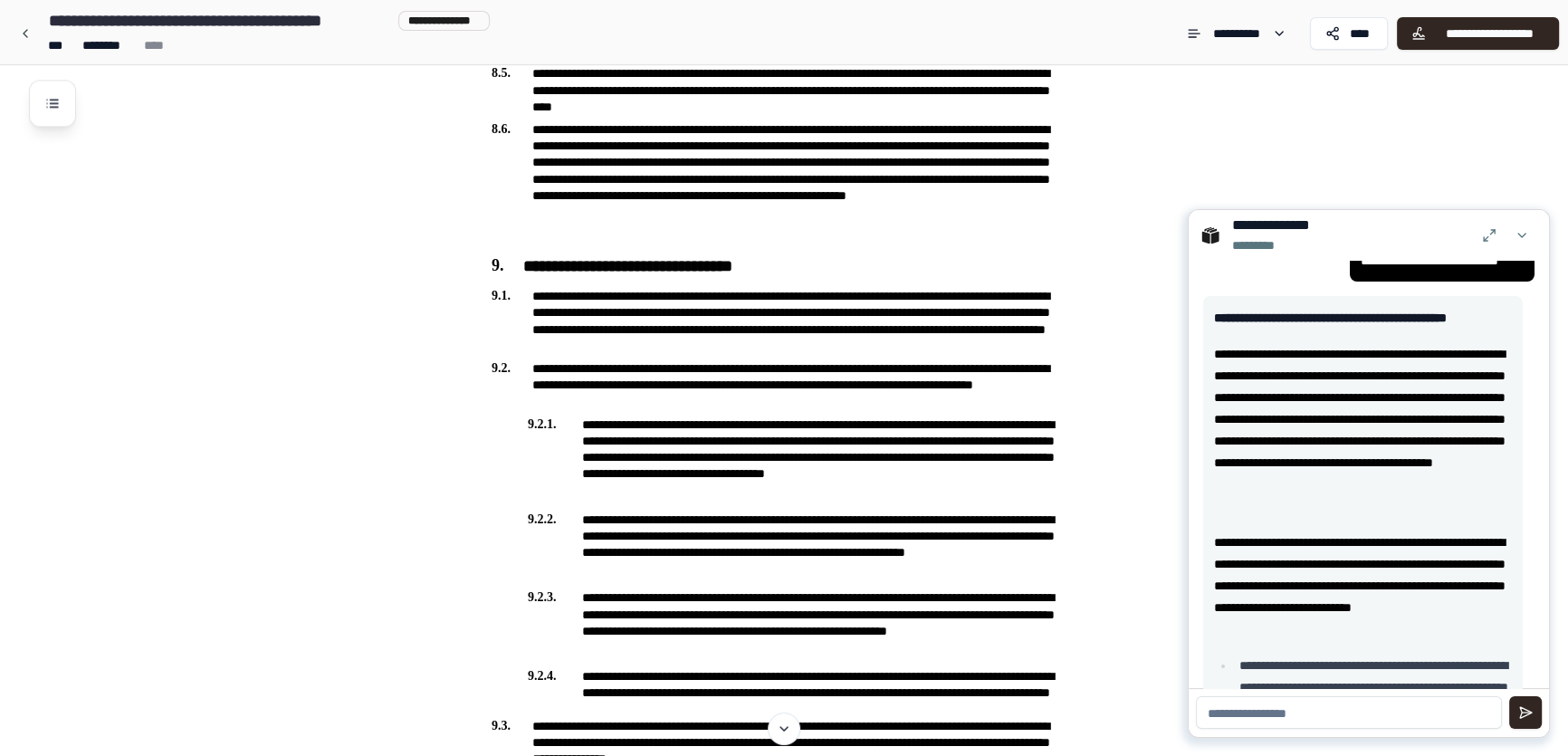 scroll, scrollTop: 119, scrollLeft: 0, axis: vertical 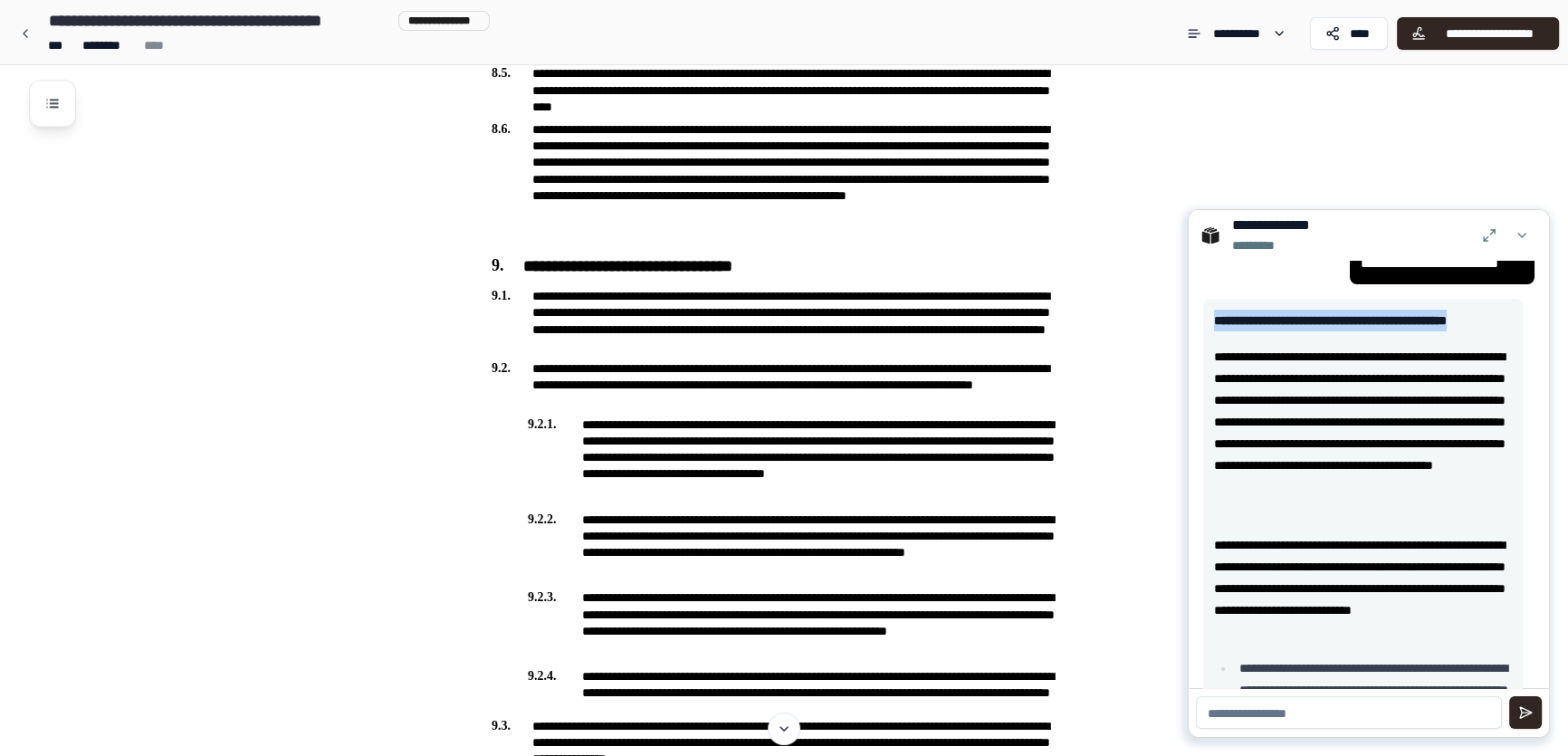 drag, startPoint x: 1207, startPoint y: 317, endPoint x: 1283, endPoint y: 337, distance: 78.587531 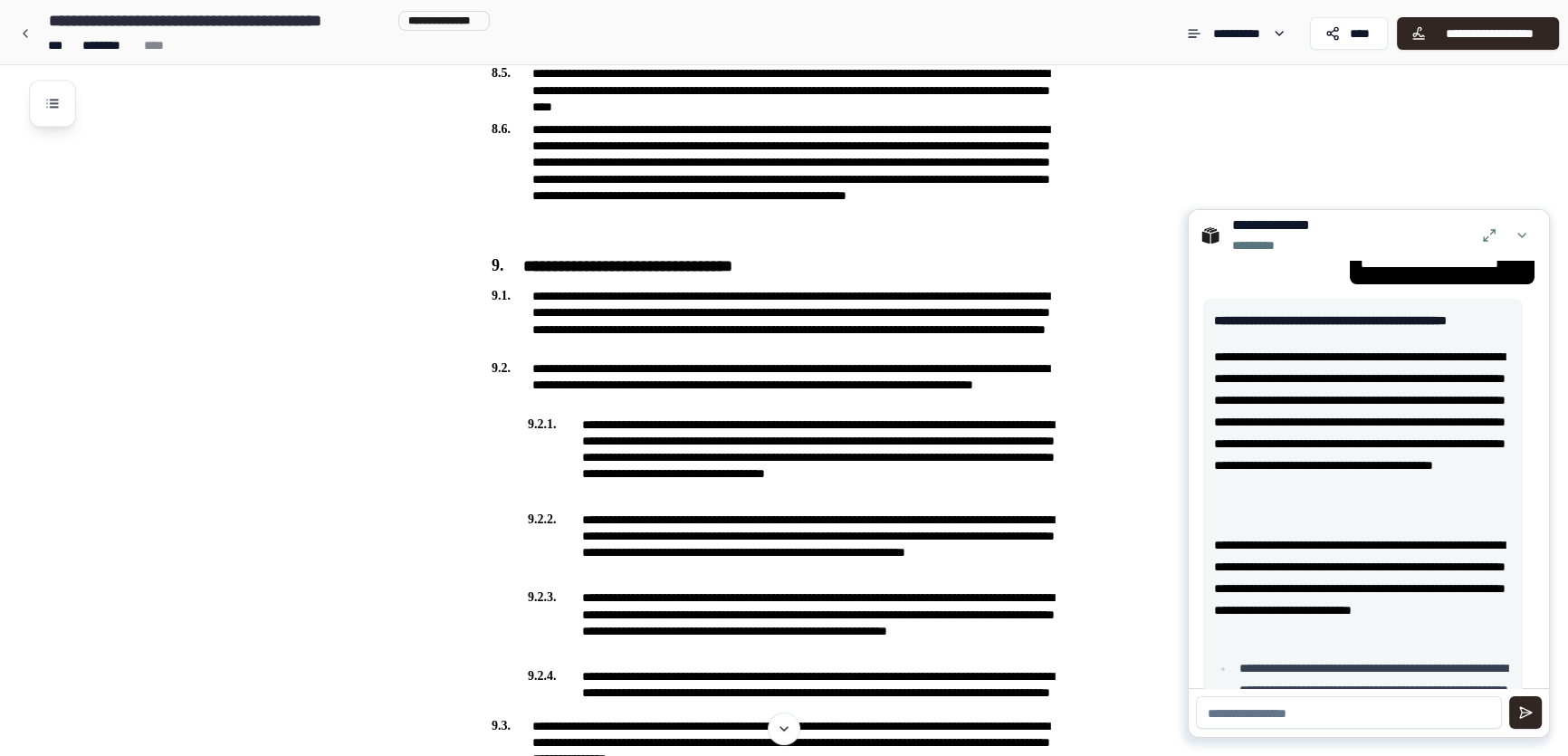 click at bounding box center [1349, 713] 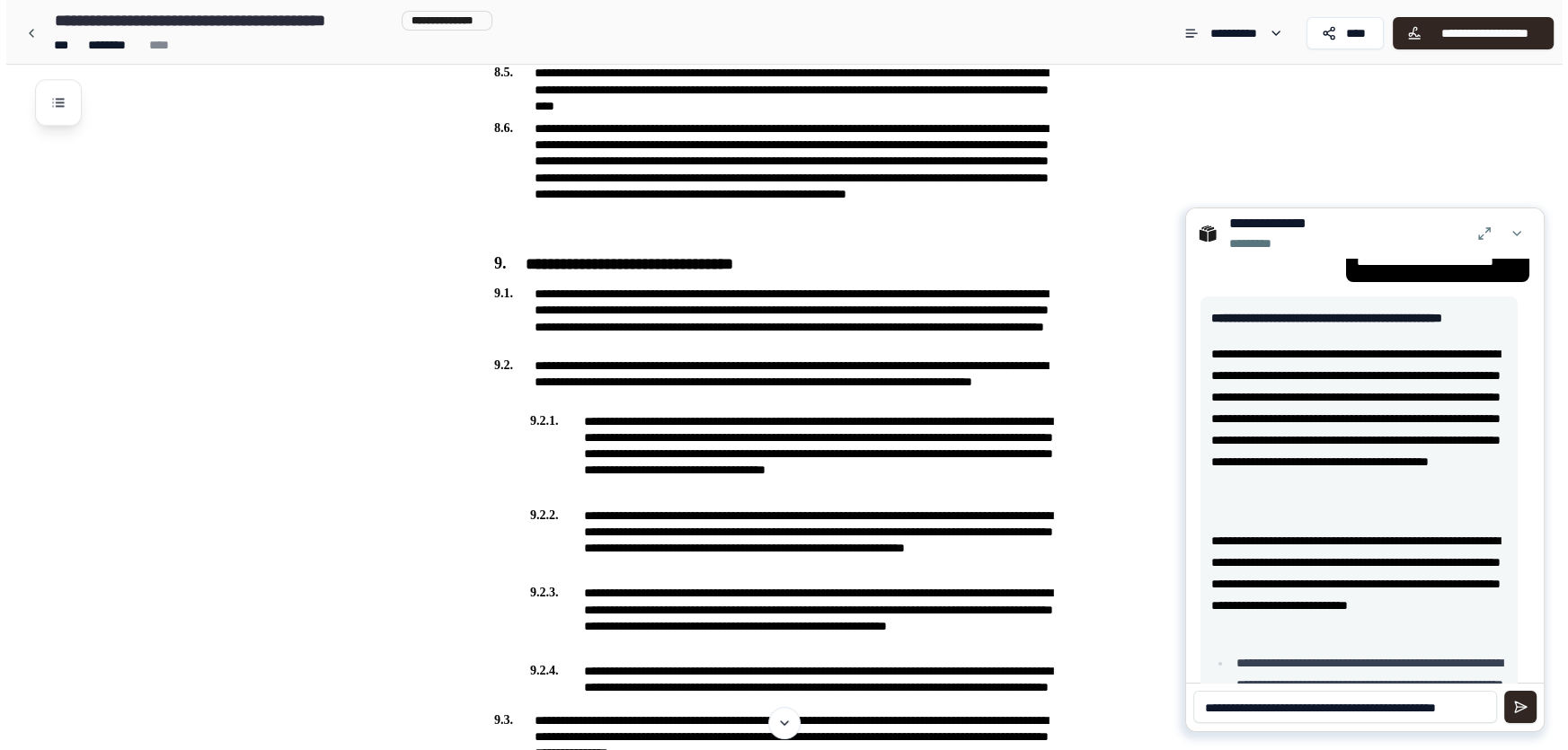 scroll, scrollTop: 0, scrollLeft: 0, axis: both 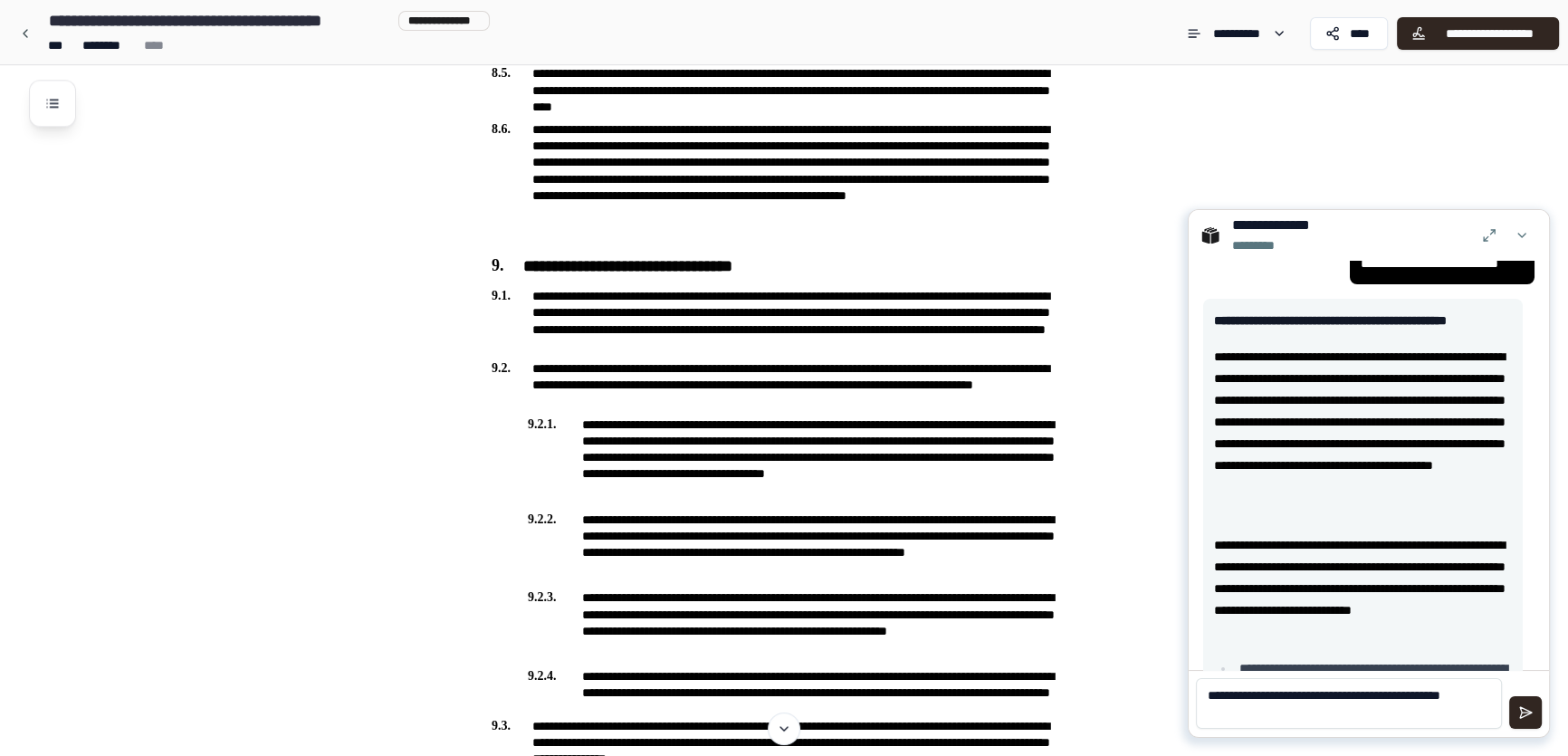 type 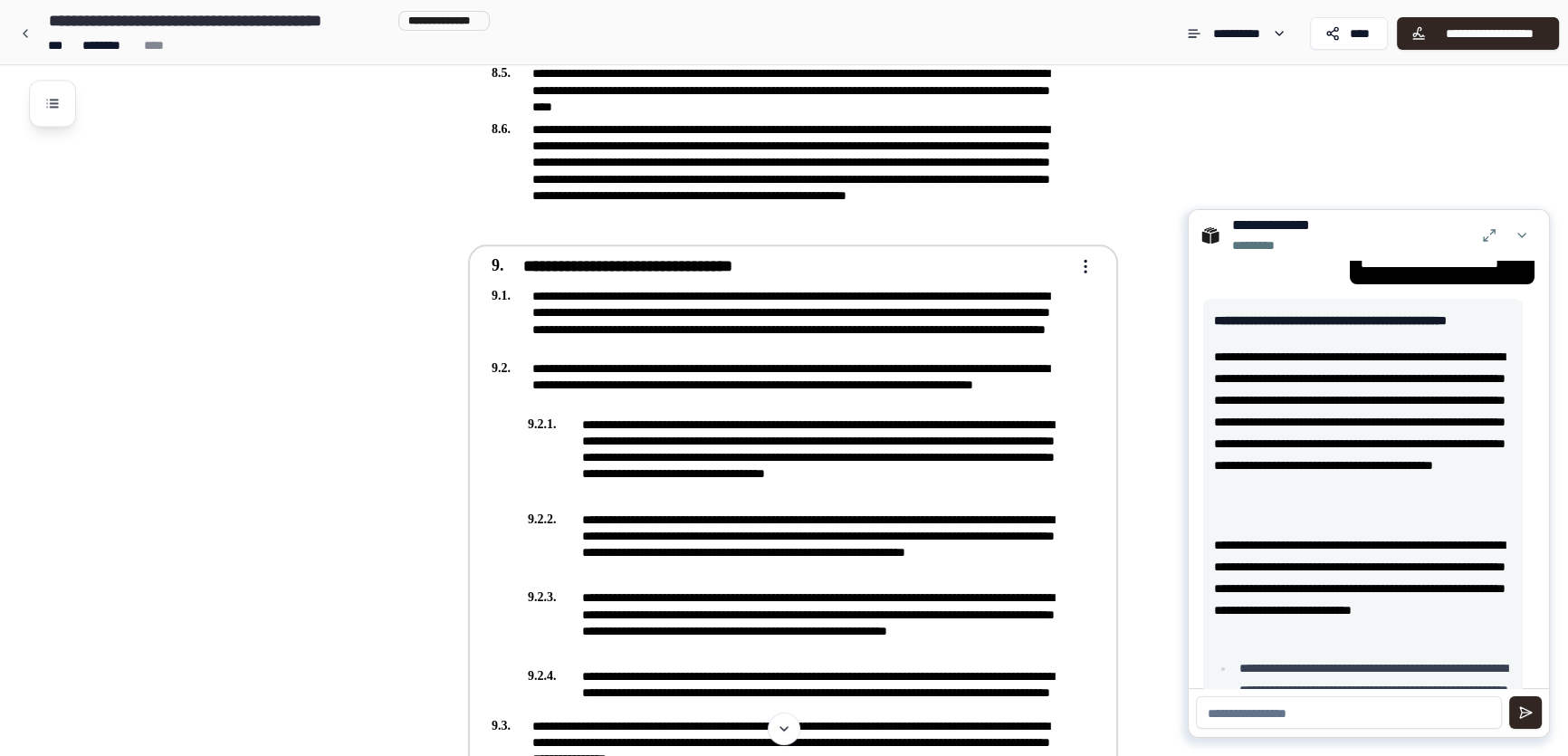 click on "**********" at bounding box center (780, 267) 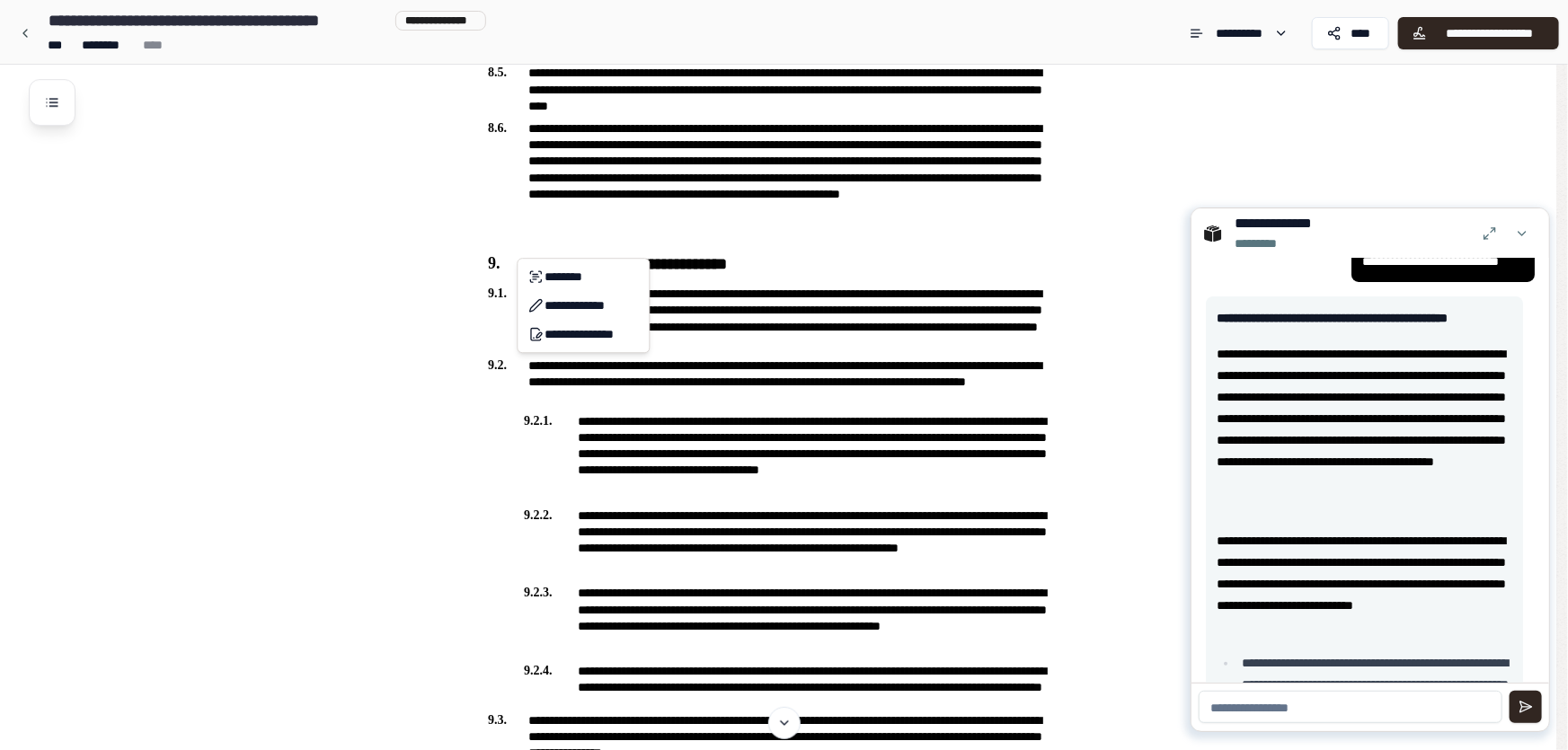 click on "**********" at bounding box center [784, 1442] 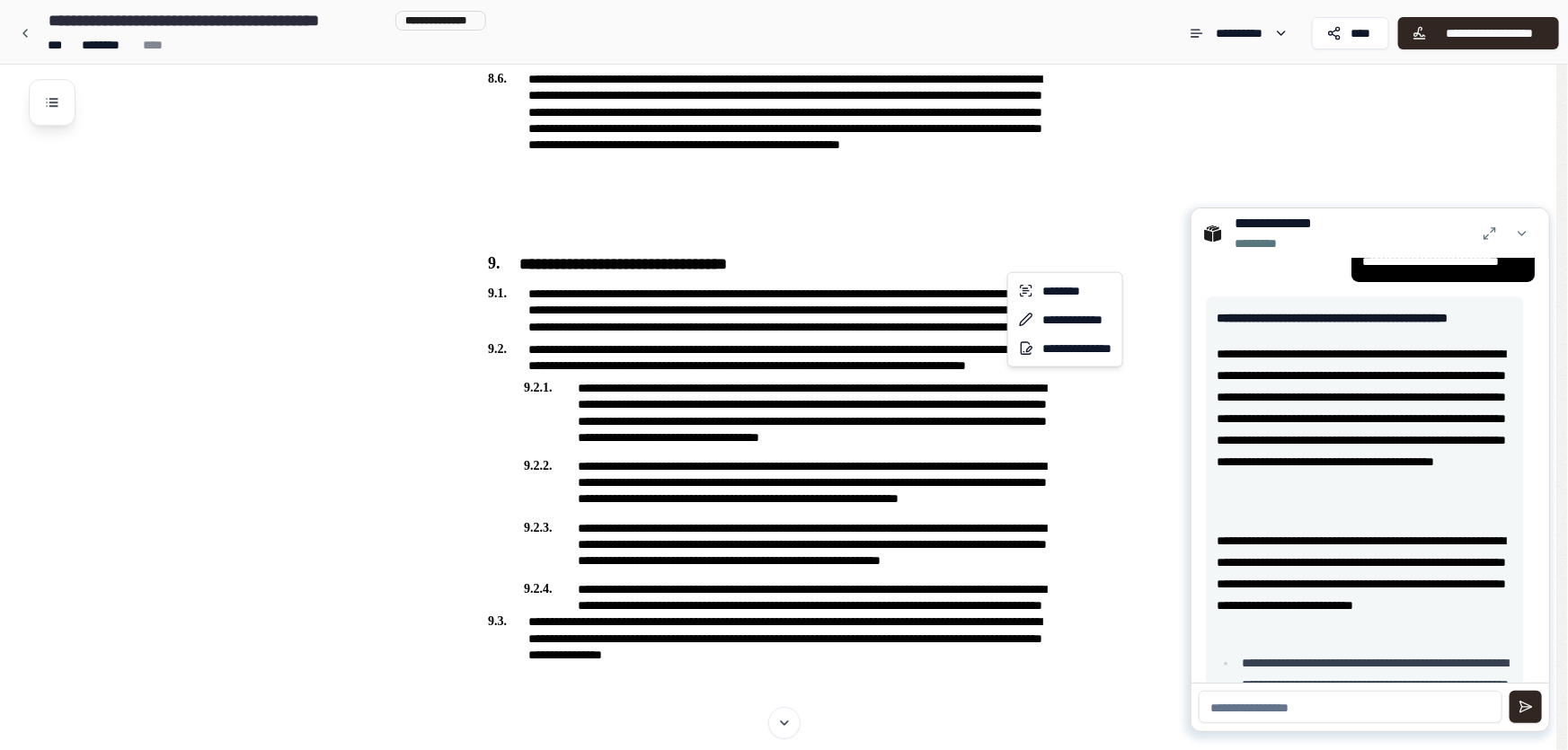 click on "**********" at bounding box center (784, 1442) 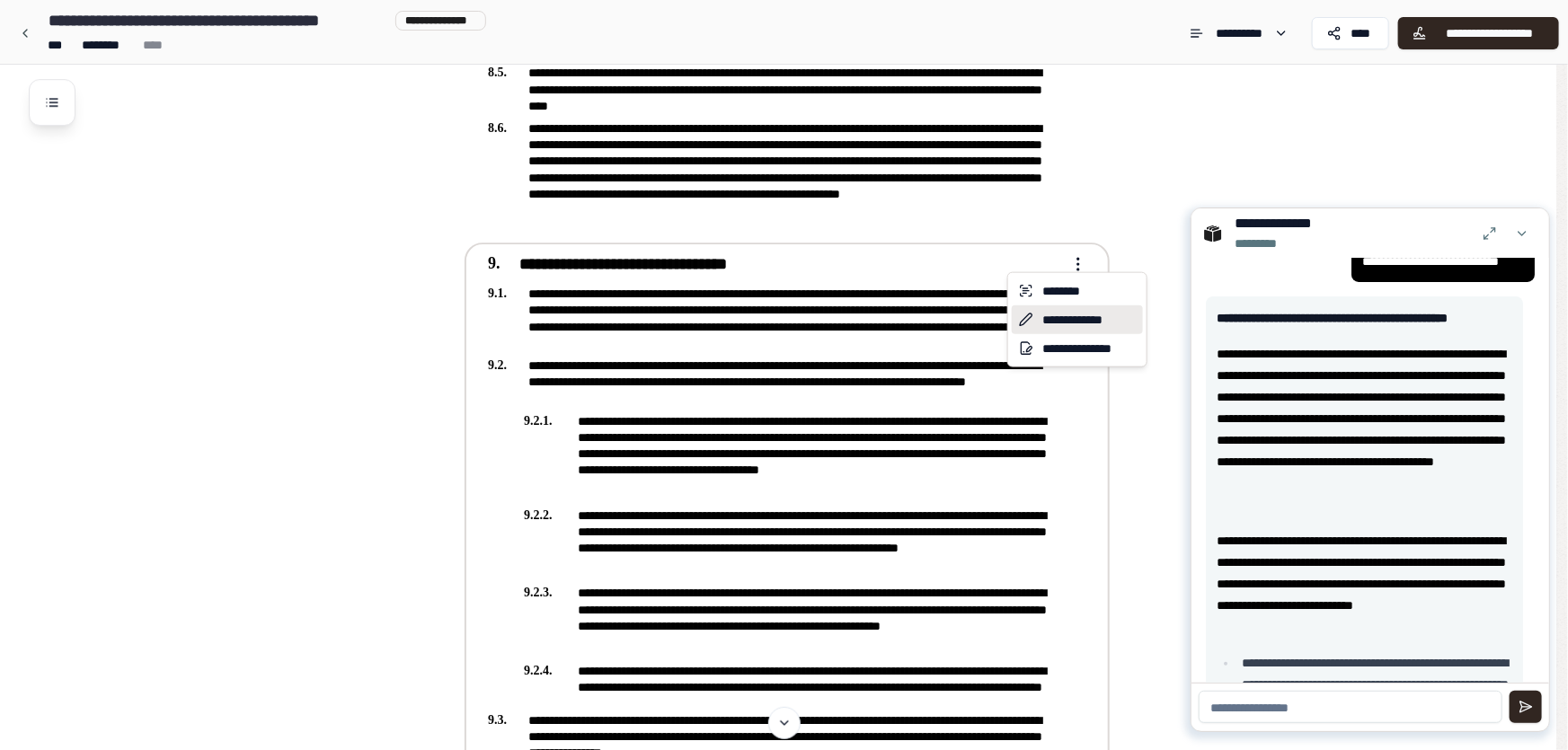 click on "**********" at bounding box center [1077, 320] 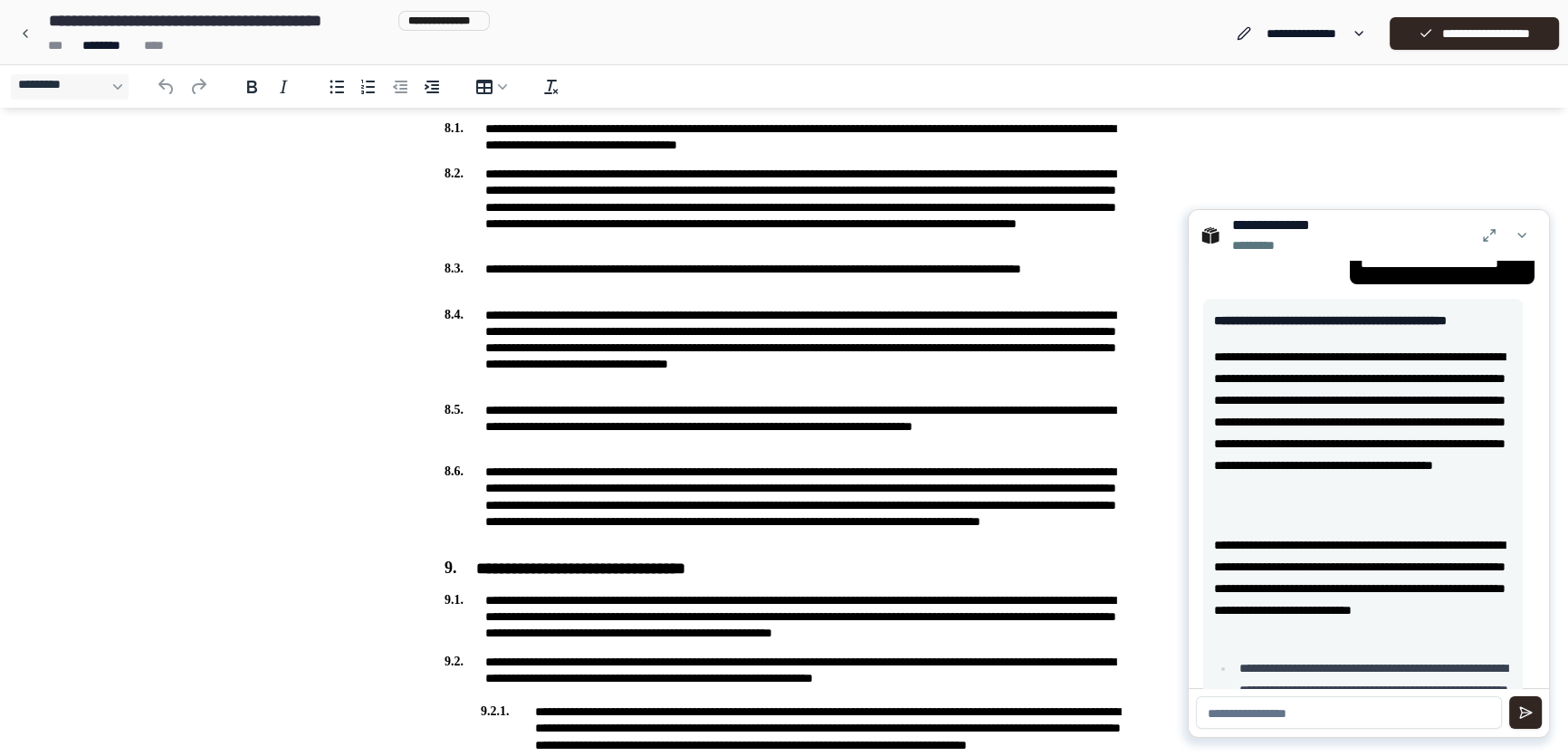scroll, scrollTop: 2469, scrollLeft: 0, axis: vertical 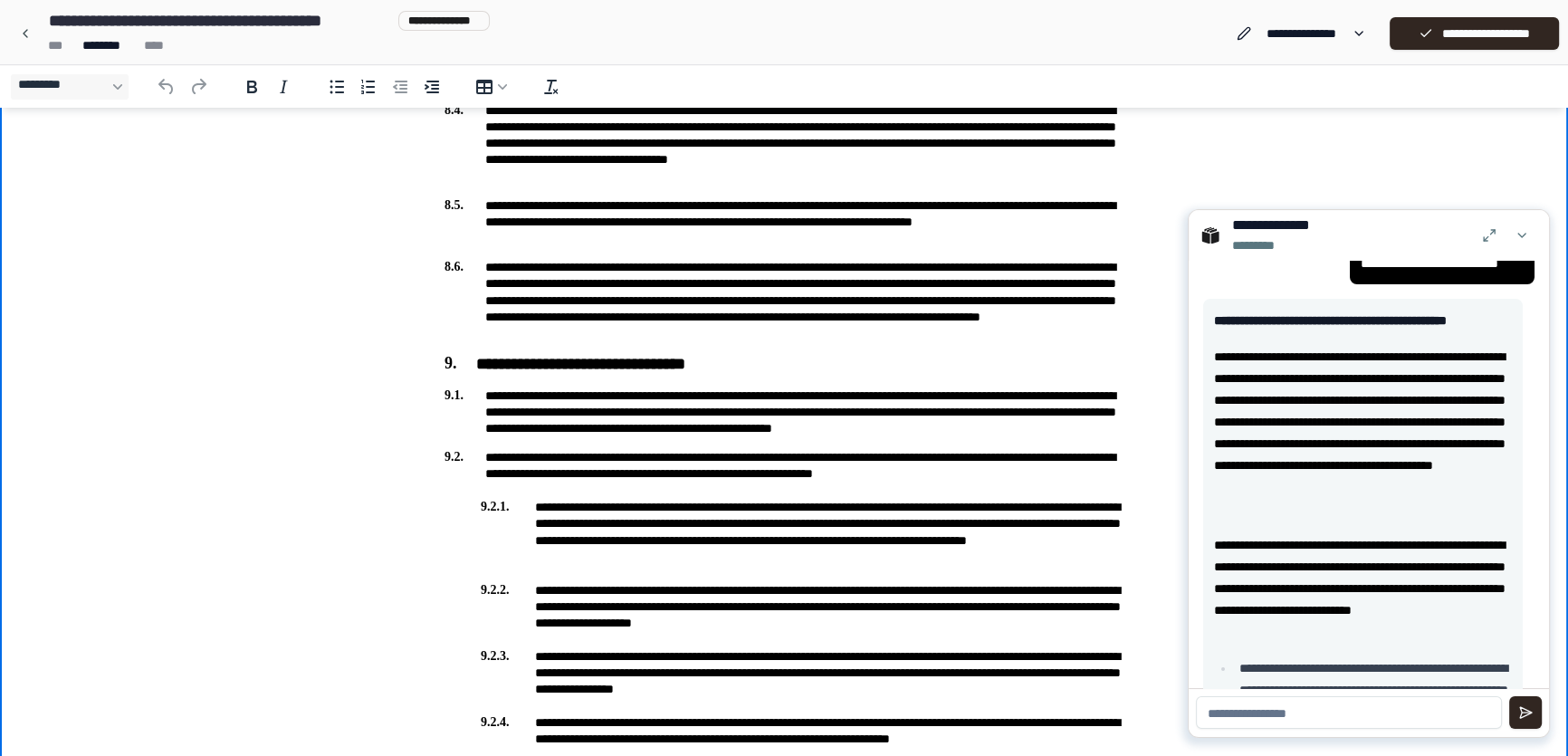 click on "**********" at bounding box center (784, 365) 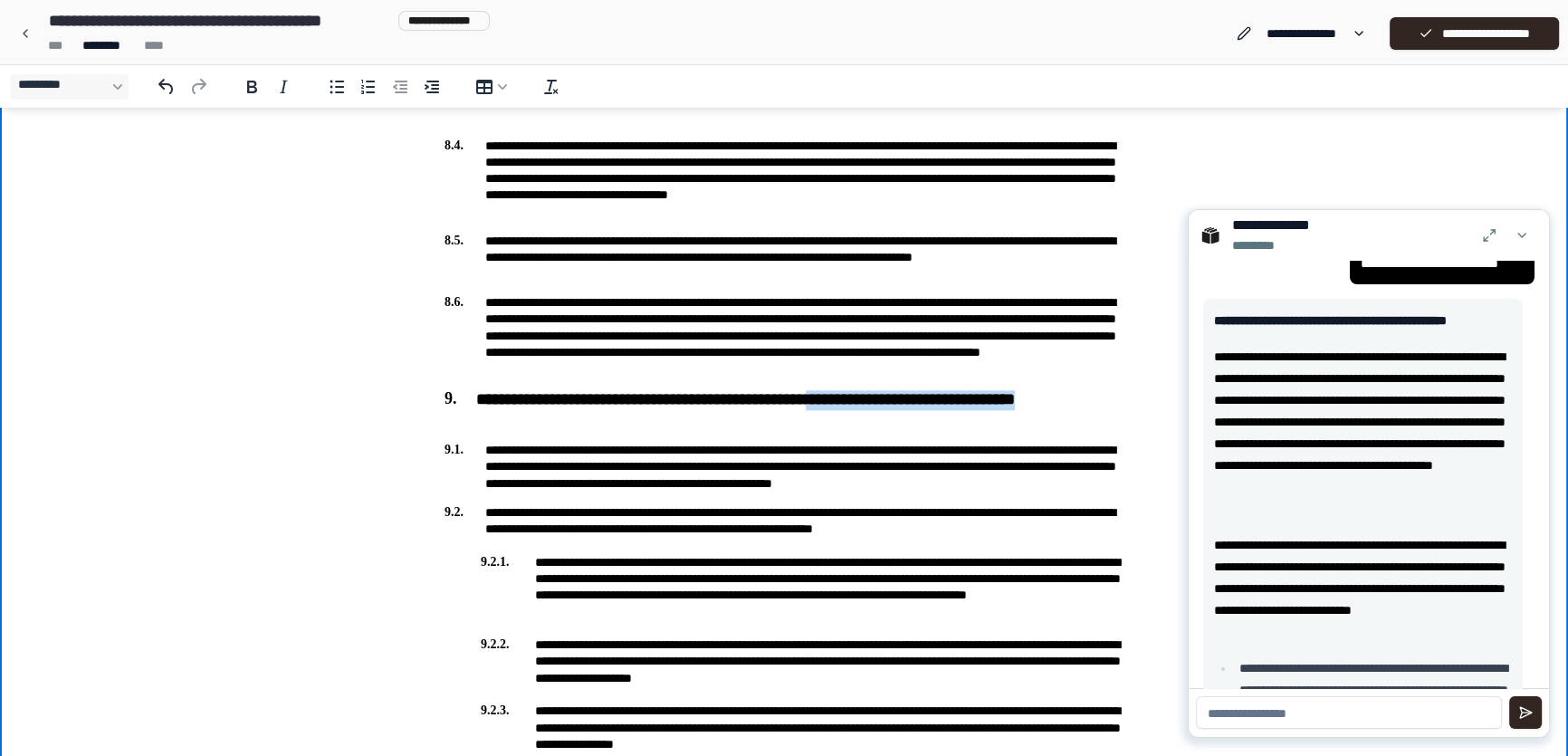 drag, startPoint x: 904, startPoint y: 398, endPoint x: 904, endPoint y: 416, distance: 18 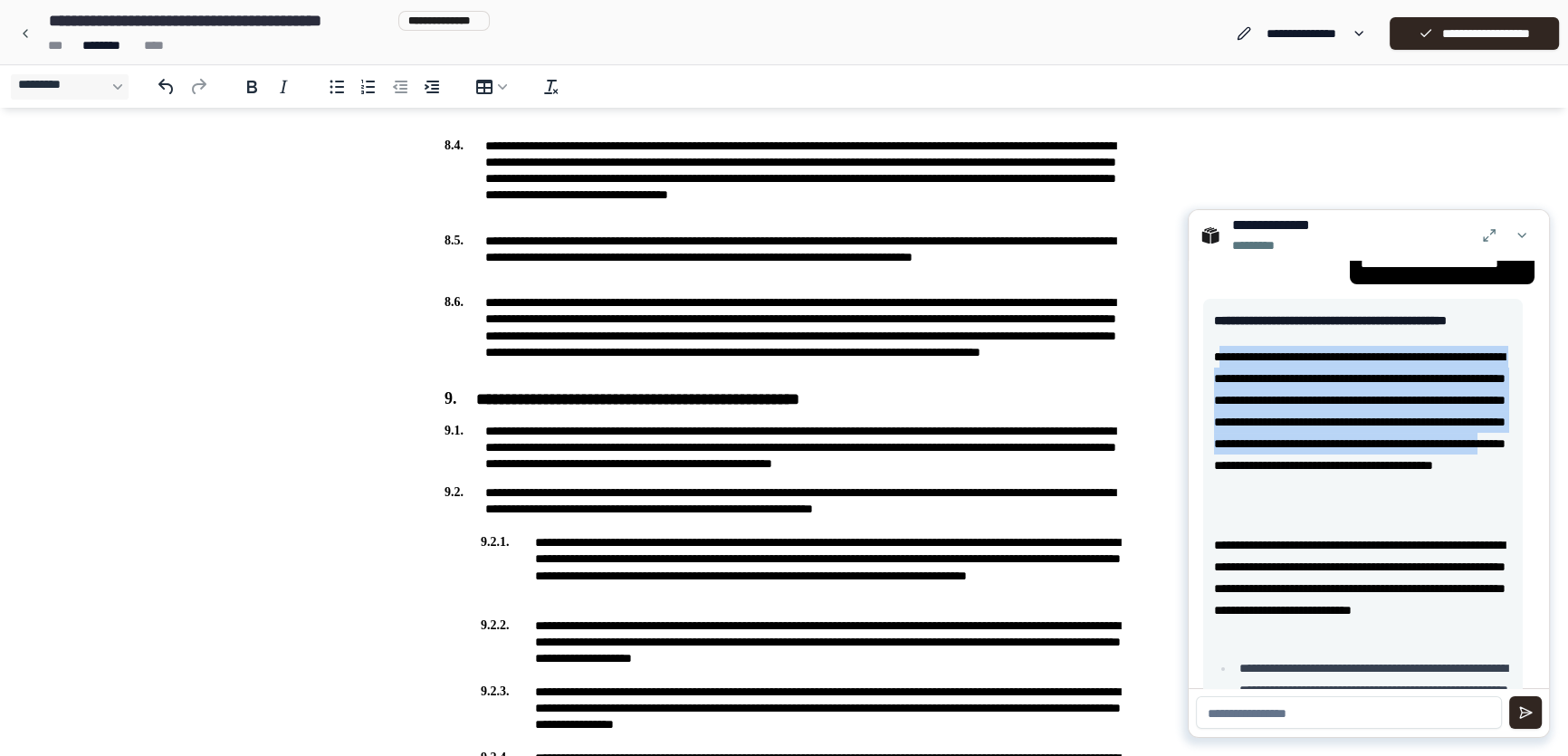 drag, startPoint x: 1215, startPoint y: 379, endPoint x: 1293, endPoint y: 494, distance: 138.95683 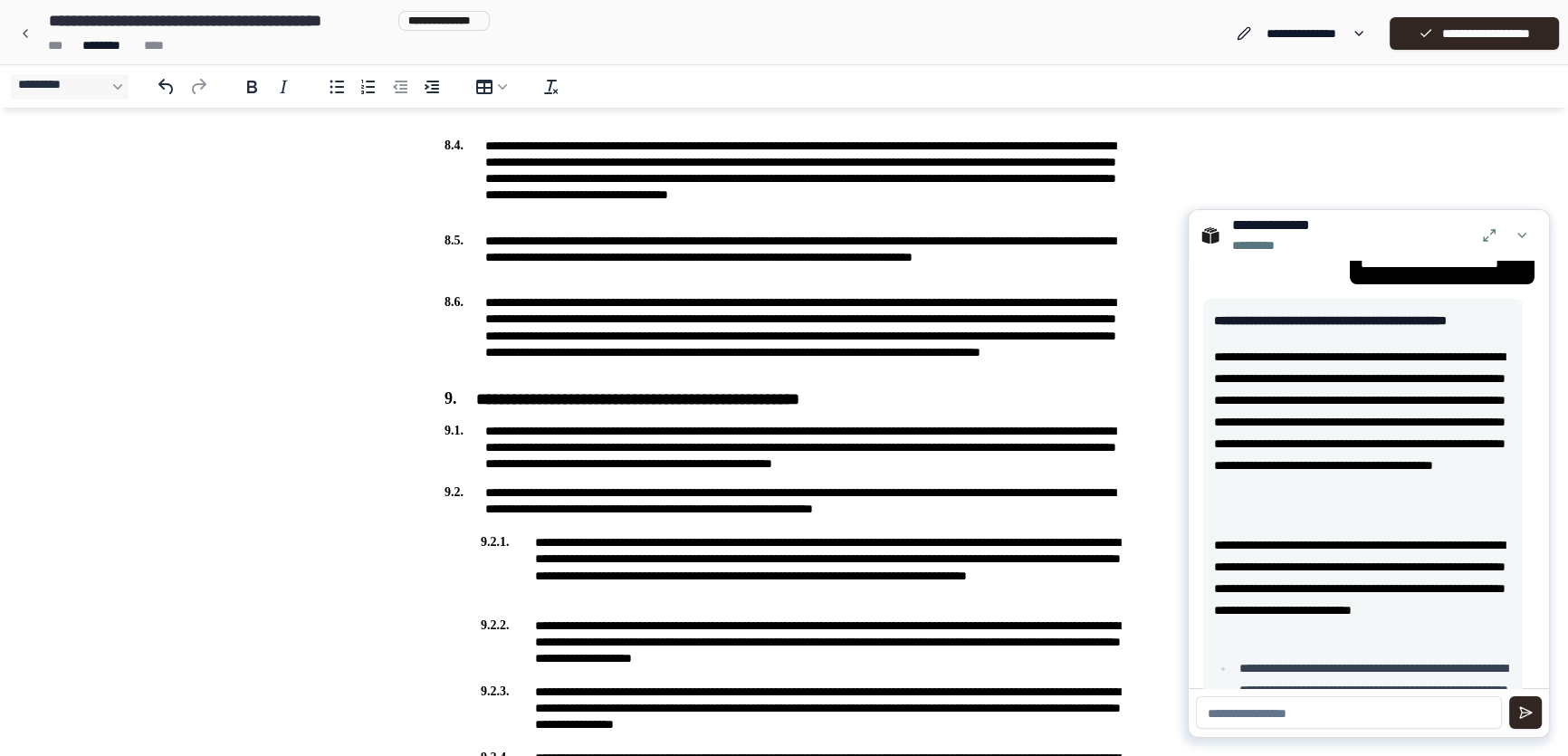 click on "**********" at bounding box center (1362, 433) 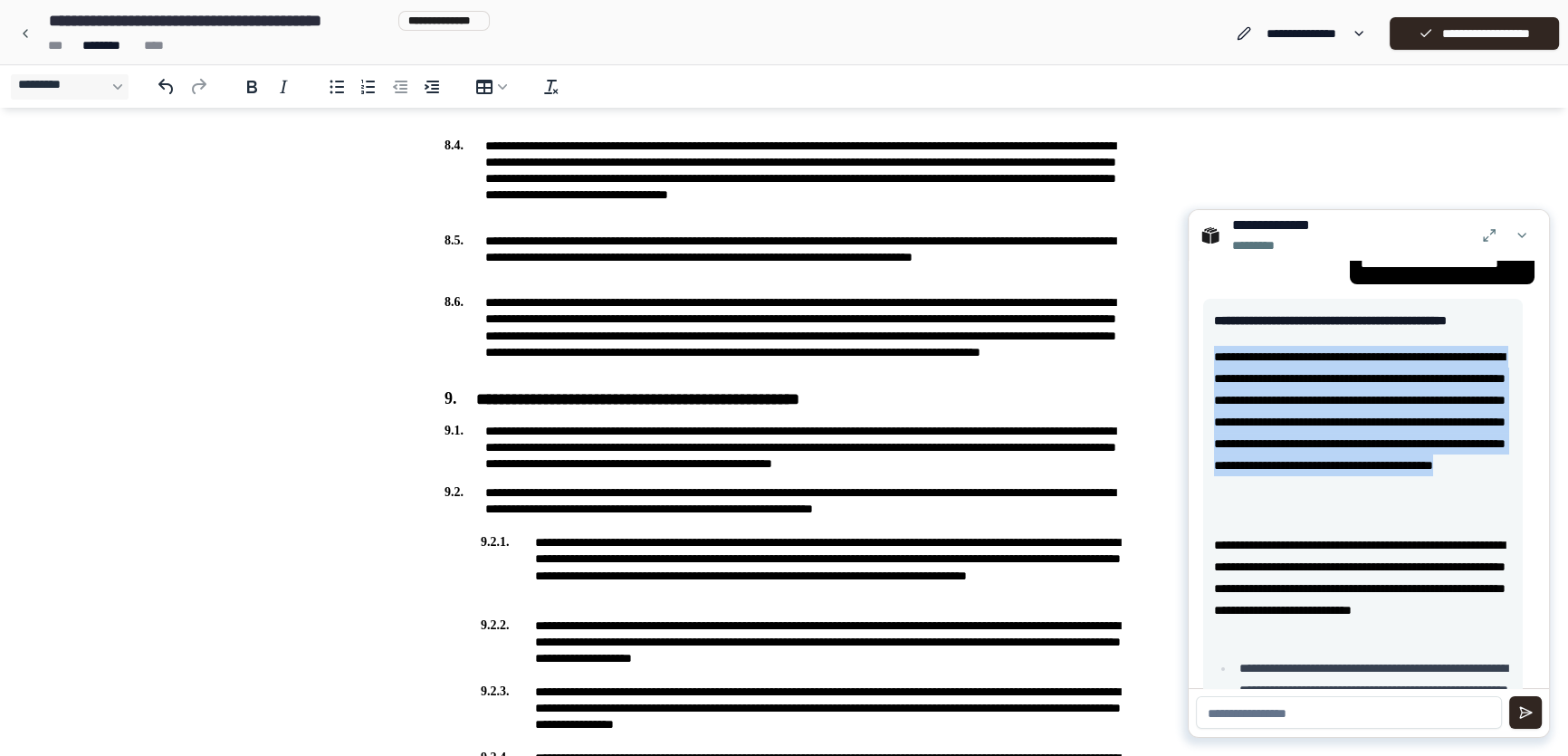 drag, startPoint x: 1210, startPoint y: 377, endPoint x: 1319, endPoint y: 527, distance: 185.42114 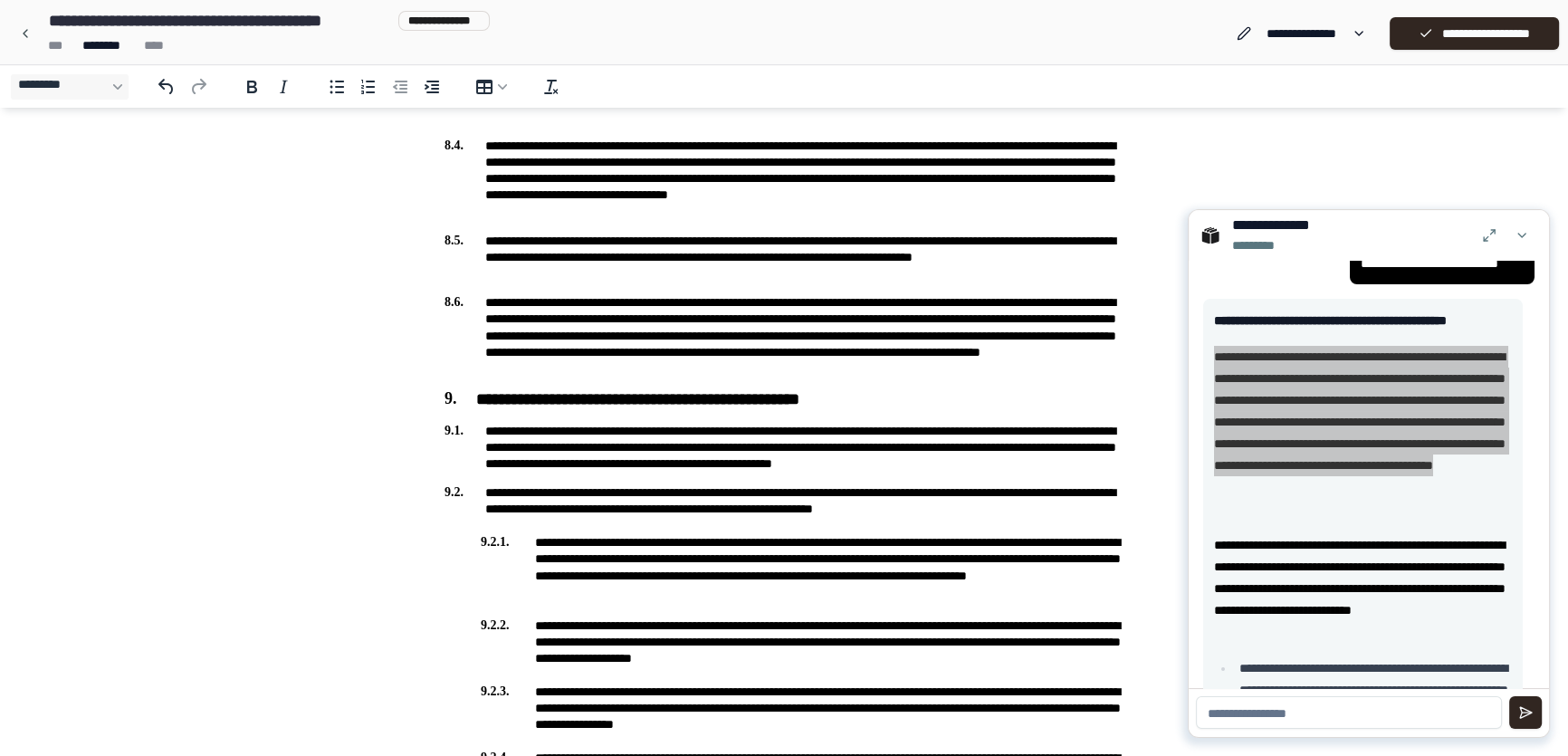 click on "**********" at bounding box center [784, 447] 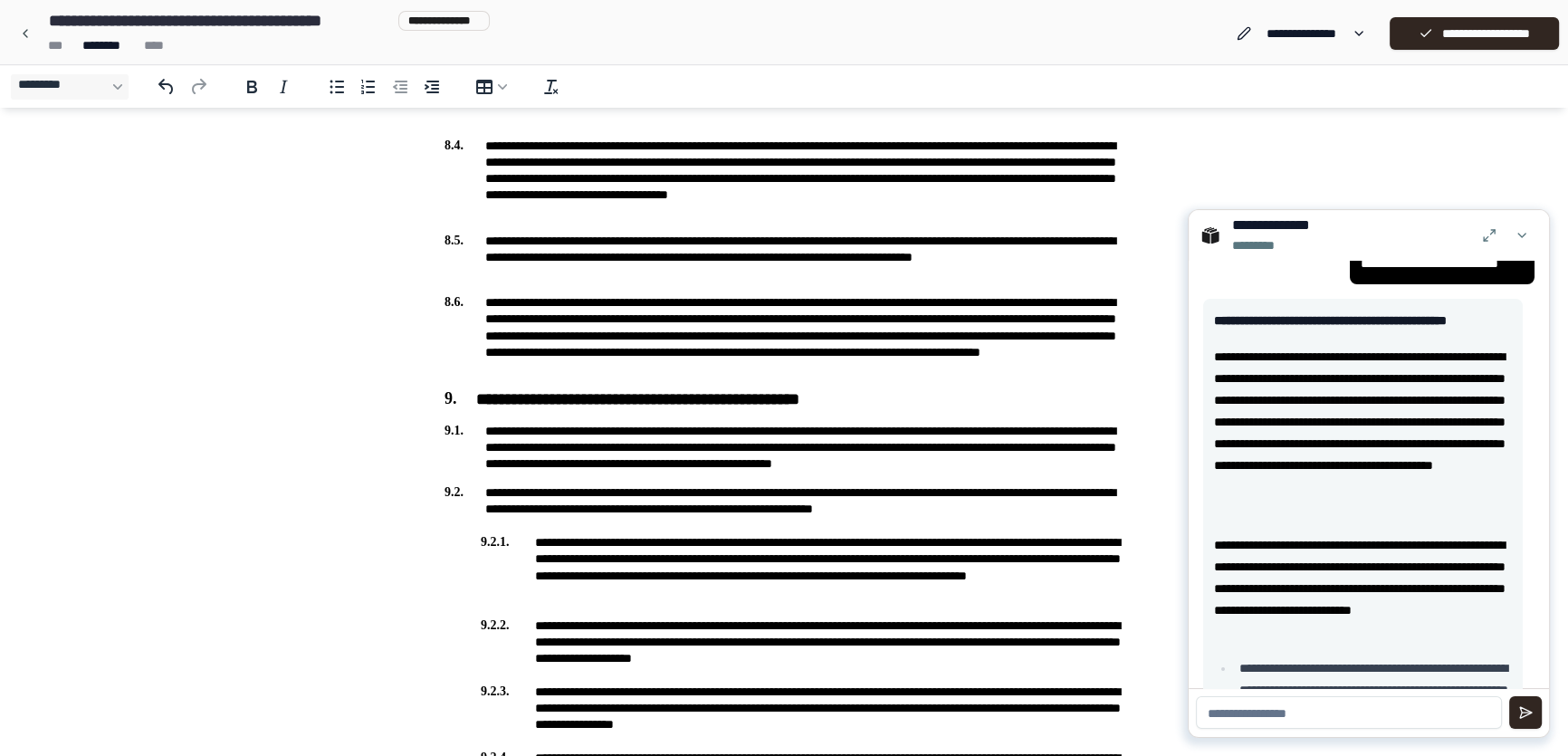 click at bounding box center [1349, 713] 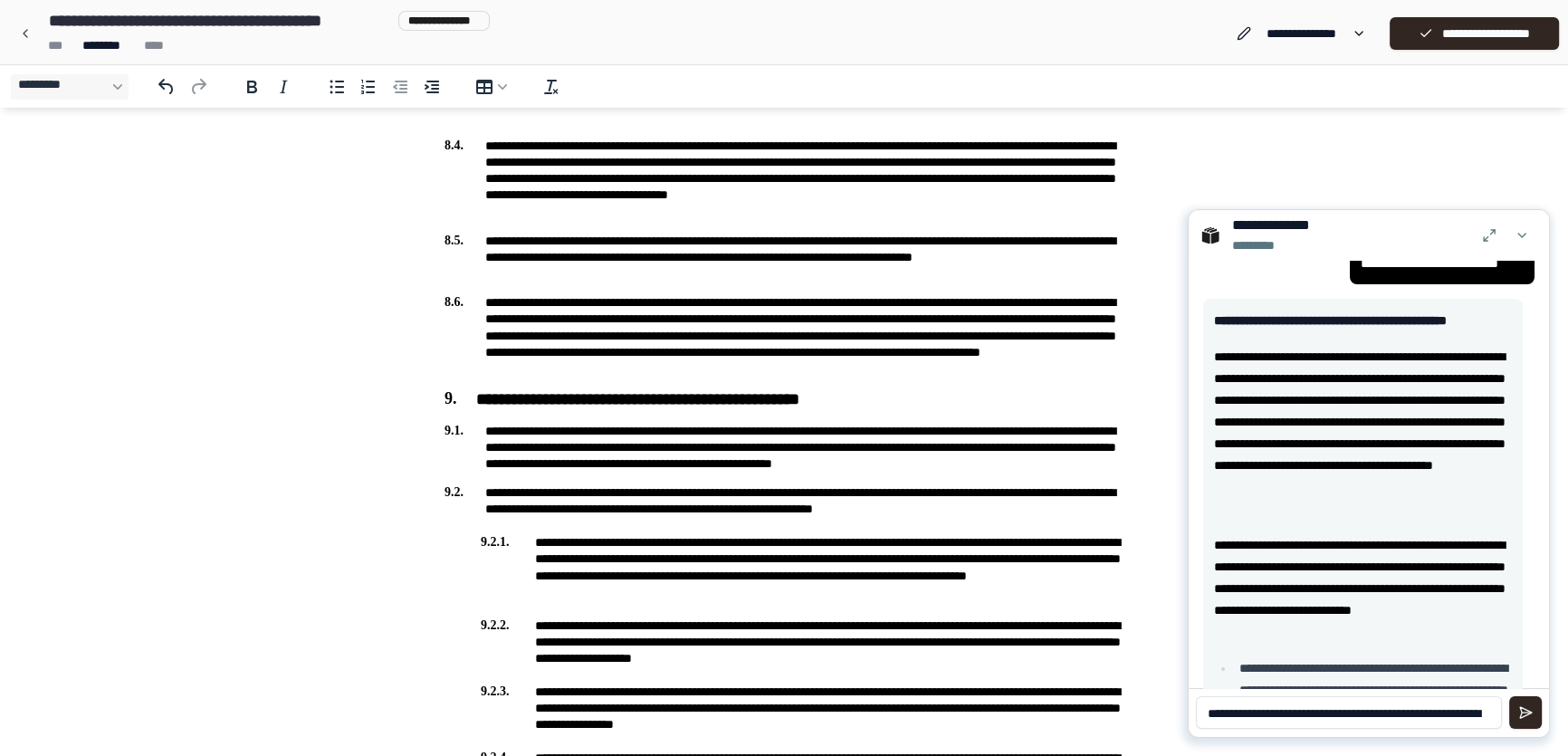 scroll, scrollTop: 62, scrollLeft: 0, axis: vertical 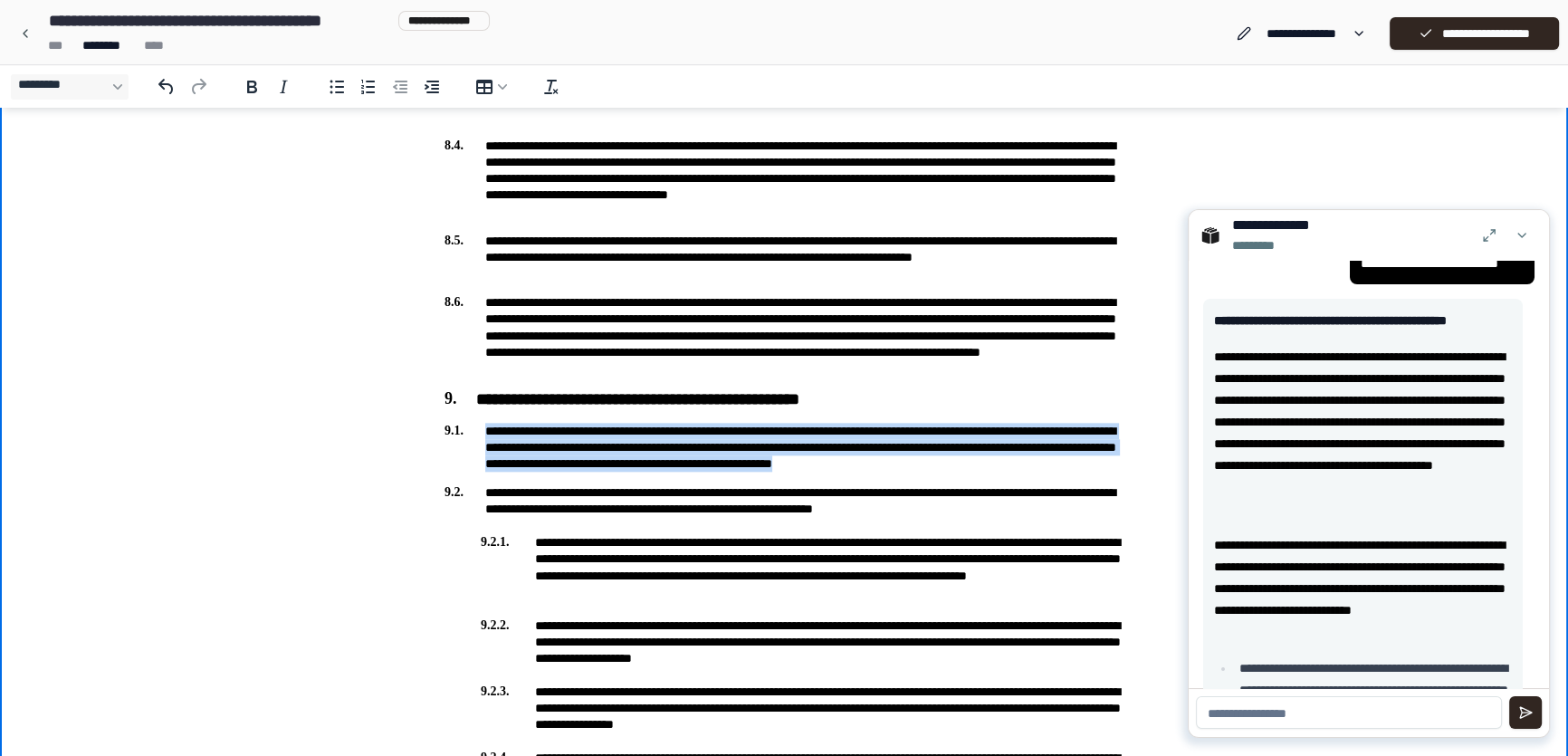 drag, startPoint x: 486, startPoint y: 435, endPoint x: 1114, endPoint y: 464, distance: 628.6692 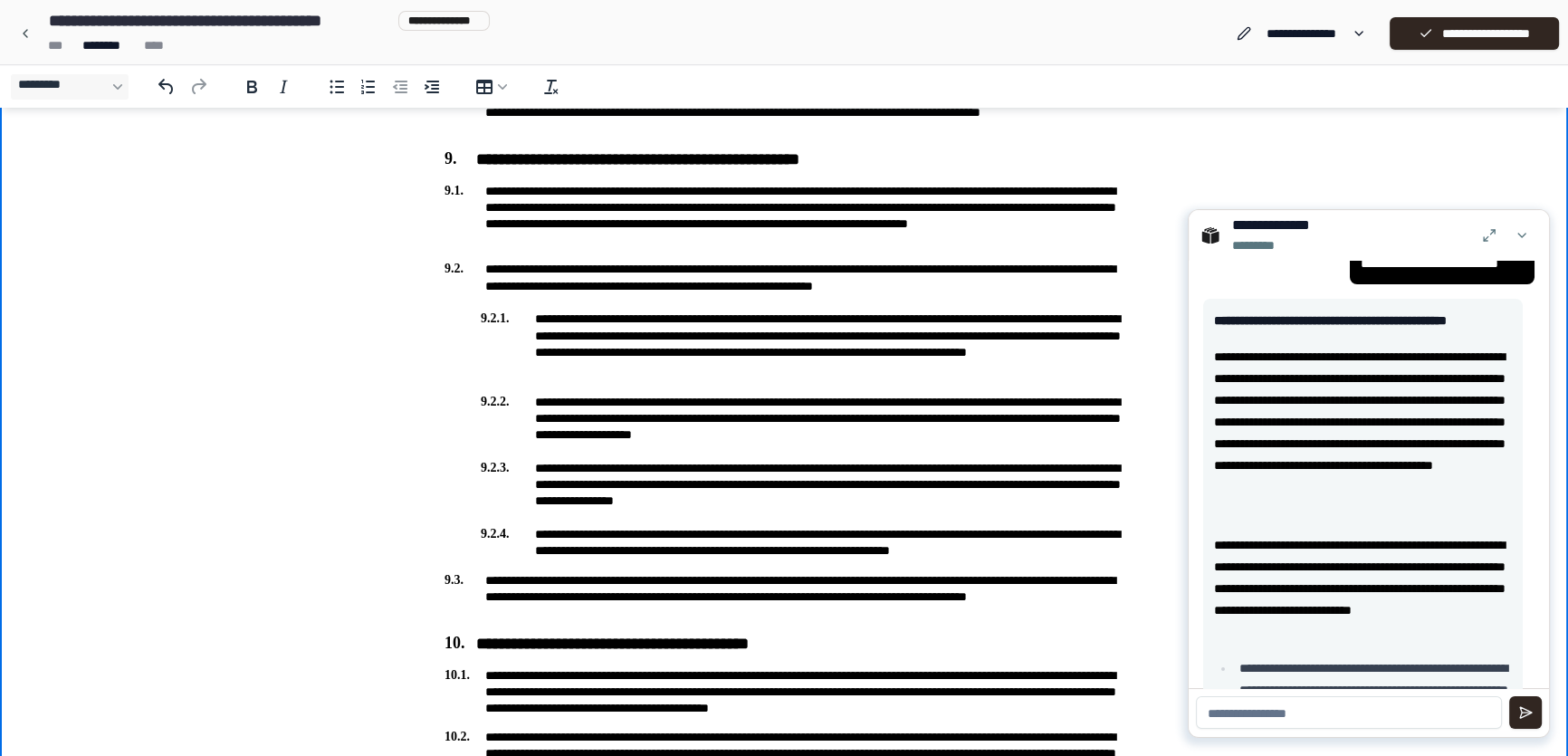 scroll, scrollTop: 2716, scrollLeft: 0, axis: vertical 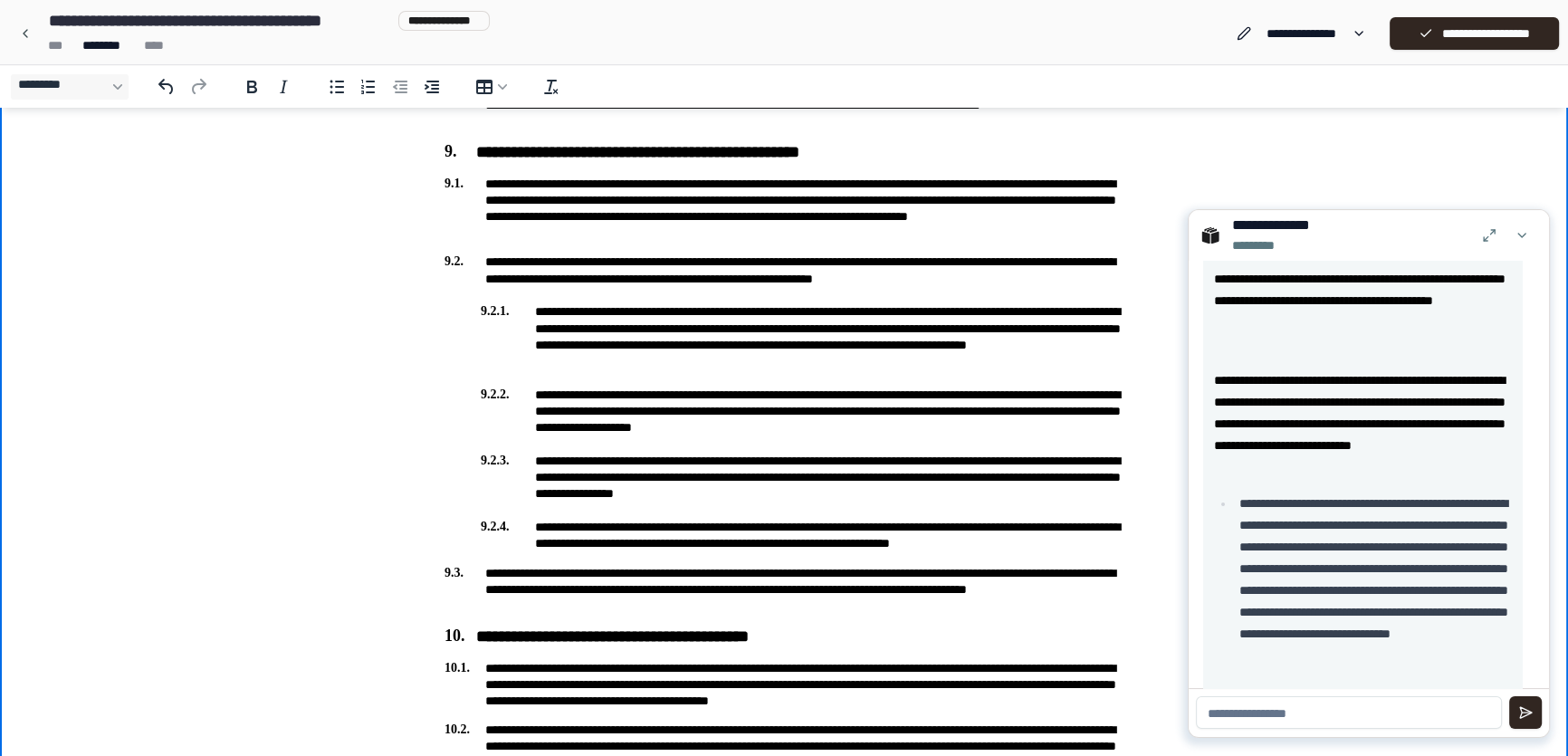 click on "**********" at bounding box center [1362, 424] 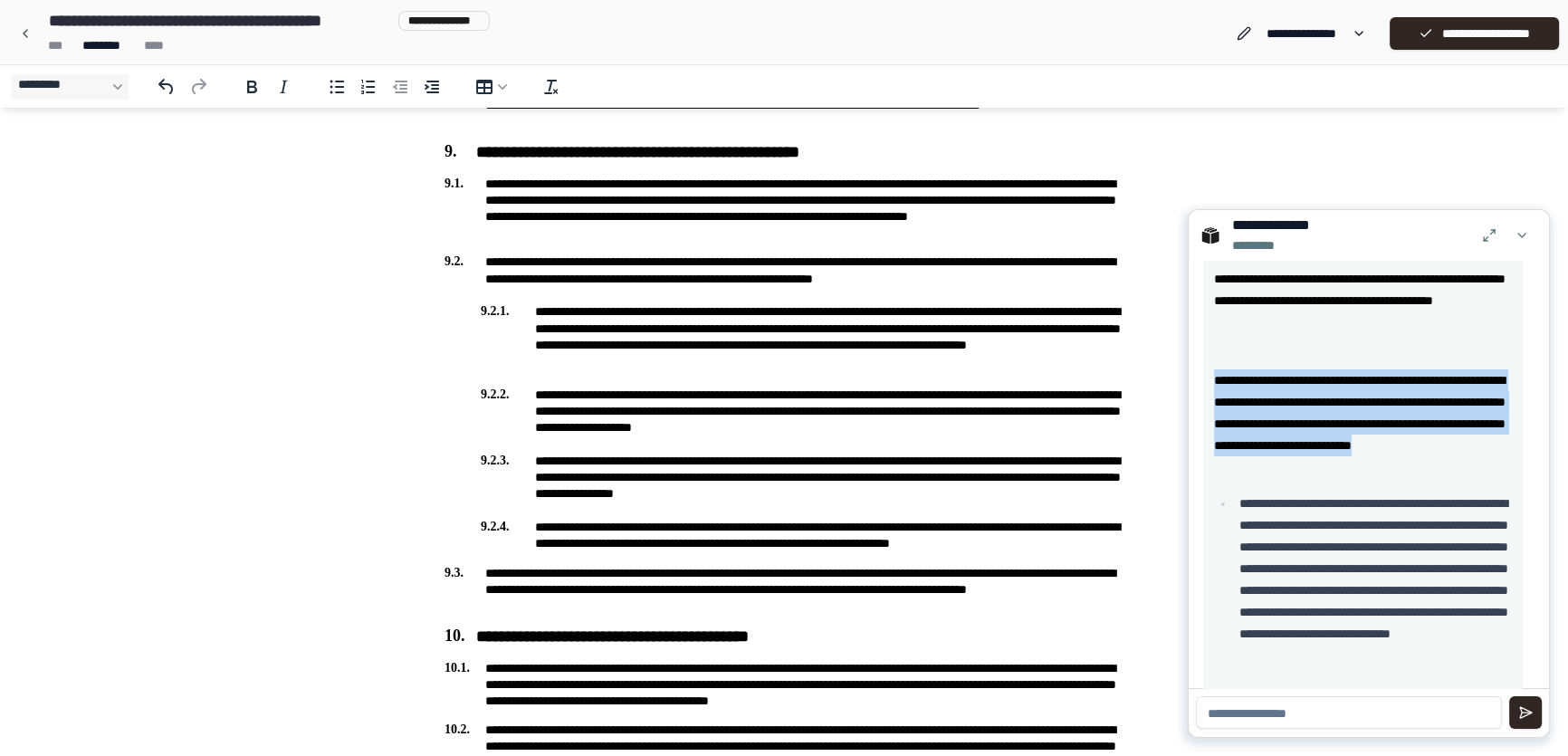 drag, startPoint x: 1209, startPoint y: 398, endPoint x: 1359, endPoint y: 489, distance: 175.4451 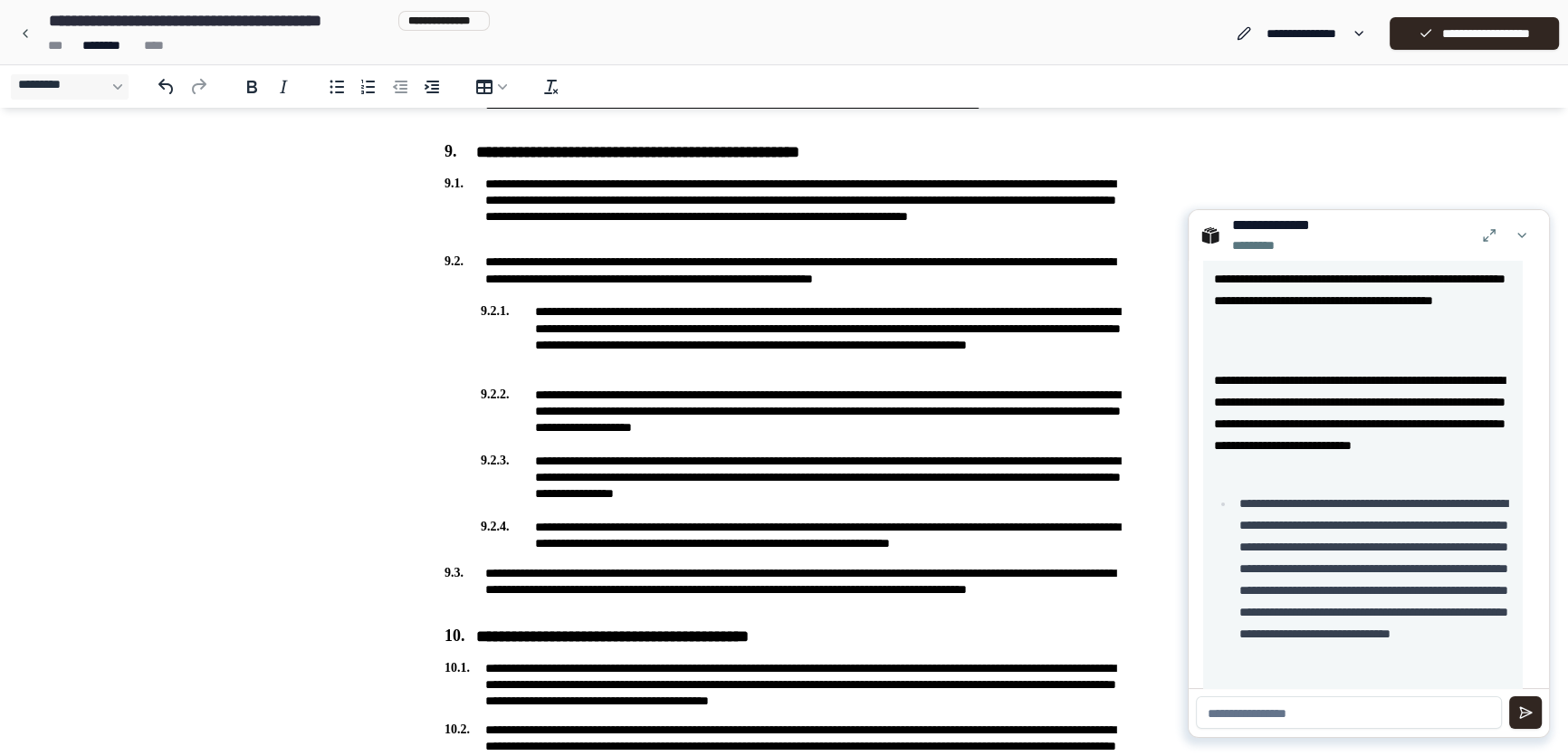 click at bounding box center [1349, 713] 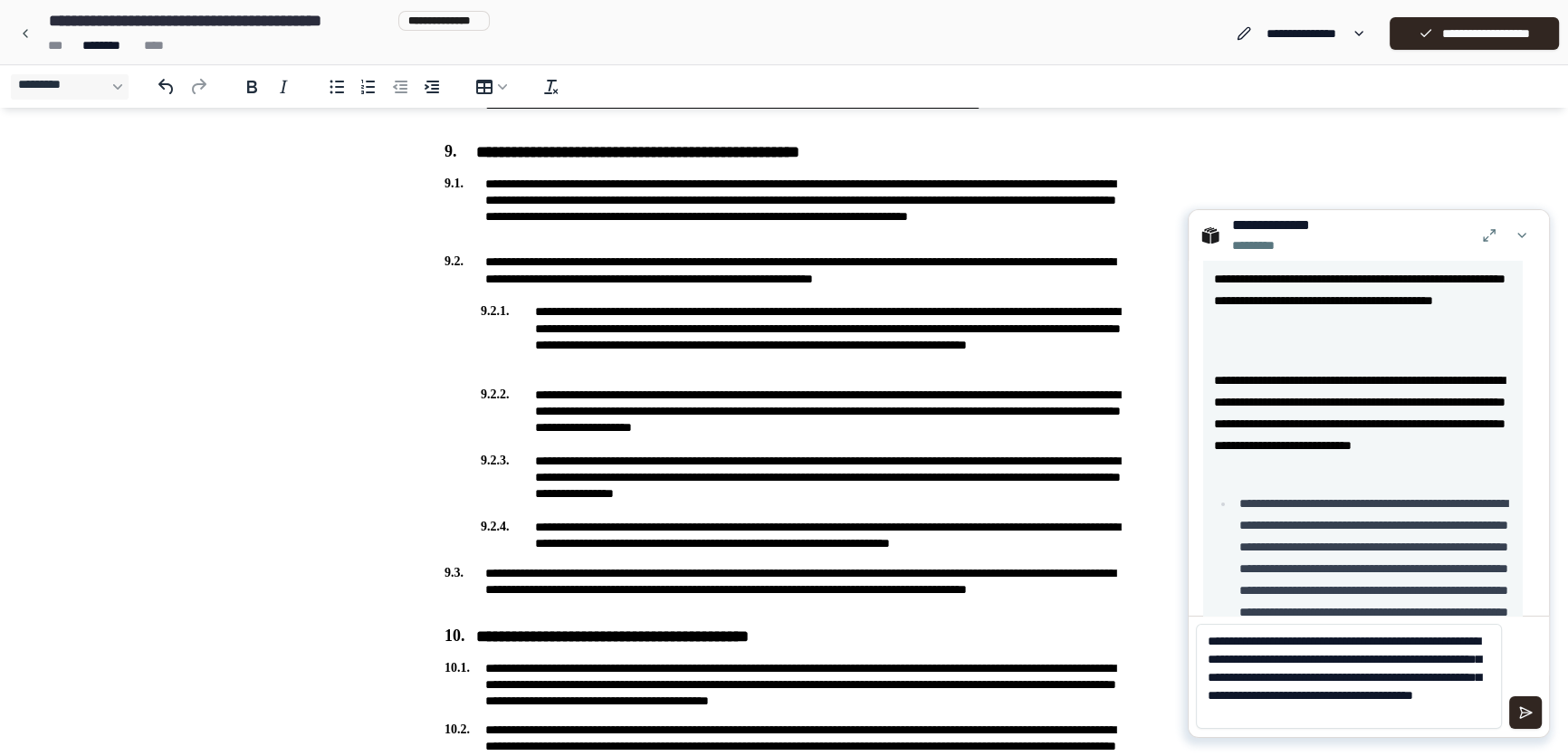 scroll, scrollTop: 0, scrollLeft: 0, axis: both 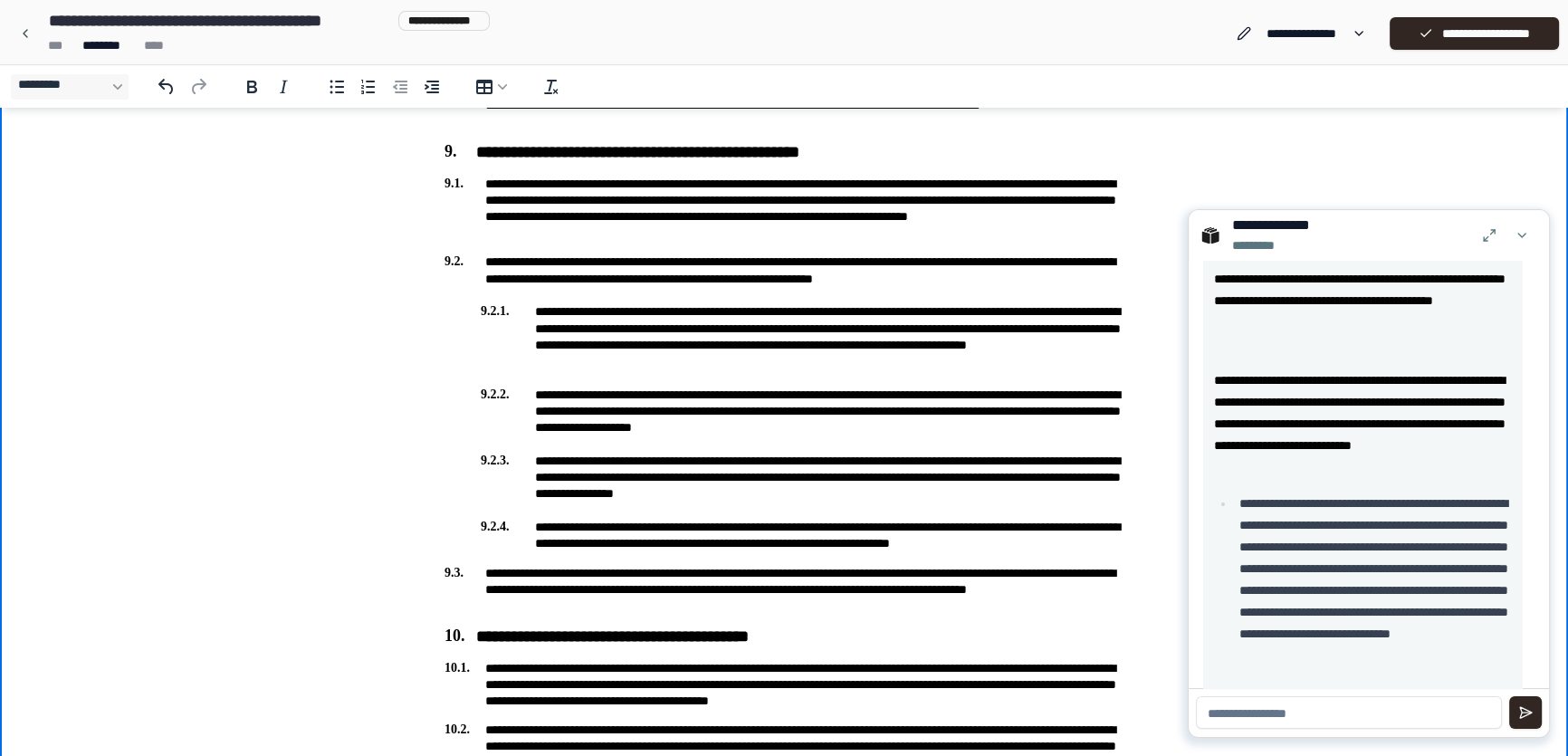 click on "**********" at bounding box center (784, 270) 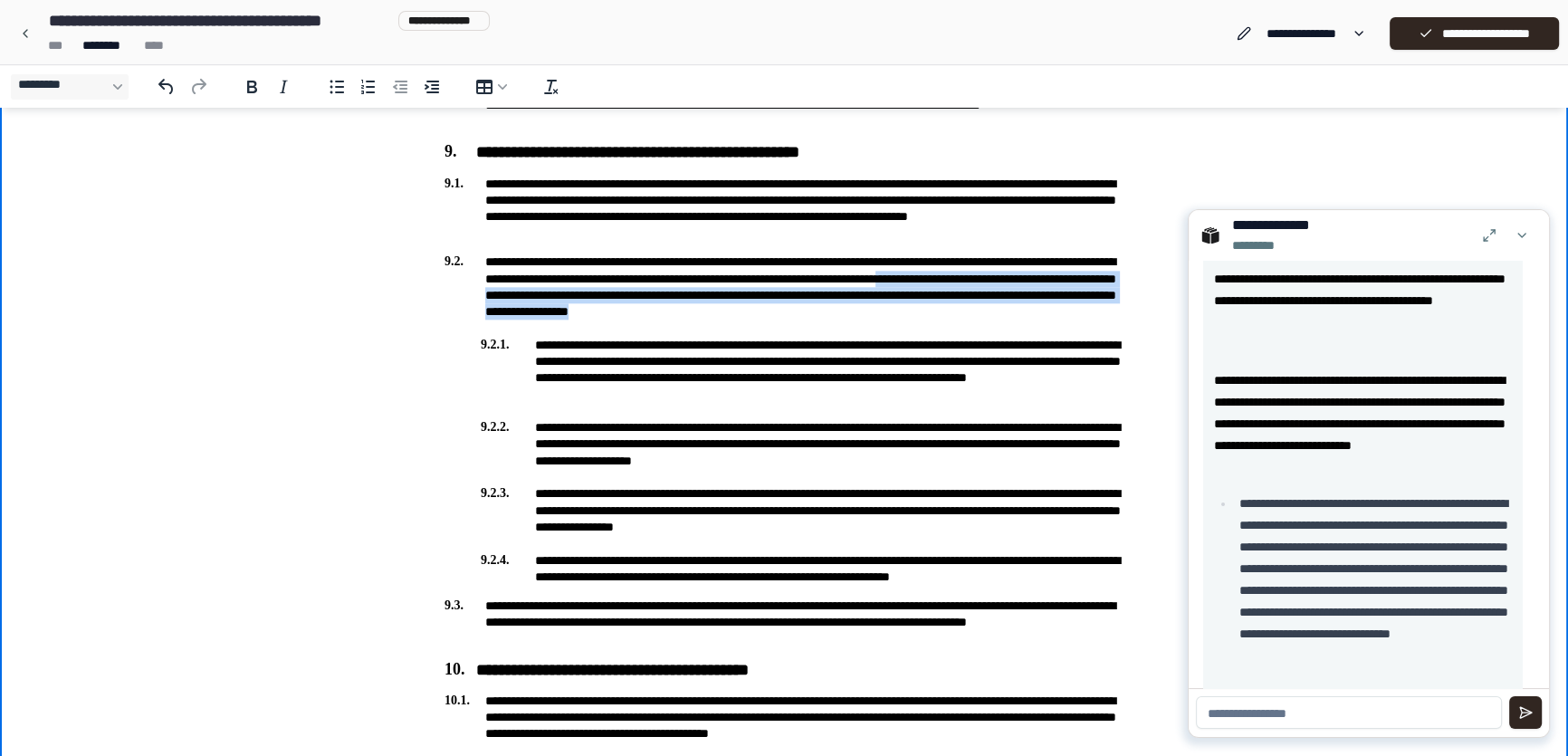 drag, startPoint x: 484, startPoint y: 299, endPoint x: 1055, endPoint y: 314, distance: 571.197 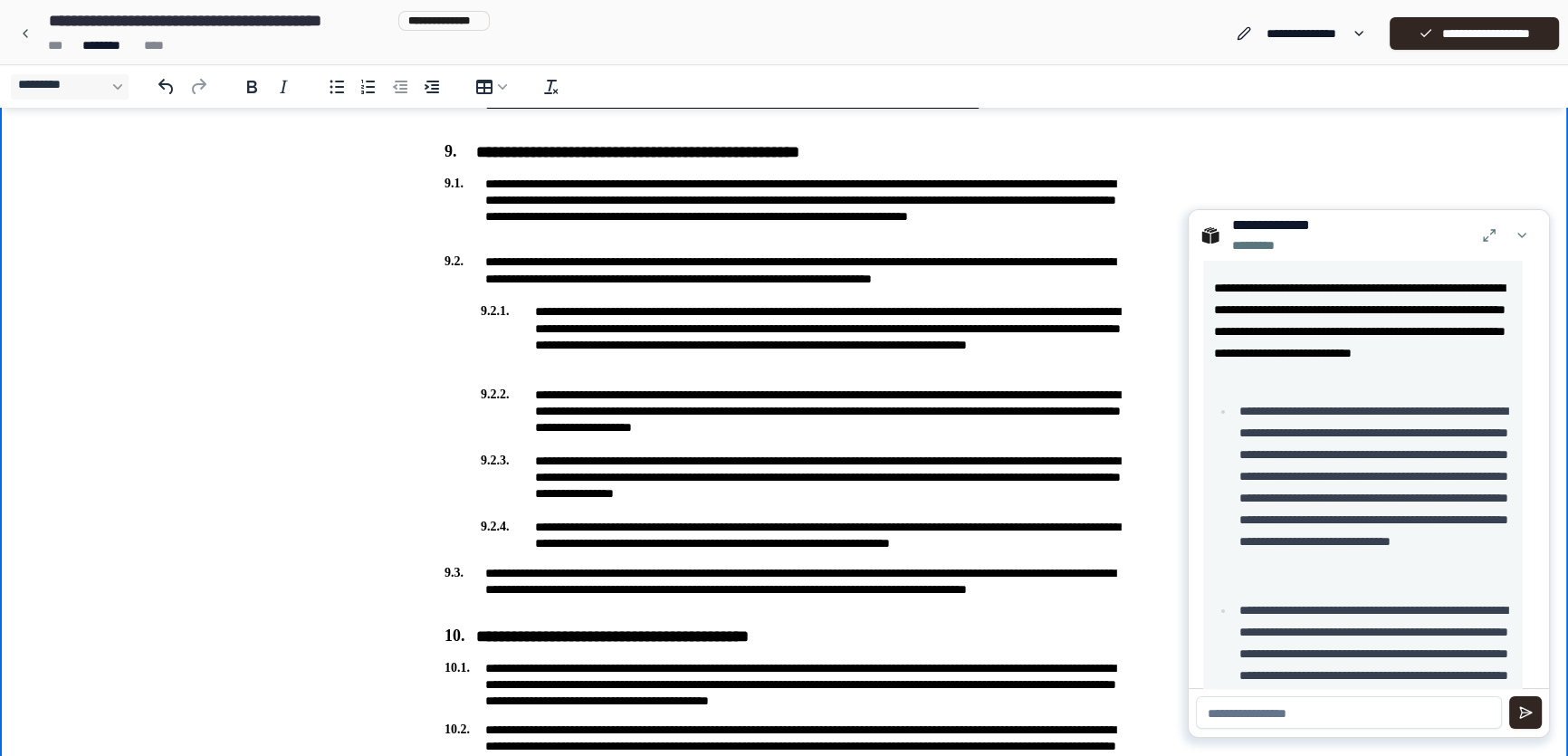 scroll, scrollTop: 448, scrollLeft: 0, axis: vertical 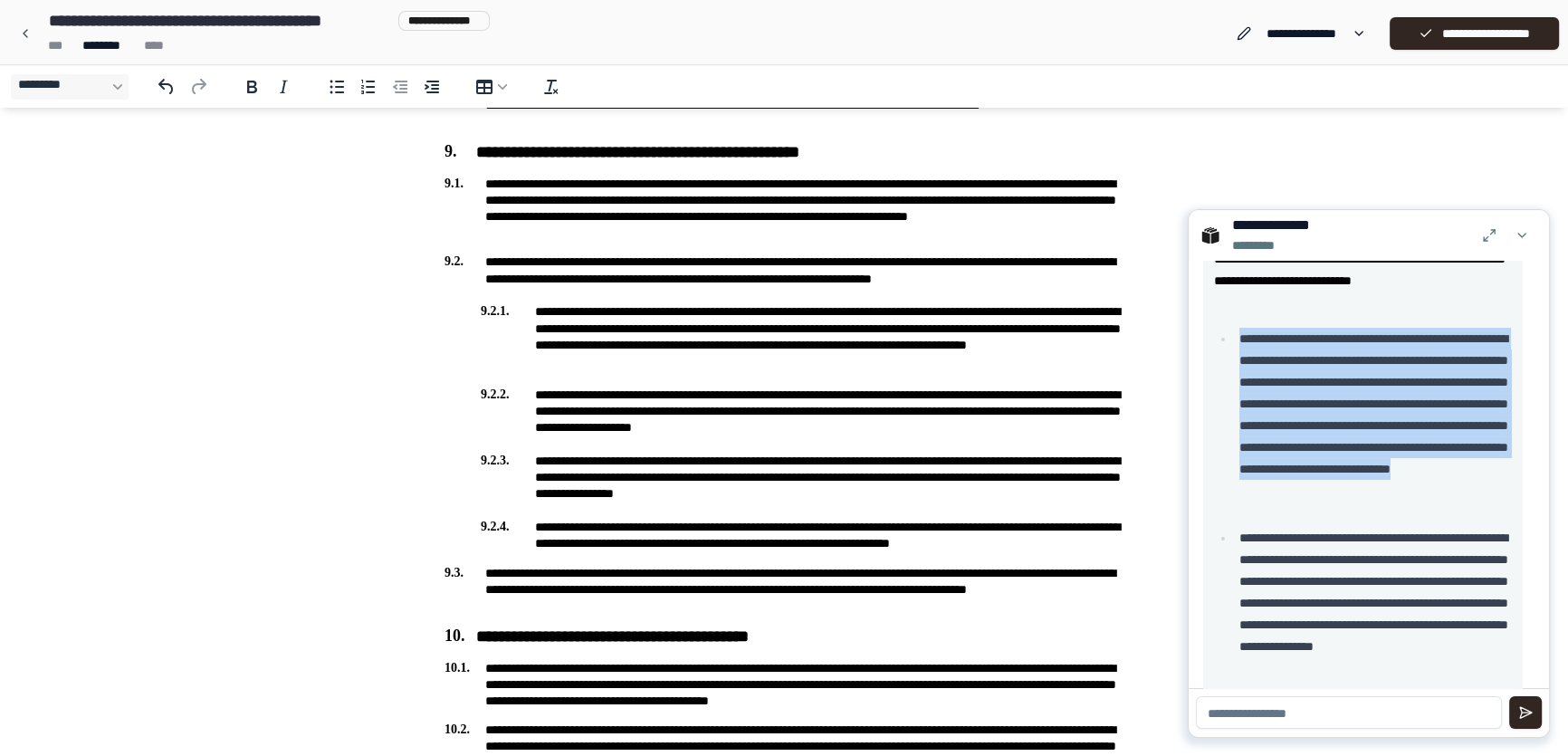 drag, startPoint x: 1240, startPoint y: 360, endPoint x: 1405, endPoint y: 539, distance: 243.44609 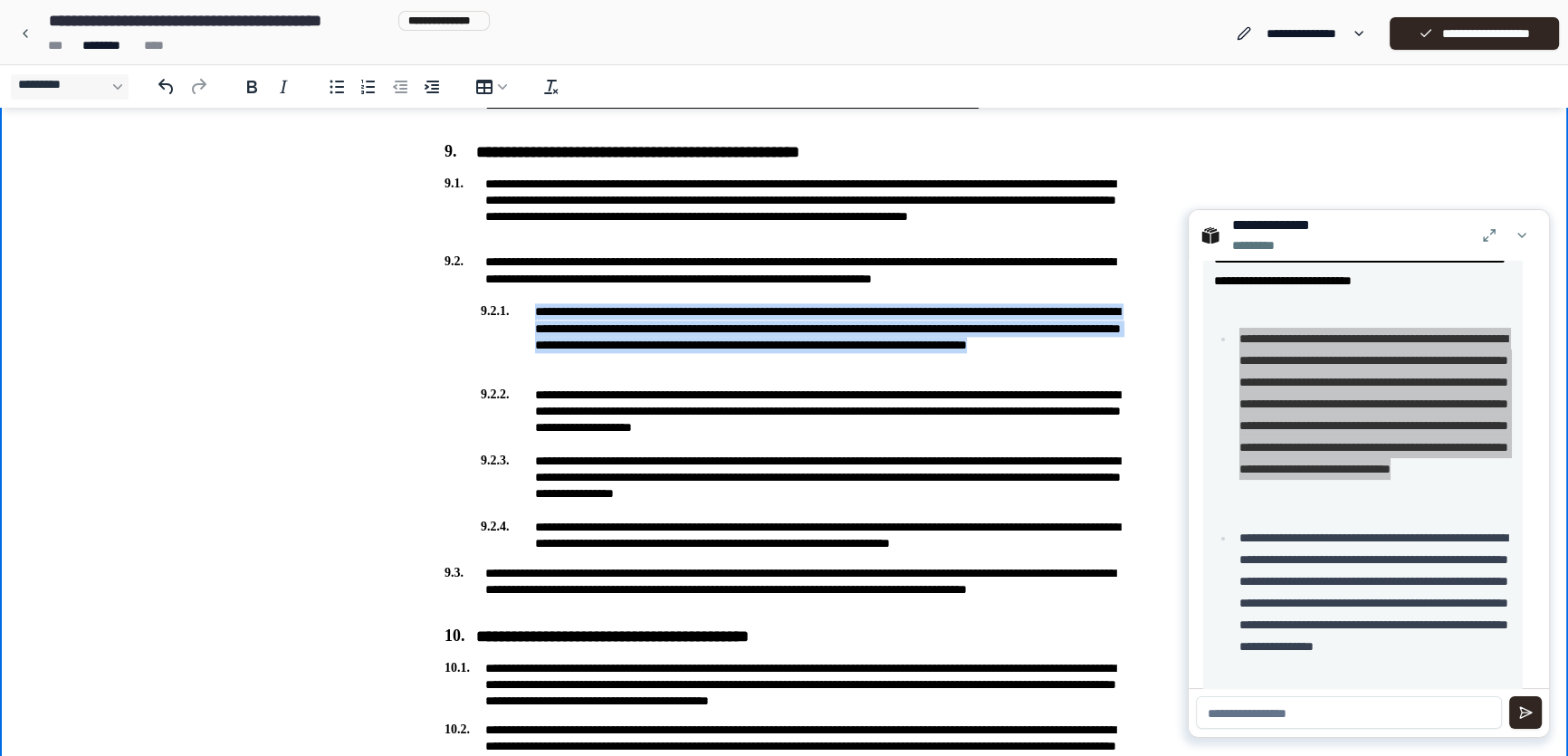 drag, startPoint x: 535, startPoint y: 310, endPoint x: 825, endPoint y: 356, distance: 293.62561 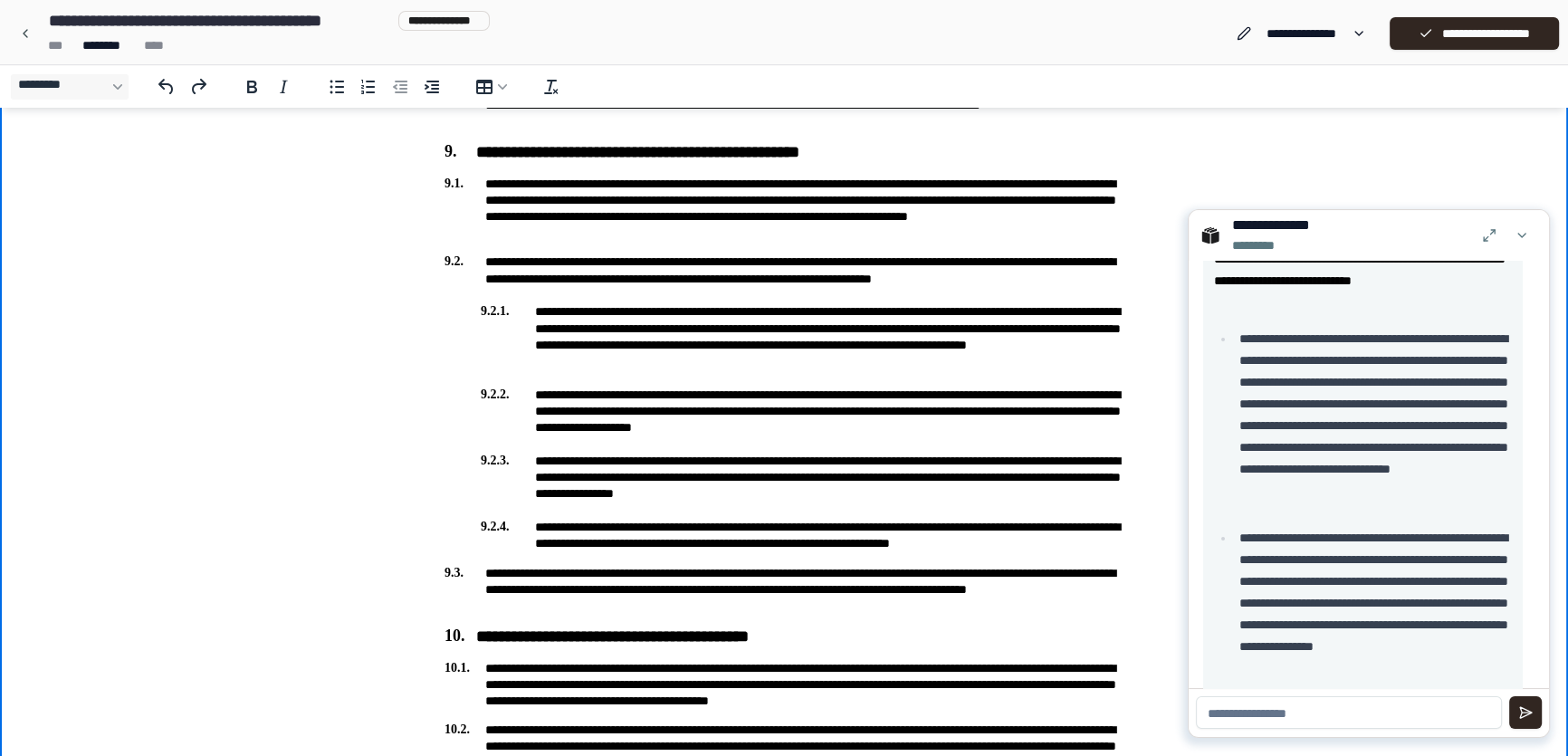 click at bounding box center [1349, 713] 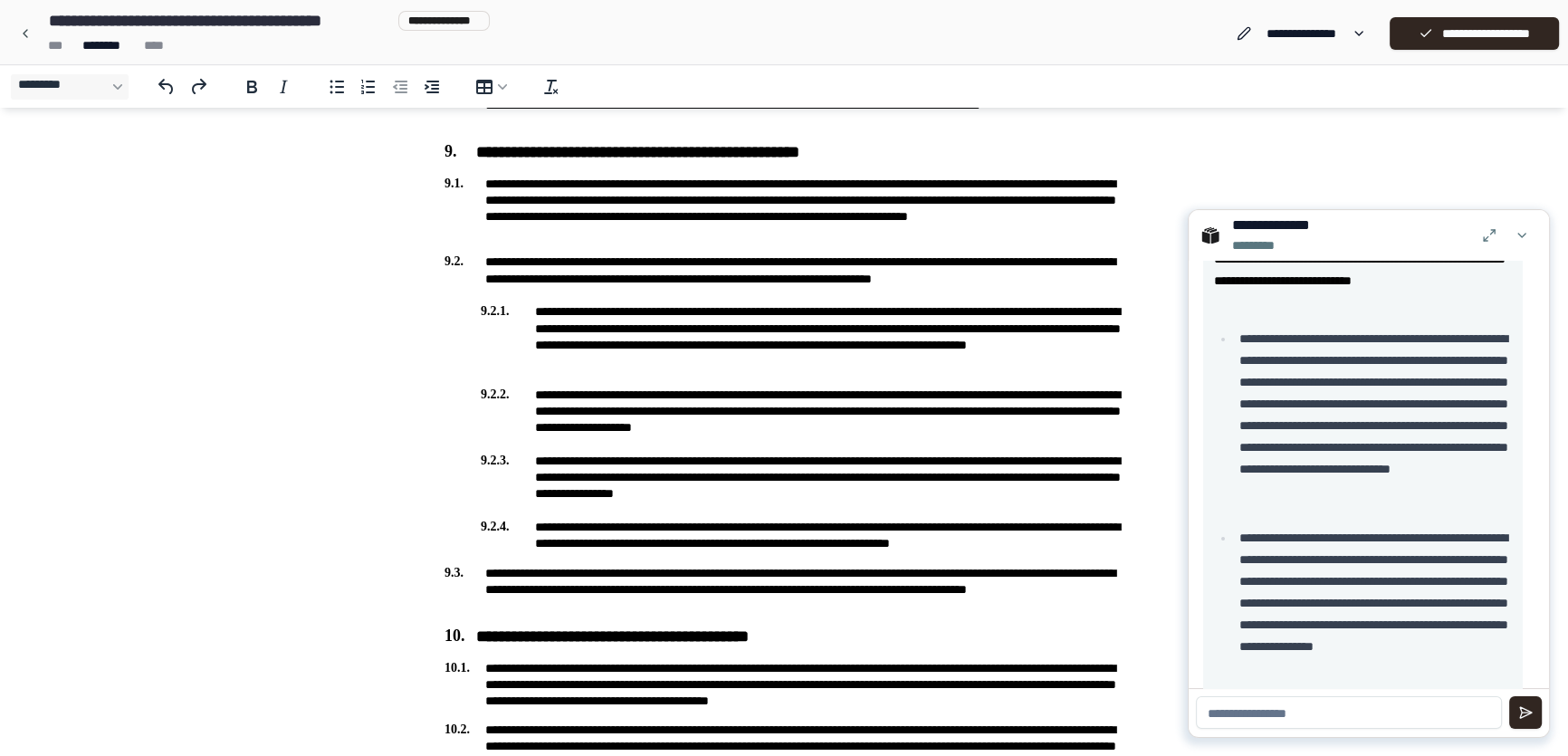 type on "**********" 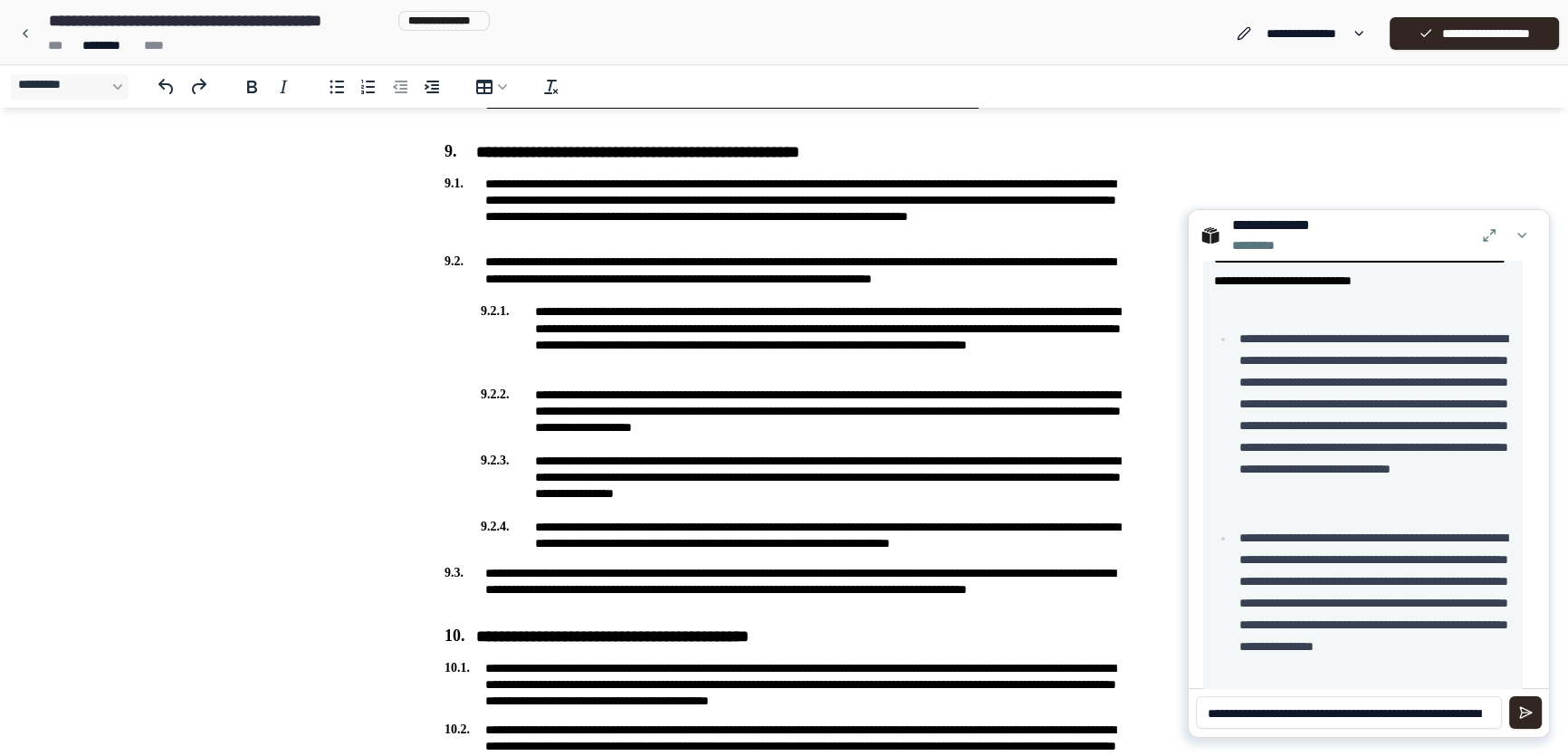 scroll, scrollTop: 62, scrollLeft: 0, axis: vertical 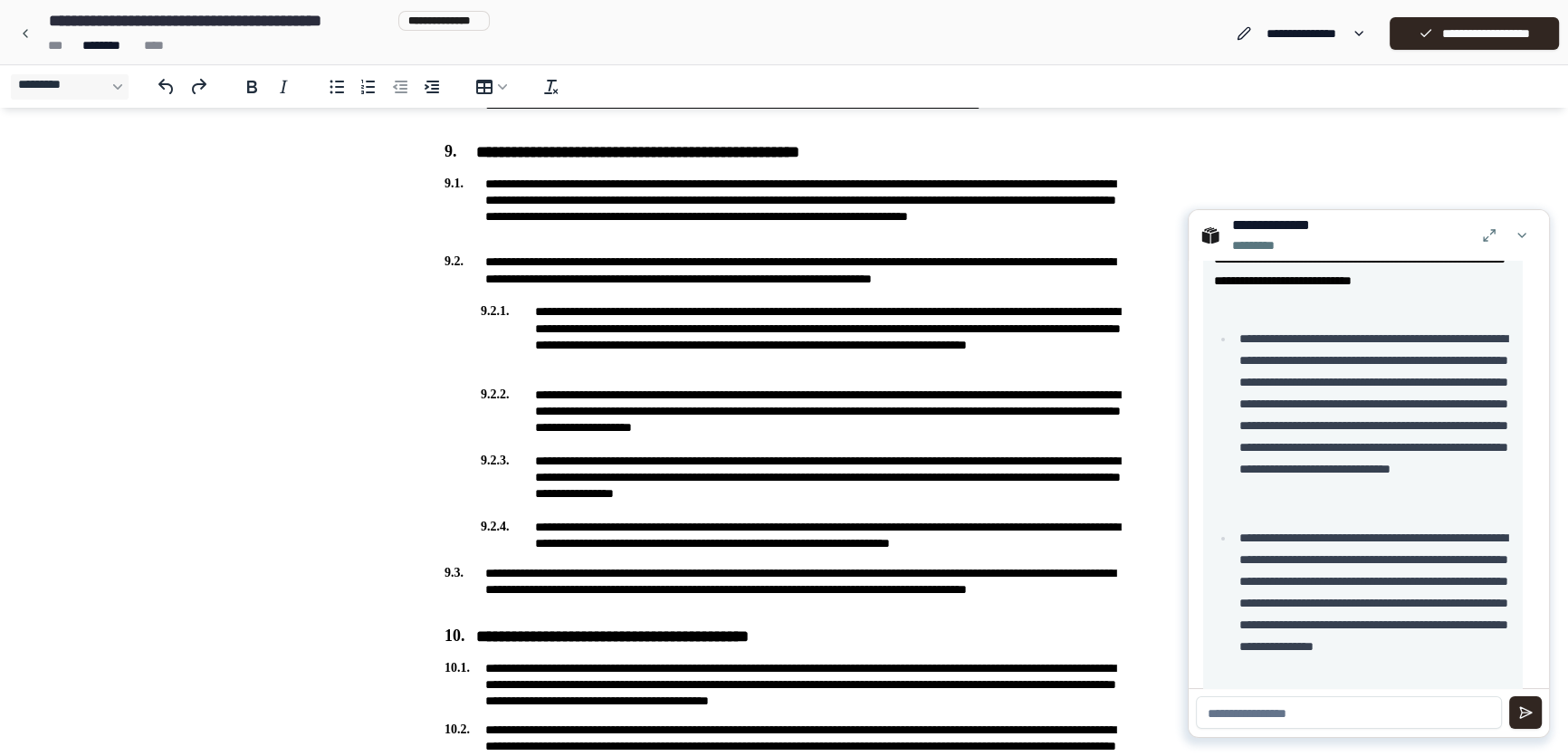 drag, startPoint x: 535, startPoint y: 376, endPoint x: 544, endPoint y: 359, distance: 19.23538 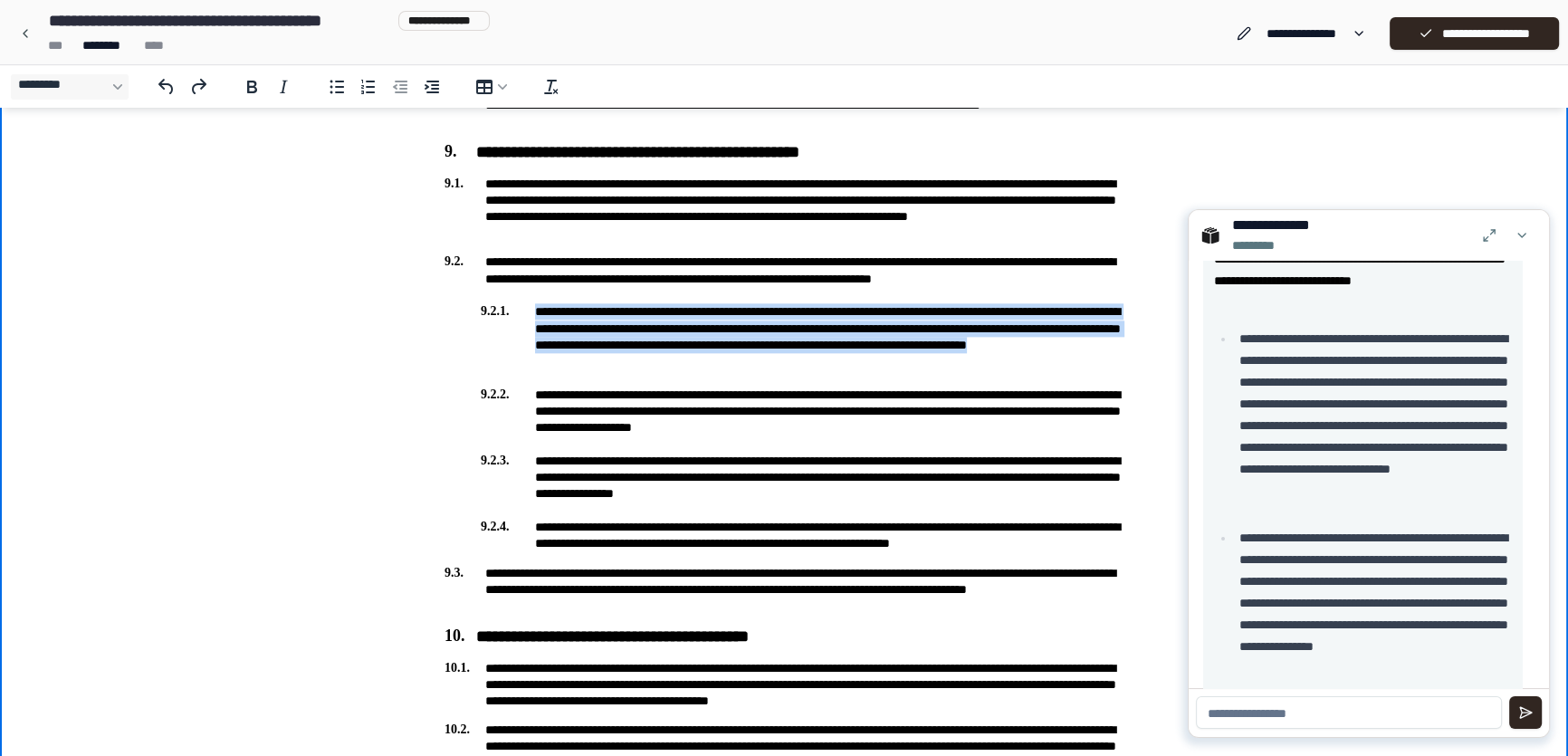 drag, startPoint x: 534, startPoint y: 312, endPoint x: 813, endPoint y: 358, distance: 282.76669 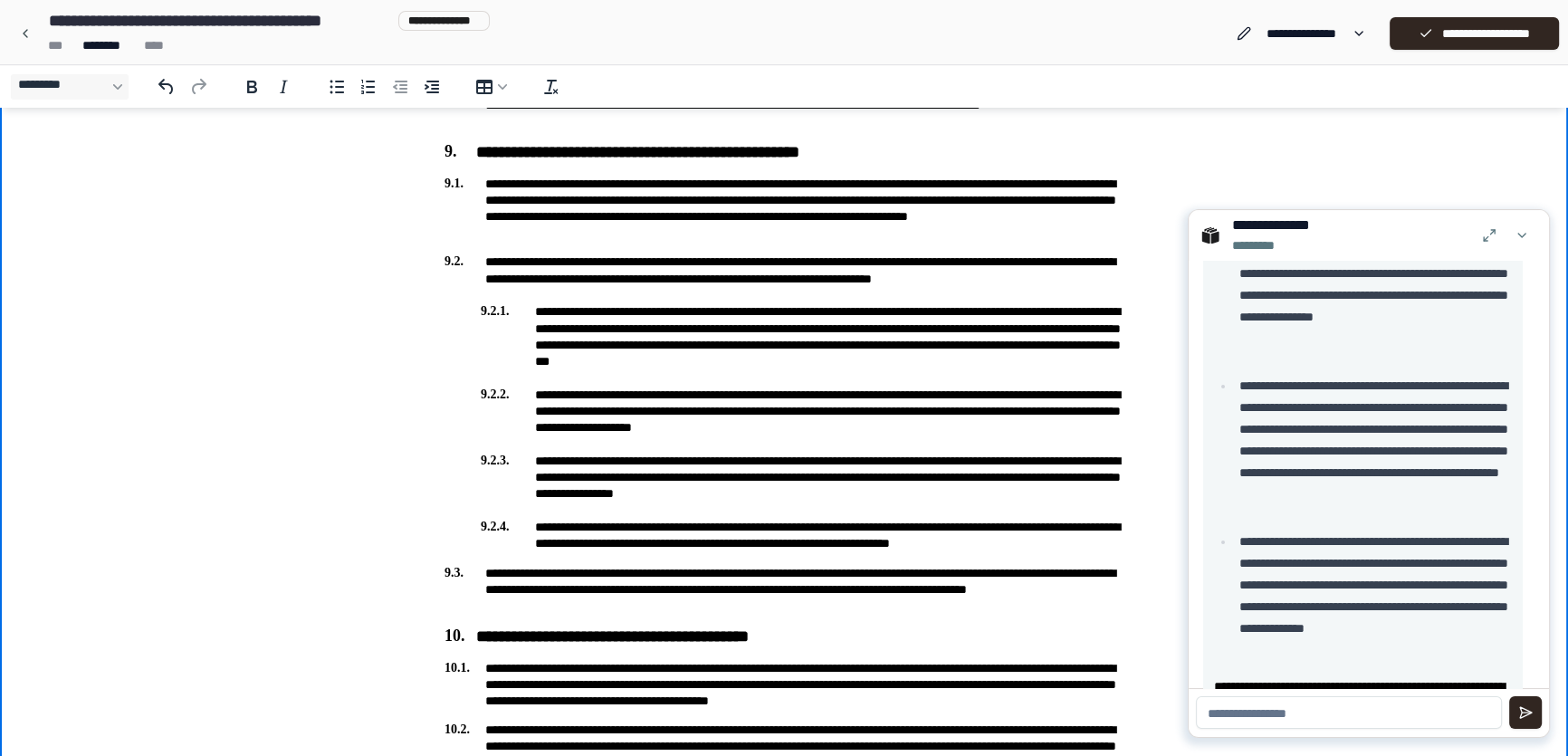 scroll, scrollTop: 613, scrollLeft: 0, axis: vertical 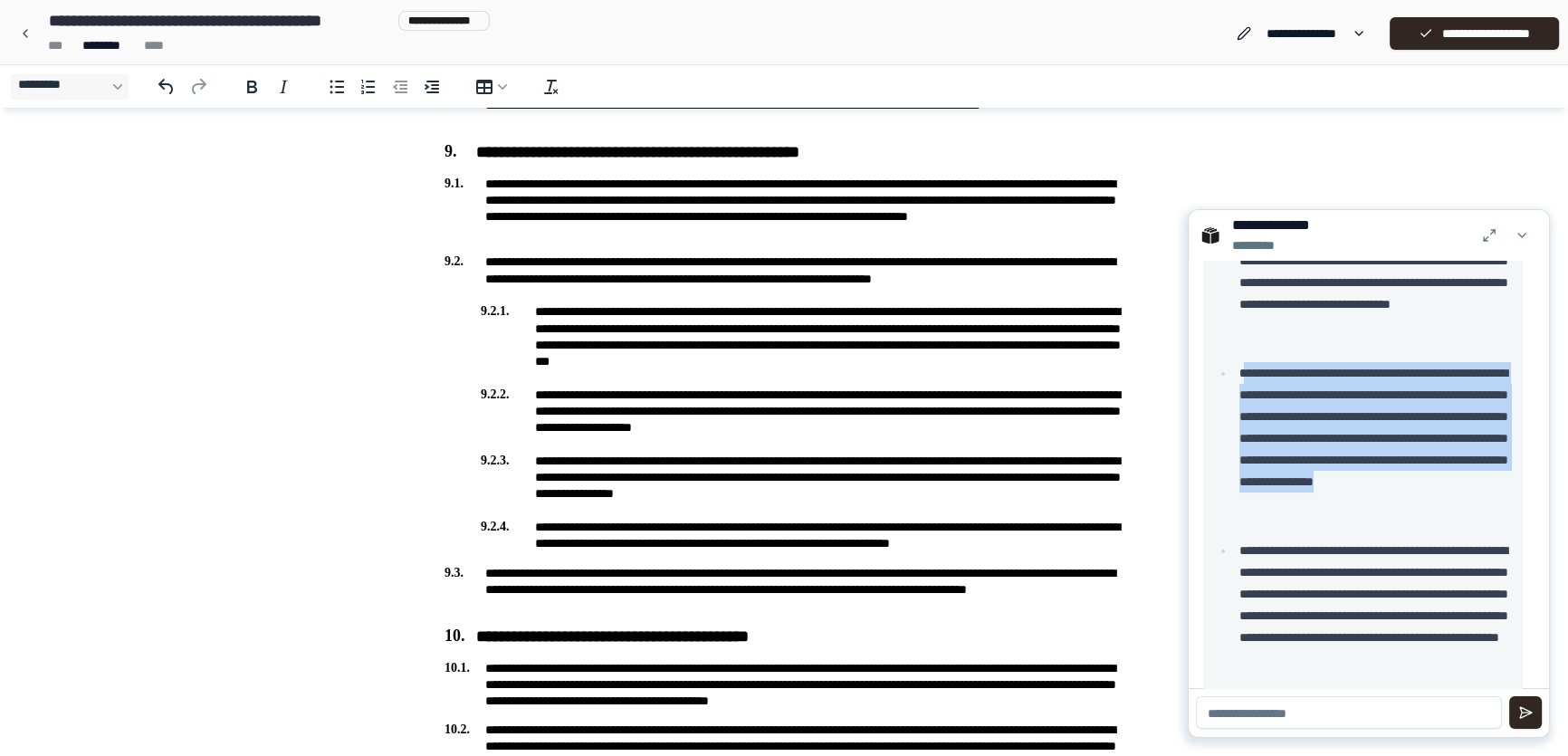drag, startPoint x: 1267, startPoint y: 396, endPoint x: 1299, endPoint y: 543, distance: 150.44268 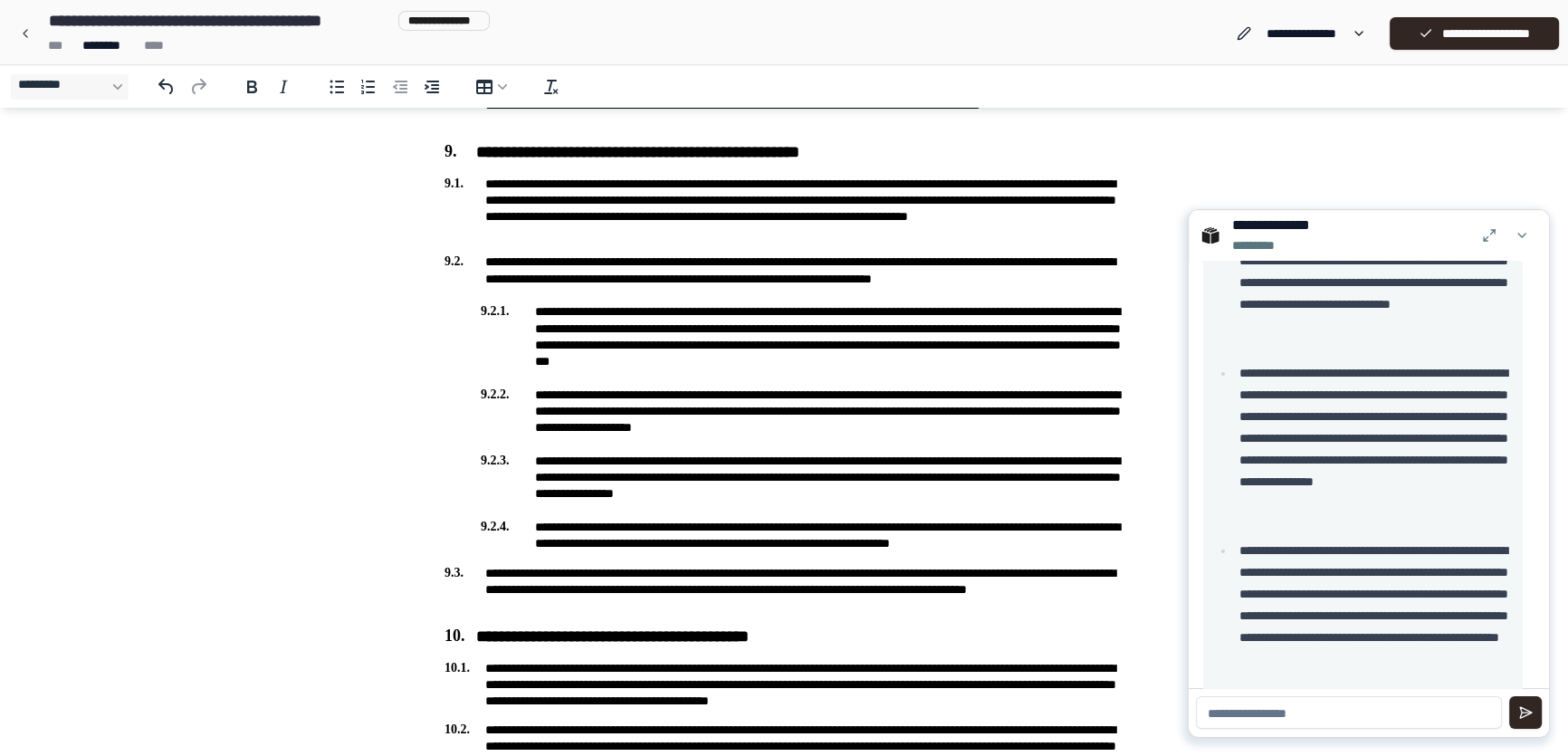 click on "**********" at bounding box center (1372, 261) 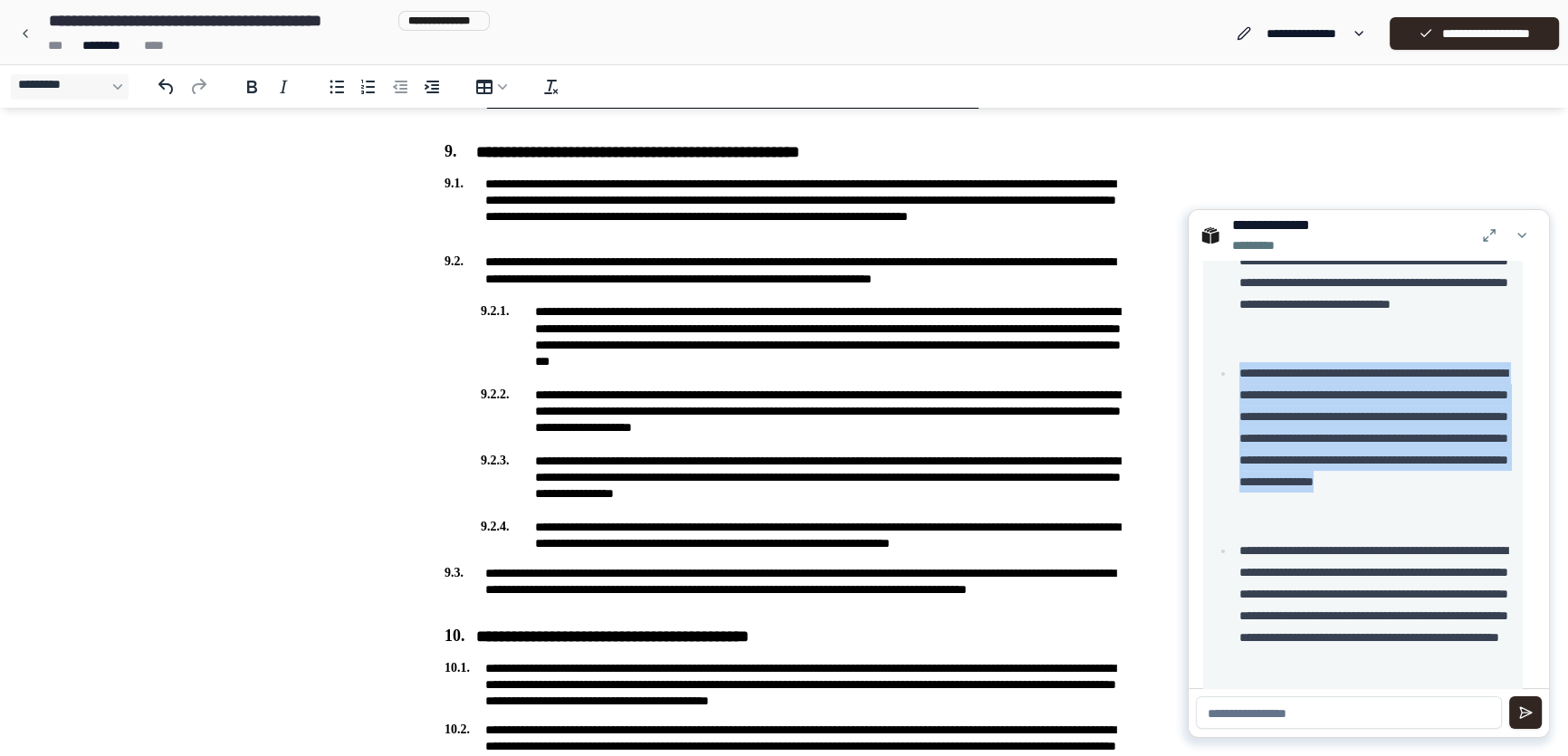 drag, startPoint x: 1235, startPoint y: 397, endPoint x: 1284, endPoint y: 552, distance: 162.56076 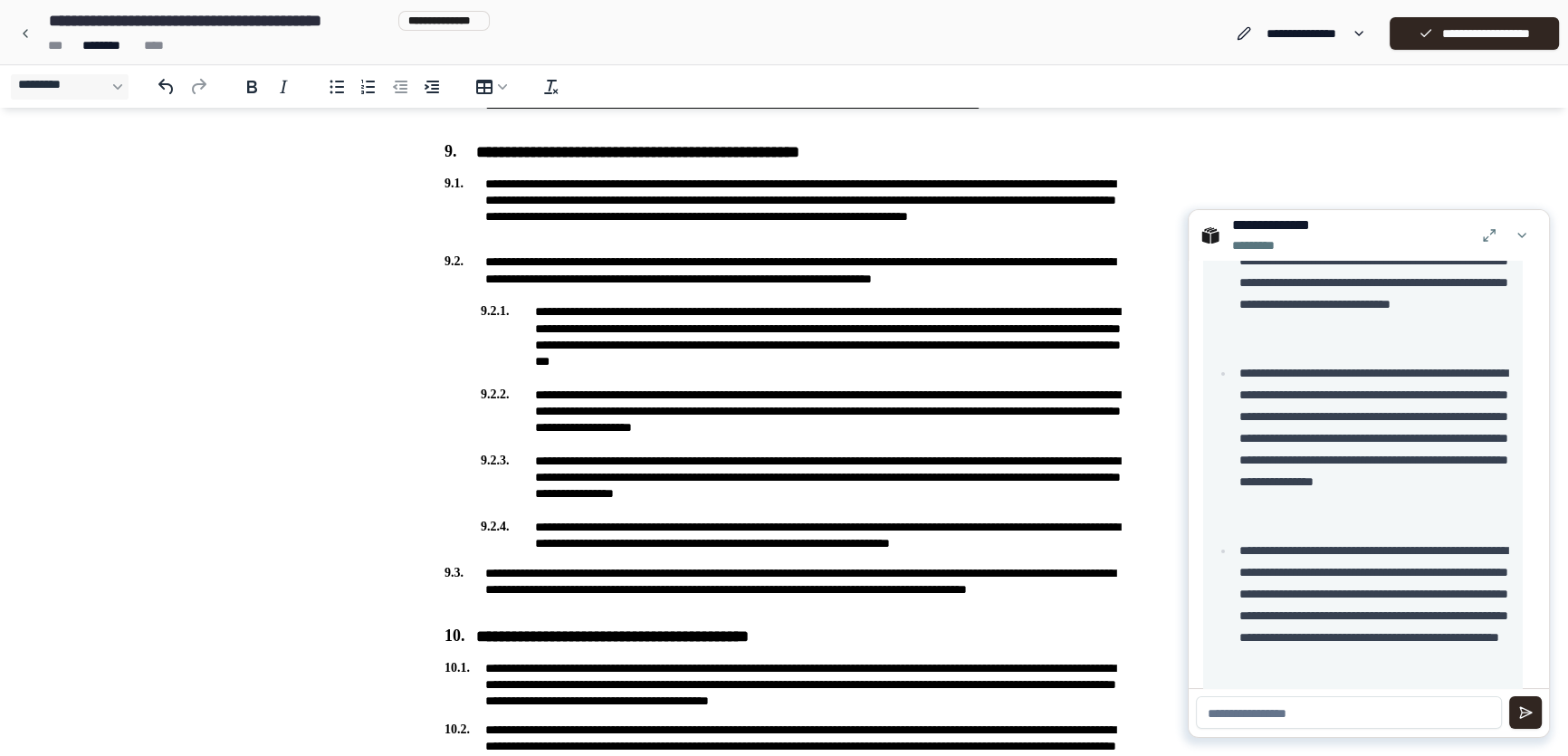 click at bounding box center [1349, 713] 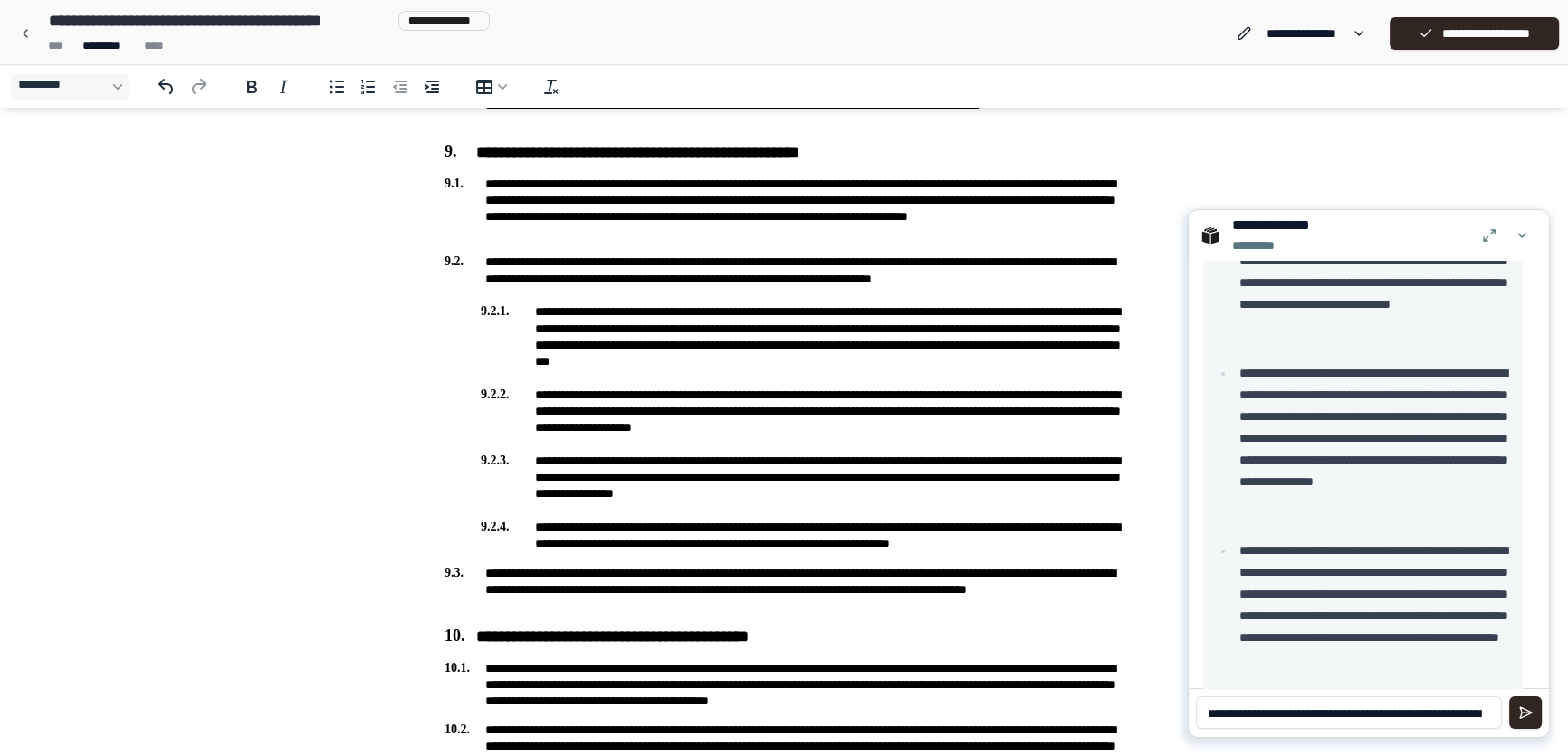 scroll, scrollTop: 43, scrollLeft: 0, axis: vertical 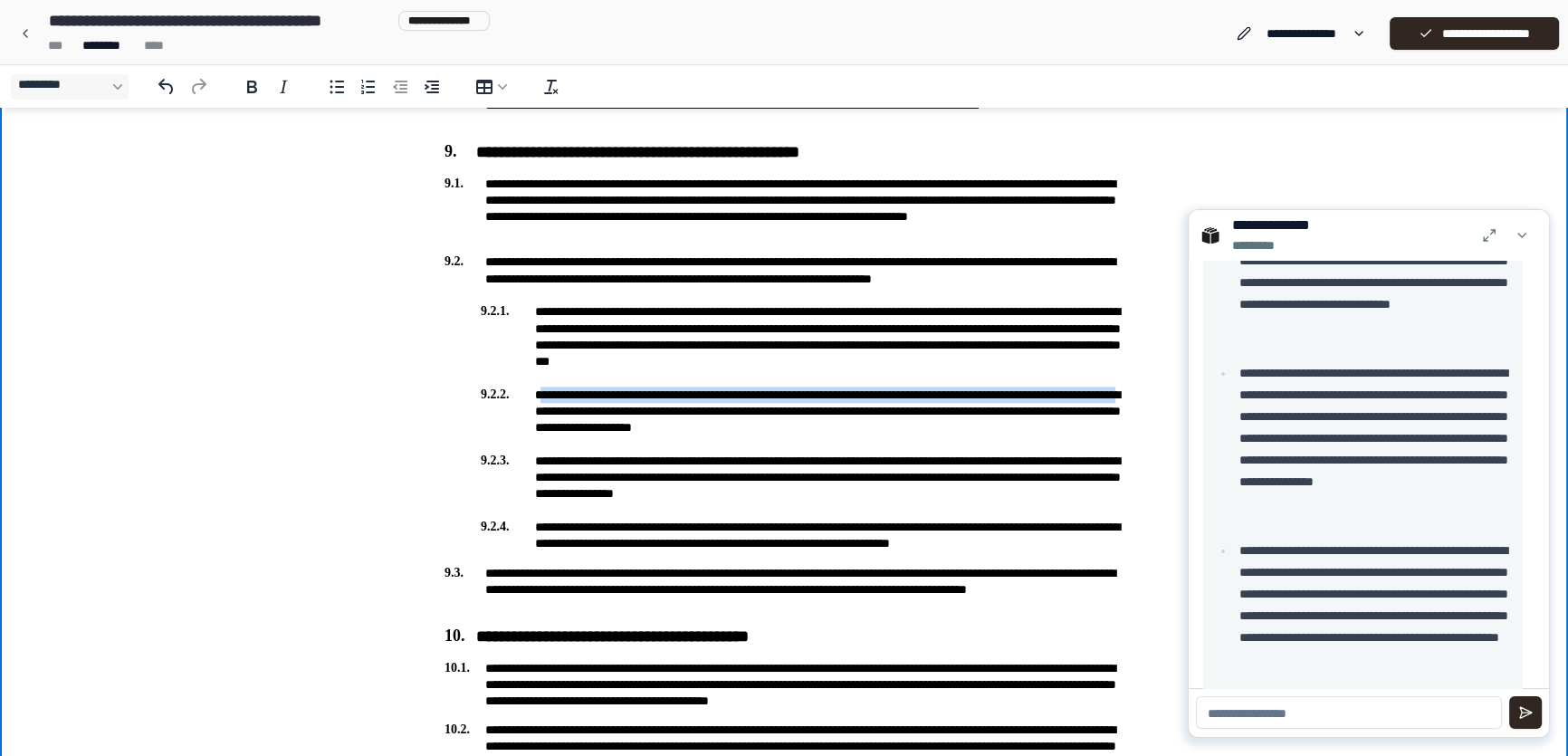 drag, startPoint x: 540, startPoint y: 395, endPoint x: 637, endPoint y: 413, distance: 98.65597 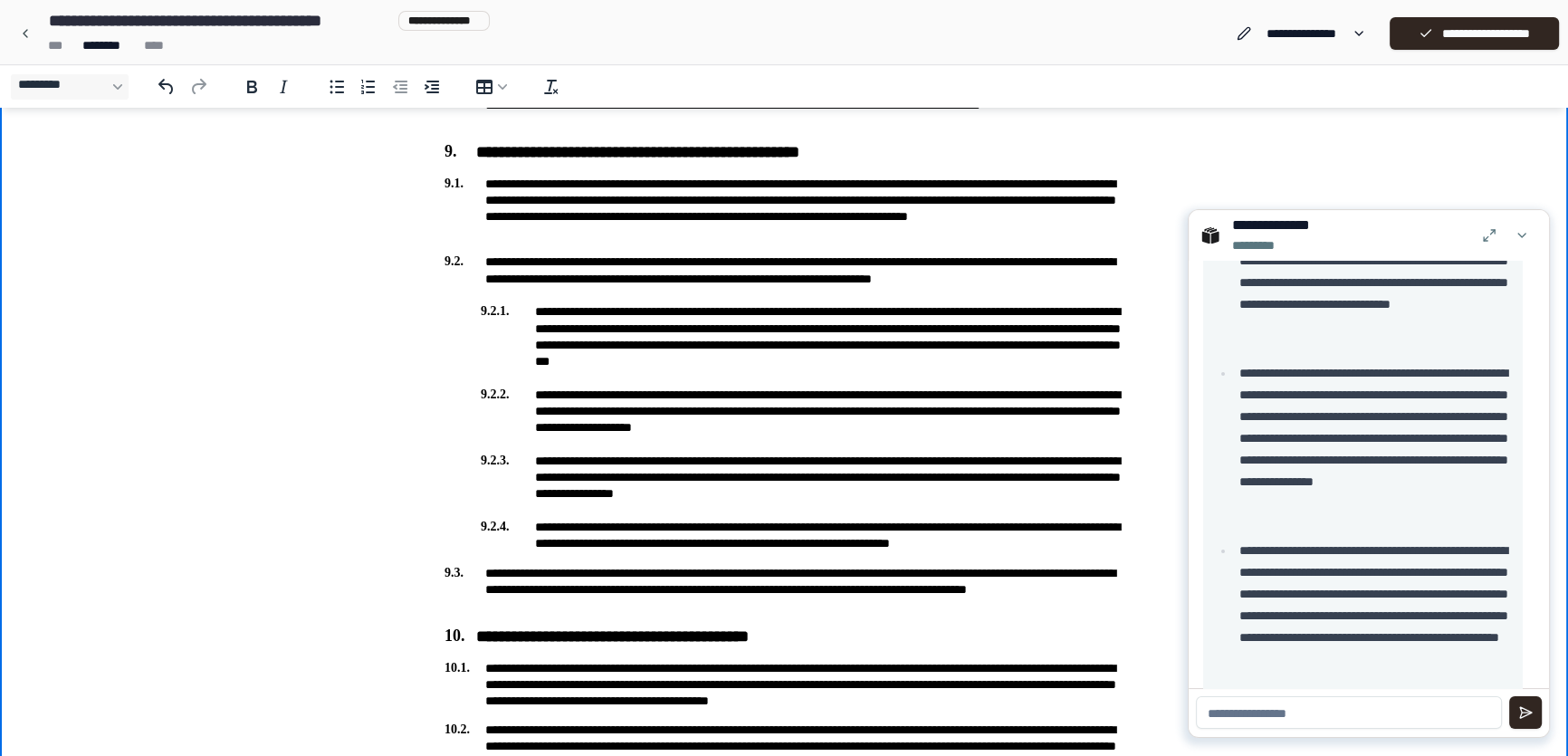 click on "**********" at bounding box center [784, 411] 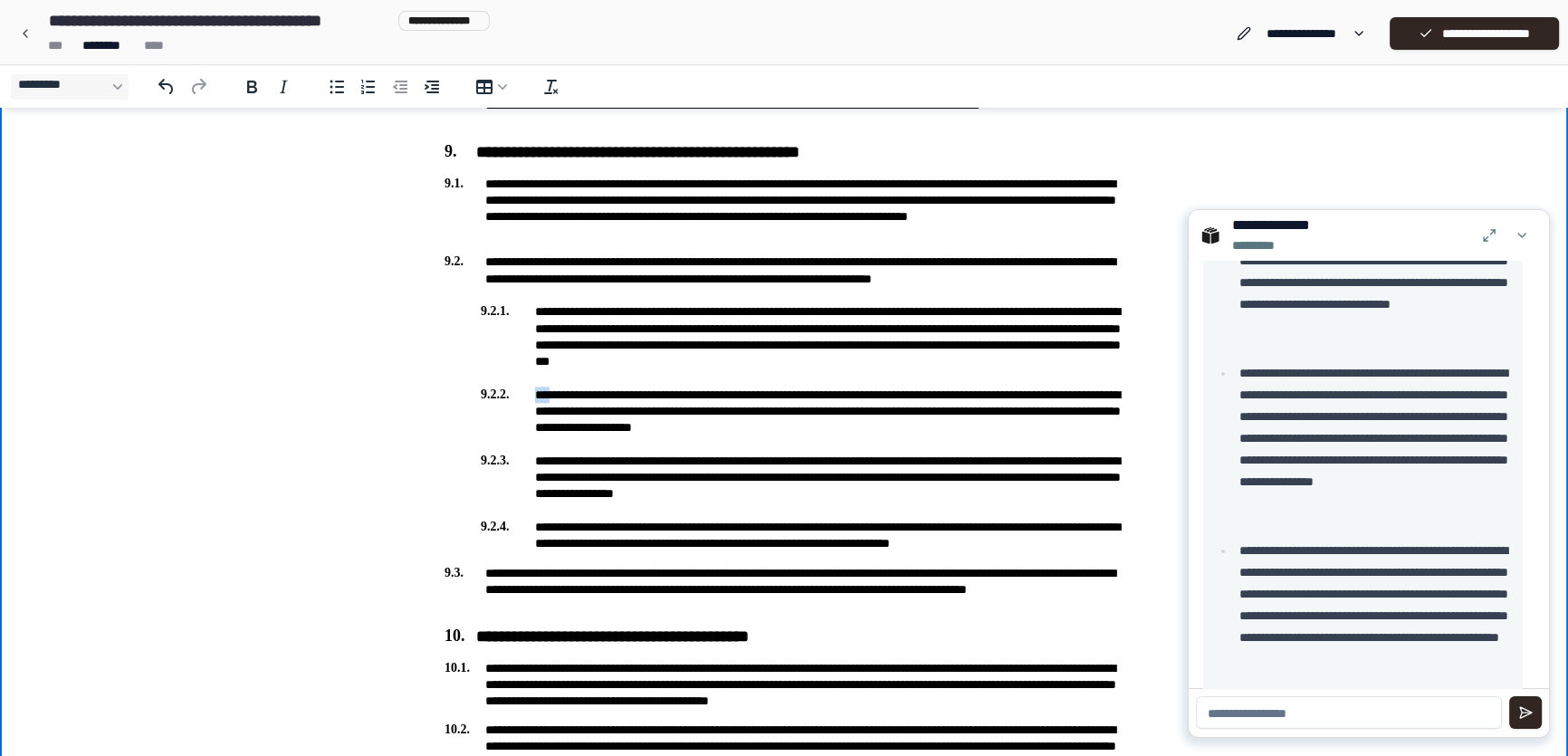 click on "**********" at bounding box center (784, 411) 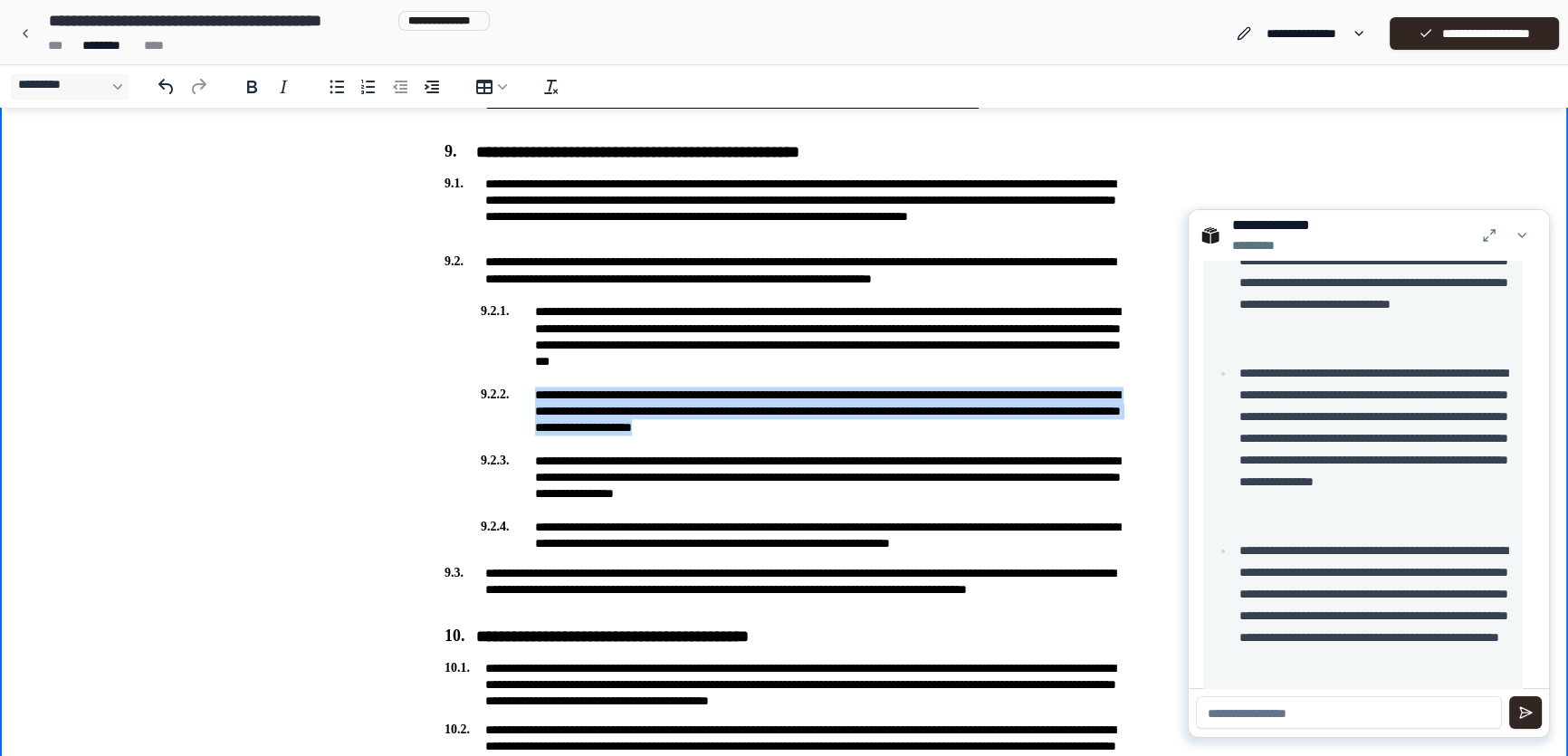click on "**********" at bounding box center [784, 411] 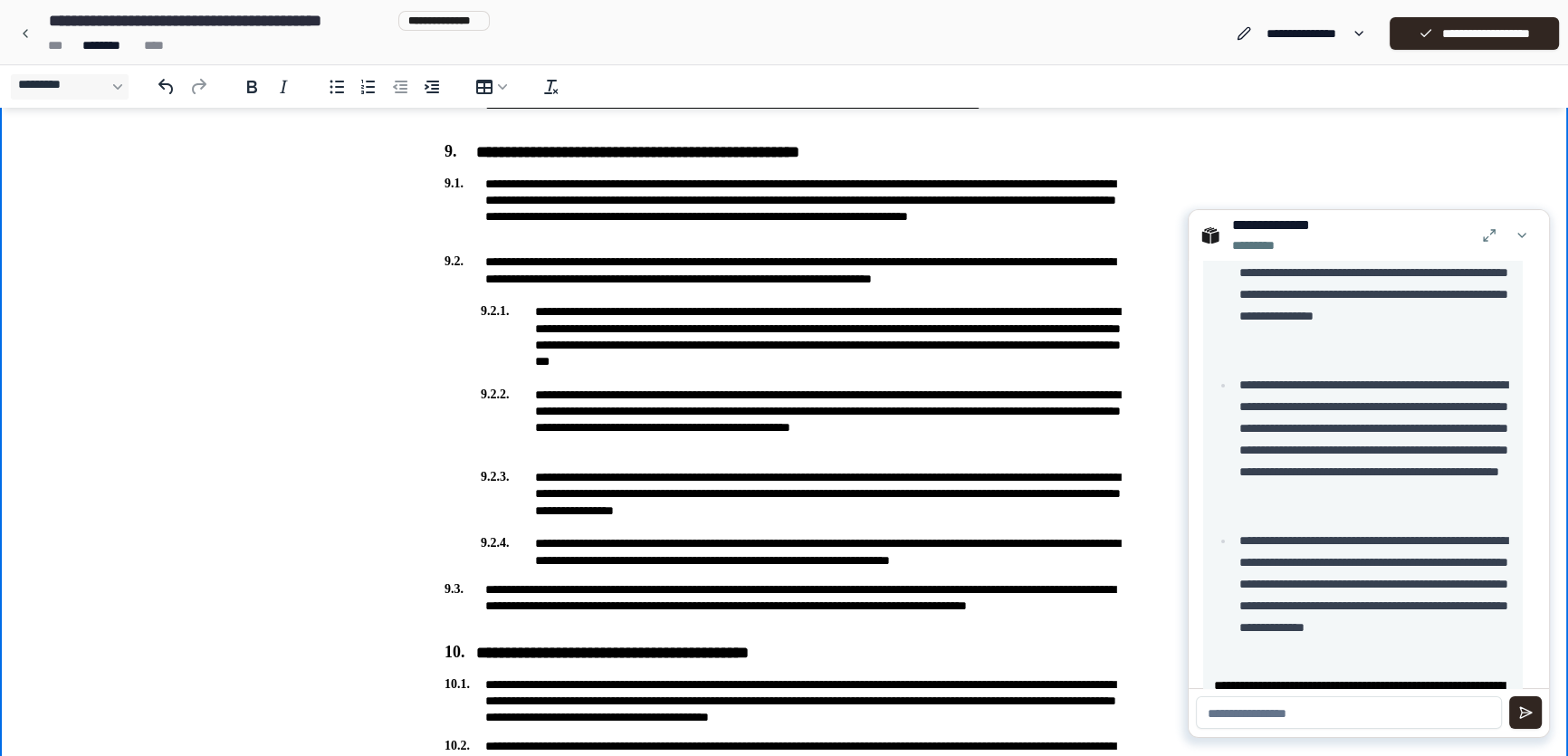 scroll, scrollTop: 778, scrollLeft: 0, axis: vertical 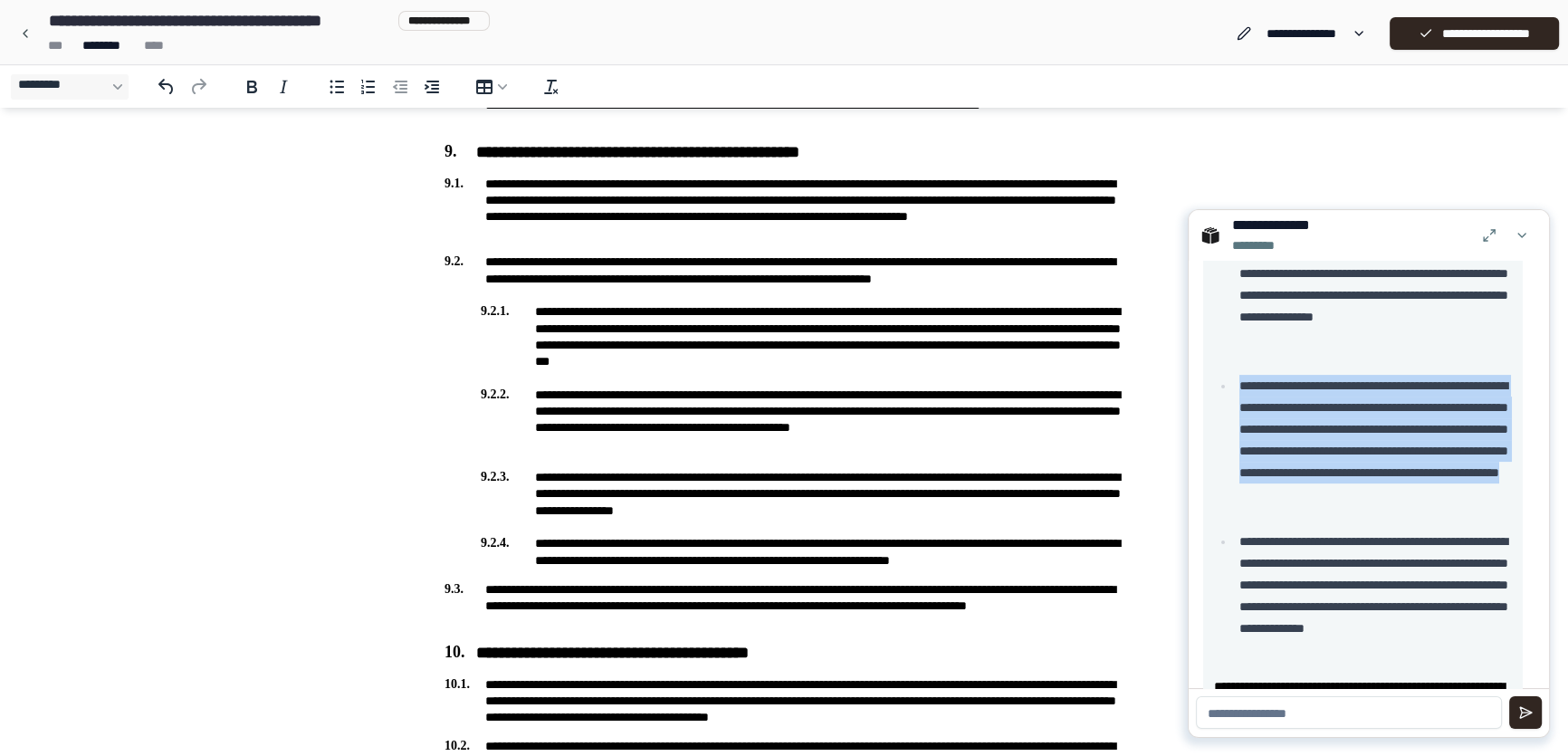 drag, startPoint x: 1240, startPoint y: 406, endPoint x: 1476, endPoint y: 534, distance: 268.4772 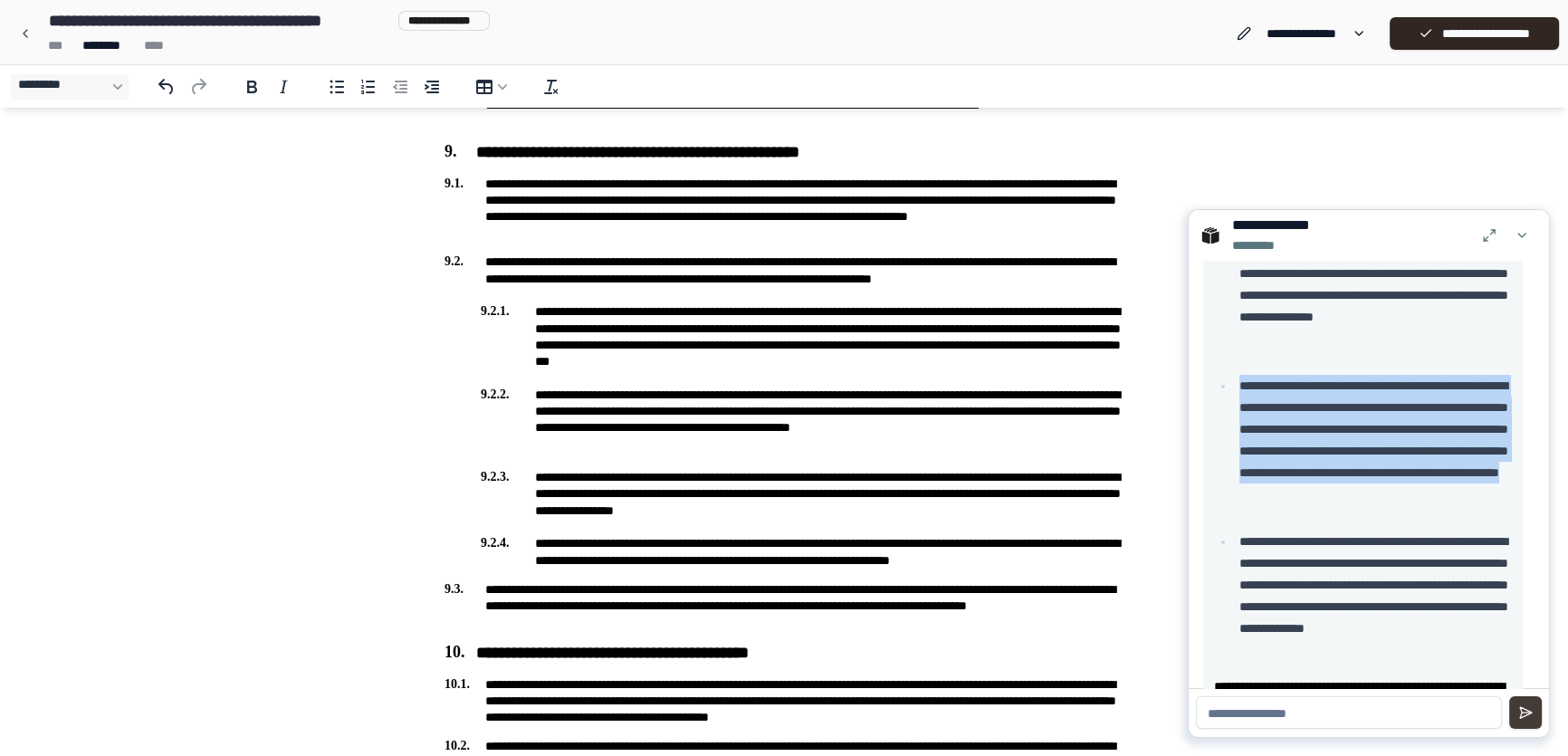copy on "**********" 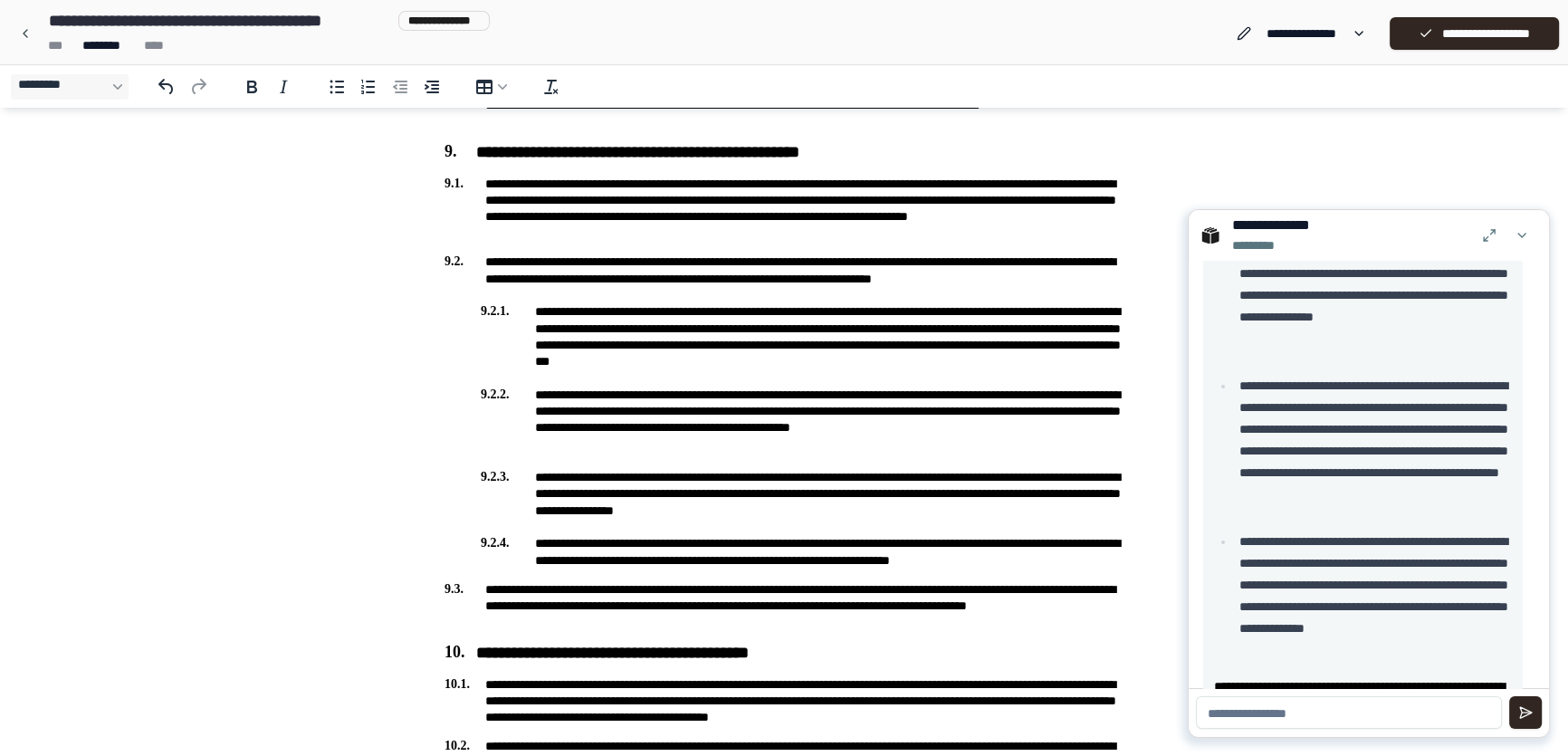click at bounding box center [1349, 713] 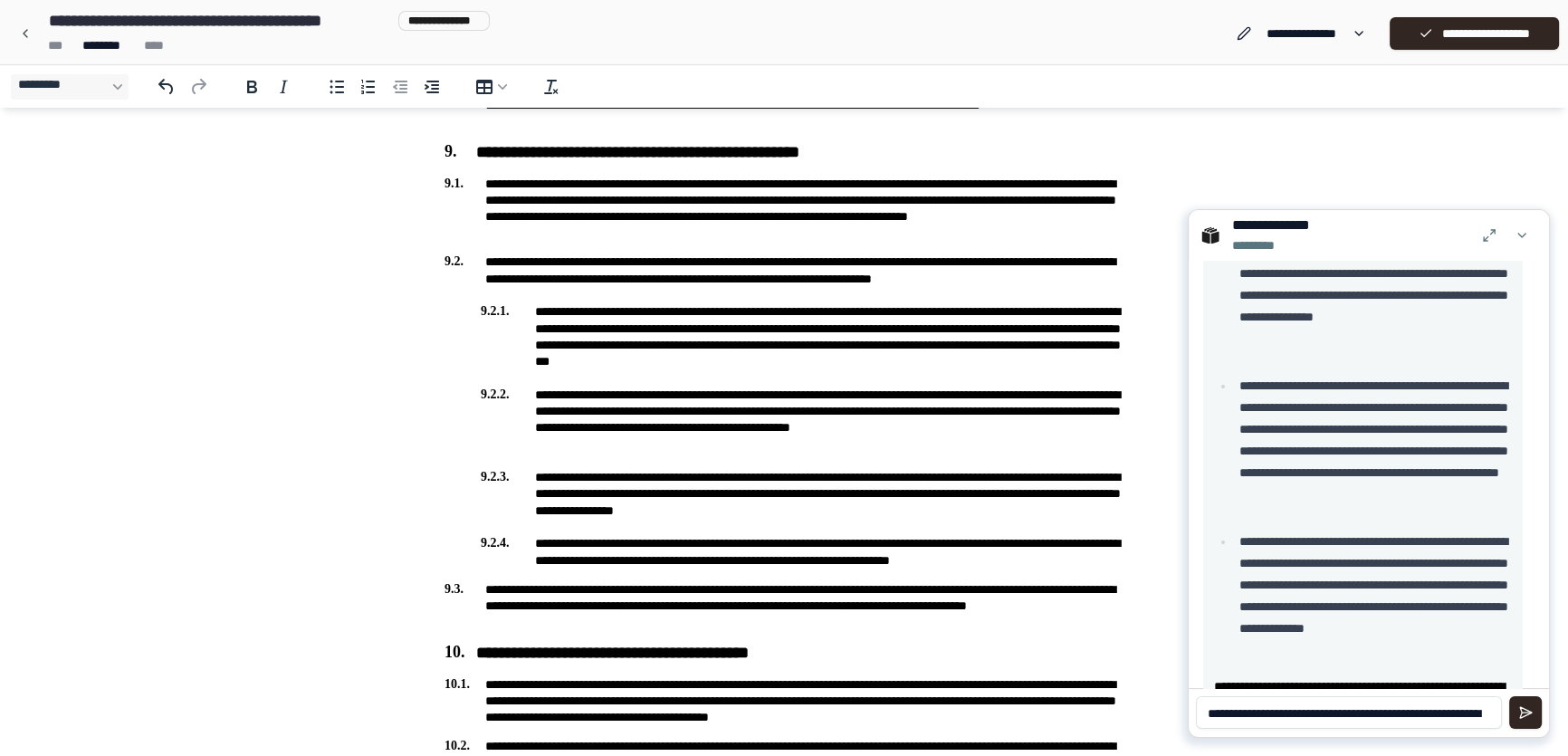 scroll, scrollTop: 25, scrollLeft: 0, axis: vertical 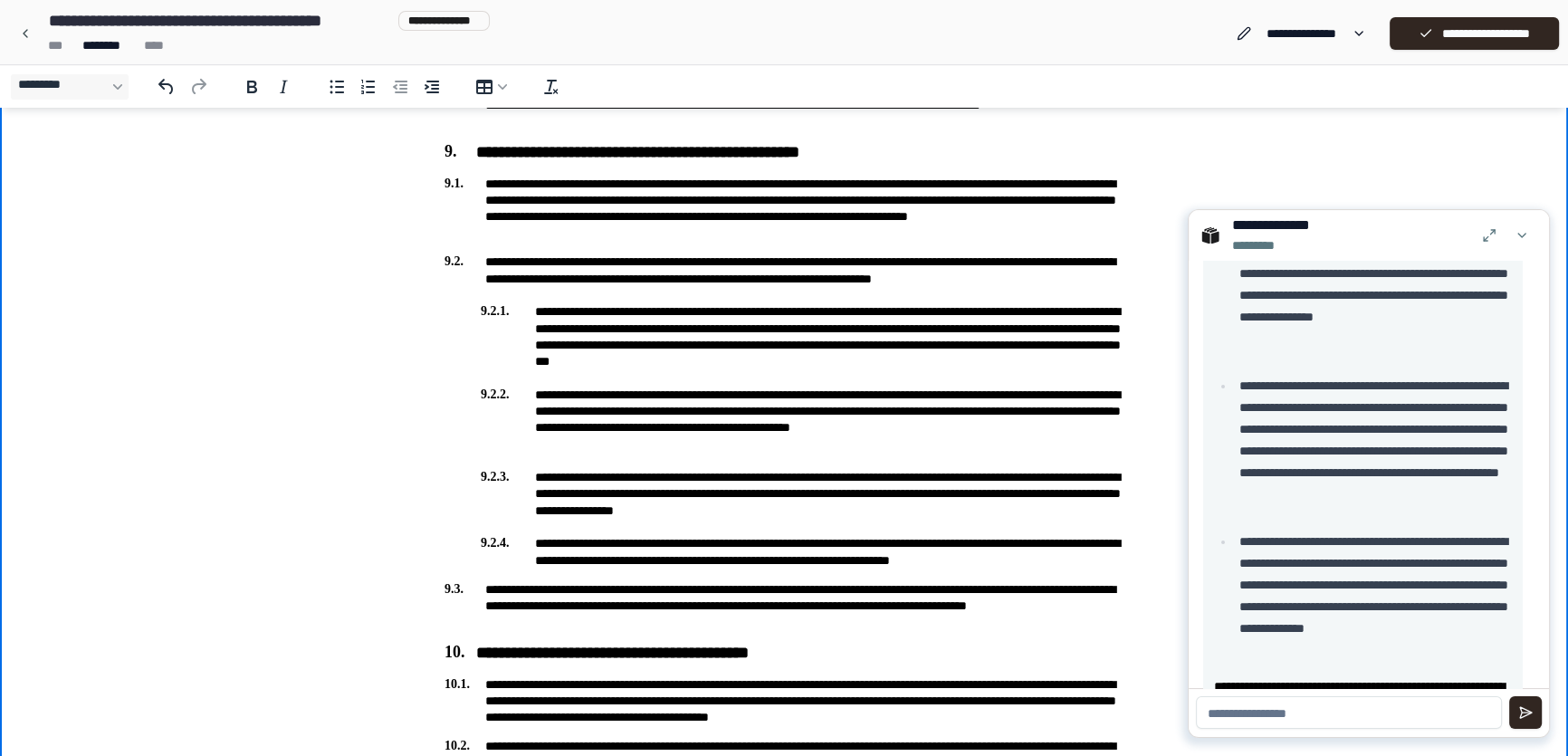click on "**********" at bounding box center [784, 493] 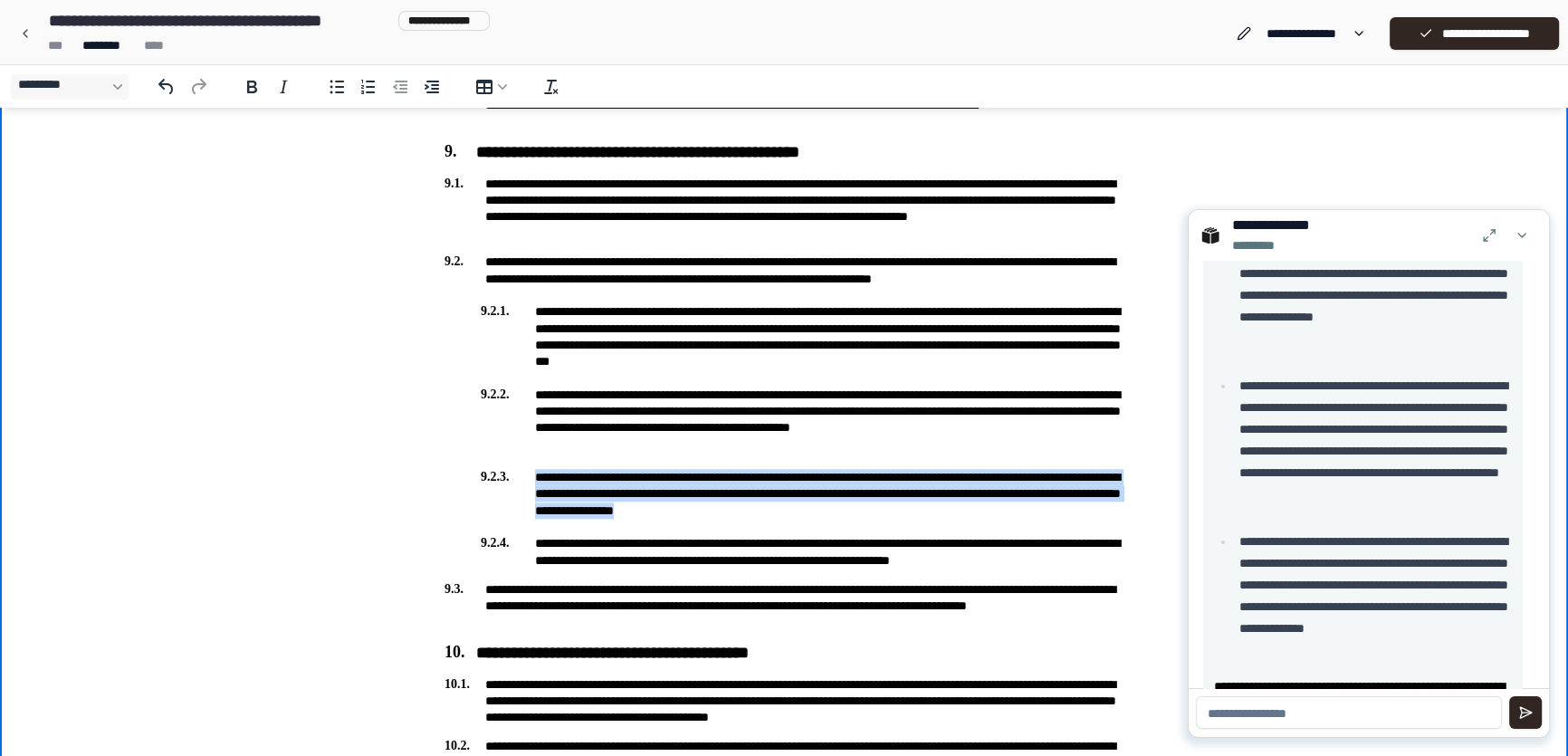 drag, startPoint x: 536, startPoint y: 474, endPoint x: 970, endPoint y: 518, distance: 436.22471 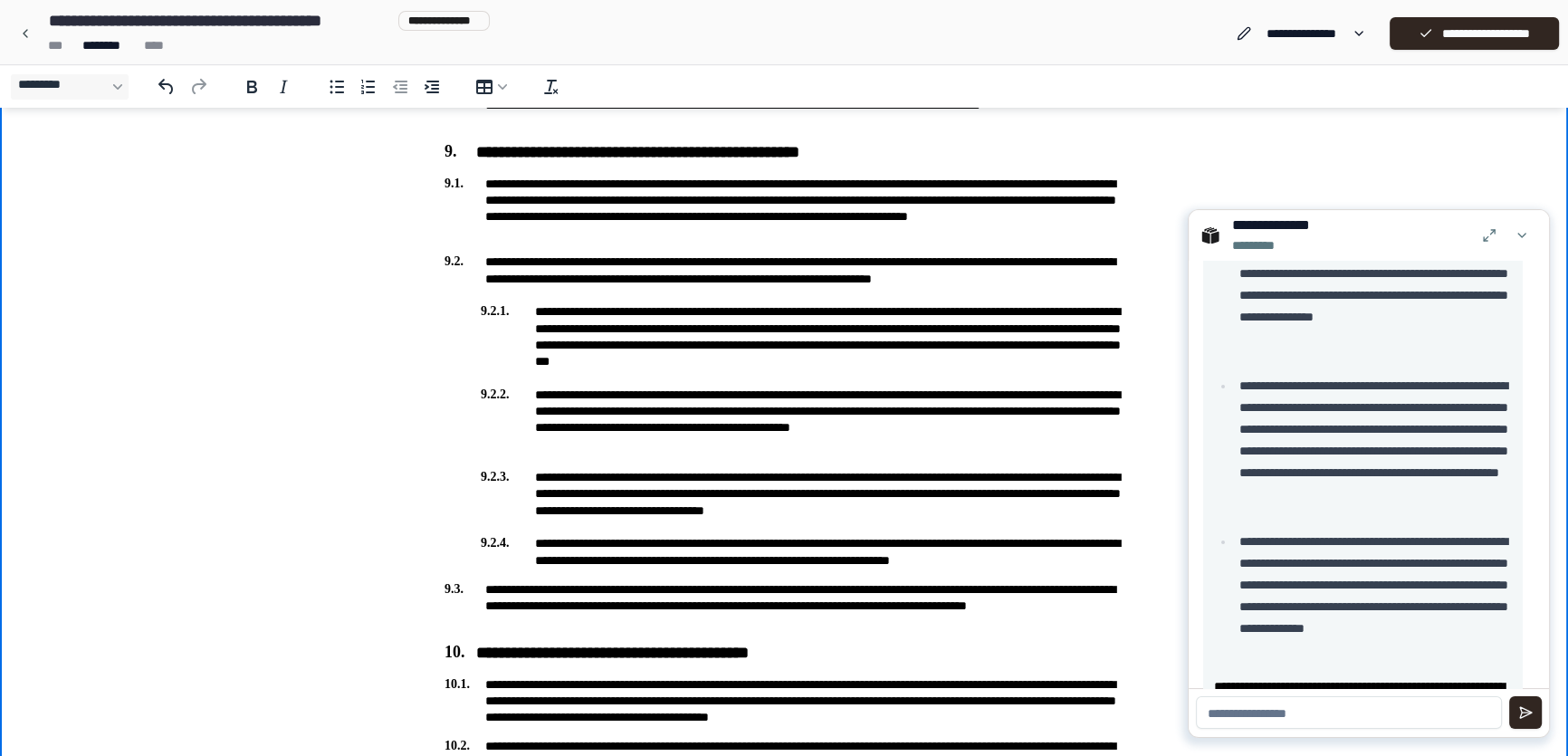 scroll, scrollTop: 942, scrollLeft: 0, axis: vertical 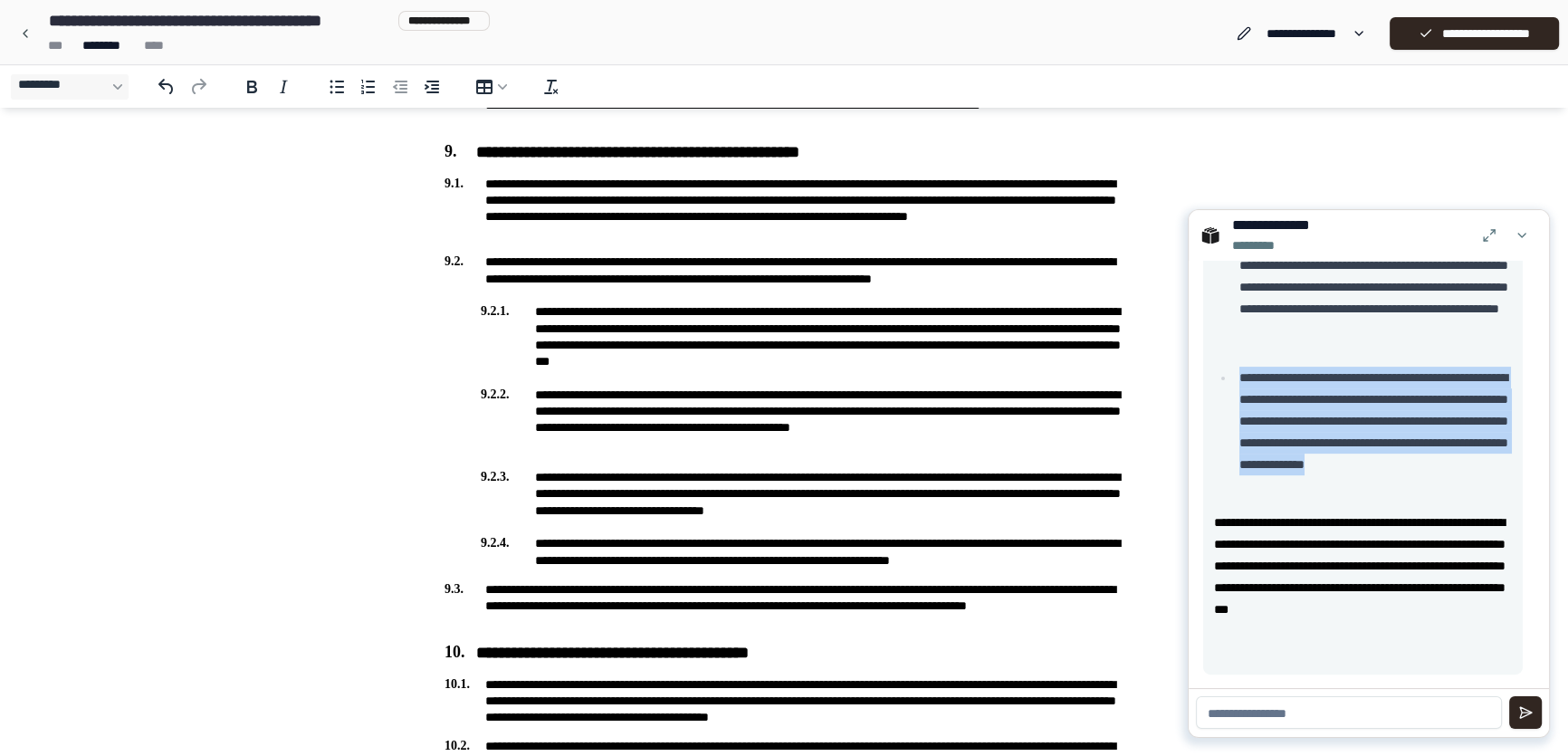 drag, startPoint x: 1239, startPoint y: 393, endPoint x: 1394, endPoint y: 513, distance: 196.02296 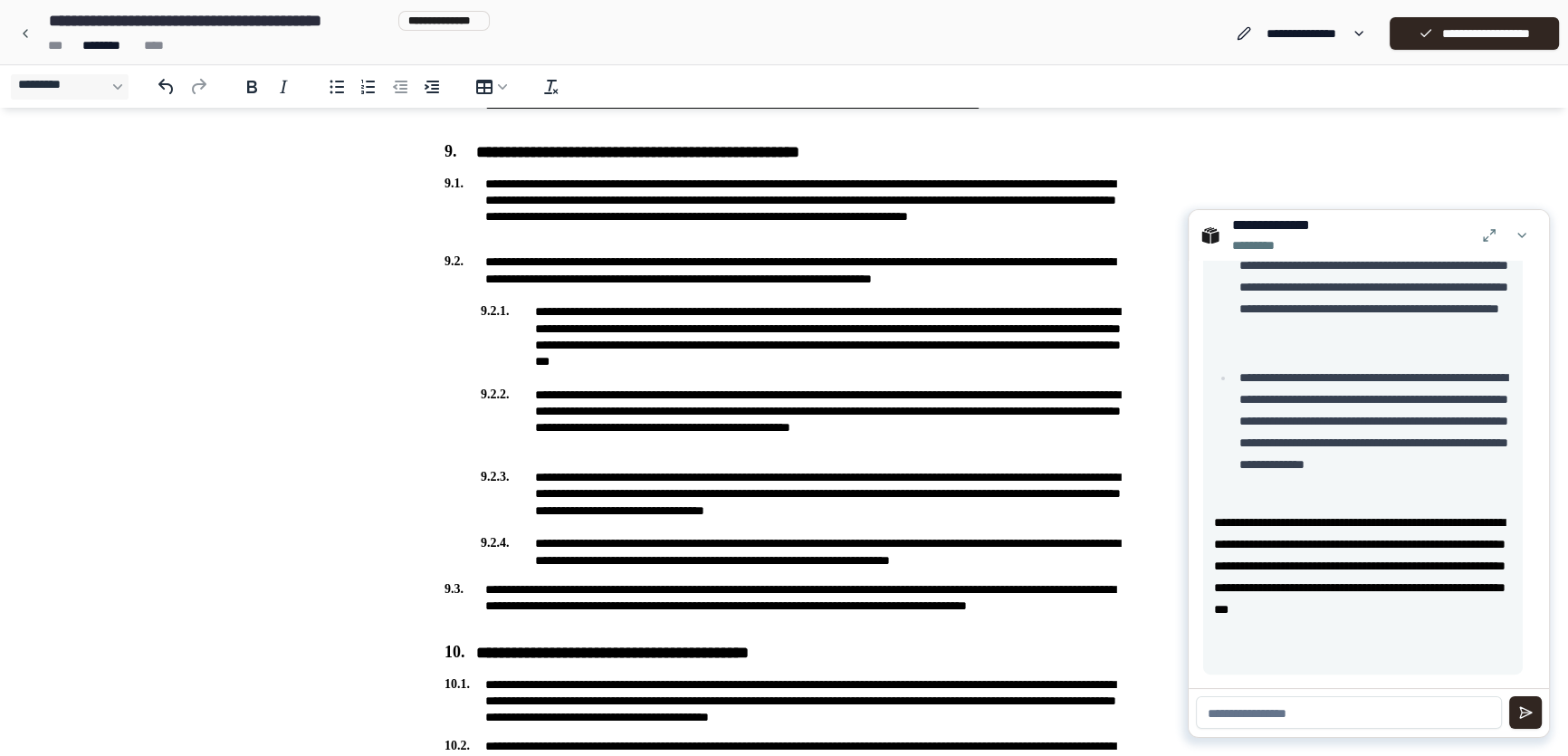 click at bounding box center (1349, 713) 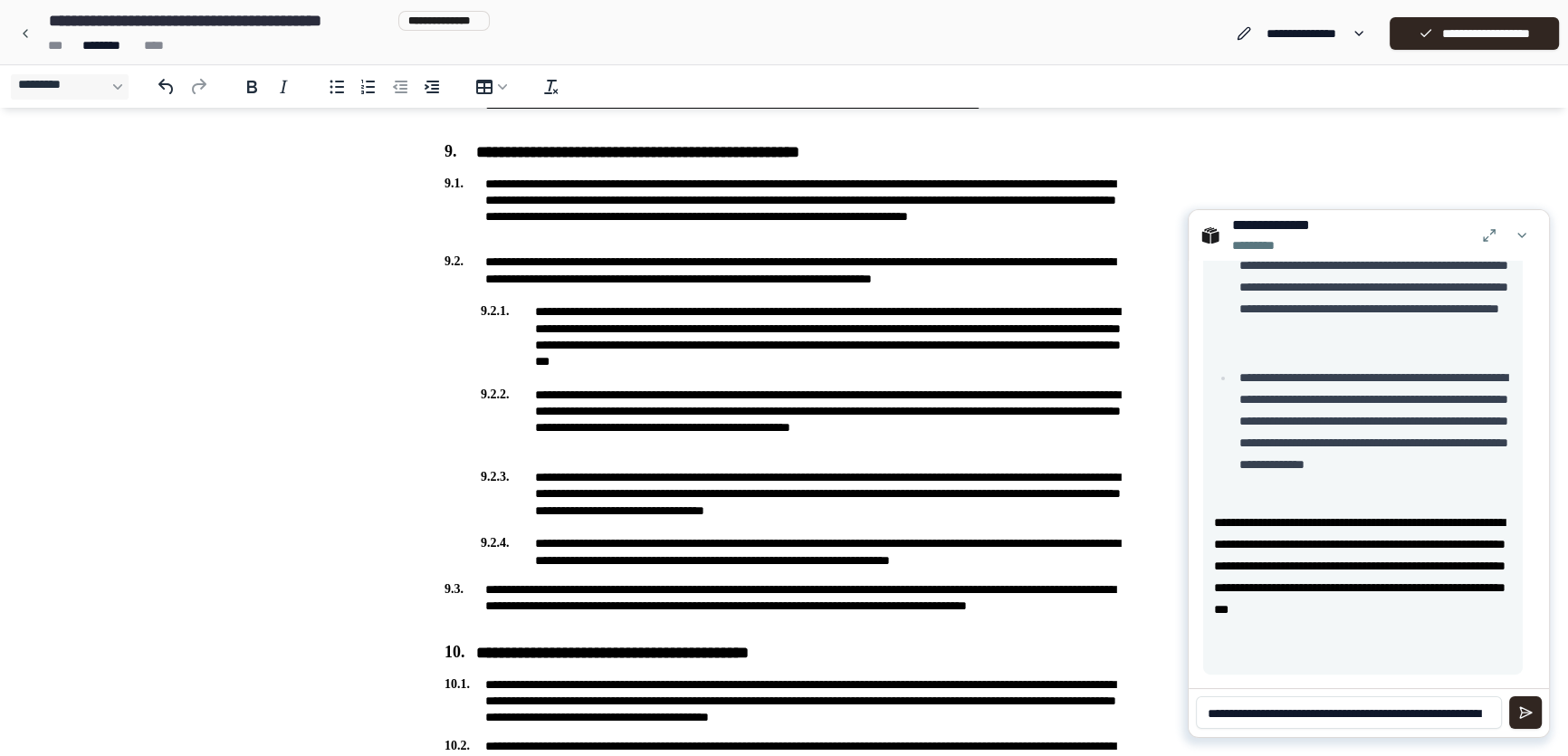 scroll, scrollTop: 7, scrollLeft: 0, axis: vertical 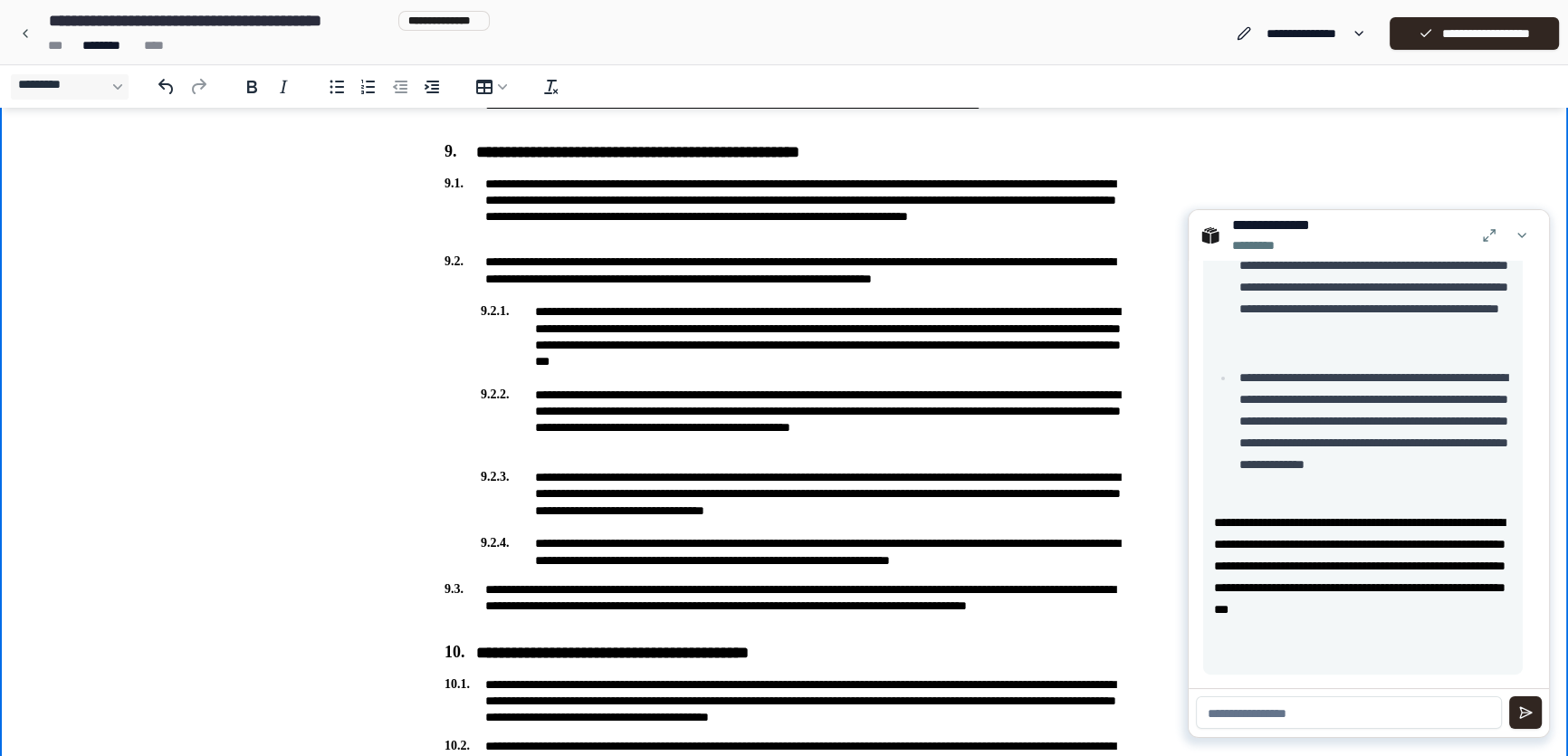 click on "**********" at bounding box center [784, 1046] 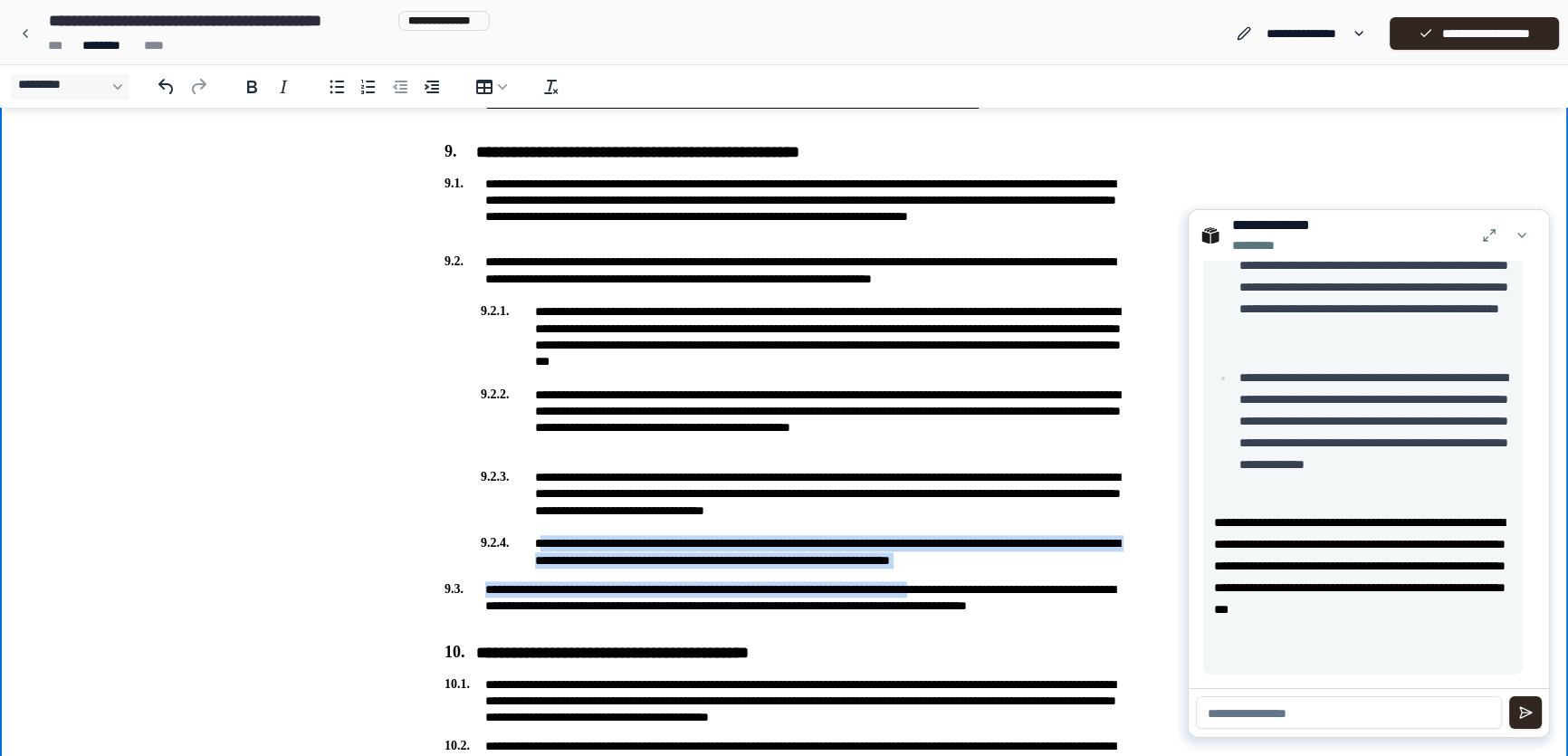 drag, startPoint x: 537, startPoint y: 545, endPoint x: 664, endPoint y: 561, distance: 128.0039 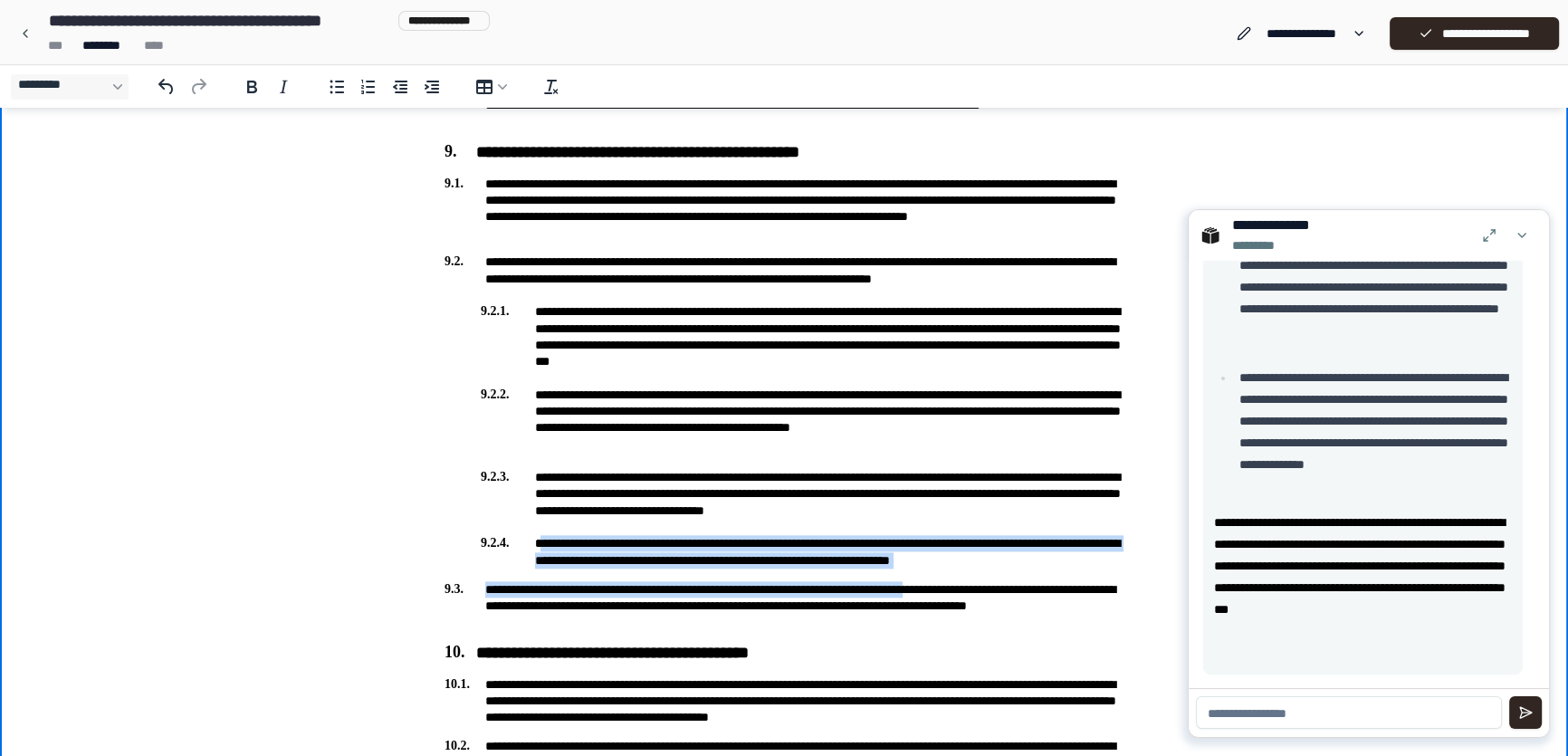 click on "**********" at bounding box center (784, 551) 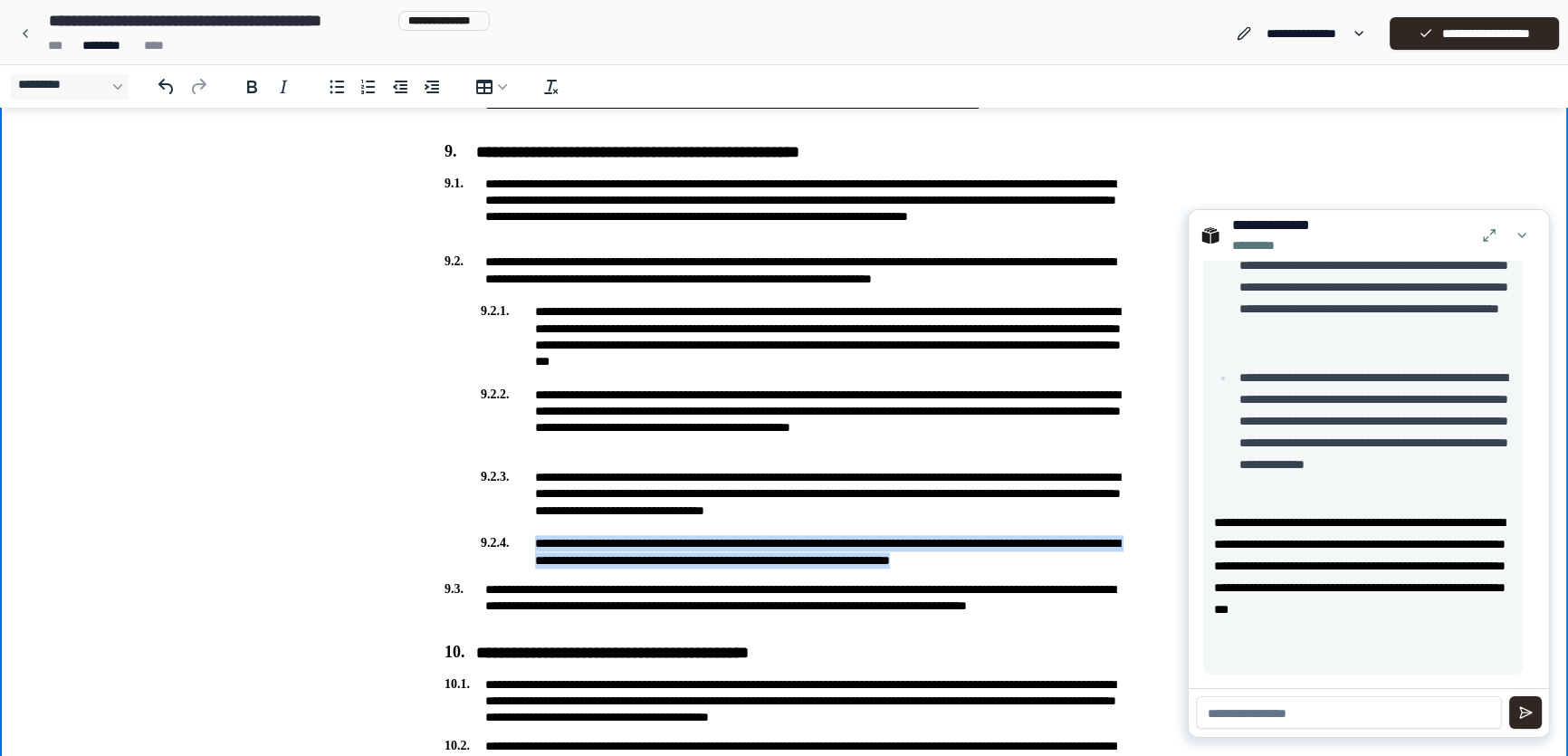 drag, startPoint x: 534, startPoint y: 541, endPoint x: 1138, endPoint y: 554, distance: 604.1399 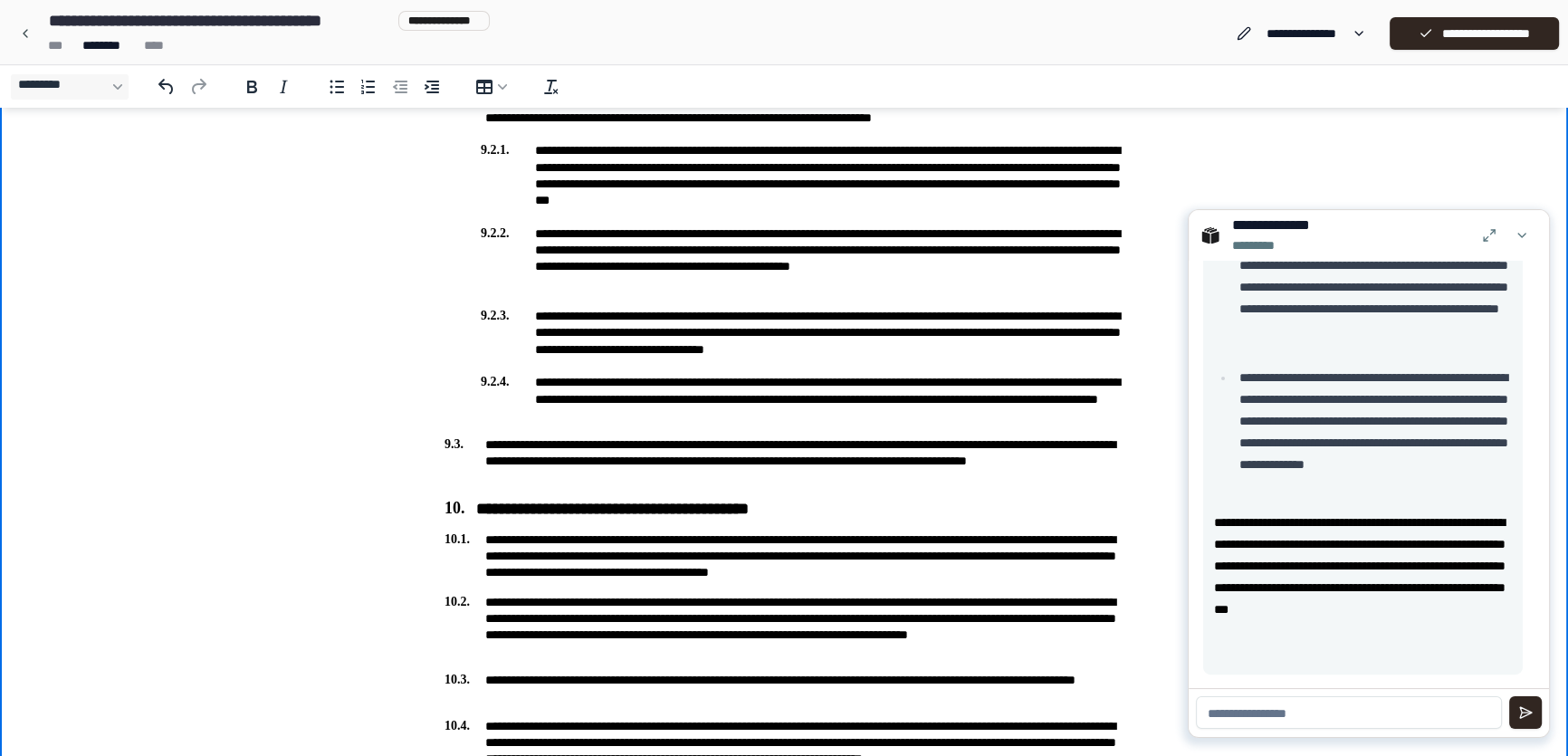scroll, scrollTop: 2880, scrollLeft: 0, axis: vertical 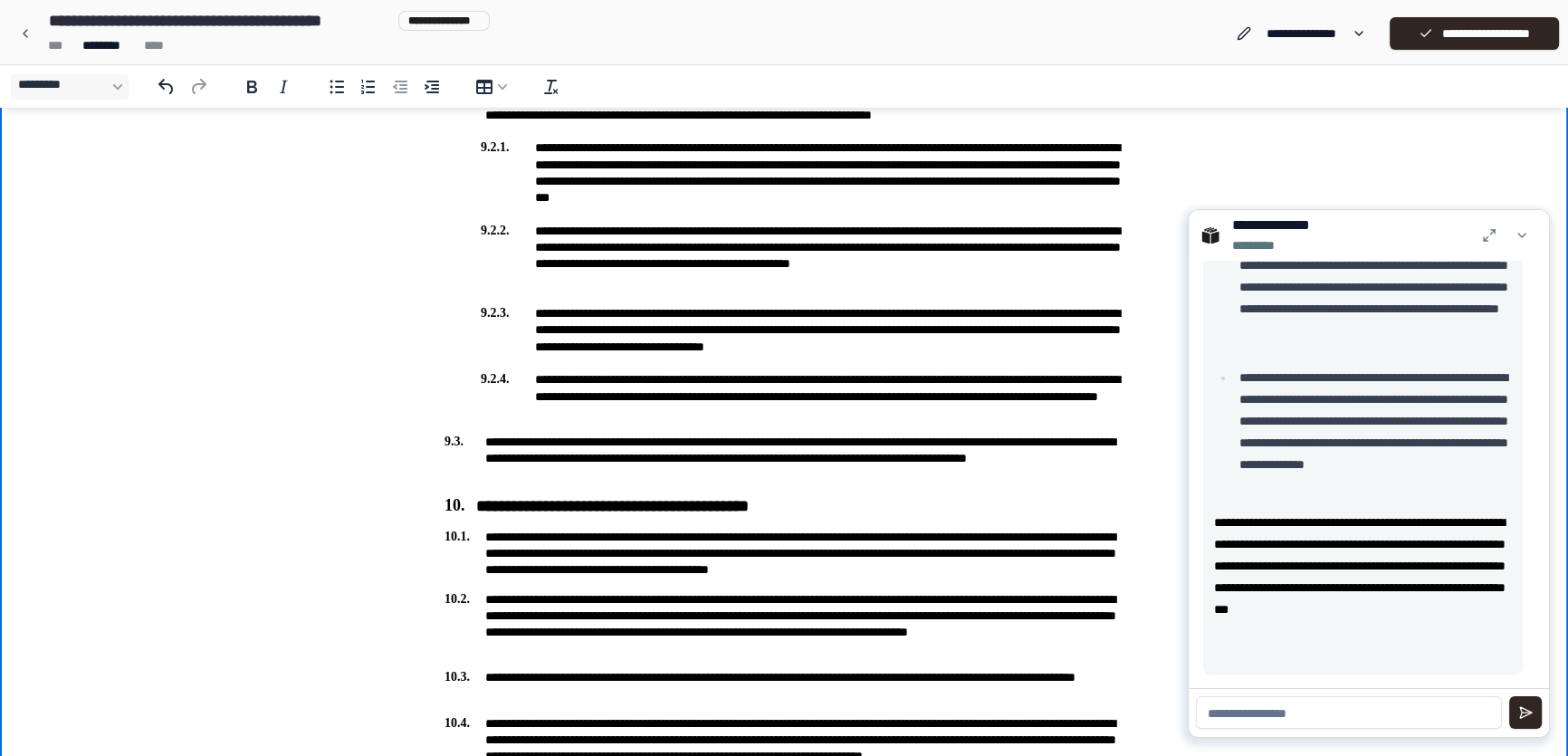 click on "**********" at bounding box center (1372, 432) 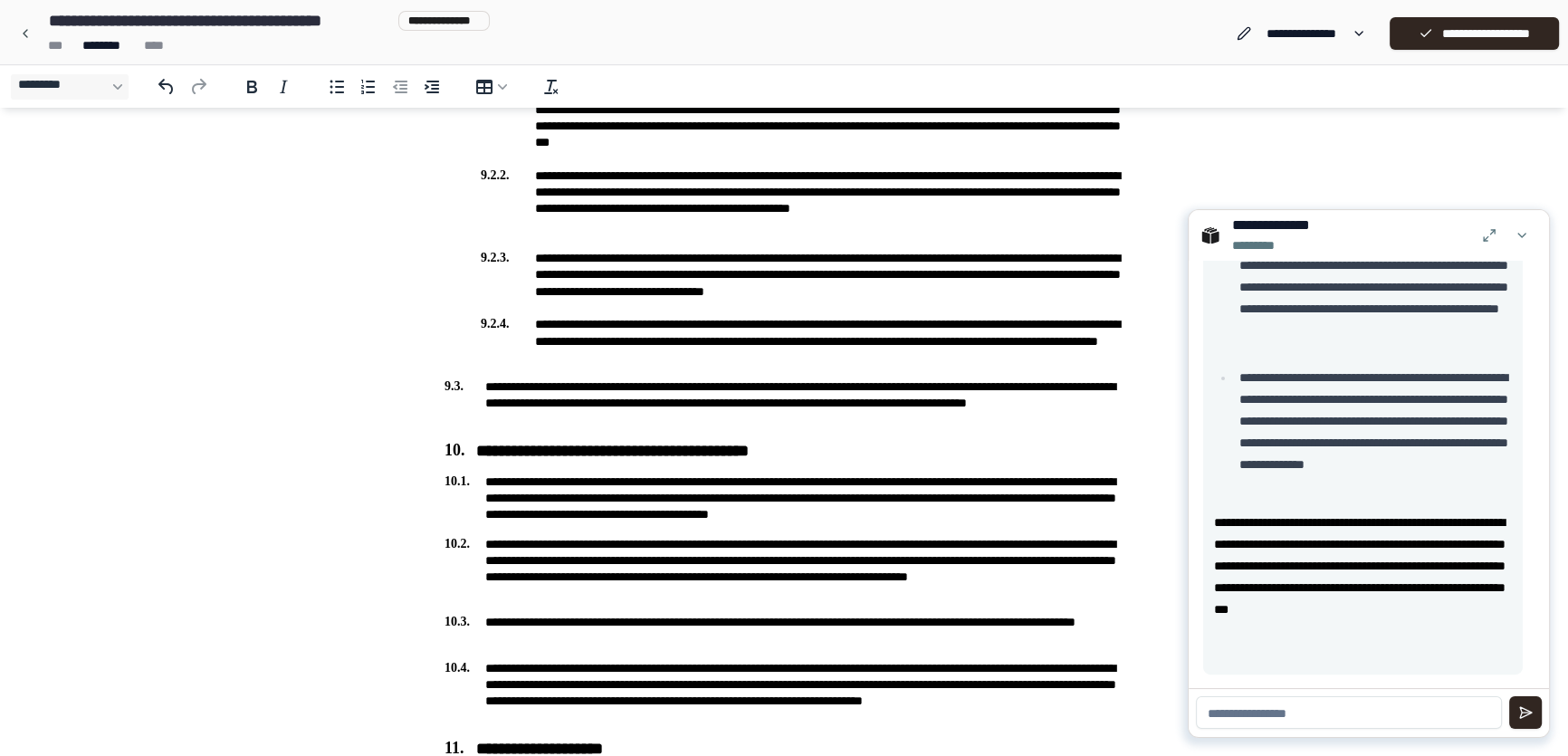 scroll, scrollTop: 2962, scrollLeft: 0, axis: vertical 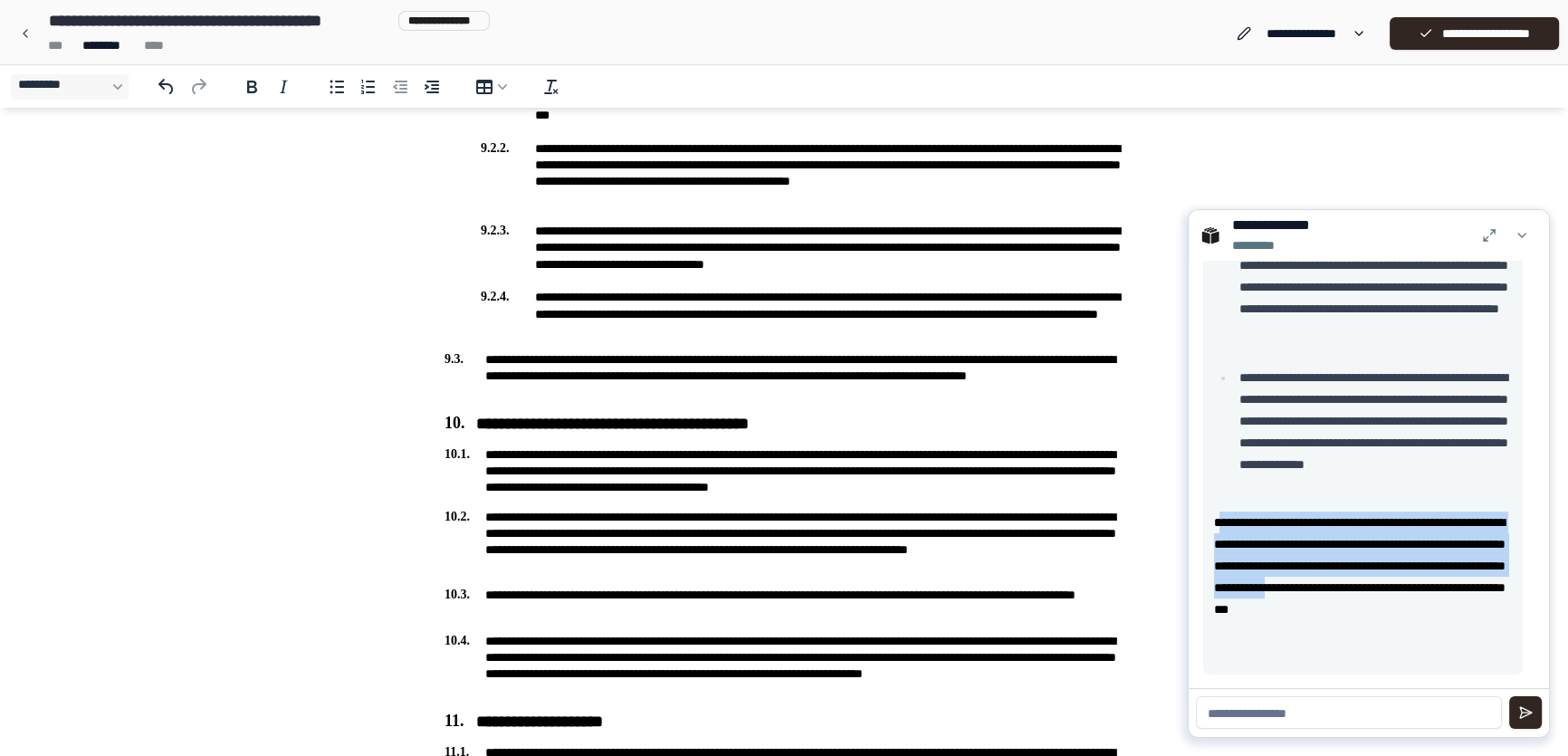 drag, startPoint x: 1218, startPoint y: 543, endPoint x: 1296, endPoint y: 623, distance: 111.731822 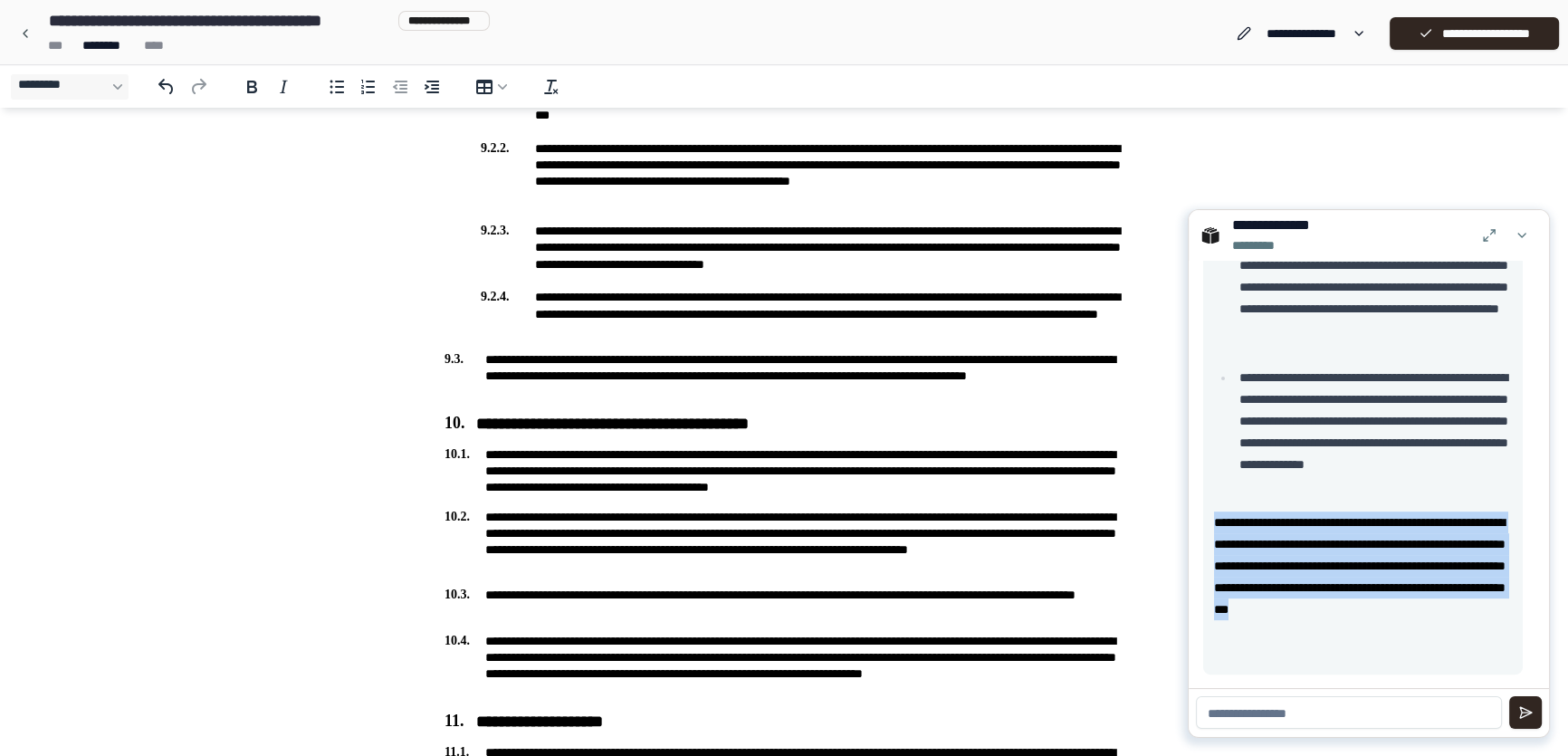 drag, startPoint x: 1214, startPoint y: 543, endPoint x: 1336, endPoint y: 648, distance: 160.96273 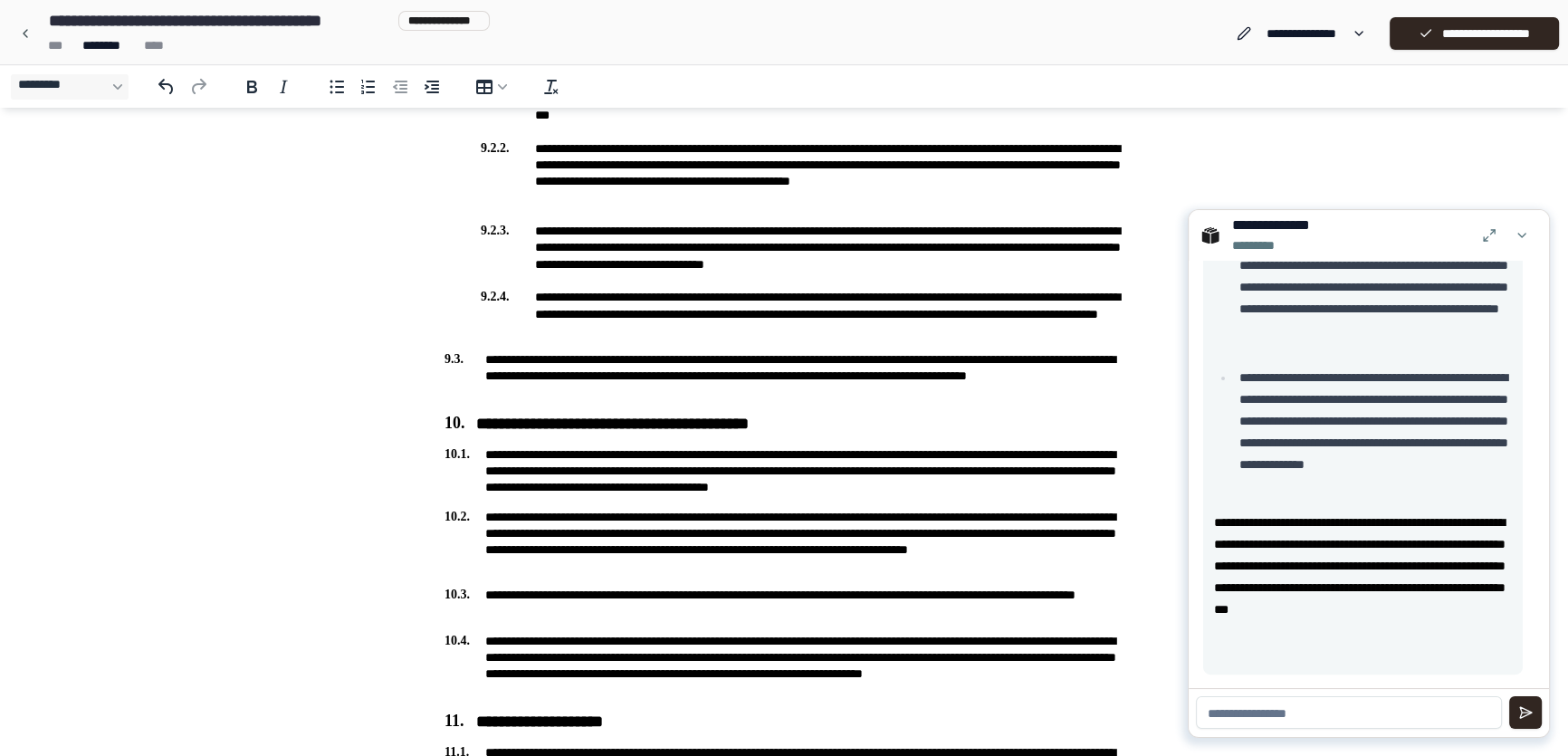 click at bounding box center (1349, 713) 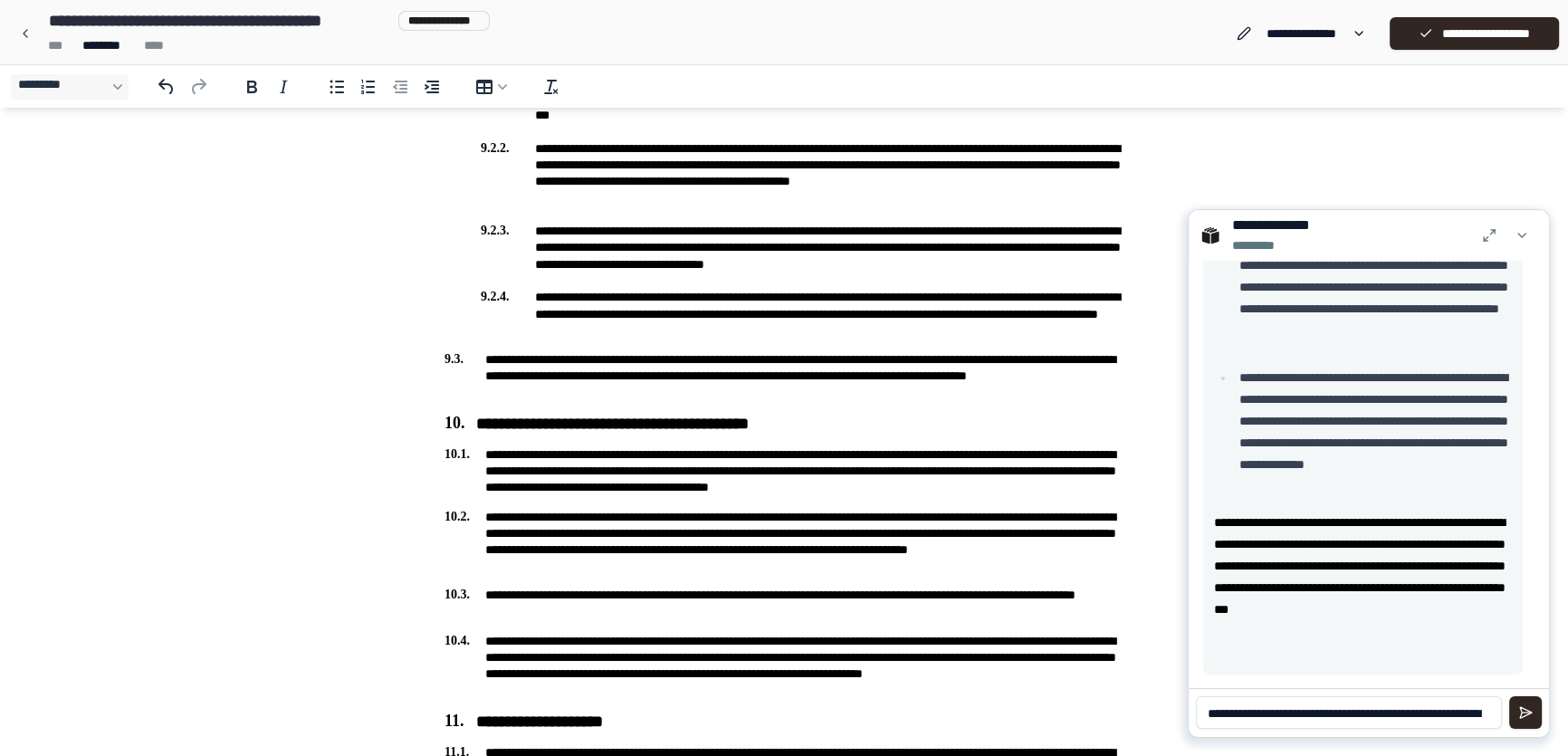 scroll, scrollTop: 7, scrollLeft: 0, axis: vertical 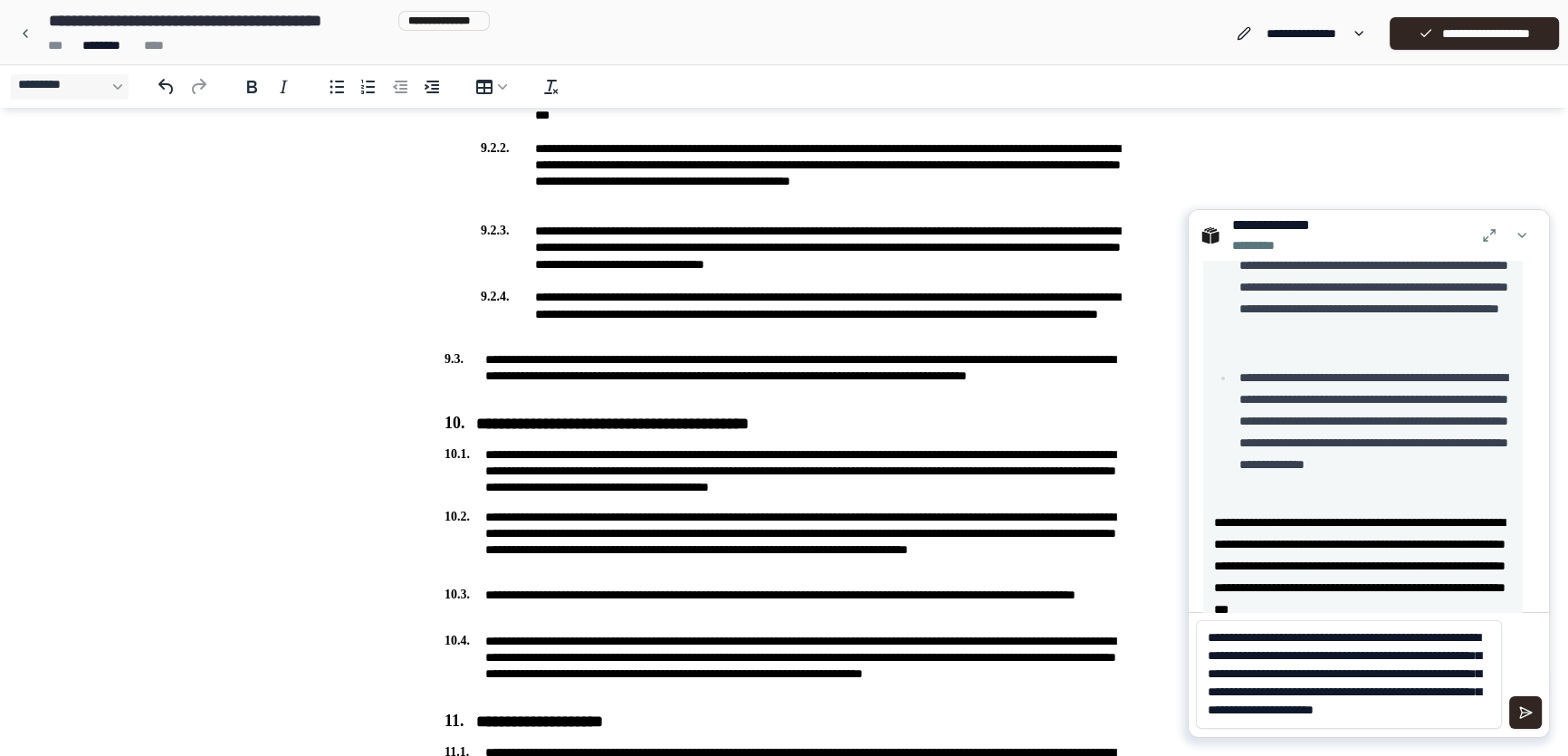 type 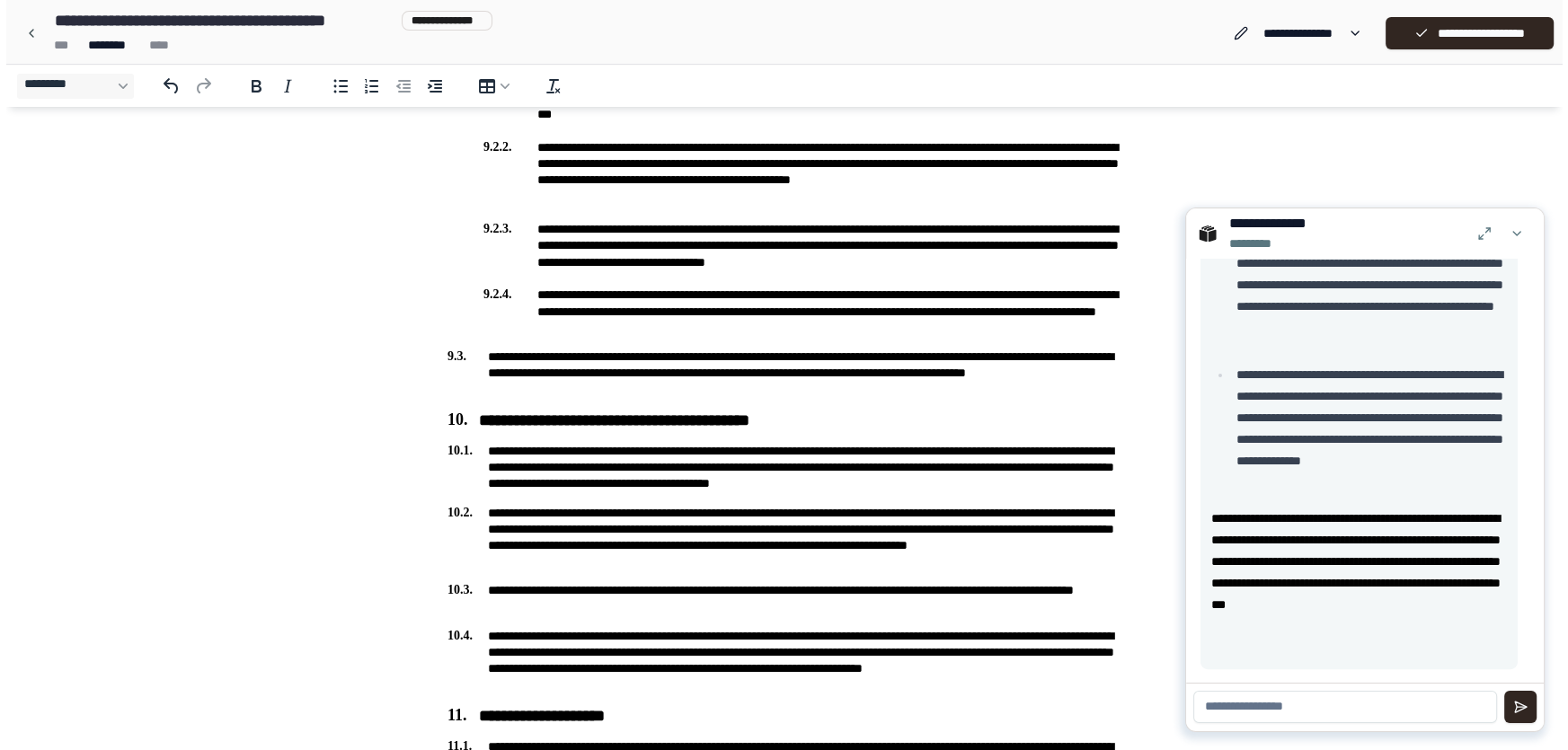 scroll, scrollTop: 0, scrollLeft: 0, axis: both 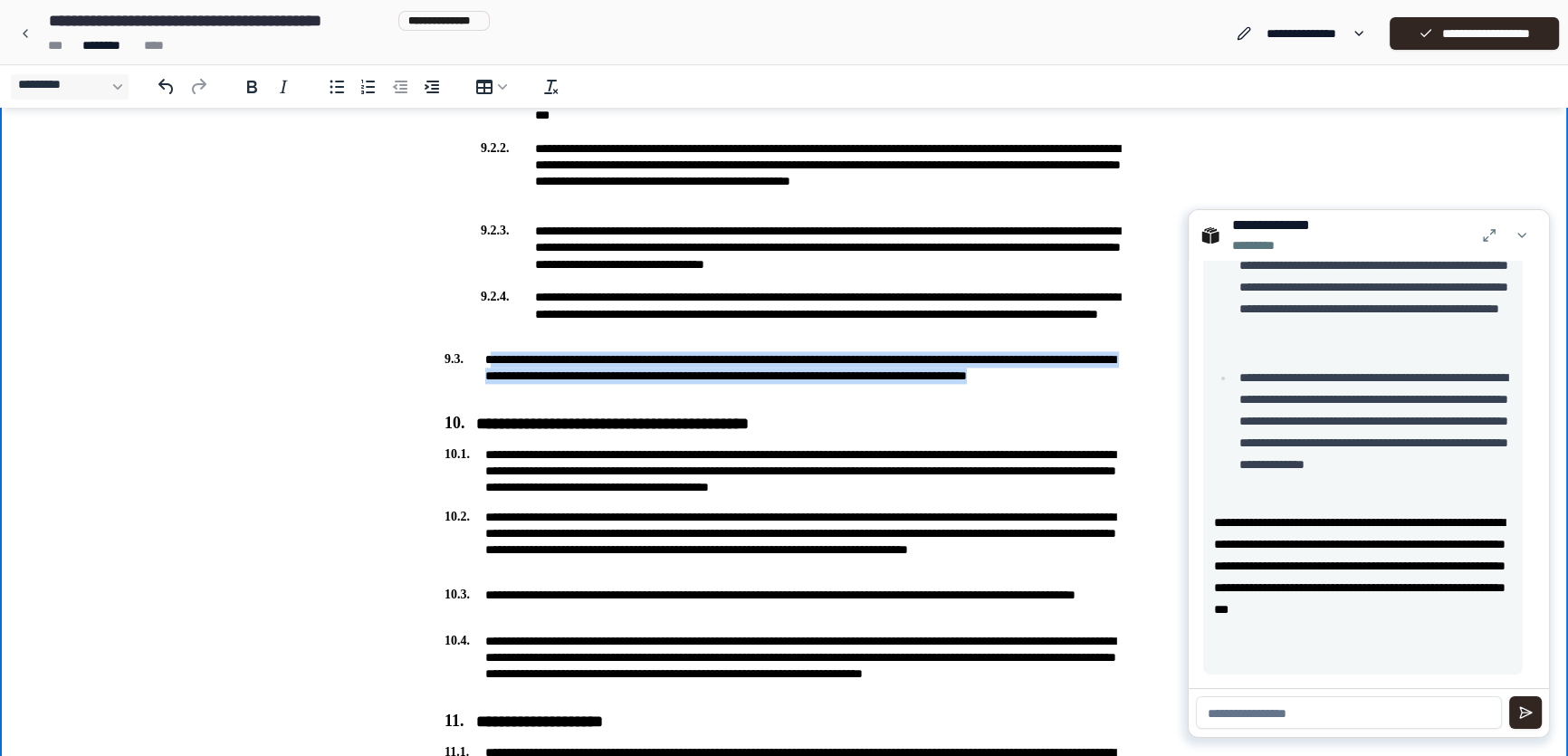 drag, startPoint x: 487, startPoint y: 363, endPoint x: 588, endPoint y: 392, distance: 105.08092 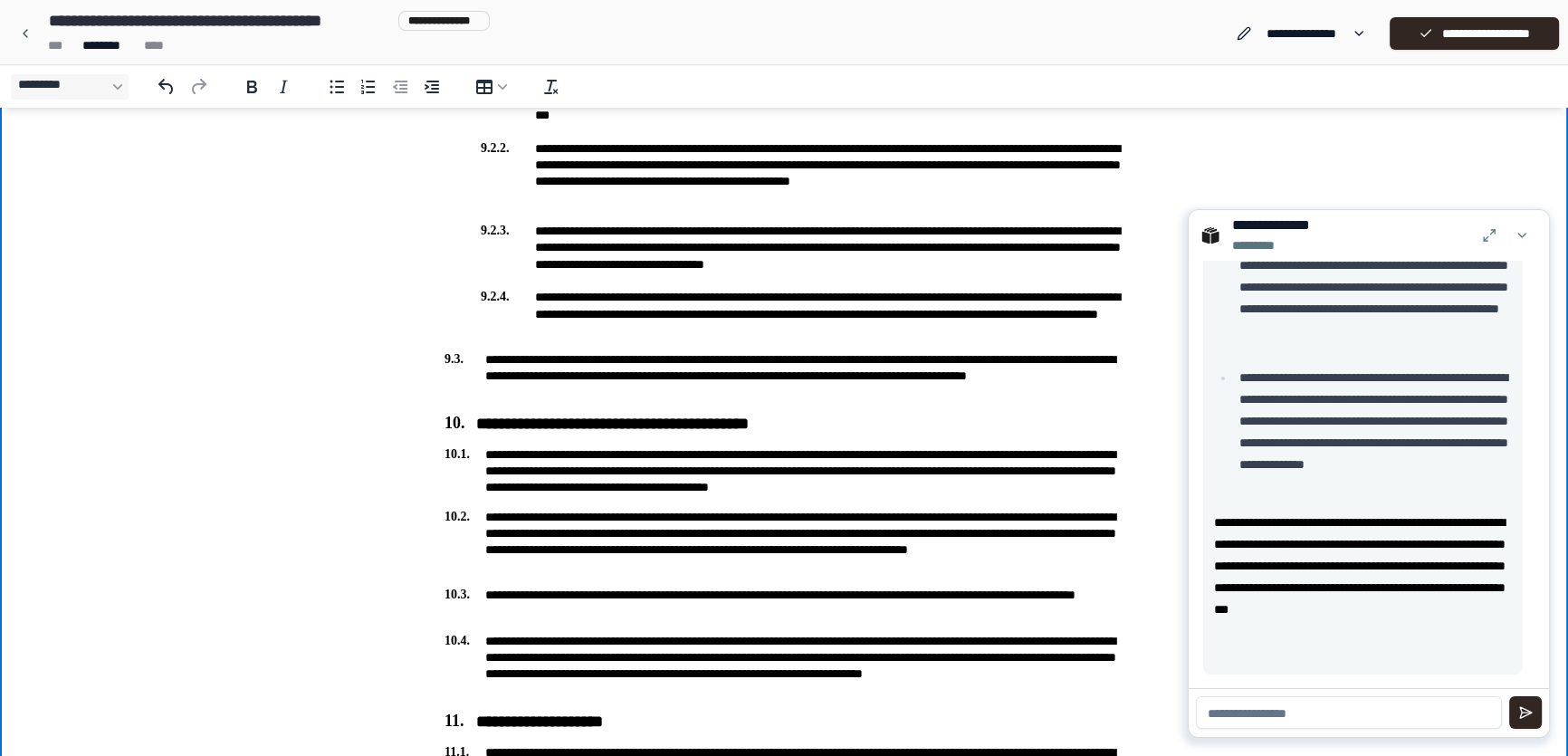 click on "**********" at bounding box center (784, 808) 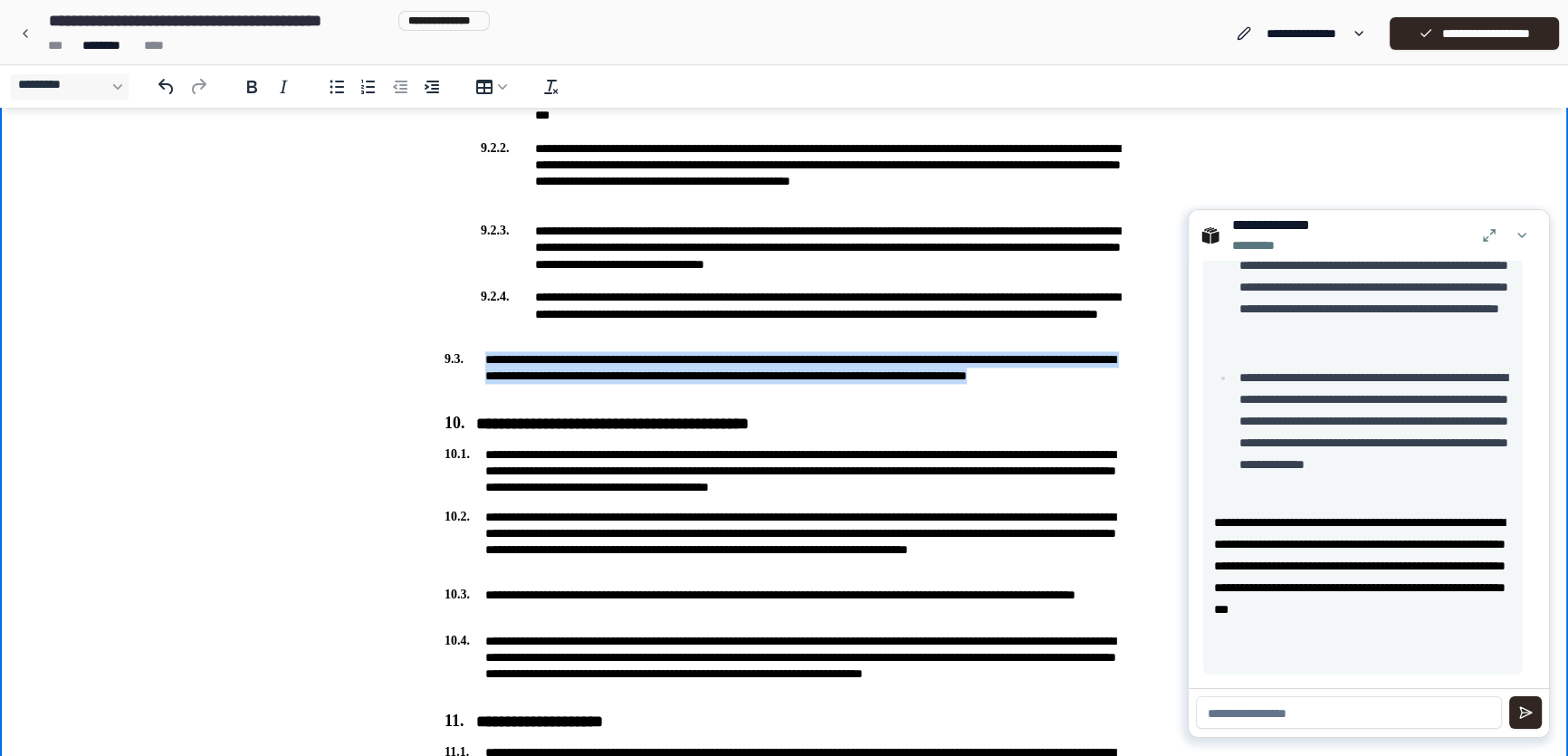 drag, startPoint x: 570, startPoint y: 395, endPoint x: 483, endPoint y: 352, distance: 97.046381 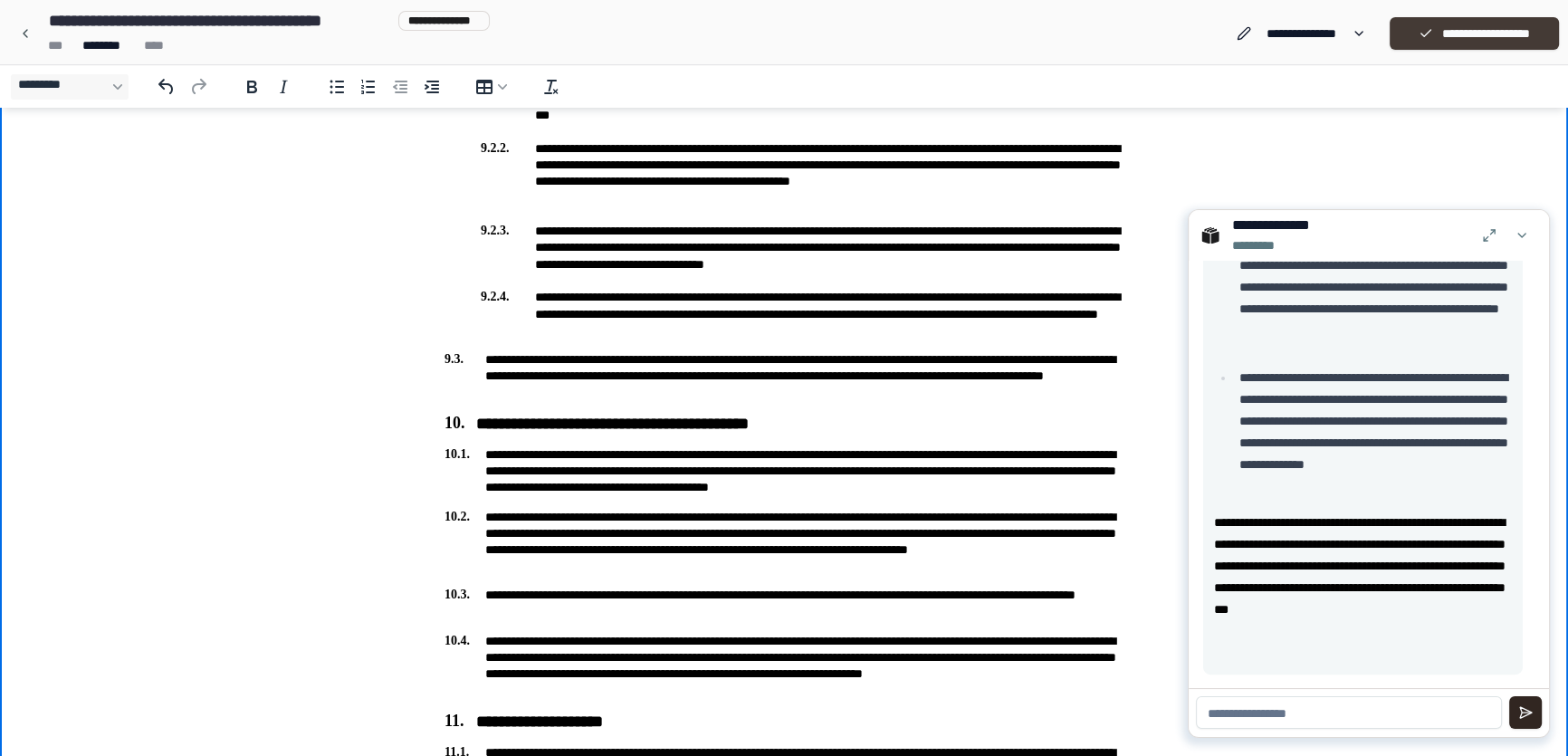 click on "**********" at bounding box center (1474, 33) 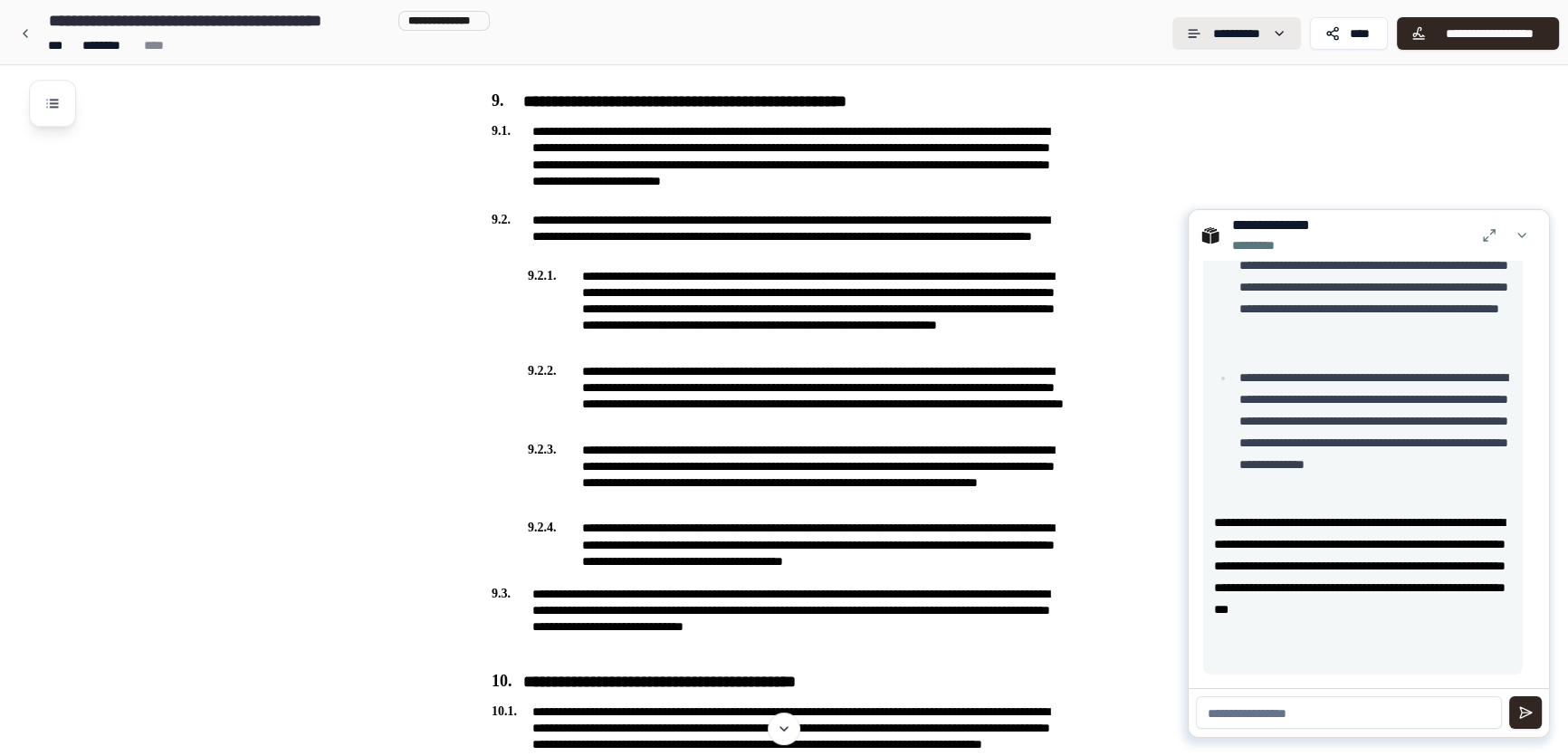 click on "**********" at bounding box center (784, 1306) 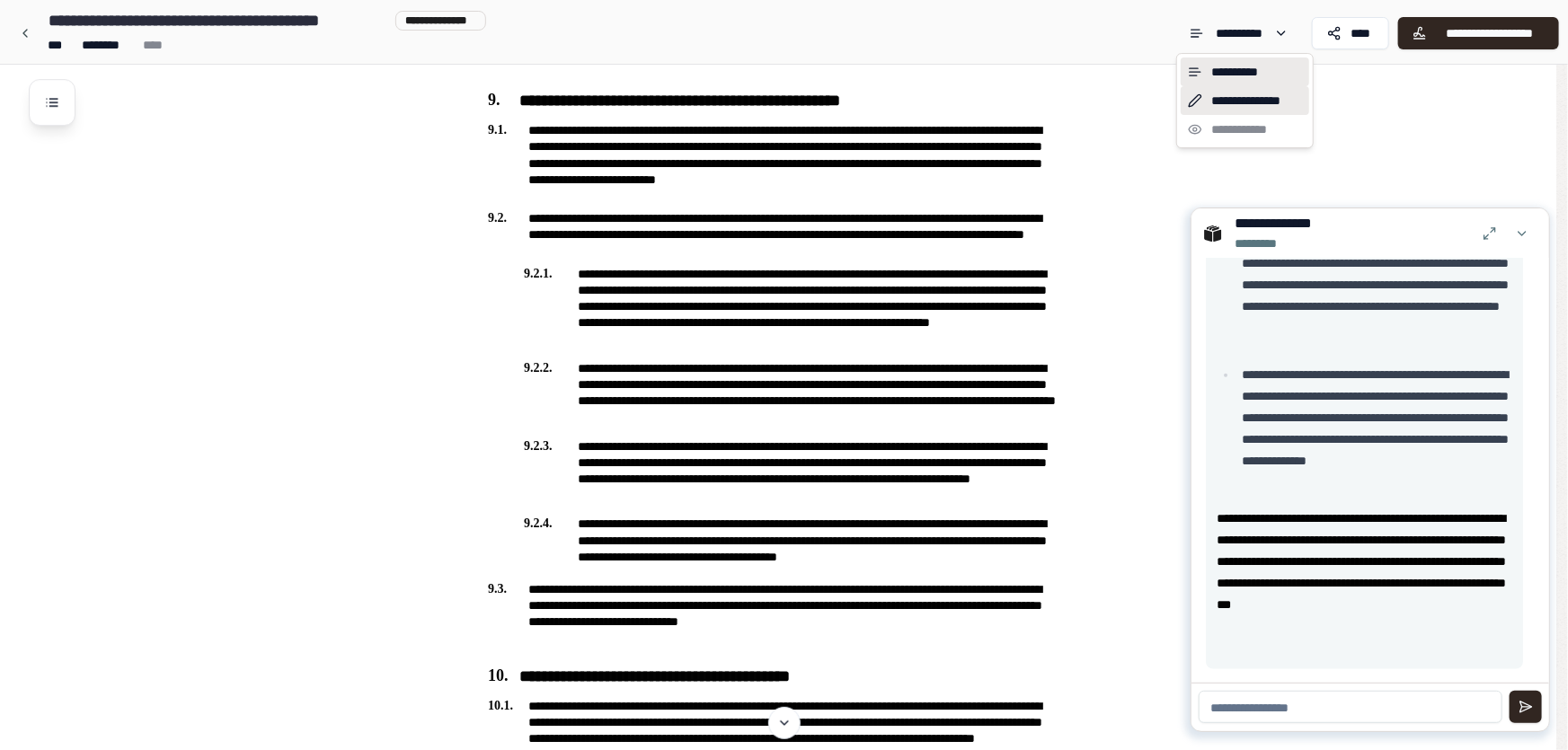 click on "**********" at bounding box center (1245, 101) 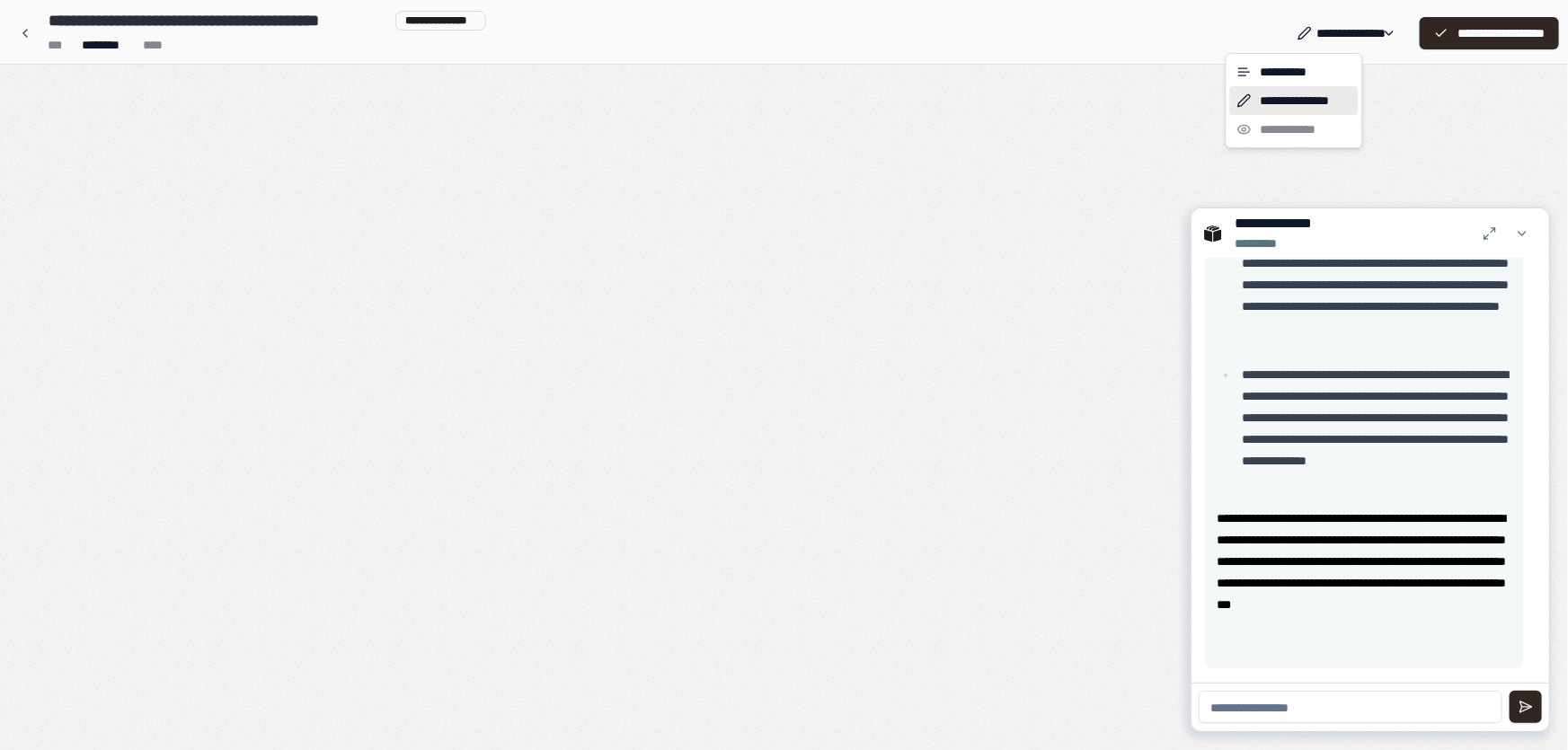 scroll, scrollTop: 0, scrollLeft: 0, axis: both 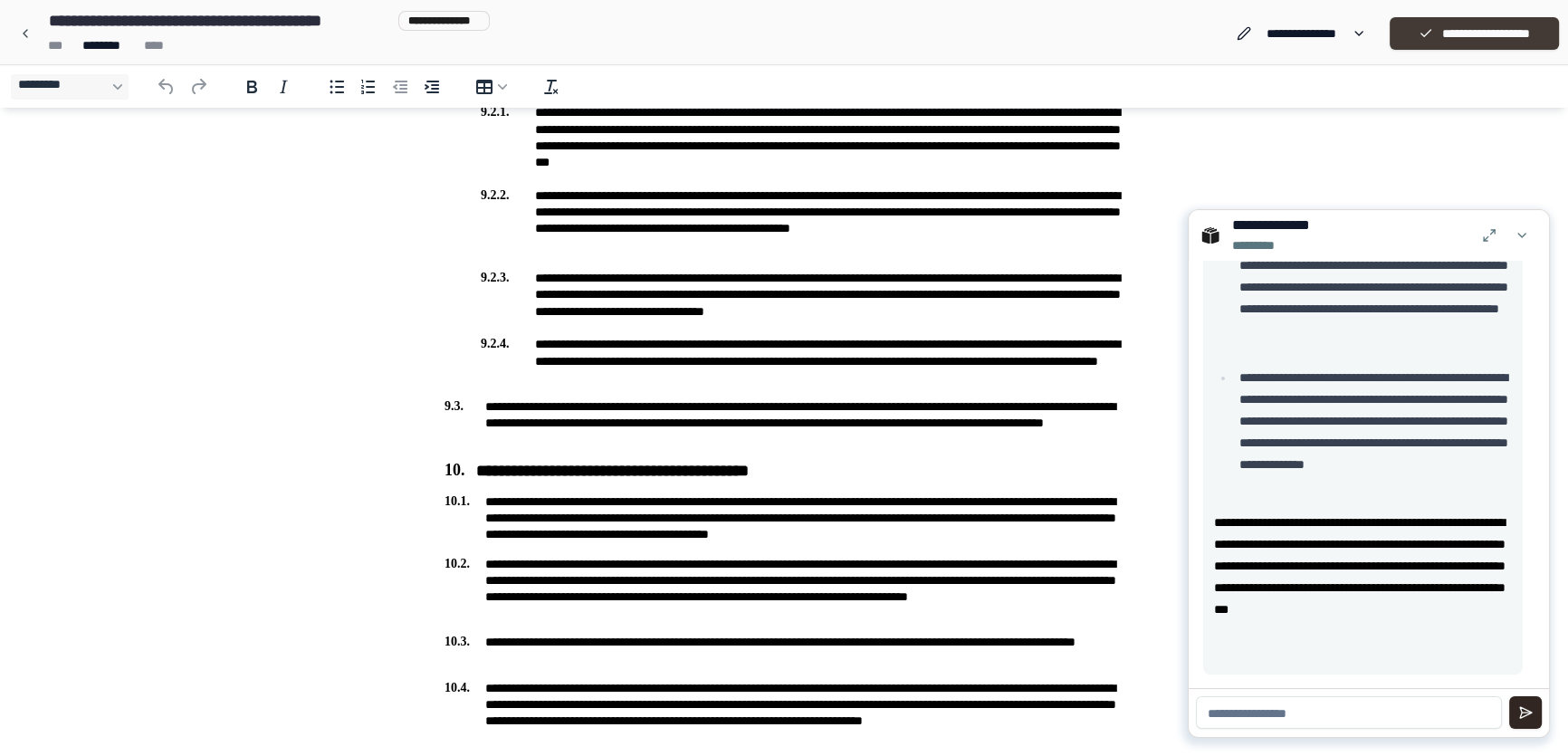 click on "**********" at bounding box center (1474, 33) 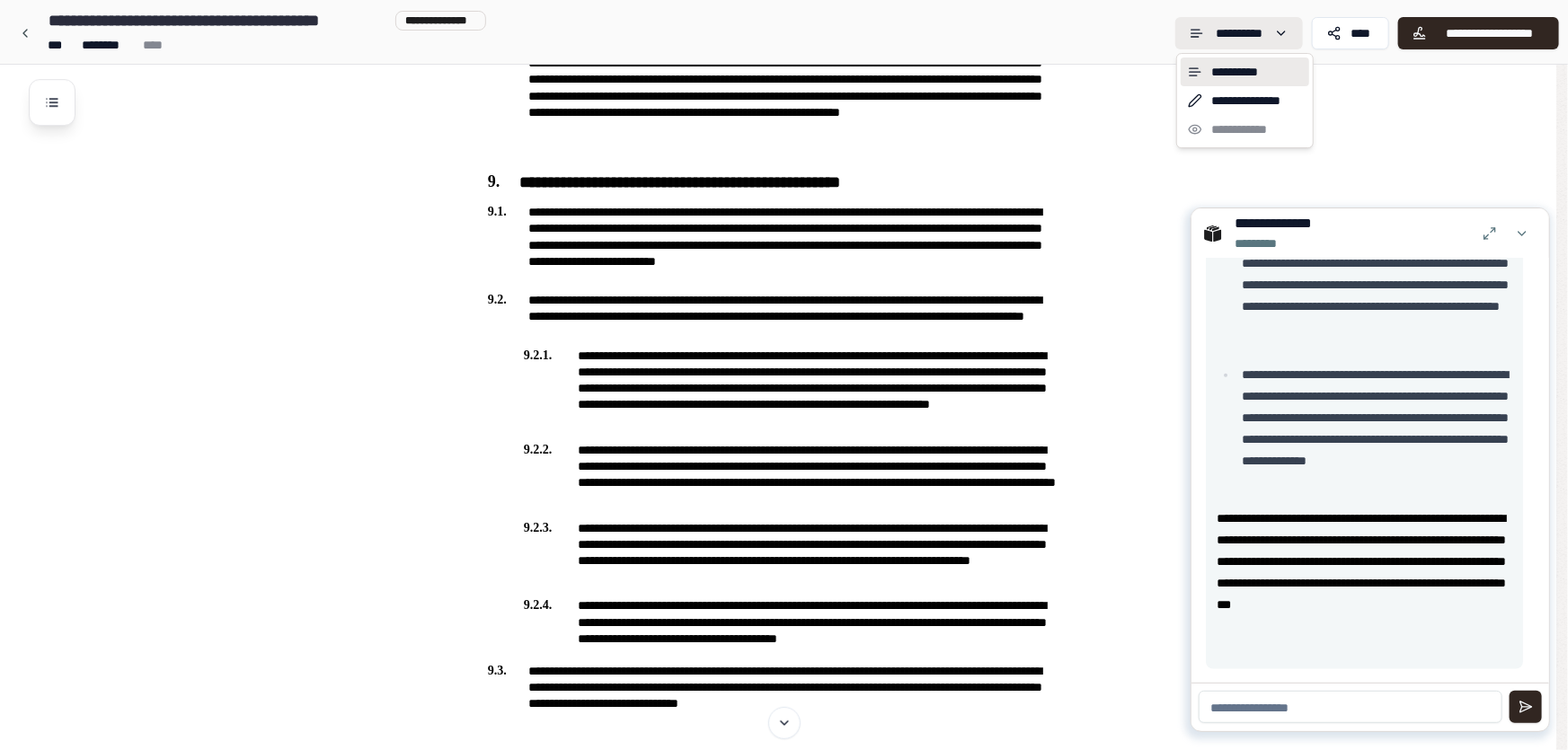 click on "**********" at bounding box center (778, 1377) 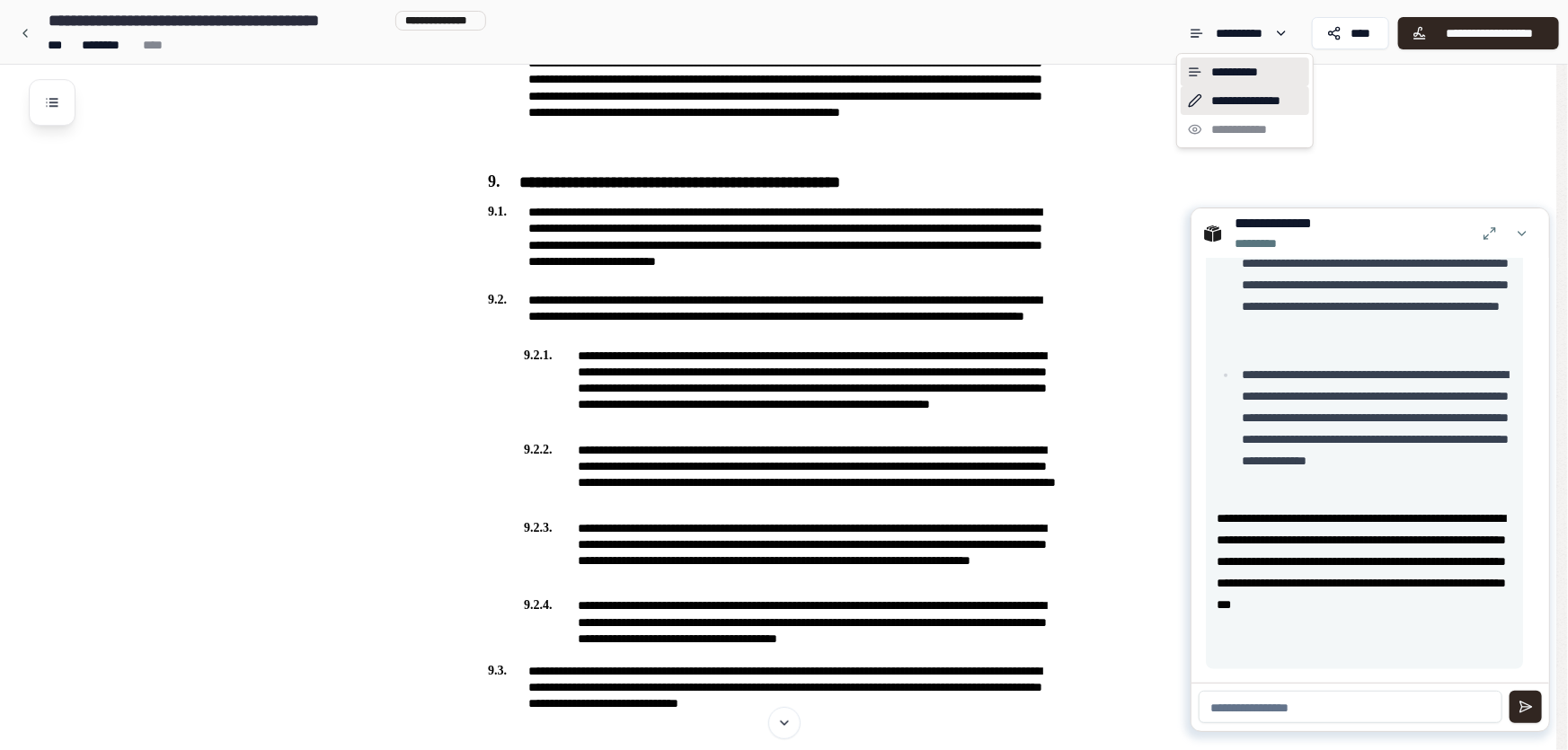 click on "**********" at bounding box center (1245, 101) 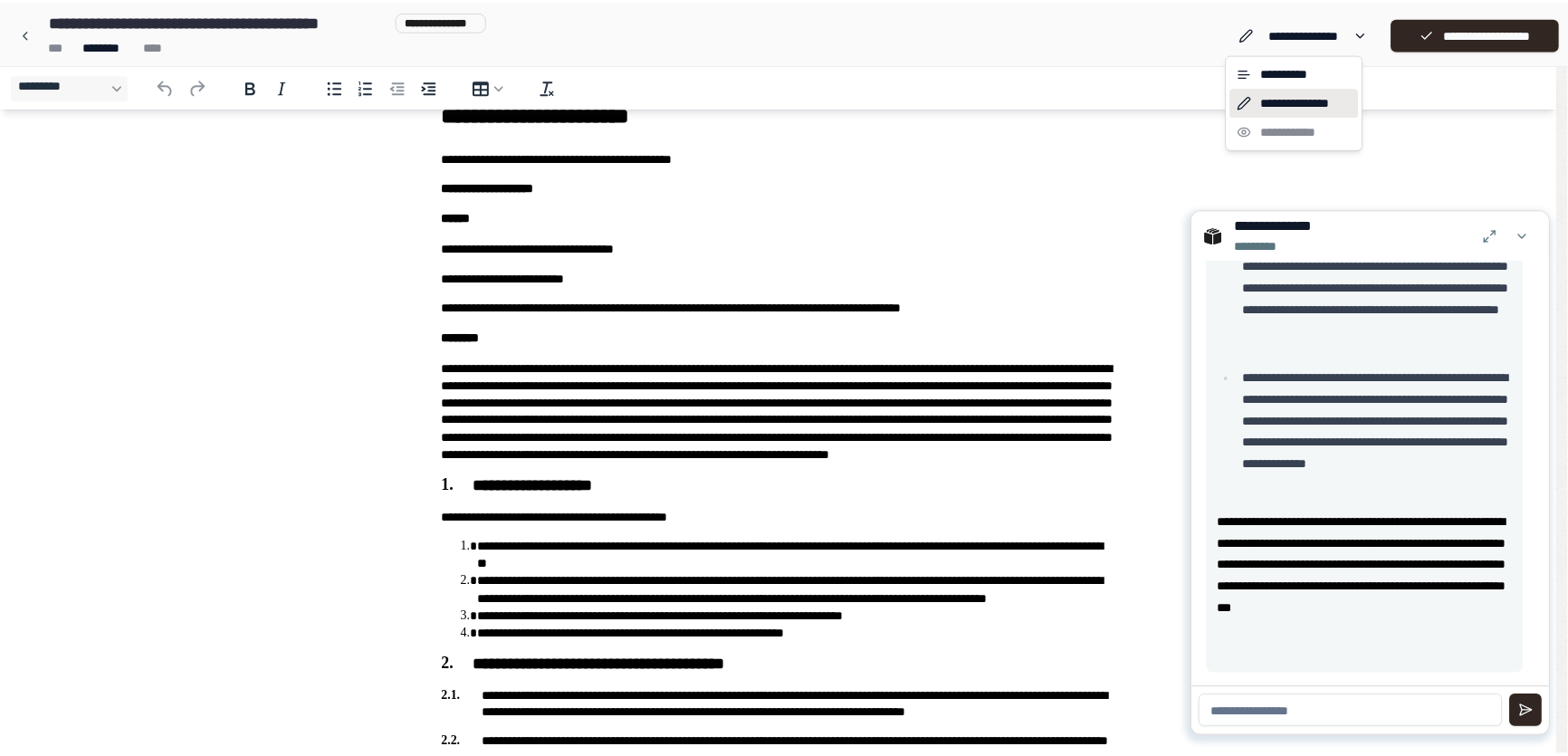 scroll, scrollTop: 0, scrollLeft: 0, axis: both 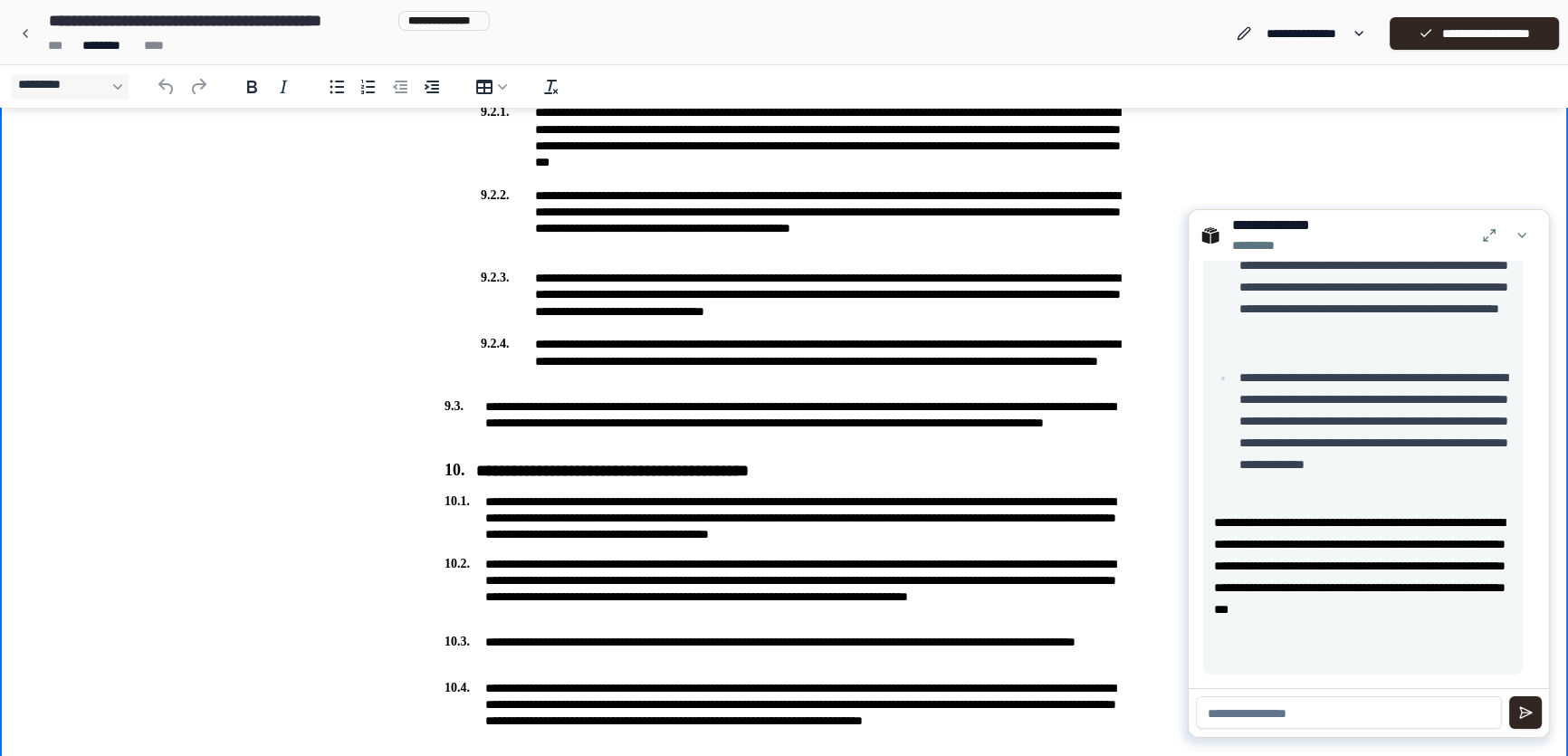 click on "**********" at bounding box center (784, 360) 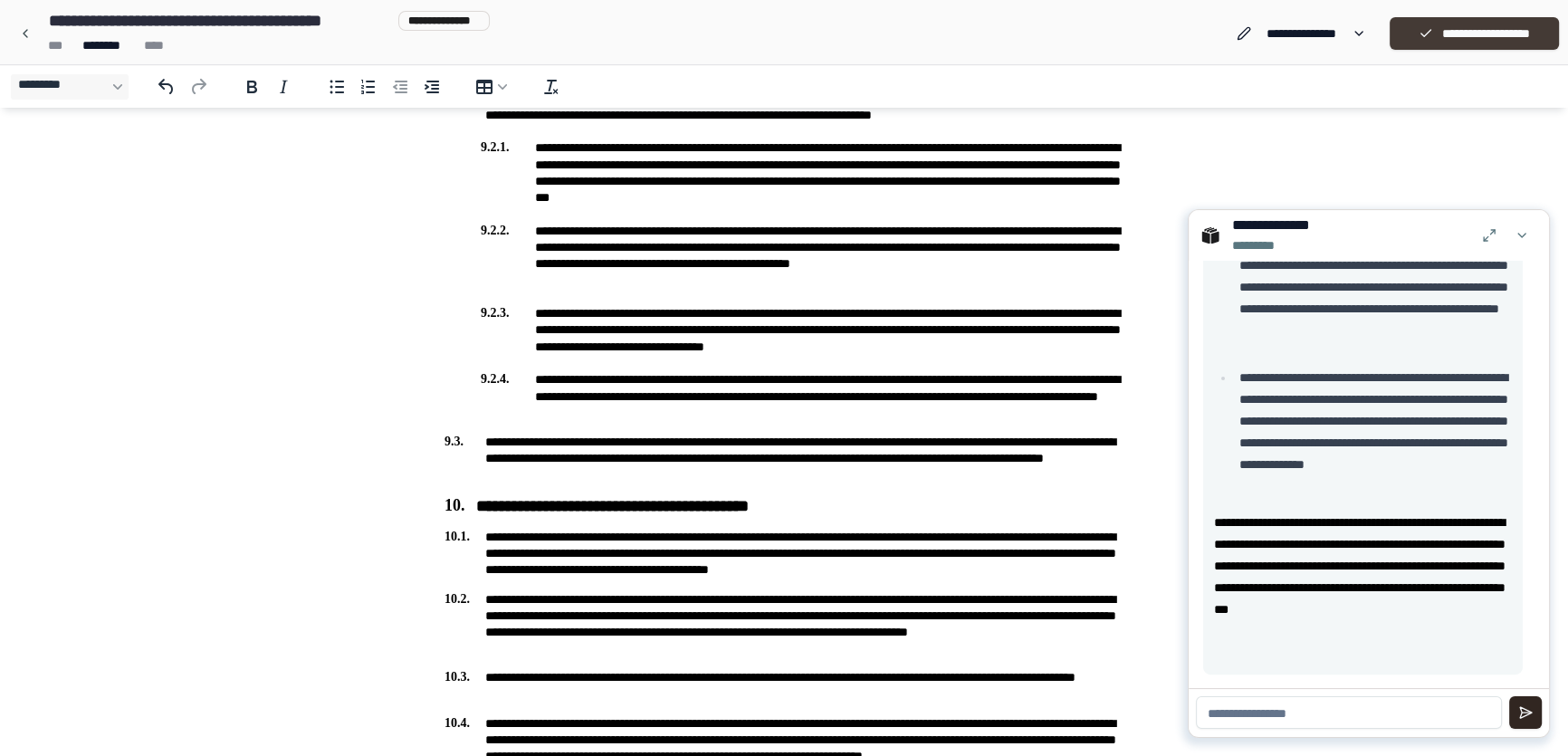click on "**********" at bounding box center (1474, 33) 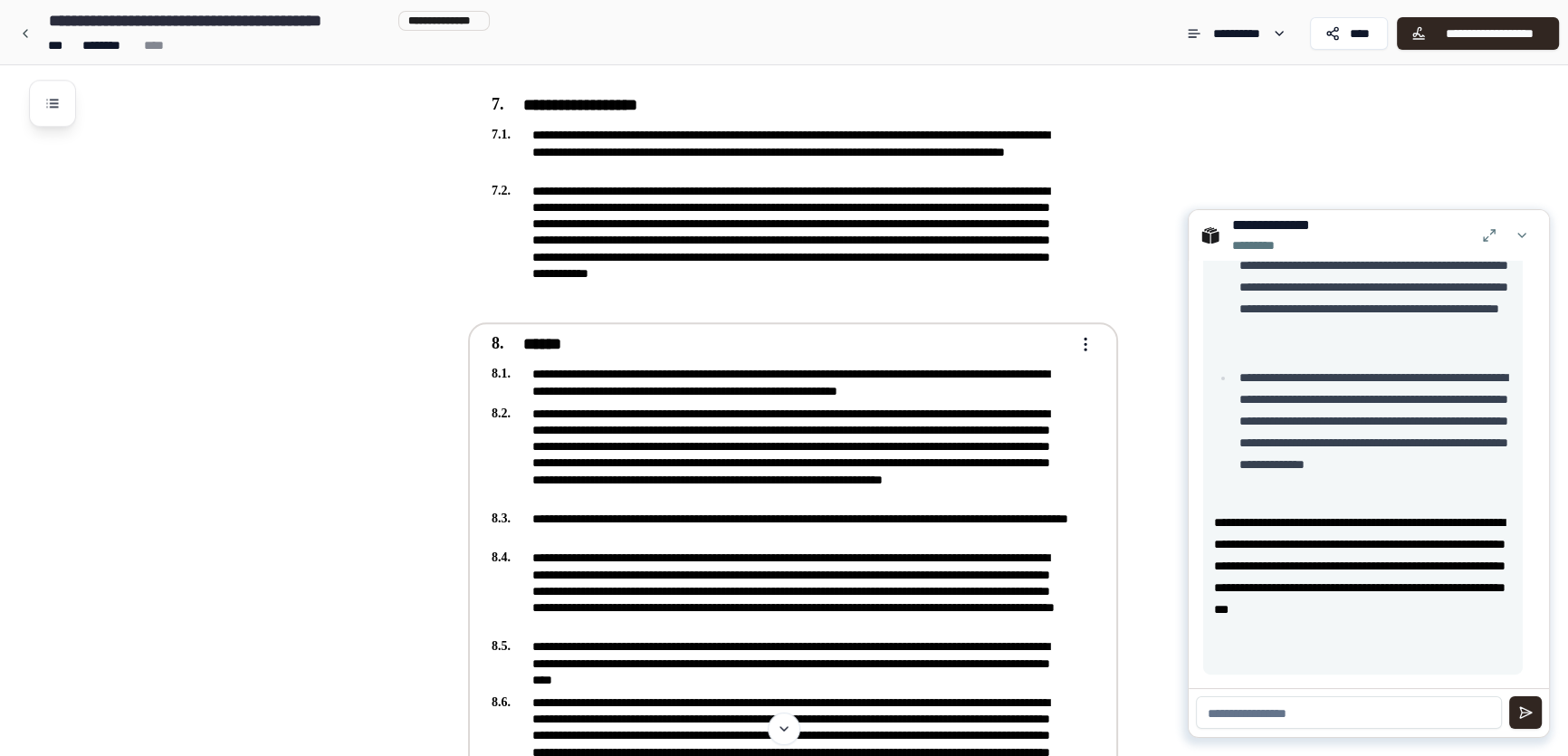 scroll, scrollTop: 2222, scrollLeft: 0, axis: vertical 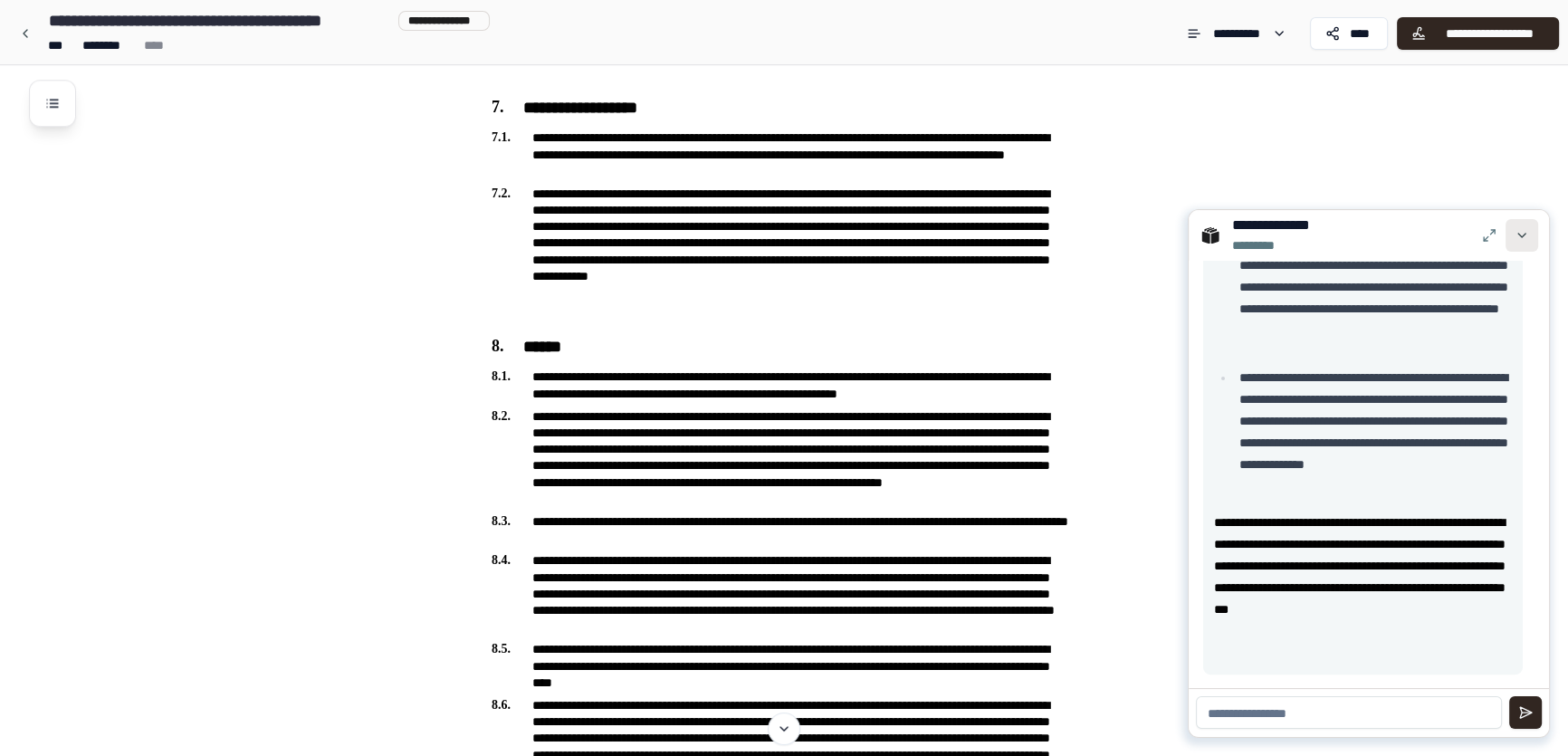 click at bounding box center [1522, 235] 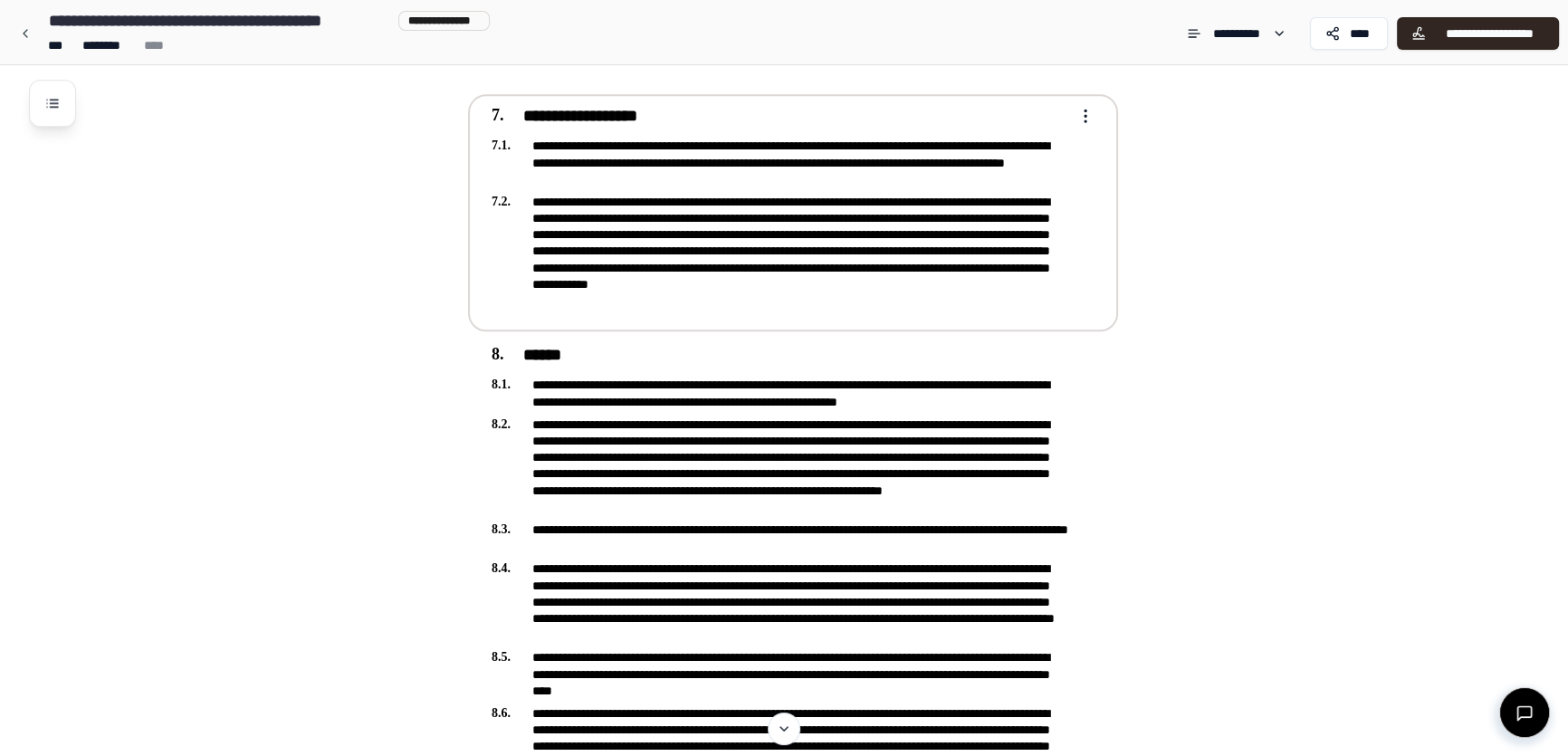 scroll, scrollTop: 2304, scrollLeft: 0, axis: vertical 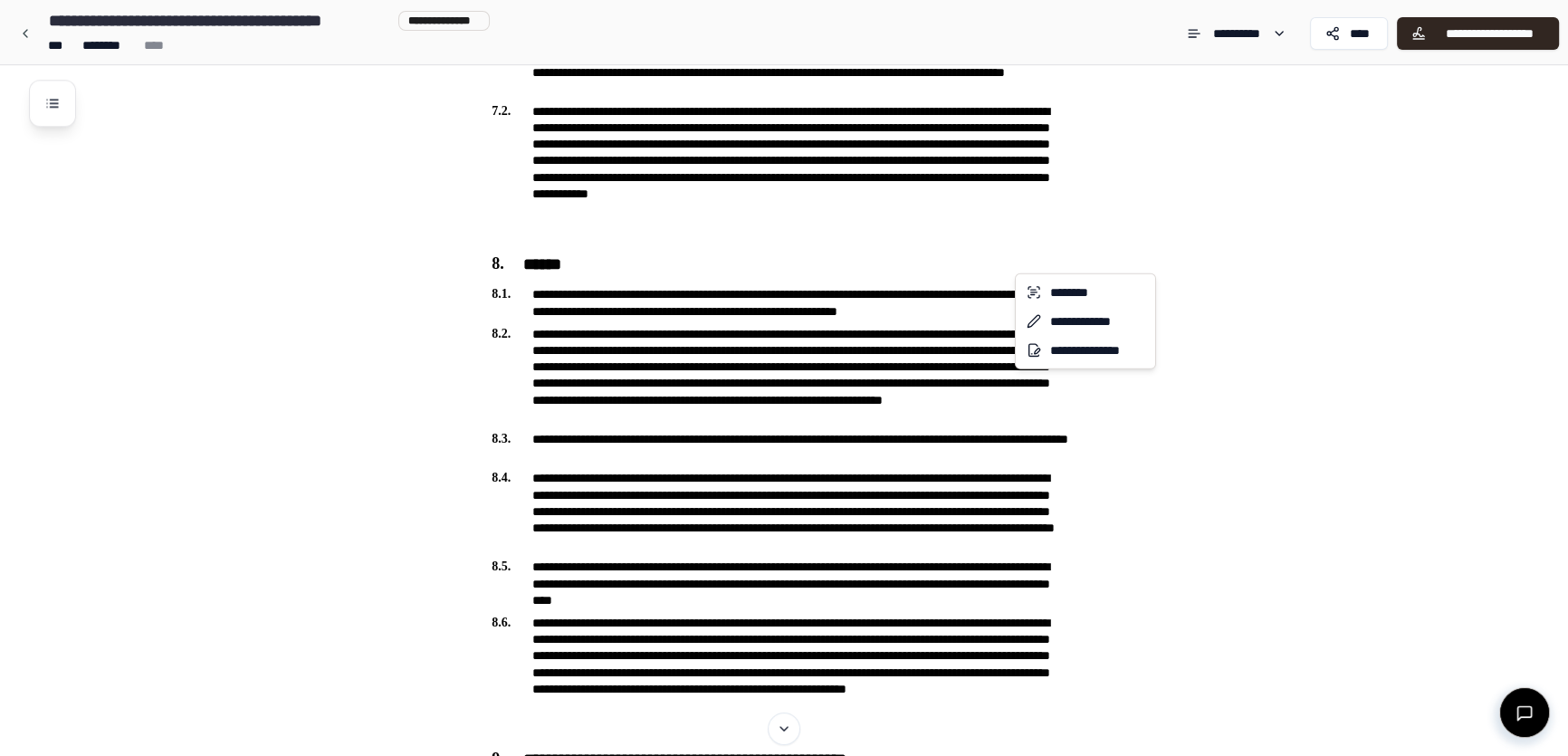 click on "**********" at bounding box center (789, 1964) 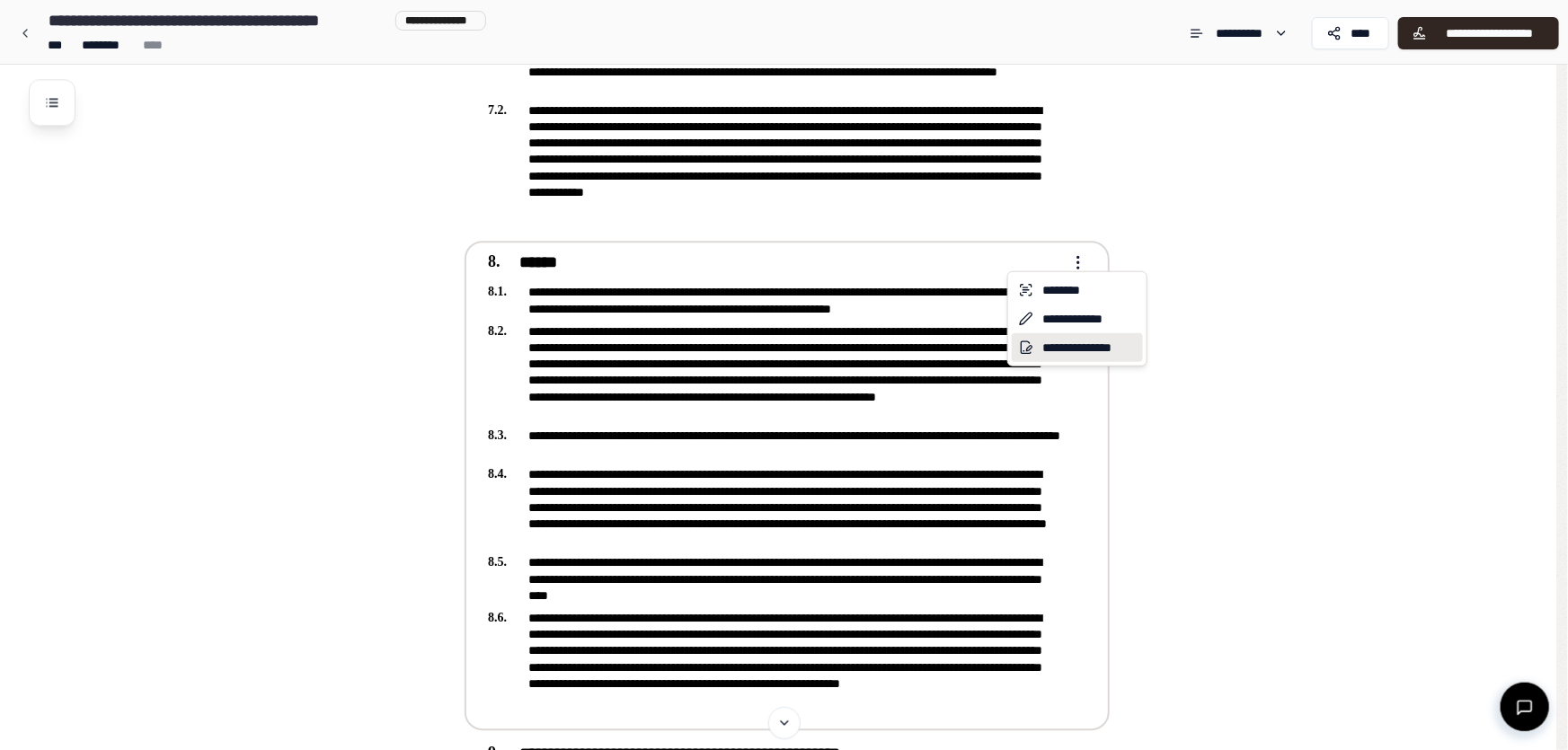 click on "**********" at bounding box center [1077, 348] 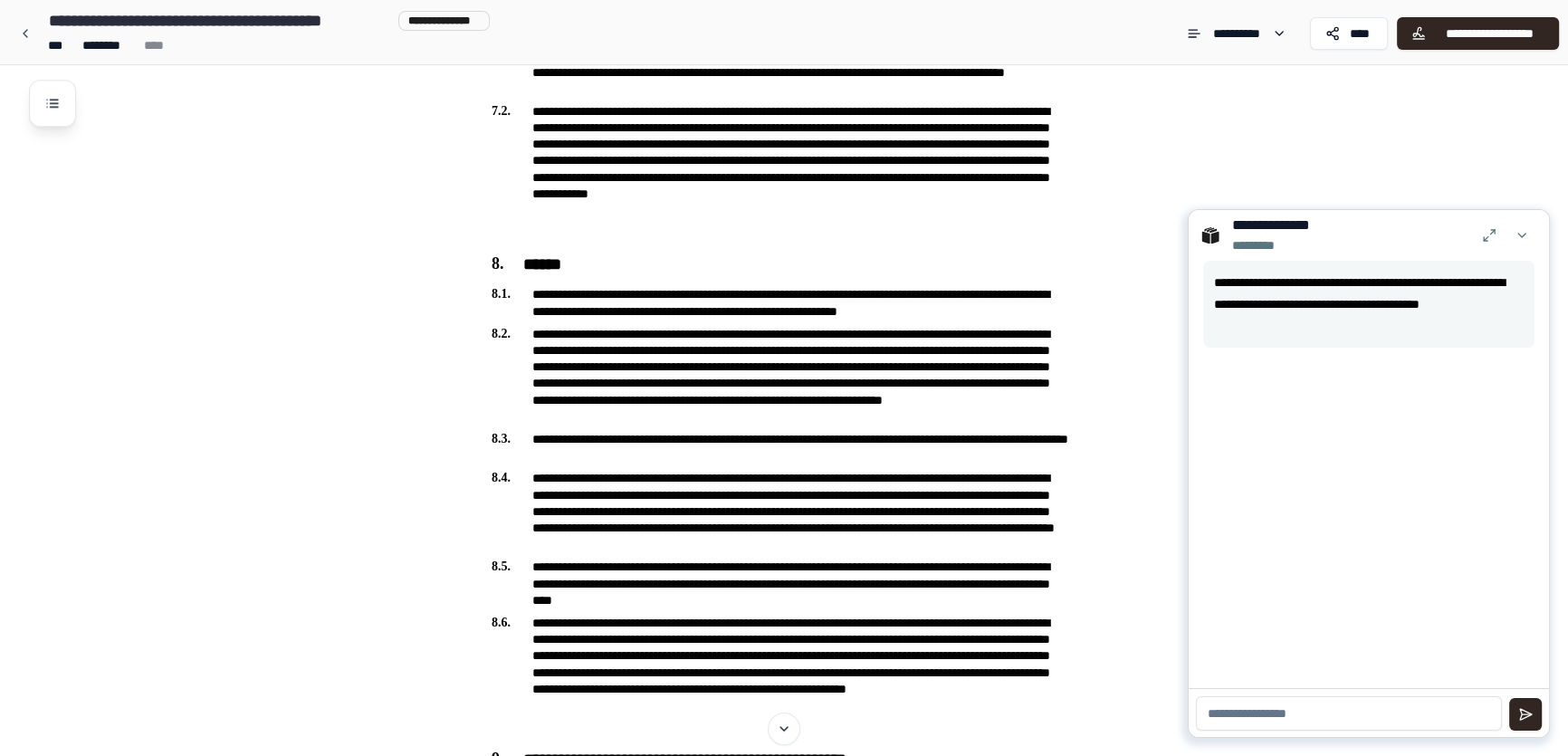 click at bounding box center (1349, 713) 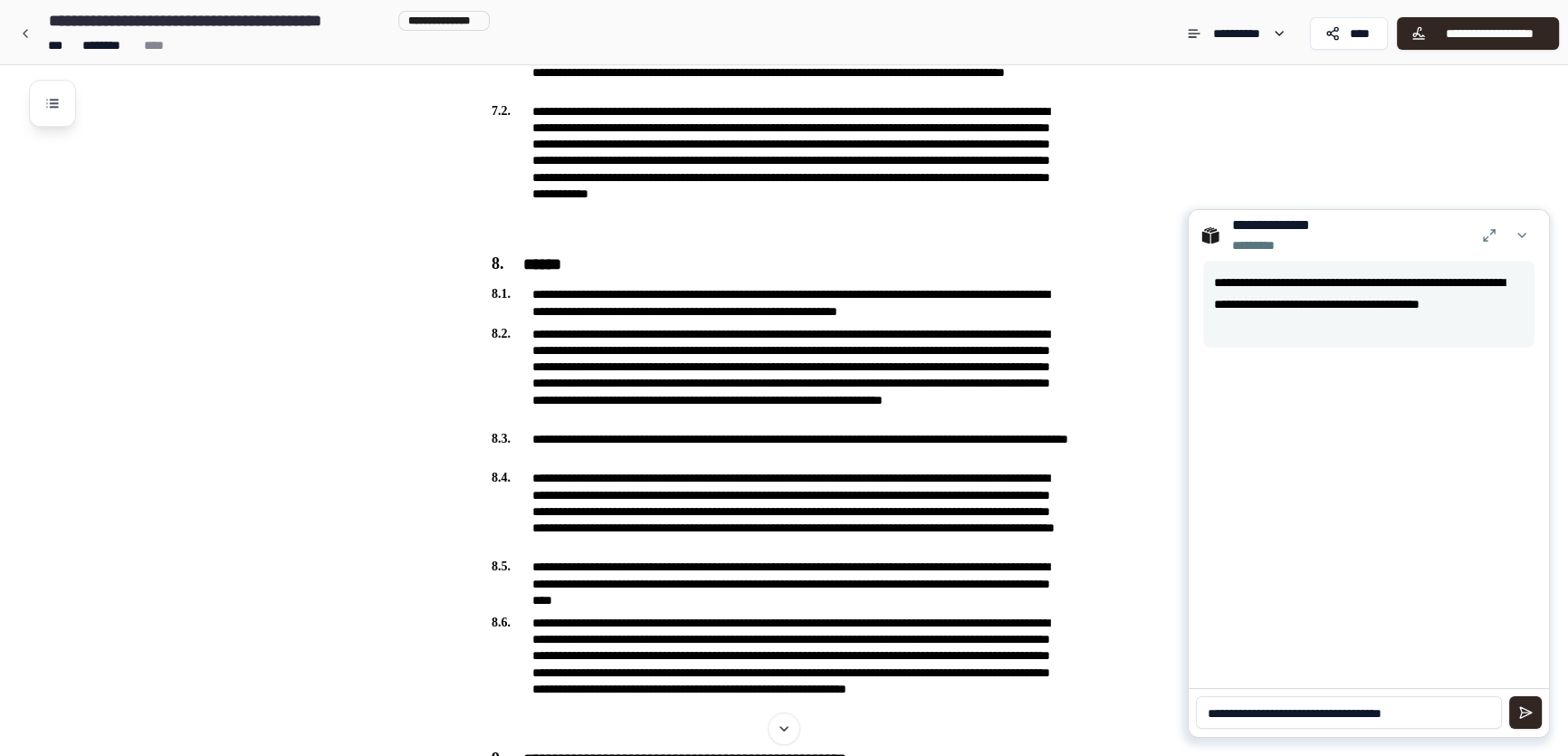 type on "**********" 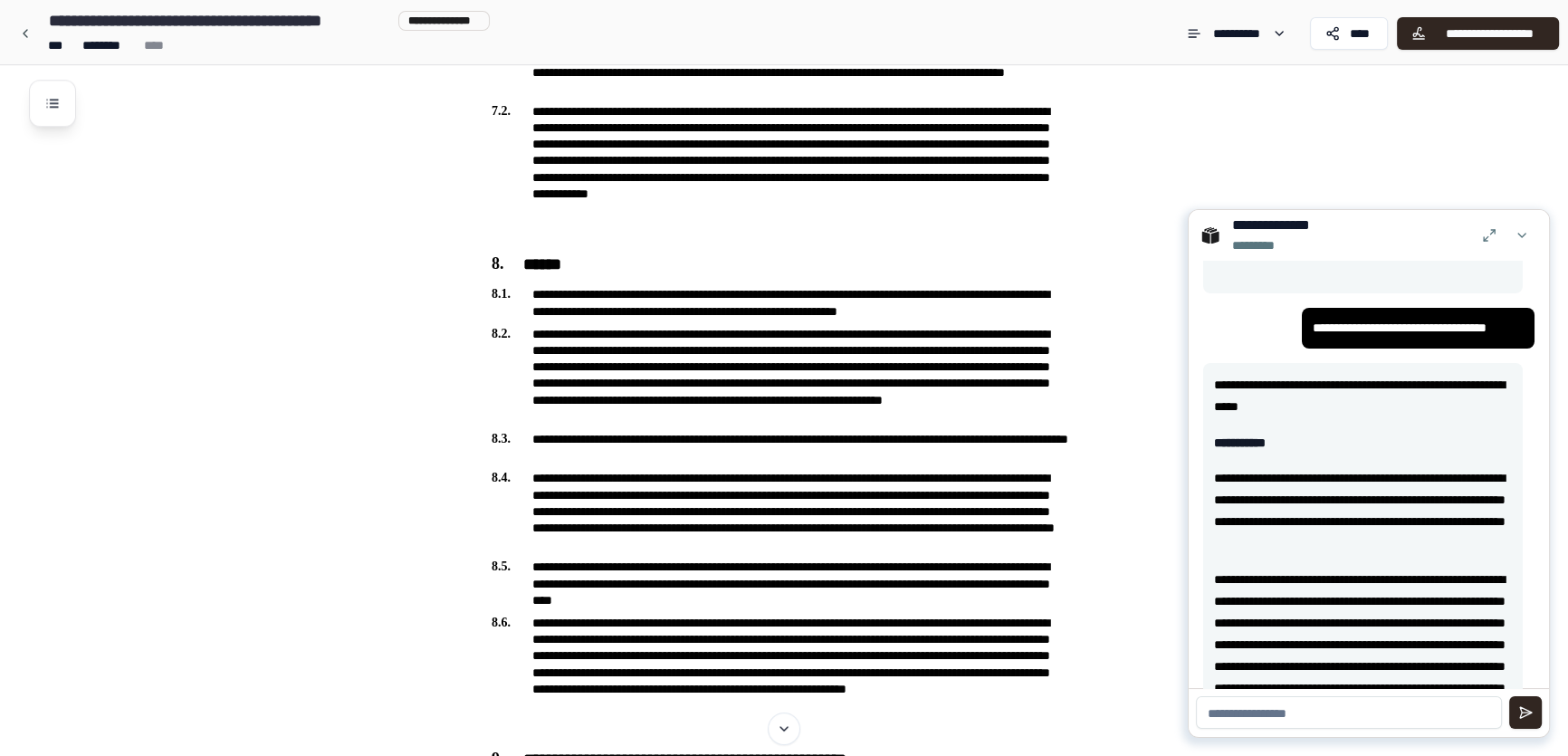 scroll, scrollTop: 0, scrollLeft: 0, axis: both 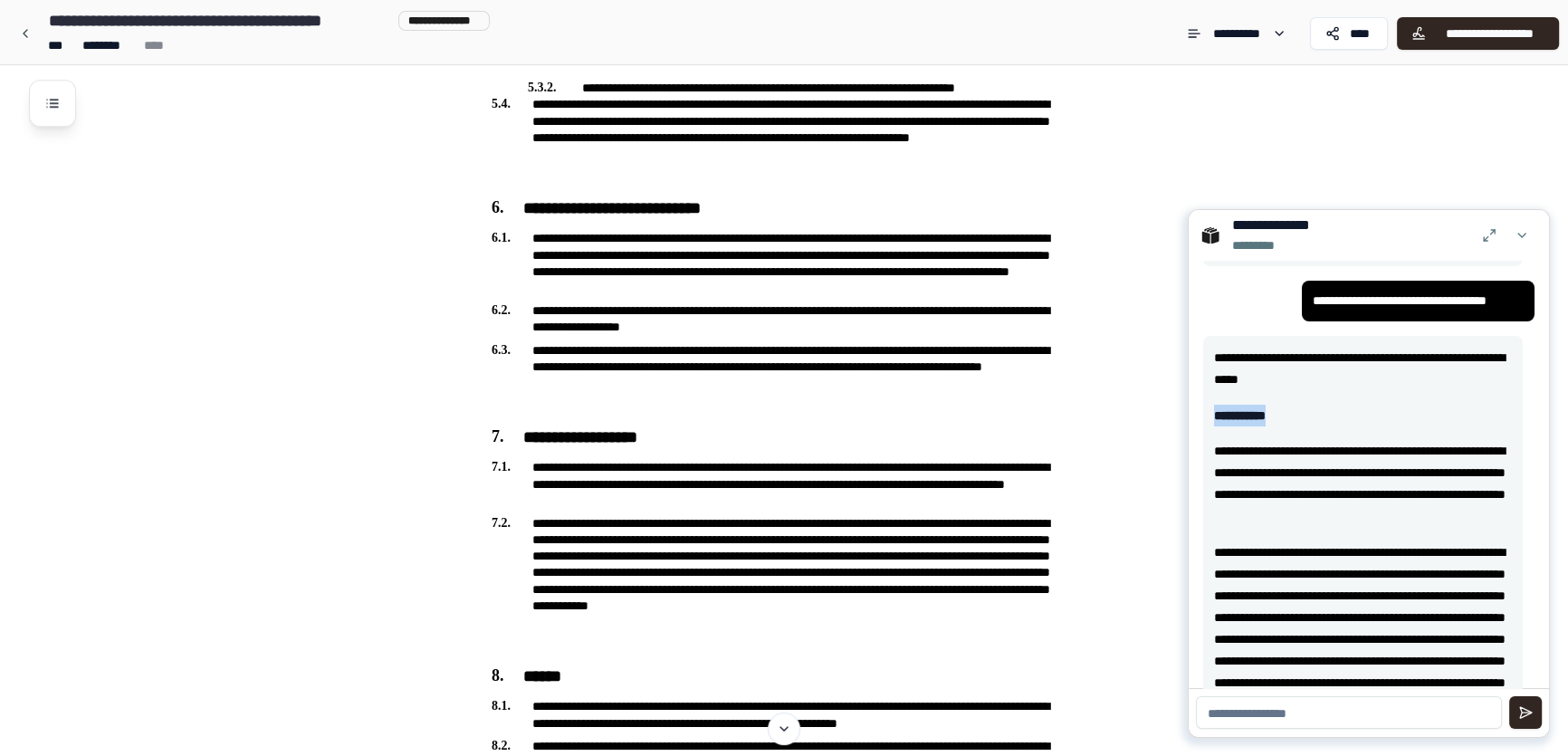 drag, startPoint x: 1215, startPoint y: 416, endPoint x: 1293, endPoint y: 416, distance: 78 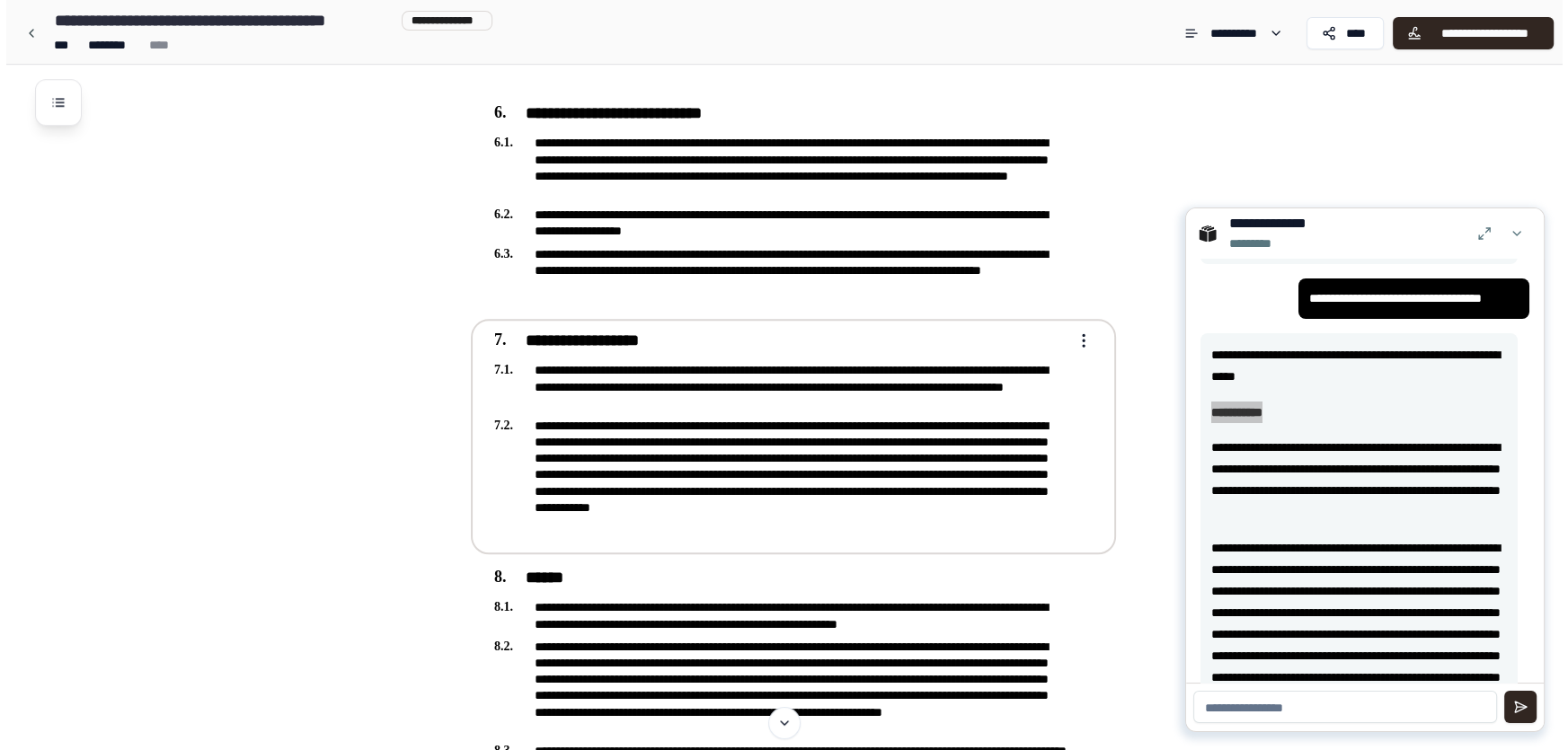 scroll, scrollTop: 2122, scrollLeft: 0, axis: vertical 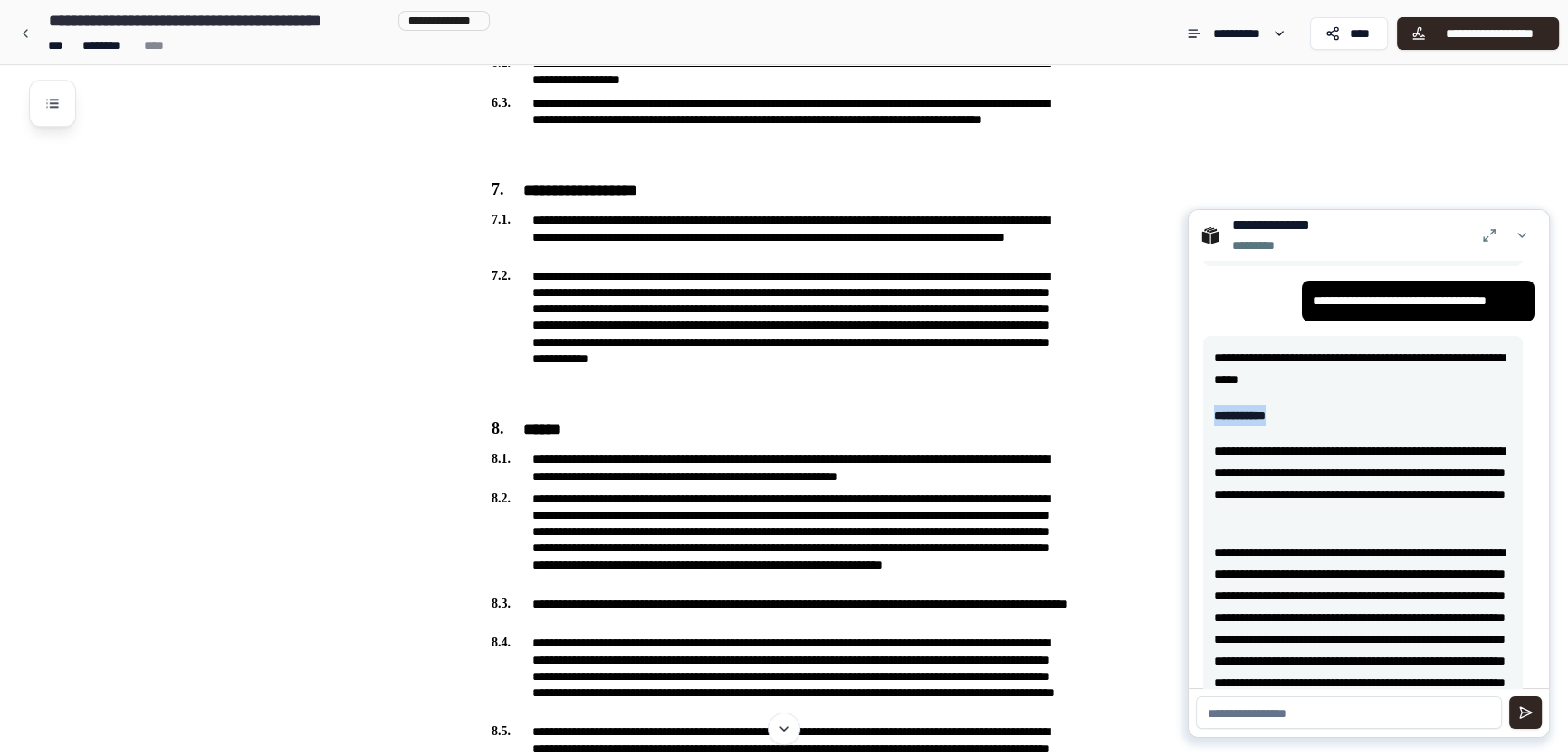 click on "**********" at bounding box center (1239, 416) 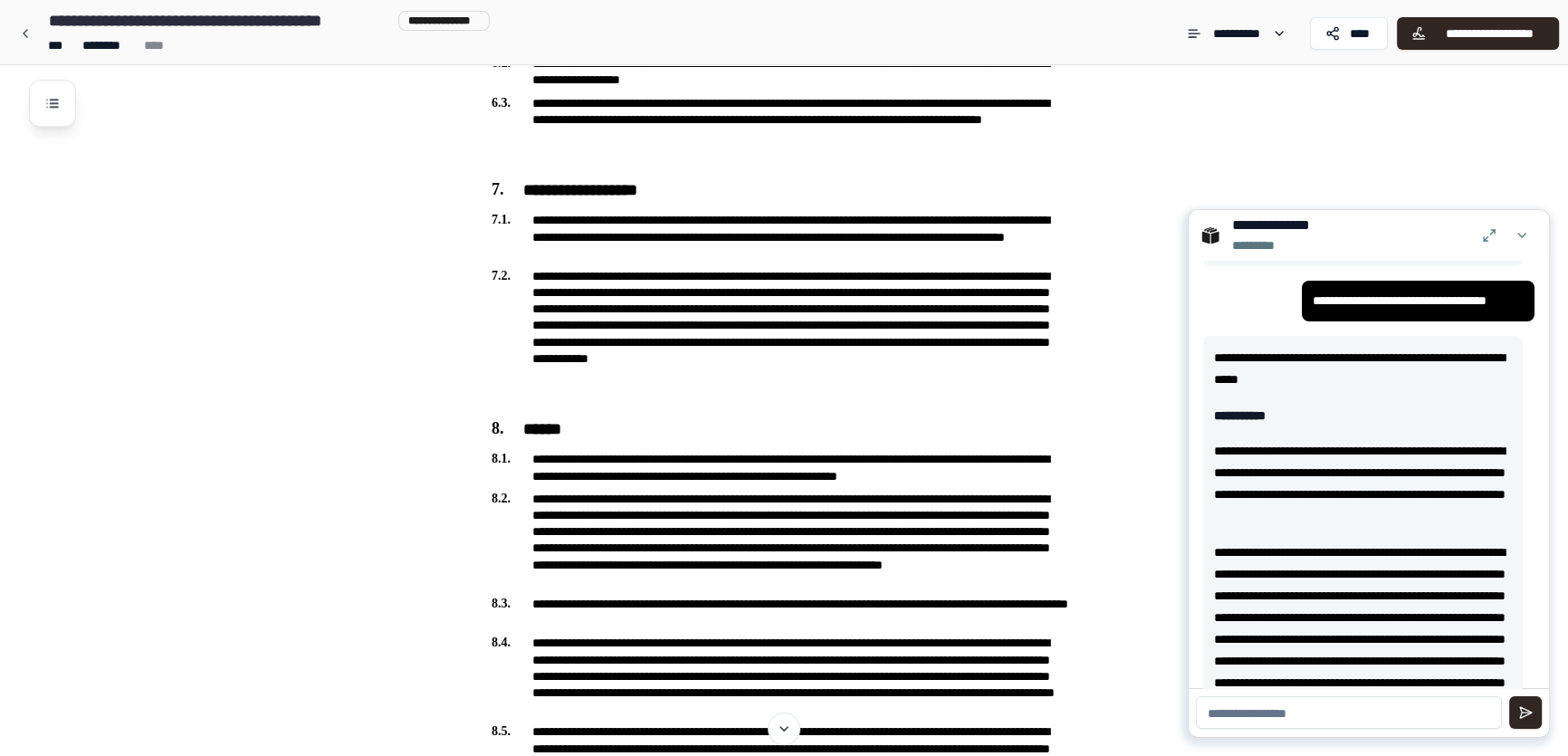 drag, startPoint x: 1345, startPoint y: 723, endPoint x: 1350, endPoint y: 710, distance: 13.928388 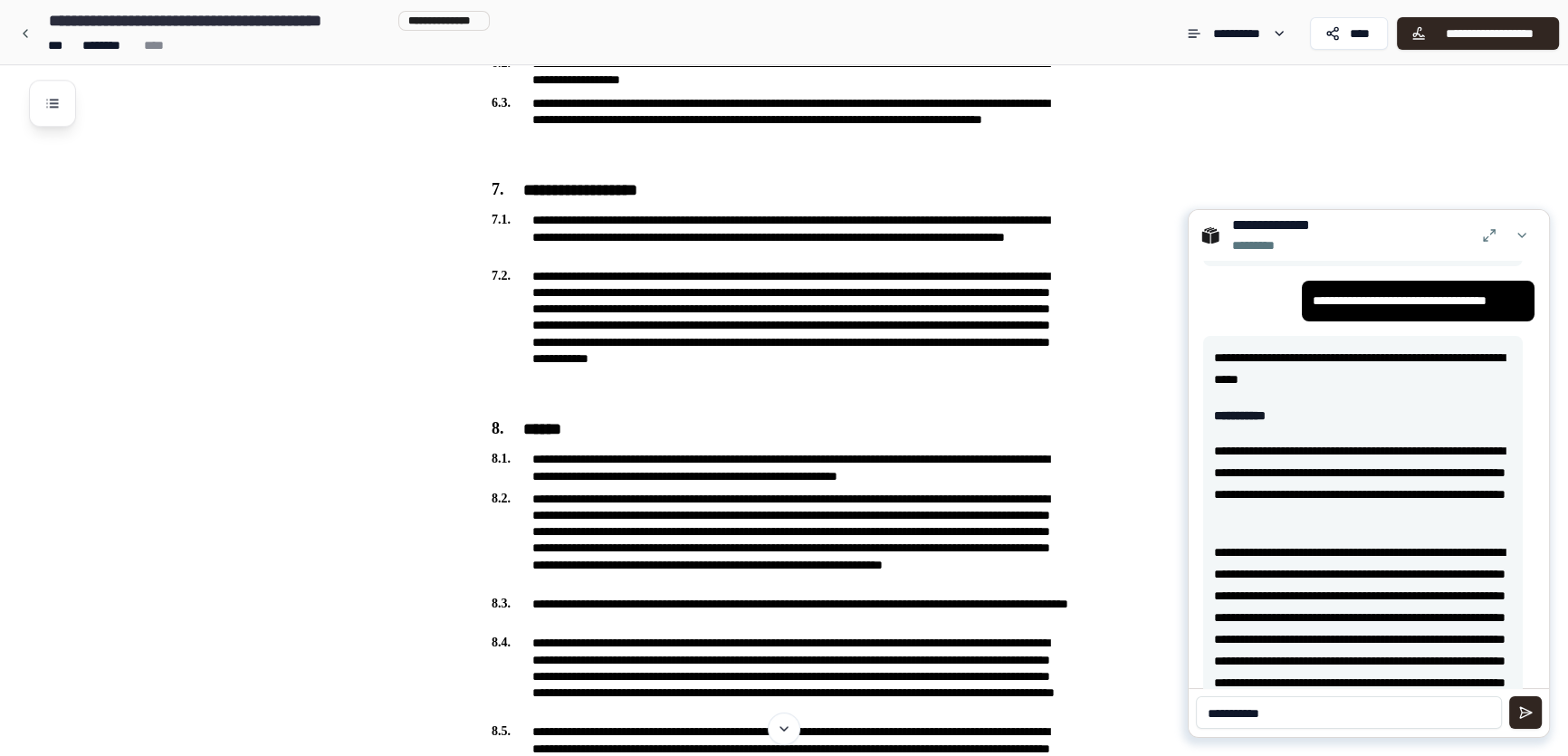 type 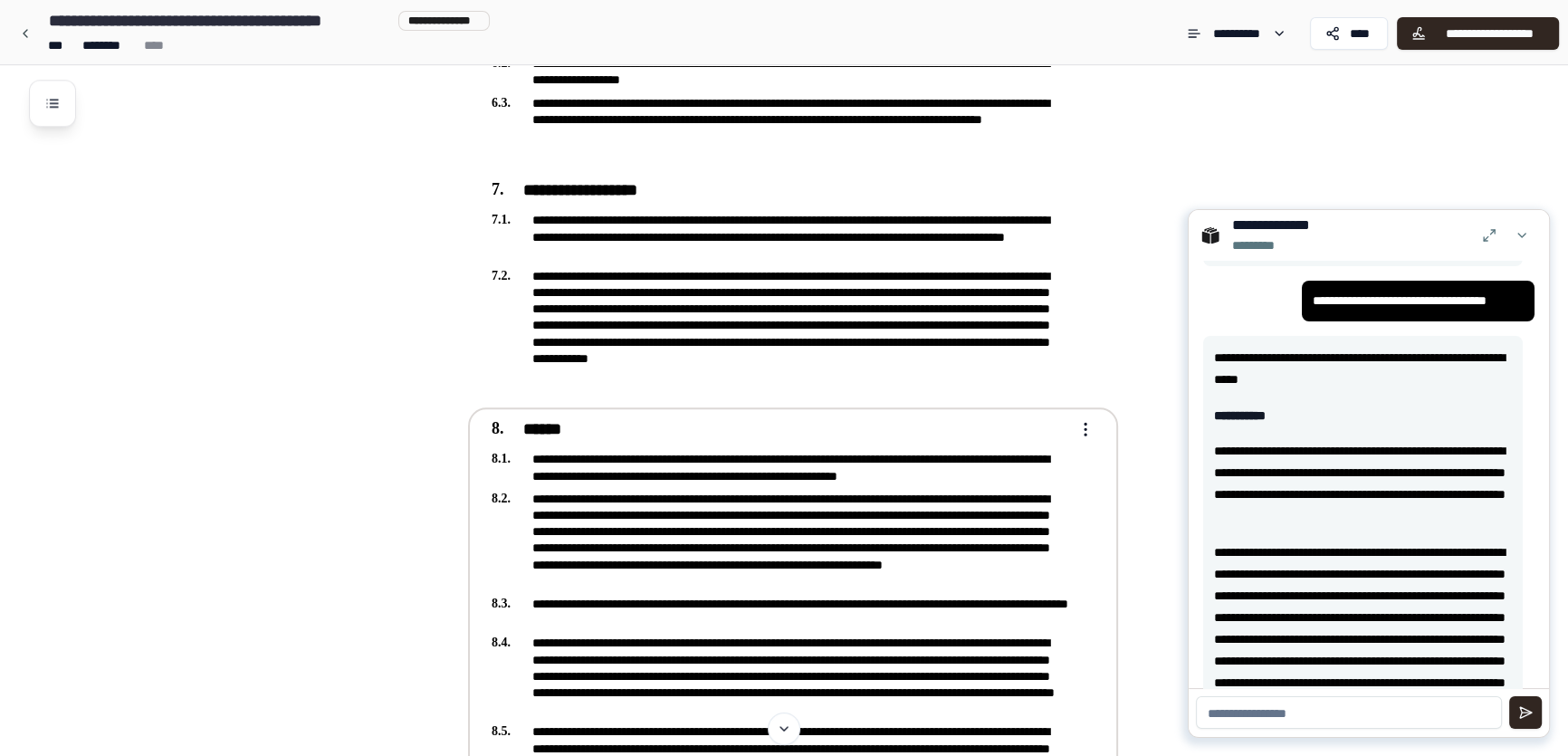 click on "******" at bounding box center (780, 430) 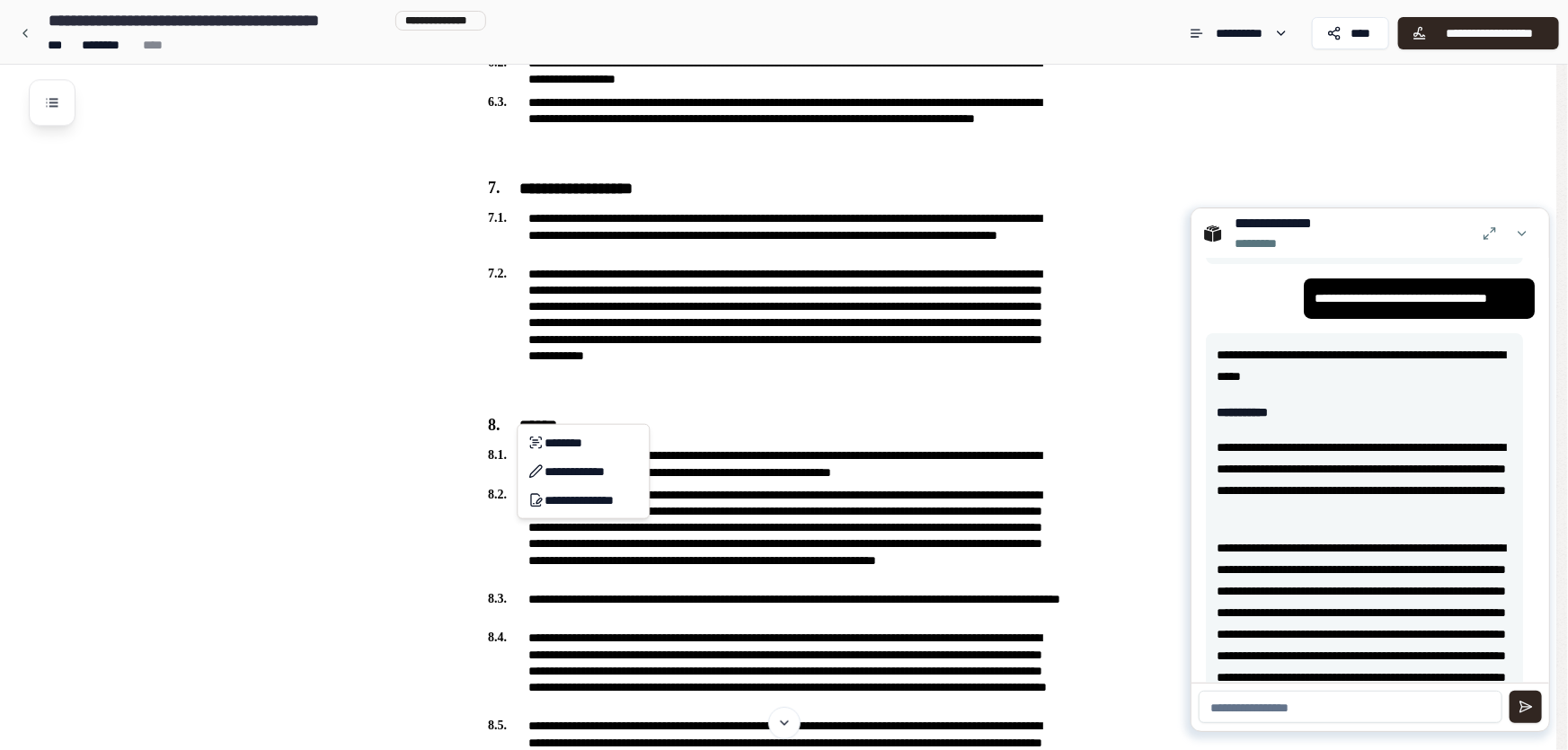 click on "**********" at bounding box center (784, 2112) 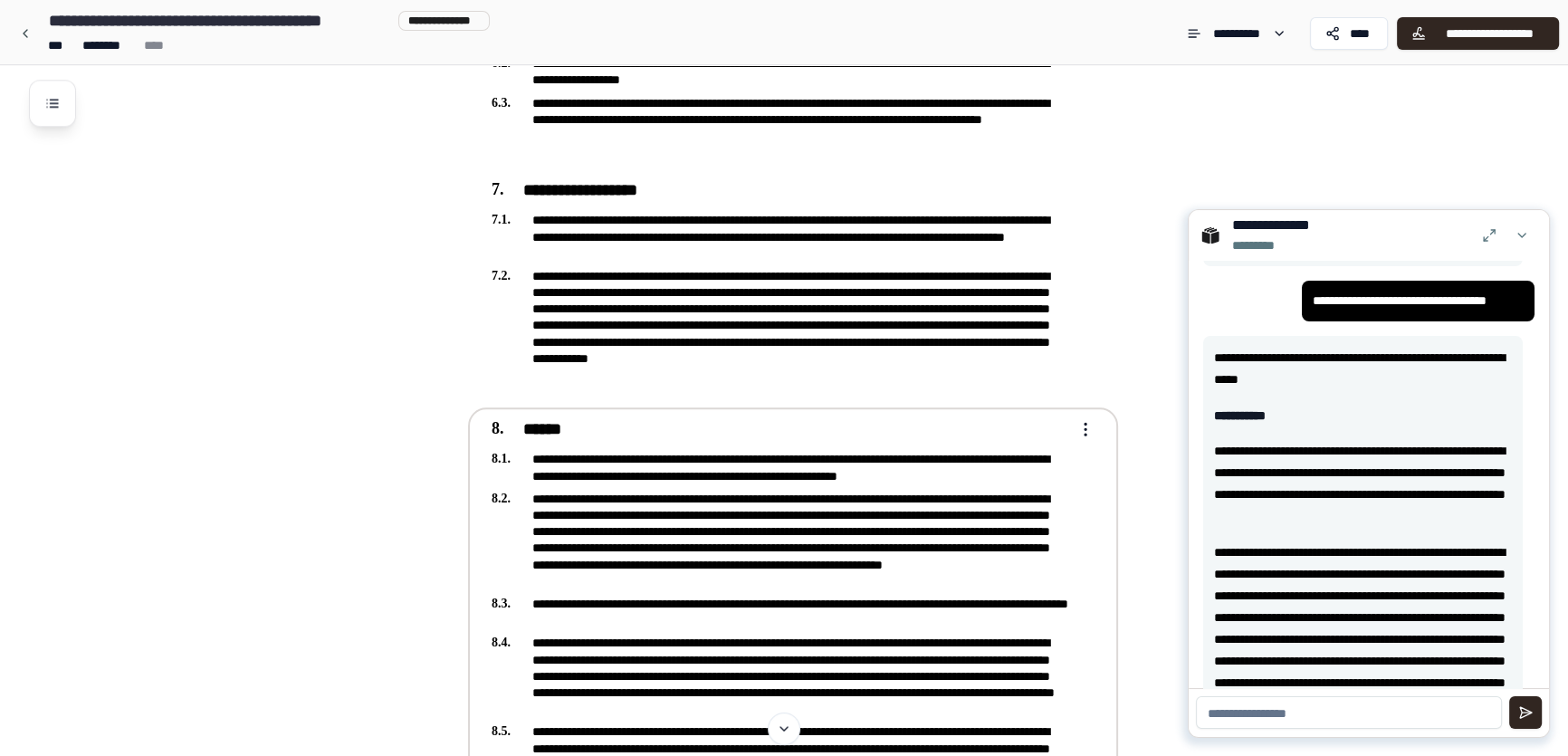 click on "**********" at bounding box center (780, 652) 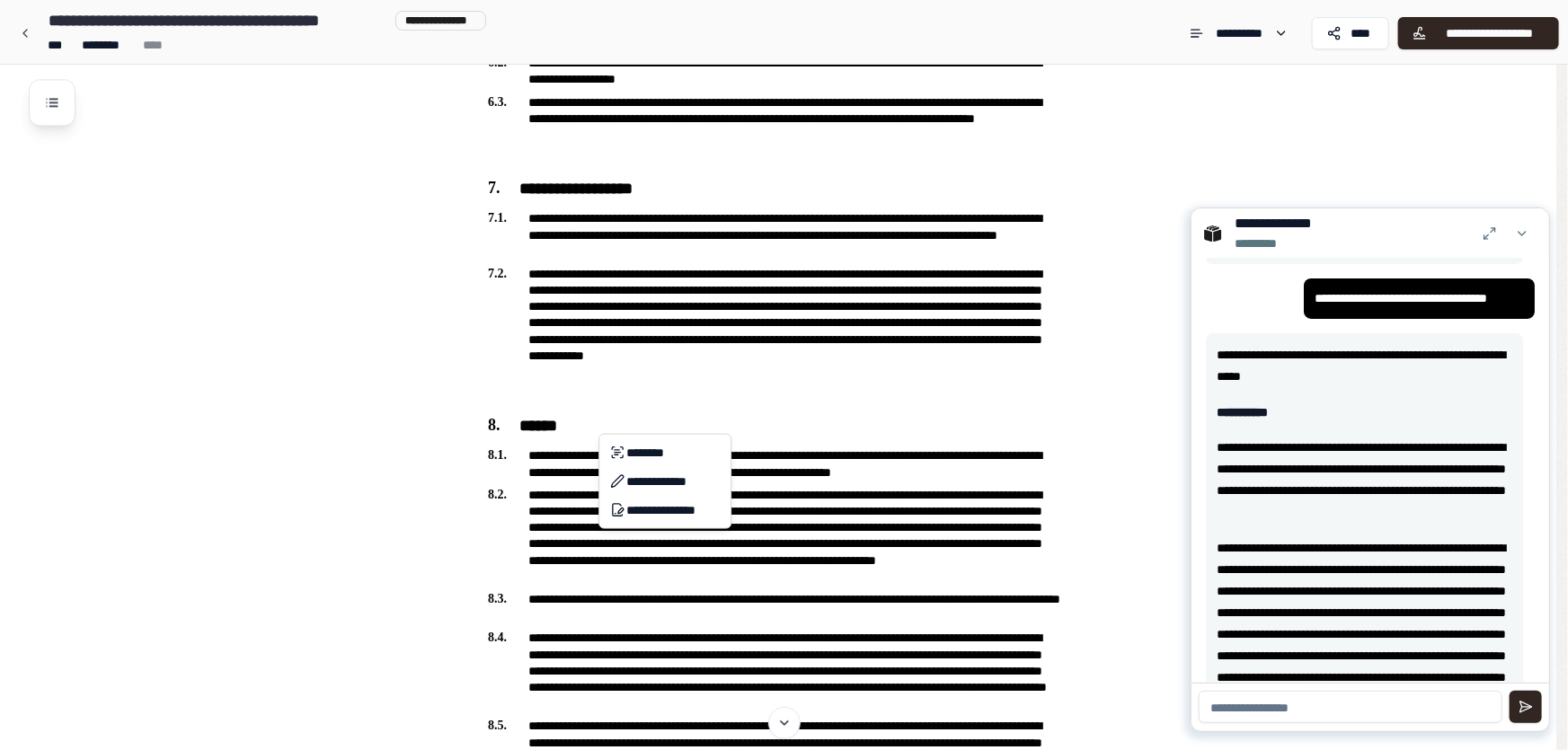 click on "**********" at bounding box center (784, 2112) 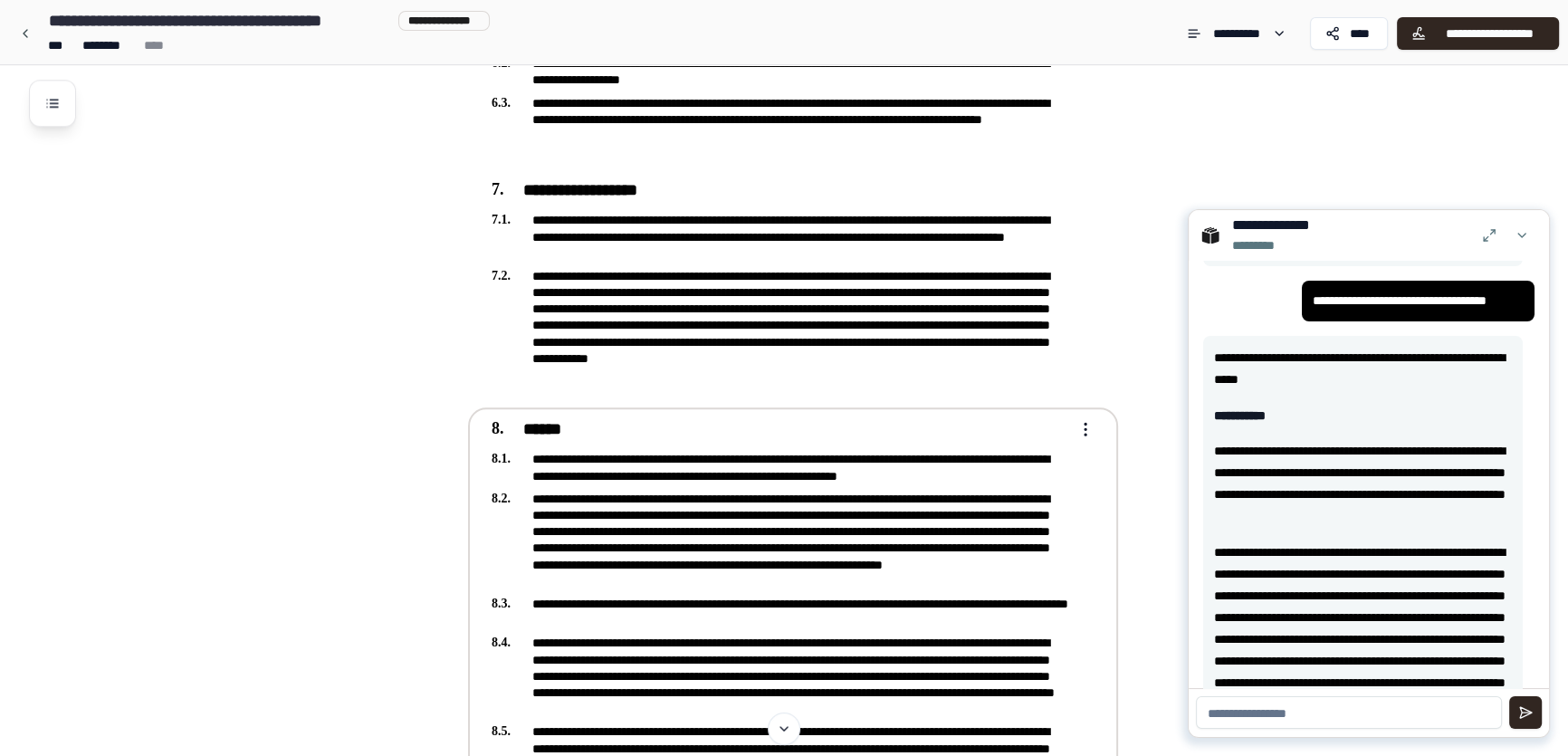 click on "**********" at bounding box center [780, 467] 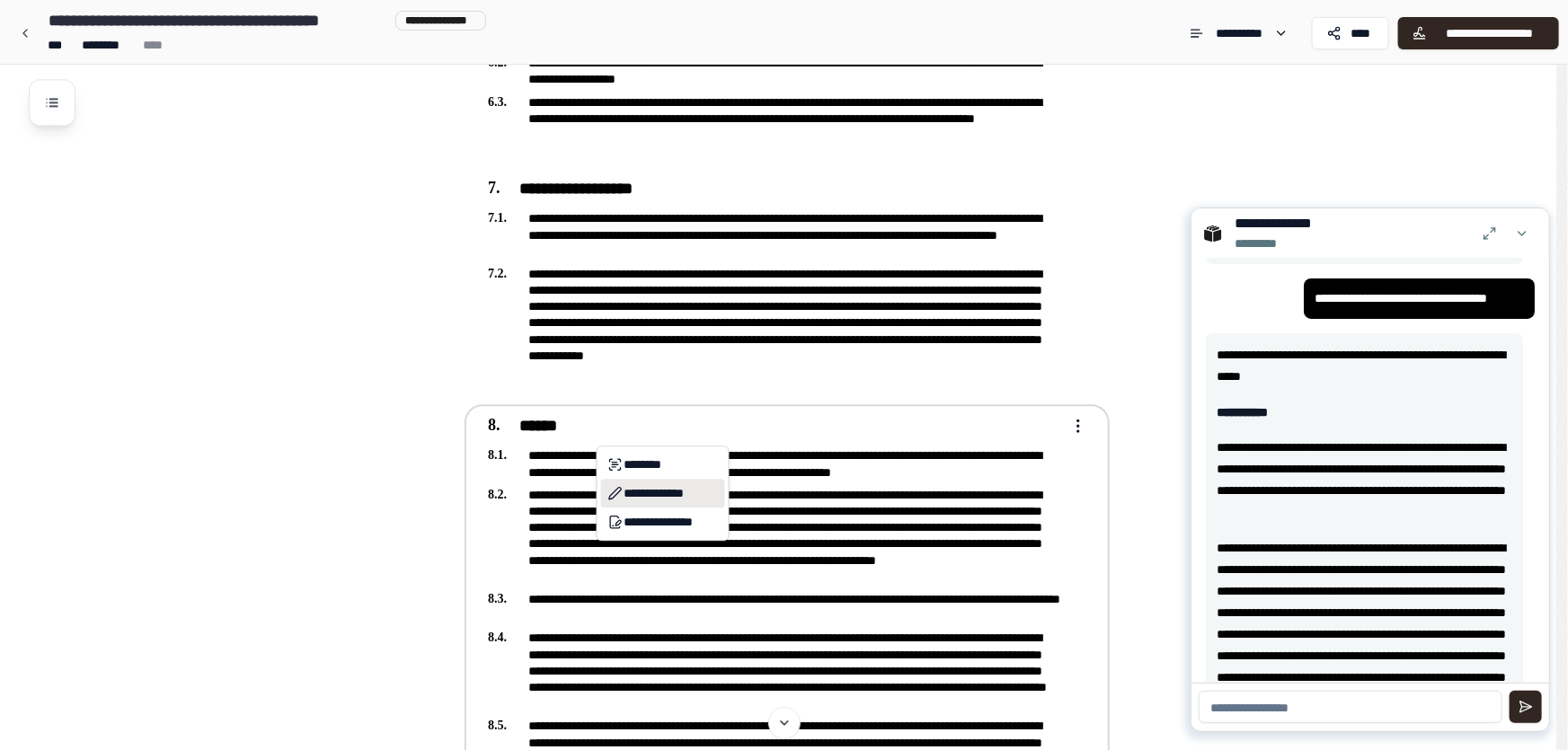 click on "**********" at bounding box center [663, 493] 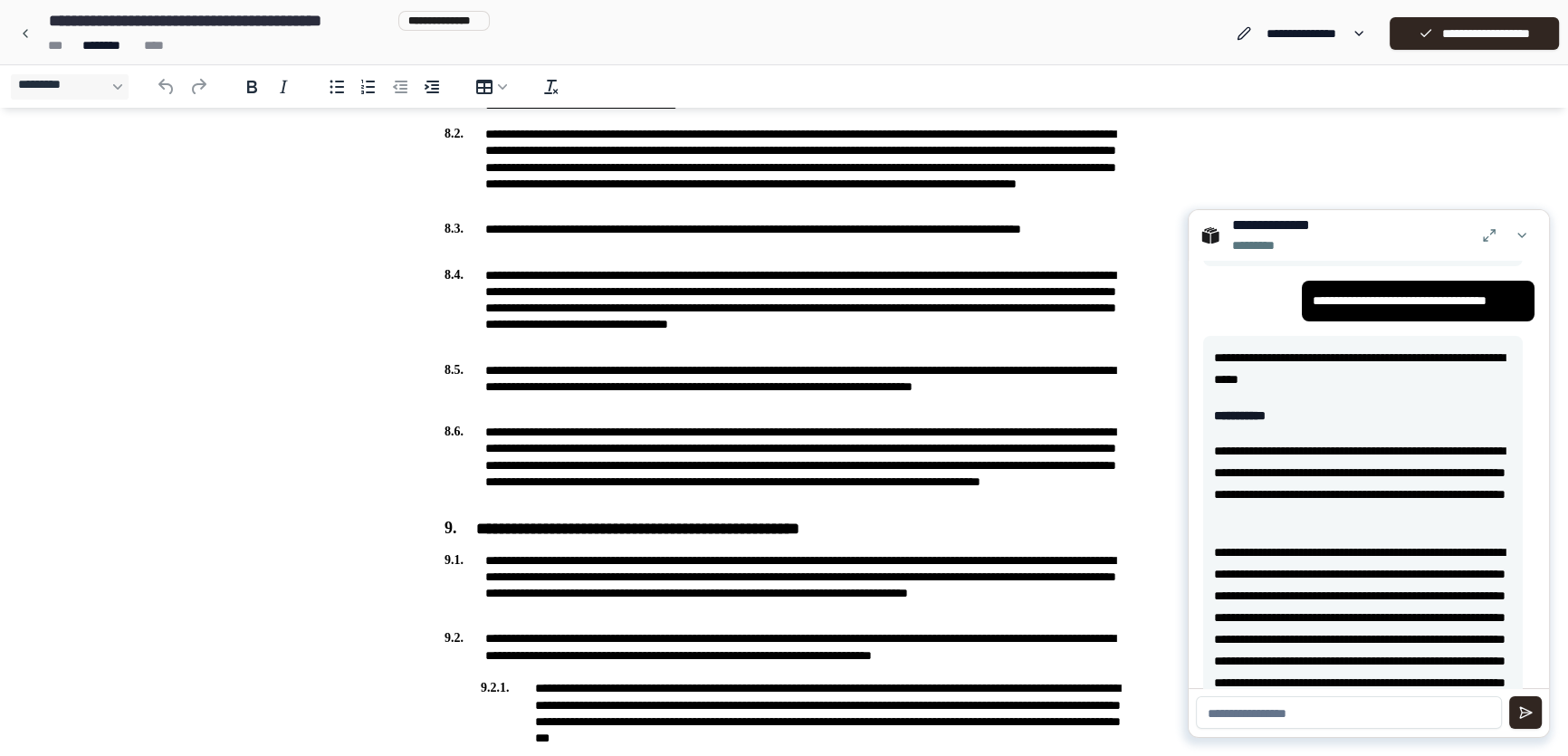 scroll, scrollTop: 2057, scrollLeft: 0, axis: vertical 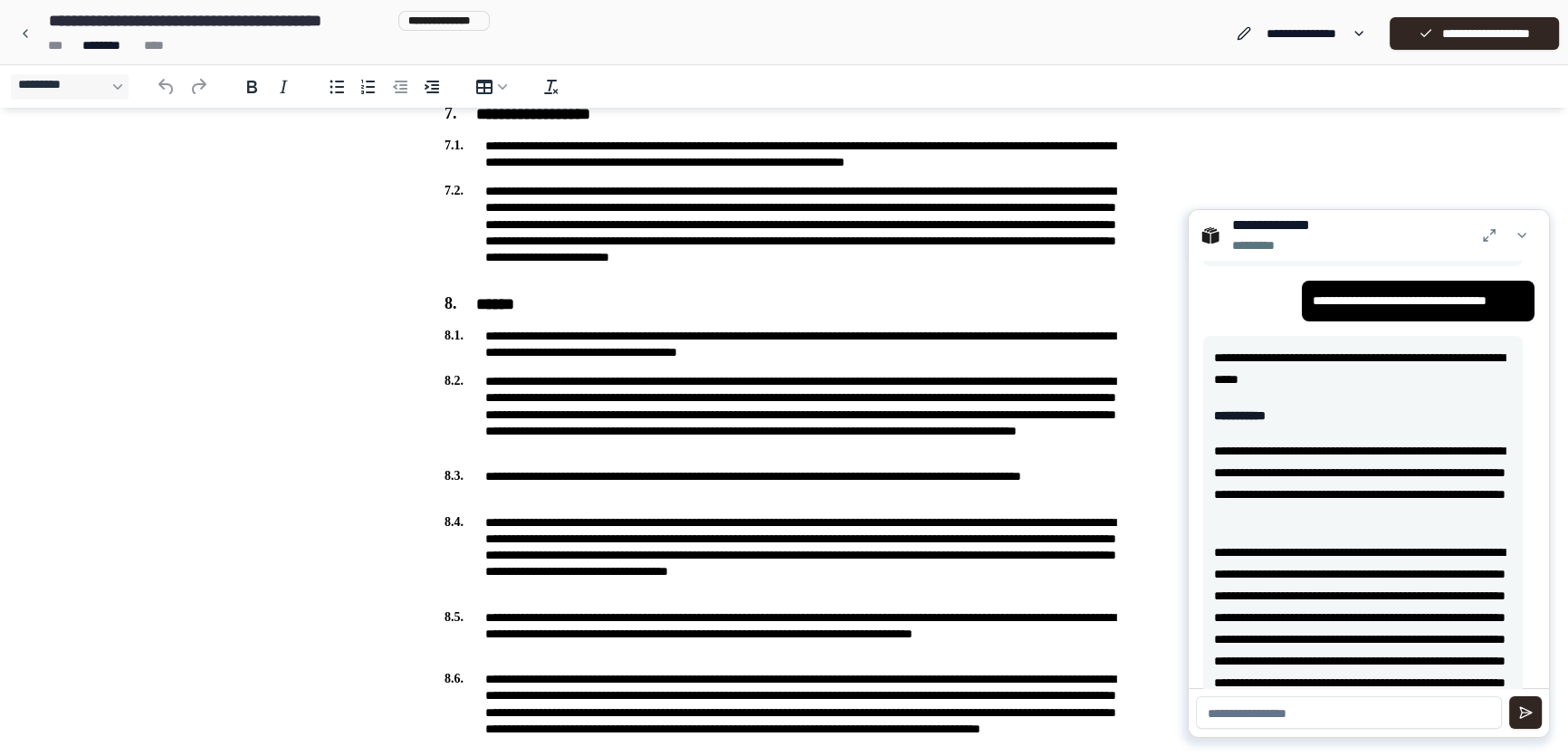 click on "******" at bounding box center [784, 305] 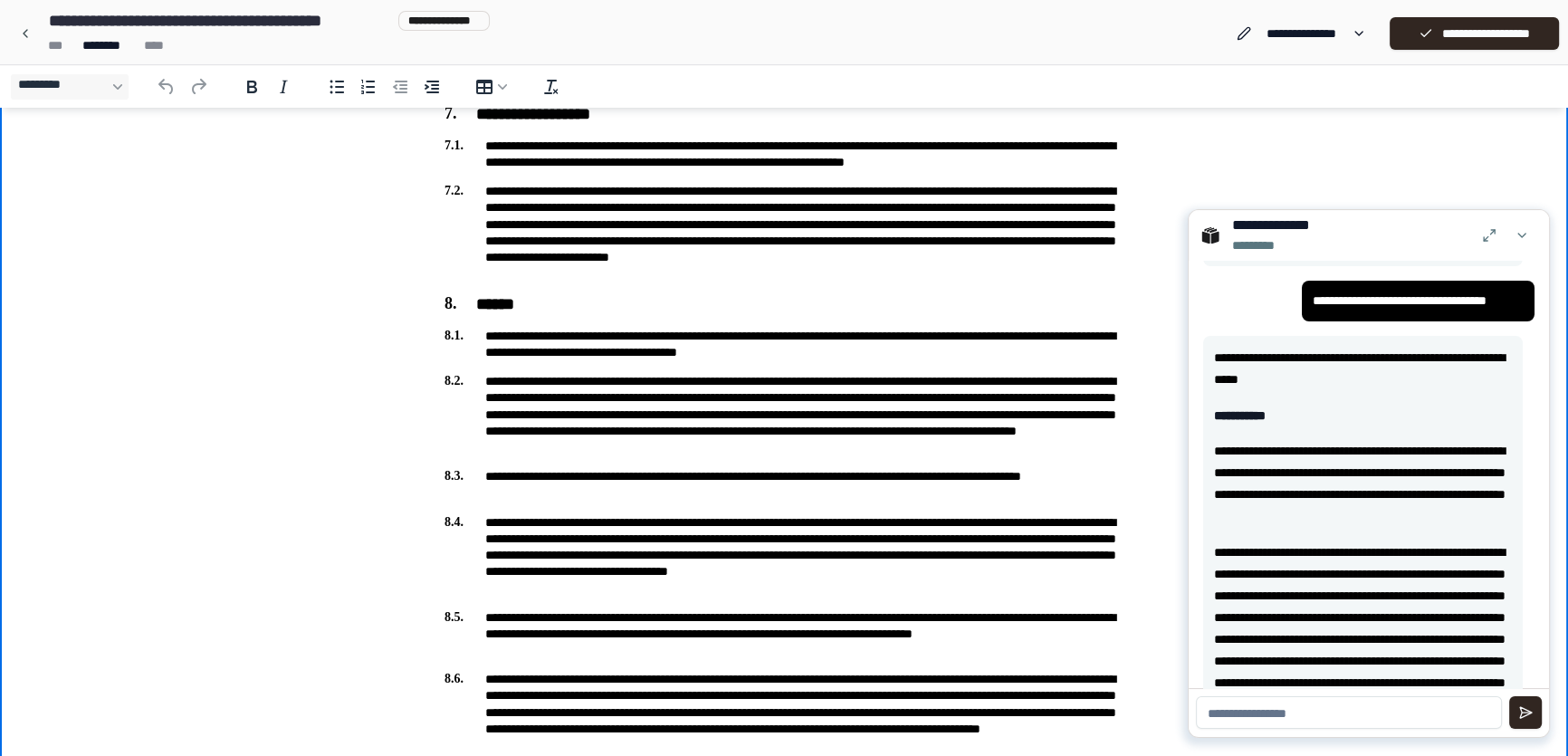 paste 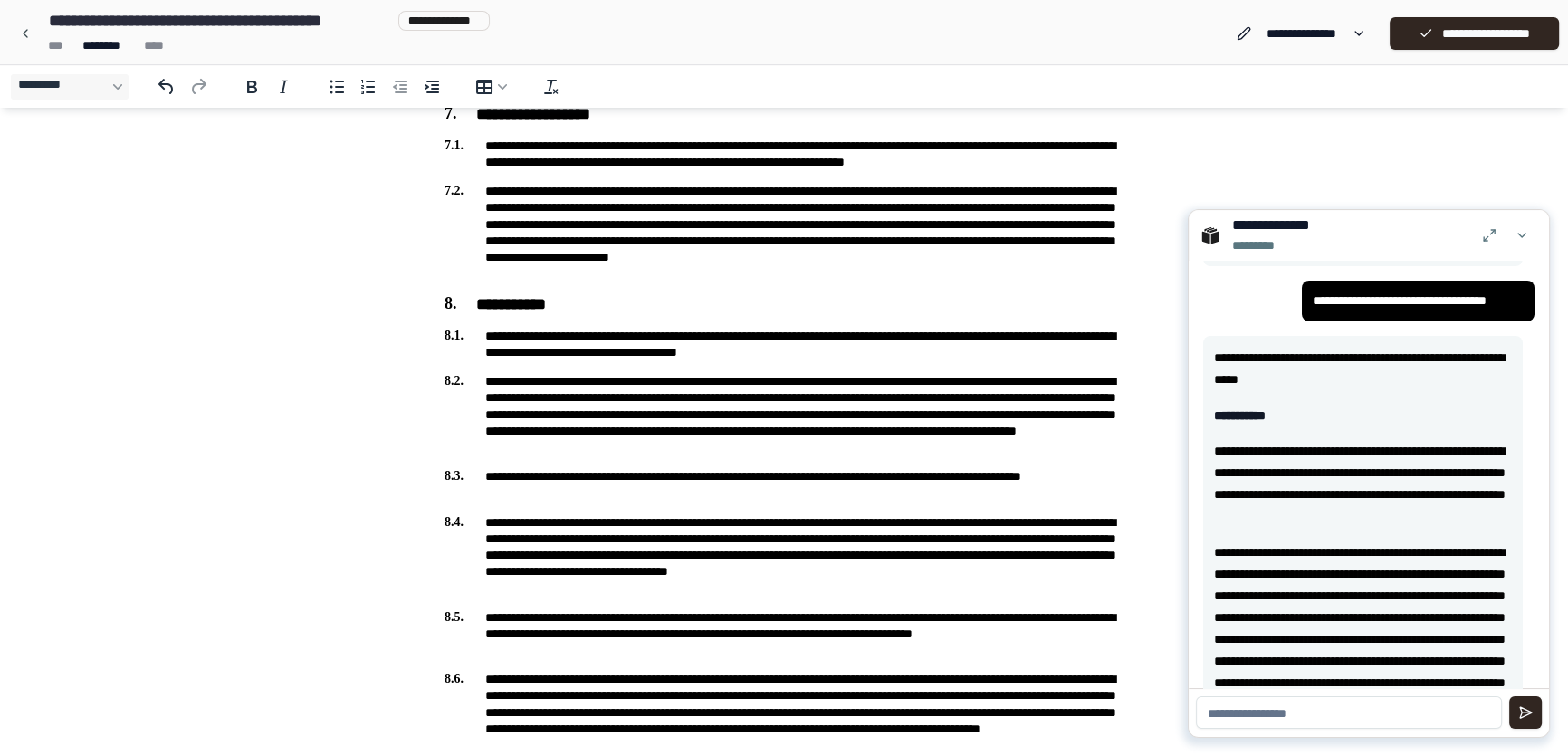click on "**********" at bounding box center [1362, 483] 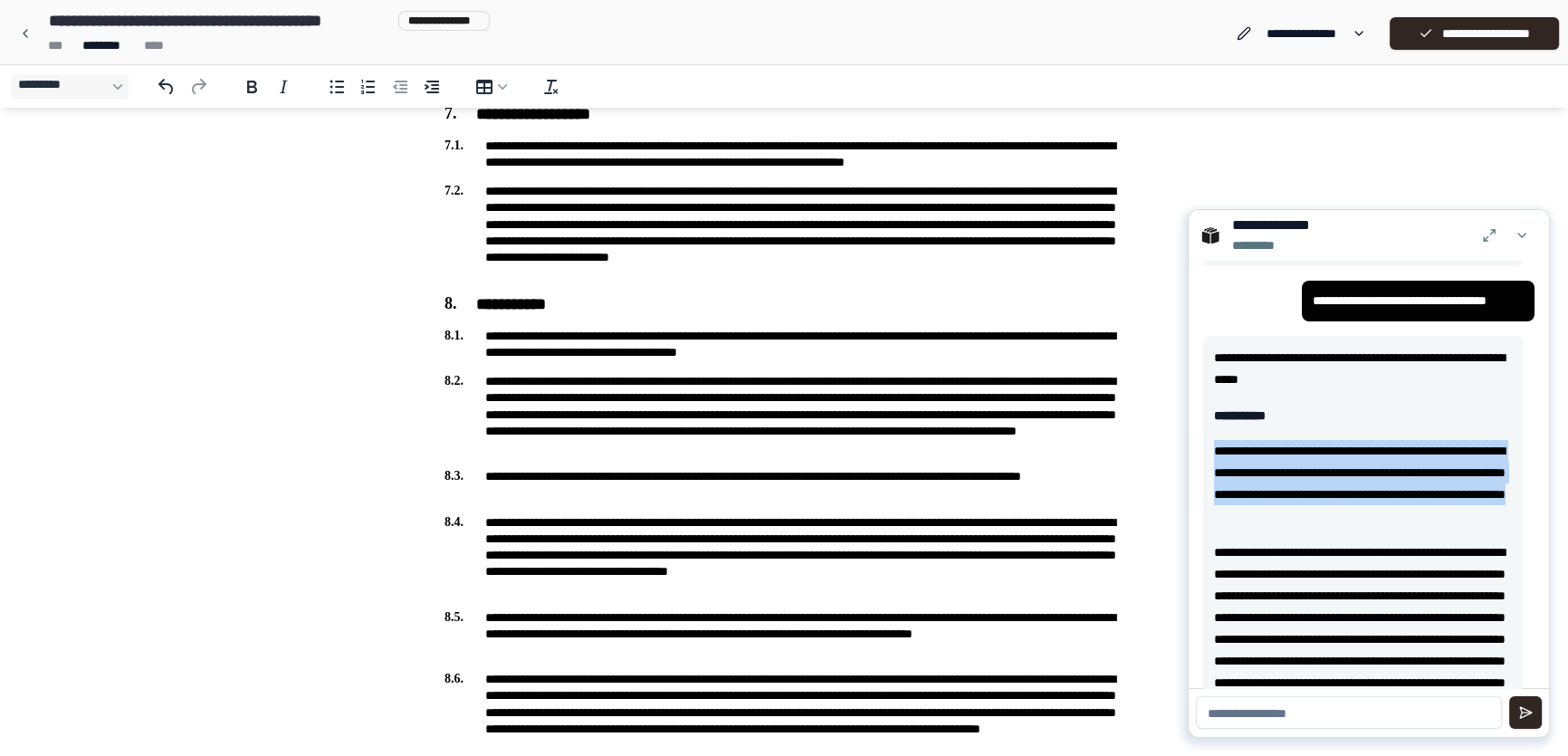 drag, startPoint x: 1214, startPoint y: 452, endPoint x: 1449, endPoint y: 515, distance: 243.29817 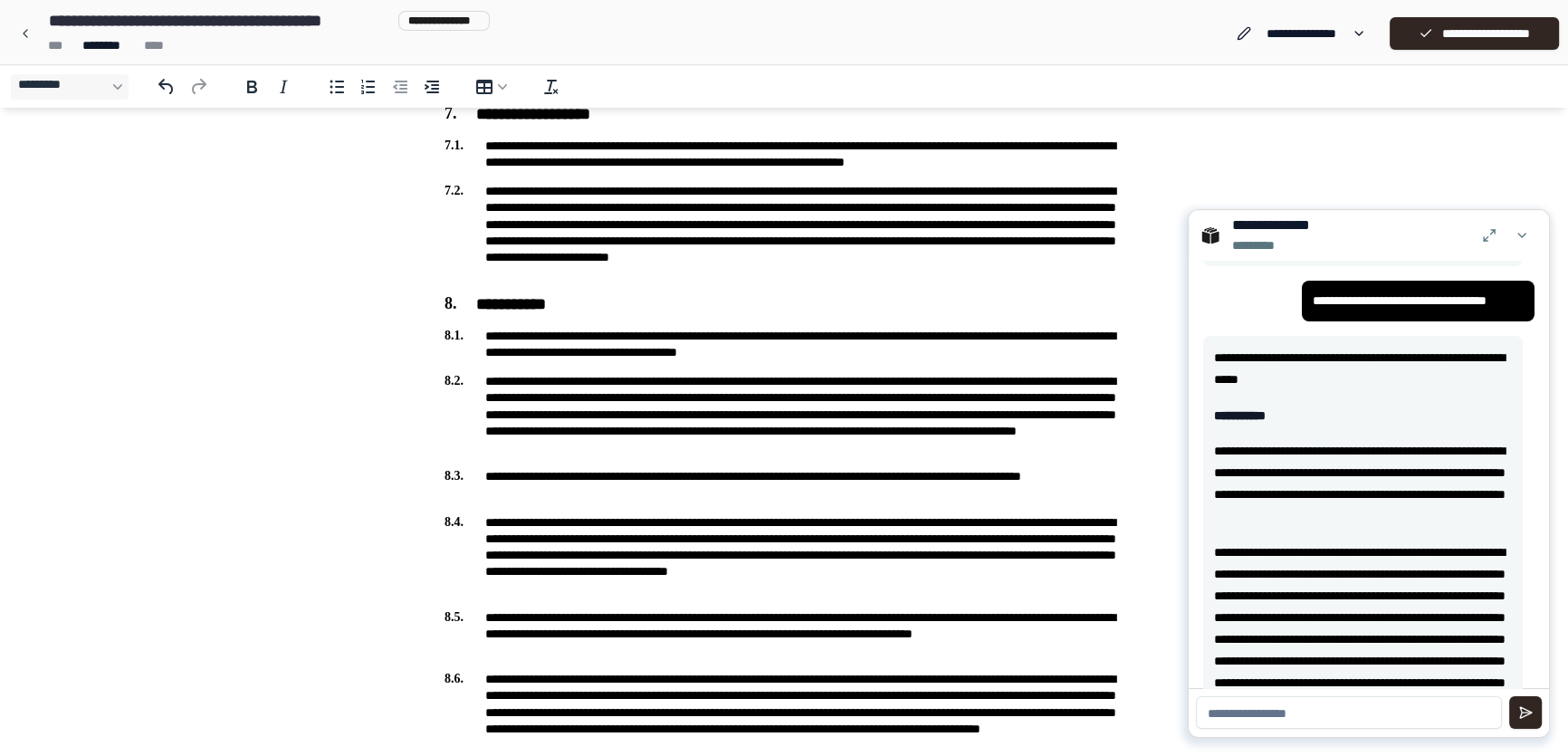 click at bounding box center [1349, 713] 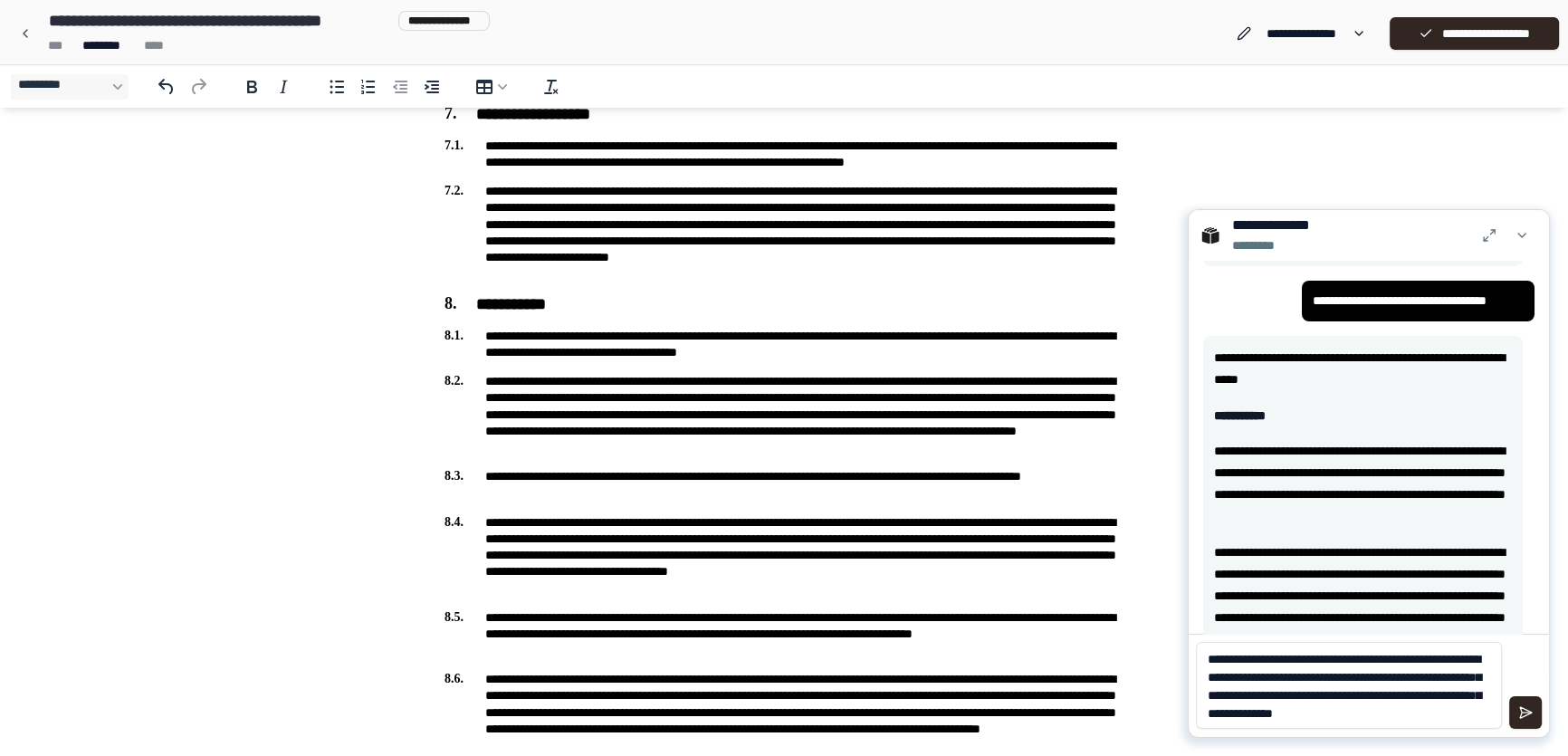 scroll, scrollTop: 0, scrollLeft: 0, axis: both 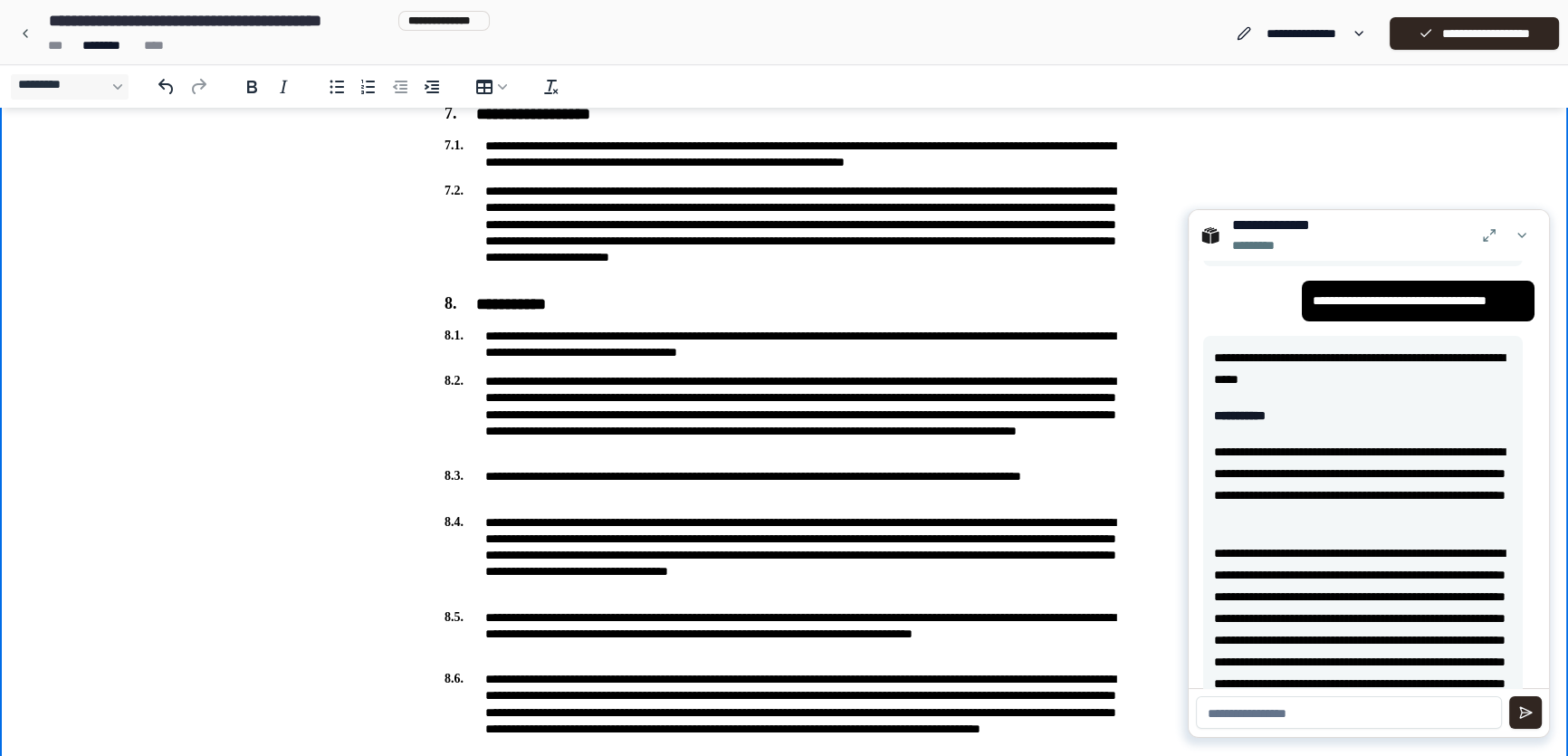 click on "**********" at bounding box center (784, 344) 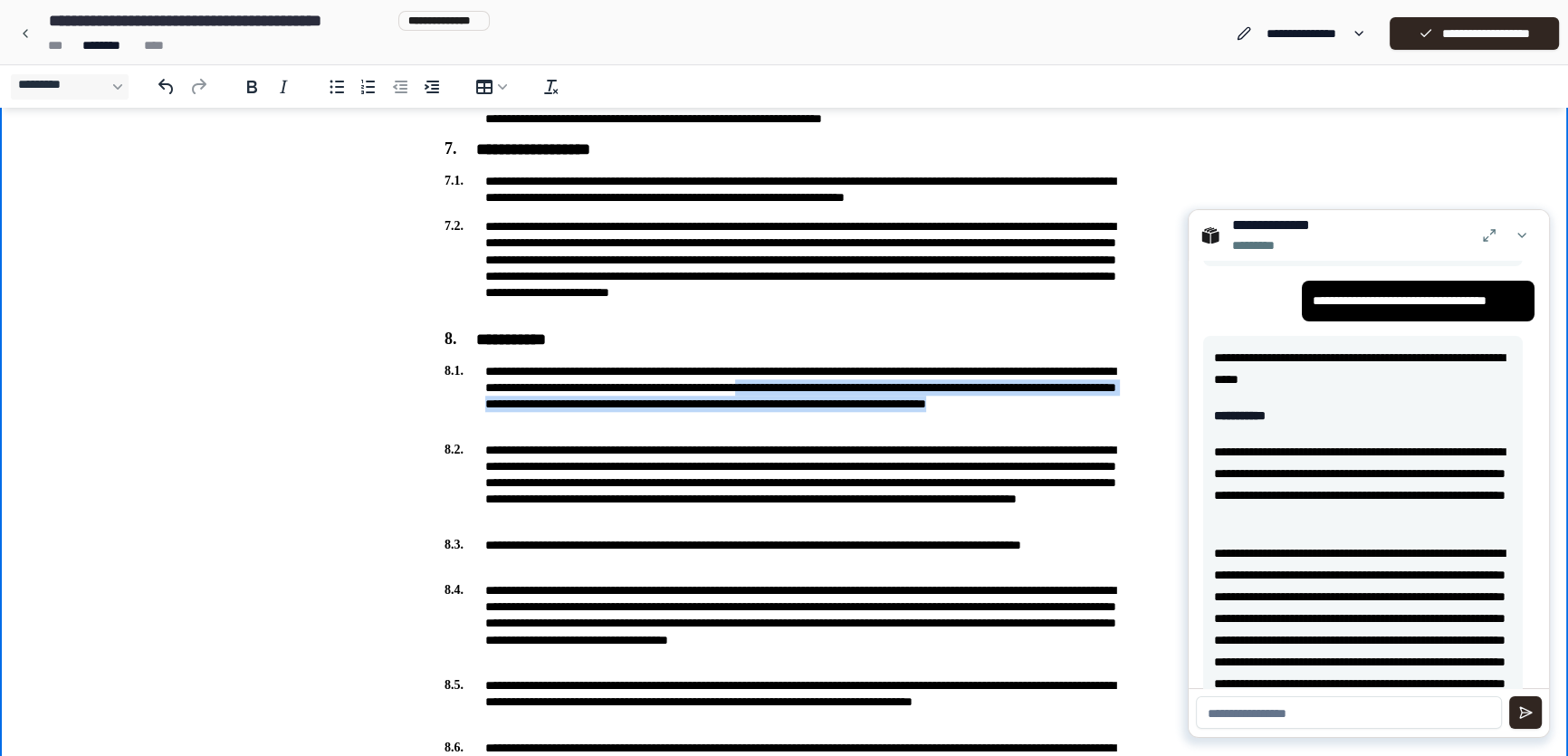 drag, startPoint x: 916, startPoint y: 392, endPoint x: 1077, endPoint y: 424, distance: 164.14932 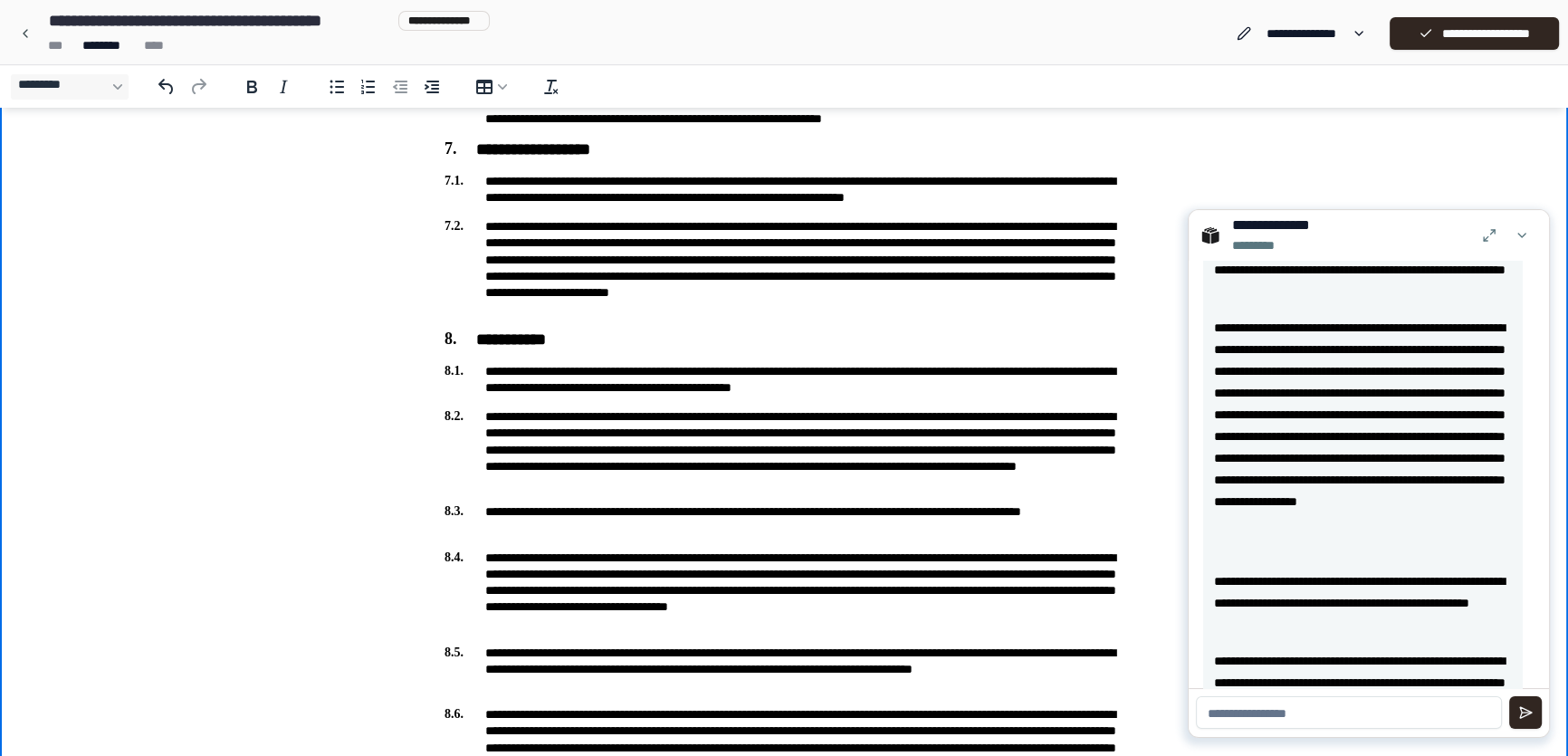 scroll, scrollTop: 329, scrollLeft: 0, axis: vertical 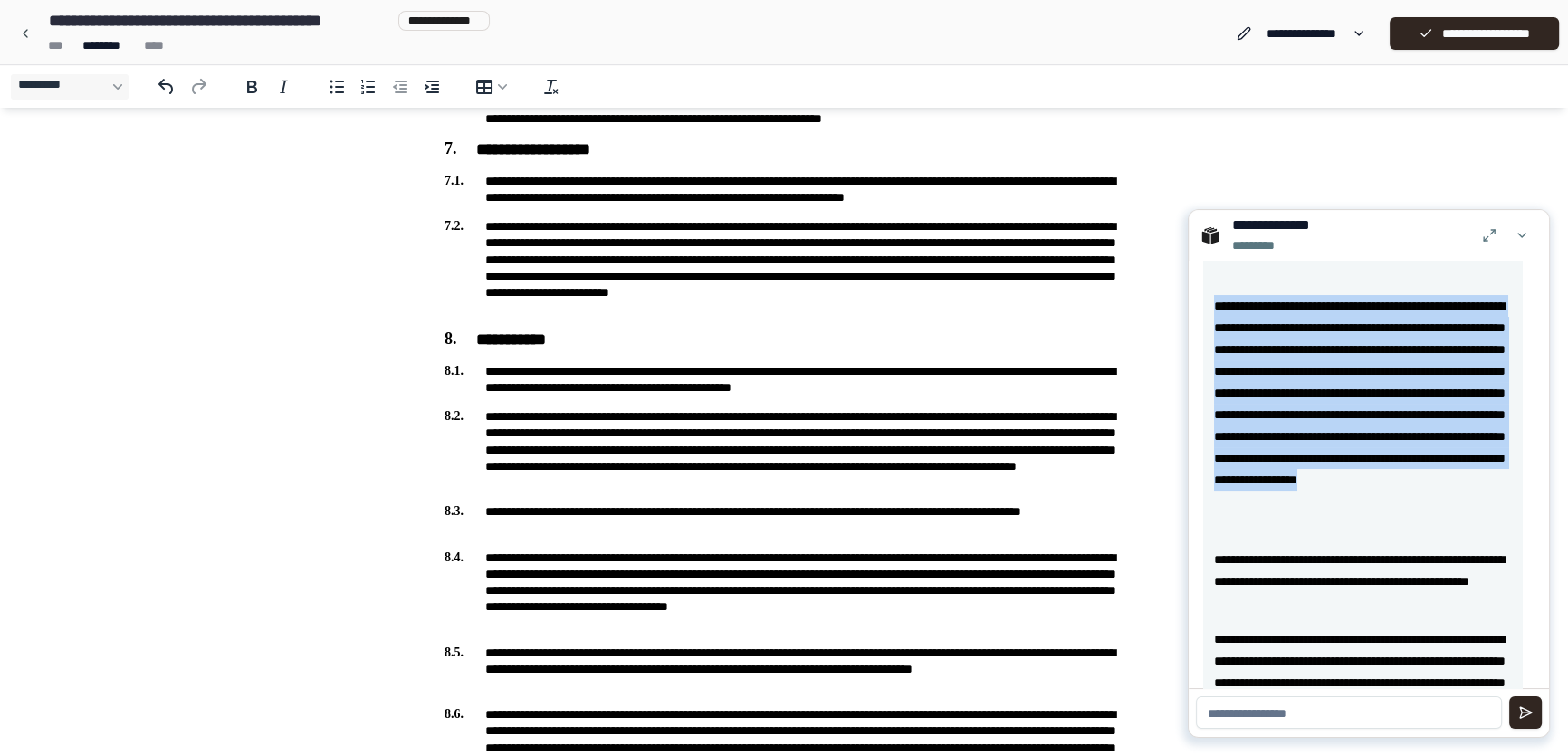 drag, startPoint x: 1215, startPoint y: 306, endPoint x: 1347, endPoint y: 520, distance: 251.43588 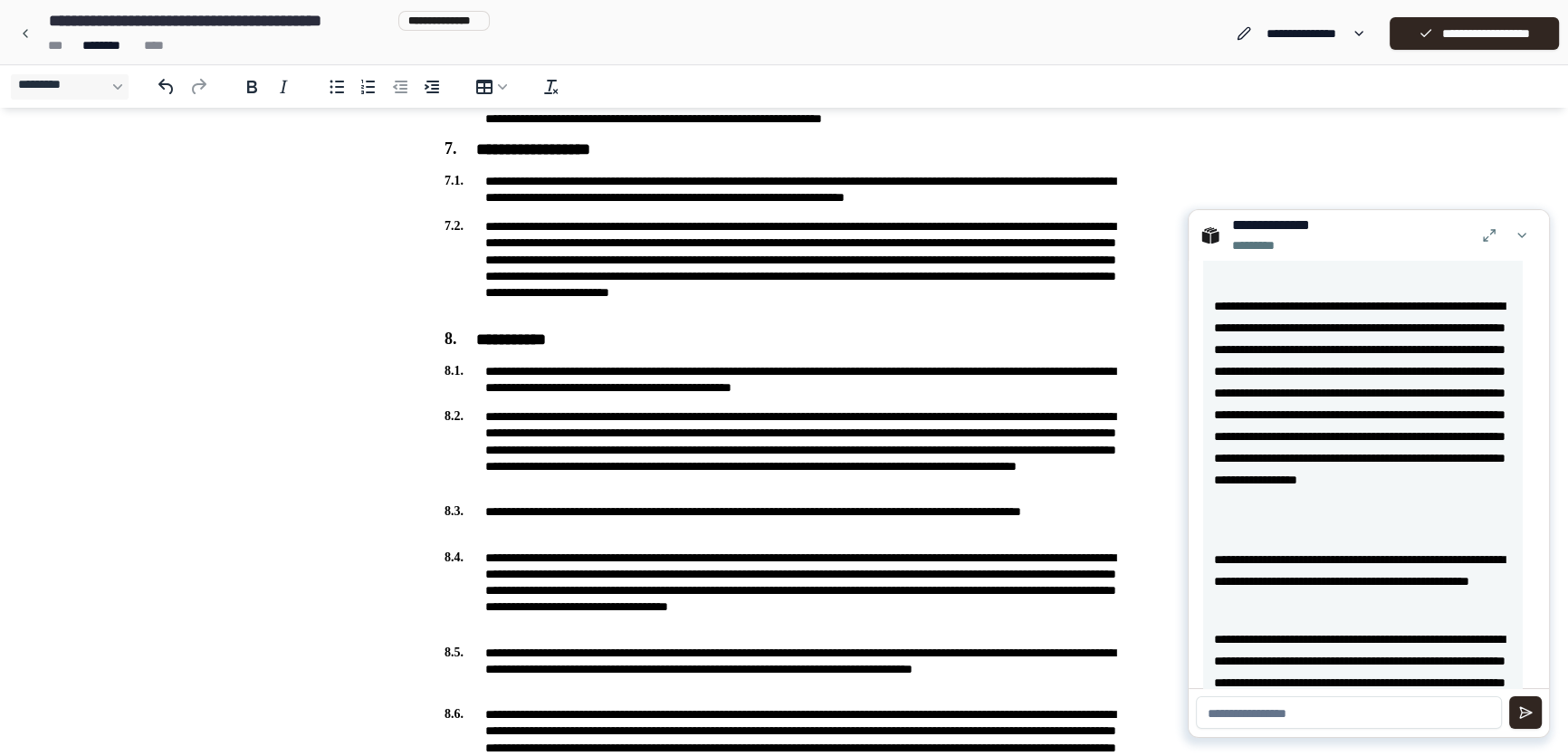 click at bounding box center (1349, 713) 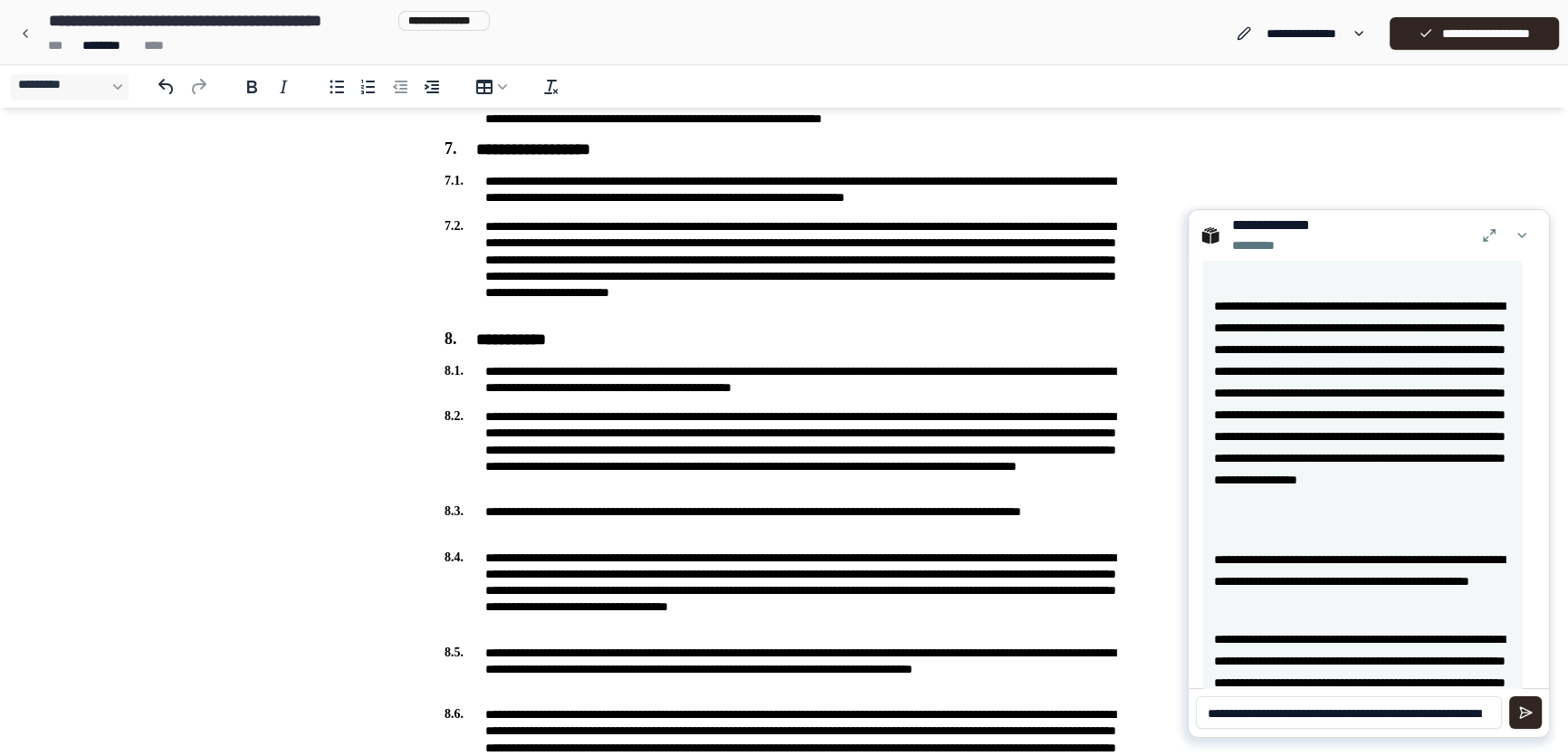 scroll, scrollTop: 116, scrollLeft: 0, axis: vertical 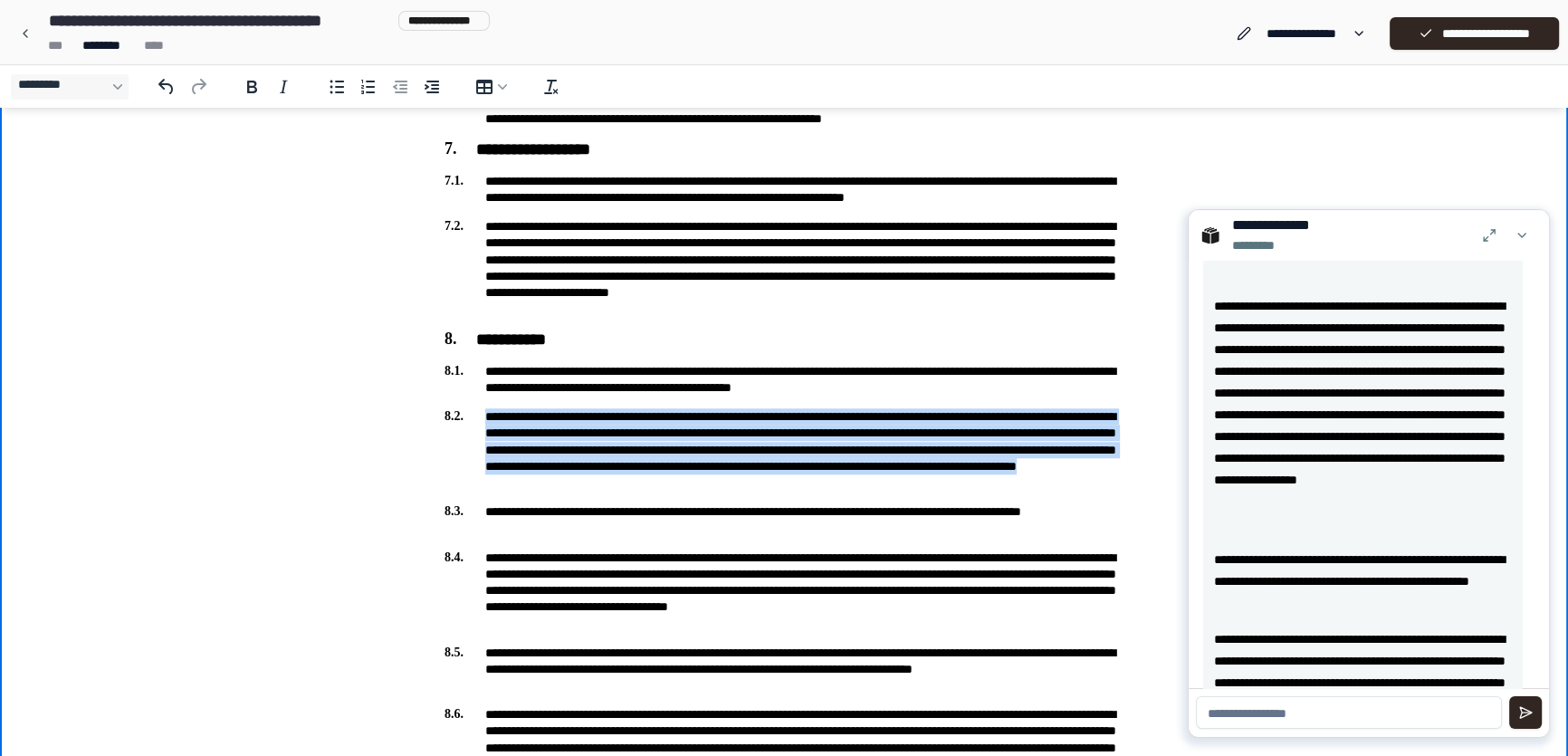 drag, startPoint x: 483, startPoint y: 412, endPoint x: 1011, endPoint y: 480, distance: 532.3608 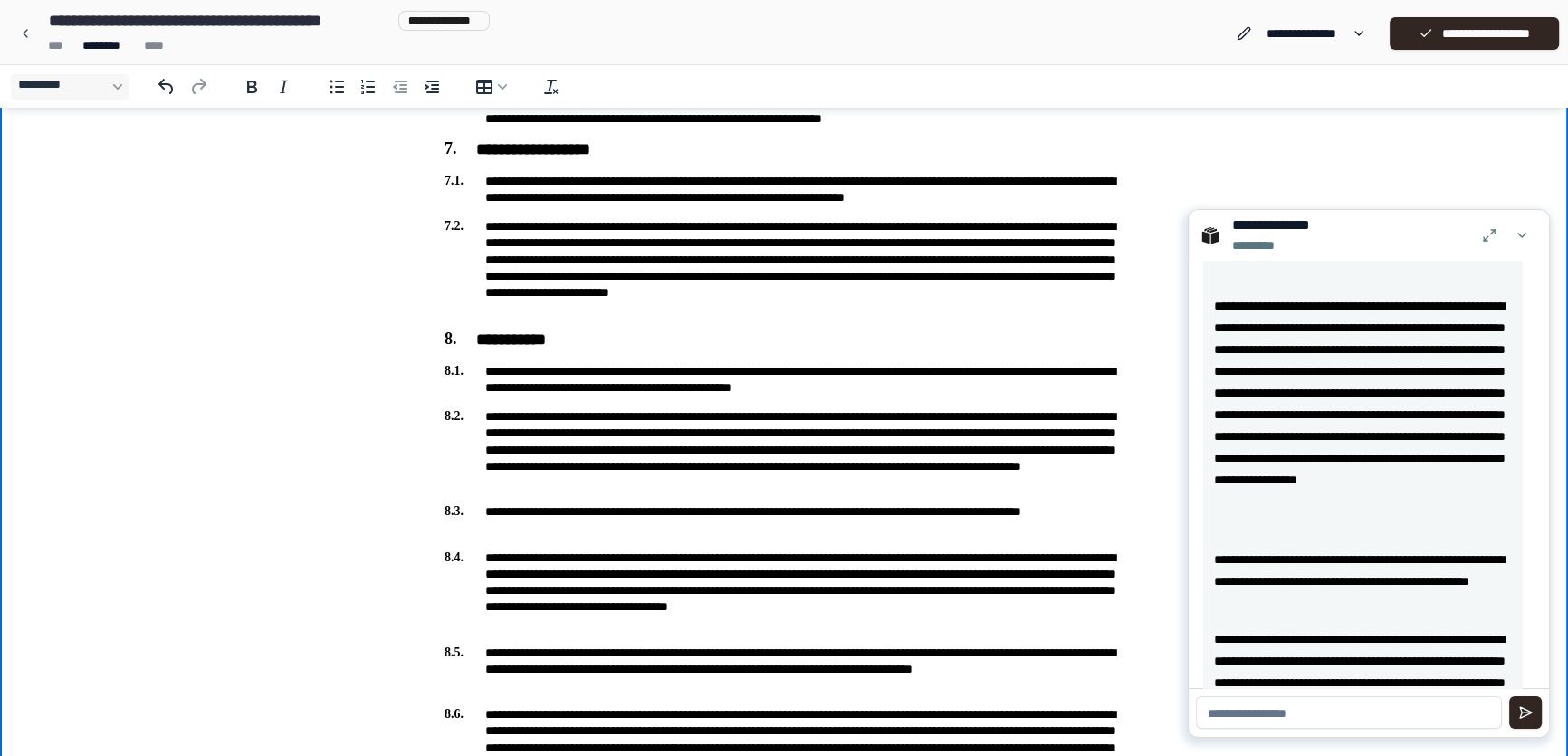 click on "**********" at bounding box center (784, 520) 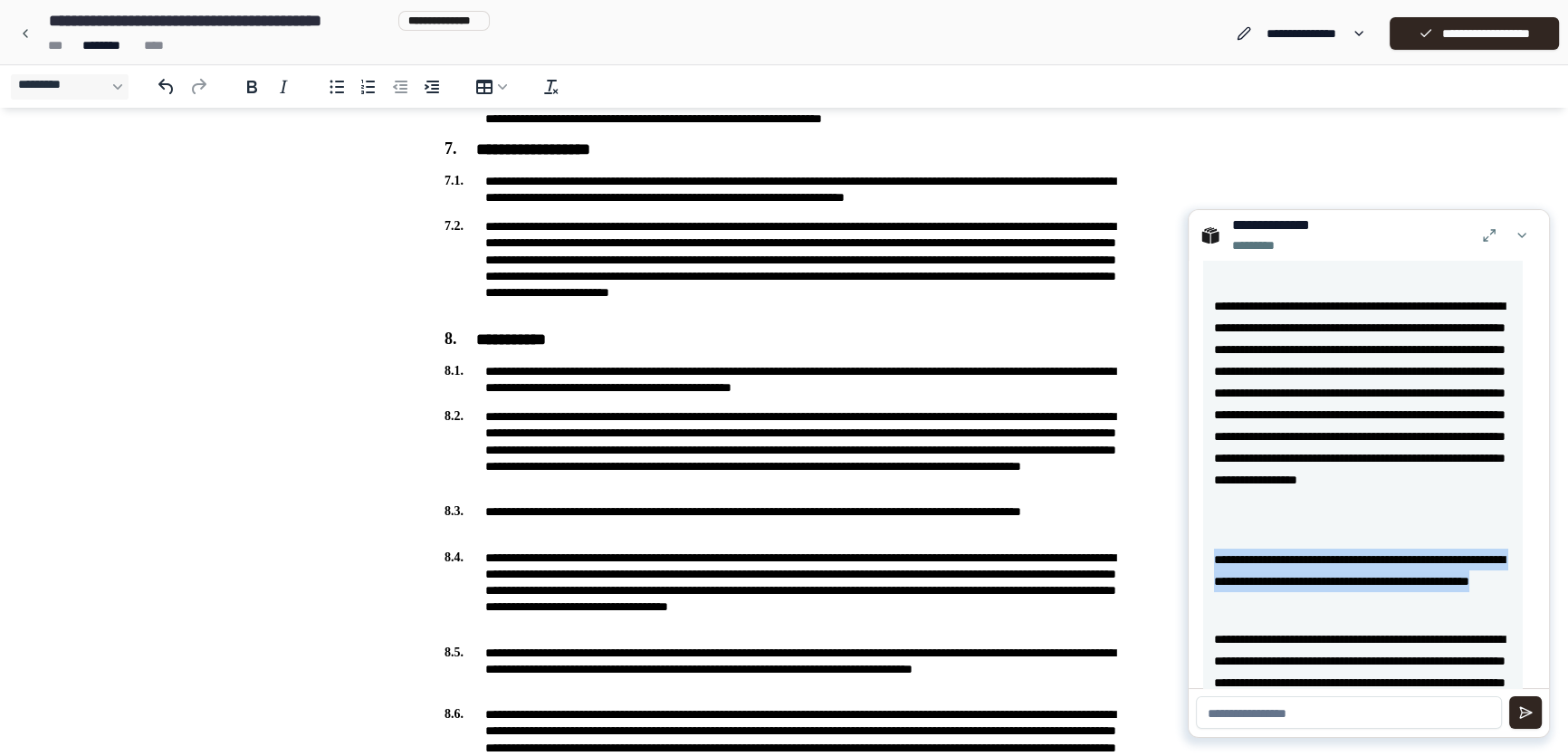 drag, startPoint x: 1323, startPoint y: 595, endPoint x: 1213, endPoint y: 559, distance: 115.74109 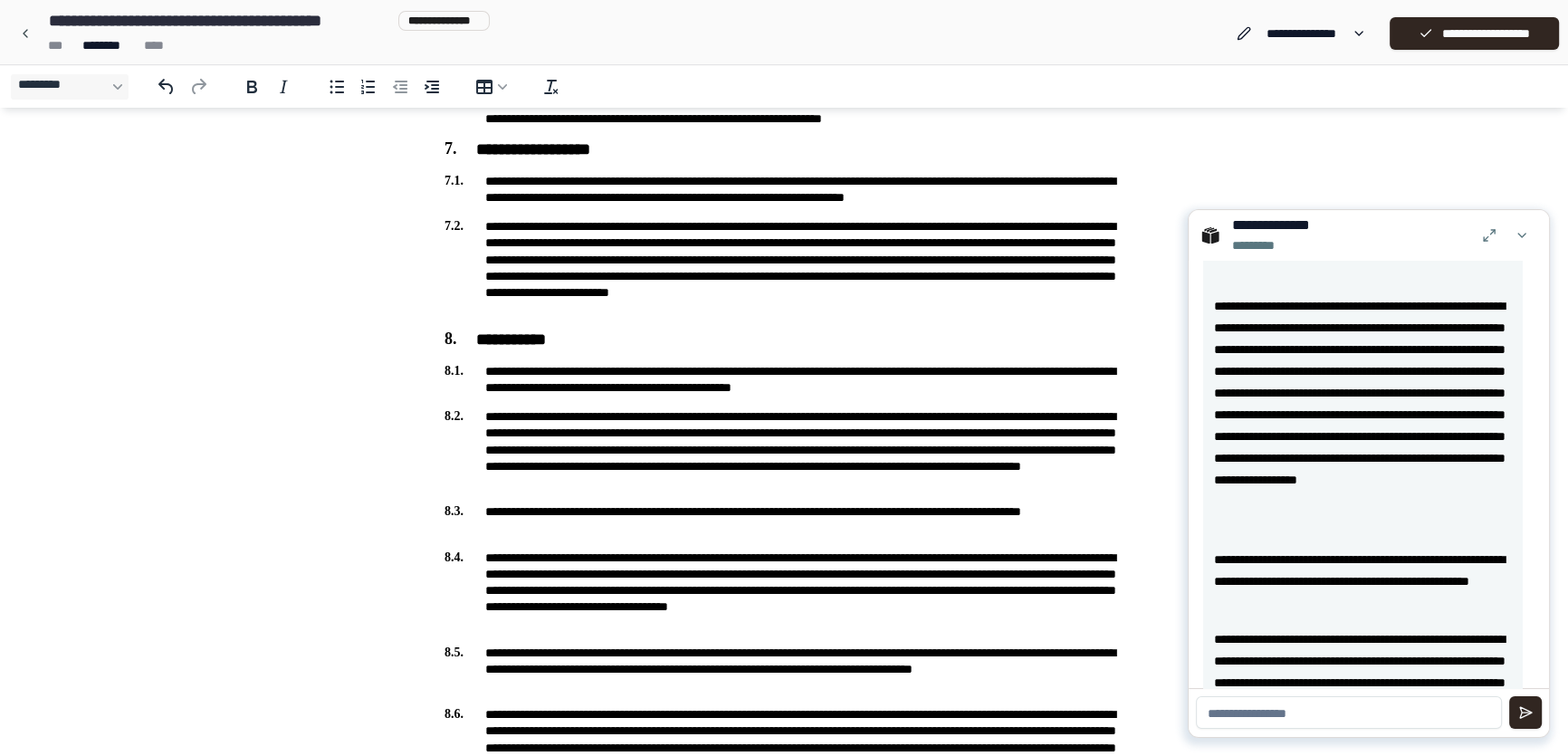 click at bounding box center [1349, 713] 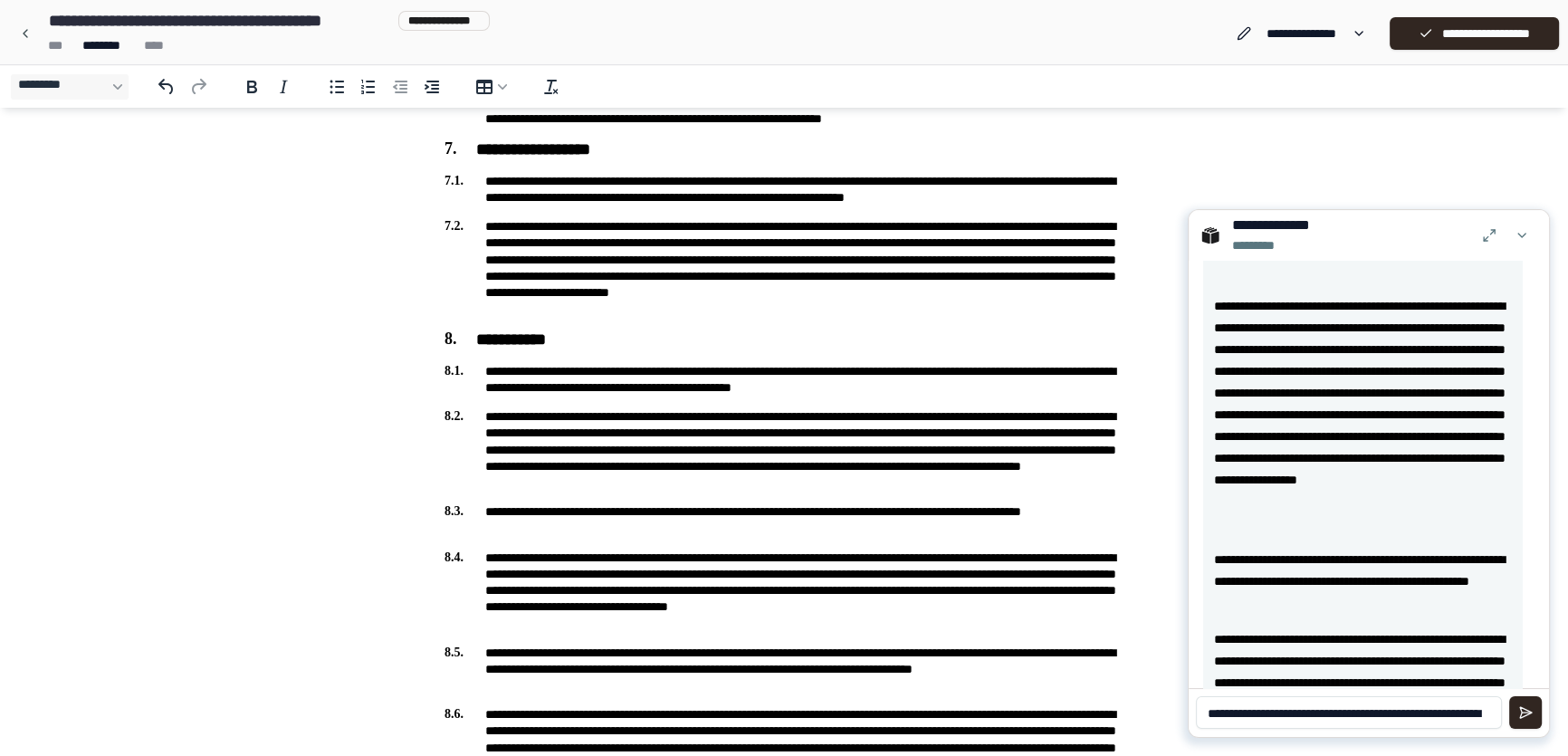scroll, scrollTop: 0, scrollLeft: 0, axis: both 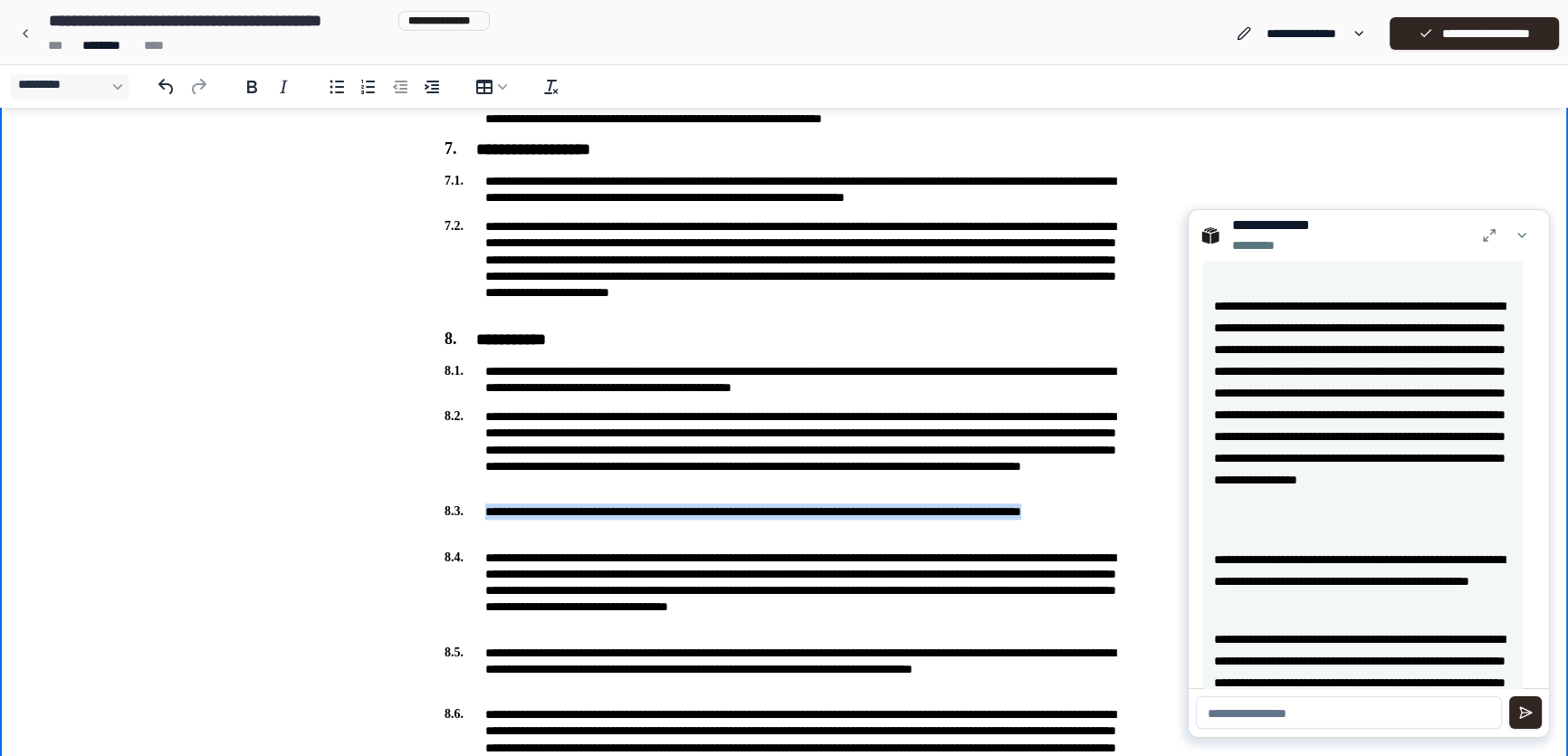 drag, startPoint x: 484, startPoint y: 514, endPoint x: 564, endPoint y: 525, distance: 80.752709 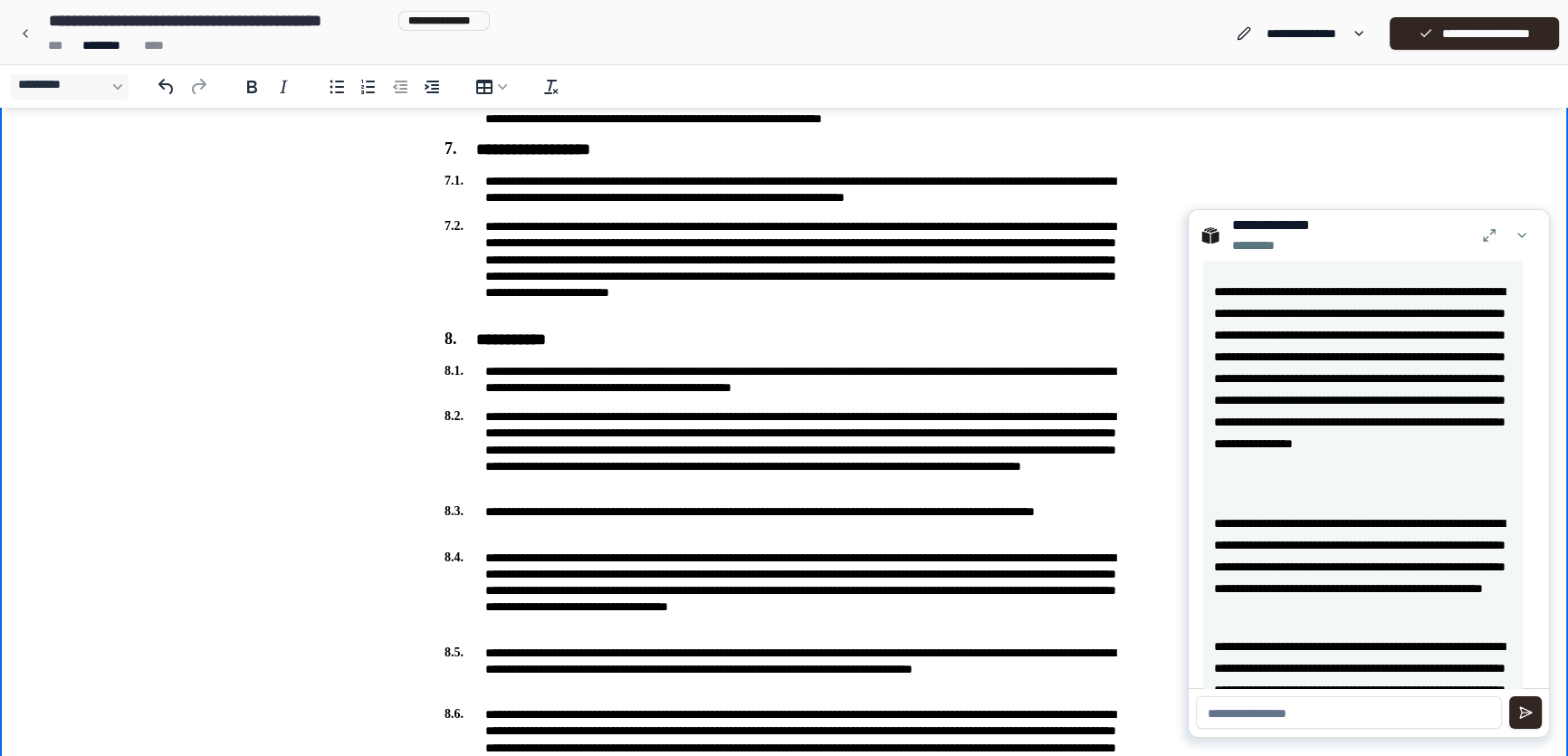 scroll, scrollTop: 658, scrollLeft: 0, axis: vertical 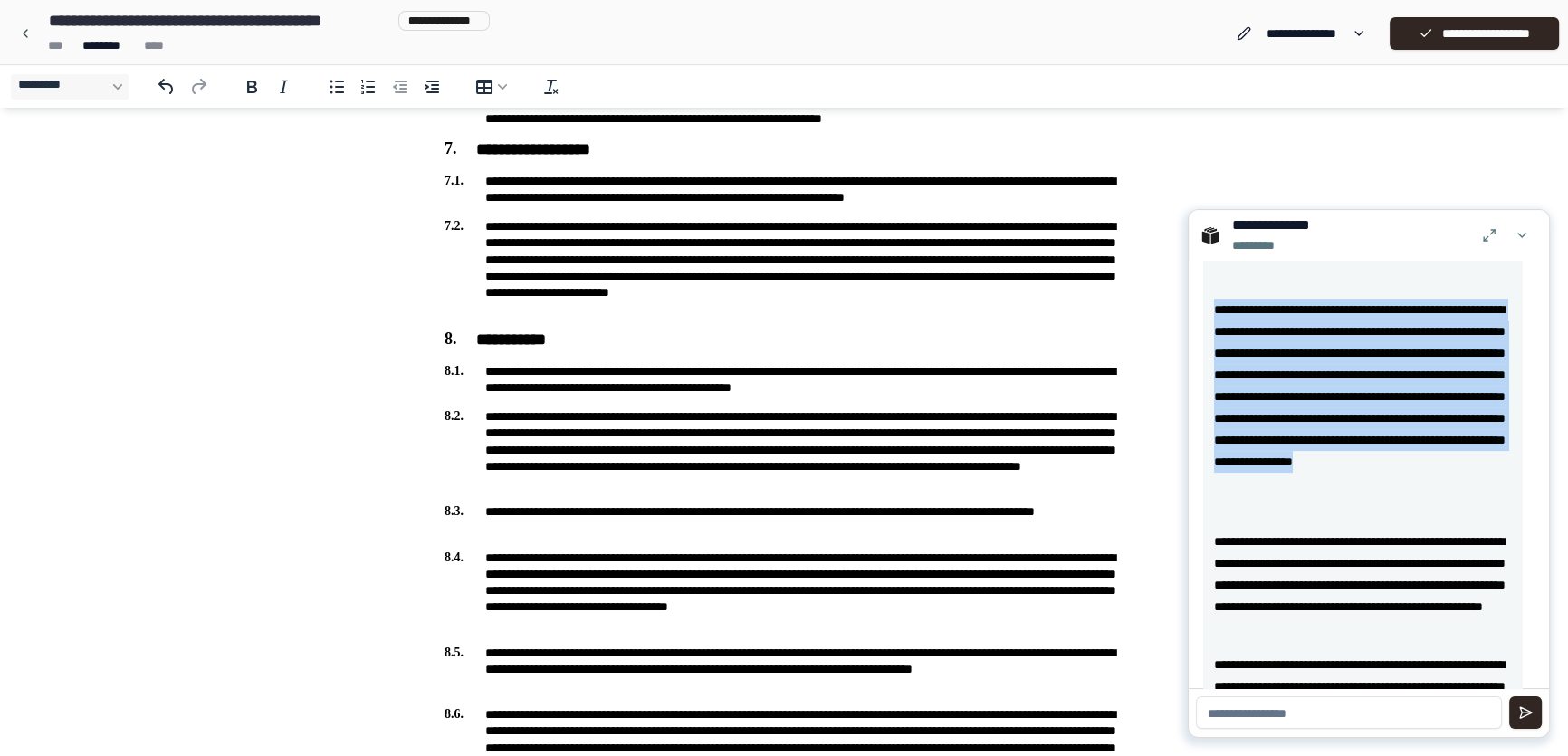 drag, startPoint x: 1214, startPoint y: 306, endPoint x: 1314, endPoint y: 498, distance: 216.48095 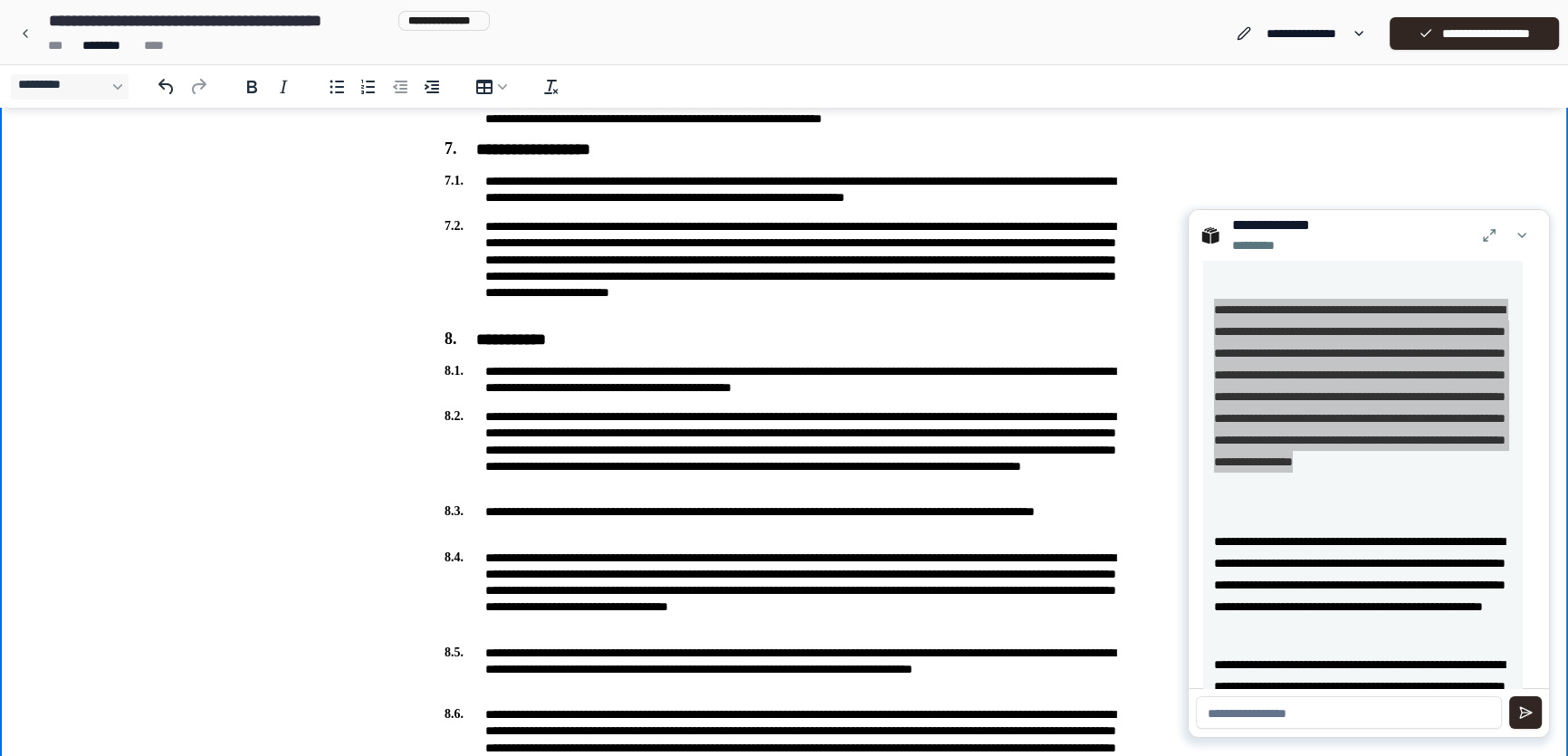 drag, startPoint x: 483, startPoint y: 560, endPoint x: 597, endPoint y: 569, distance: 114.35471 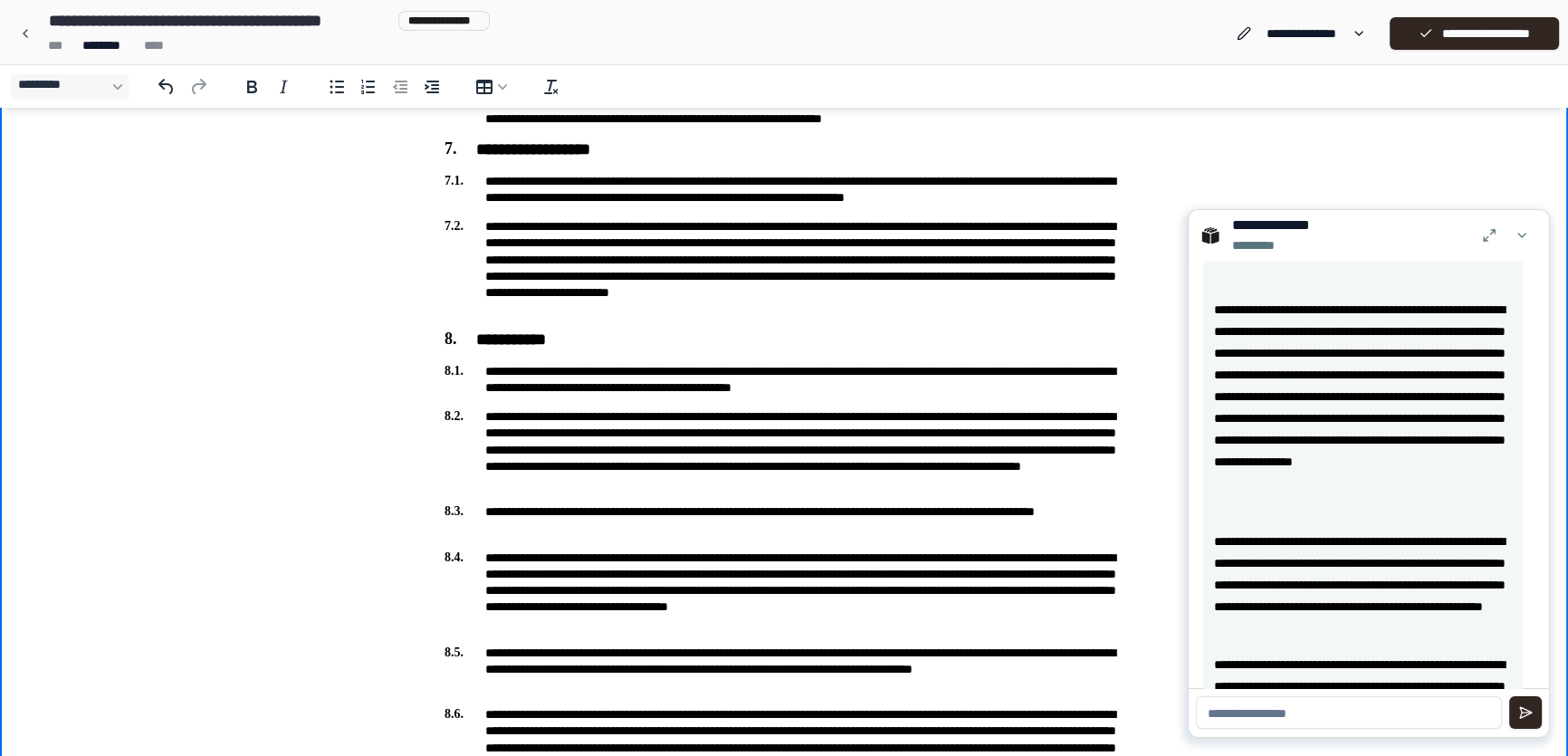 click at bounding box center (1349, 713) 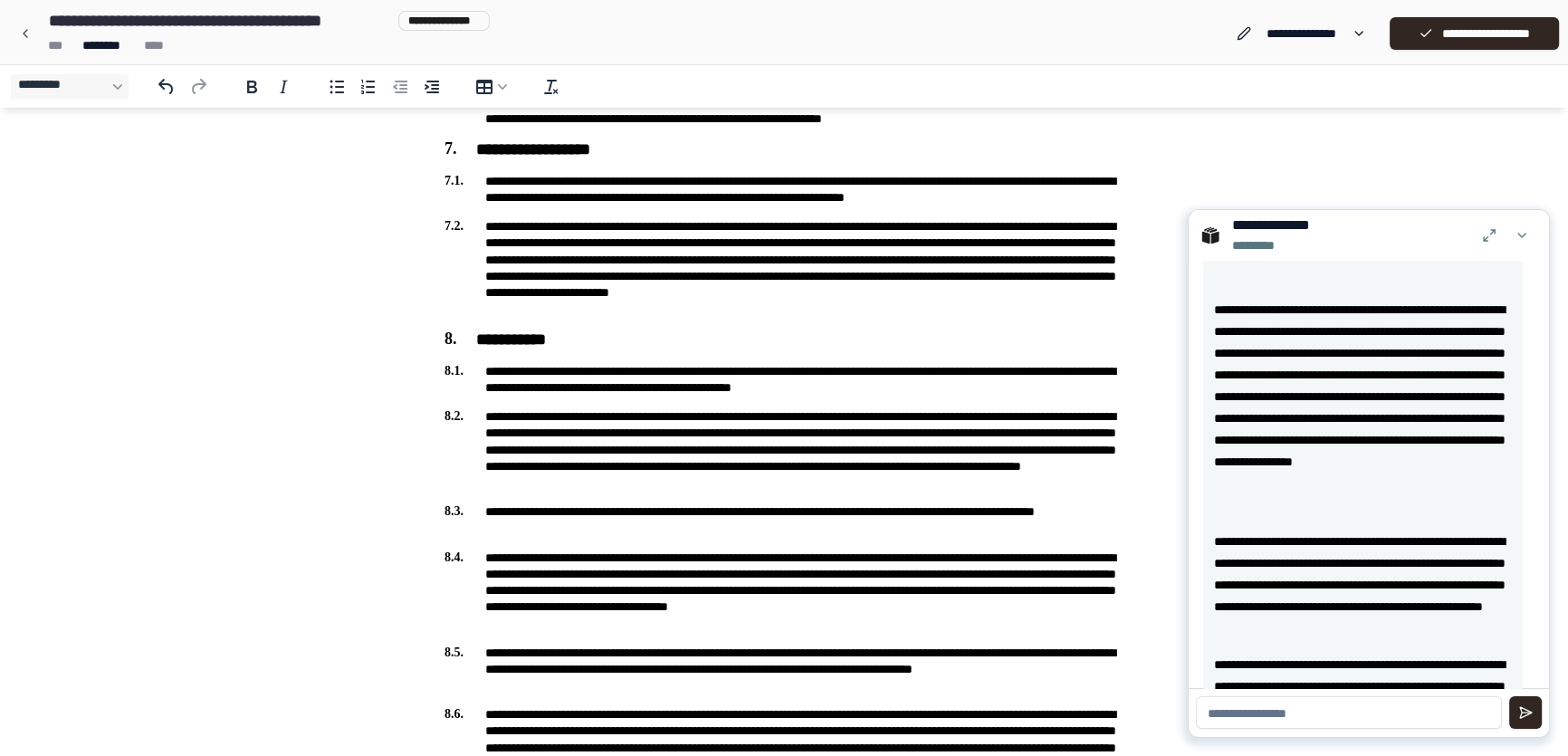 type on "**********" 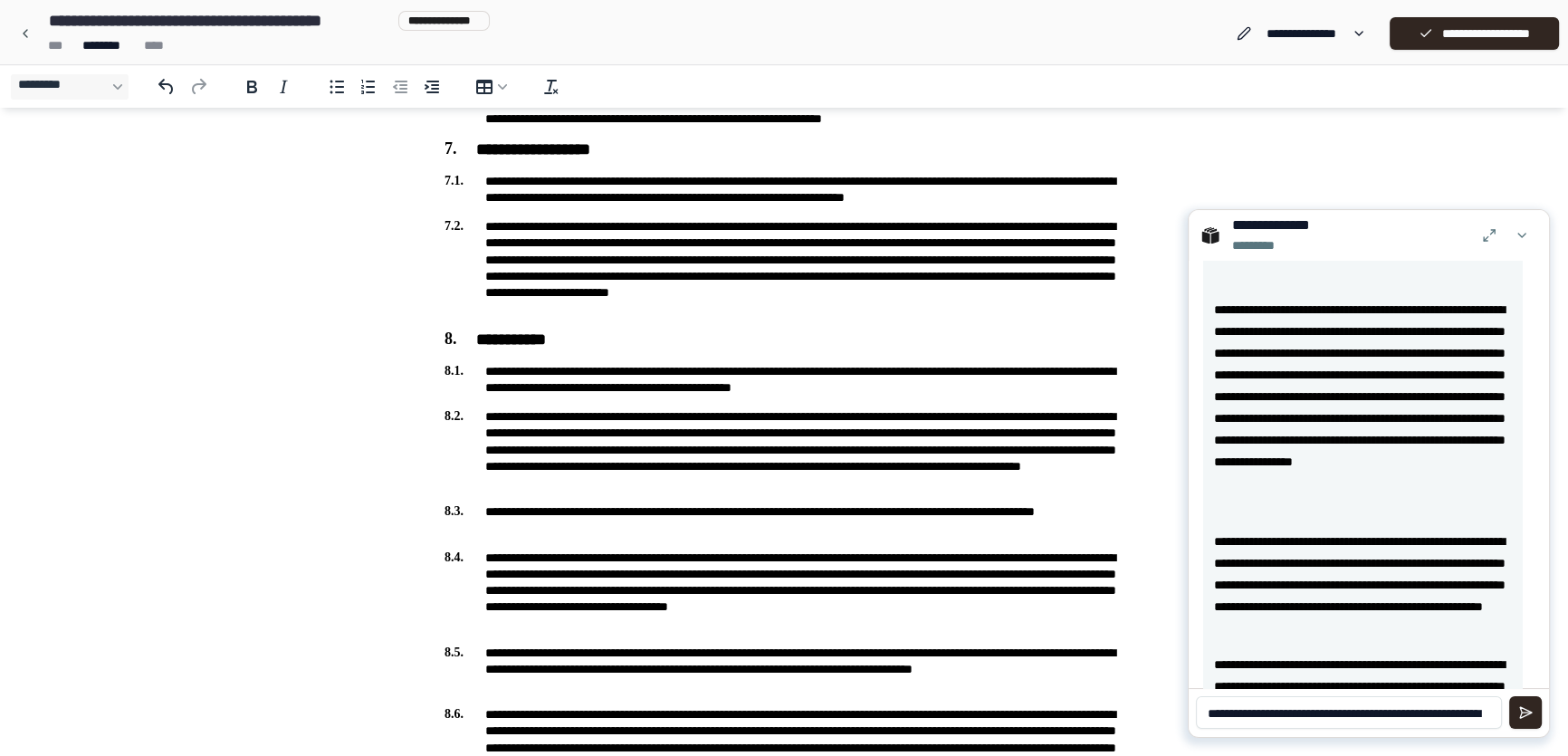 scroll, scrollTop: 80, scrollLeft: 0, axis: vertical 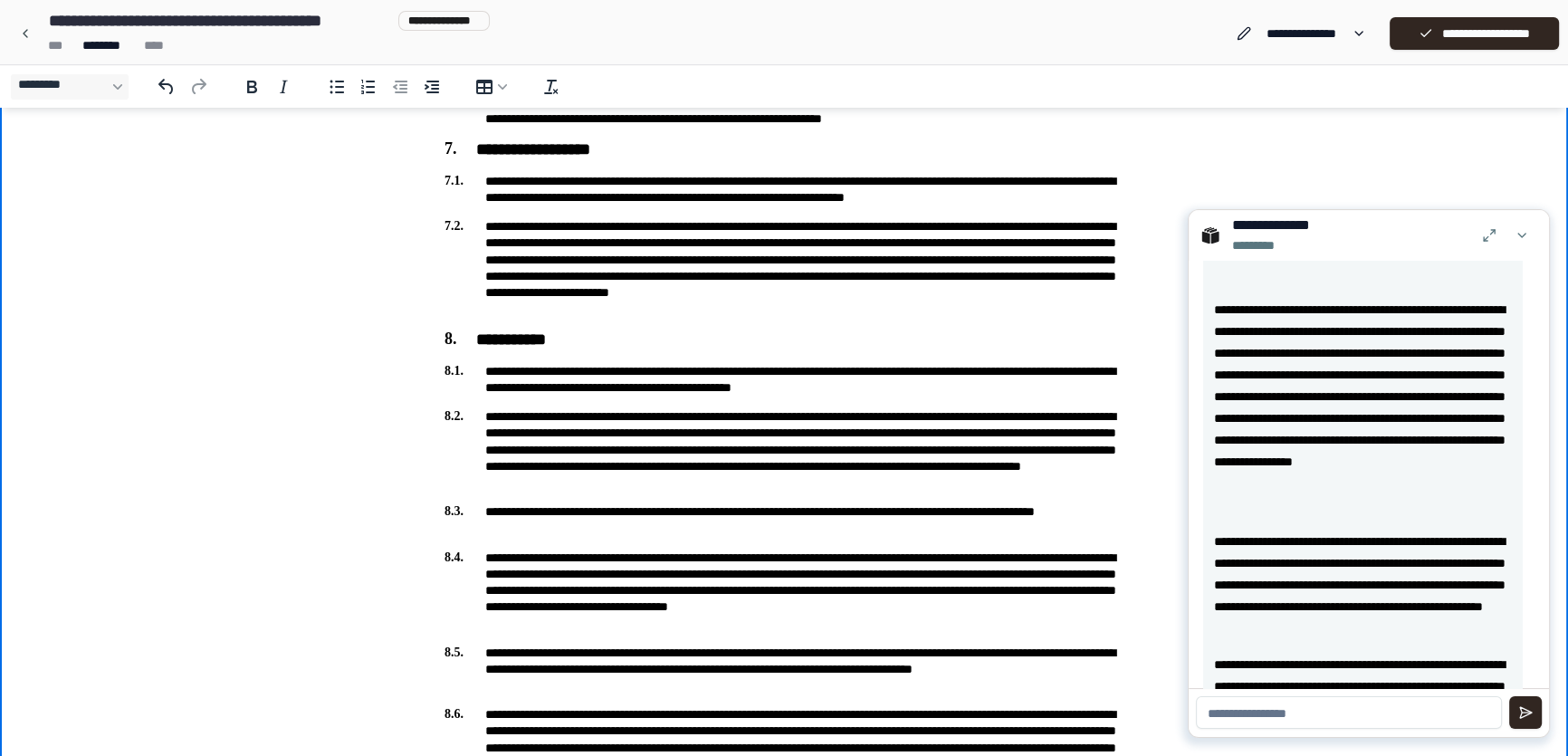 click on "**********" at bounding box center [784, 590] 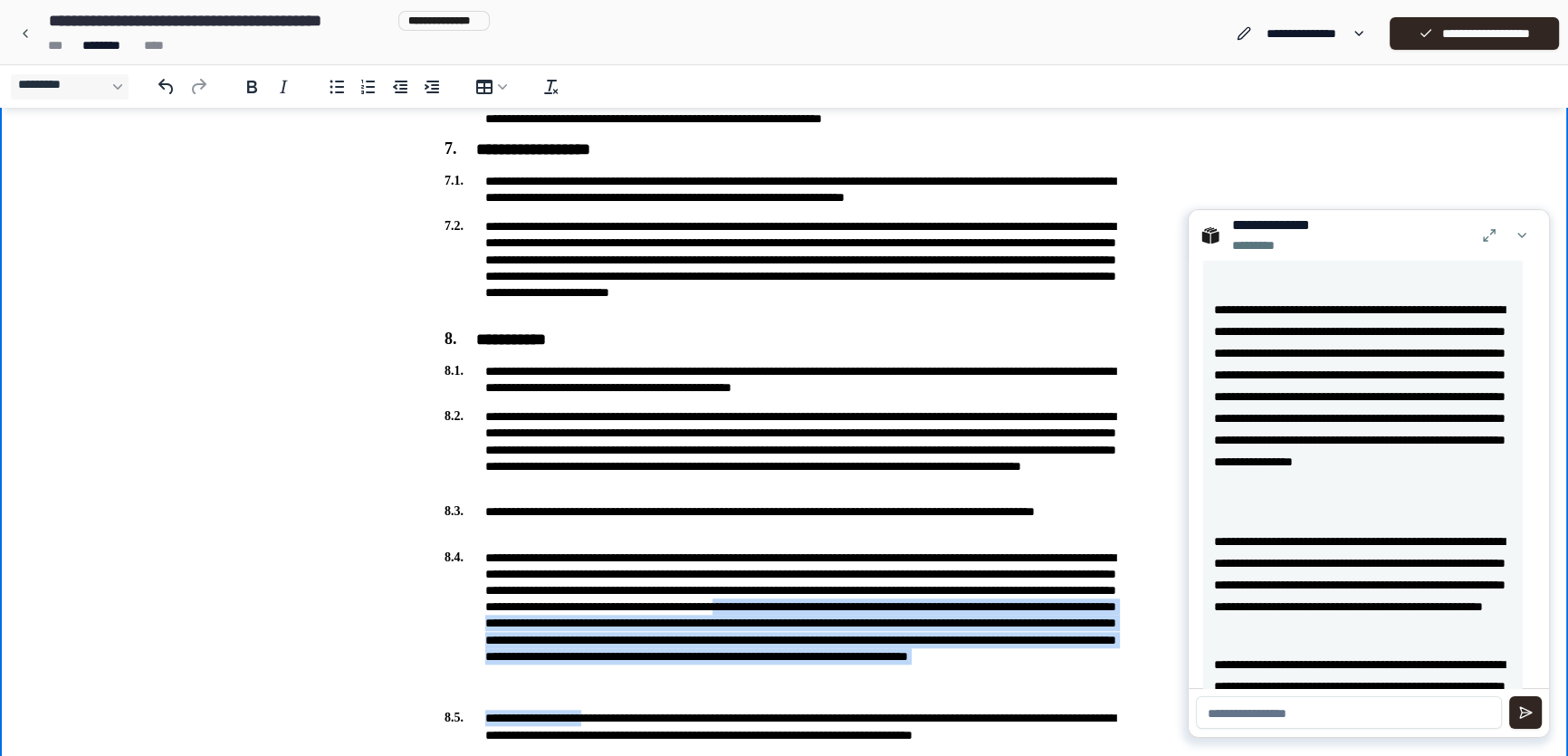 drag, startPoint x: 607, startPoint y: 700, endPoint x: 553, endPoint y: 615, distance: 100.702532 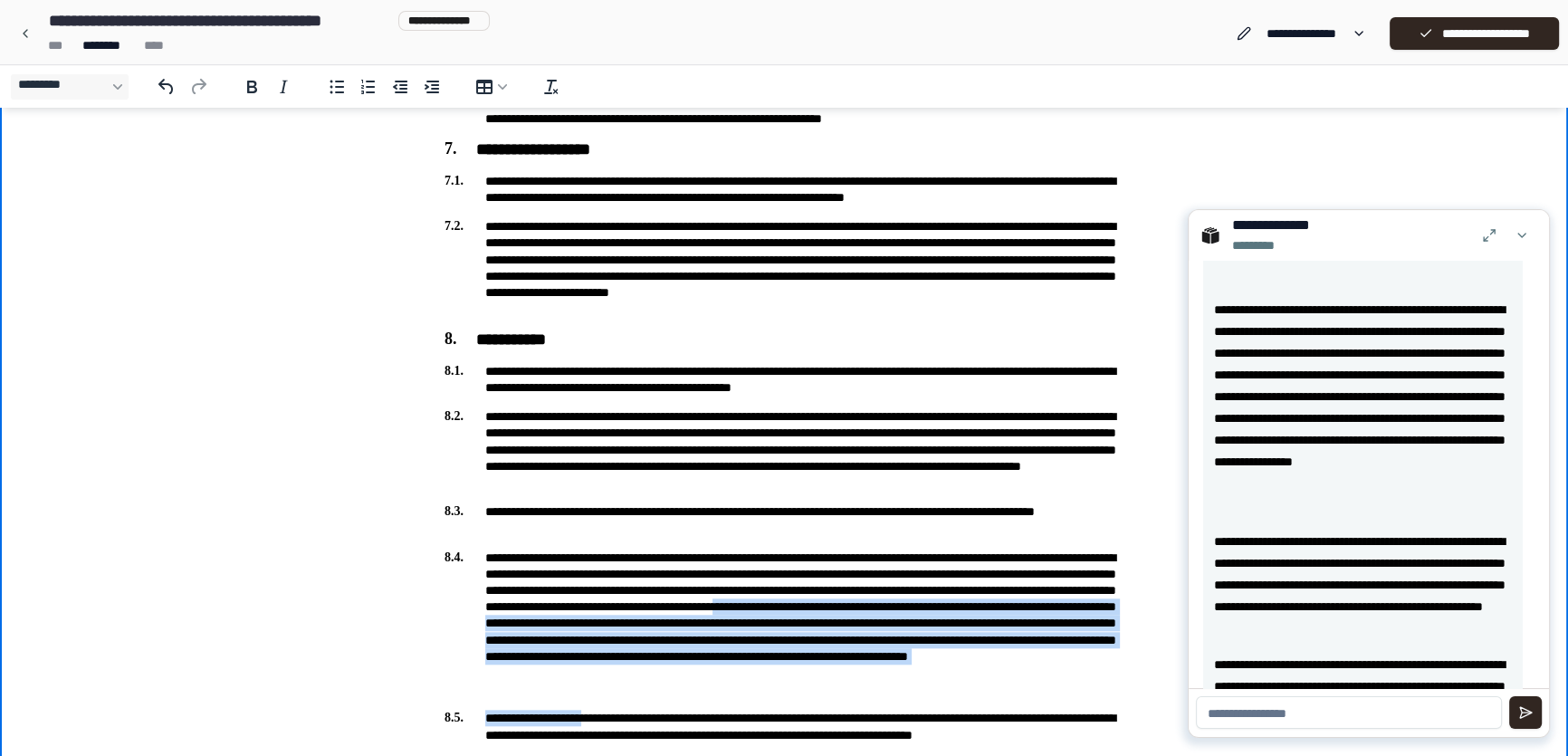 click on "**********" at bounding box center (784, 624) 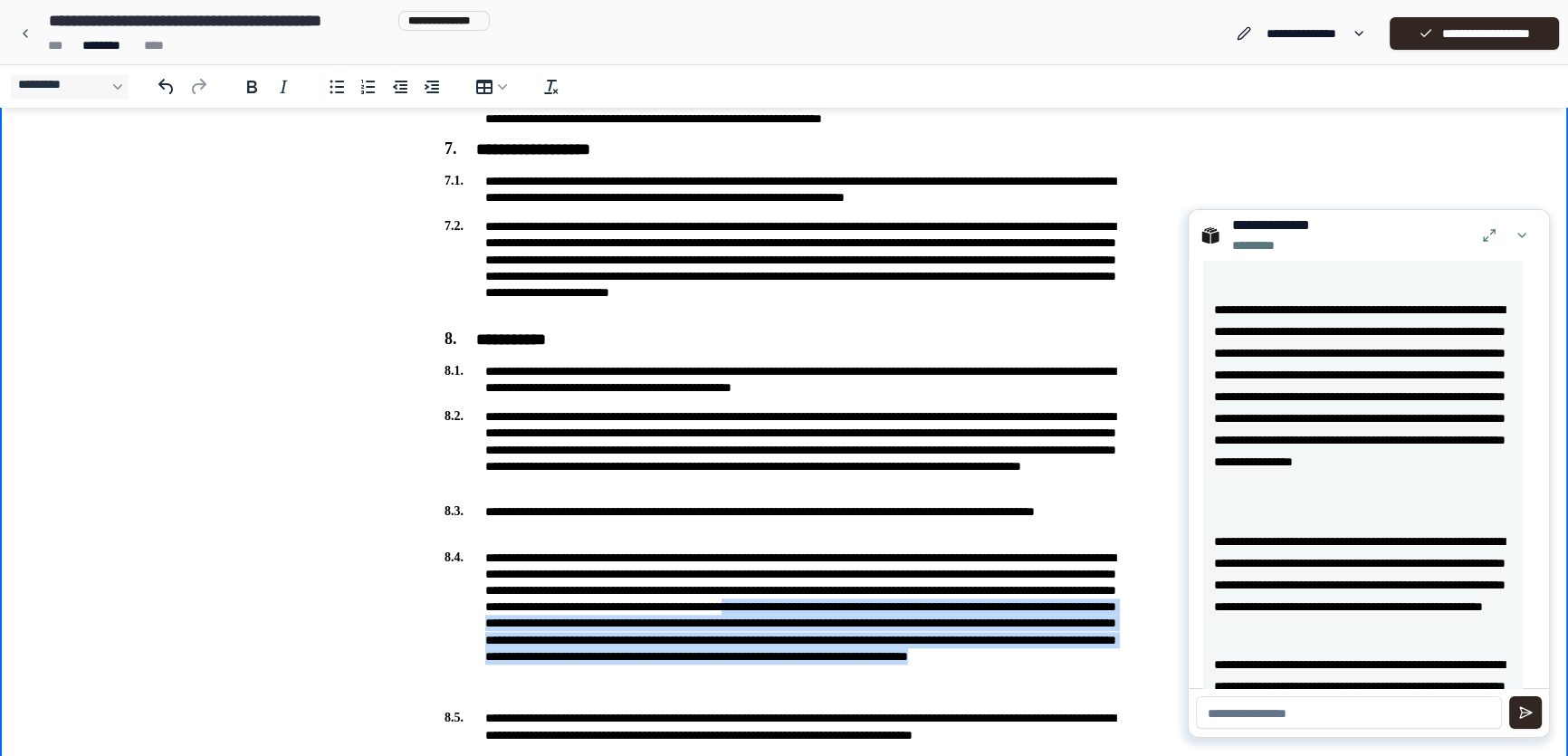drag, startPoint x: 603, startPoint y: 691, endPoint x: 561, endPoint y: 631, distance: 73.23933 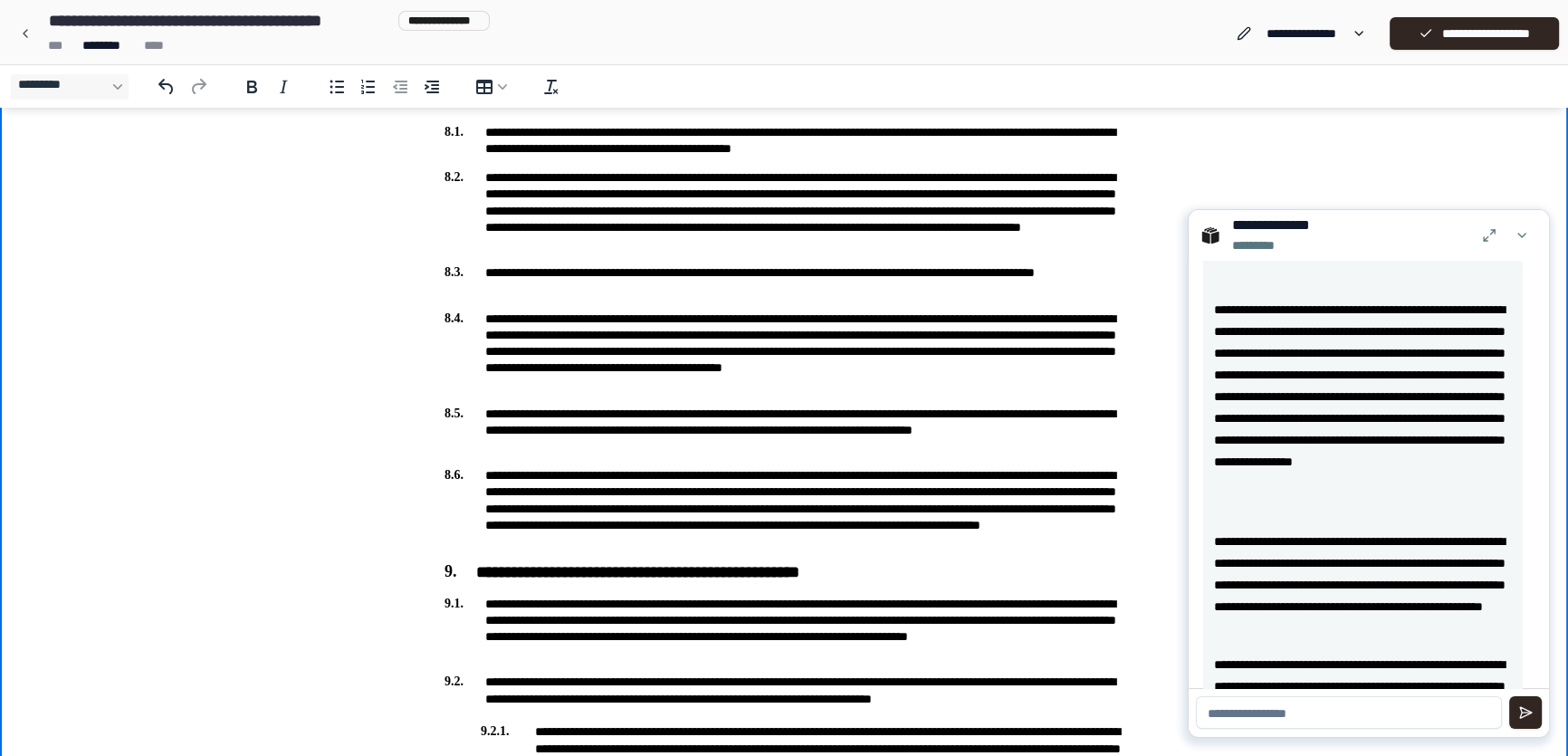 scroll, scrollTop: 2304, scrollLeft: 0, axis: vertical 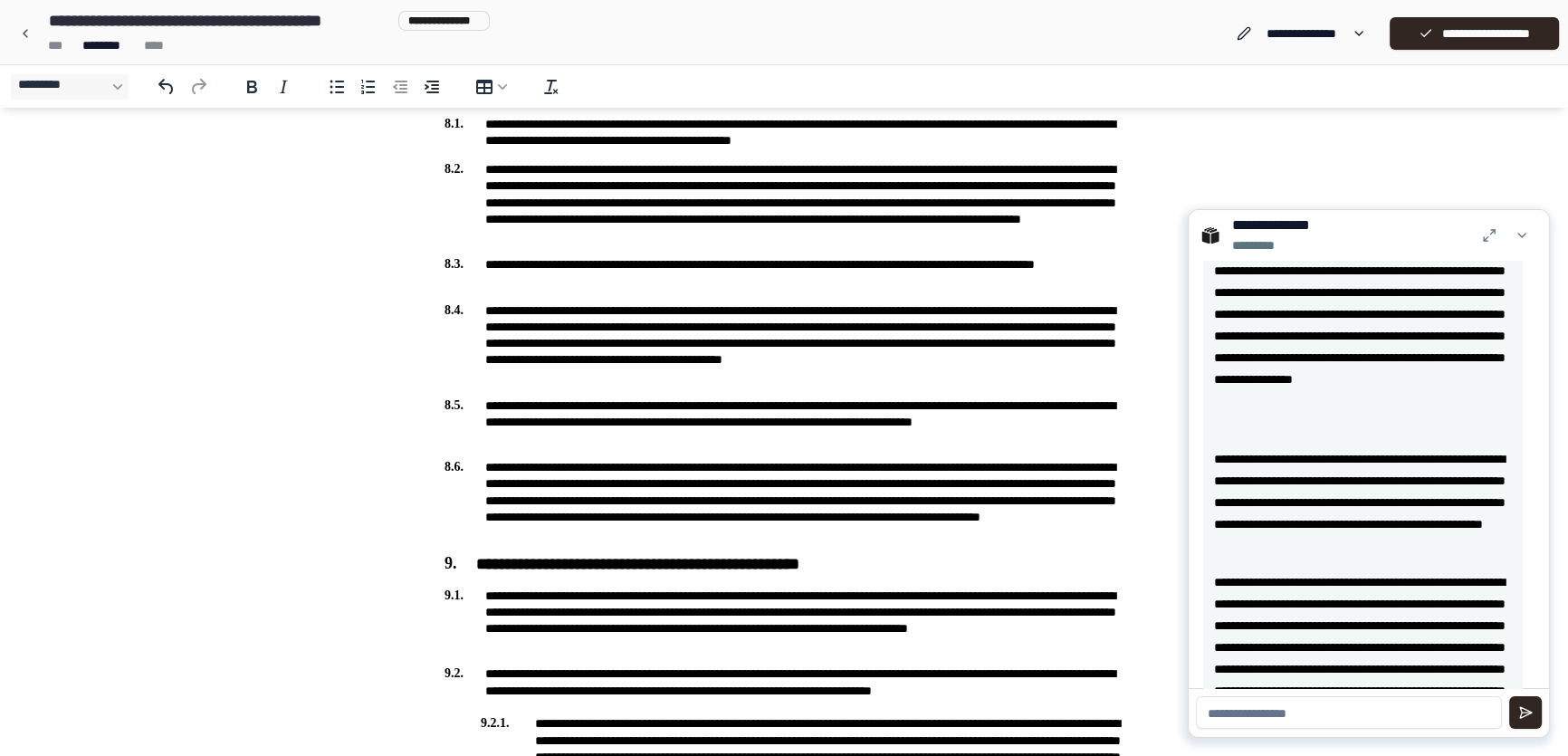 click on "**********" at bounding box center (1362, 502) 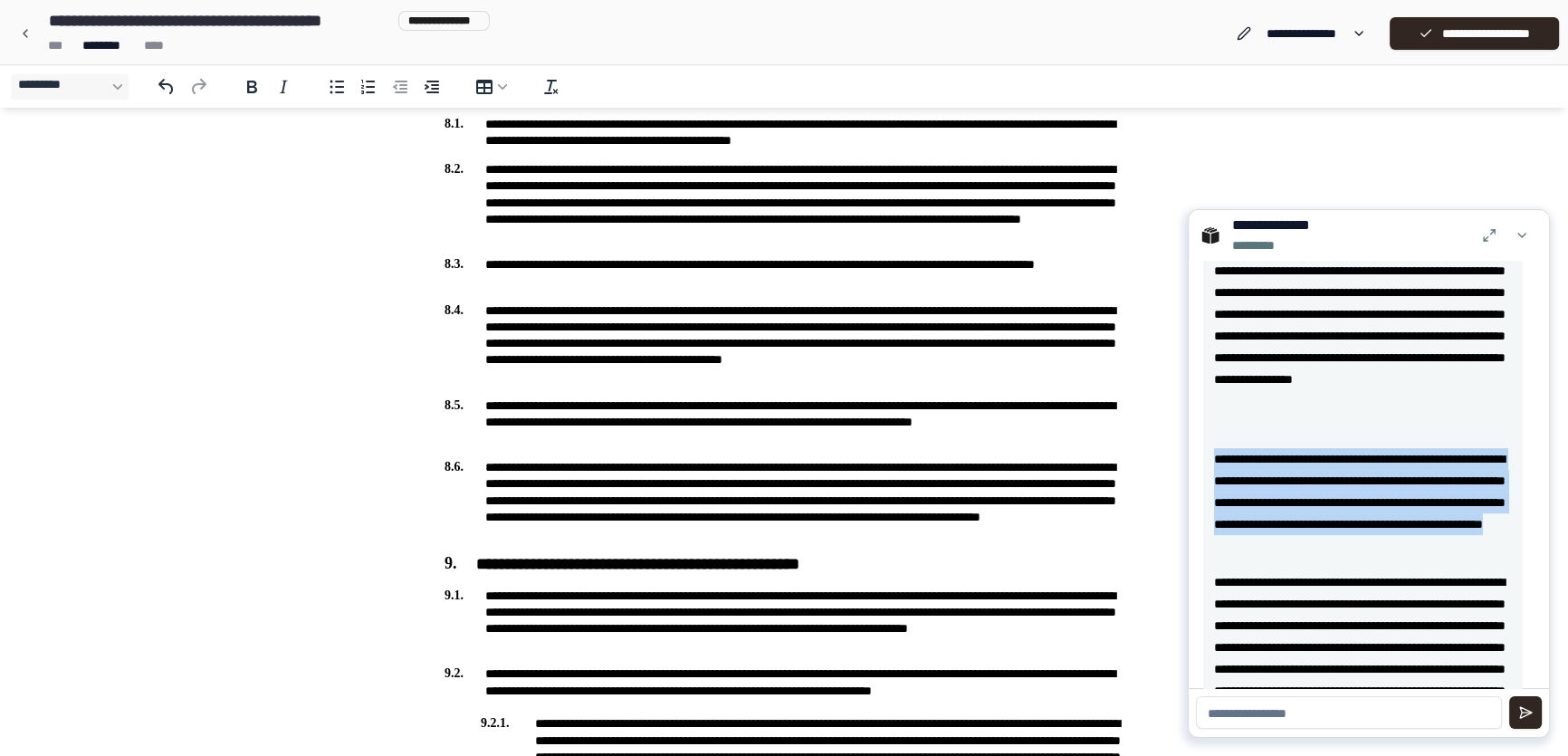 drag, startPoint x: 1213, startPoint y: 458, endPoint x: 1511, endPoint y: 549, distance: 311.58466 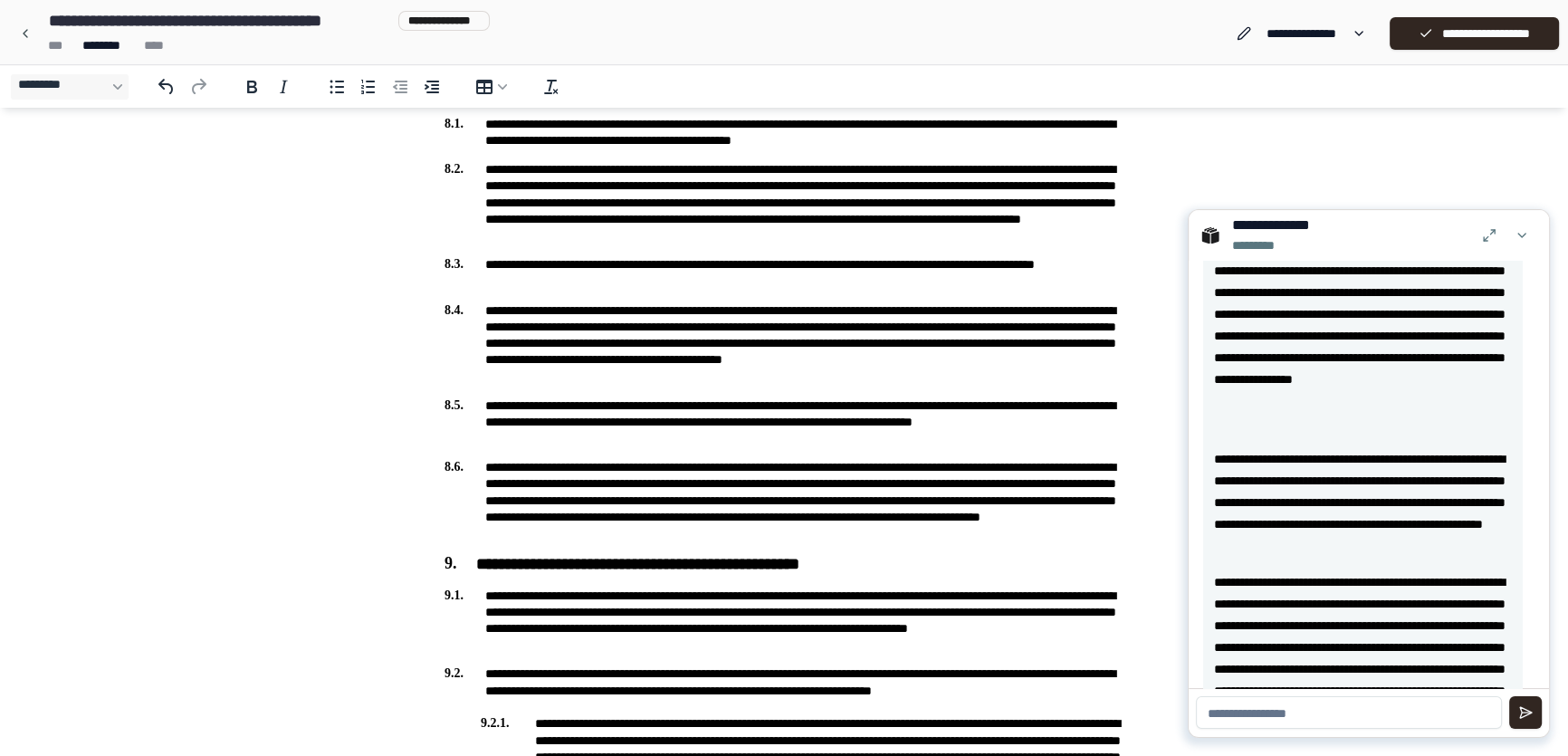 click at bounding box center (1349, 713) 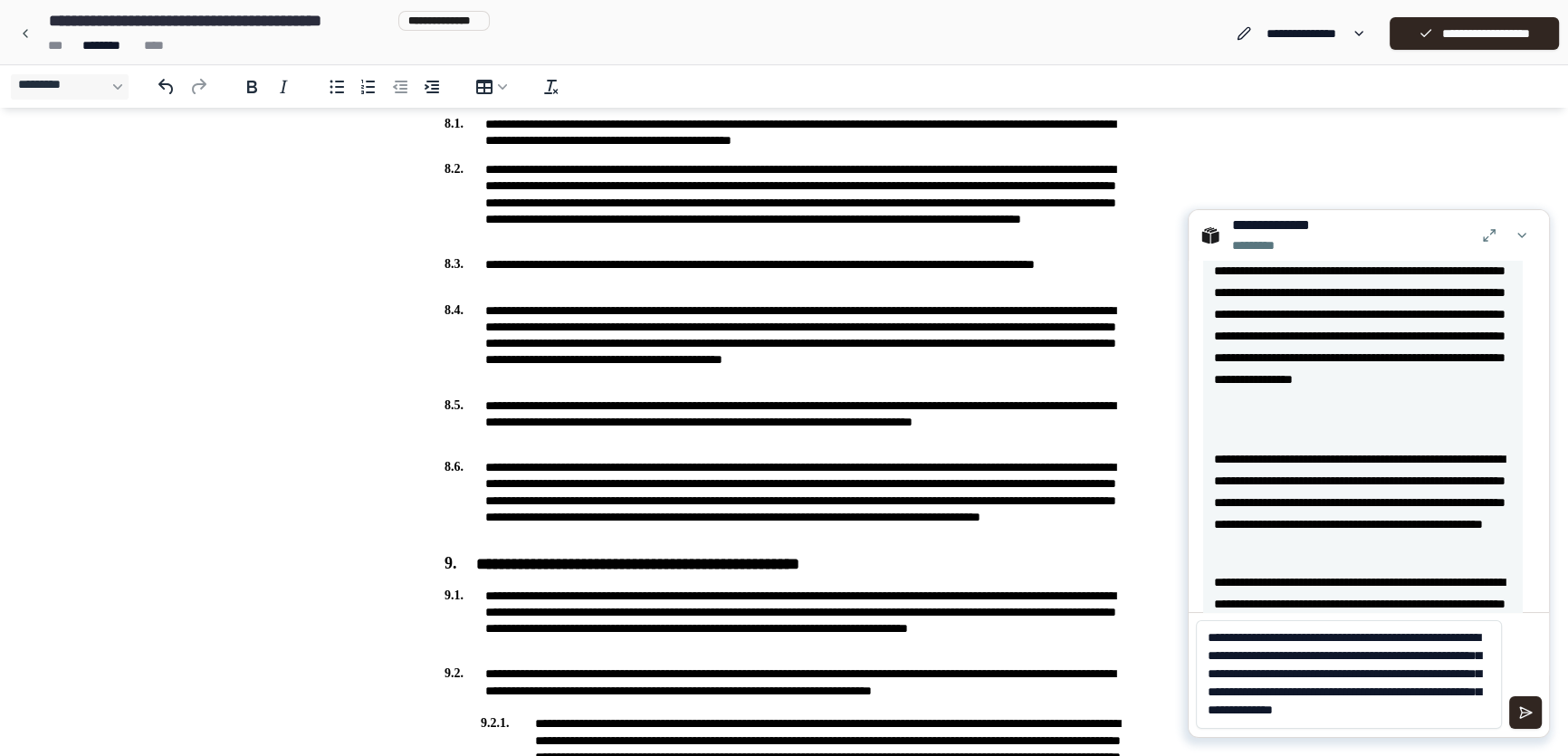scroll, scrollTop: 7, scrollLeft: 0, axis: vertical 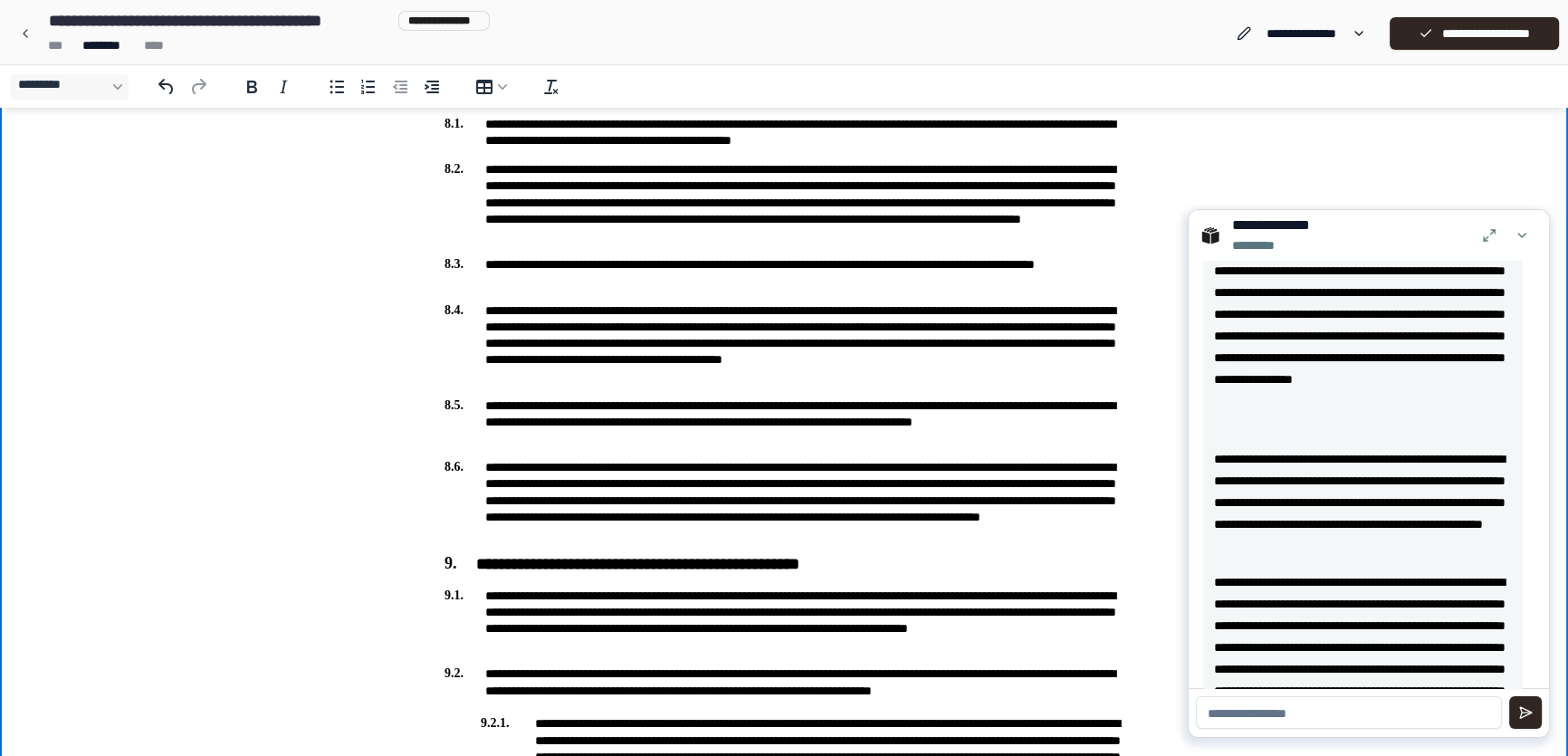 click on "**********" at bounding box center [784, 422] 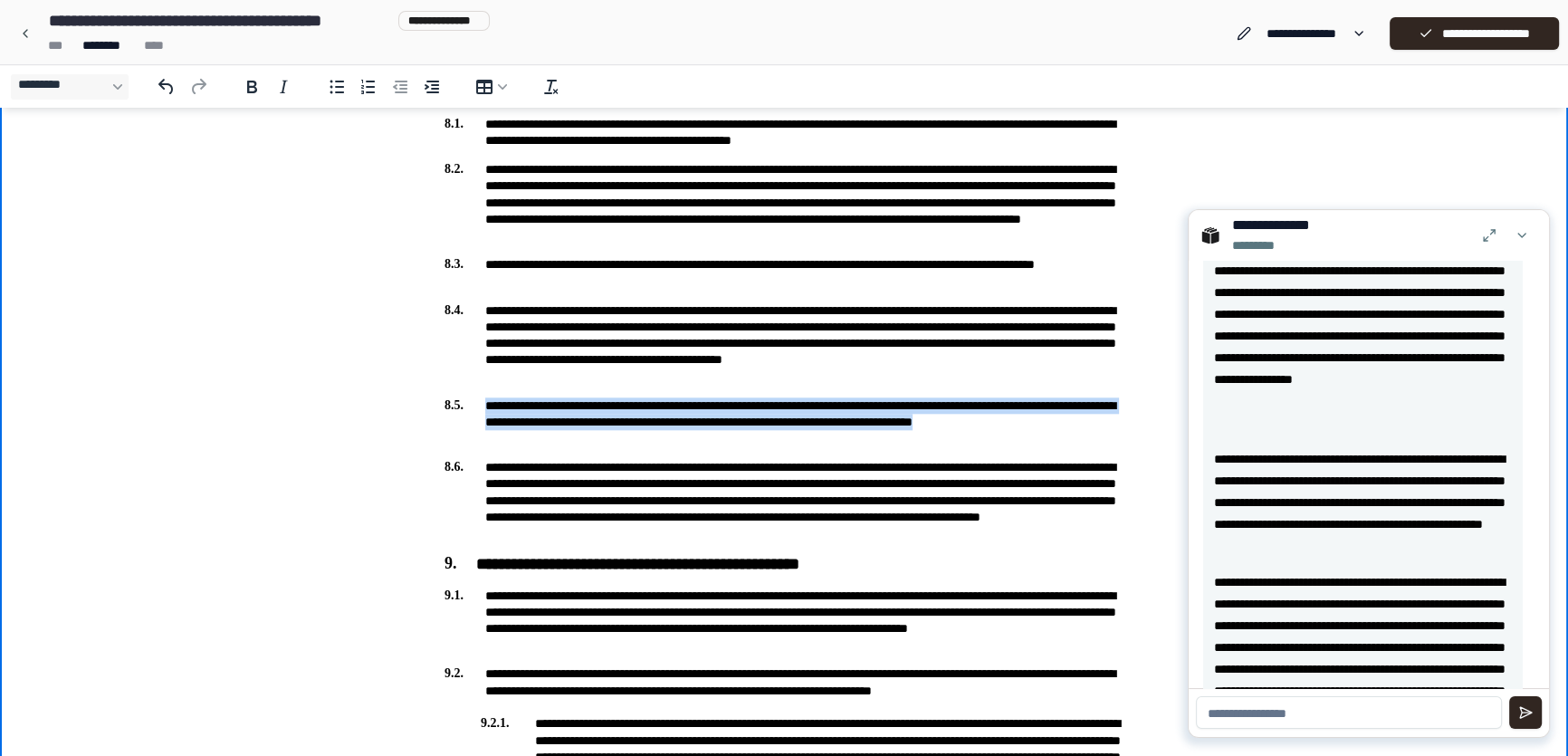 drag, startPoint x: 550, startPoint y: 439, endPoint x: 471, endPoint y: 407, distance: 85.23497 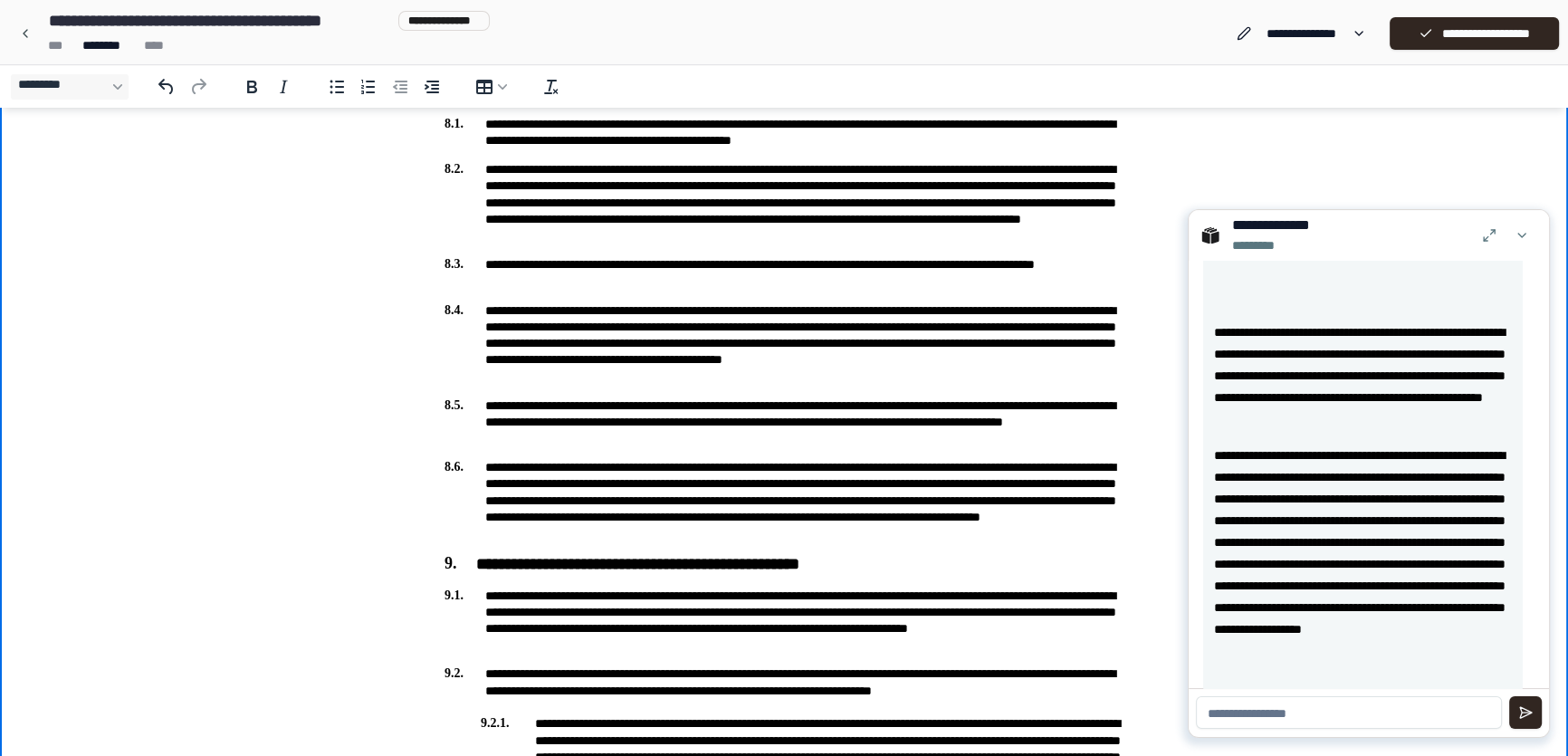 scroll, scrollTop: 887, scrollLeft: 0, axis: vertical 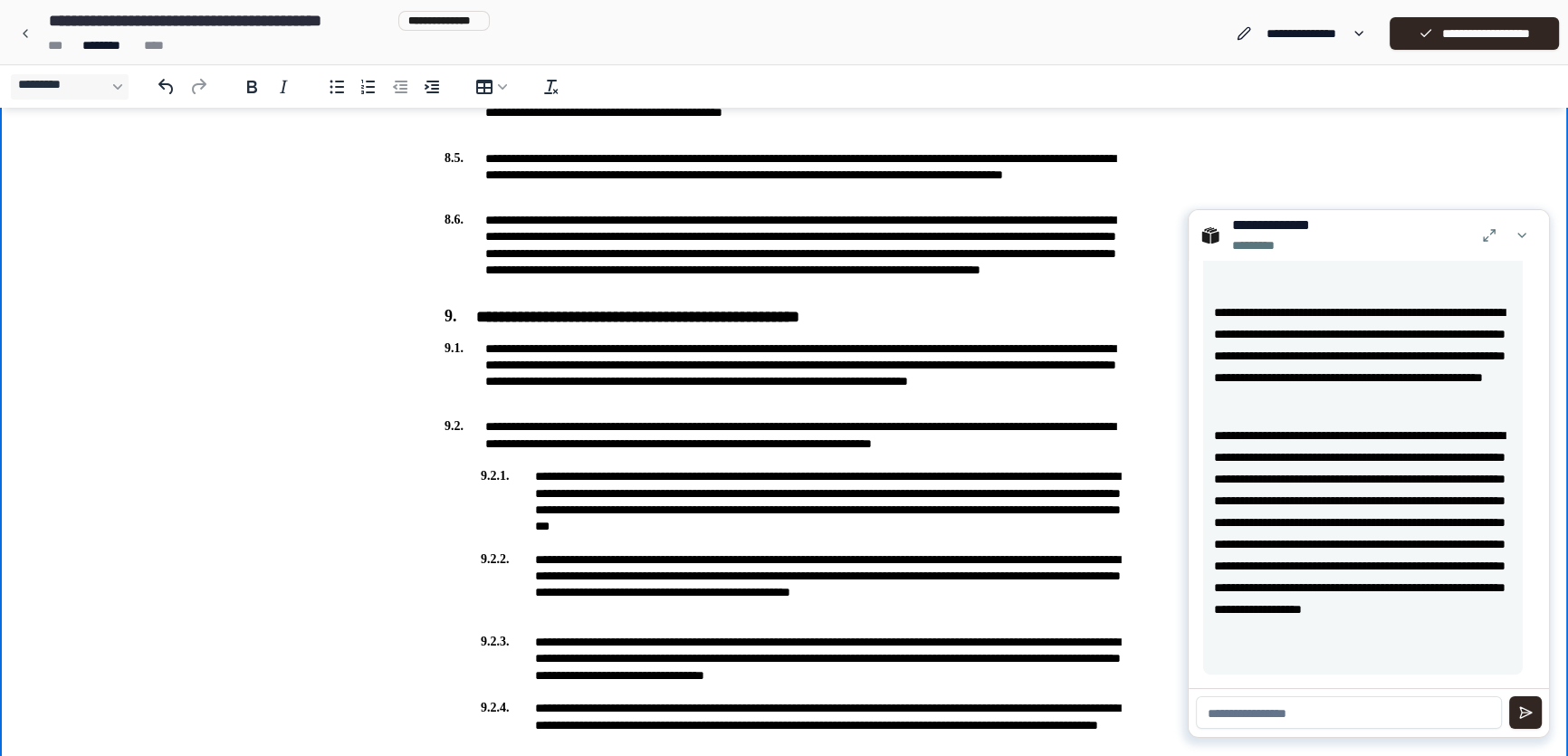 click on "**********" at bounding box center [1362, 102] 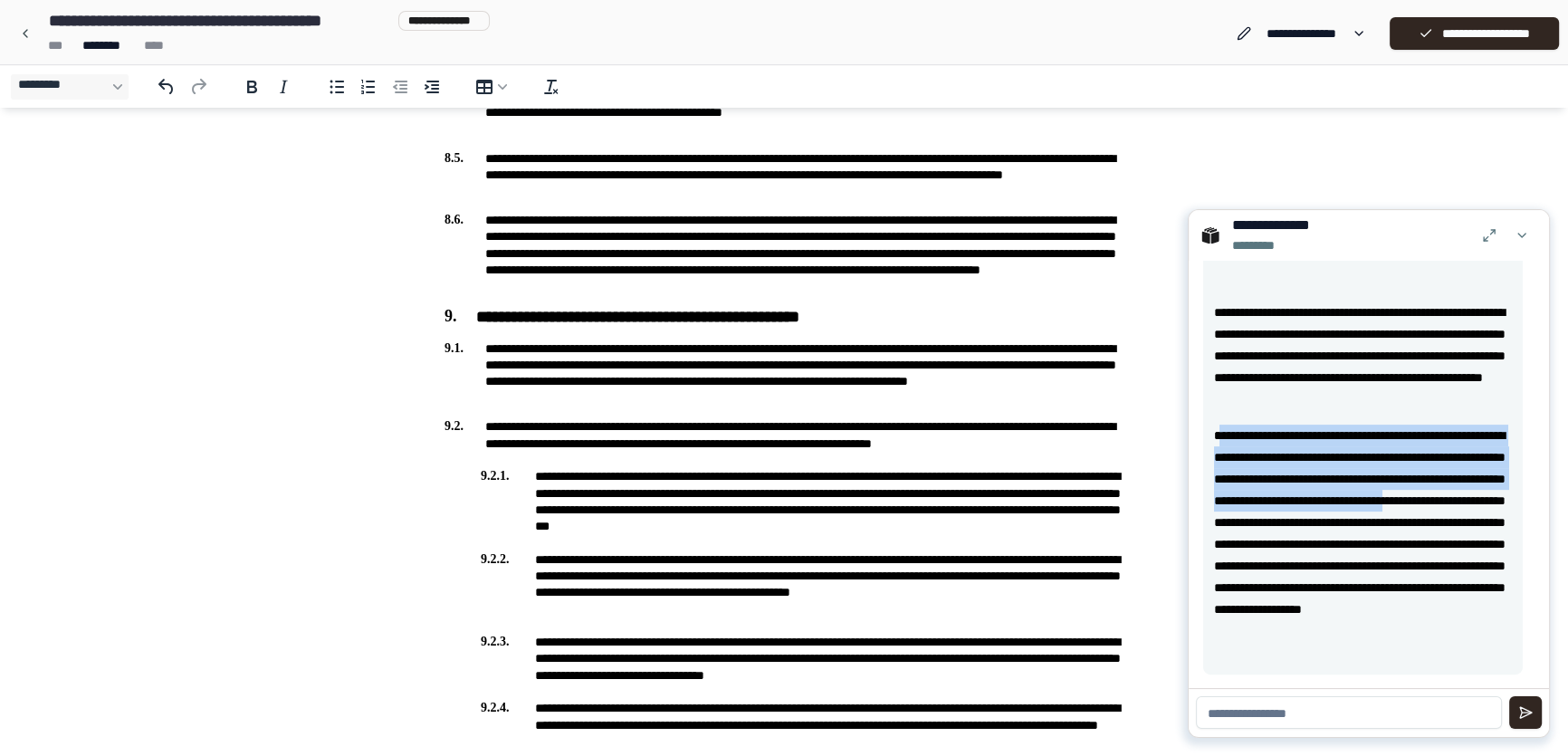 drag, startPoint x: 1215, startPoint y: 433, endPoint x: 1305, endPoint y: 524, distance: 127.98828 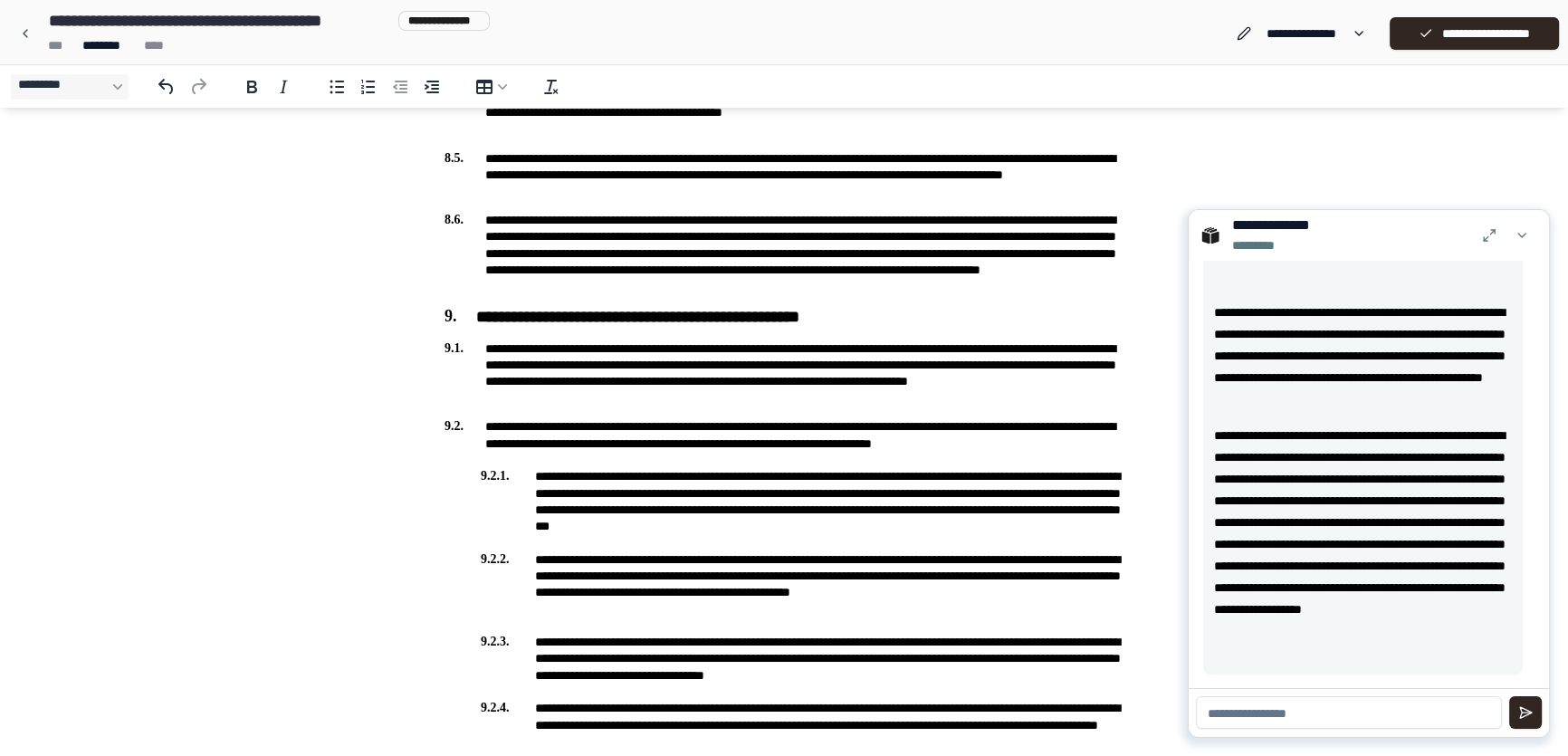 click on "**********" at bounding box center (1362, 102) 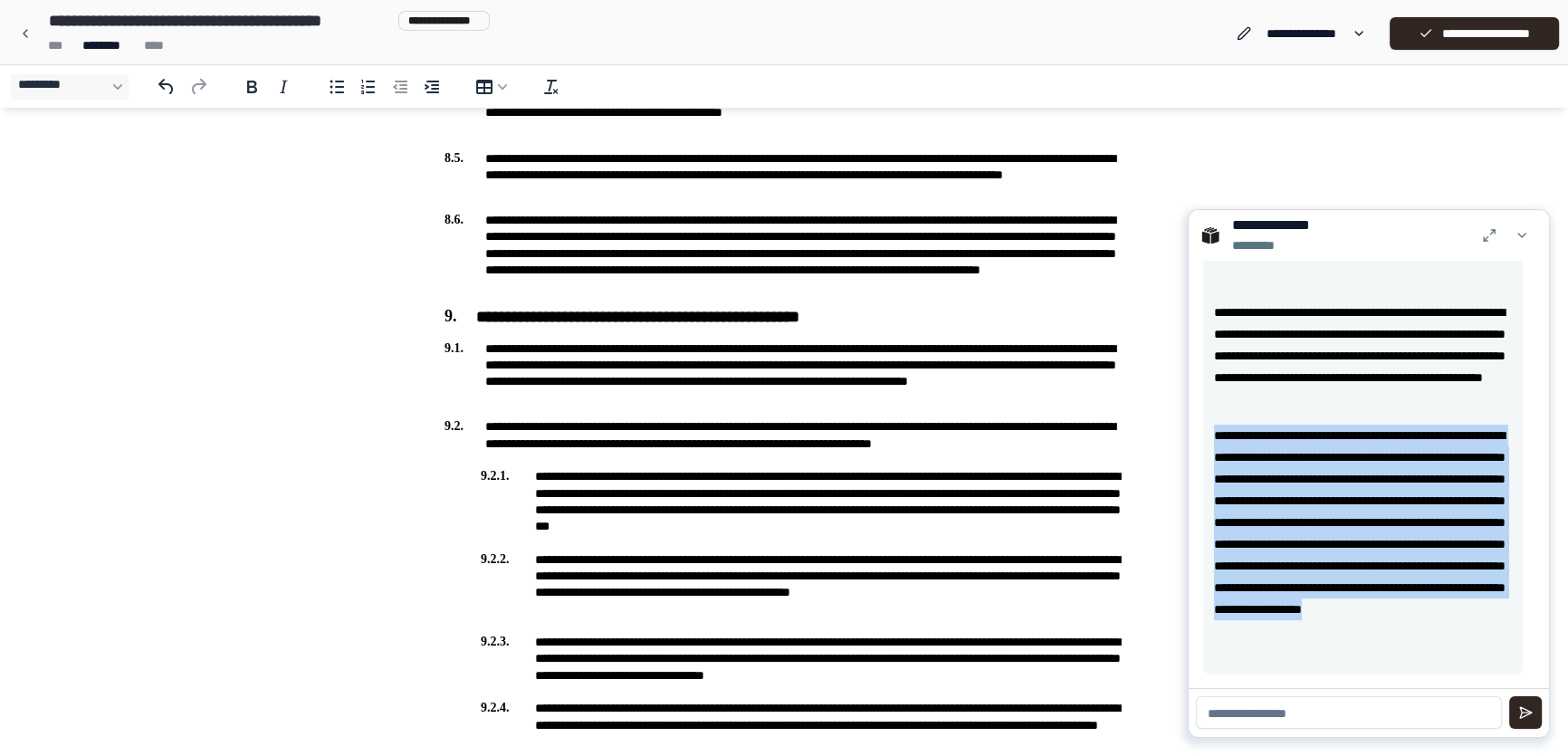 drag, startPoint x: 1213, startPoint y: 440, endPoint x: 1382, endPoint y: 680, distance: 293.5319 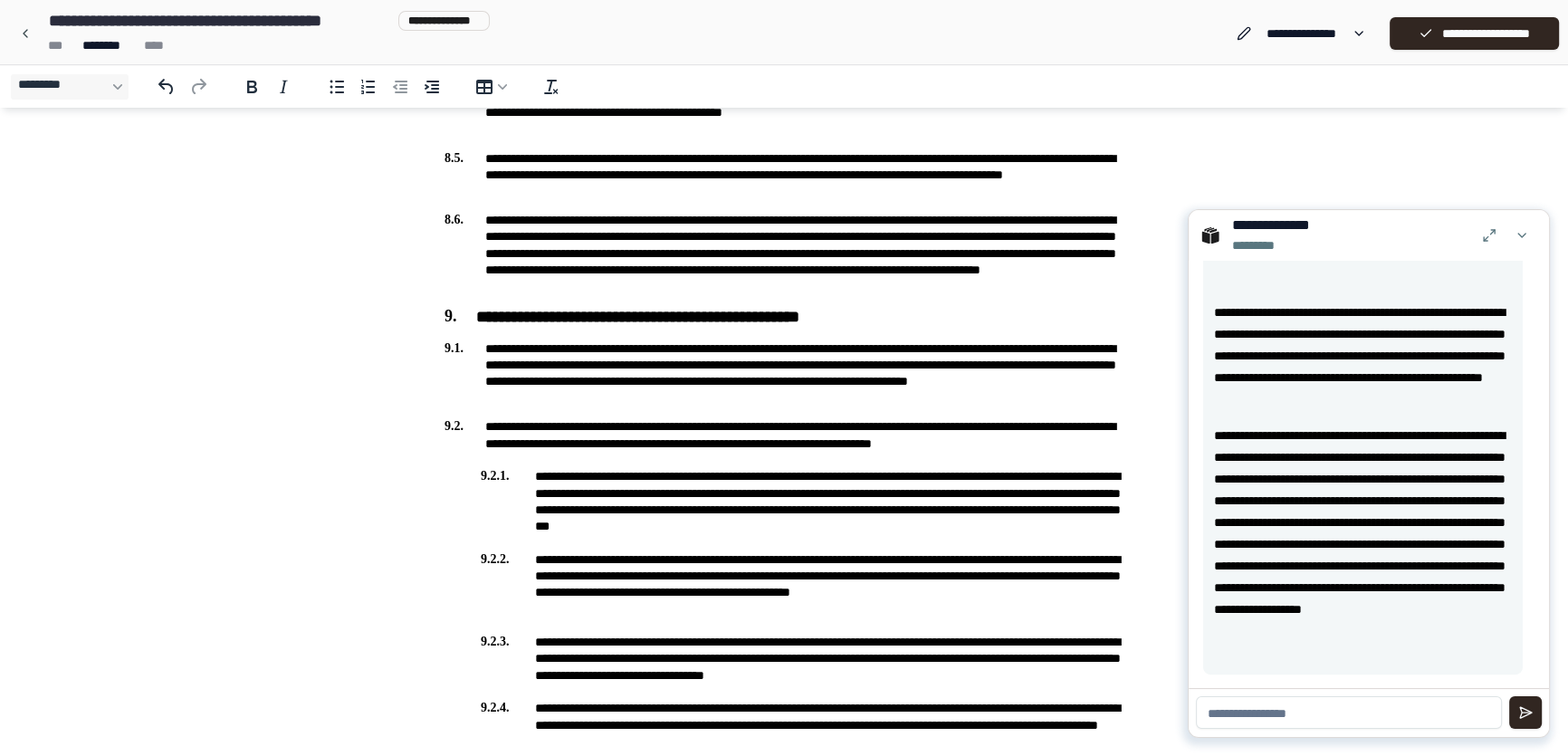 click at bounding box center [1349, 713] 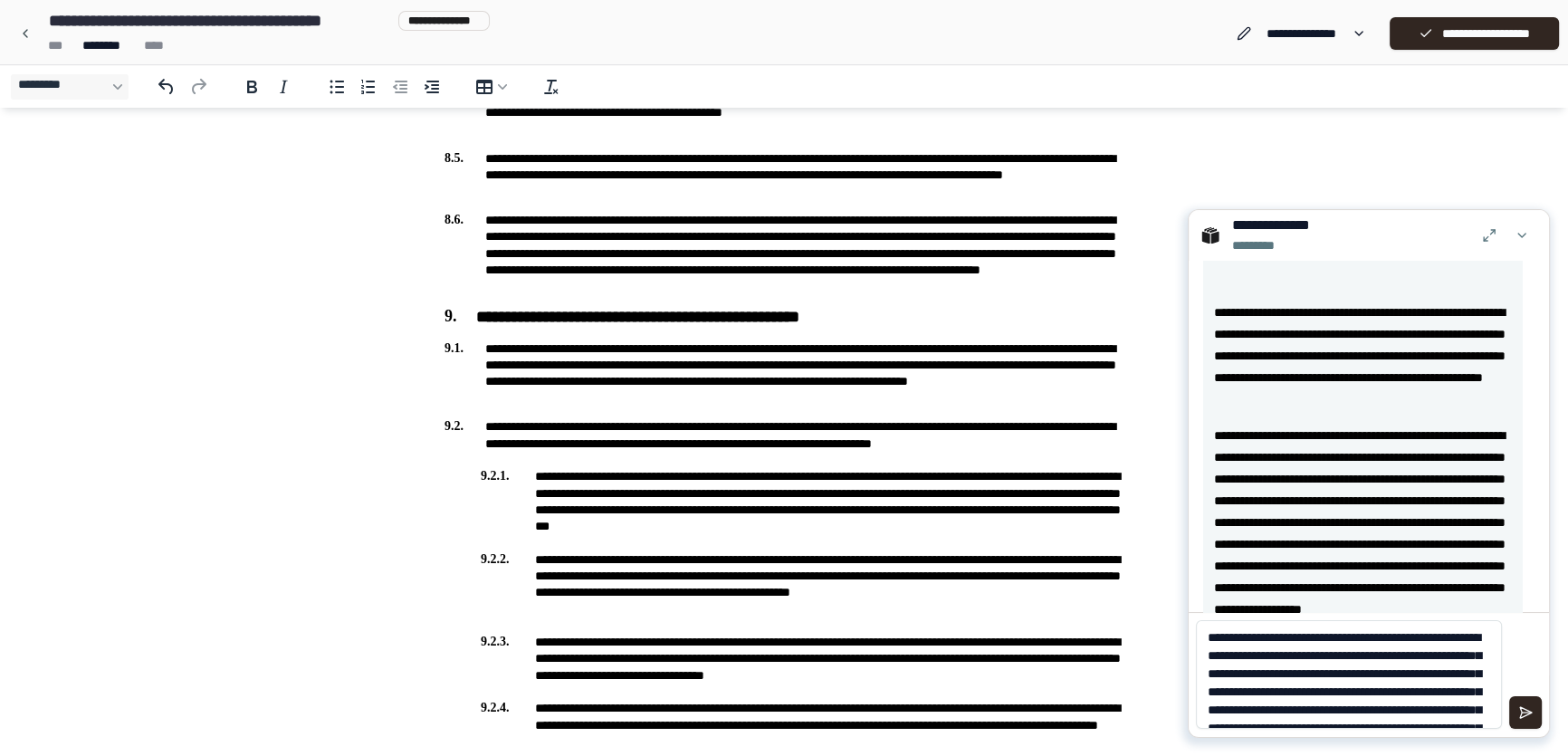 scroll, scrollTop: 152, scrollLeft: 0, axis: vertical 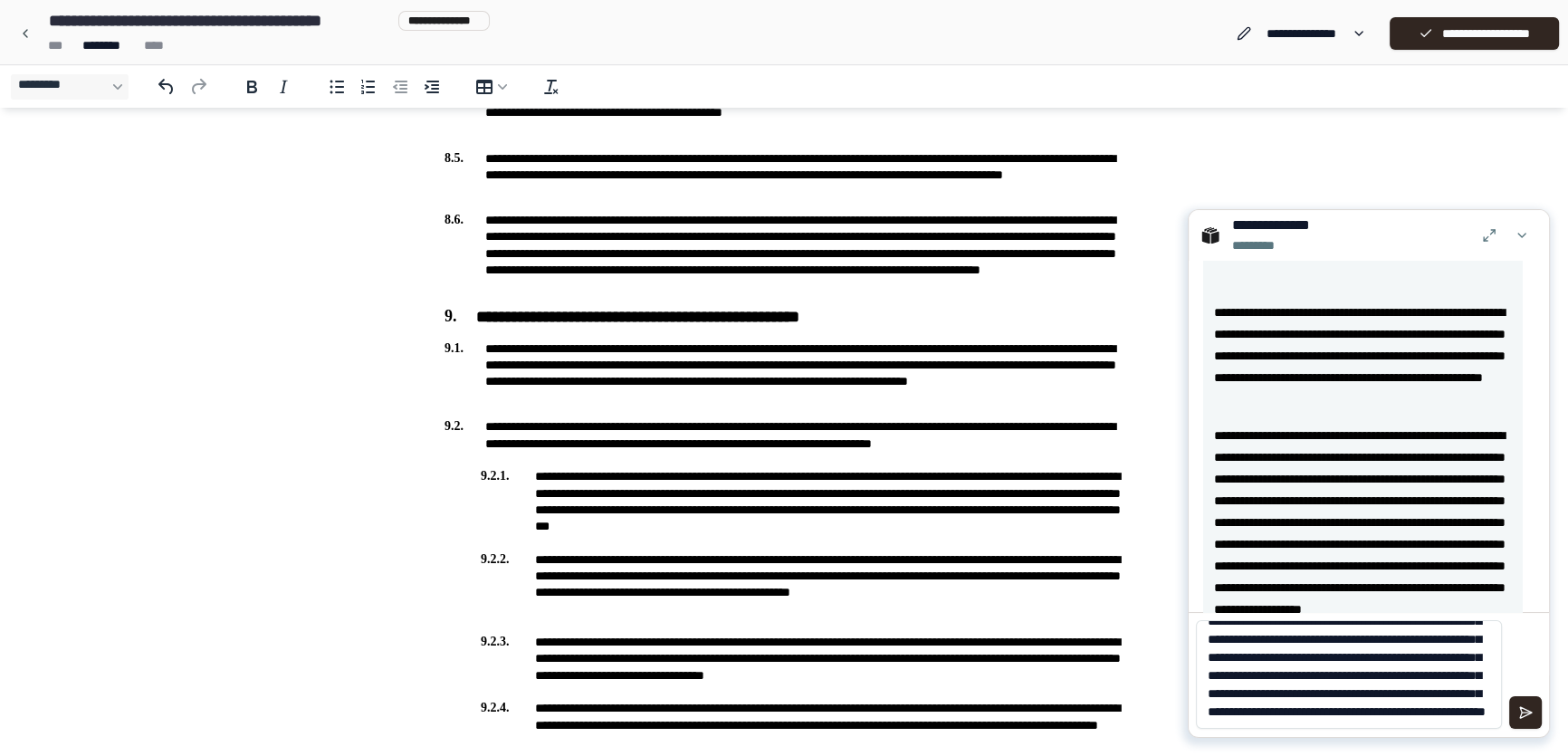 type 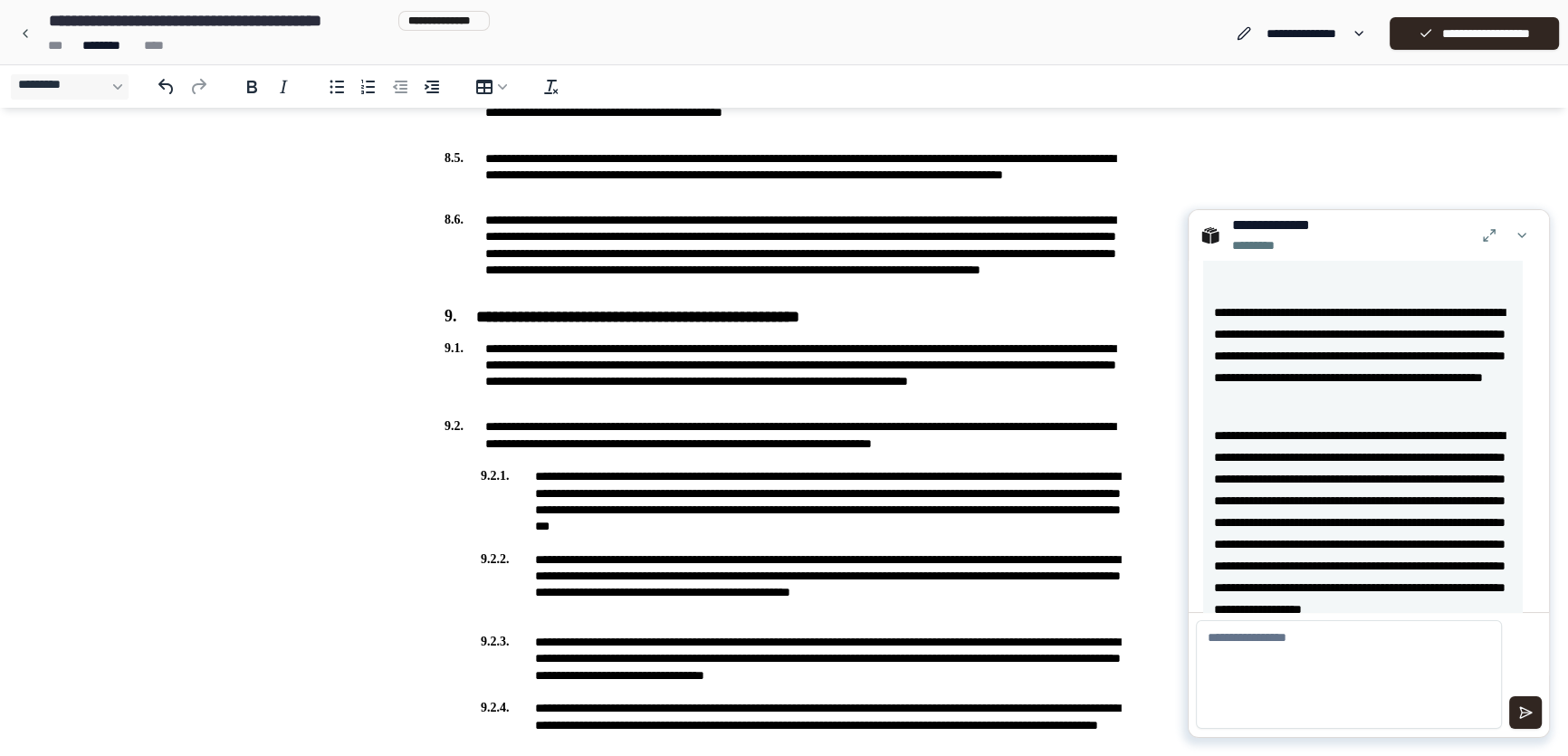 scroll, scrollTop: 0, scrollLeft: 0, axis: both 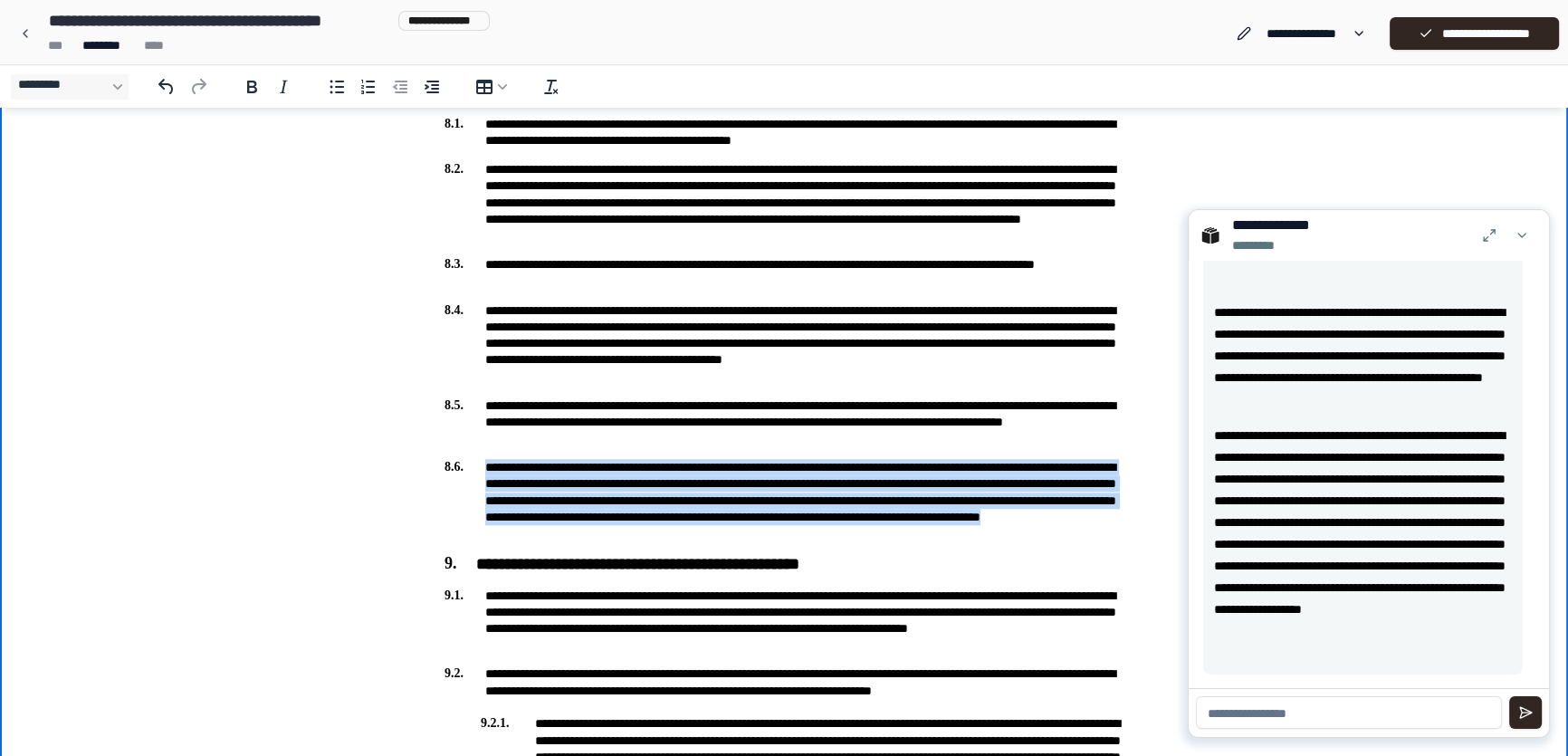 drag, startPoint x: 485, startPoint y: 471, endPoint x: 861, endPoint y: 531, distance: 380.75714 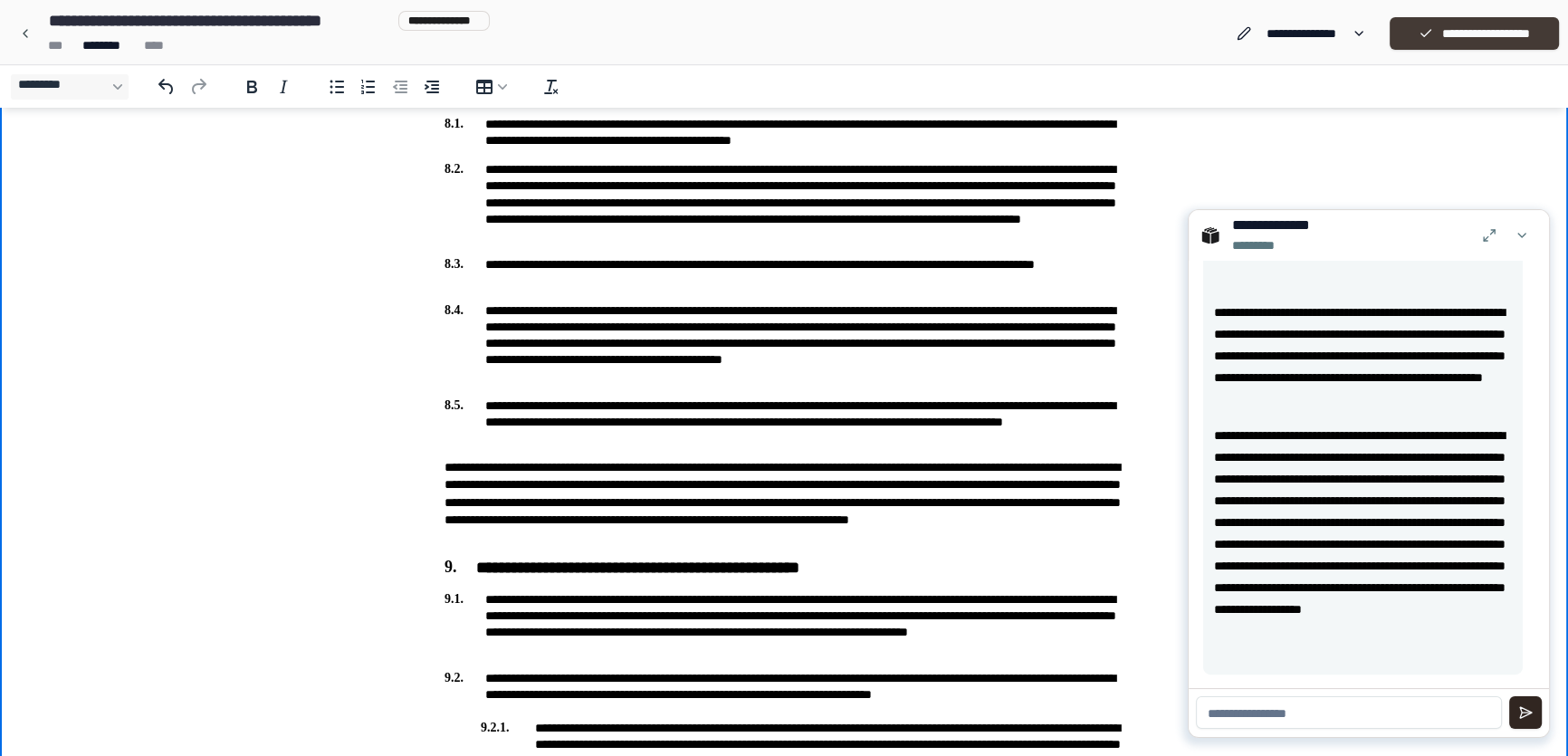 click on "**********" at bounding box center [1474, 33] 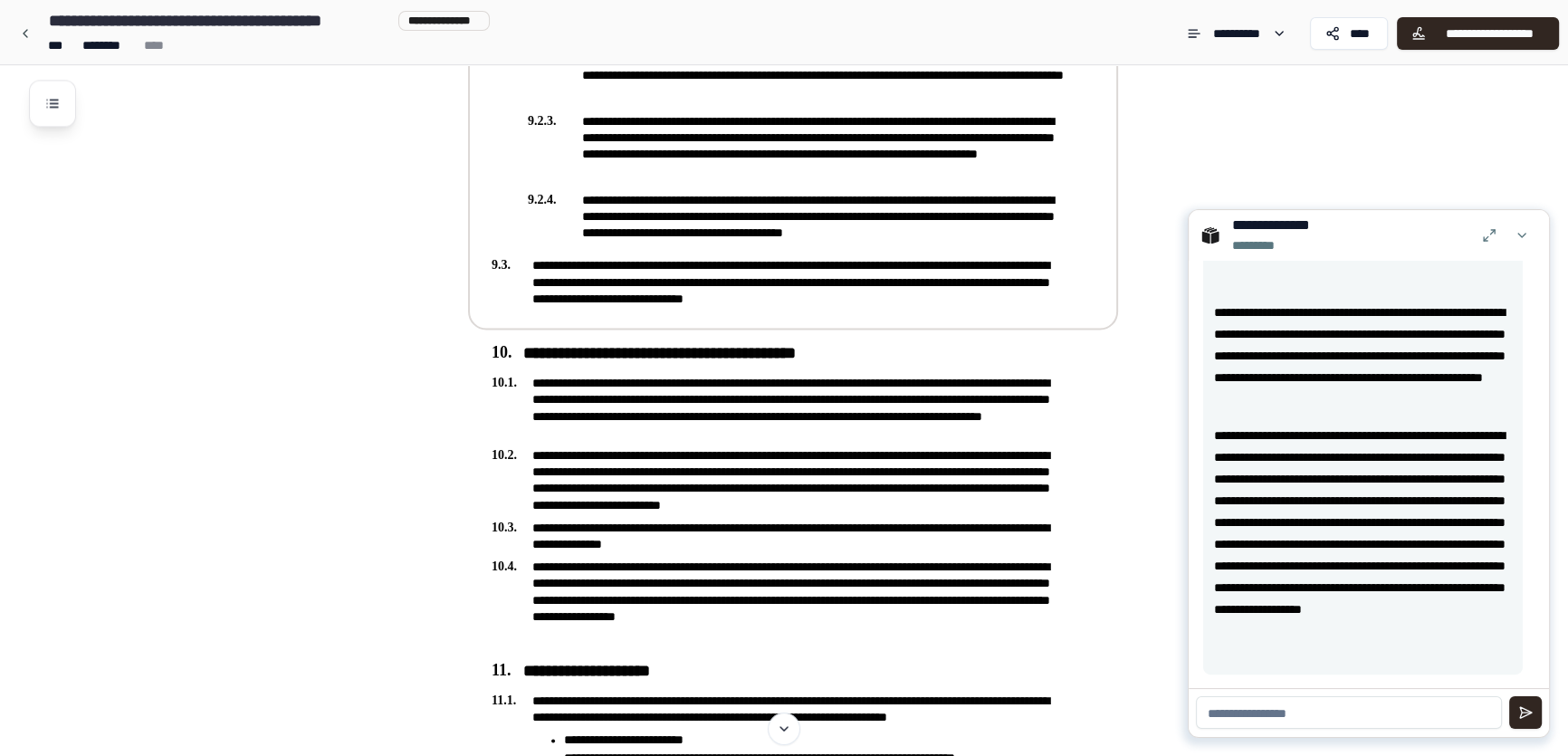 scroll, scrollTop: 3292, scrollLeft: 0, axis: vertical 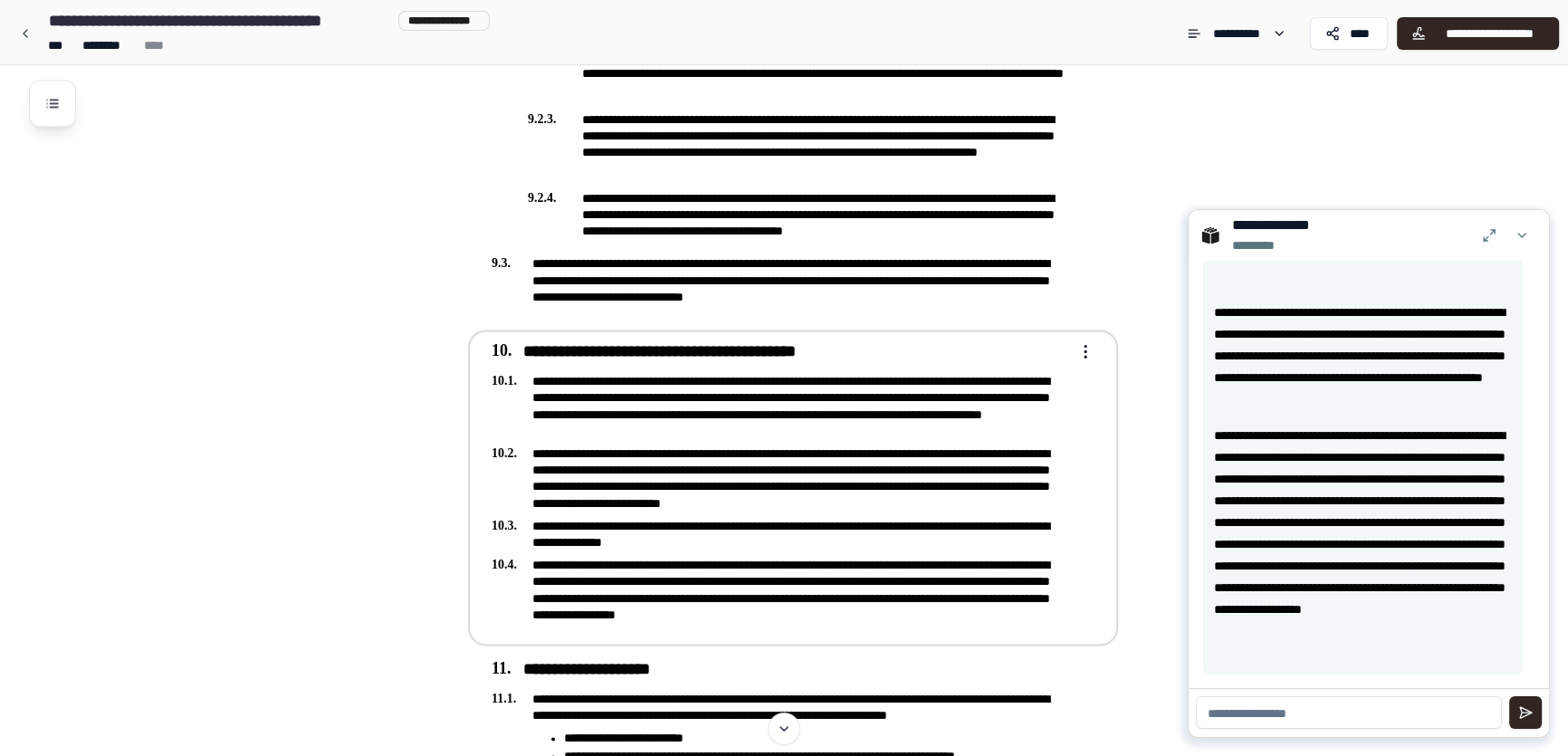 click on "**********" at bounding box center [780, 352] 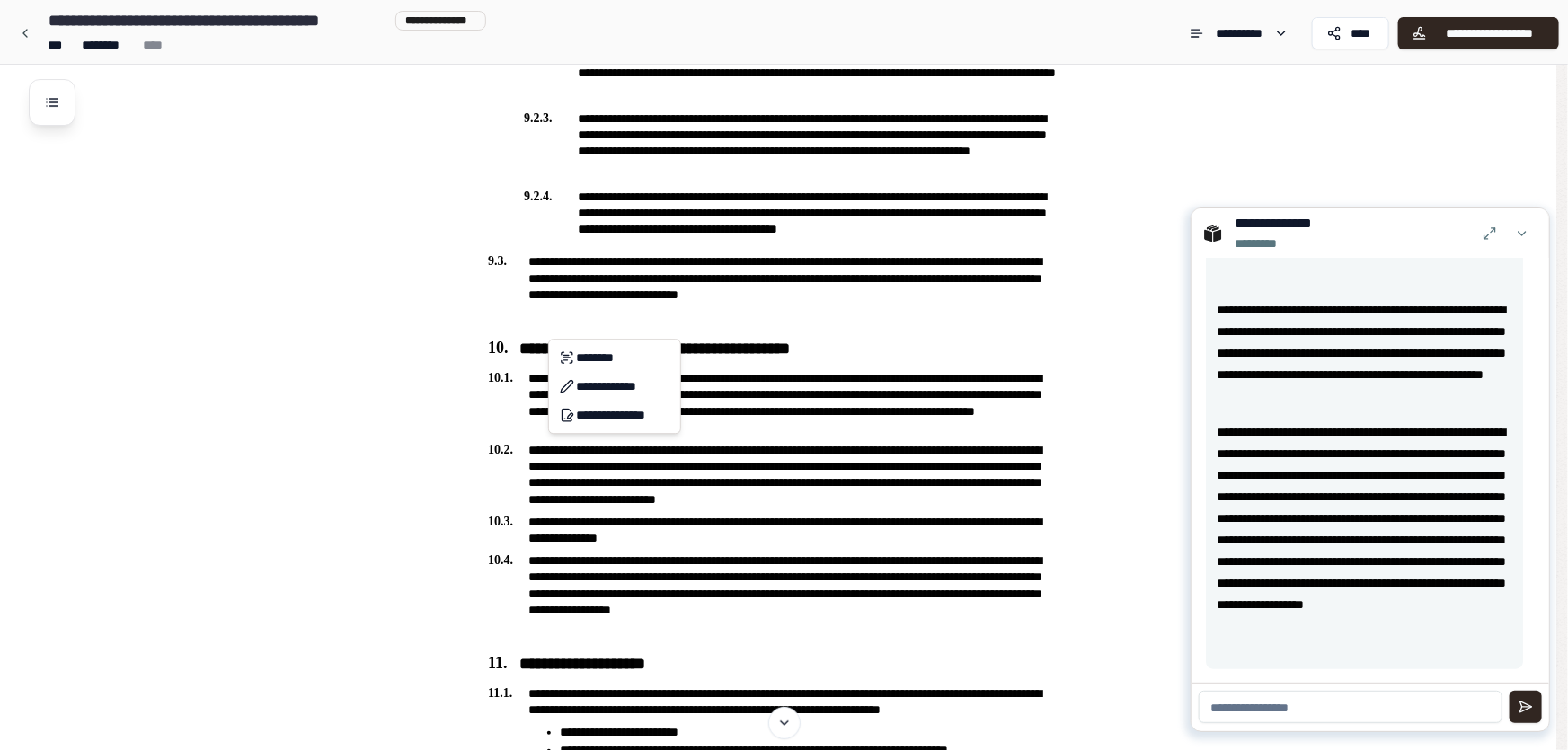 click on "**********" at bounding box center (784, 967) 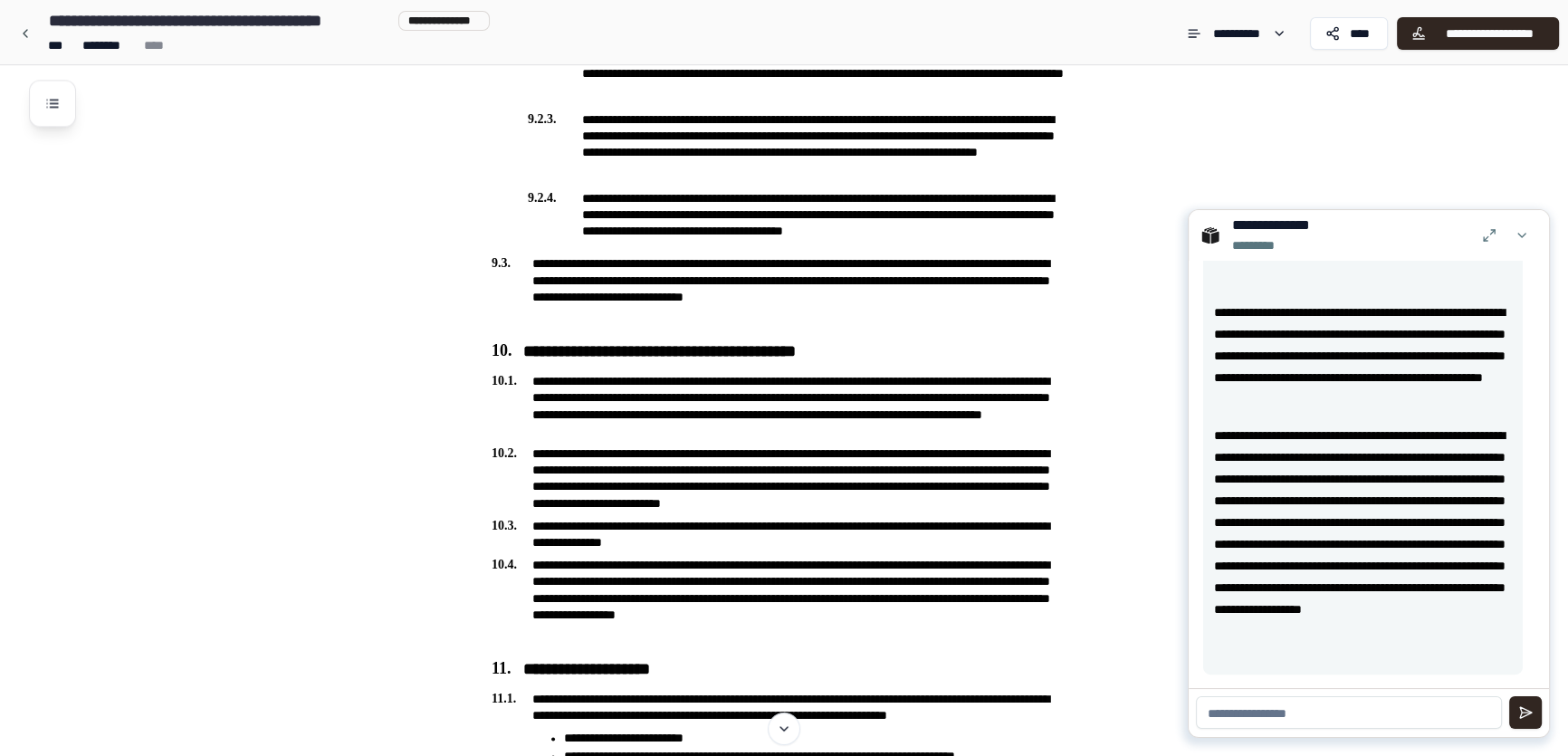 click on "**********" at bounding box center (219, 21) 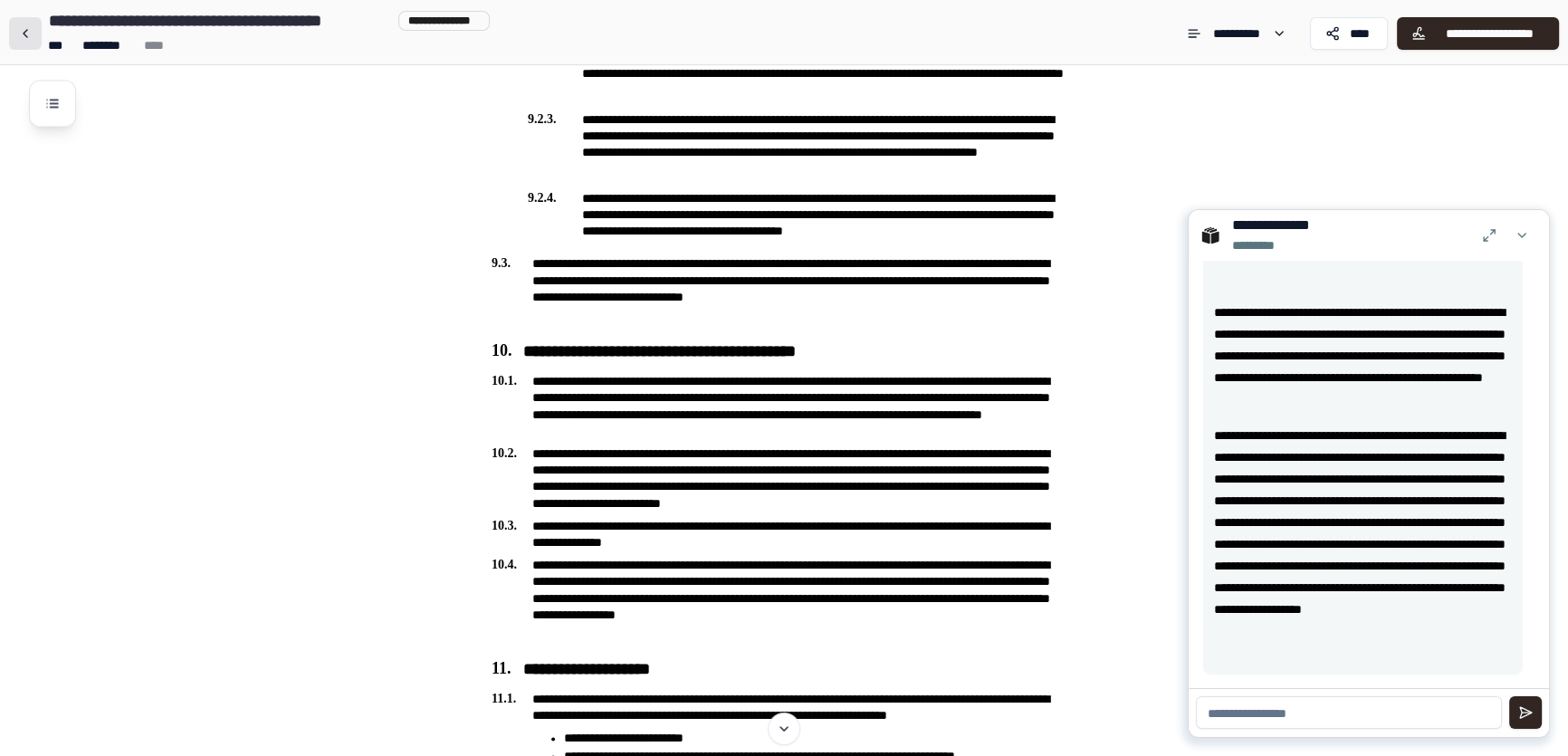 click at bounding box center [25, 33] 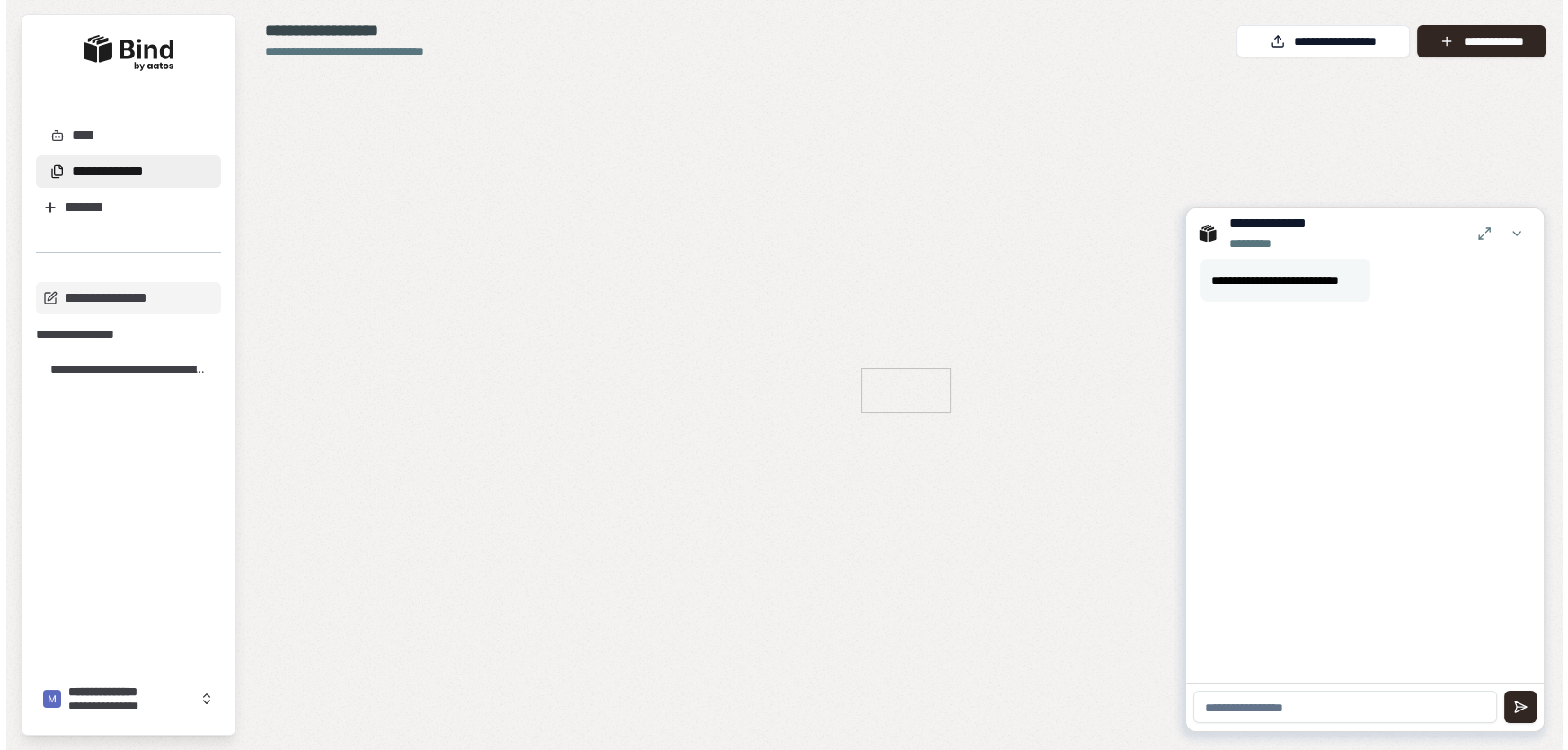 scroll, scrollTop: 0, scrollLeft: 0, axis: both 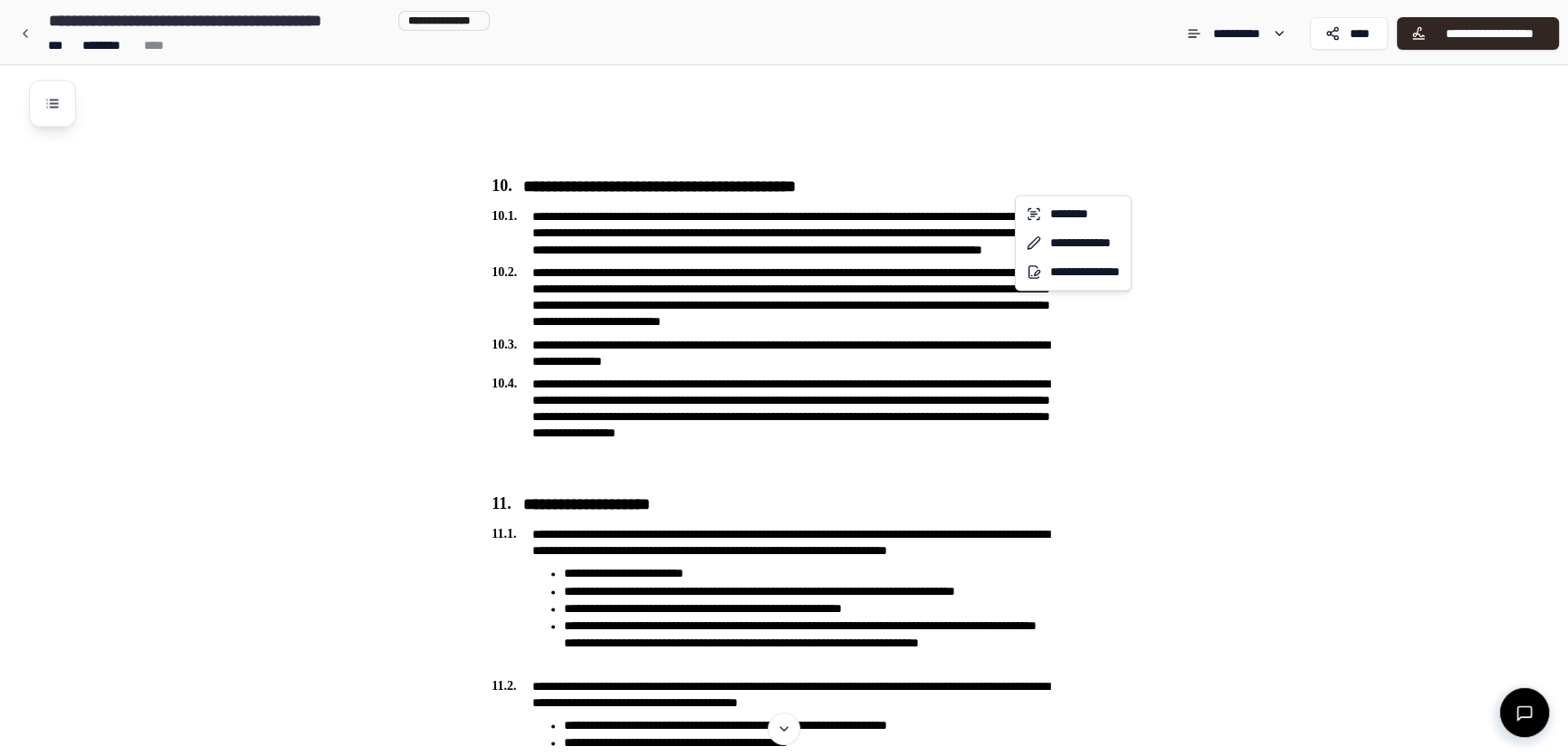 click on "**********" at bounding box center (789, 810) 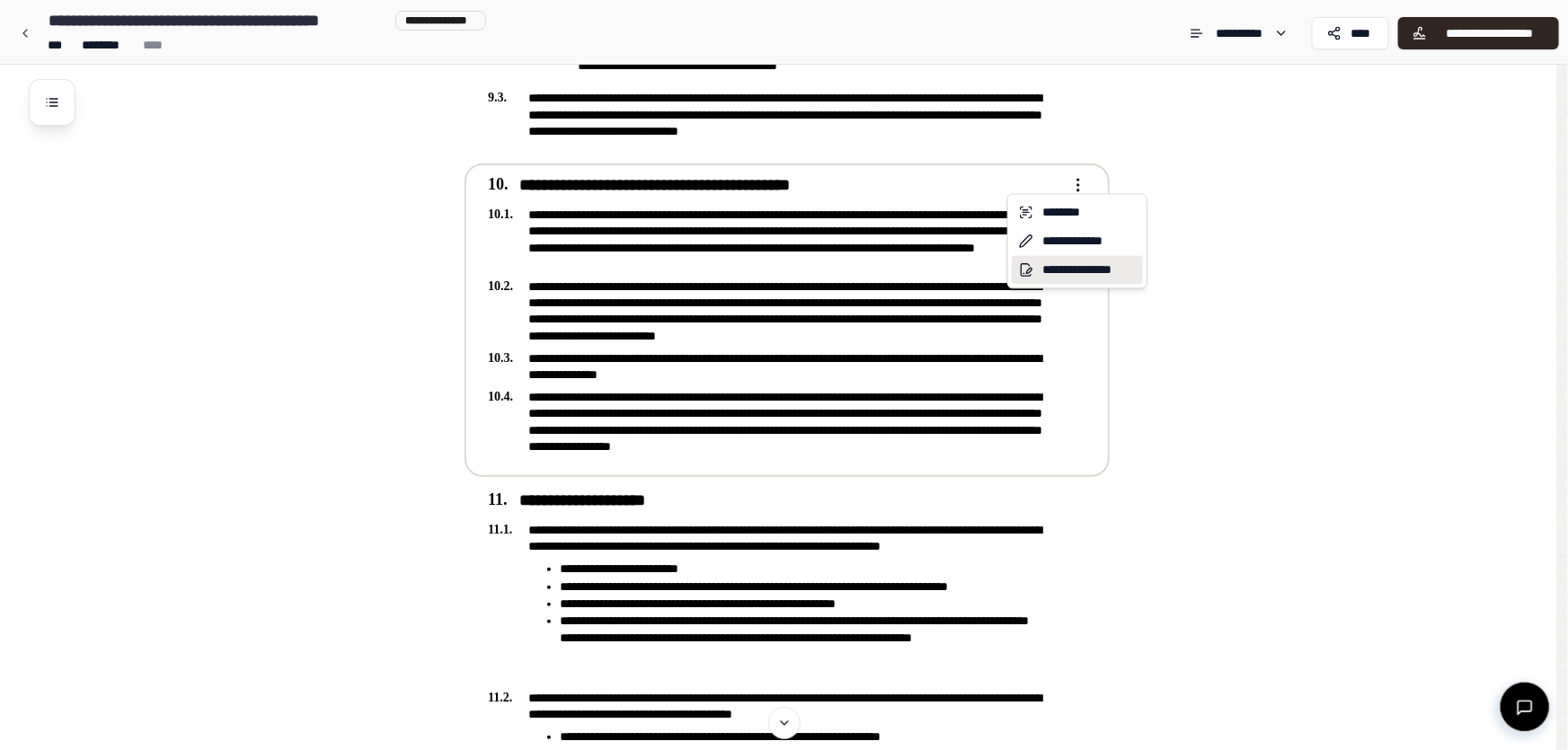 click on "**********" at bounding box center (1077, 269) 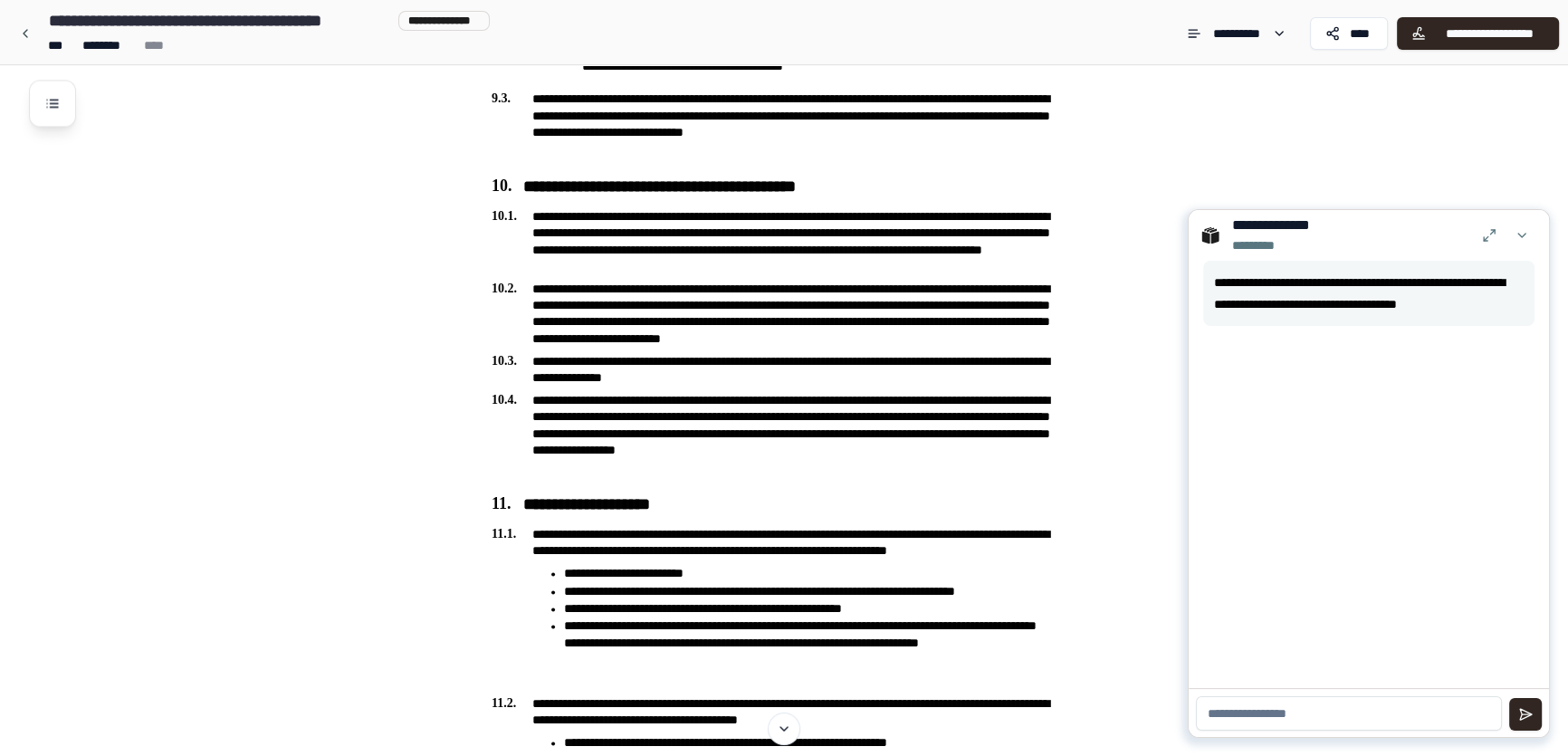click at bounding box center (1349, 713) 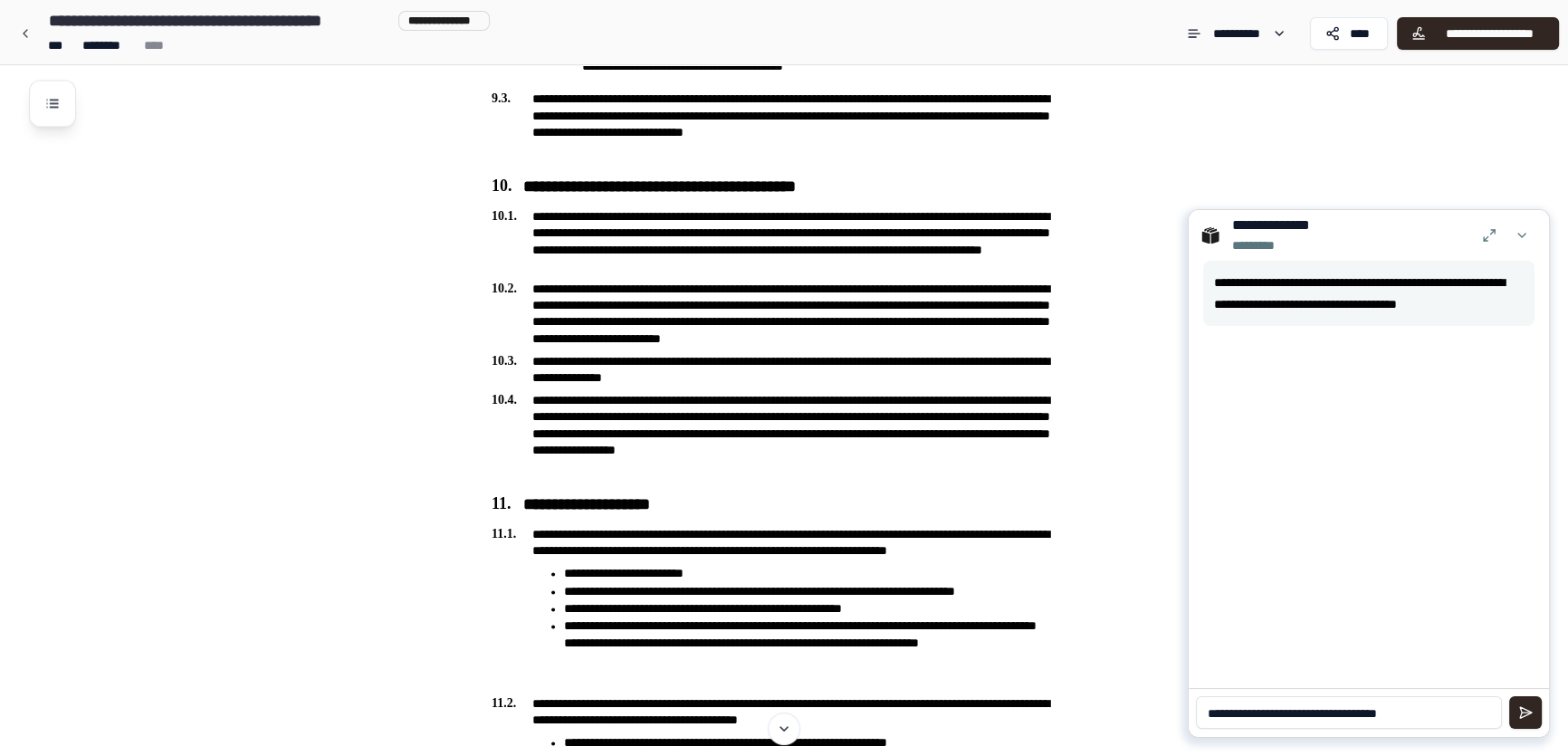 drag, startPoint x: 1257, startPoint y: 709, endPoint x: 1281, endPoint y: 719, distance: 26 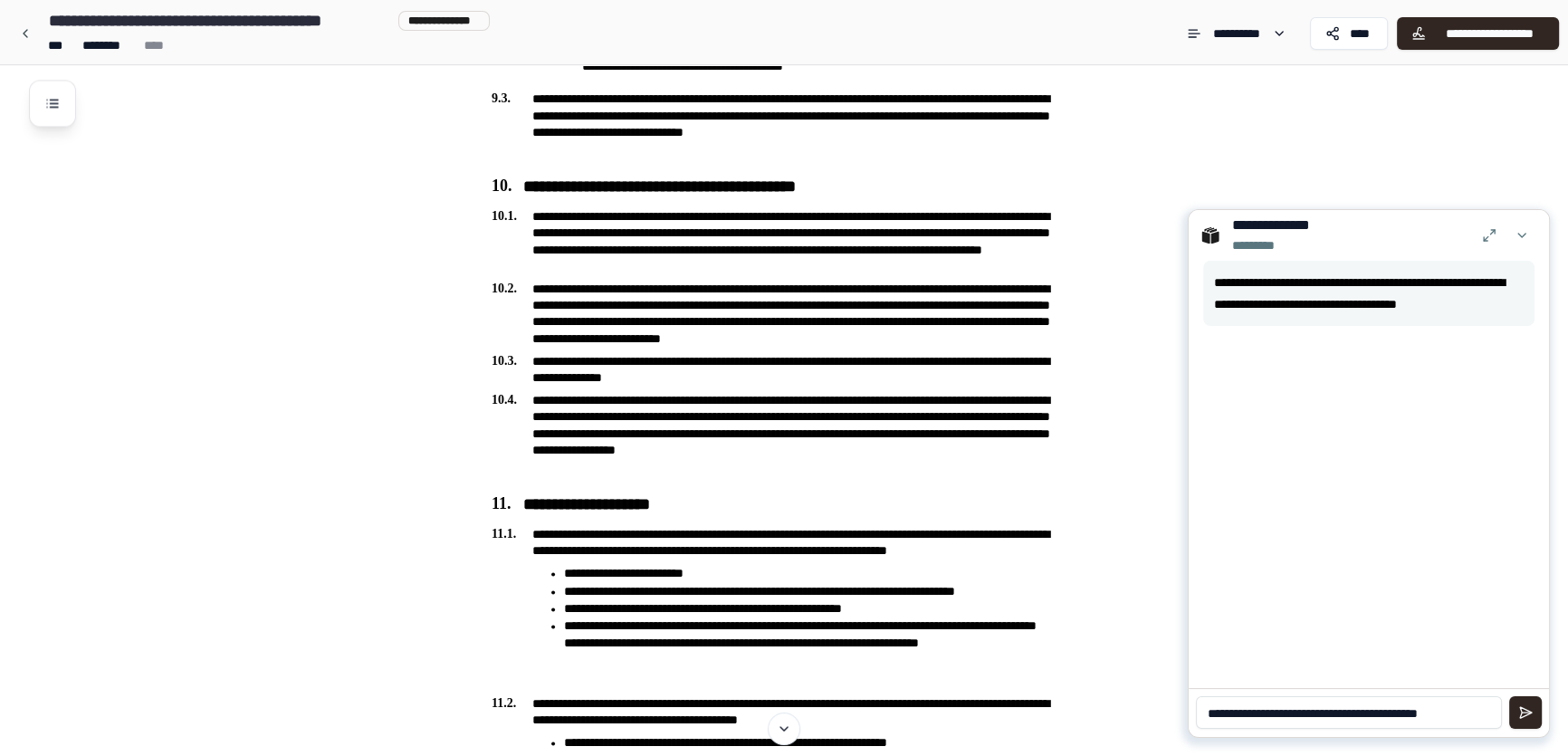 drag, startPoint x: 1253, startPoint y: 715, endPoint x: 1180, endPoint y: 717, distance: 73.02739 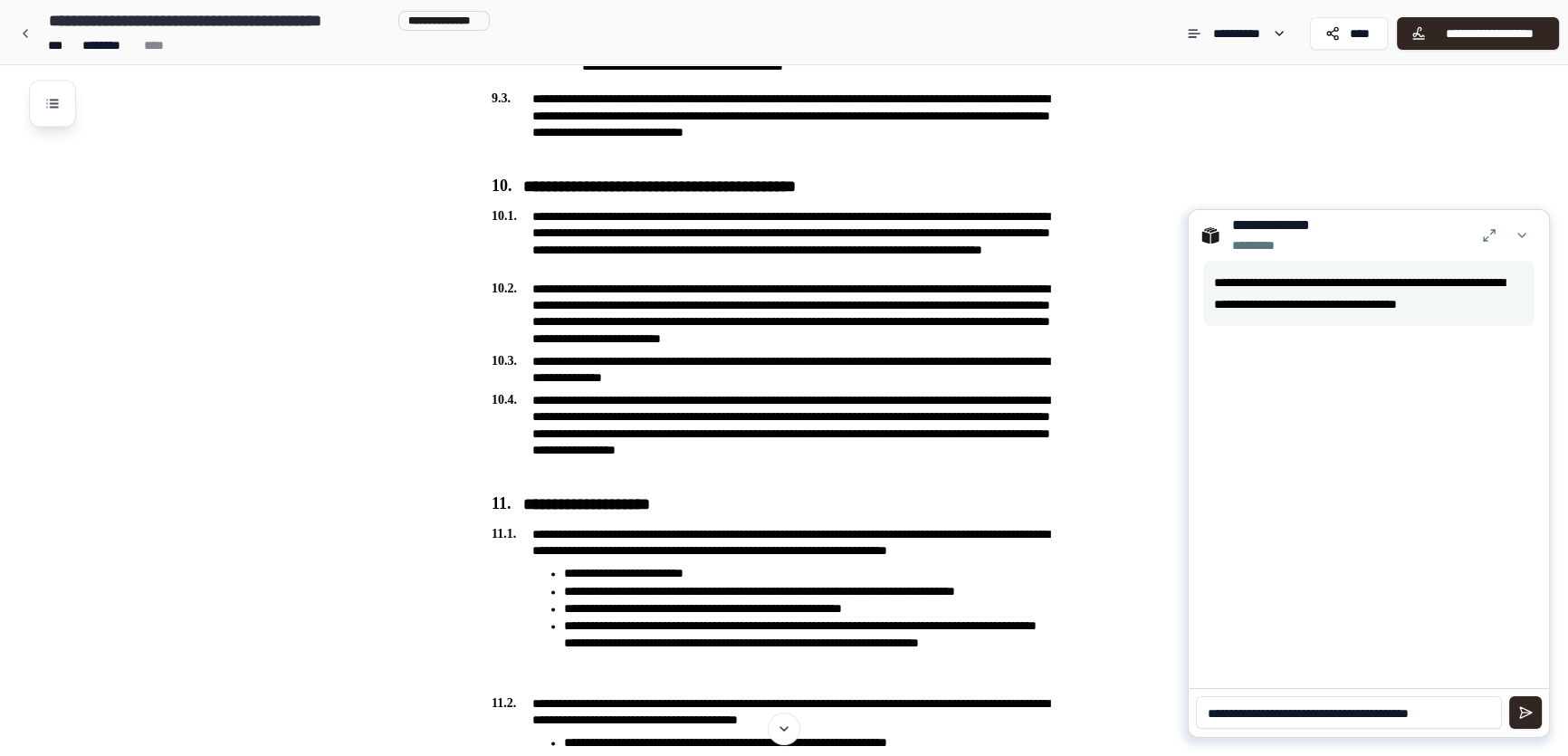 click on "**********" at bounding box center (1349, 713) 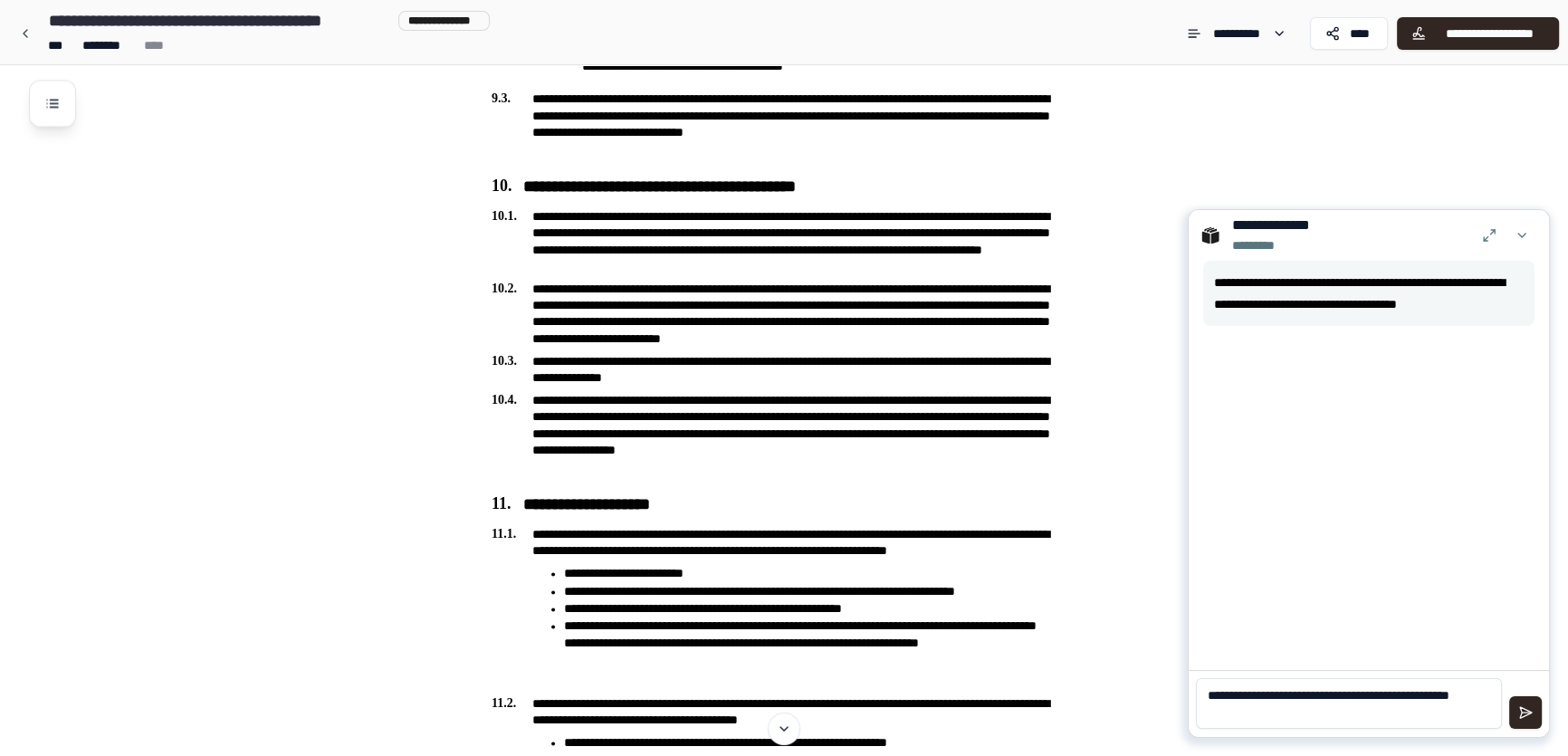 type on "**********" 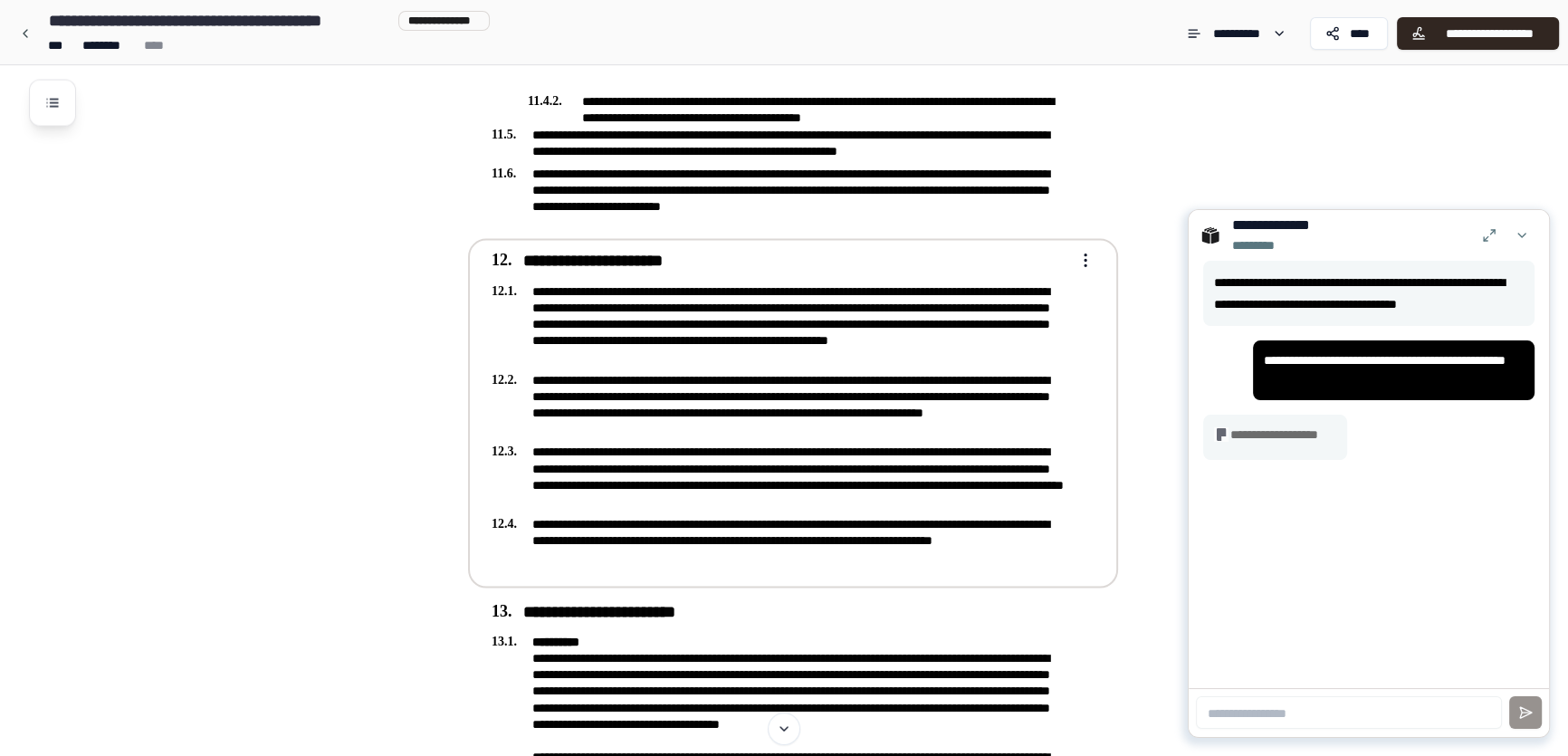 scroll, scrollTop: 4280, scrollLeft: 0, axis: vertical 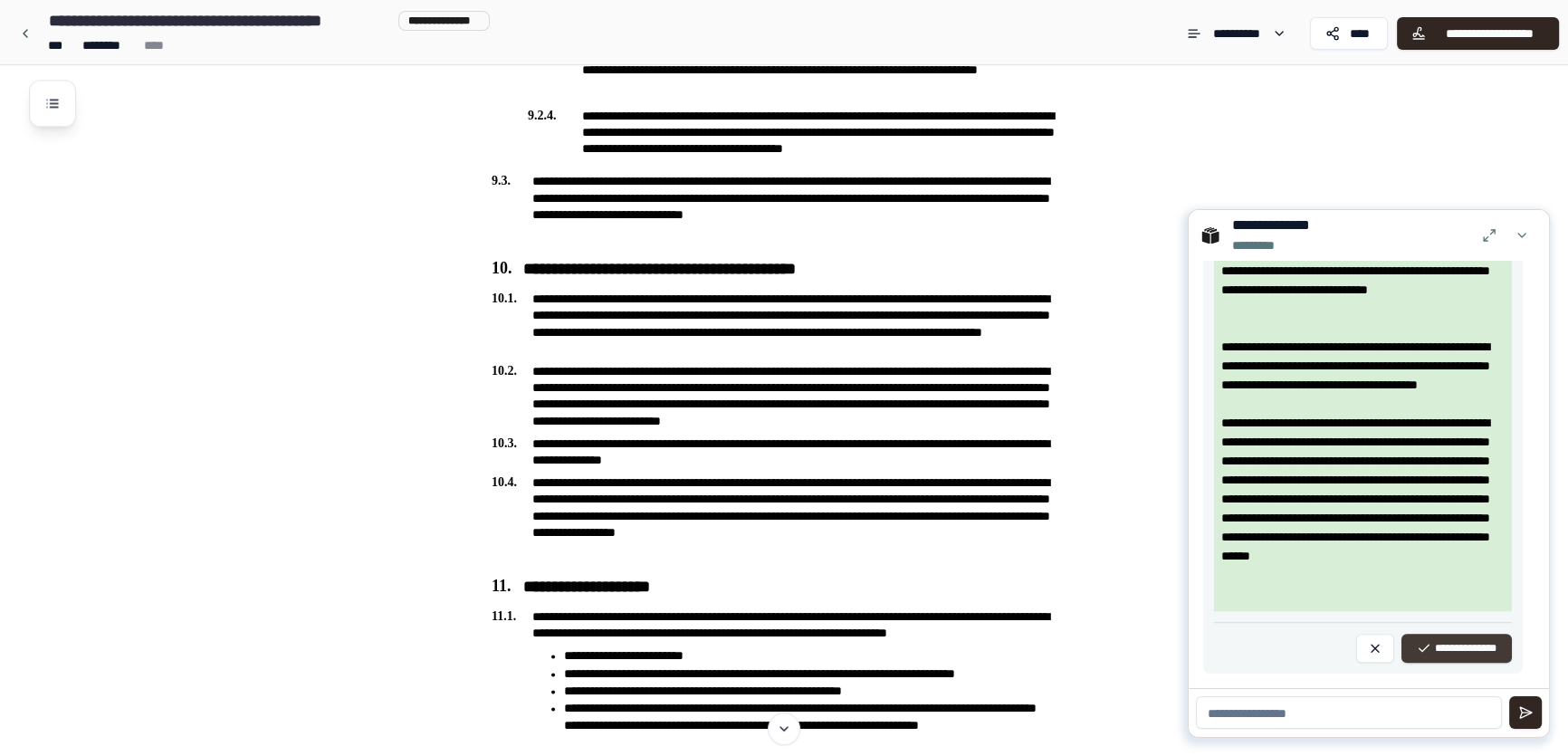 click on "**********" at bounding box center [1456, 648] 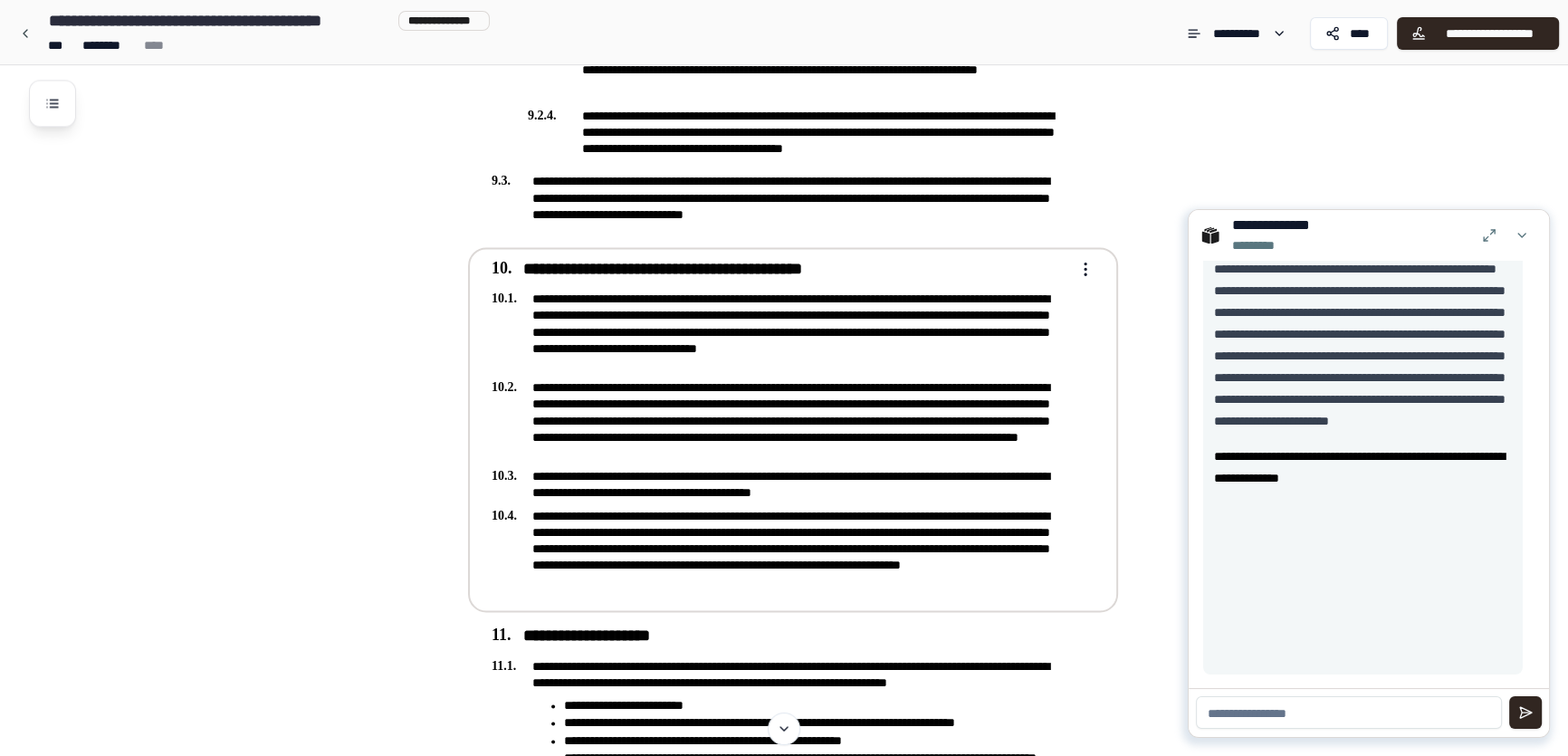 scroll, scrollTop: 571, scrollLeft: 0, axis: vertical 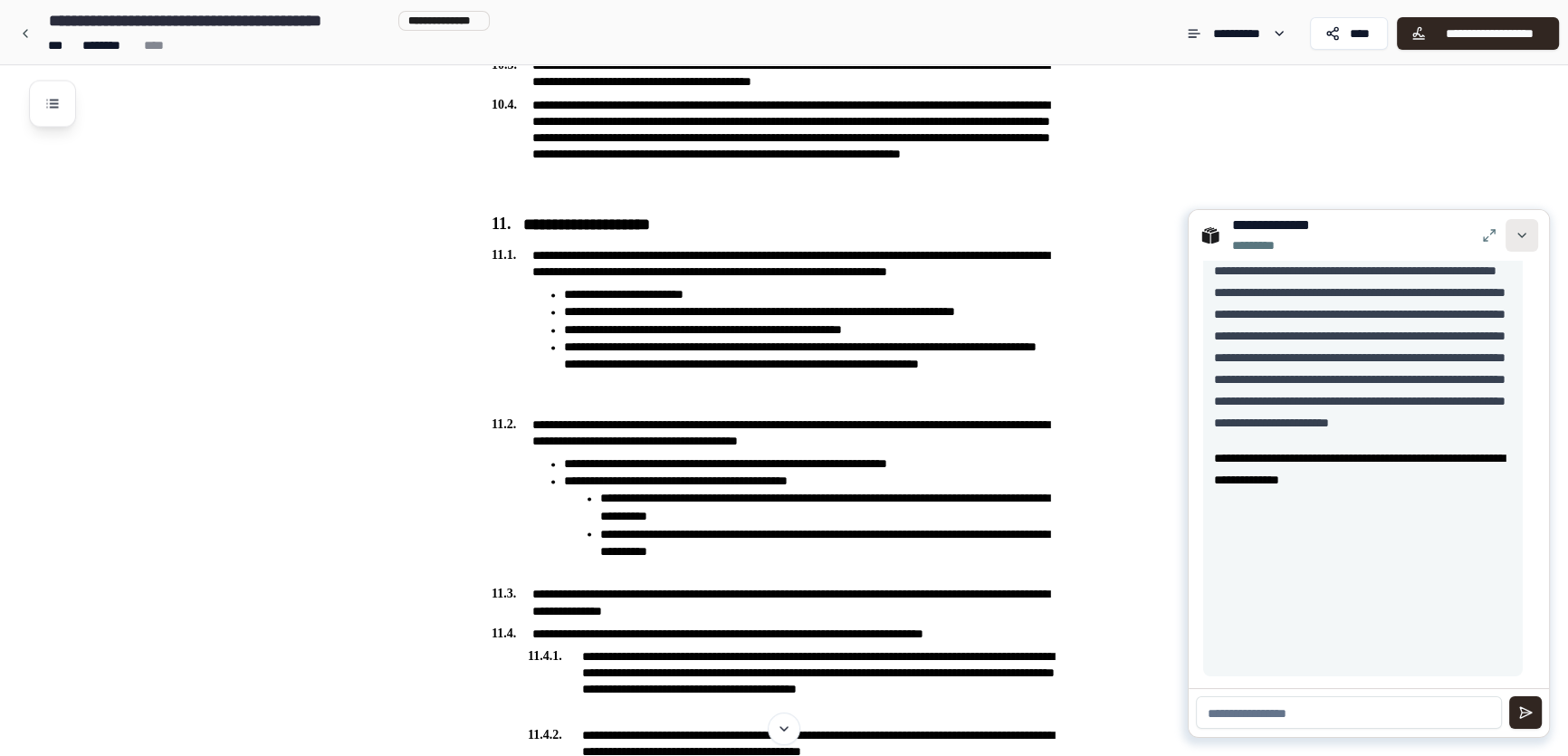 click at bounding box center (1522, 235) 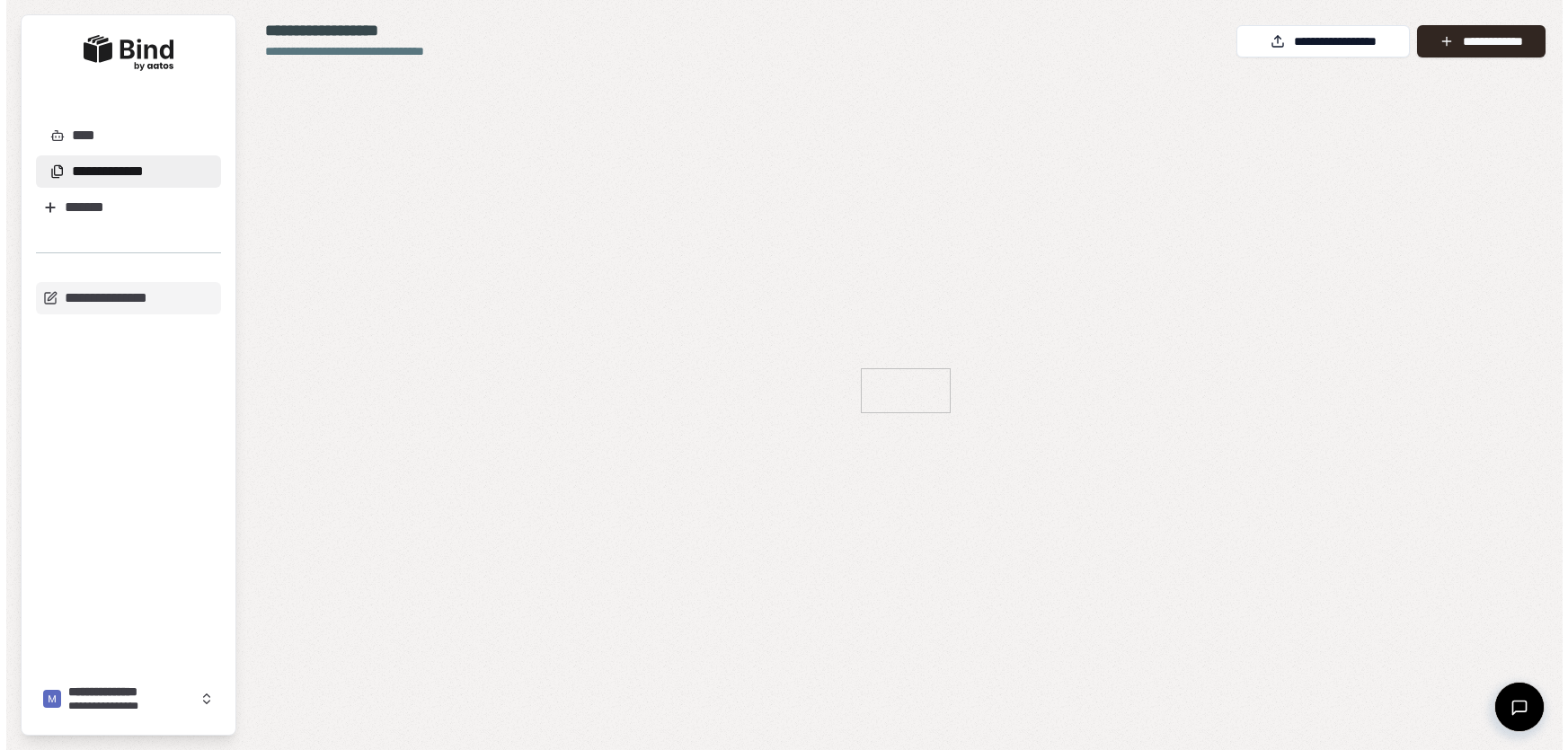 scroll, scrollTop: 0, scrollLeft: 0, axis: both 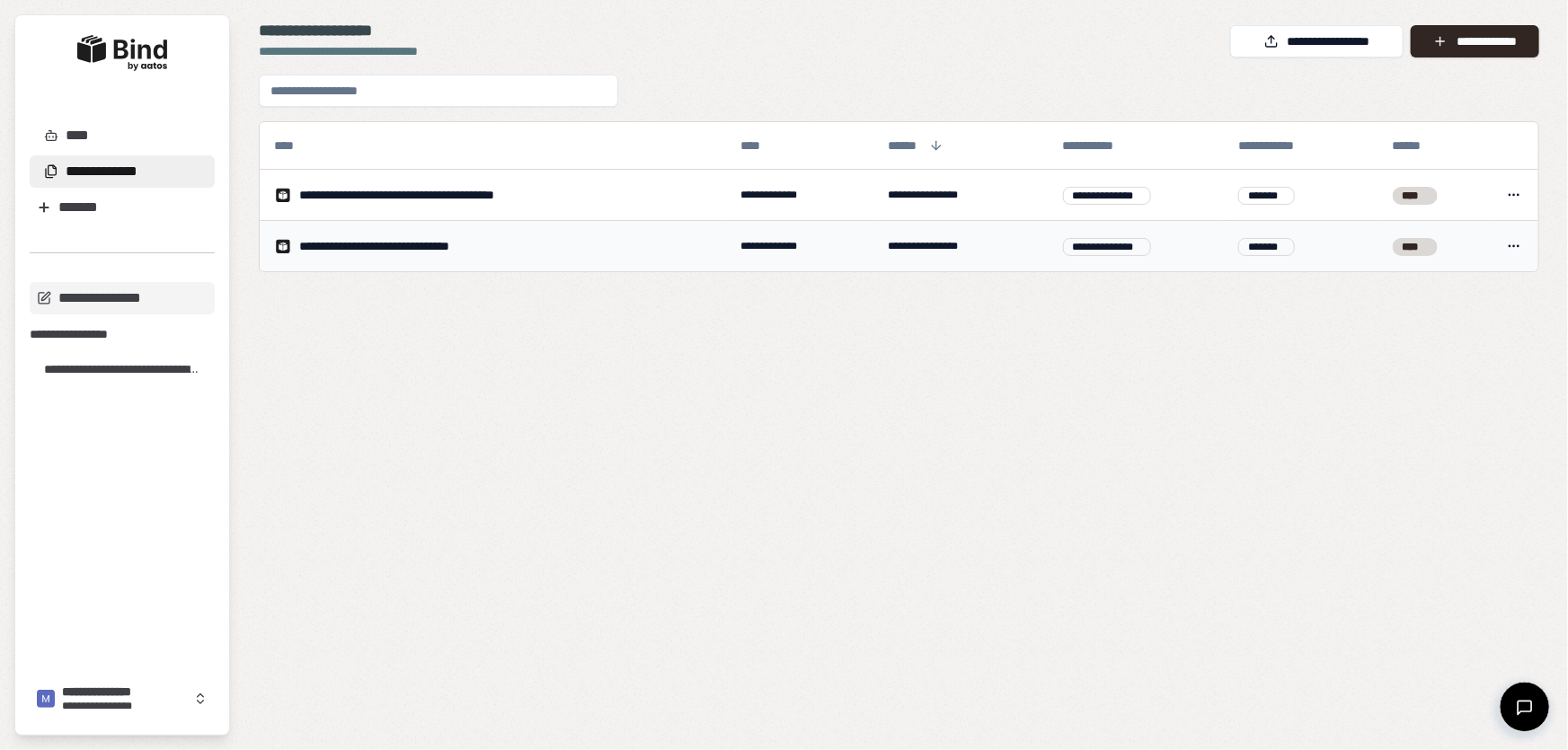 click on "**********" at bounding box center (396, 246) 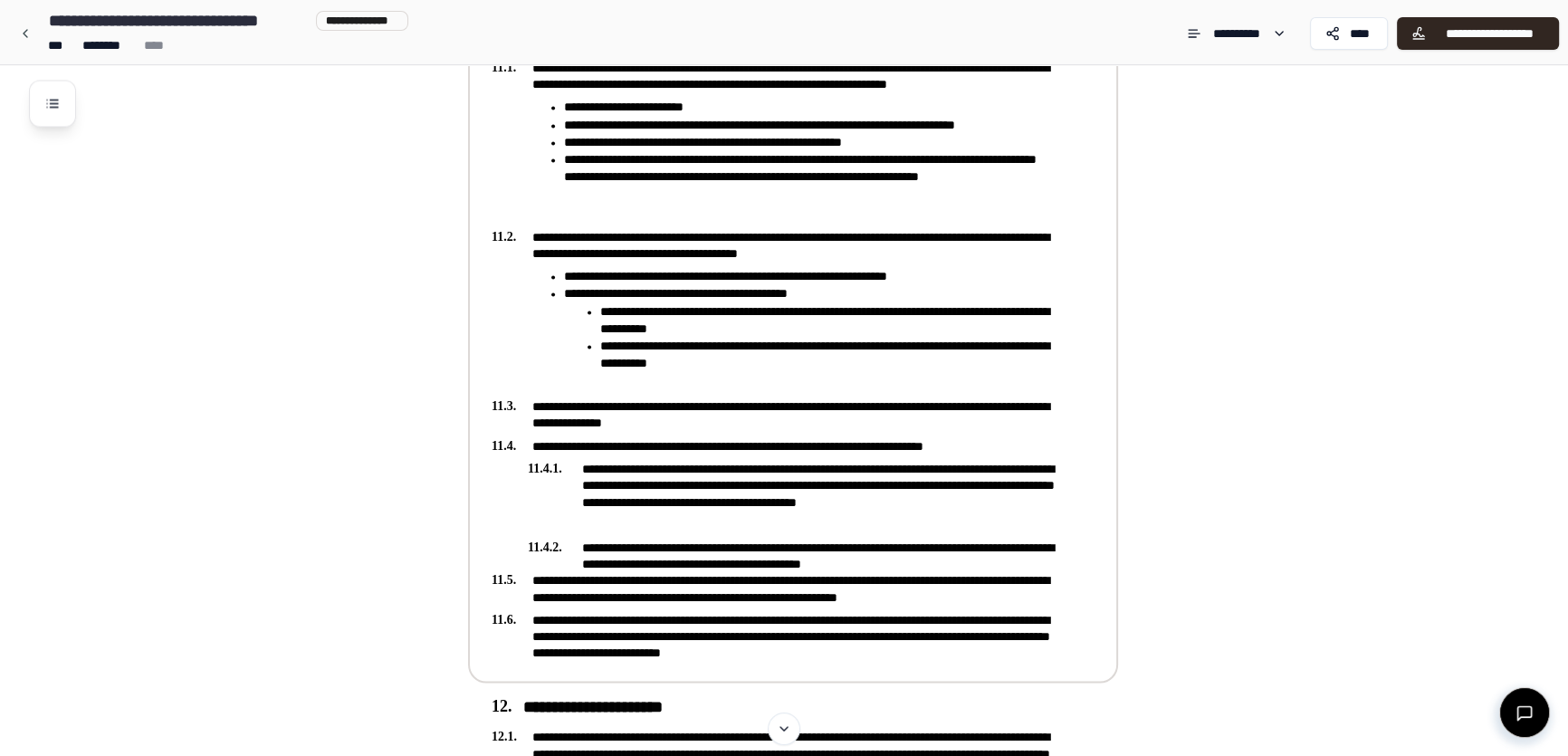 scroll, scrollTop: 3785, scrollLeft: 0, axis: vertical 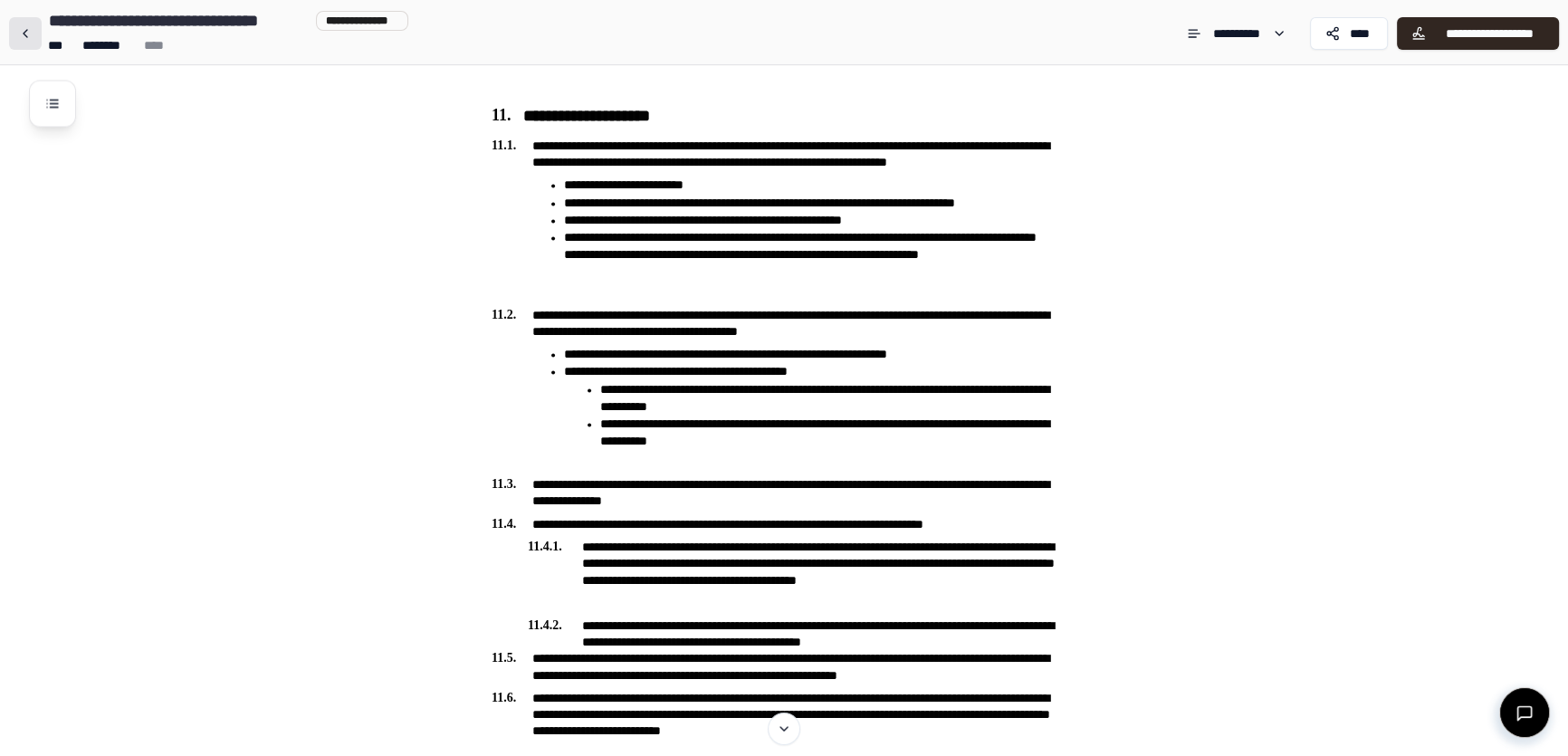 click at bounding box center (25, 33) 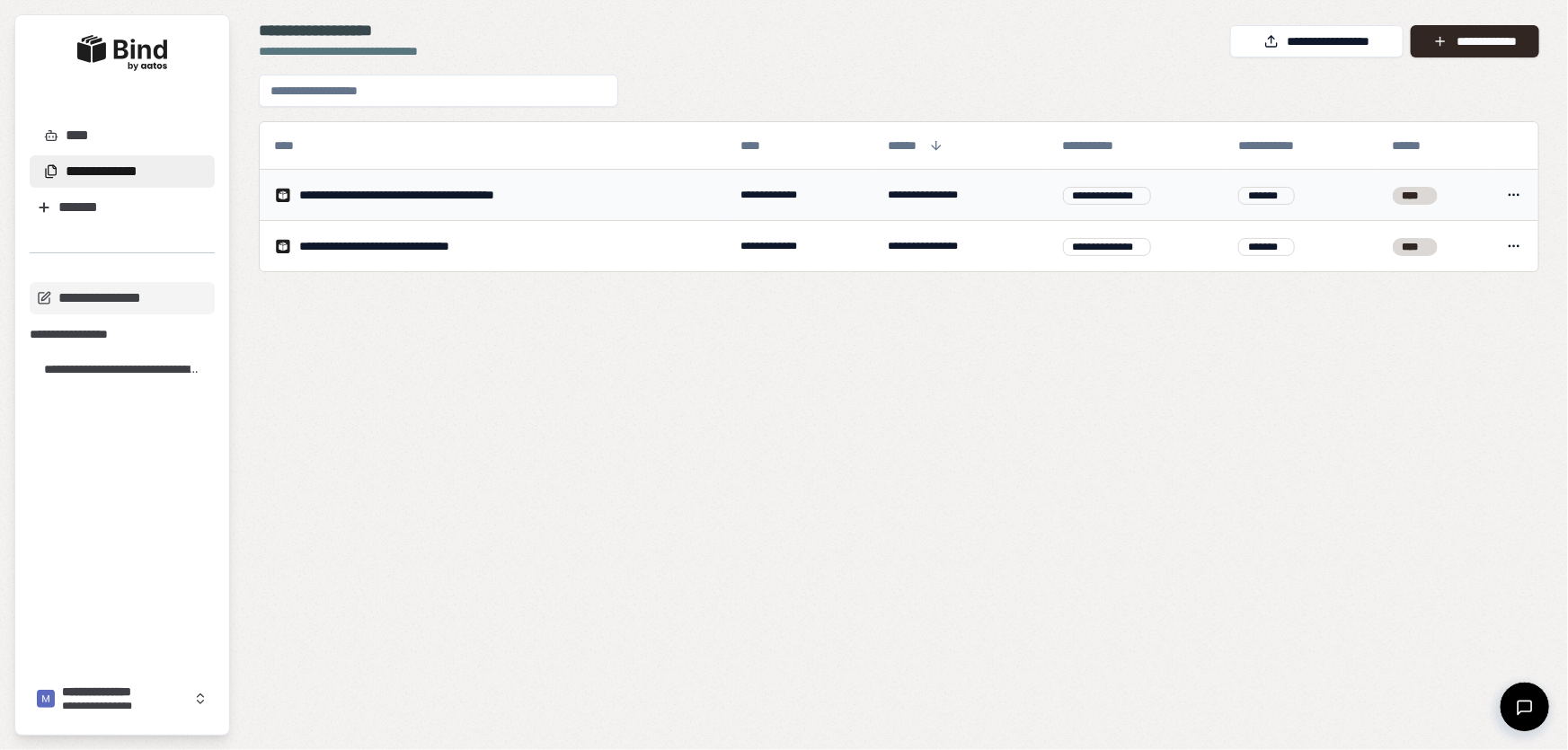 click on "**********" at bounding box center [492, 195] 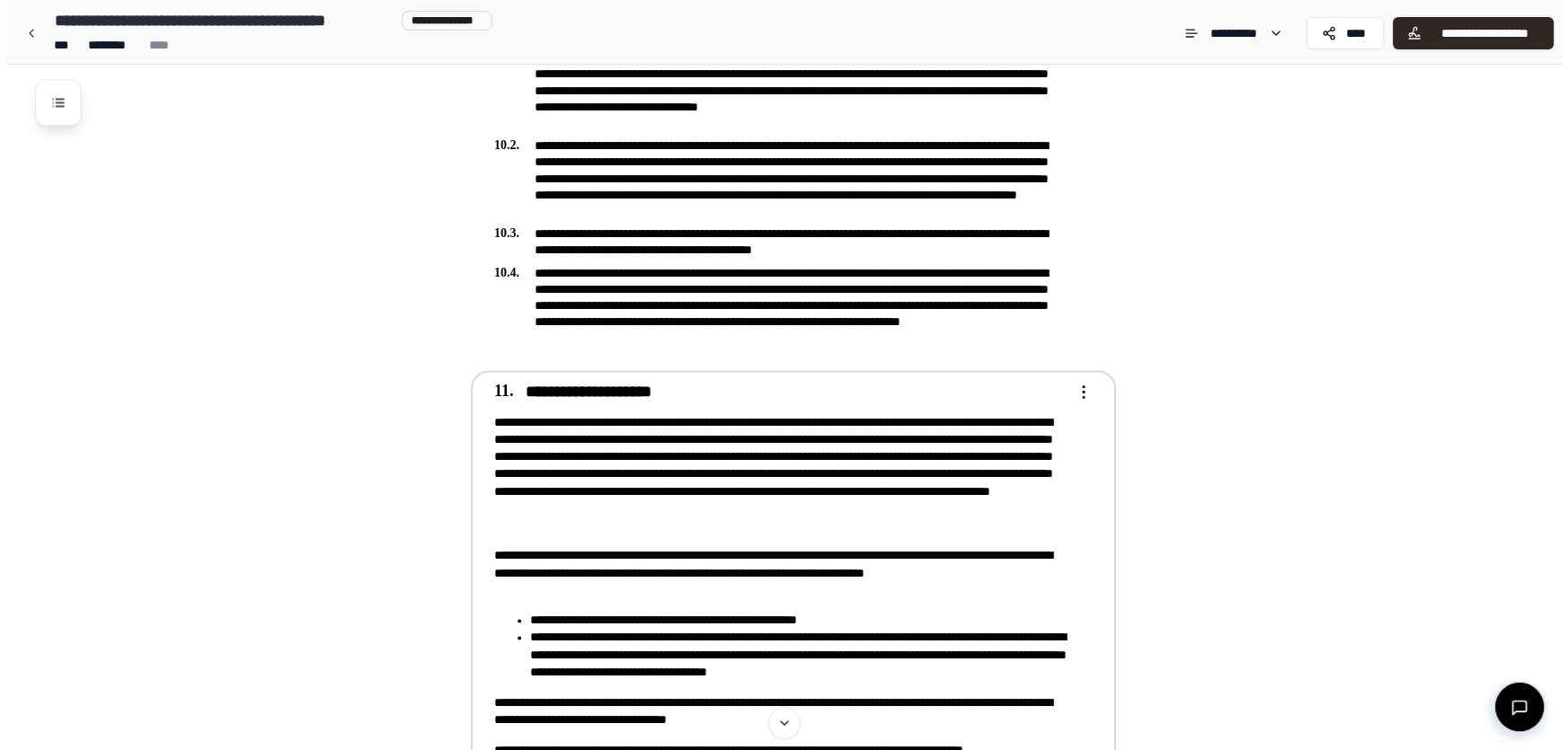 scroll, scrollTop: 3755, scrollLeft: 0, axis: vertical 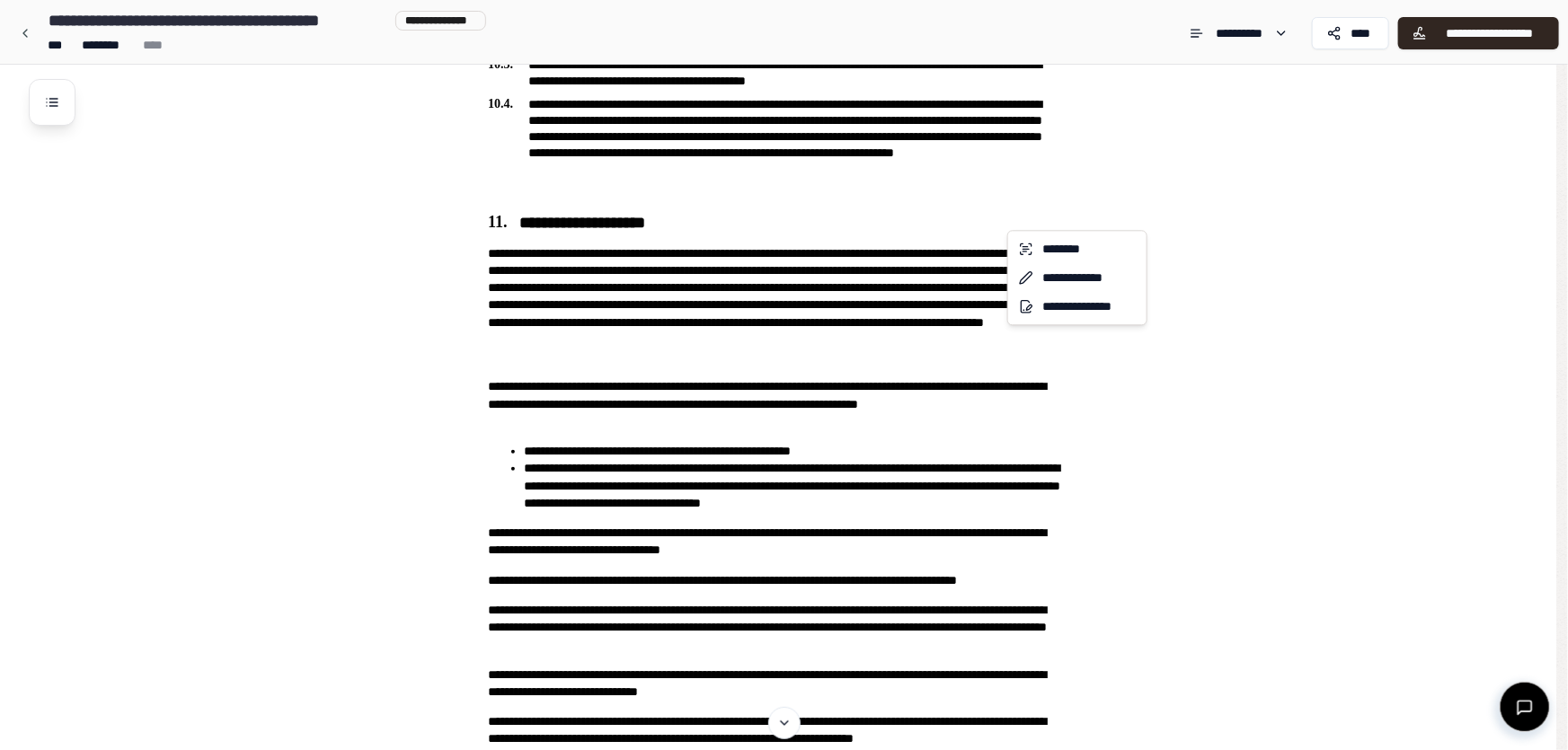 click on "**********" at bounding box center (784, 494) 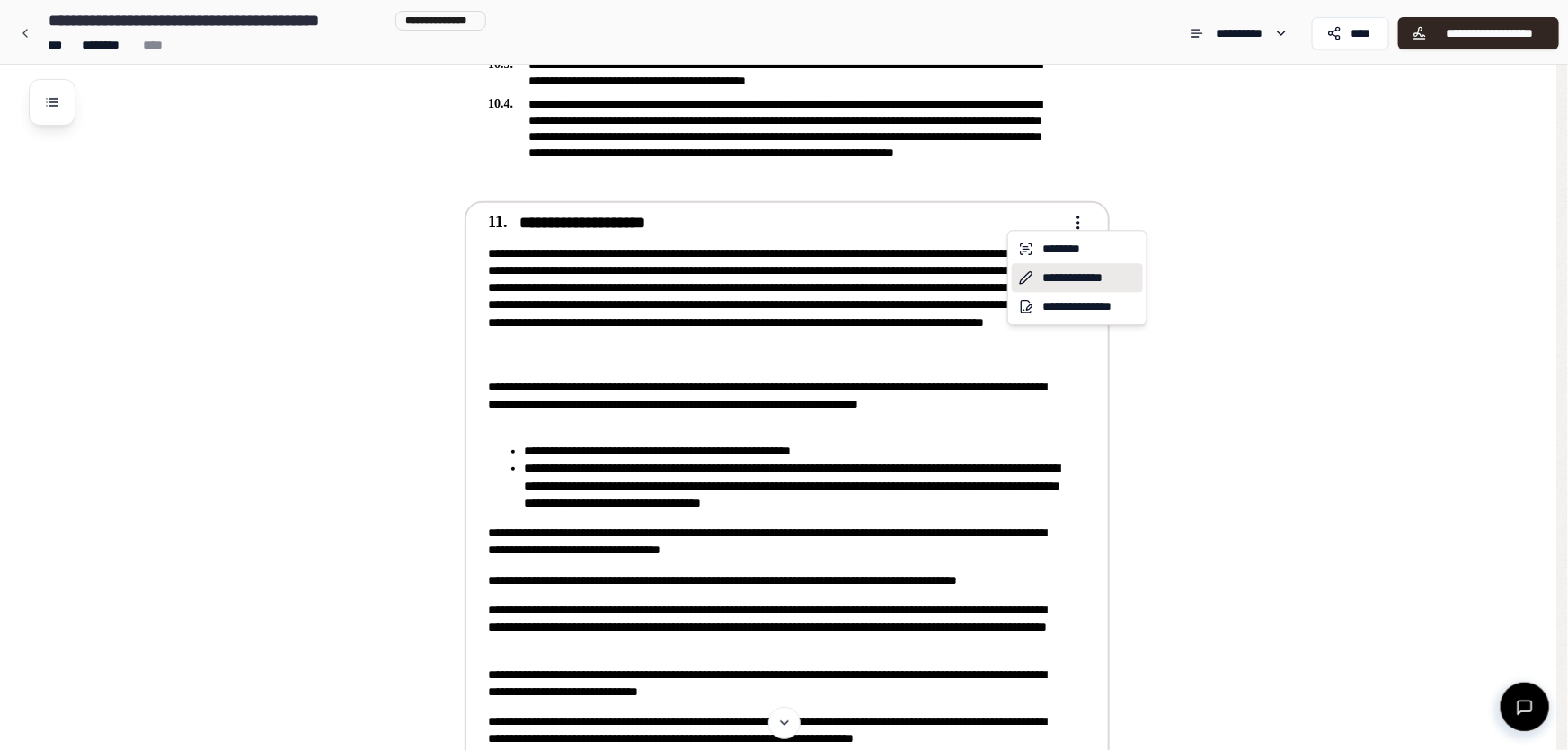 click on "**********" at bounding box center (1077, 278) 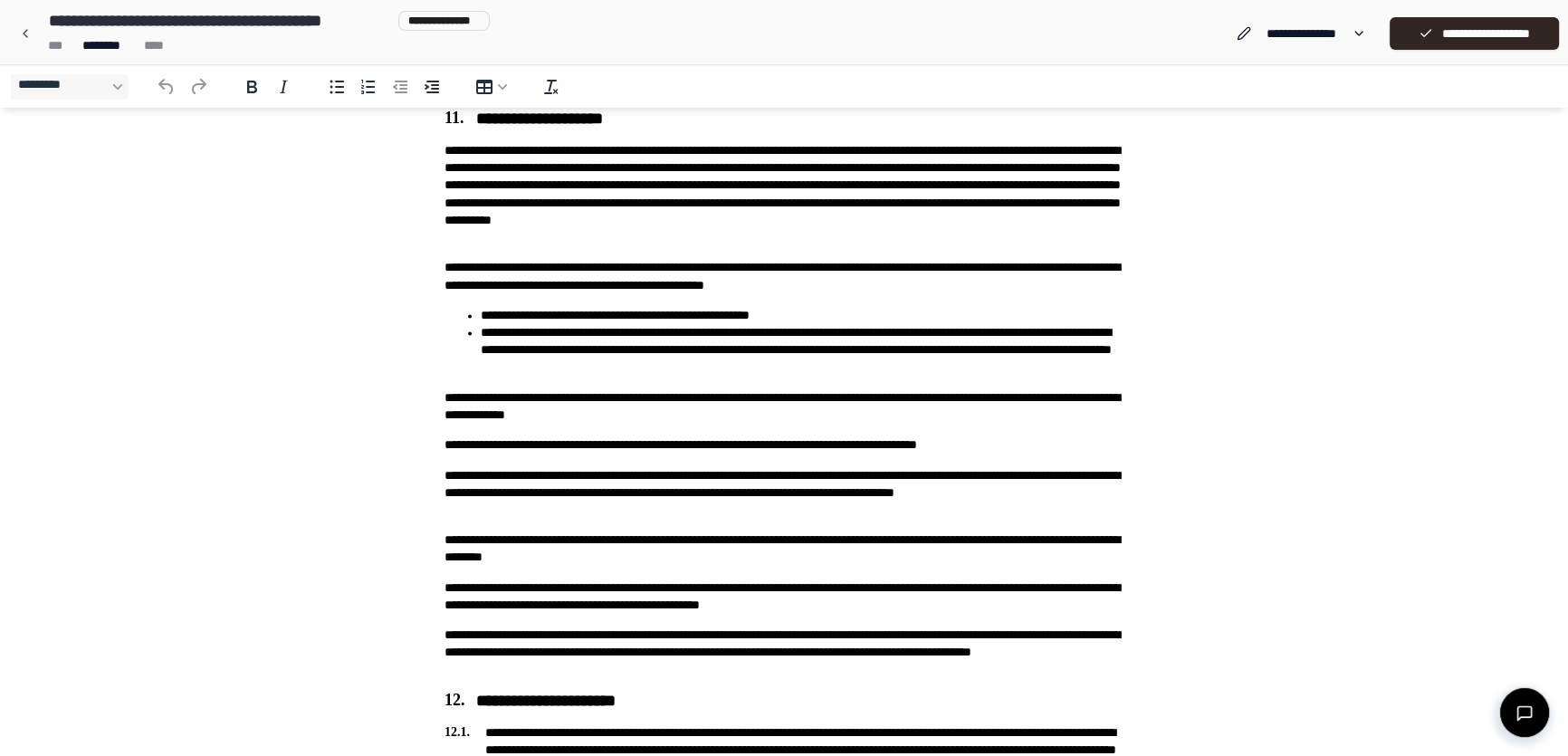 scroll, scrollTop: 3457, scrollLeft: 0, axis: vertical 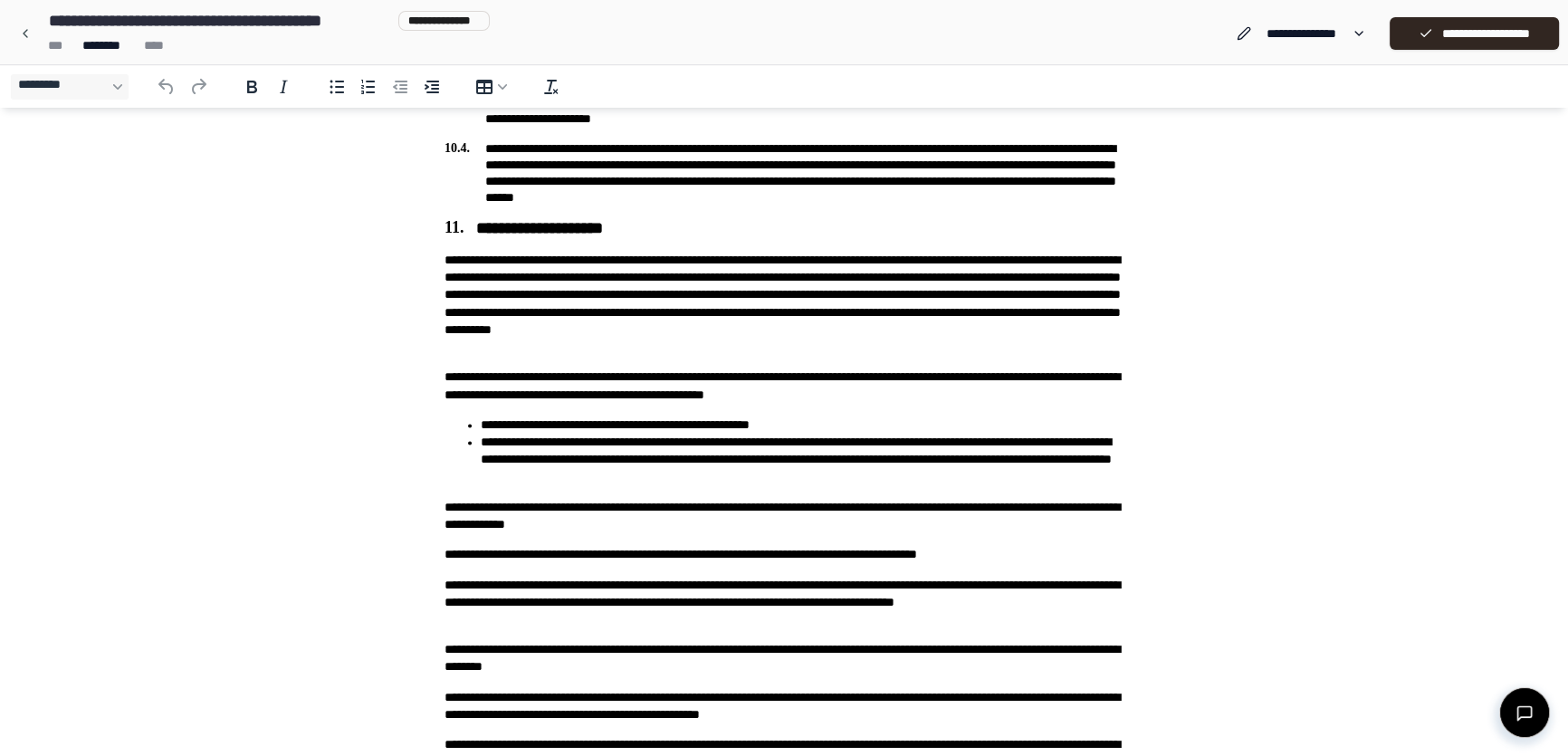 click on "**********" at bounding box center (784, 303) 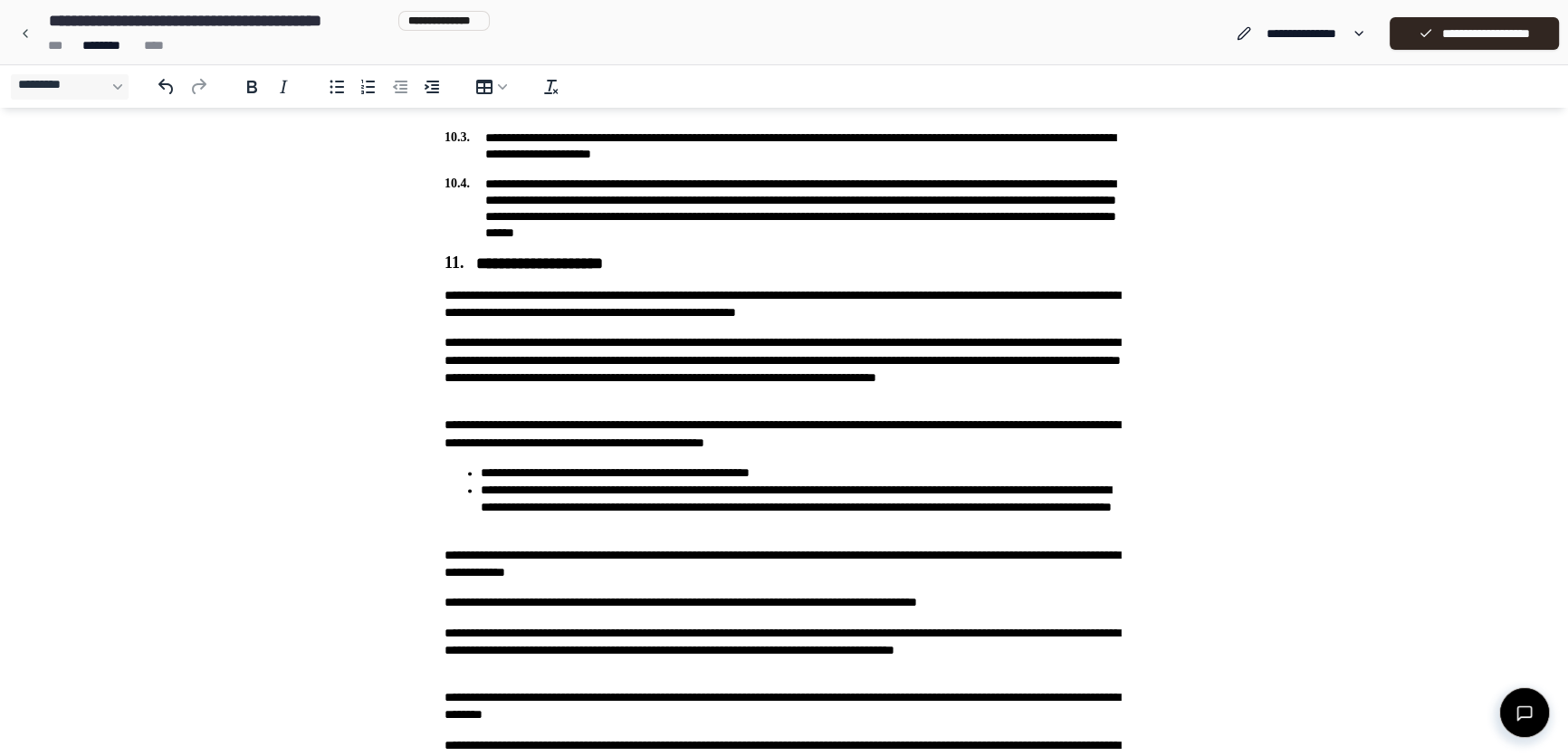 click on "**********" at bounding box center (784, 310) 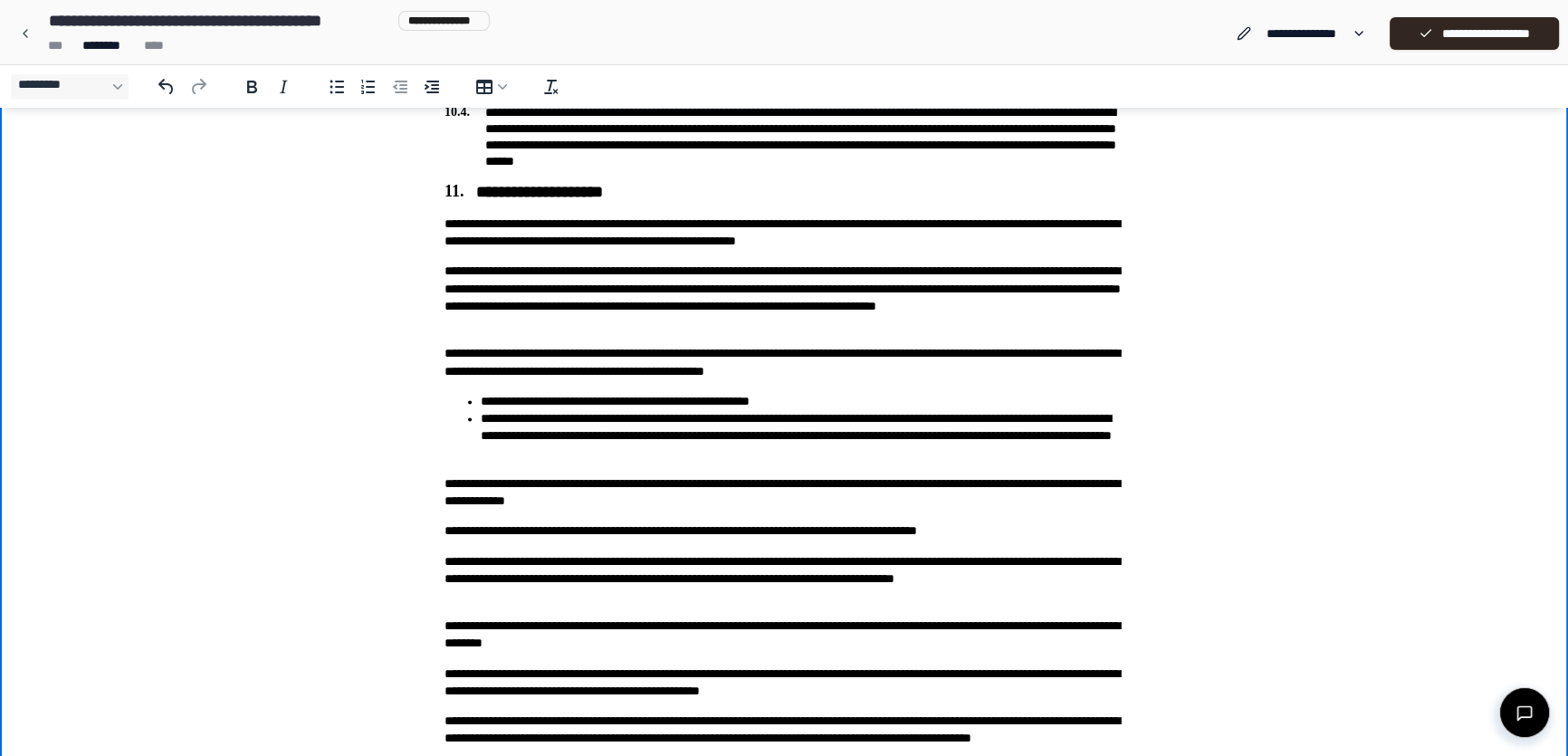scroll, scrollTop: 3292, scrollLeft: 0, axis: vertical 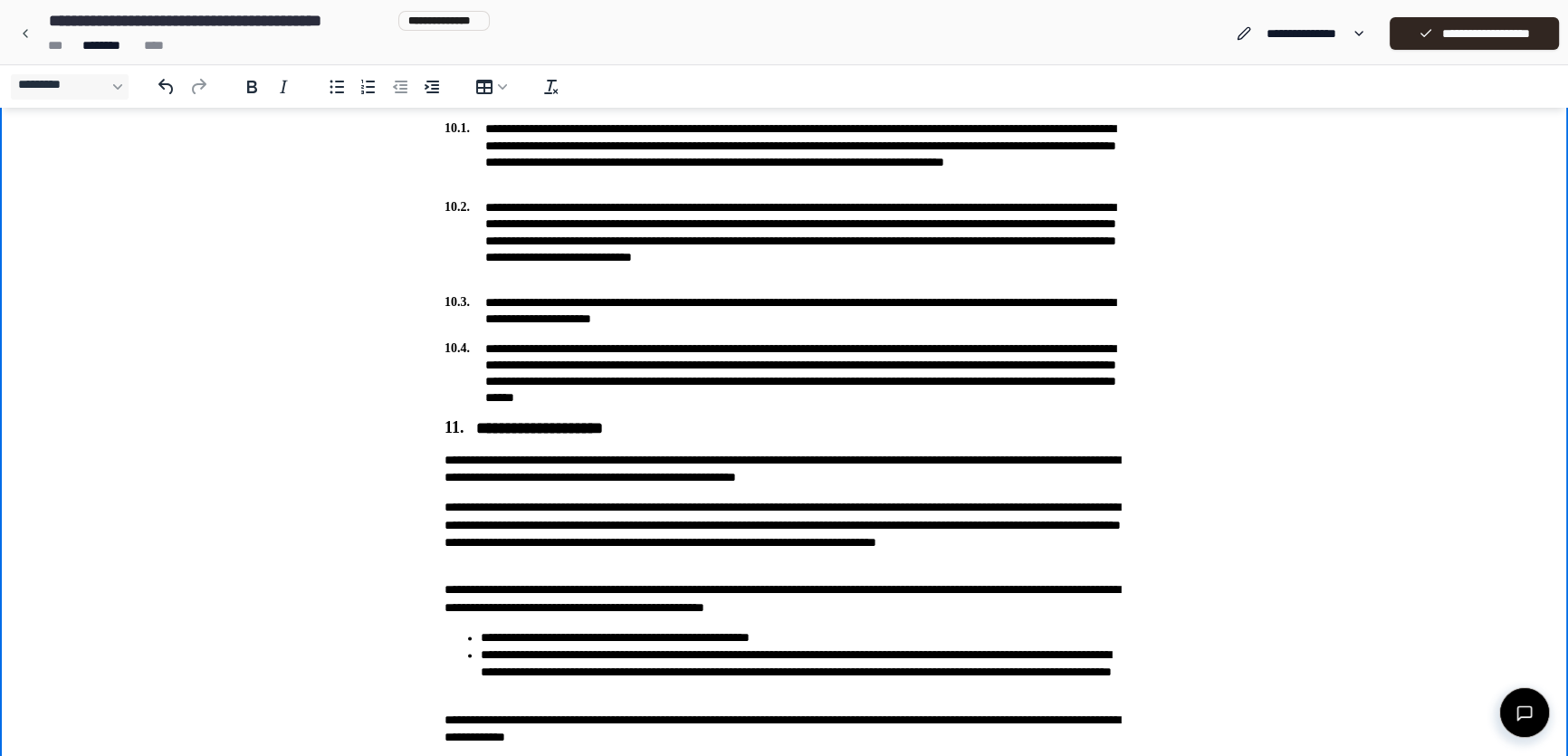 drag, startPoint x: 444, startPoint y: 506, endPoint x: 466, endPoint y: 506, distance: 22 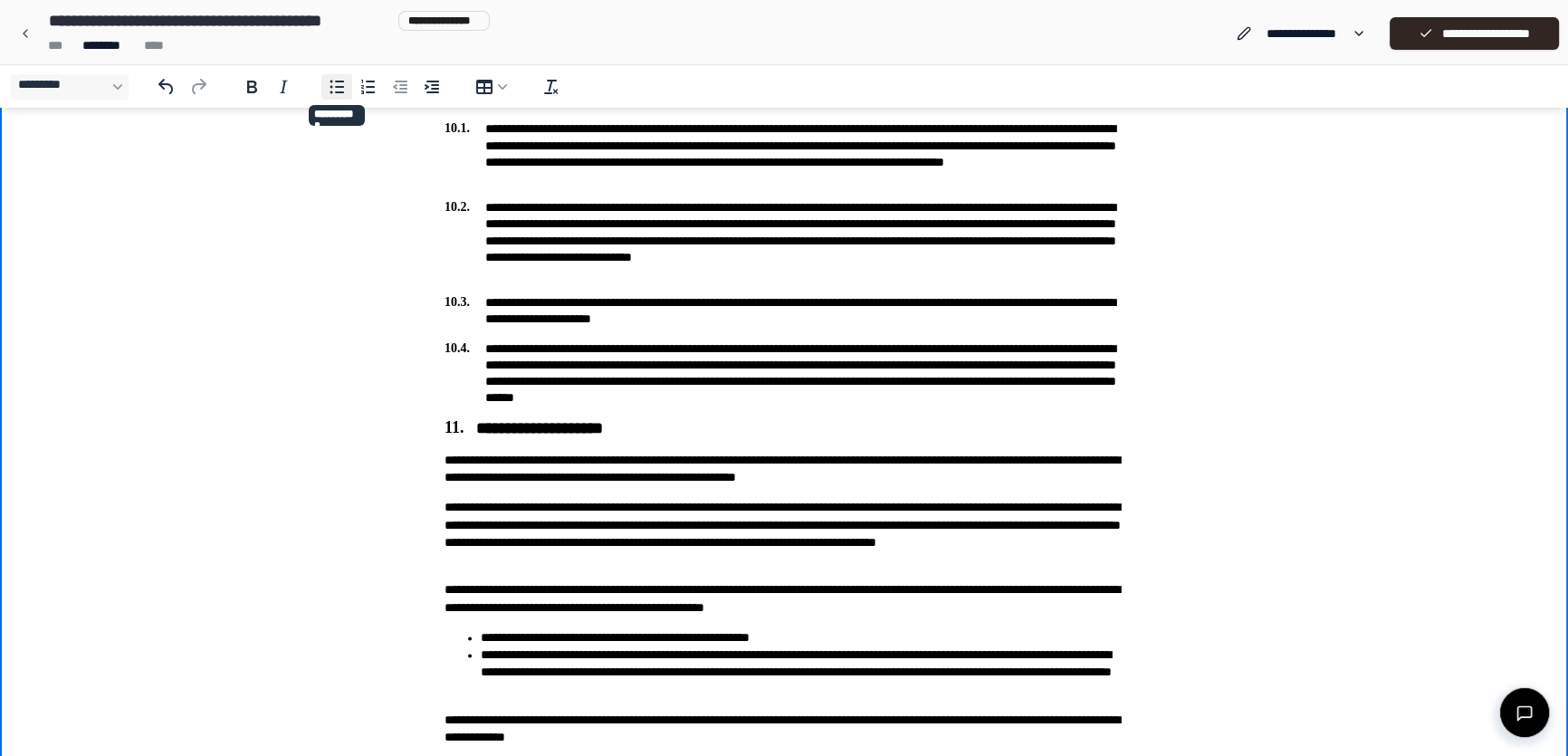 click 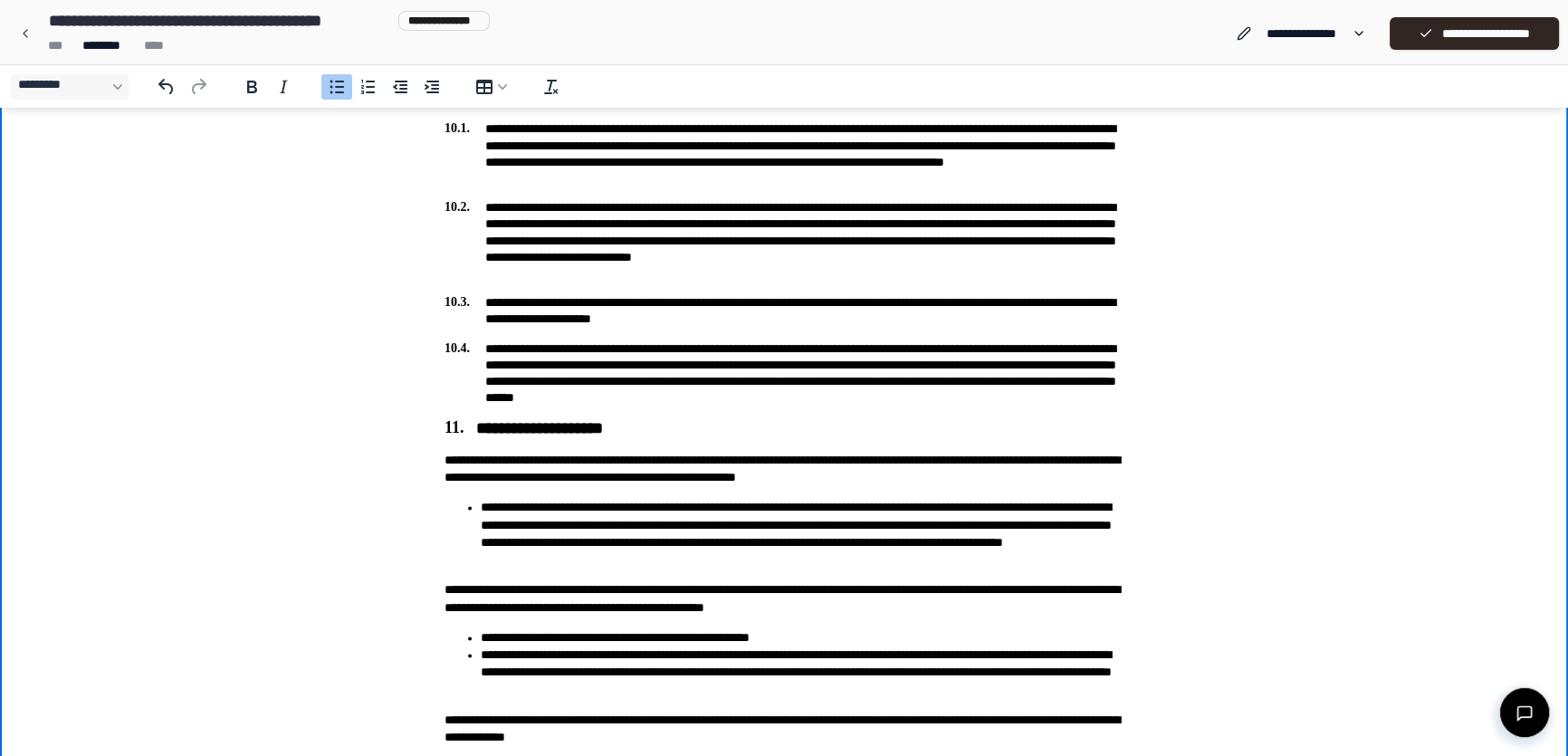 type 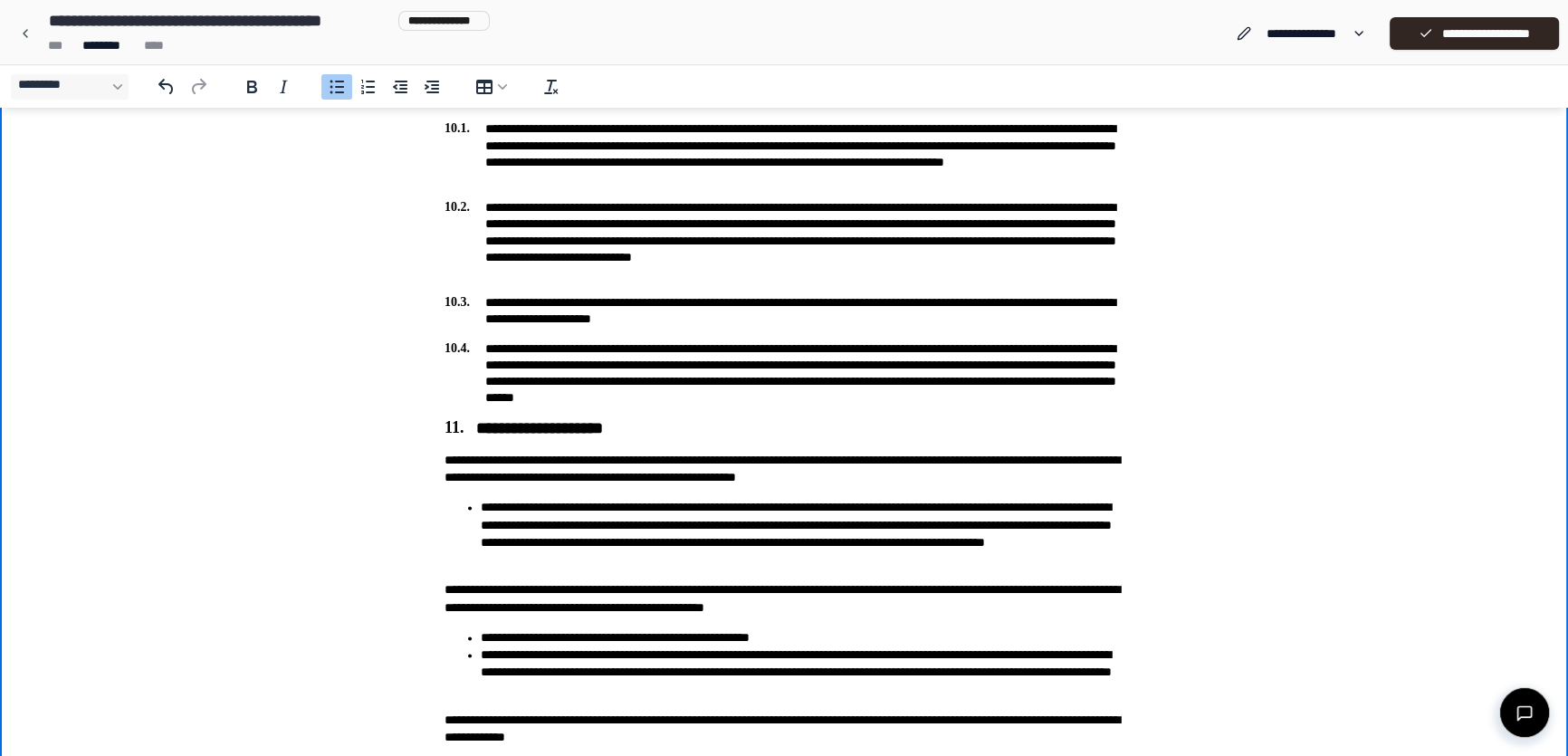 click on "**********" at bounding box center (802, 533) 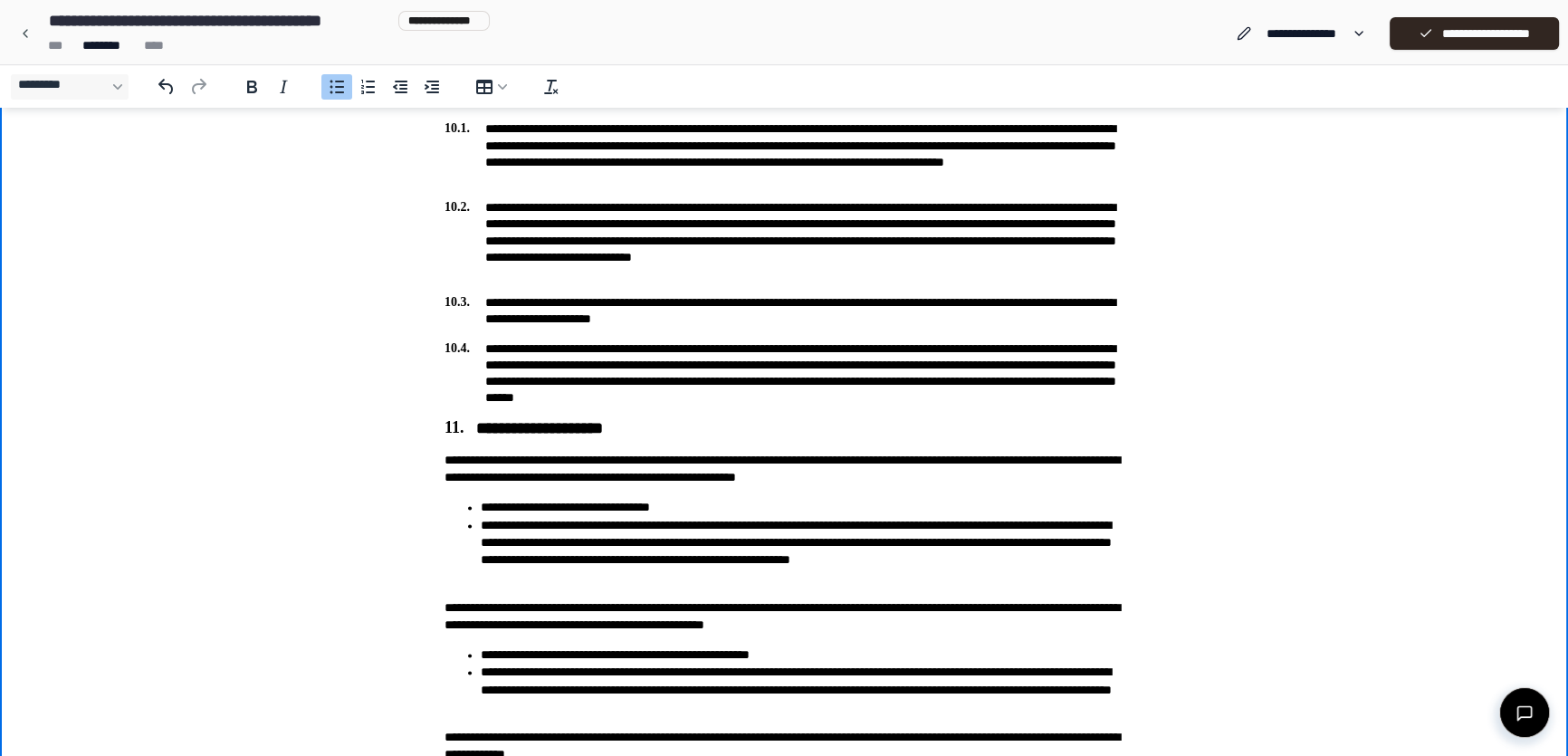 click on "**********" at bounding box center (802, 551) 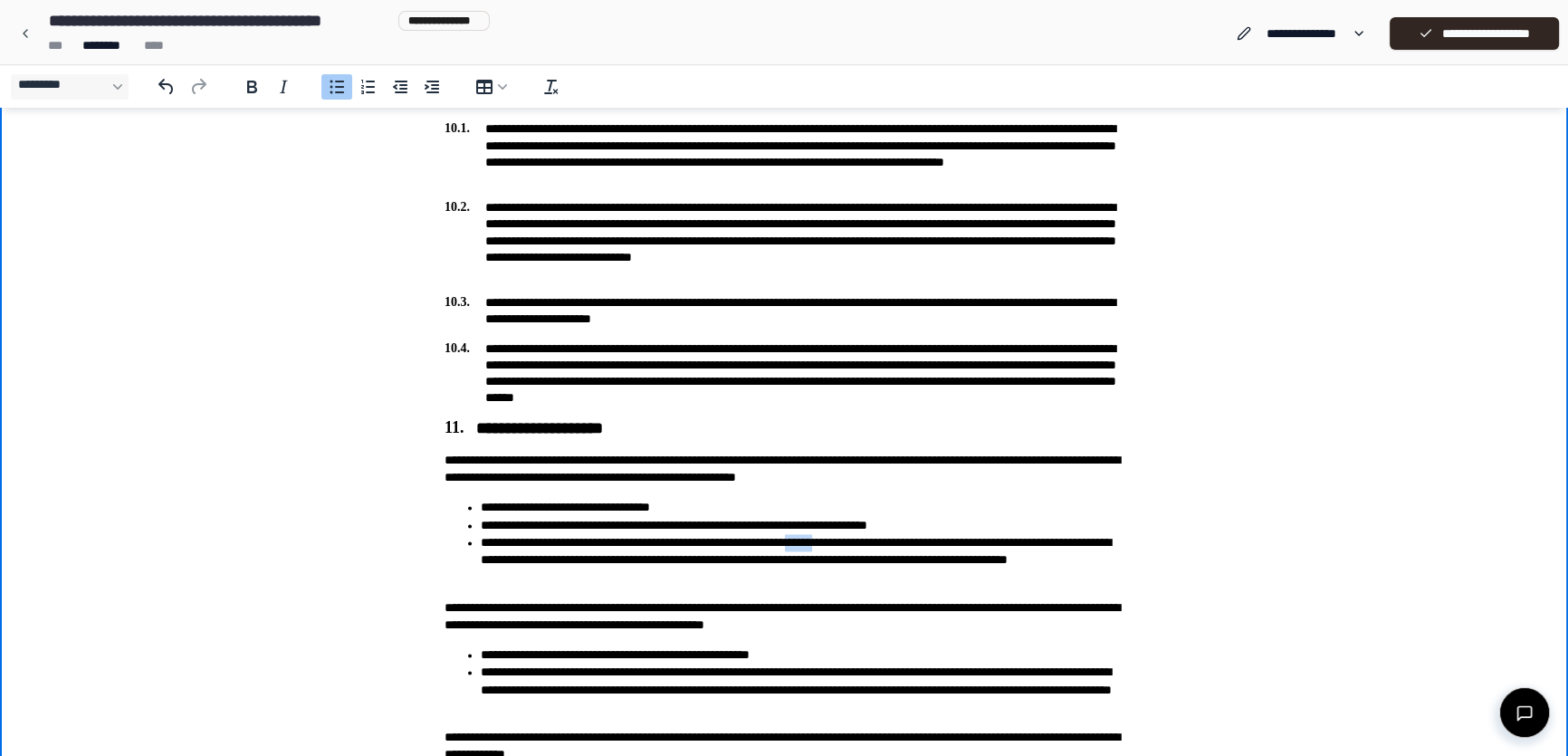 drag, startPoint x: 870, startPoint y: 542, endPoint x: 893, endPoint y: 541, distance: 23.021729 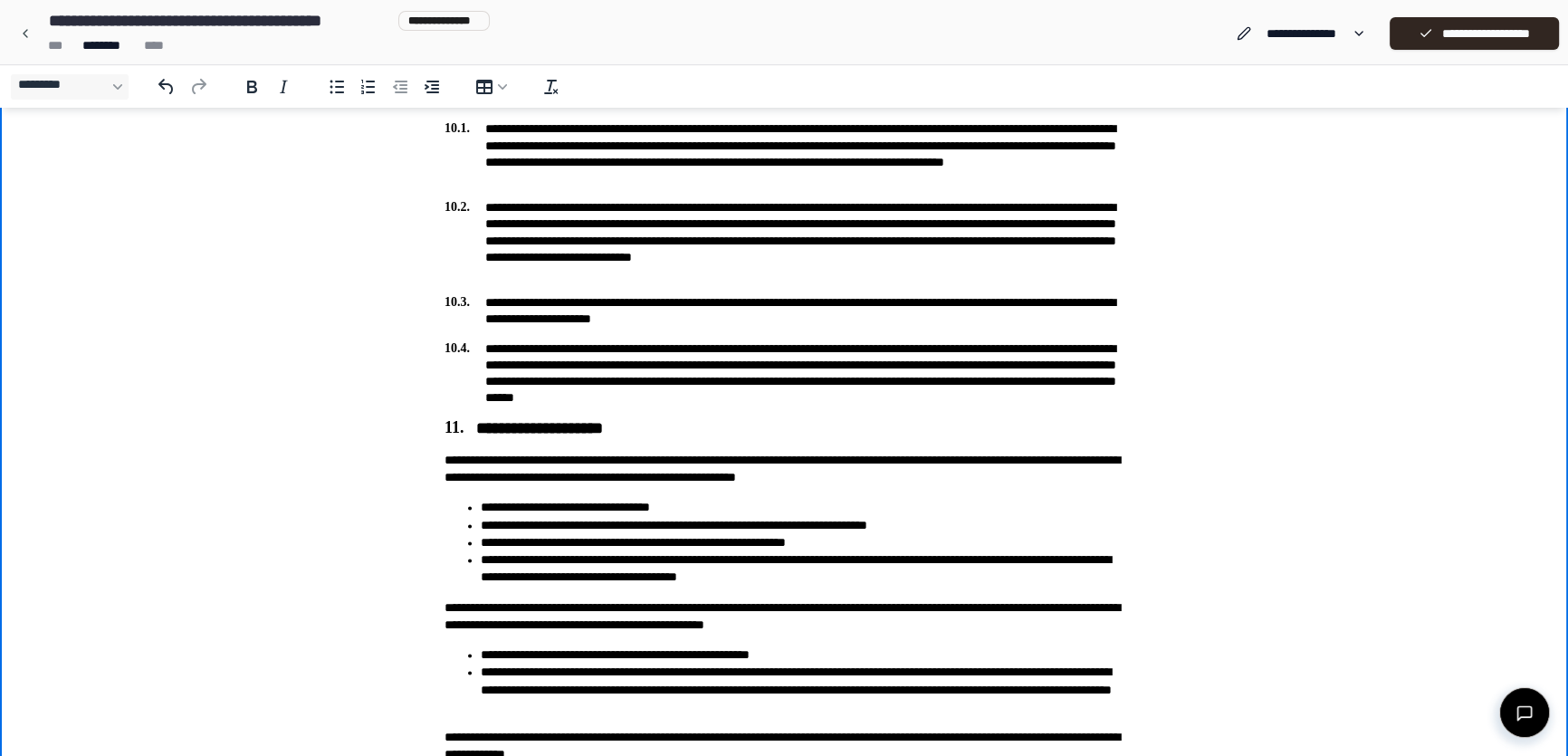 click on "**********" at bounding box center [784, 483] 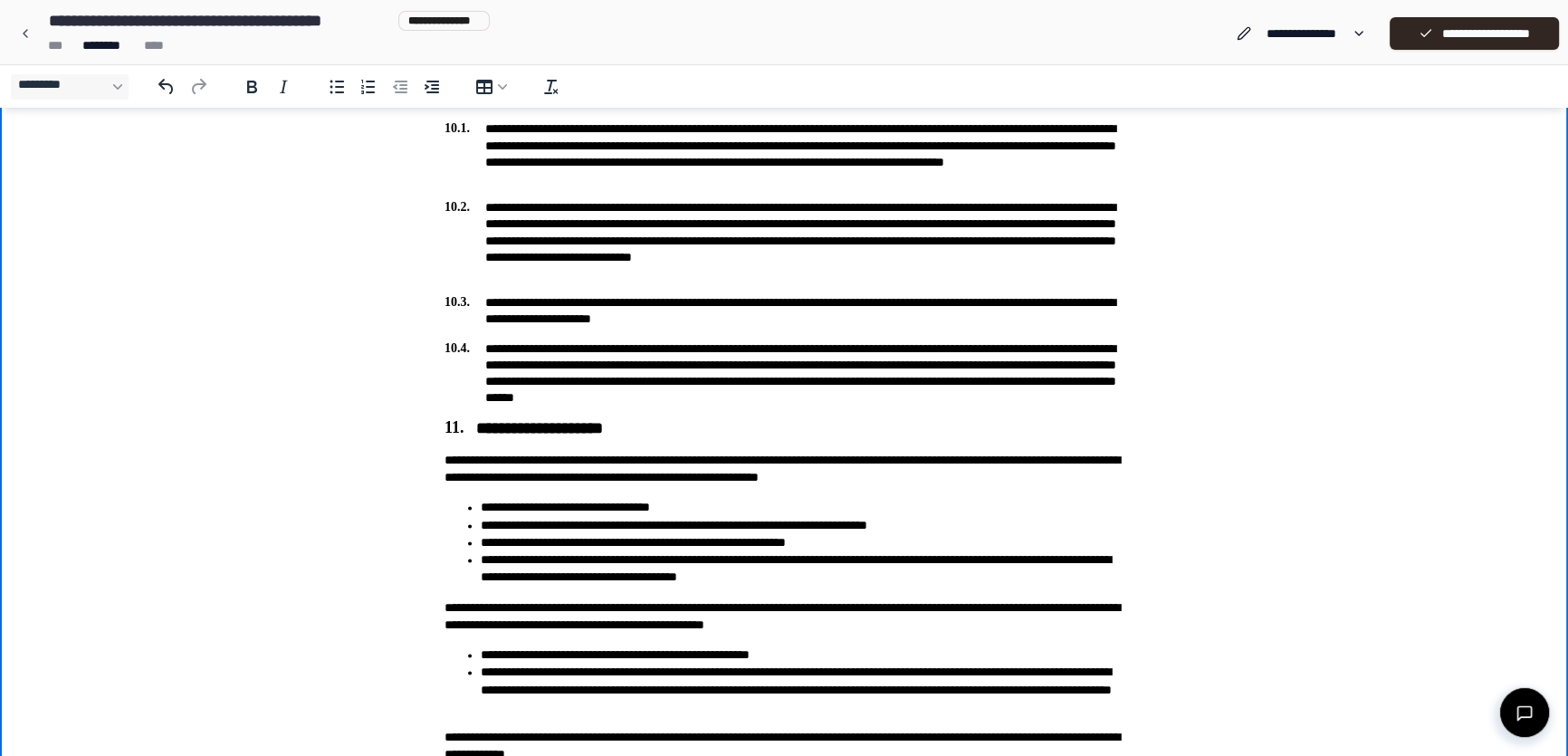click on "**********" at bounding box center [784, 373] 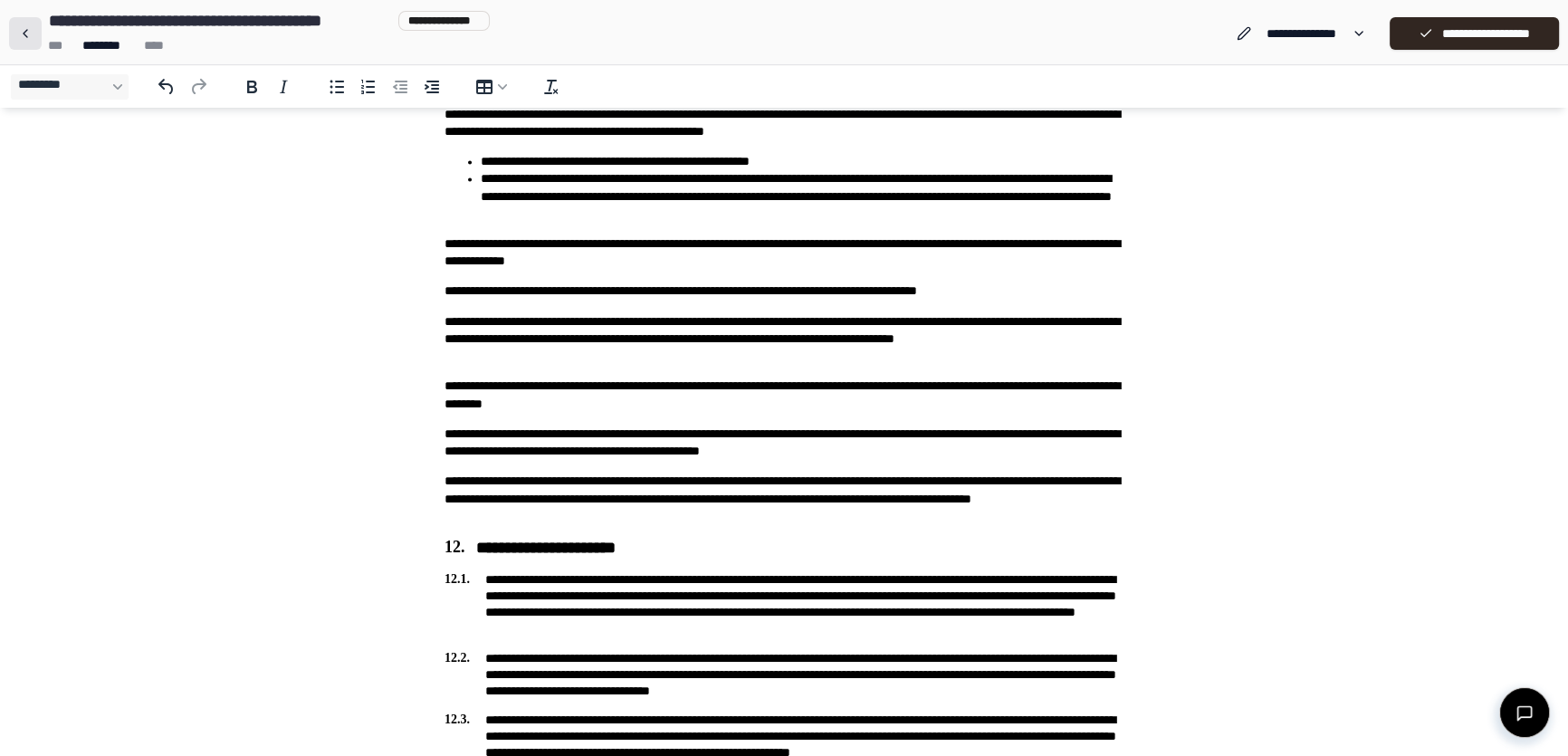 click at bounding box center (25, 33) 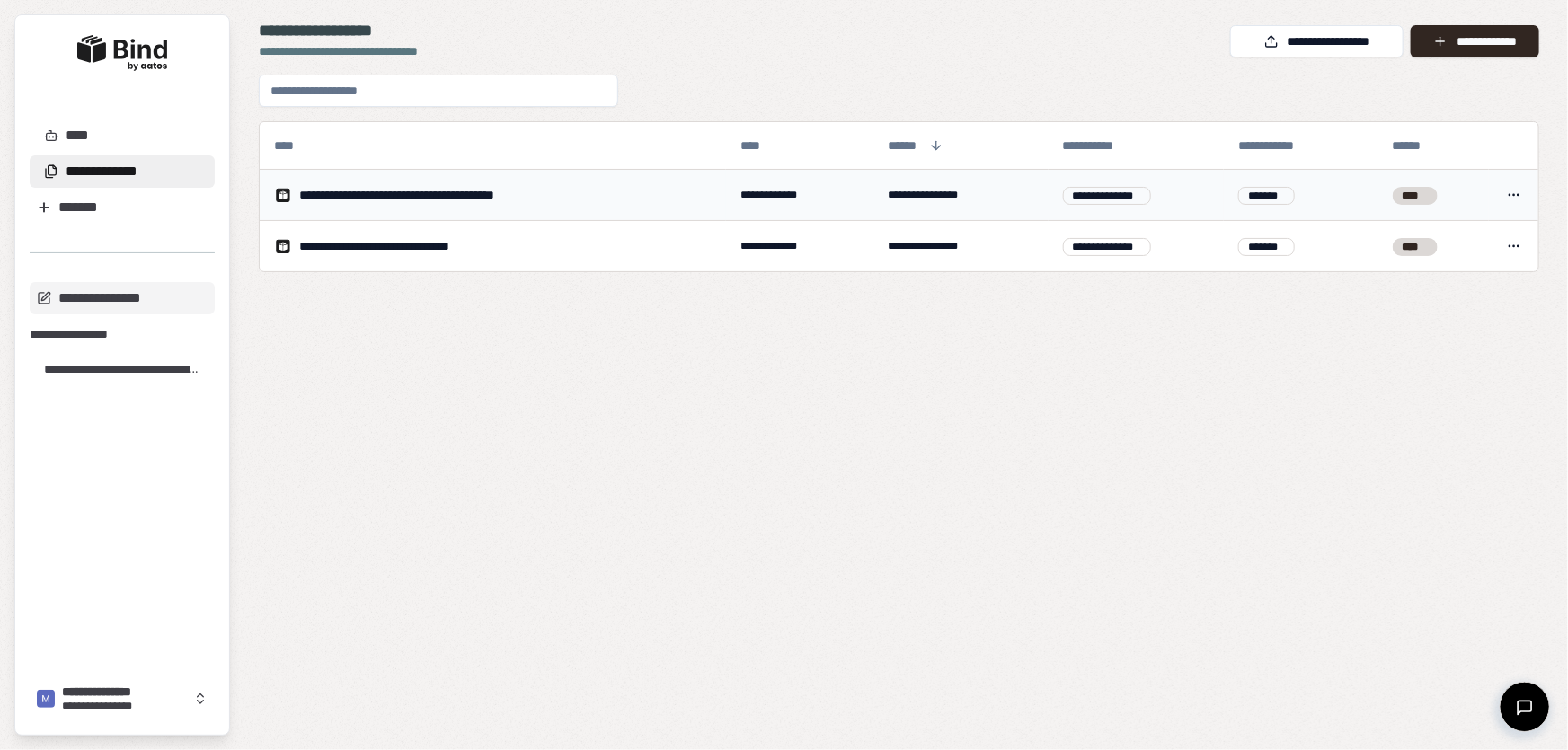 click on "**********" at bounding box center [428, 195] 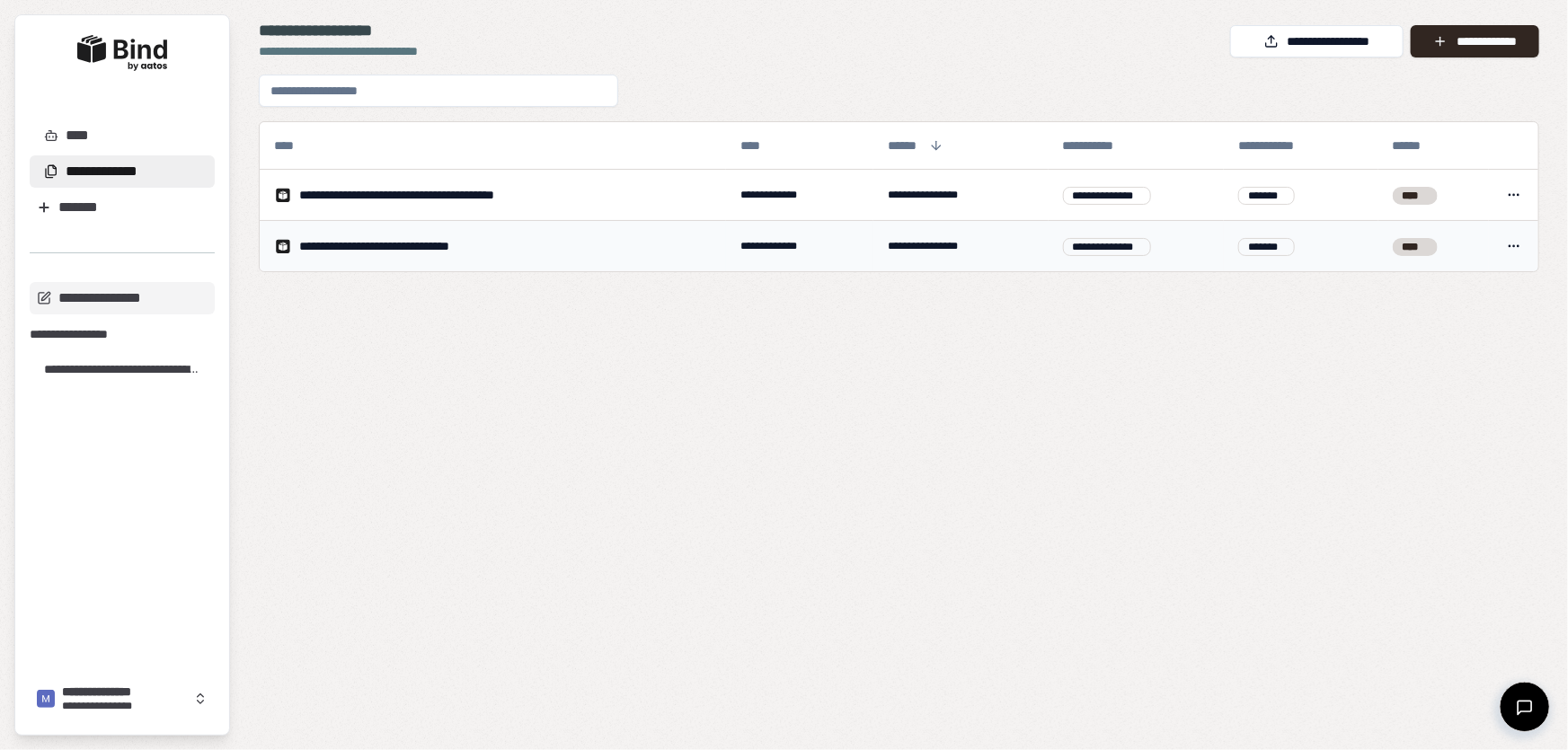 click on "**********" at bounding box center (492, 246) 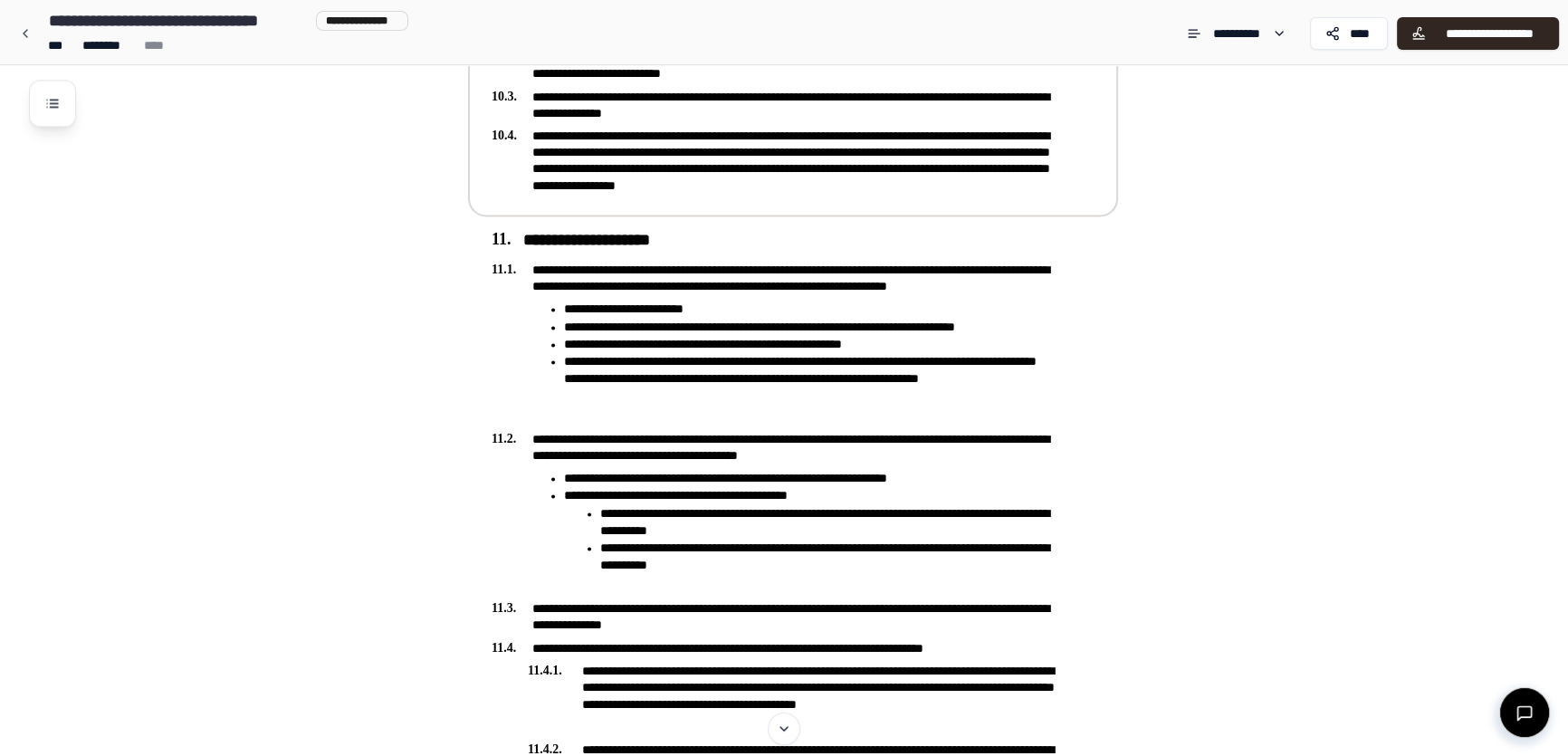 scroll, scrollTop: 3785, scrollLeft: 0, axis: vertical 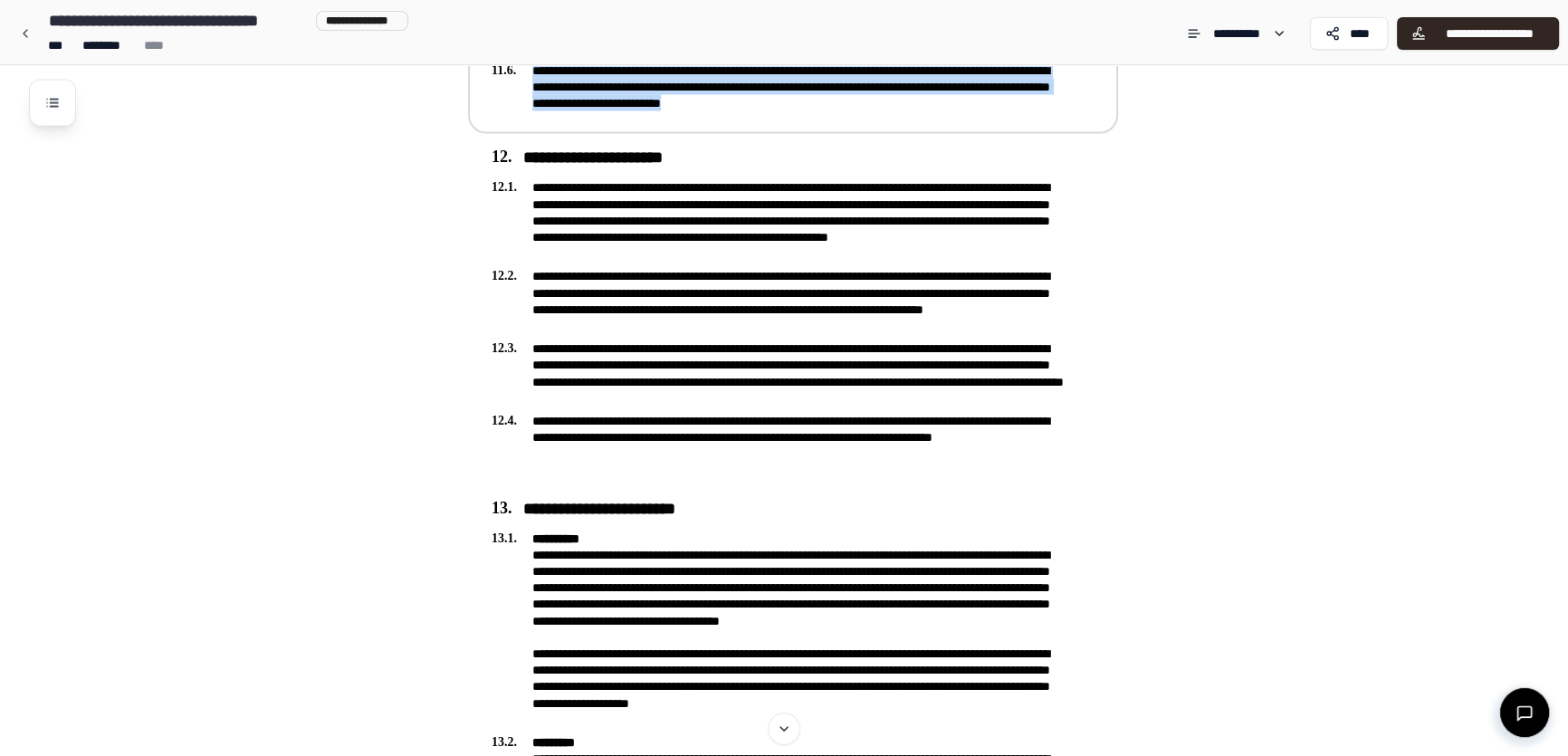 drag, startPoint x: 520, startPoint y: 99, endPoint x: 935, endPoint y: 100, distance: 415.0012 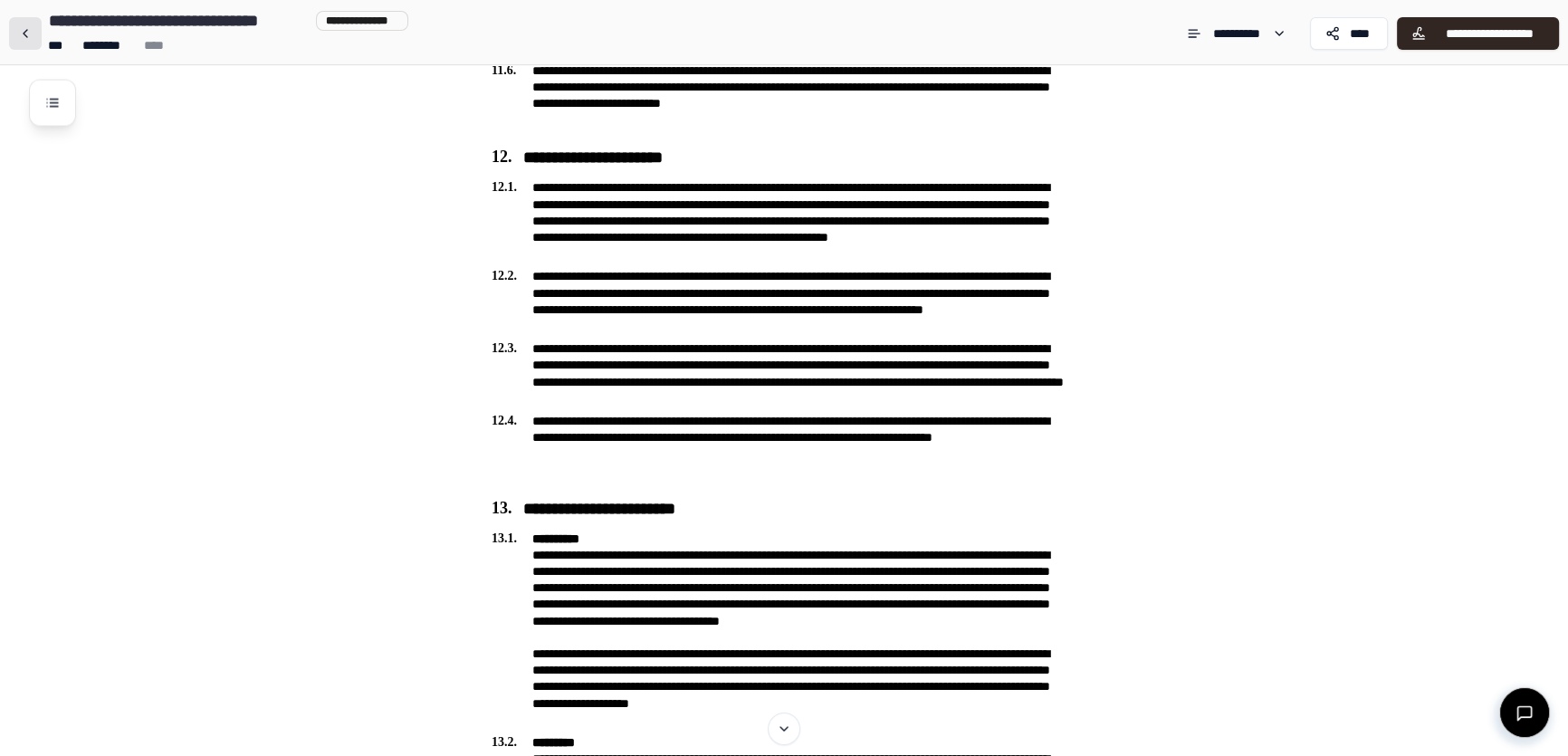 click at bounding box center (25, 33) 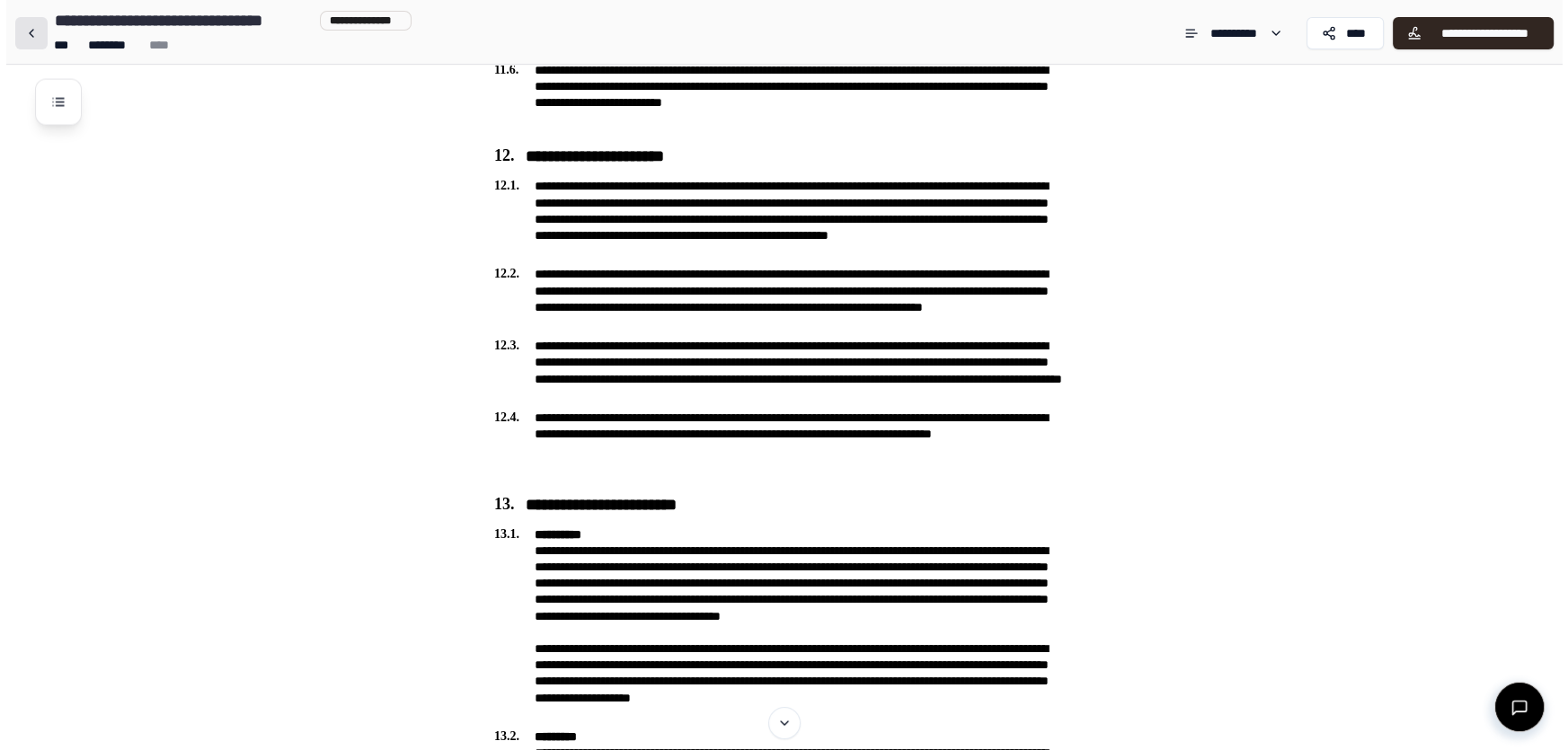 scroll, scrollTop: 0, scrollLeft: 0, axis: both 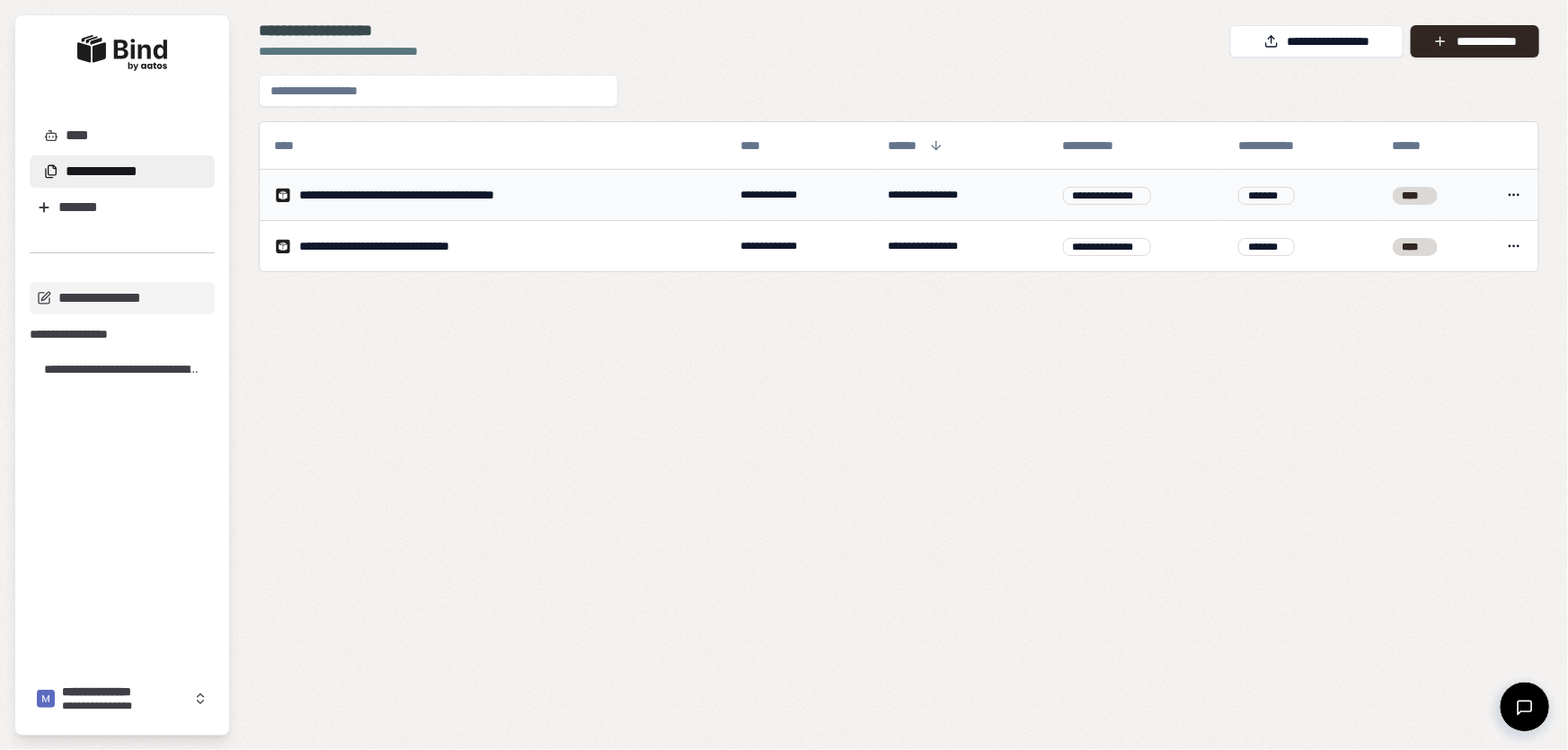 click on "**********" at bounding box center (492, 195) 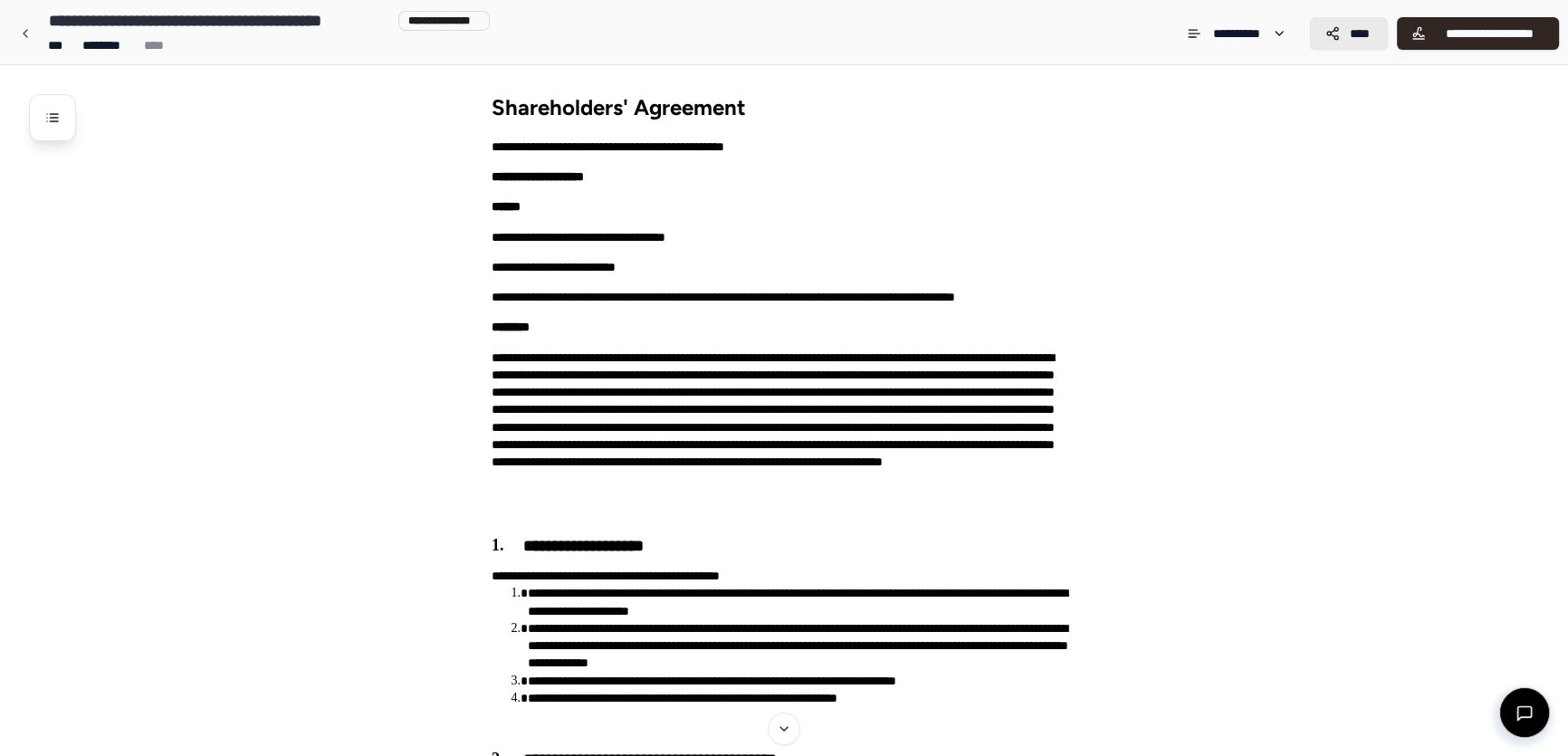 click on "****" at bounding box center (1360, 33) 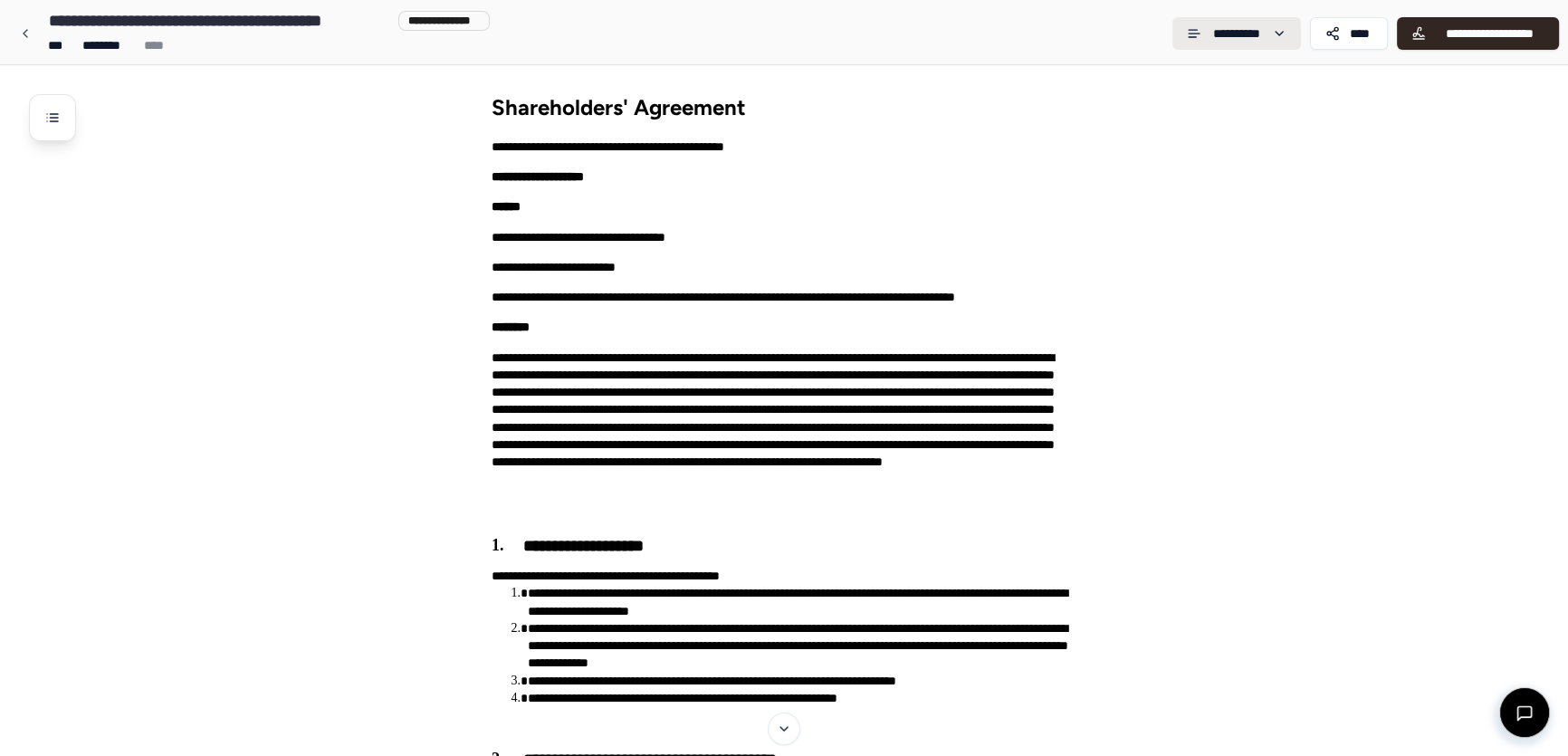 click on "**********" at bounding box center [784, 4298] 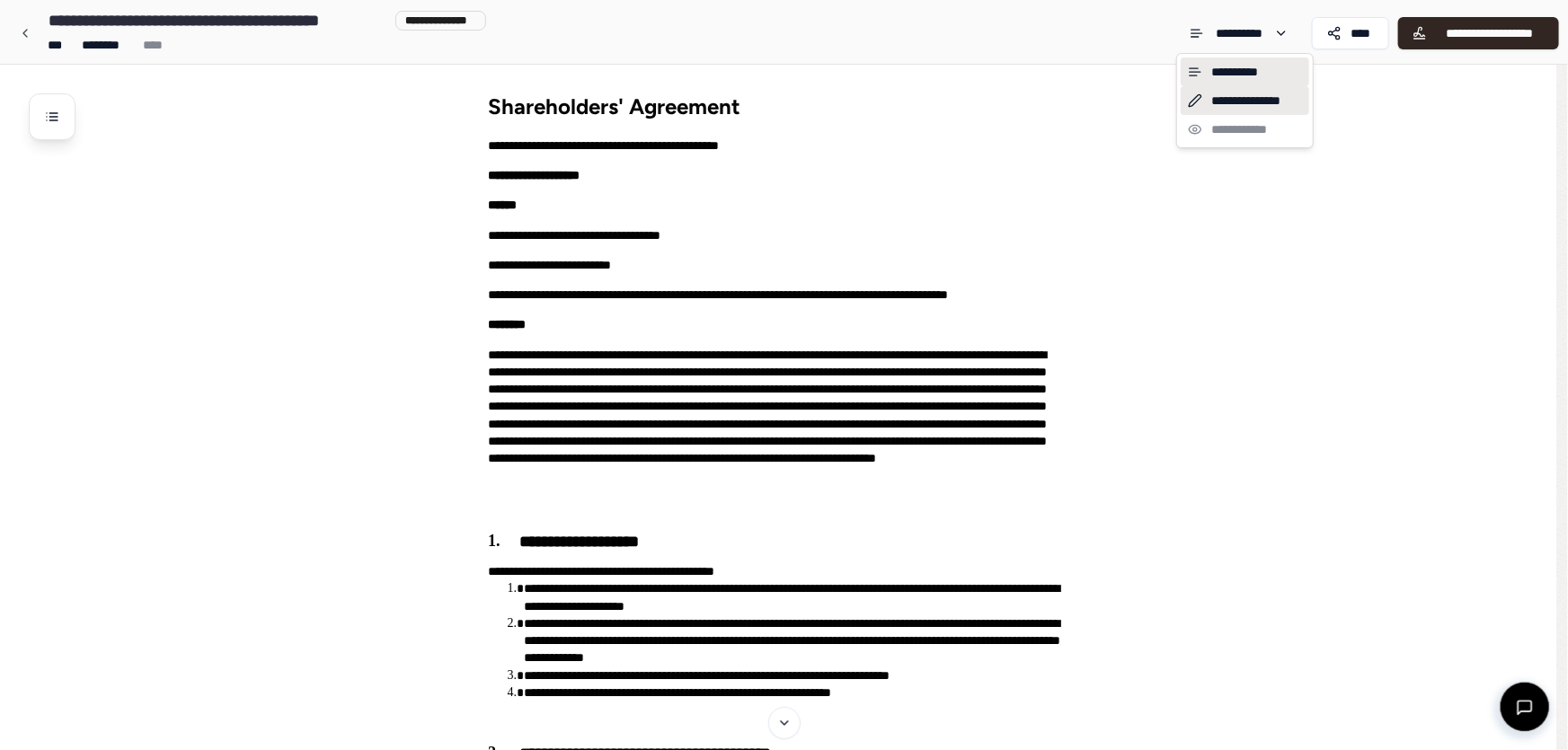 click on "**********" at bounding box center [1245, 101] 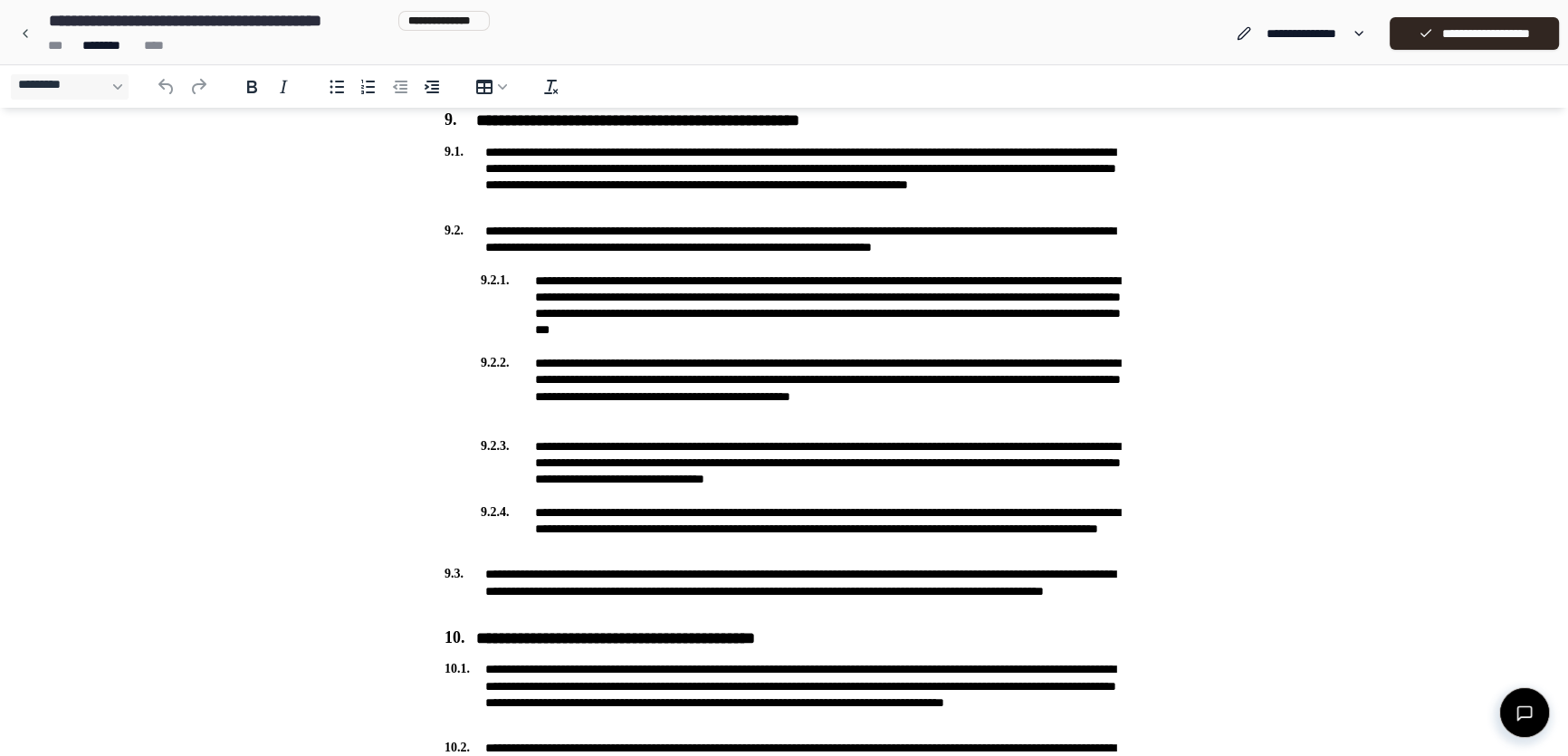 scroll, scrollTop: 3292, scrollLeft: 0, axis: vertical 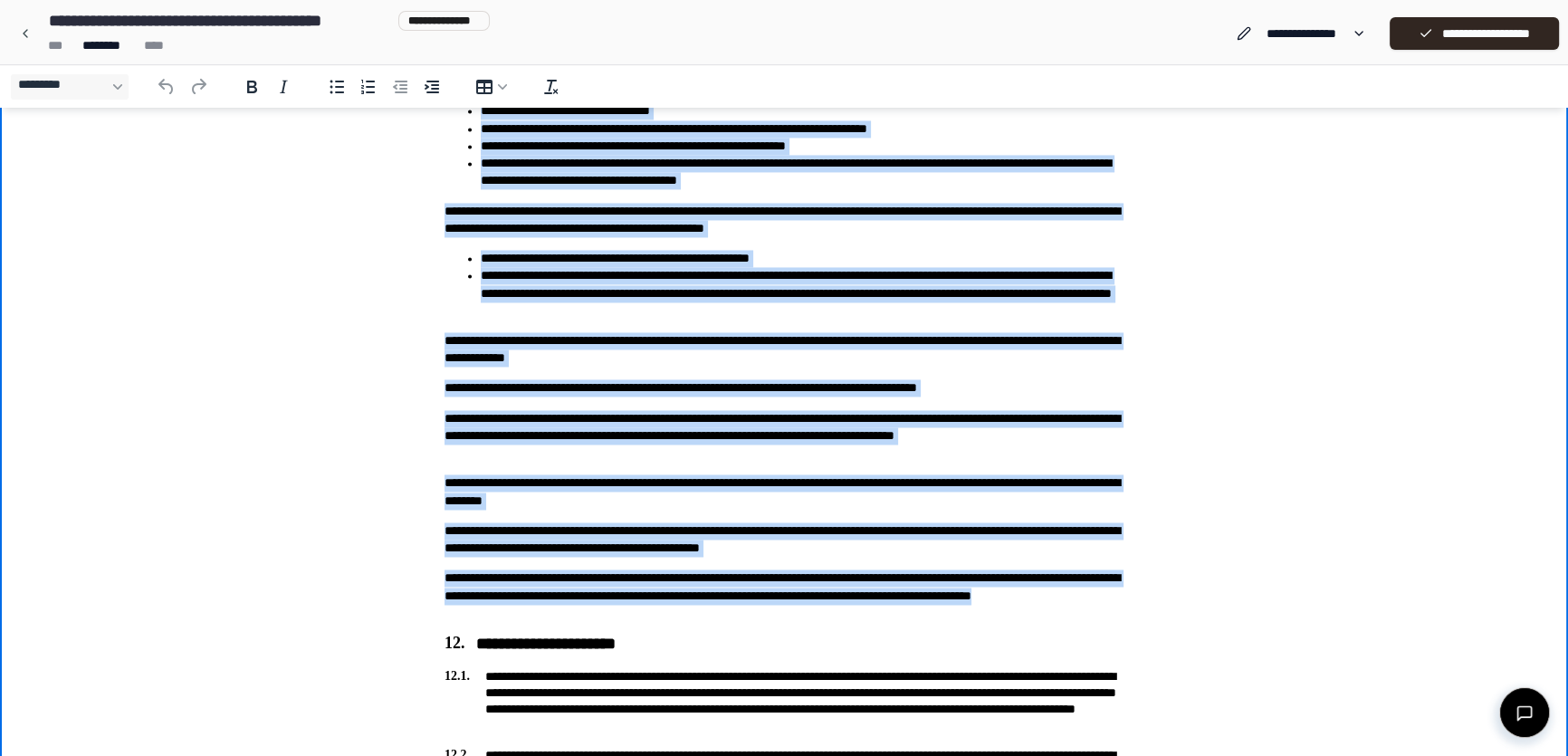 drag, startPoint x: 444, startPoint y: 62, endPoint x: 699, endPoint y: 616, distance: 609.8697 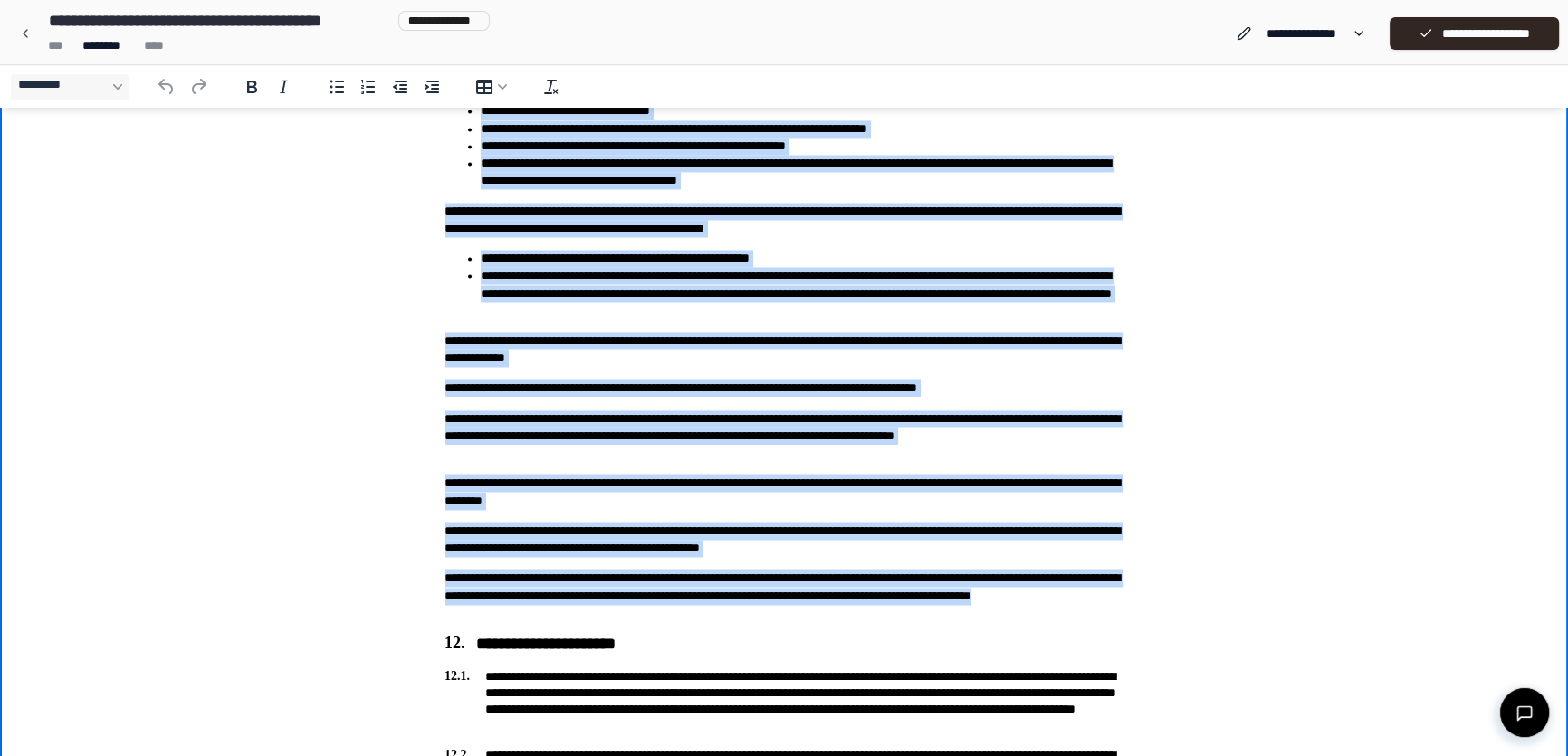 paste 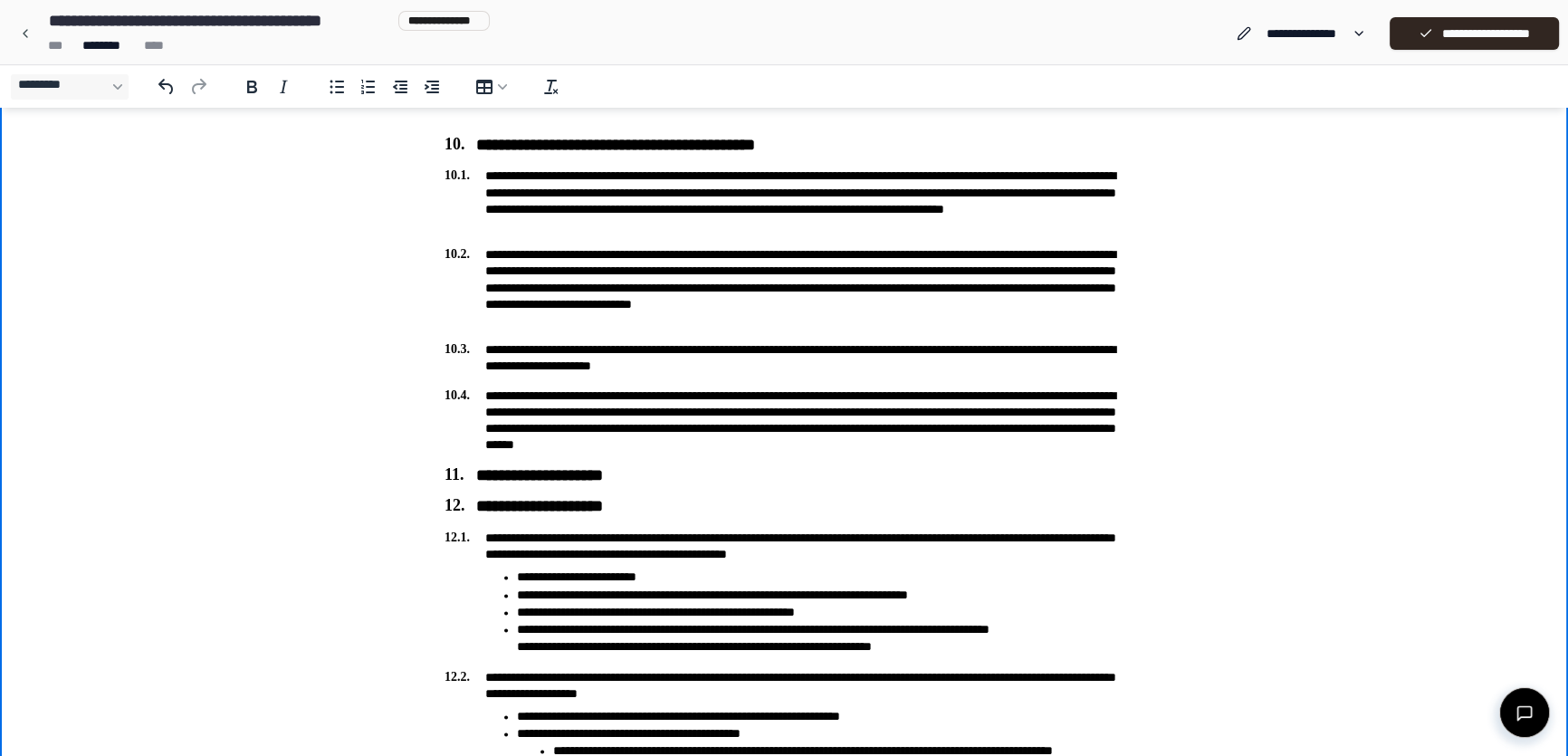 scroll, scrollTop: 3241, scrollLeft: 0, axis: vertical 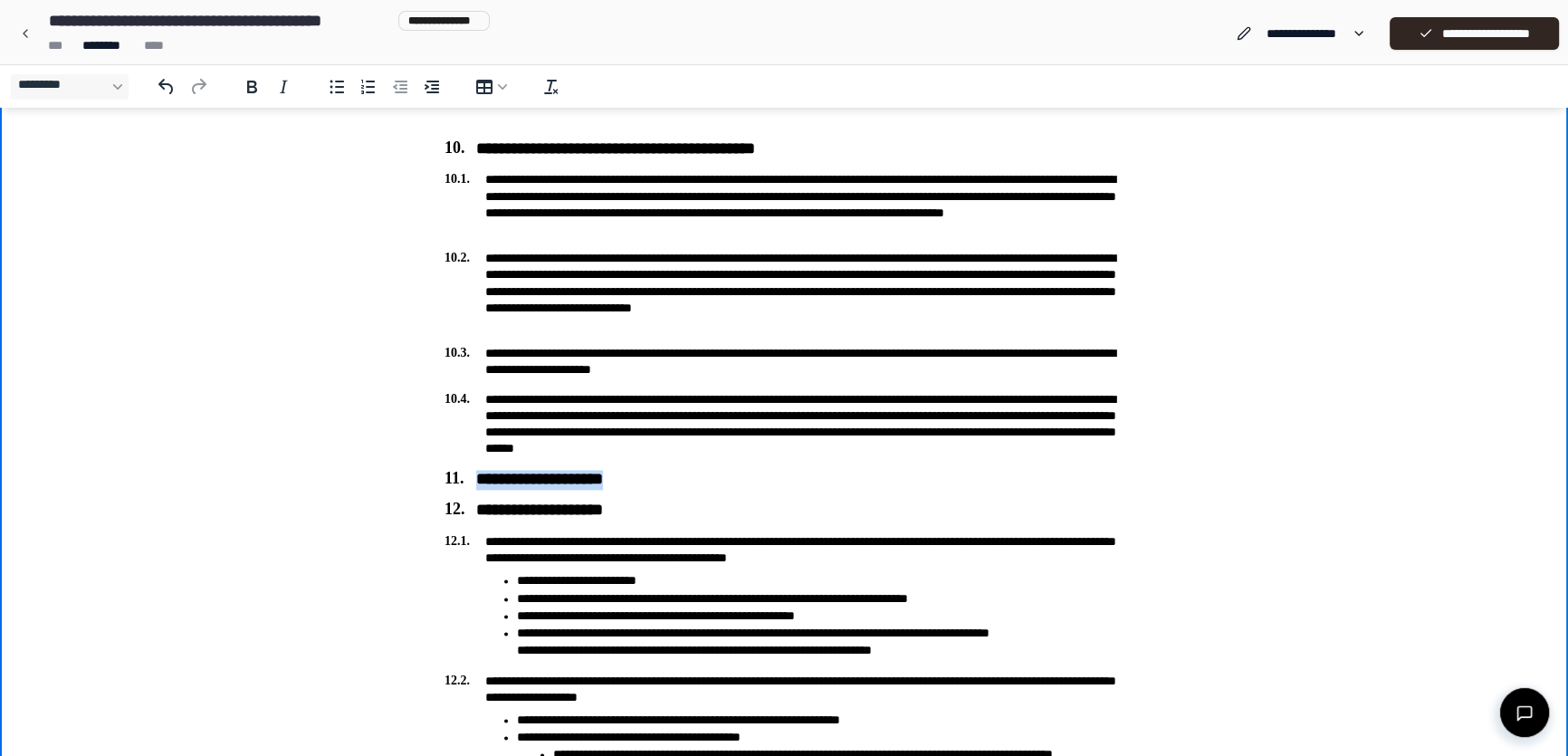 drag, startPoint x: 643, startPoint y: 483, endPoint x: 413, endPoint y: 480, distance: 230.01956 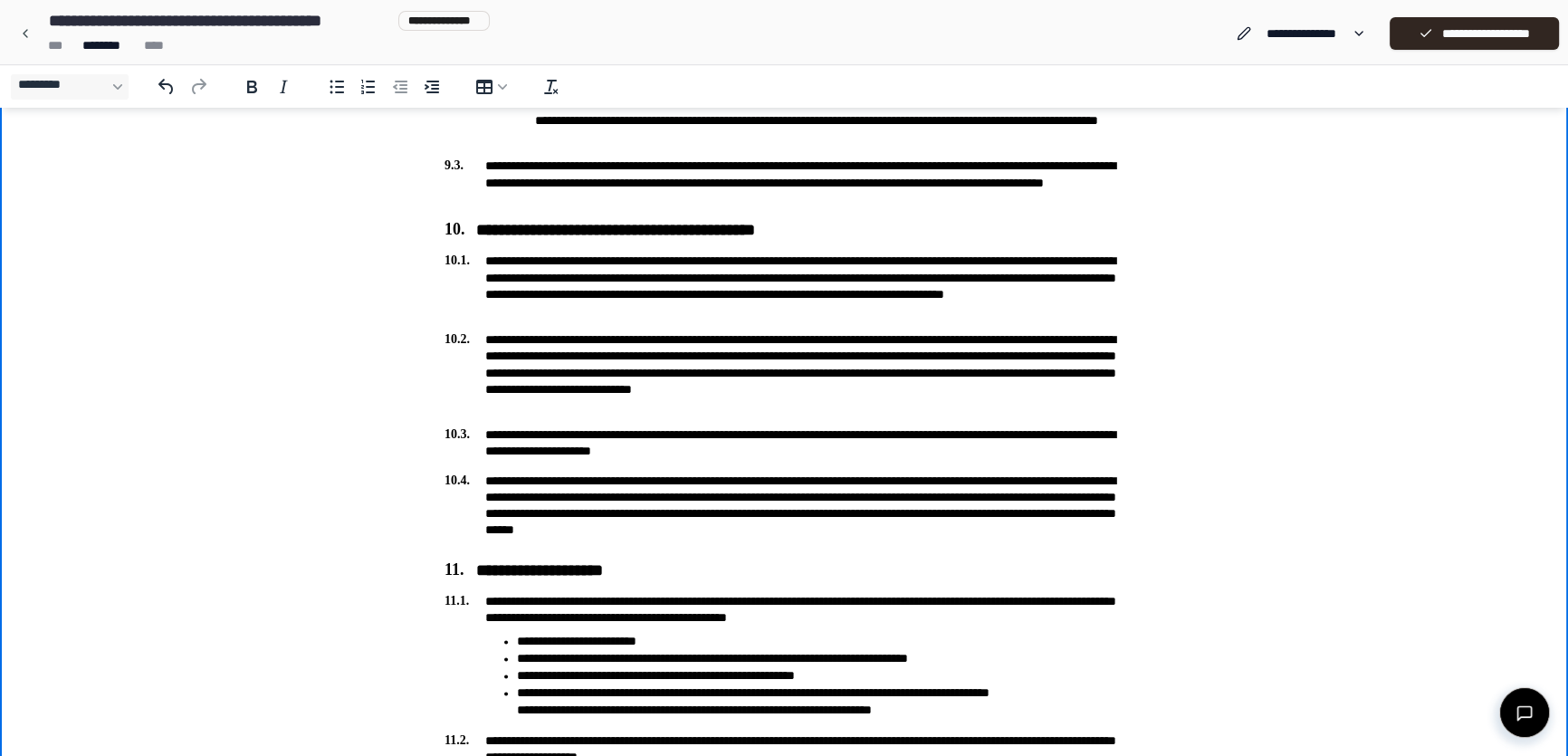 scroll, scrollTop: 3488, scrollLeft: 0, axis: vertical 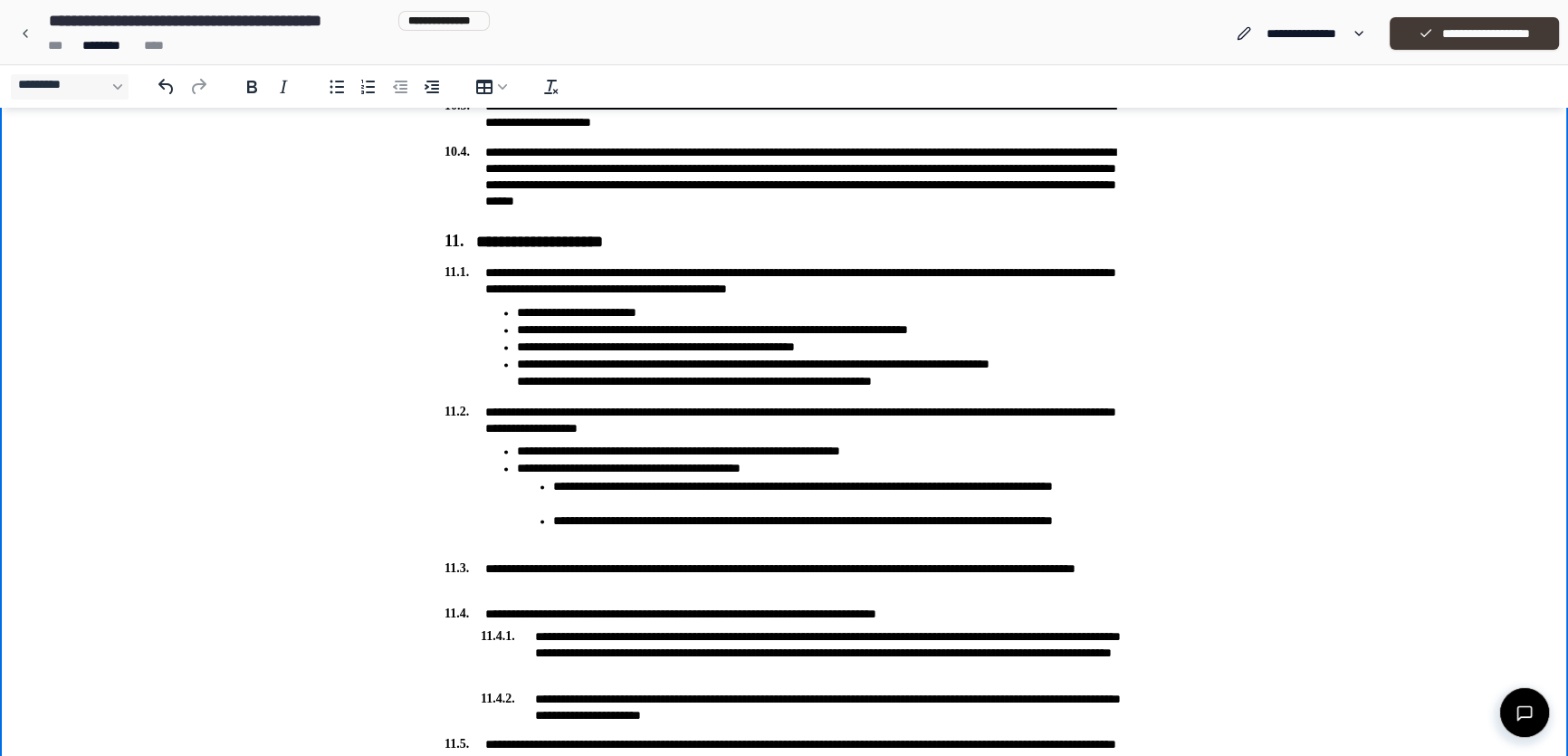 click on "**********" at bounding box center (1474, 33) 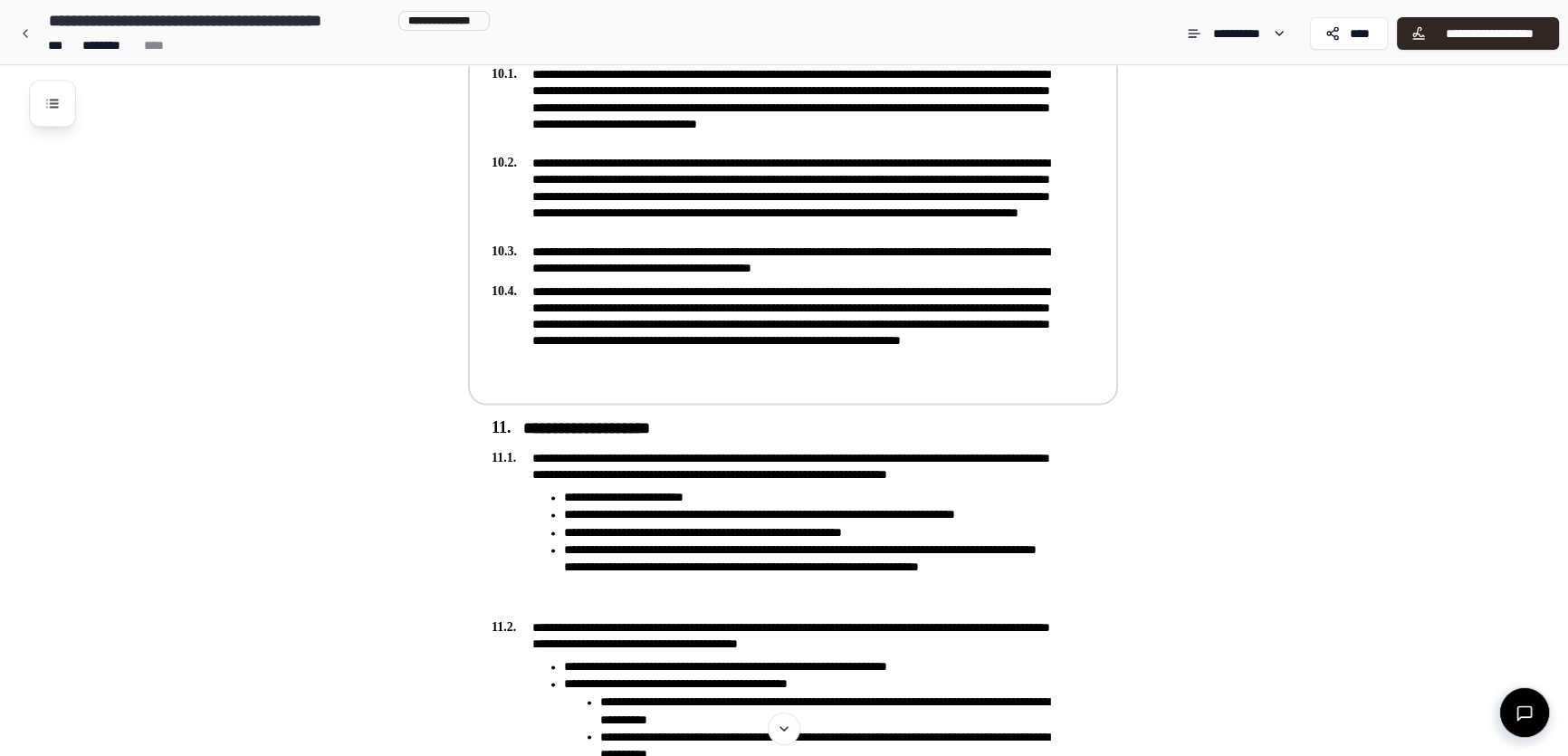 scroll, scrollTop: 3736, scrollLeft: 0, axis: vertical 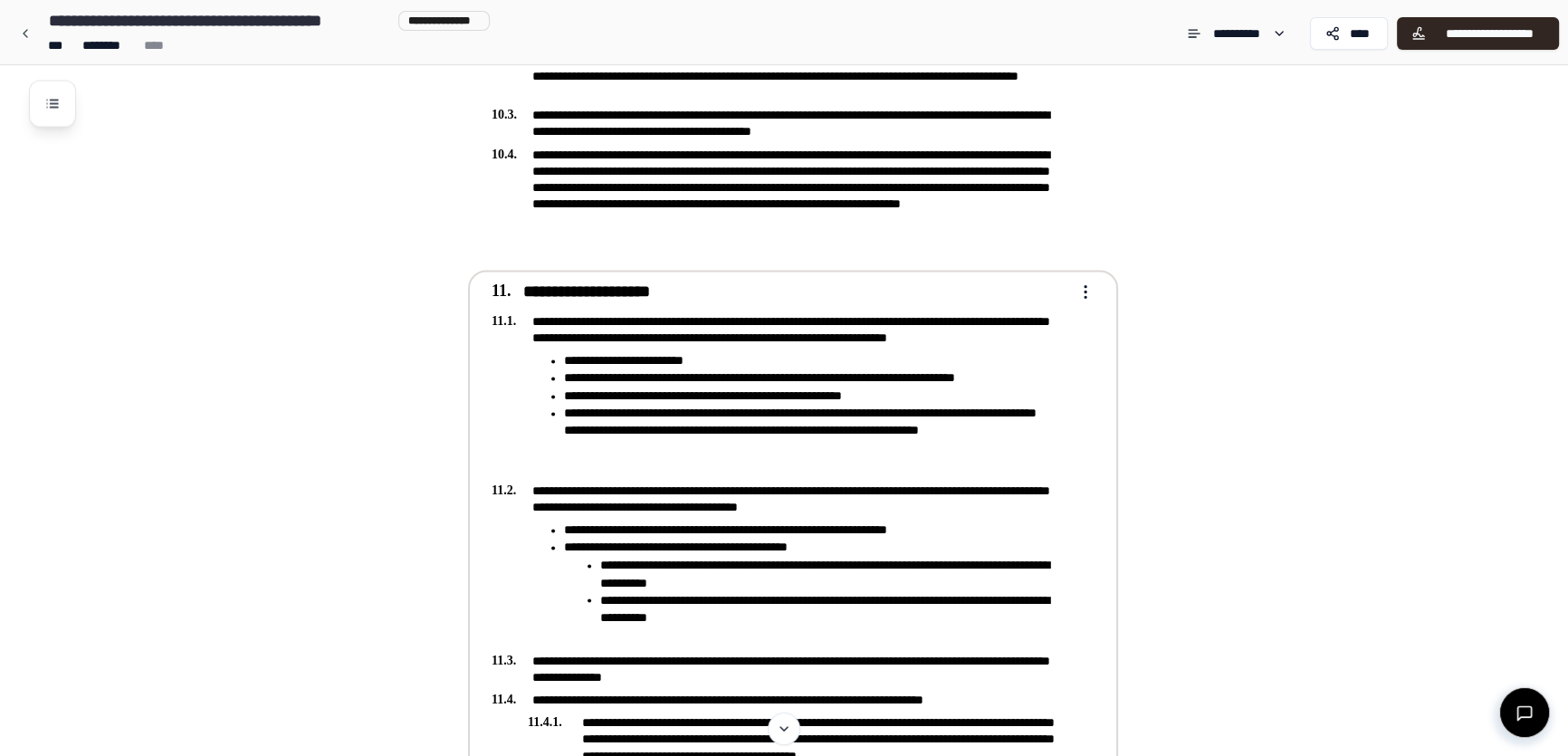 click on "**********" at bounding box center [784, 571] 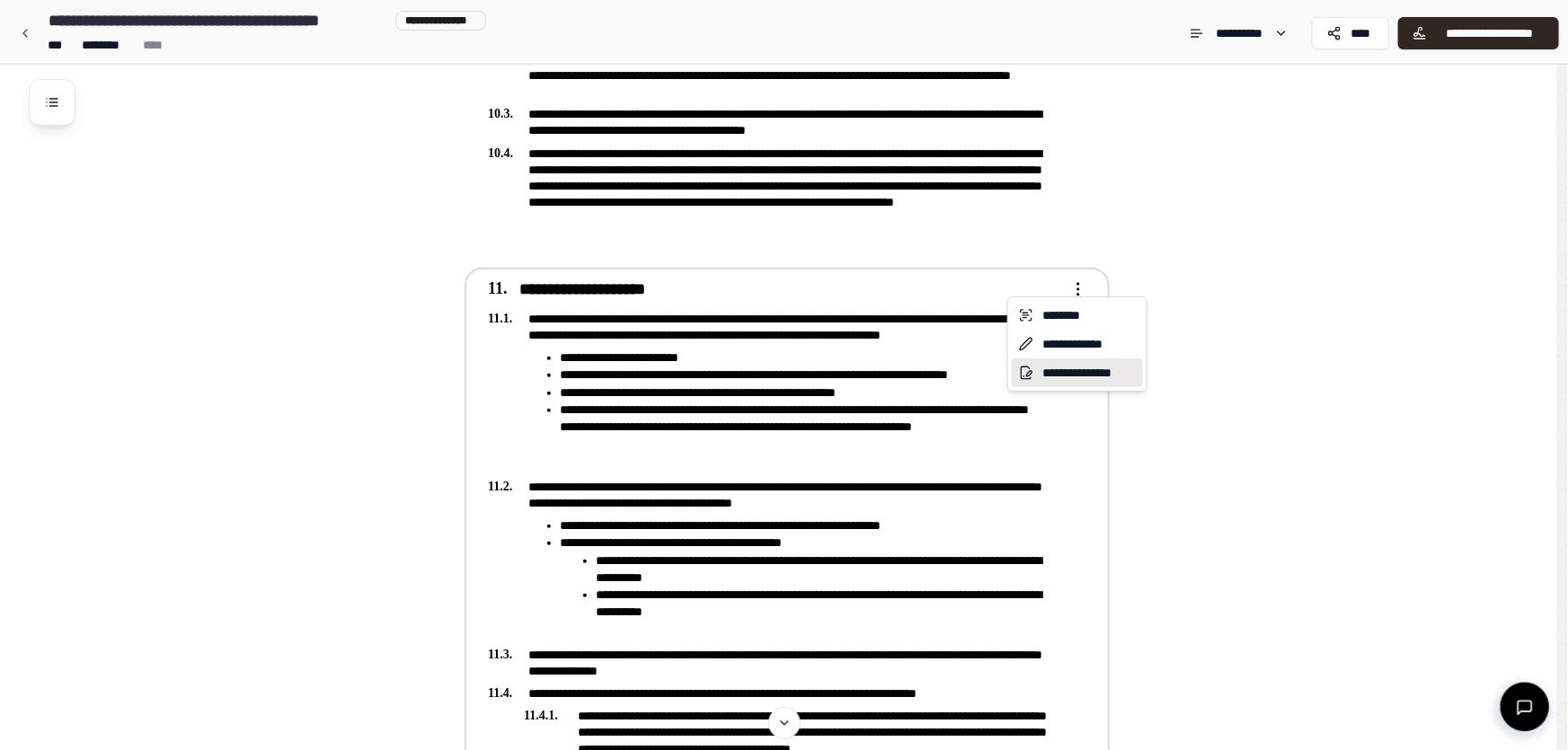 click on "**********" at bounding box center (1077, 373) 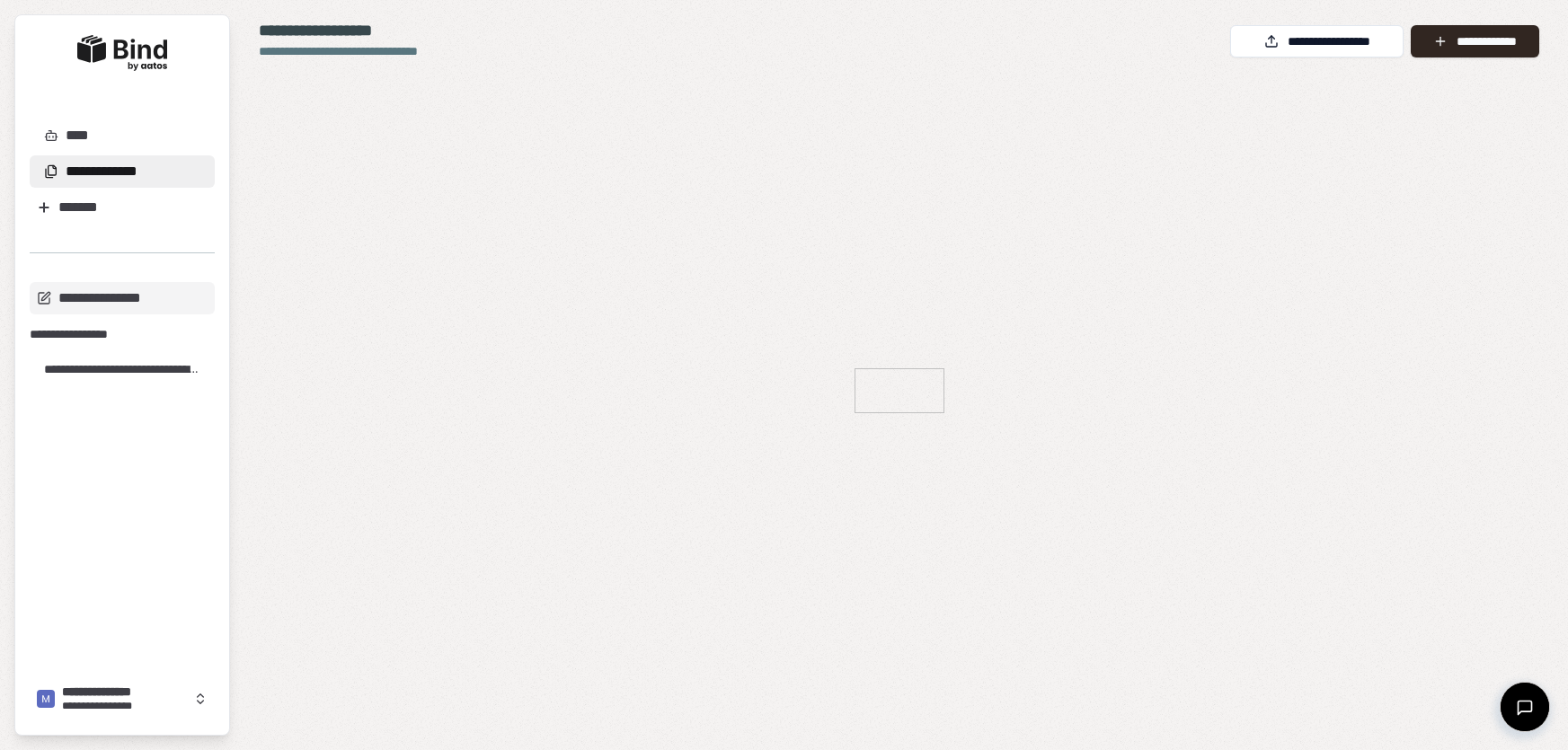 scroll, scrollTop: 0, scrollLeft: 0, axis: both 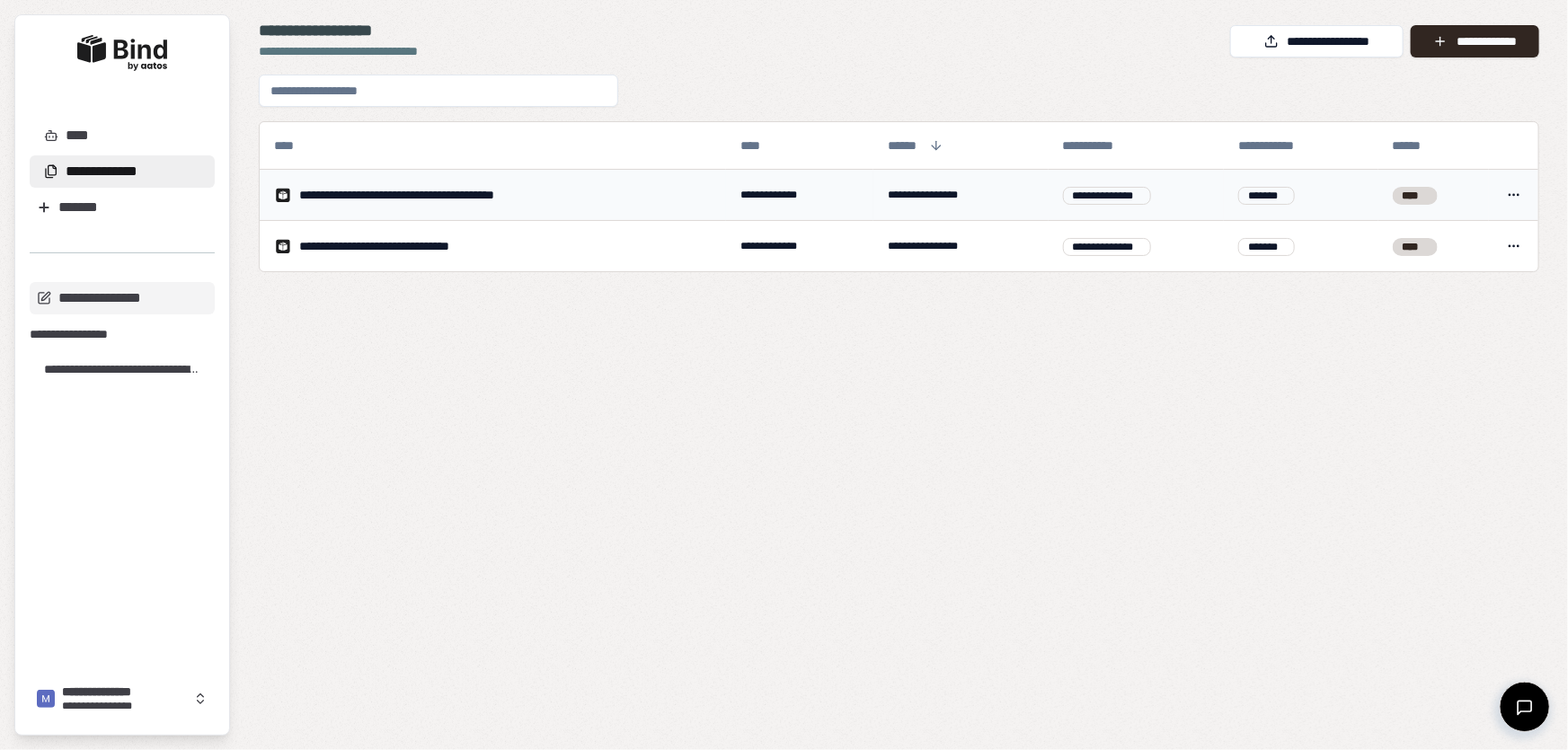 click on "**********" at bounding box center [428, 195] 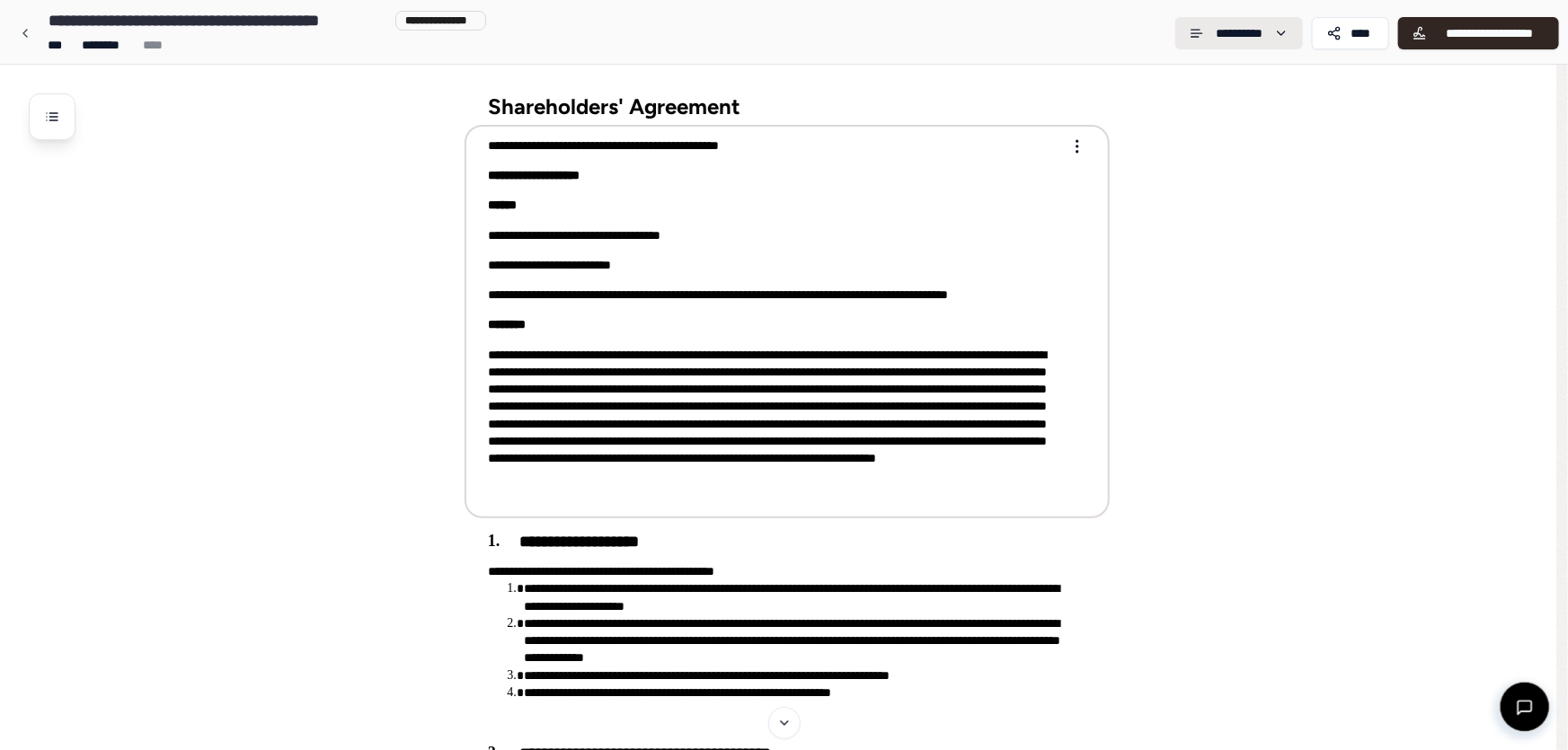 click on "**********" at bounding box center (778, 4273) 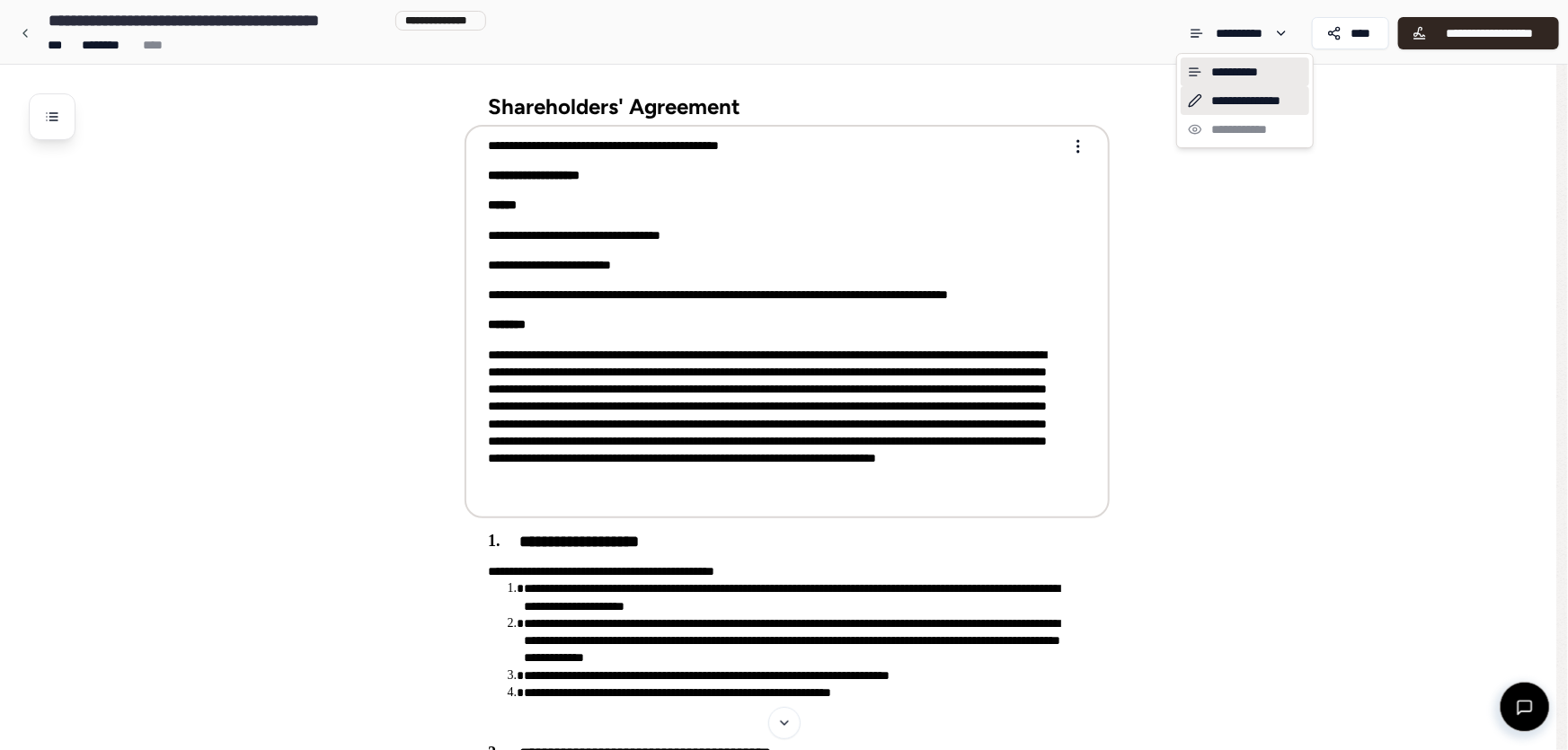 click on "**********" at bounding box center [1245, 101] 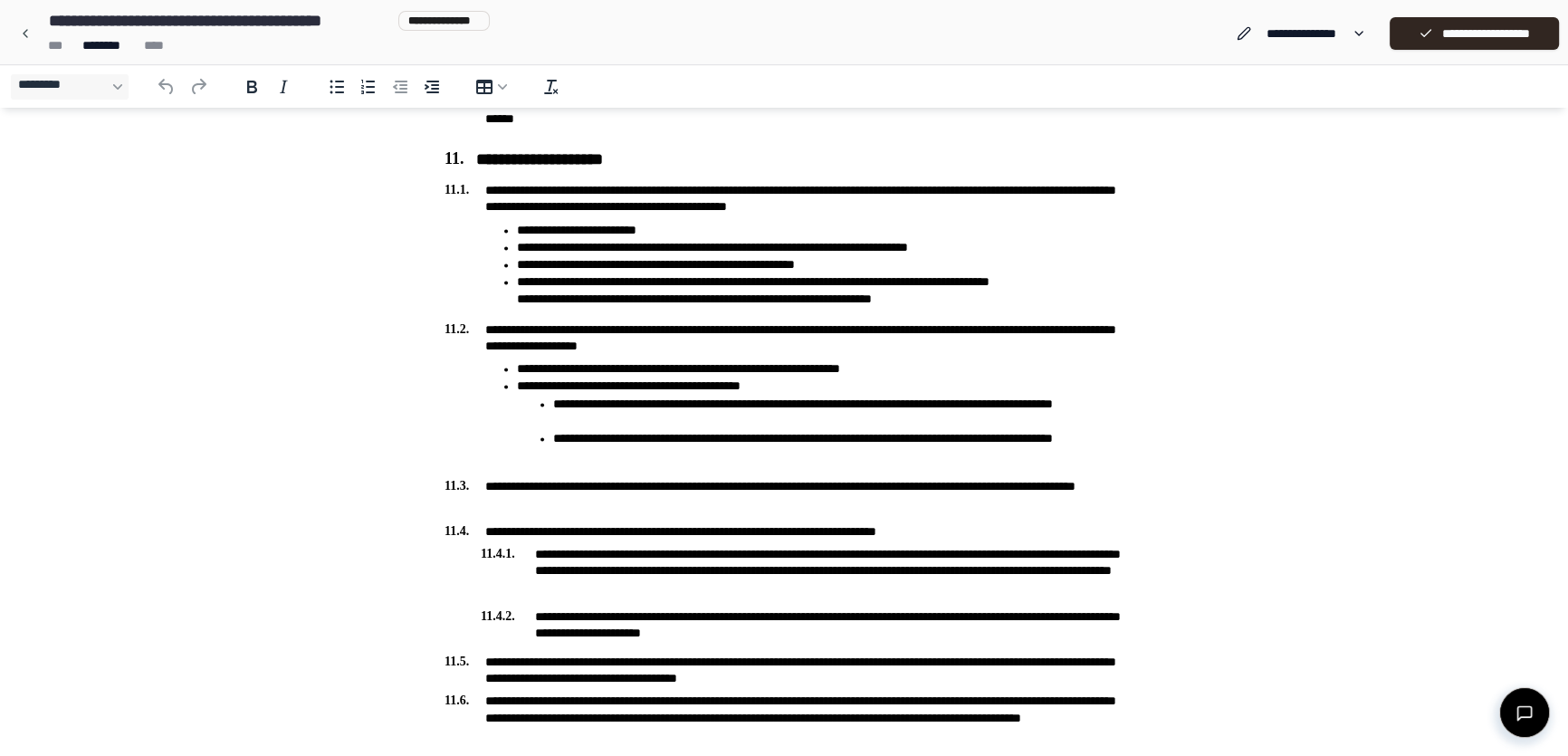 scroll, scrollTop: 3539, scrollLeft: 0, axis: vertical 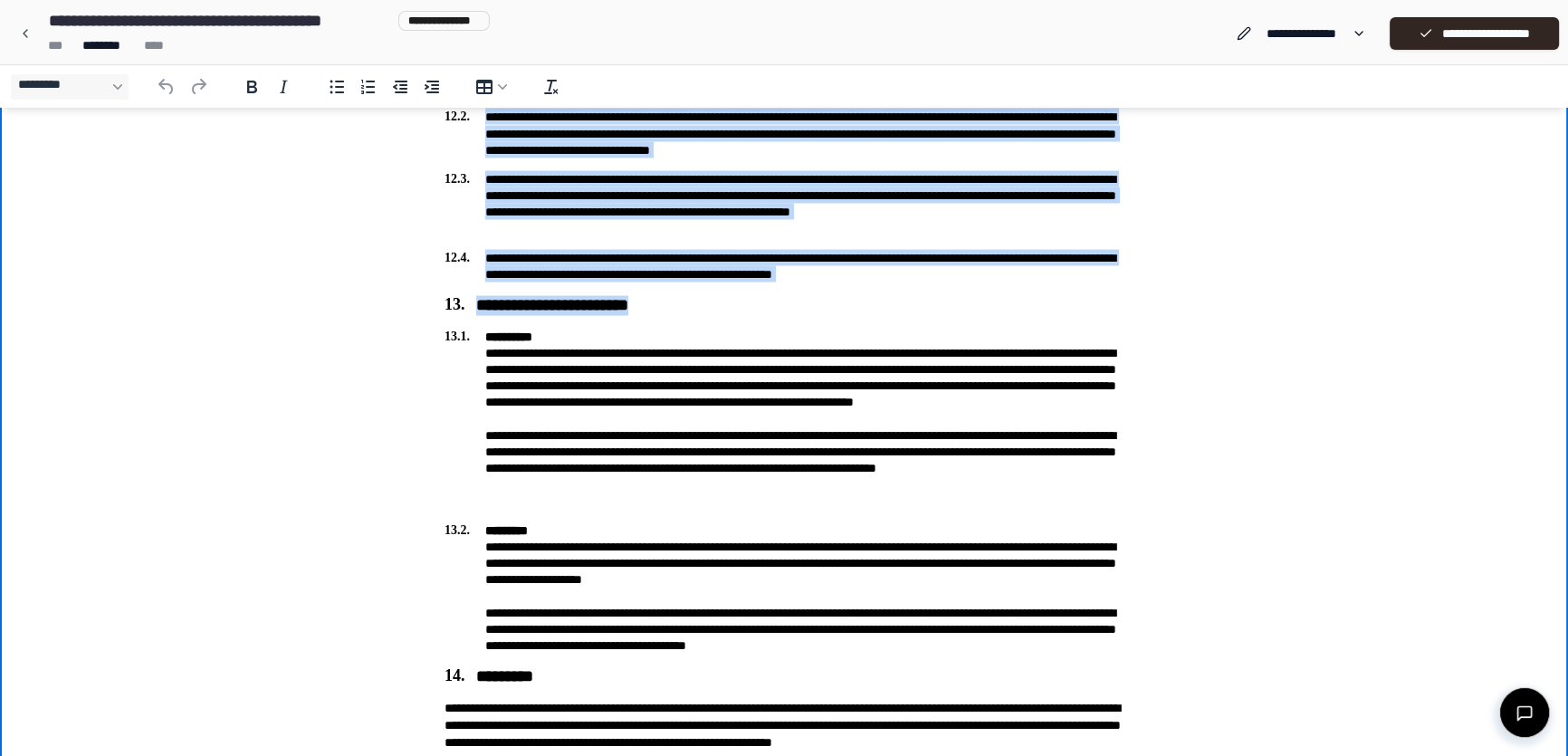 drag, startPoint x: 477, startPoint y: -599, endPoint x: 684, endPoint y: 298, distance: 920.5748 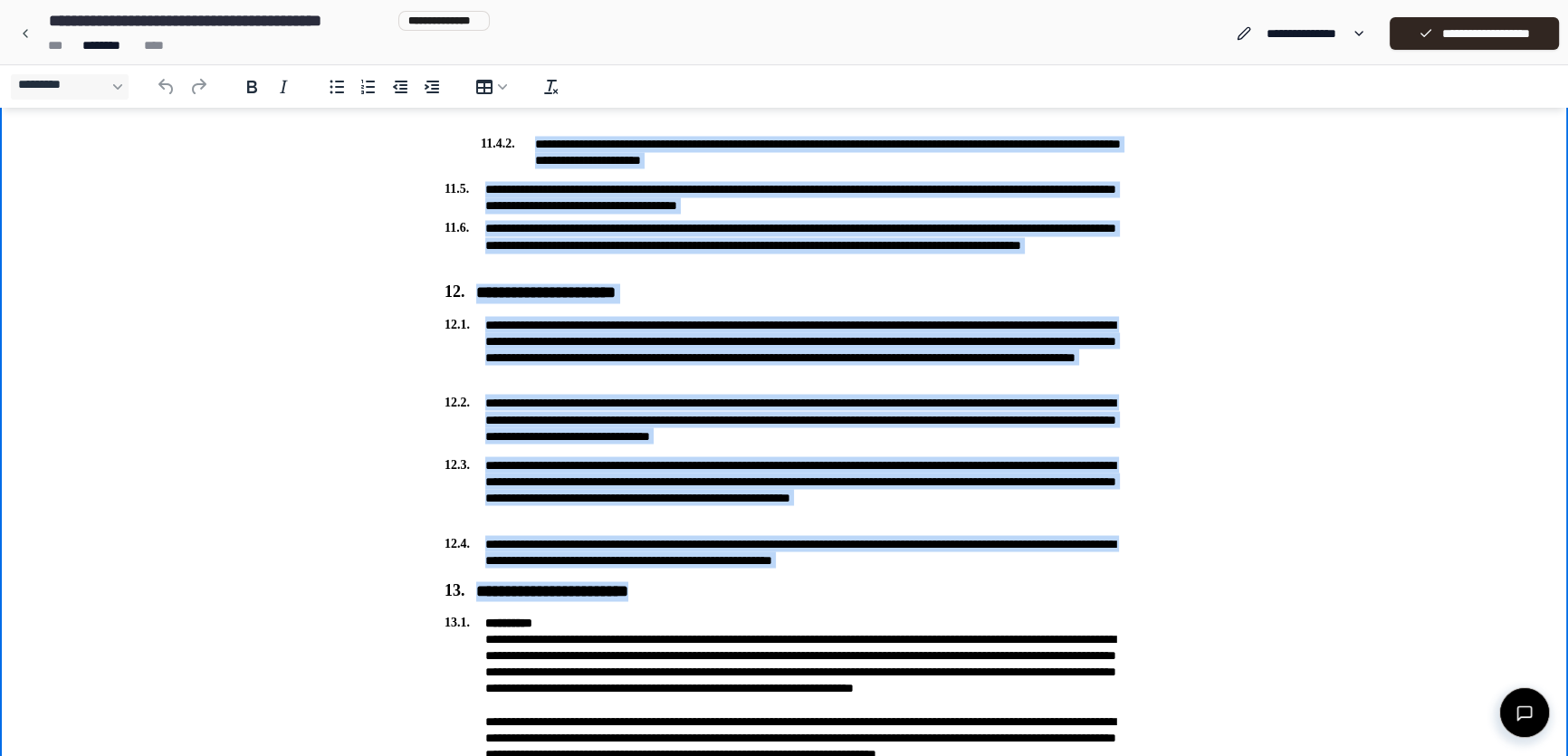 scroll, scrollTop: 3801, scrollLeft: 0, axis: vertical 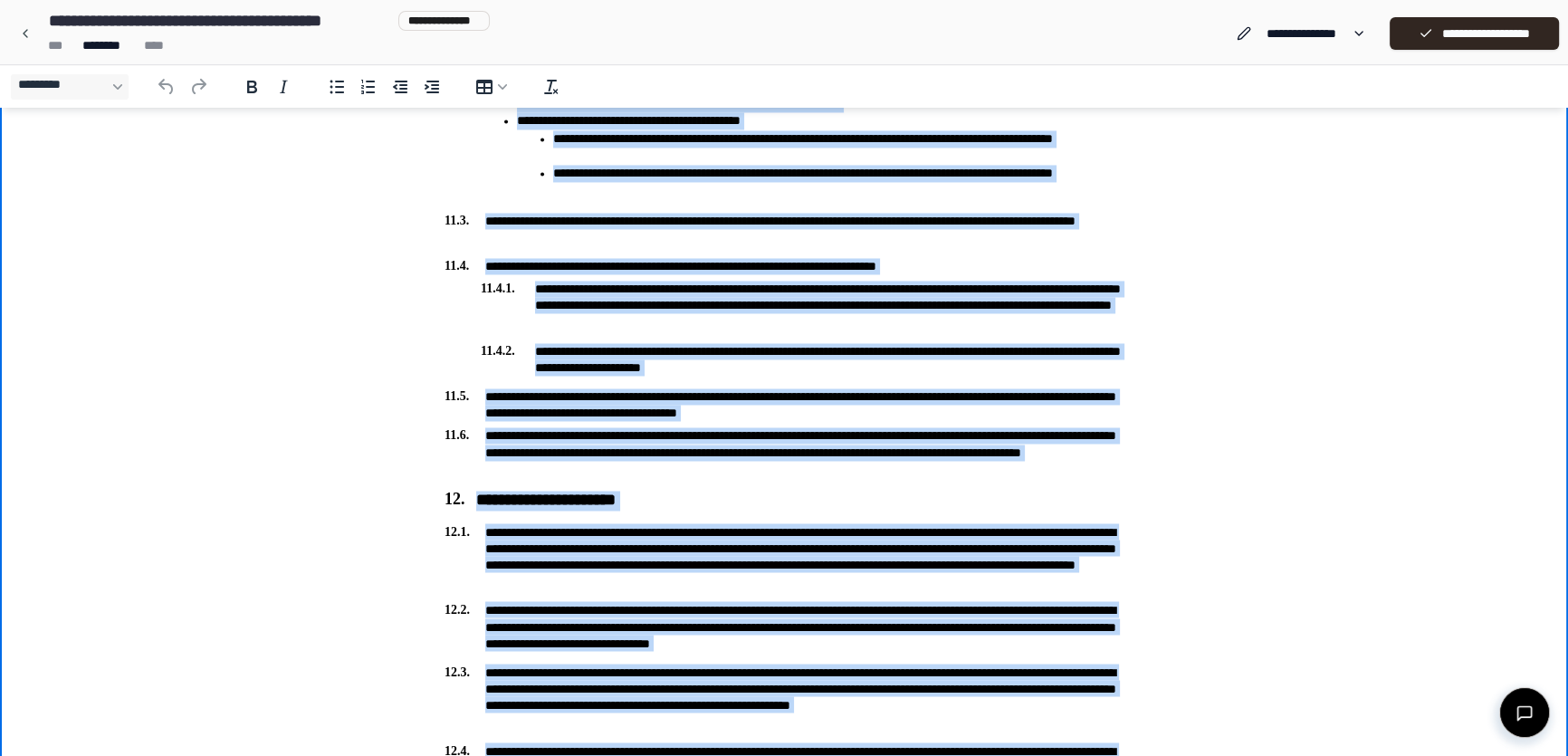click on "**********" at bounding box center [784, 405] 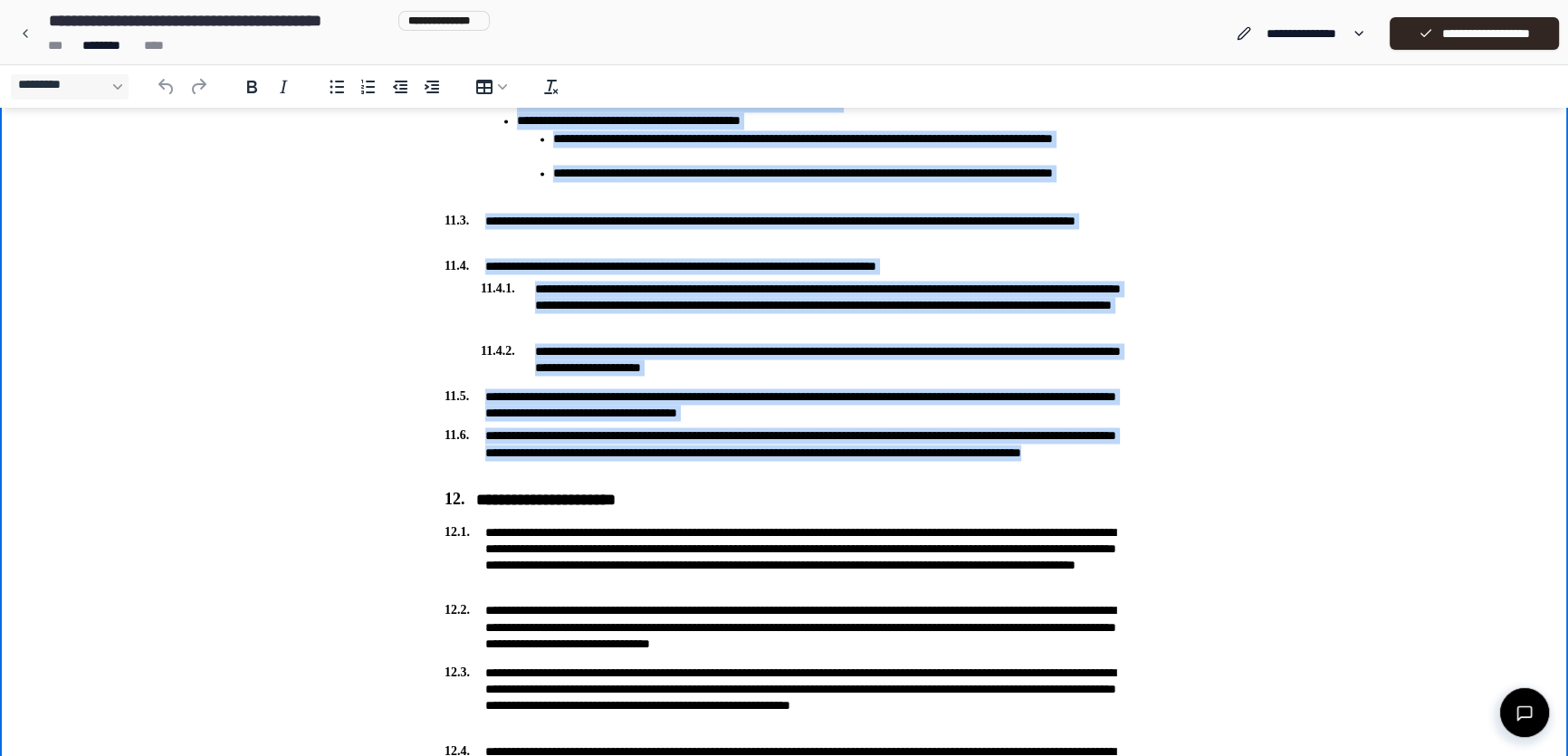 drag, startPoint x: 598, startPoint y: 470, endPoint x: 485, endPoint y: 71, distance: 414.6927 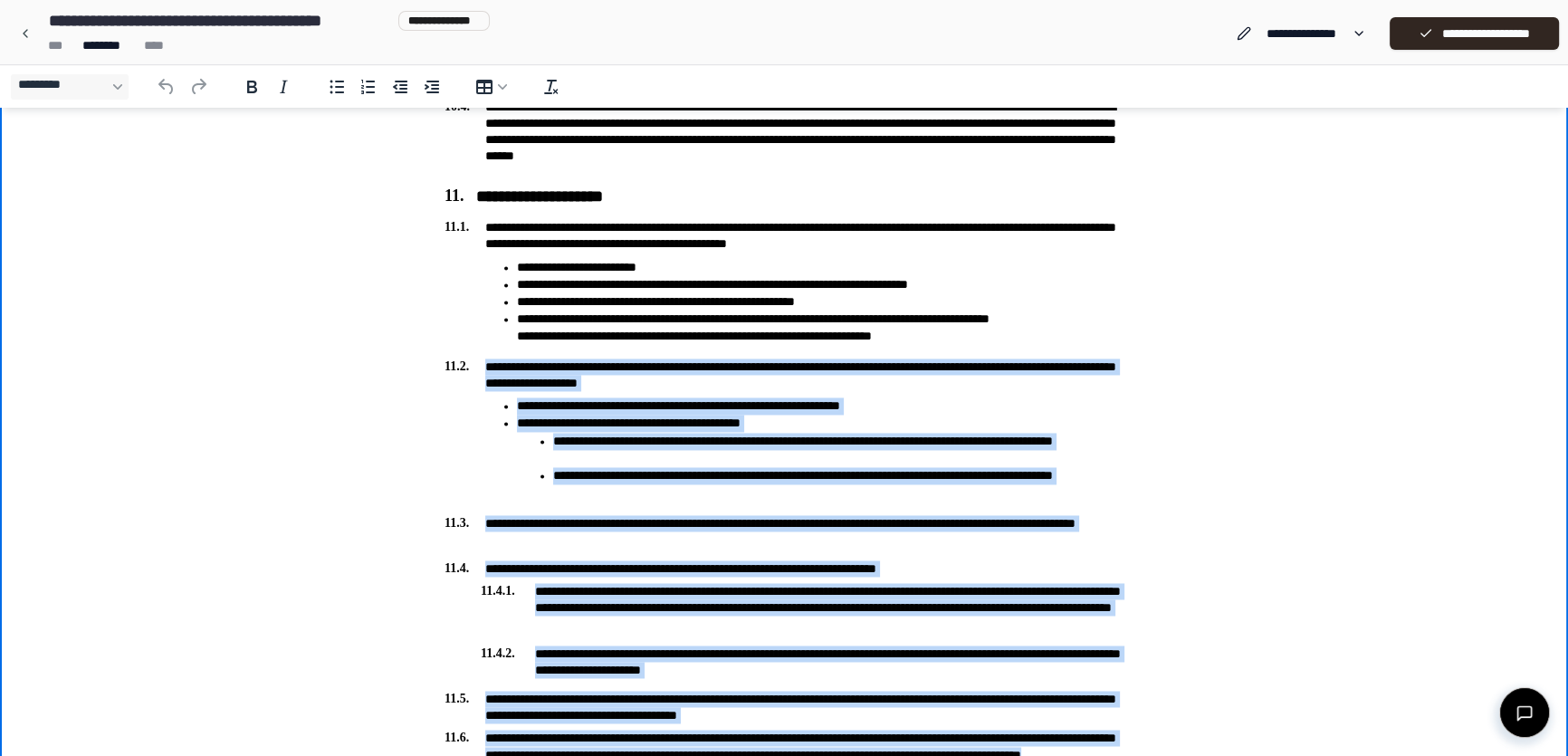 scroll, scrollTop: 3636, scrollLeft: 0, axis: vertical 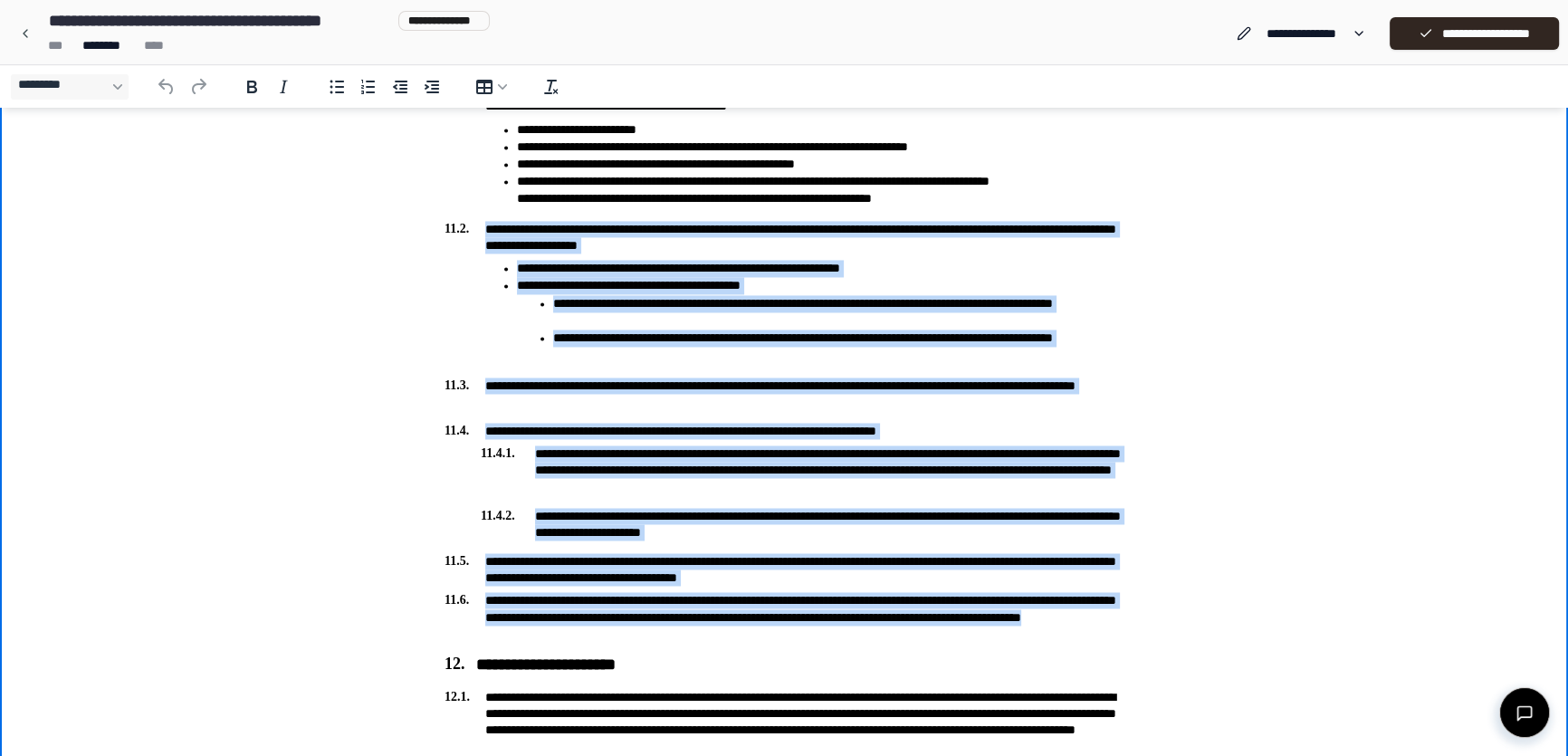 click on "**********" at bounding box center [784, 617] 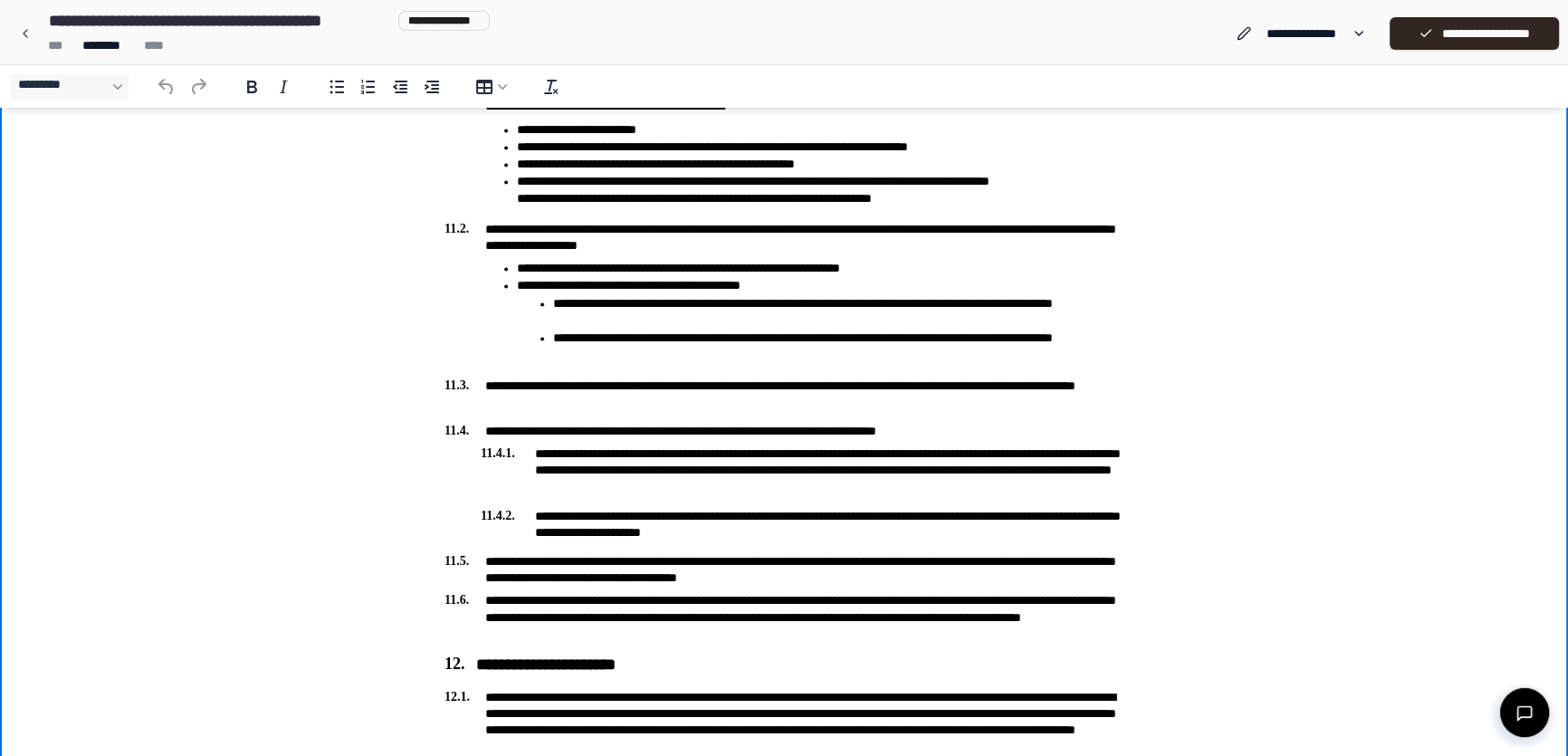 drag, startPoint x: 489, startPoint y: 100, endPoint x: 1302, endPoint y: 399, distance: 866.239 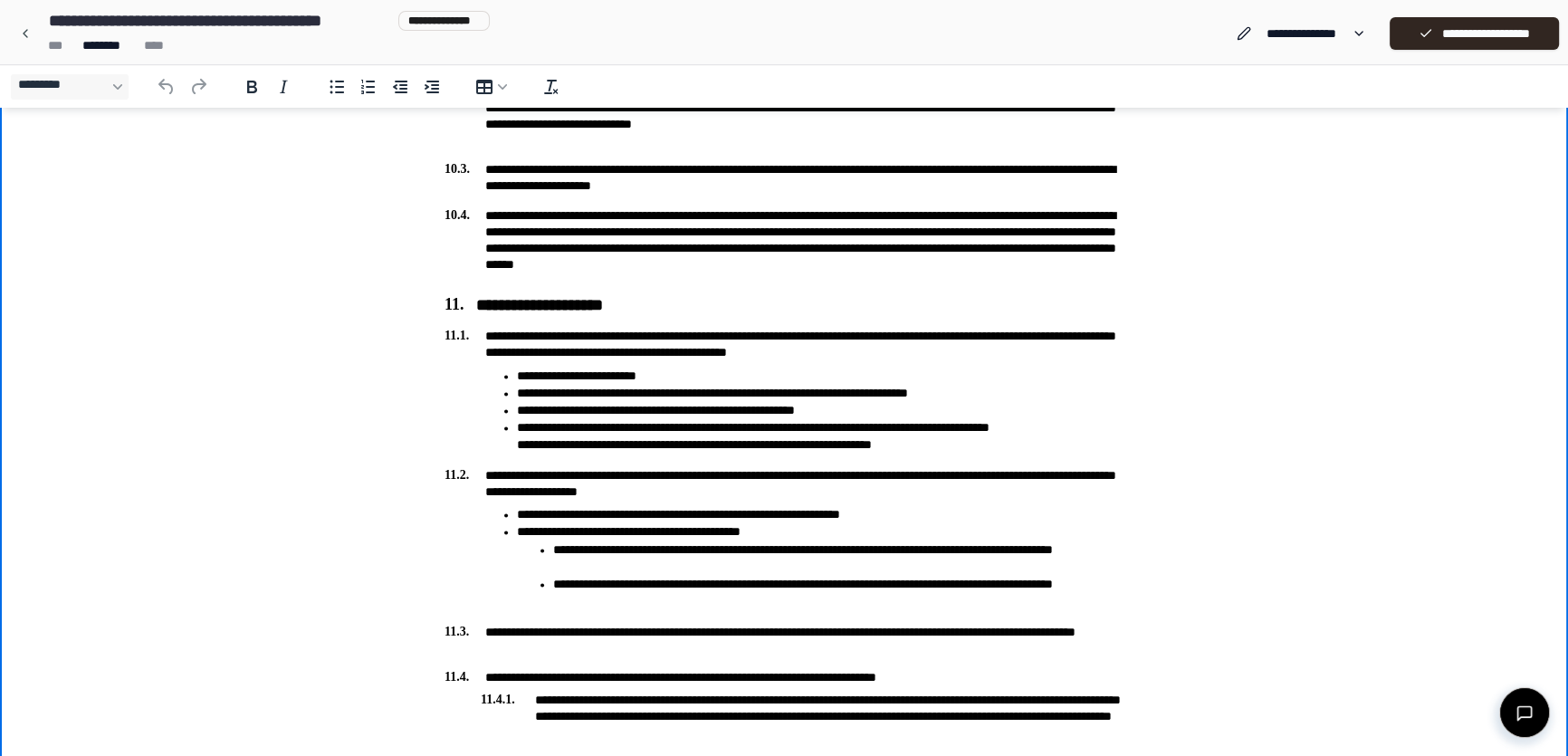scroll, scrollTop: 3389, scrollLeft: 0, axis: vertical 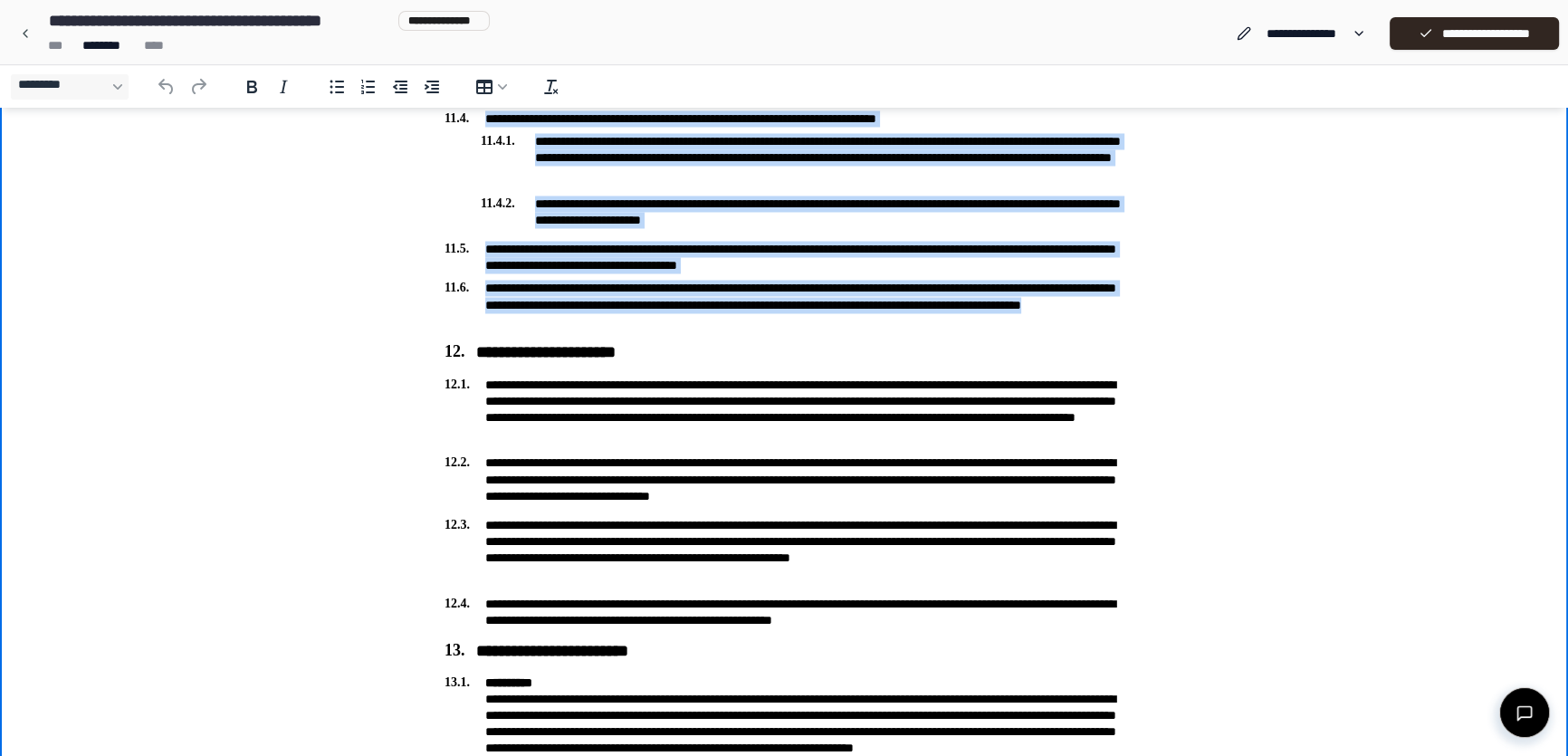 drag, startPoint x: 475, startPoint y: -254, endPoint x: 614, endPoint y: 316, distance: 586.7035 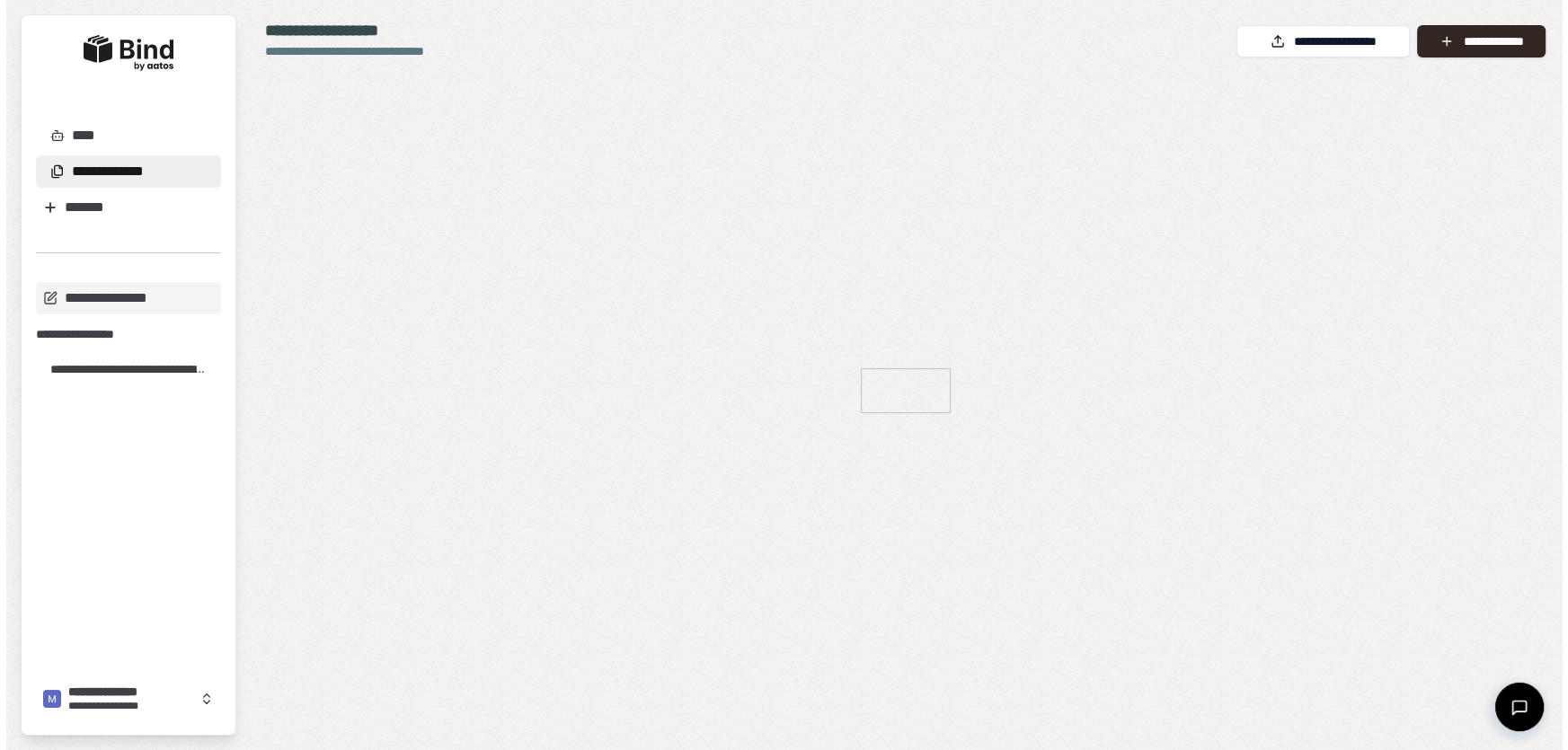 scroll, scrollTop: 0, scrollLeft: 0, axis: both 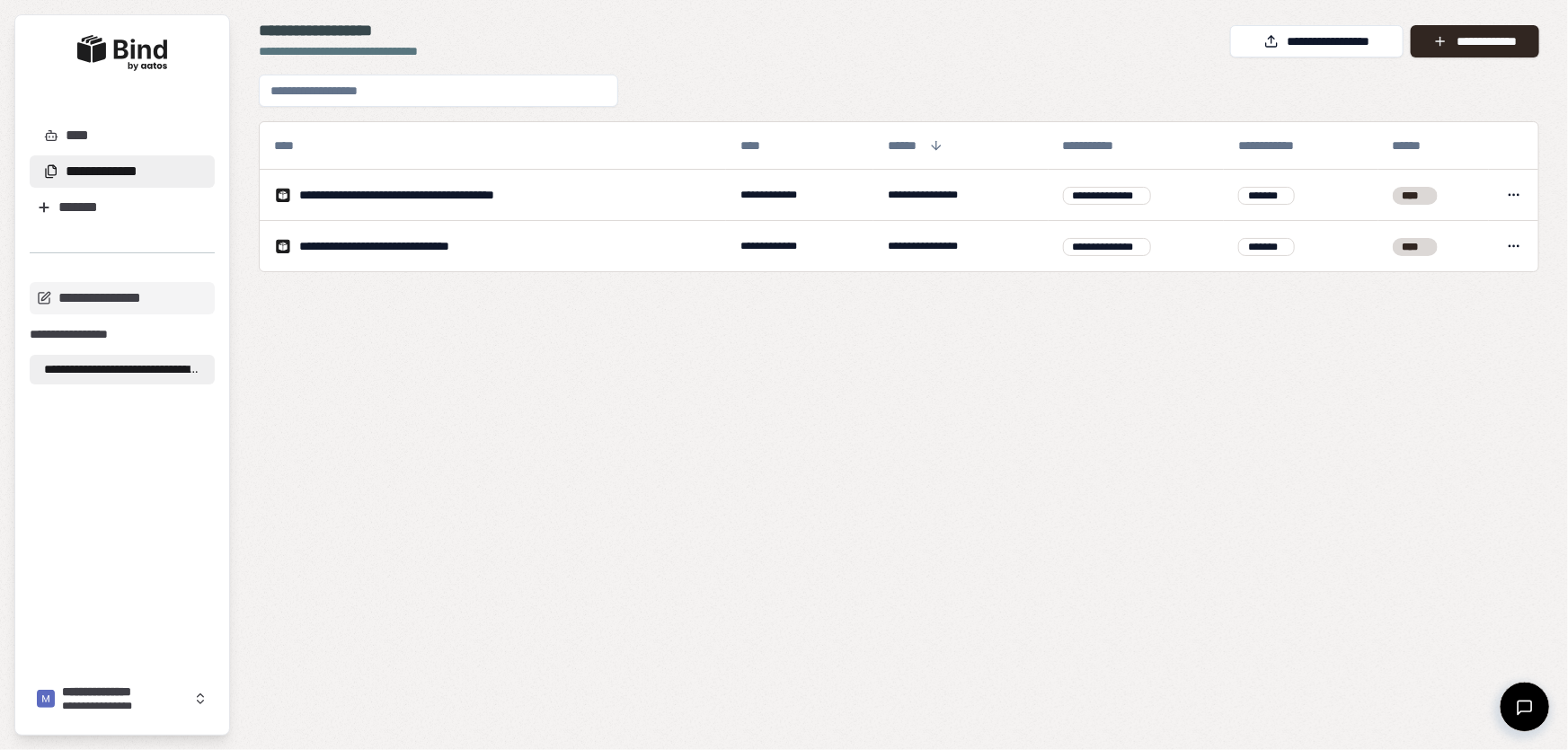 click on "**********" at bounding box center [122, 370] 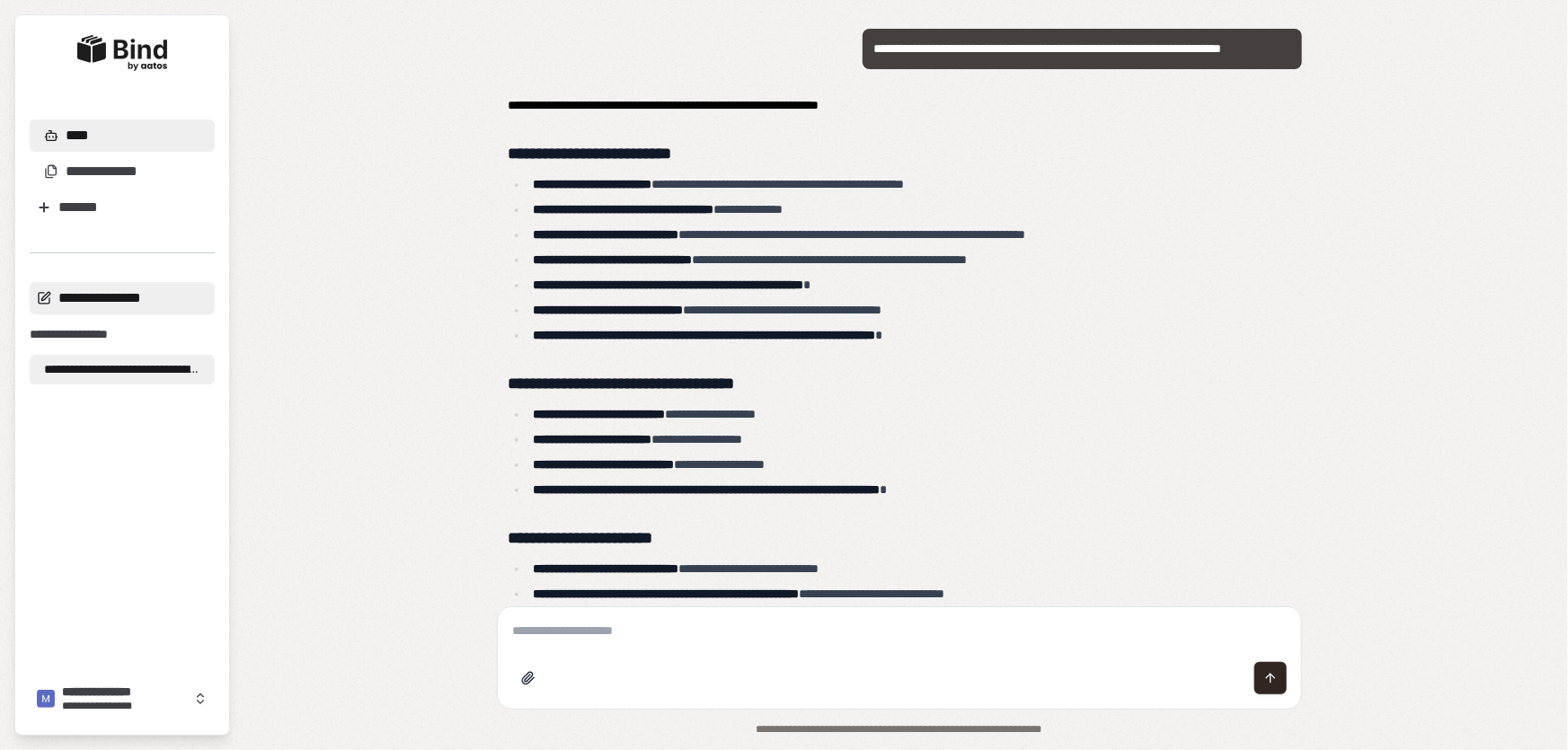 scroll, scrollTop: 5482, scrollLeft: 0, axis: vertical 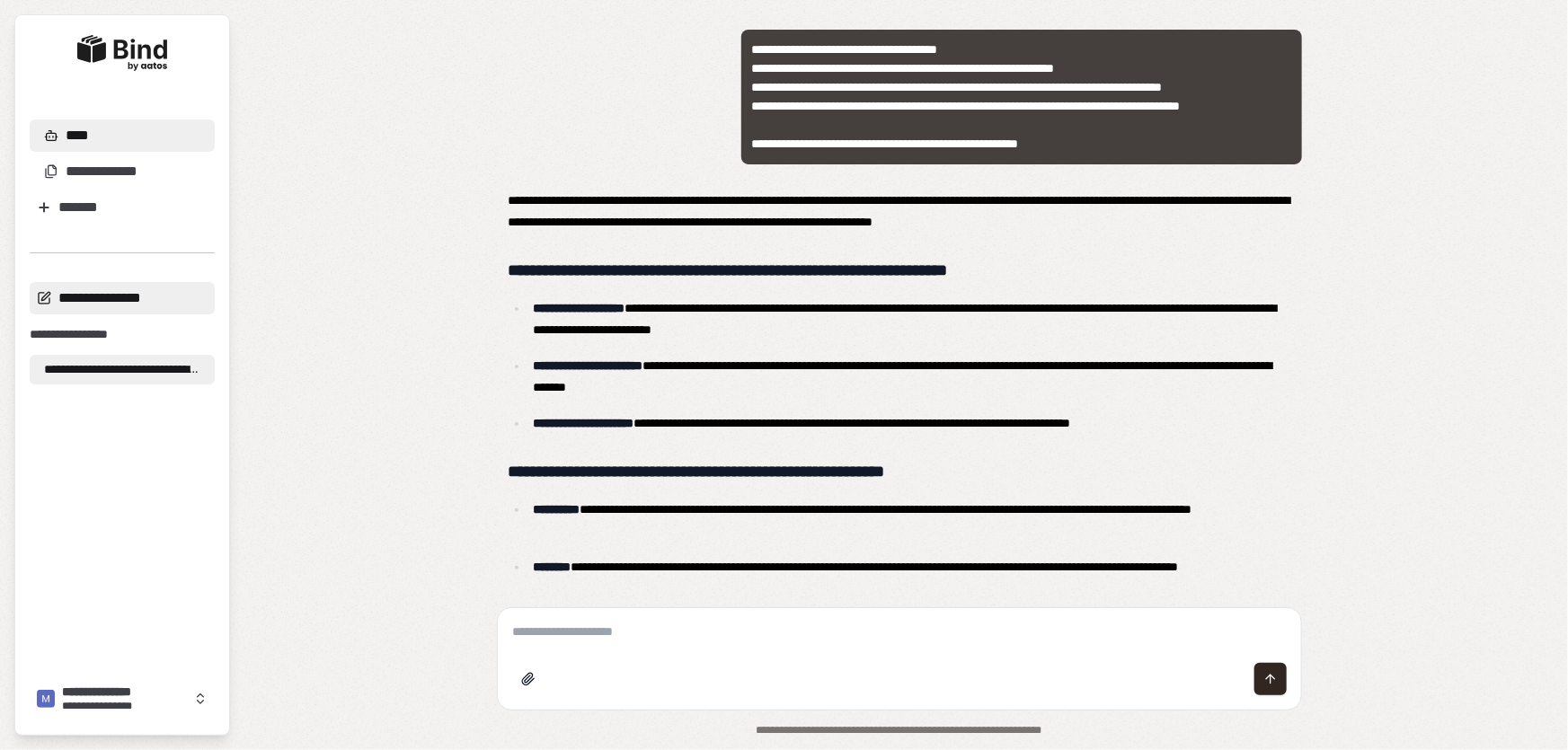 click on "**********" at bounding box center [122, 298] 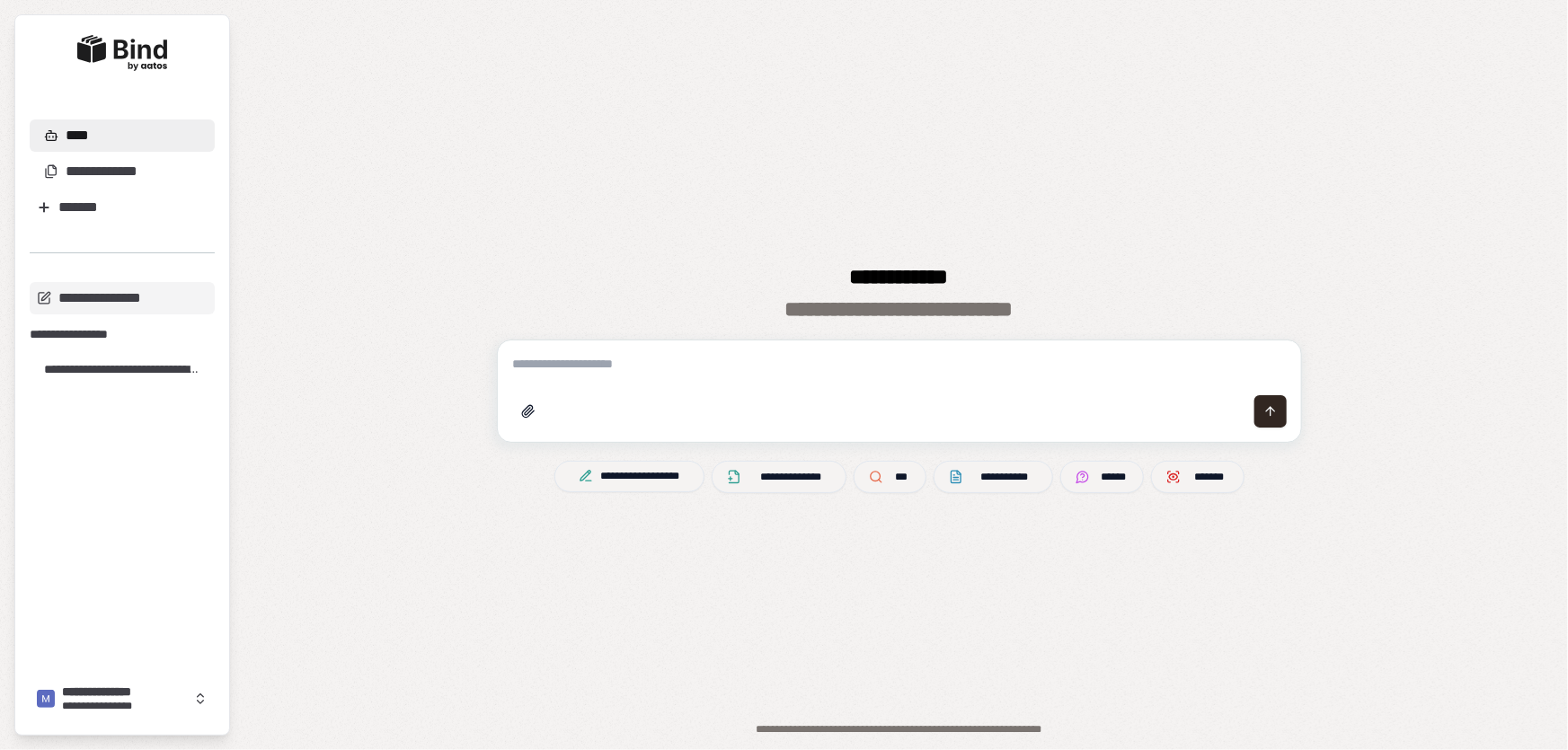 drag, startPoint x: 684, startPoint y: 376, endPoint x: 694, endPoint y: 375, distance: 10.04988 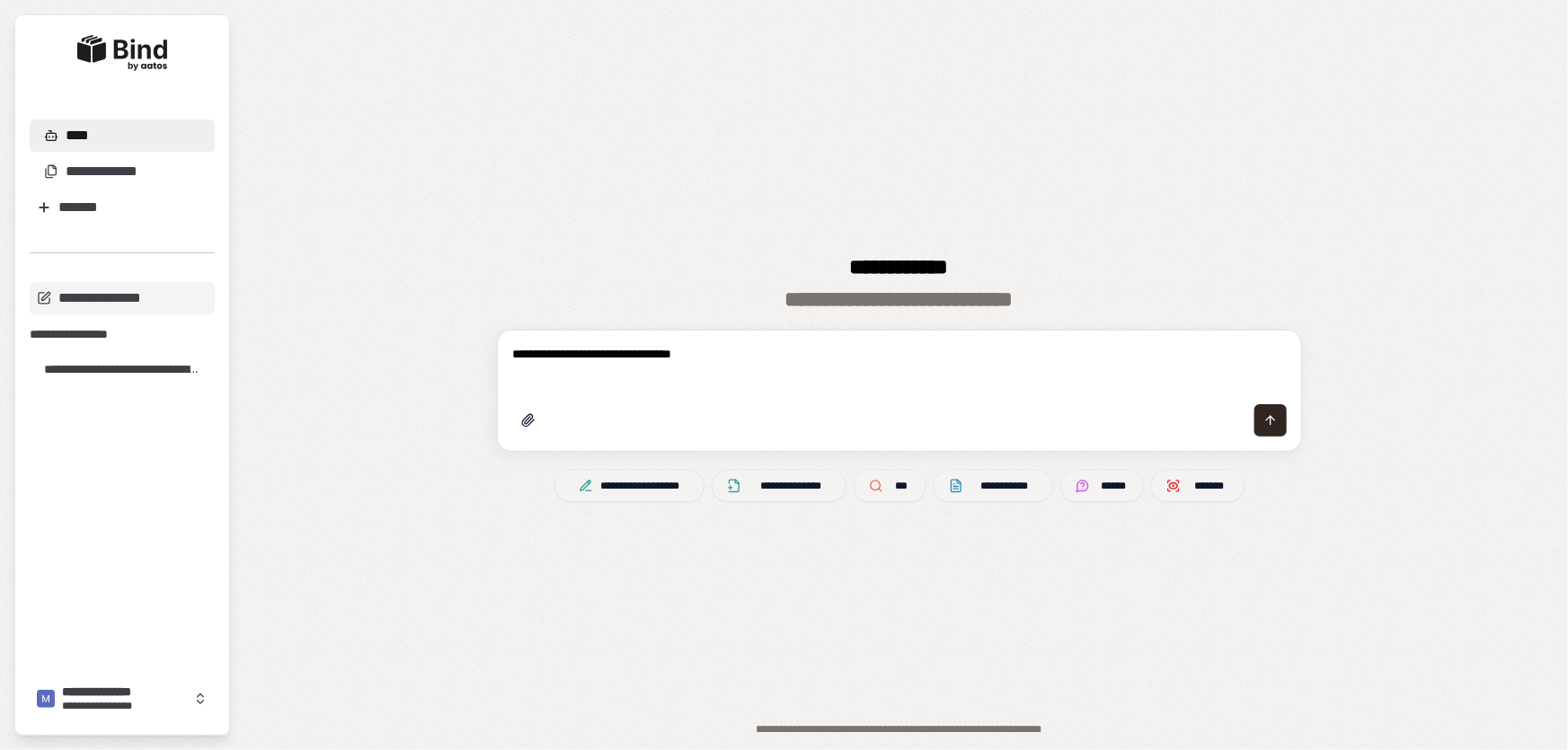 paste on "**********" 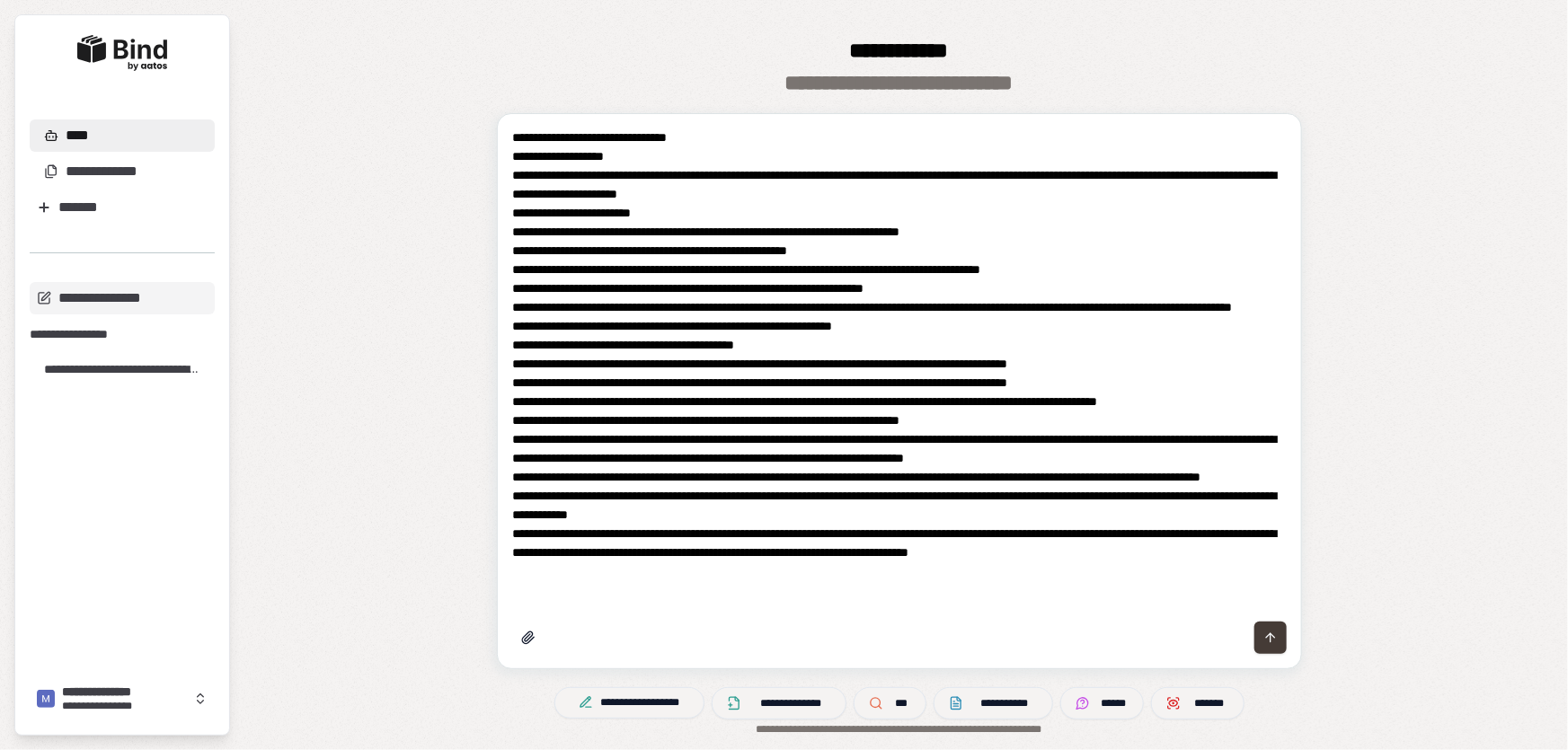 type on "**********" 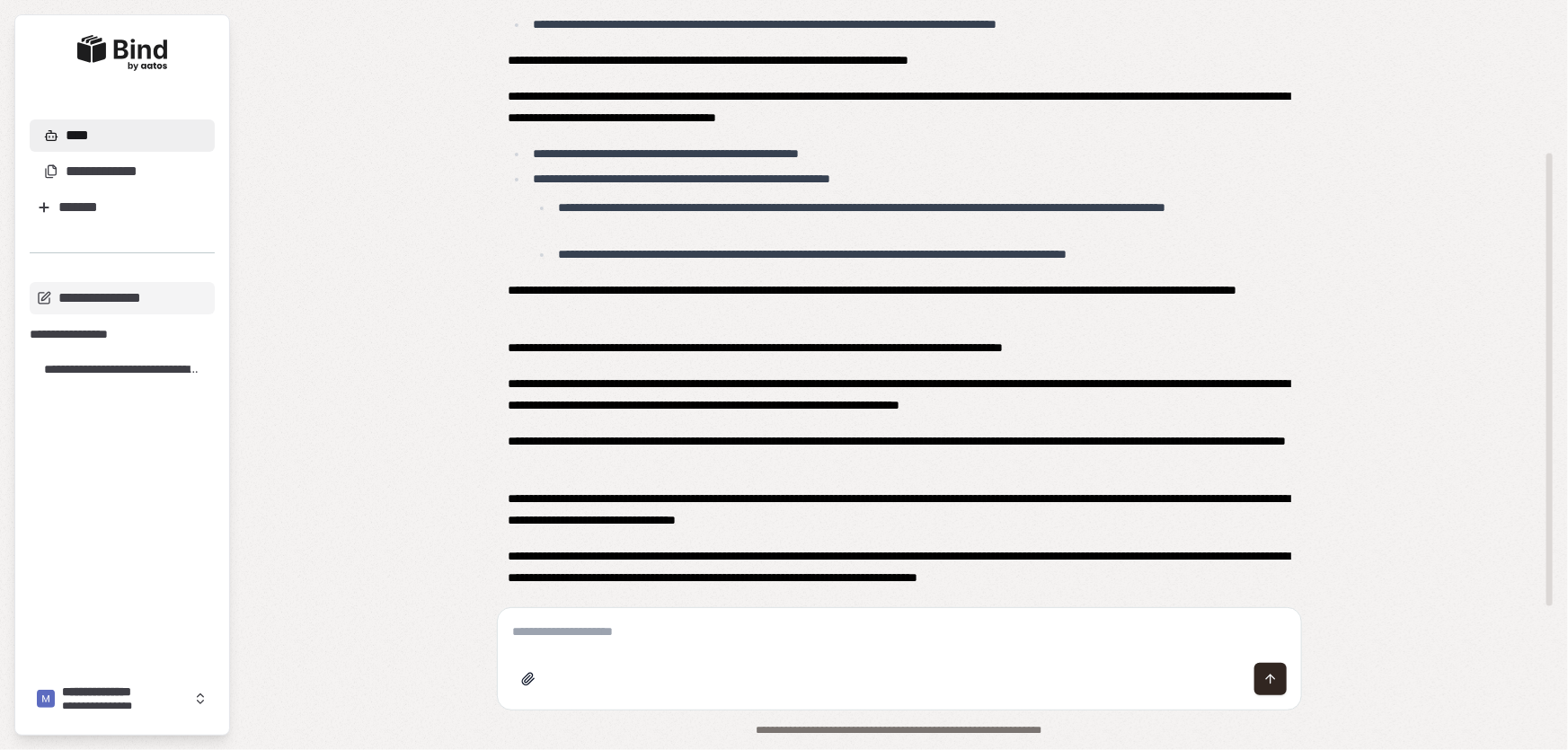 scroll, scrollTop: 940, scrollLeft: 0, axis: vertical 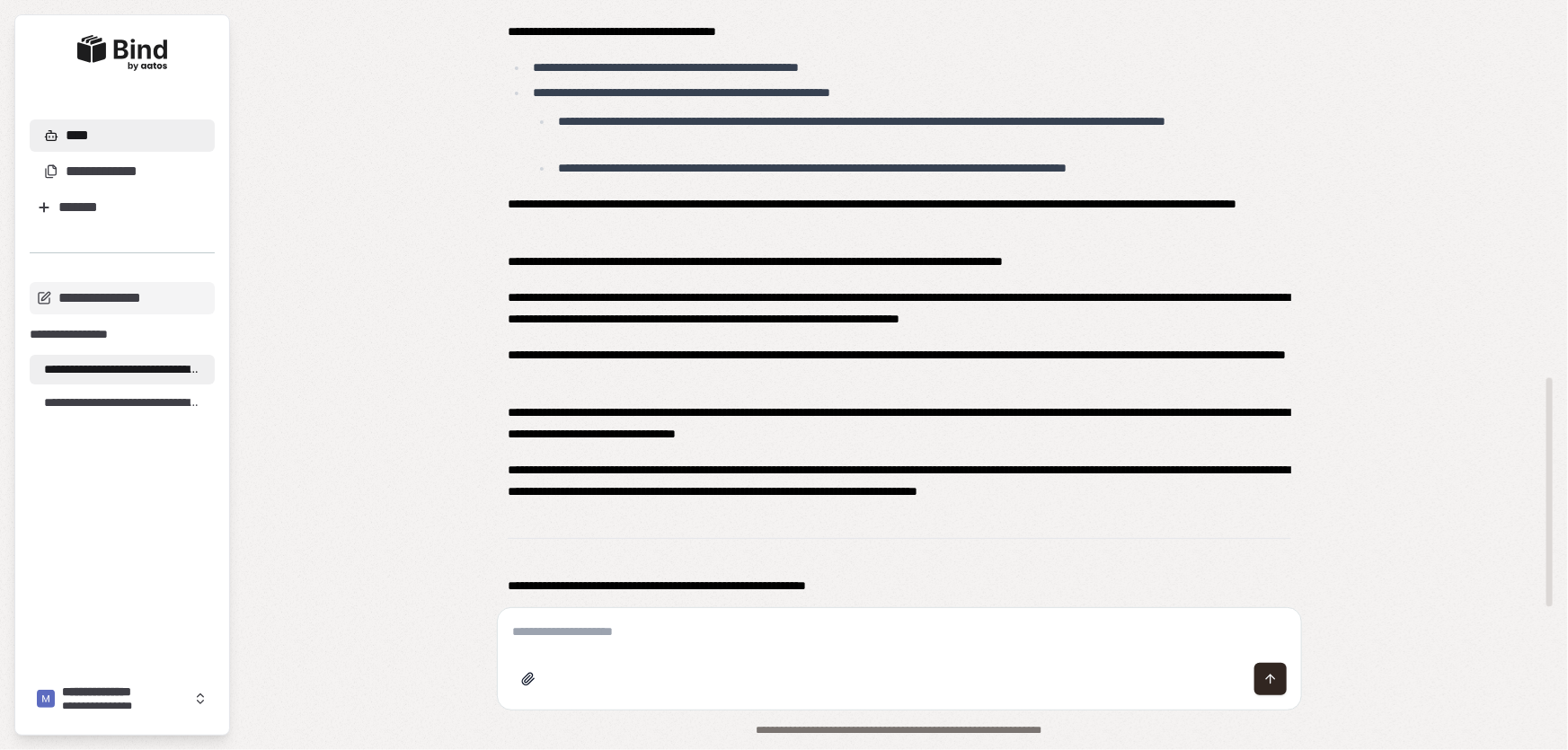 click at bounding box center (899, 631) 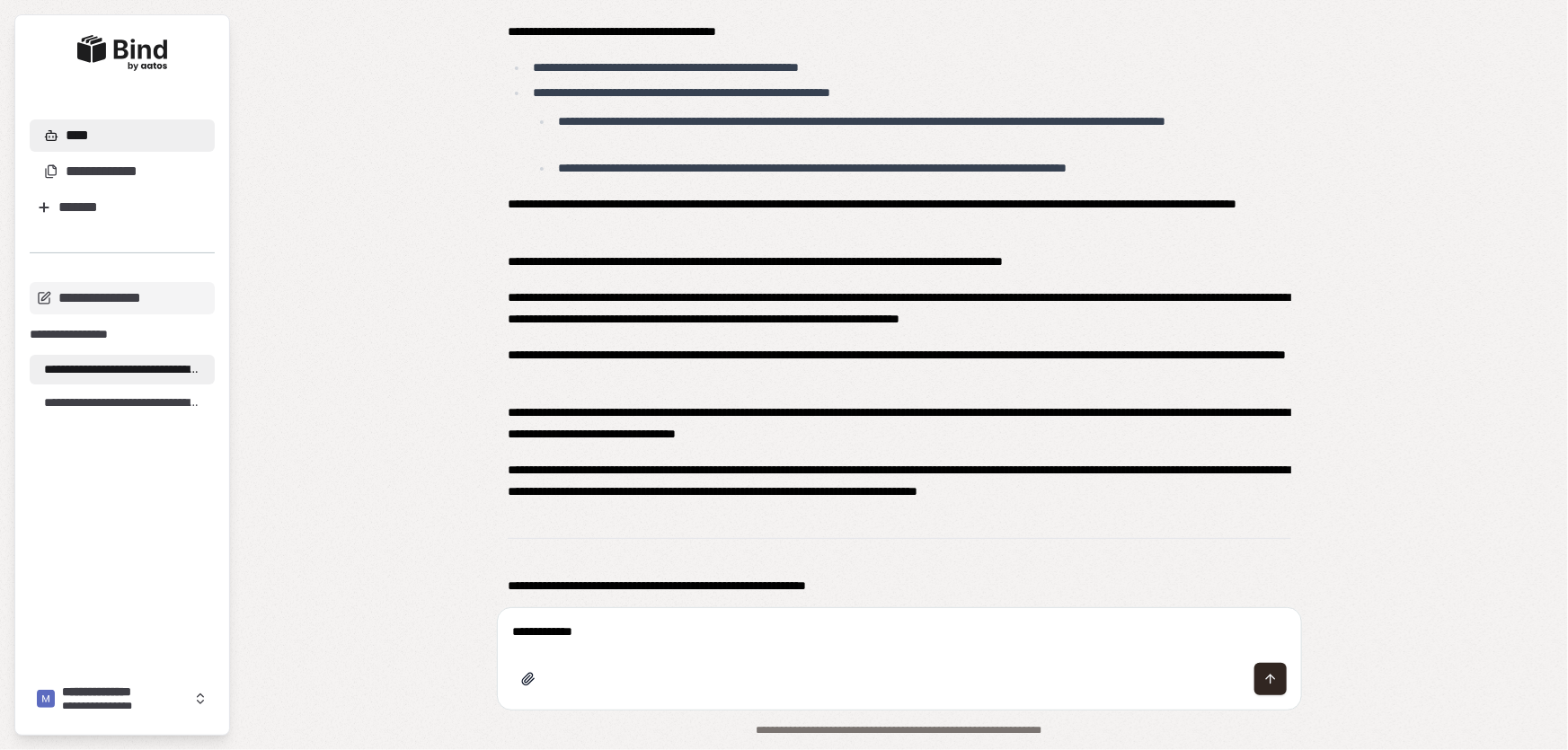 paste on "**********" 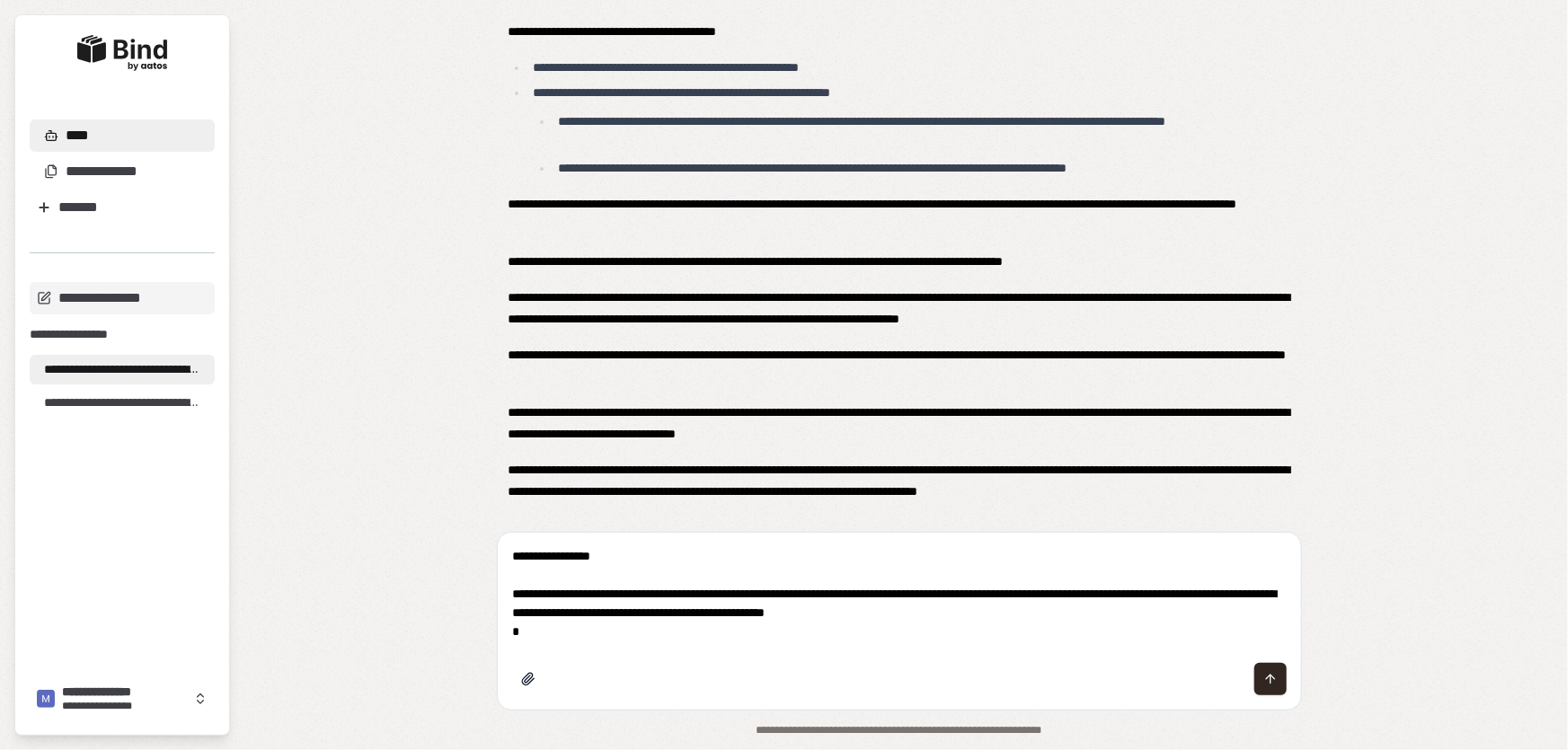 type on "**********" 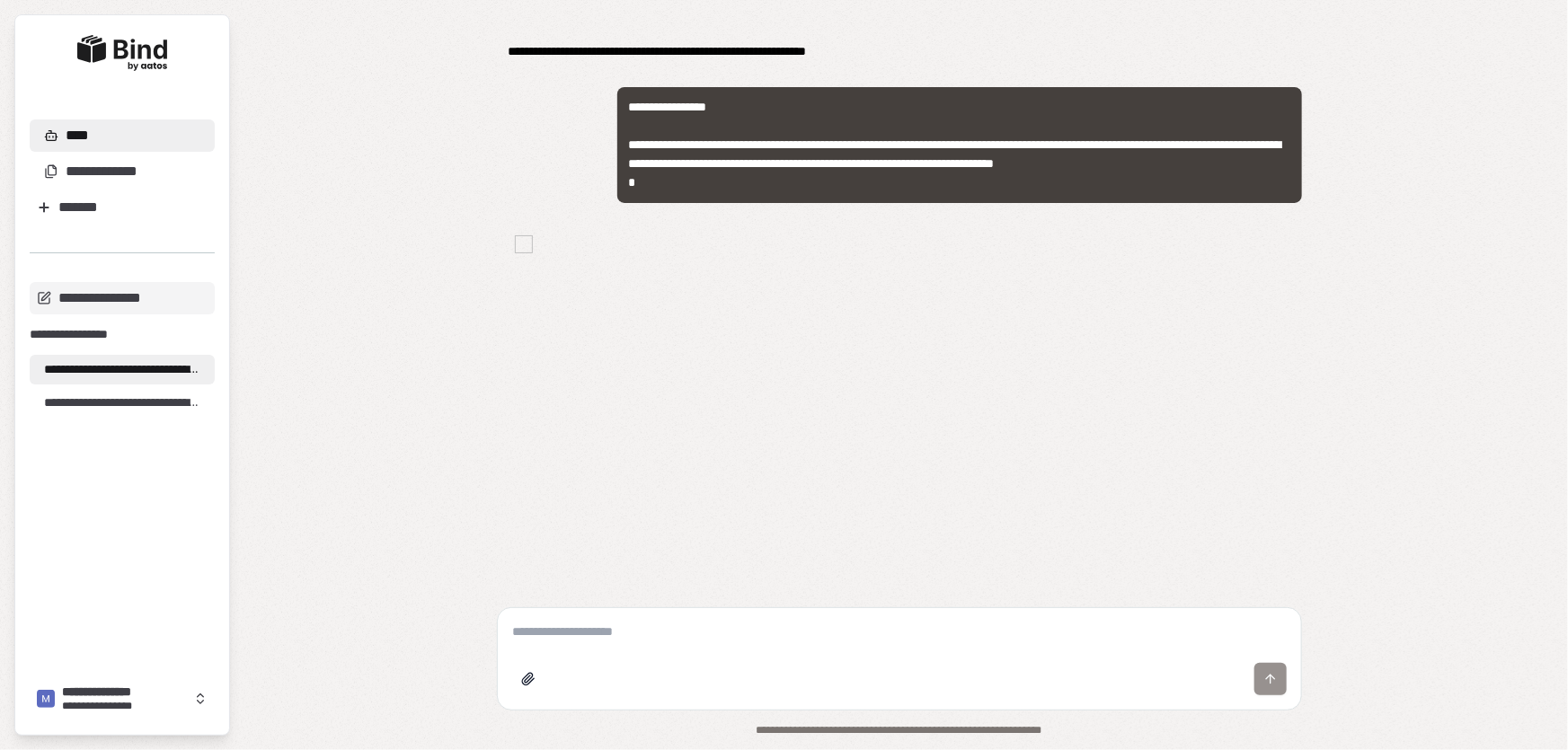 scroll, scrollTop: 1532, scrollLeft: 0, axis: vertical 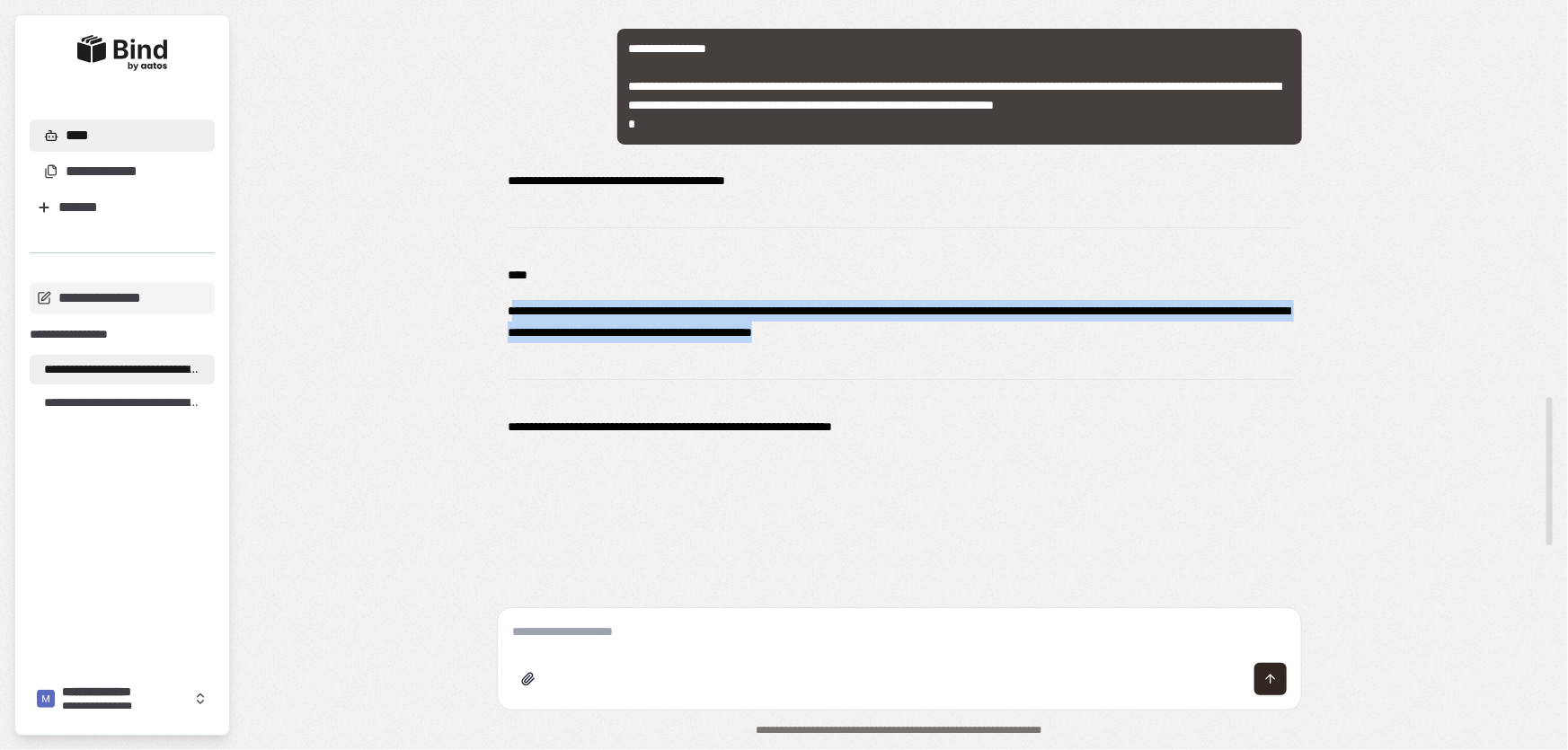 drag, startPoint x: 511, startPoint y: 308, endPoint x: 1033, endPoint y: 377, distance: 526.5406 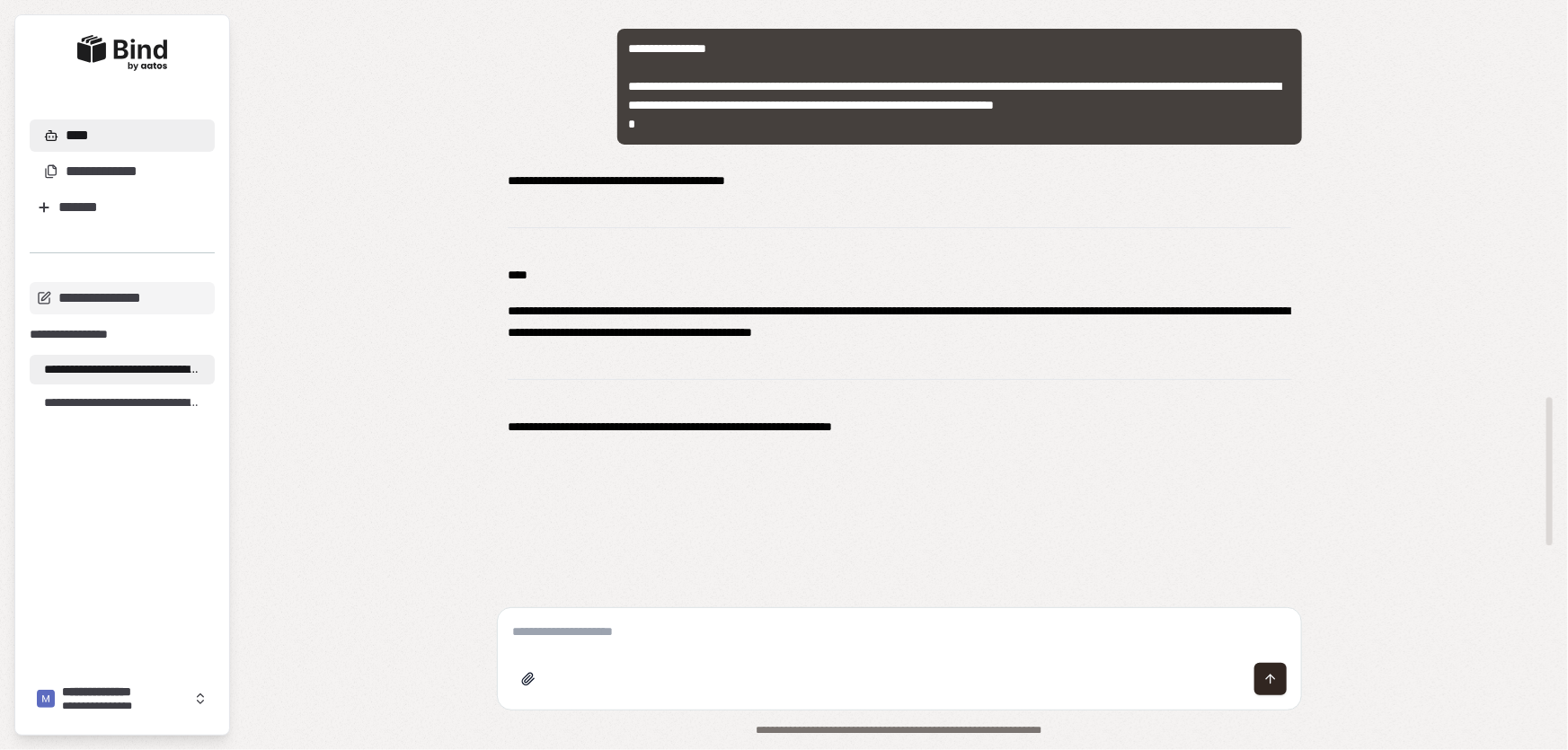 click on "**********" at bounding box center [899, 322] 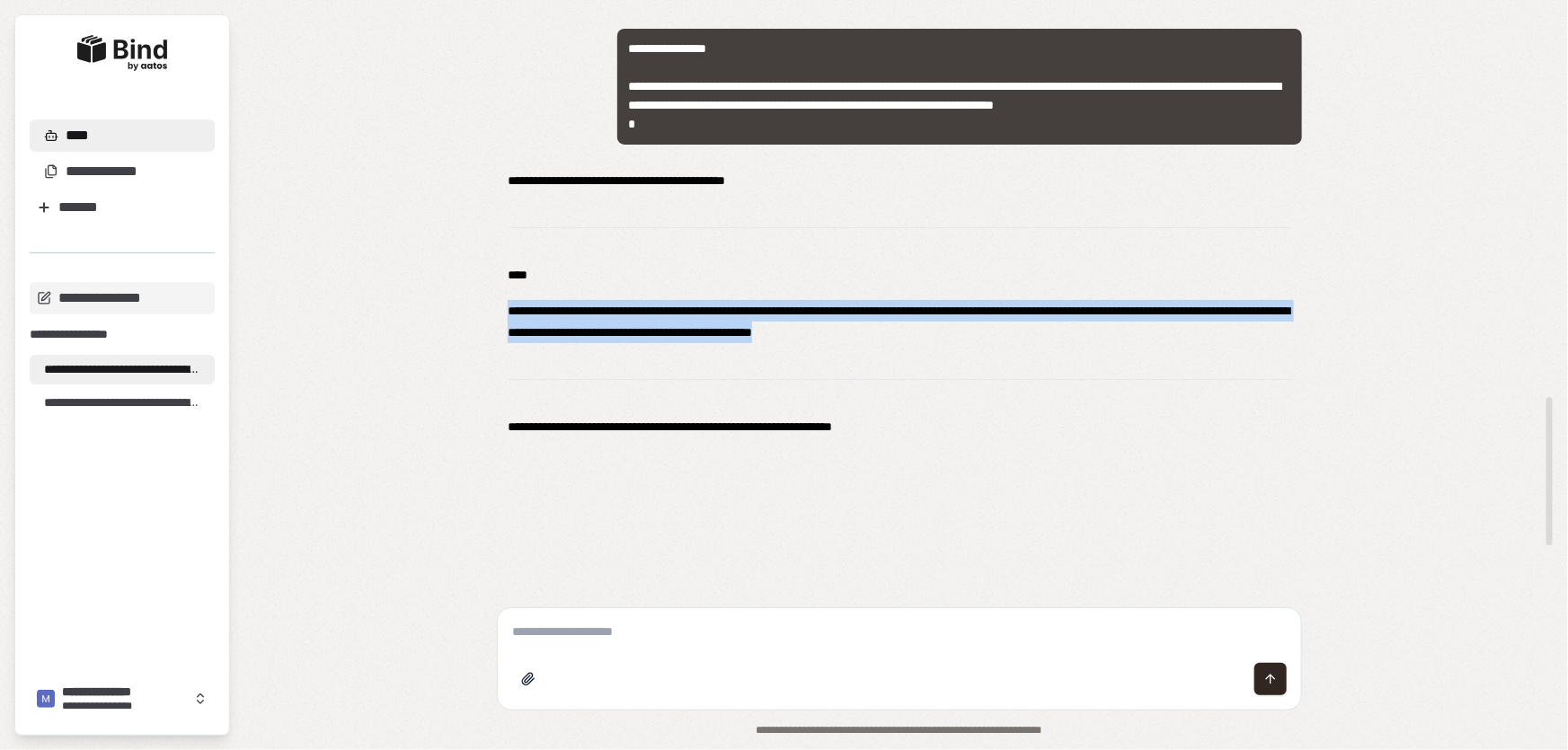 drag, startPoint x: 518, startPoint y: 312, endPoint x: 1038, endPoint y: 348, distance: 521.24466 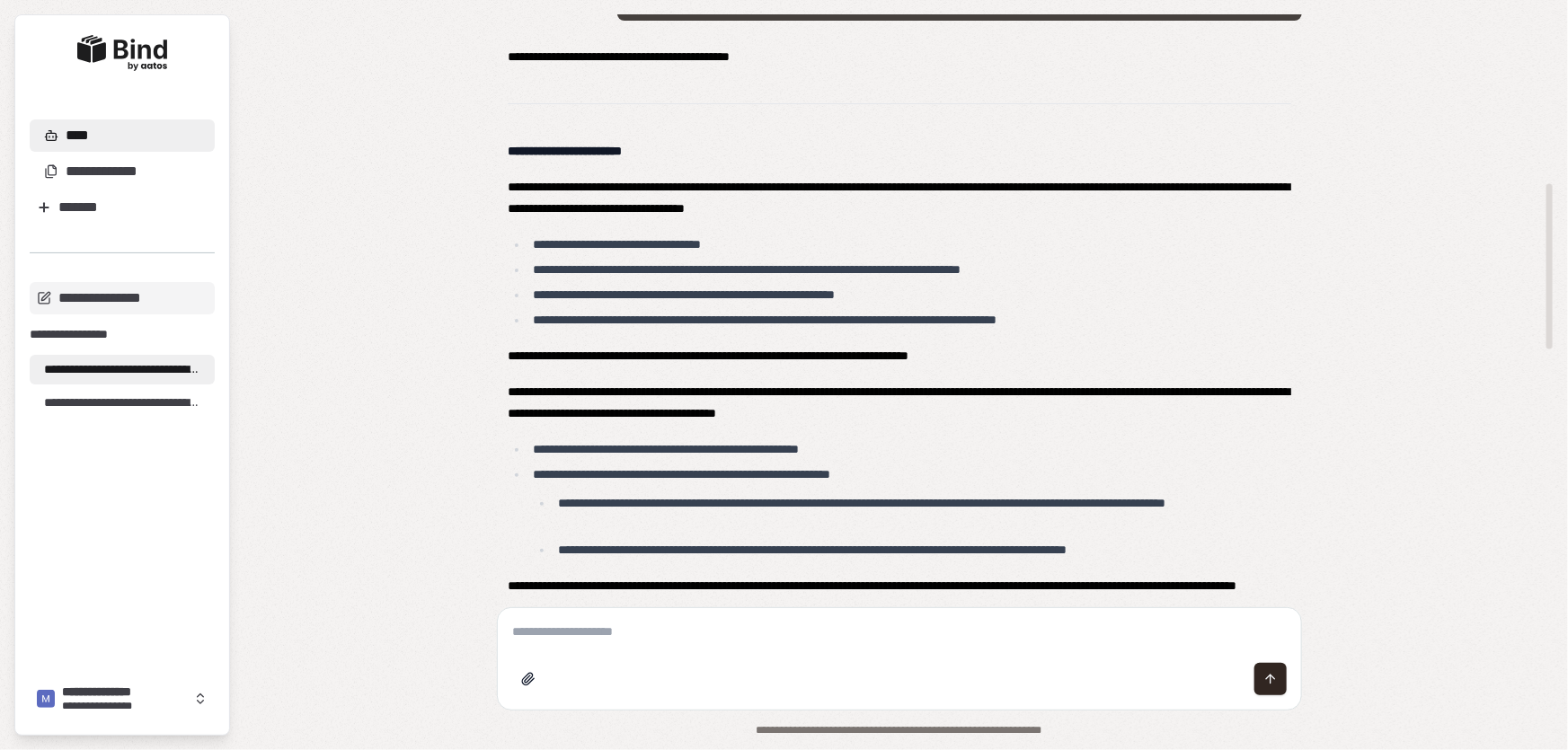 scroll, scrollTop: 552, scrollLeft: 0, axis: vertical 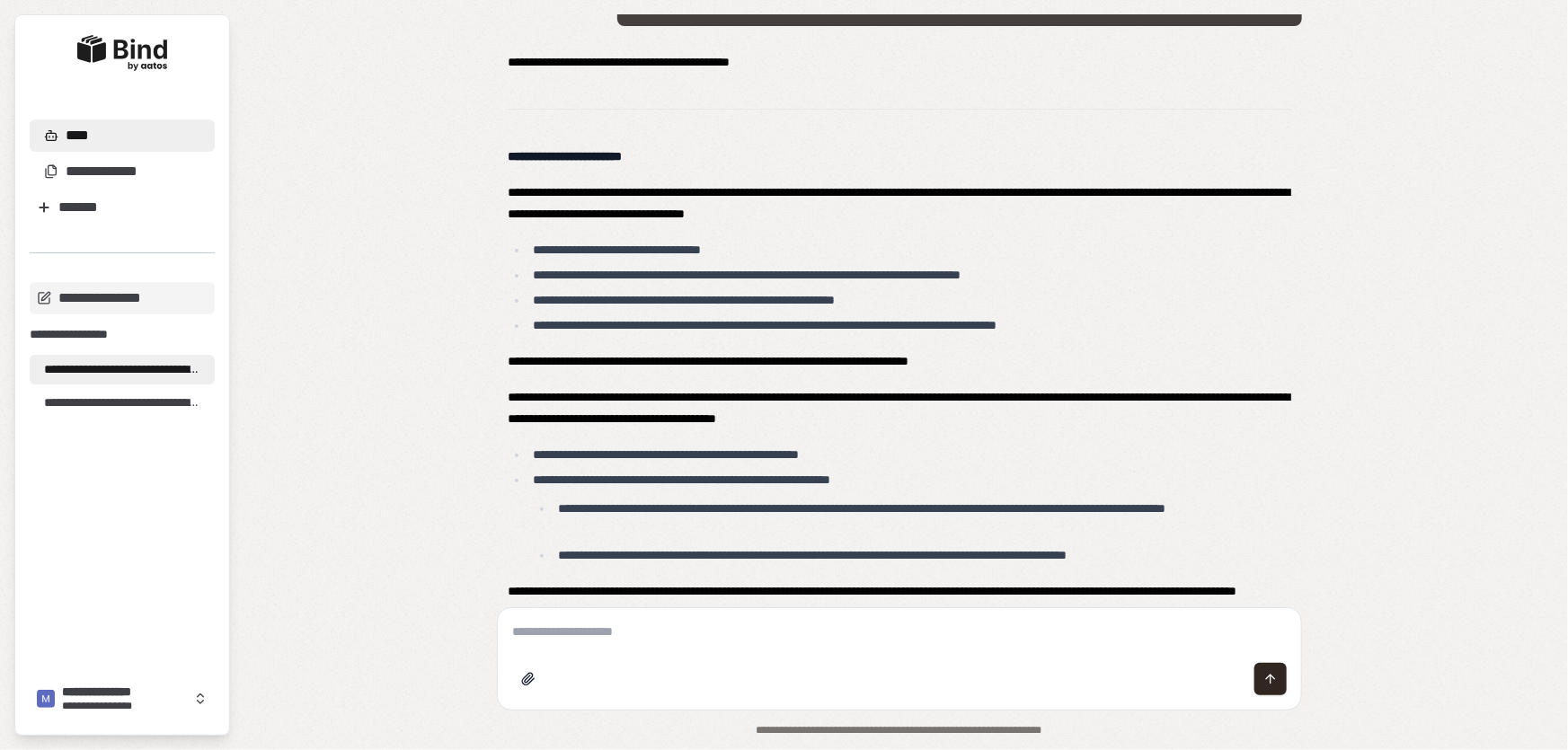 drag, startPoint x: 96, startPoint y: 171, endPoint x: 359, endPoint y: 107, distance: 270.67508 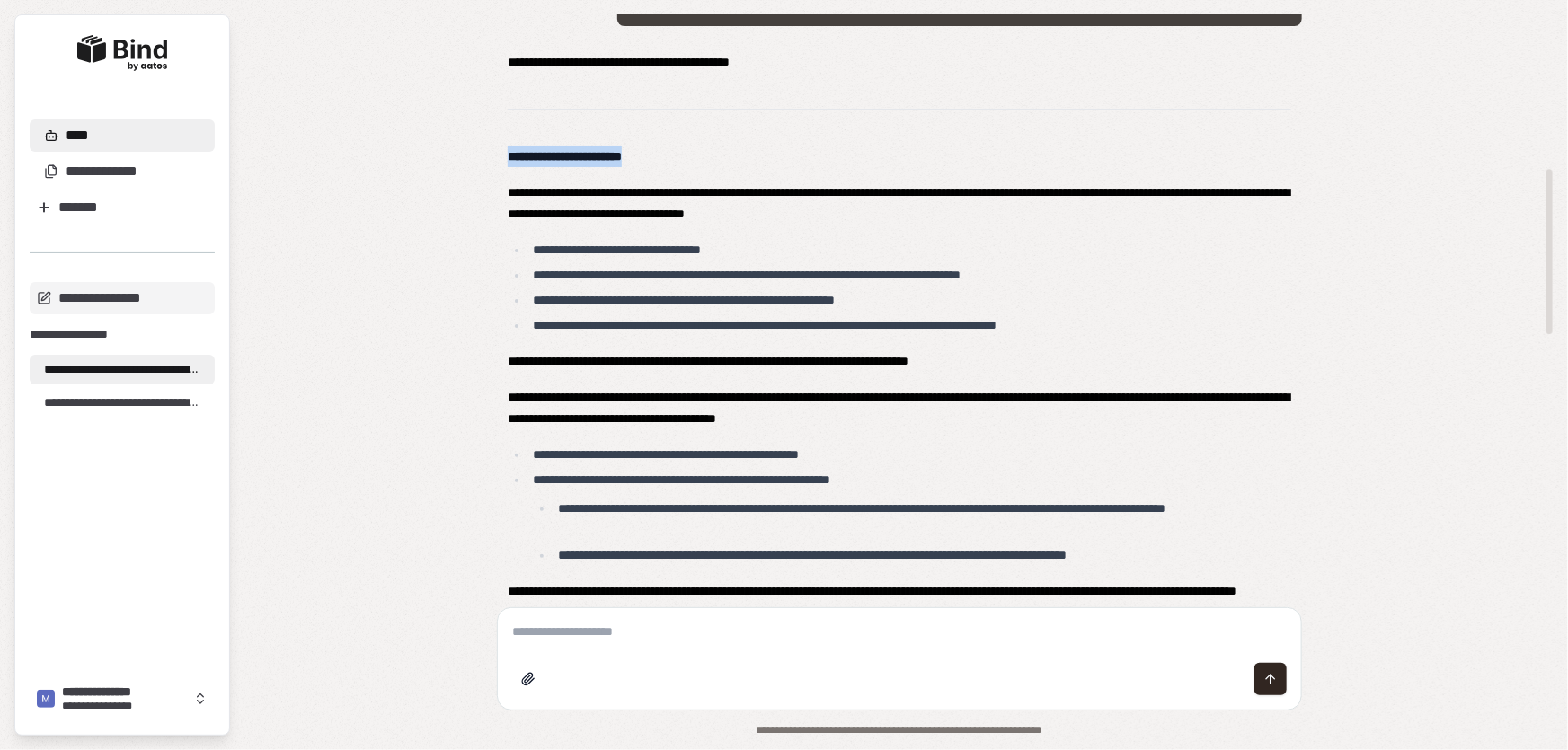 drag, startPoint x: 510, startPoint y: 156, endPoint x: 696, endPoint y: 152, distance: 186.04301 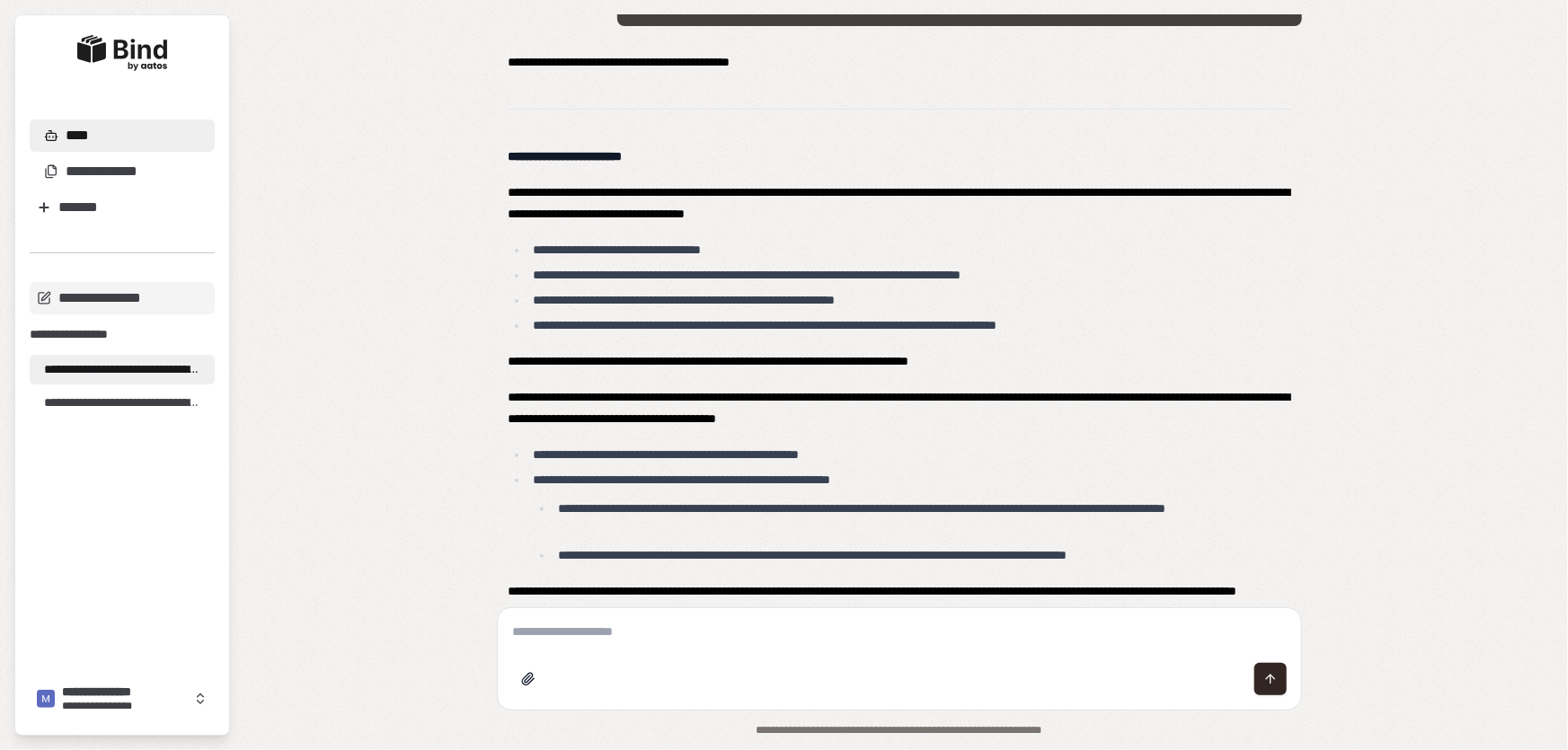 click at bounding box center (899, 679) 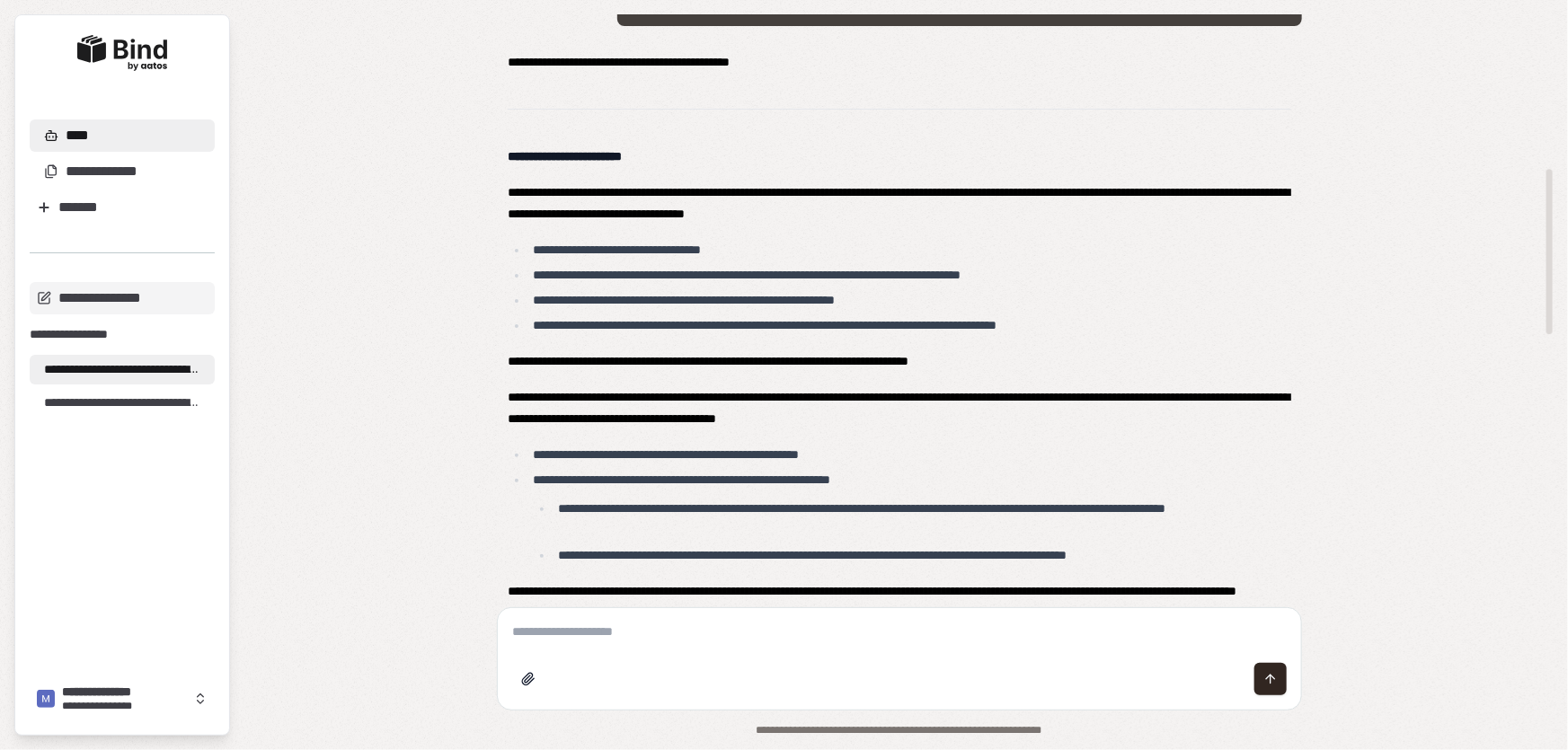 click on "**********" at bounding box center [899, 203] 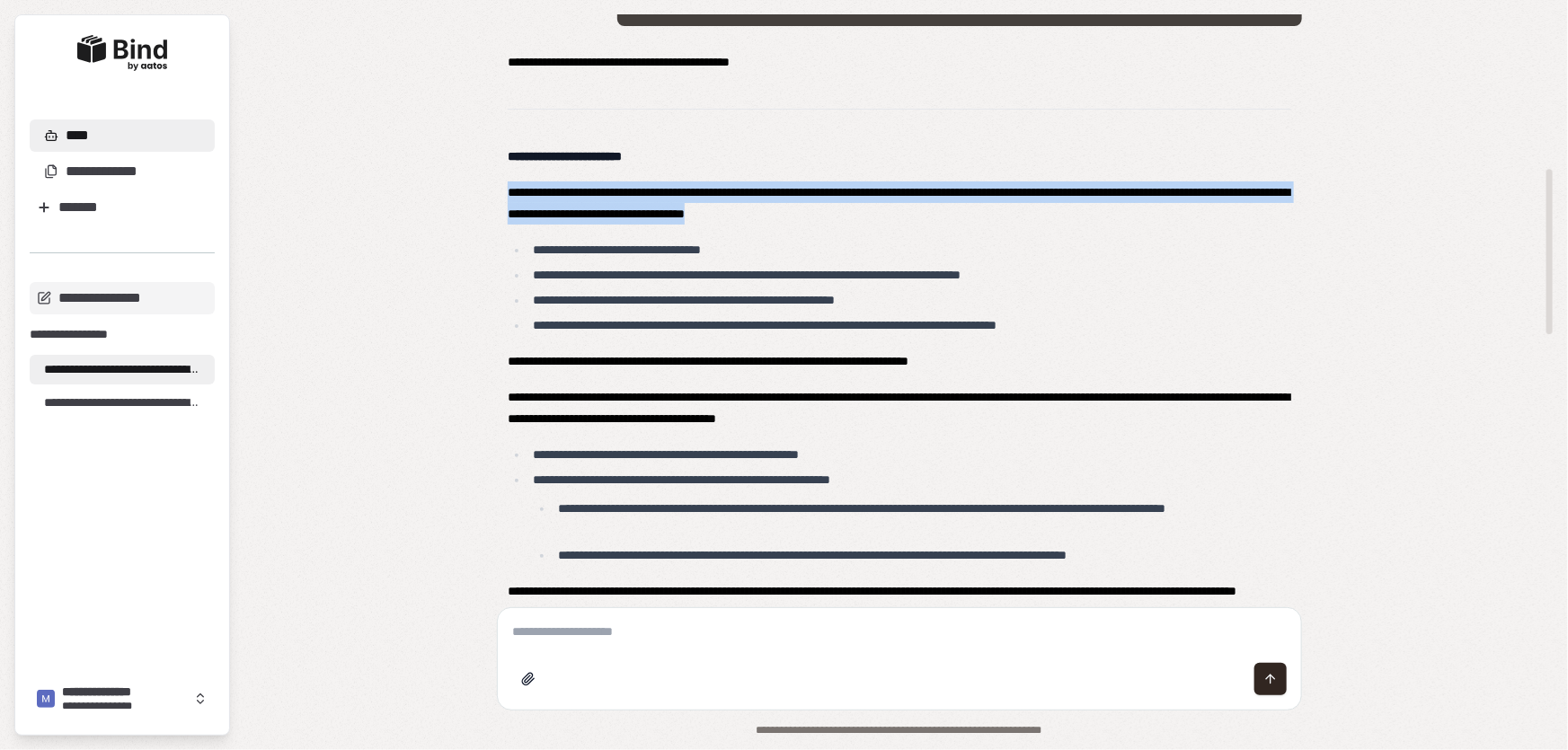 drag, startPoint x: 507, startPoint y: 189, endPoint x: 1007, endPoint y: 210, distance: 500.44081 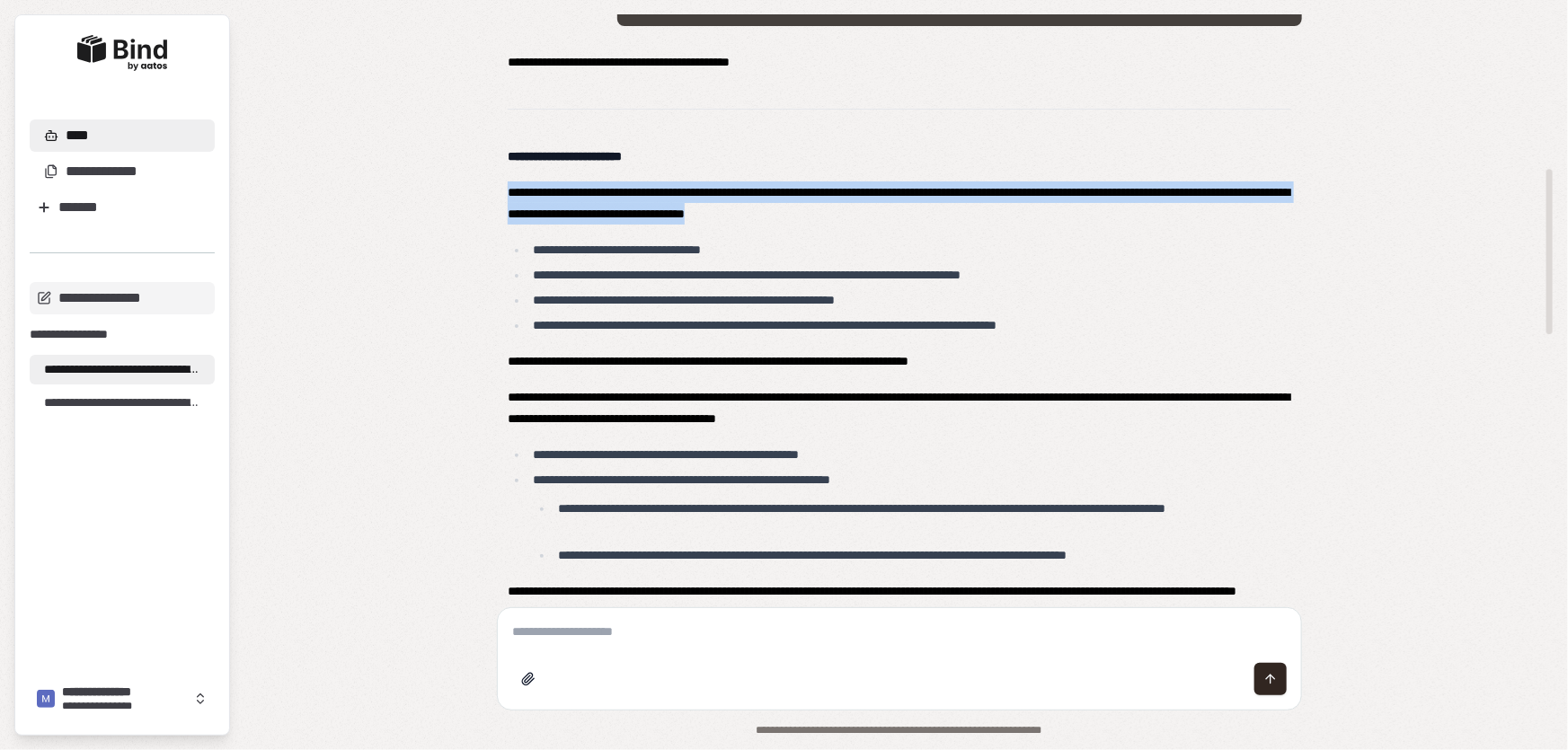 copy on "**********" 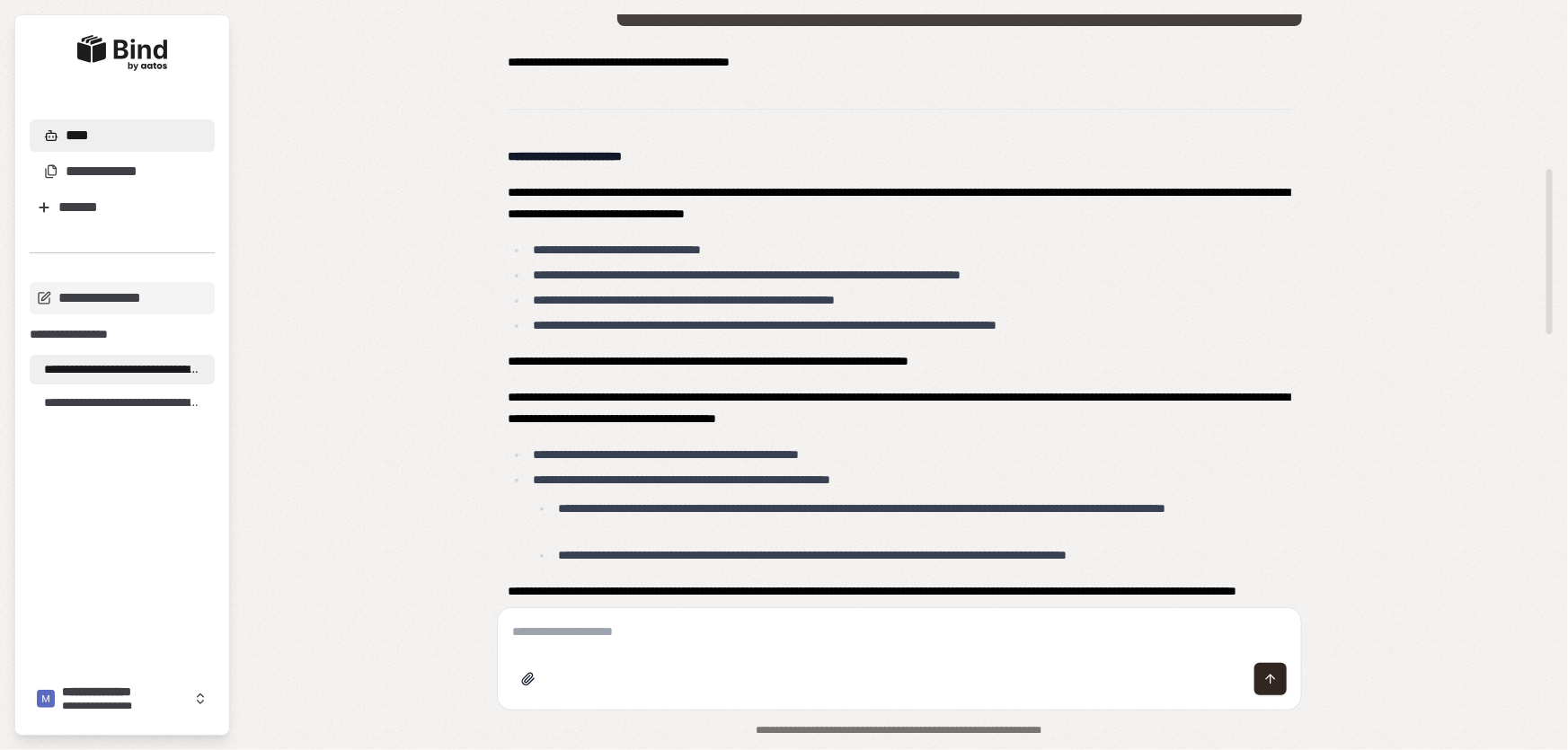 click at bounding box center [899, 631] 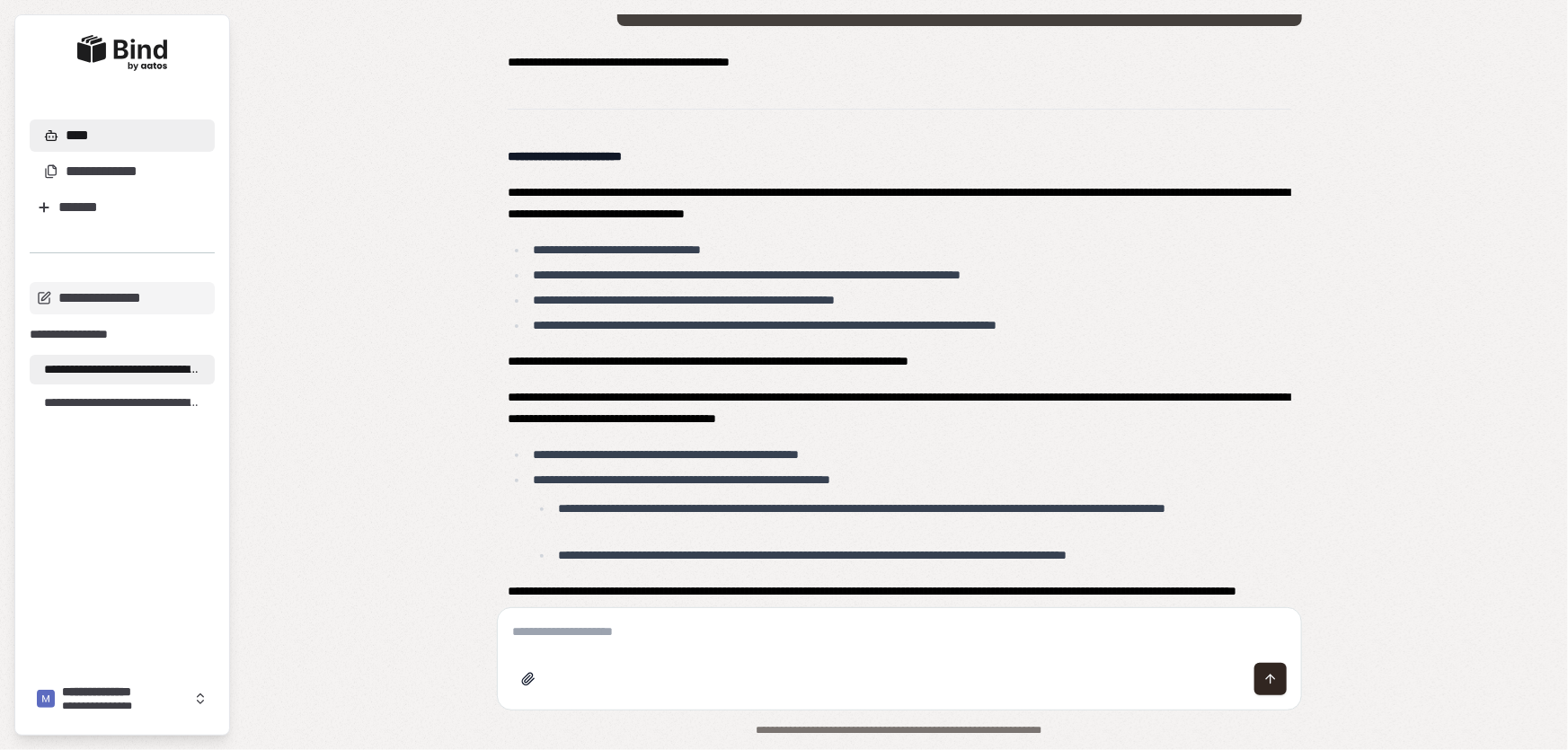 paste on "**********" 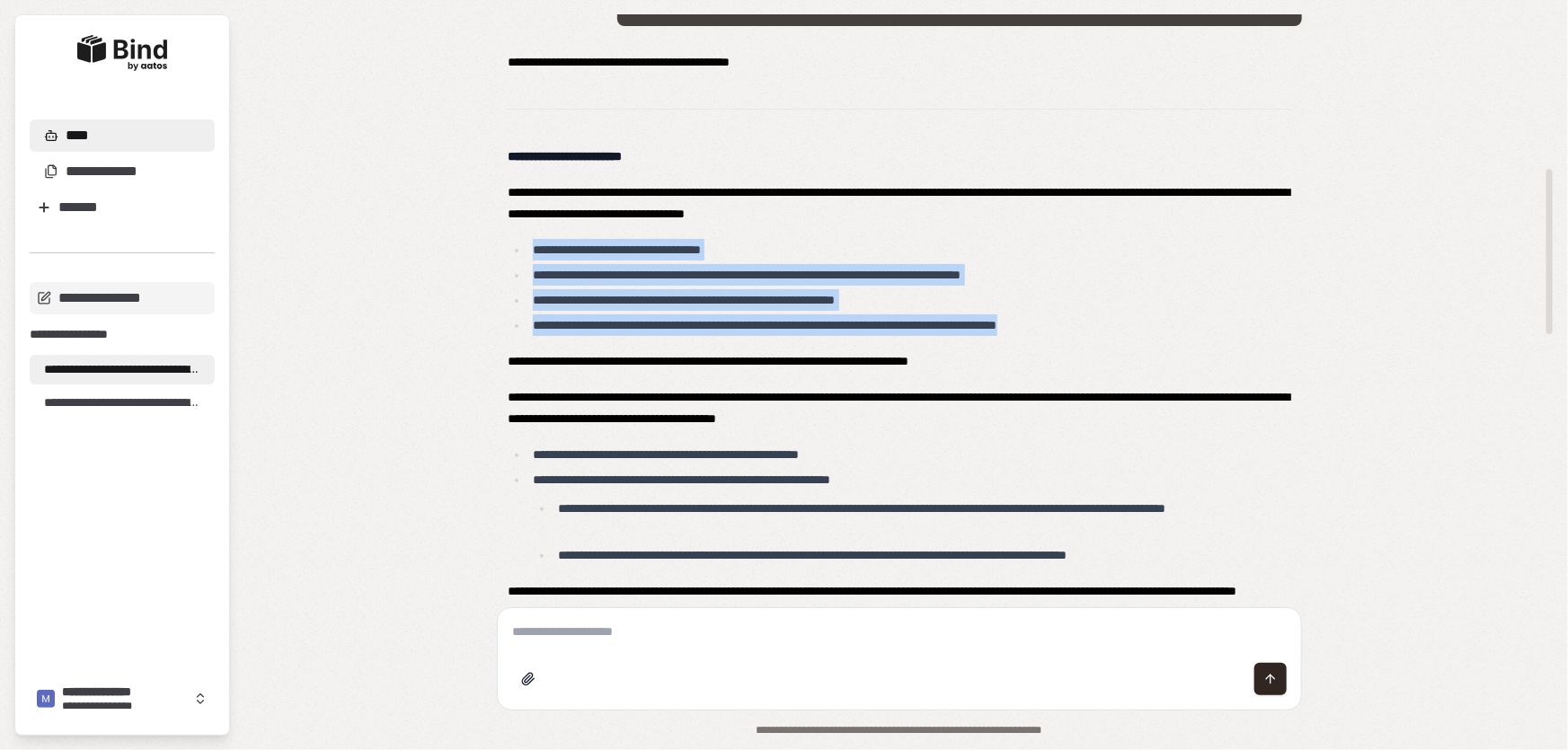 drag, startPoint x: 530, startPoint y: 248, endPoint x: 1135, endPoint y: 332, distance: 610.8036 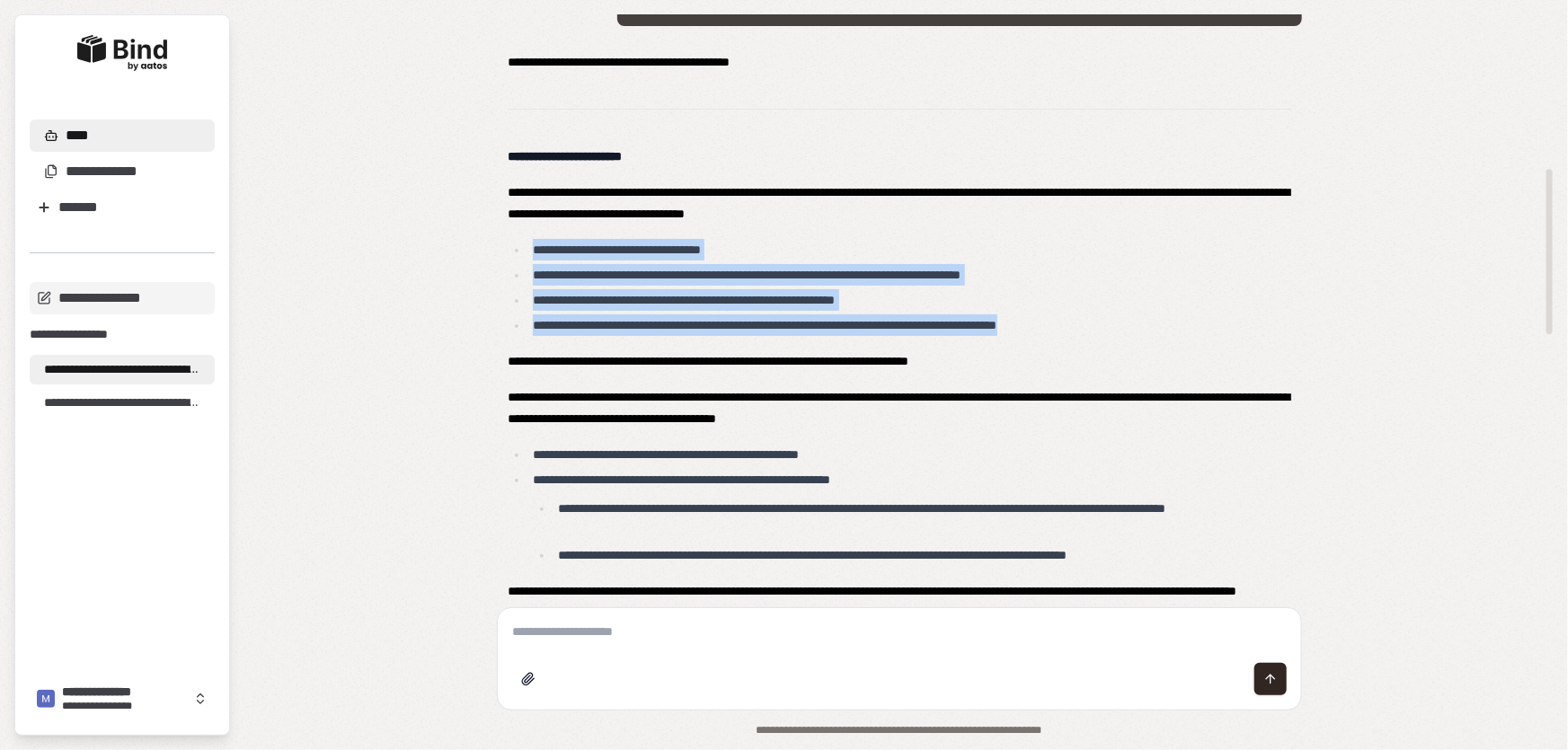 copy on "**********" 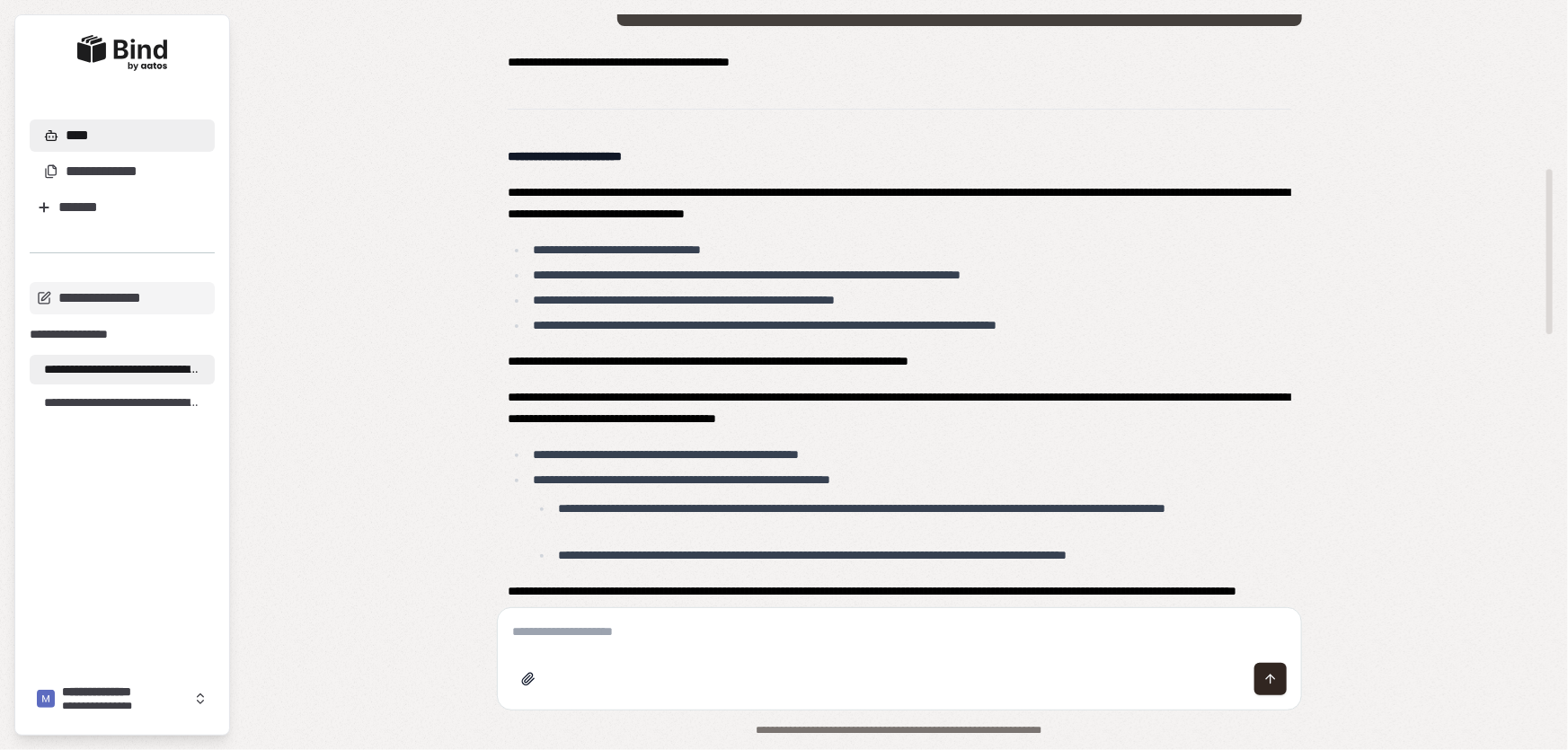click at bounding box center (899, 631) 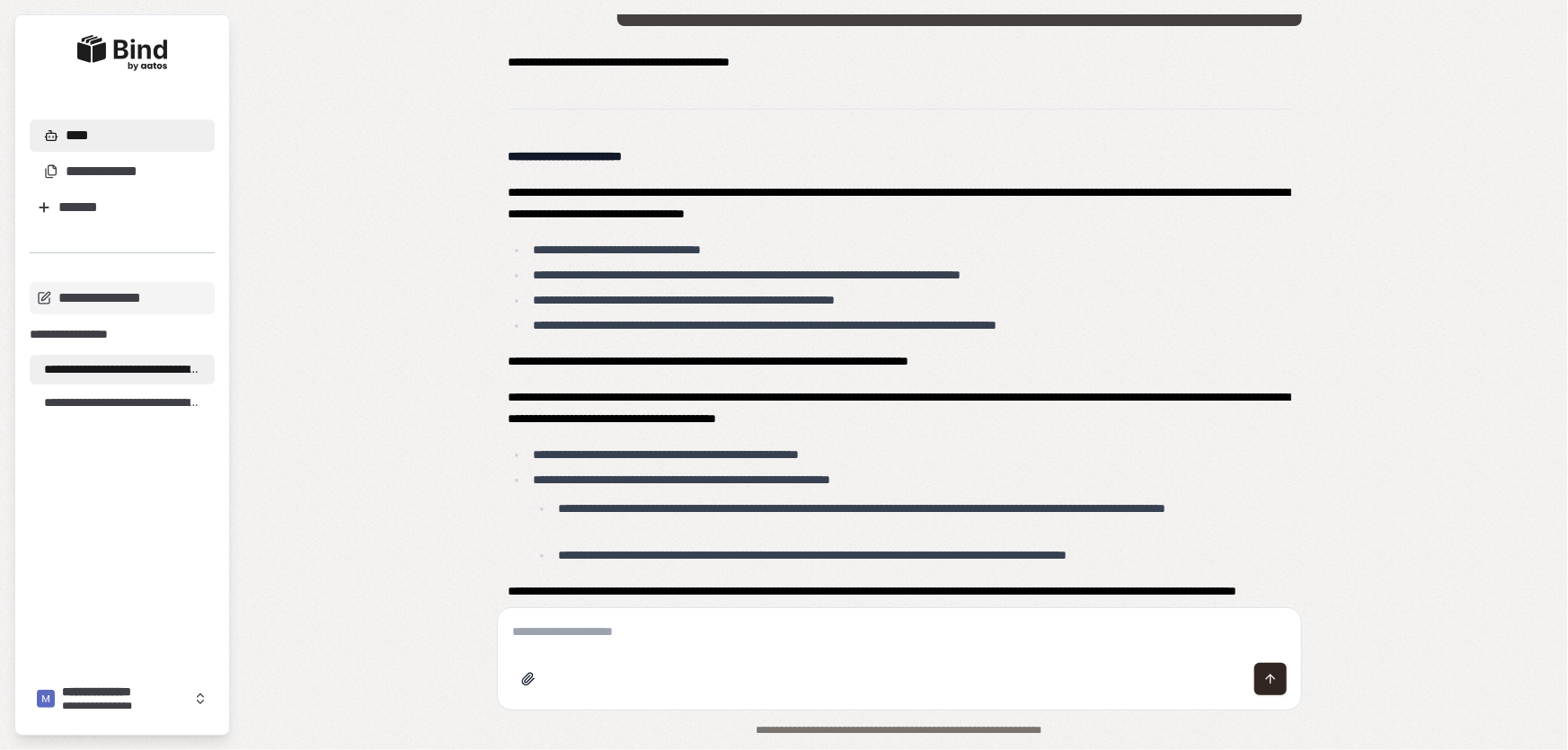 paste on "**********" 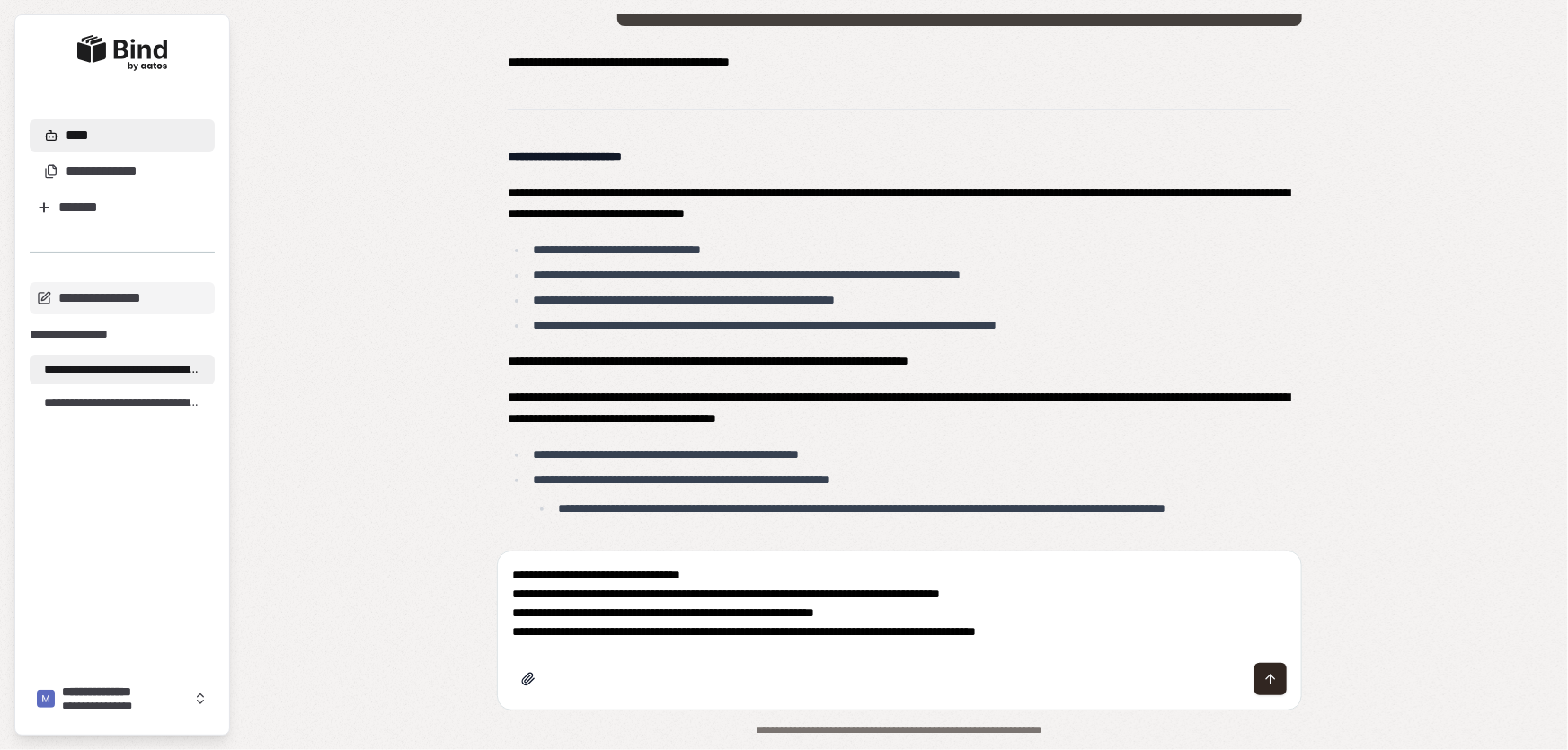 drag, startPoint x: 761, startPoint y: 577, endPoint x: 450, endPoint y: 564, distance: 311.2716 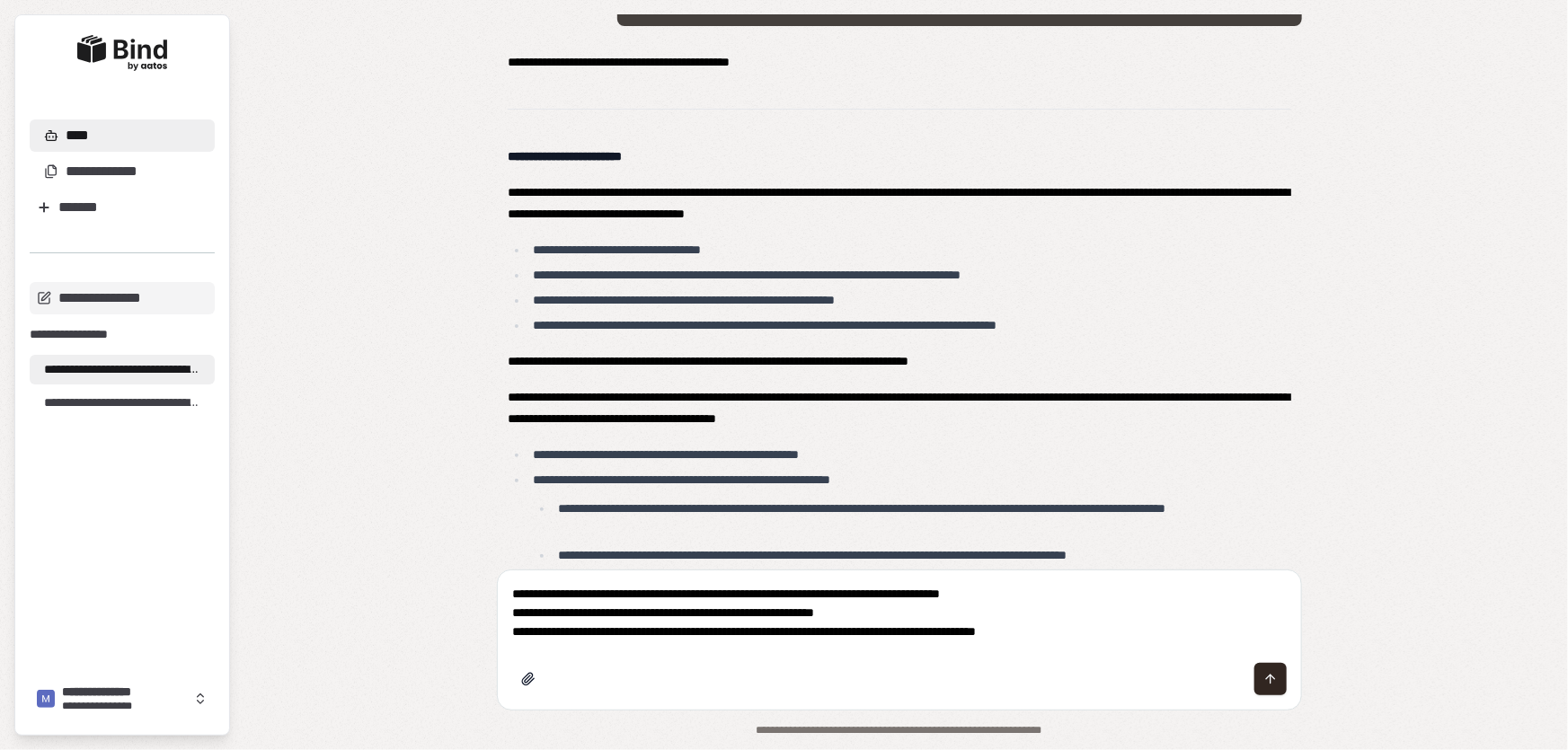 drag, startPoint x: 512, startPoint y: 597, endPoint x: 1059, endPoint y: 586, distance: 547.111 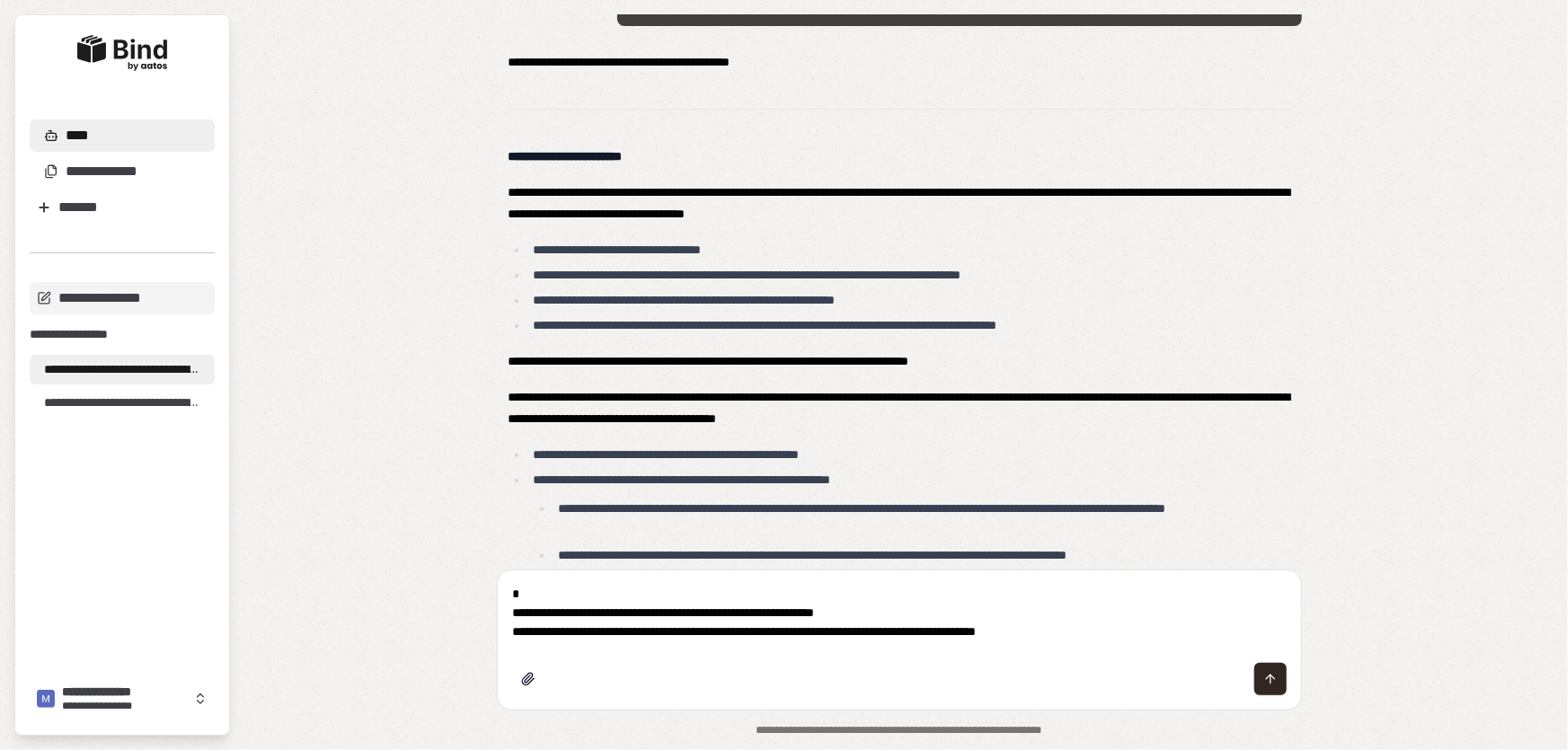 drag, startPoint x: 509, startPoint y: 613, endPoint x: 884, endPoint y: 607, distance: 375.048 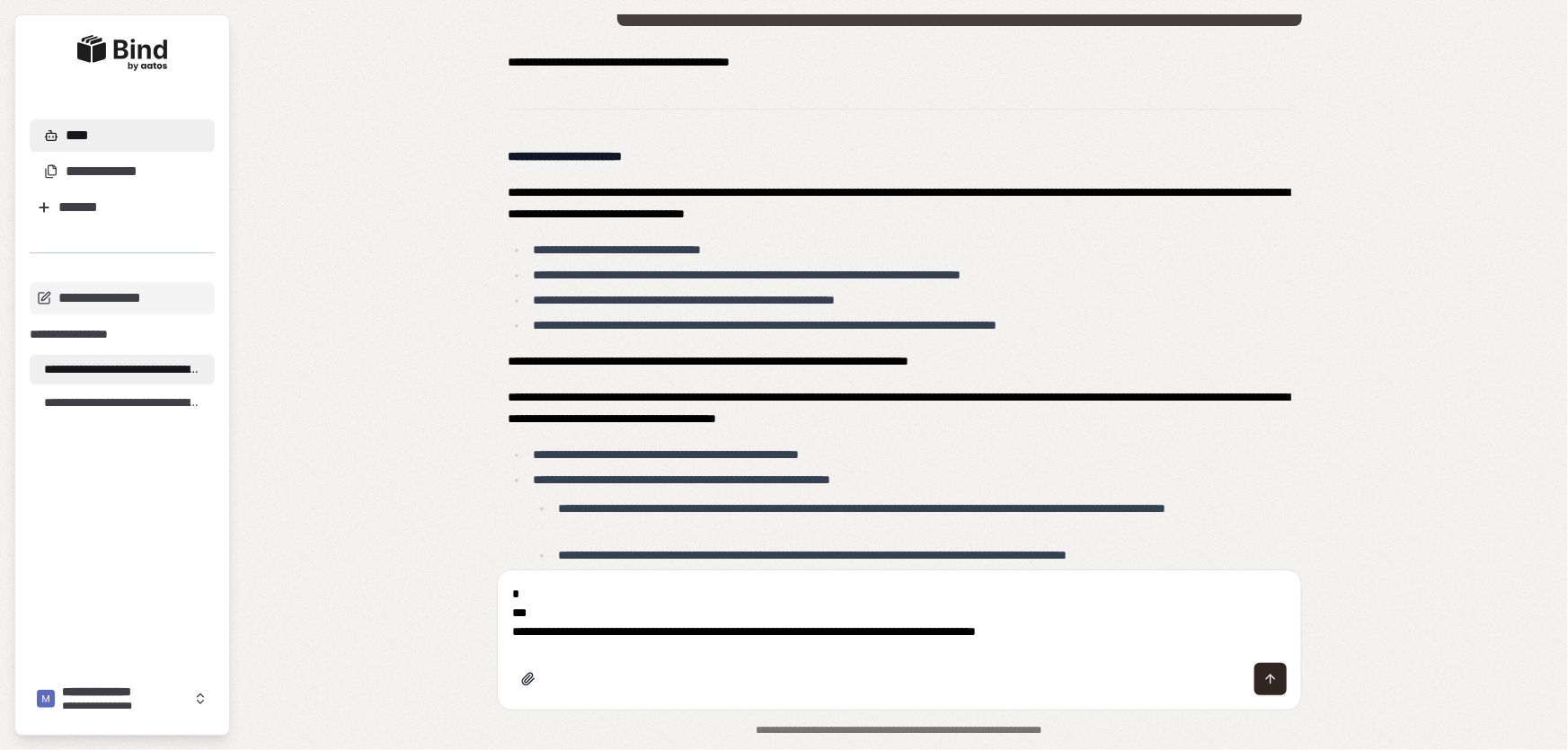 drag, startPoint x: 509, startPoint y: 632, endPoint x: 1298, endPoint y: 633, distance: 789.00063 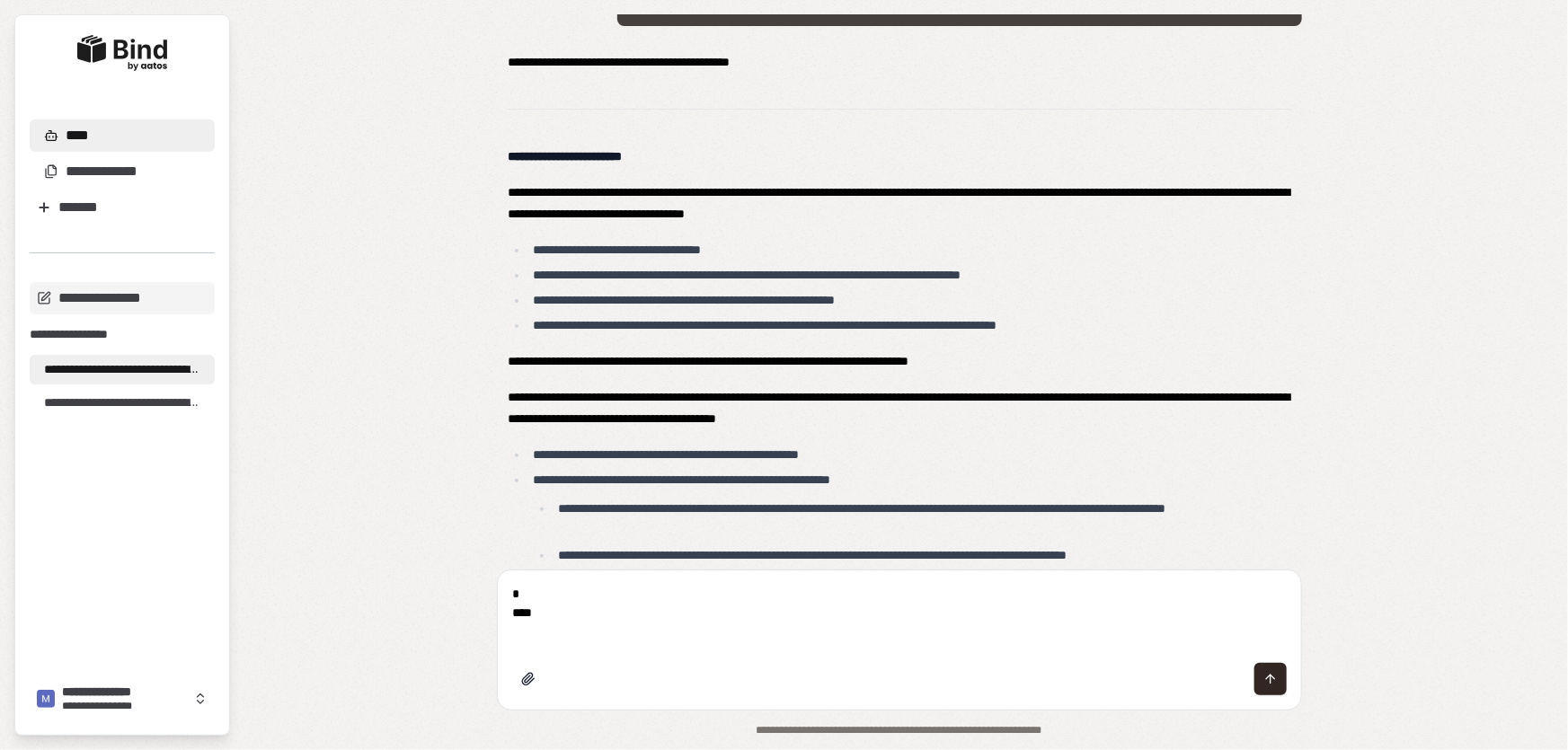 type on "*
***" 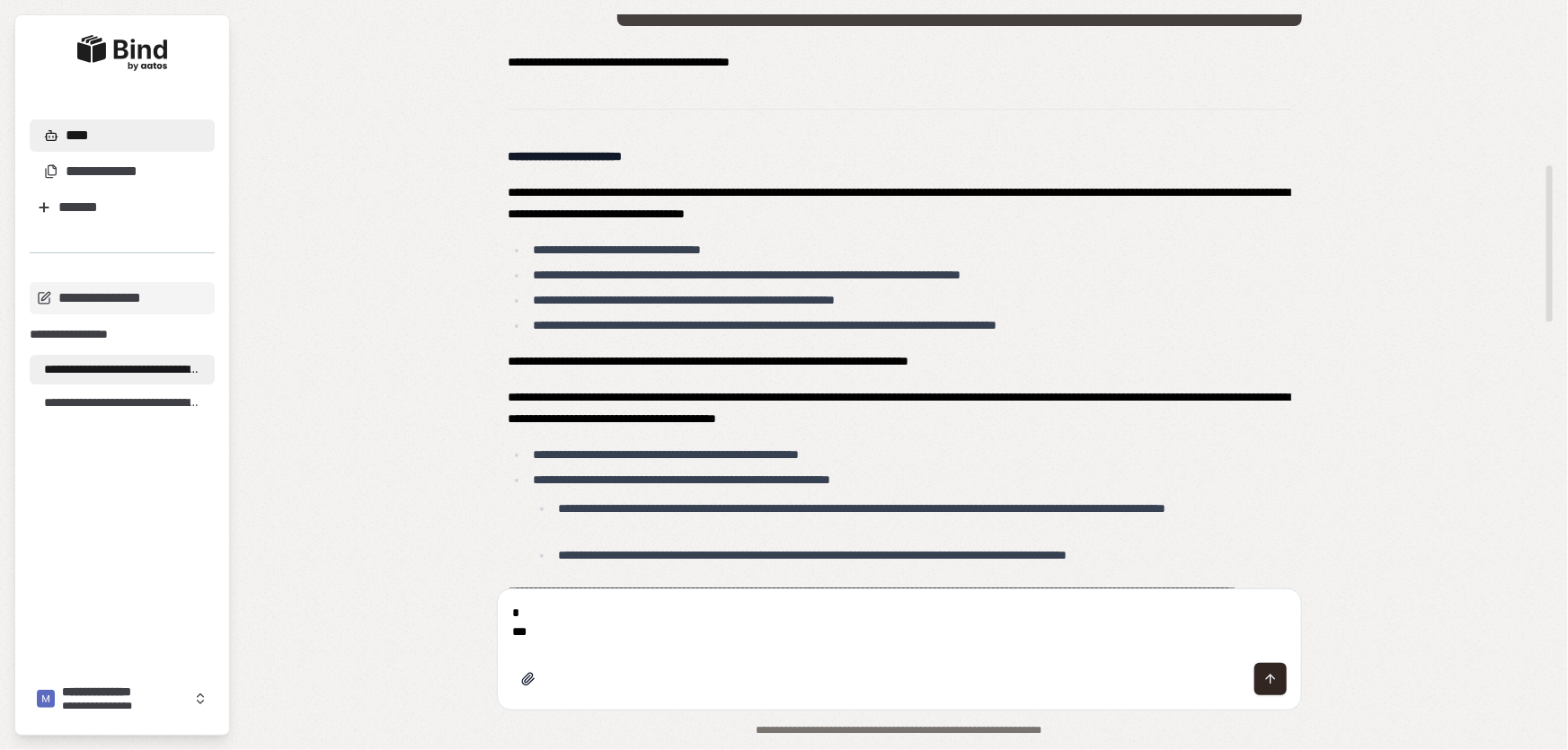 drag, startPoint x: 536, startPoint y: 638, endPoint x: 480, endPoint y: 566, distance: 91.214034 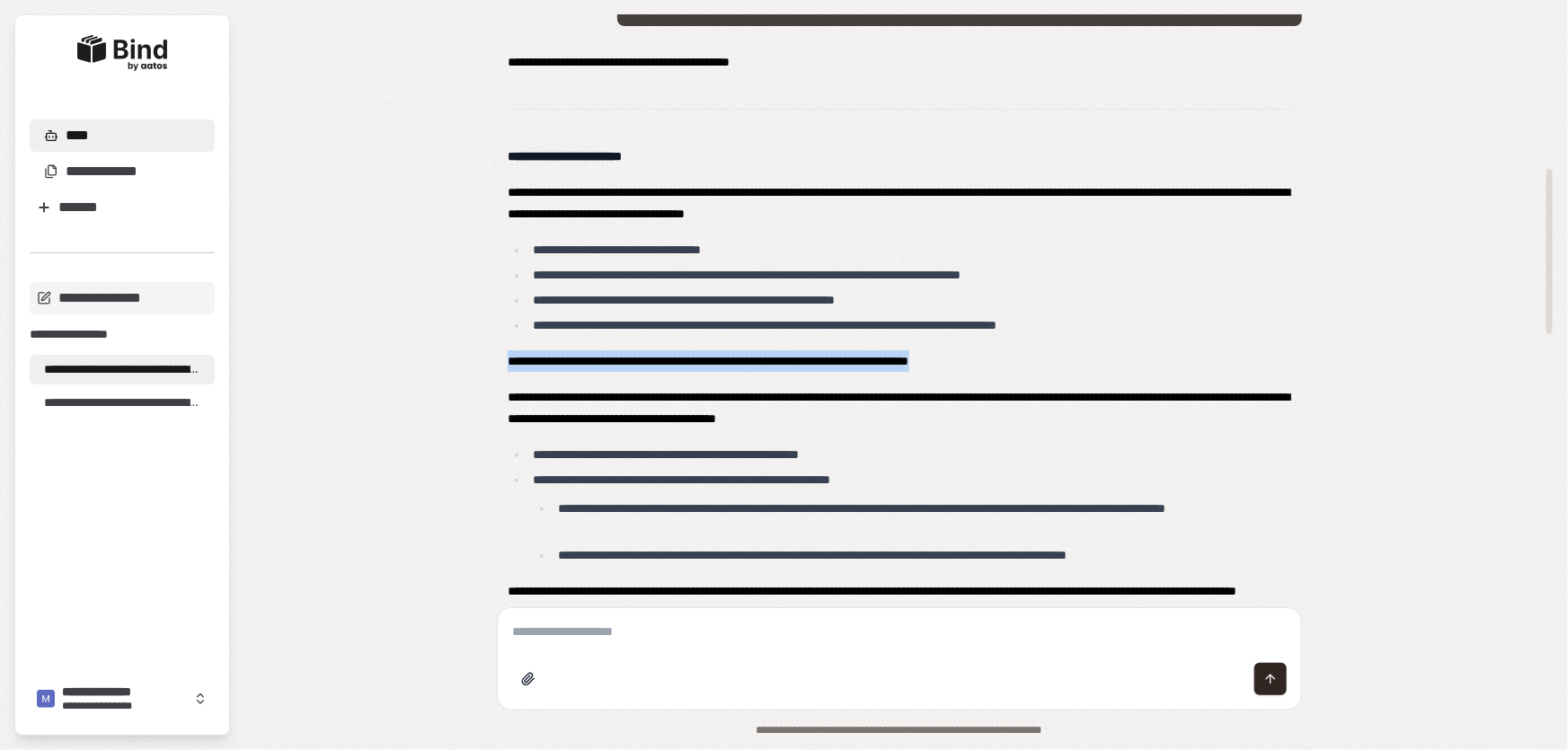 drag, startPoint x: 505, startPoint y: 362, endPoint x: 1141, endPoint y: 370, distance: 636.0503 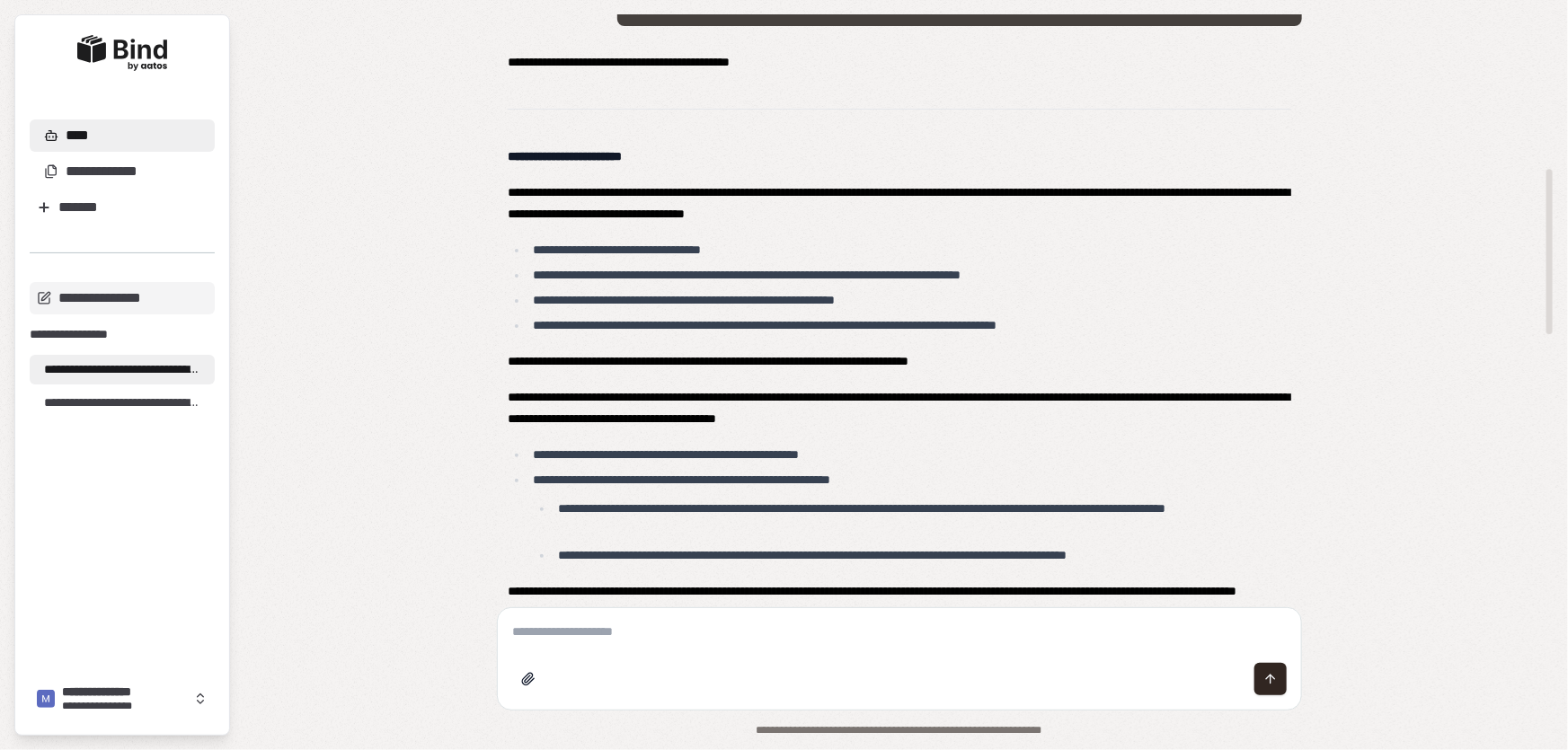 click at bounding box center [899, 631] 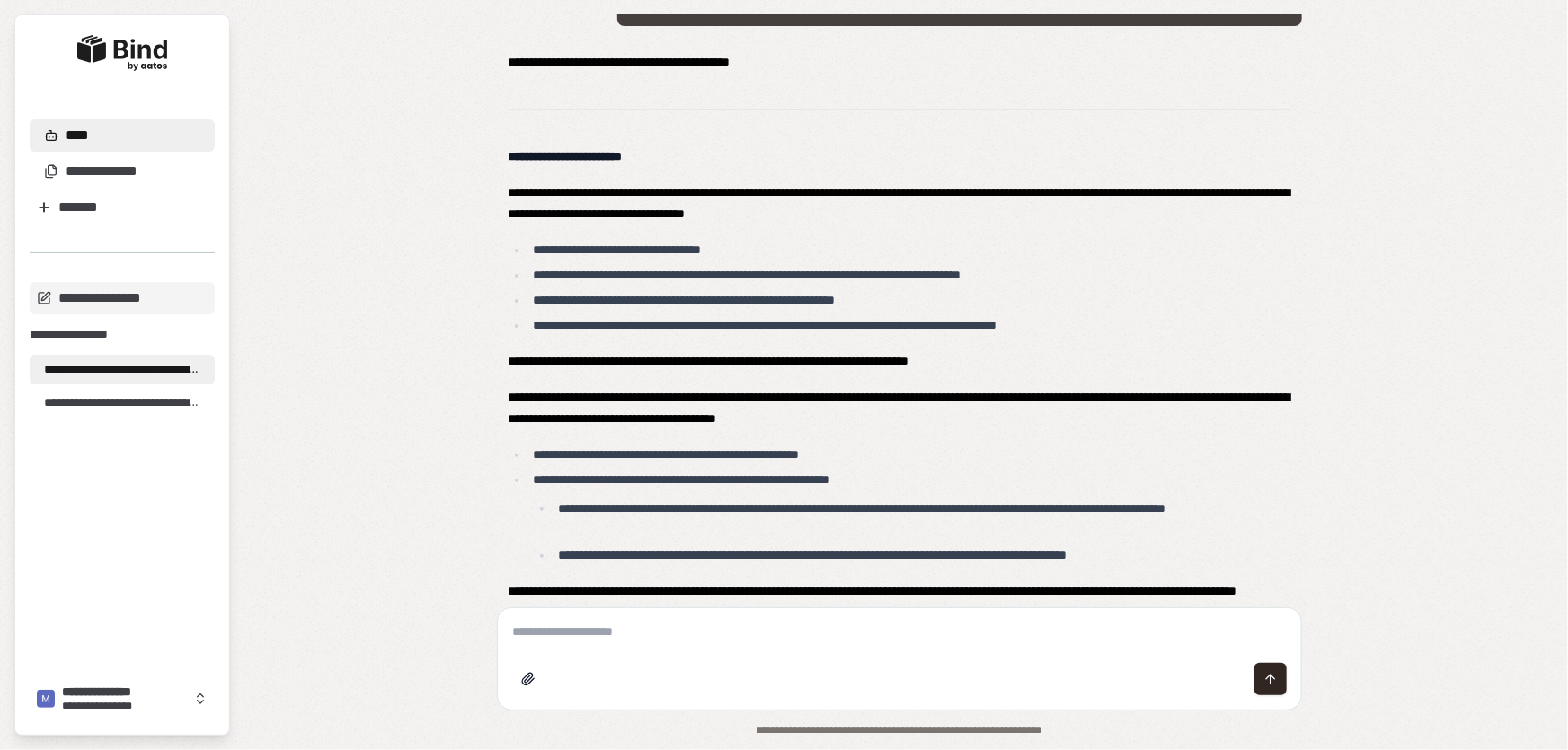 paste on "**********" 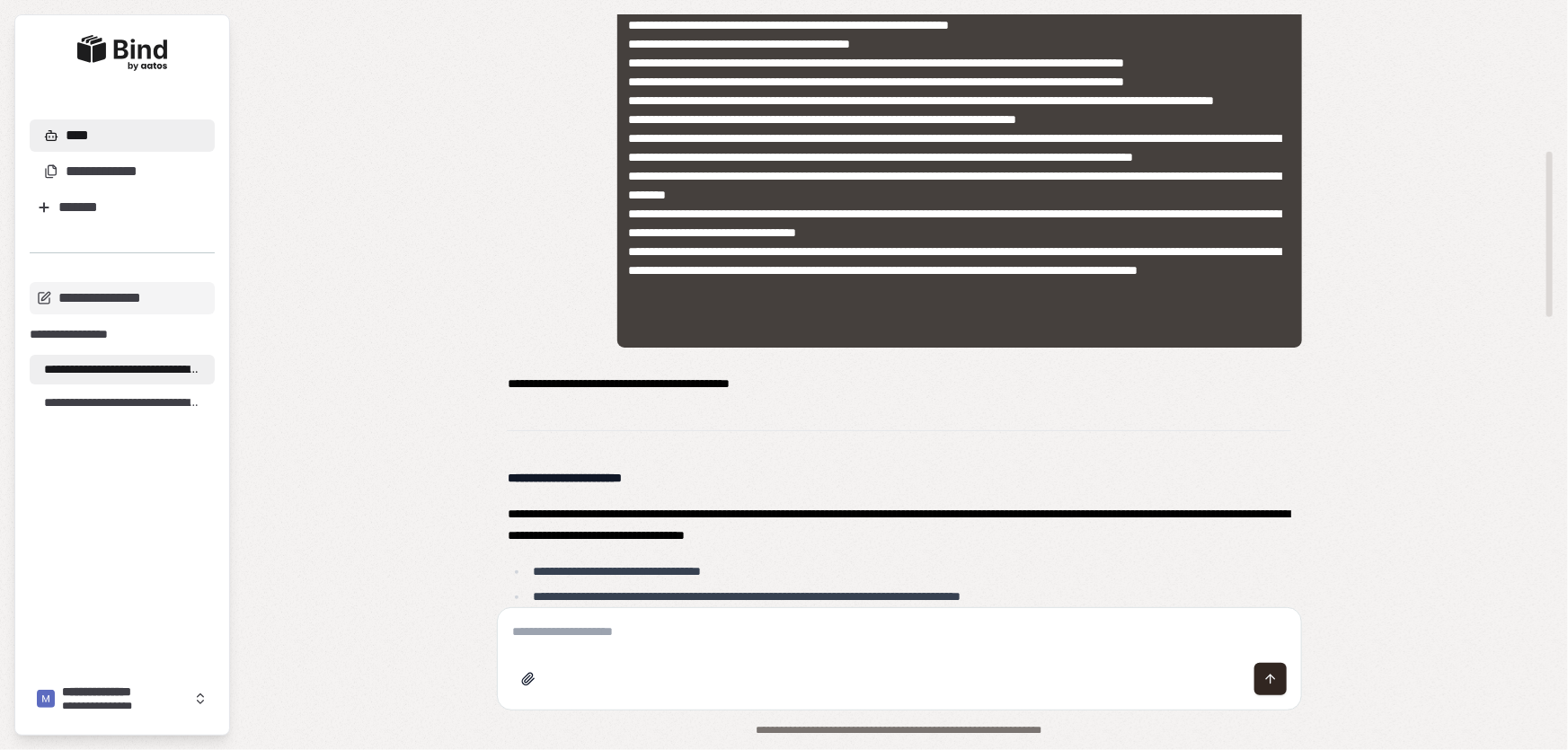 scroll, scrollTop: 490, scrollLeft: 0, axis: vertical 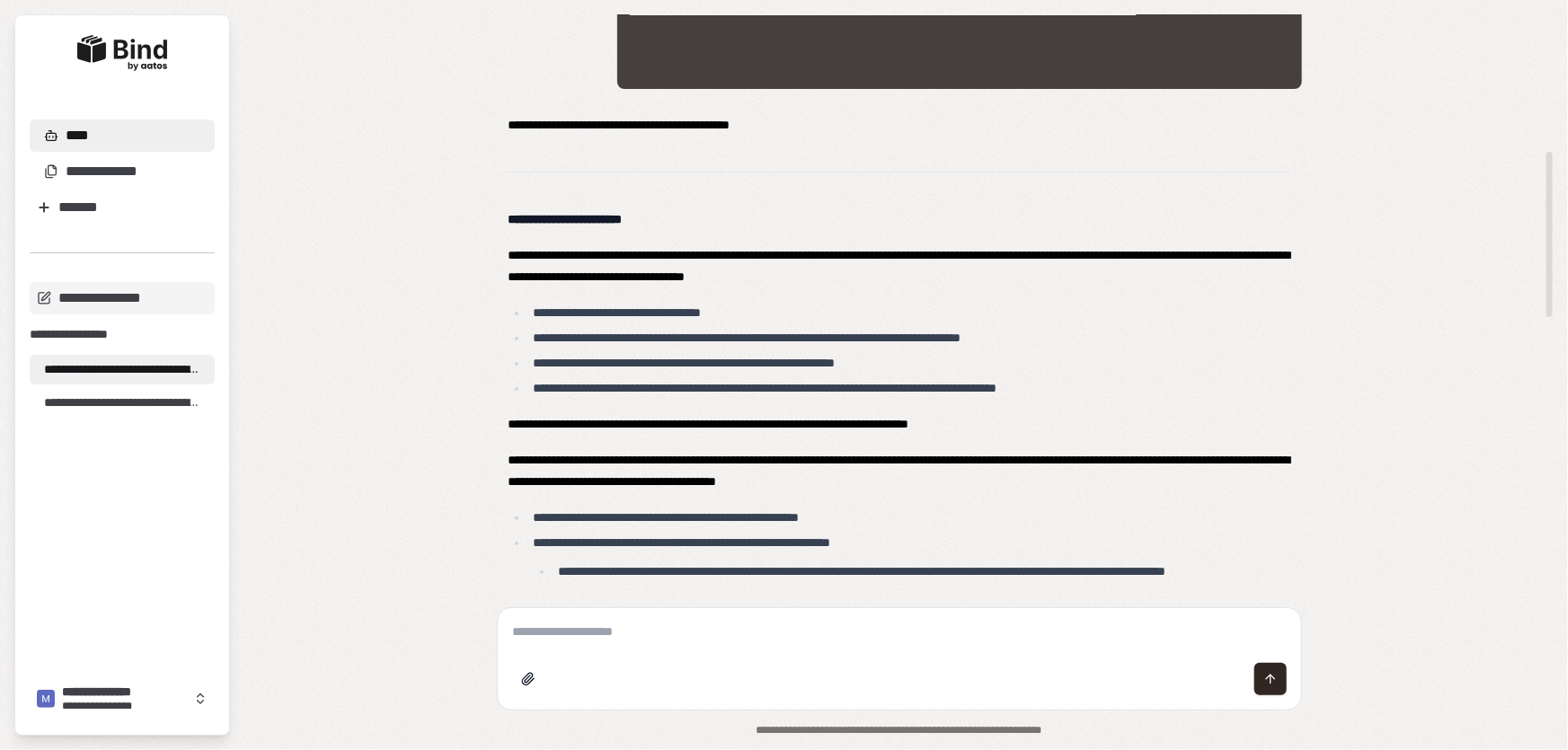click on "**********" at bounding box center [899, 580] 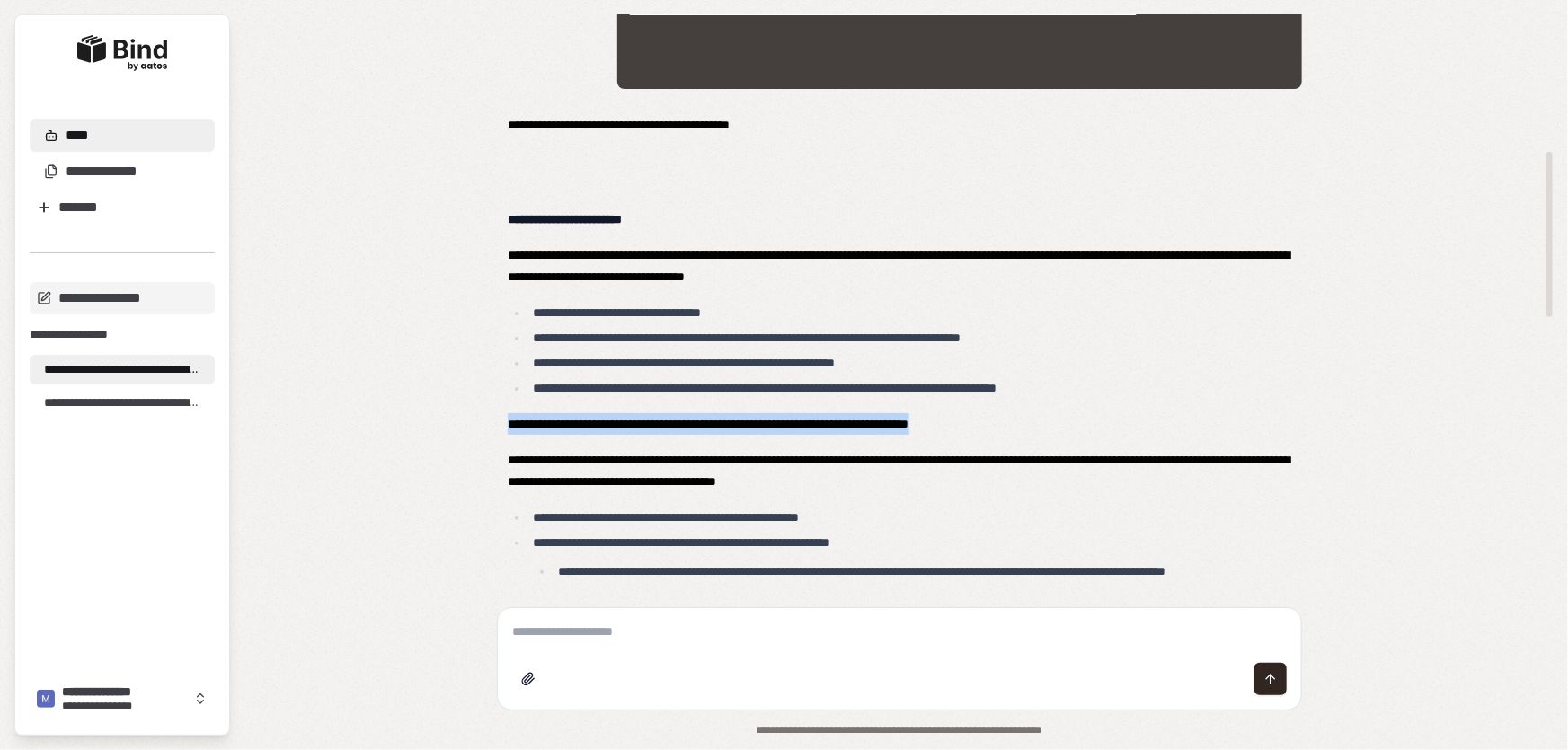 drag, startPoint x: 507, startPoint y: 425, endPoint x: 1023, endPoint y: 419, distance: 516.0349 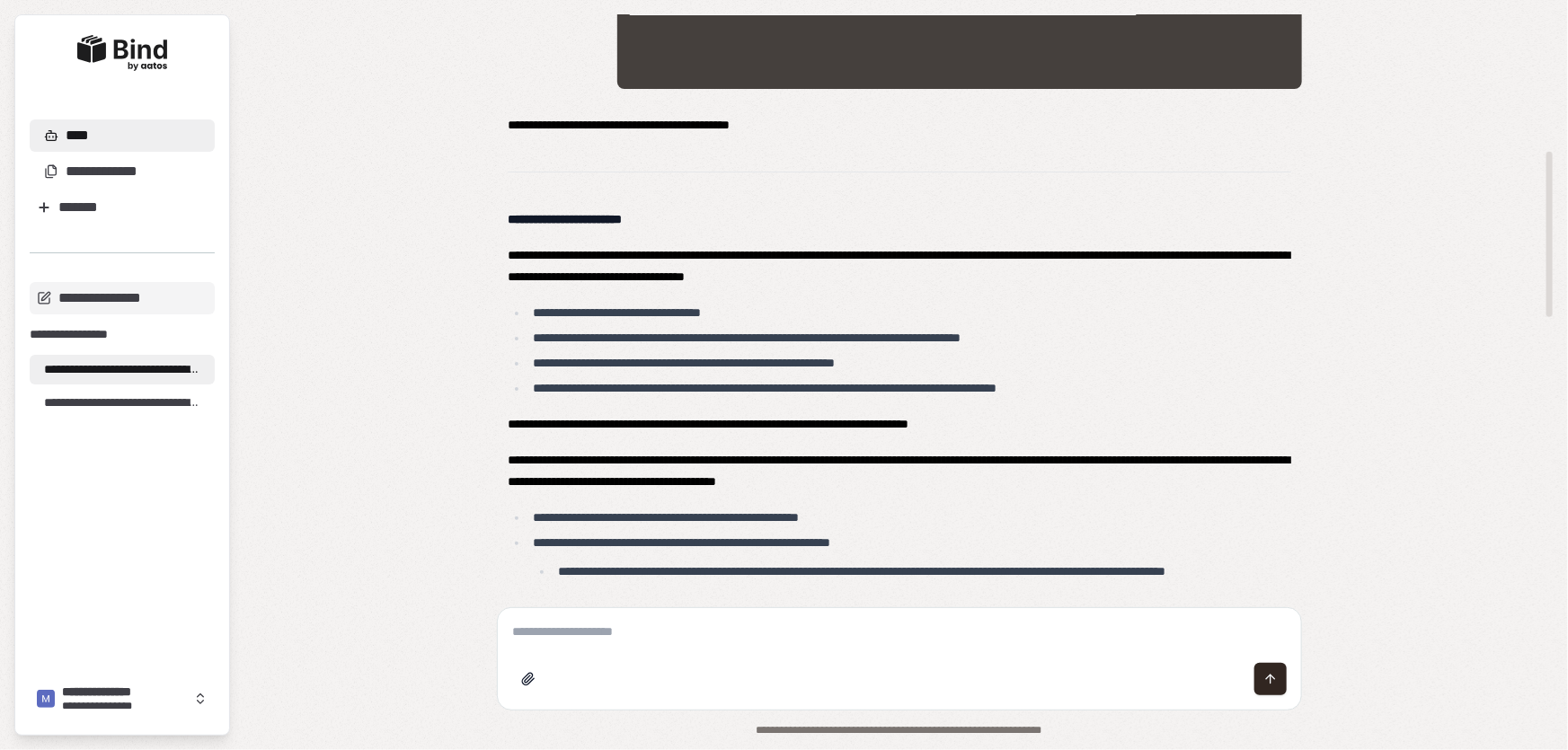 click at bounding box center [899, 631] 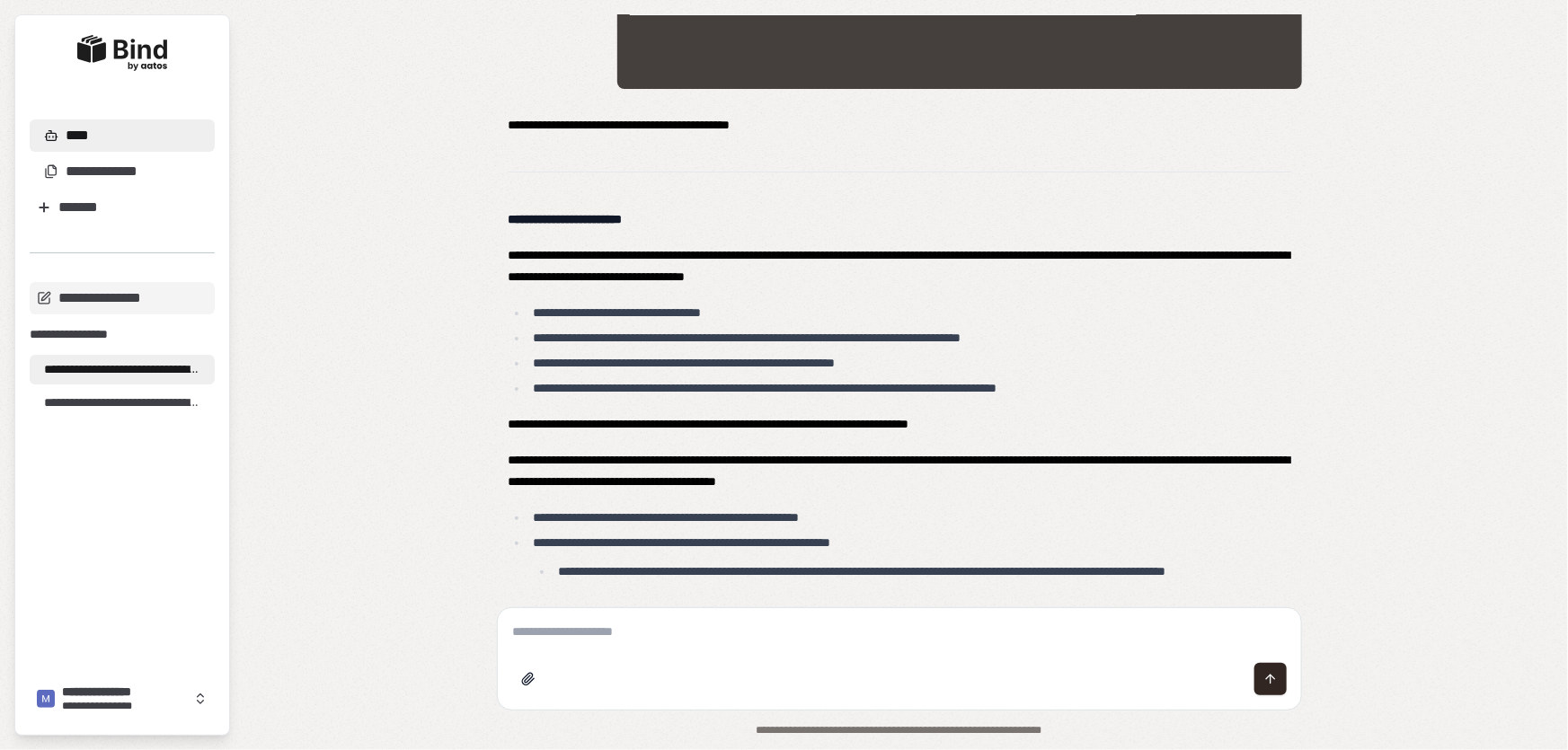 paste on "**********" 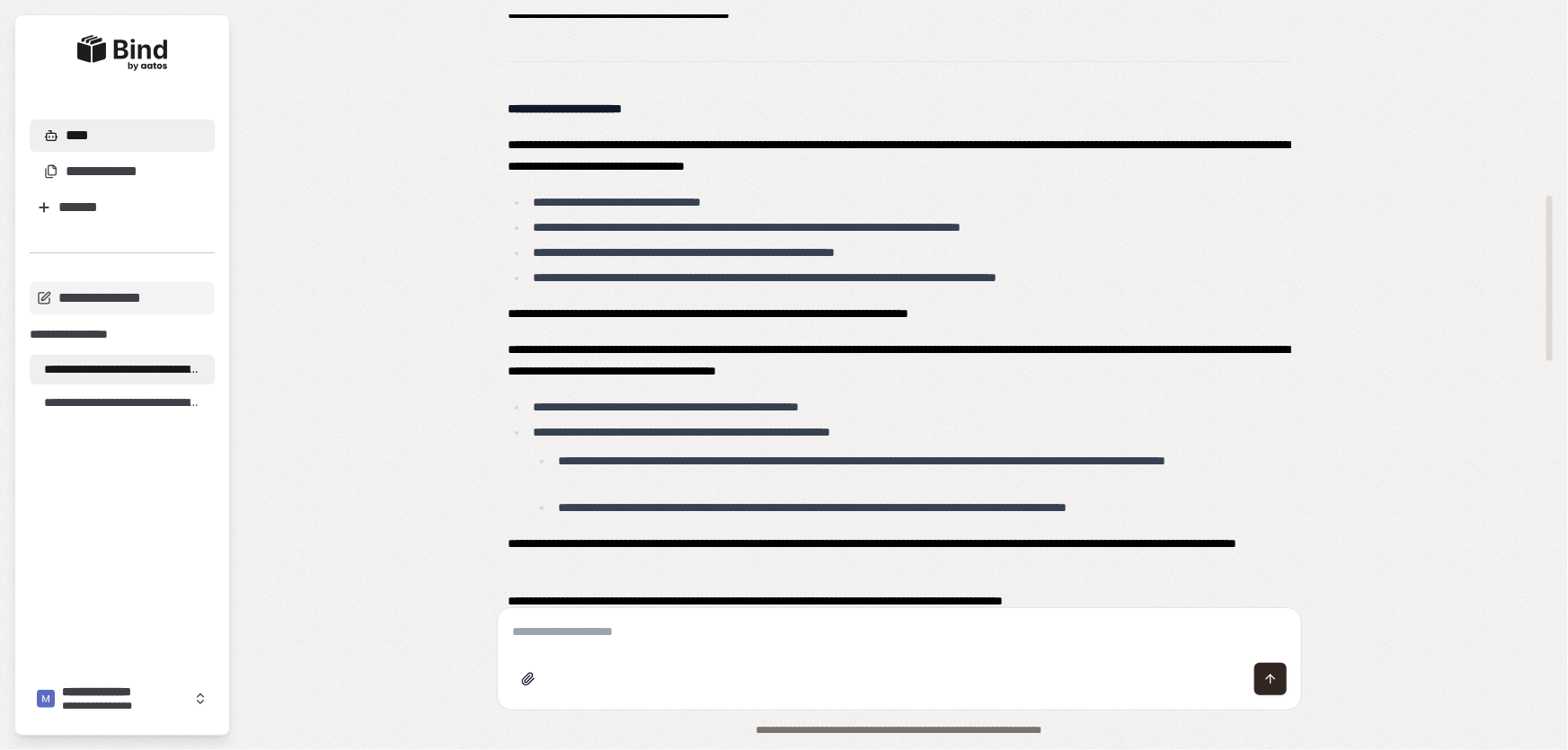 scroll, scrollTop: 653, scrollLeft: 0, axis: vertical 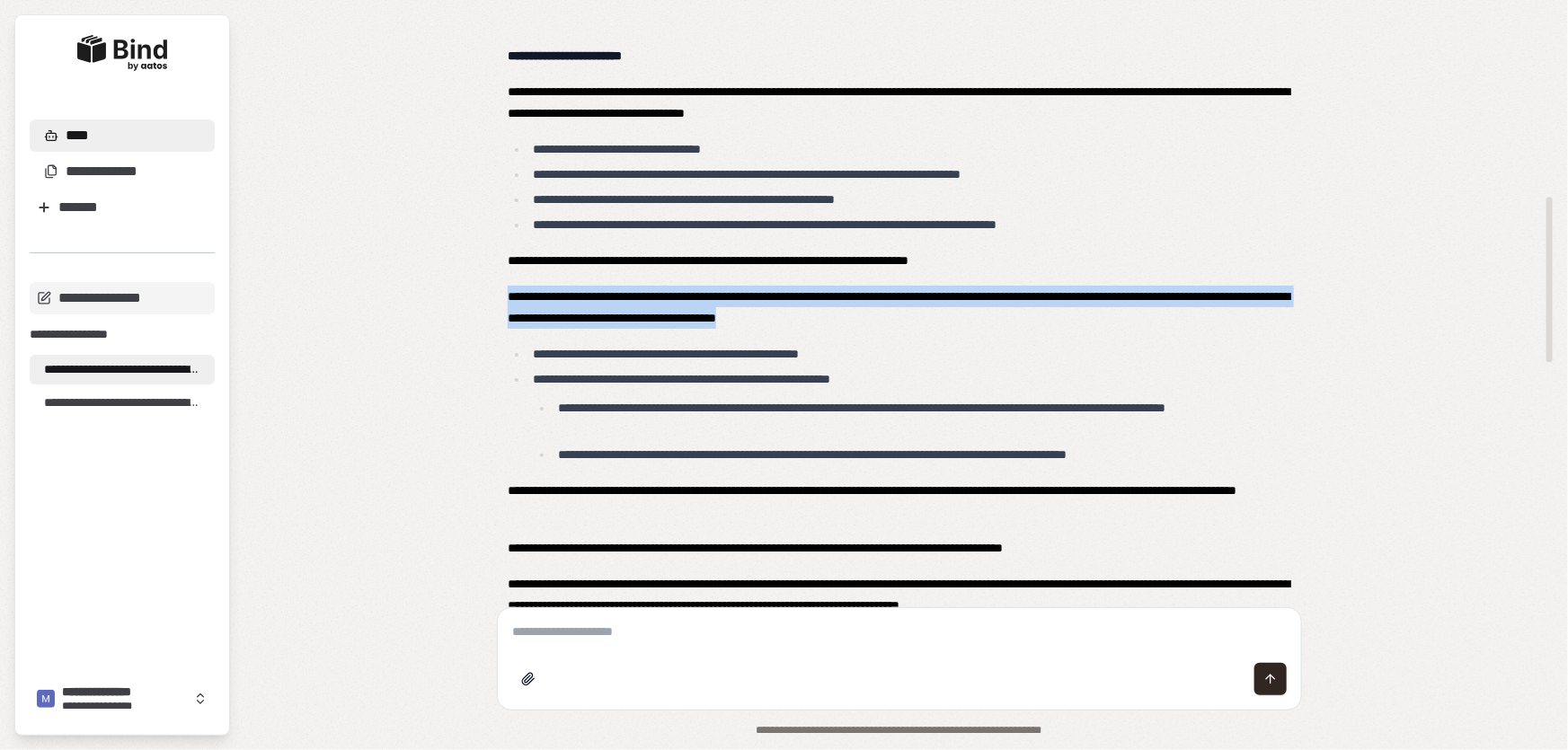drag, startPoint x: 508, startPoint y: 296, endPoint x: 1057, endPoint y: 325, distance: 549.7654 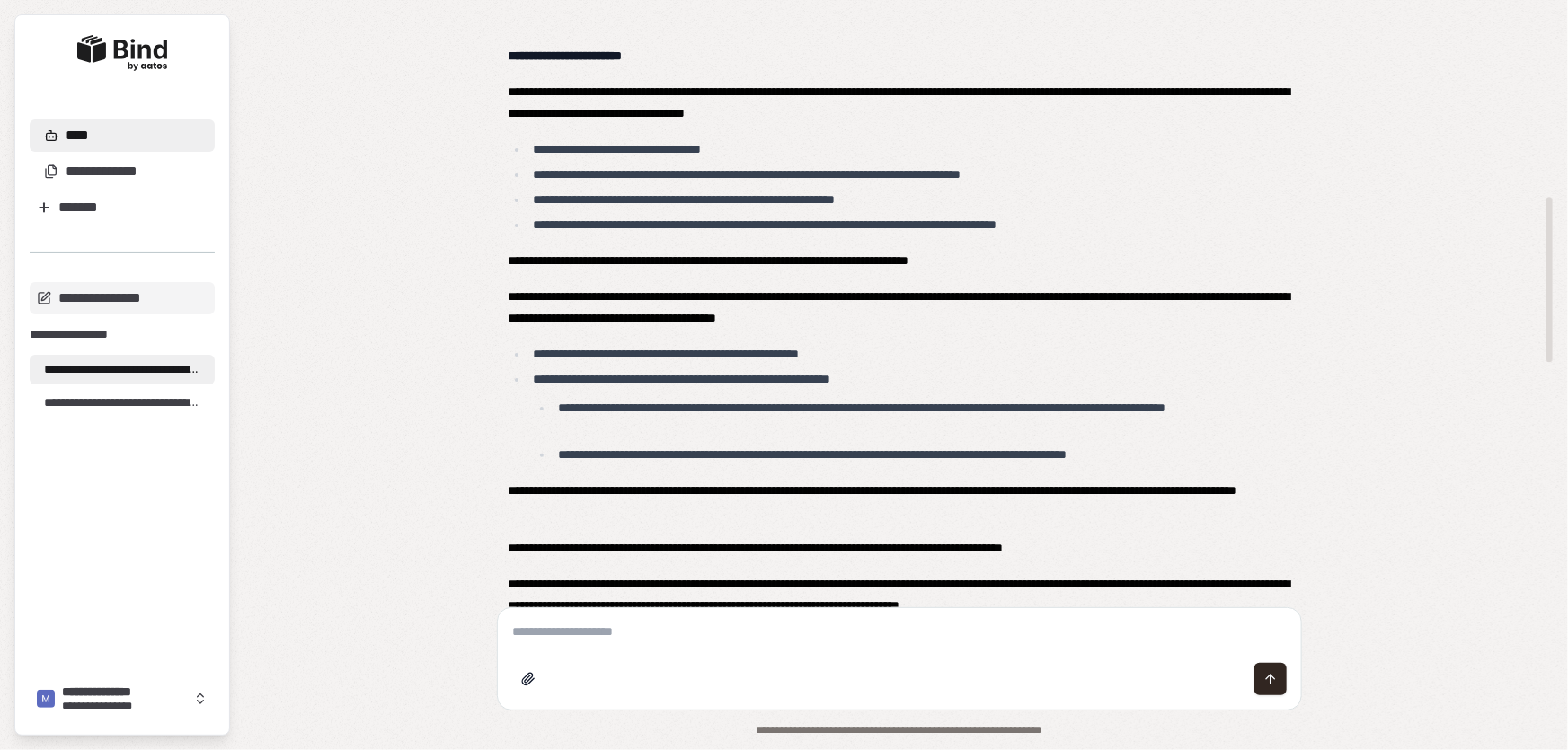 click at bounding box center (899, 631) 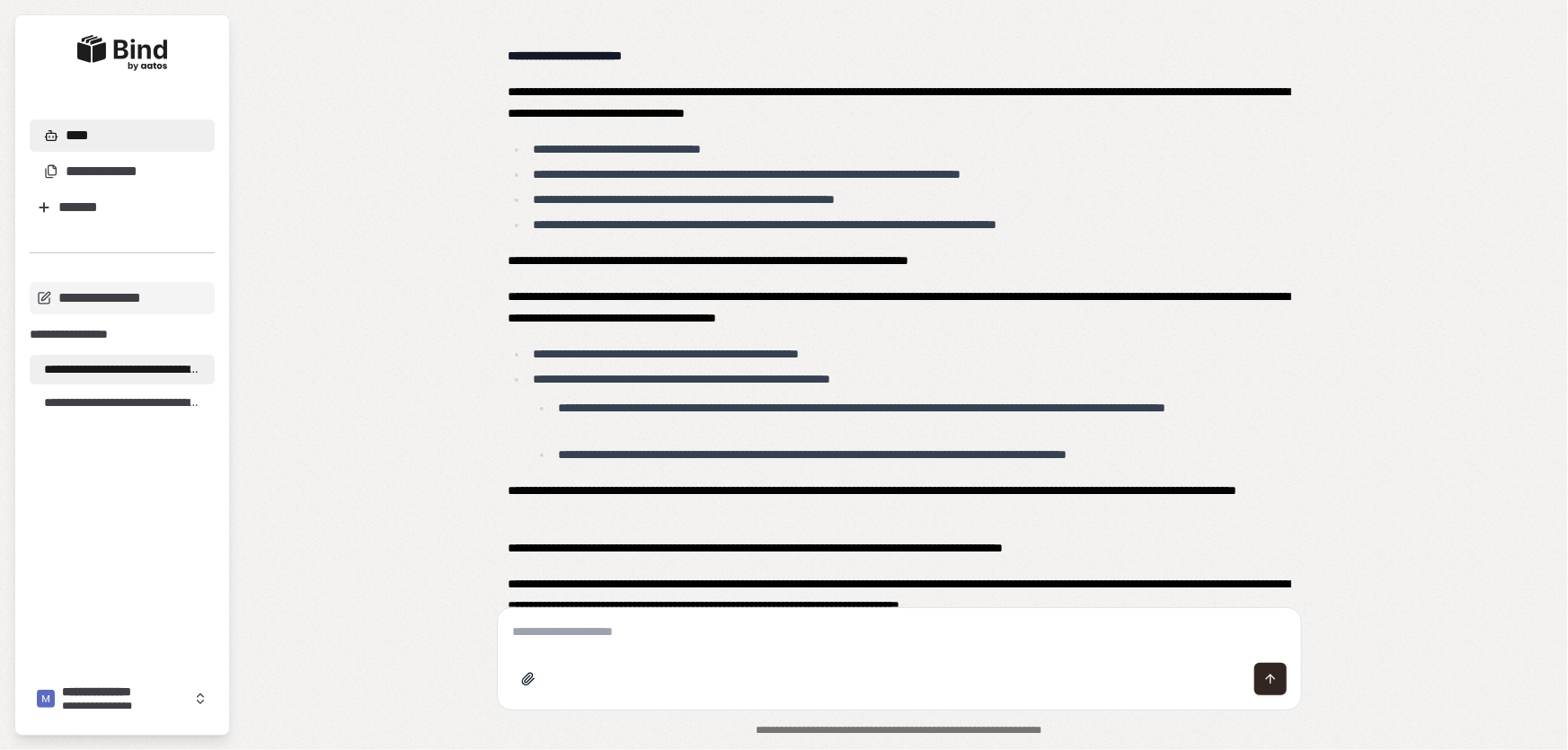 paste on "**********" 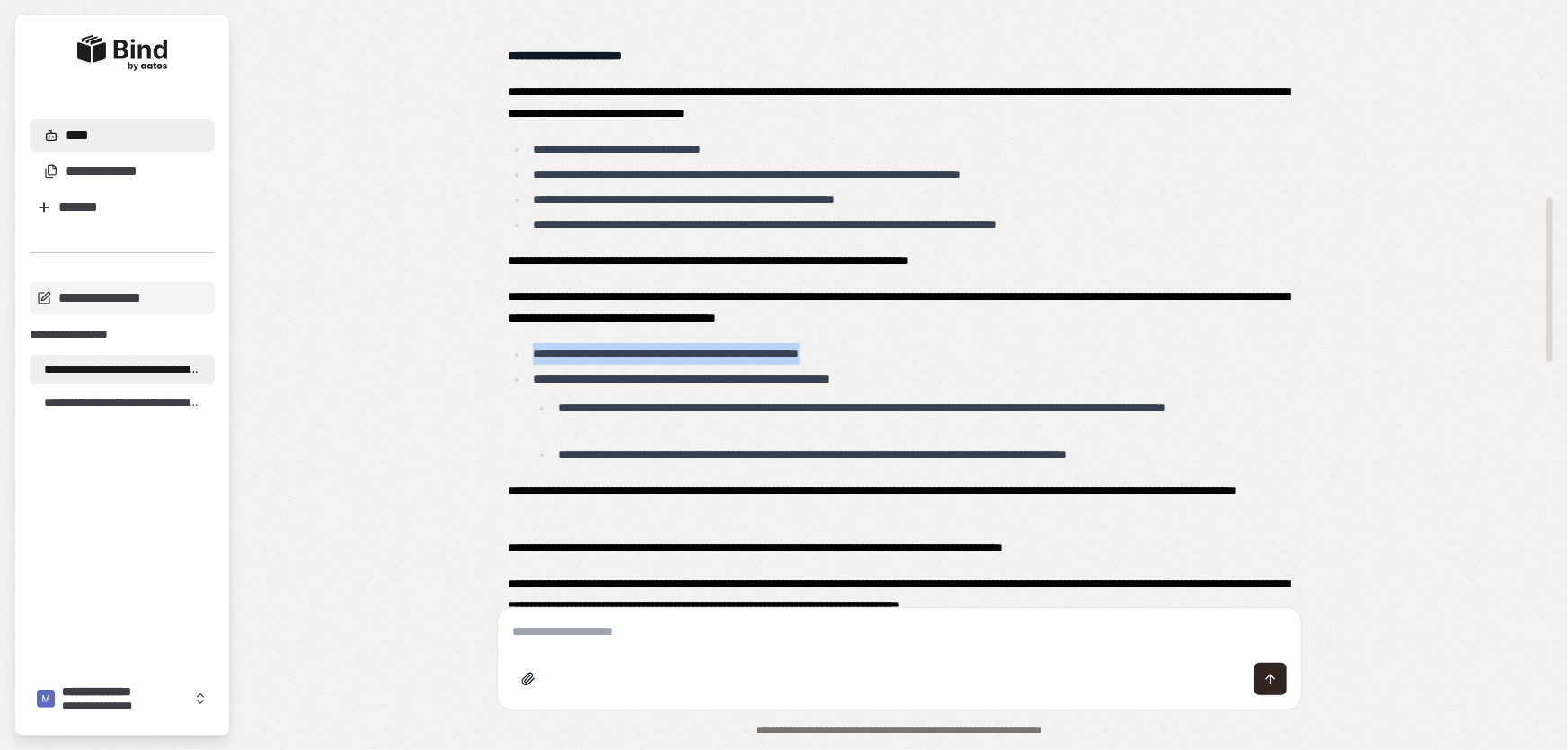 drag, startPoint x: 628, startPoint y: 352, endPoint x: 889, endPoint y: 347, distance: 261.04789 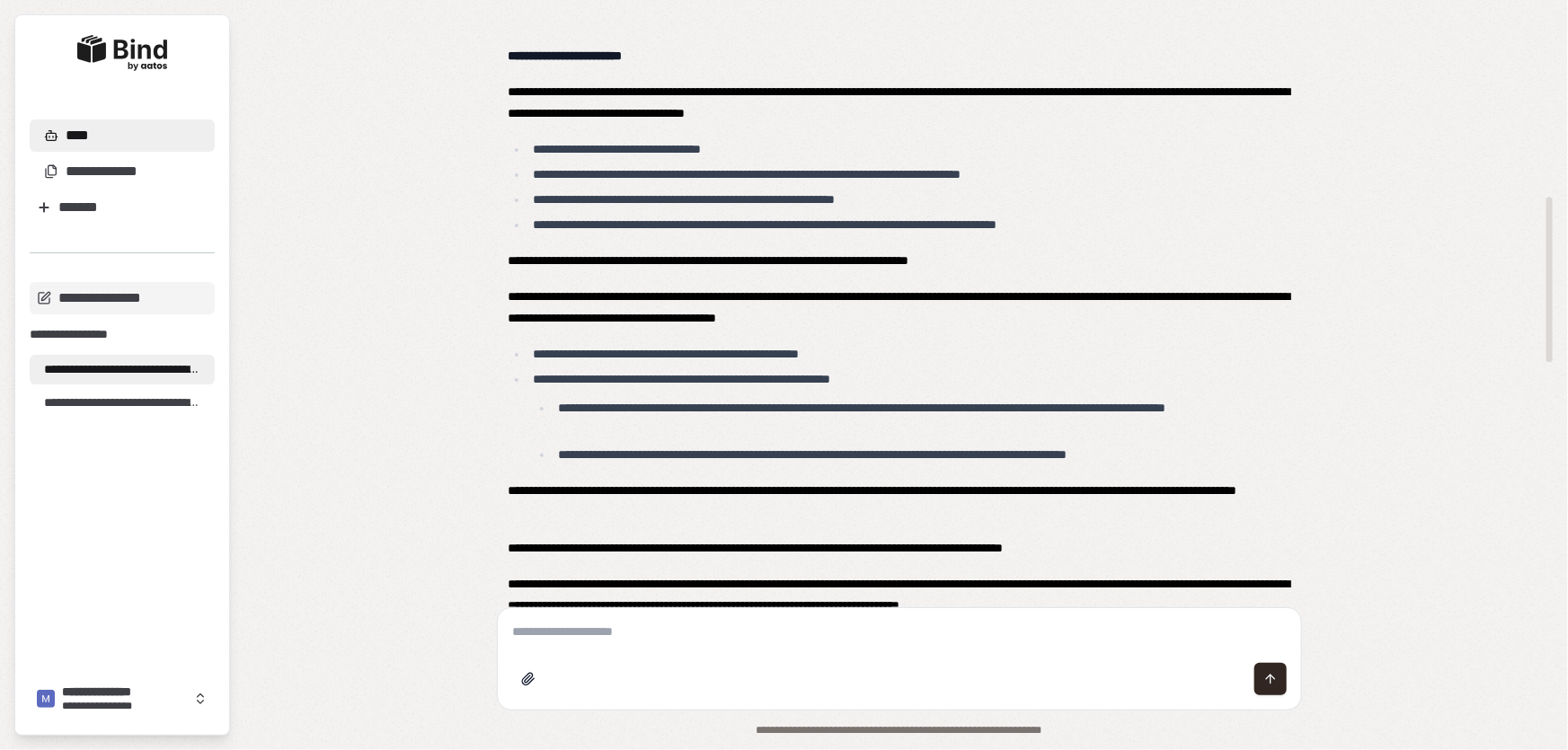 click at bounding box center [899, 631] 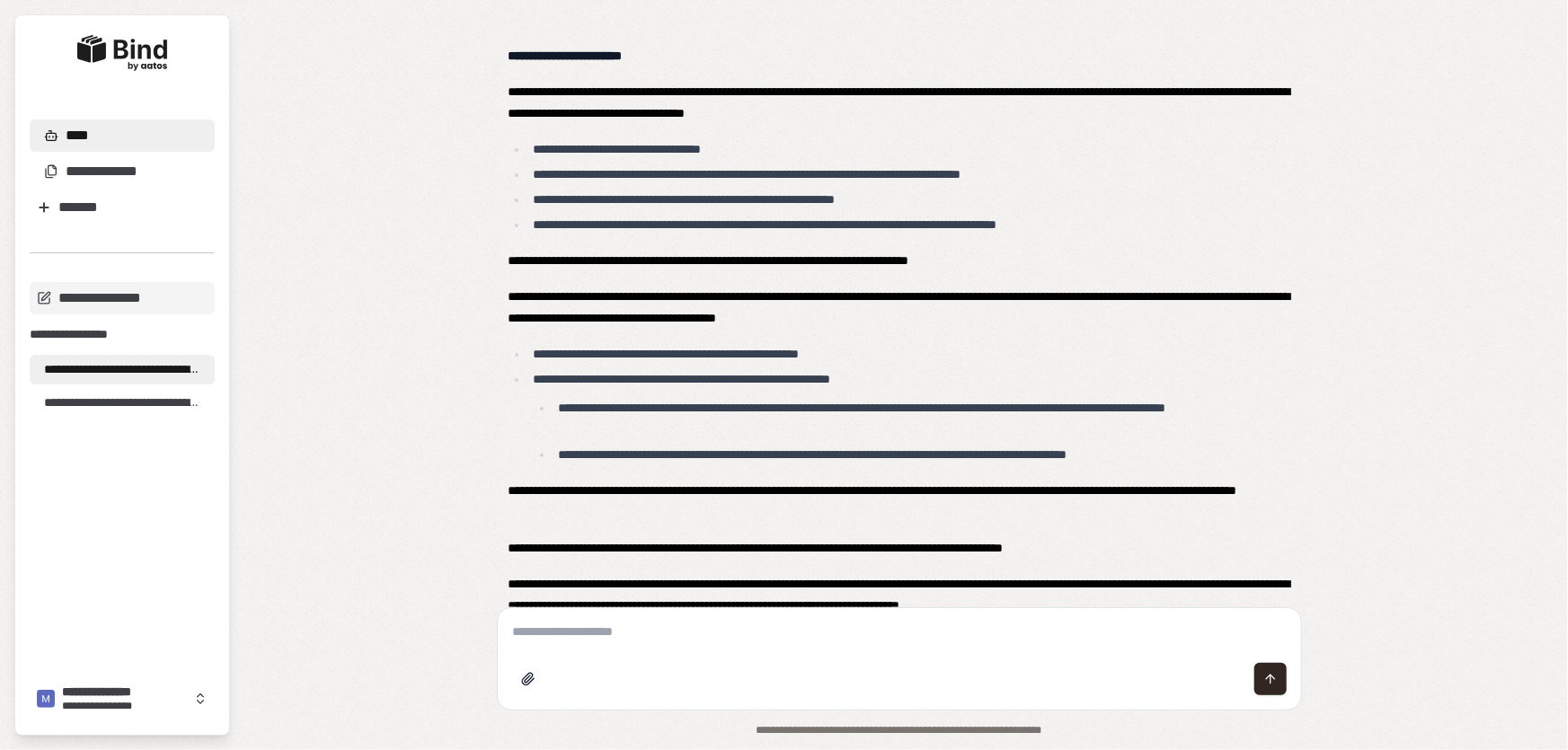 paste on "**********" 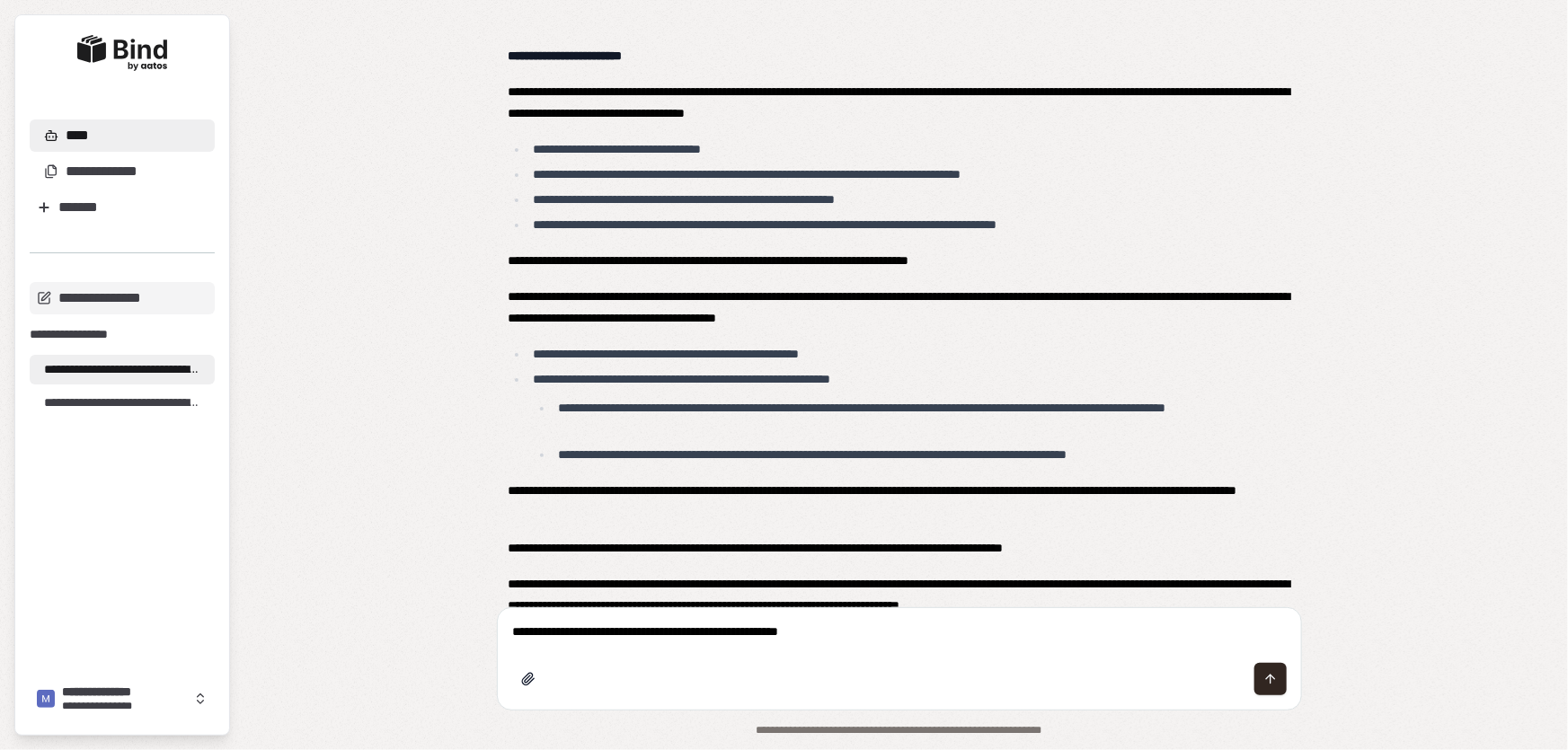 drag, startPoint x: 908, startPoint y: 634, endPoint x: 394, endPoint y: 621, distance: 514.16437 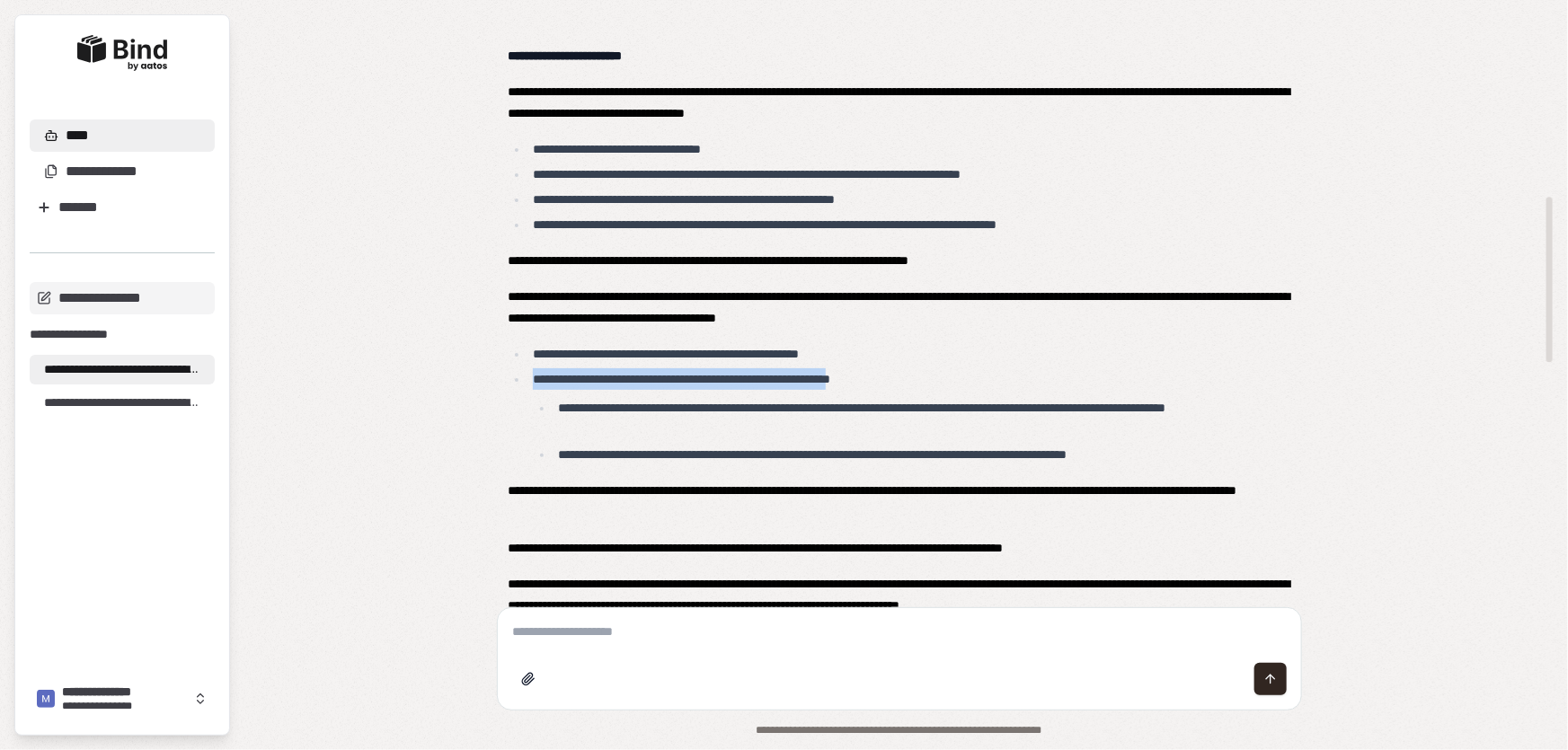 drag, startPoint x: 532, startPoint y: 377, endPoint x: 926, endPoint y: 377, distance: 394 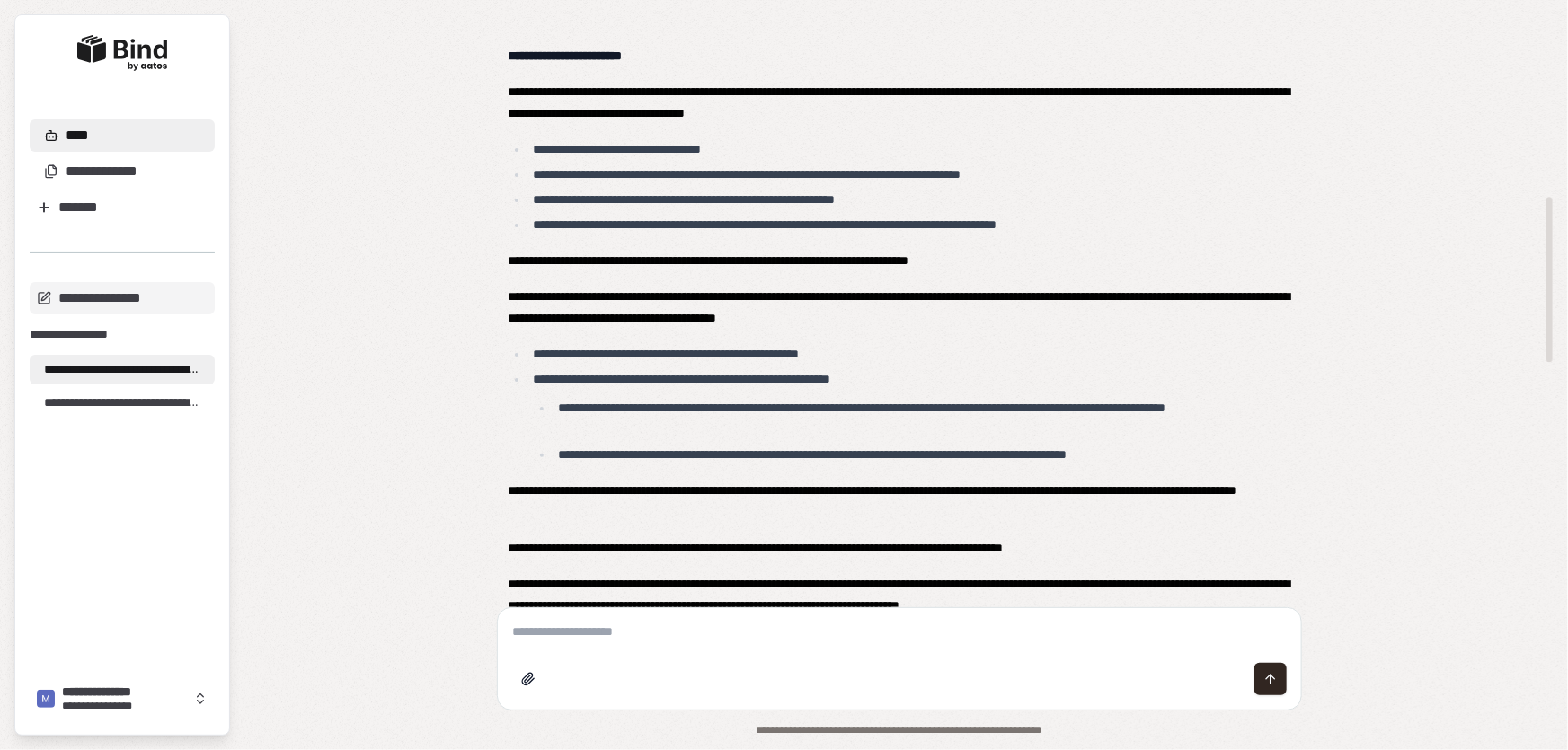 click on "**********" at bounding box center (899, 595) 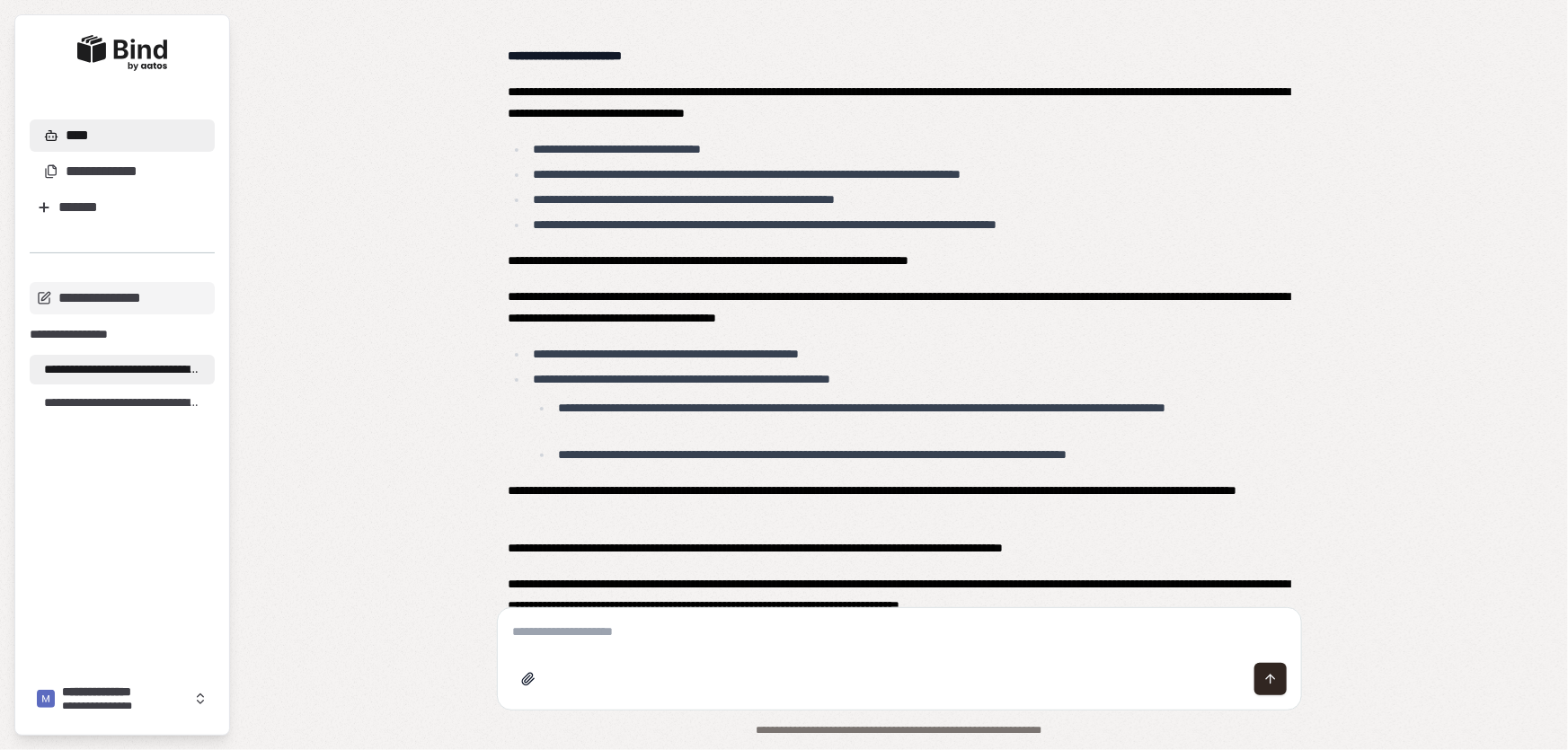 paste on "**********" 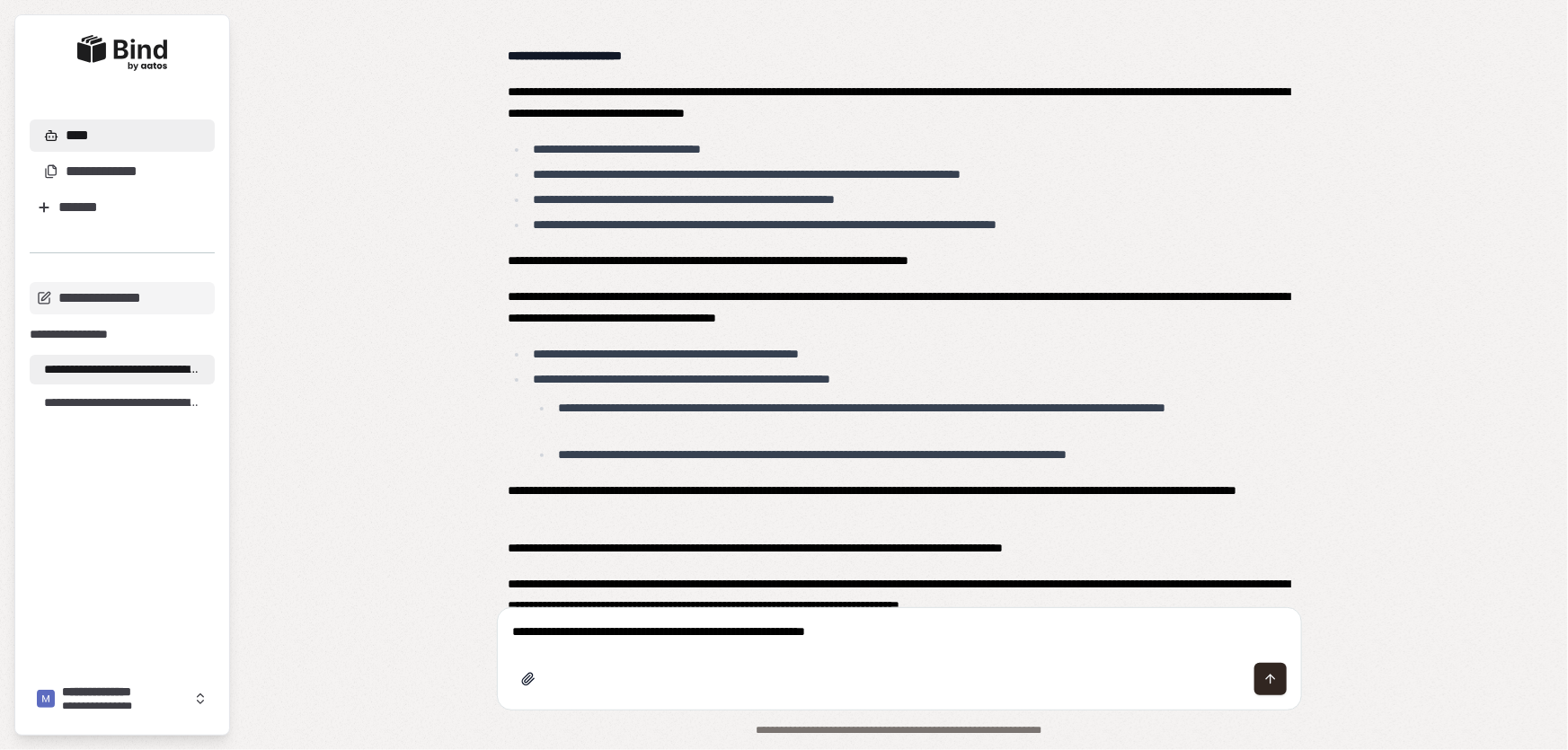 type on "**********" 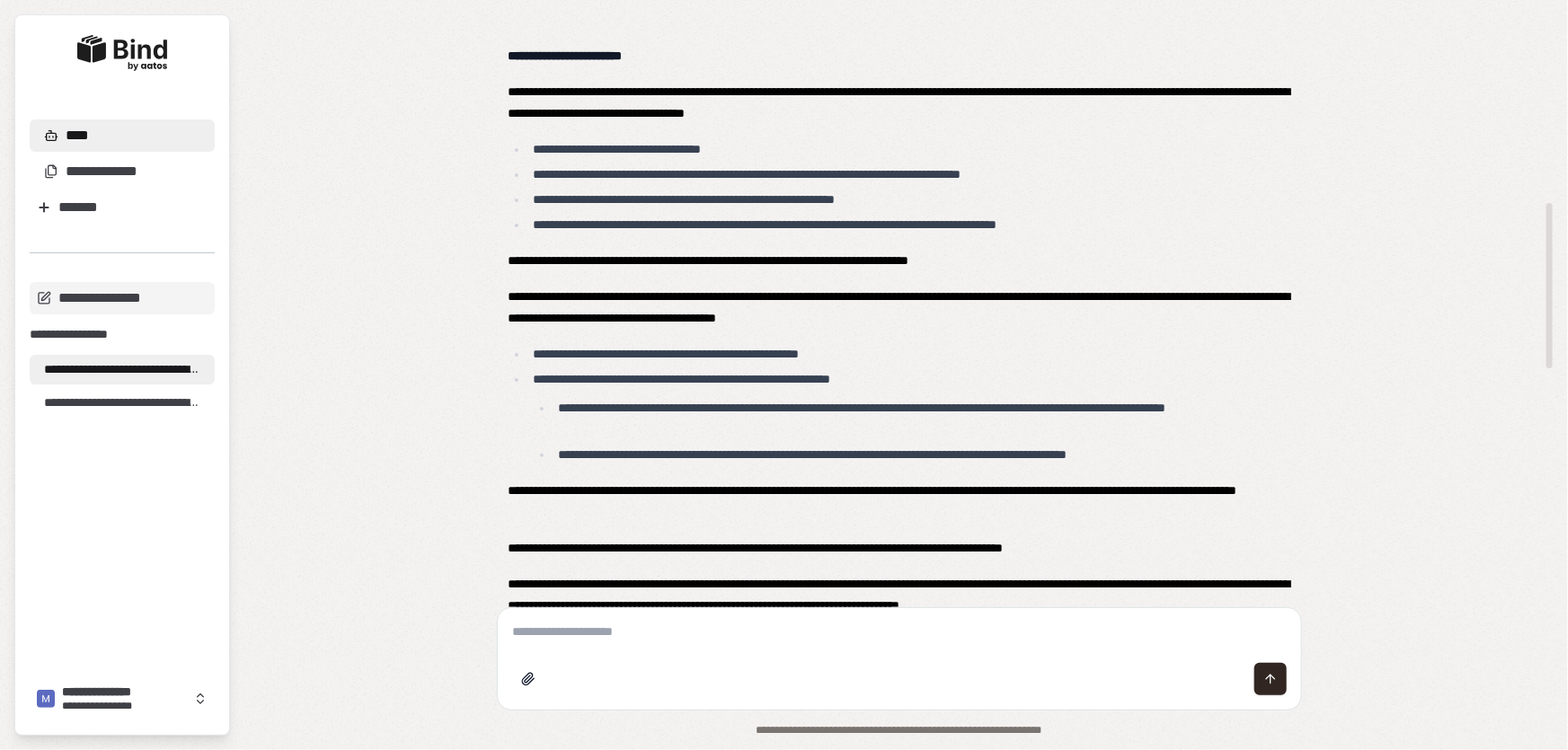 scroll, scrollTop: 735, scrollLeft: 0, axis: vertical 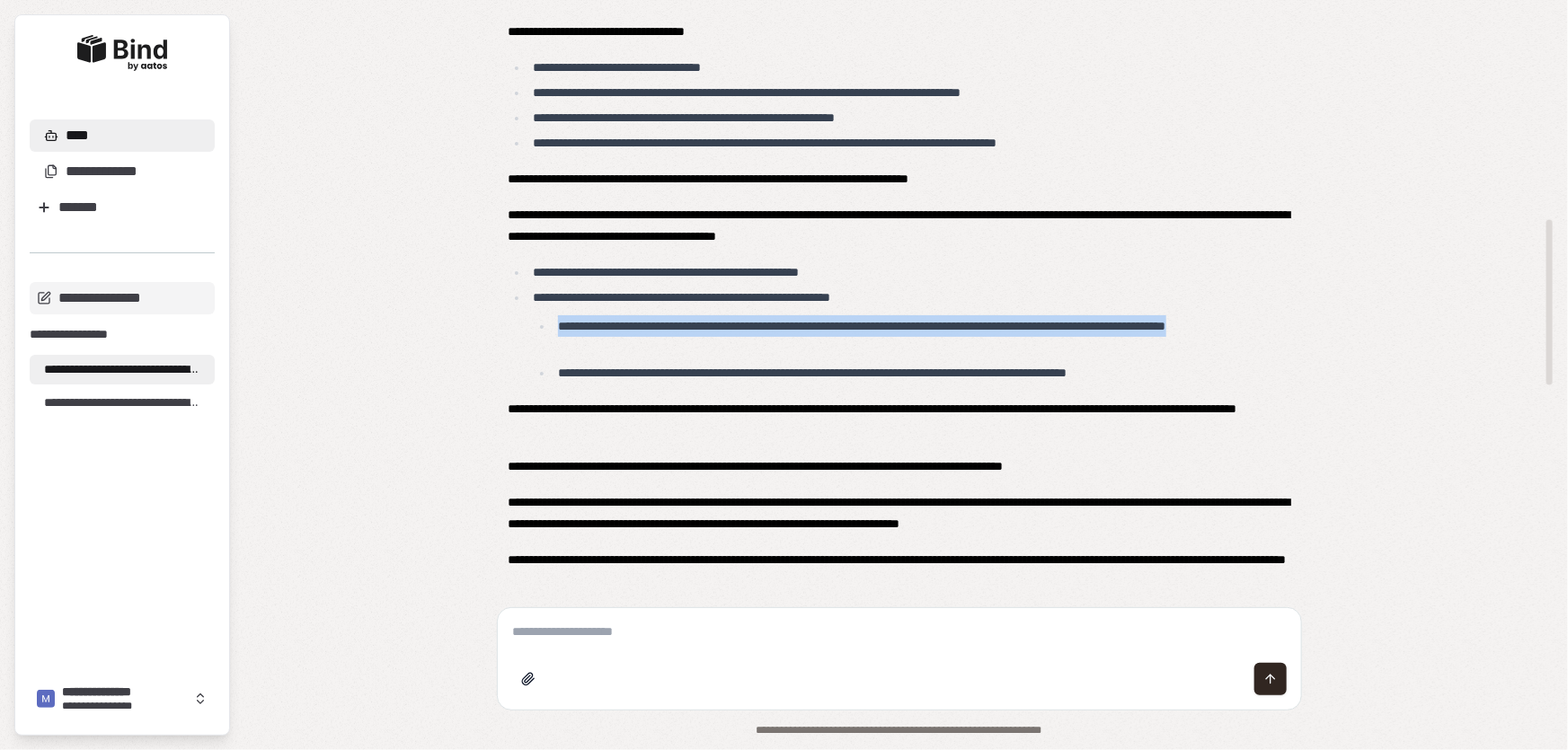 drag, startPoint x: 617, startPoint y: 348, endPoint x: 536, endPoint y: 331, distance: 82.764727 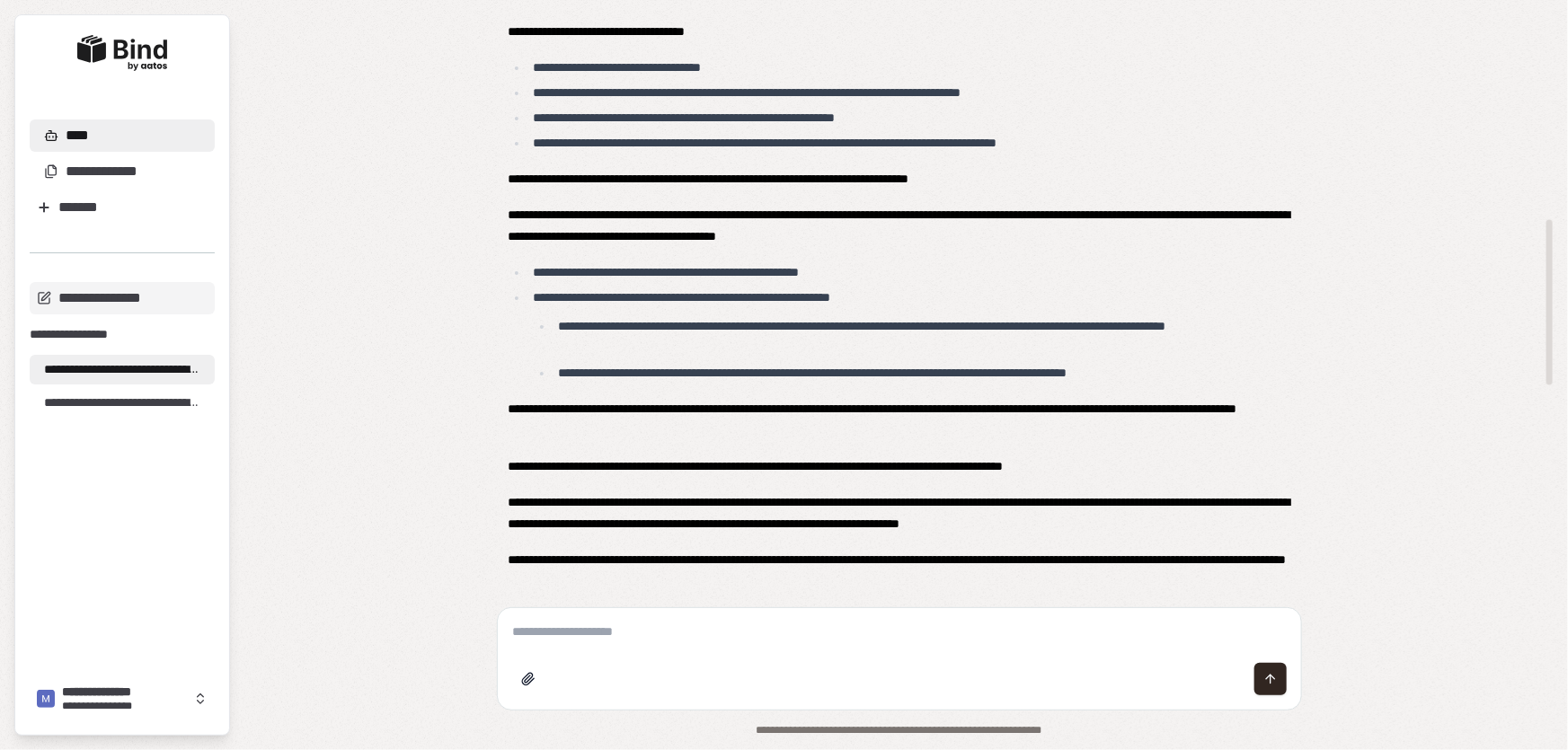 click on "**********" at bounding box center (922, 373) 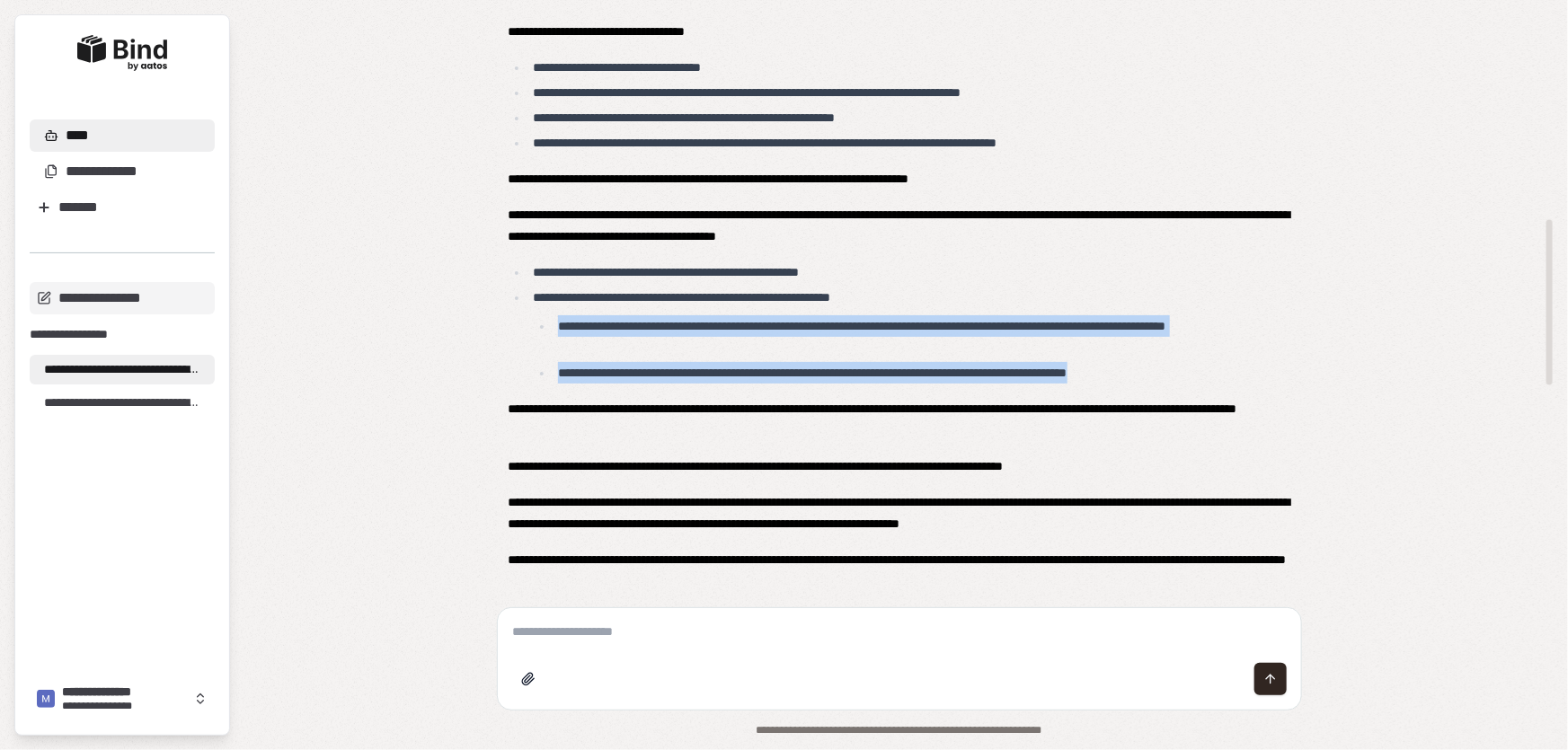 drag, startPoint x: 1206, startPoint y: 371, endPoint x: 562, endPoint y: 330, distance: 645.3038 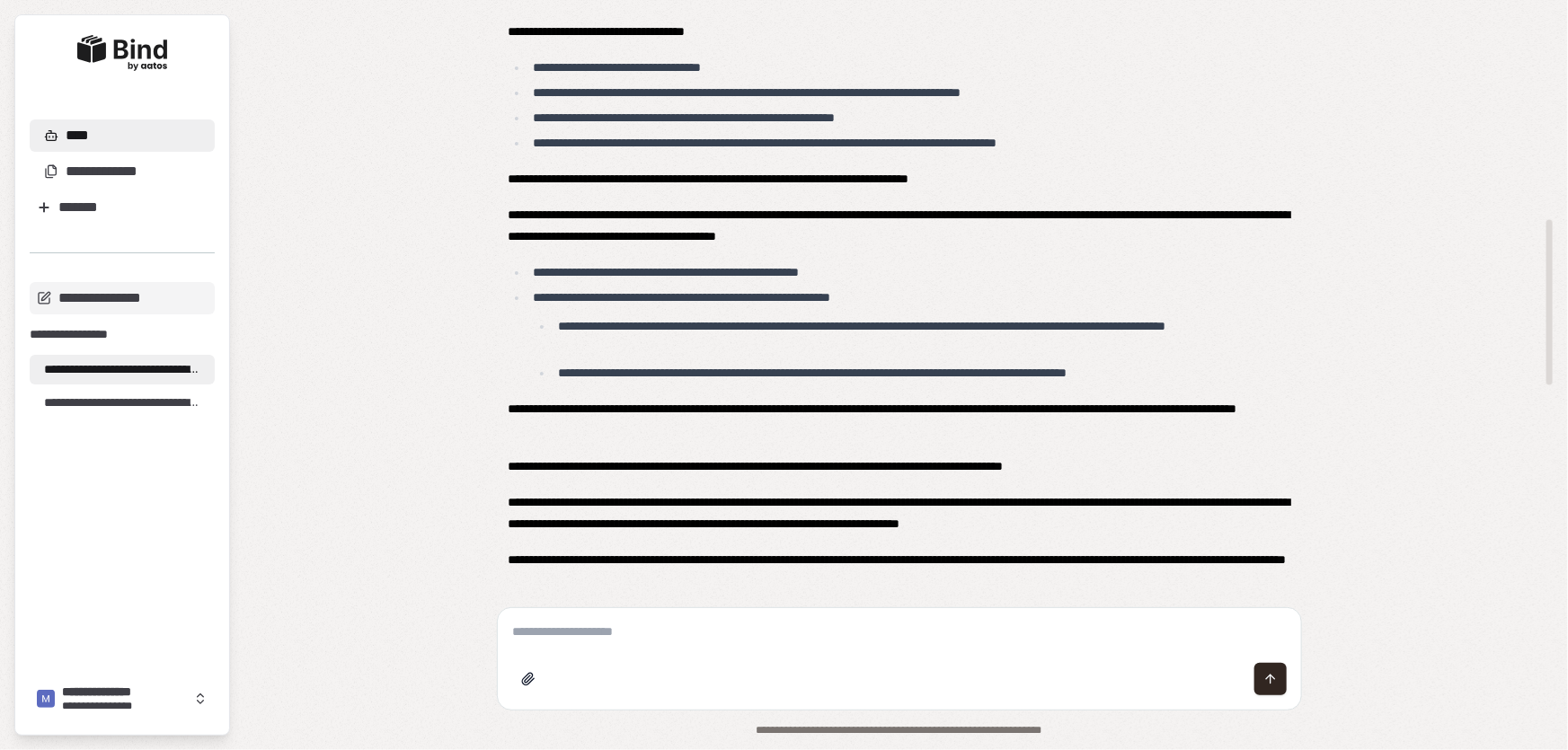 drag, startPoint x: 635, startPoint y: 641, endPoint x: 646, endPoint y: 653, distance: 16.278821 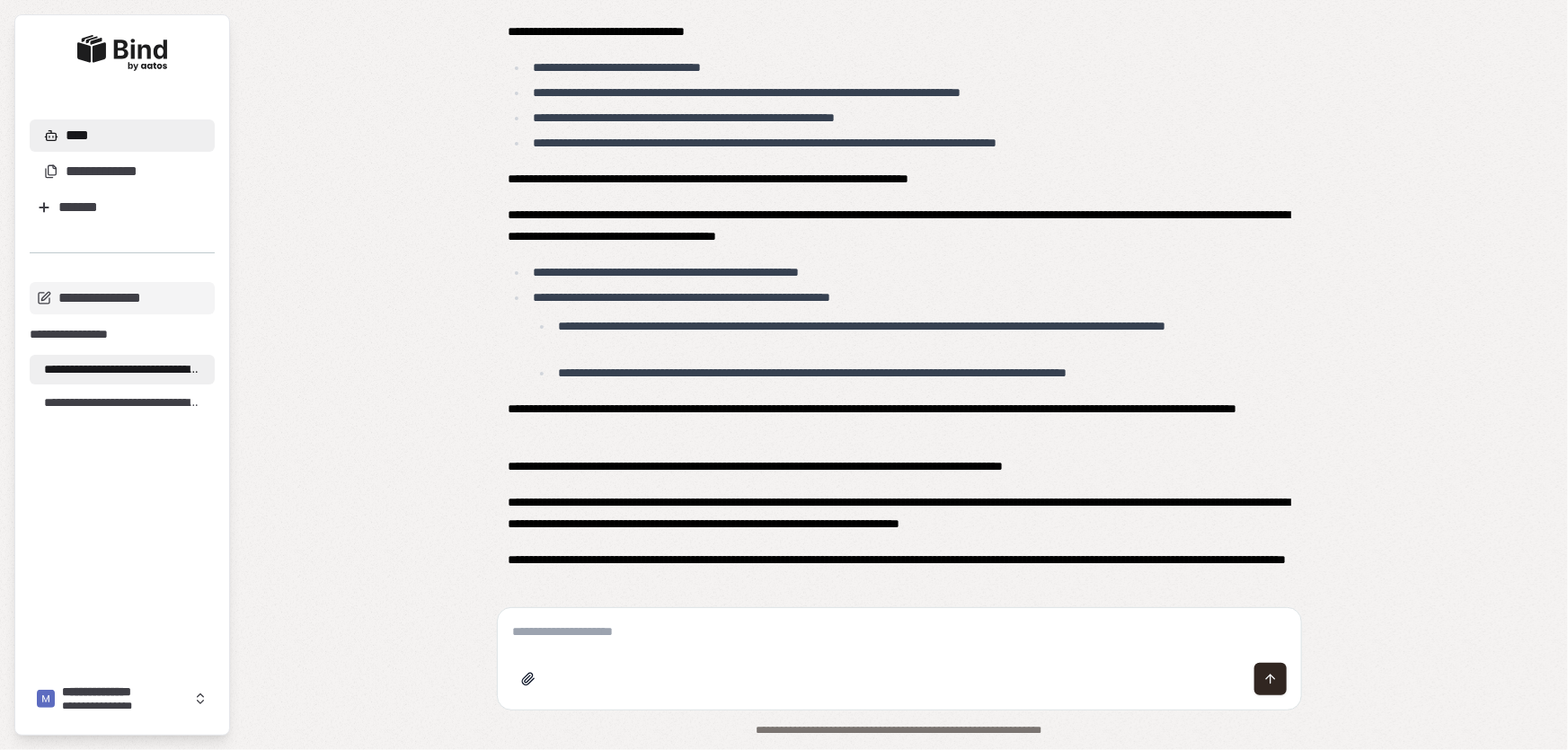 paste on "**********" 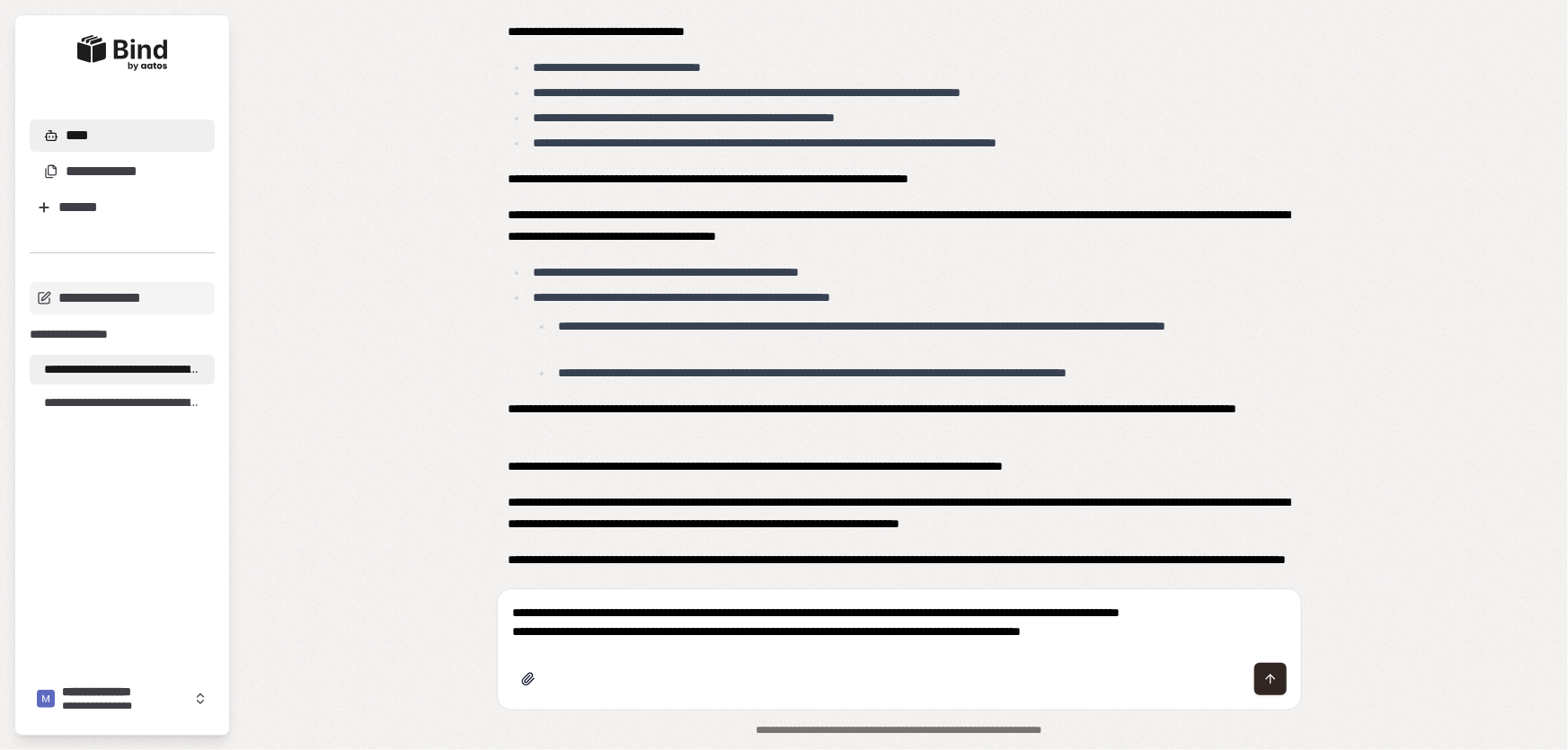 drag, startPoint x: 511, startPoint y: 615, endPoint x: 1277, endPoint y: 606, distance: 766.05287 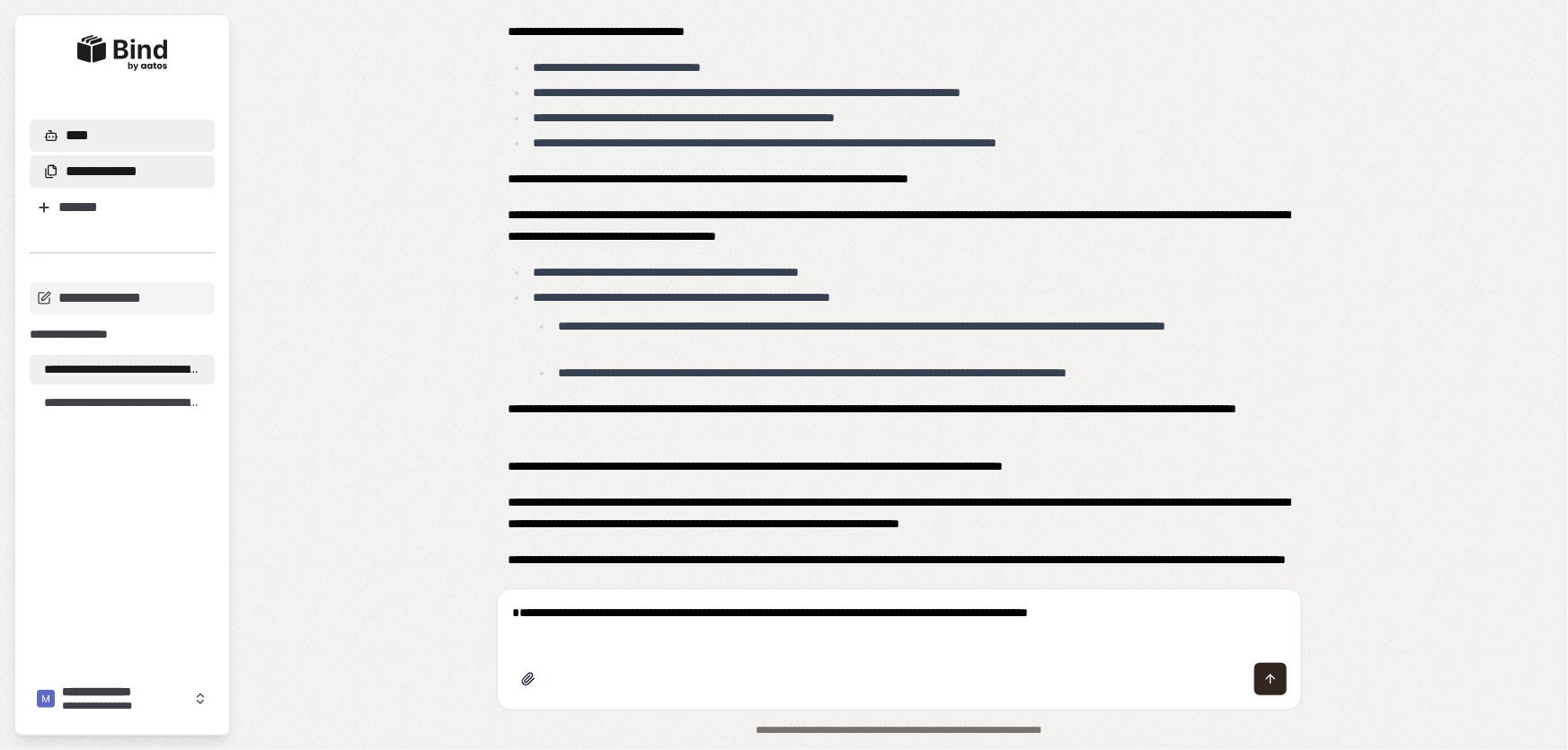 type on "**********" 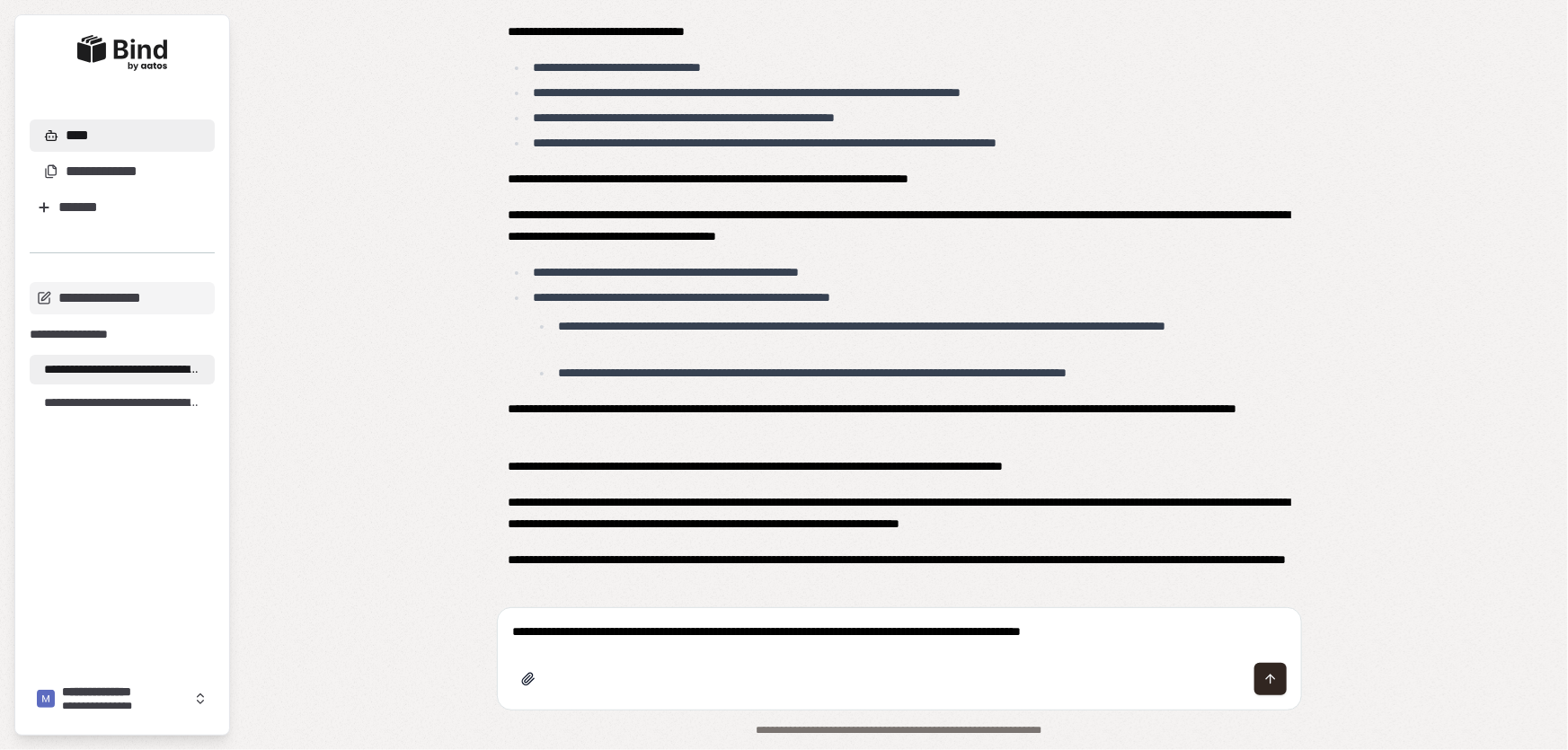 drag, startPoint x: 511, startPoint y: 638, endPoint x: 1173, endPoint y: 647, distance: 662.06118 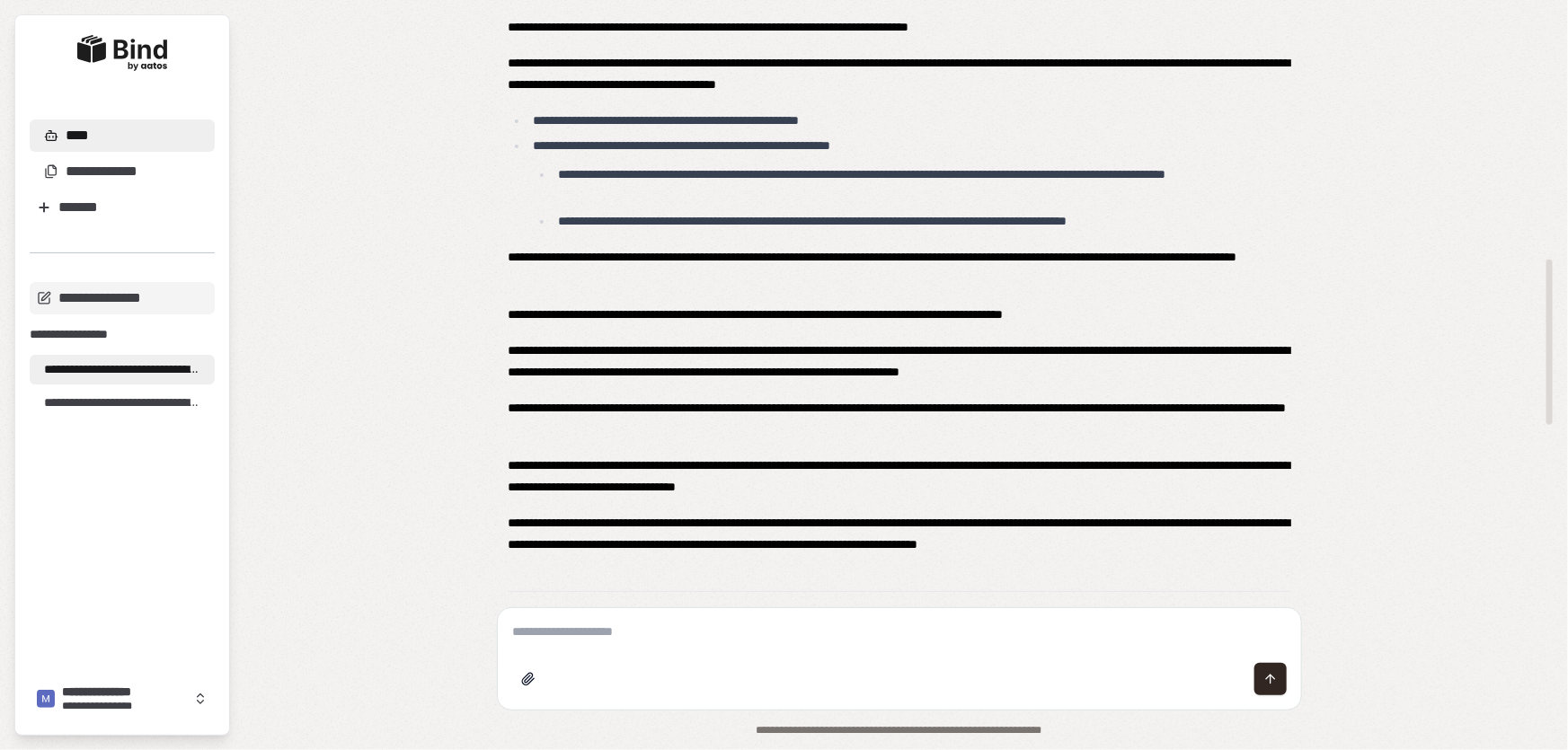 scroll, scrollTop: 898, scrollLeft: 0, axis: vertical 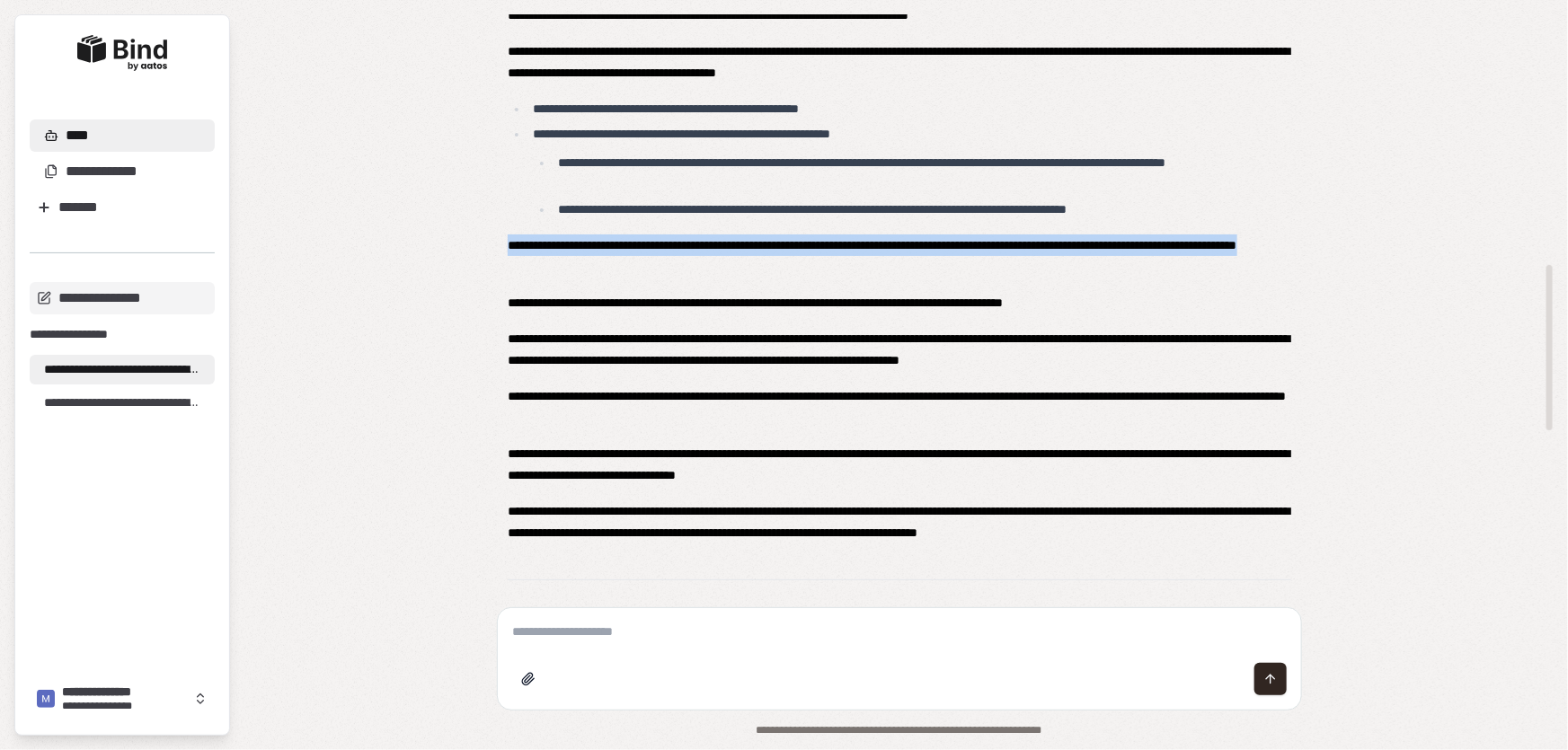 drag, startPoint x: 503, startPoint y: 243, endPoint x: 627, endPoint y: 269, distance: 126.69649 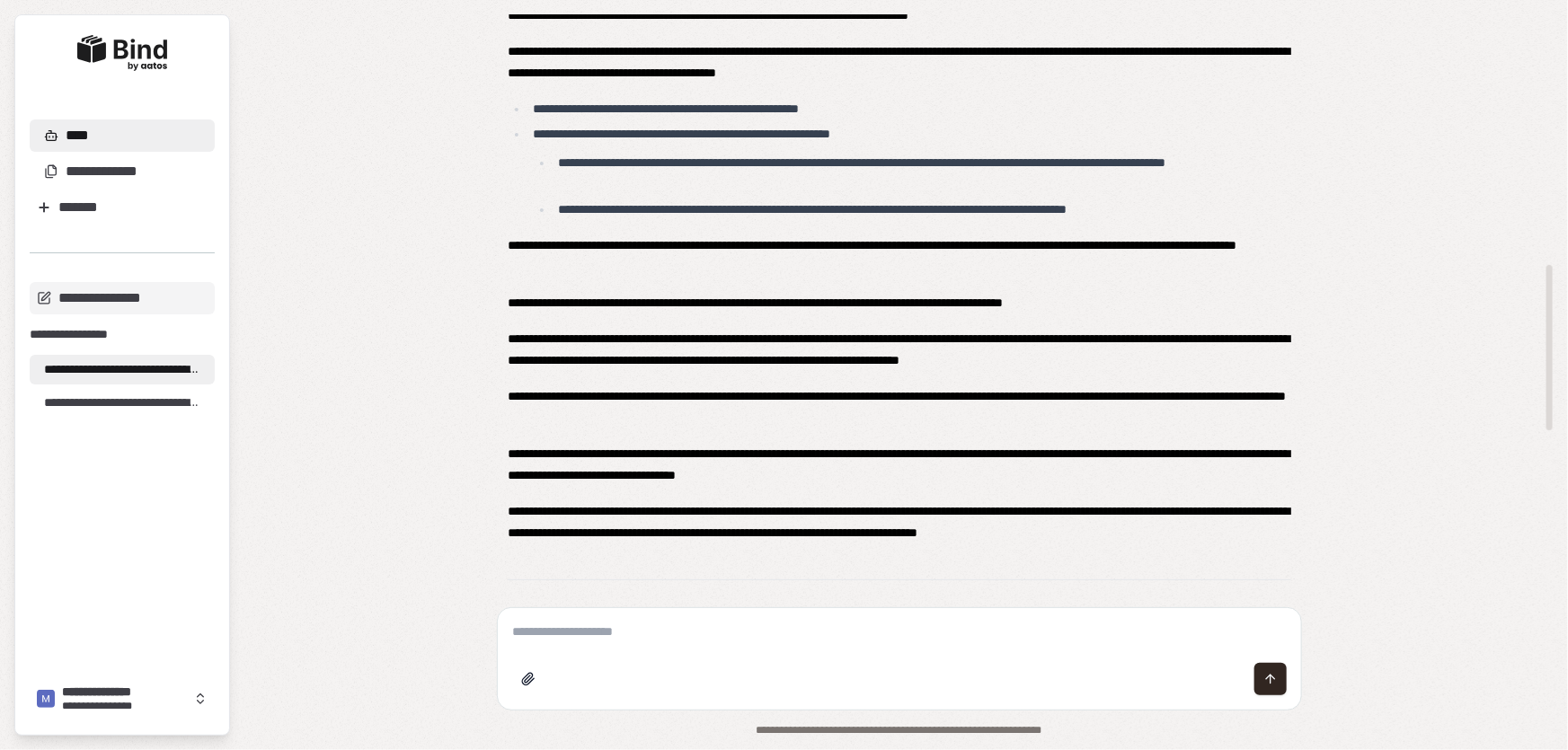 click at bounding box center (899, 631) 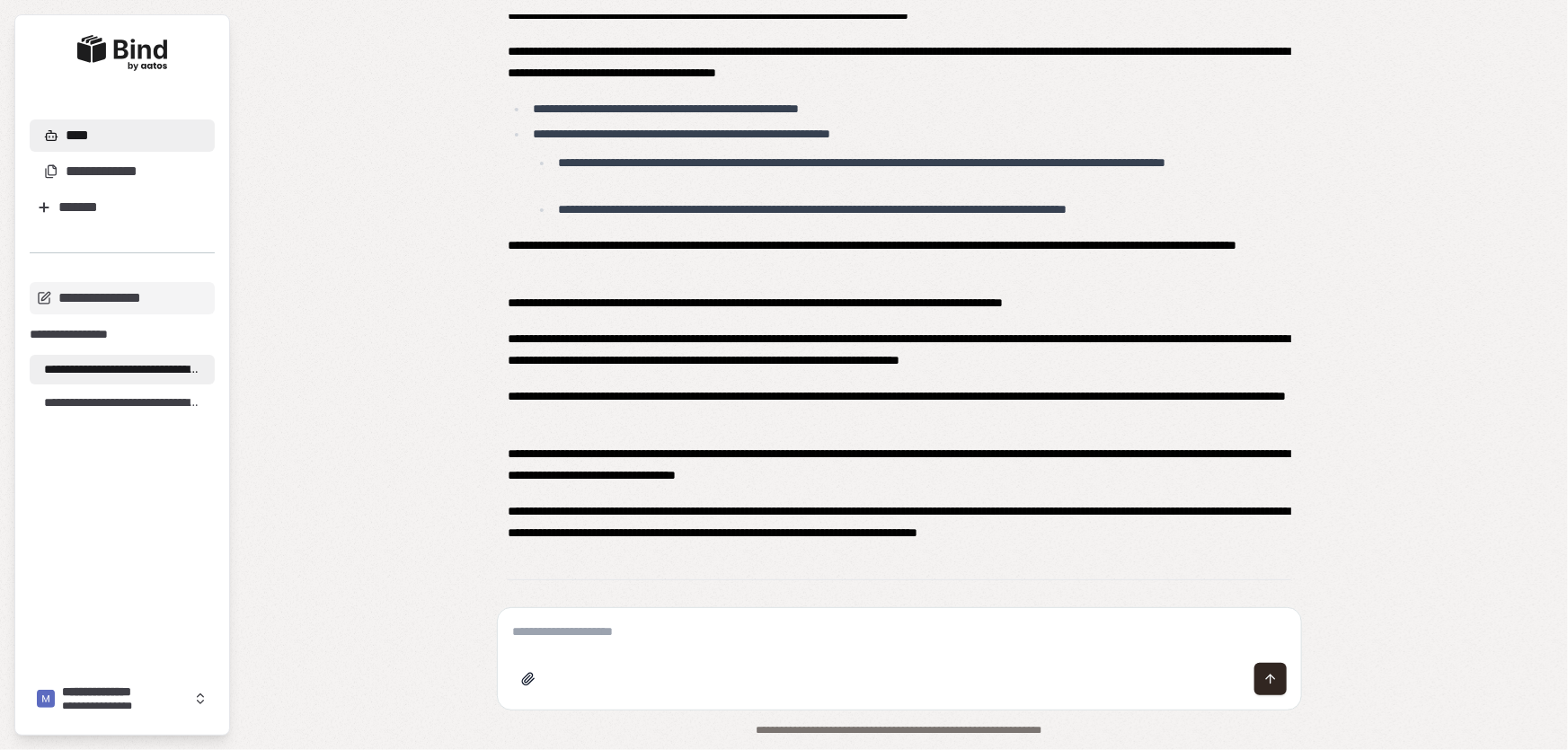 paste on "**********" 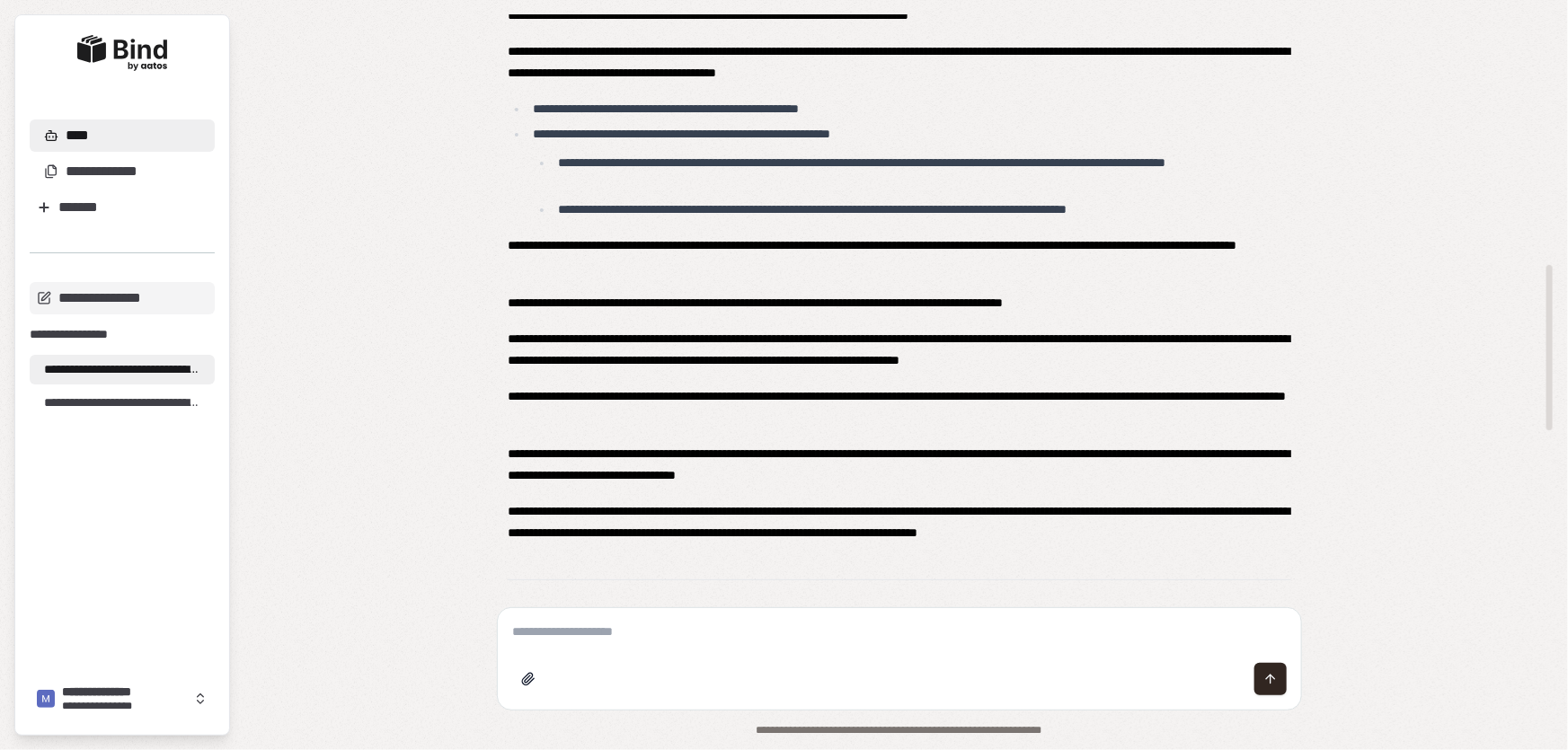 click on "**********" at bounding box center [899, 172] 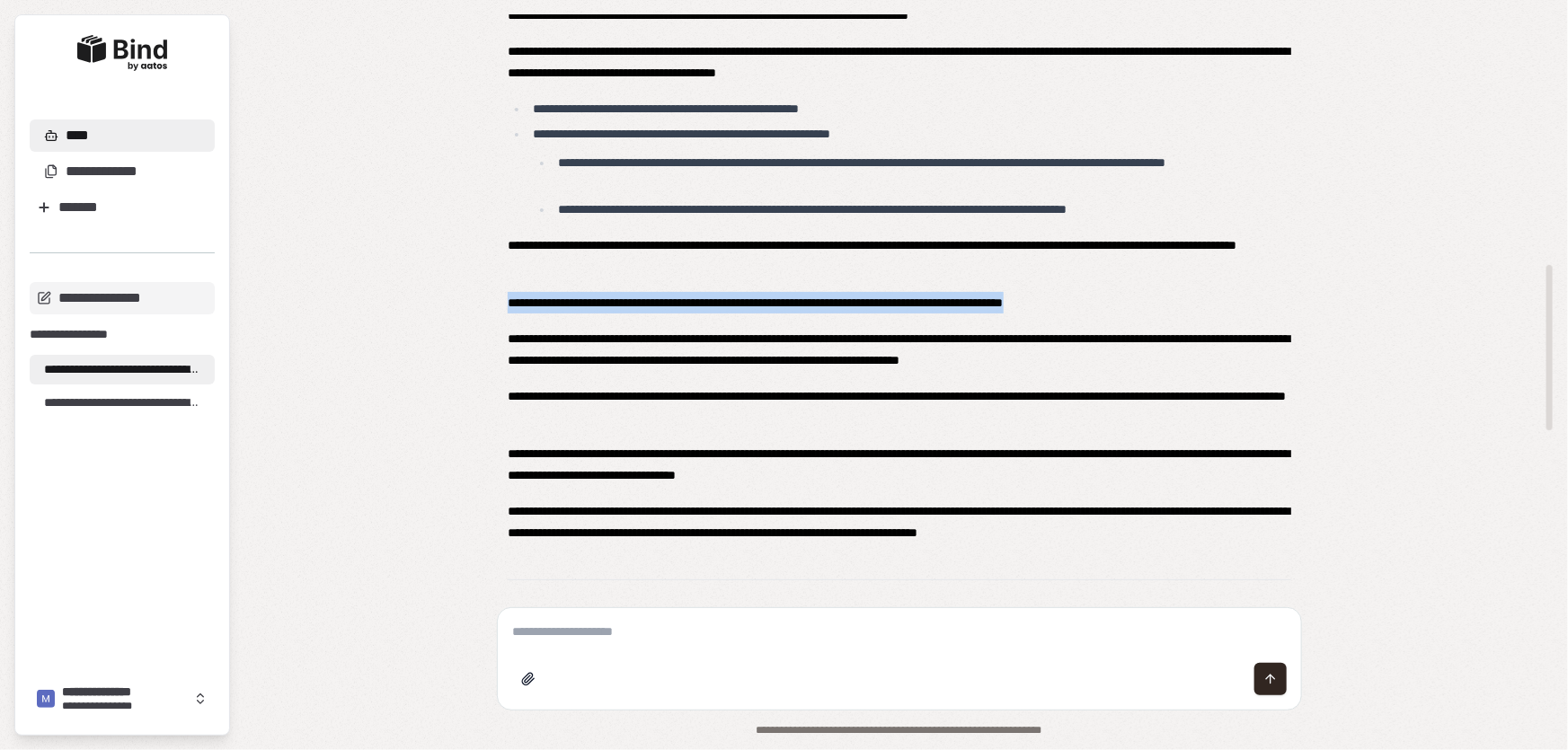 drag, startPoint x: 504, startPoint y: 298, endPoint x: 1116, endPoint y: 298, distance: 612 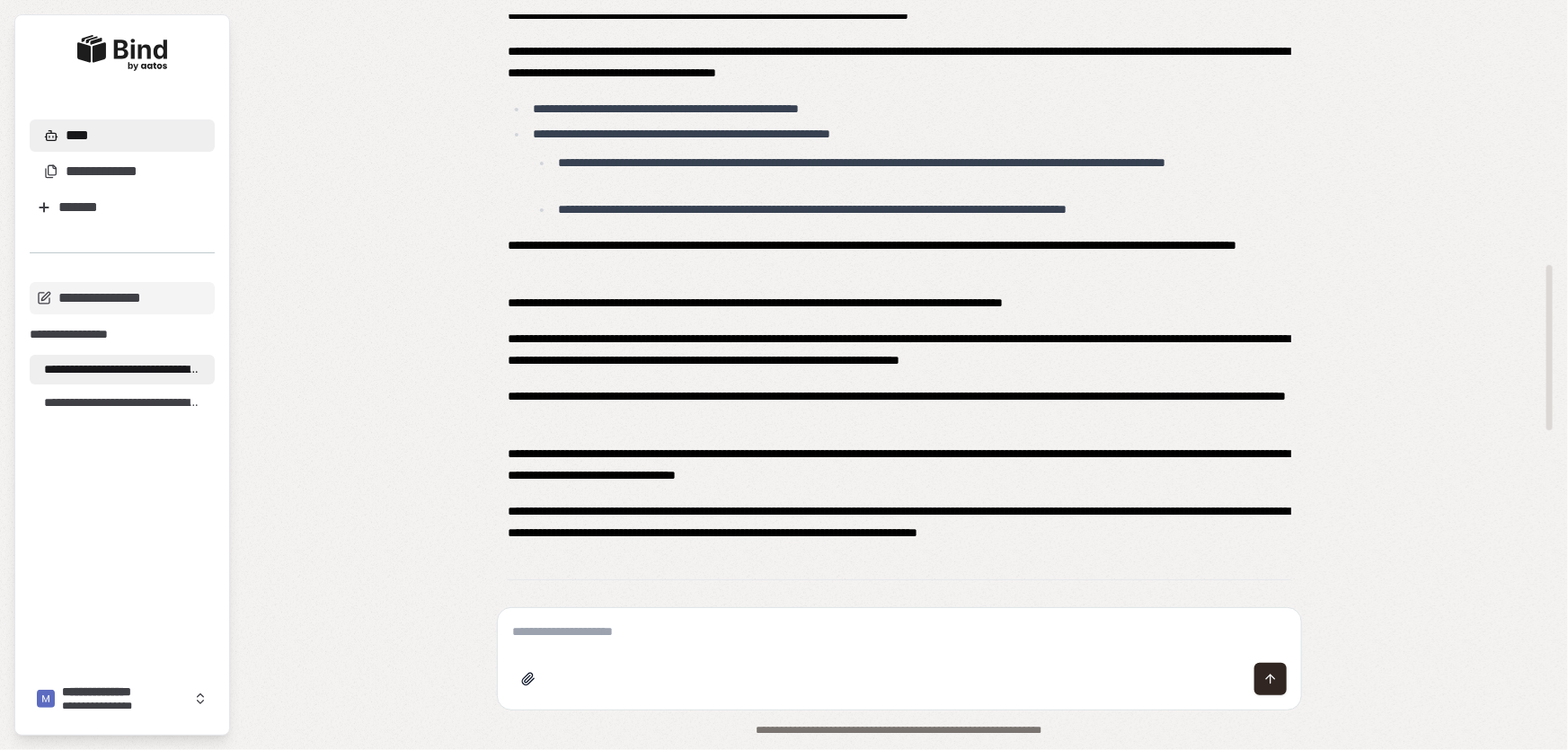 click at bounding box center (899, 631) 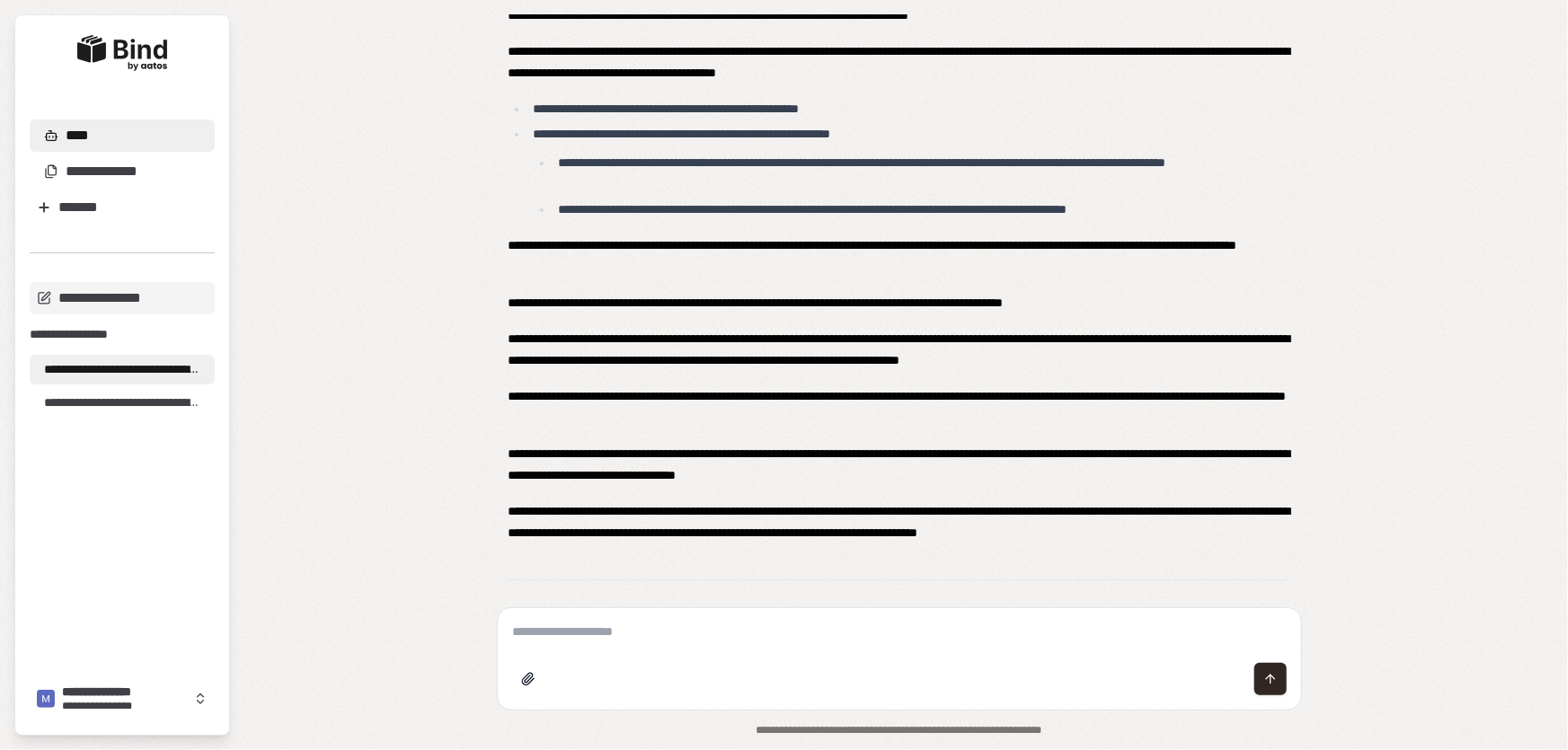 paste on "**********" 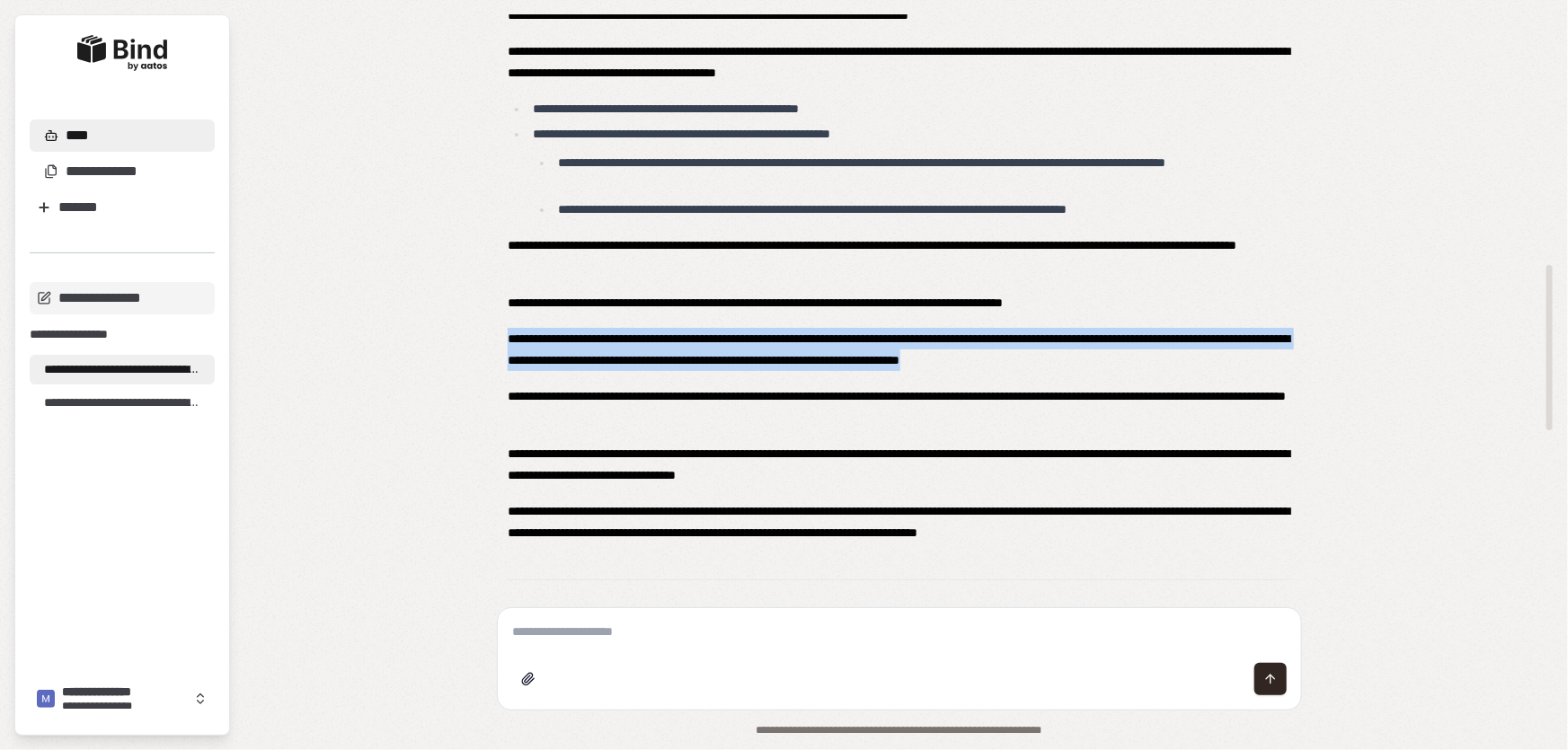 drag, startPoint x: 508, startPoint y: 340, endPoint x: 1217, endPoint y: 359, distance: 709.2545 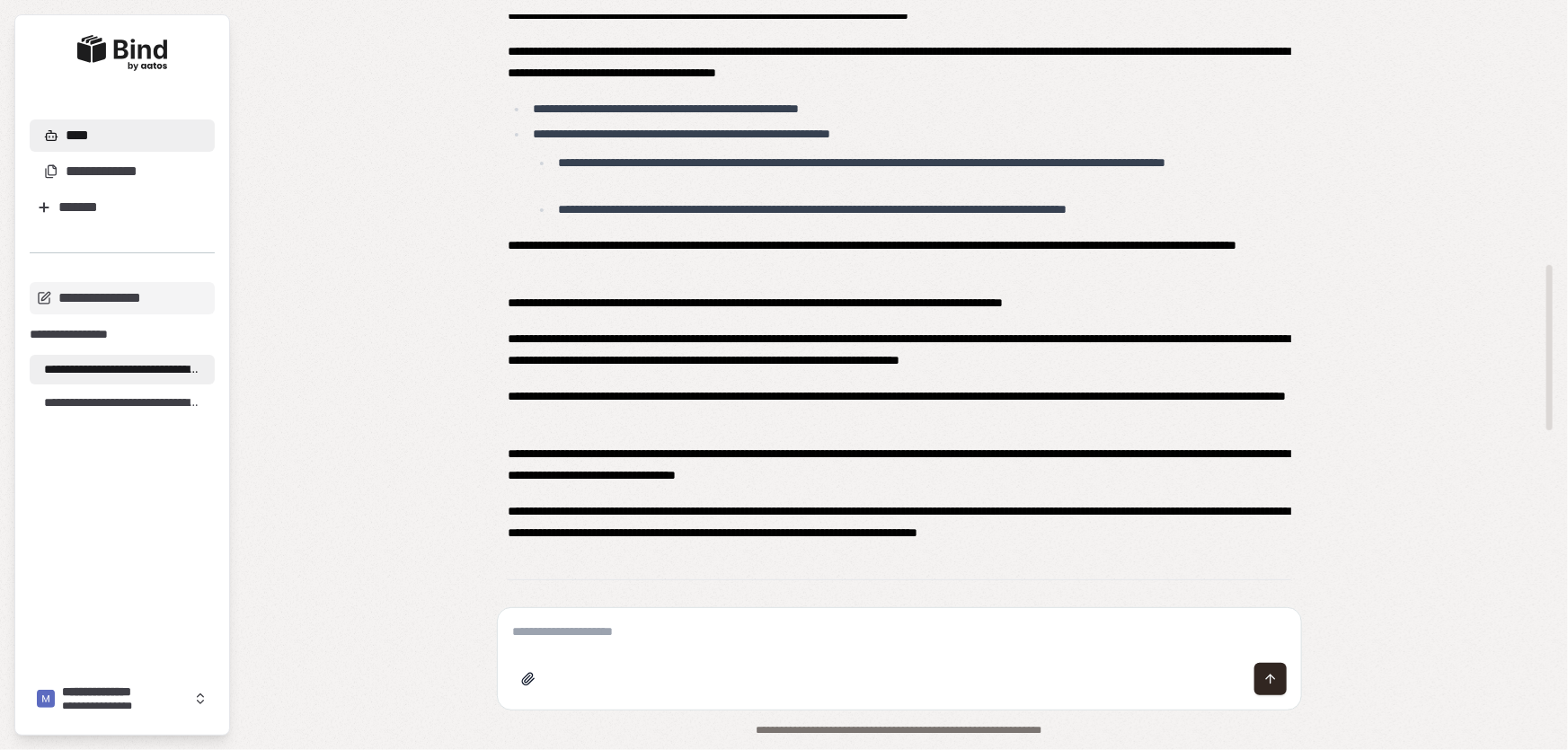 click at bounding box center [899, 631] 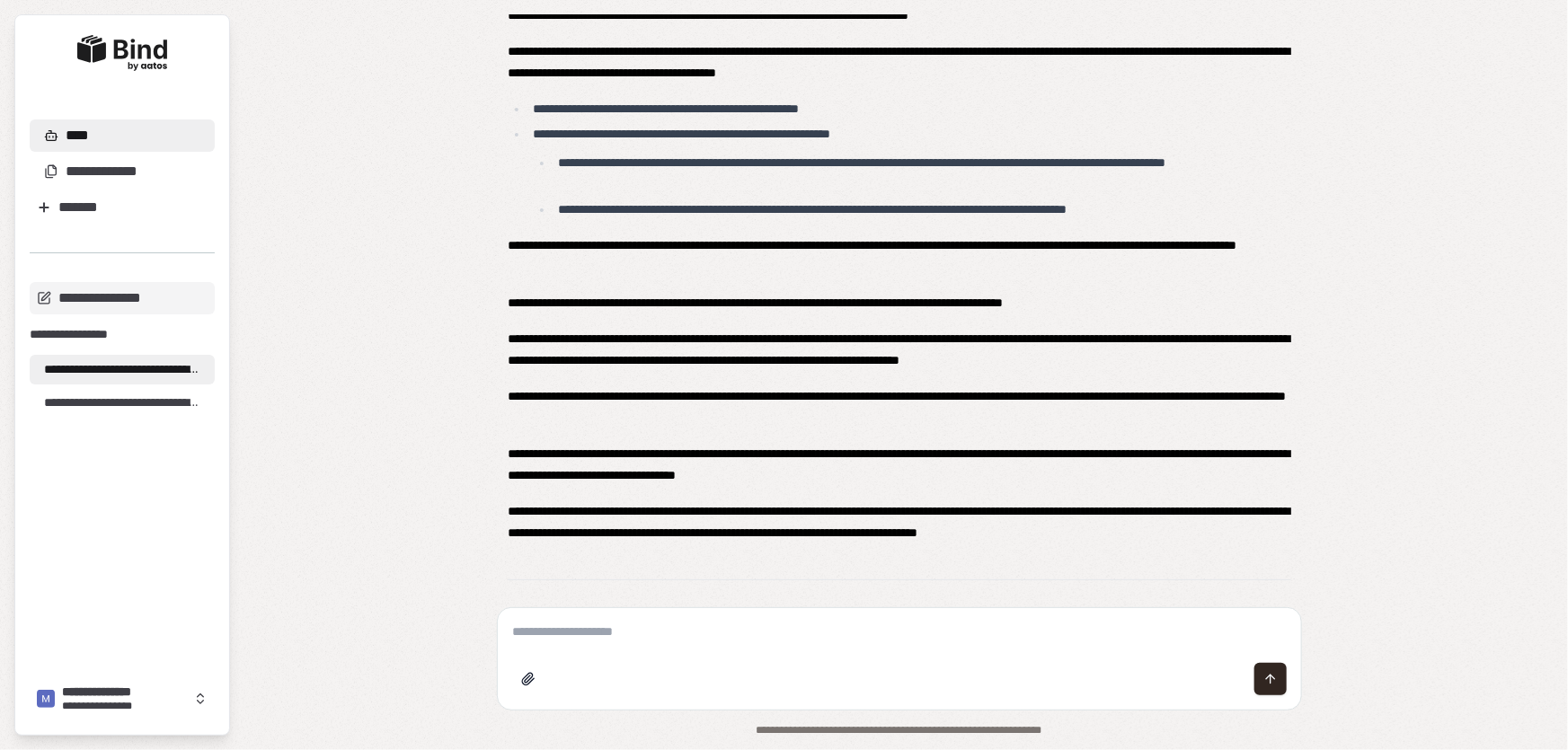 paste on "**********" 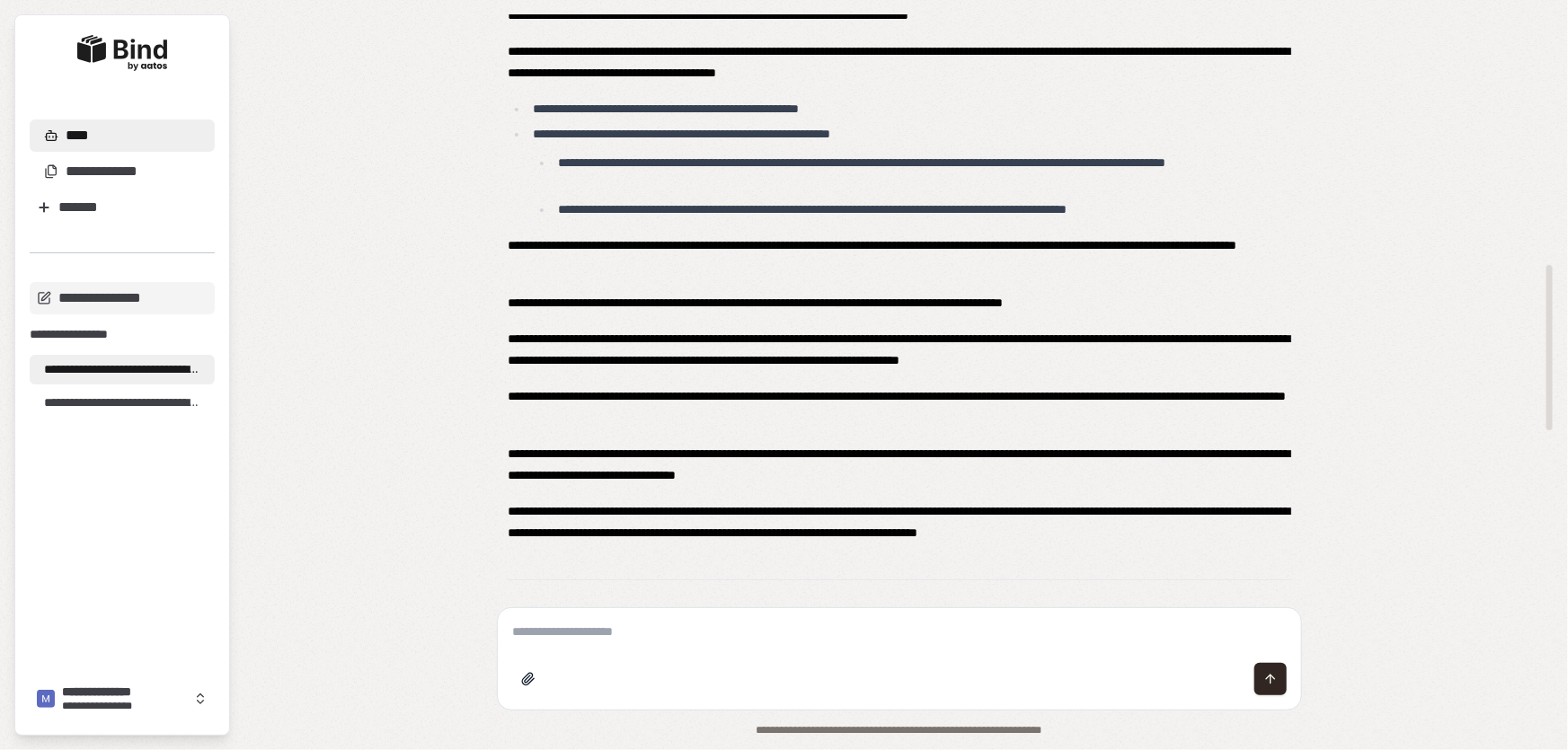 click on "**********" at bounding box center (899, 172) 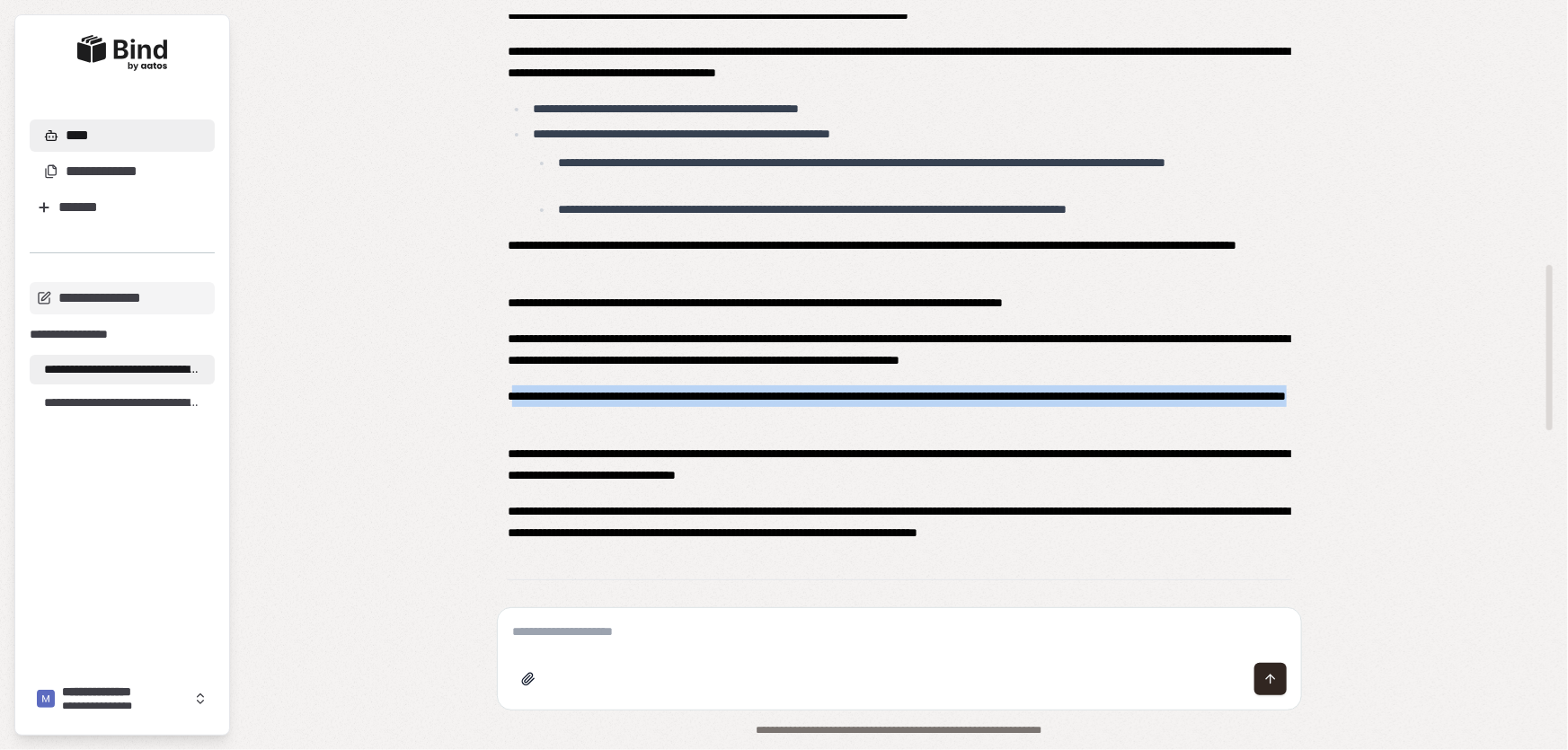 drag, startPoint x: 509, startPoint y: 395, endPoint x: 687, endPoint y: 422, distance: 180.03611 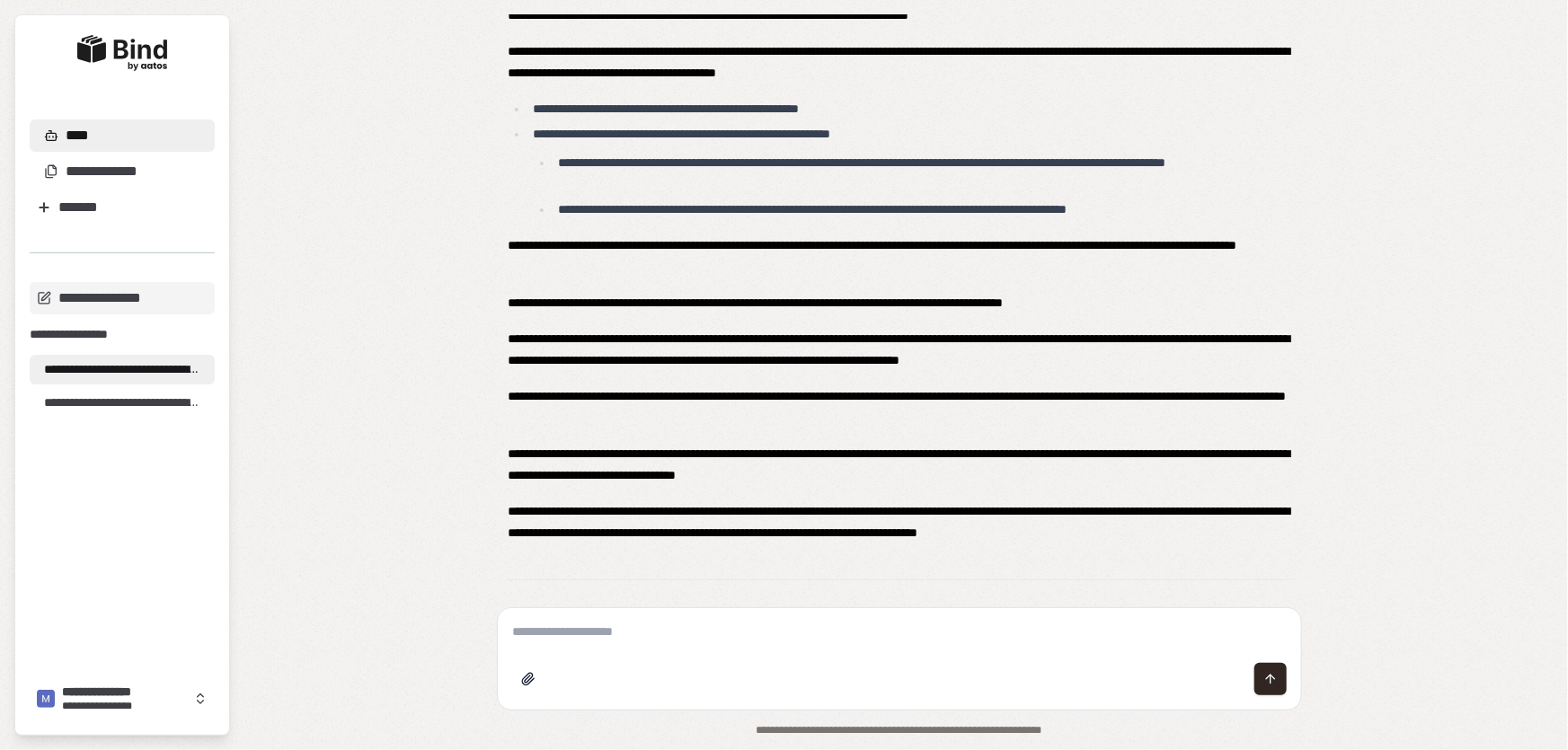 click at bounding box center (899, 631) 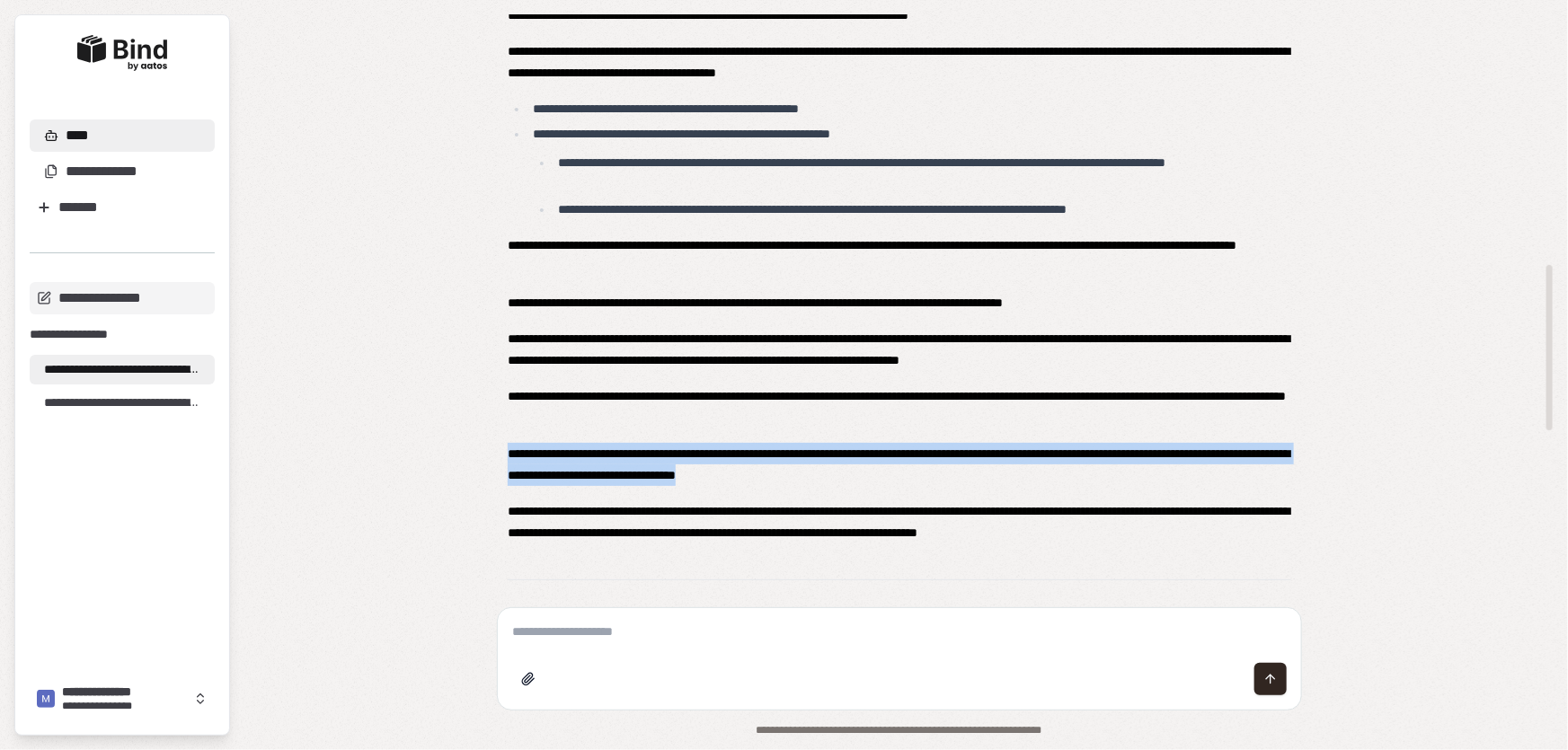 drag, startPoint x: 506, startPoint y: 454, endPoint x: 920, endPoint y: 476, distance: 414.5841 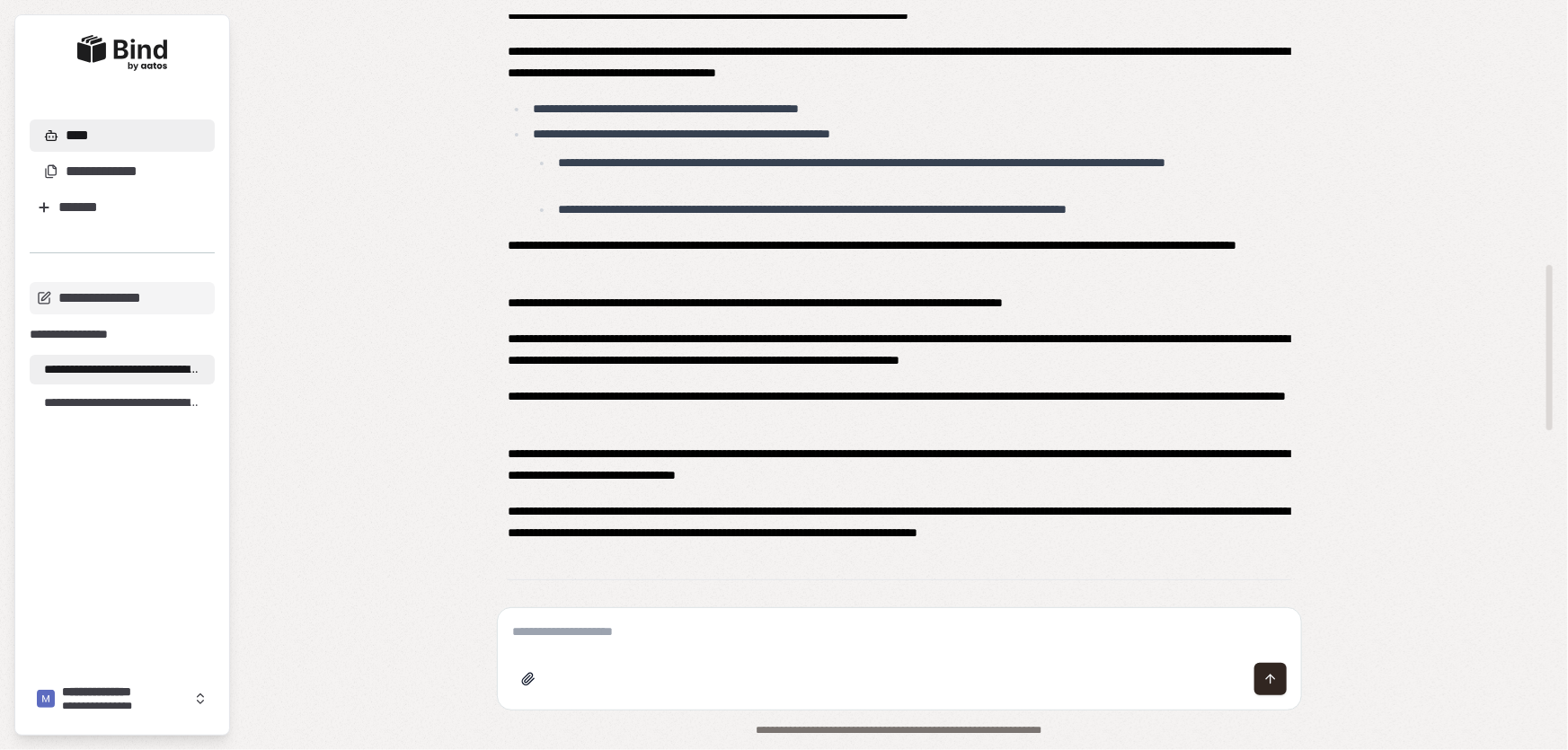 click at bounding box center [899, 631] 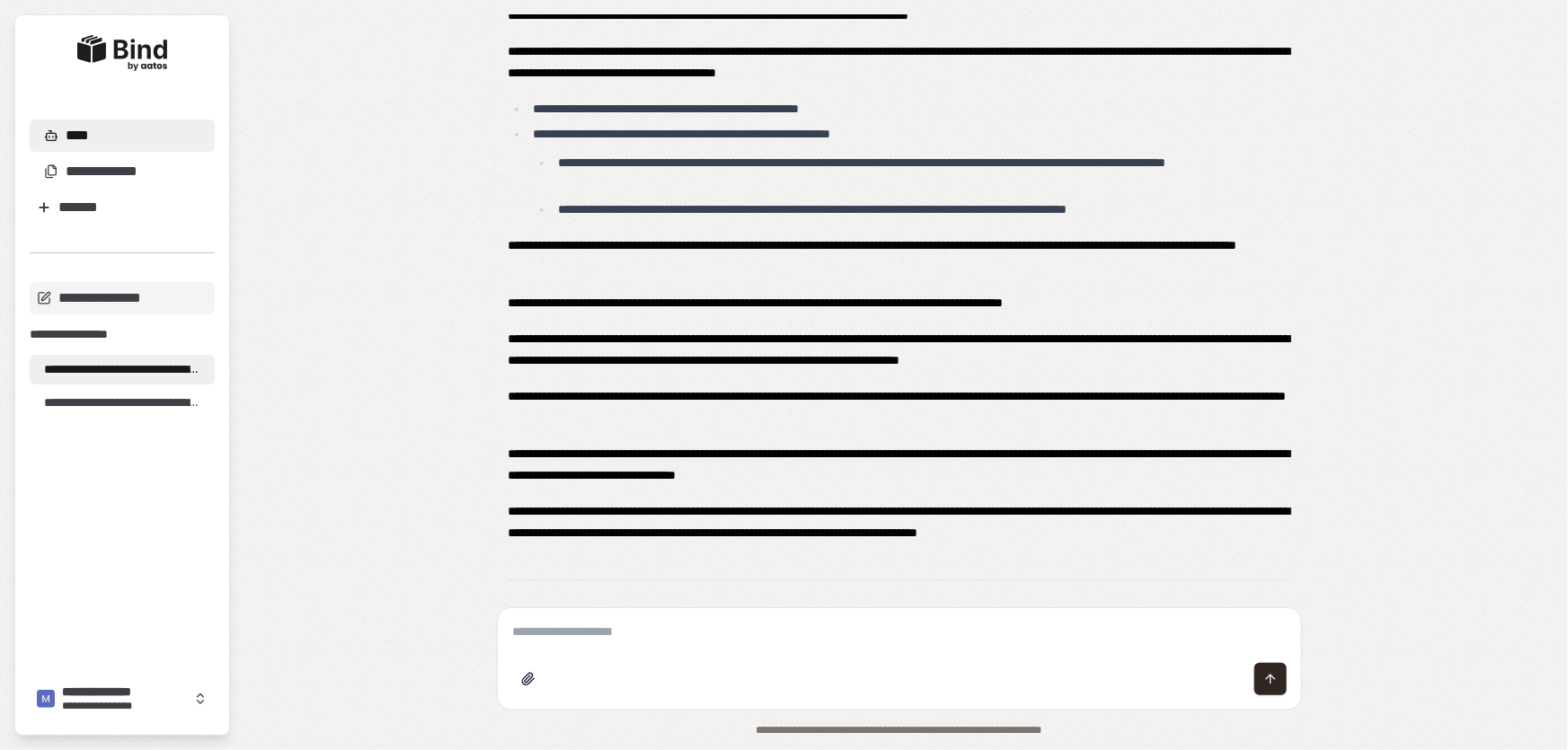 paste on "**********" 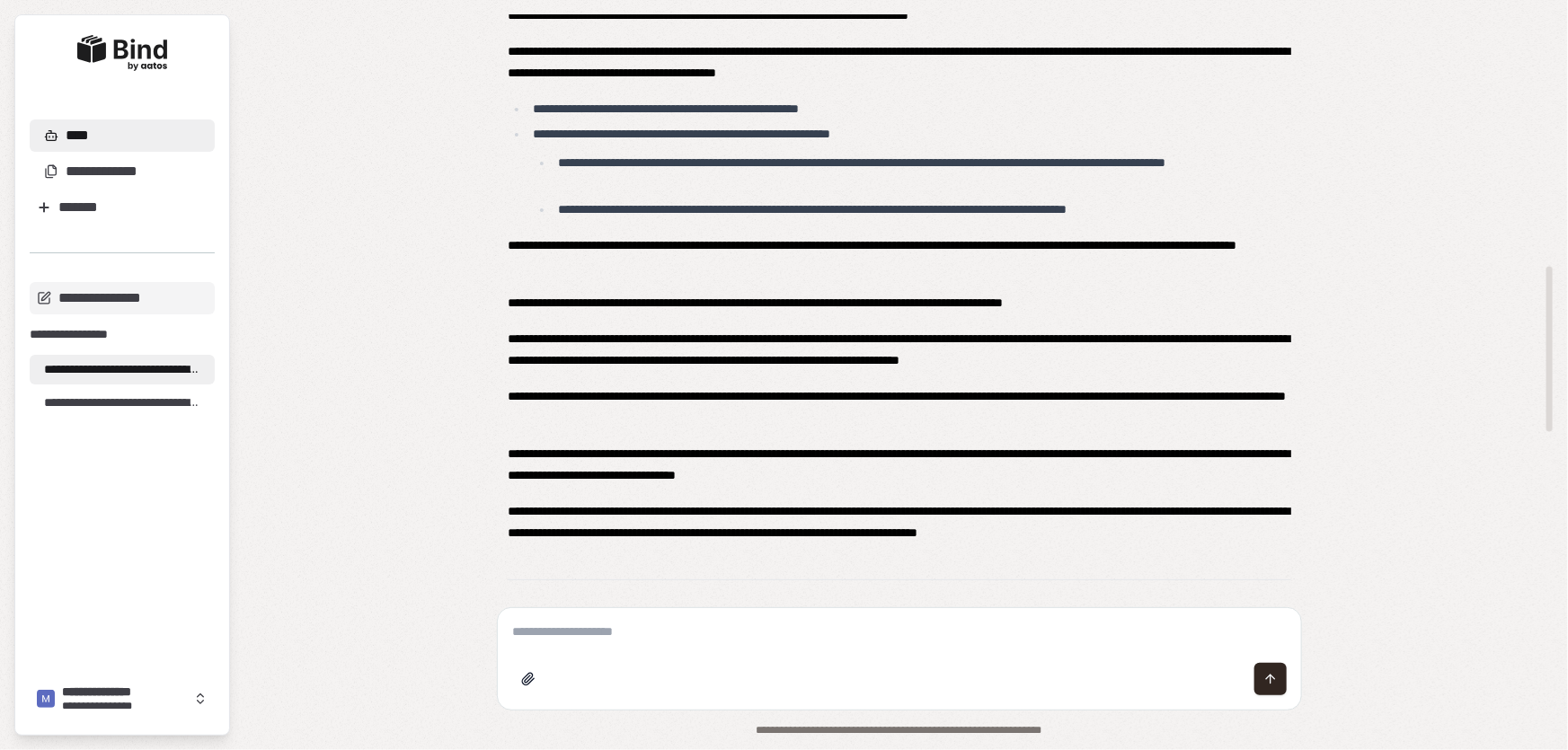 scroll, scrollTop: 979, scrollLeft: 0, axis: vertical 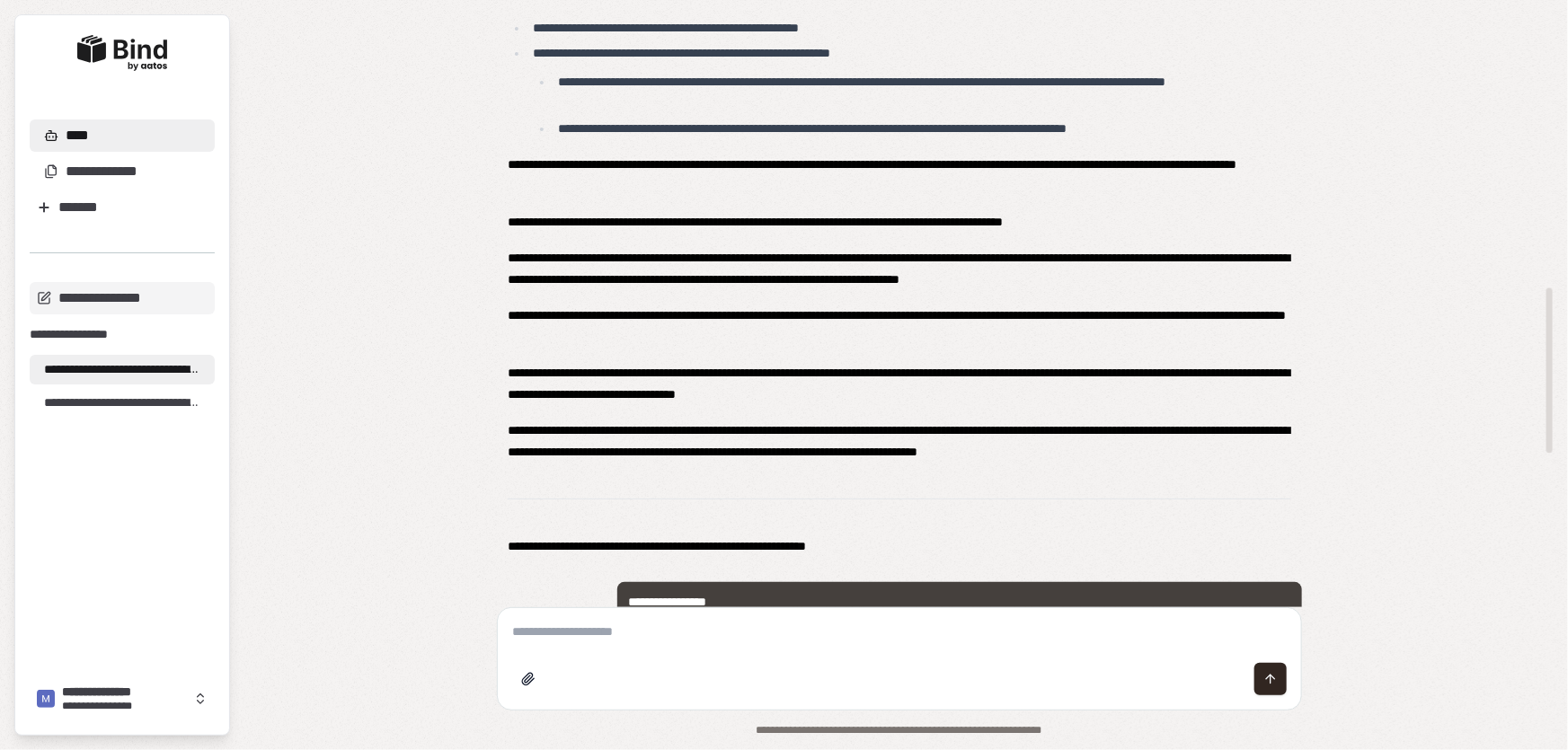 click on "**********" at bounding box center (899, 441) 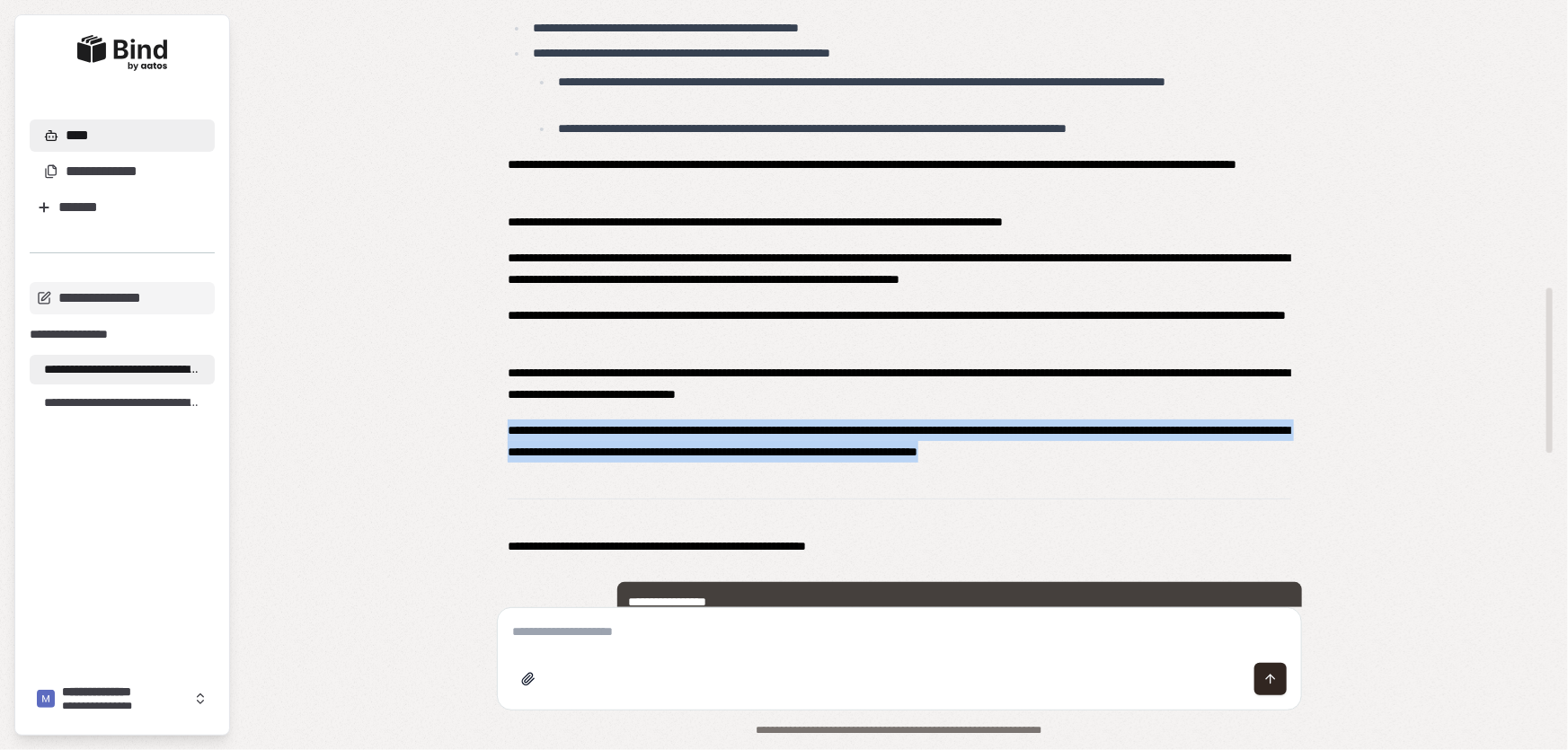 drag, startPoint x: 509, startPoint y: 429, endPoint x: 1285, endPoint y: 454, distance: 776.4026 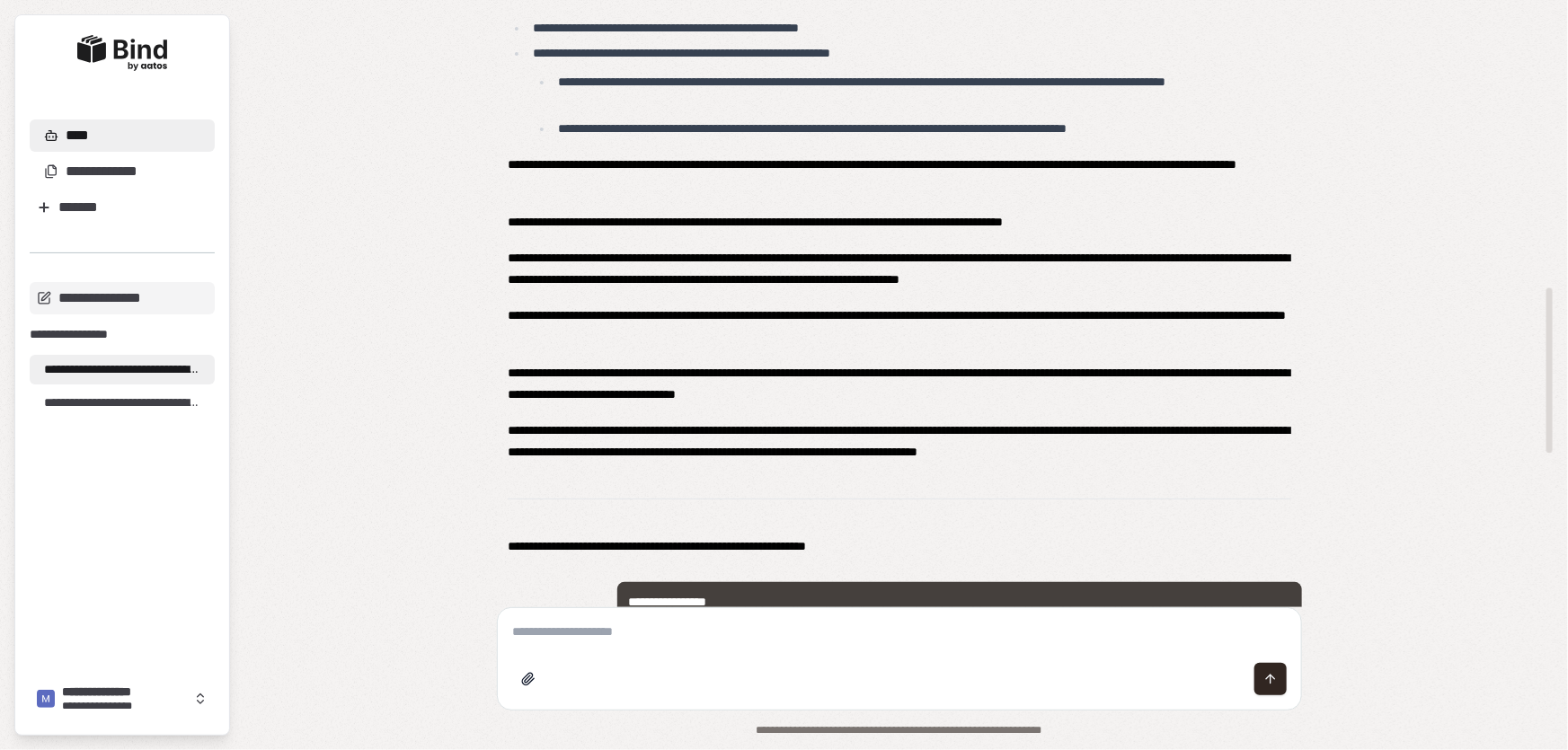 click at bounding box center [899, 679] 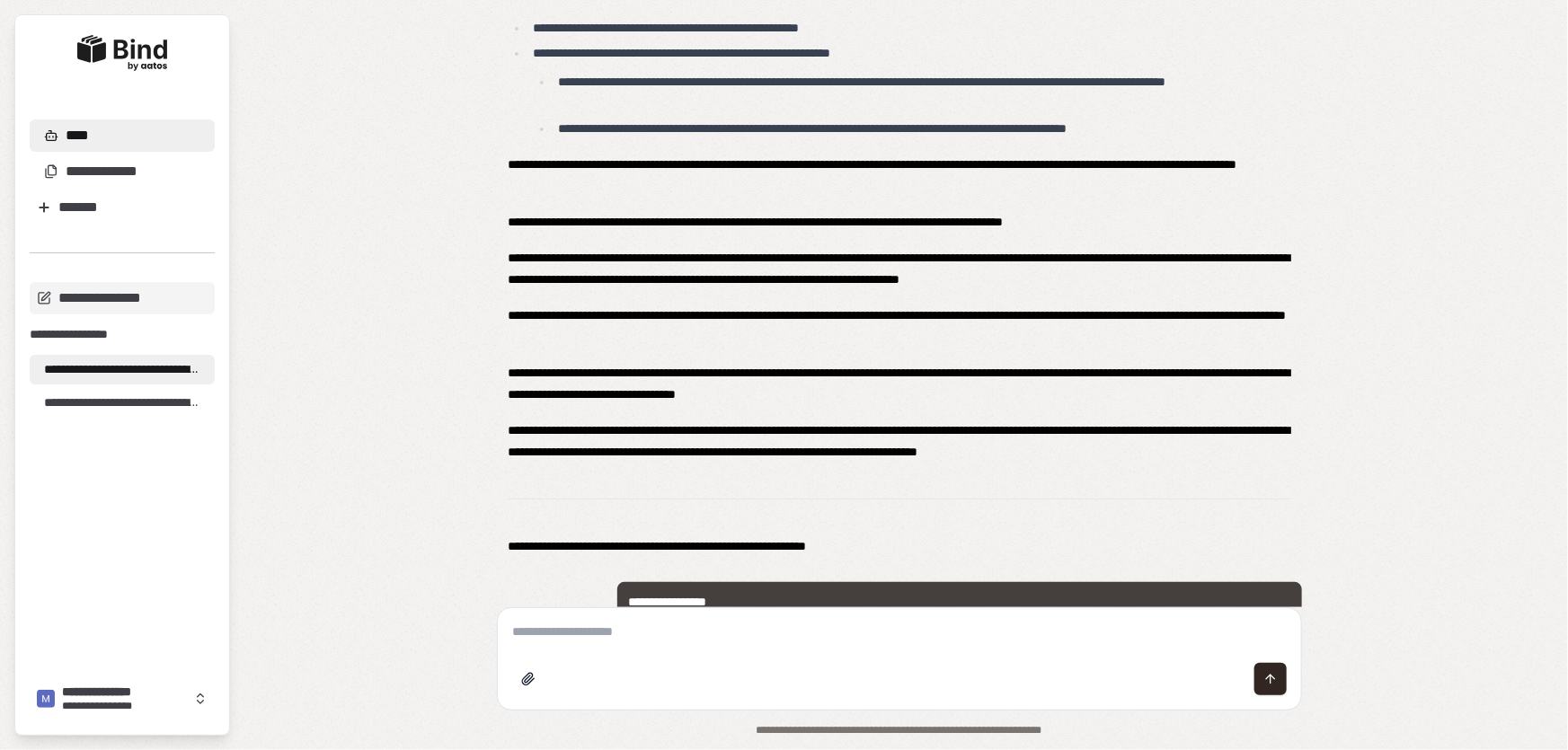 click at bounding box center [899, 631] 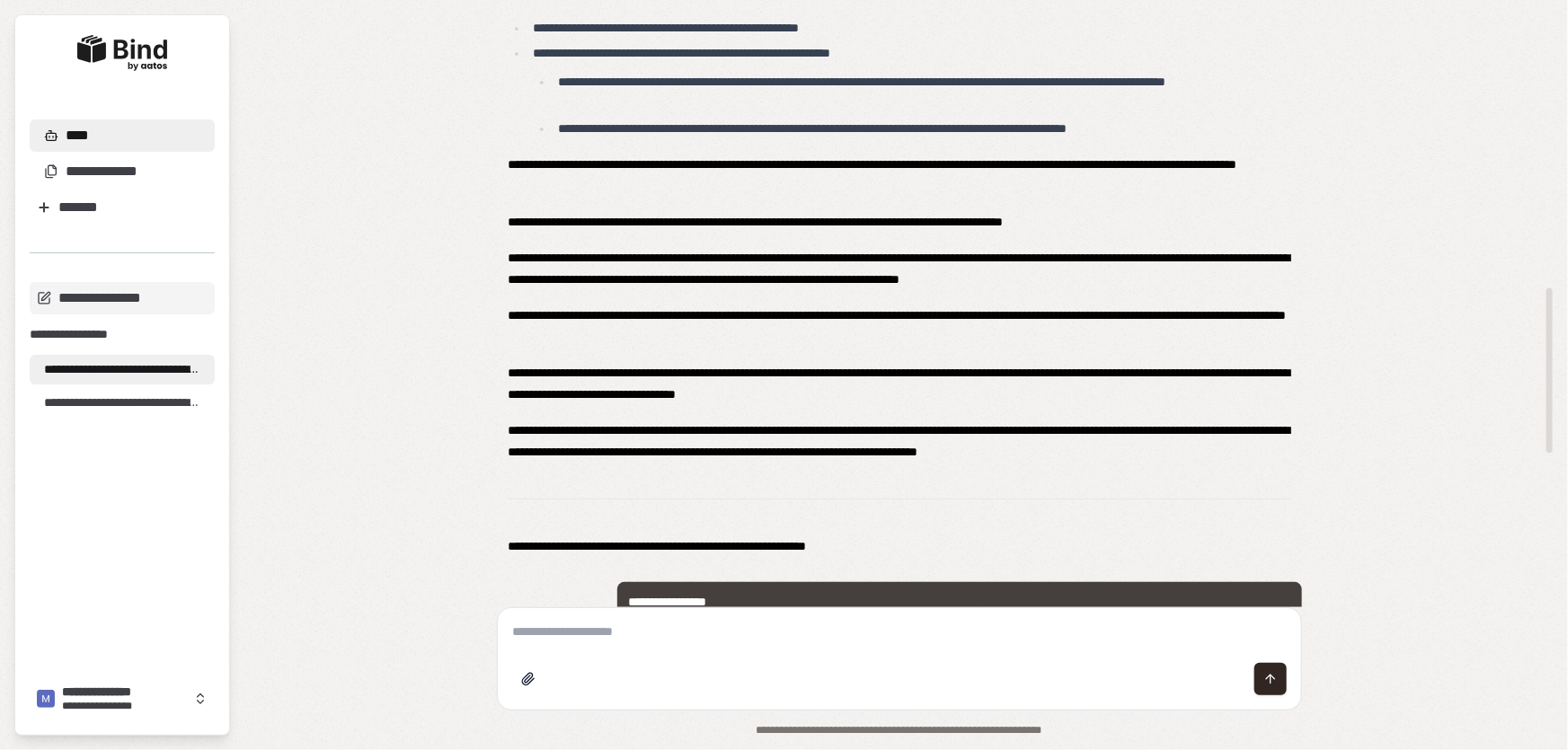 click at bounding box center [899, 631] 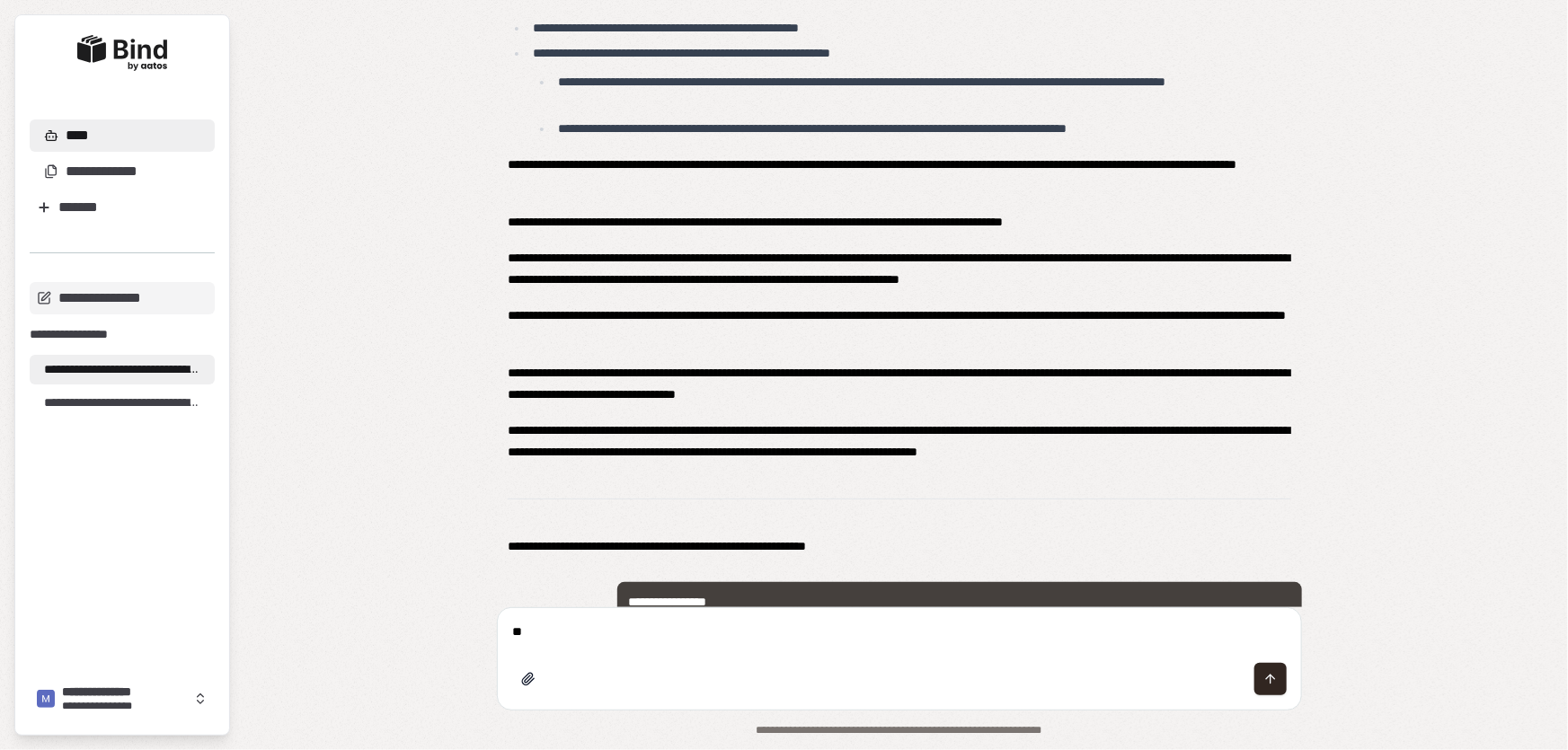 type on "*" 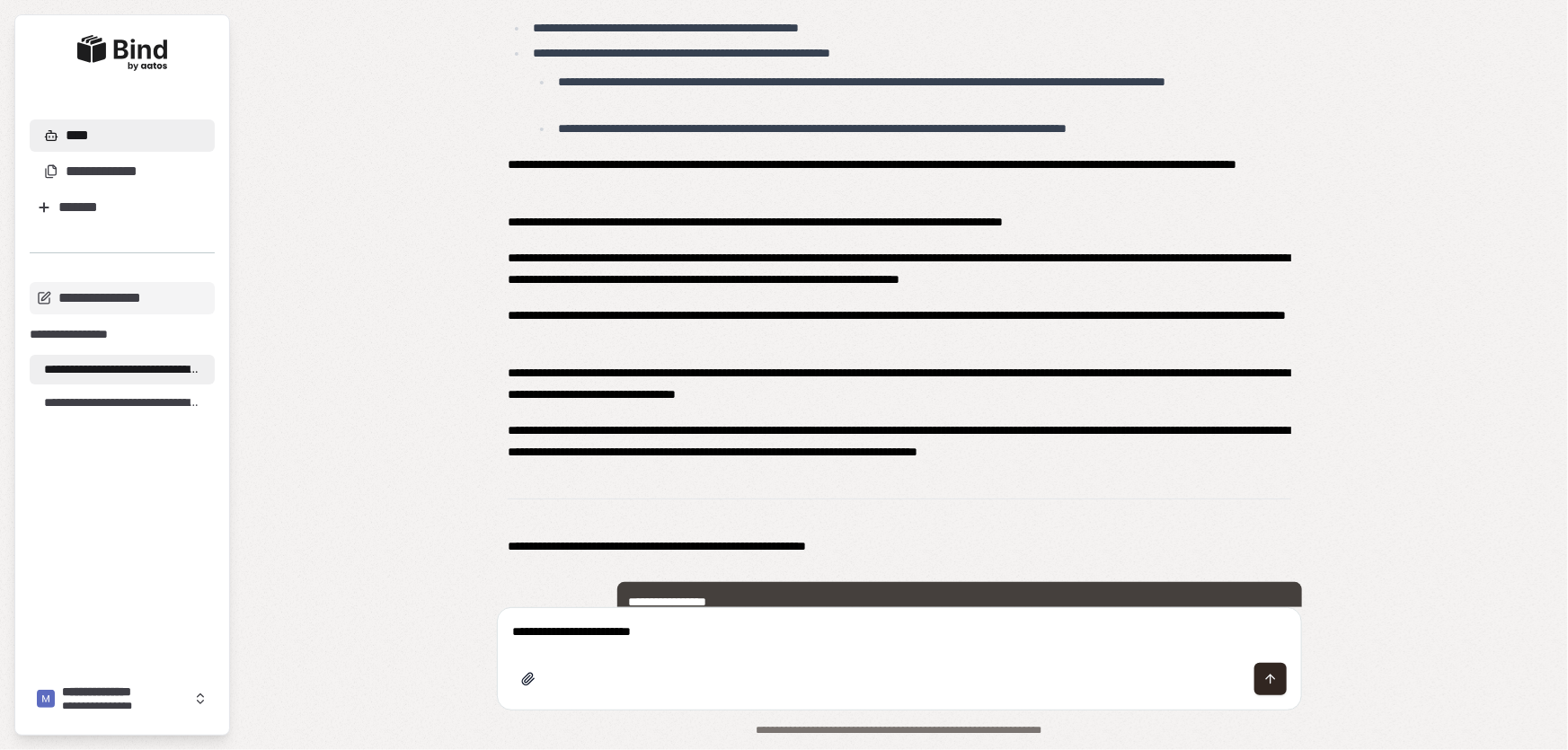 paste on "**********" 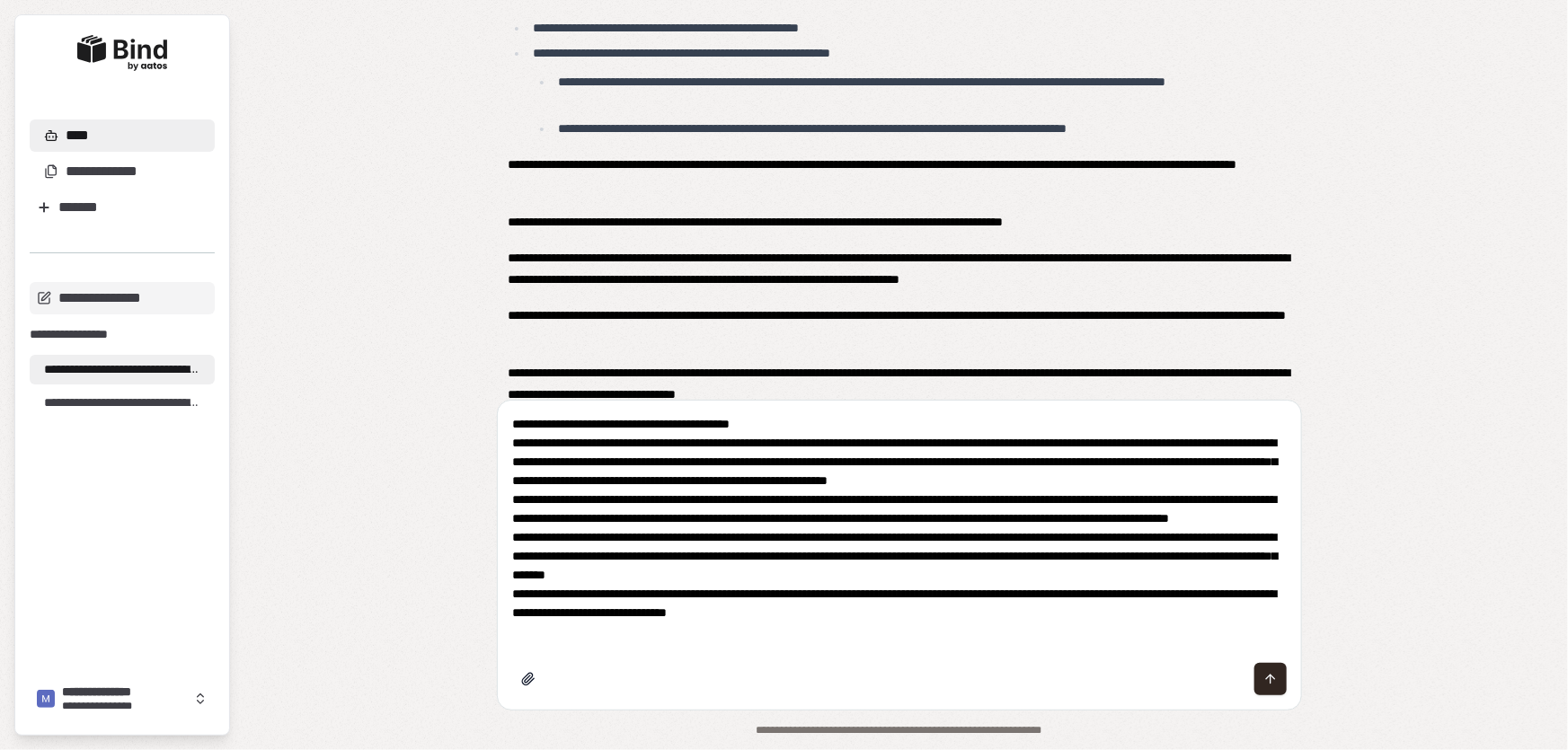 type on "**********" 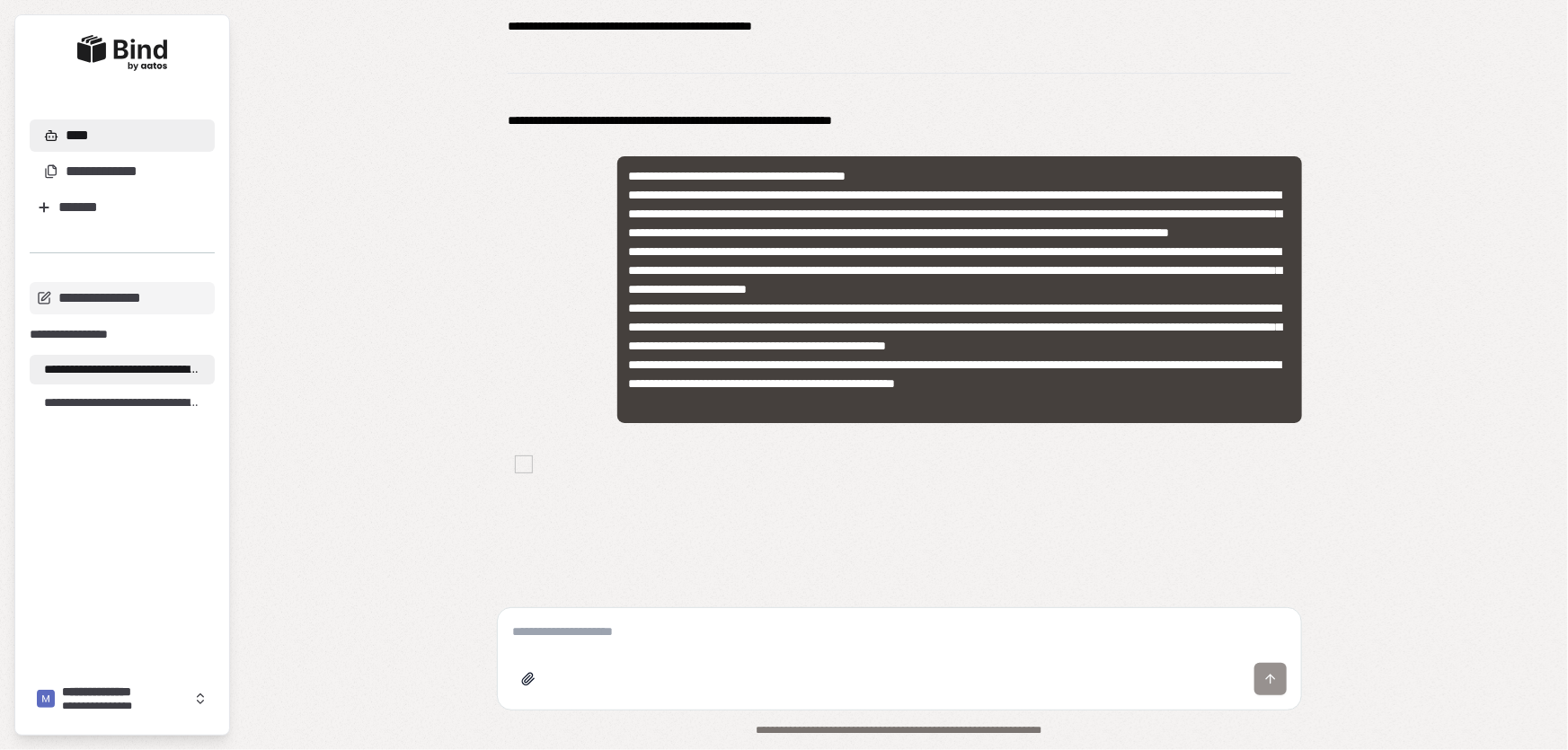 scroll, scrollTop: 1966, scrollLeft: 0, axis: vertical 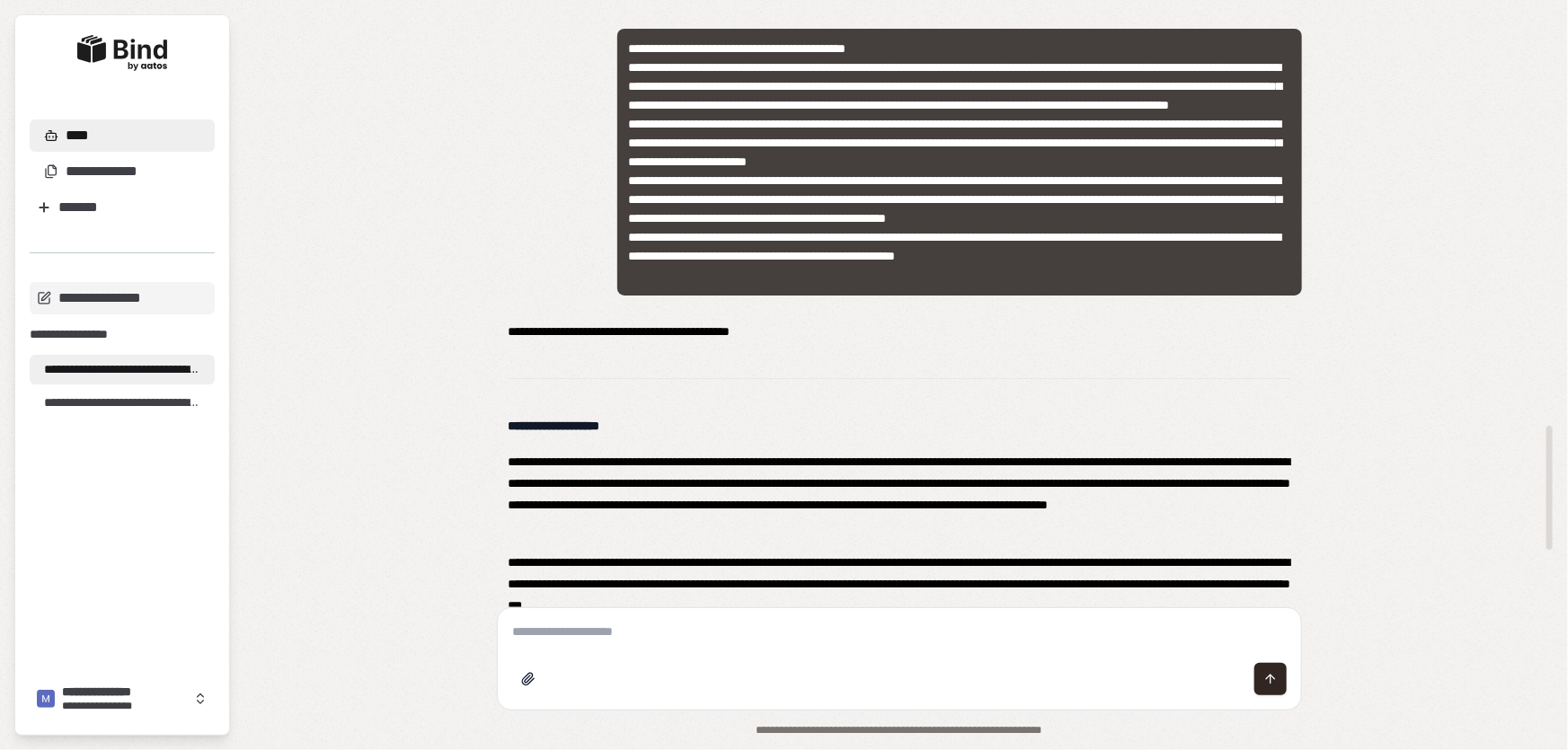 click on "**********" at bounding box center [554, 426] 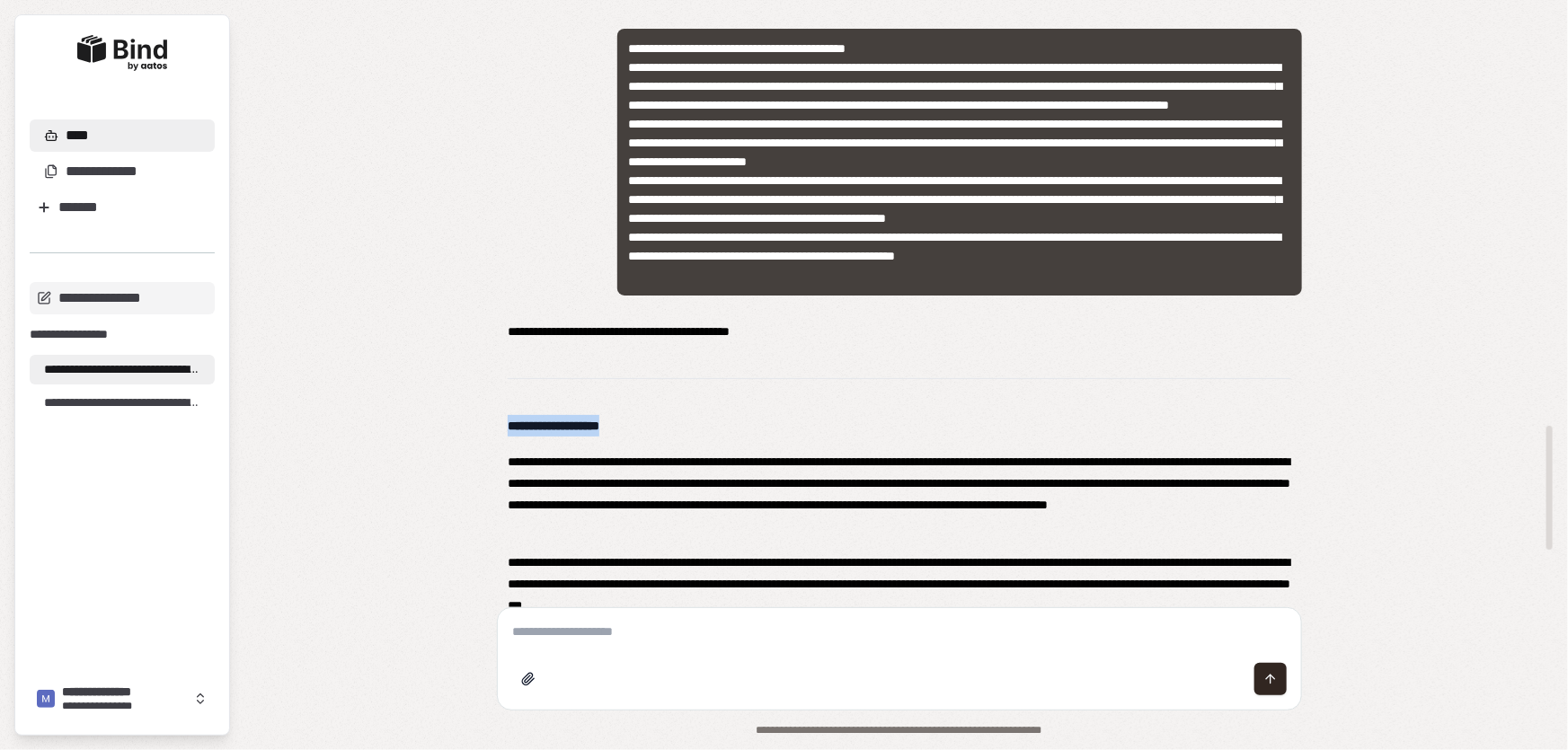 drag, startPoint x: 510, startPoint y: 421, endPoint x: 651, endPoint y: 422, distance: 141.00355 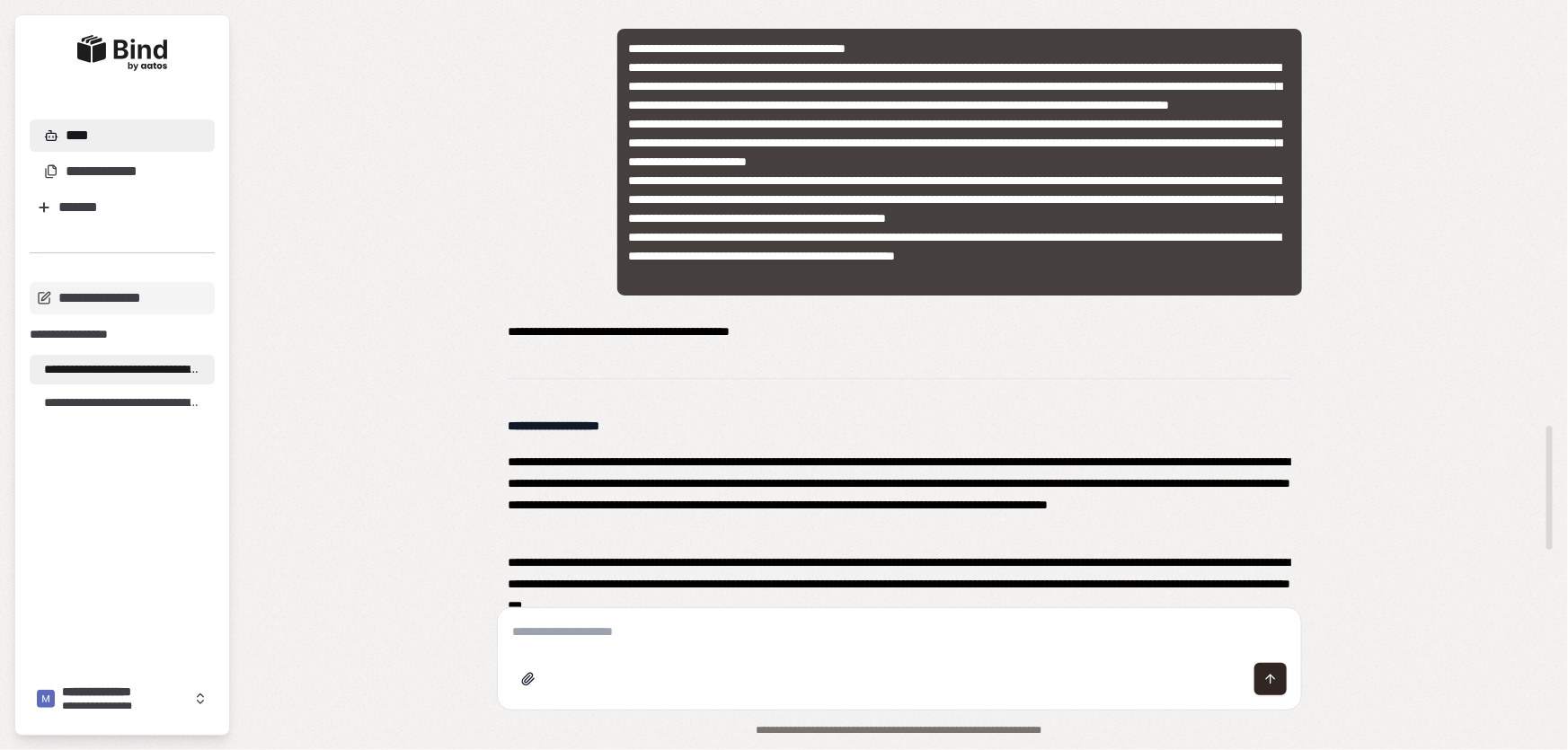 click at bounding box center [899, 631] 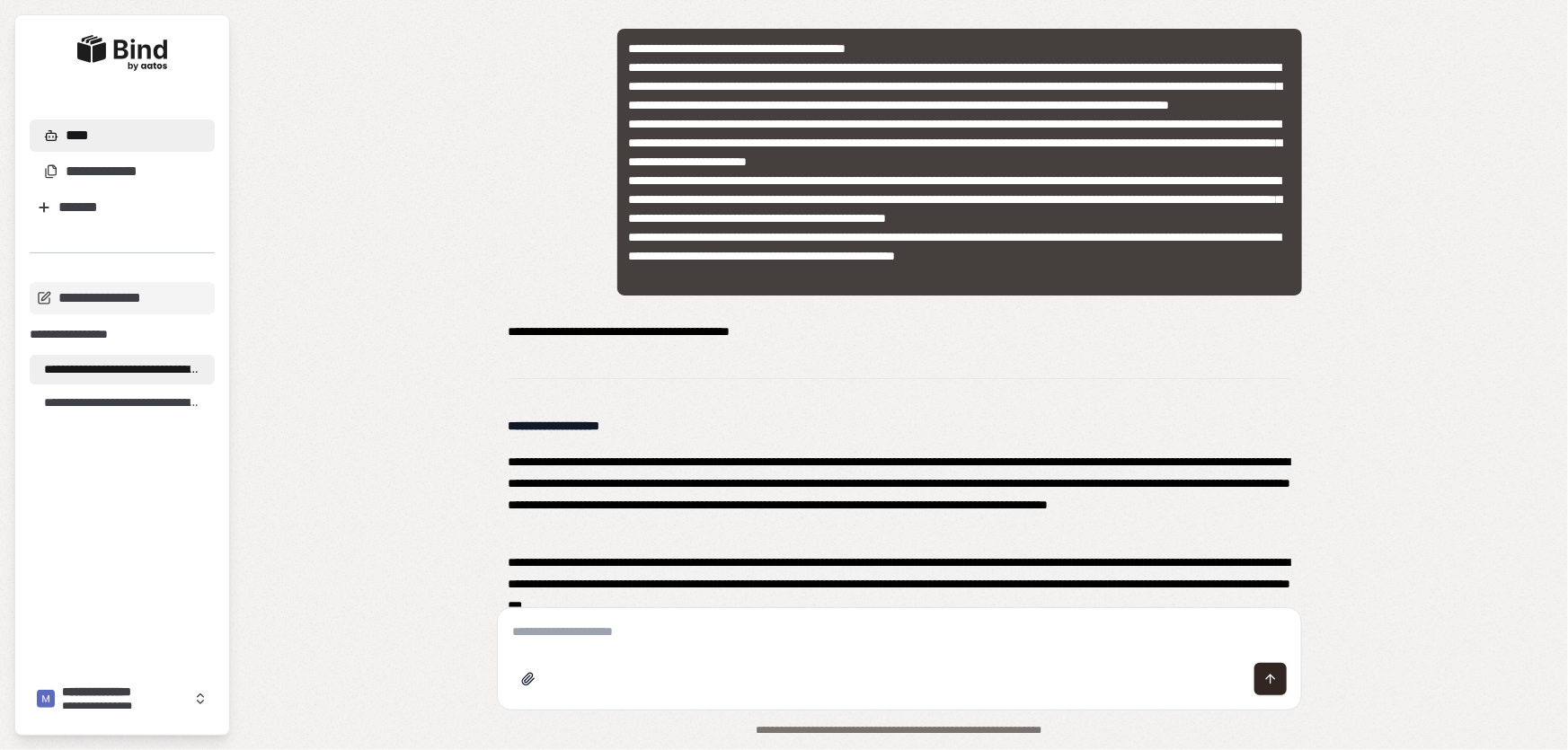 paste on "**********" 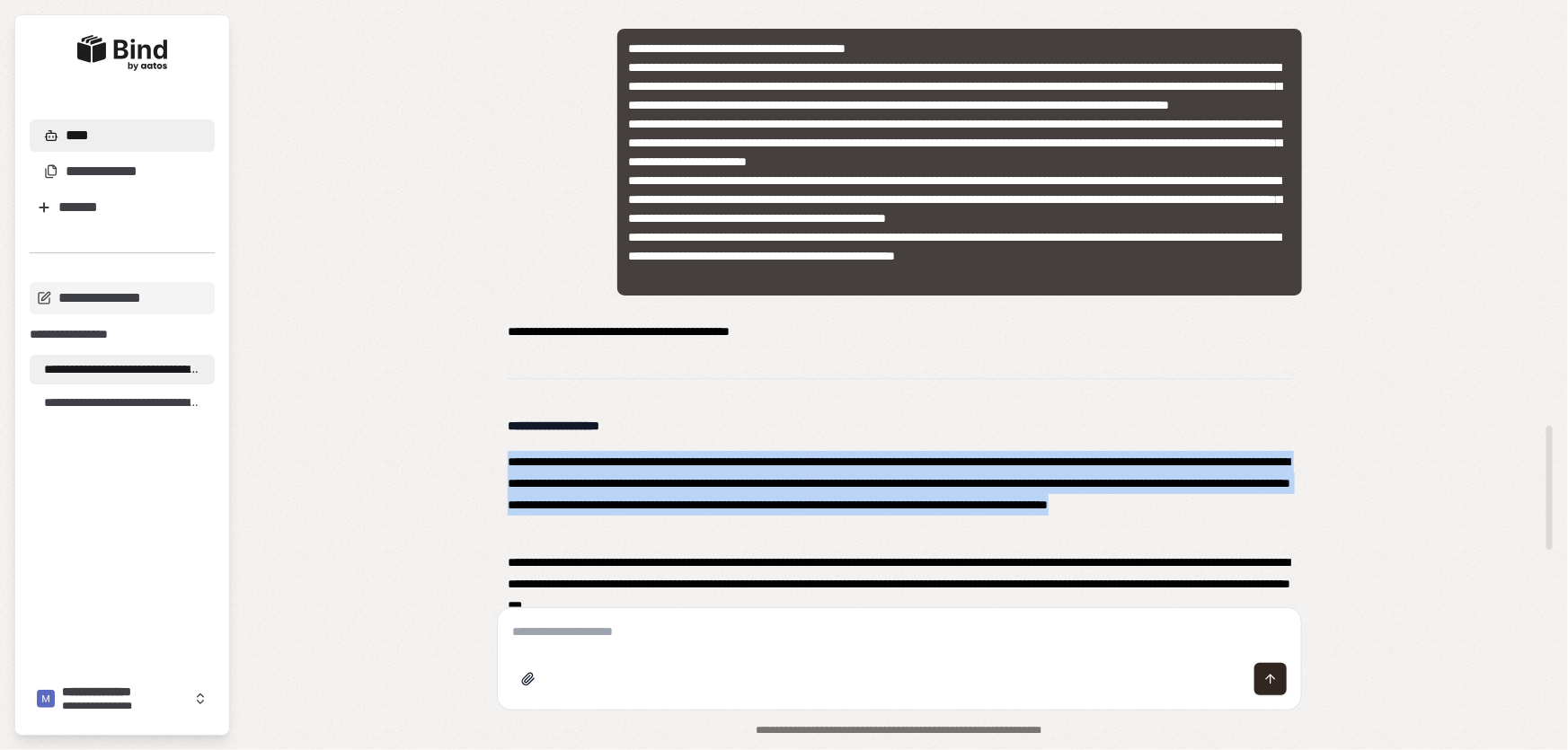 drag, startPoint x: 507, startPoint y: 460, endPoint x: 711, endPoint y: 519, distance: 212.36054 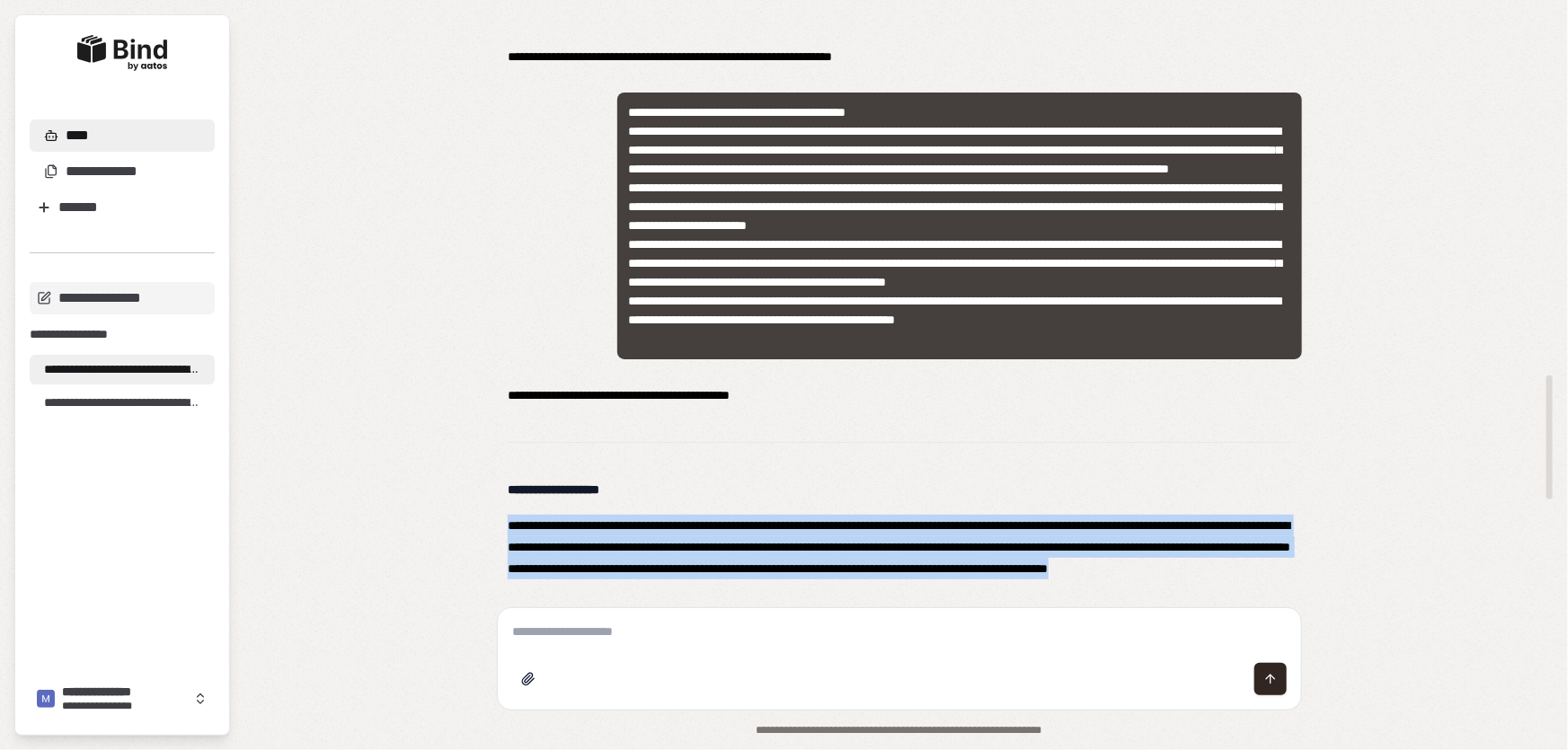 scroll, scrollTop: 2048, scrollLeft: 0, axis: vertical 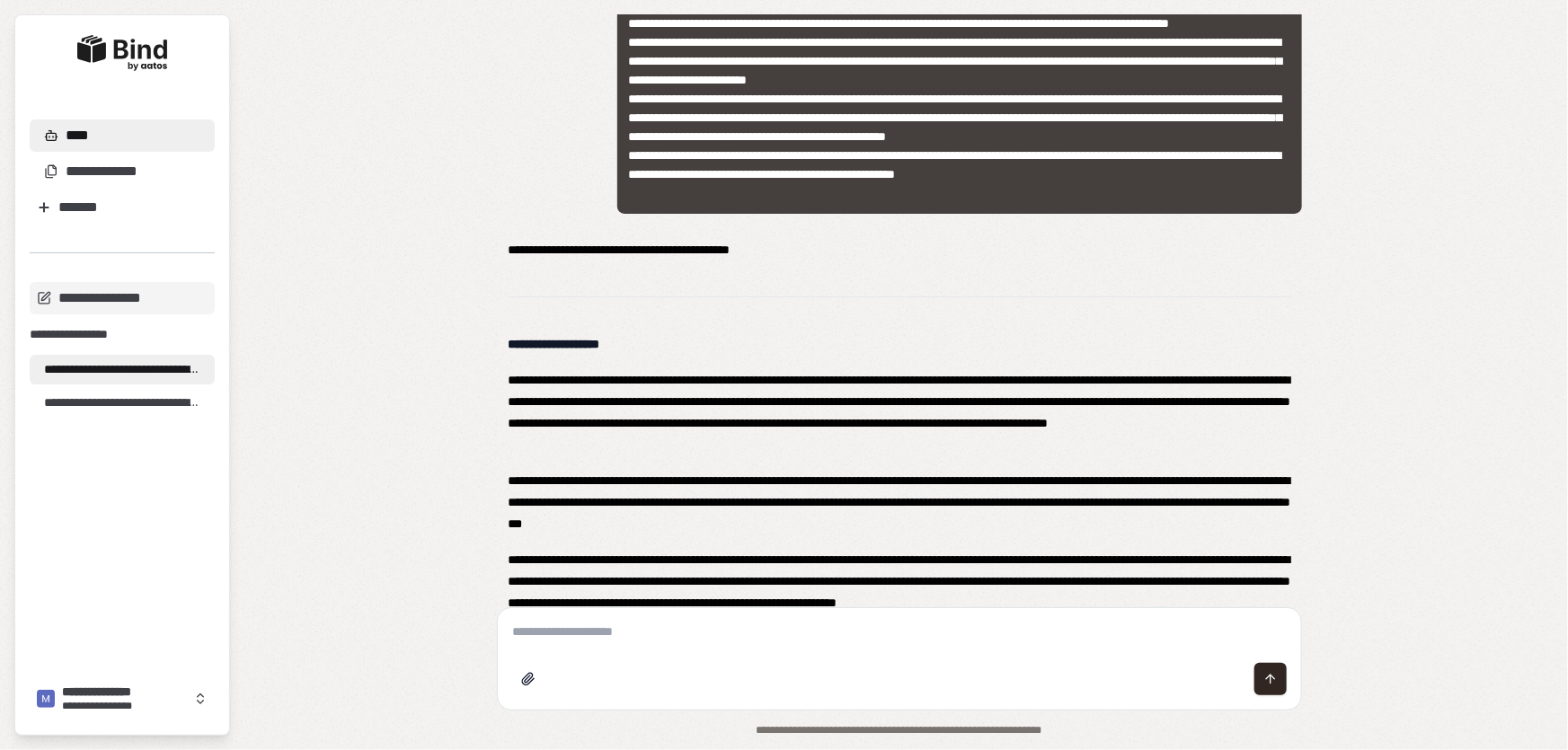 click at bounding box center (899, 631) 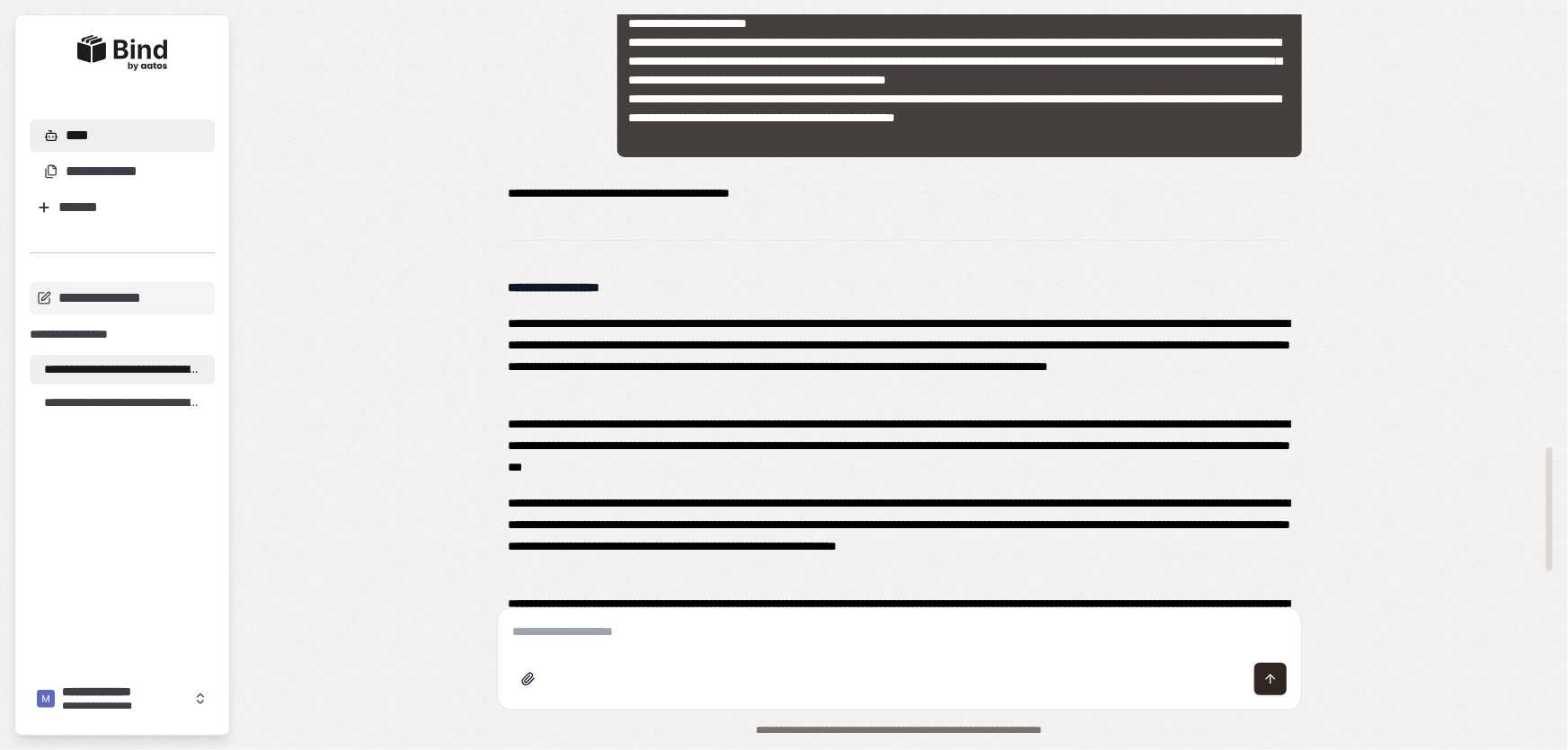 scroll, scrollTop: 2129, scrollLeft: 0, axis: vertical 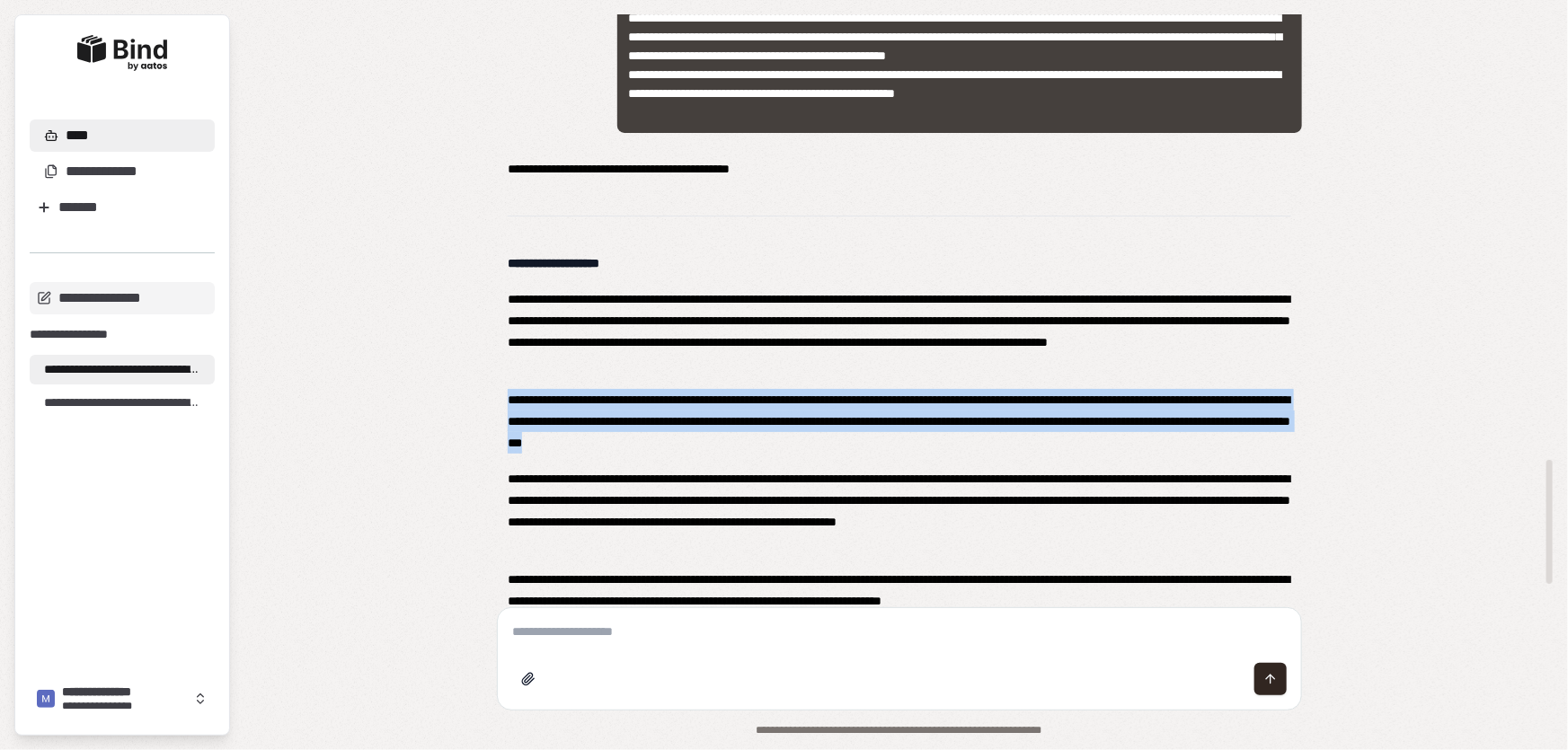 drag, startPoint x: 509, startPoint y: 399, endPoint x: 966, endPoint y: 439, distance: 458.74721 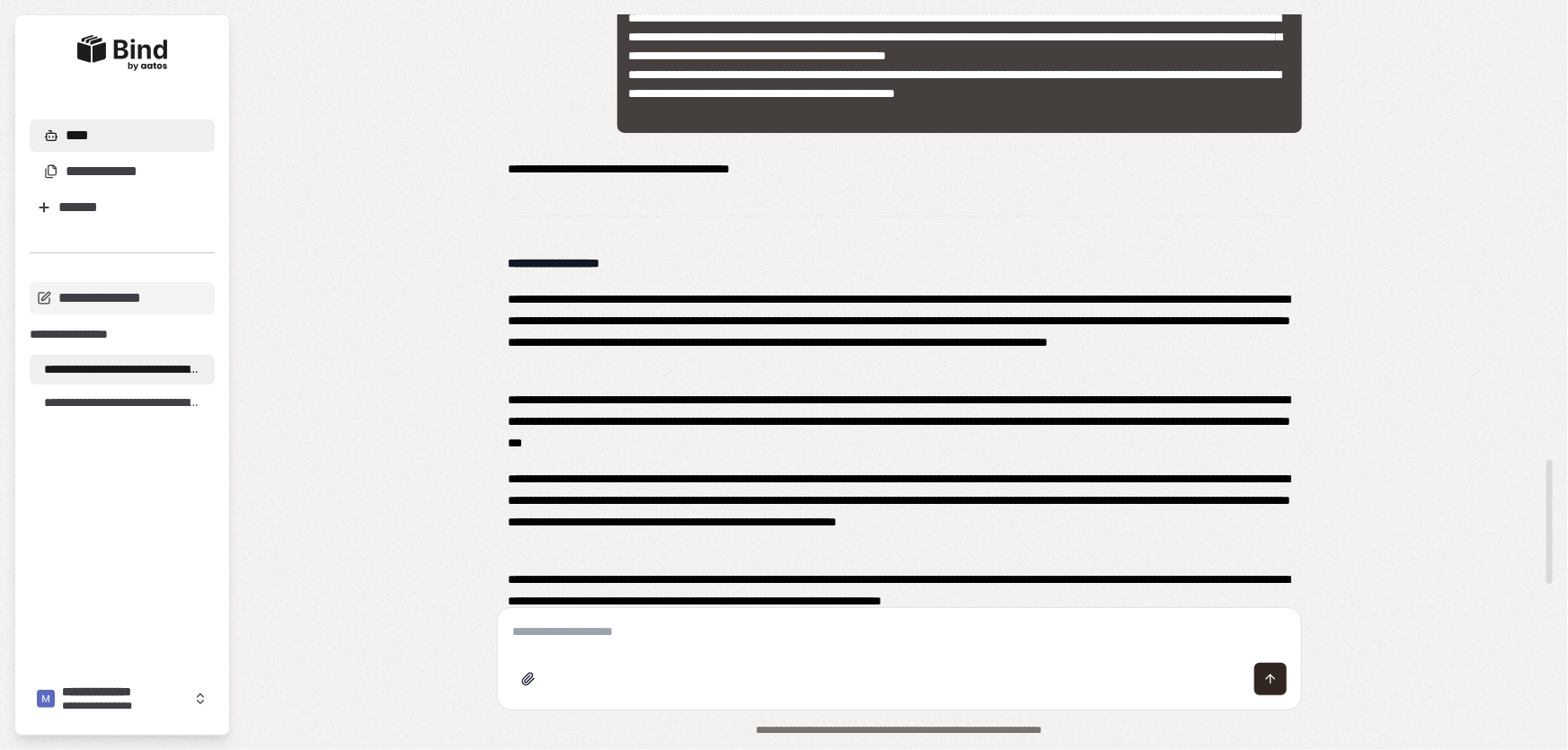 click at bounding box center [899, 631] 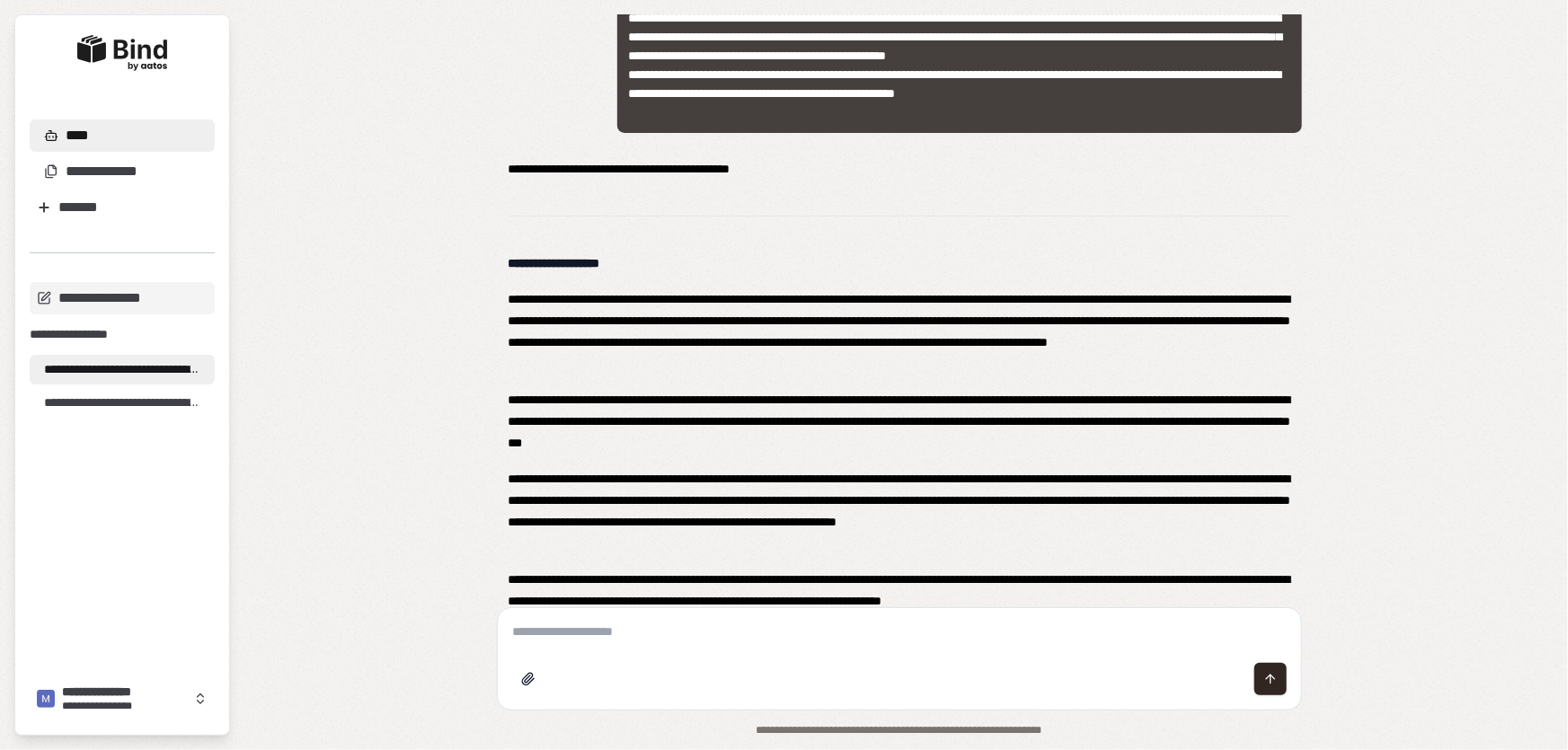 paste on "**********" 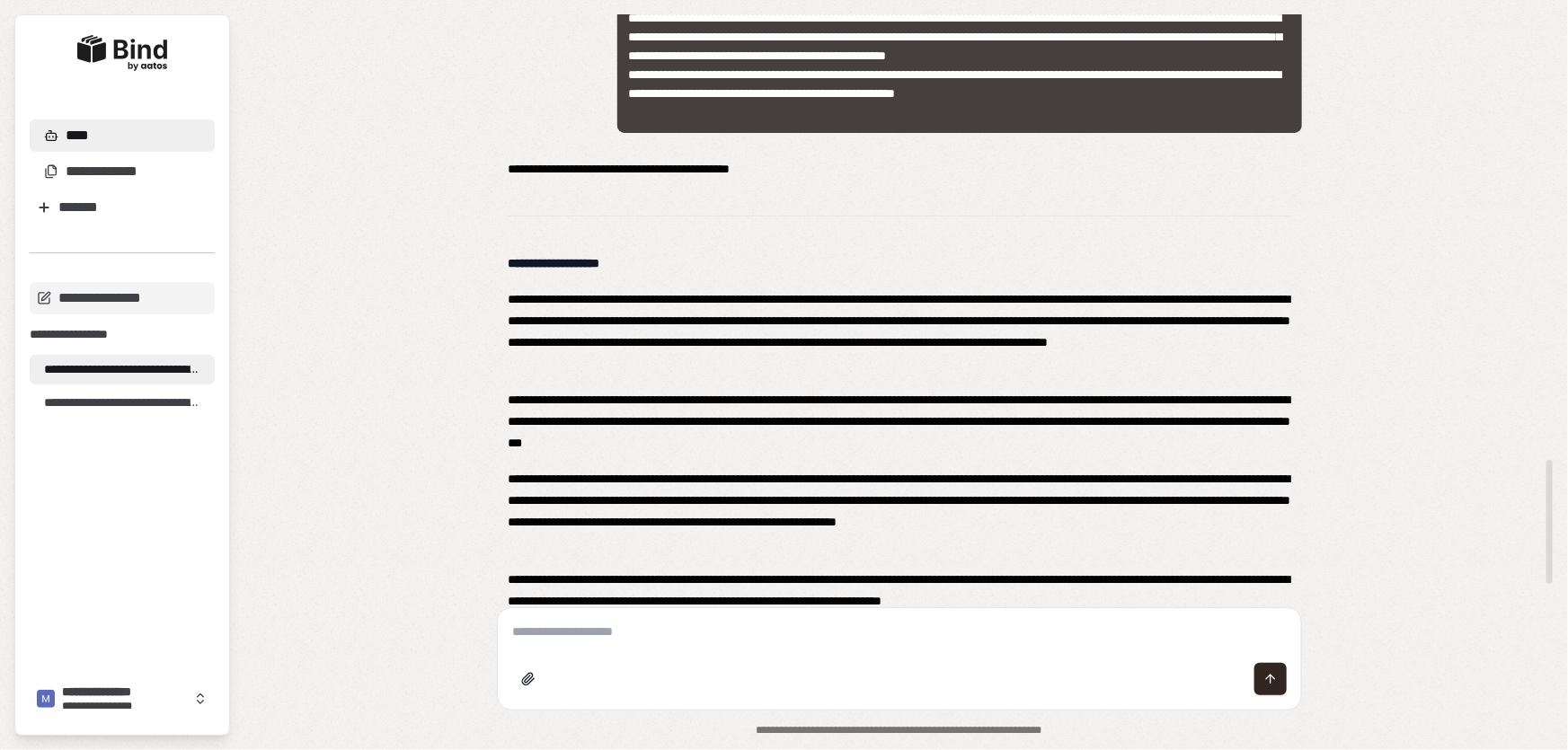 click on "**********" at bounding box center (899, 511) 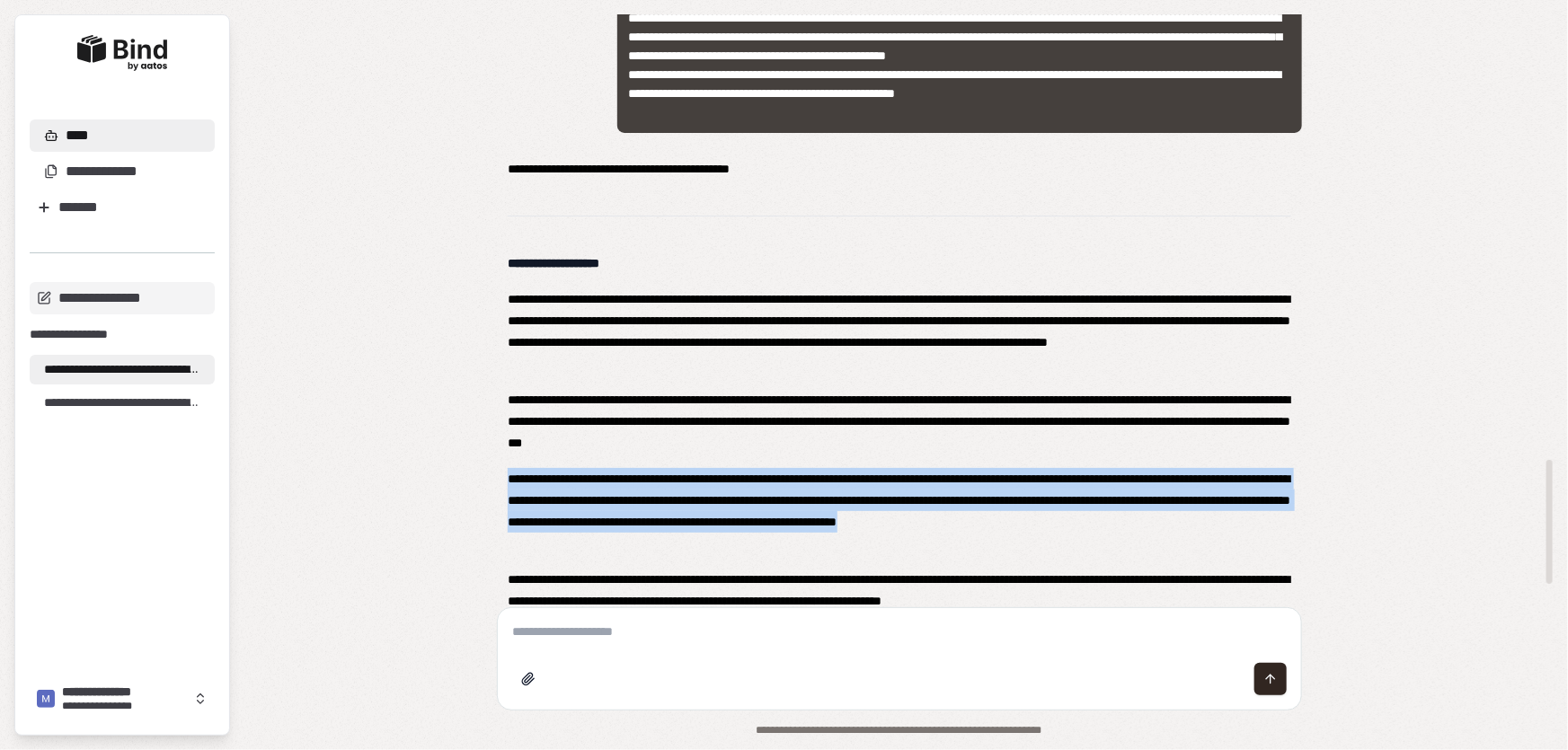 drag, startPoint x: 508, startPoint y: 481, endPoint x: 591, endPoint y: 540, distance: 101.8332 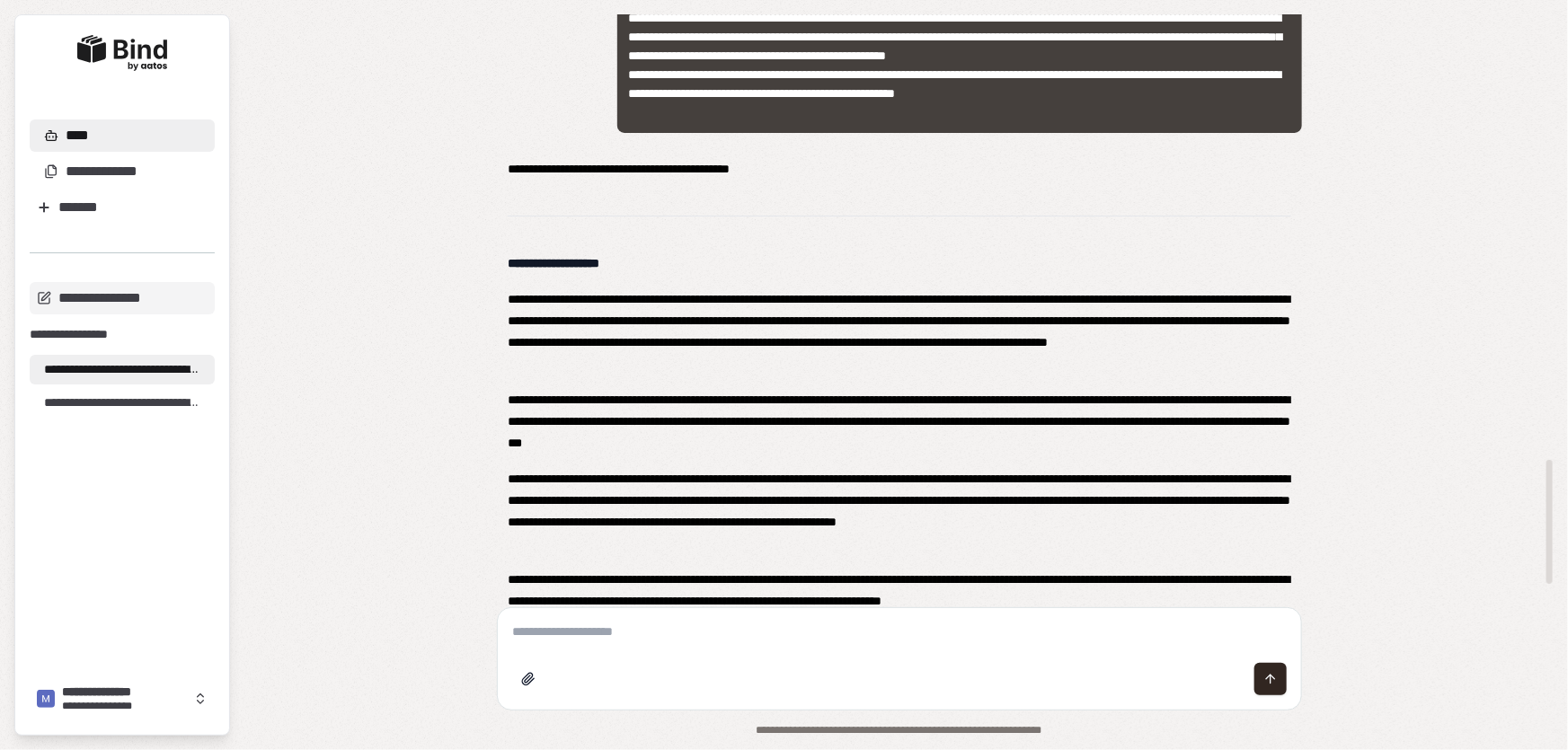 click at bounding box center [899, 658] 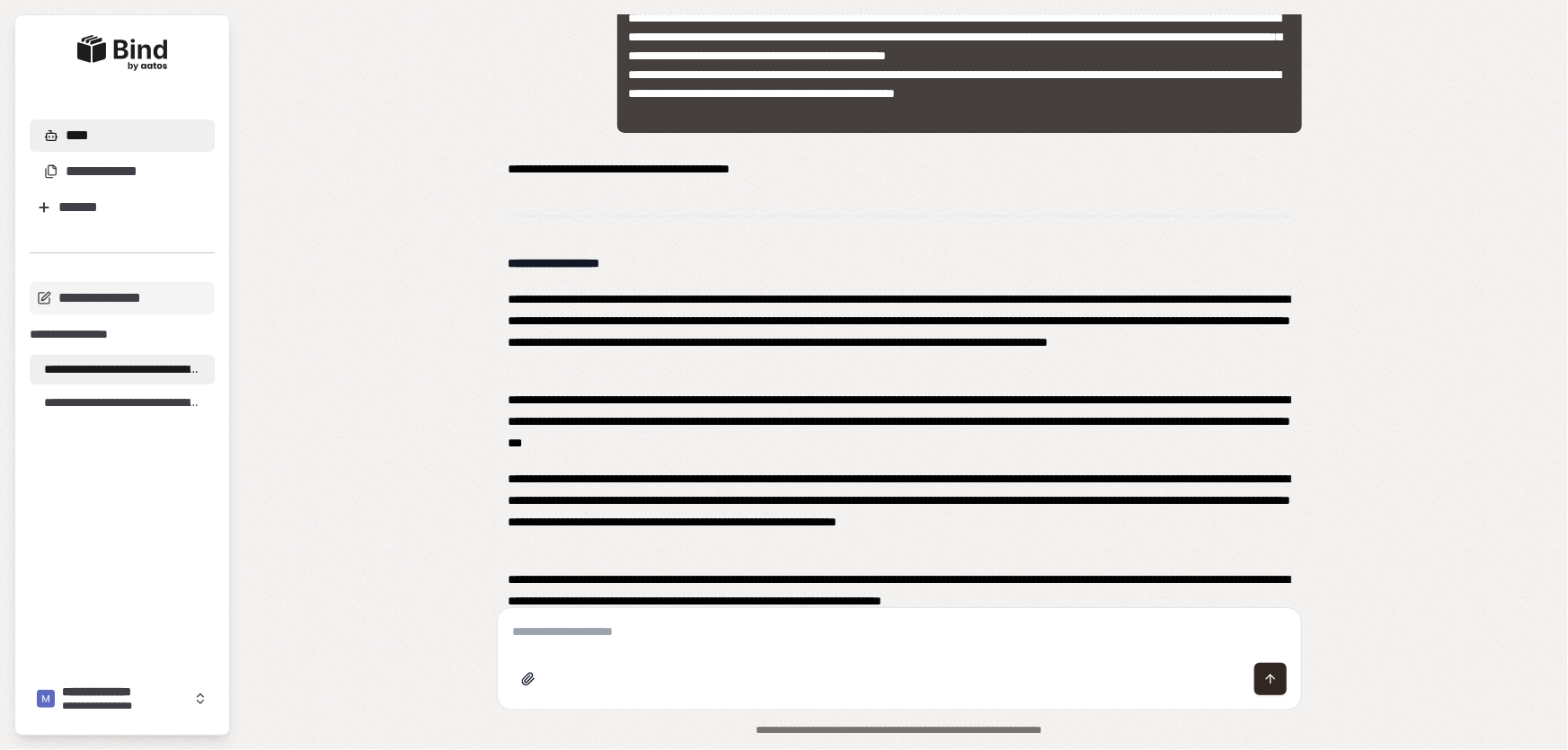 click at bounding box center (899, 631) 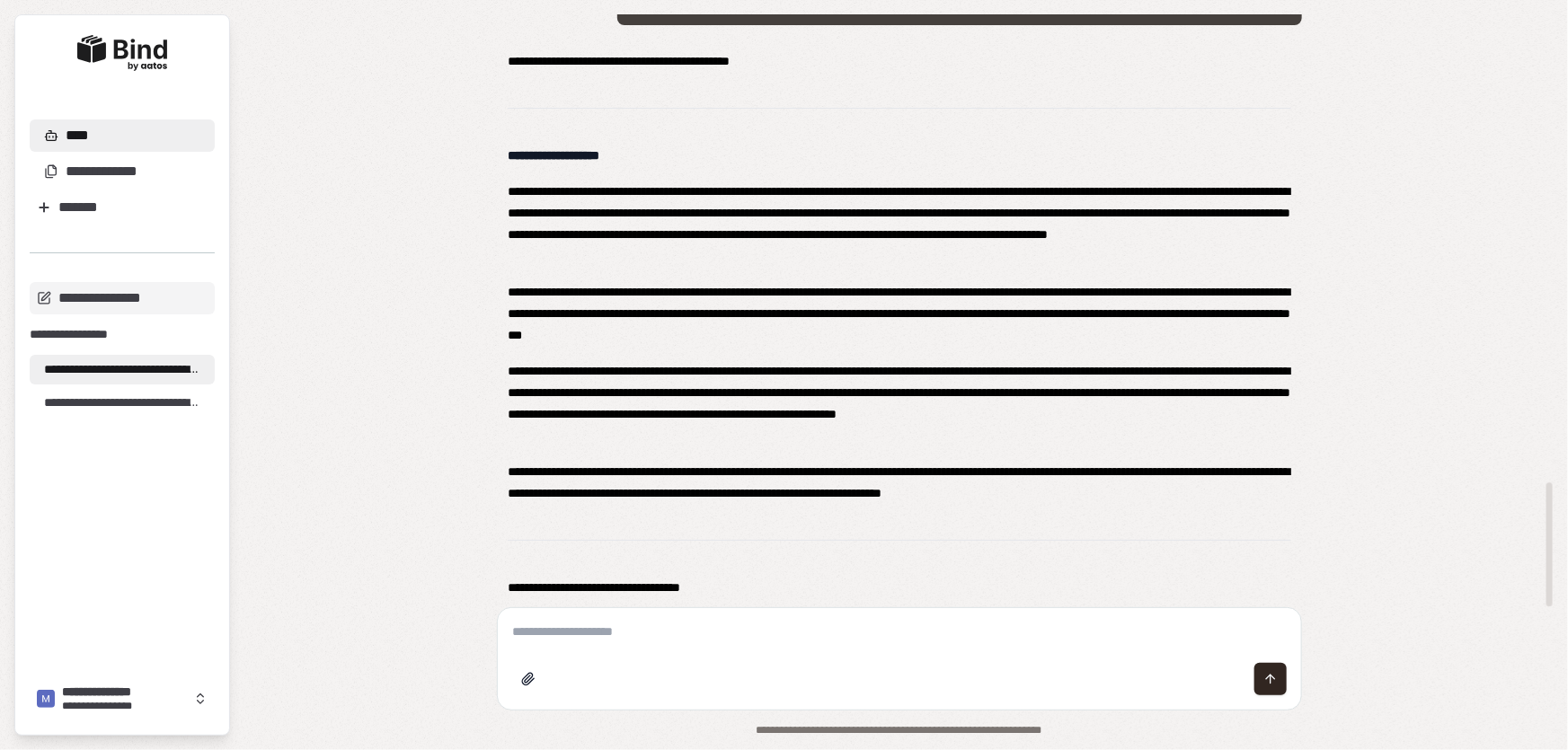 scroll, scrollTop: 2237, scrollLeft: 0, axis: vertical 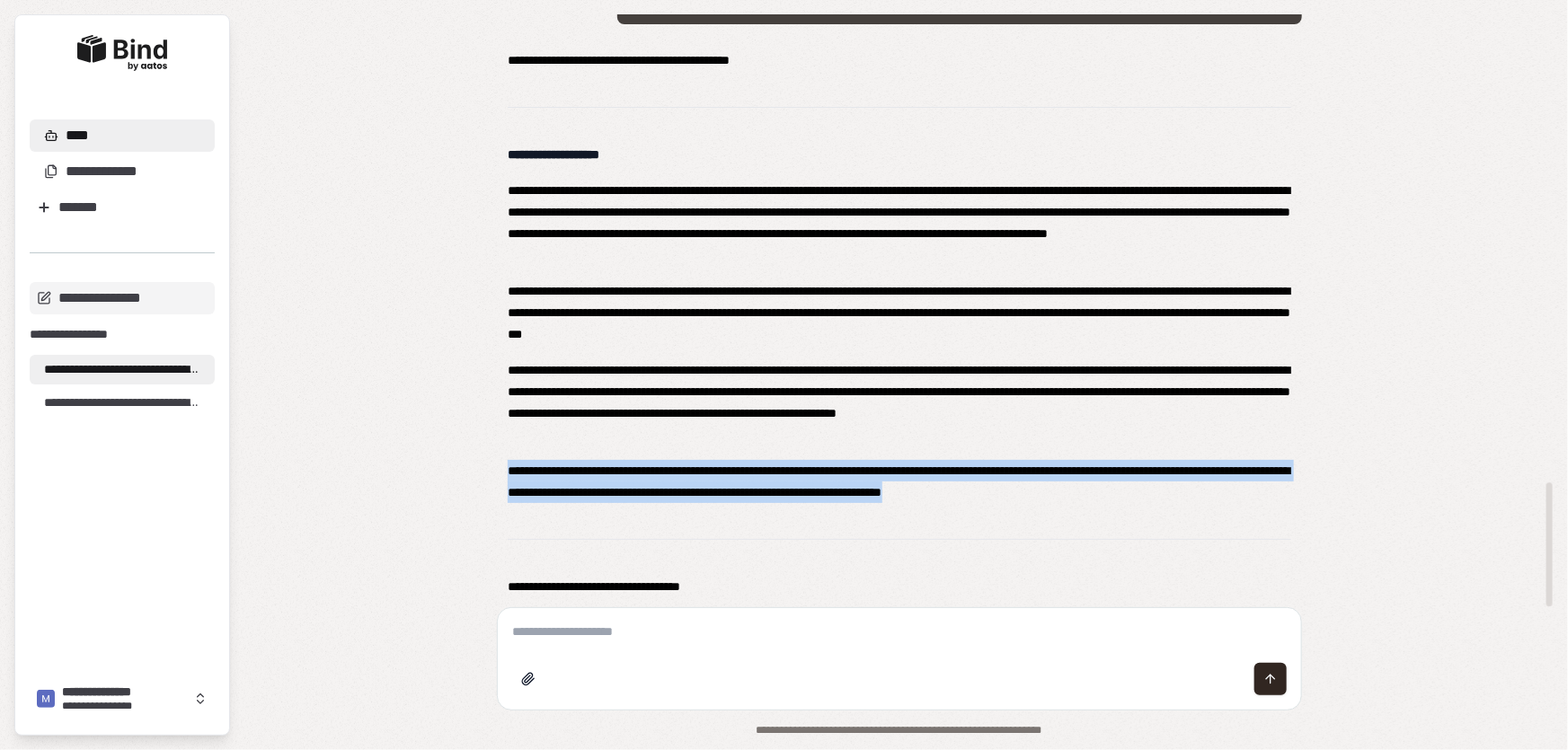 drag, startPoint x: 508, startPoint y: 468, endPoint x: 1105, endPoint y: 496, distance: 597.65626 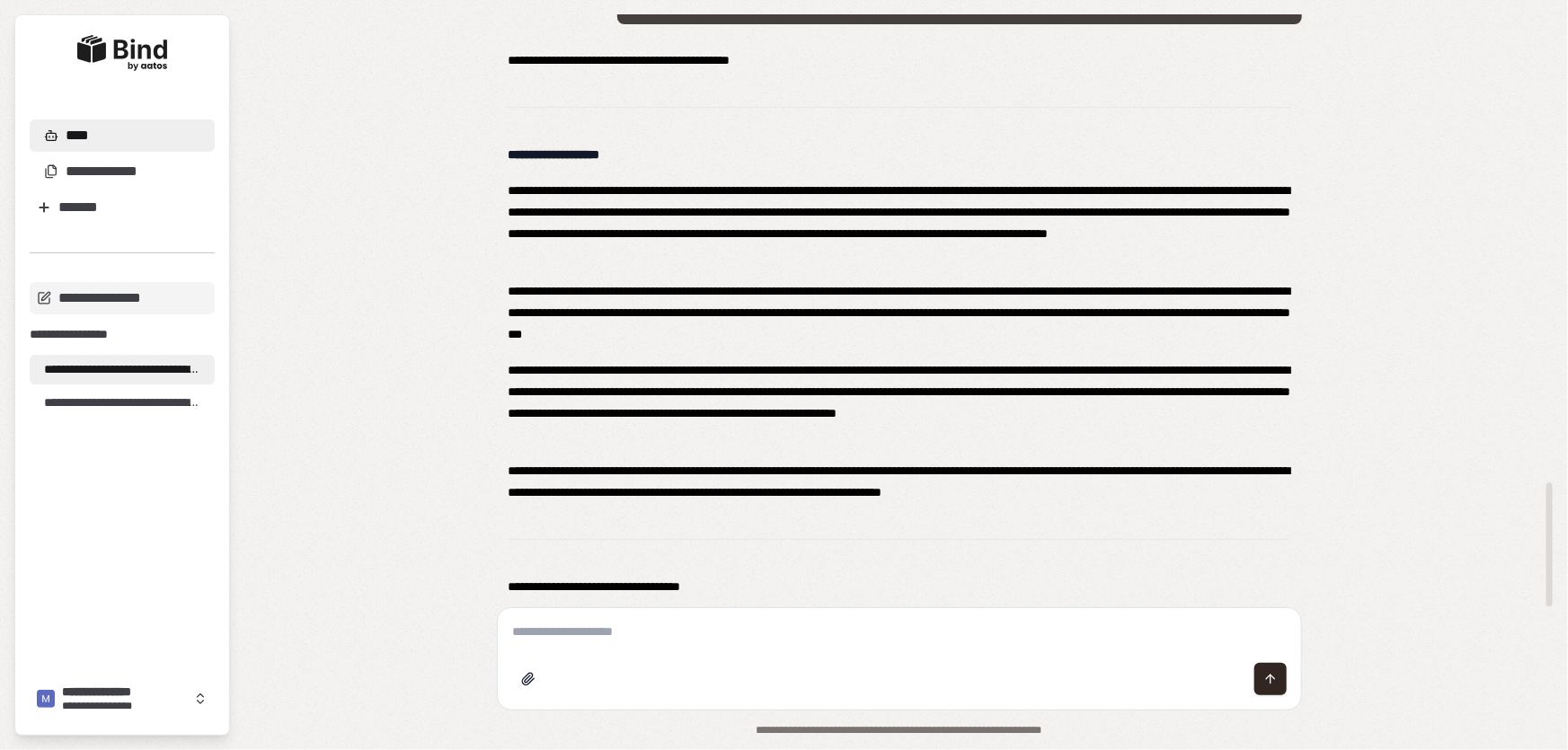 click at bounding box center (899, 631) 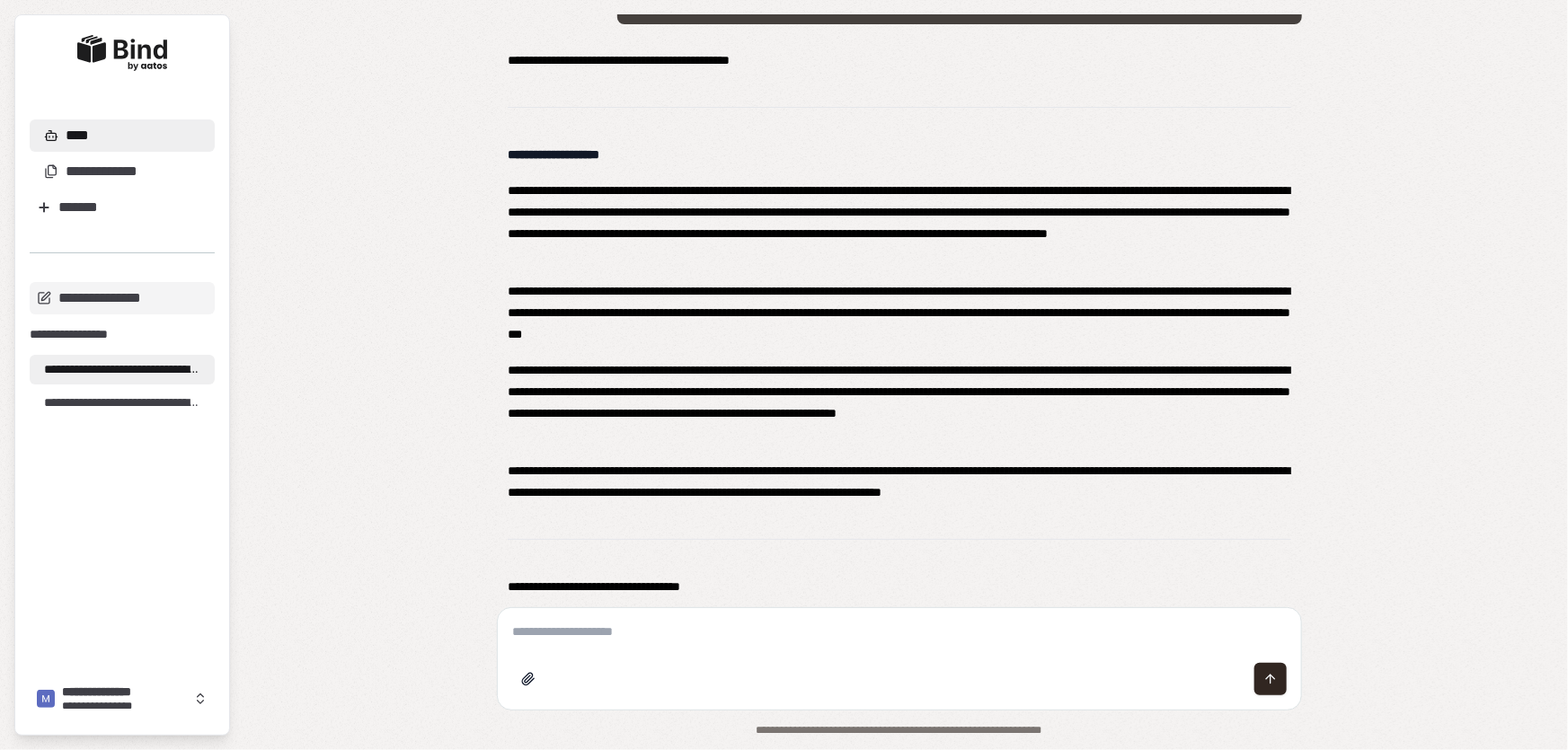 paste on "**********" 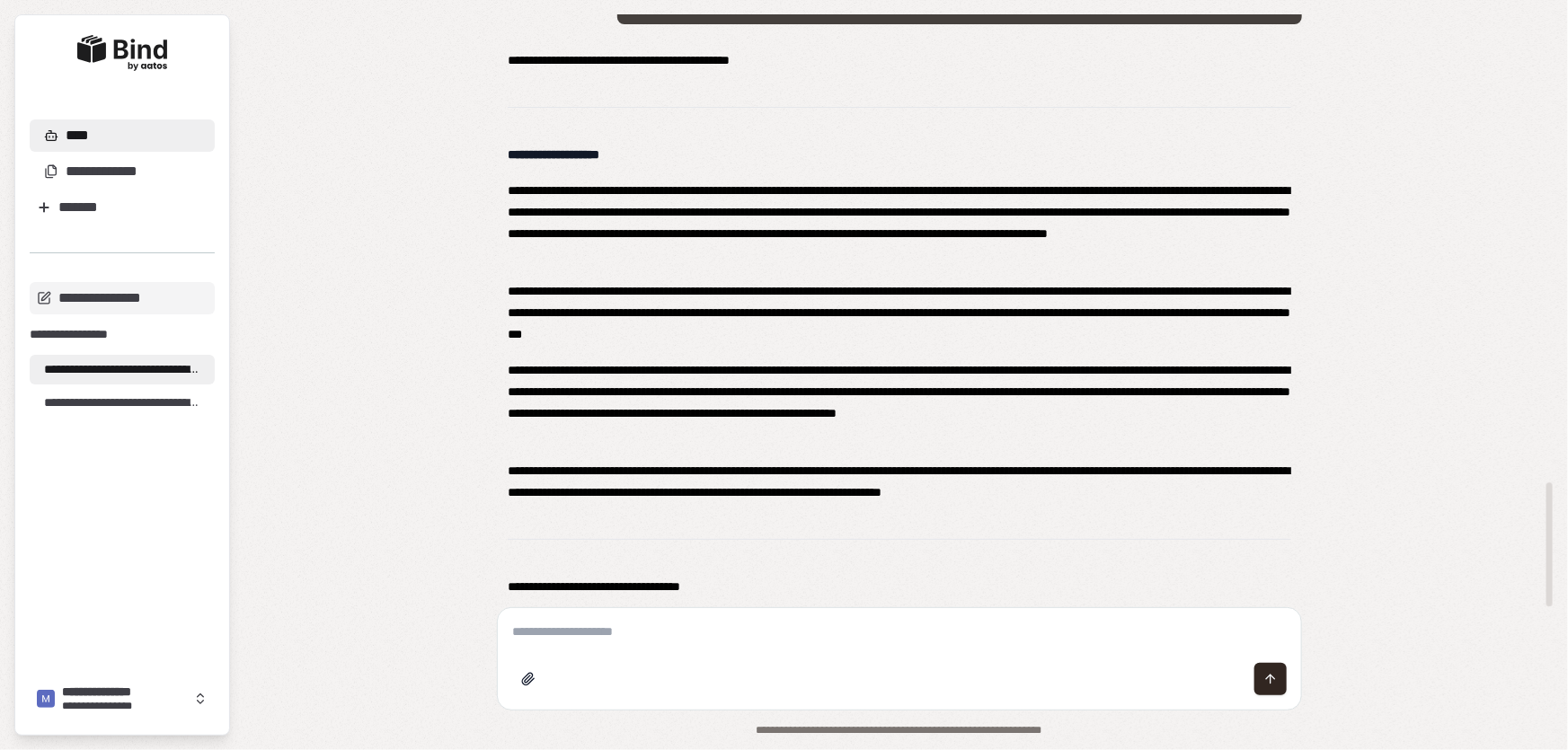 click at bounding box center [899, 631] 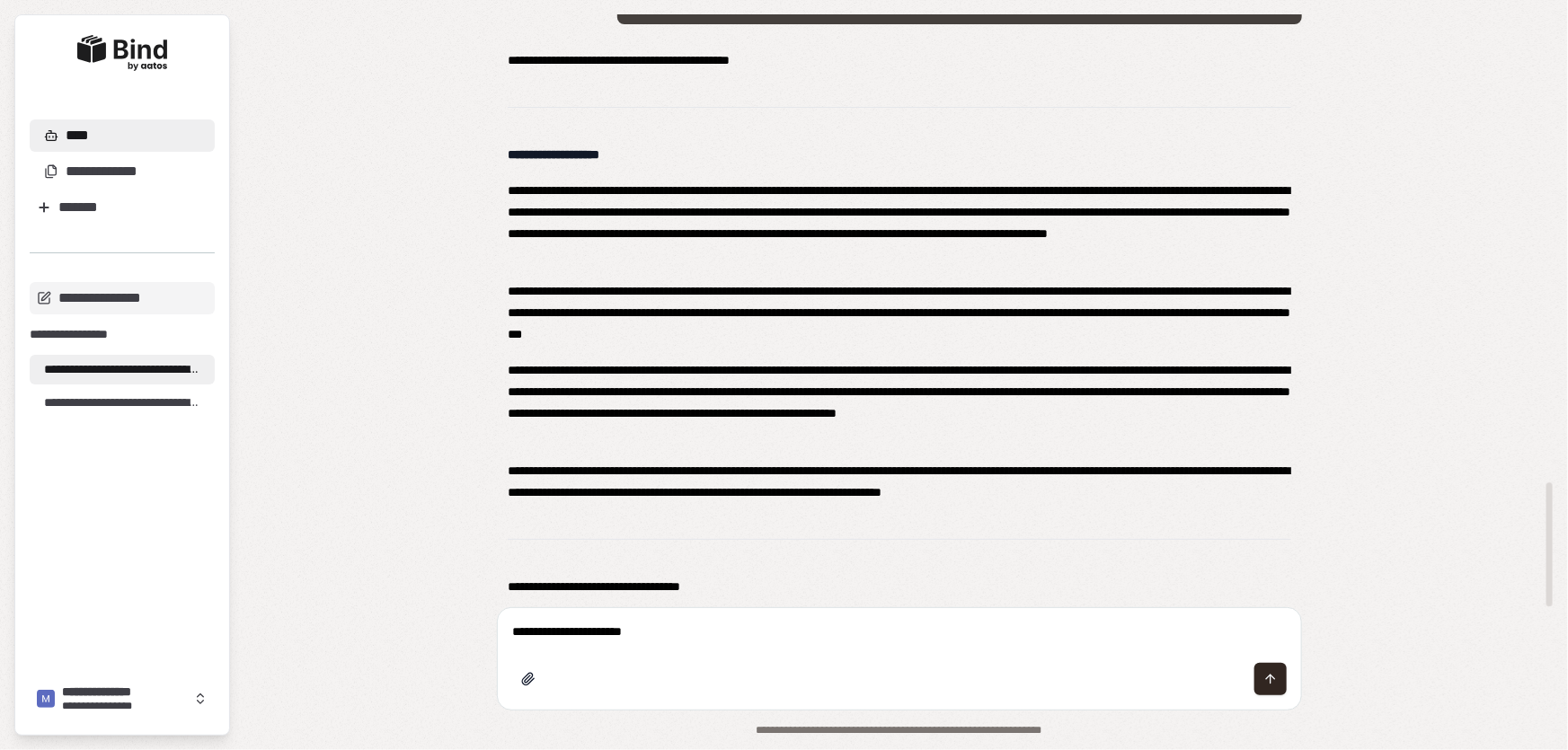 paste on "**********" 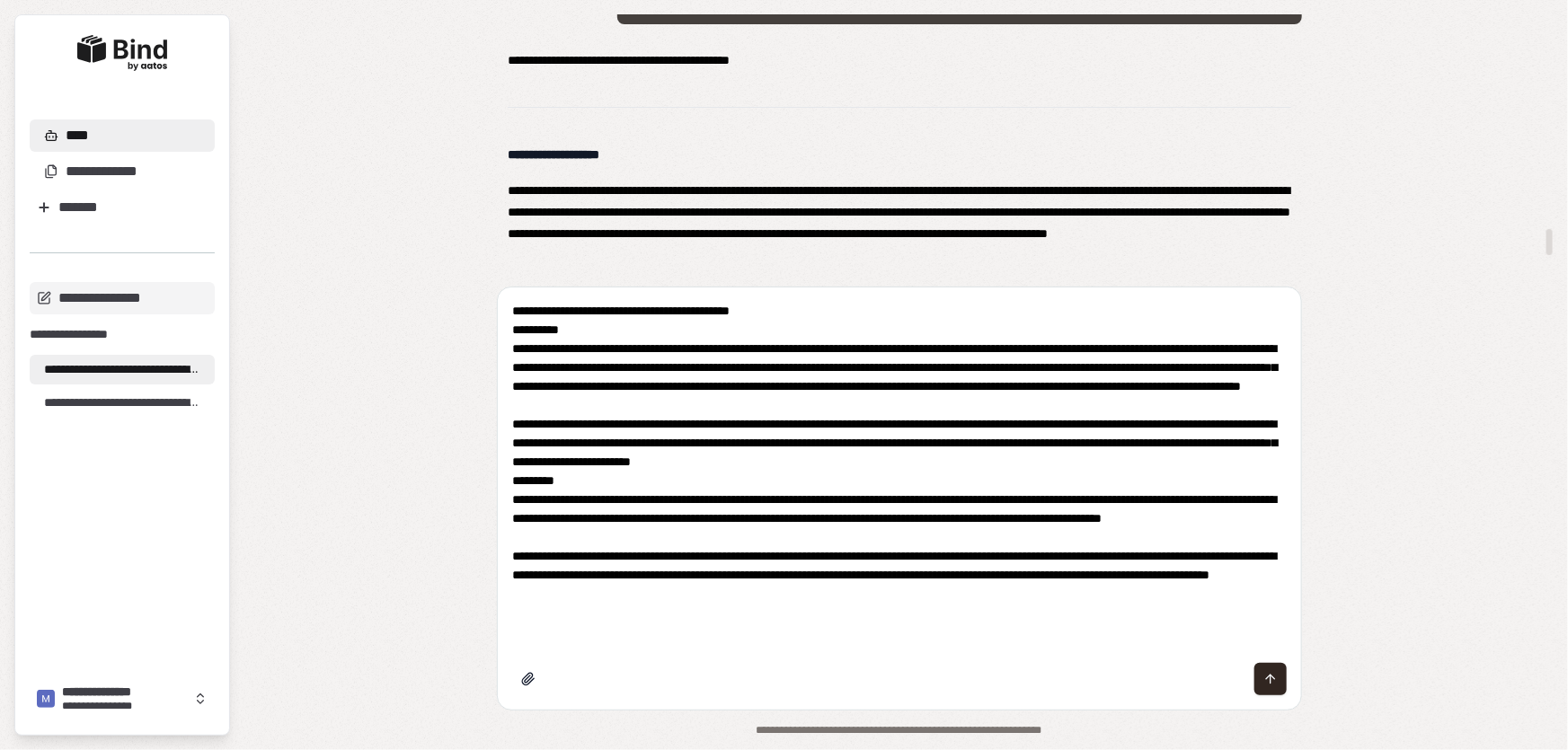 type on "**********" 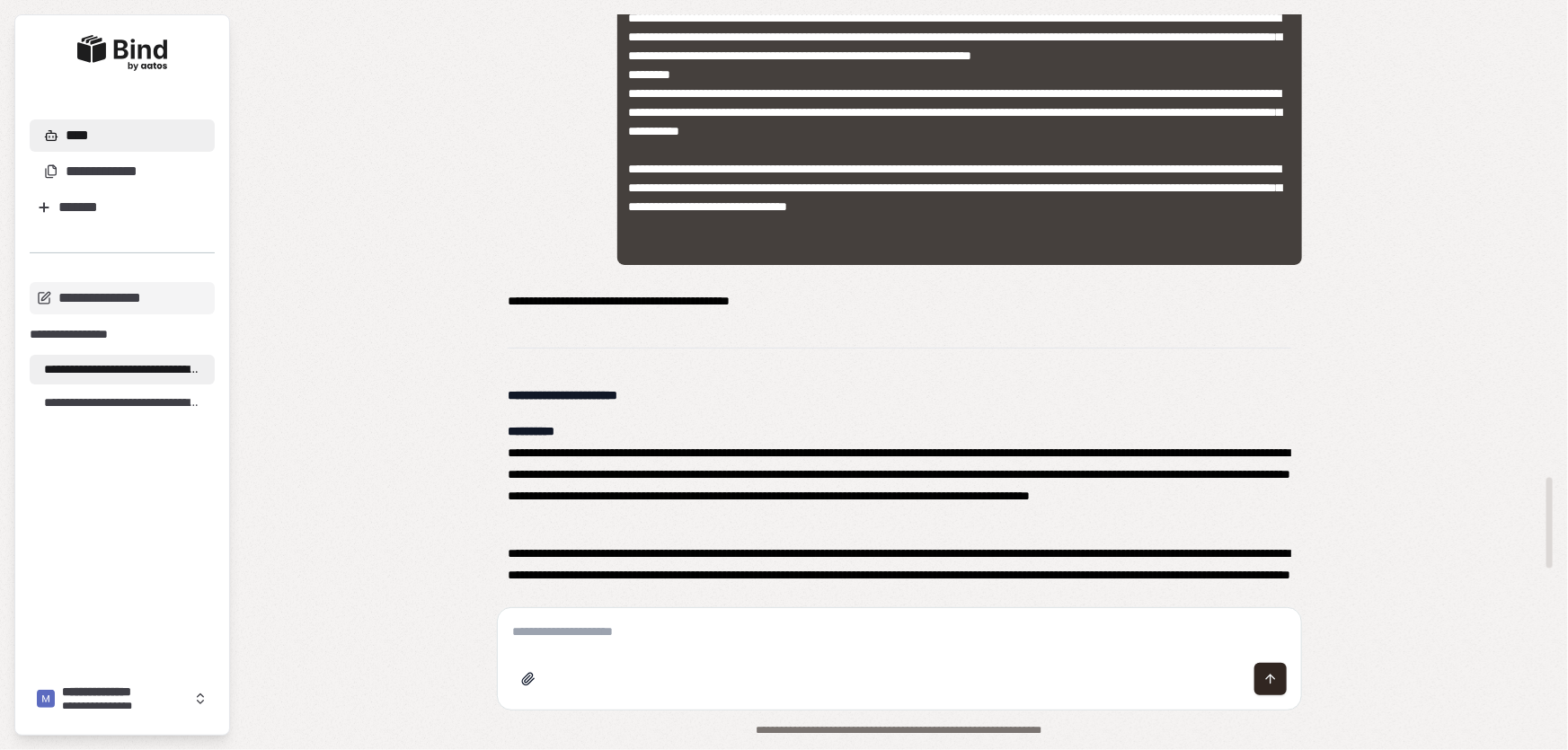 scroll, scrollTop: 3075, scrollLeft: 0, axis: vertical 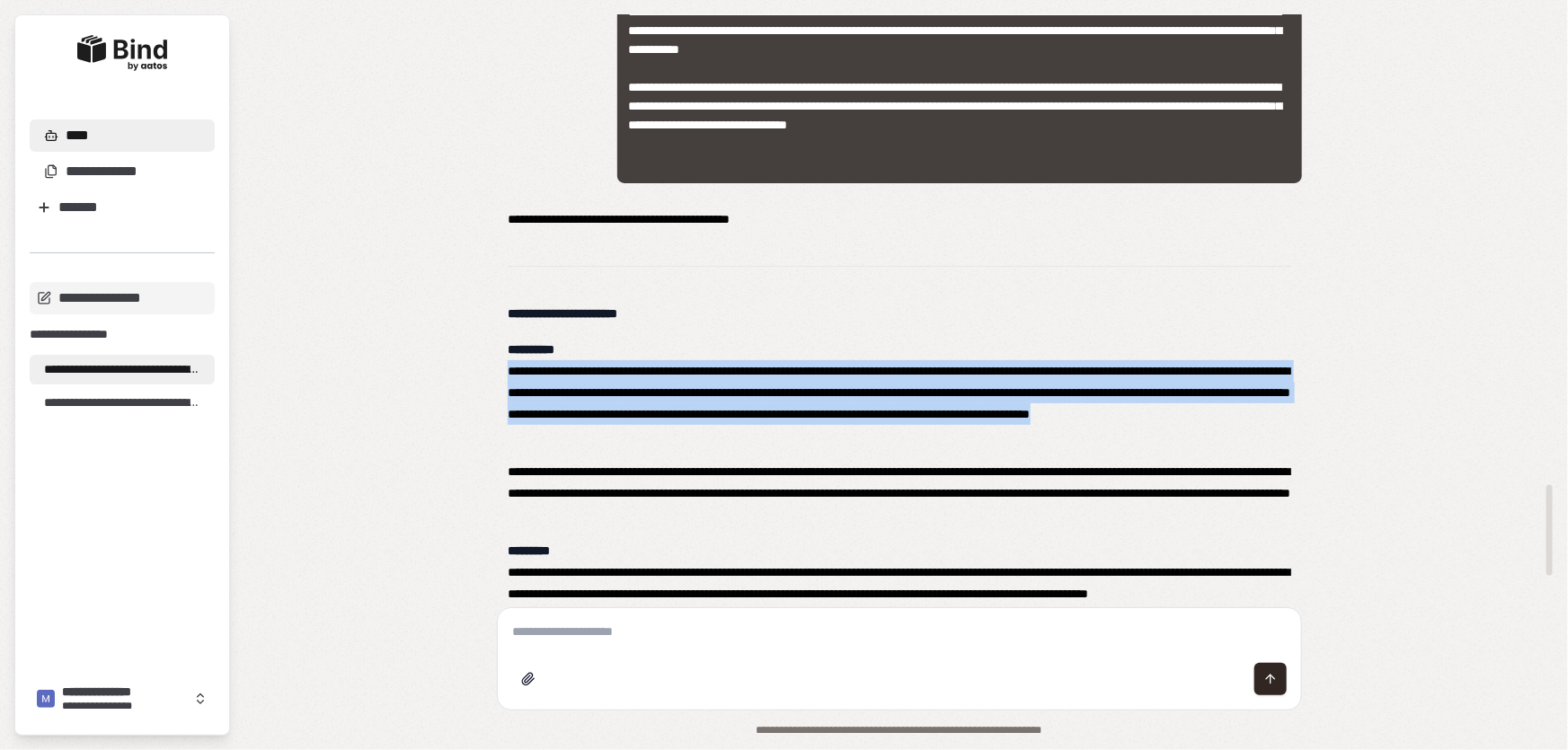 drag, startPoint x: 507, startPoint y: 364, endPoint x: 795, endPoint y: 437, distance: 297.108 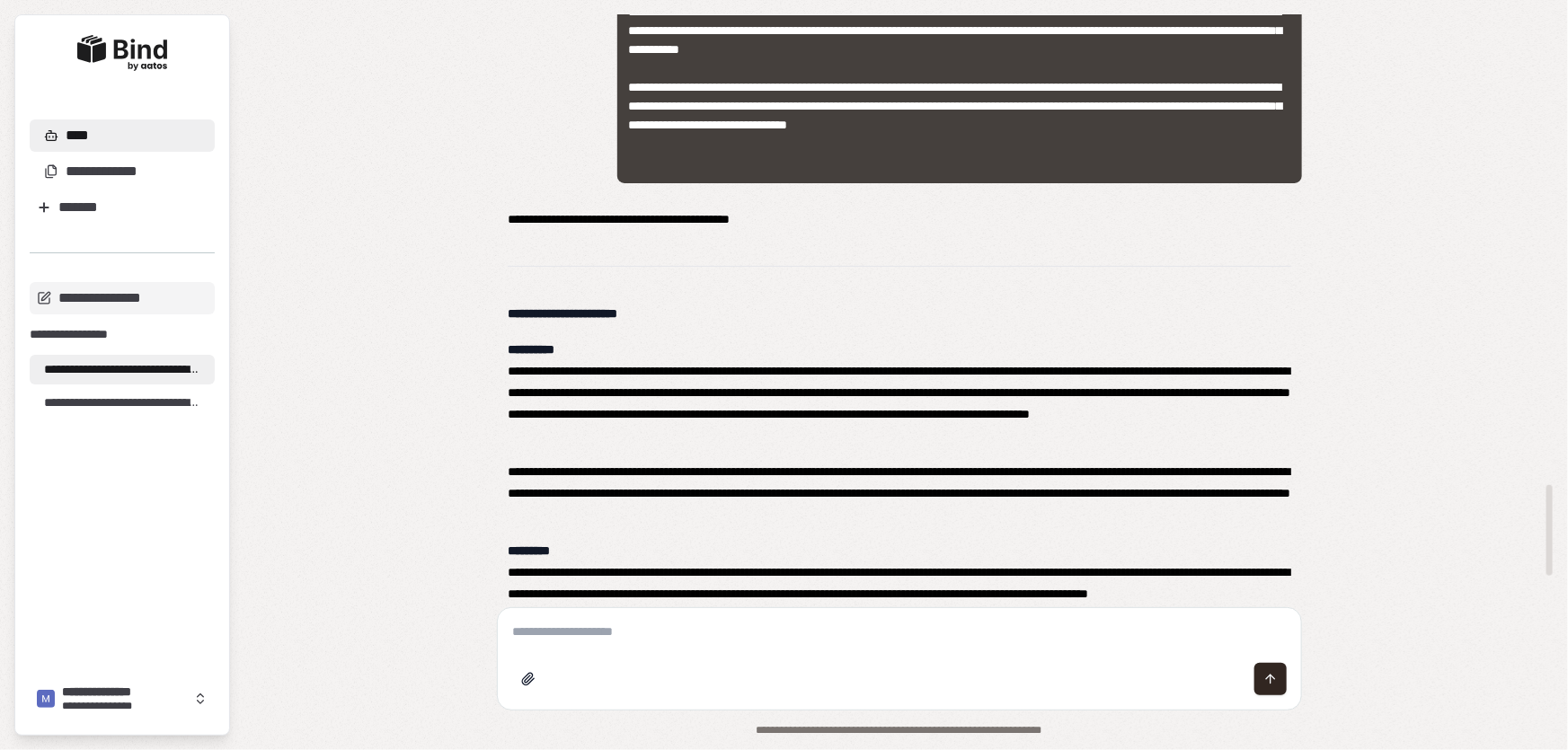 click at bounding box center (899, 658) 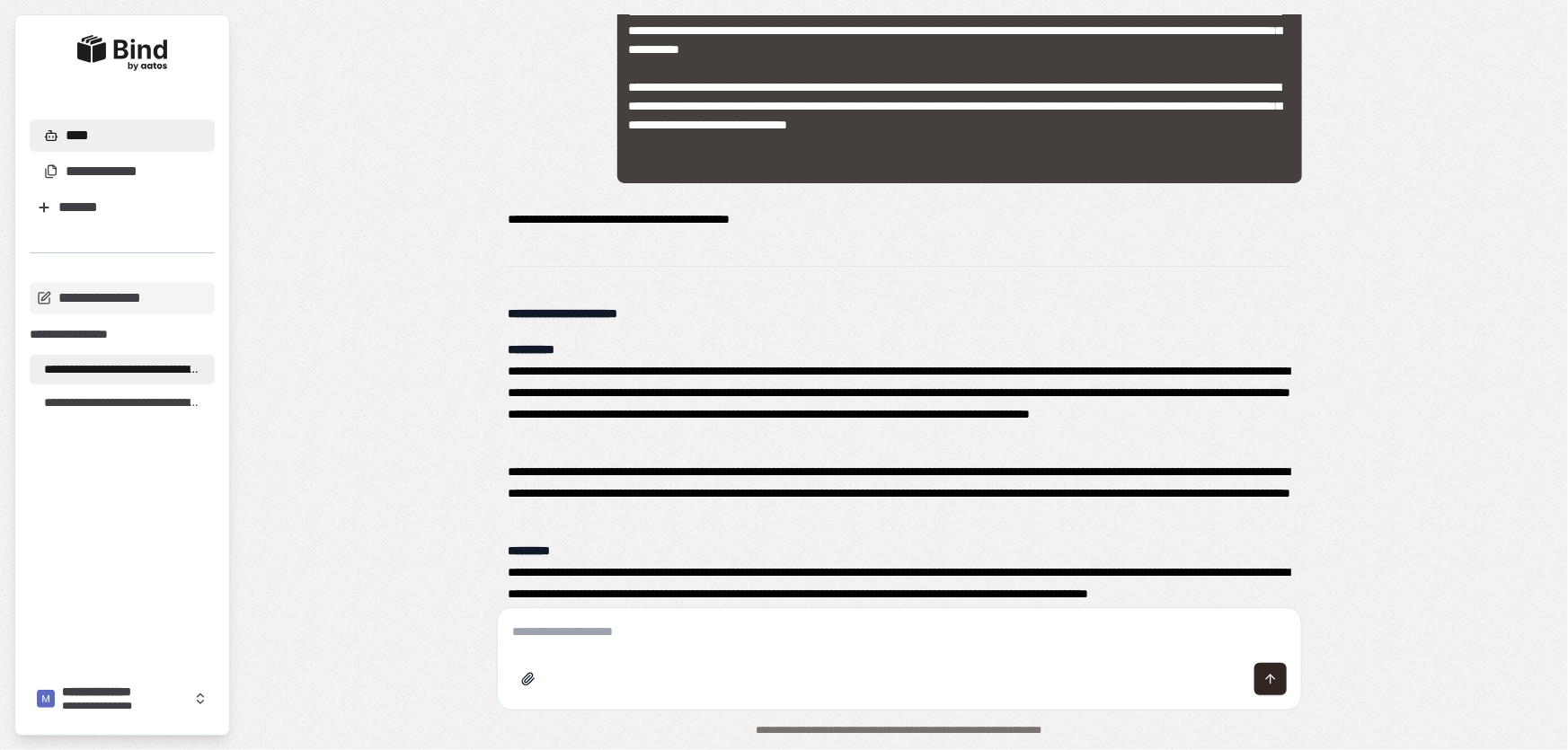 paste on "**********" 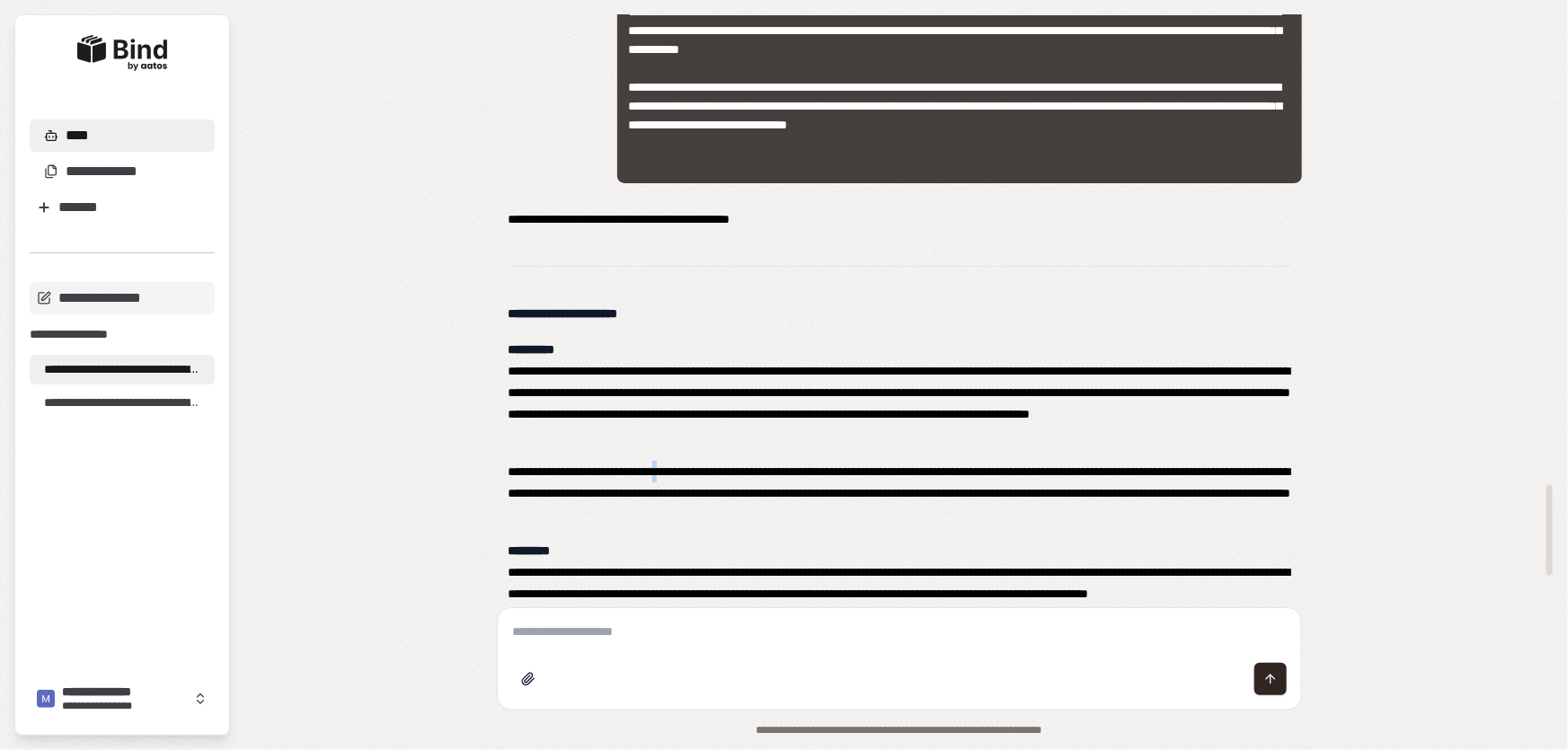 drag, startPoint x: 697, startPoint y: 471, endPoint x: 676, endPoint y: 473, distance: 21.095023 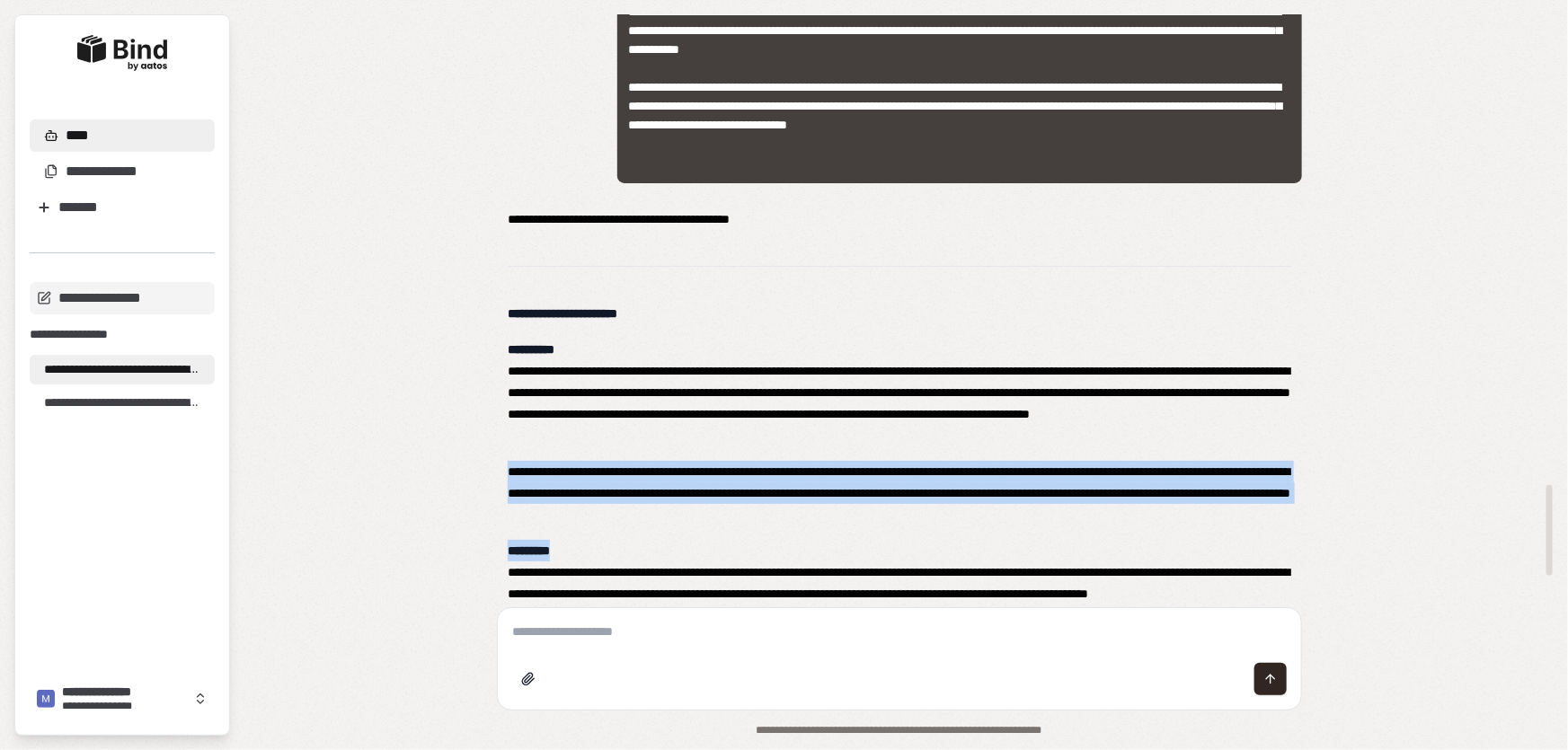 drag, startPoint x: 507, startPoint y: 472, endPoint x: 939, endPoint y: 525, distance: 435.23901 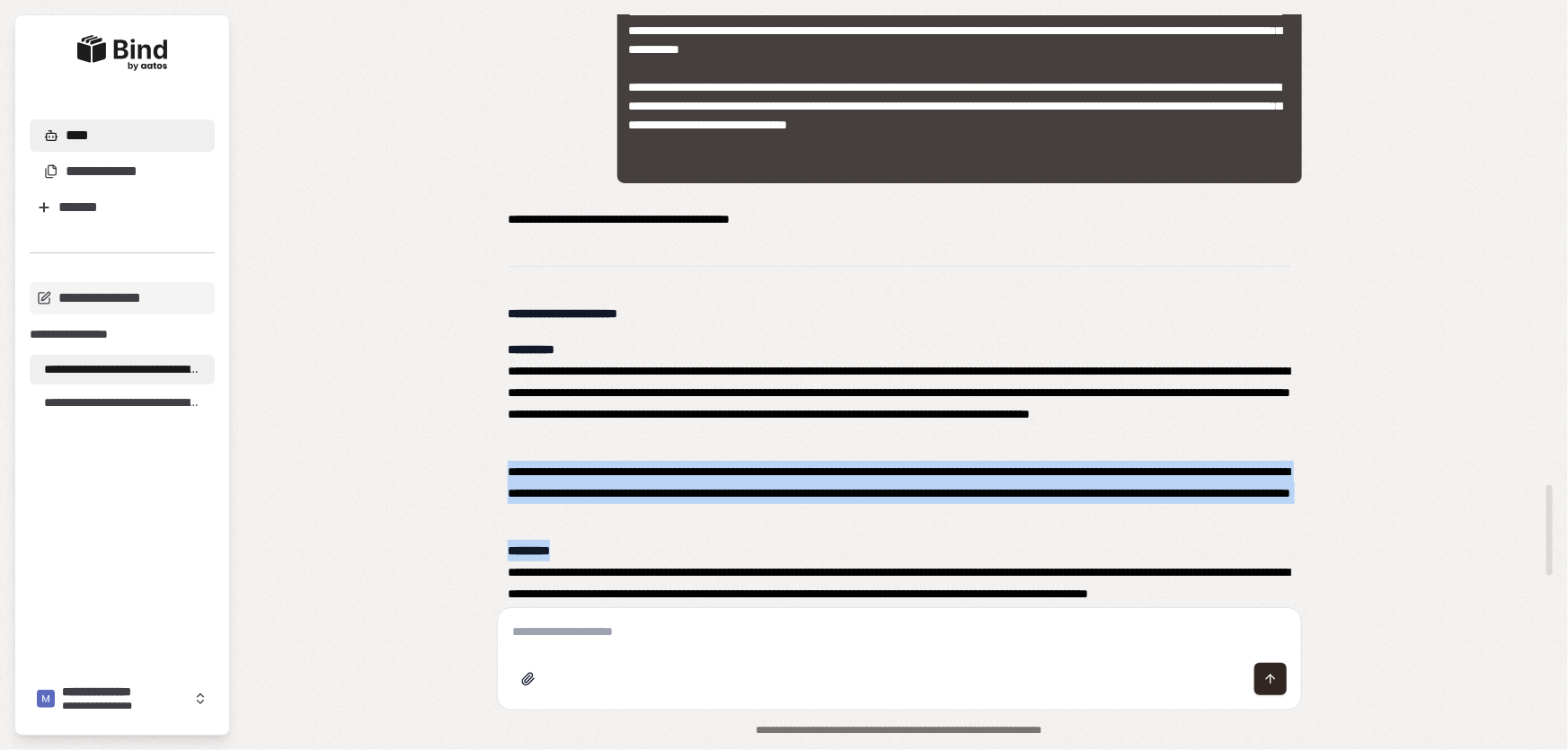 click on "**********" at bounding box center (899, 493) 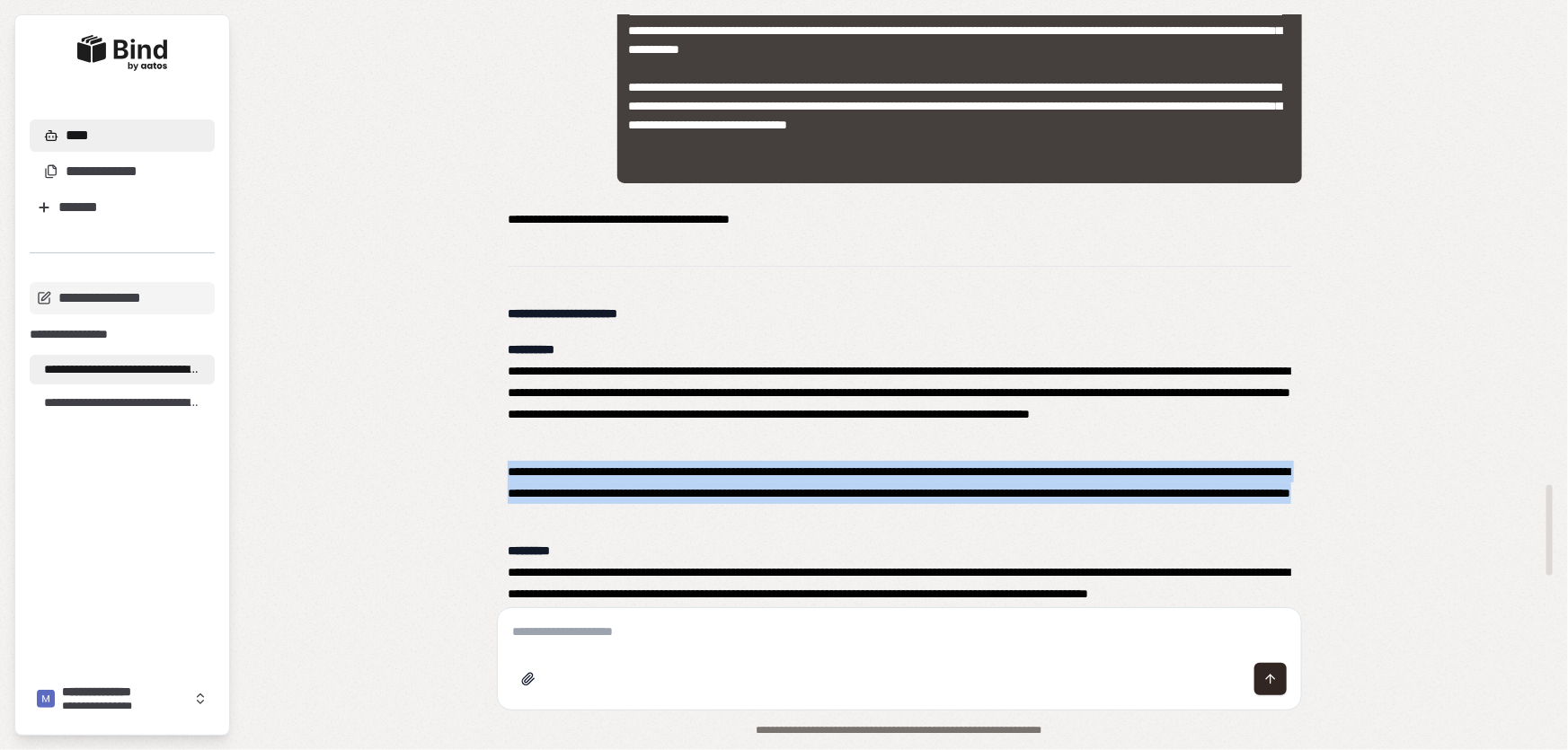 drag, startPoint x: 508, startPoint y: 472, endPoint x: 951, endPoint y: 520, distance: 445.5929 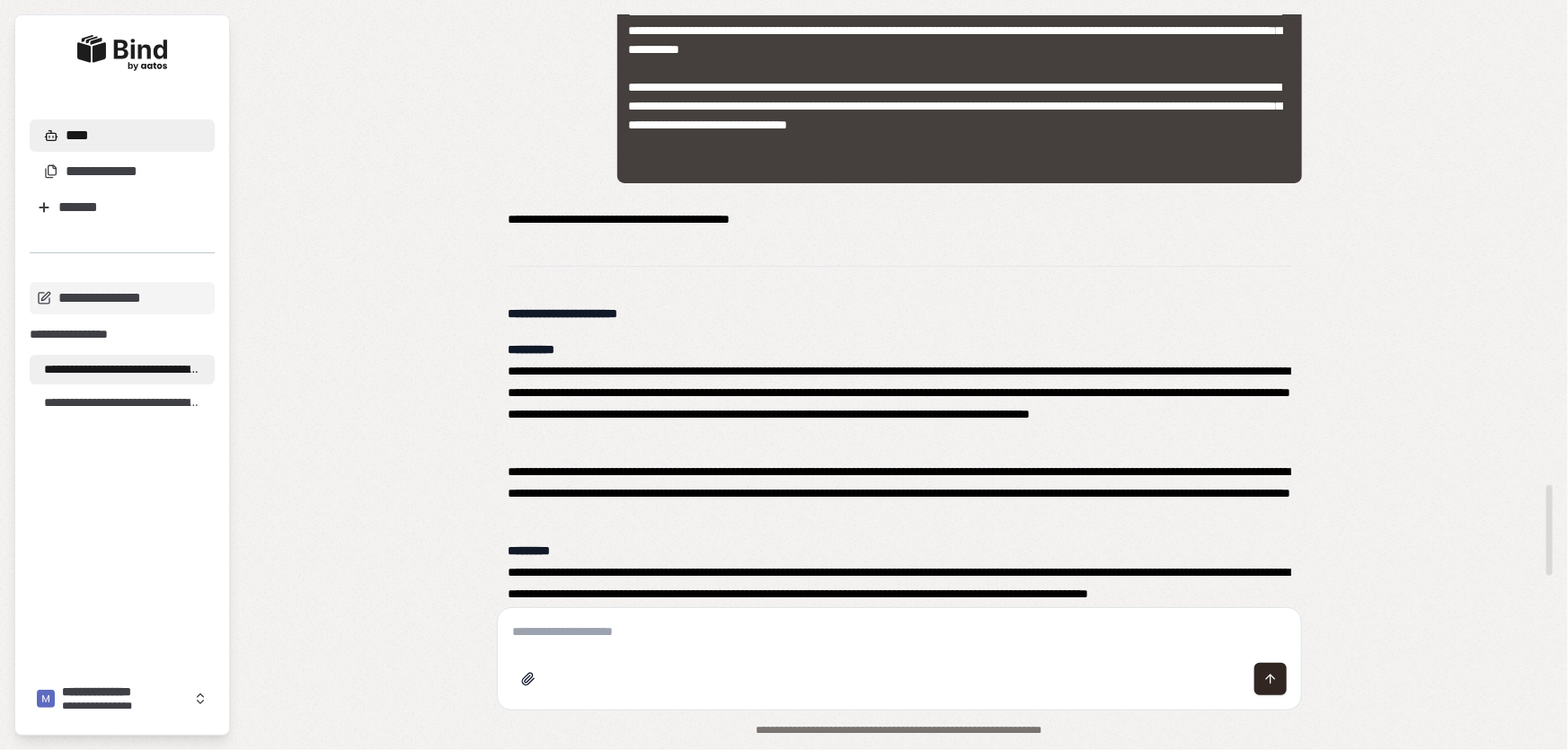 click at bounding box center [899, 631] 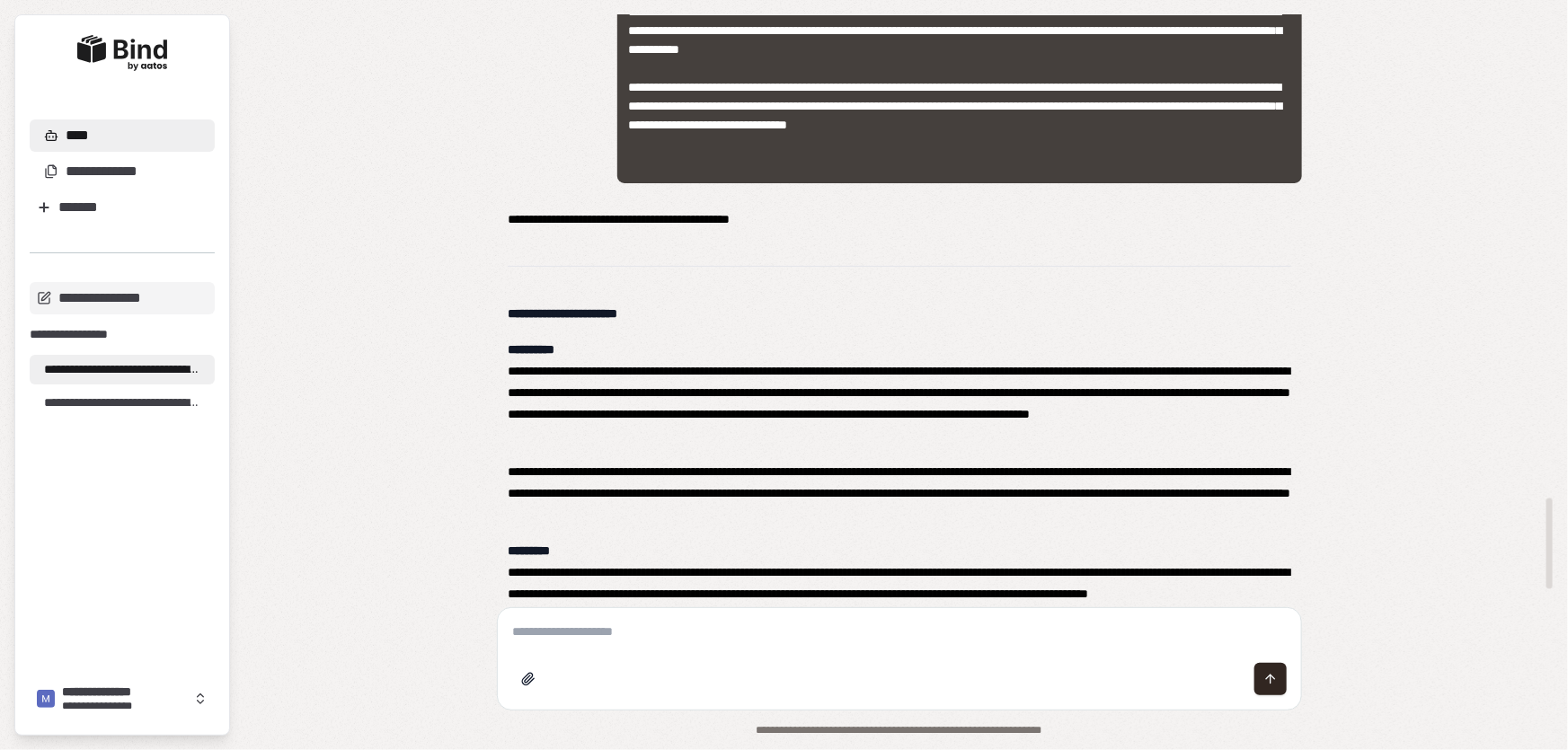 scroll, scrollTop: 3239, scrollLeft: 0, axis: vertical 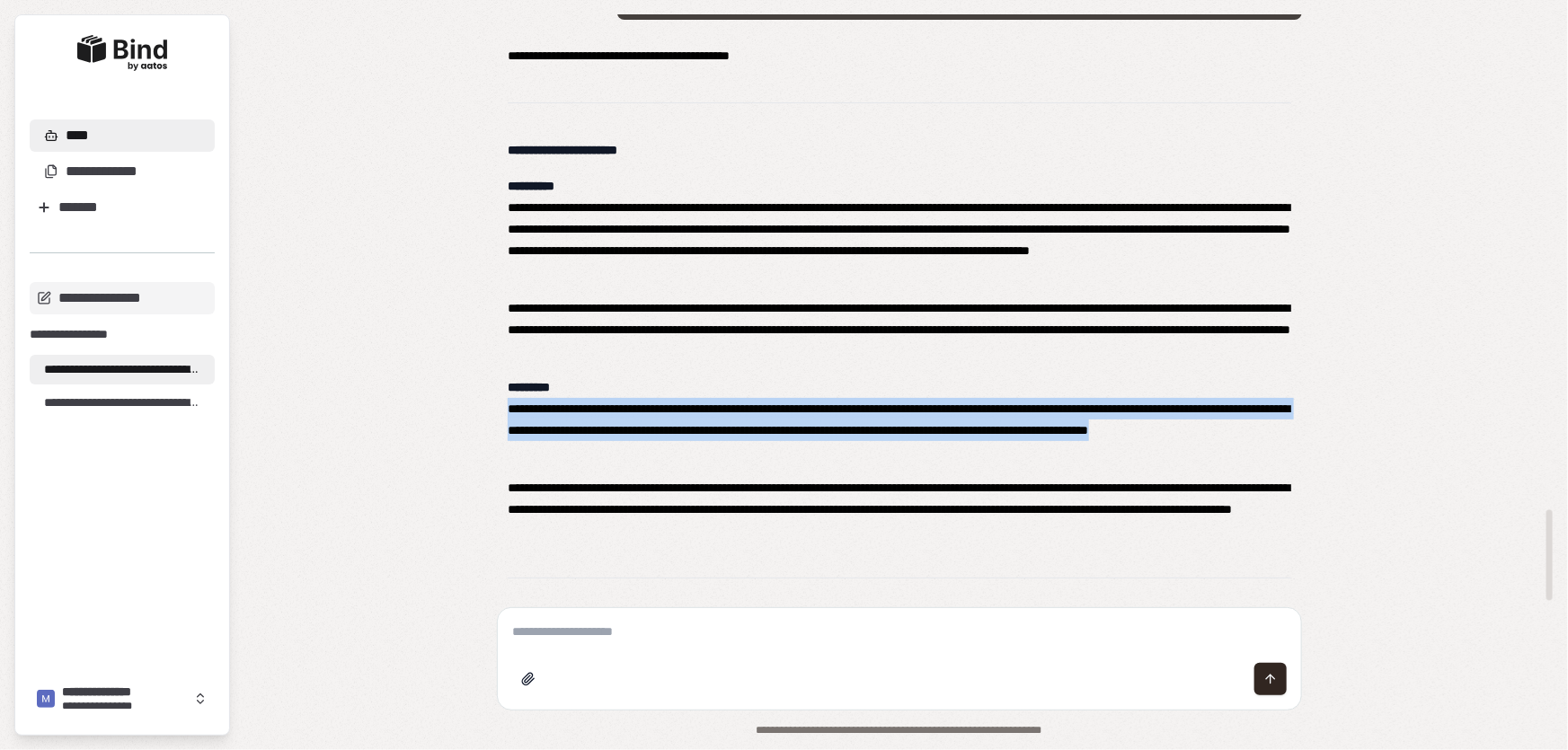 drag, startPoint x: 506, startPoint y: 409, endPoint x: 649, endPoint y: 448, distance: 148.22281 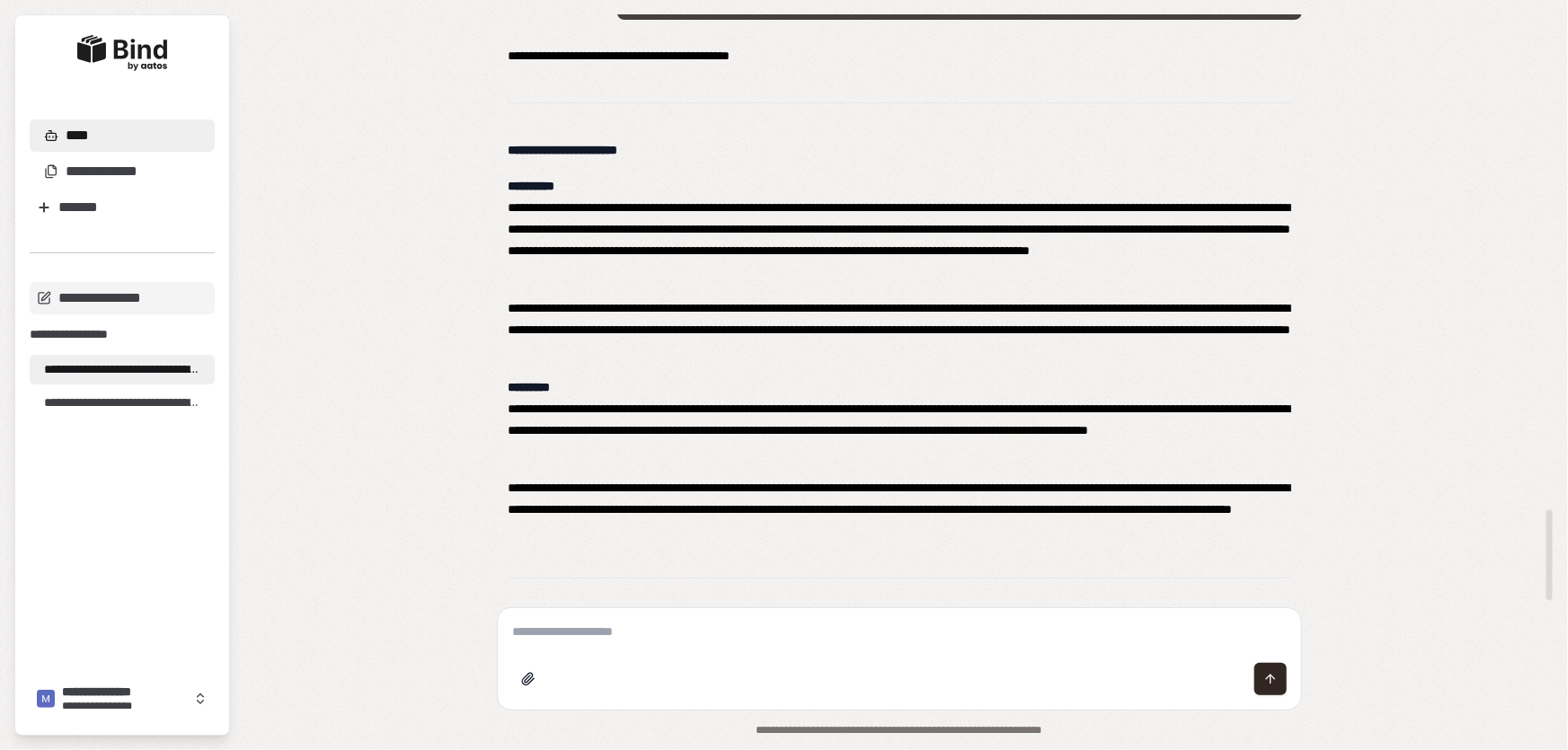 click at bounding box center (899, 631) 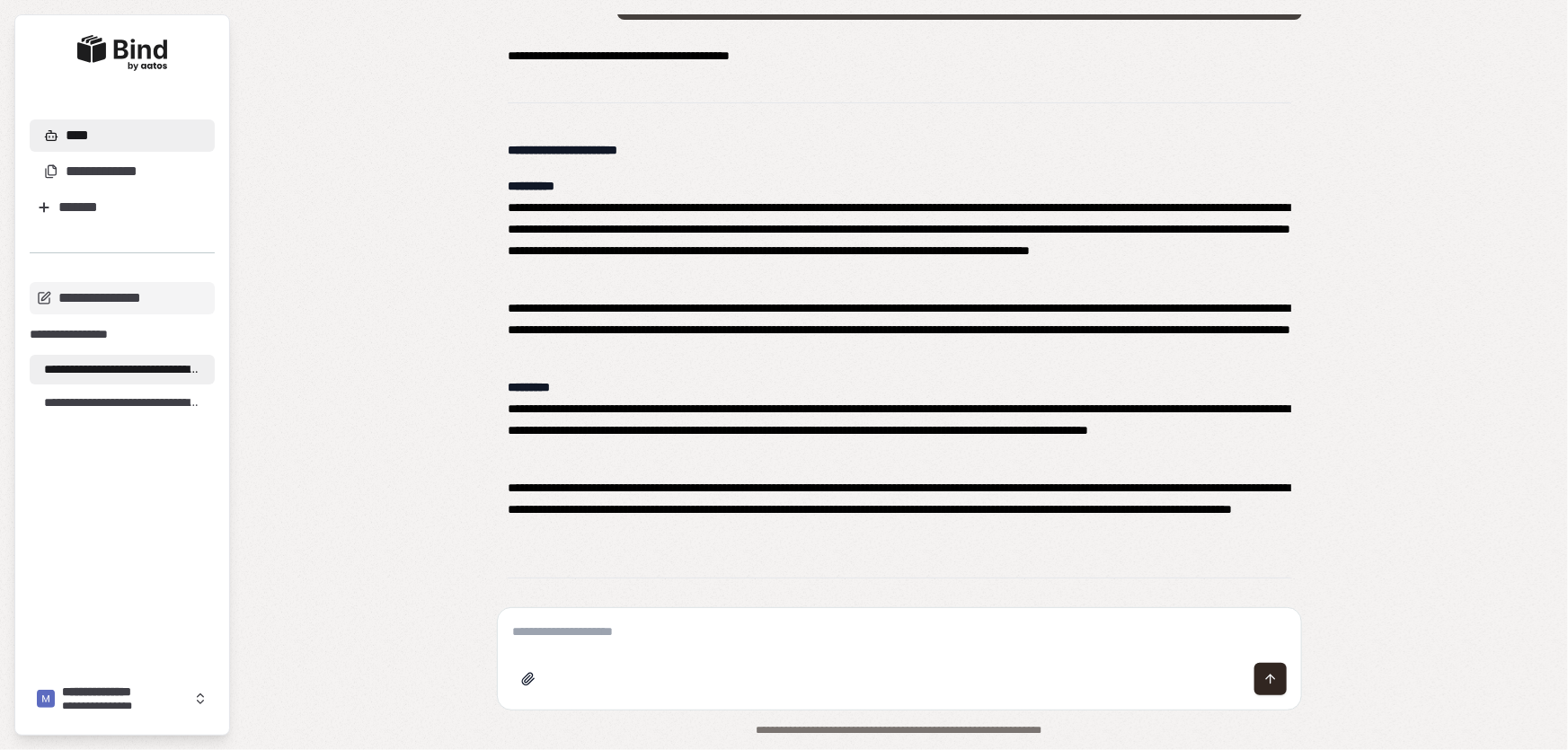 paste on "**********" 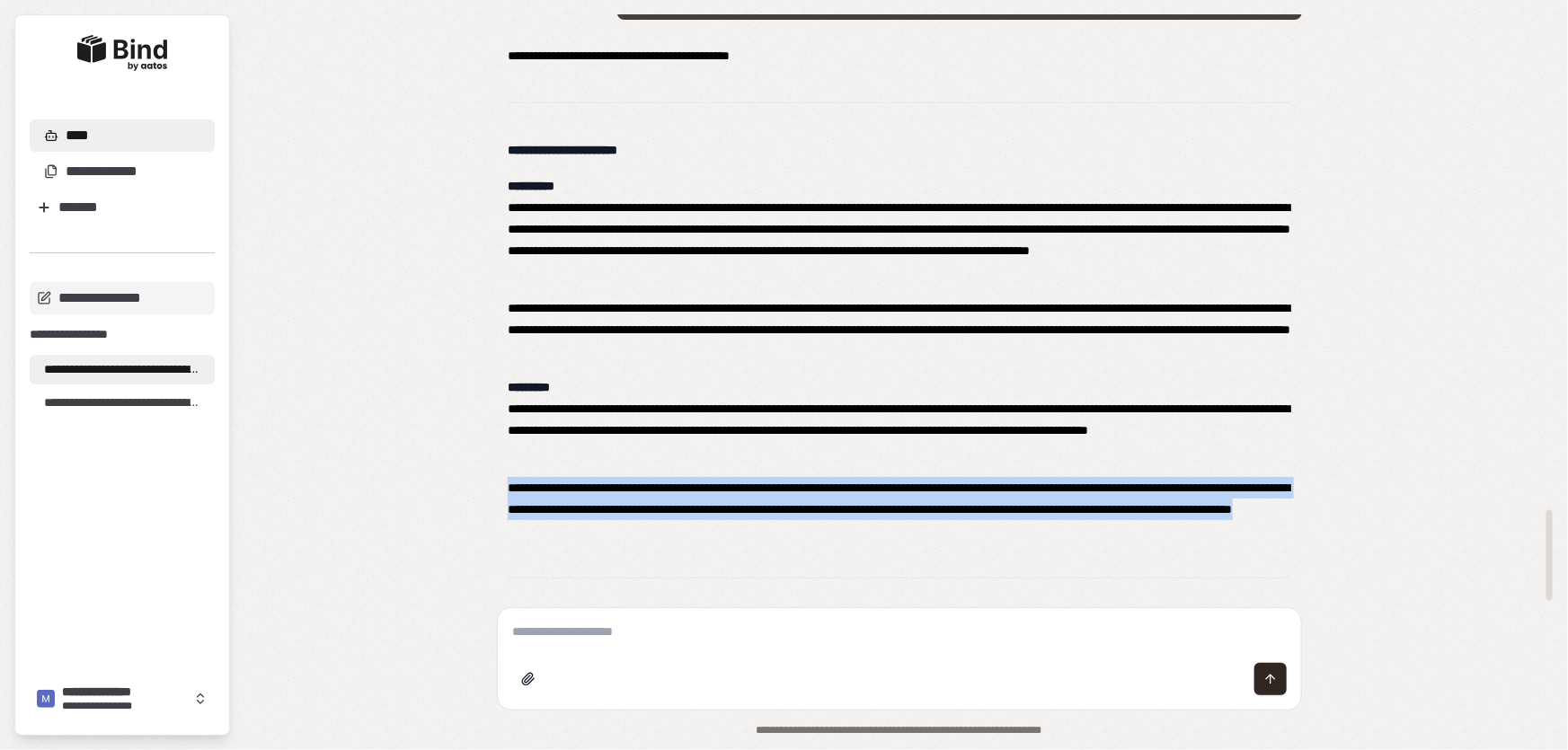 drag, startPoint x: 508, startPoint y: 484, endPoint x: 835, endPoint y: 527, distance: 329.8151 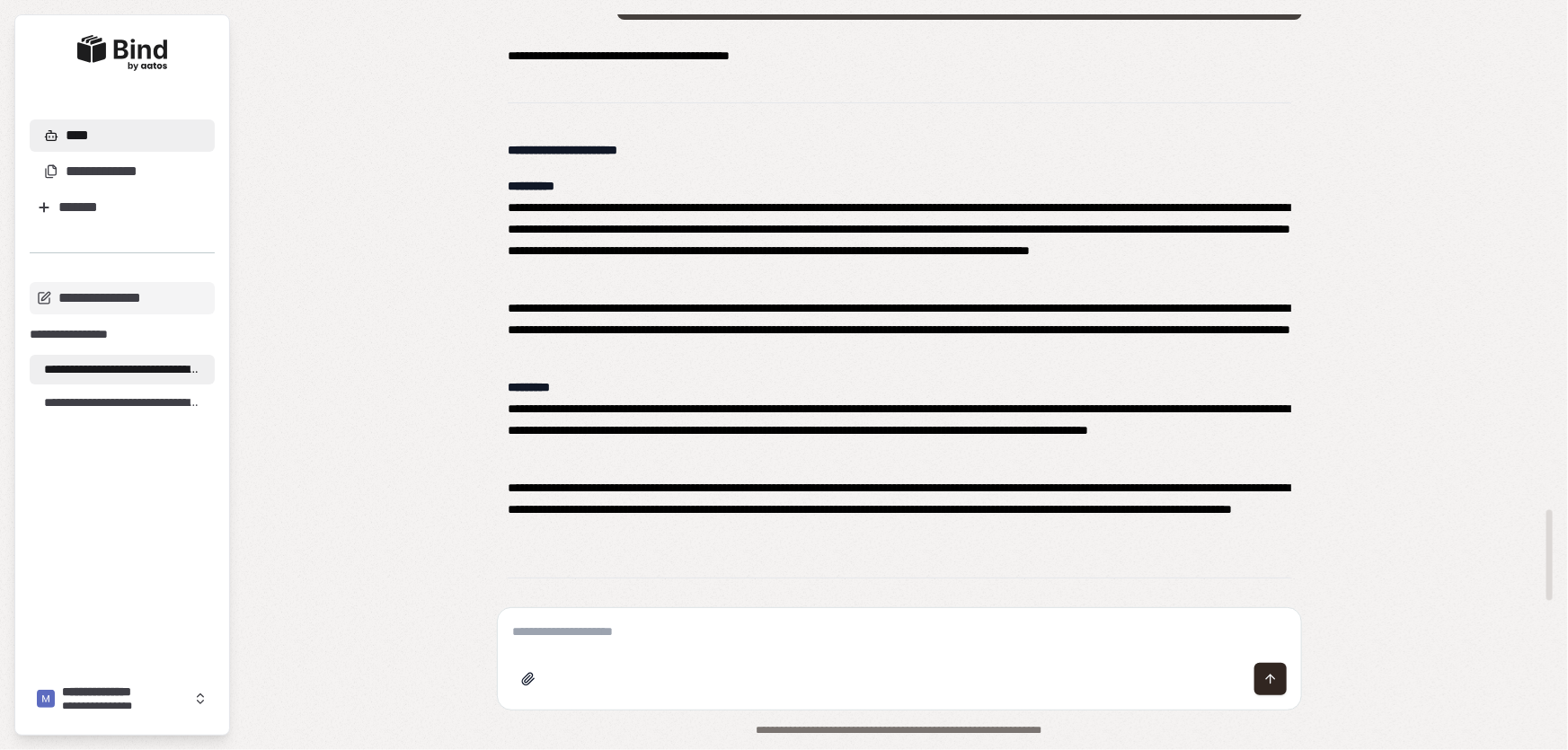 click at bounding box center [899, 631] 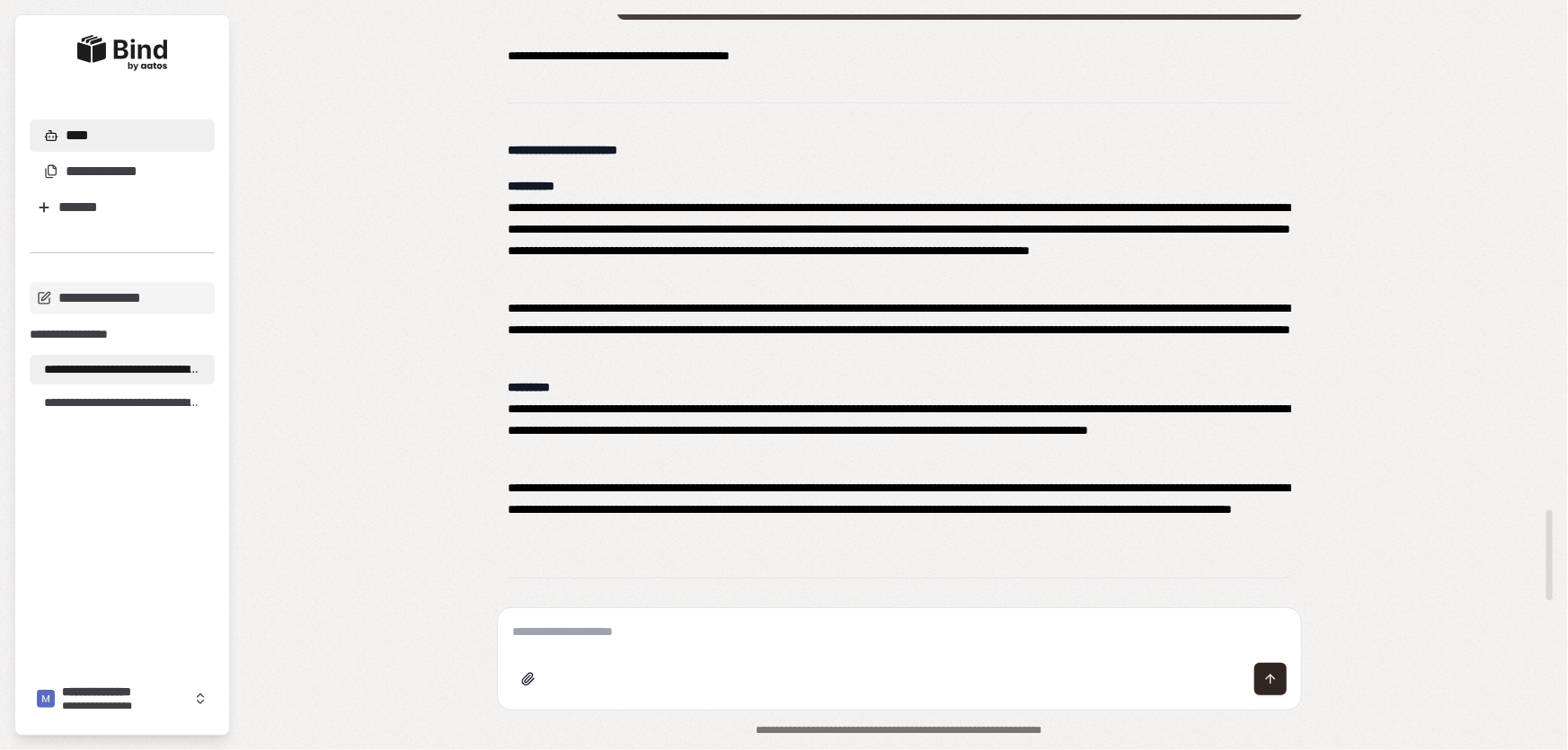 click at bounding box center [899, 631] 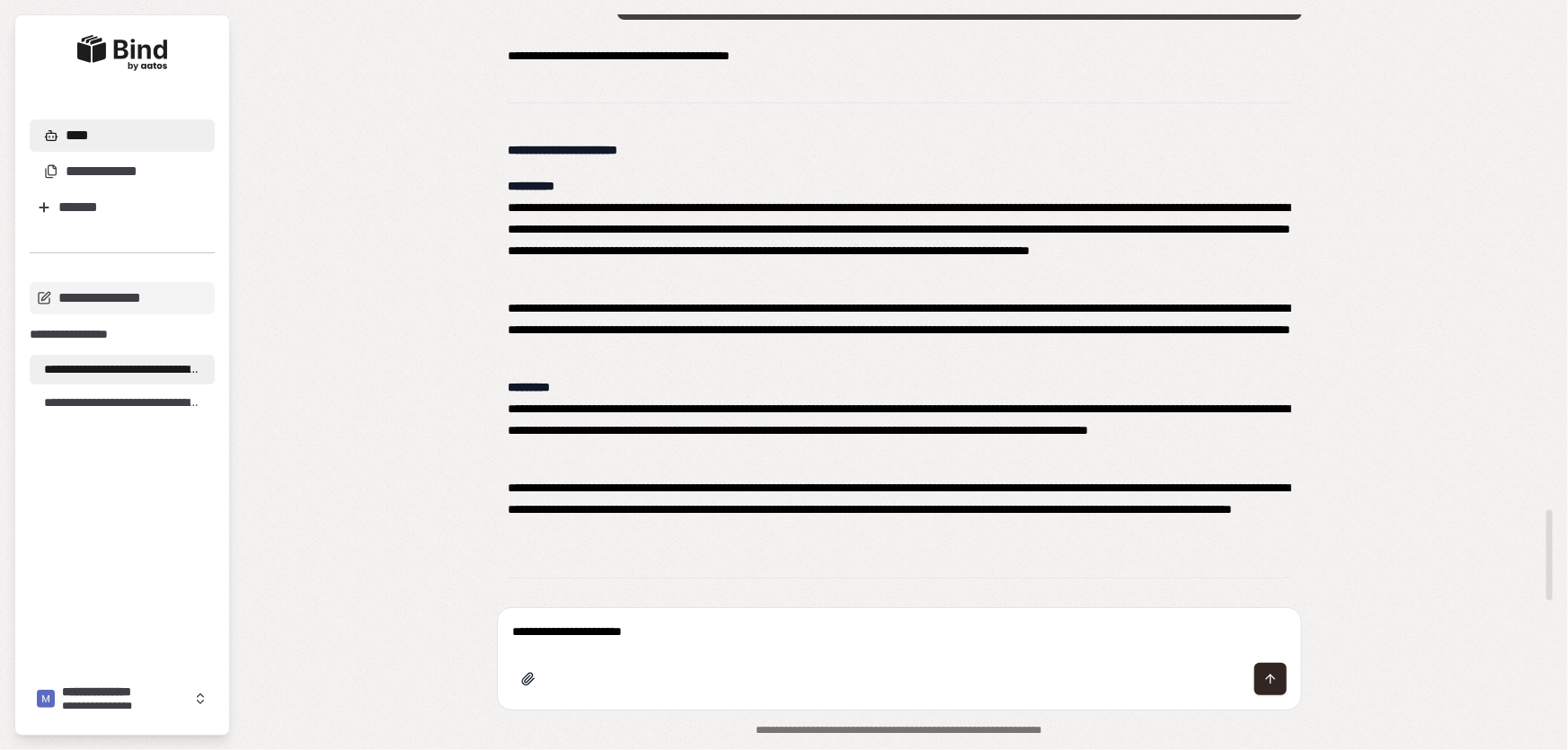 paste on "**********" 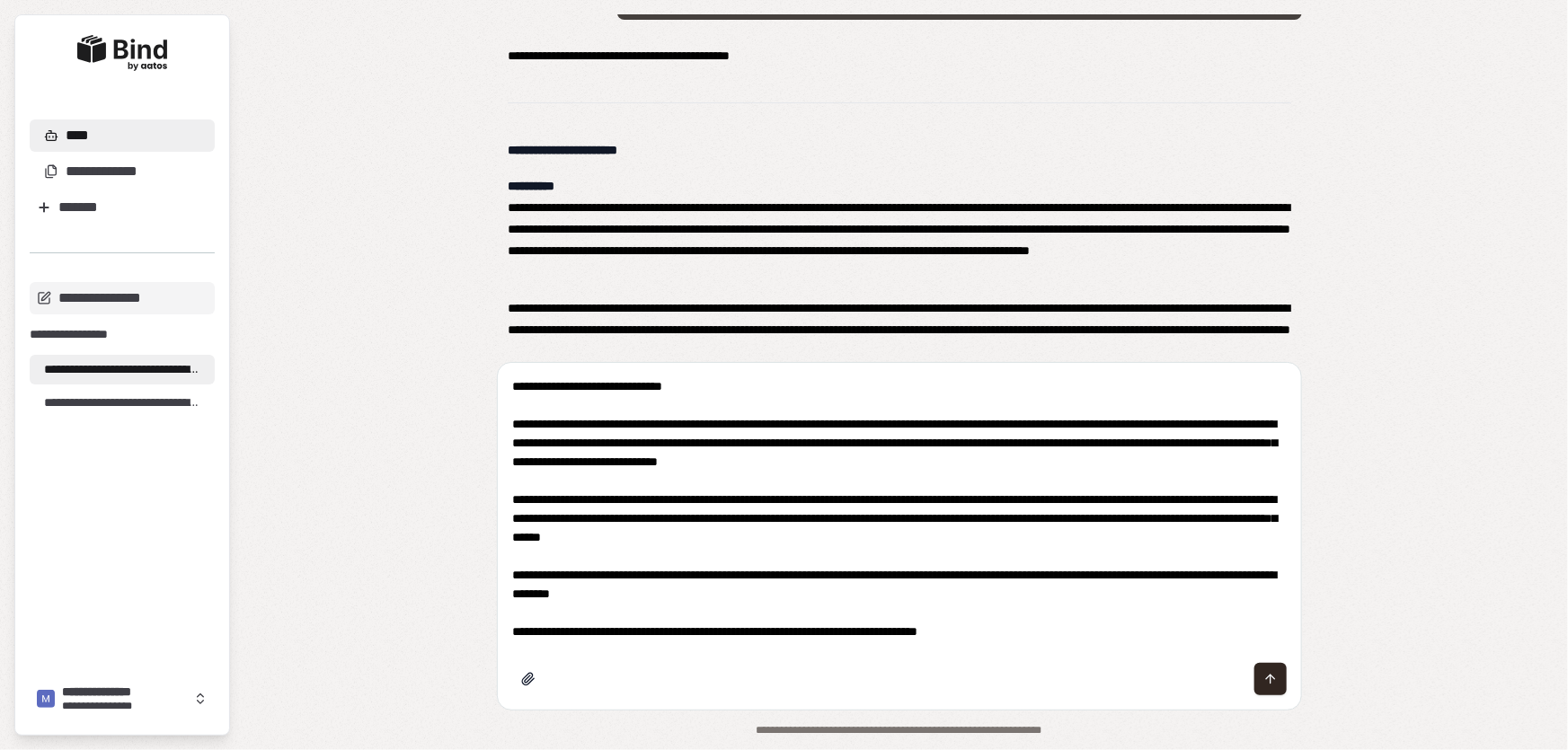 type on "**********" 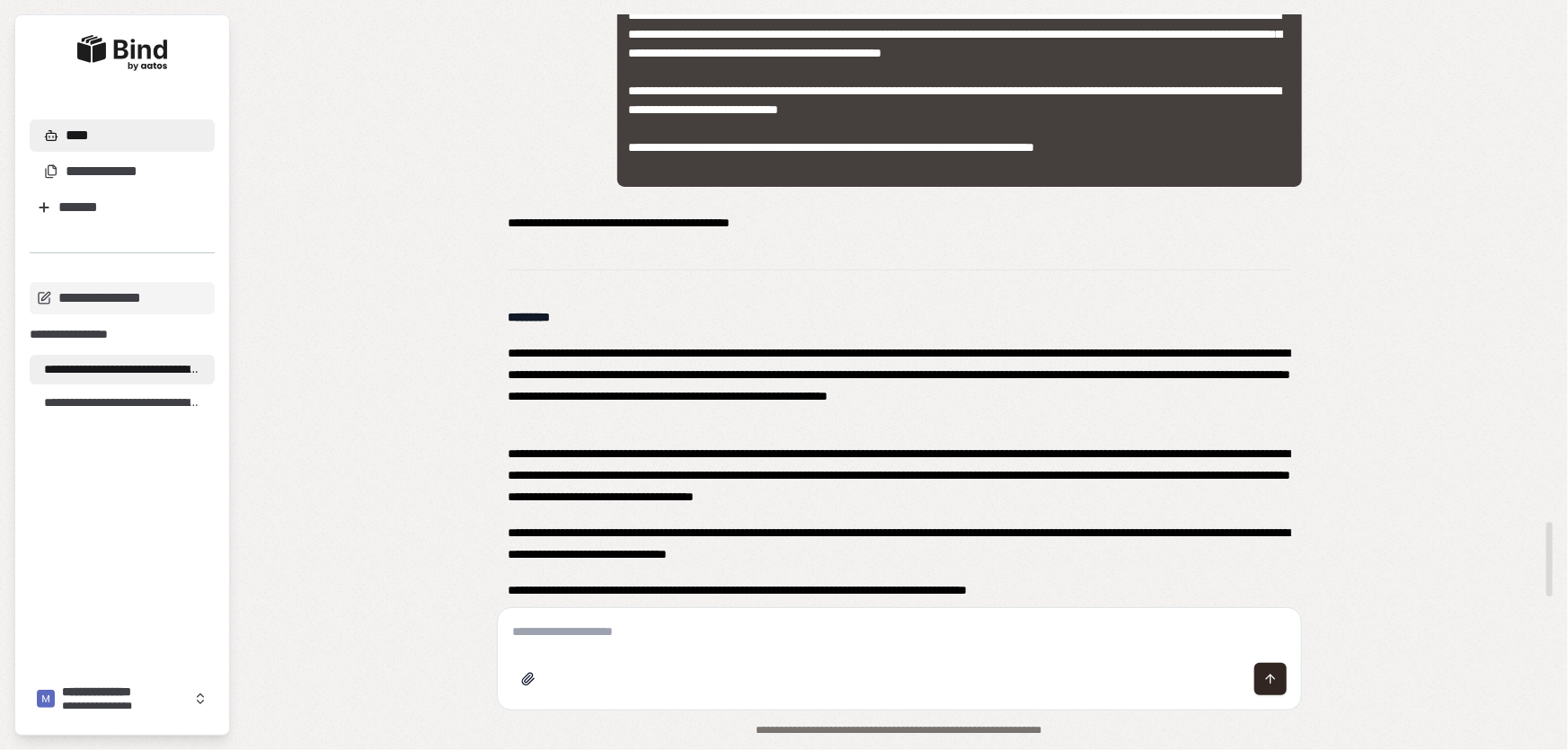 scroll, scrollTop: 4116, scrollLeft: 0, axis: vertical 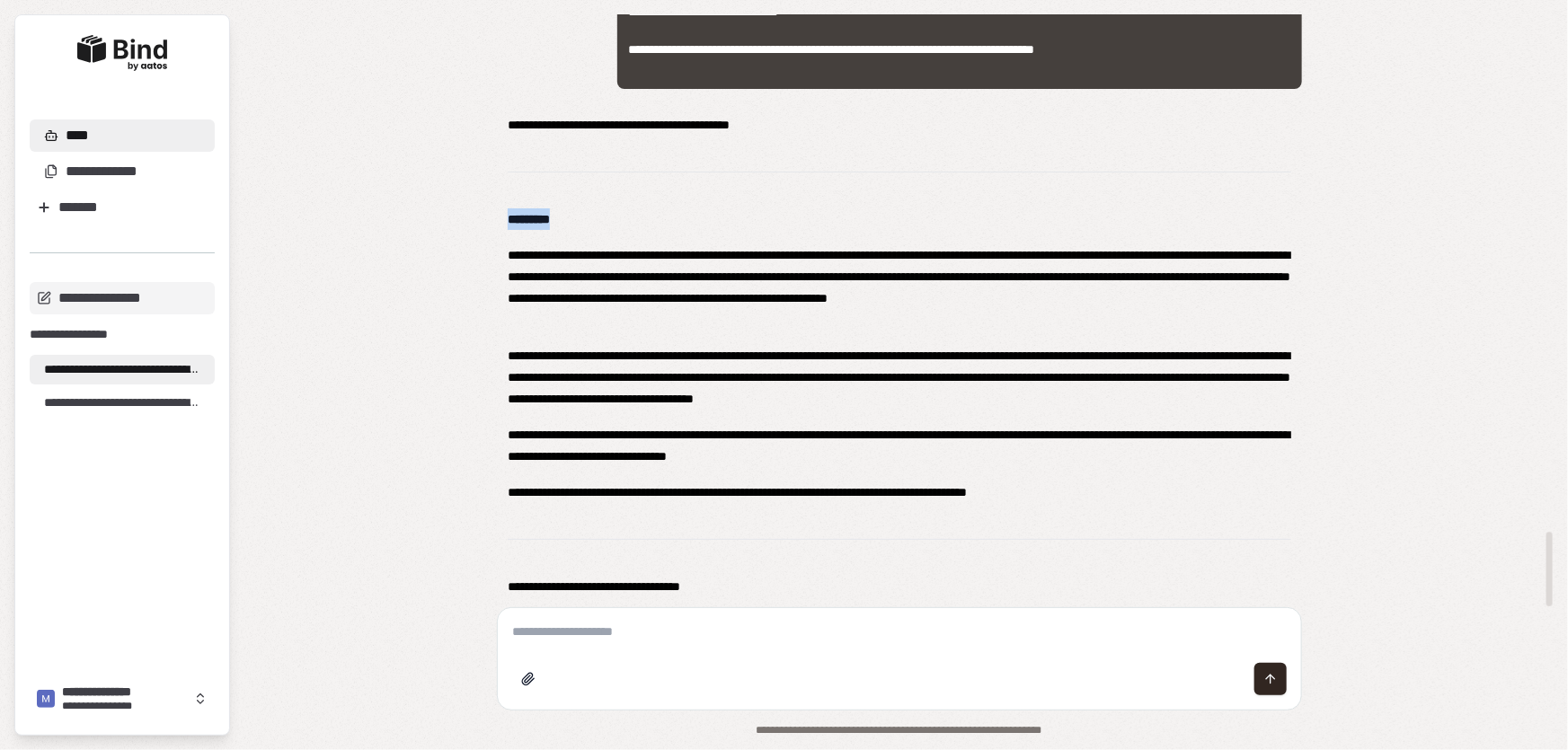drag, startPoint x: 510, startPoint y: 222, endPoint x: 584, endPoint y: 216, distance: 74.24284 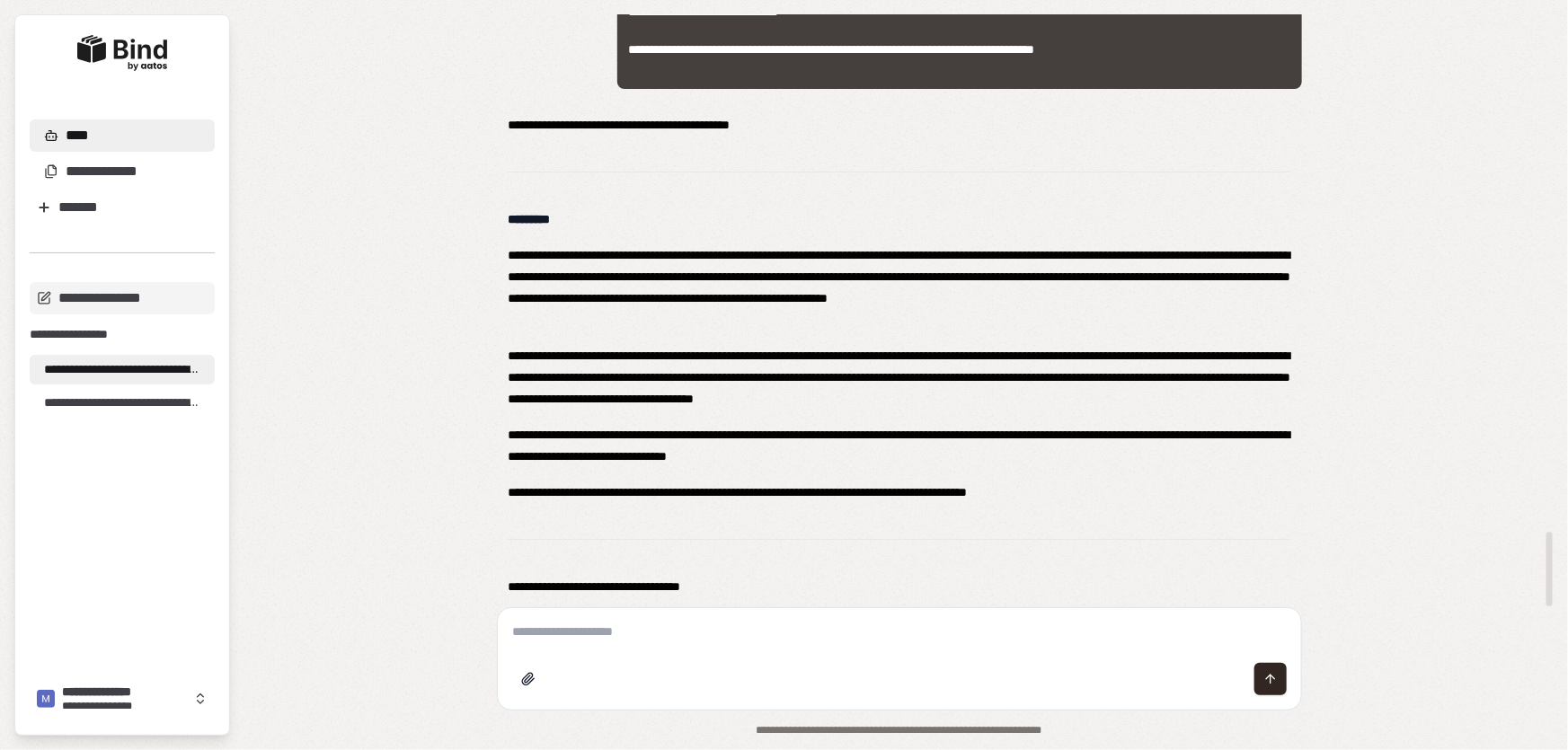 click at bounding box center [899, 631] 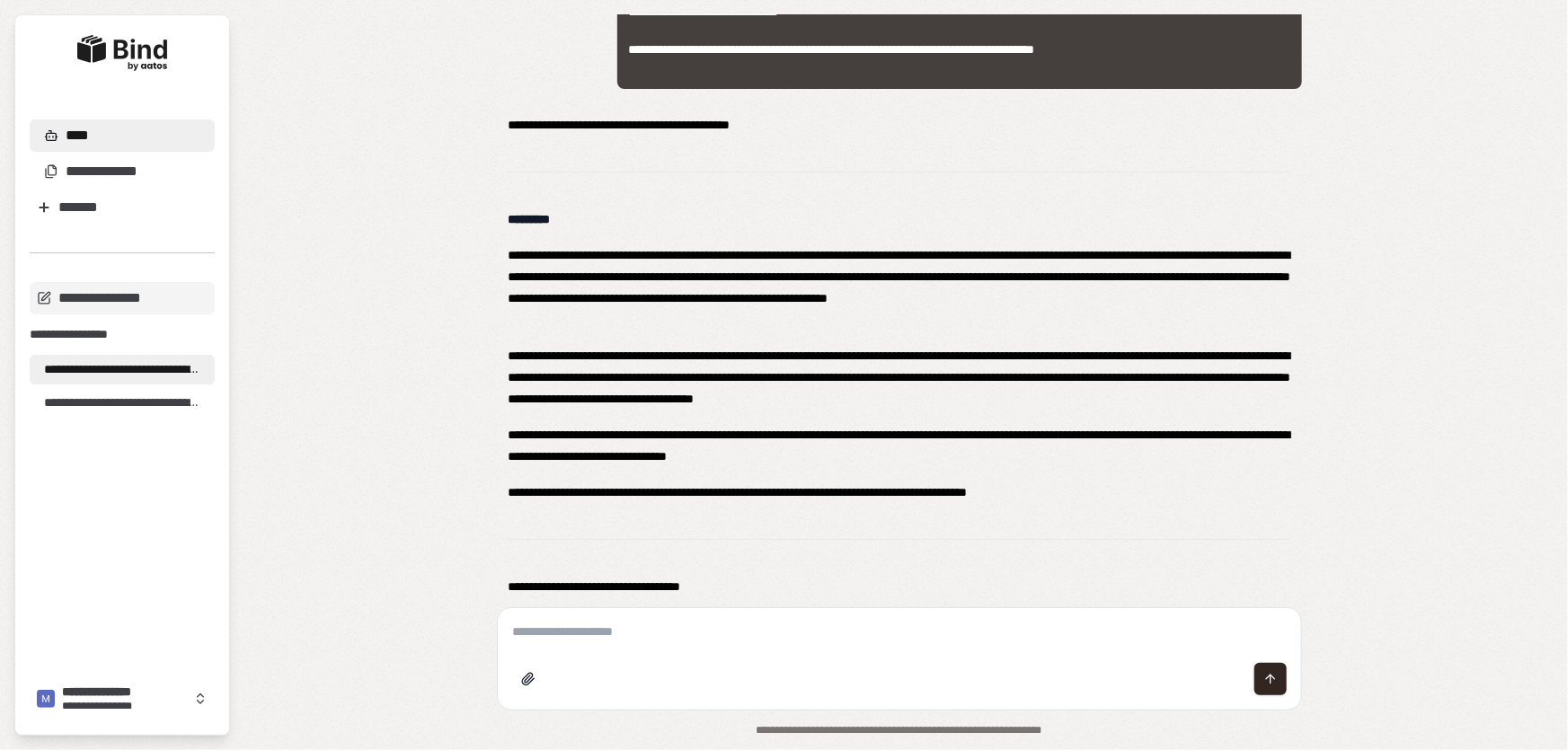 paste on "*********" 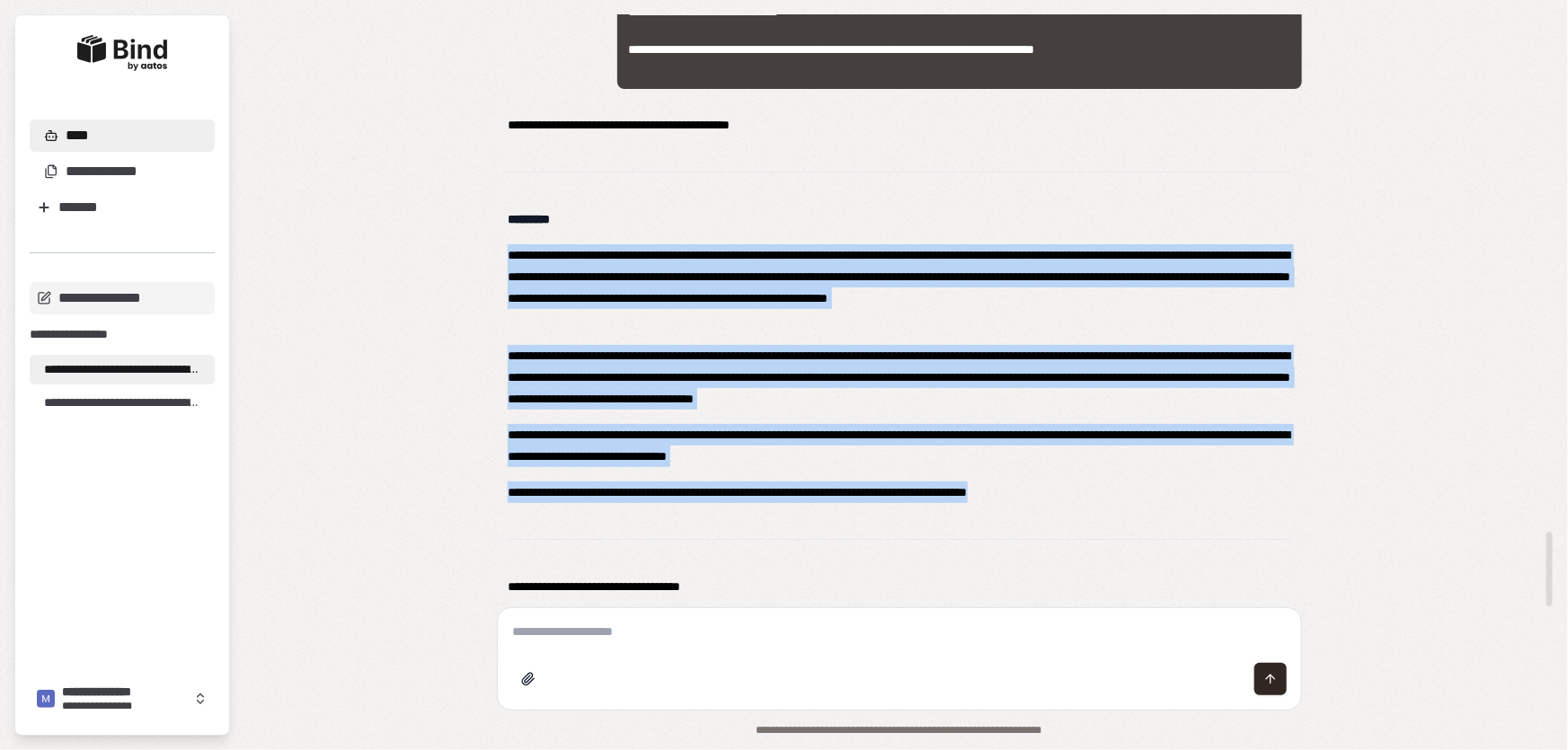 drag, startPoint x: 509, startPoint y: 257, endPoint x: 1114, endPoint y: 517, distance: 658.5021 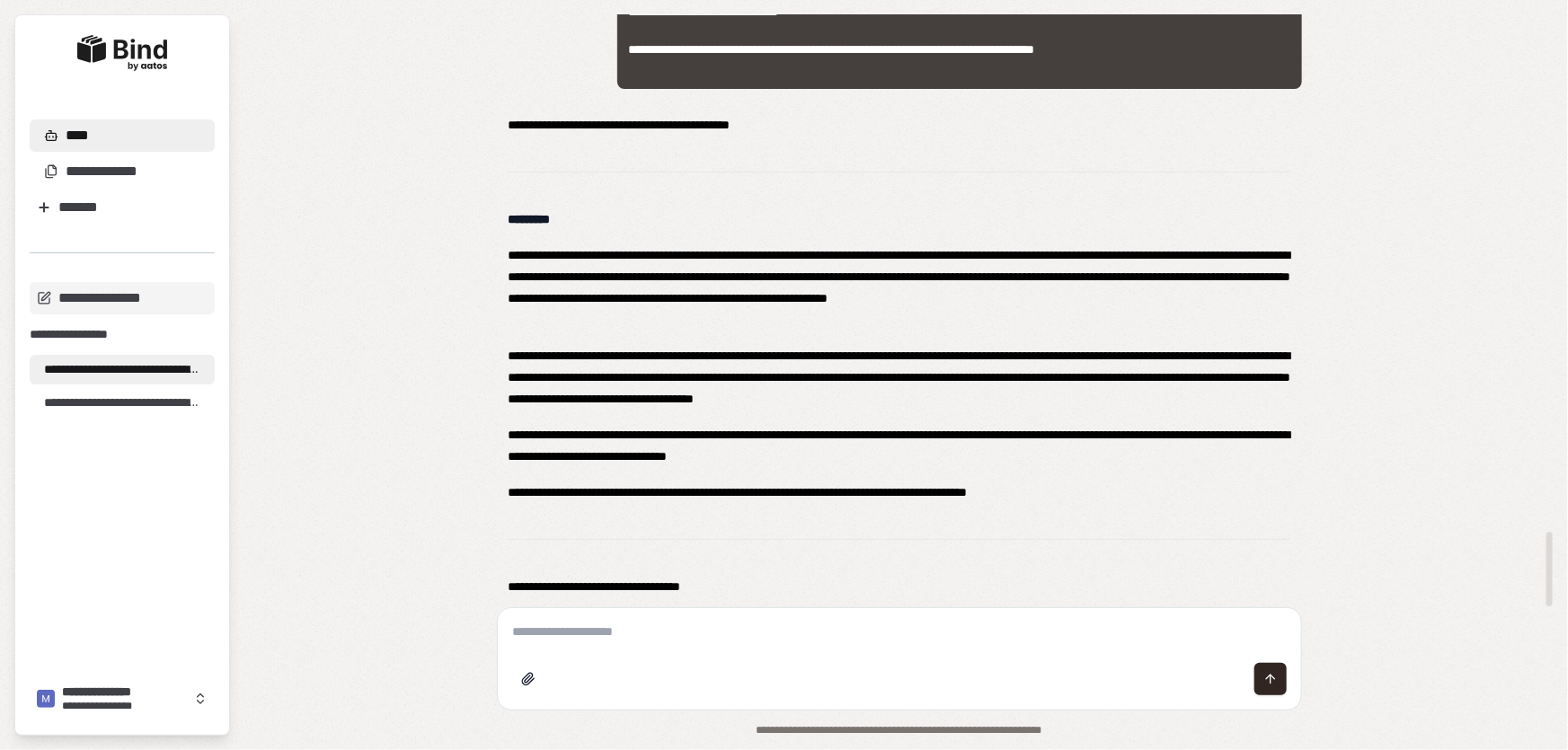 click at bounding box center [899, 631] 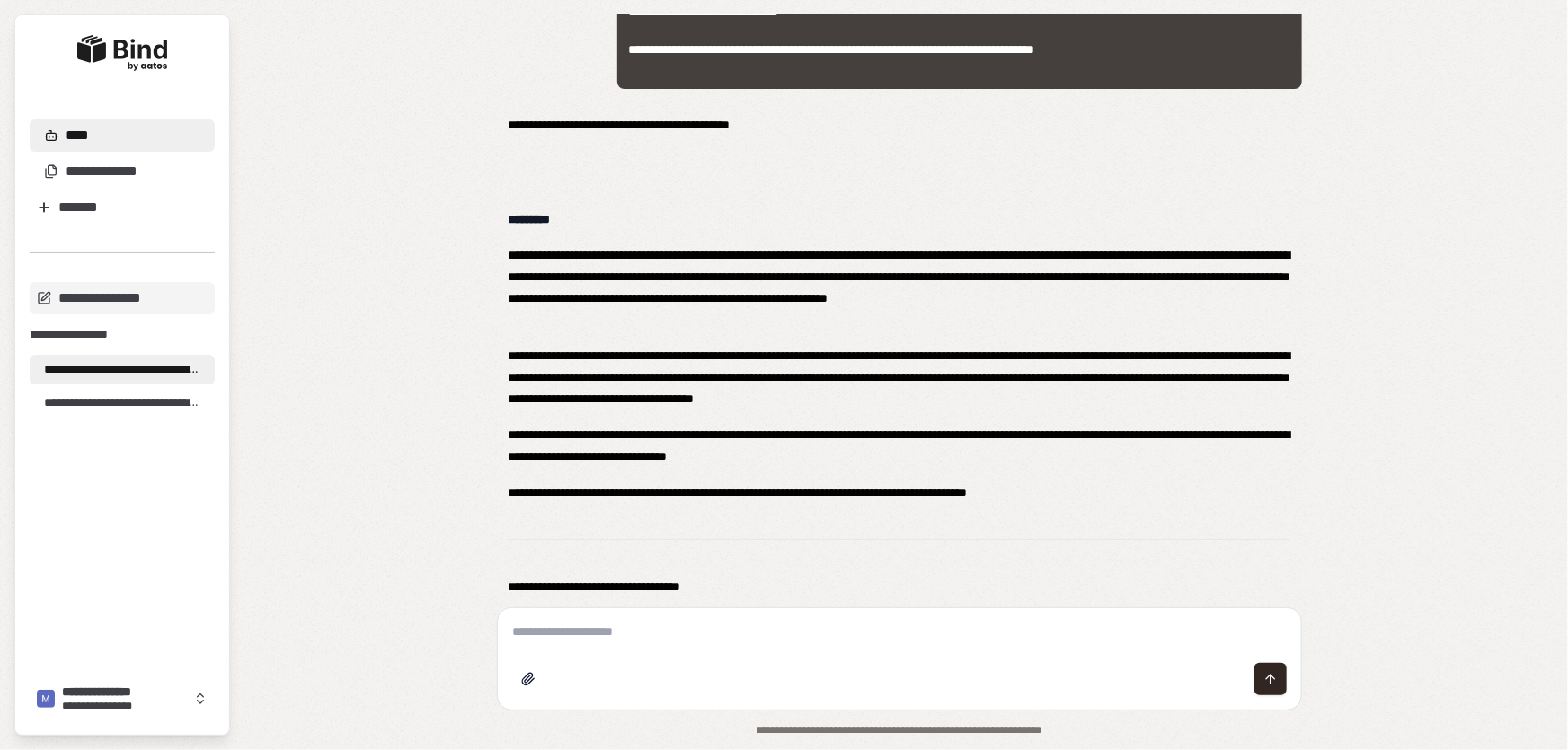 paste on "**********" 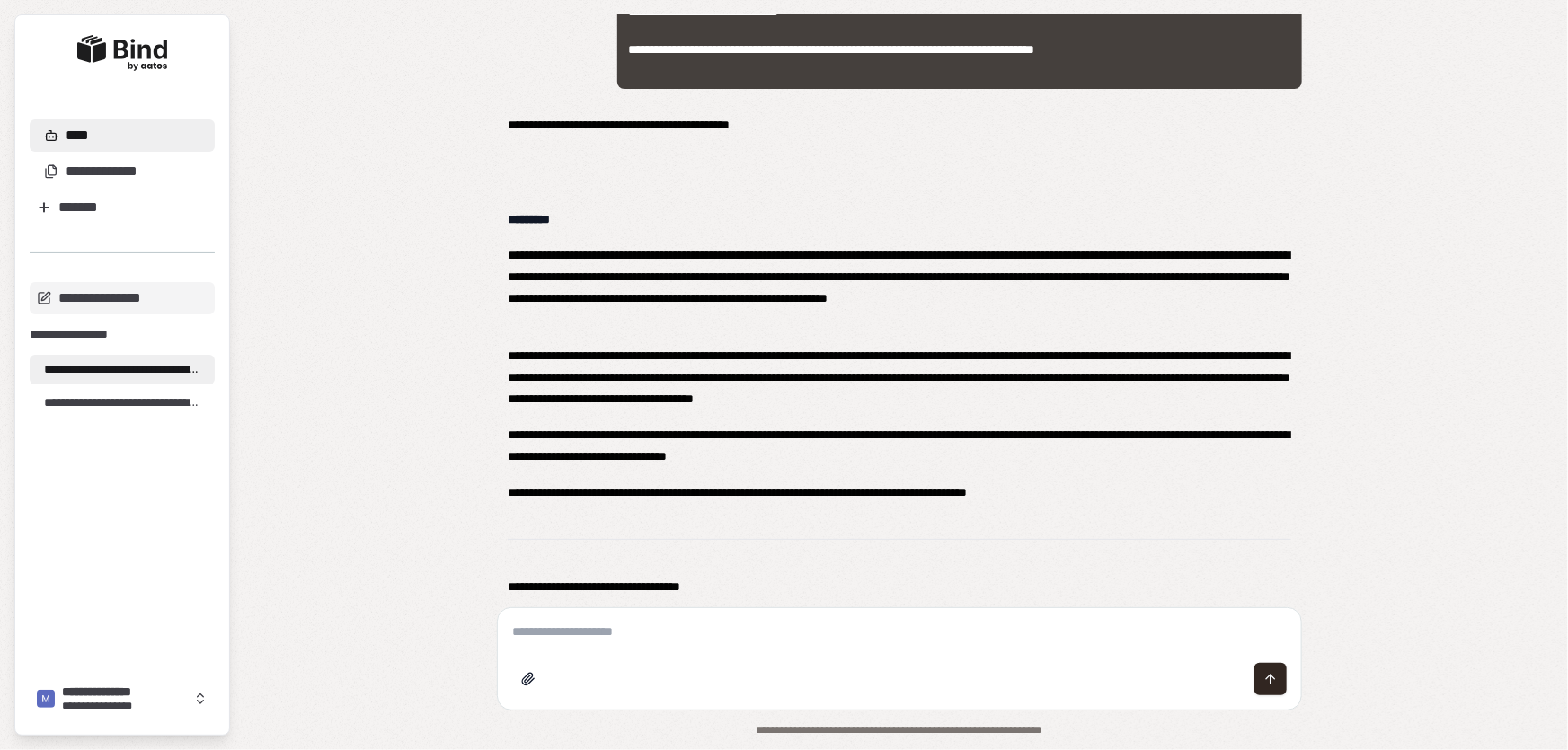 click at bounding box center [899, 631] 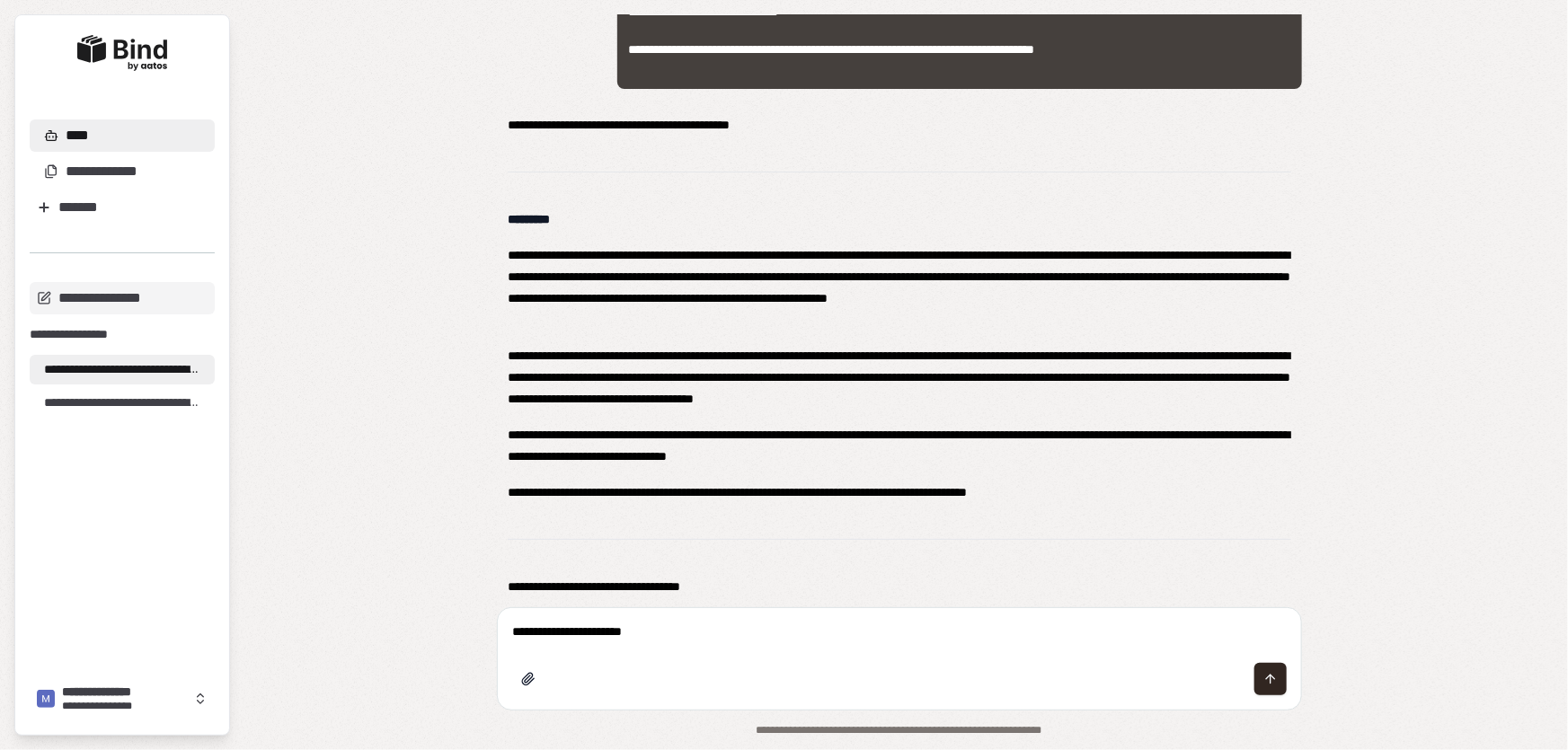 paste on "**********" 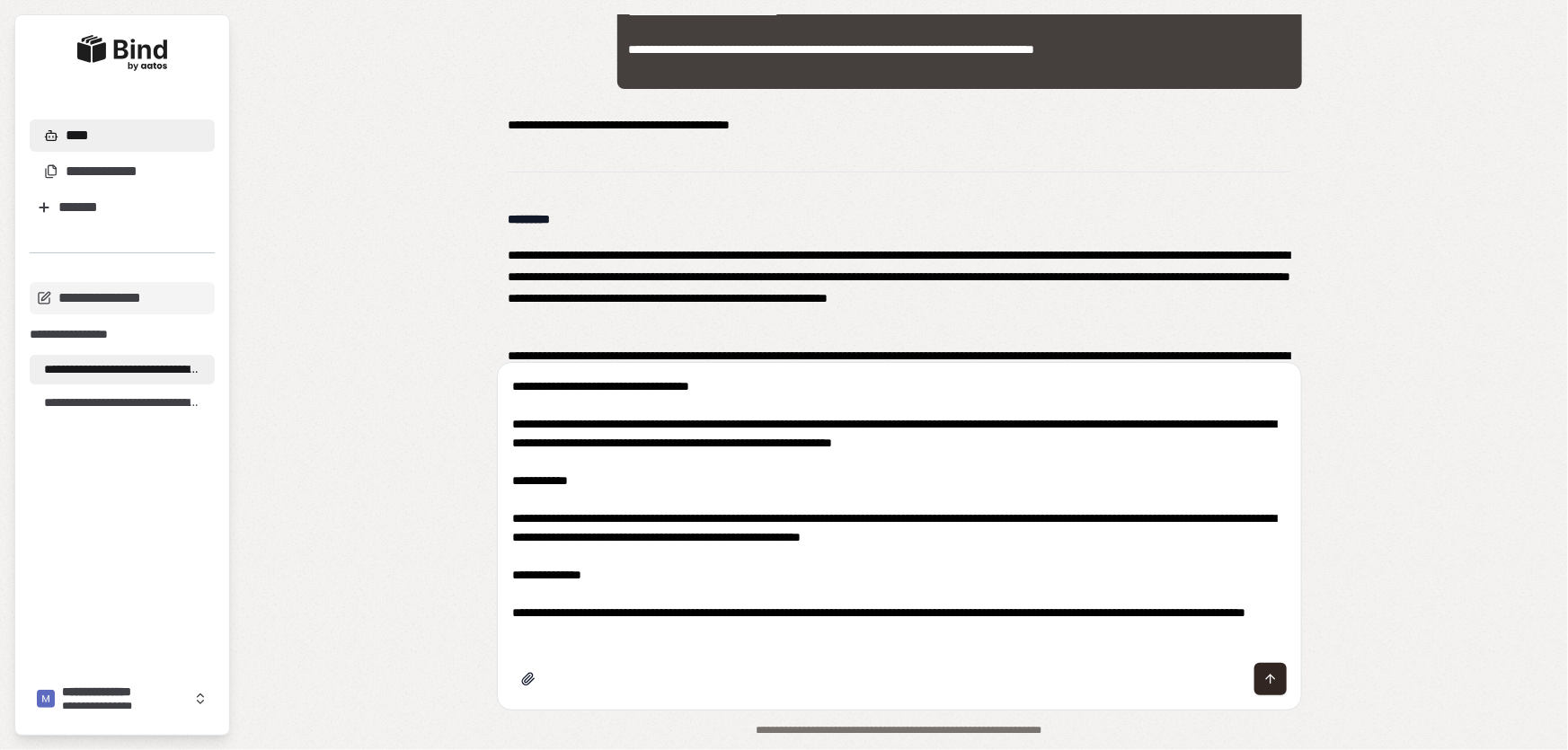 type on "**********" 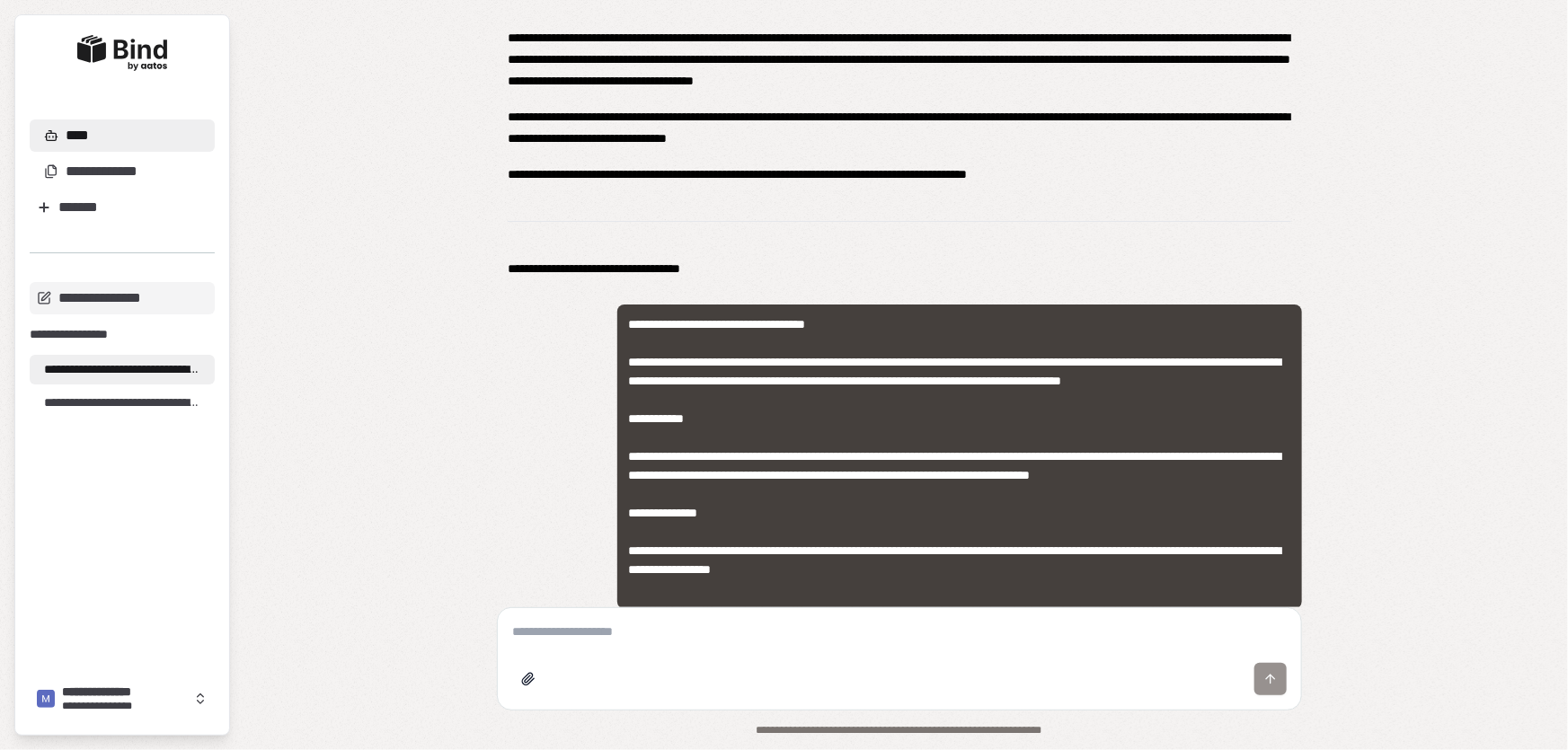 scroll, scrollTop: 4708, scrollLeft: 0, axis: vertical 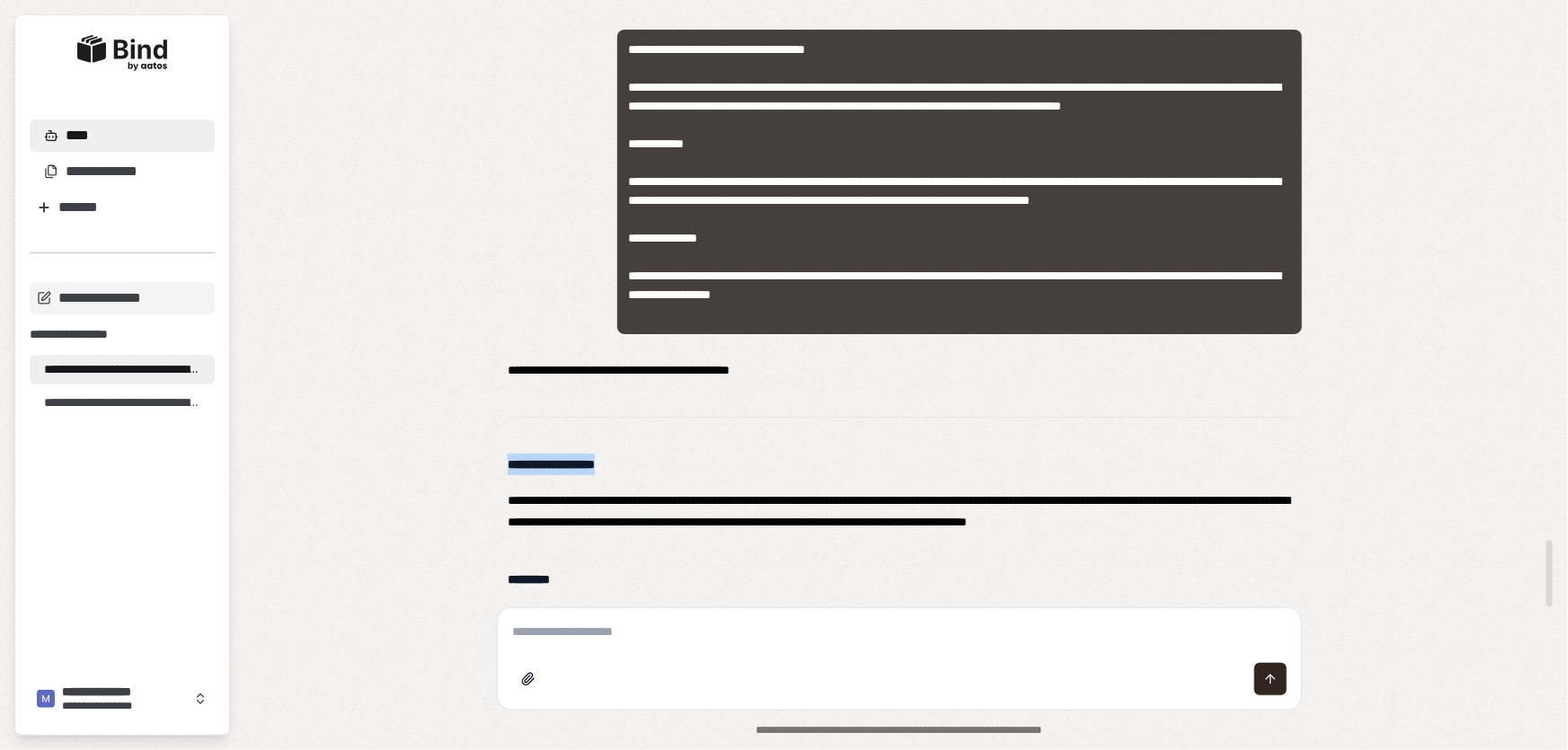 drag, startPoint x: 508, startPoint y: 465, endPoint x: 642, endPoint y: 464, distance: 134.00373 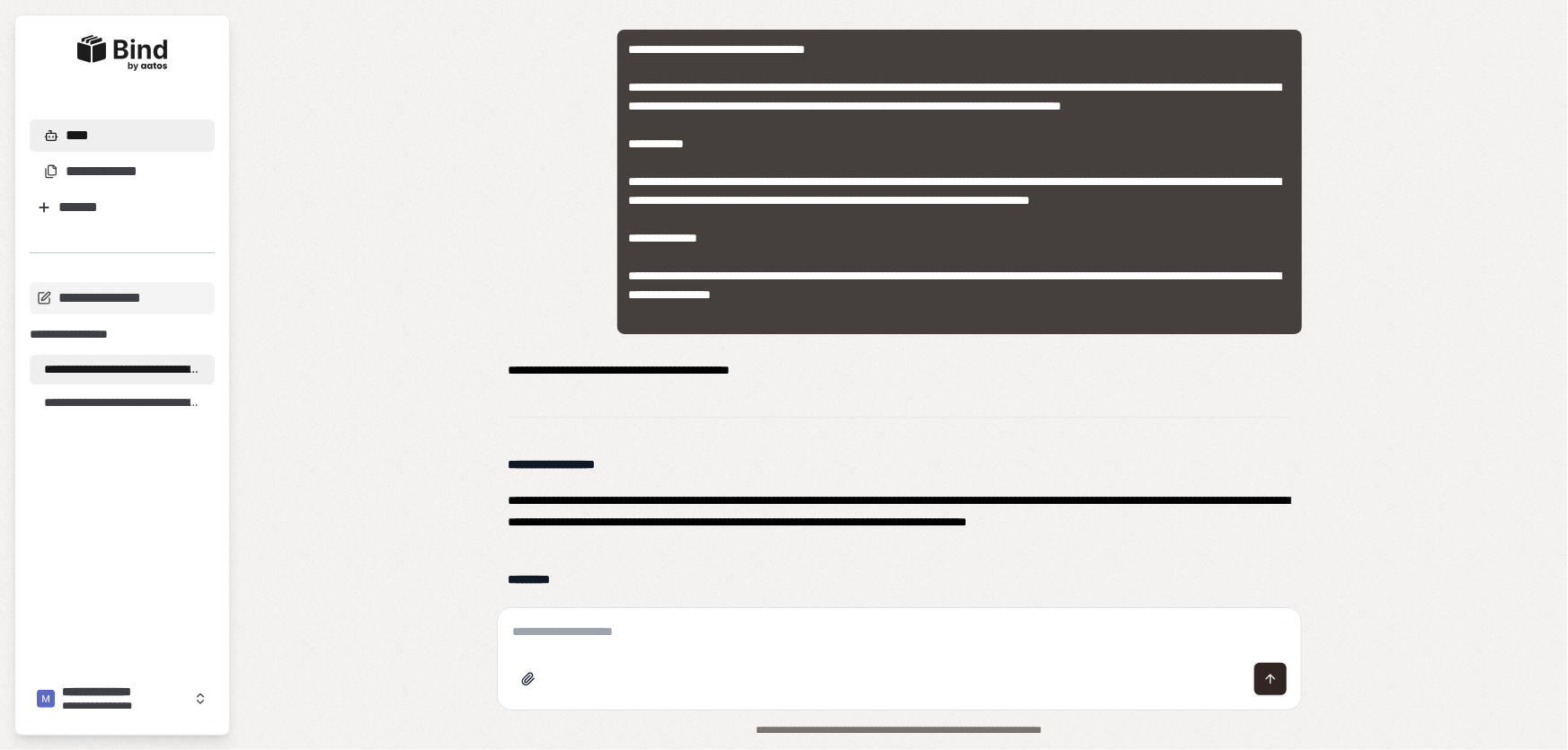 click at bounding box center (899, 631) 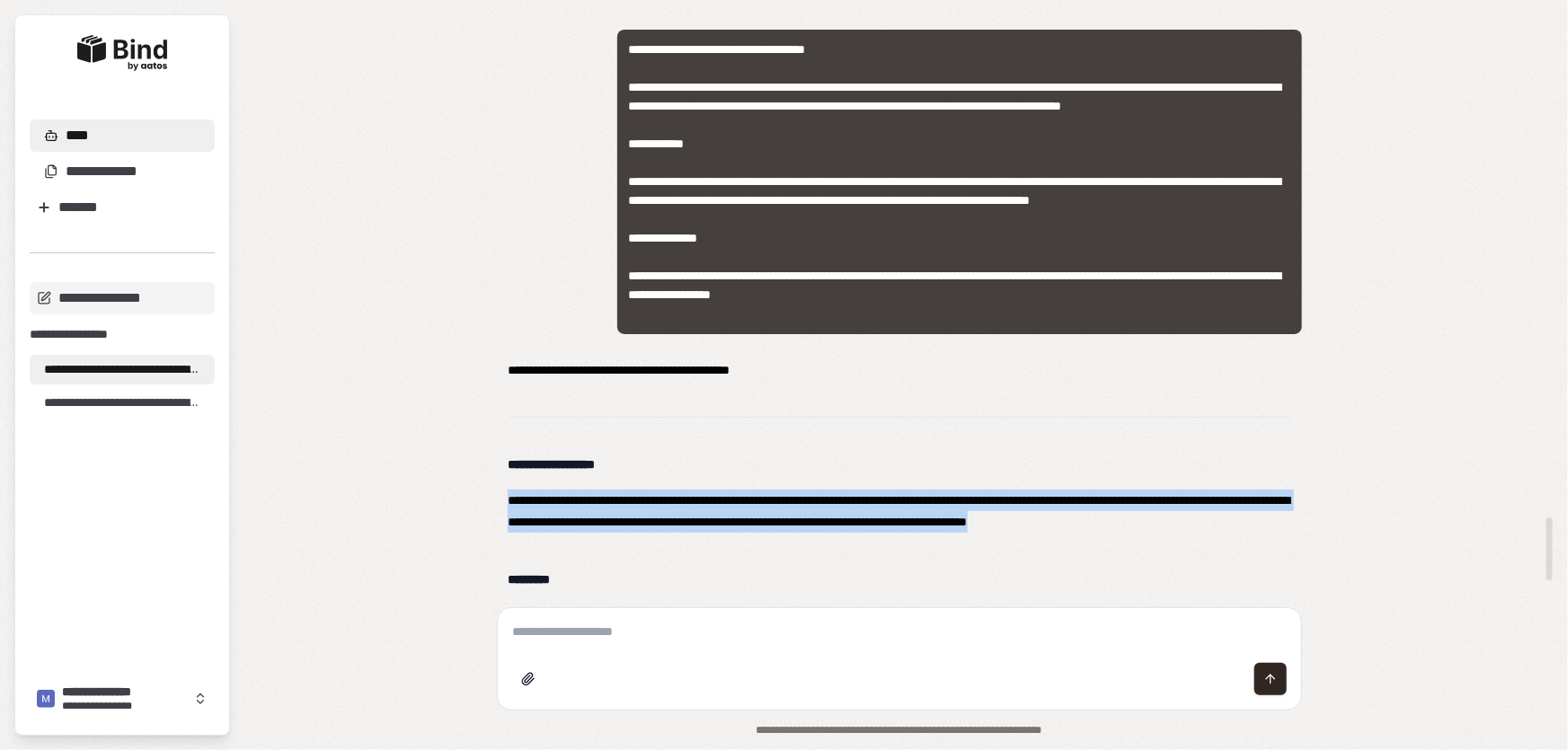 drag, startPoint x: 503, startPoint y: 498, endPoint x: 560, endPoint y: 544, distance: 73.24616 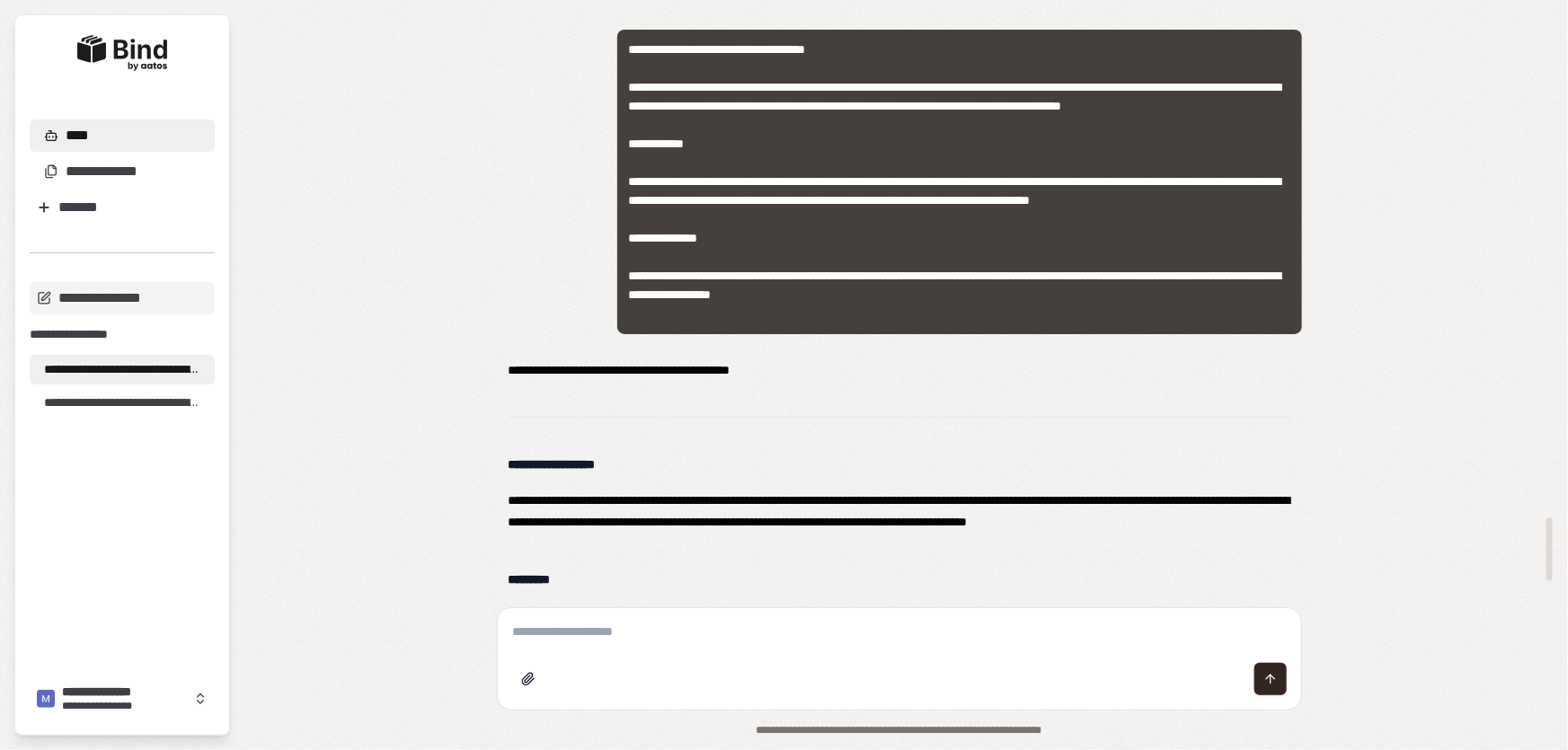 click at bounding box center [899, 679] 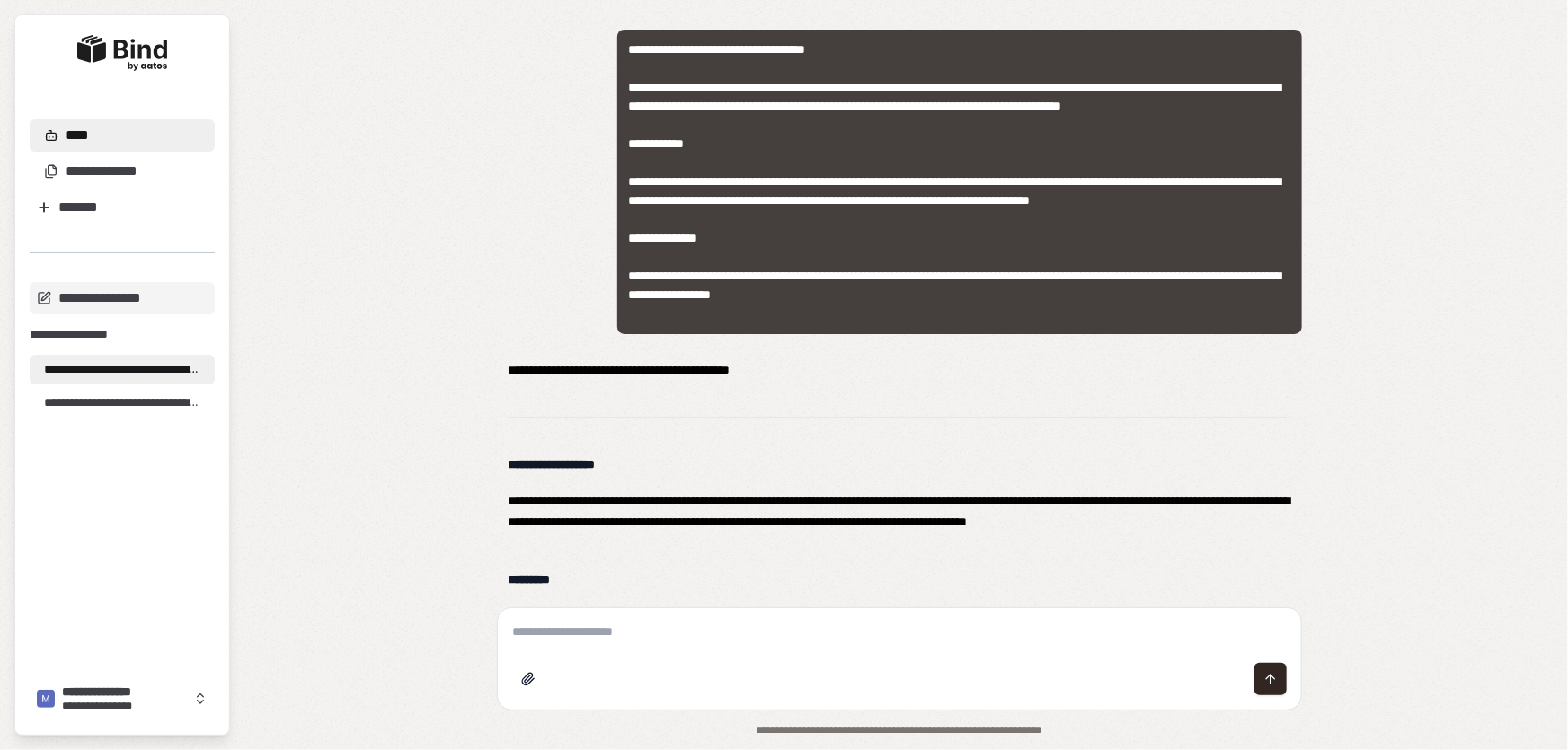 click at bounding box center [899, 631] 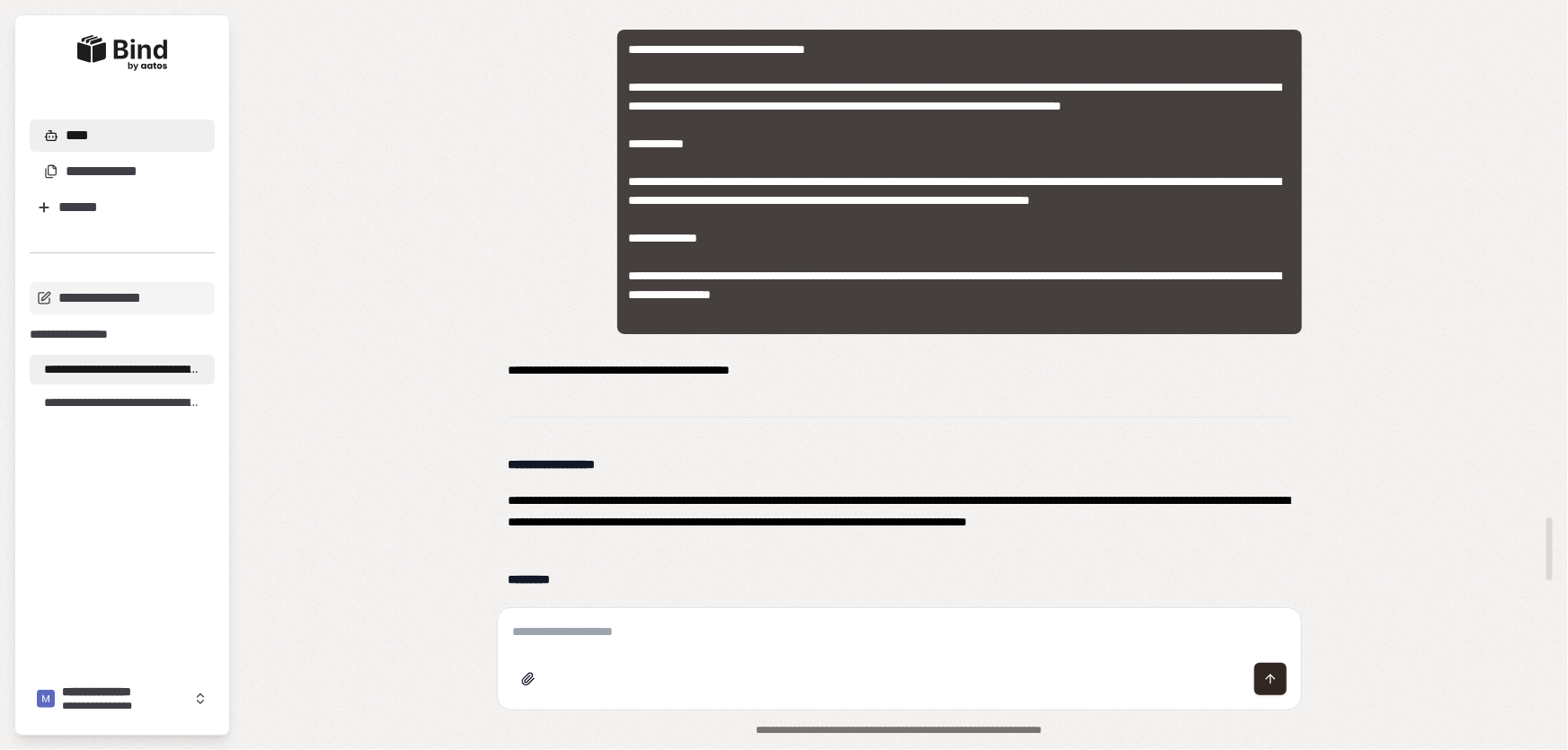 click on "*********" at bounding box center (528, 579) 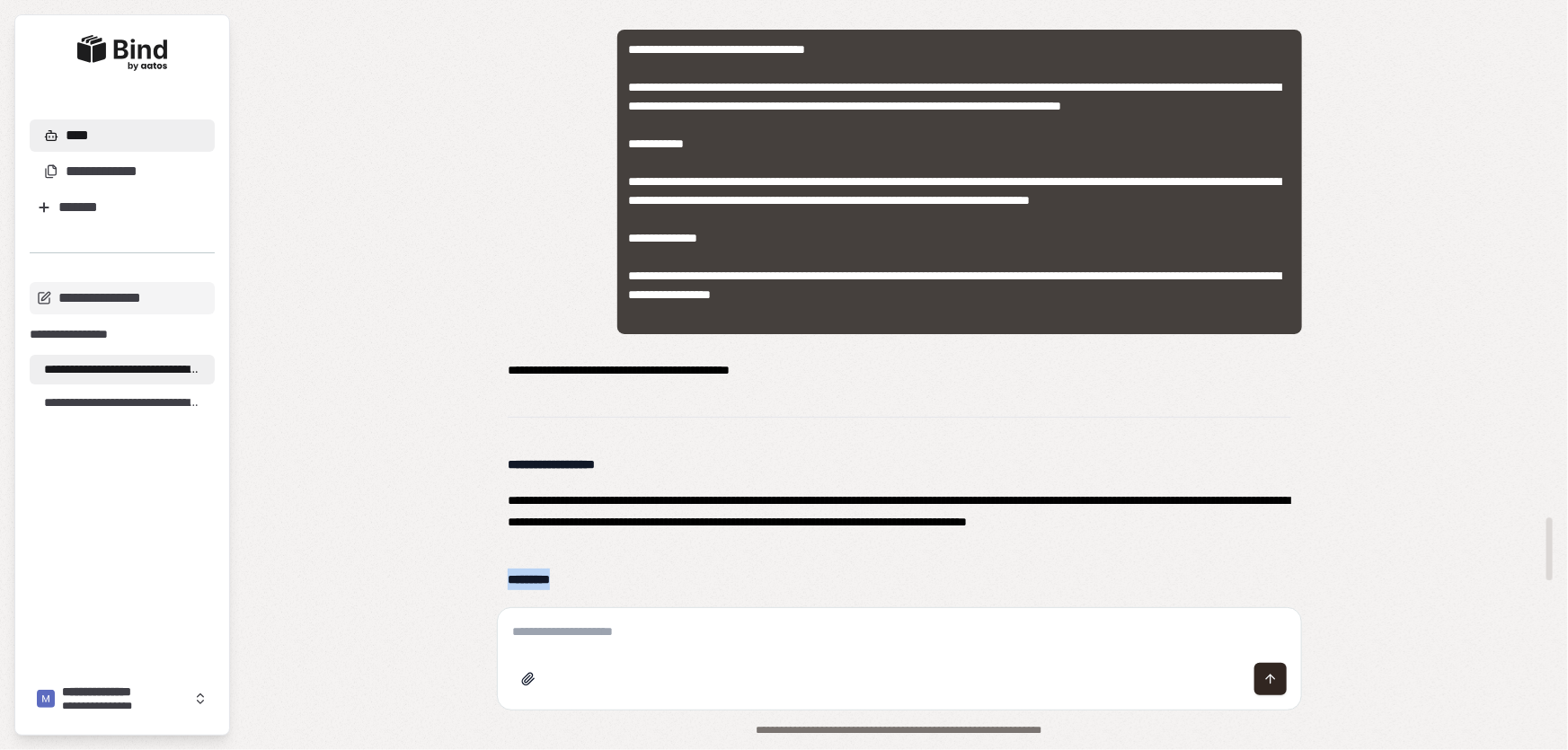 click on "*********" at bounding box center (528, 579) 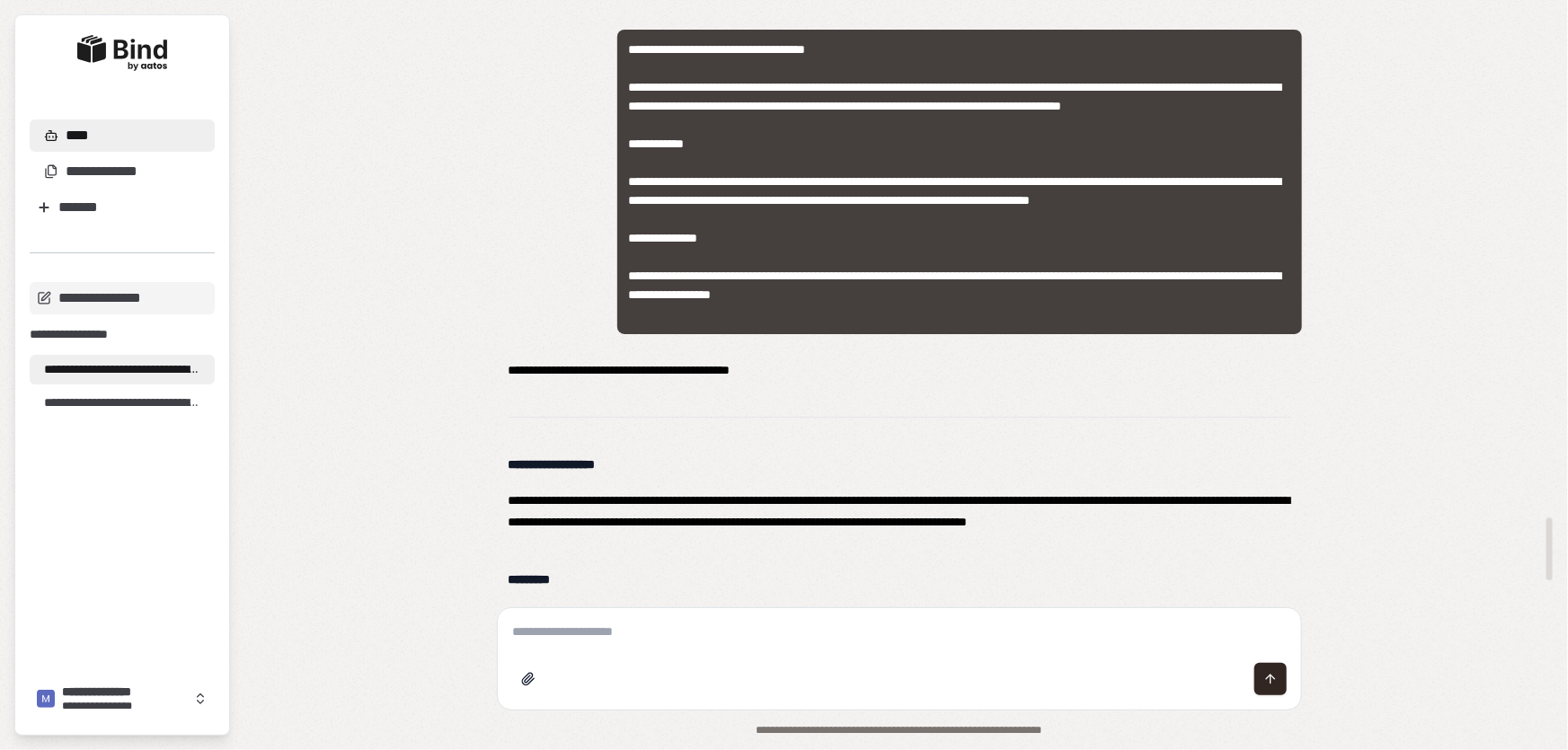 click at bounding box center (899, 631) 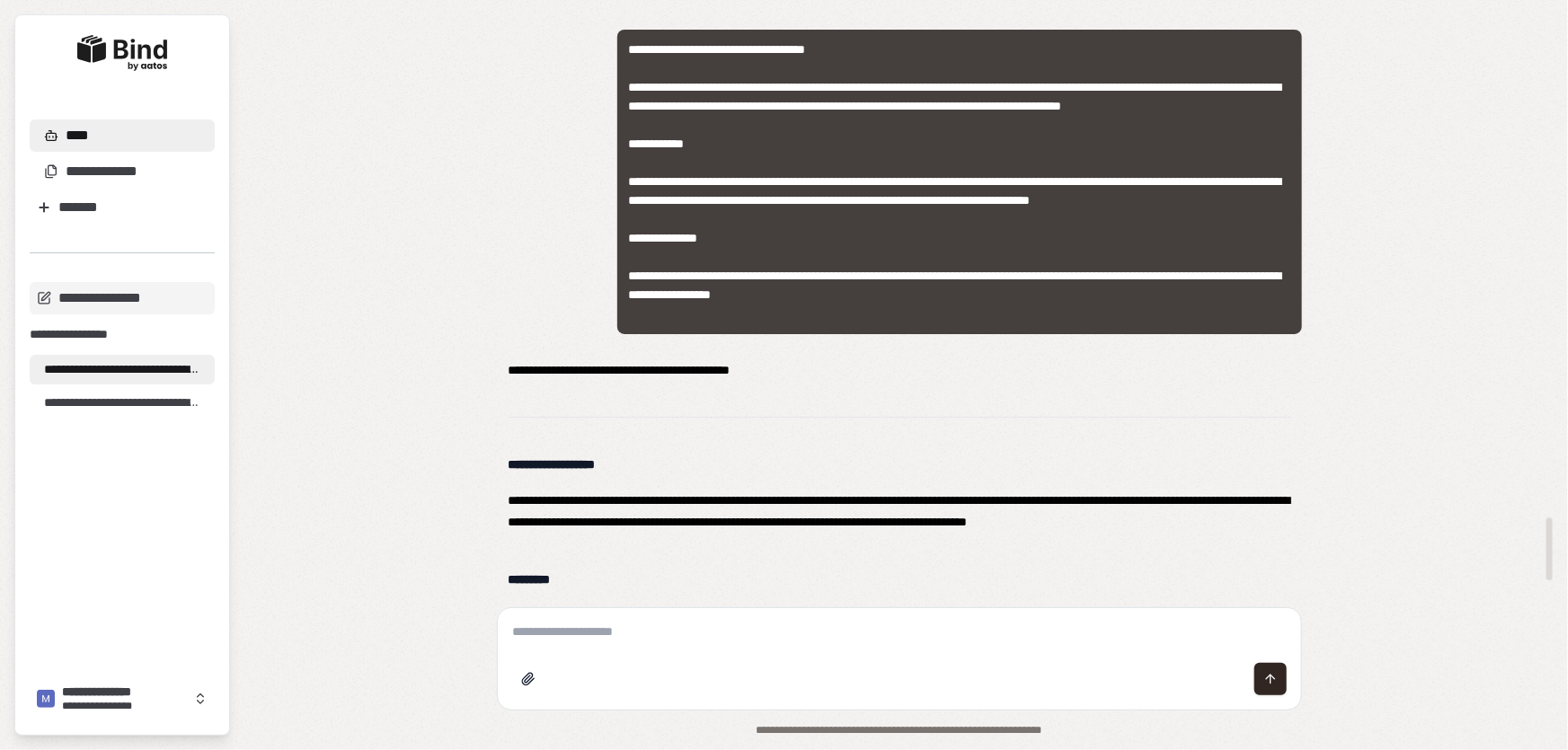 scroll, scrollTop: 4946, scrollLeft: 0, axis: vertical 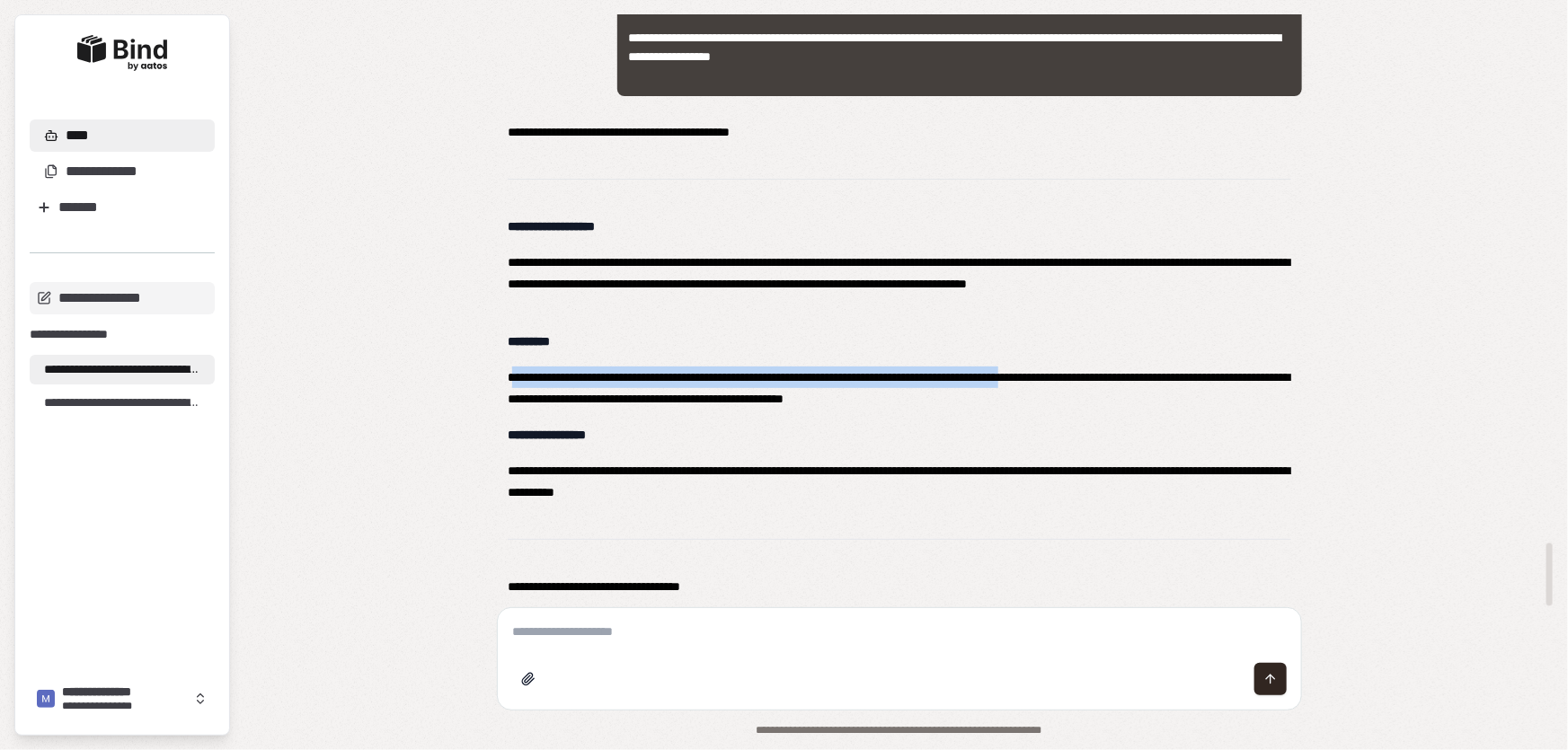 drag, startPoint x: 512, startPoint y: 377, endPoint x: 1085, endPoint y: 398, distance: 573.3847 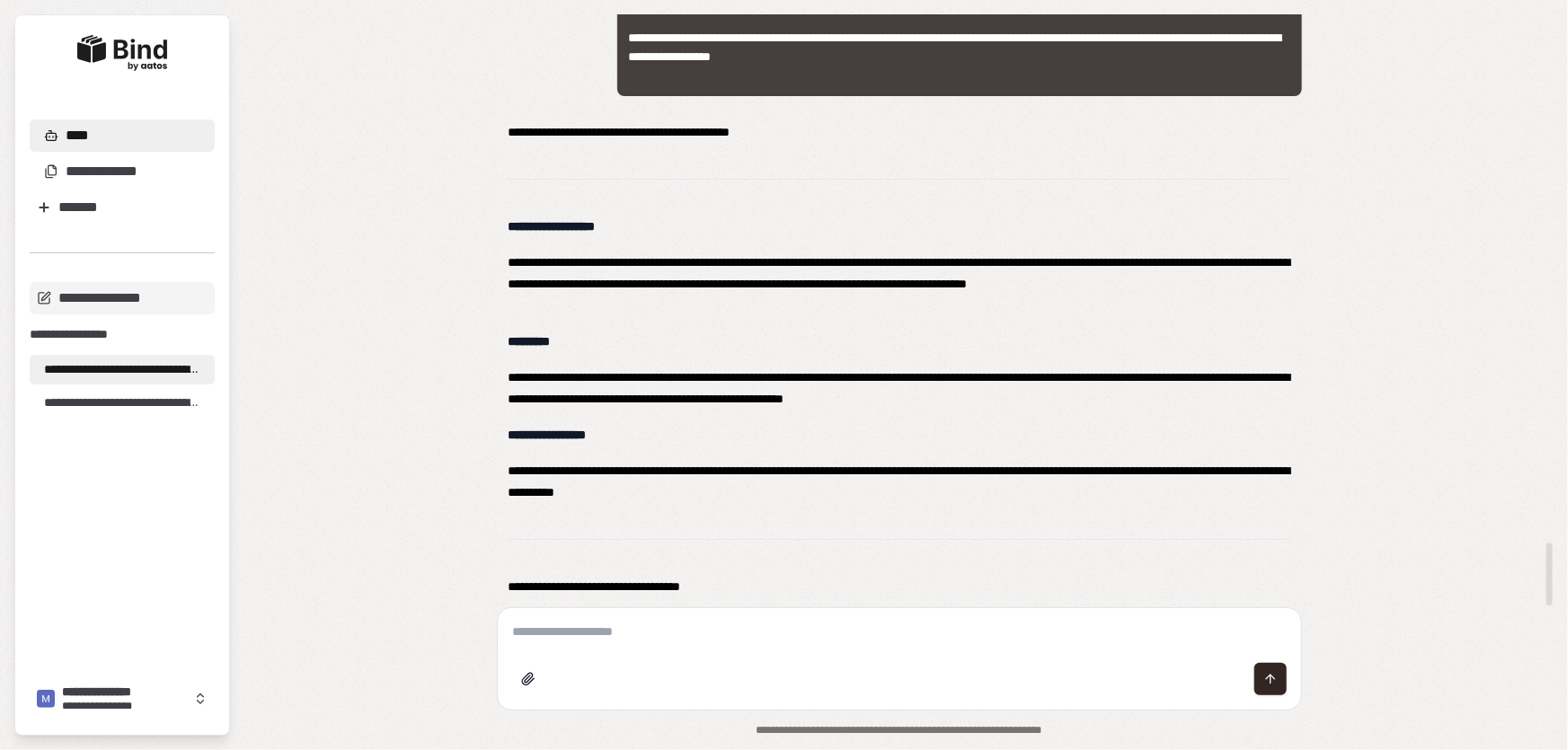 click on "**********" at bounding box center (899, 388) 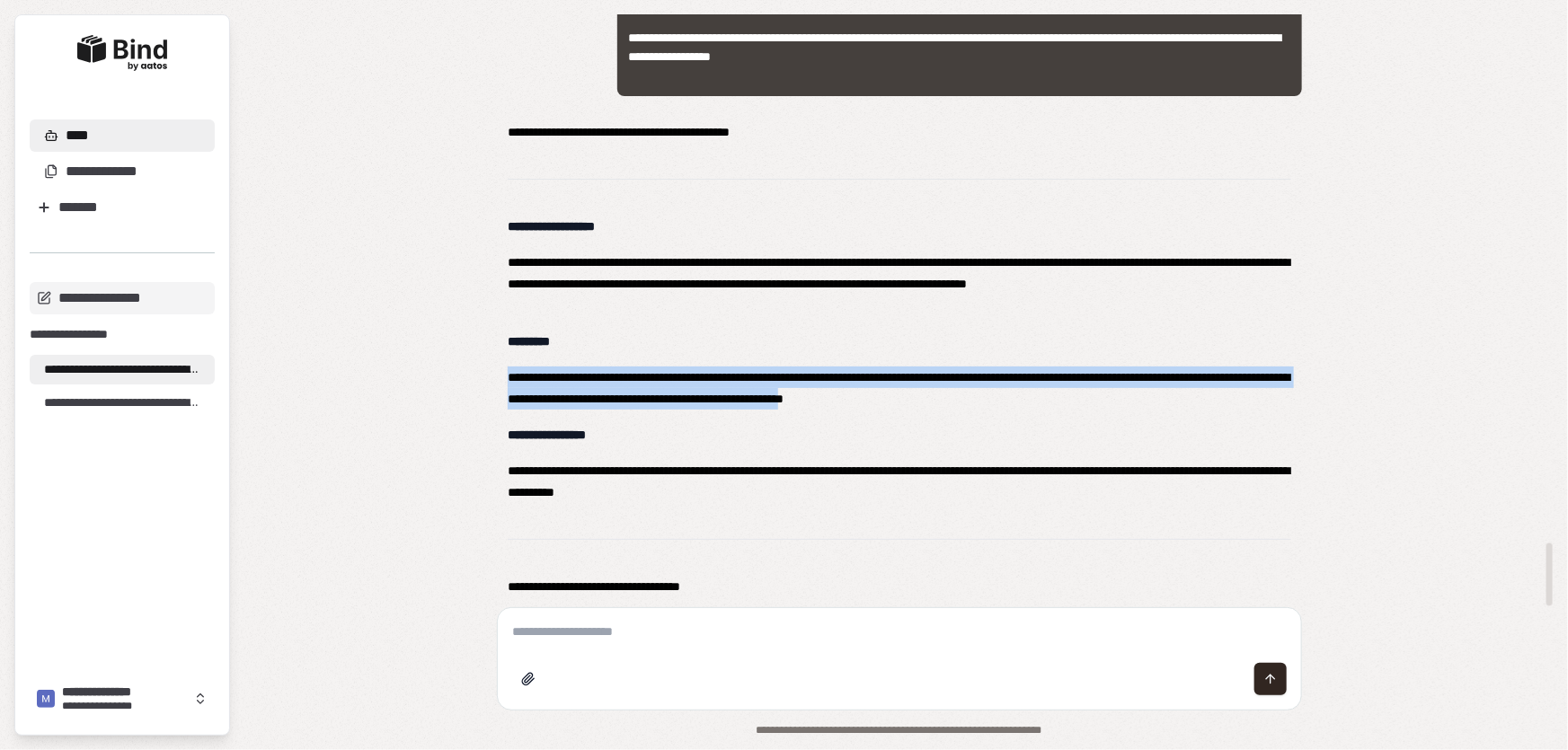 drag, startPoint x: 1032, startPoint y: 401, endPoint x: 500, endPoint y: 377, distance: 532.5411 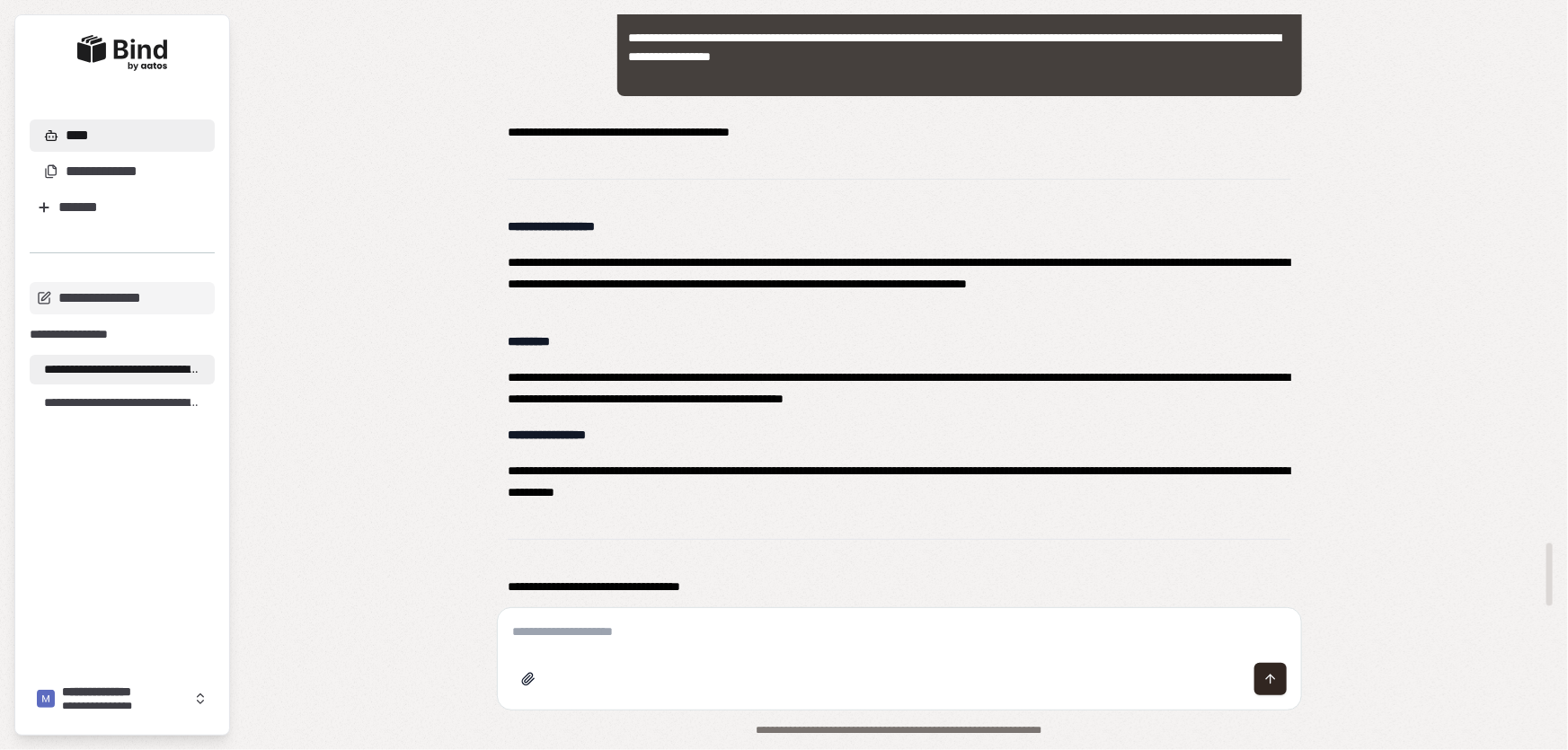 click at bounding box center [899, 631] 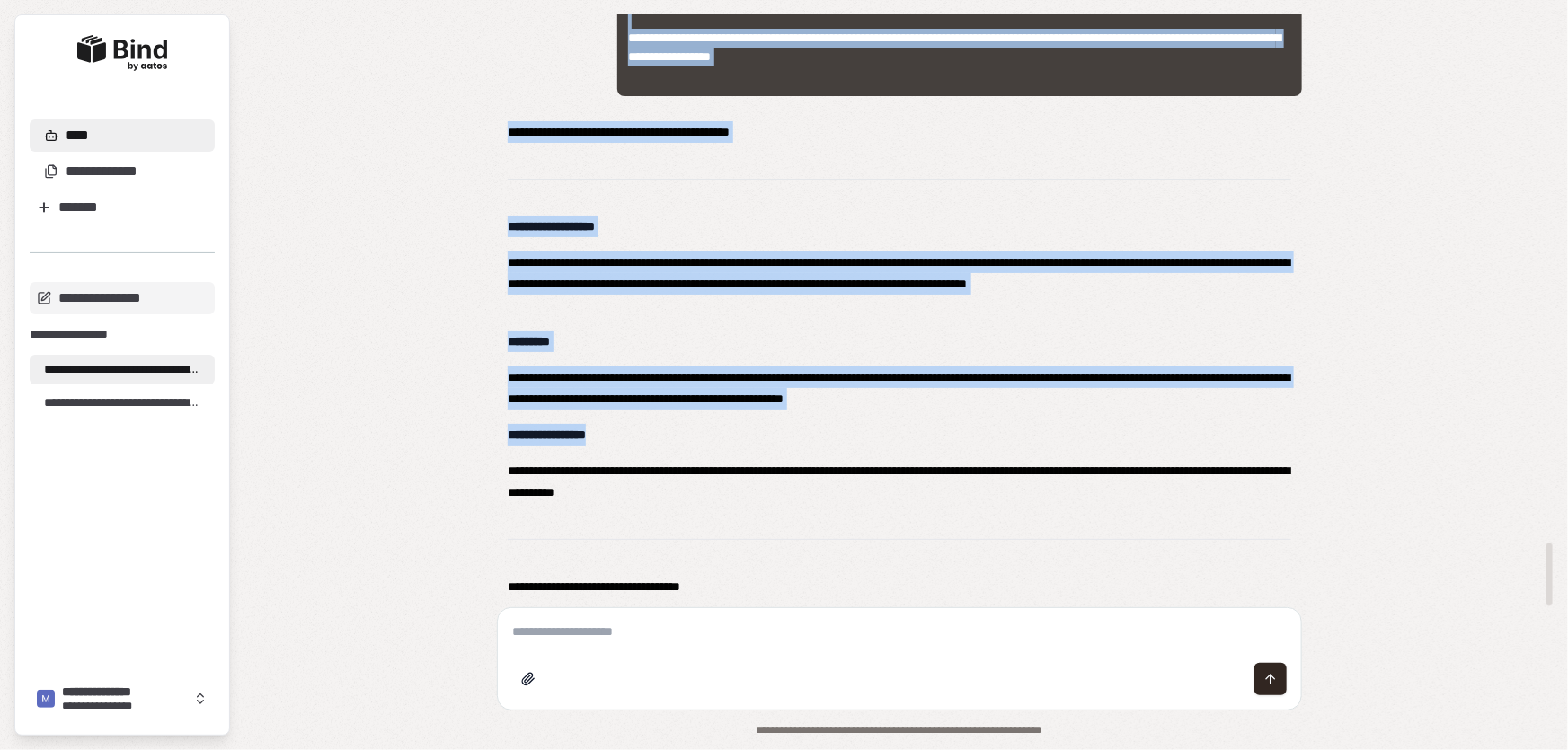 drag, startPoint x: 616, startPoint y: 436, endPoint x: 503, endPoint y: 437, distance: 113.00442 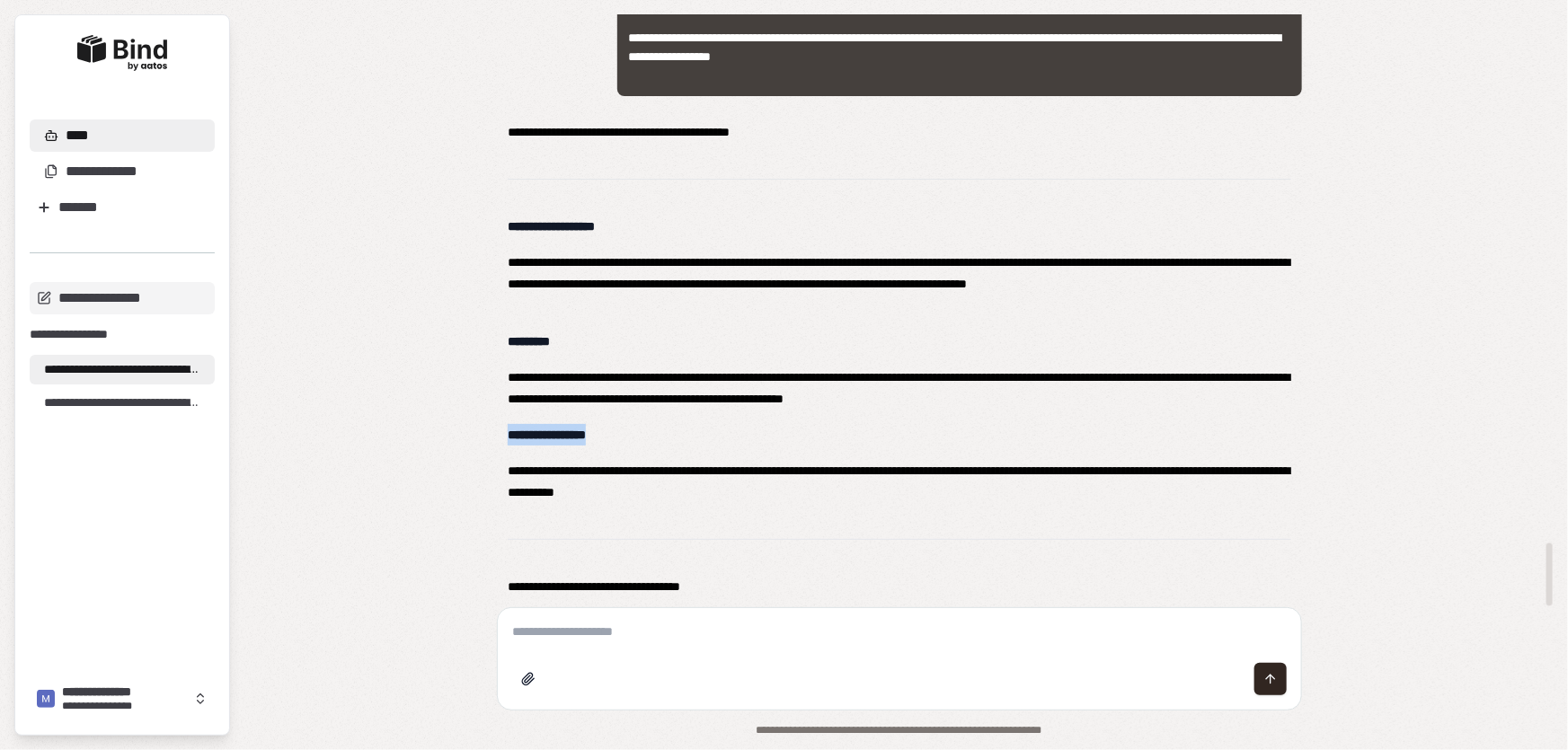 click on "**********" at bounding box center (546, 435) 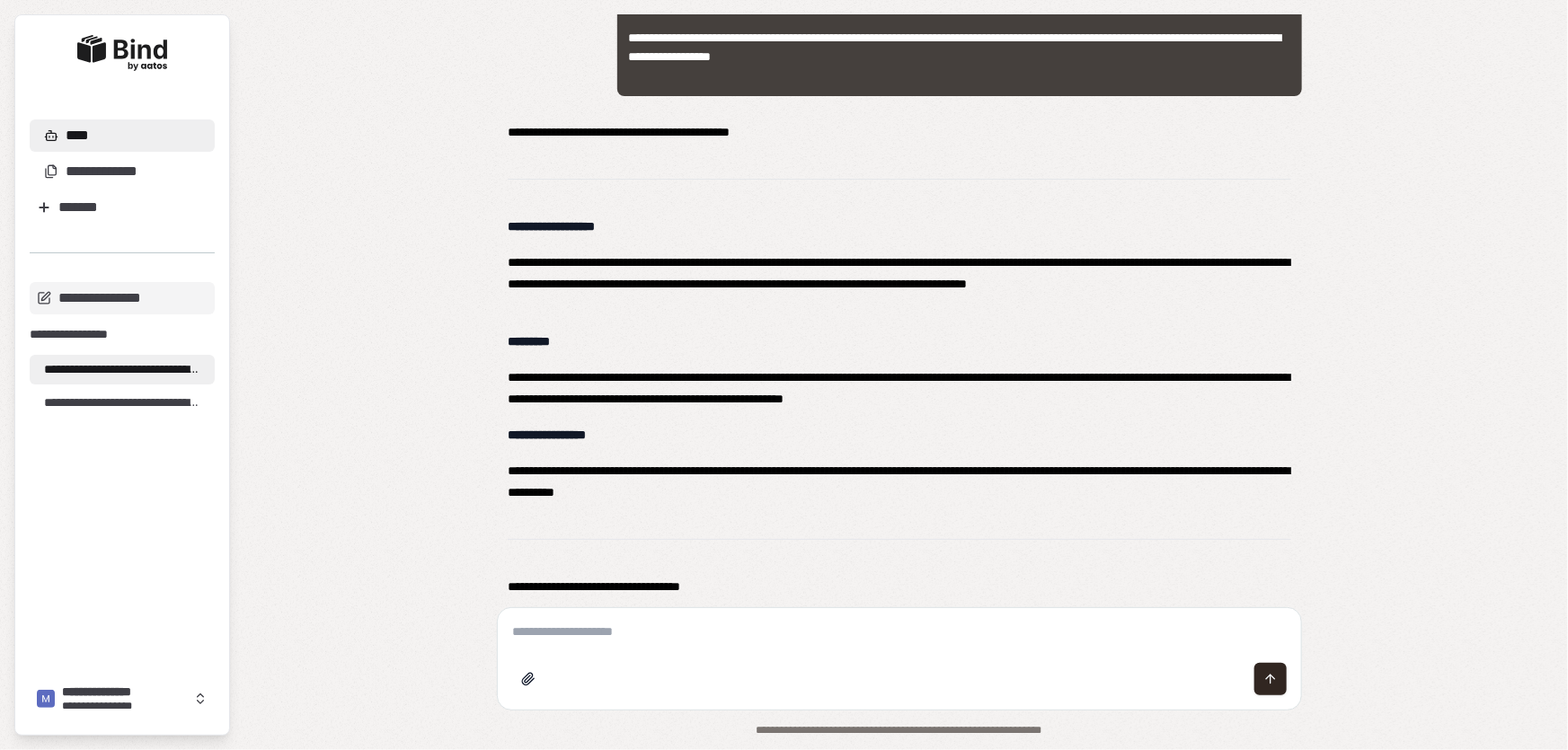 click at bounding box center [899, 631] 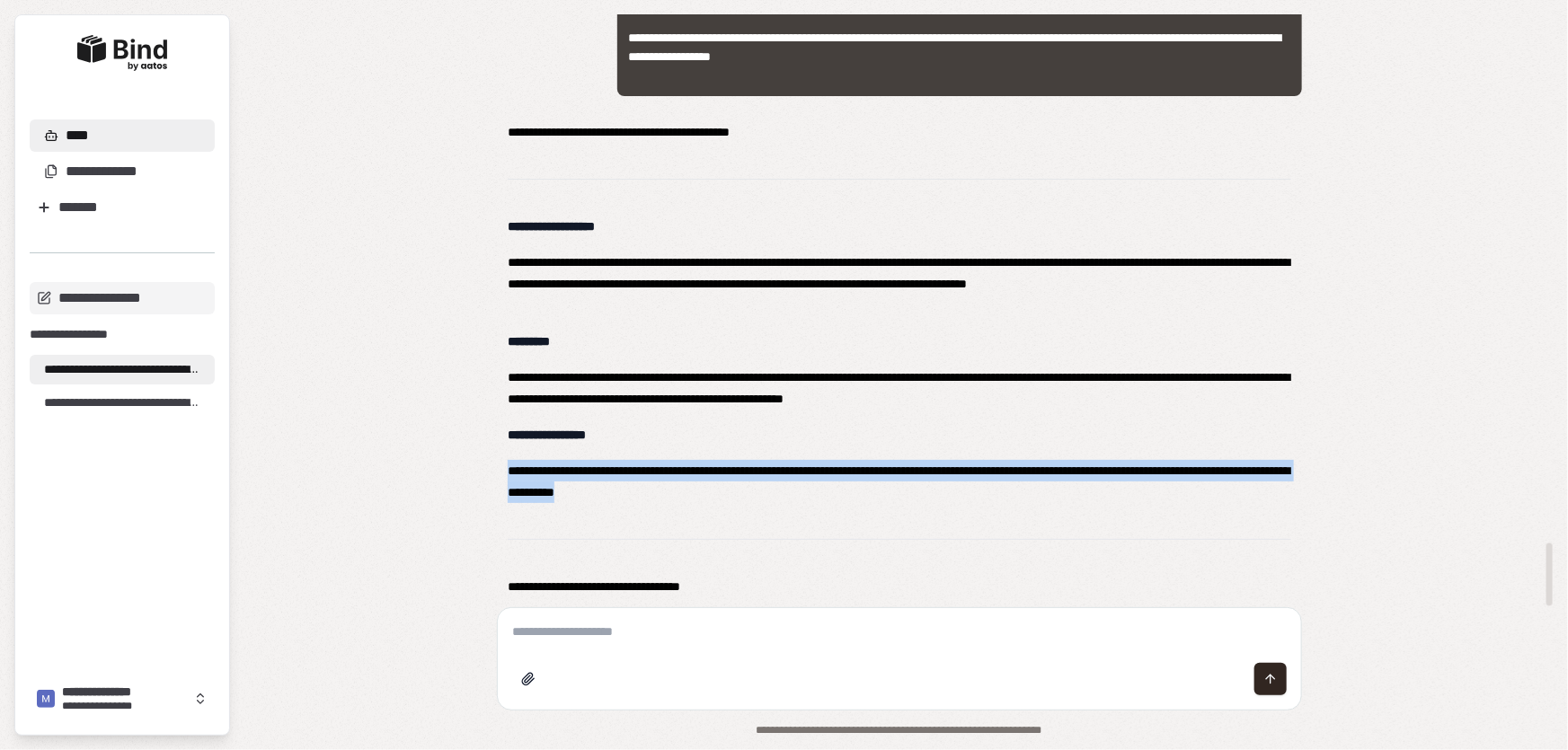 drag, startPoint x: 507, startPoint y: 471, endPoint x: 797, endPoint y: 495, distance: 290.99141 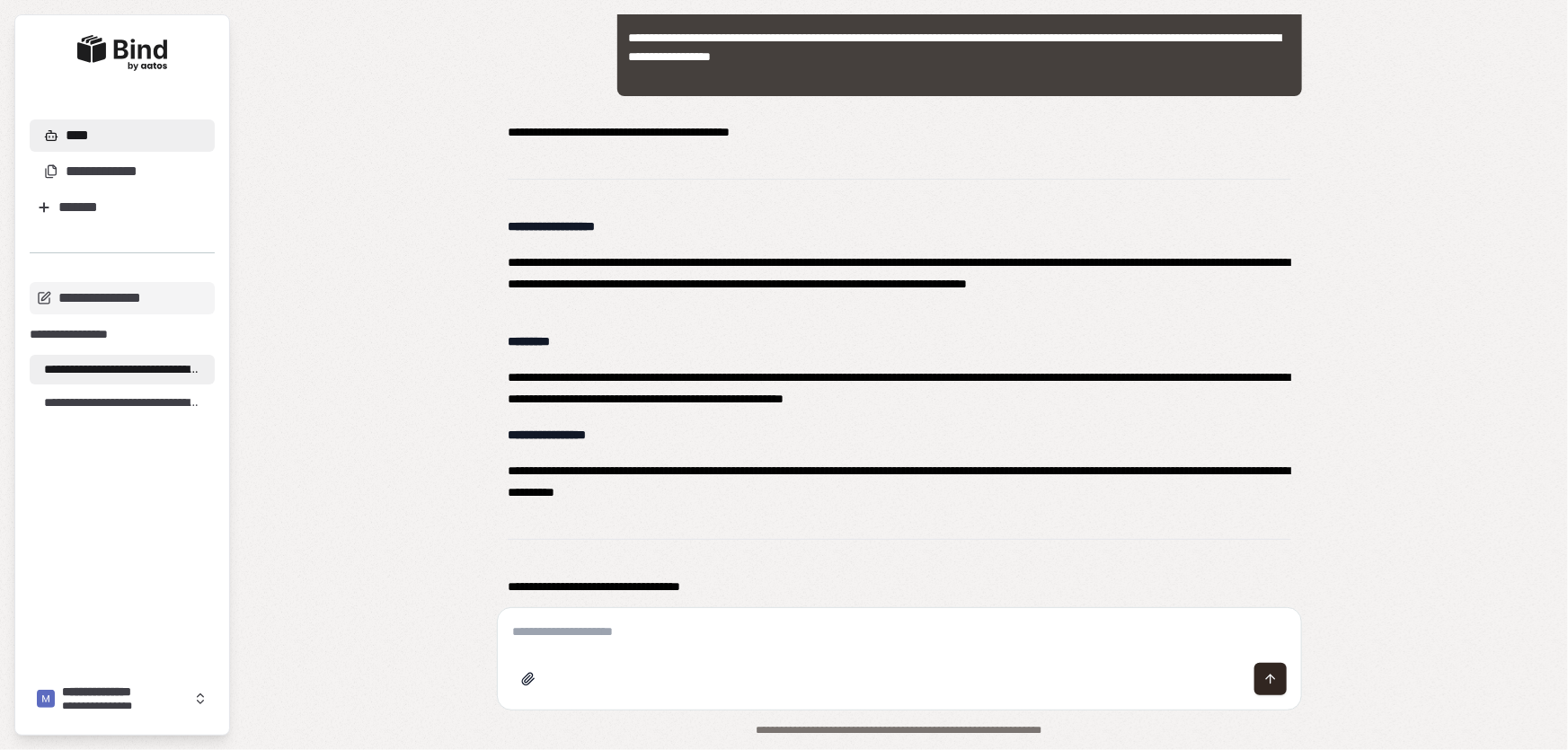 click at bounding box center [899, 631] 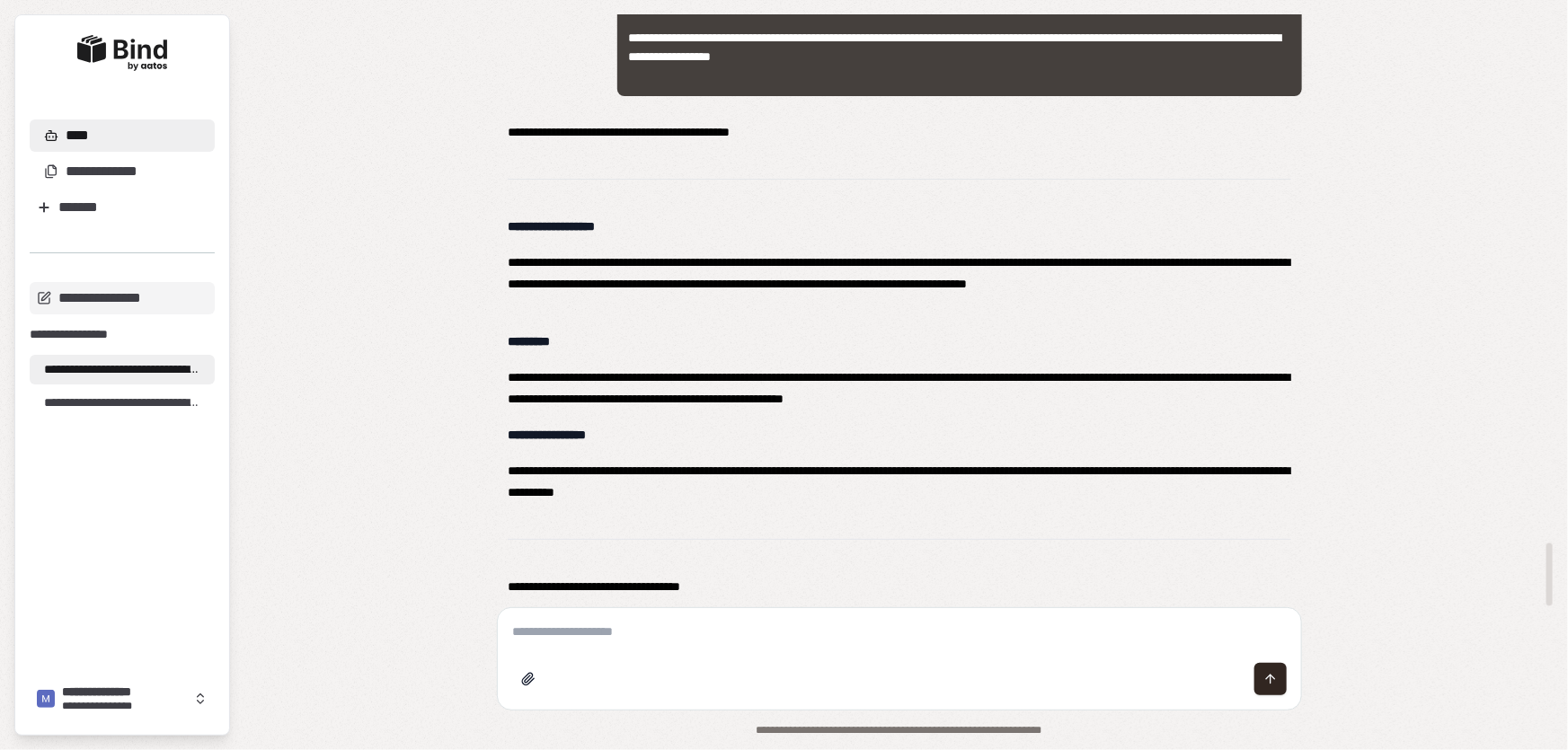 click at bounding box center [899, 631] 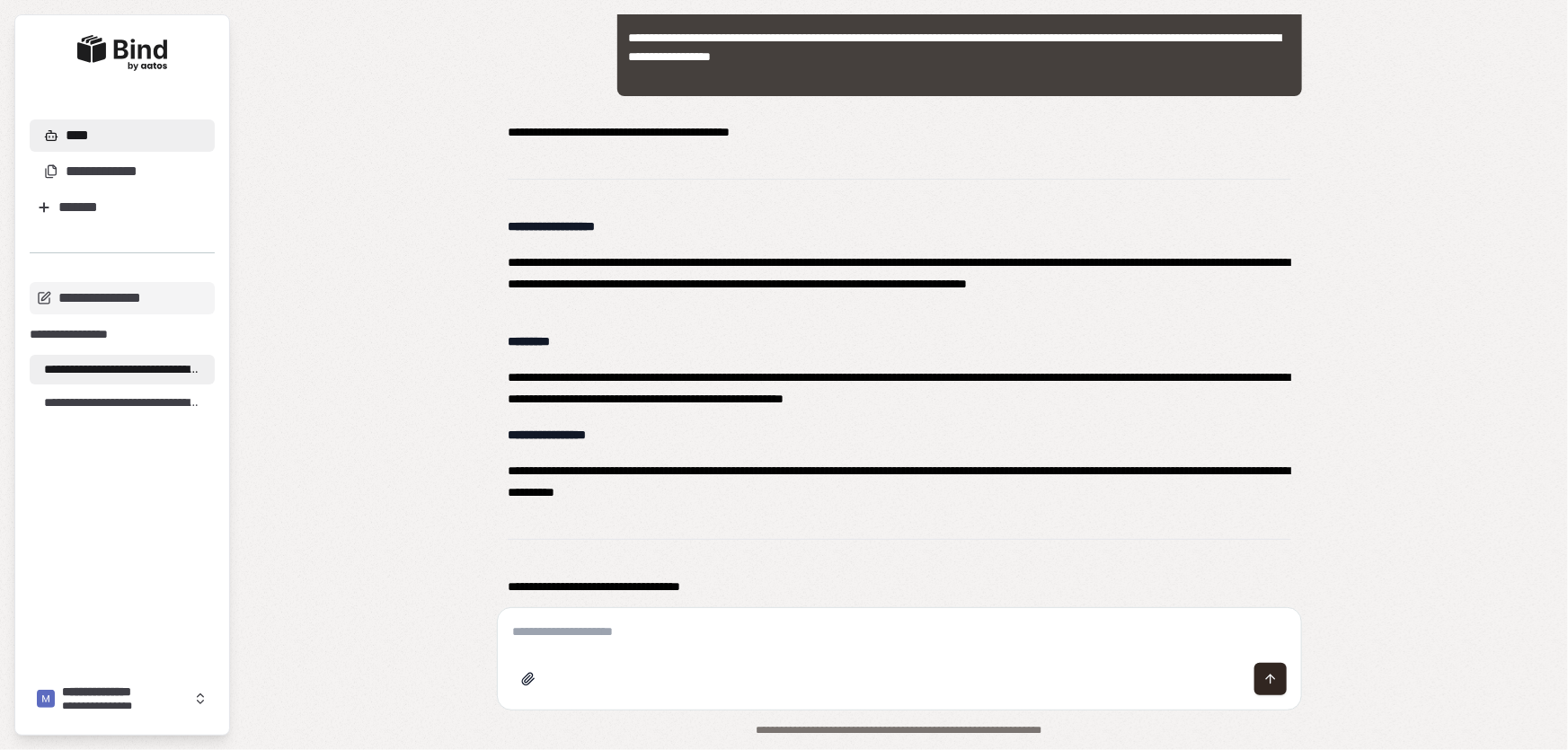 paste on "**********" 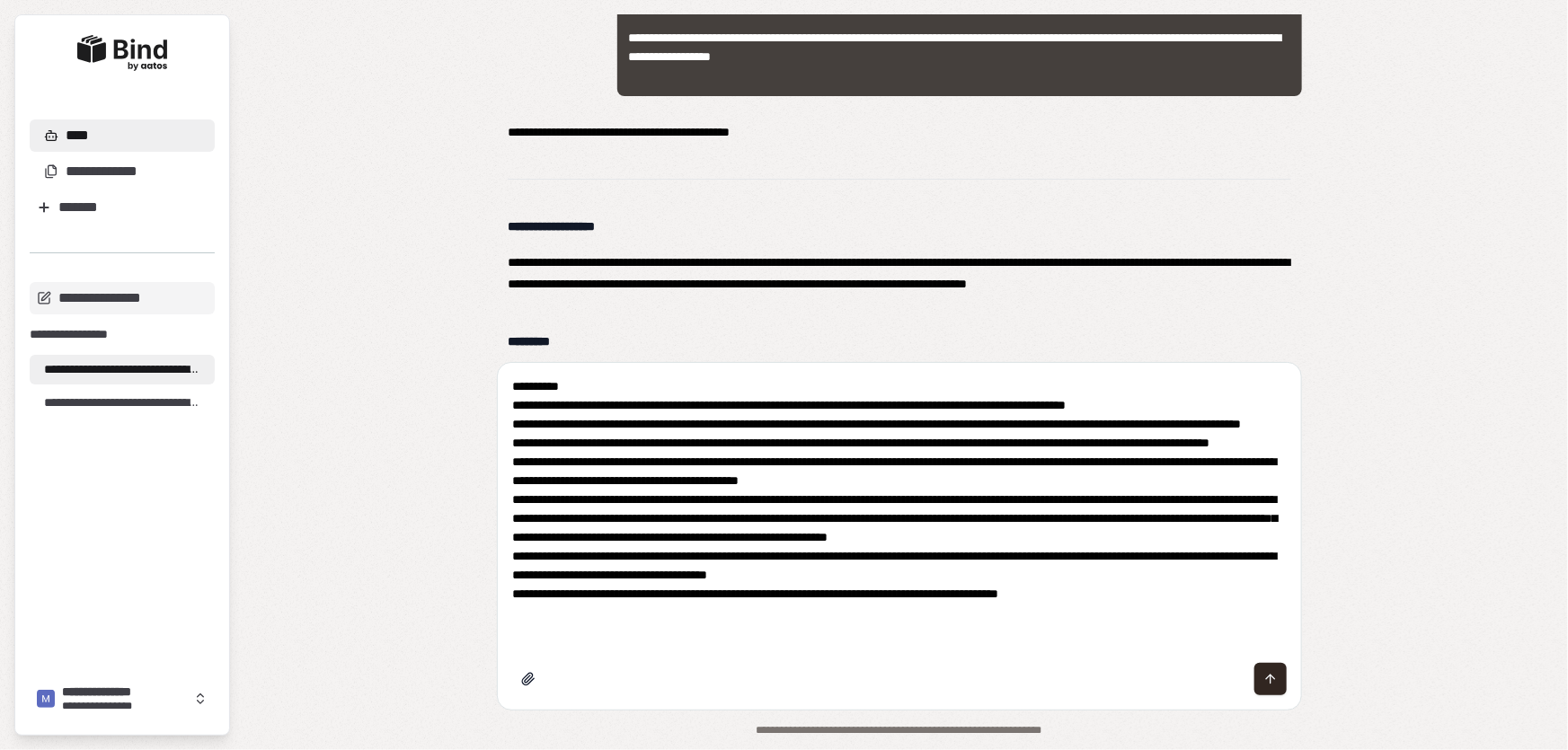 type on "**********" 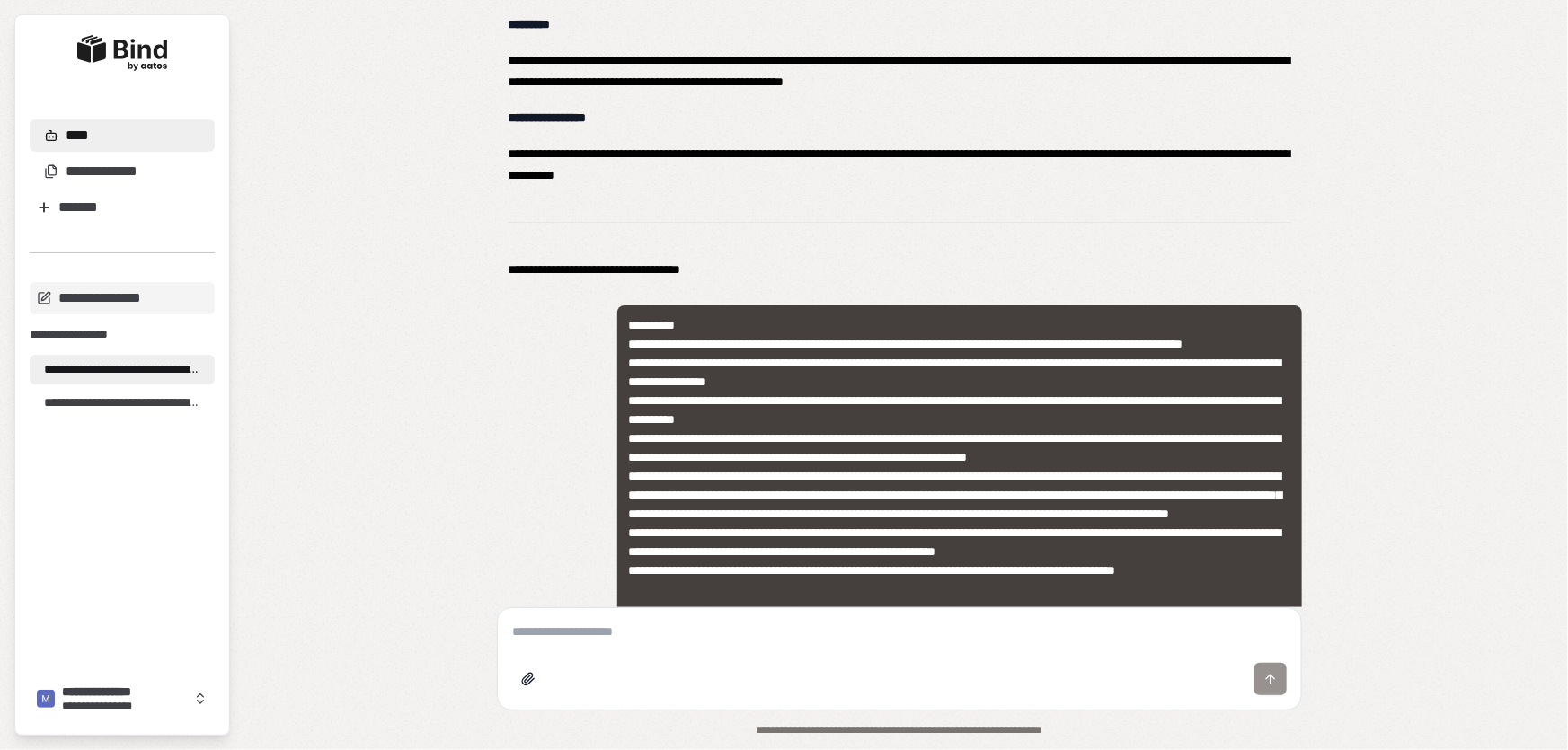 scroll, scrollTop: 5539, scrollLeft: 0, axis: vertical 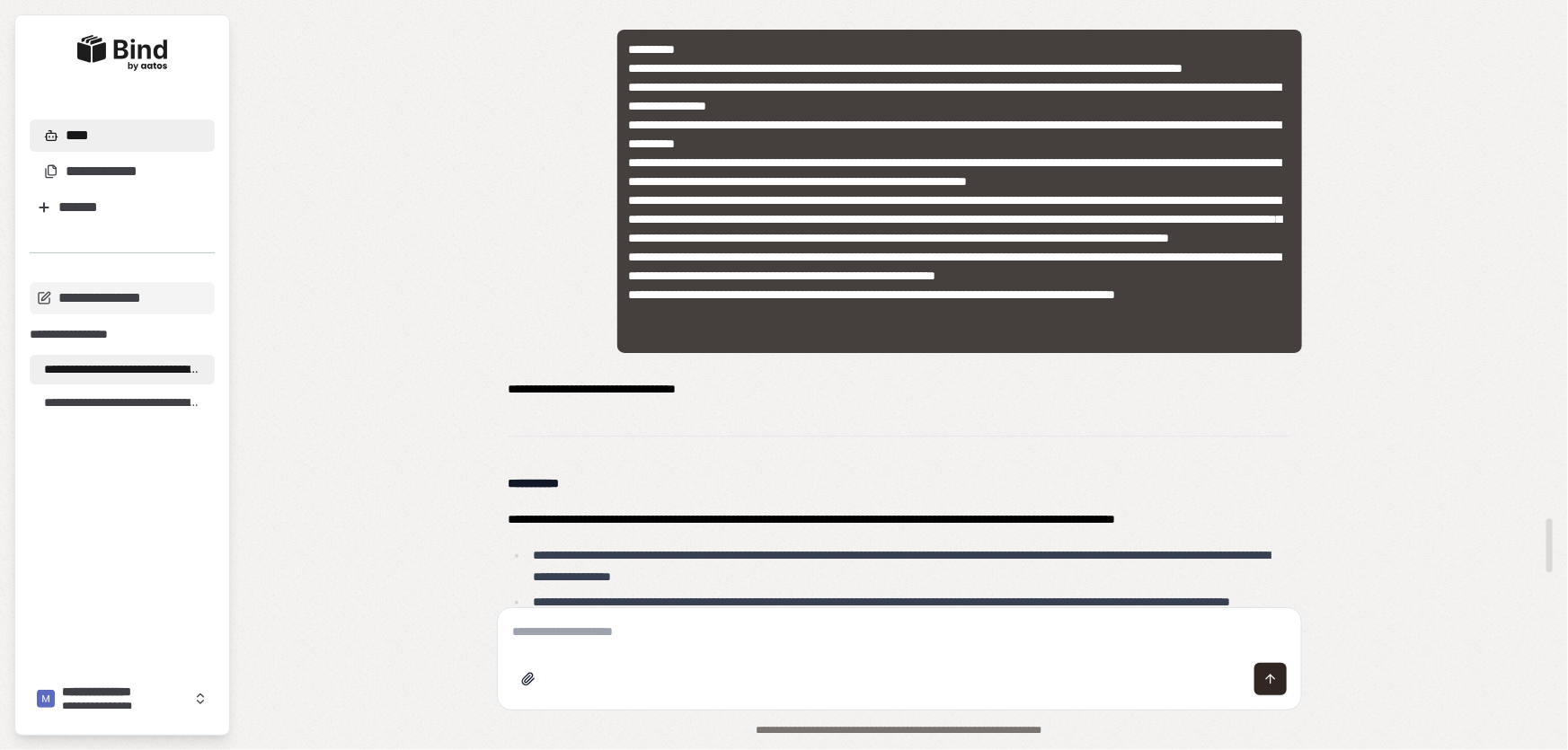 click on "**********" at bounding box center (533, 483) 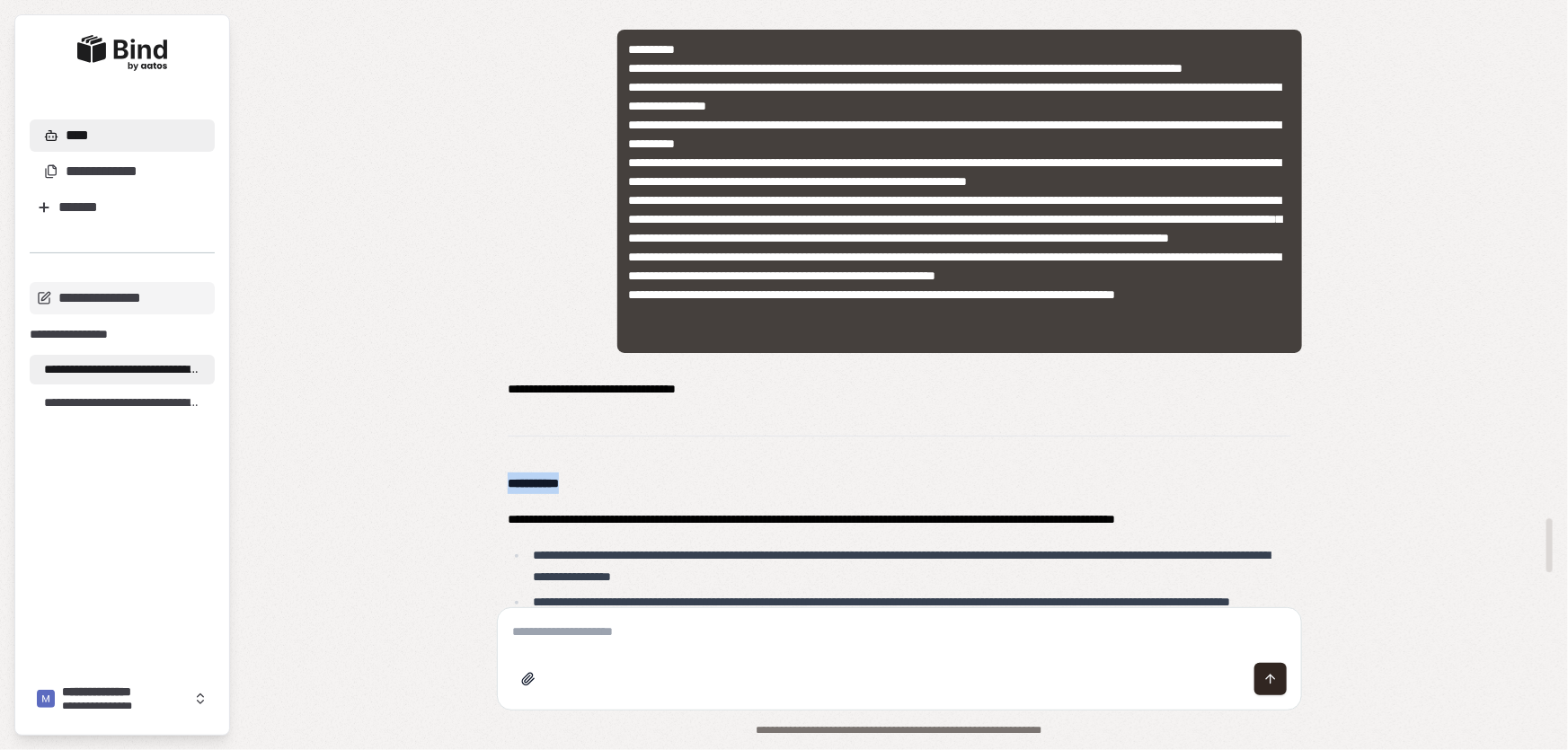 drag, startPoint x: 507, startPoint y: 485, endPoint x: 631, endPoint y: 490, distance: 124.10077 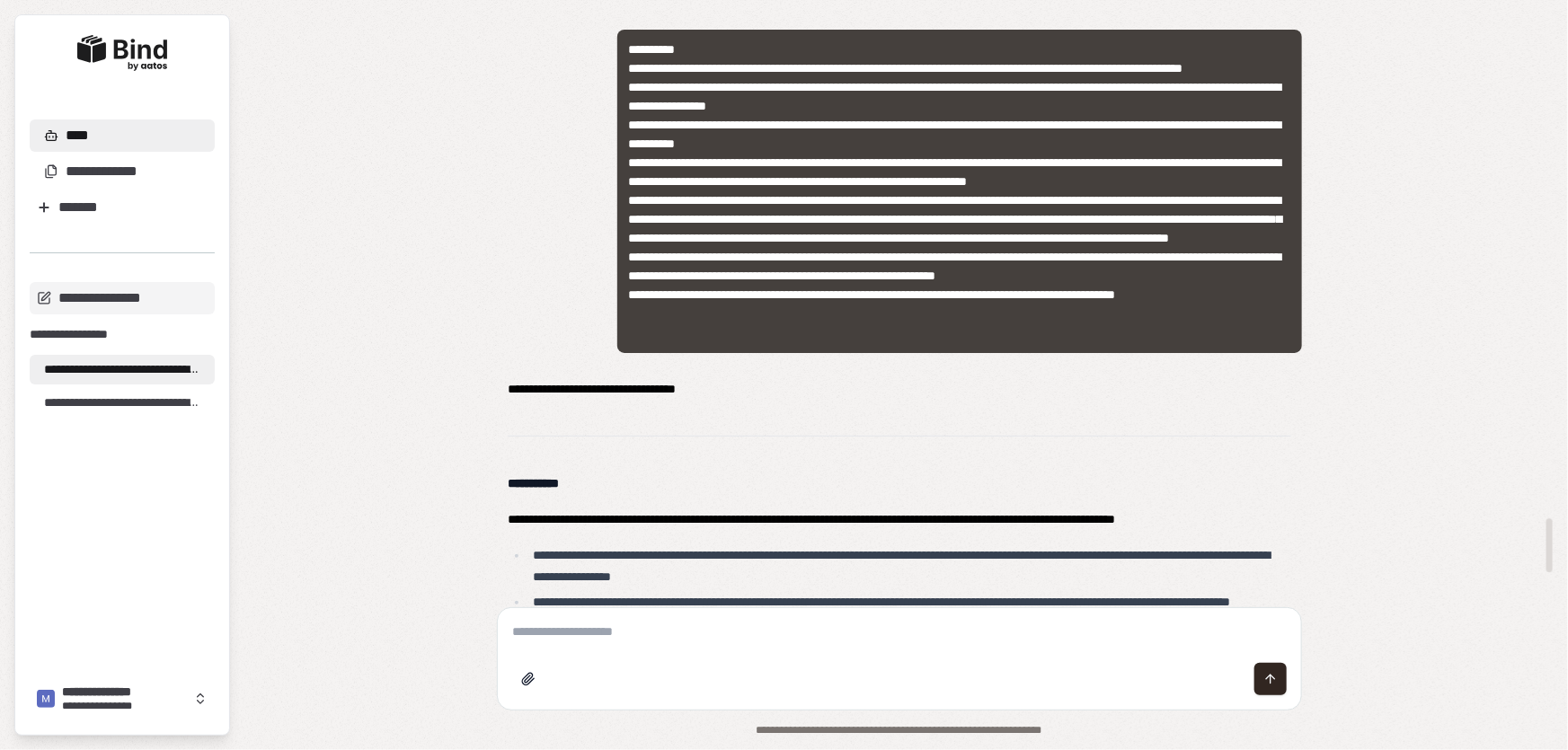 click at bounding box center [899, 631] 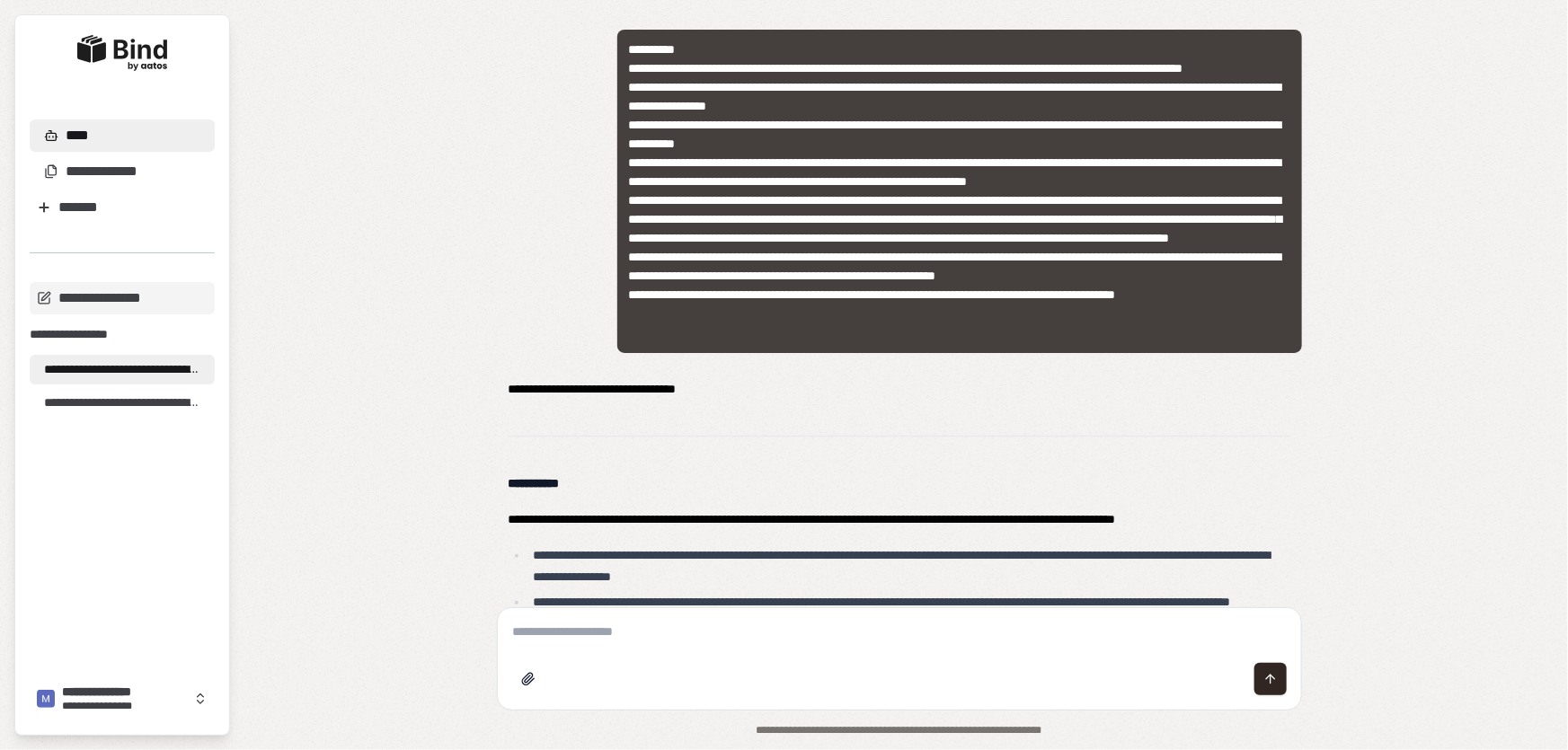 paste on "**********" 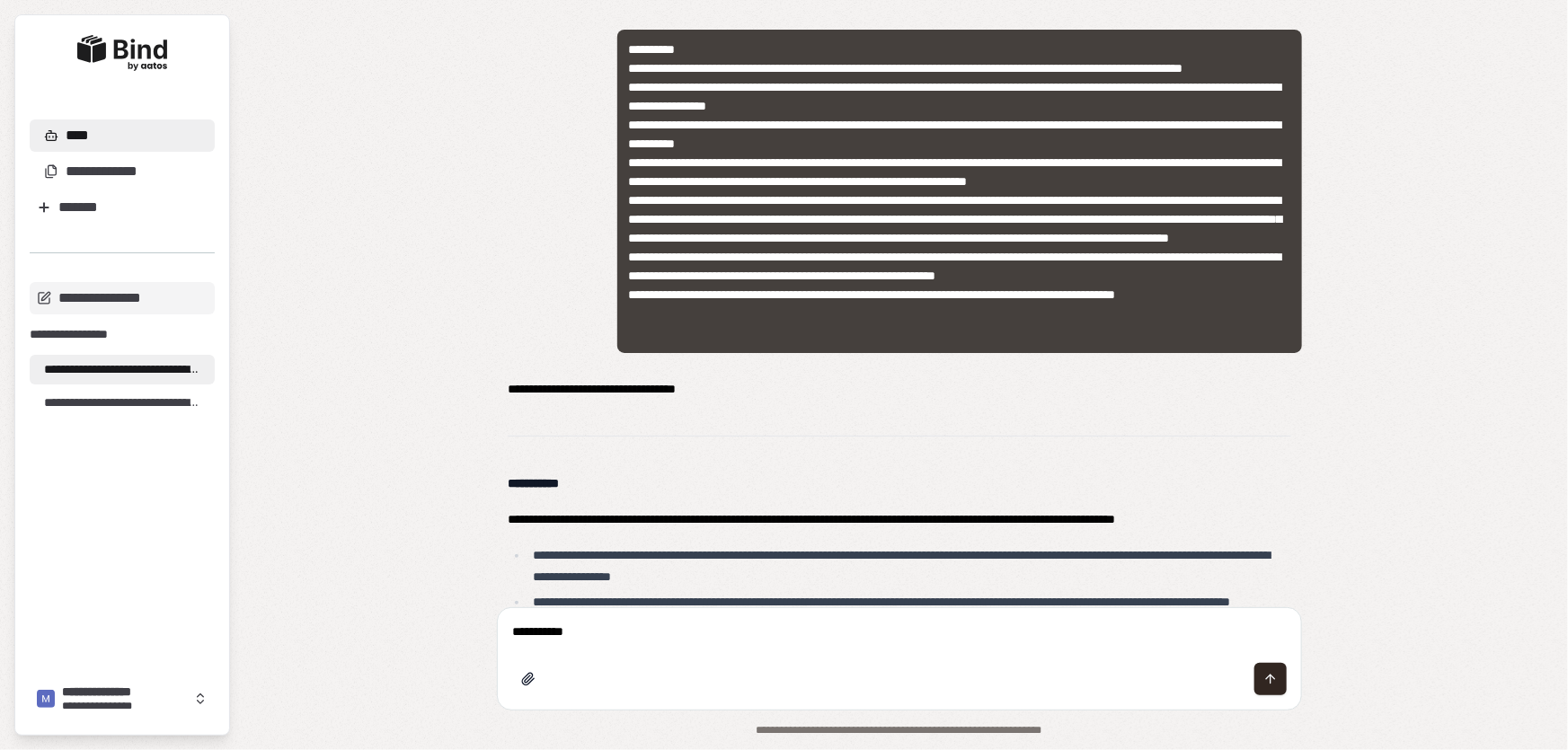 drag, startPoint x: 665, startPoint y: 627, endPoint x: 239, endPoint y: 625, distance: 426.0047 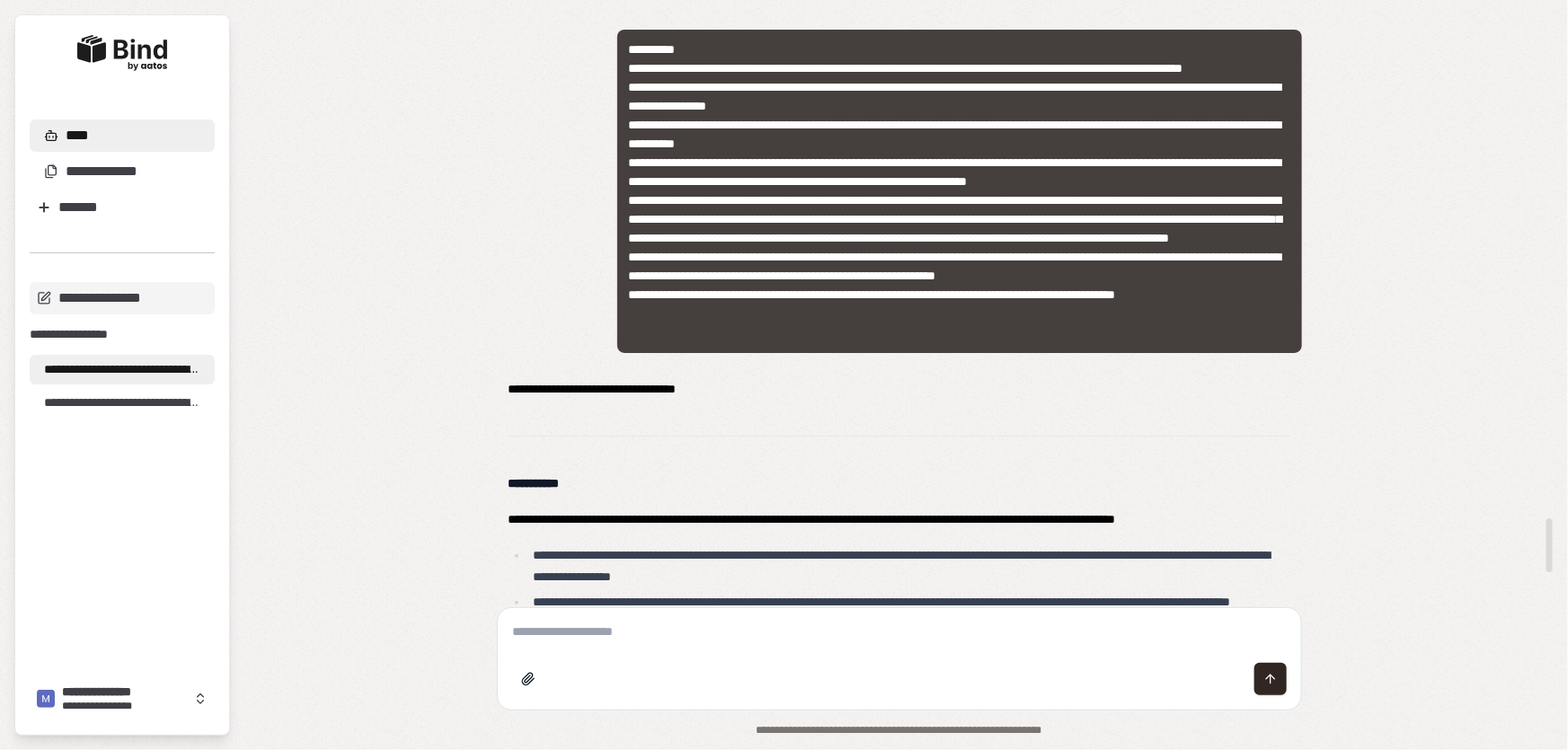 drag, startPoint x: 651, startPoint y: 539, endPoint x: 642, endPoint y: 539, distance: 9 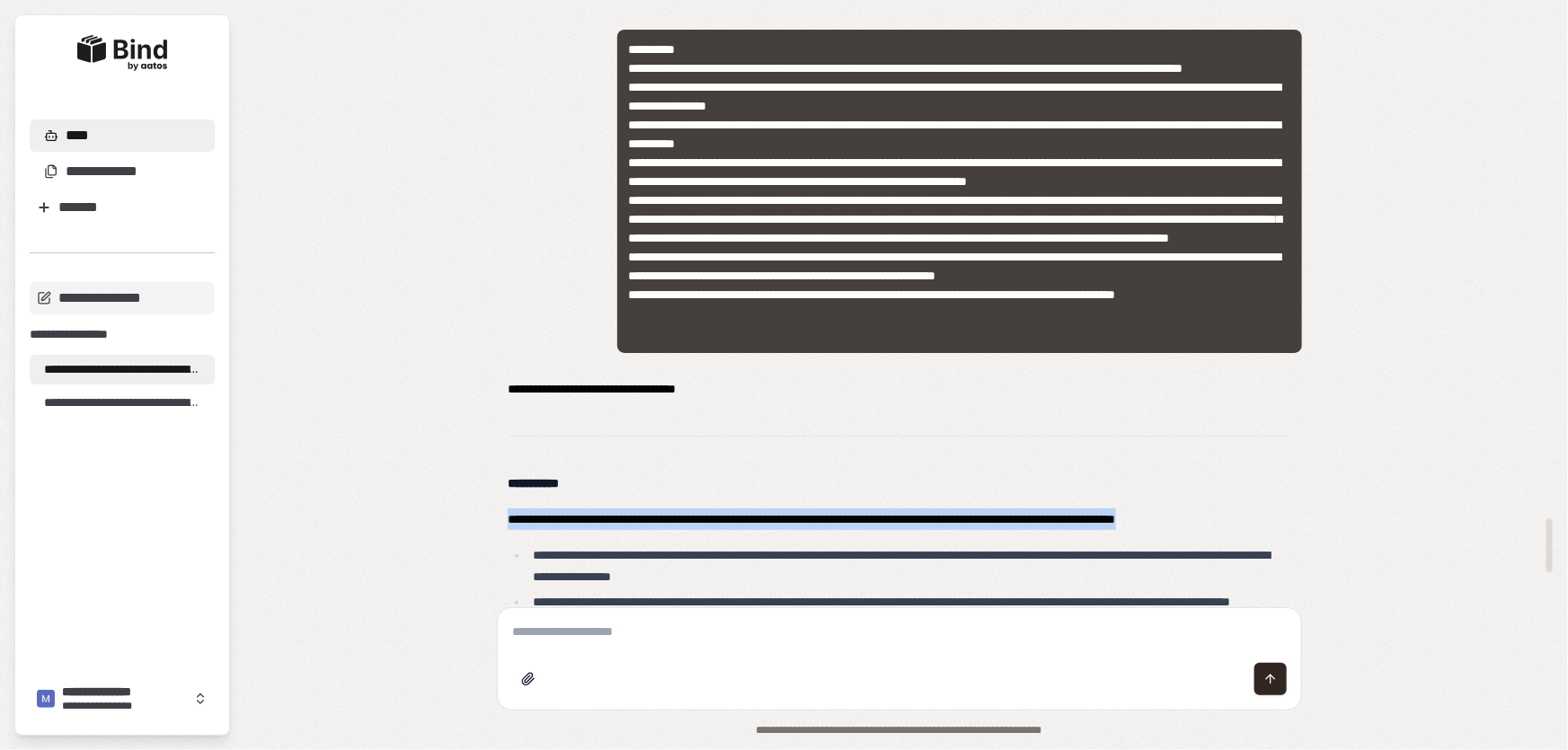 drag, startPoint x: 503, startPoint y: 516, endPoint x: 1294, endPoint y: 507, distance: 791.0512 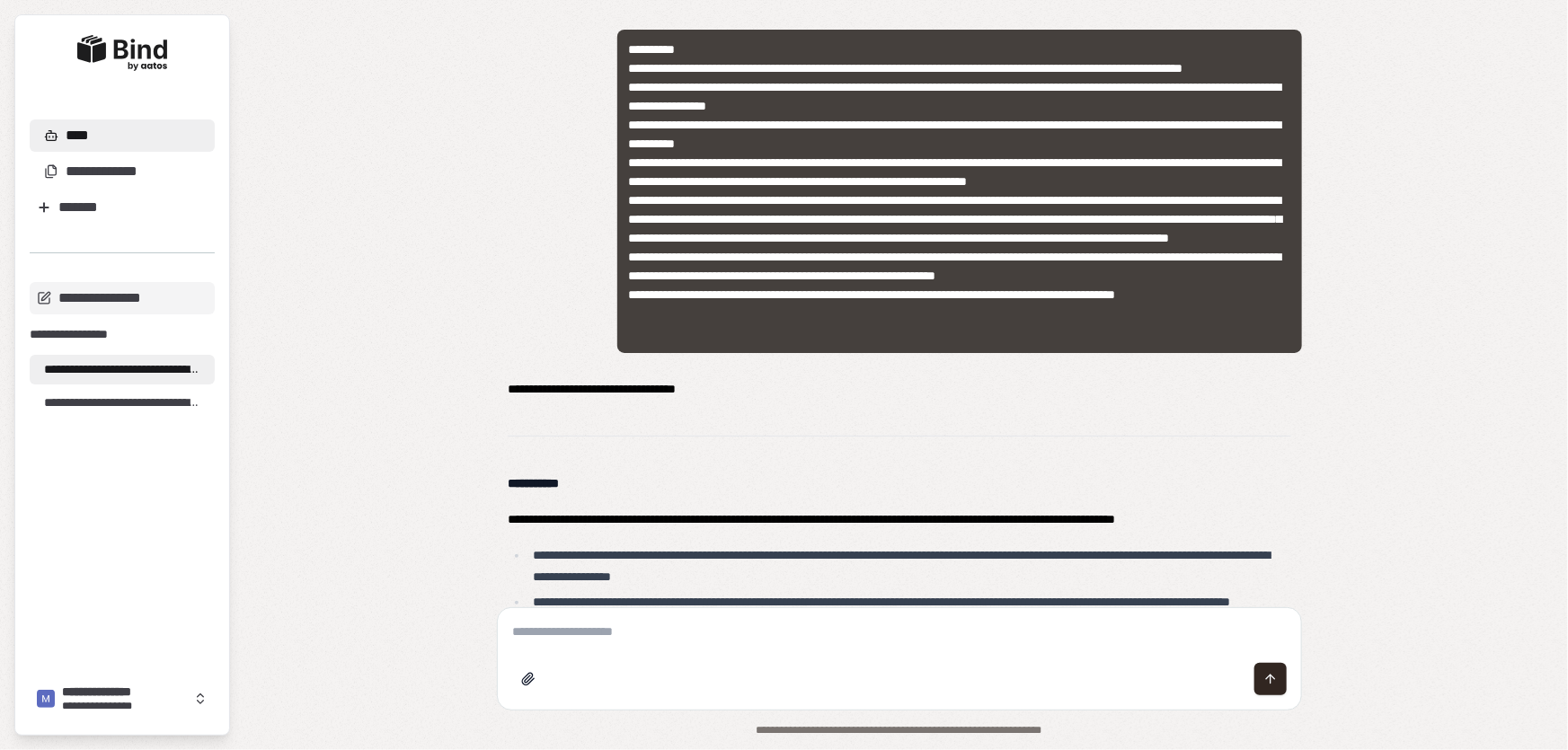 click at bounding box center [899, 631] 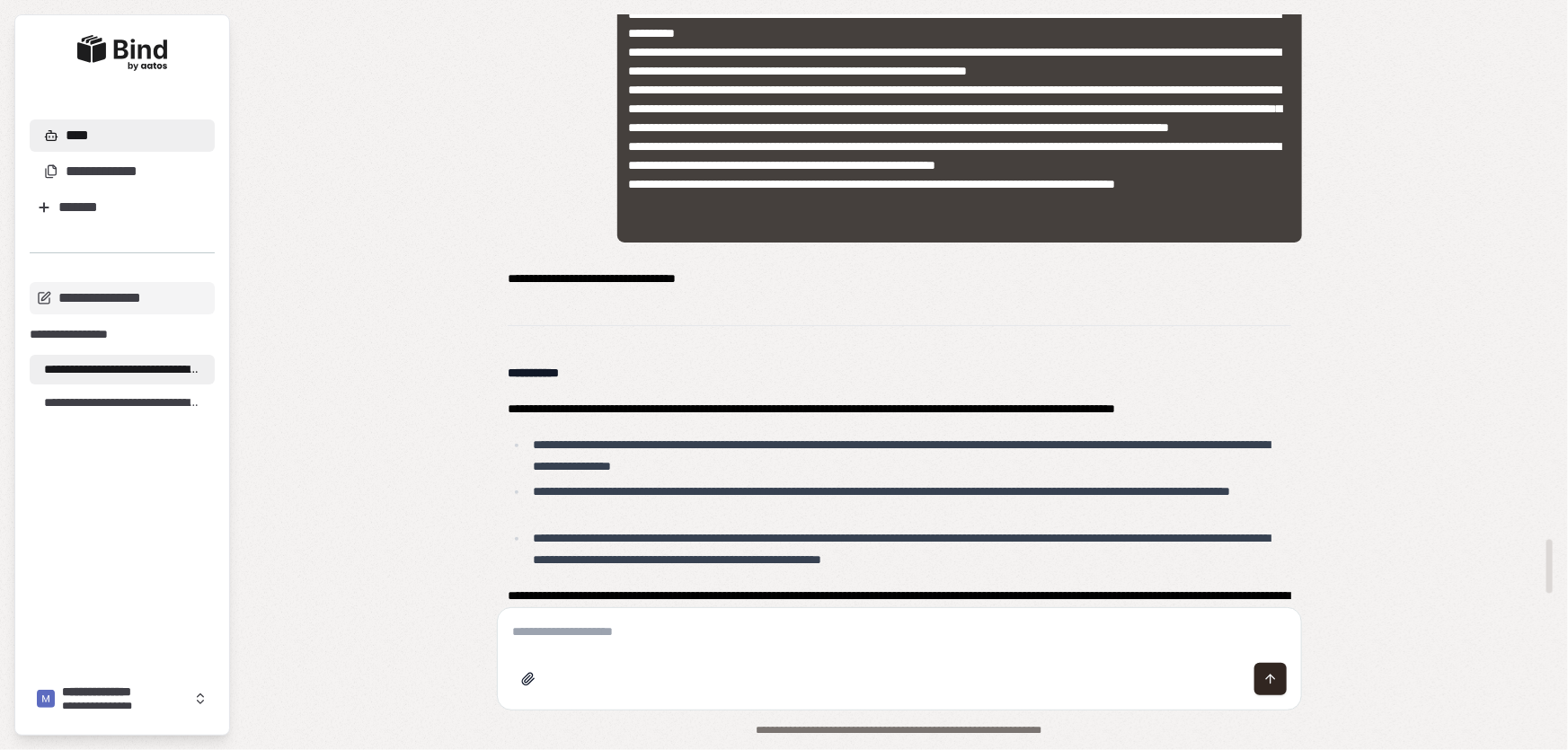 scroll, scrollTop: 5784, scrollLeft: 0, axis: vertical 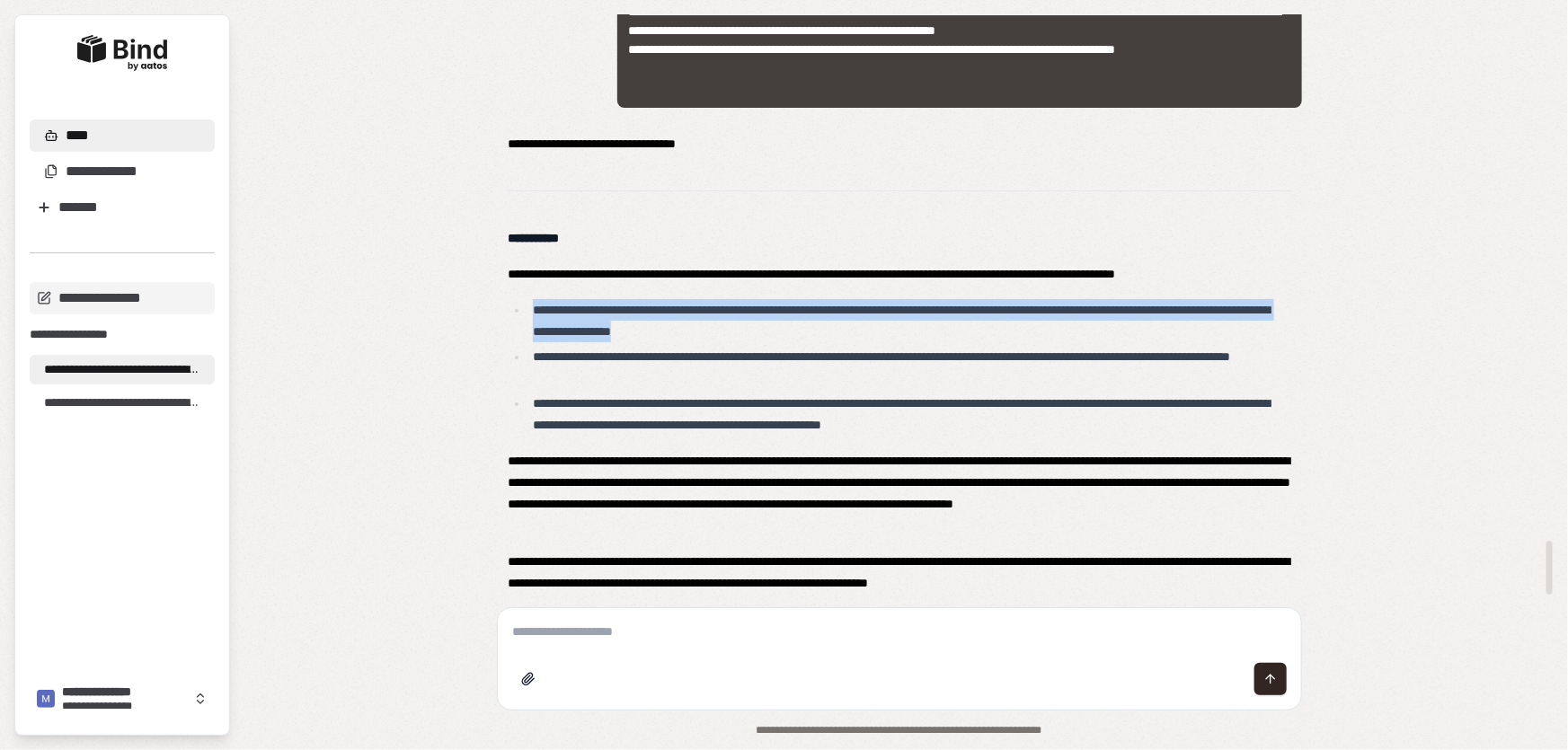 drag, startPoint x: 531, startPoint y: 308, endPoint x: 856, endPoint y: 332, distance: 325.88495 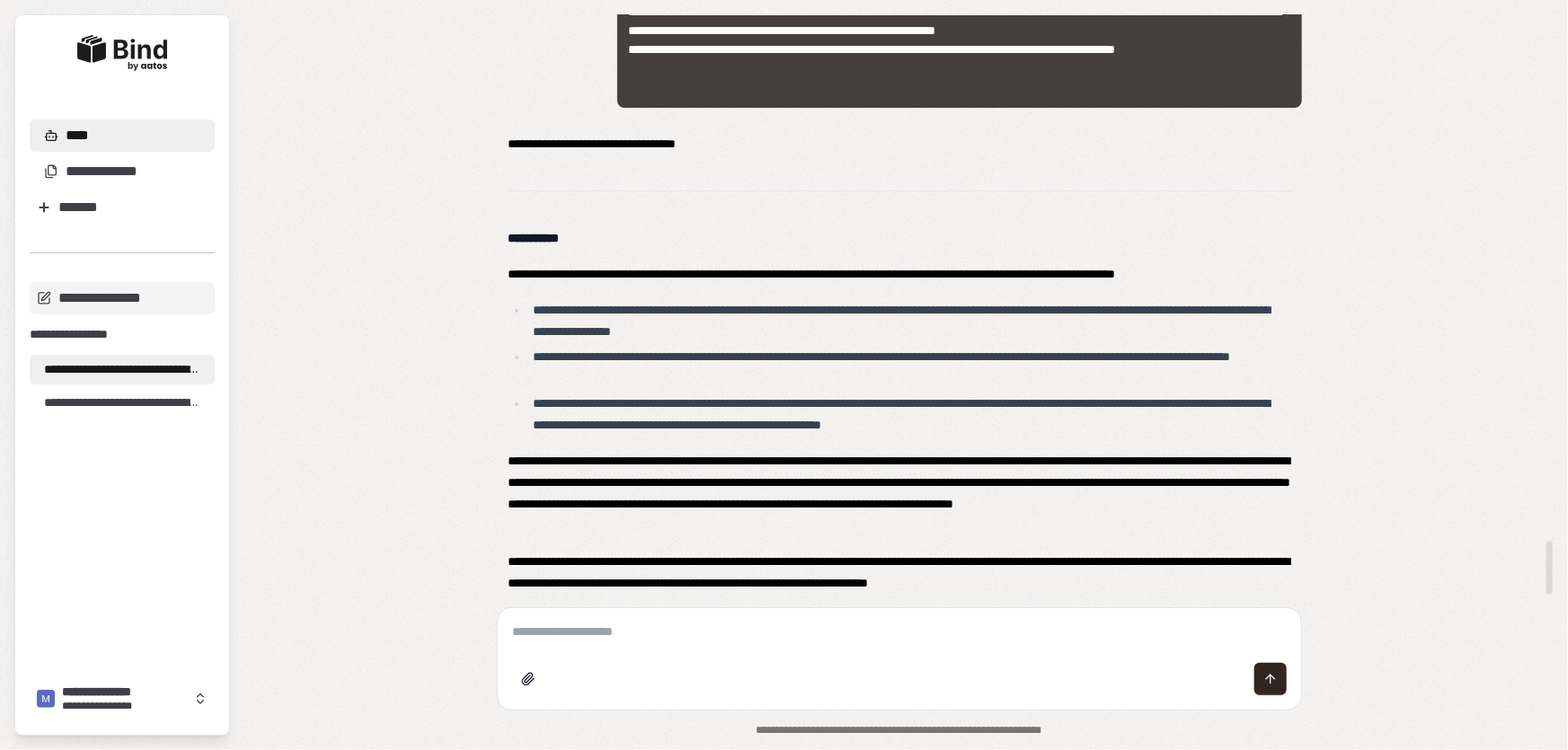 click at bounding box center (899, 631) 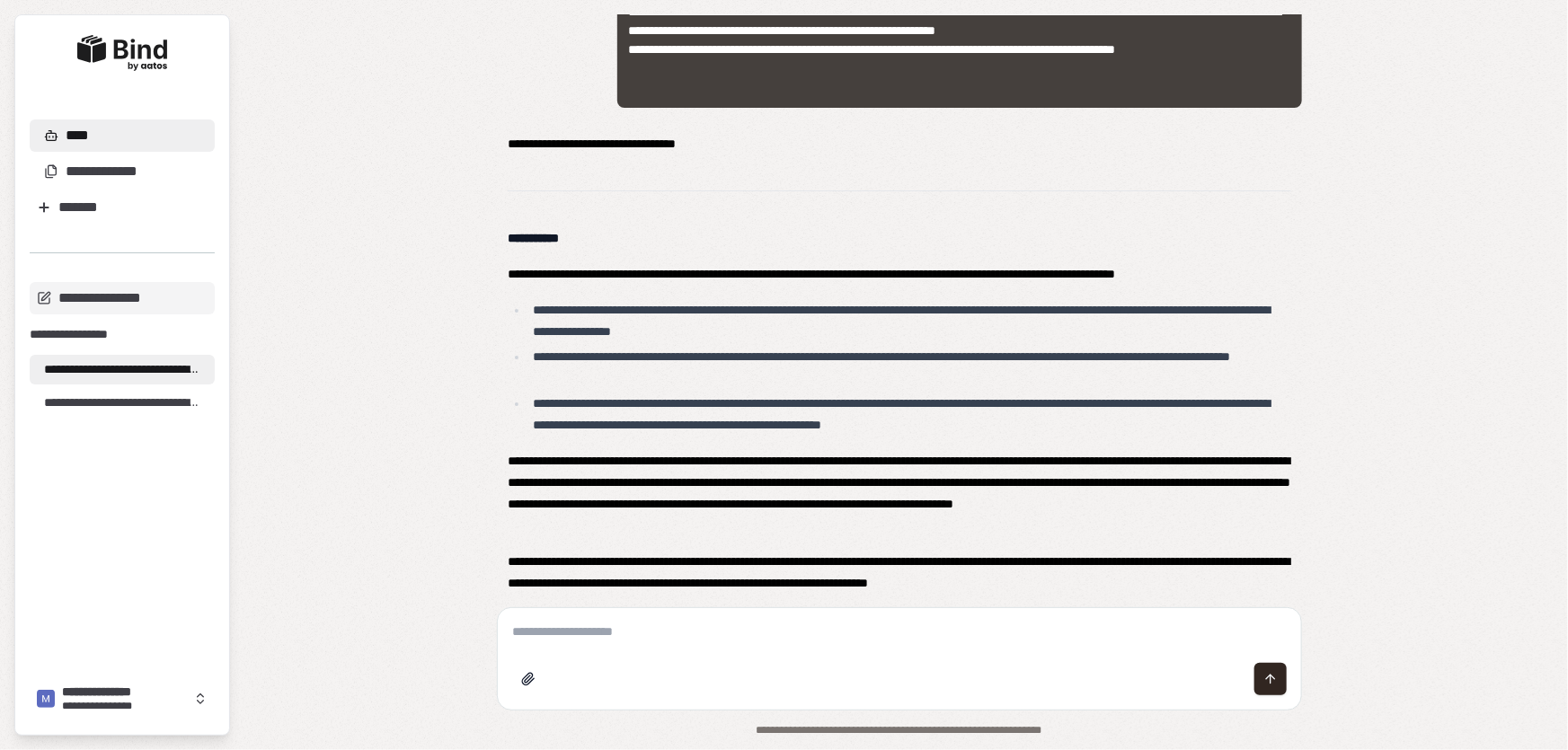 paste on "**********" 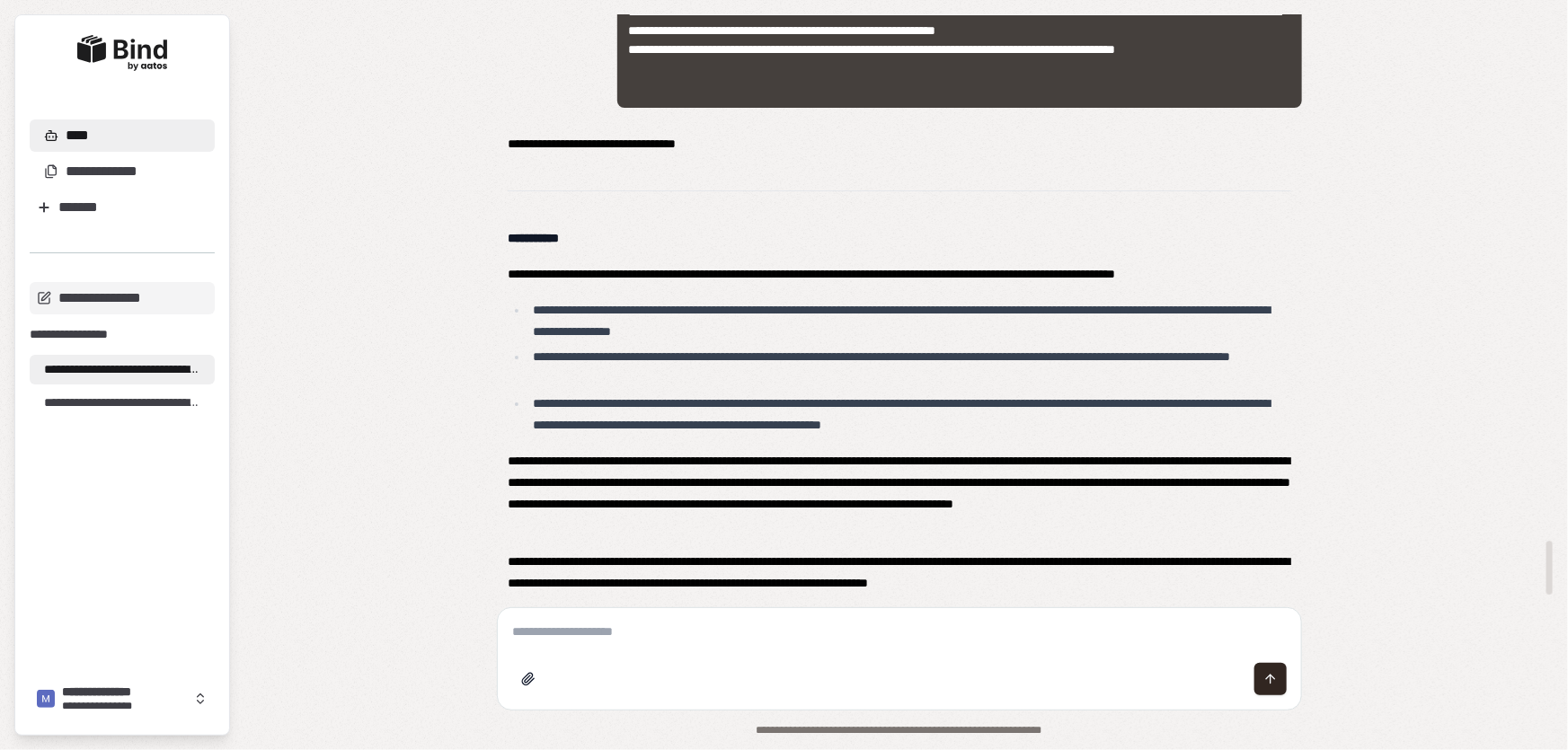 click on "**********" at bounding box center (909, 414) 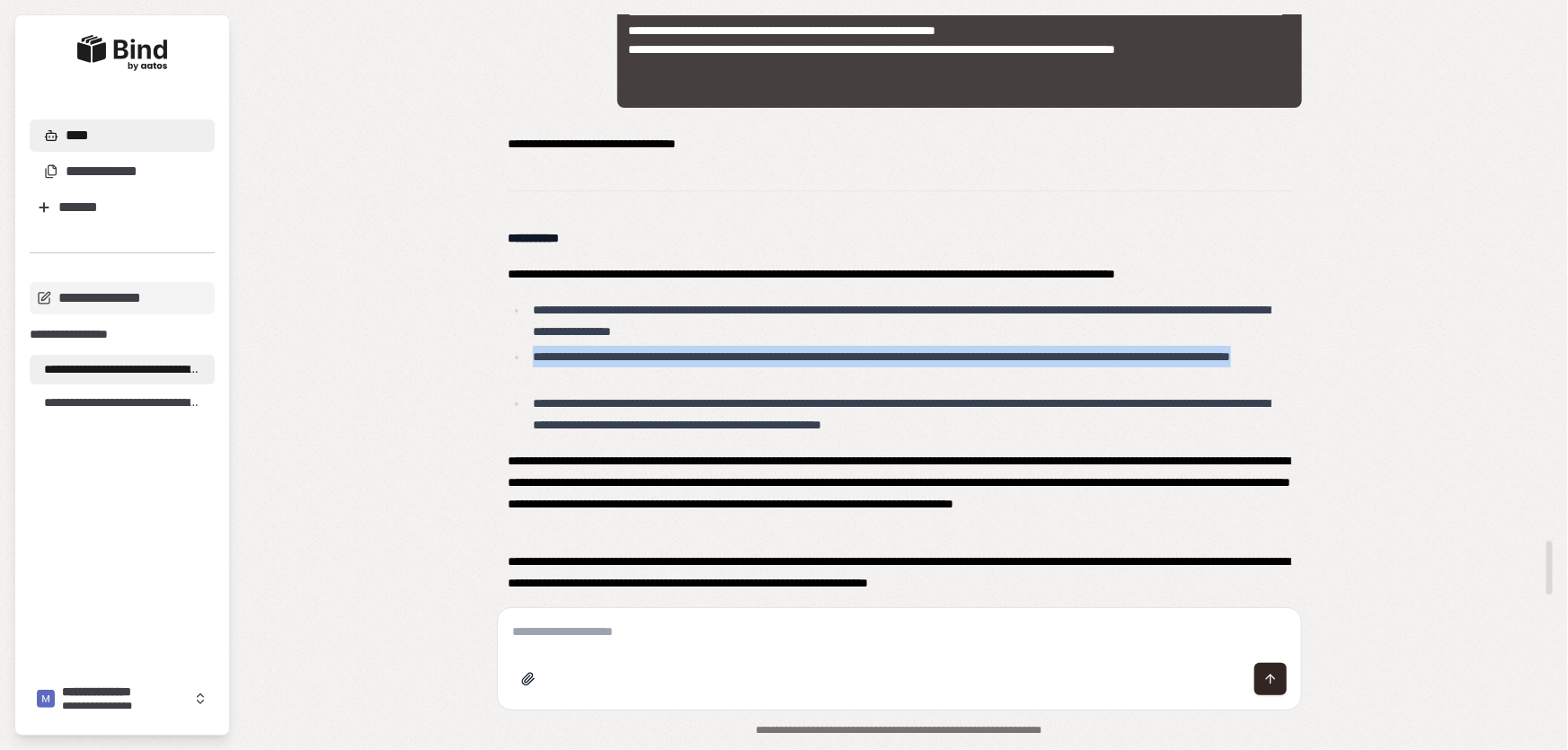 drag, startPoint x: 534, startPoint y: 354, endPoint x: 705, endPoint y: 377, distance: 172.5399 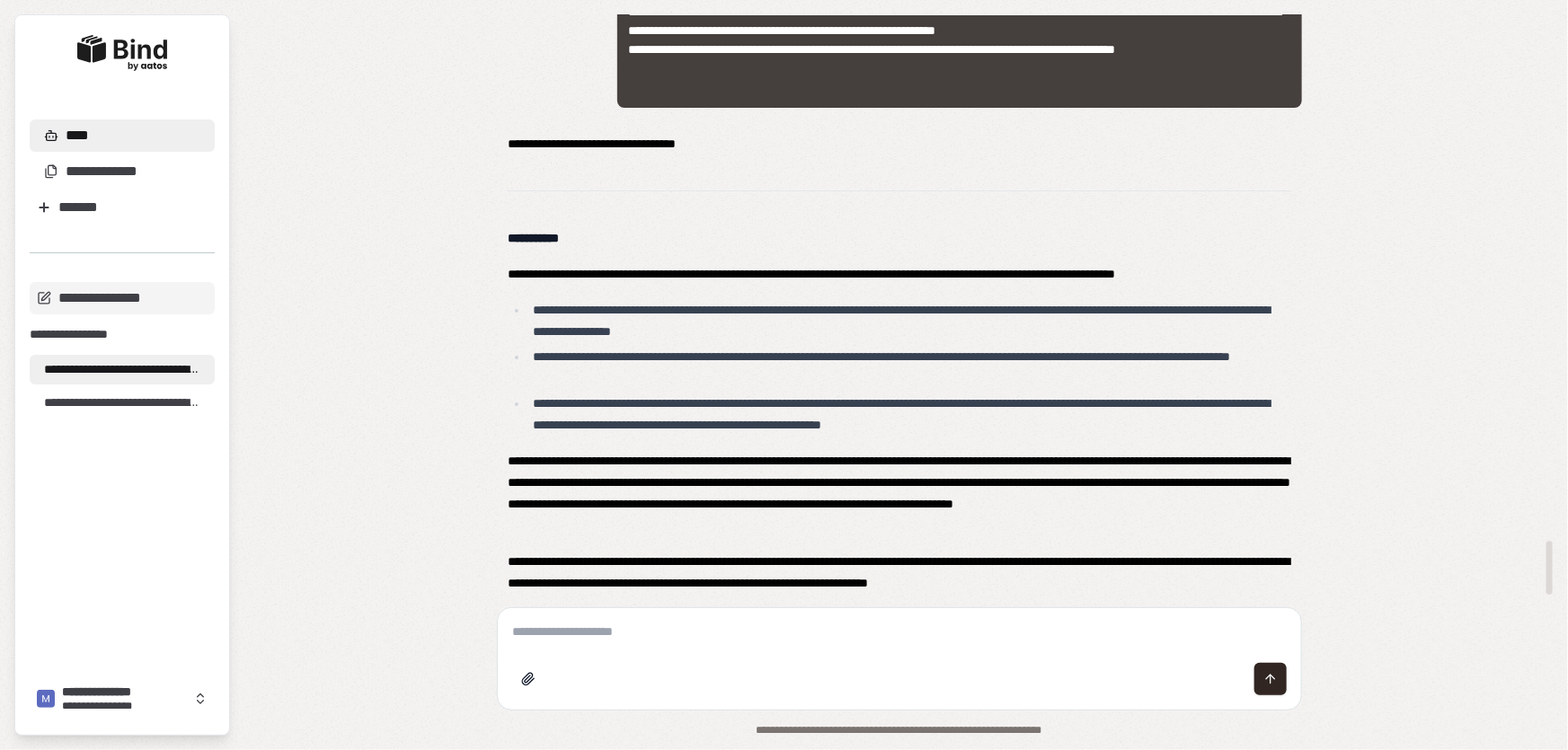 click at bounding box center [899, 679] 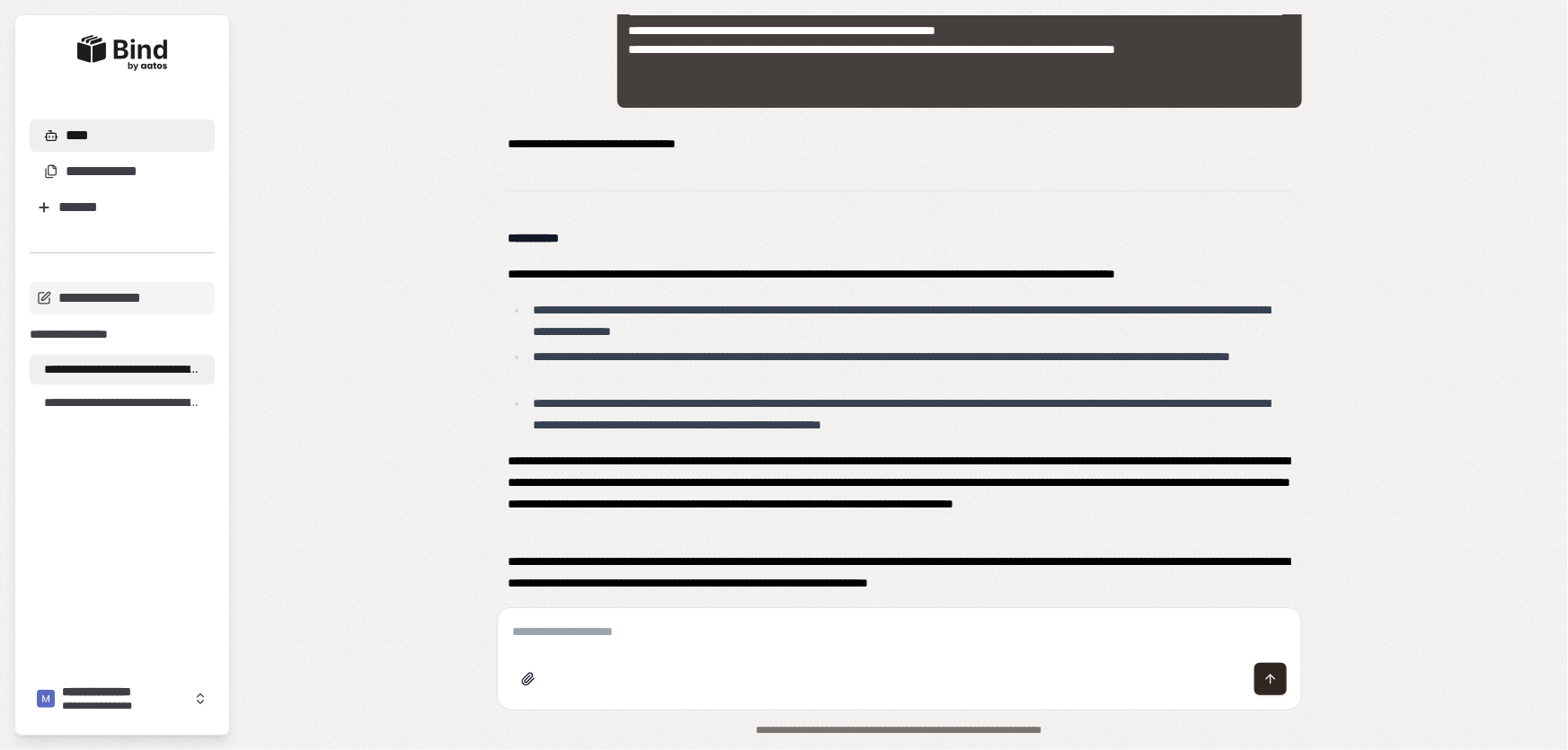 click at bounding box center [899, 631] 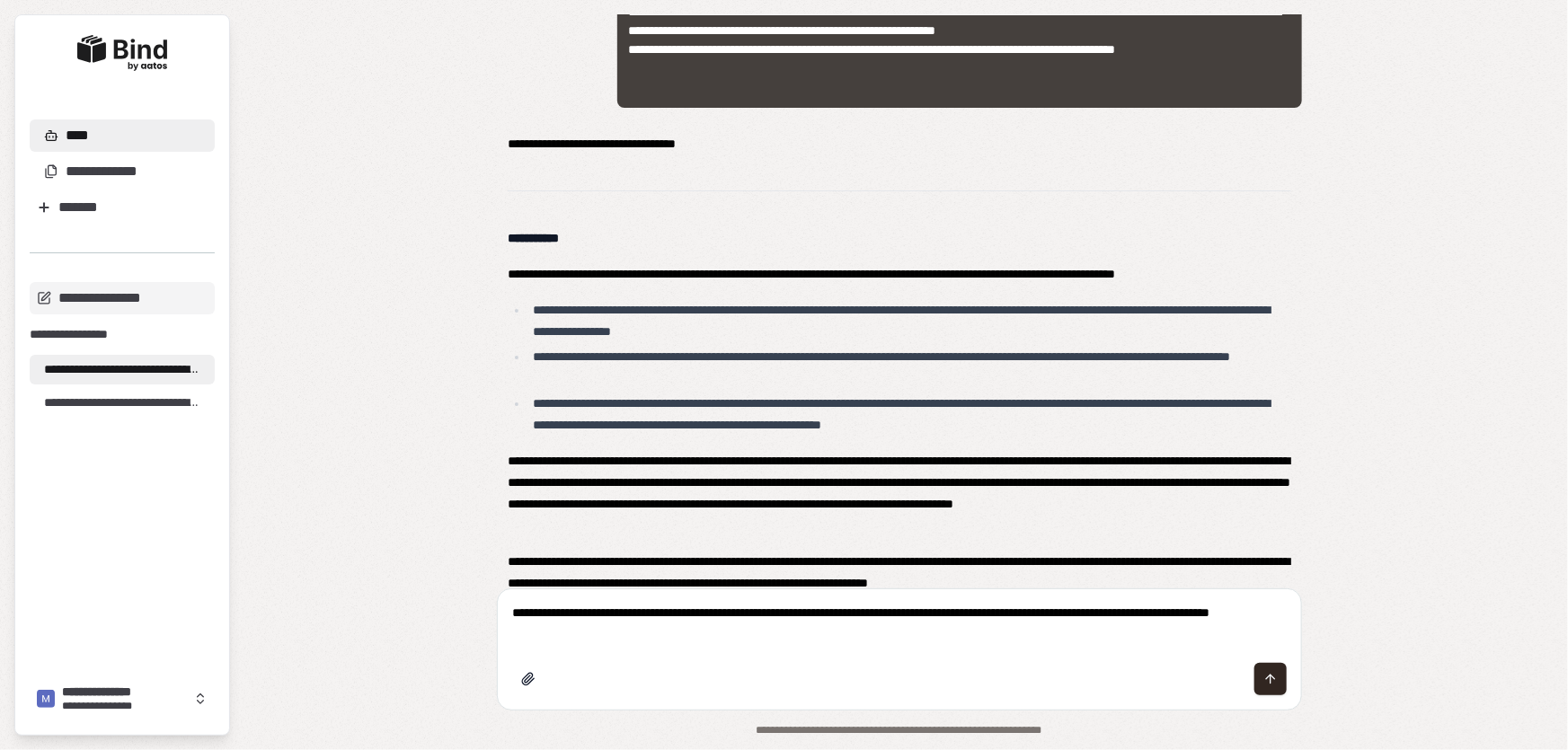 drag, startPoint x: 666, startPoint y: 636, endPoint x: 476, endPoint y: 602, distance: 193.0181 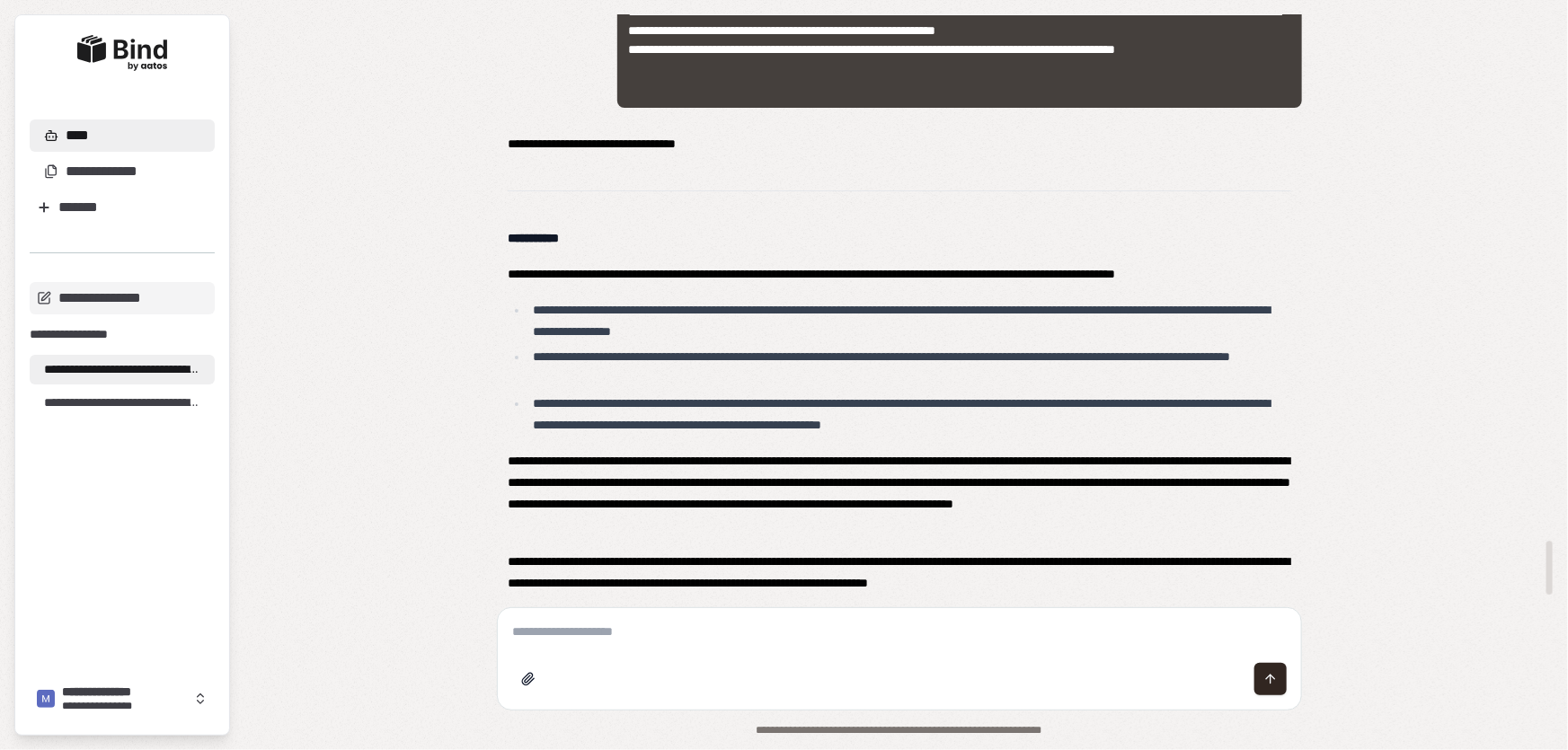 click on "**********" at bounding box center (909, 414) 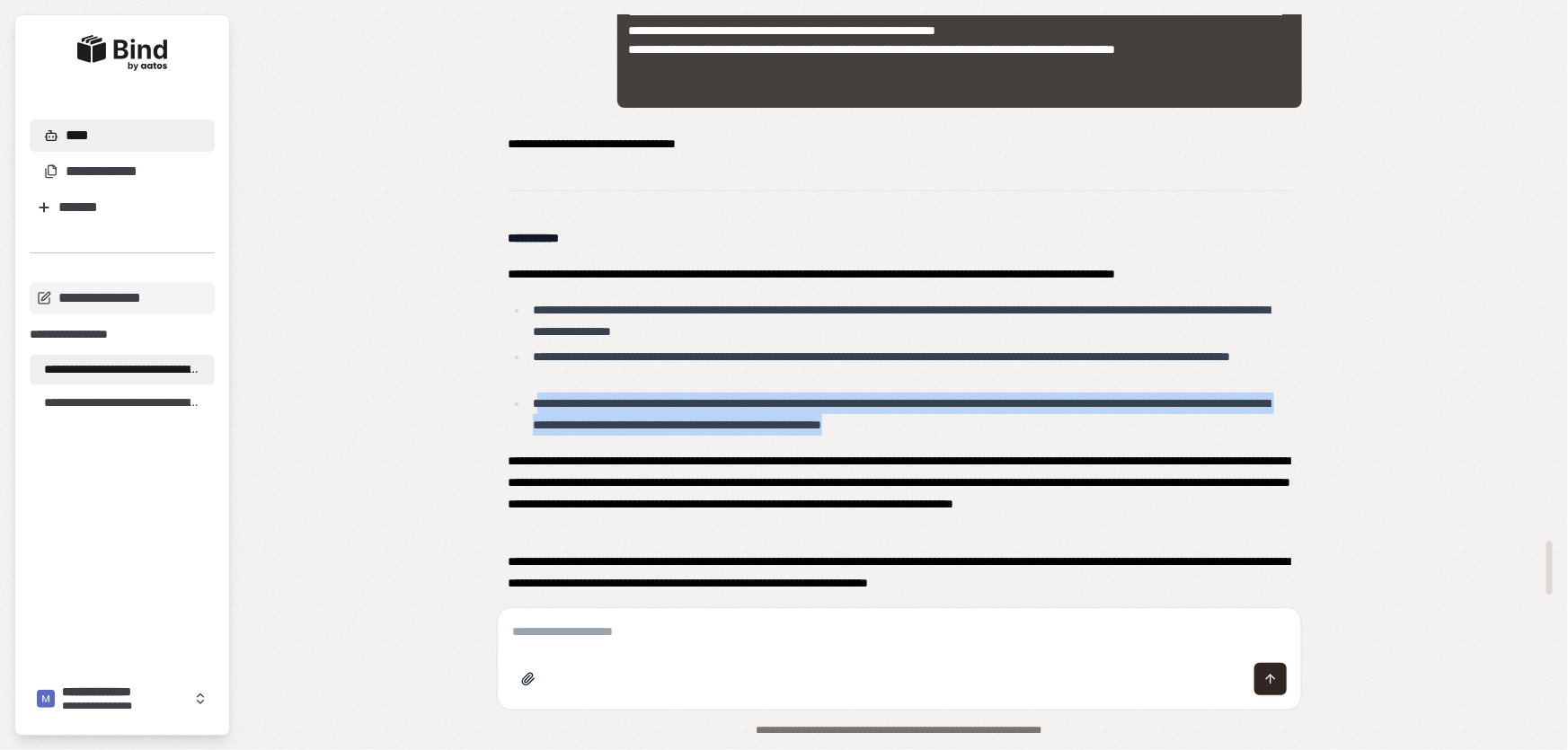 drag, startPoint x: 537, startPoint y: 401, endPoint x: 1119, endPoint y: 434, distance: 582.9348 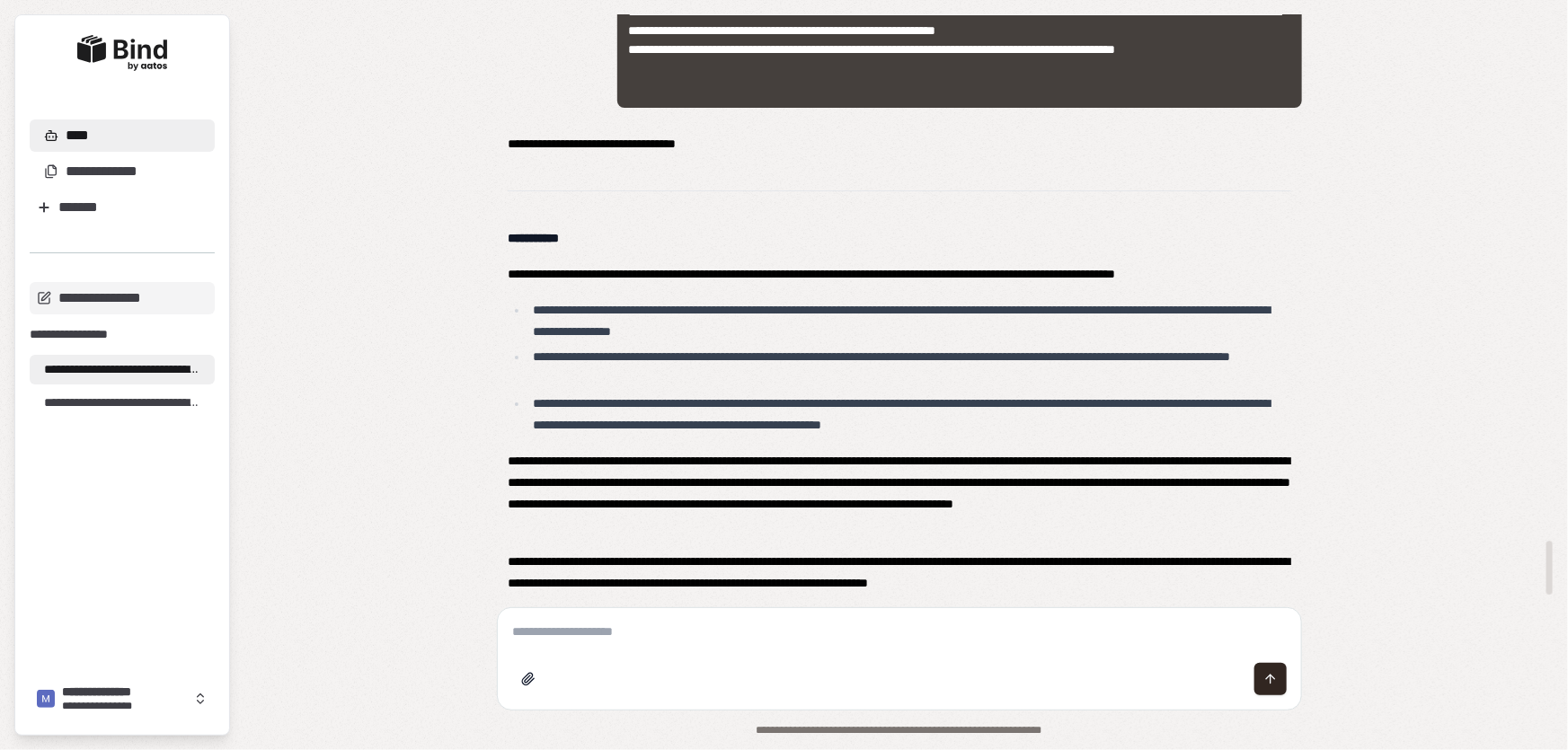 click at bounding box center (899, 631) 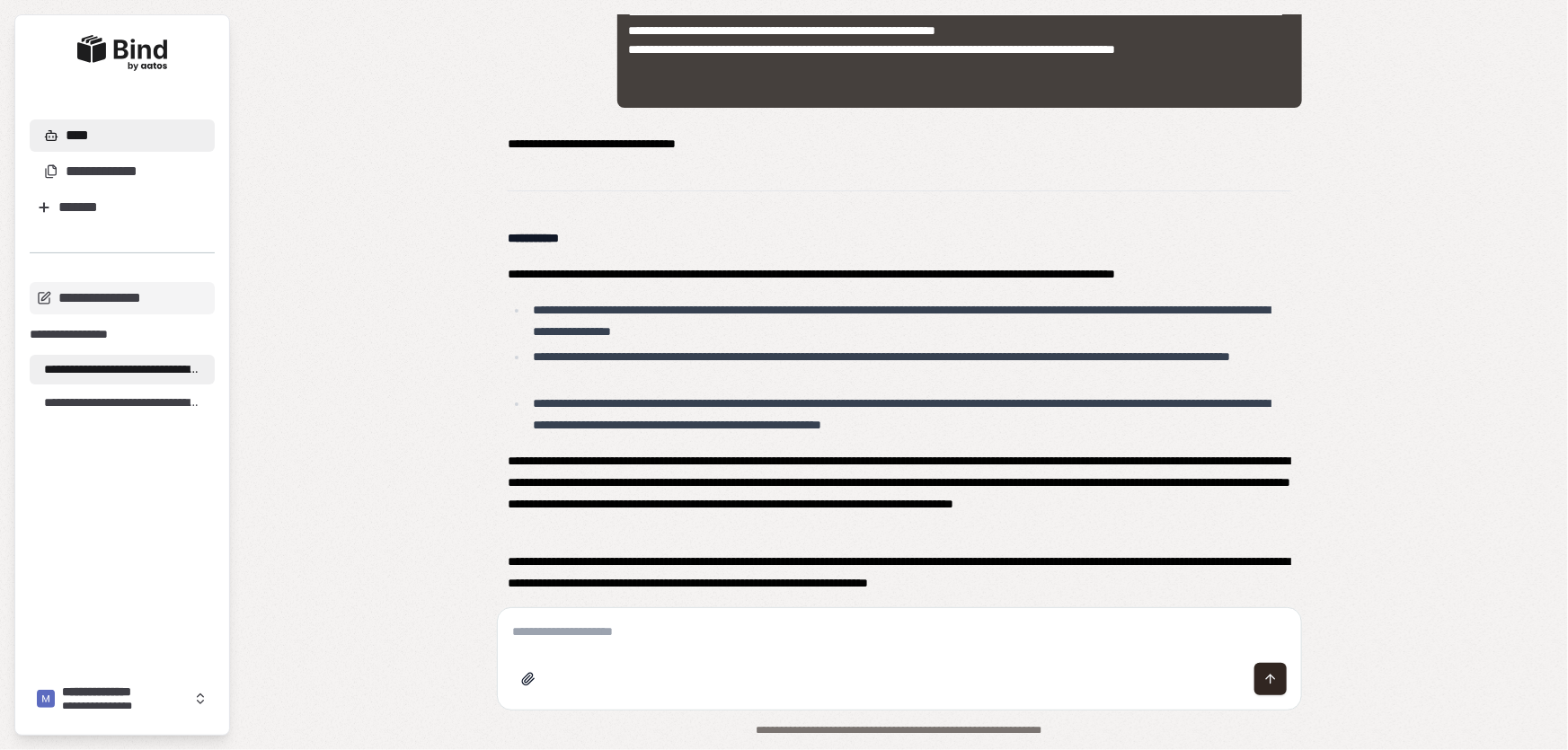 paste on "**********" 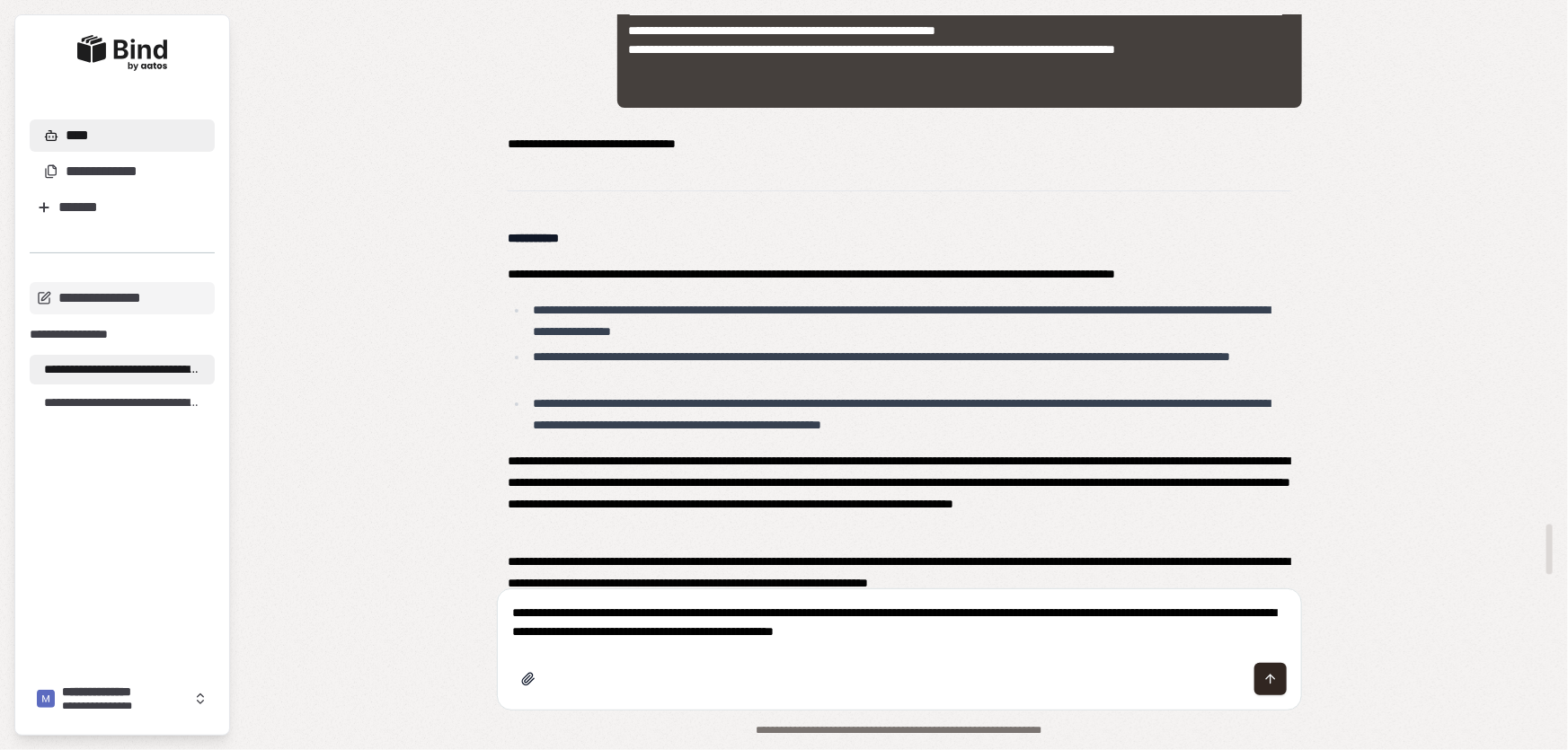 click on "**********" at bounding box center [899, 428] 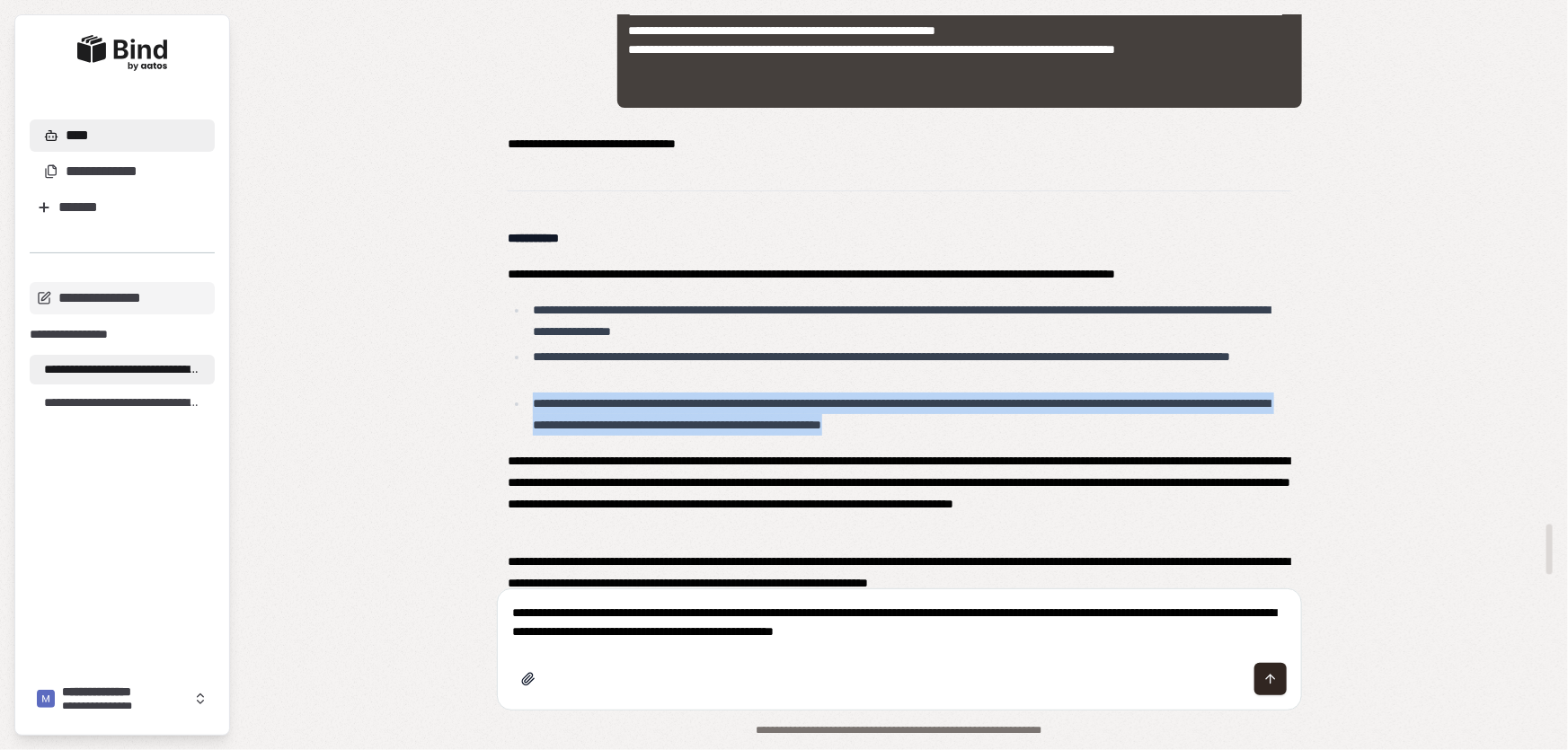 drag, startPoint x: 531, startPoint y: 398, endPoint x: 1110, endPoint y: 419, distance: 579.381 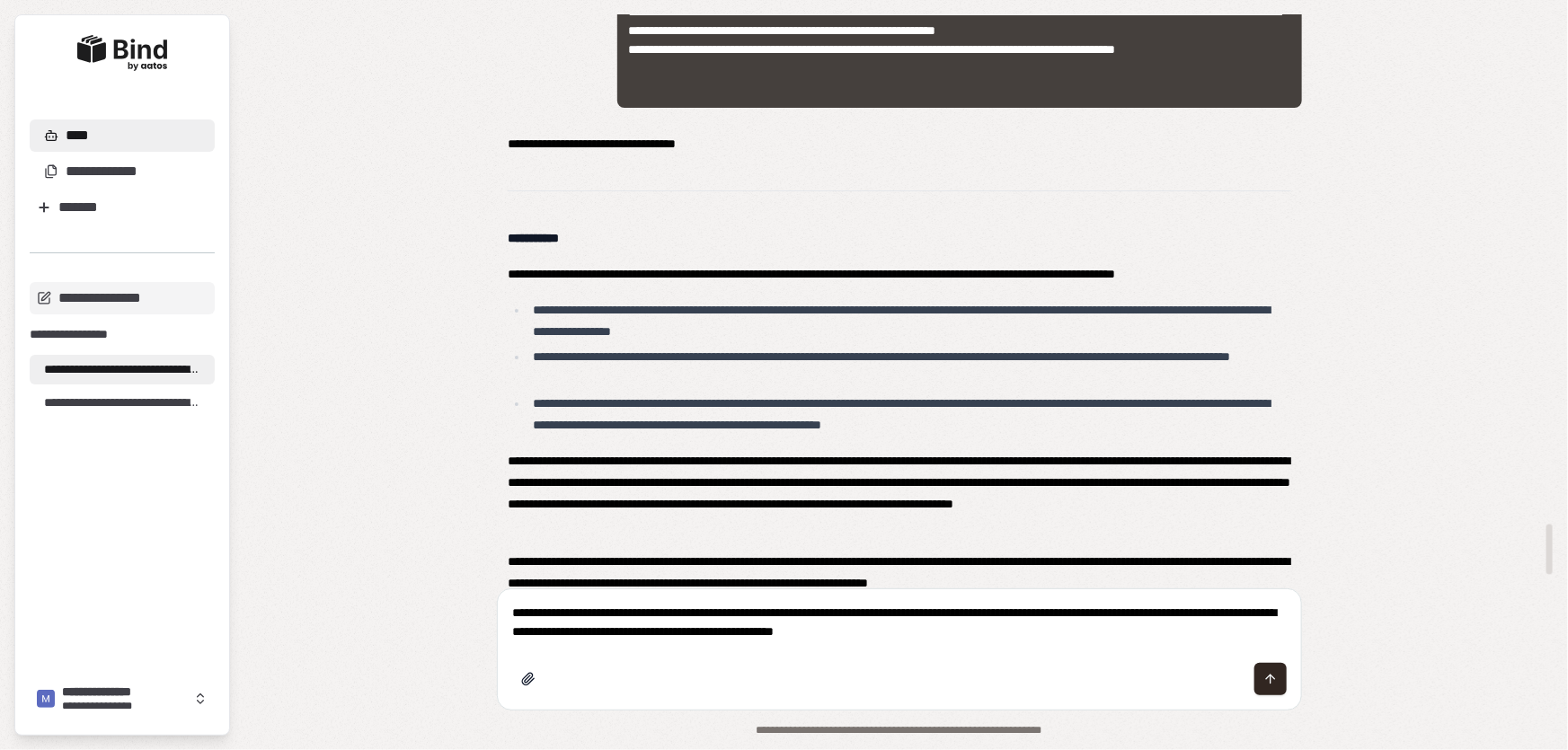 click on "**********" at bounding box center [899, 622] 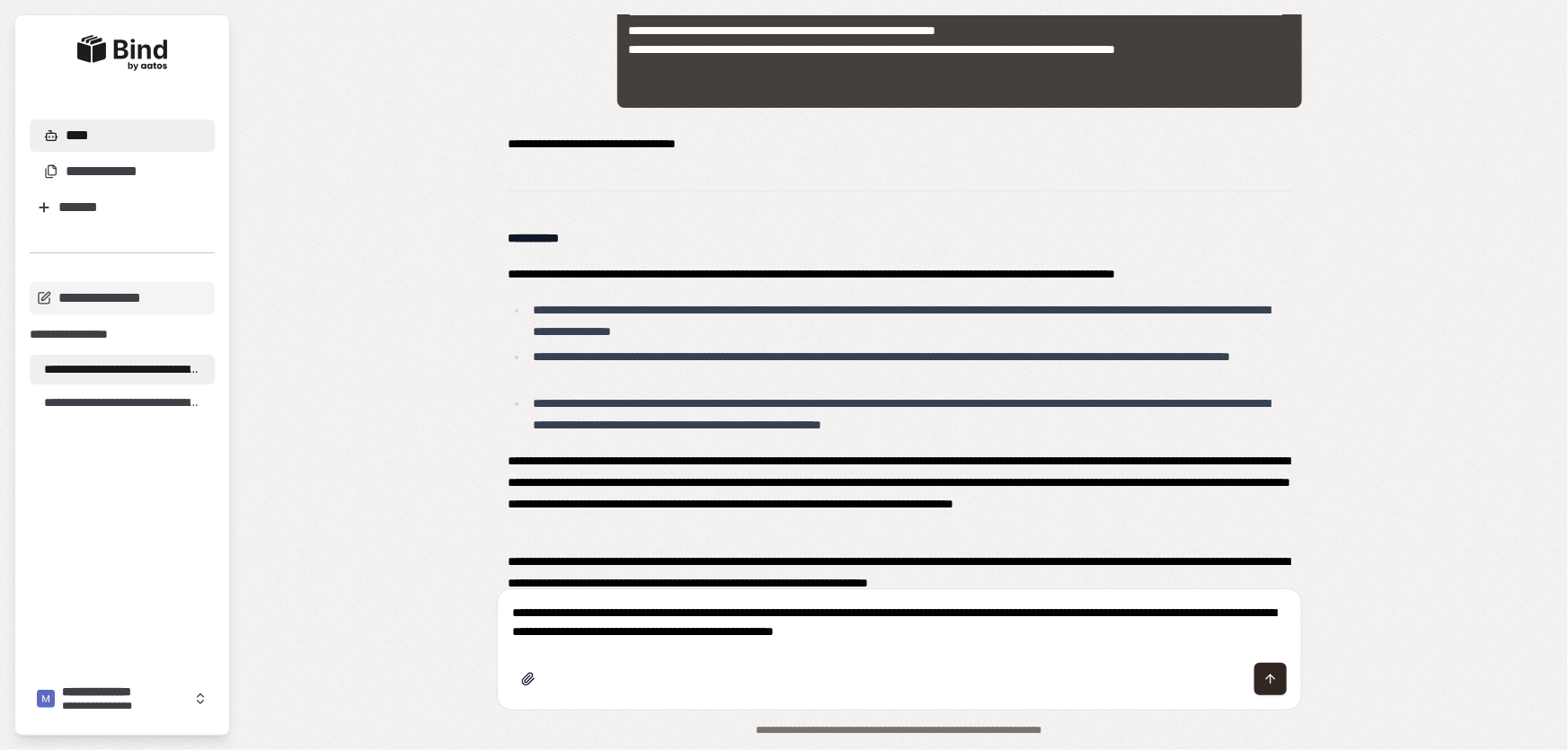 paste on "*" 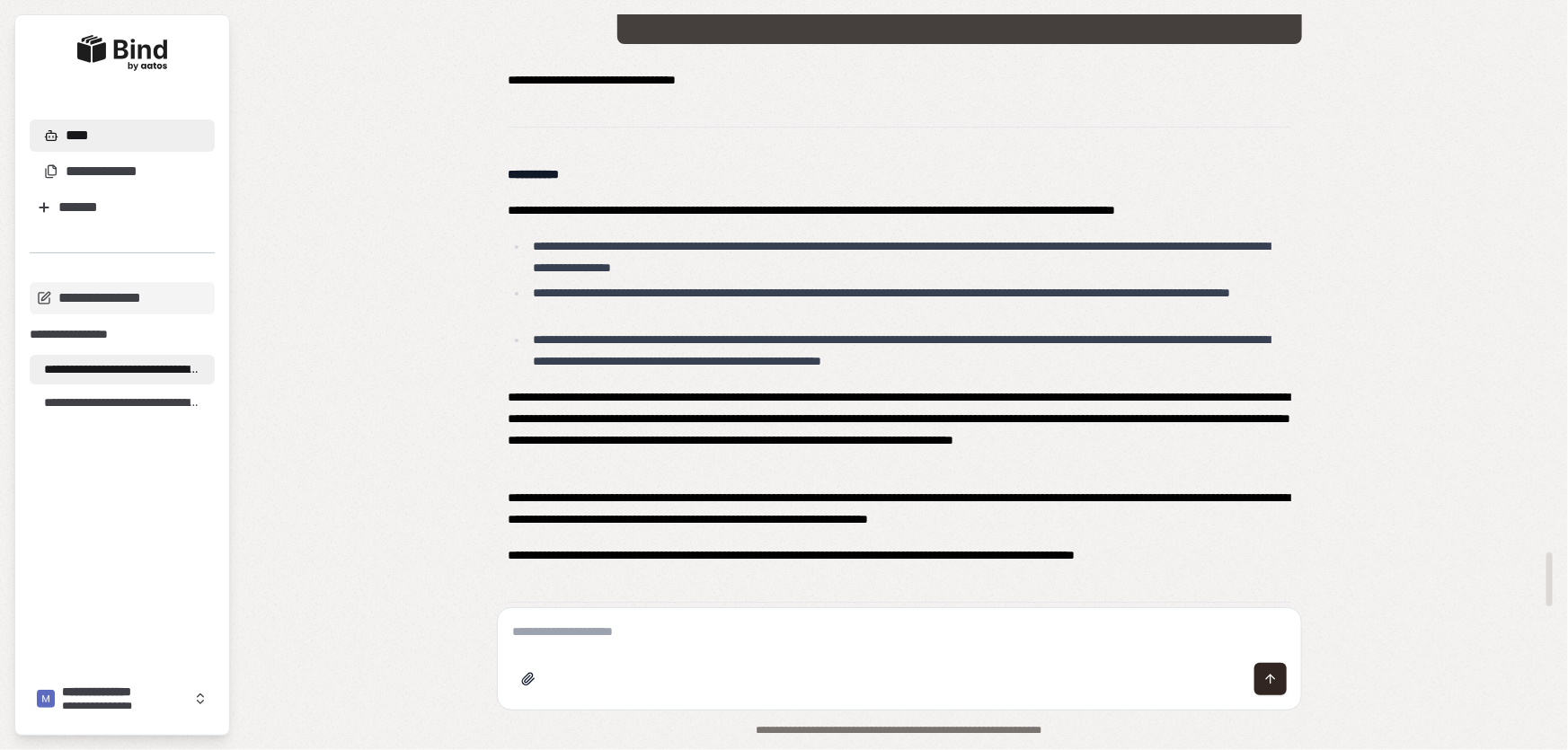 scroll, scrollTop: 5911, scrollLeft: 0, axis: vertical 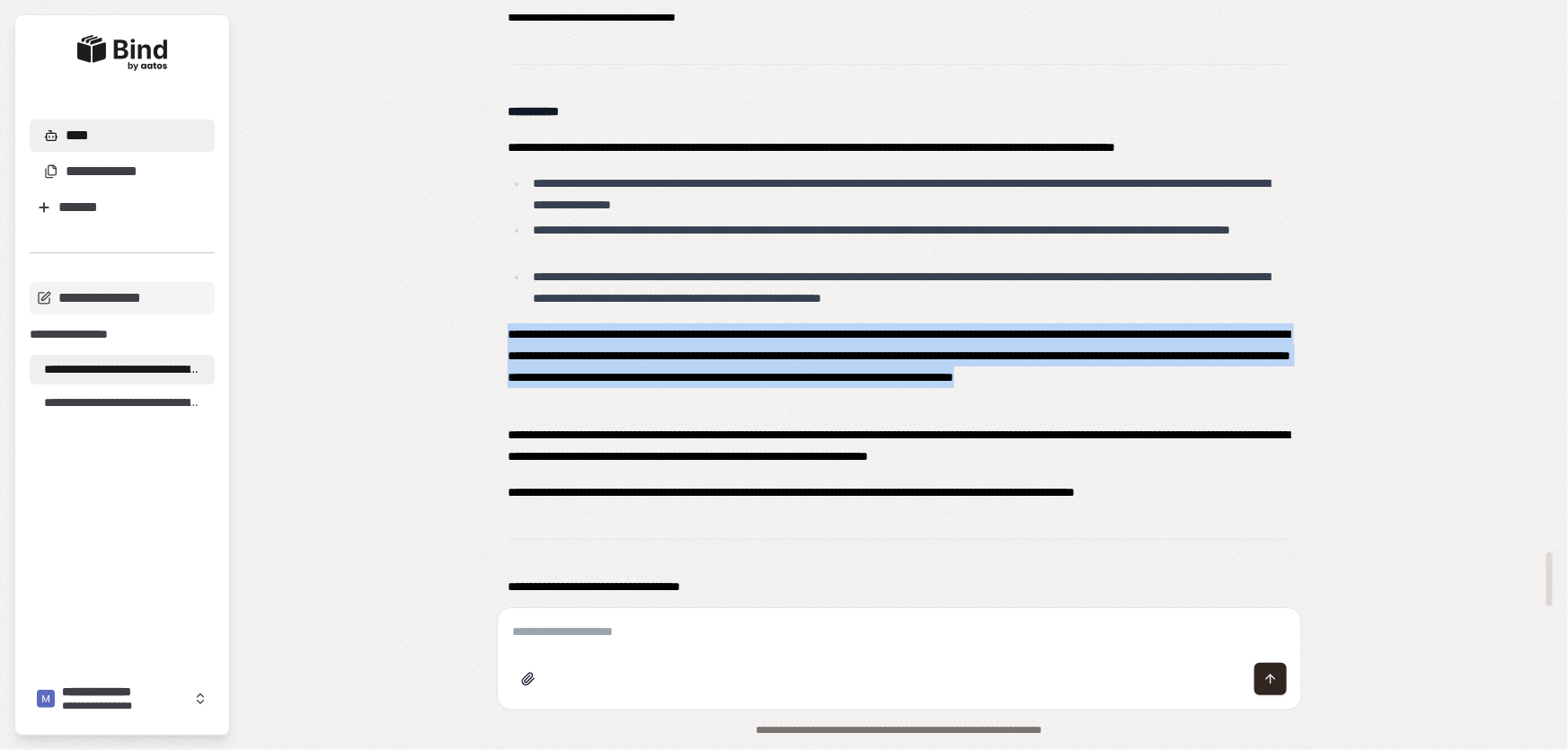 drag, startPoint x: 508, startPoint y: 331, endPoint x: 741, endPoint y: 395, distance: 241.6299 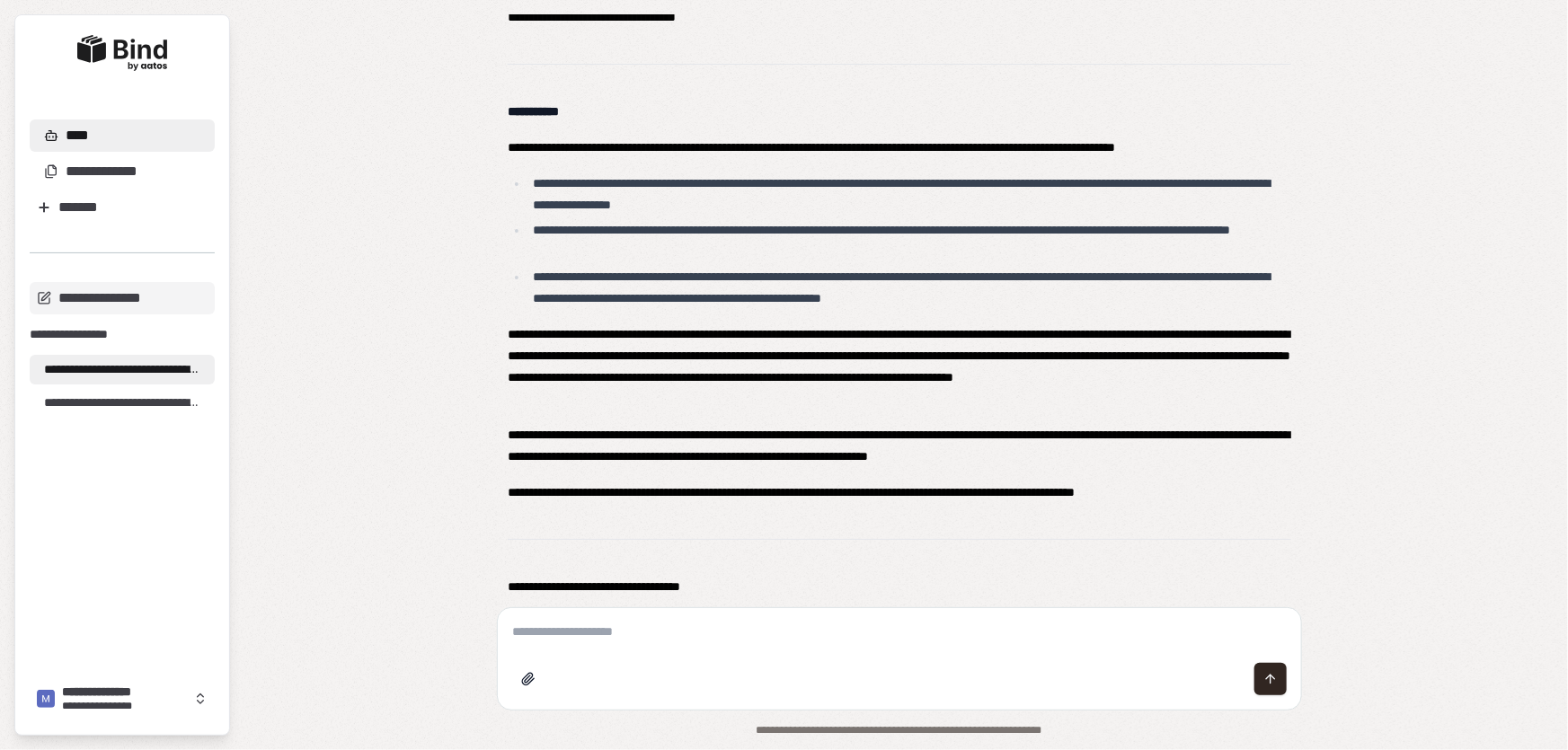 click at bounding box center [899, 631] 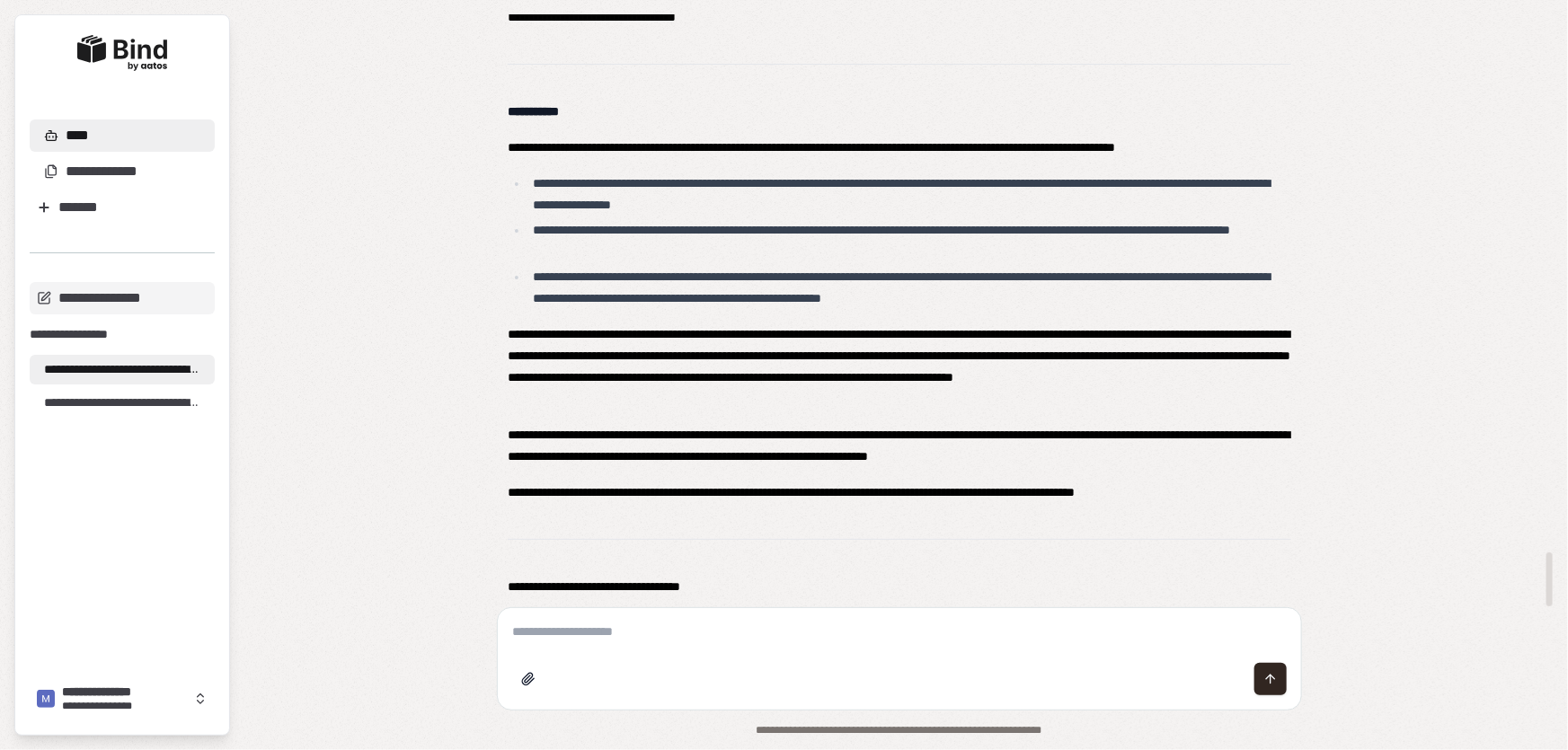 click on "**********" at bounding box center (899, 446) 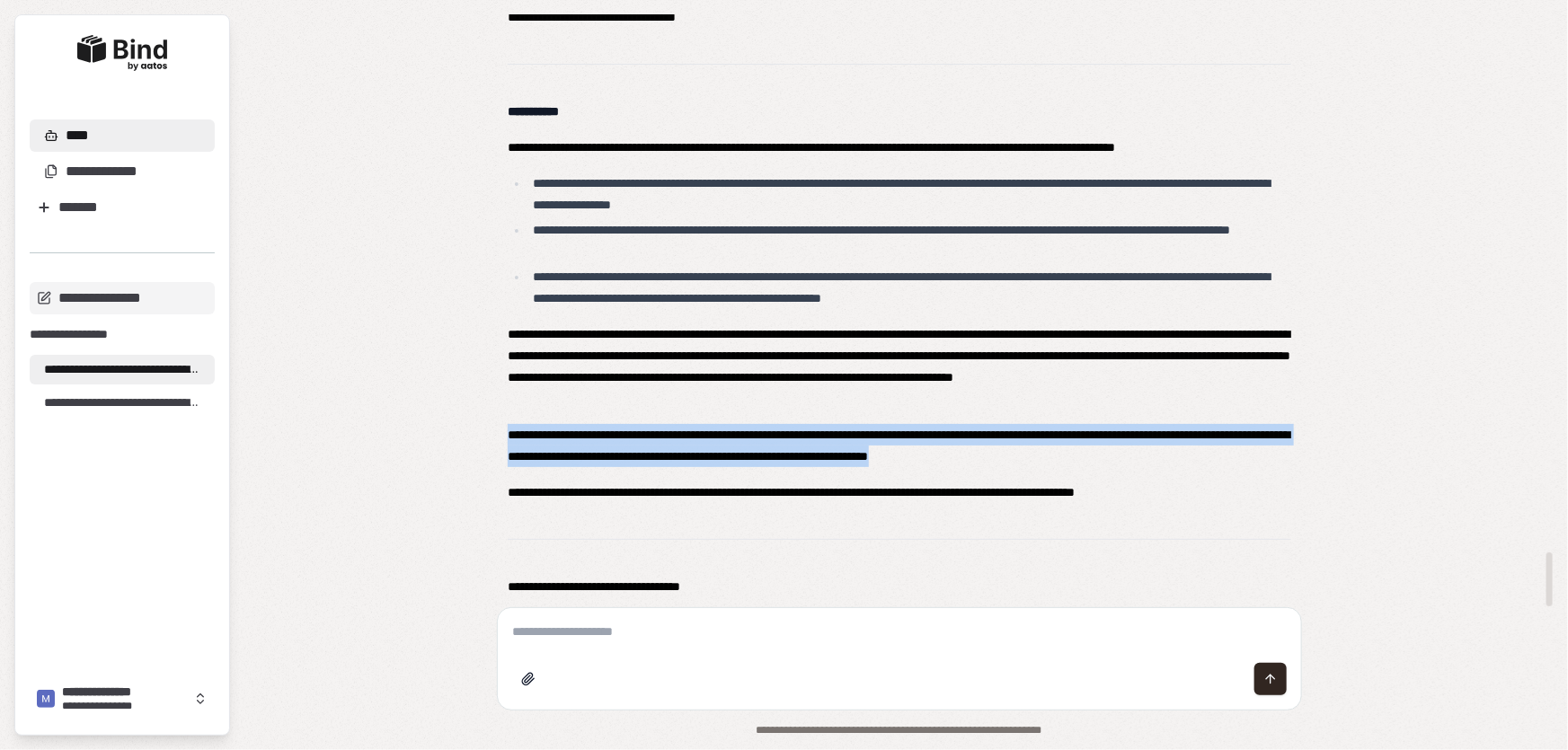 drag, startPoint x: 505, startPoint y: 431, endPoint x: 1183, endPoint y: 448, distance: 678.213 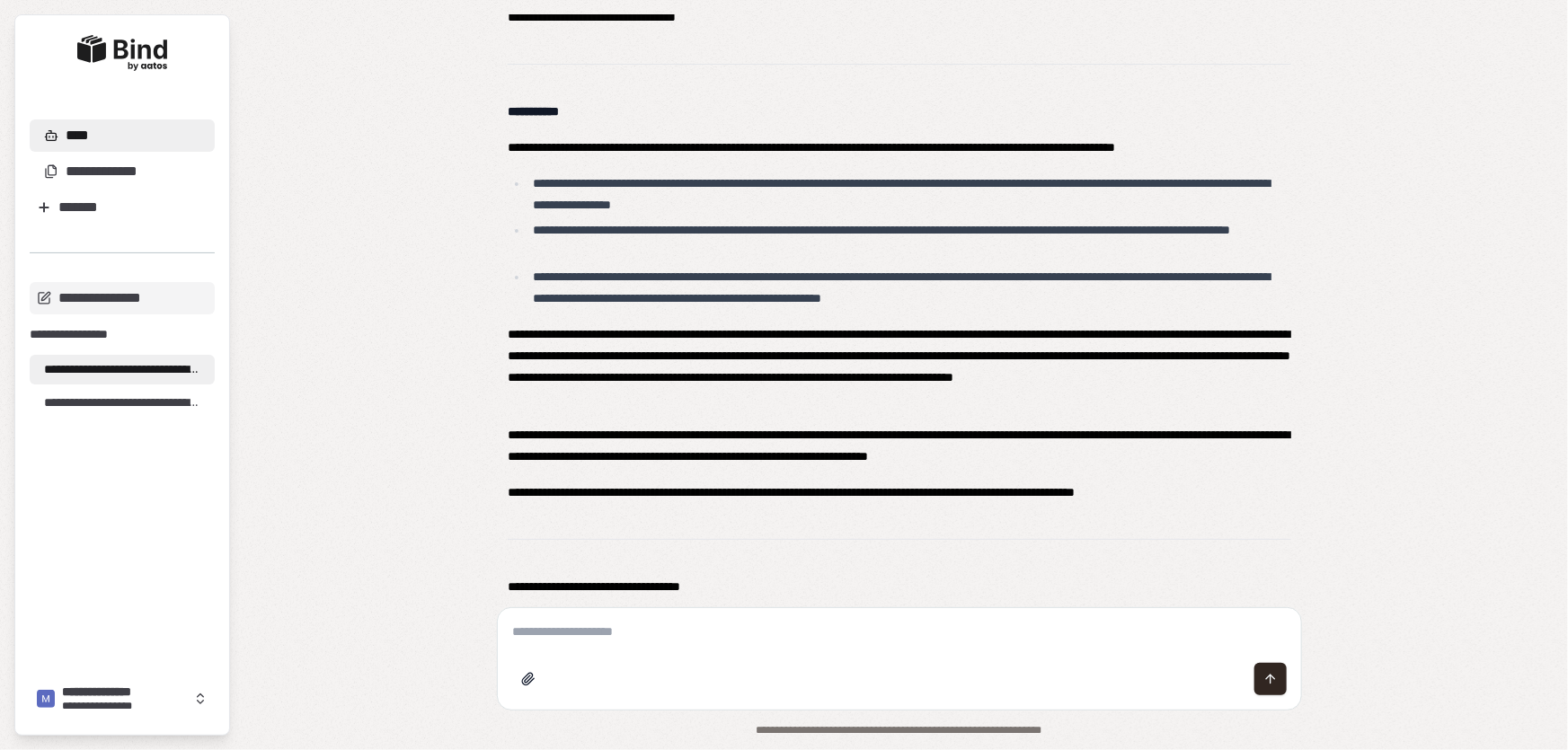 click at bounding box center [899, 631] 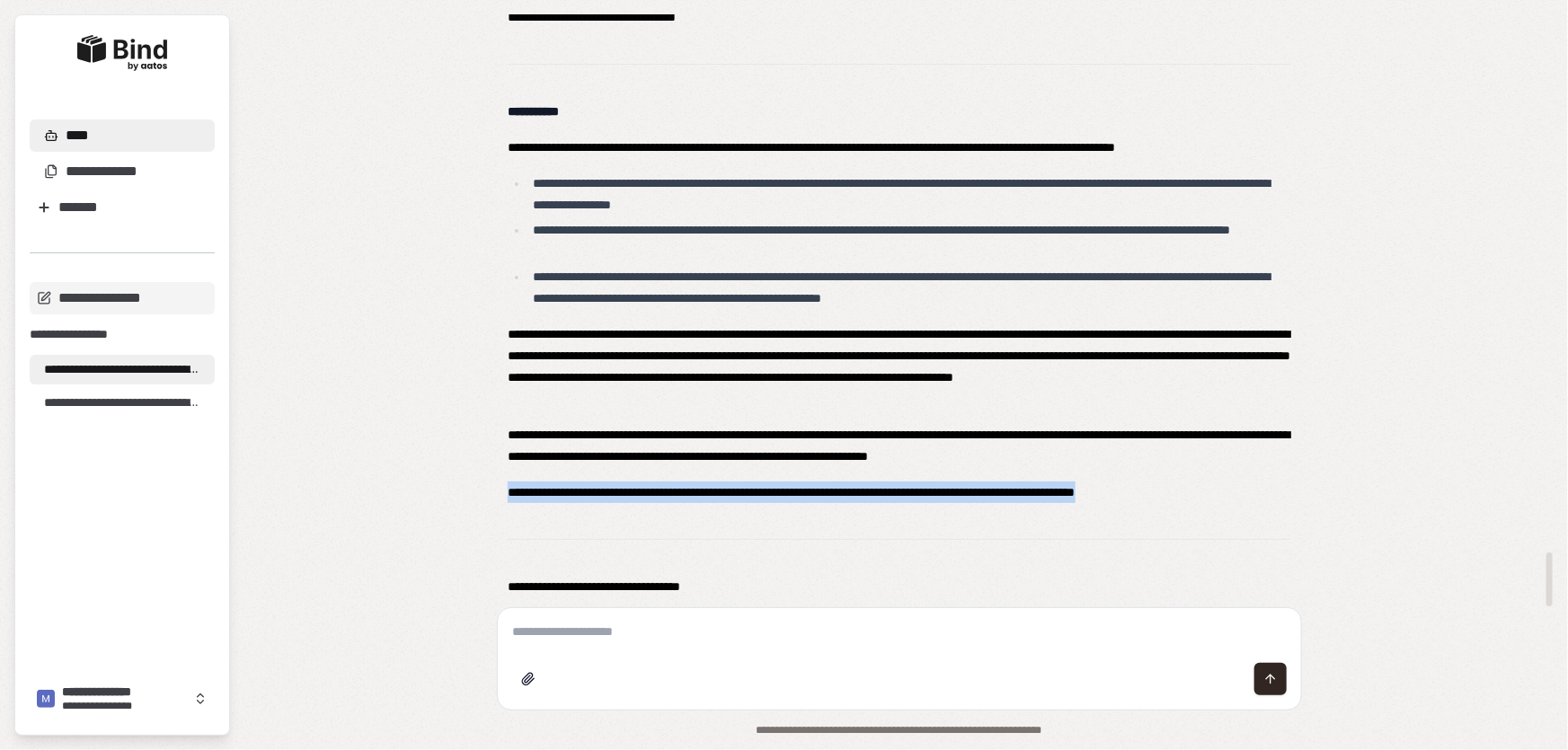 drag, startPoint x: 508, startPoint y: 494, endPoint x: 1300, endPoint y: 510, distance: 792.1616 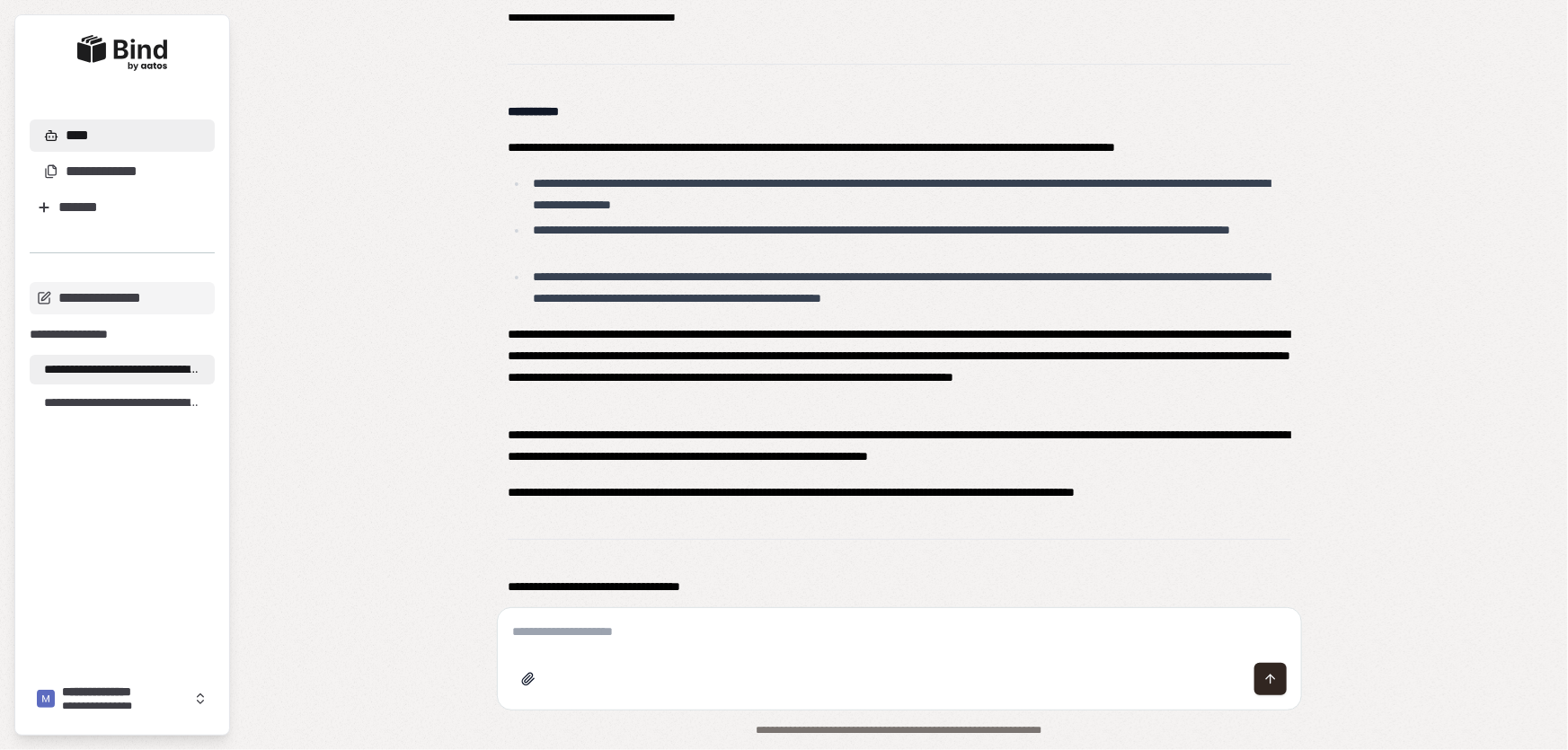 click at bounding box center (899, 631) 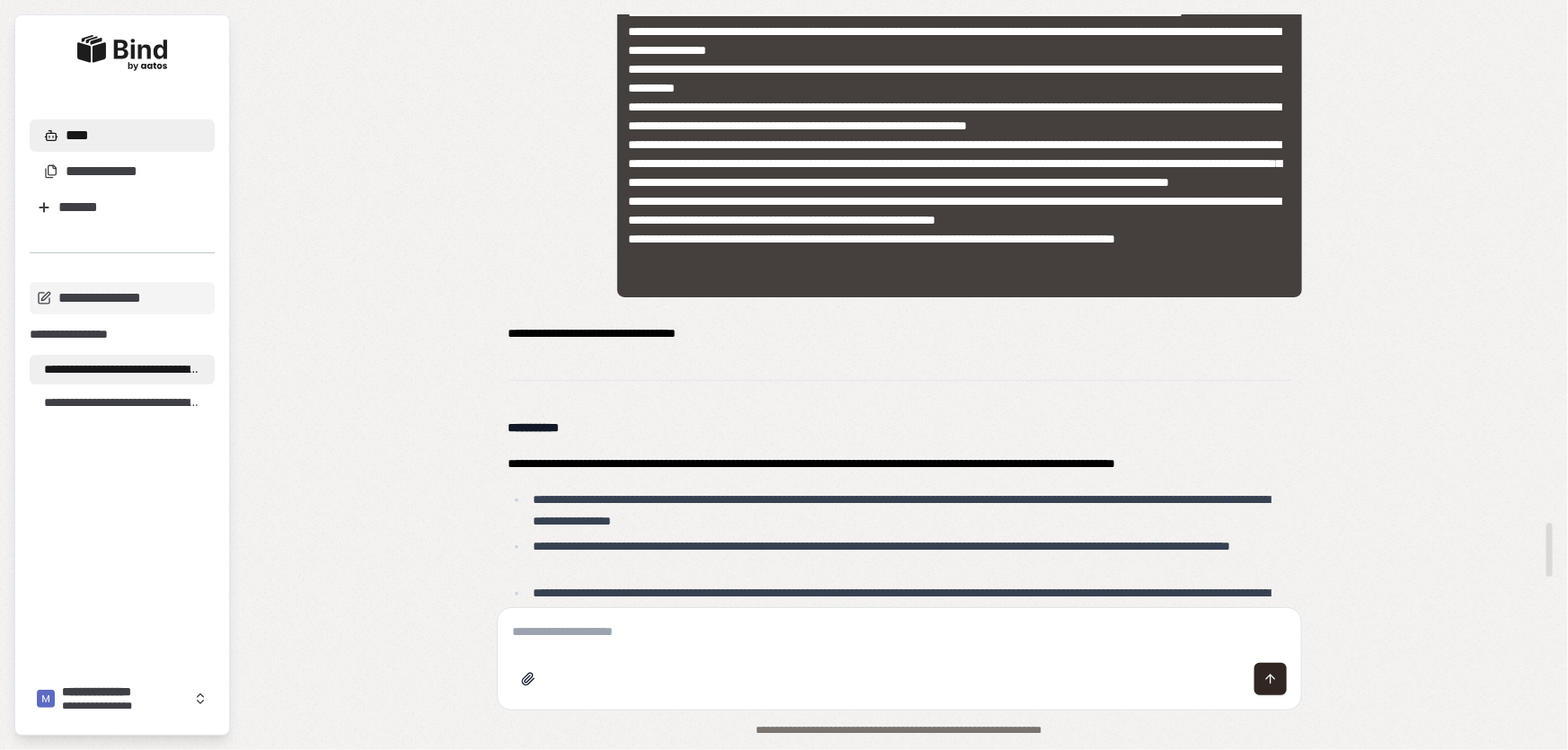 scroll, scrollTop: 5585, scrollLeft: 0, axis: vertical 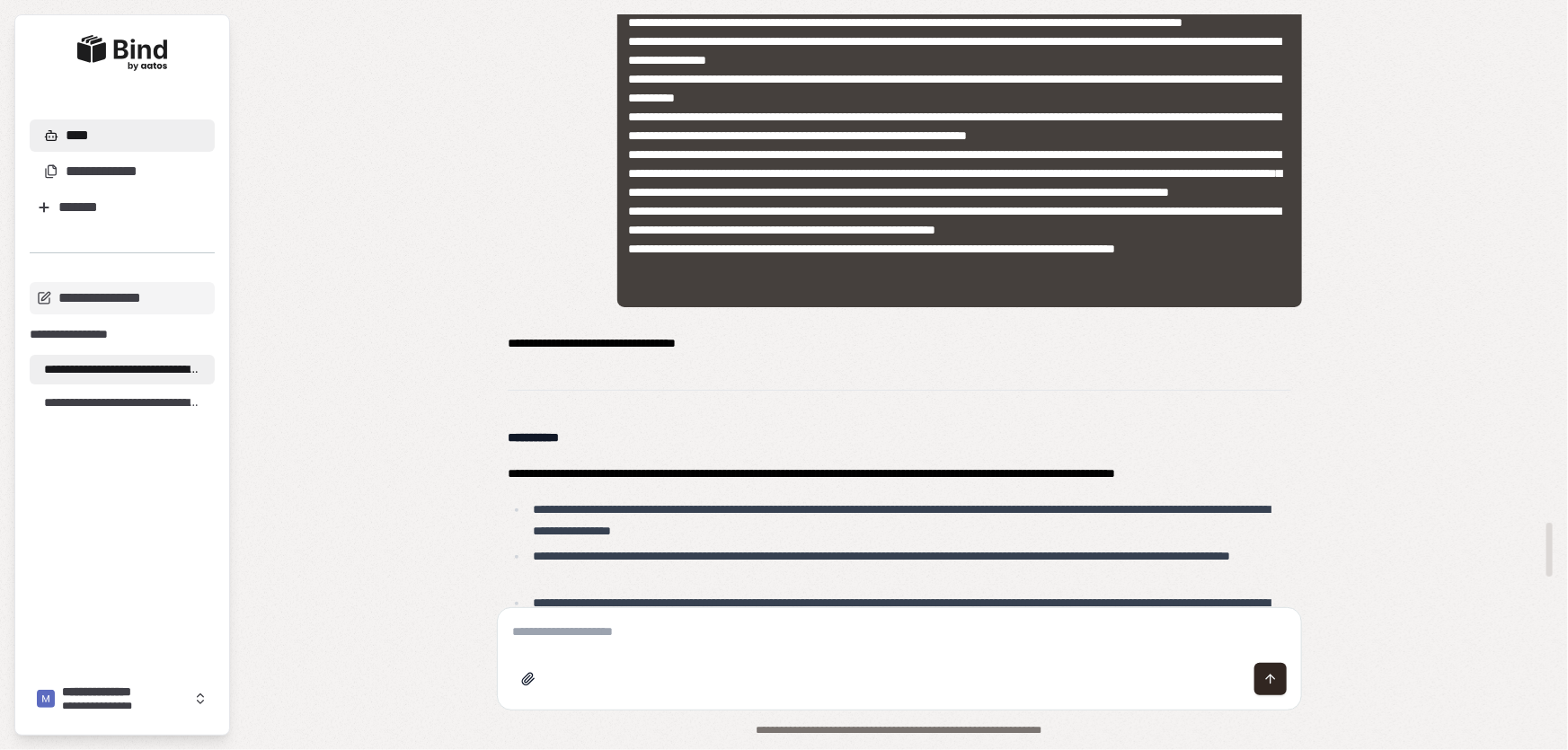click at bounding box center [899, 631] 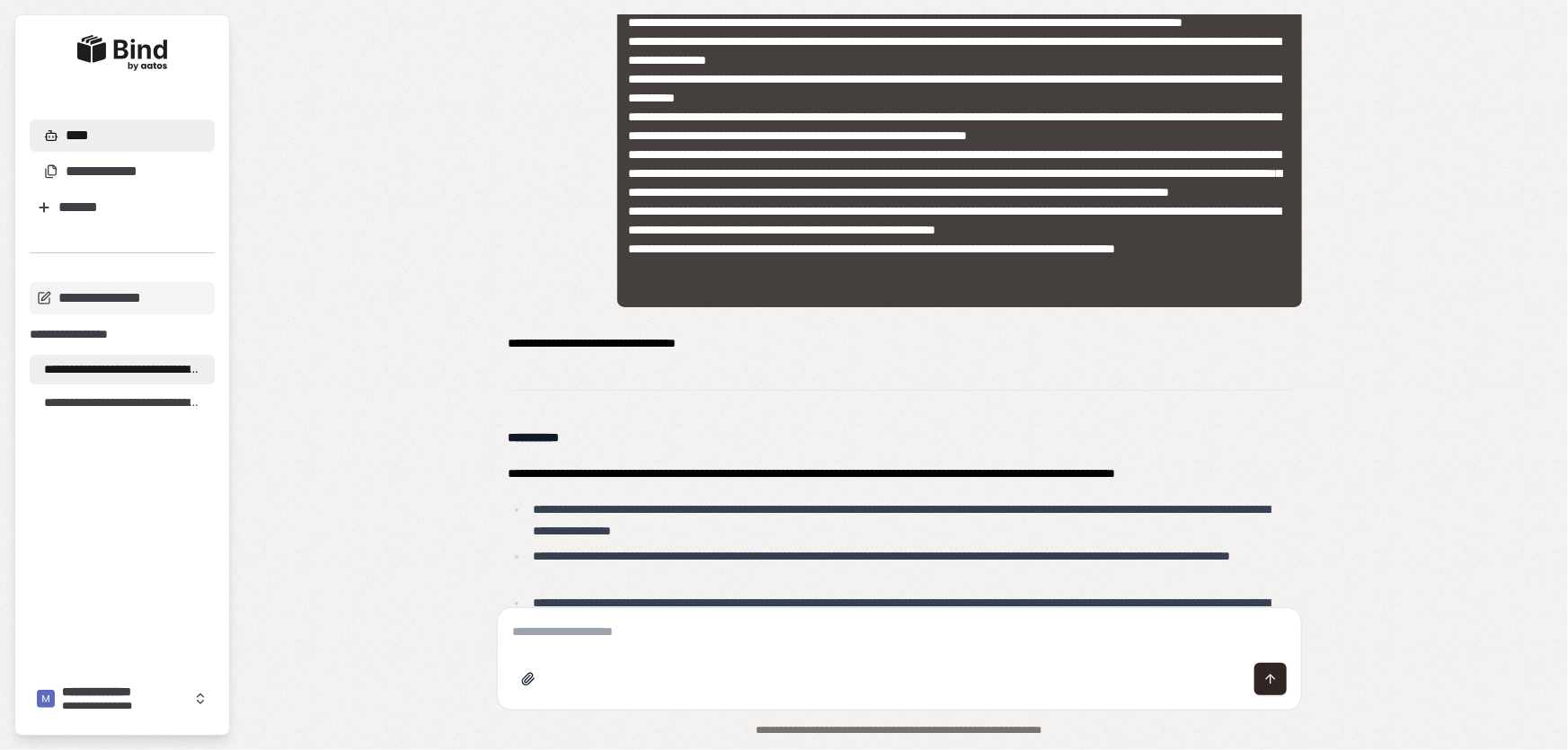 paste on "**********" 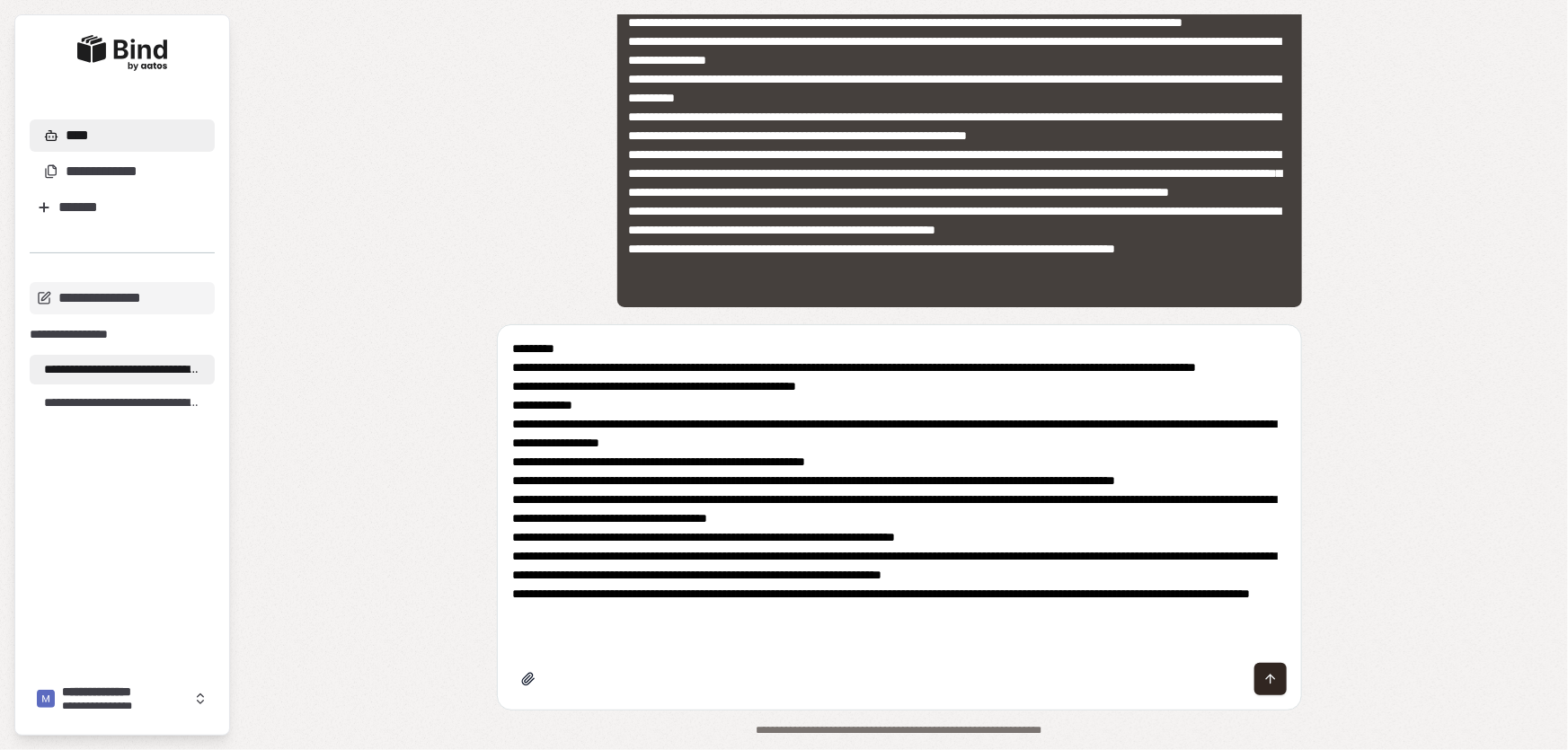 type on "**********" 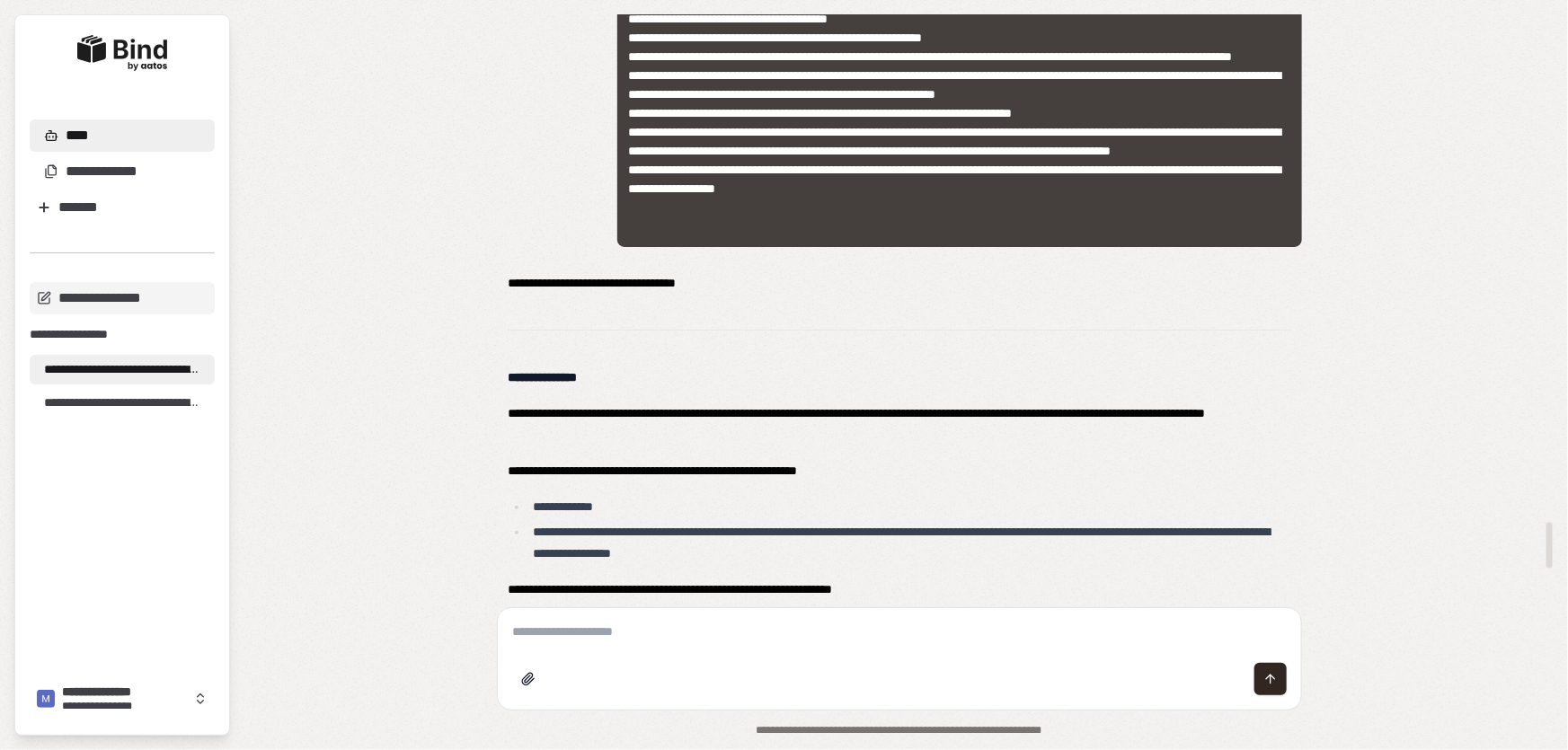 scroll, scrollTop: 6749, scrollLeft: 0, axis: vertical 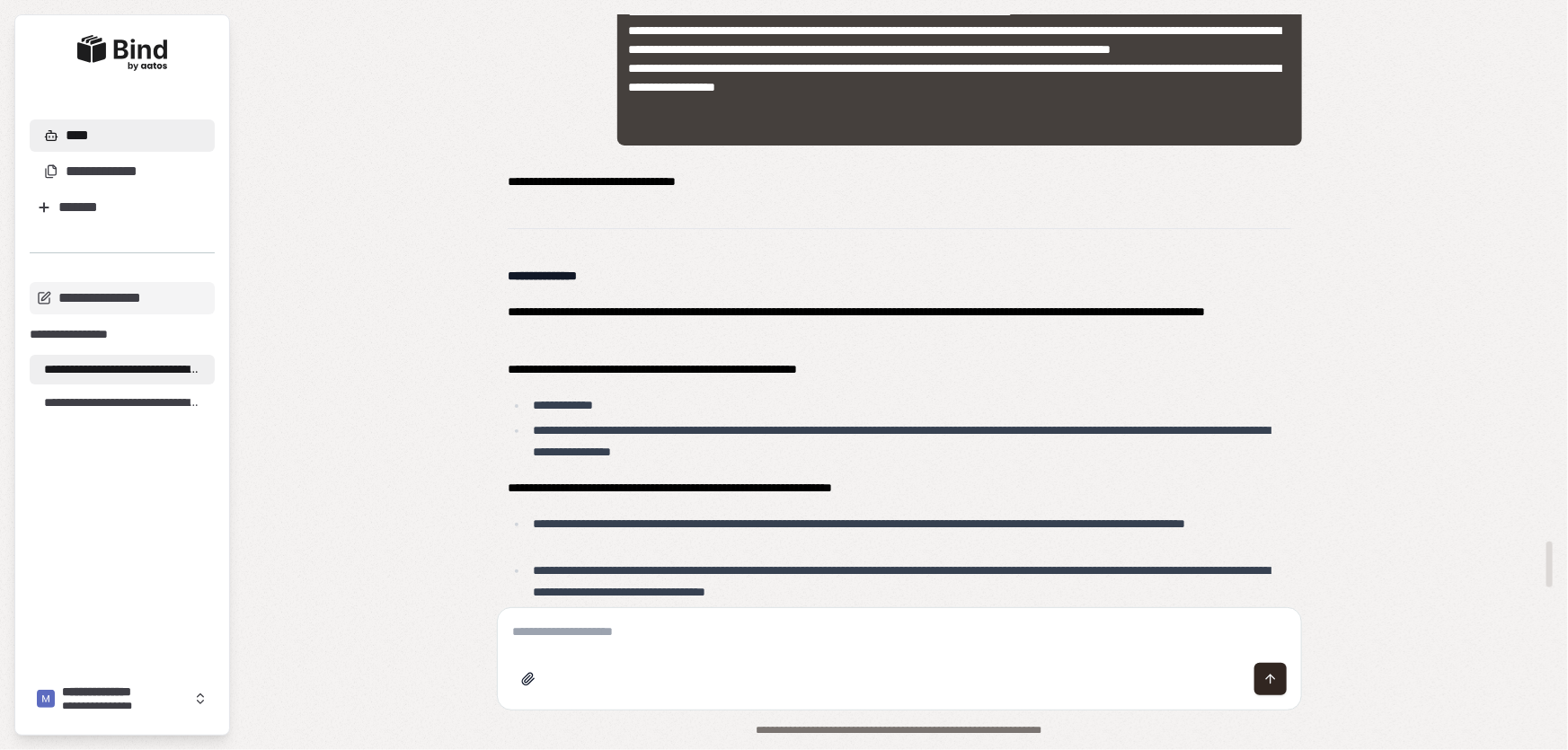 click on "**********" at bounding box center [542, 276] 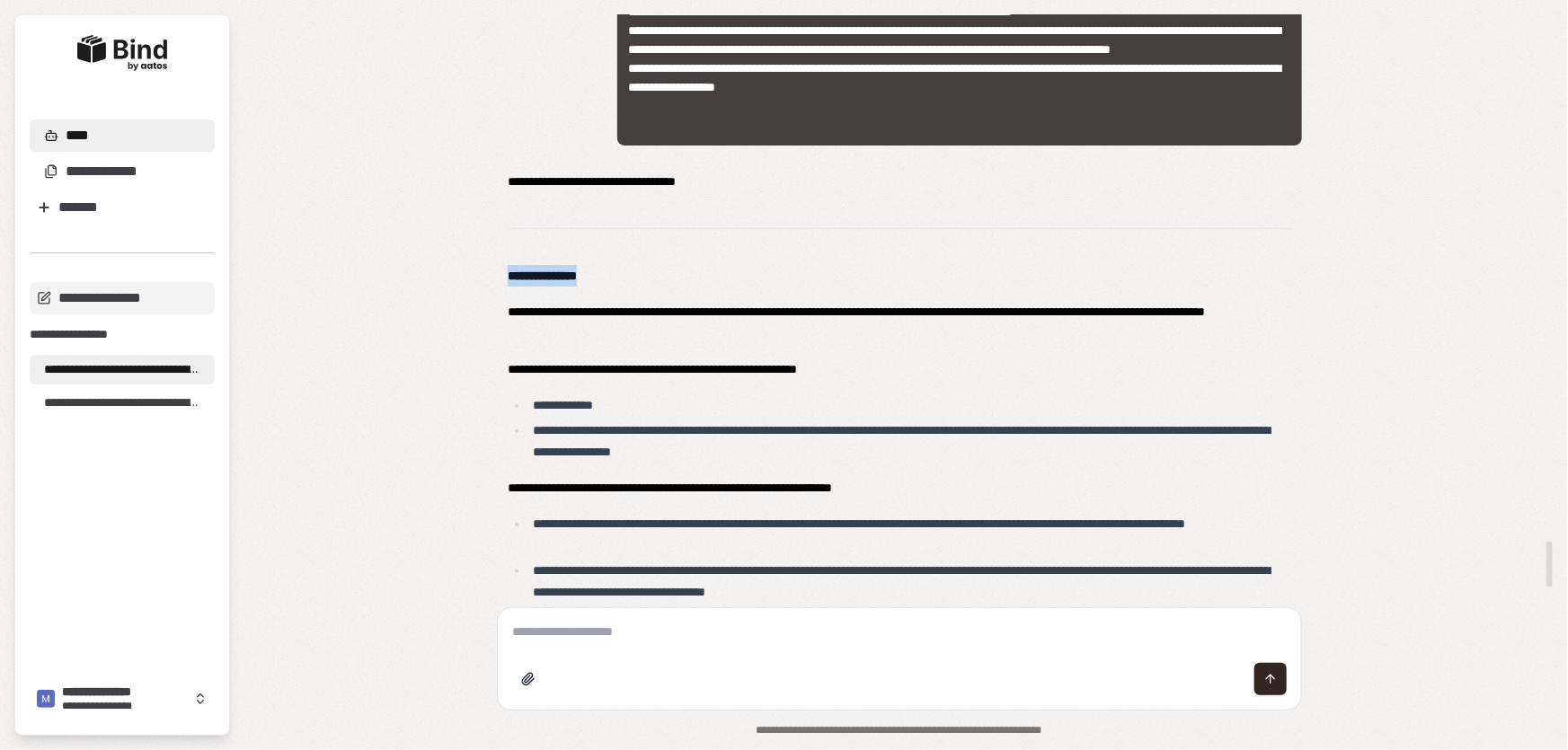 click on "**********" at bounding box center (542, 276) 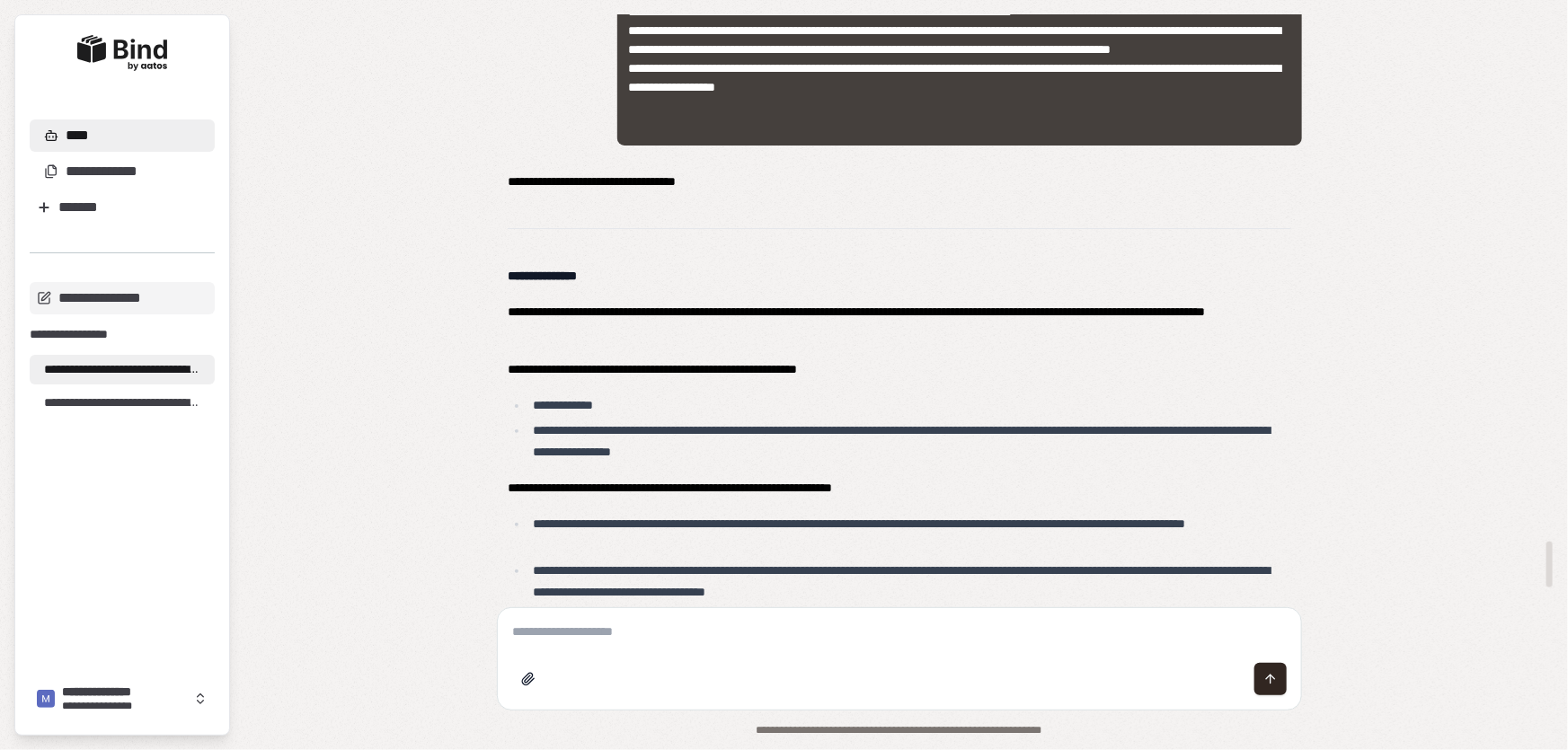 click at bounding box center [899, 631] 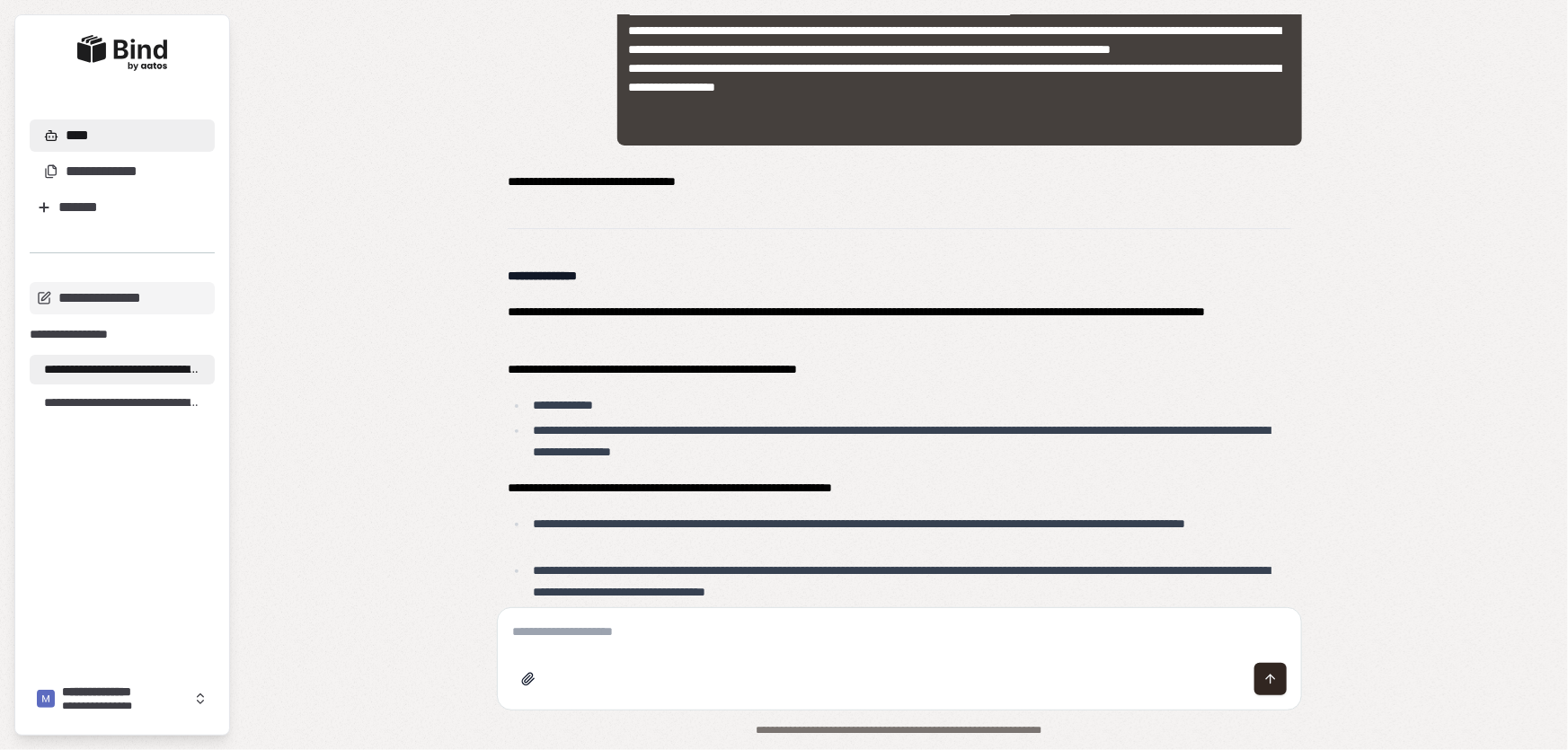 paste on "**********" 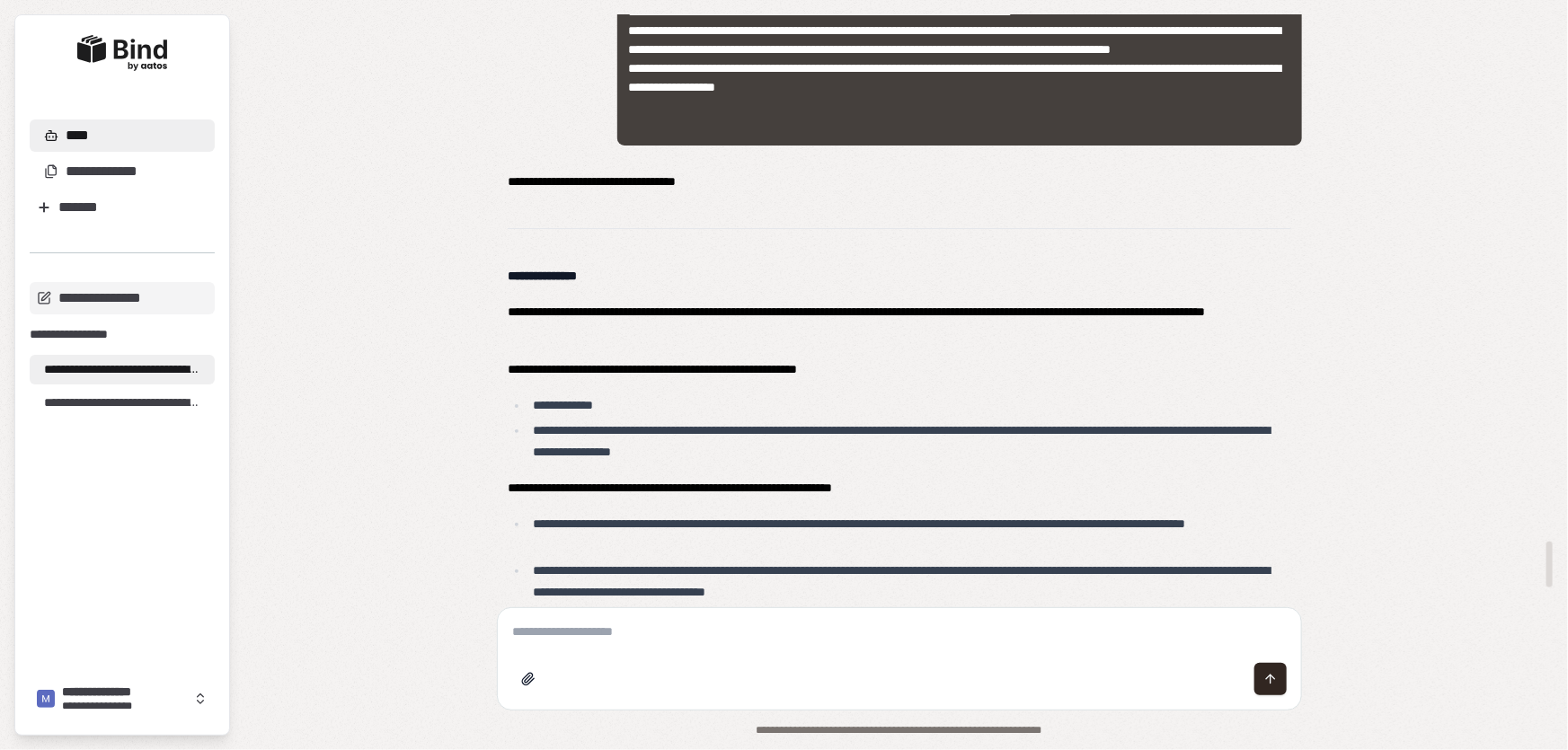 click on "**********" at bounding box center [899, 322] 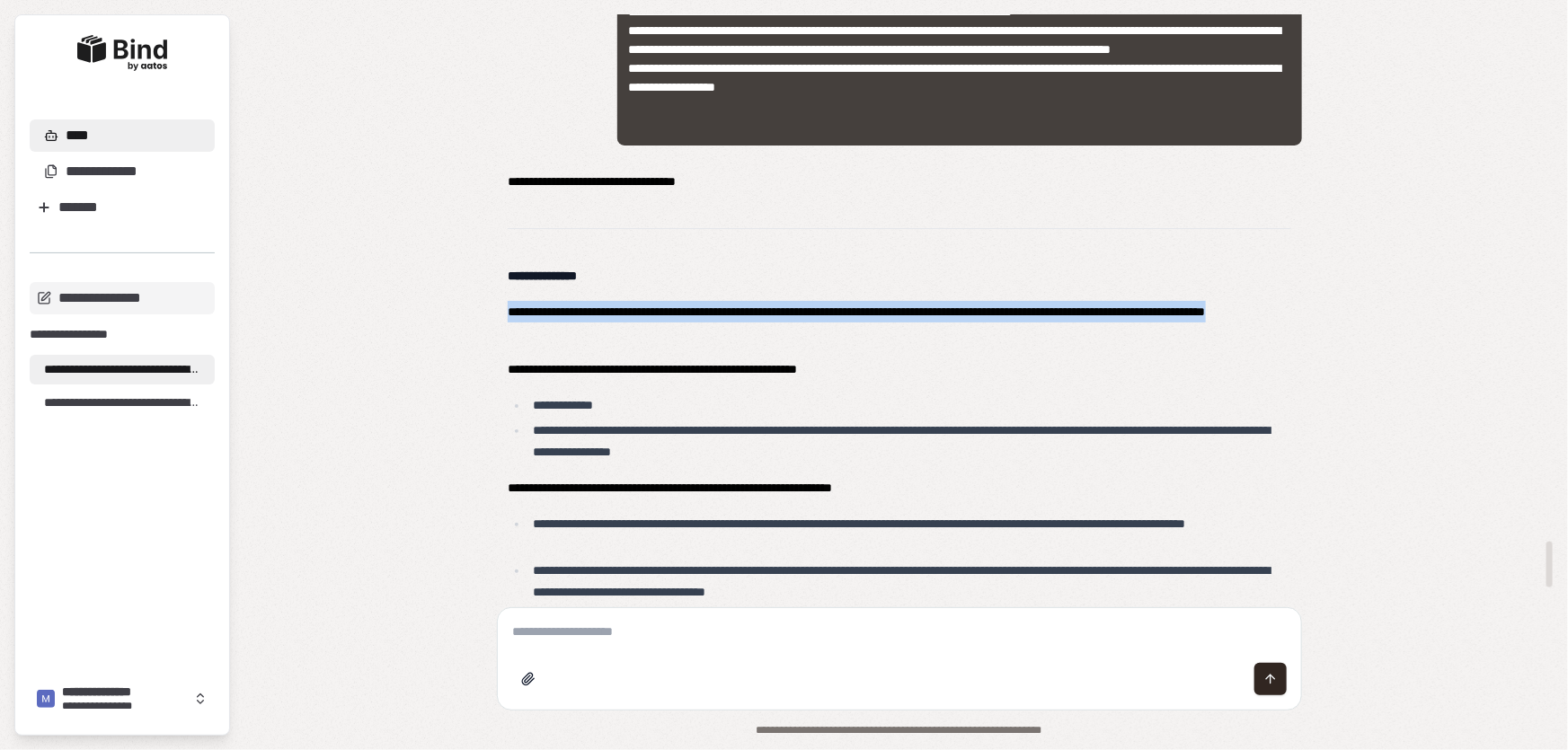 drag, startPoint x: 506, startPoint y: 308, endPoint x: 603, endPoint y: 332, distance: 99.92497 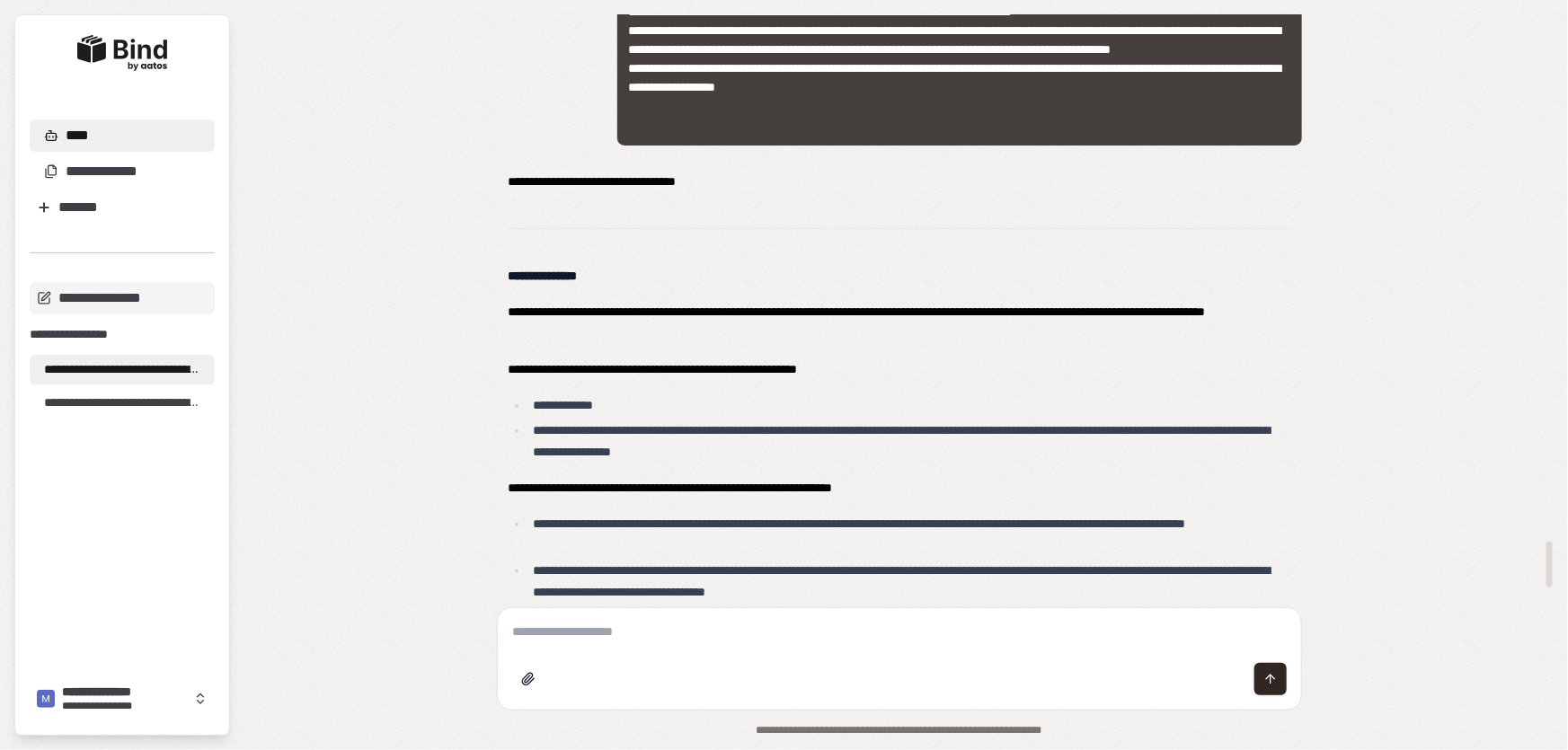 click at bounding box center (899, 631) 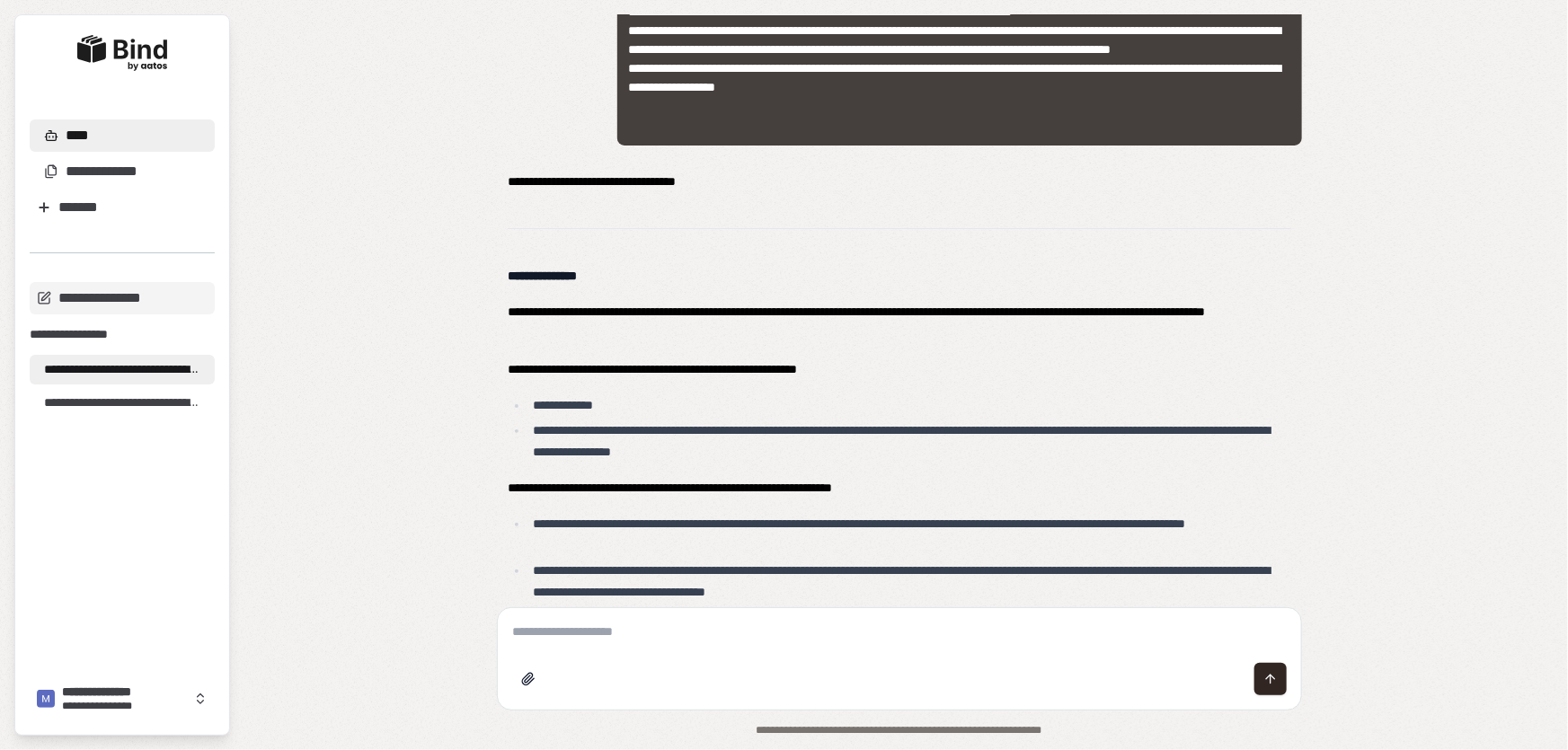 paste on "**********" 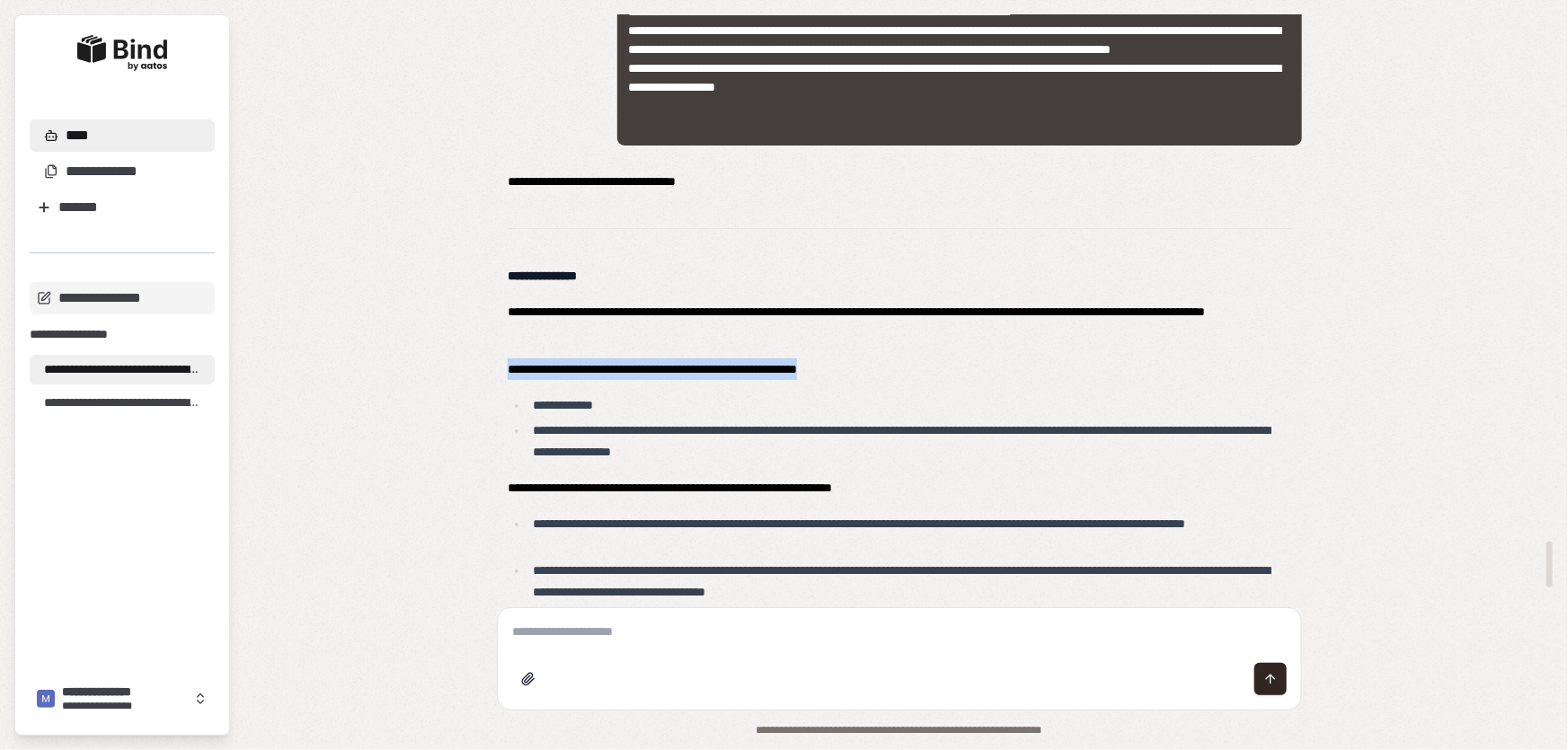 drag, startPoint x: 853, startPoint y: 370, endPoint x: 503, endPoint y: 364, distance: 350.051 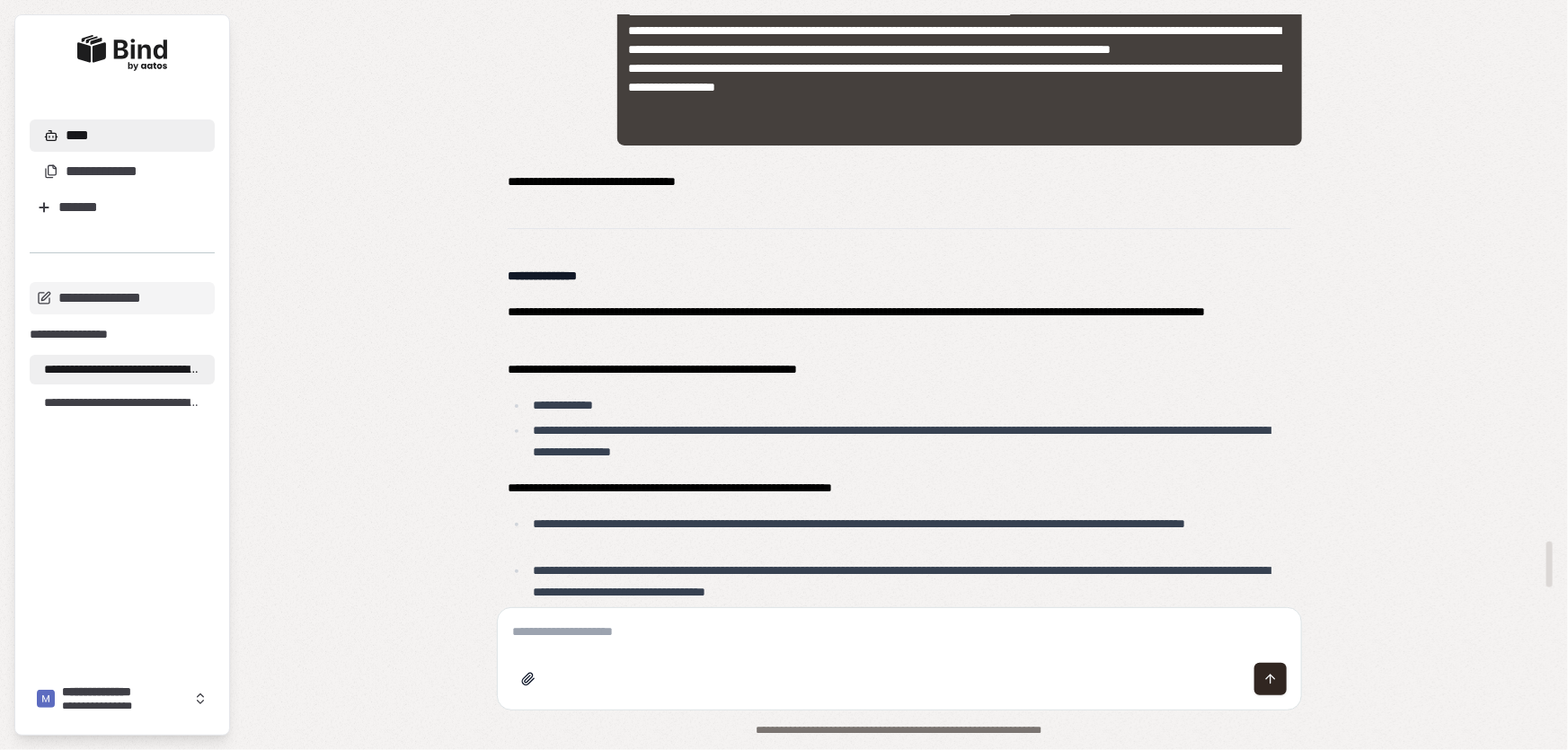 click at bounding box center (899, 631) 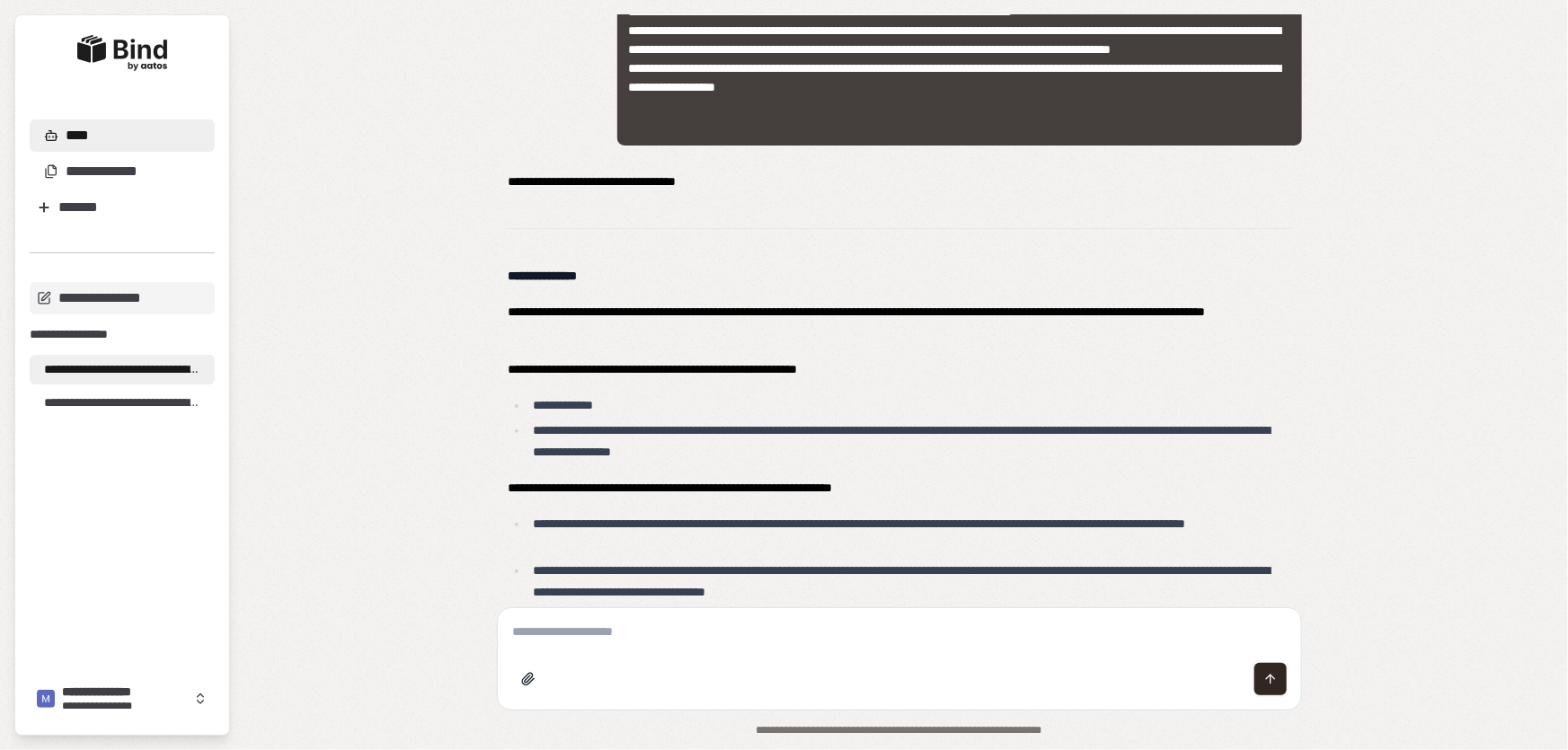 paste on "**********" 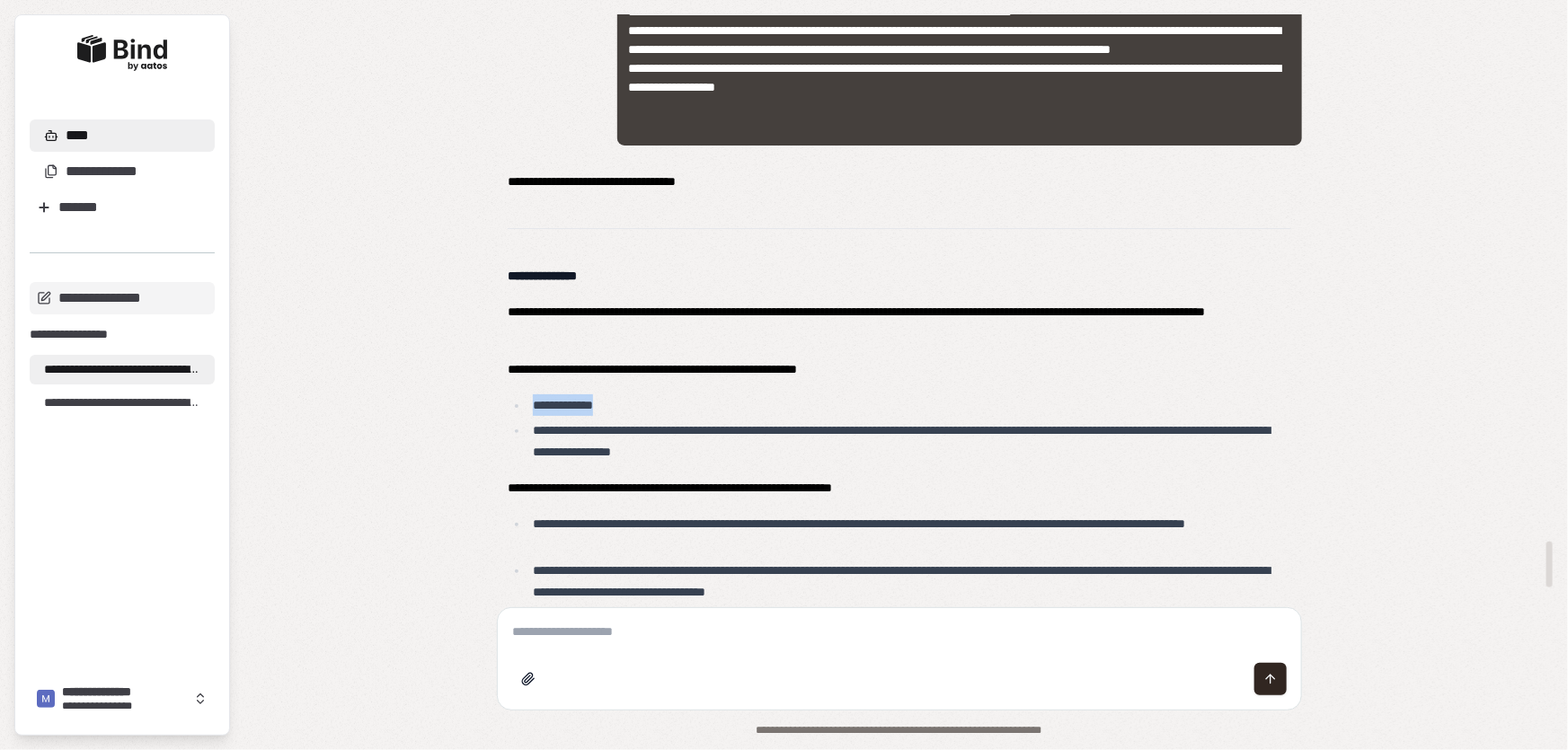 drag, startPoint x: 629, startPoint y: 398, endPoint x: 531, endPoint y: 398, distance: 98 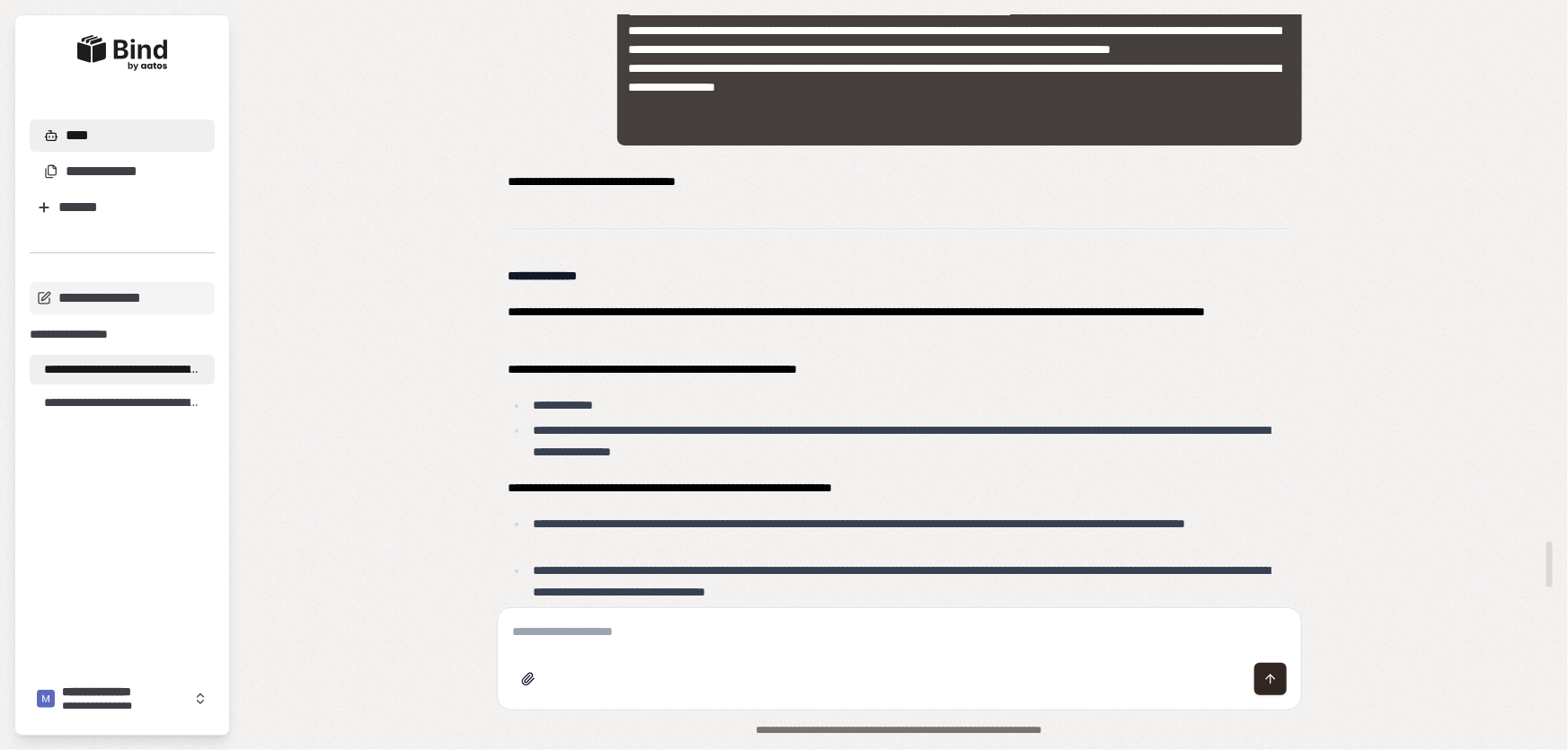 drag, startPoint x: 589, startPoint y: 436, endPoint x: 540, endPoint y: 428, distance: 49.648766 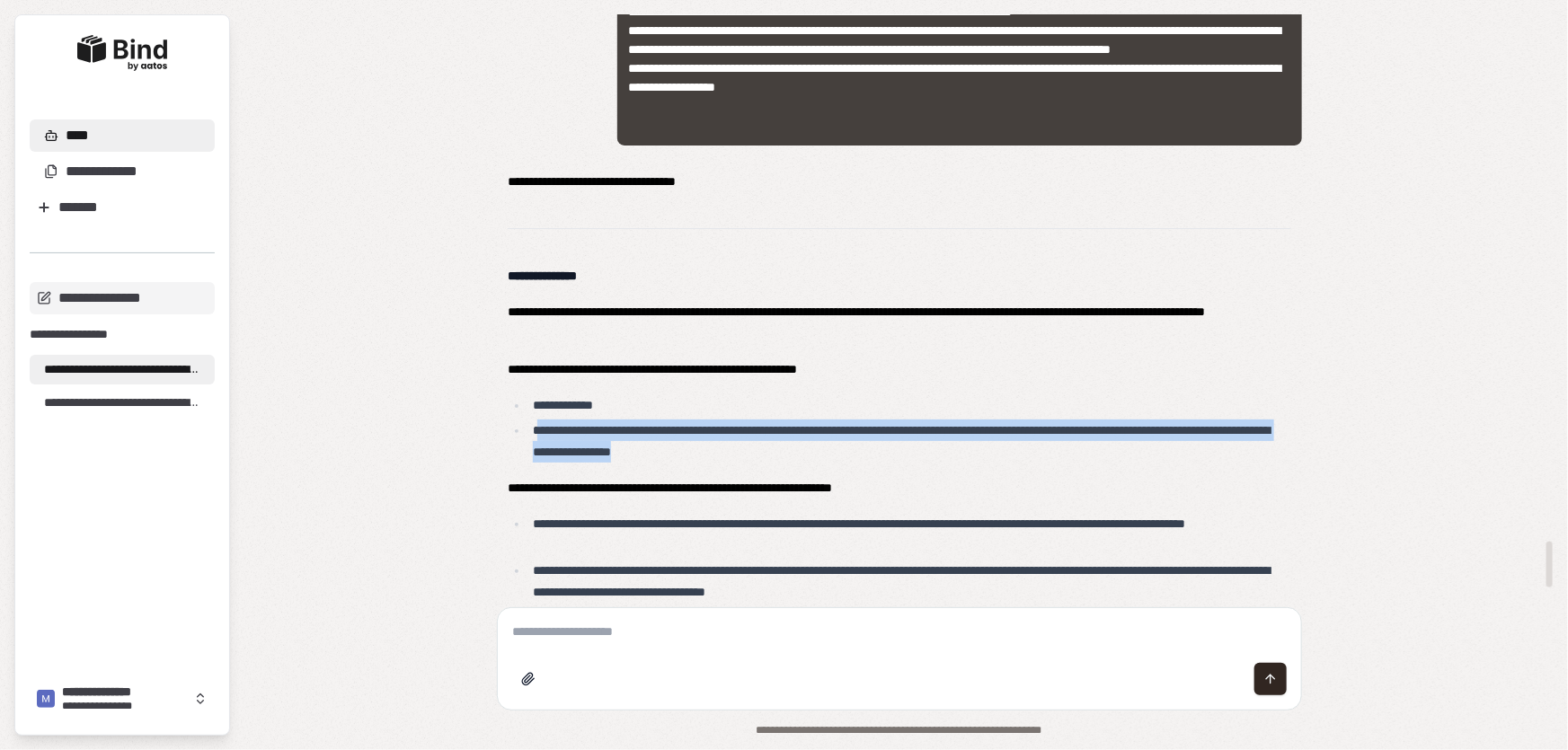 drag, startPoint x: 536, startPoint y: 431, endPoint x: 819, endPoint y: 452, distance: 283.77808 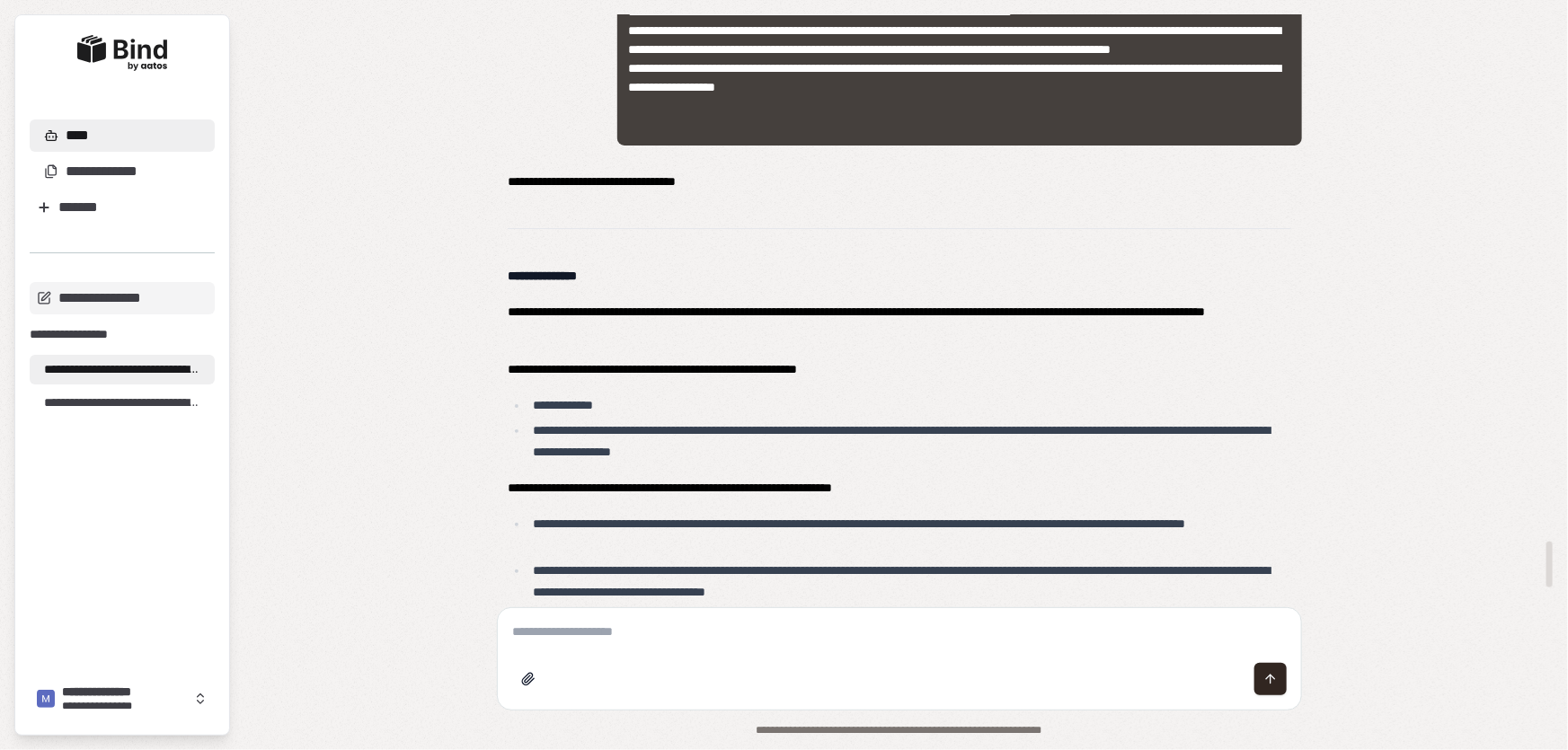 click at bounding box center [899, 631] 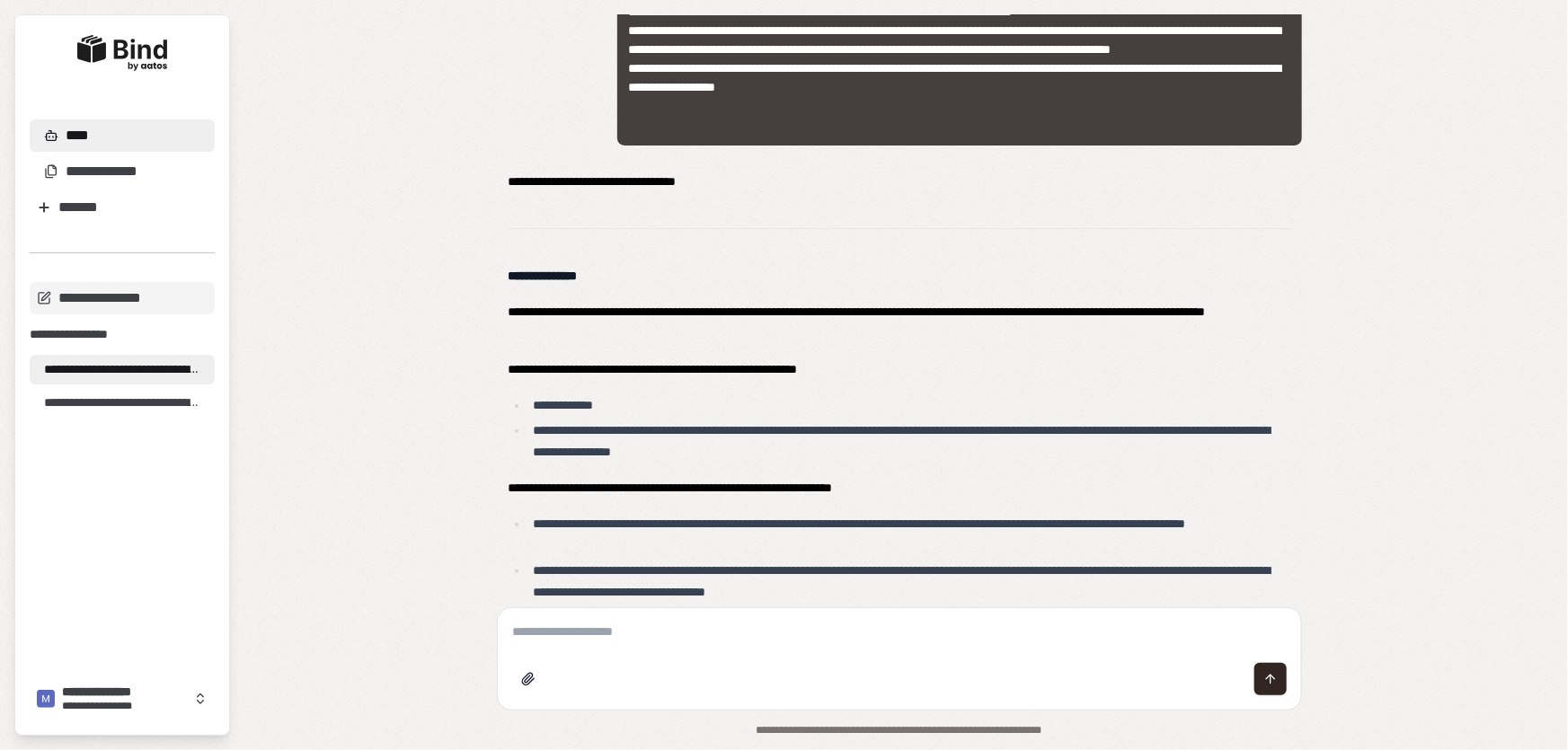 paste on "**********" 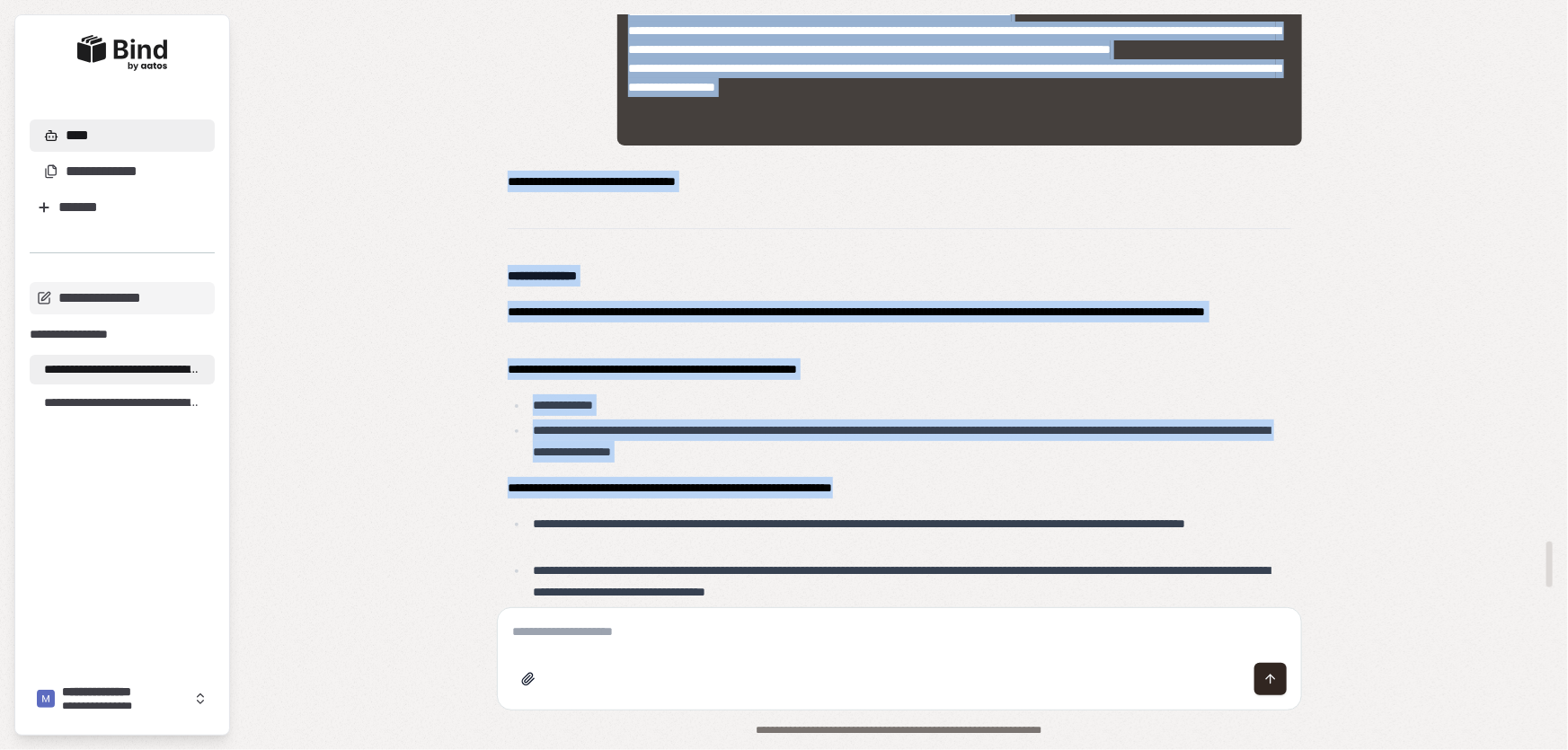 drag, startPoint x: 493, startPoint y: 483, endPoint x: 911, endPoint y: 490, distance: 418.05861 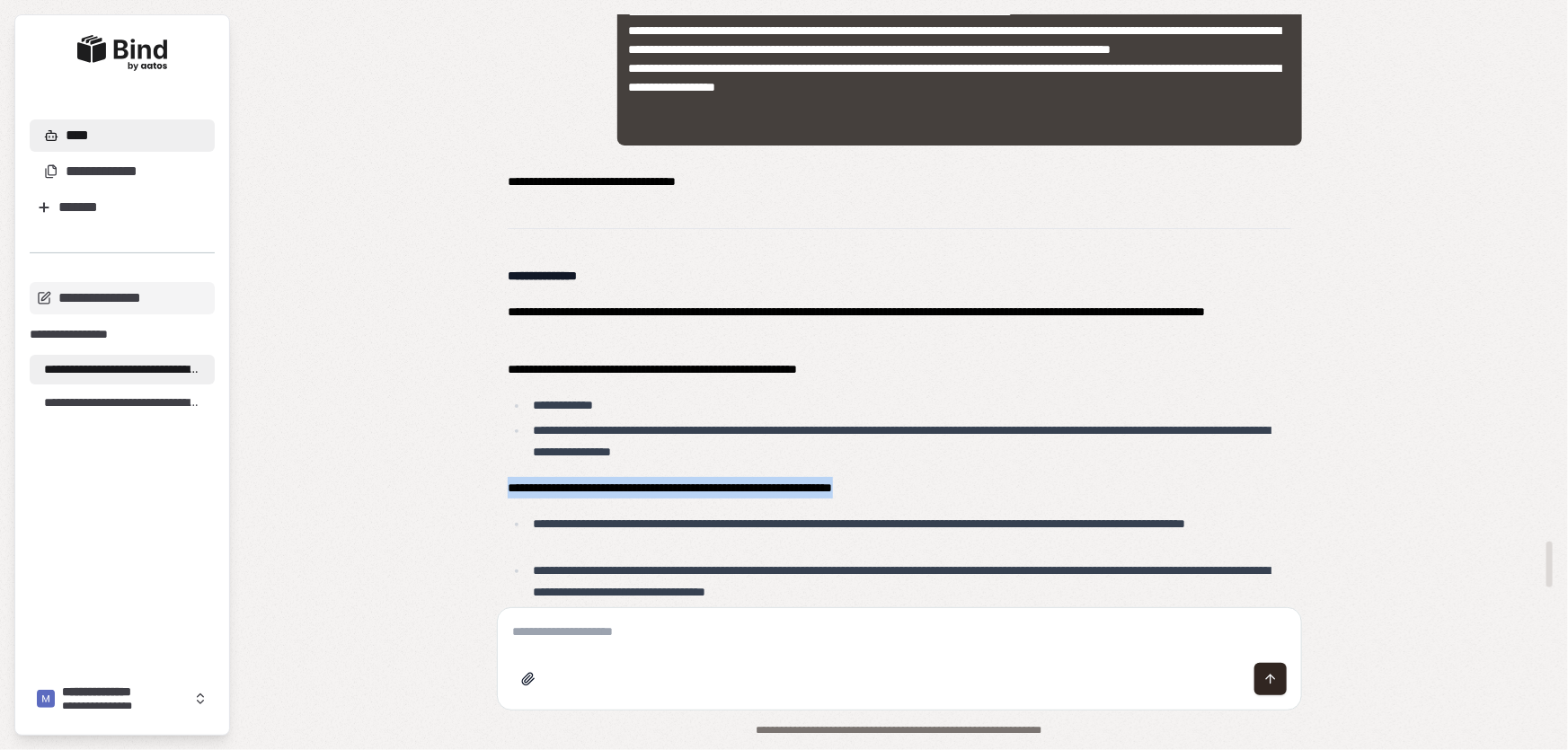 drag, startPoint x: 902, startPoint y: 485, endPoint x: 508, endPoint y: 489, distance: 394.0203 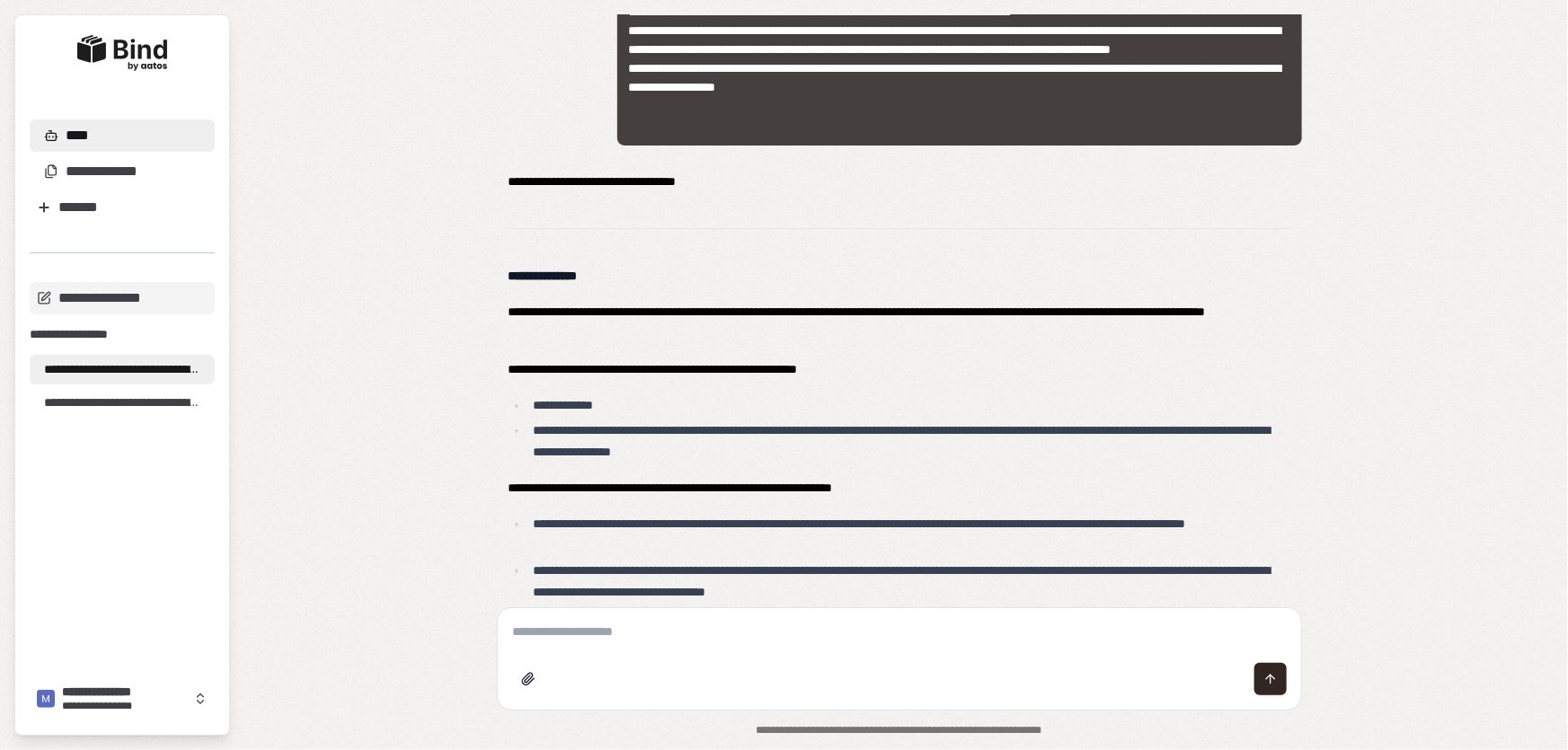 click at bounding box center (899, 658) 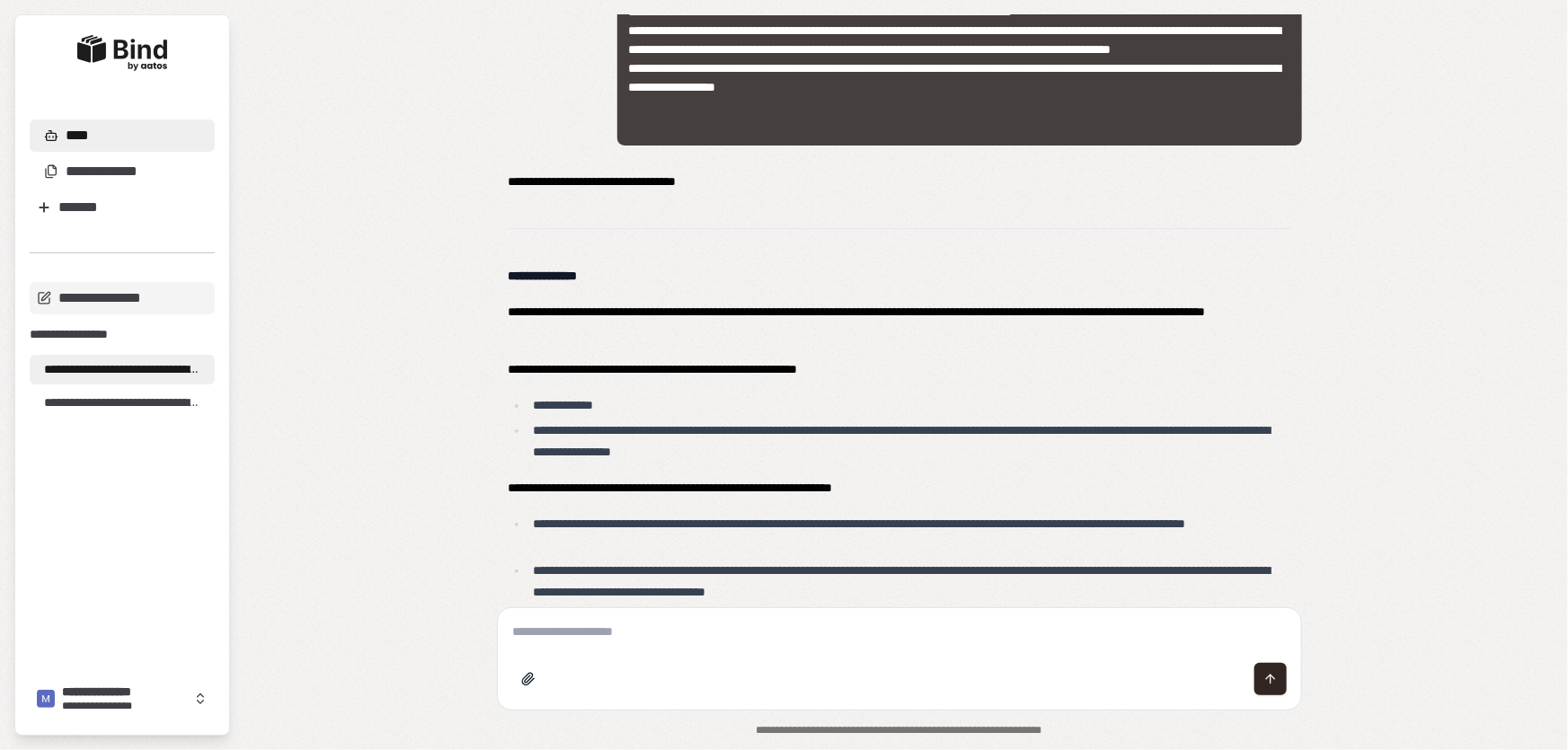 click at bounding box center (899, 631) 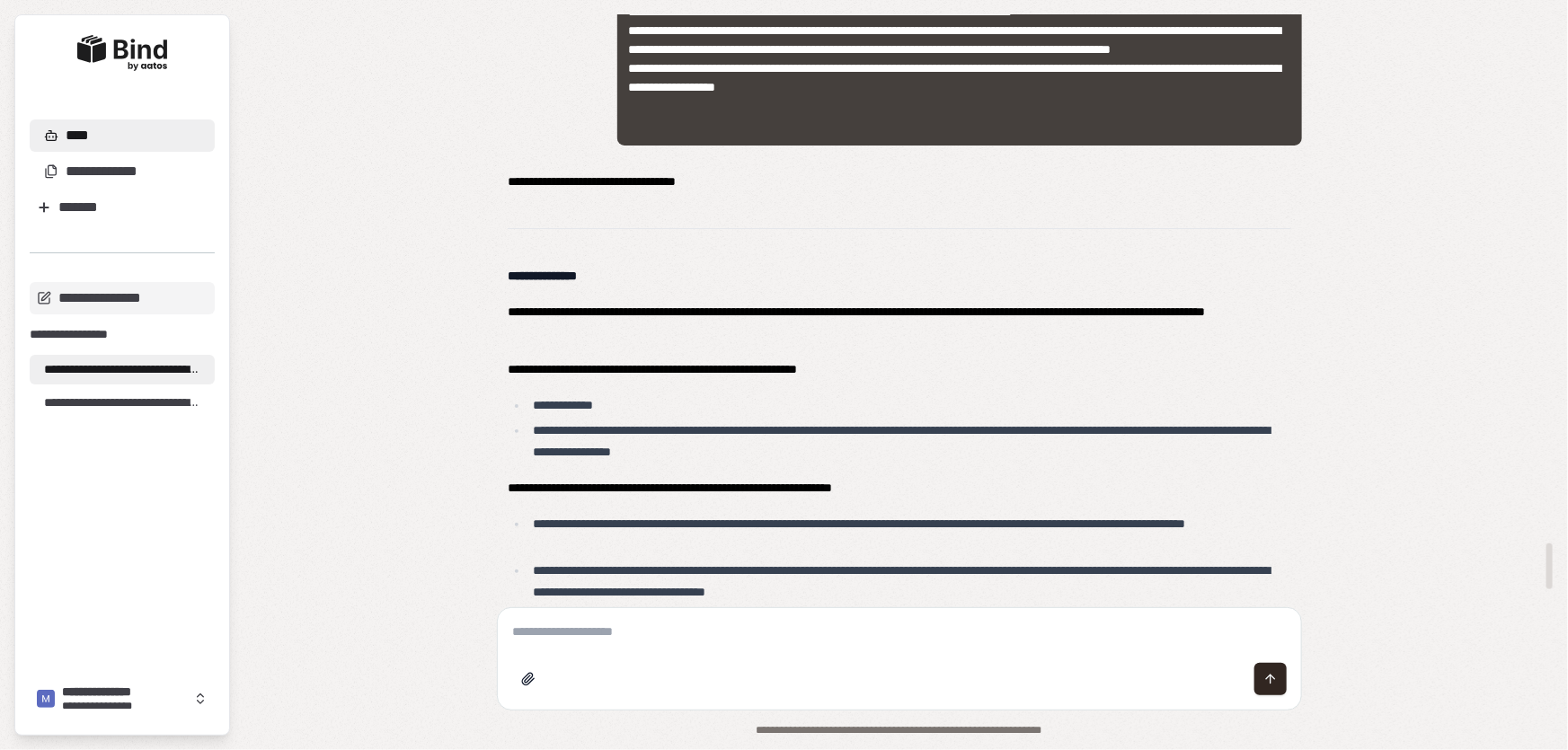 scroll, scrollTop: 6831, scrollLeft: 0, axis: vertical 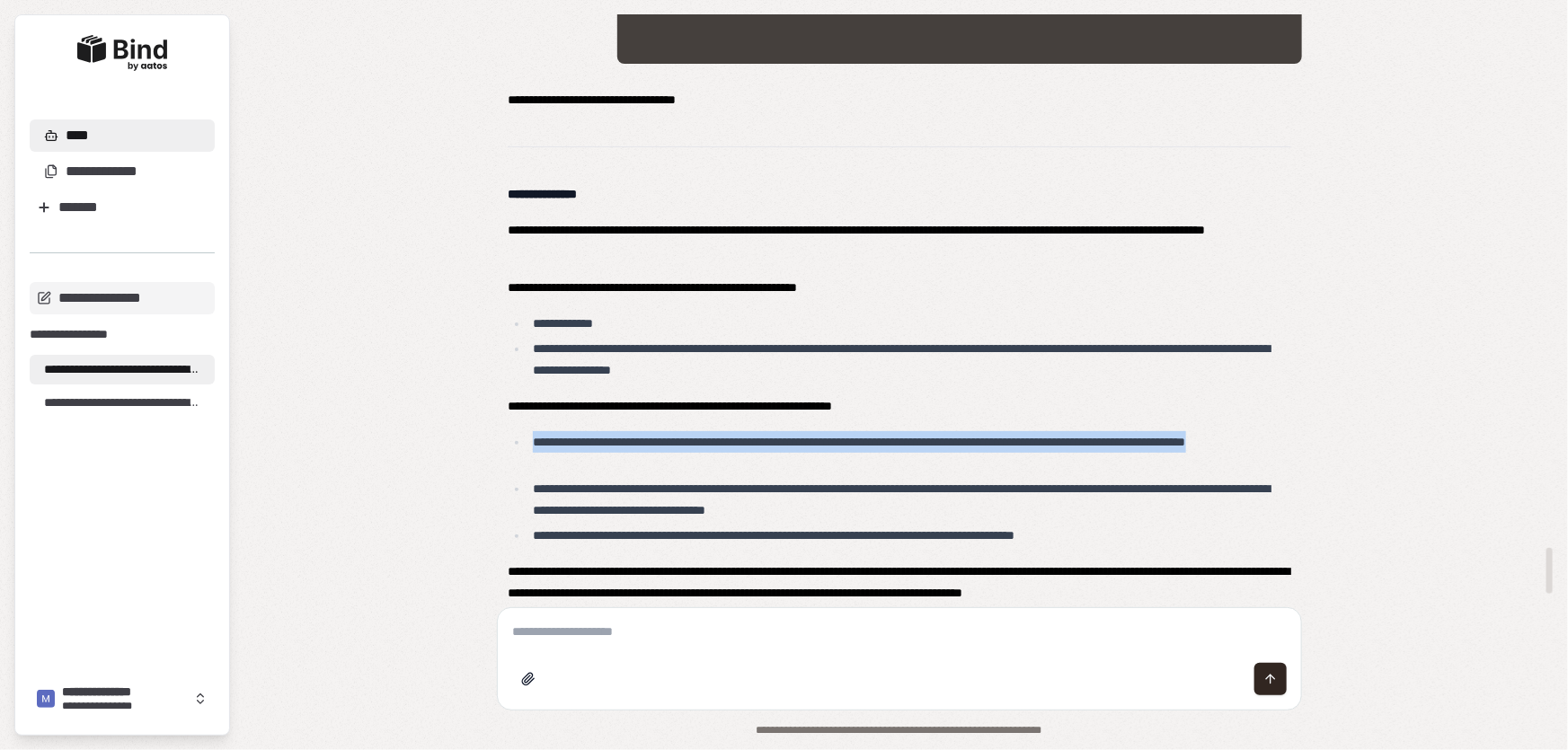 drag, startPoint x: 532, startPoint y: 441, endPoint x: 590, endPoint y: 469, distance: 64.404969 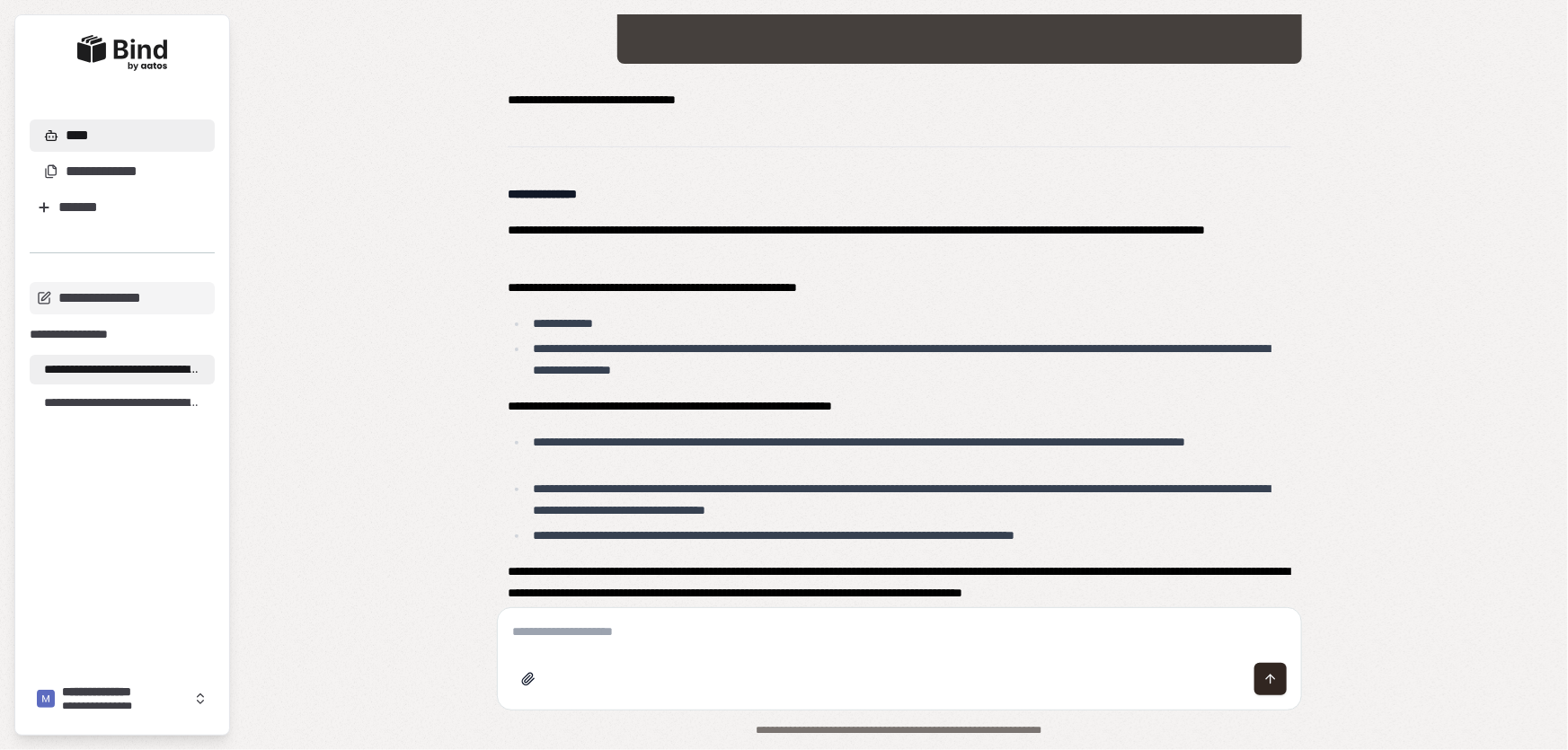 click at bounding box center (899, 631) 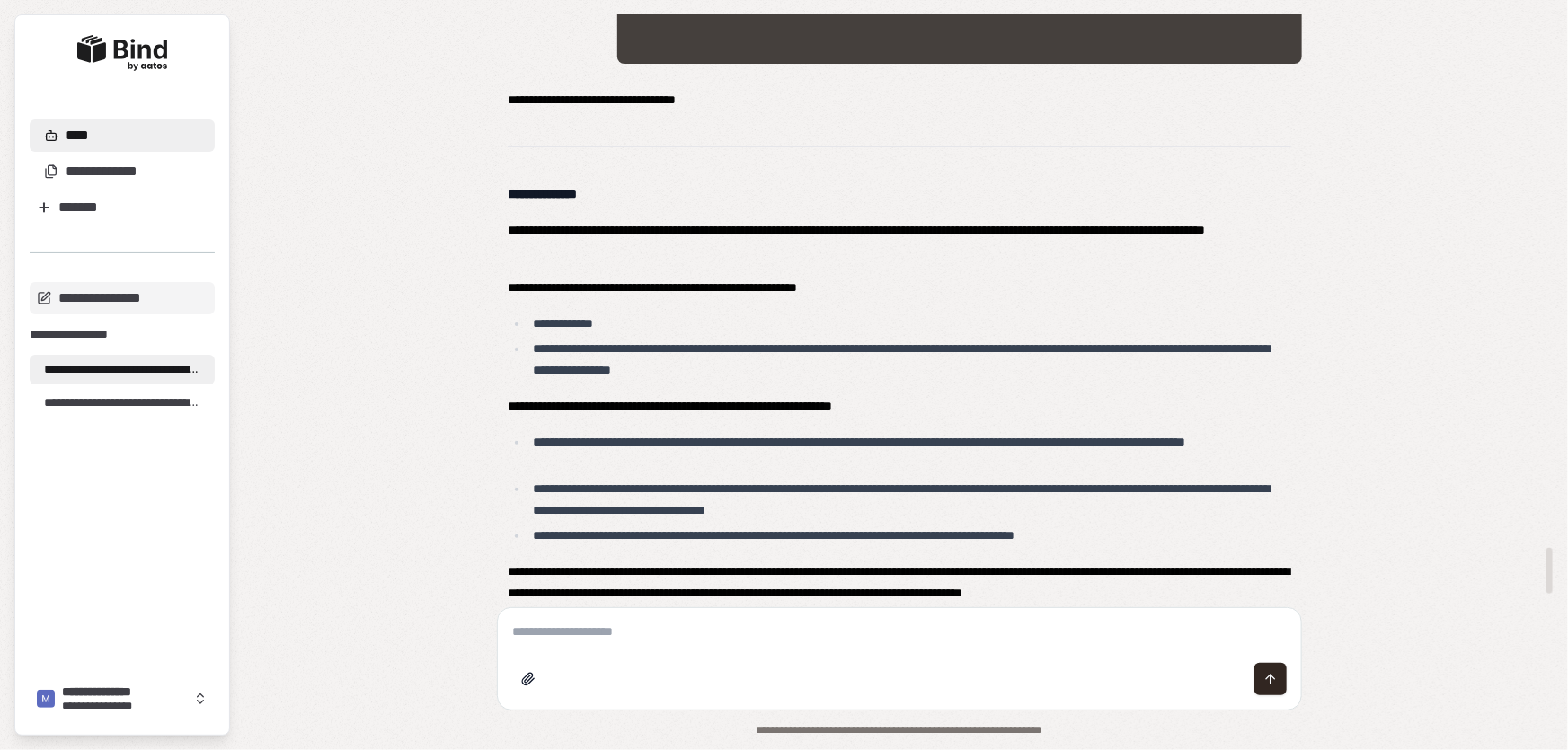 click on "**********" at bounding box center [899, 422] 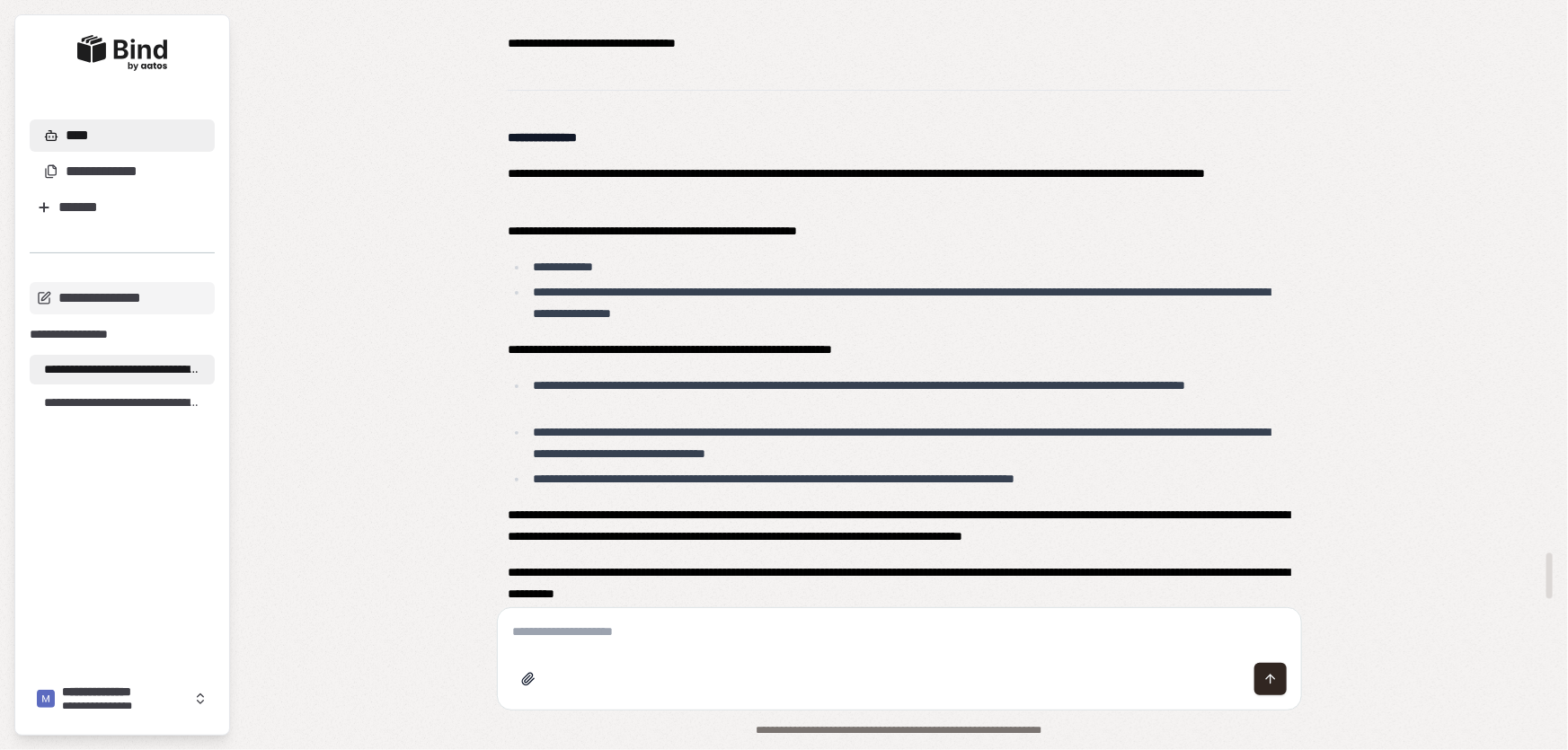scroll, scrollTop: 6913, scrollLeft: 0, axis: vertical 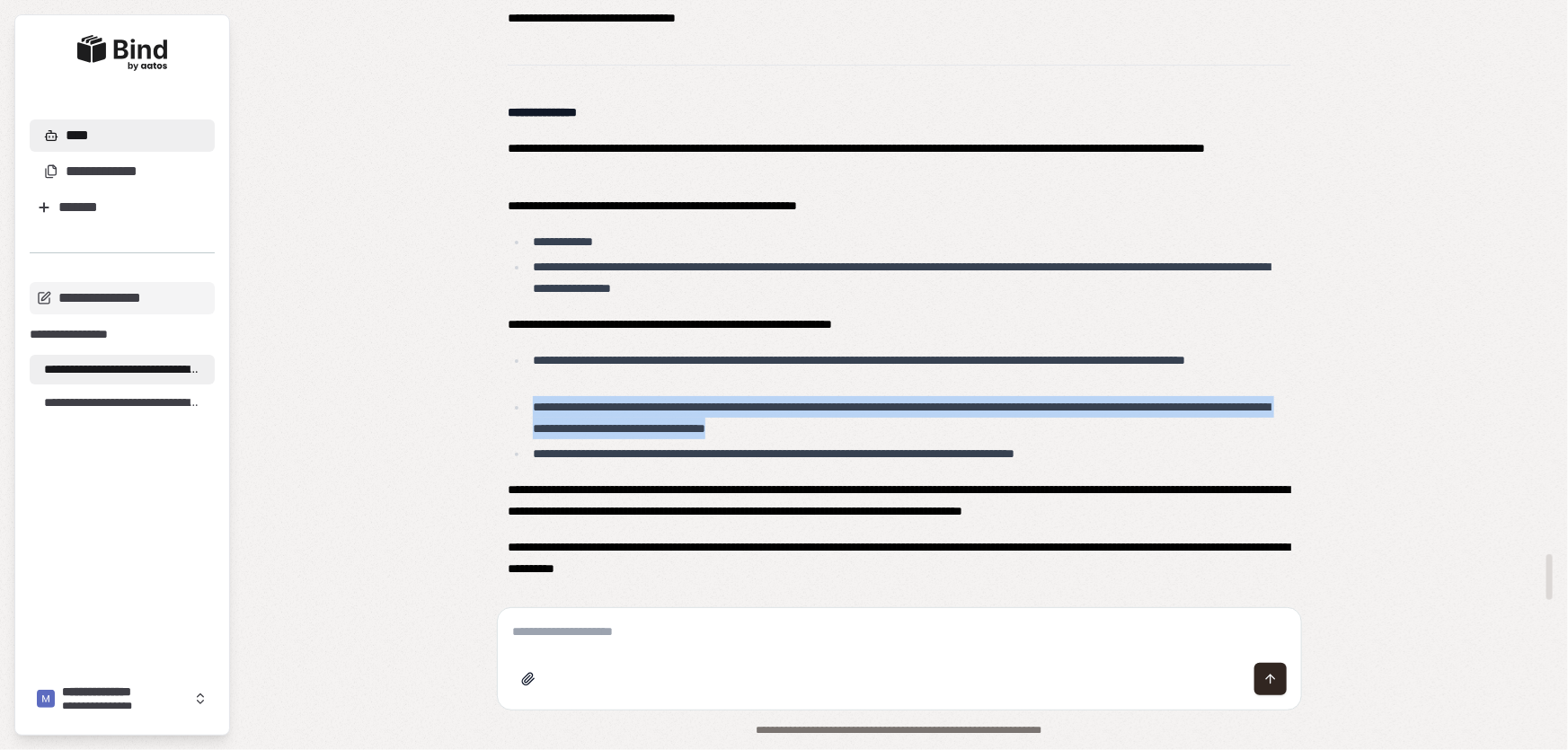 drag, startPoint x: 535, startPoint y: 409, endPoint x: 948, endPoint y: 430, distance: 413.53355 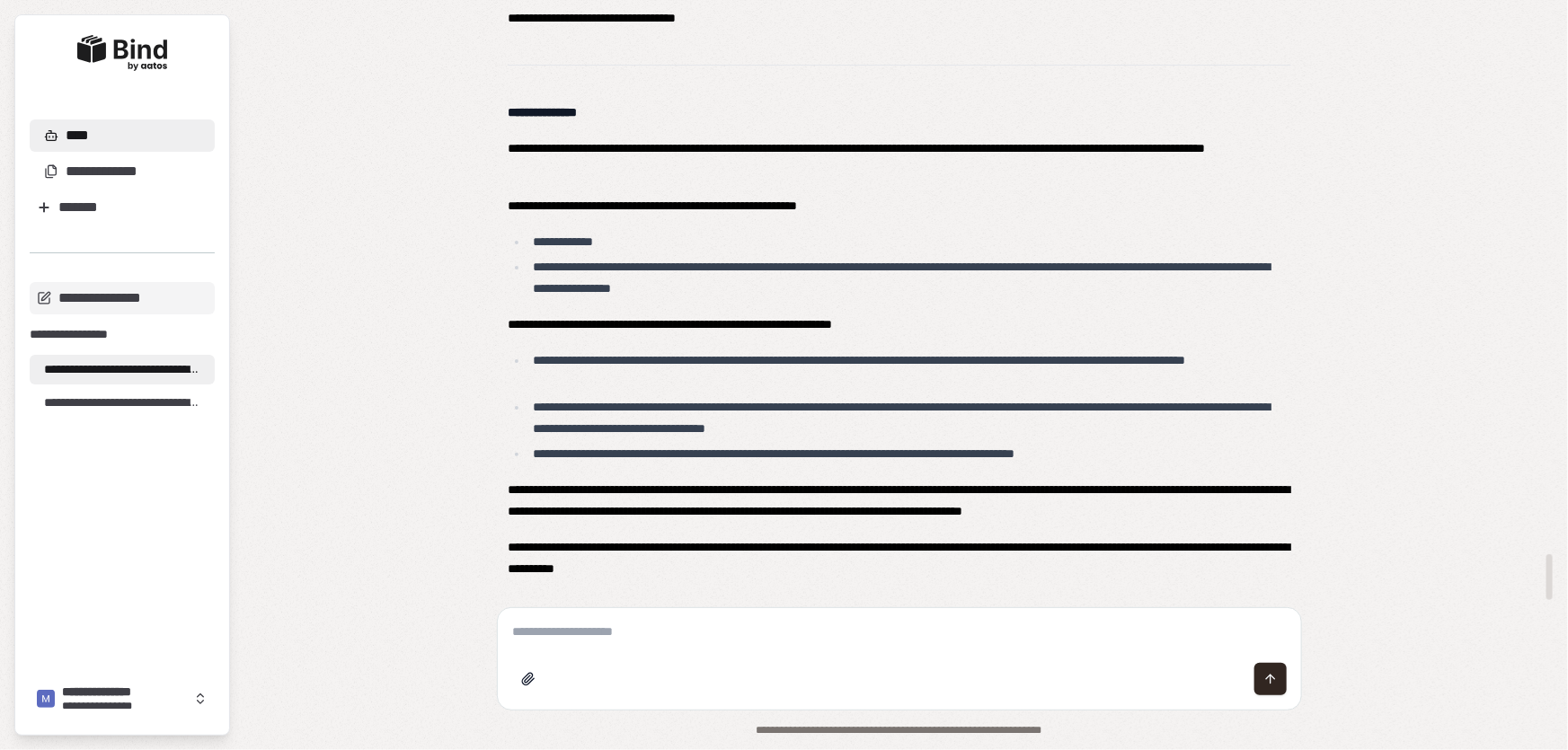 click at bounding box center (899, 631) 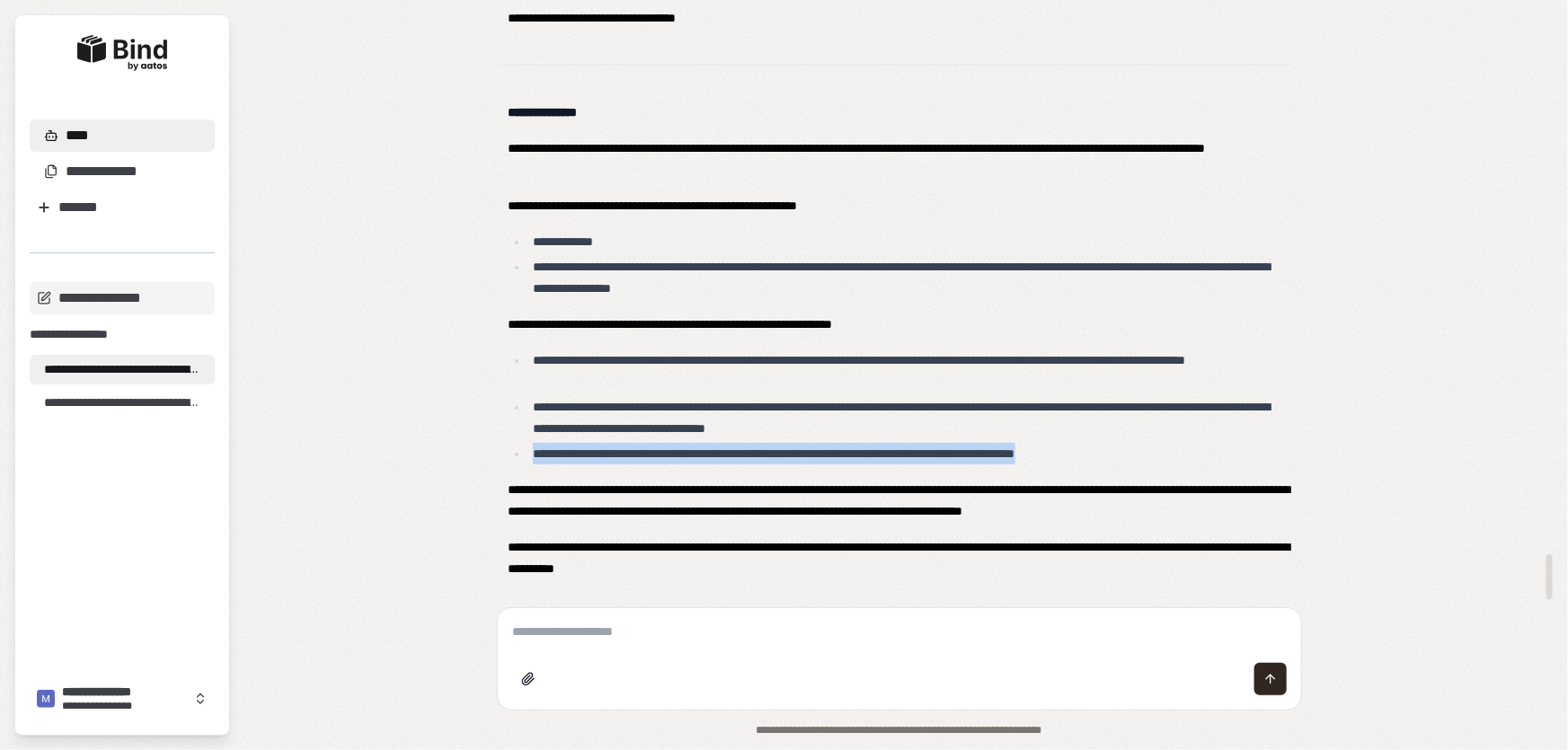 drag, startPoint x: 534, startPoint y: 448, endPoint x: 1180, endPoint y: 449, distance: 646.0008 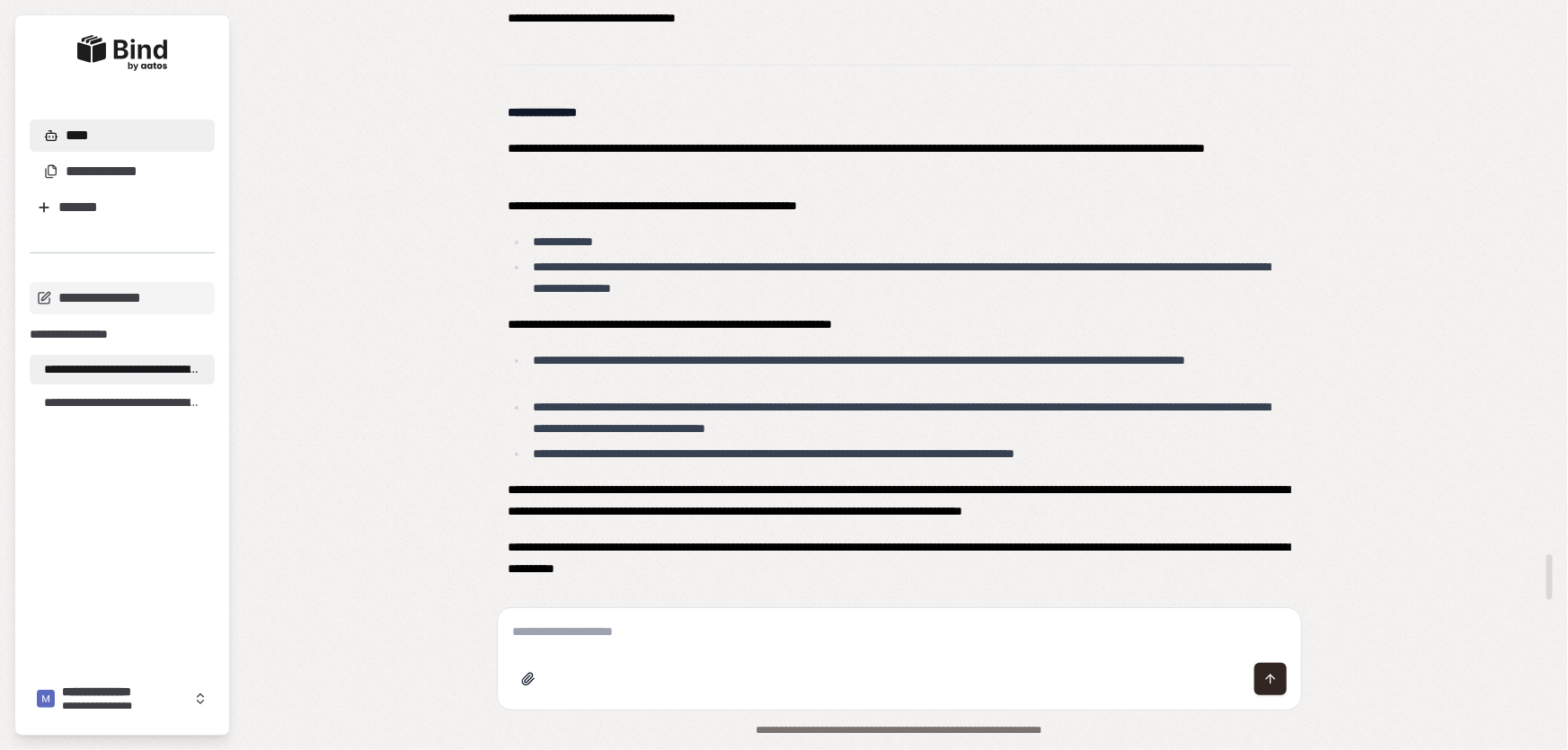 click at bounding box center [899, 631] 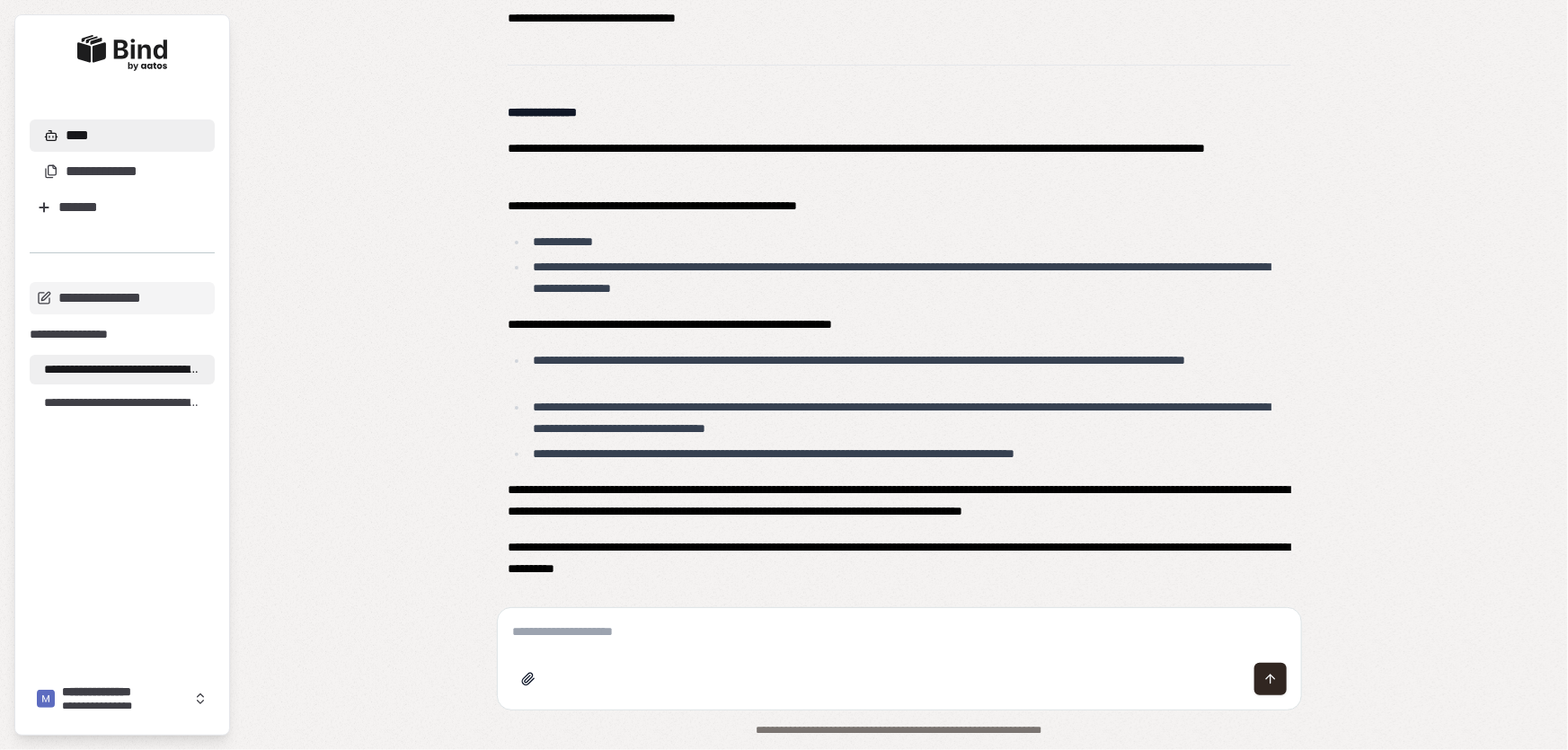 paste on "**********" 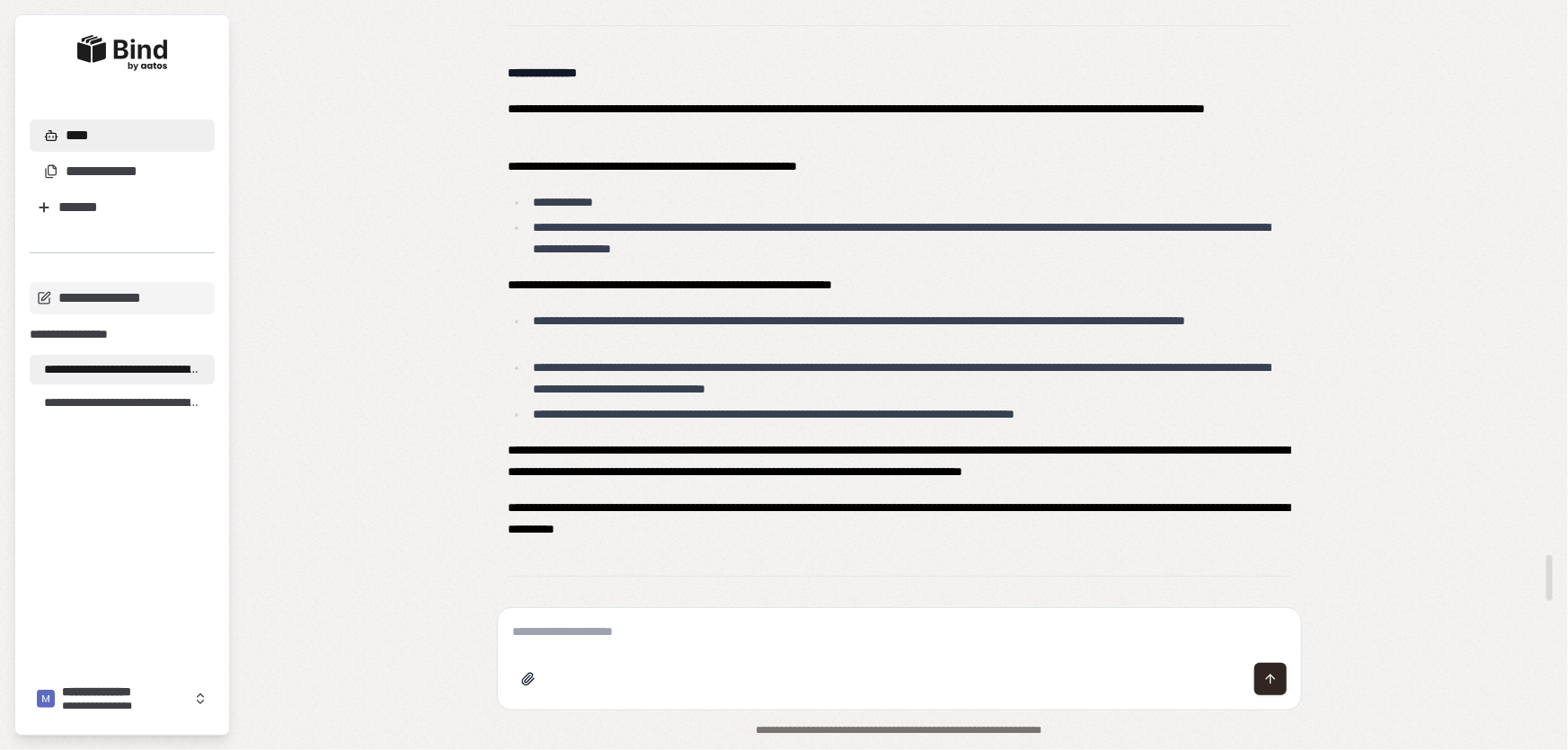 scroll, scrollTop: 6989, scrollLeft: 0, axis: vertical 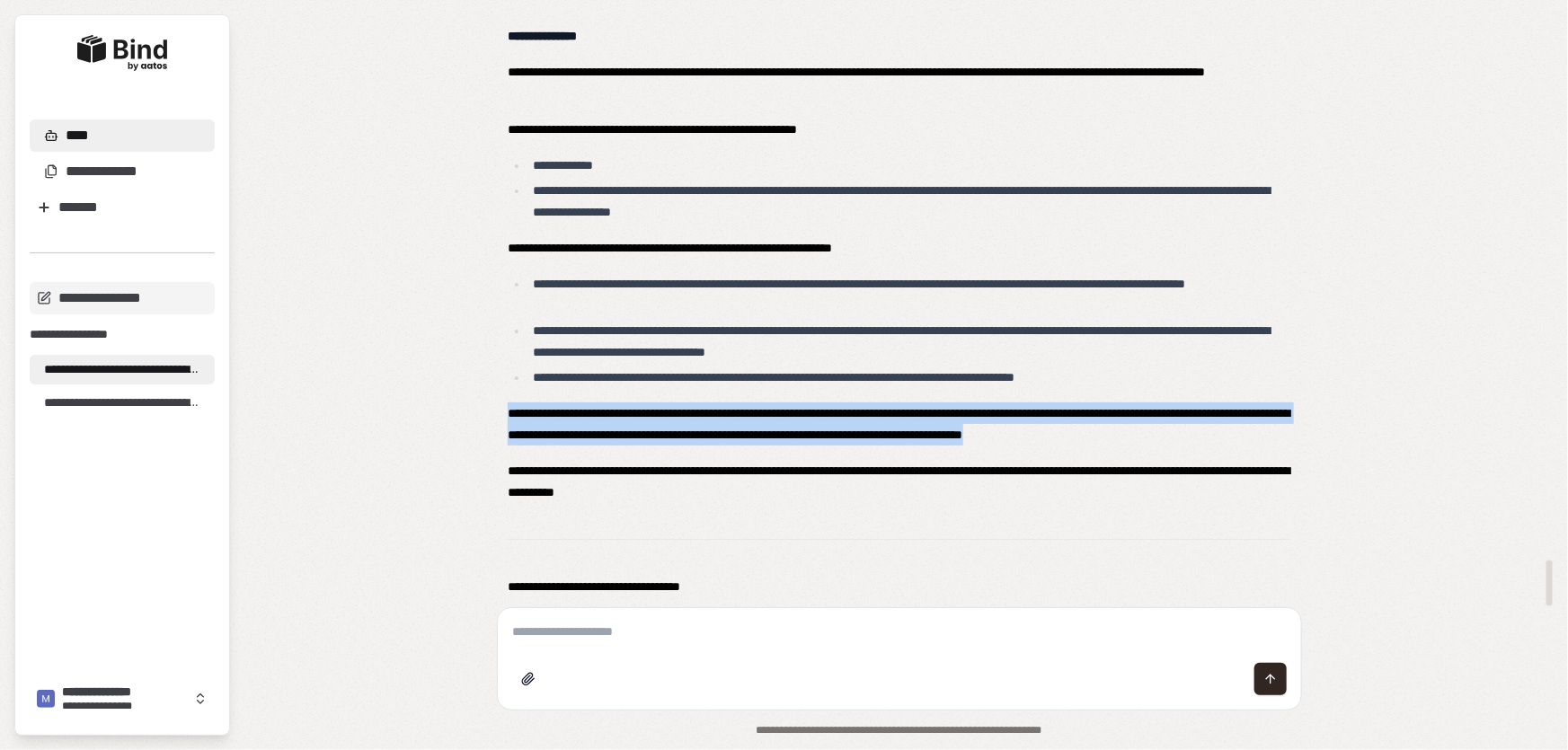 drag, startPoint x: 503, startPoint y: 411, endPoint x: 1249, endPoint y: 431, distance: 746.268 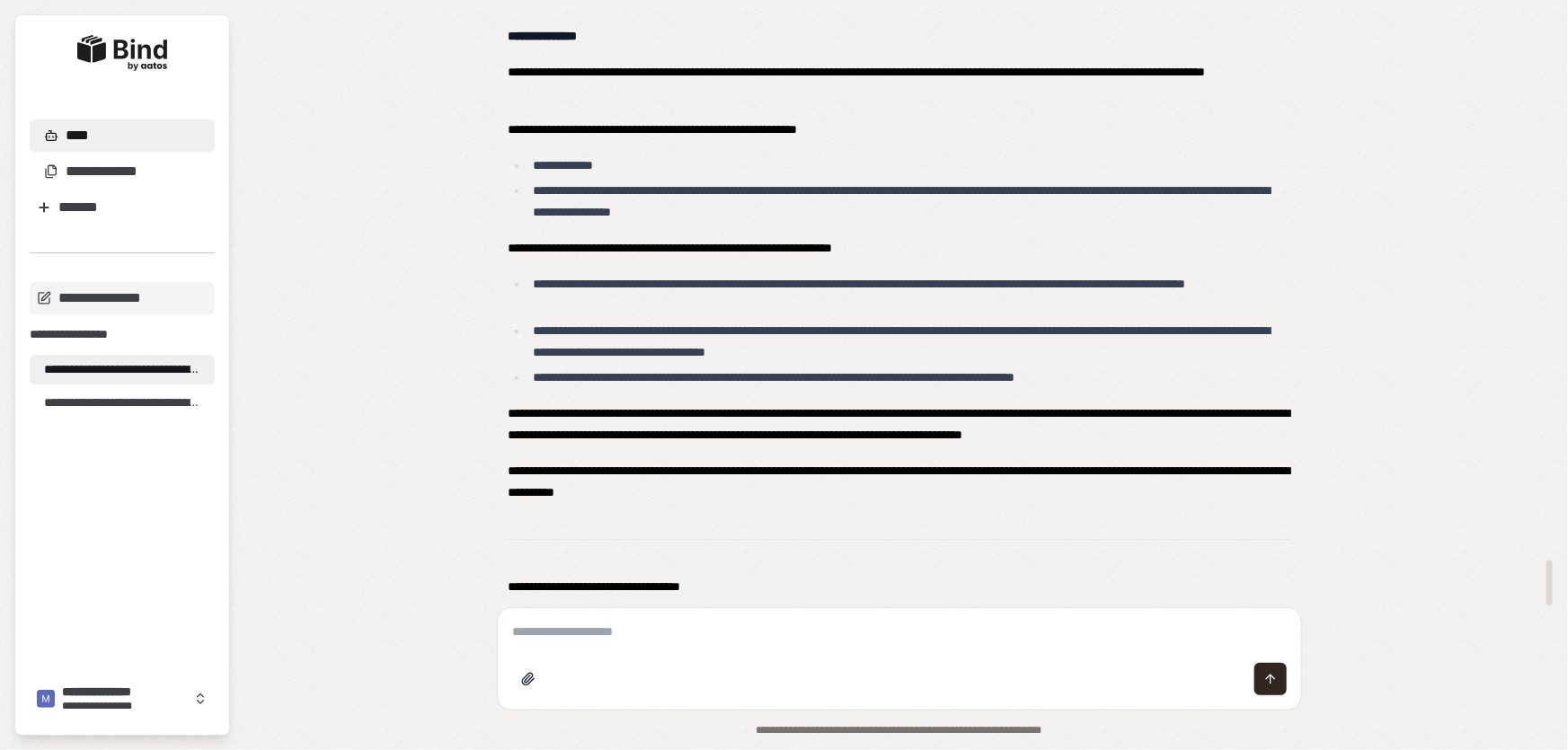 click at bounding box center [899, 658] 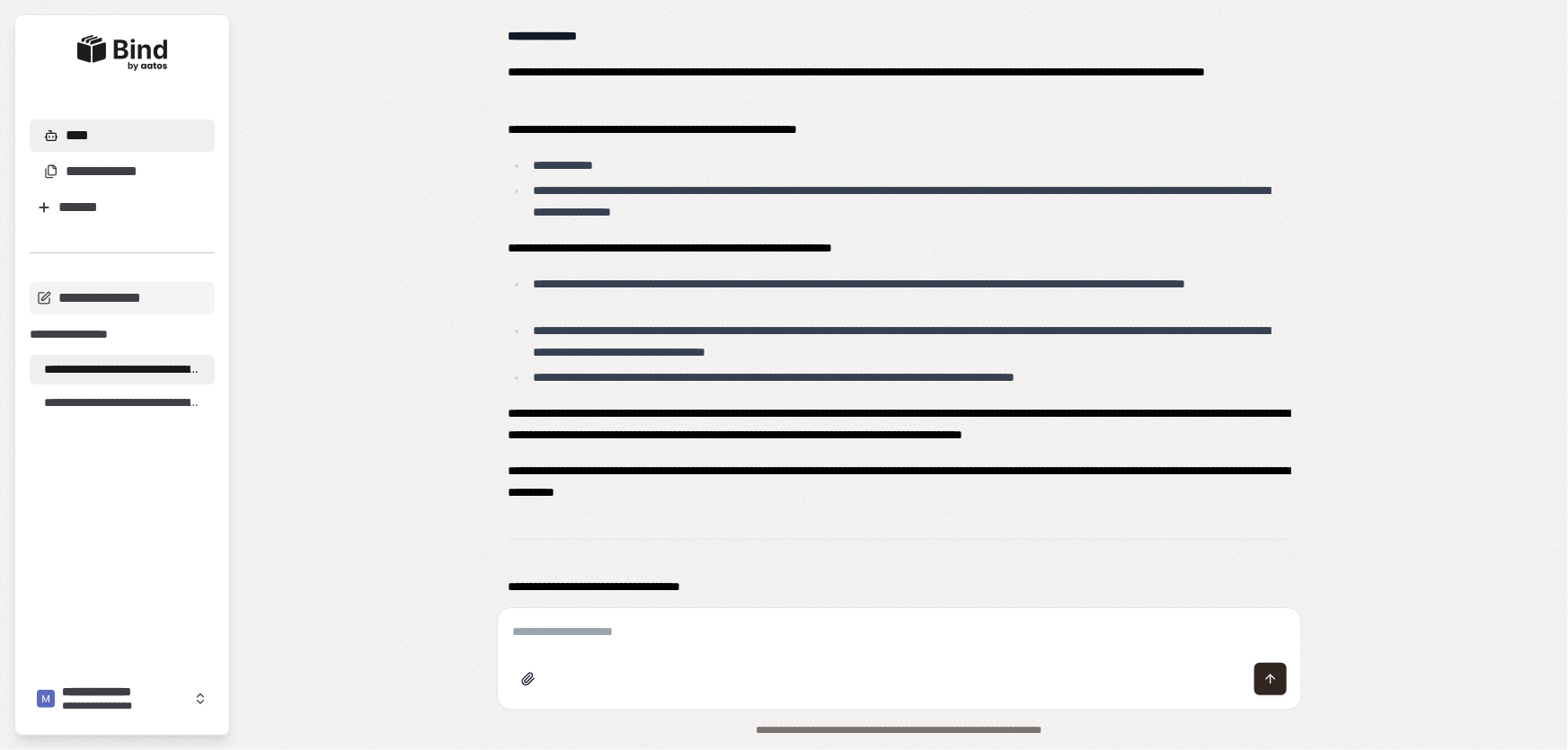 paste on "**********" 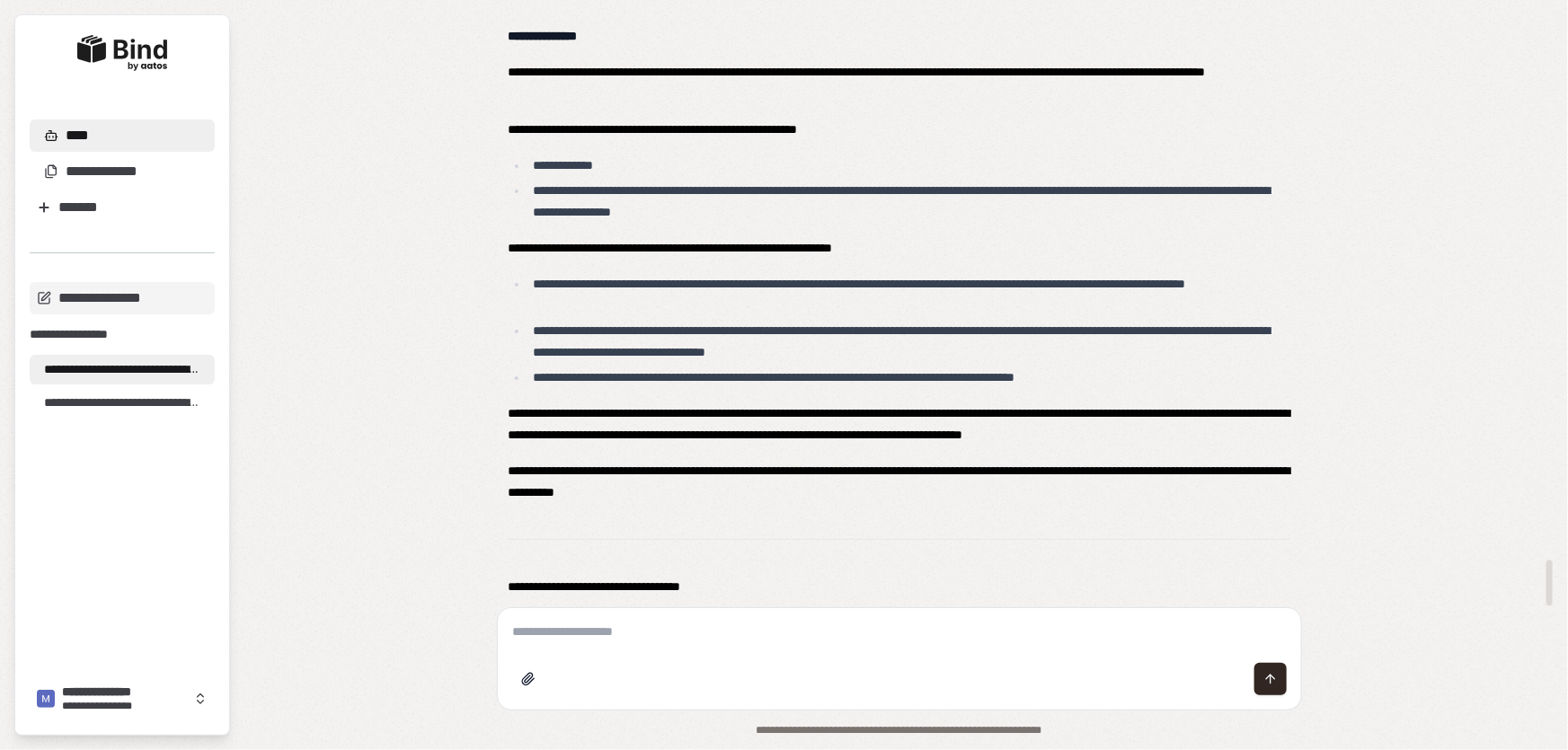 click on "**********" at bounding box center (899, 481) 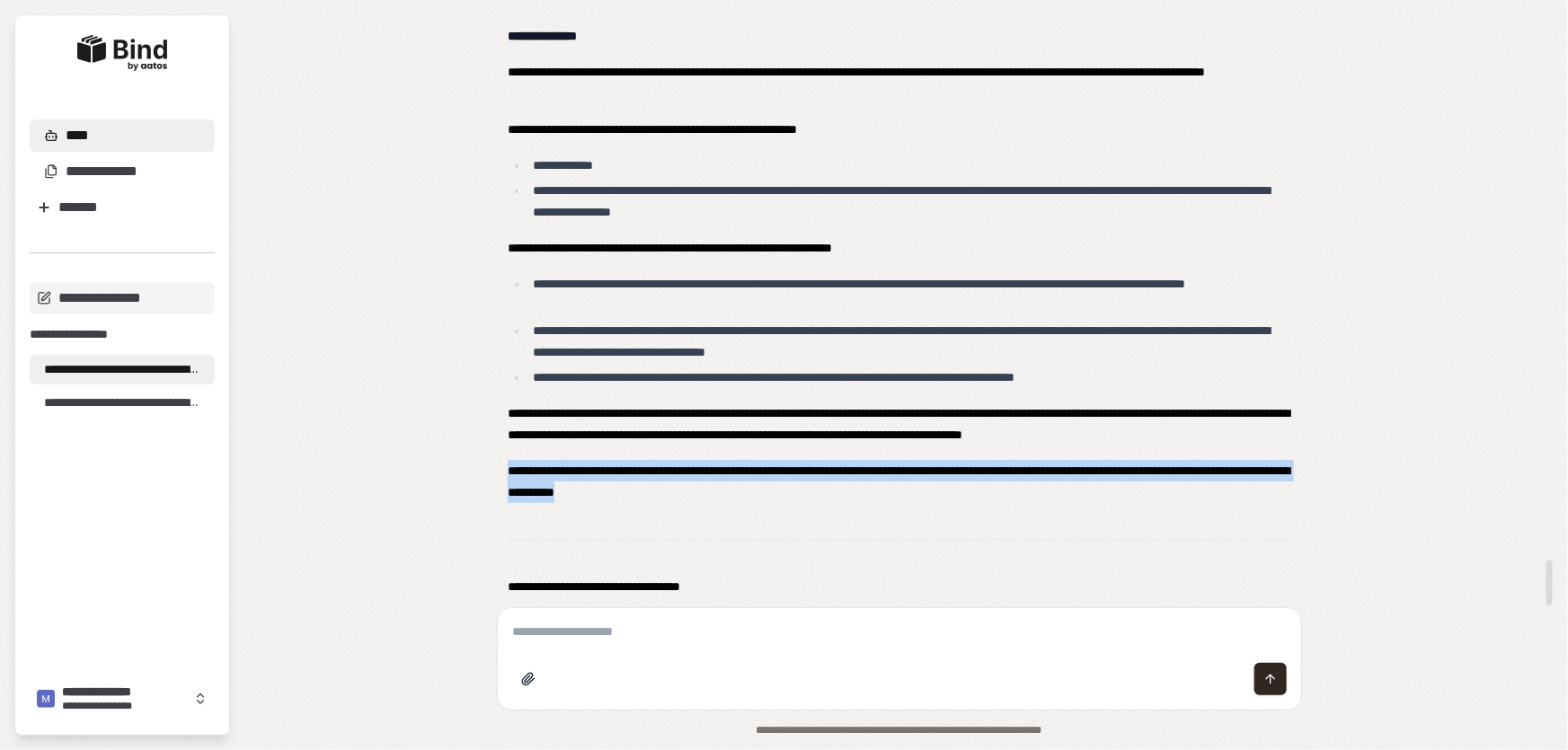 drag, startPoint x: 503, startPoint y: 471, endPoint x: 773, endPoint y: 494, distance: 270.97786 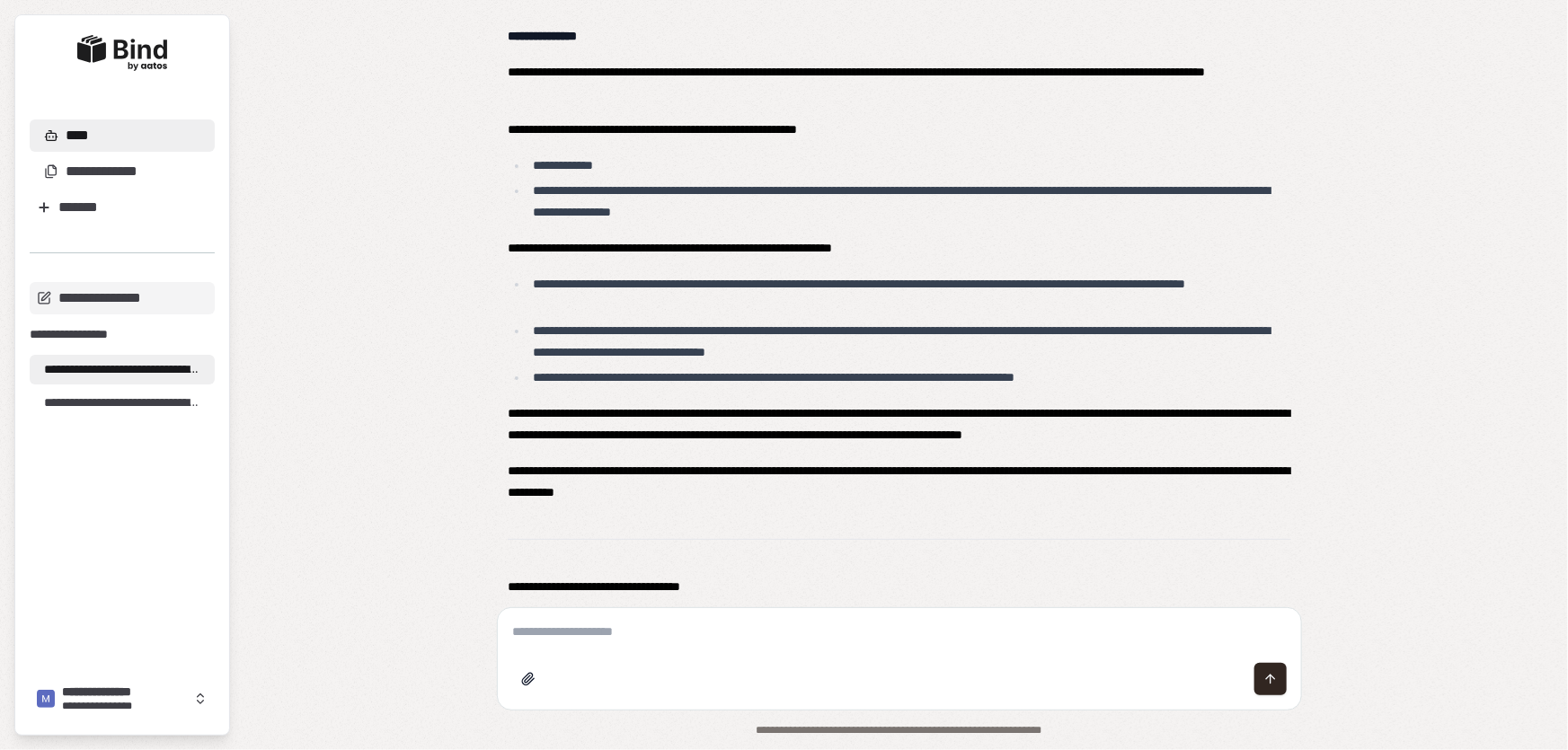 click at bounding box center [899, 631] 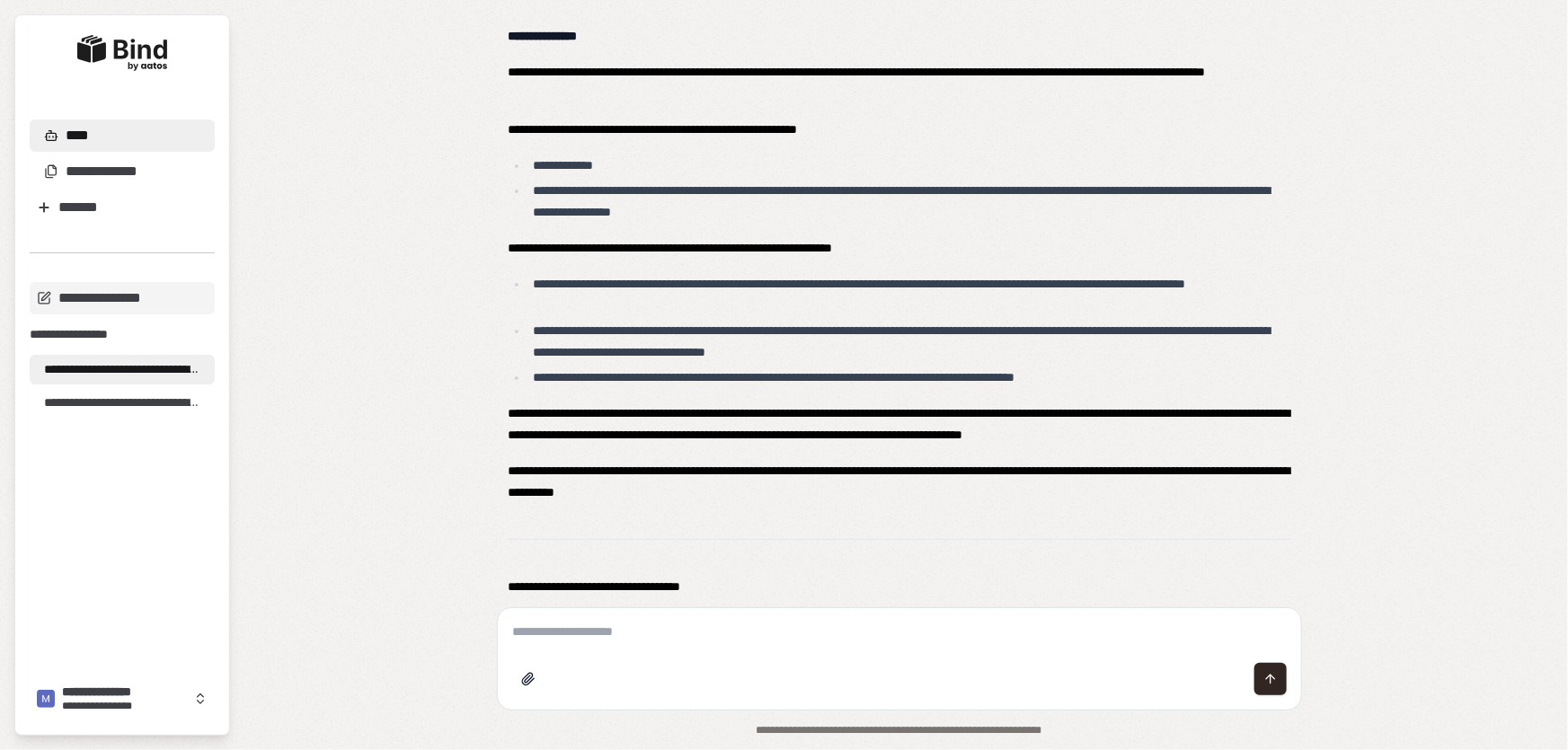 paste on "**********" 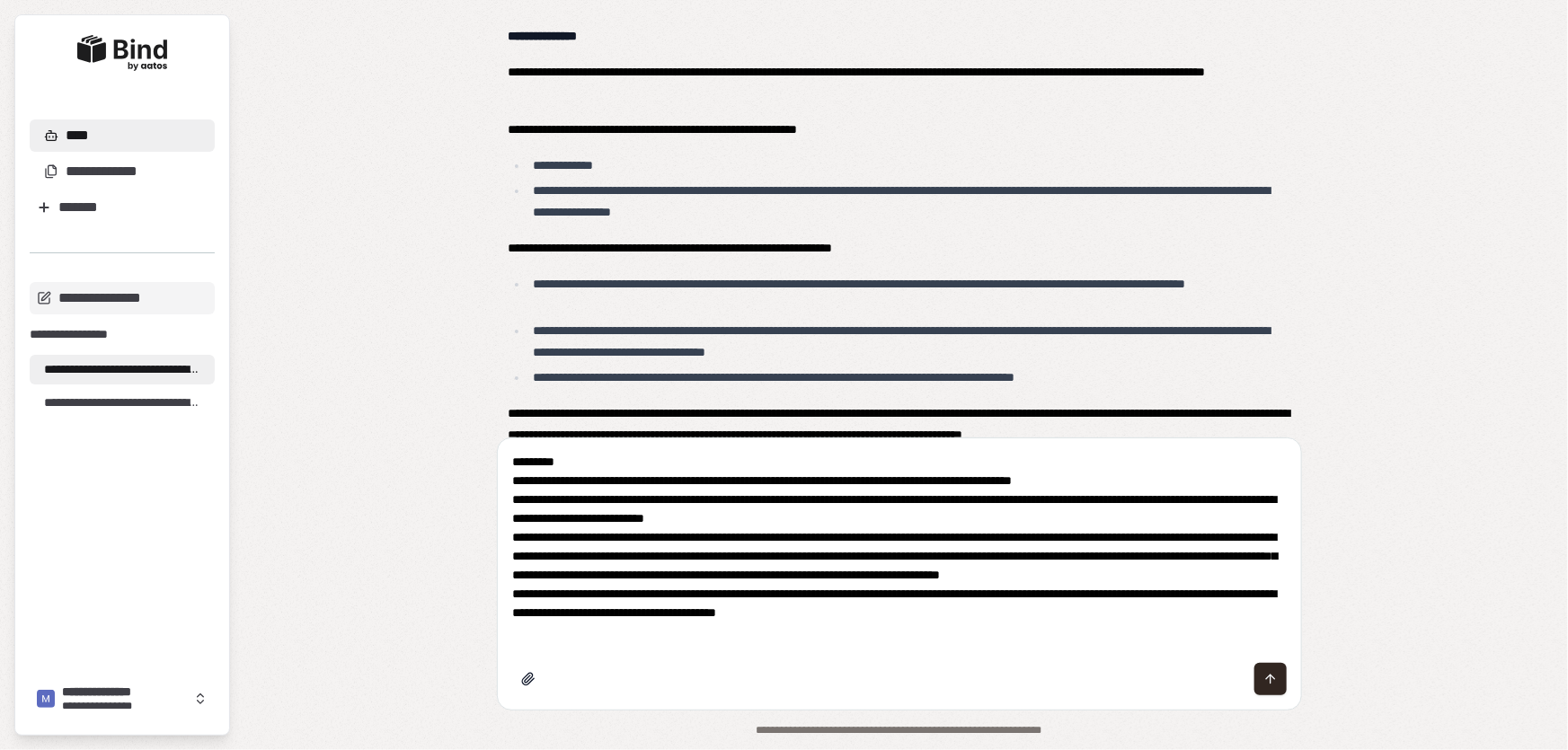 type on "**********" 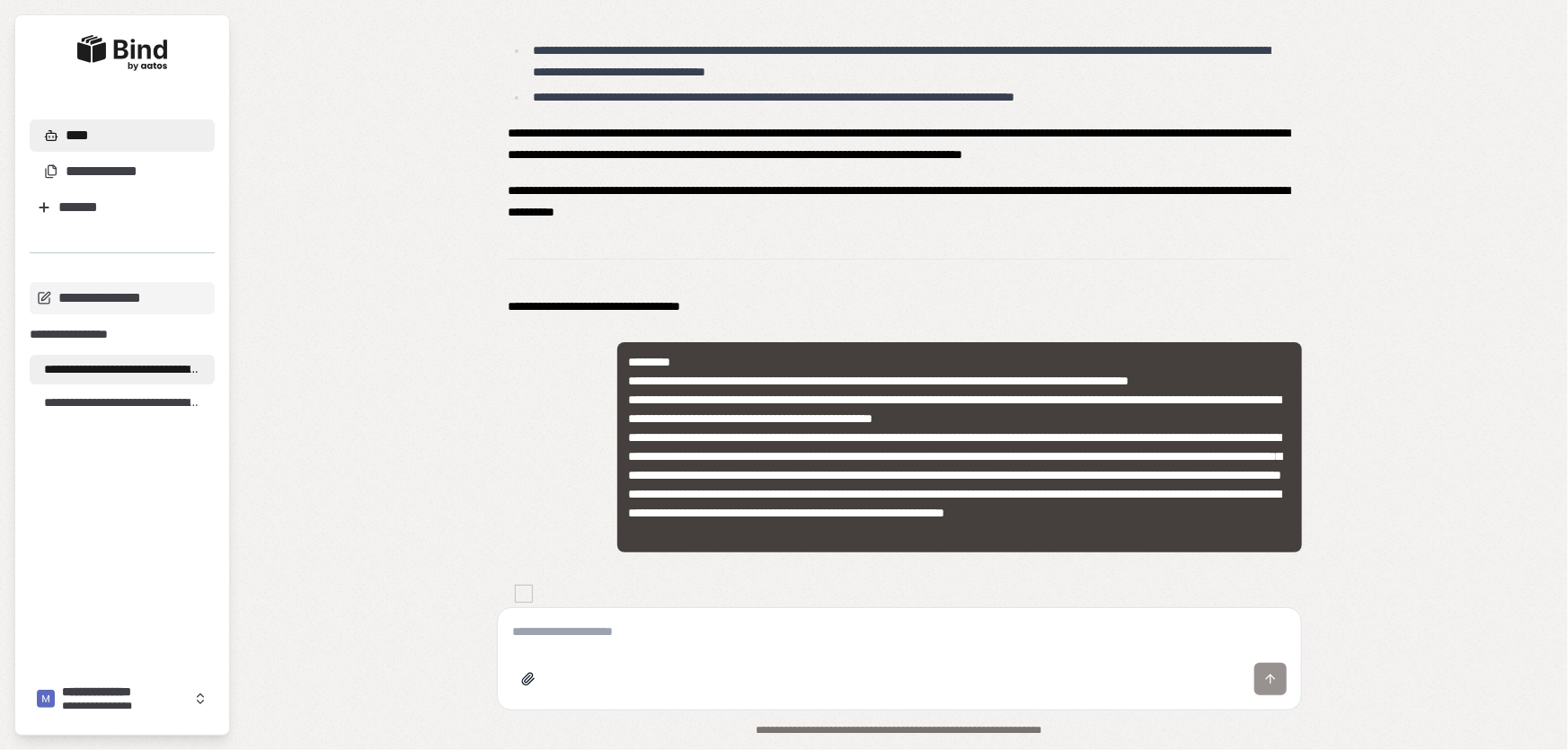 scroll, scrollTop: 7582, scrollLeft: 0, axis: vertical 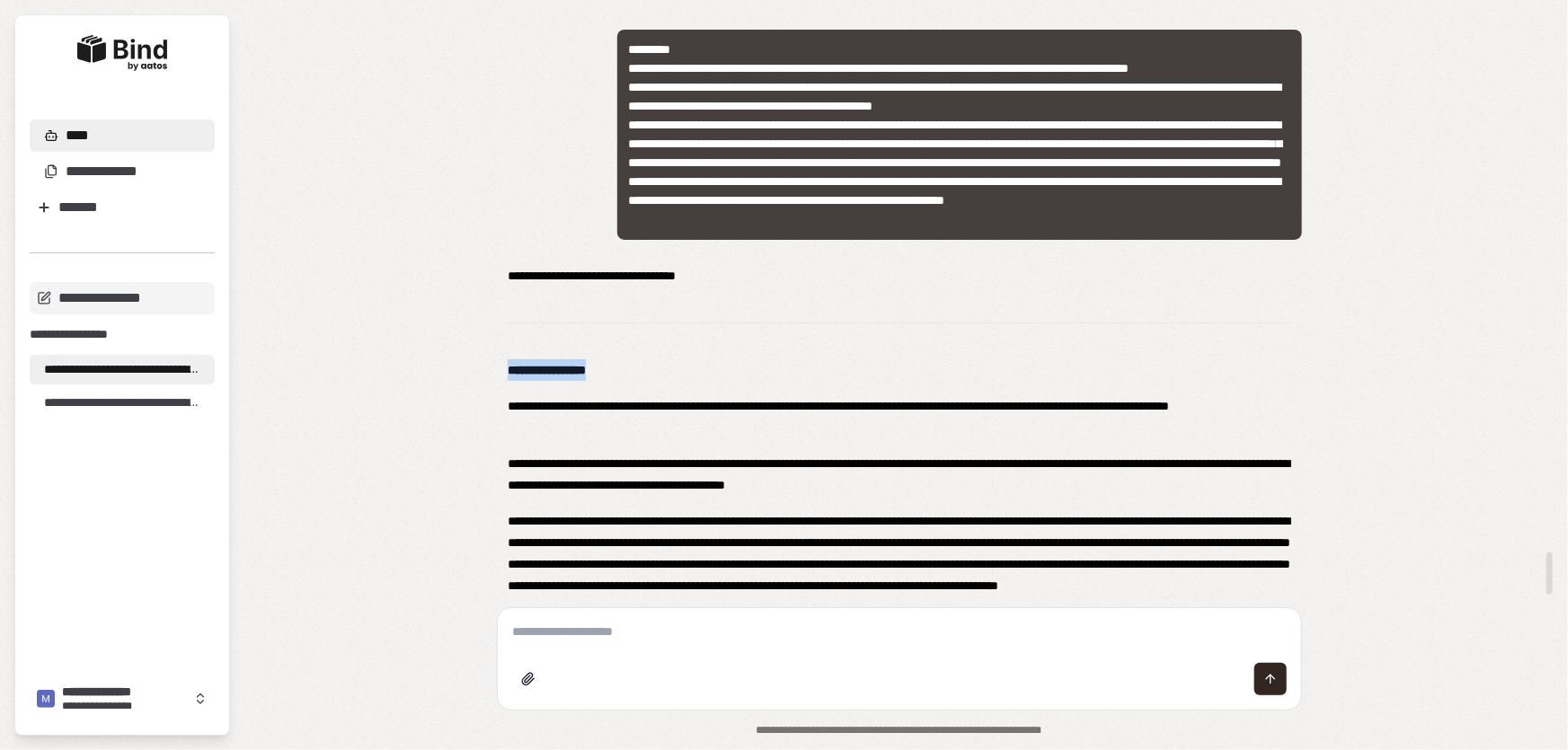 drag, startPoint x: 628, startPoint y: 366, endPoint x: 504, endPoint y: 376, distance: 124.40257 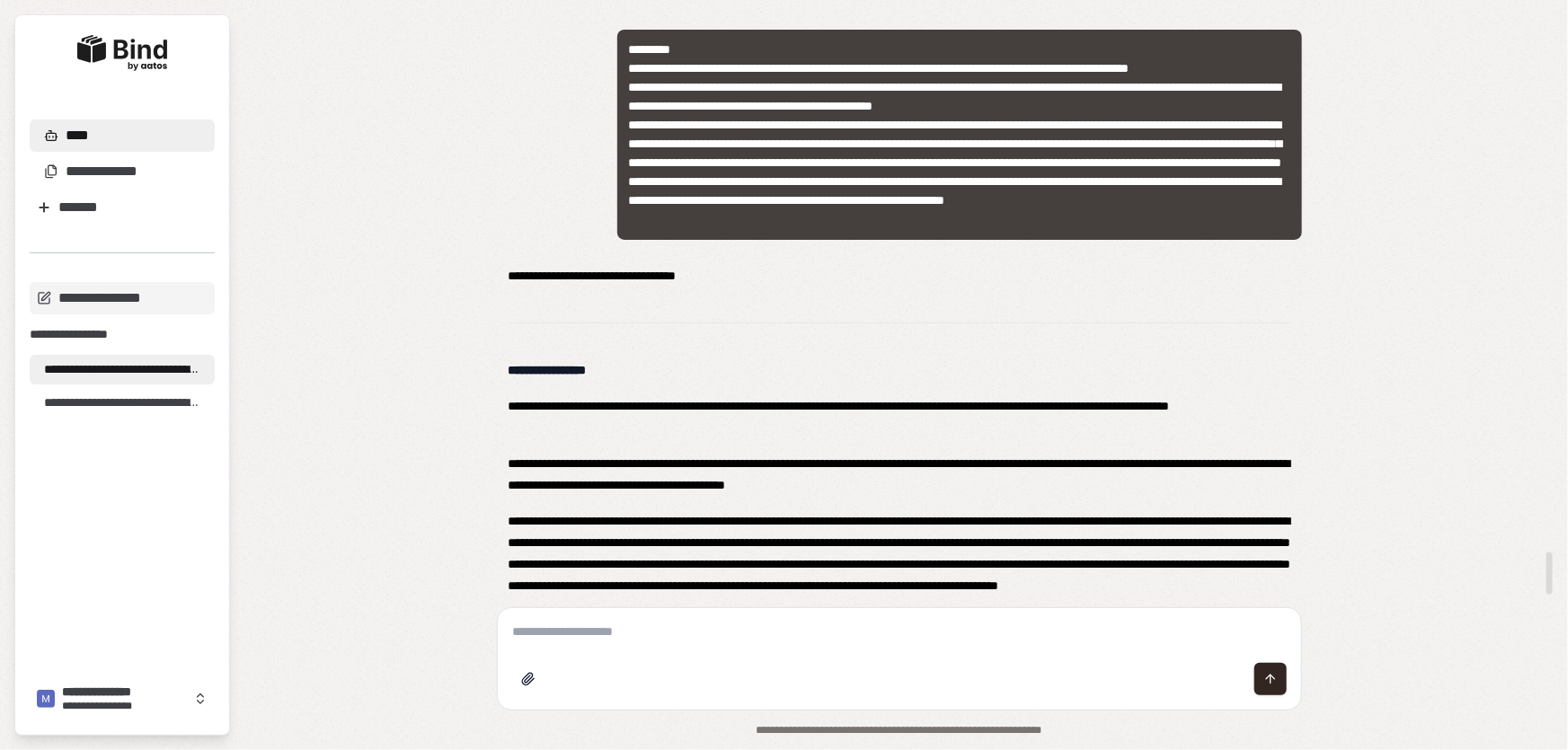 click at bounding box center [899, 631] 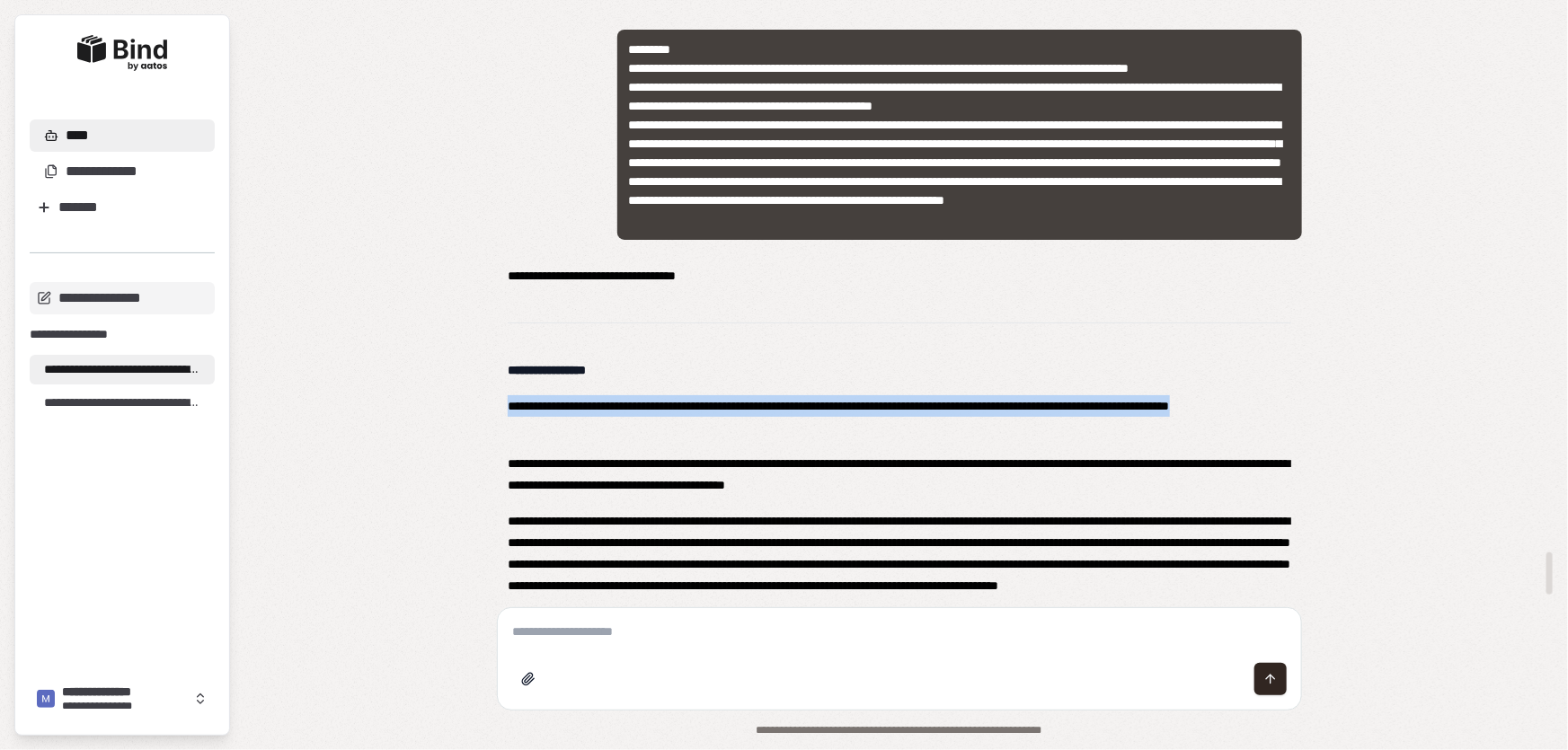 drag, startPoint x: 505, startPoint y: 406, endPoint x: 573, endPoint y: 430, distance: 72.11103 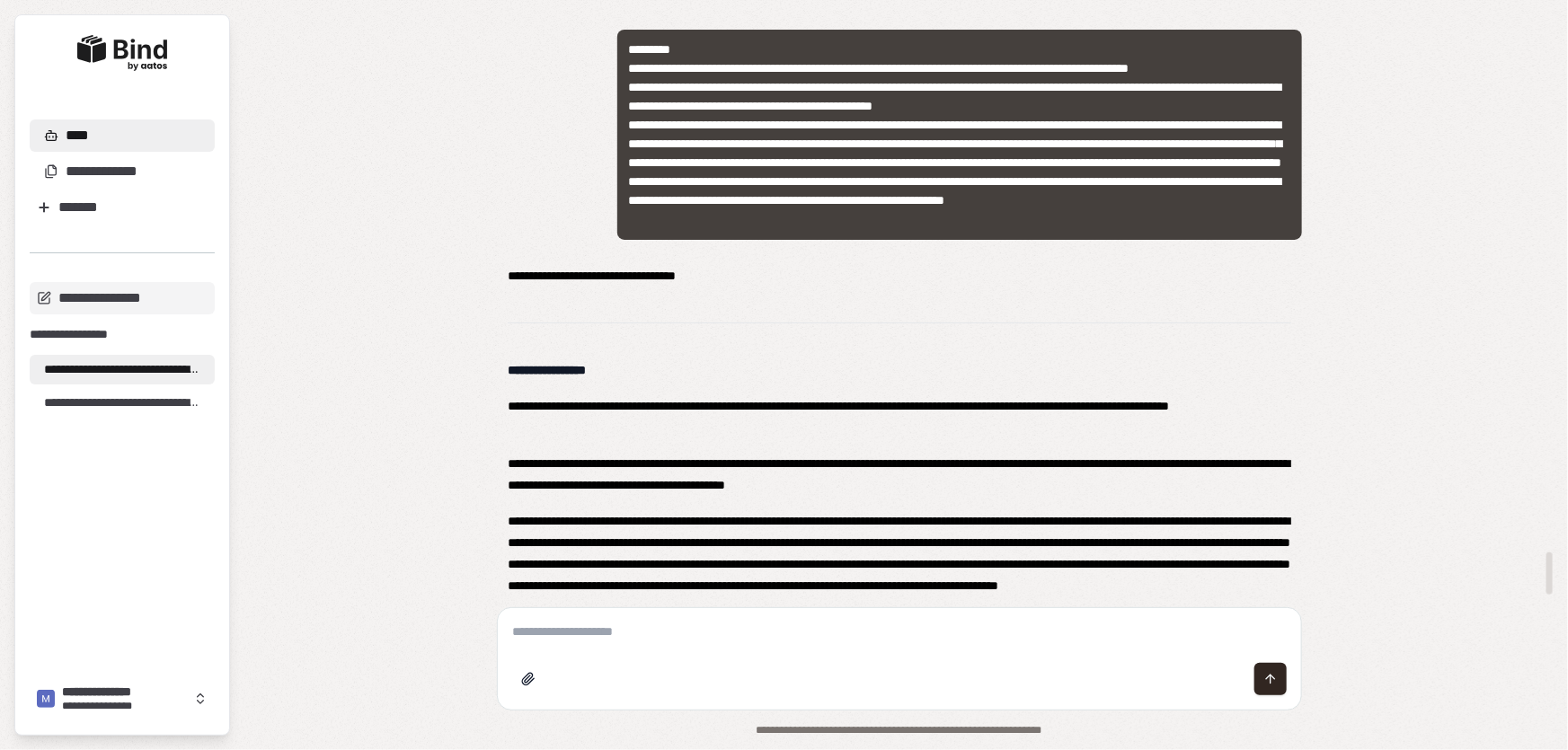 click at bounding box center [899, 631] 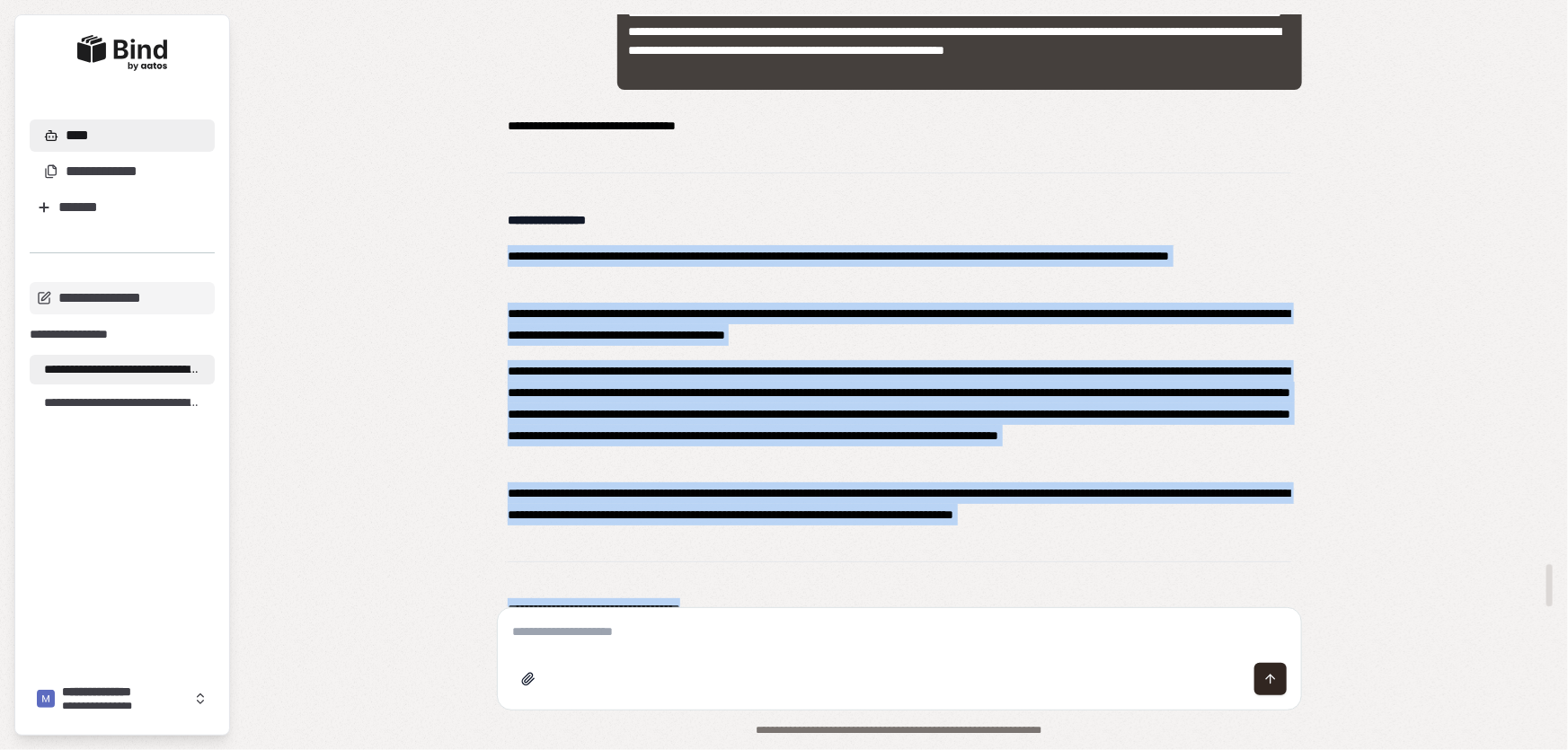 scroll, scrollTop: 7754, scrollLeft: 0, axis: vertical 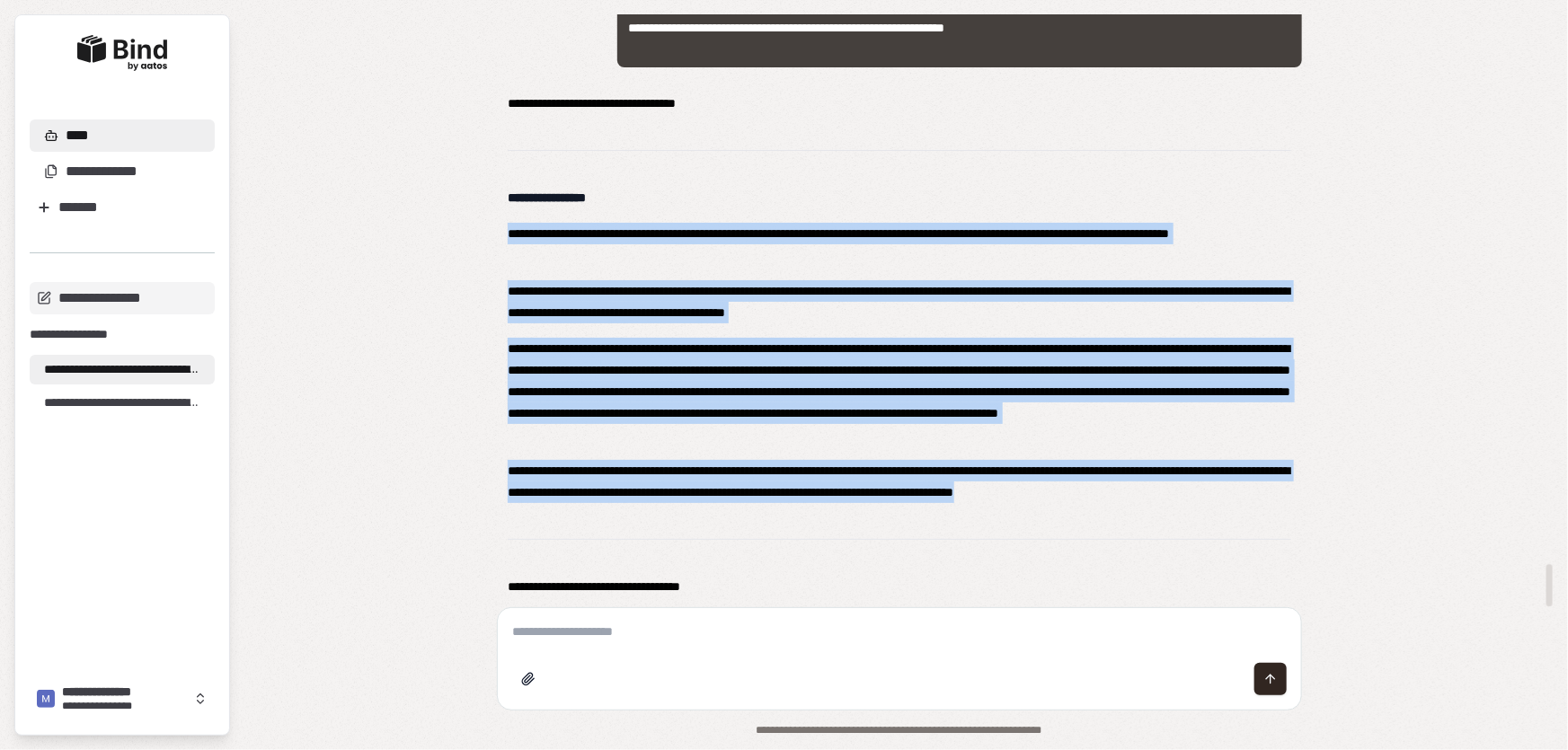 drag, startPoint x: 510, startPoint y: 403, endPoint x: 1292, endPoint y: 496, distance: 787.5106 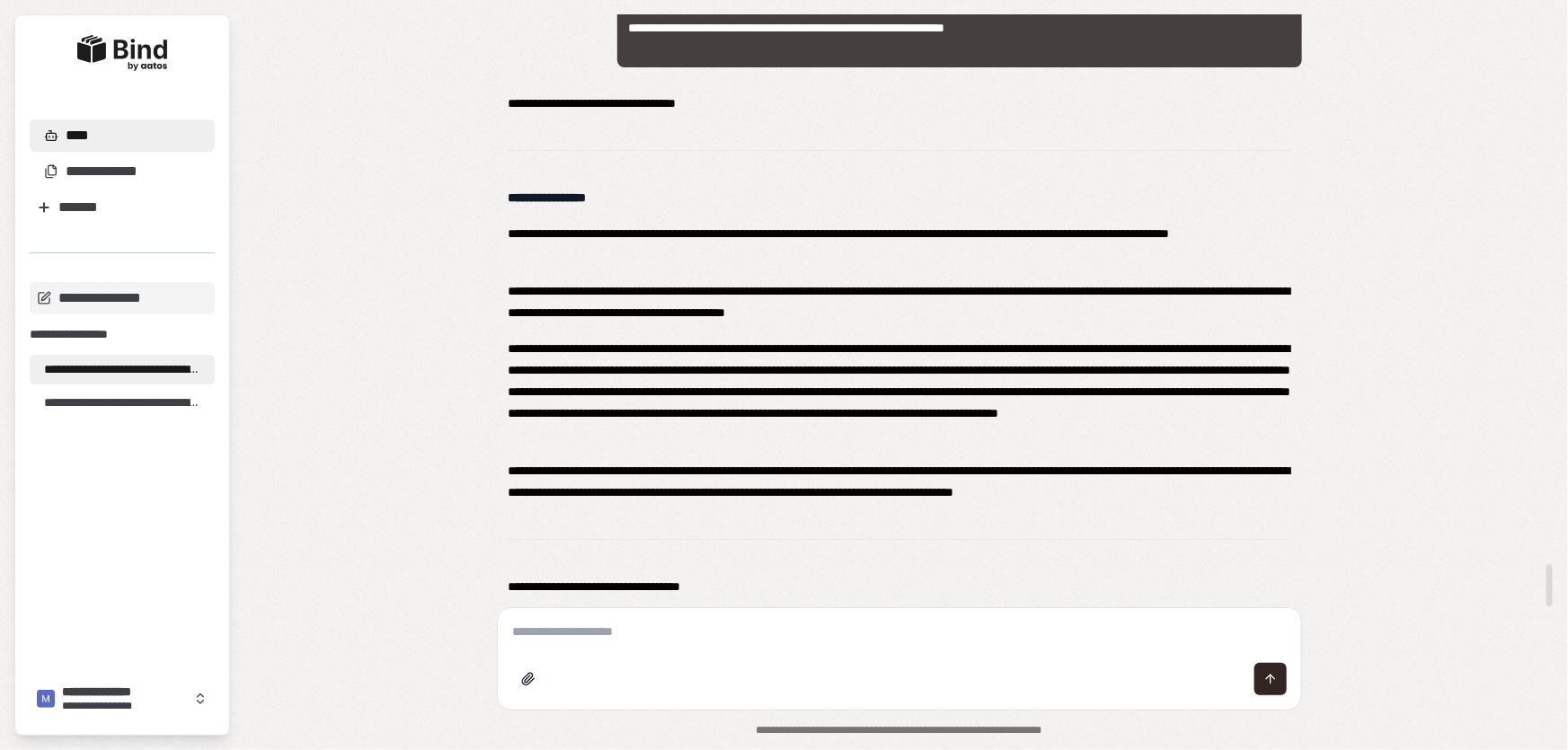 click at bounding box center [899, 631] 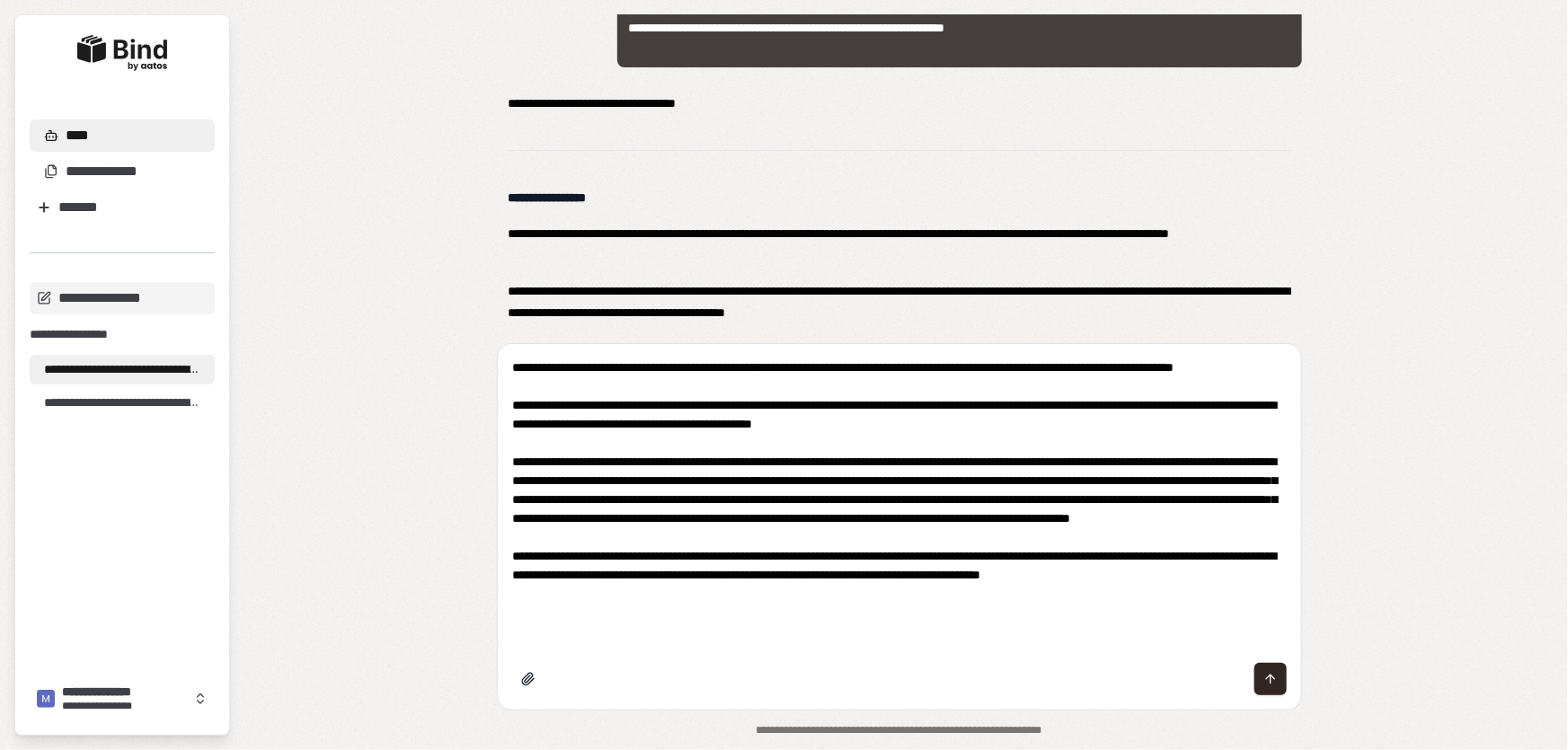 drag, startPoint x: 581, startPoint y: 384, endPoint x: 496, endPoint y: 349, distance: 91.92388 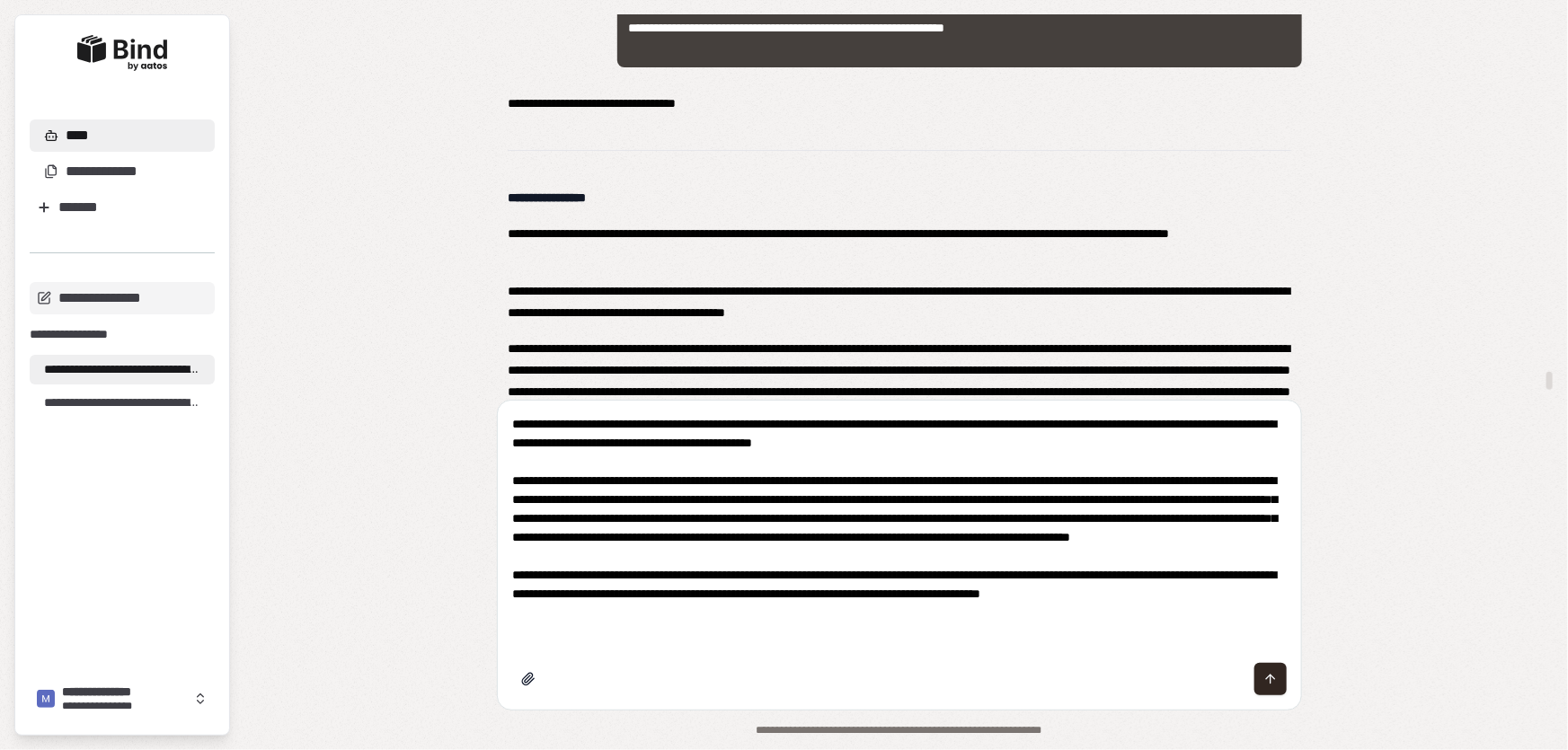 drag, startPoint x: 967, startPoint y: 446, endPoint x: 473, endPoint y: 388, distance: 497.3932 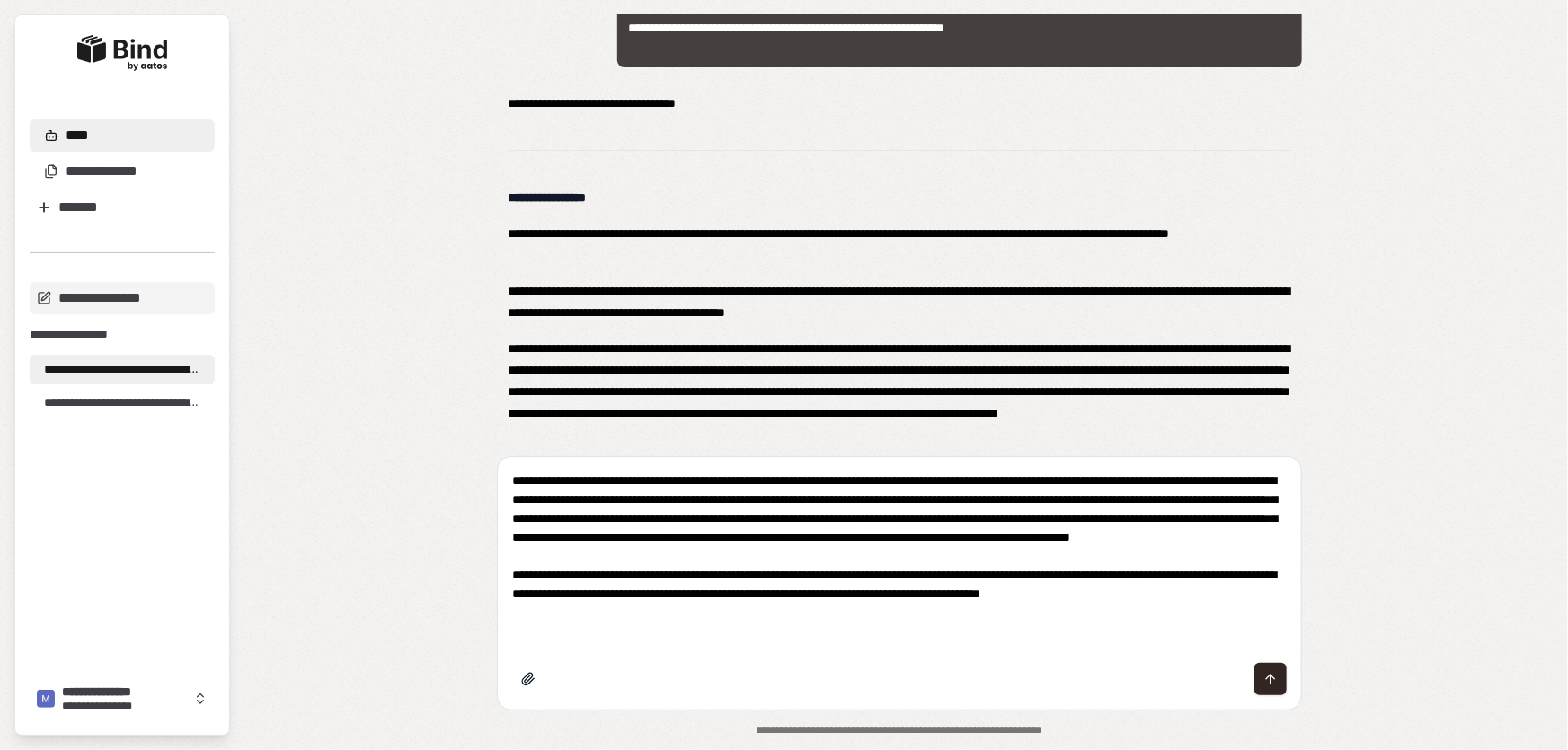 drag, startPoint x: 866, startPoint y: 557, endPoint x: 482, endPoint y: 466, distance: 394.6353 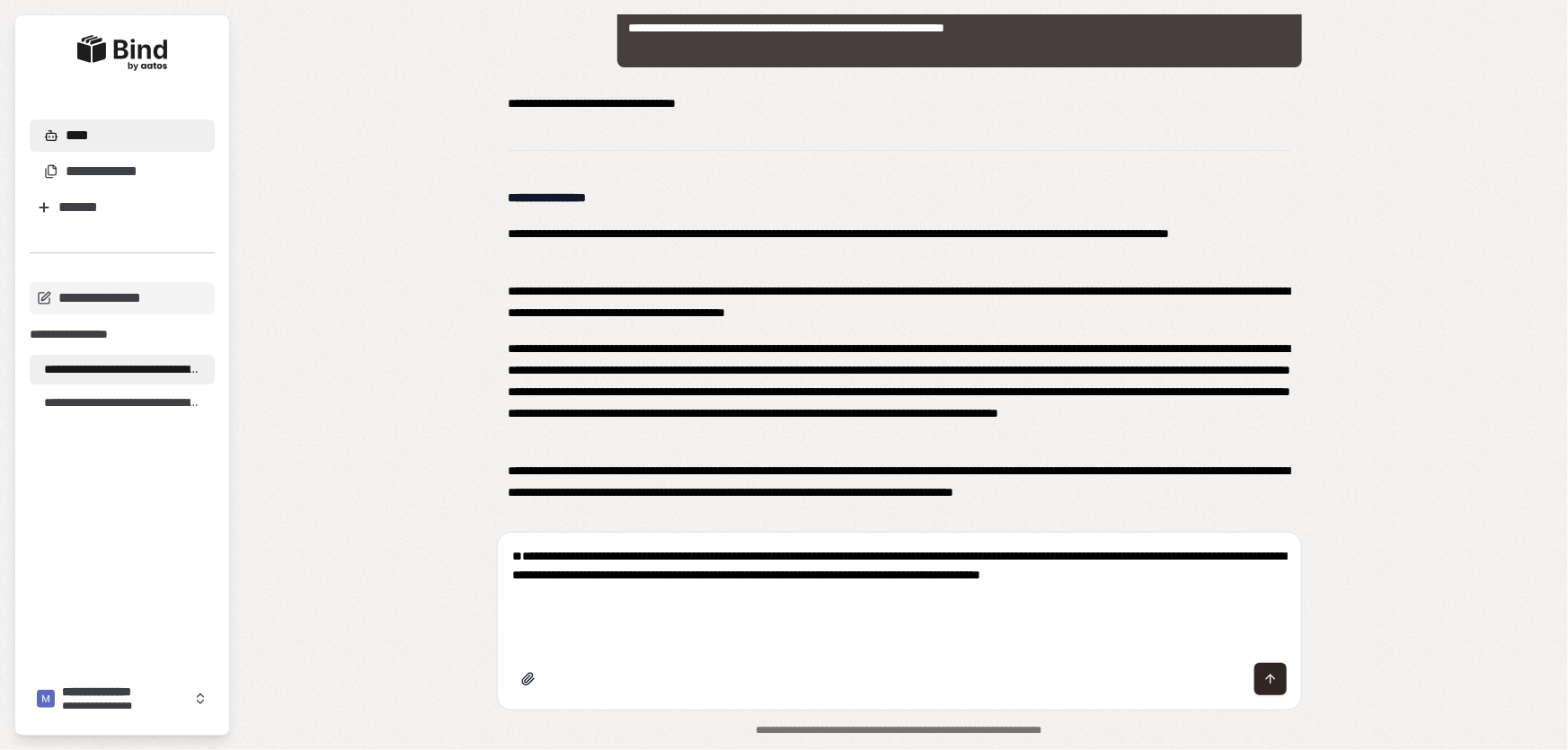 type on "**********" 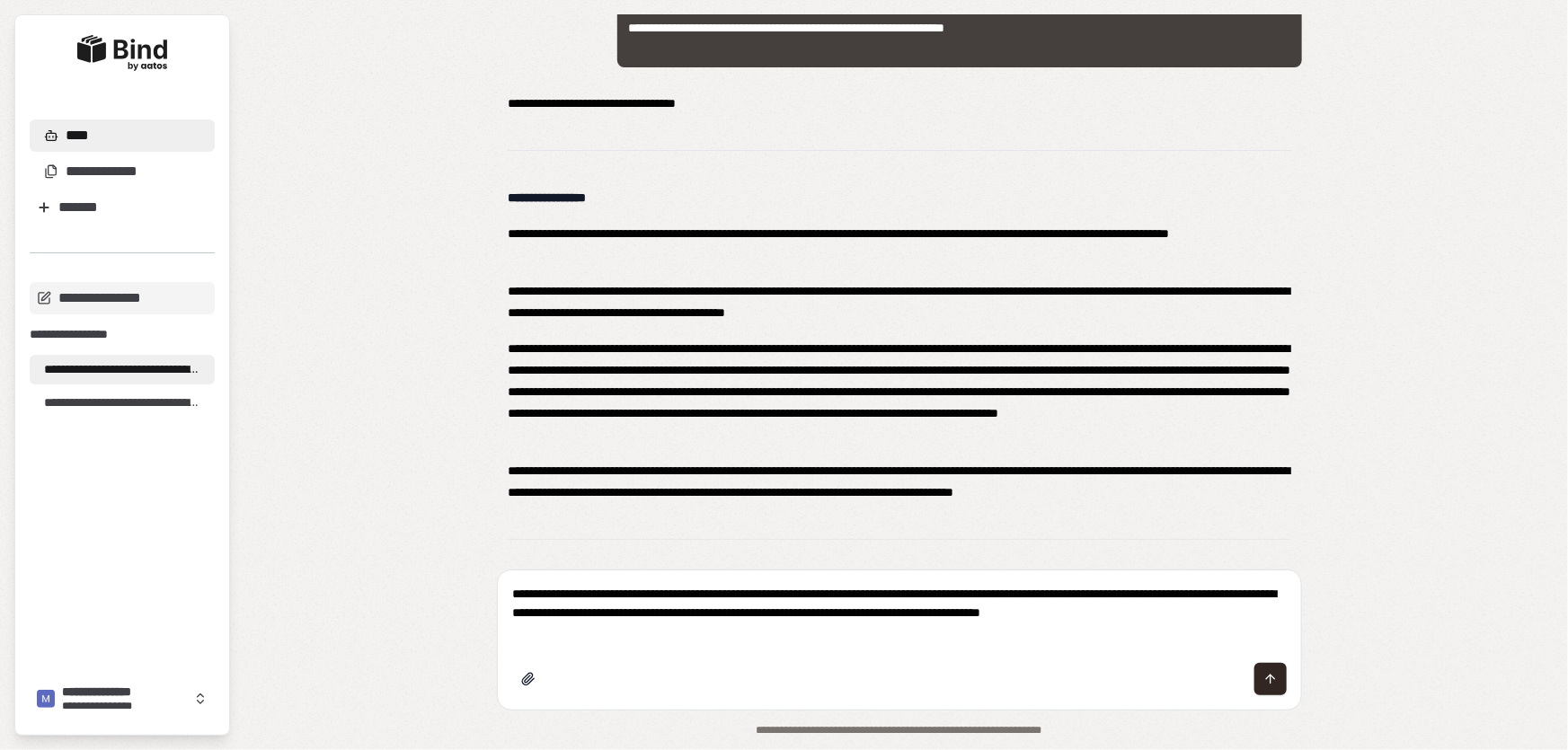 drag, startPoint x: 589, startPoint y: 634, endPoint x: 454, endPoint y: 584, distance: 143.9618 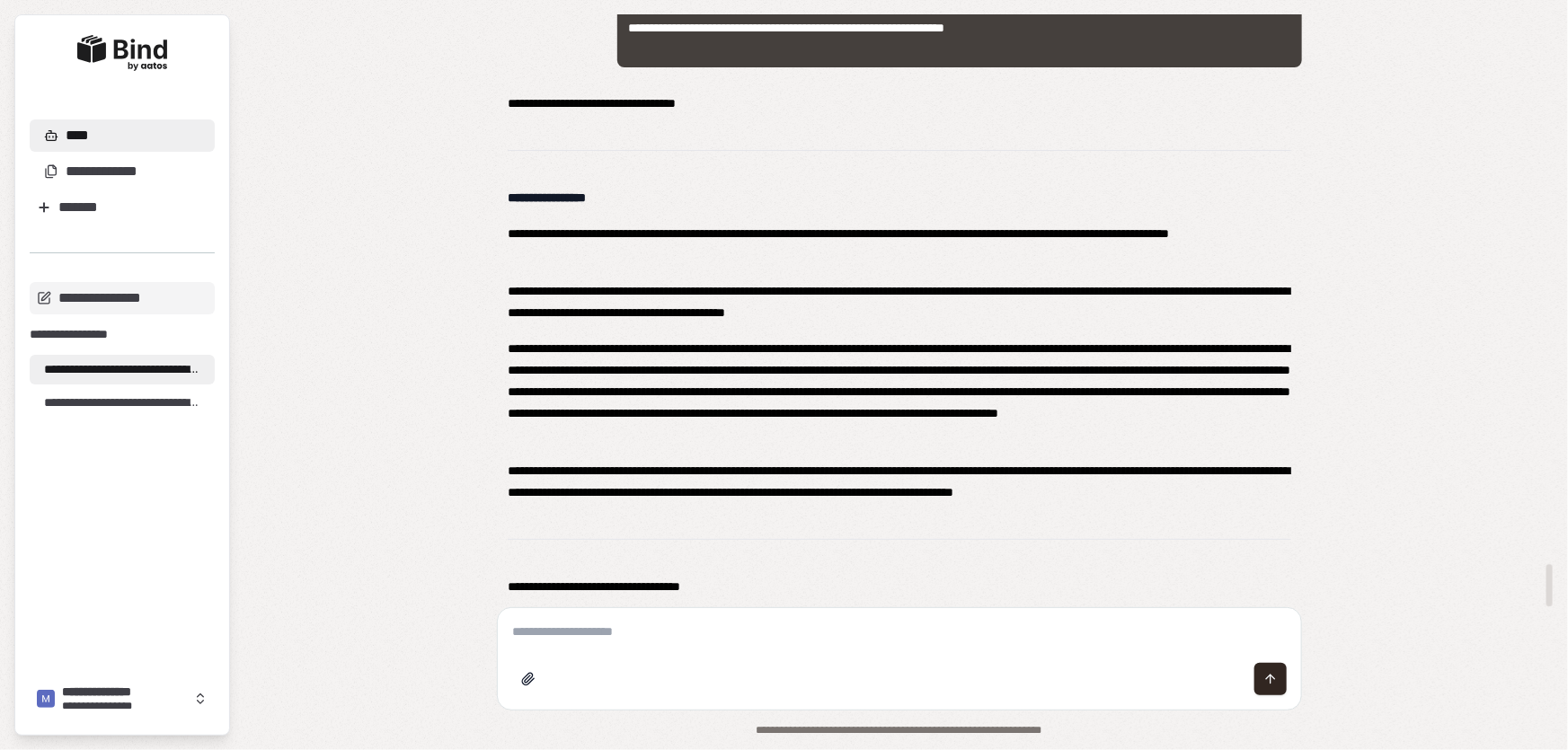click at bounding box center (899, 631) 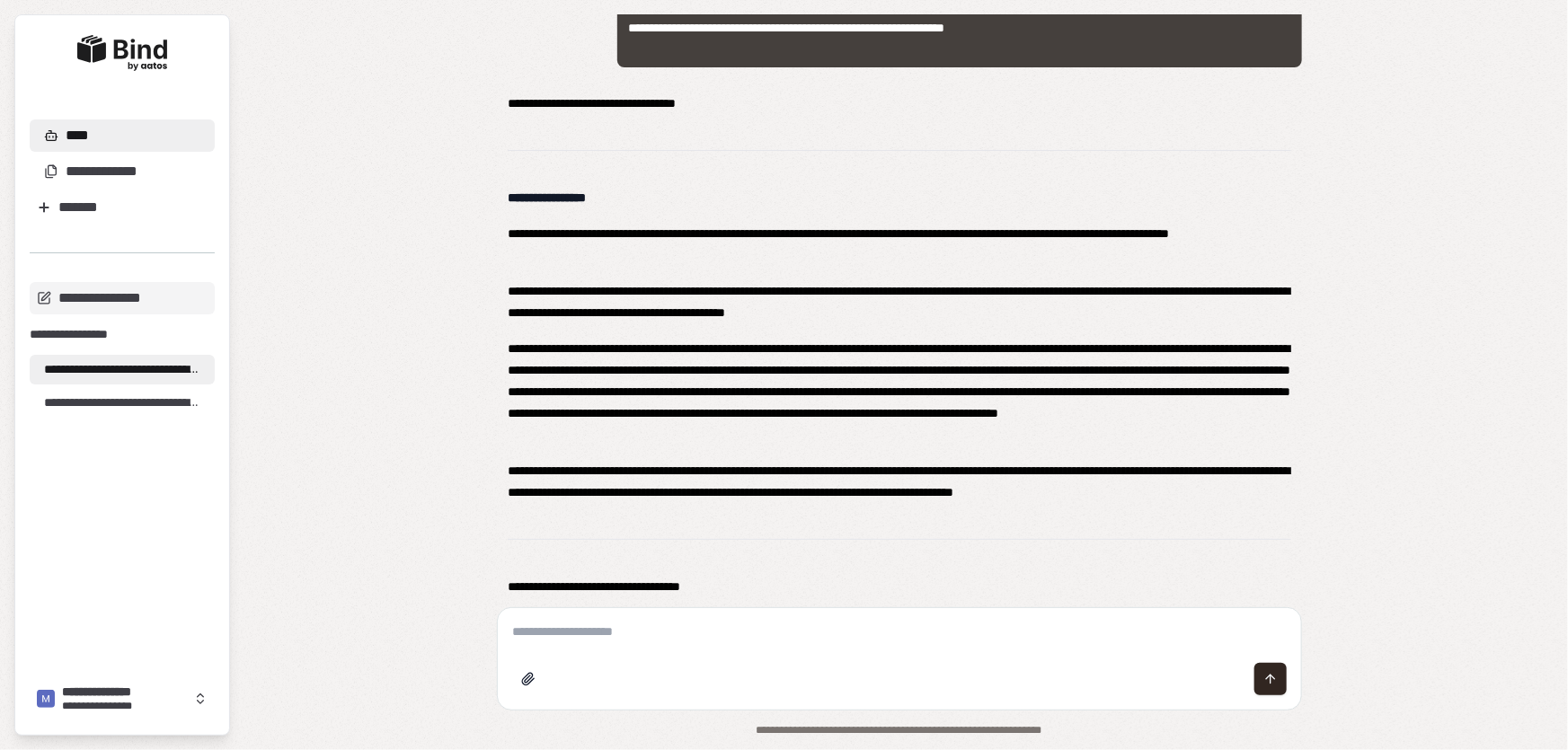 paste on "**********" 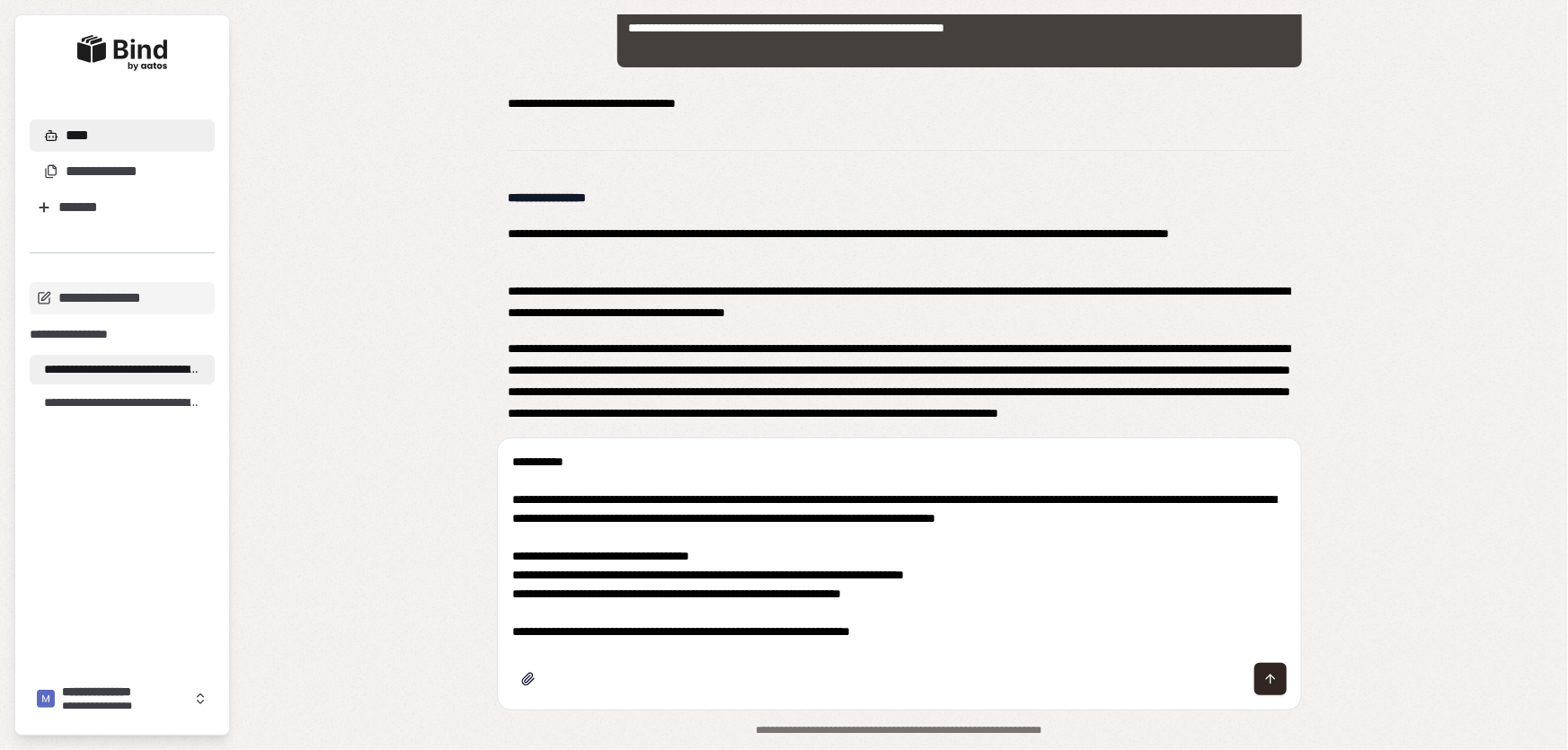 type on "**********" 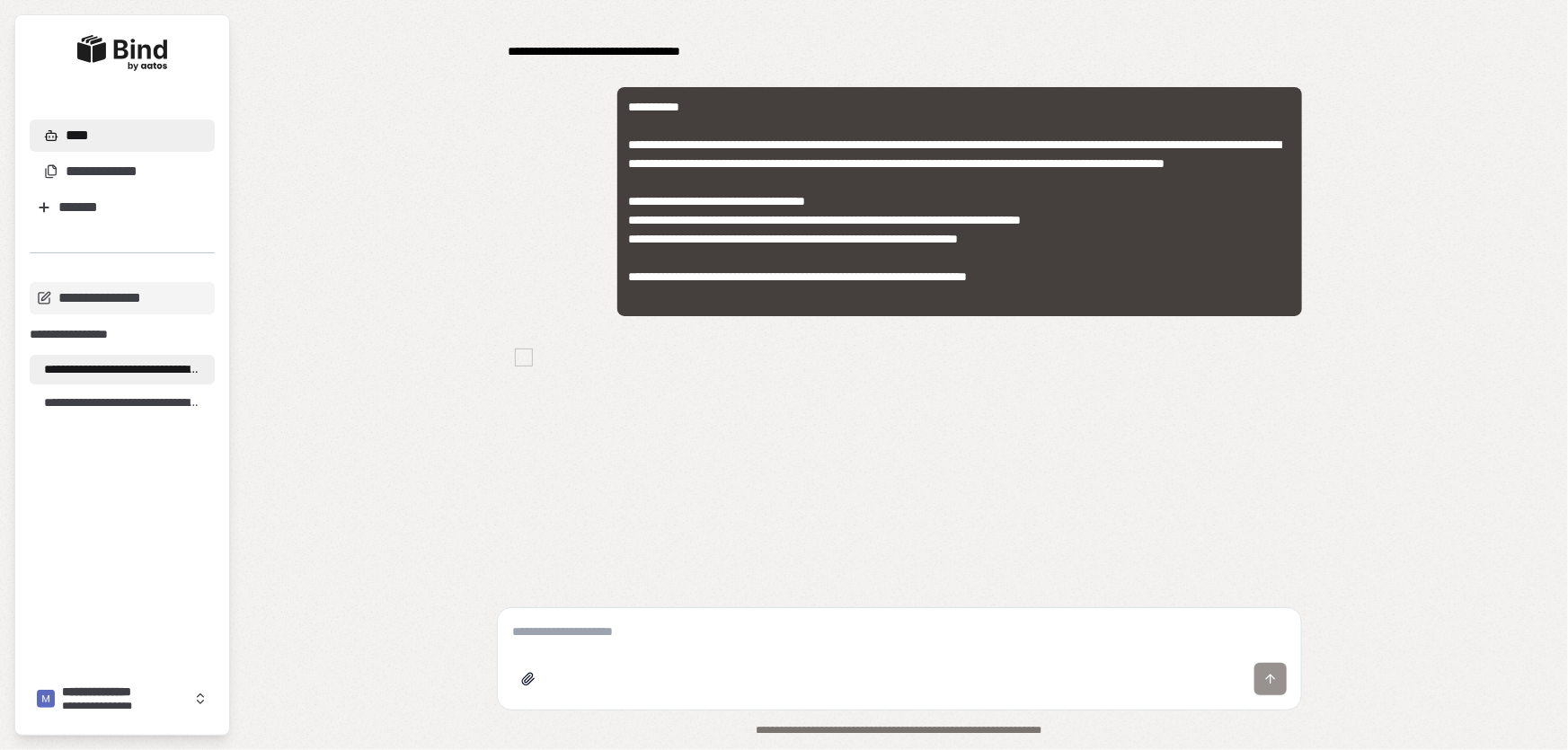 scroll, scrollTop: 8347, scrollLeft: 0, axis: vertical 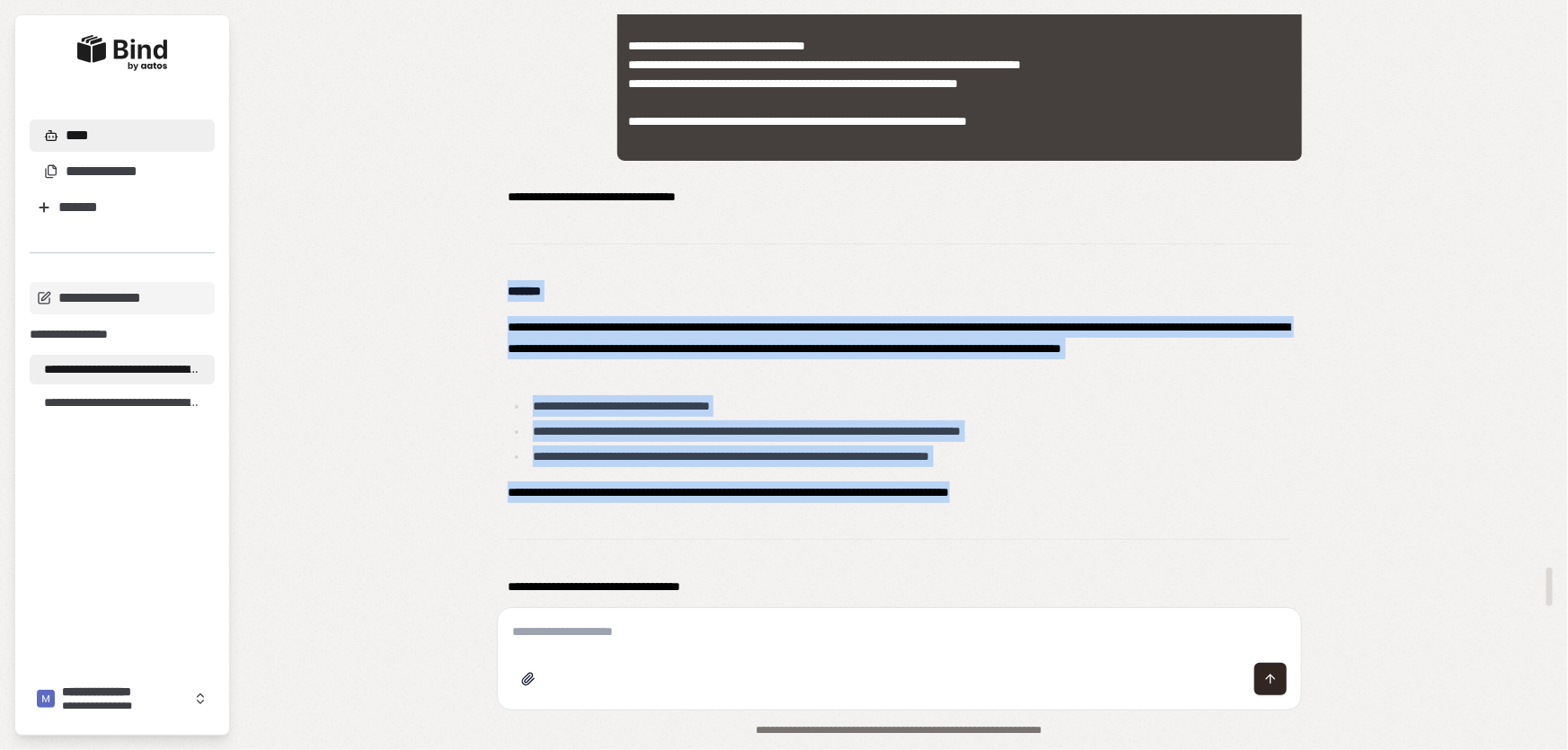 drag, startPoint x: 508, startPoint y: 389, endPoint x: 1054, endPoint y: 485, distance: 554.3753 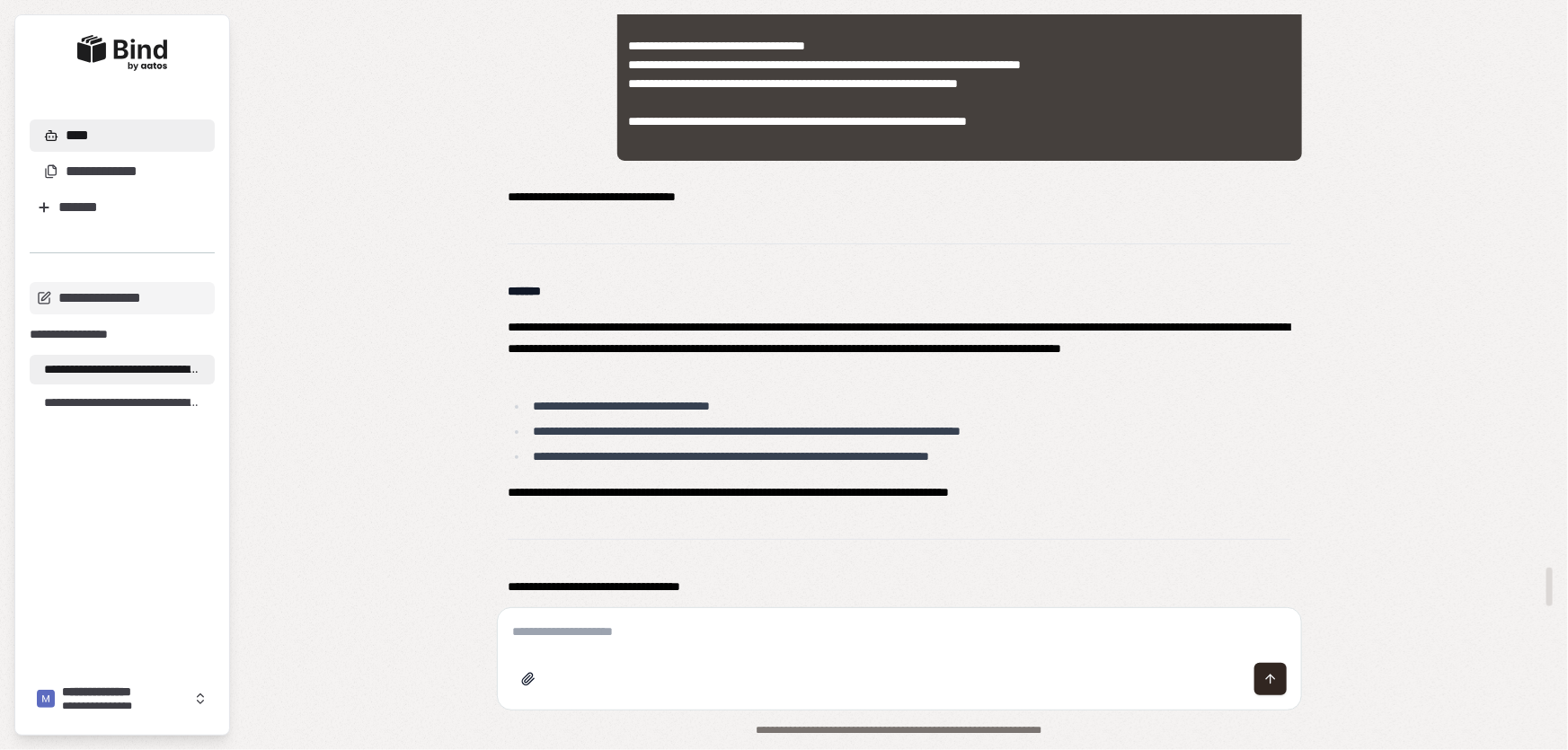 click at bounding box center [899, 679] 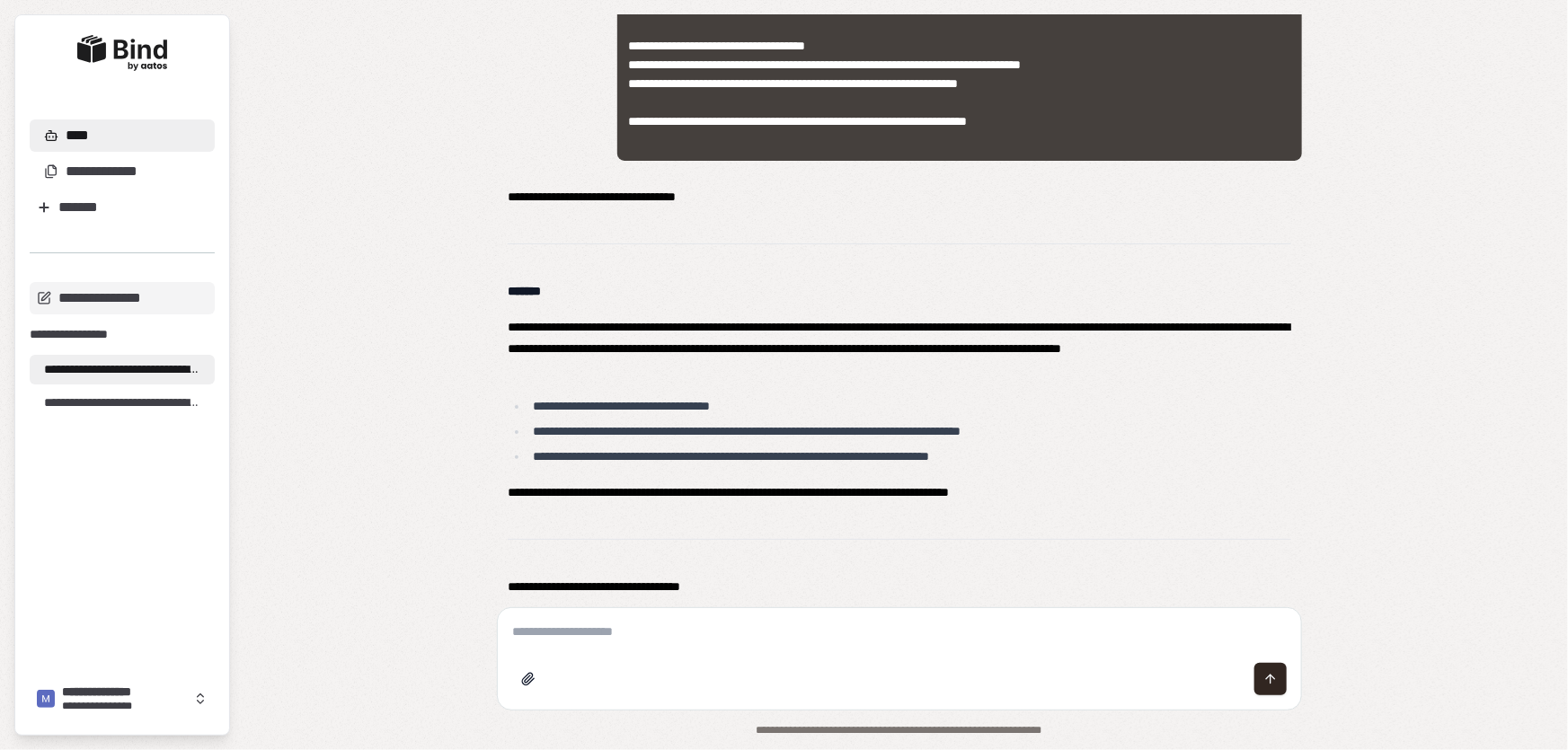 click at bounding box center (899, 631) 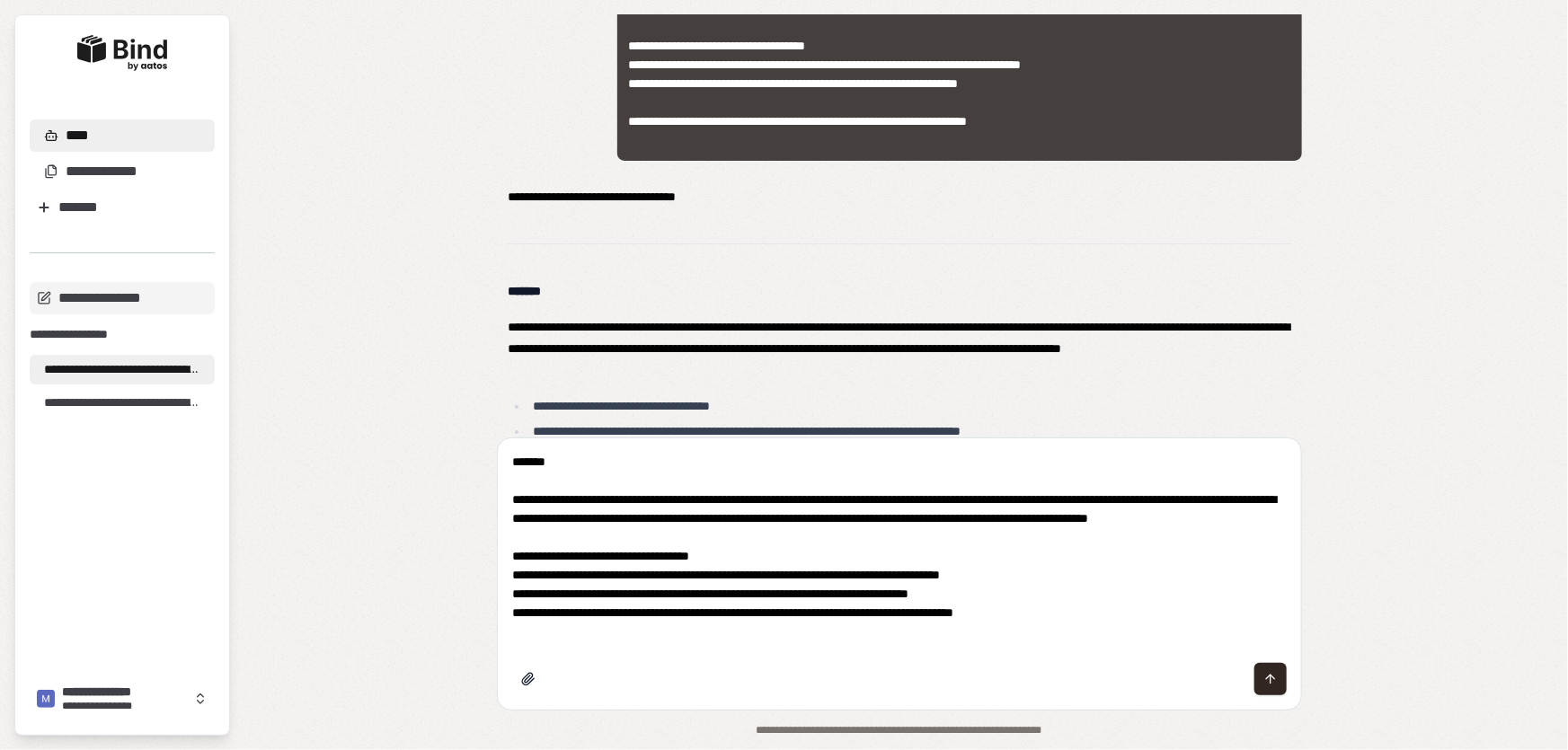 drag, startPoint x: 575, startPoint y: 466, endPoint x: 351, endPoint y: 466, distance: 224 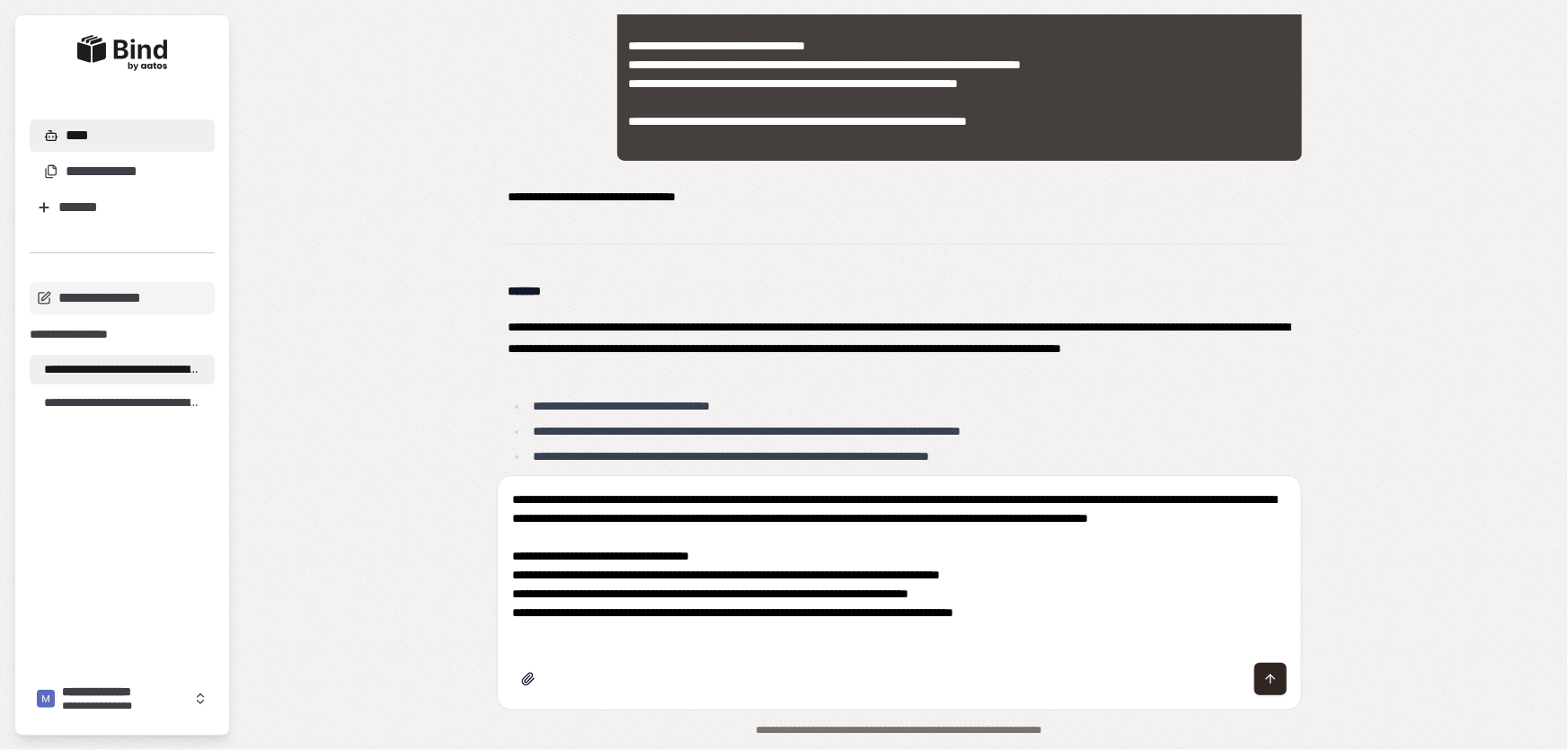 drag, startPoint x: 512, startPoint y: 498, endPoint x: 614, endPoint y: 543, distance: 111.485425 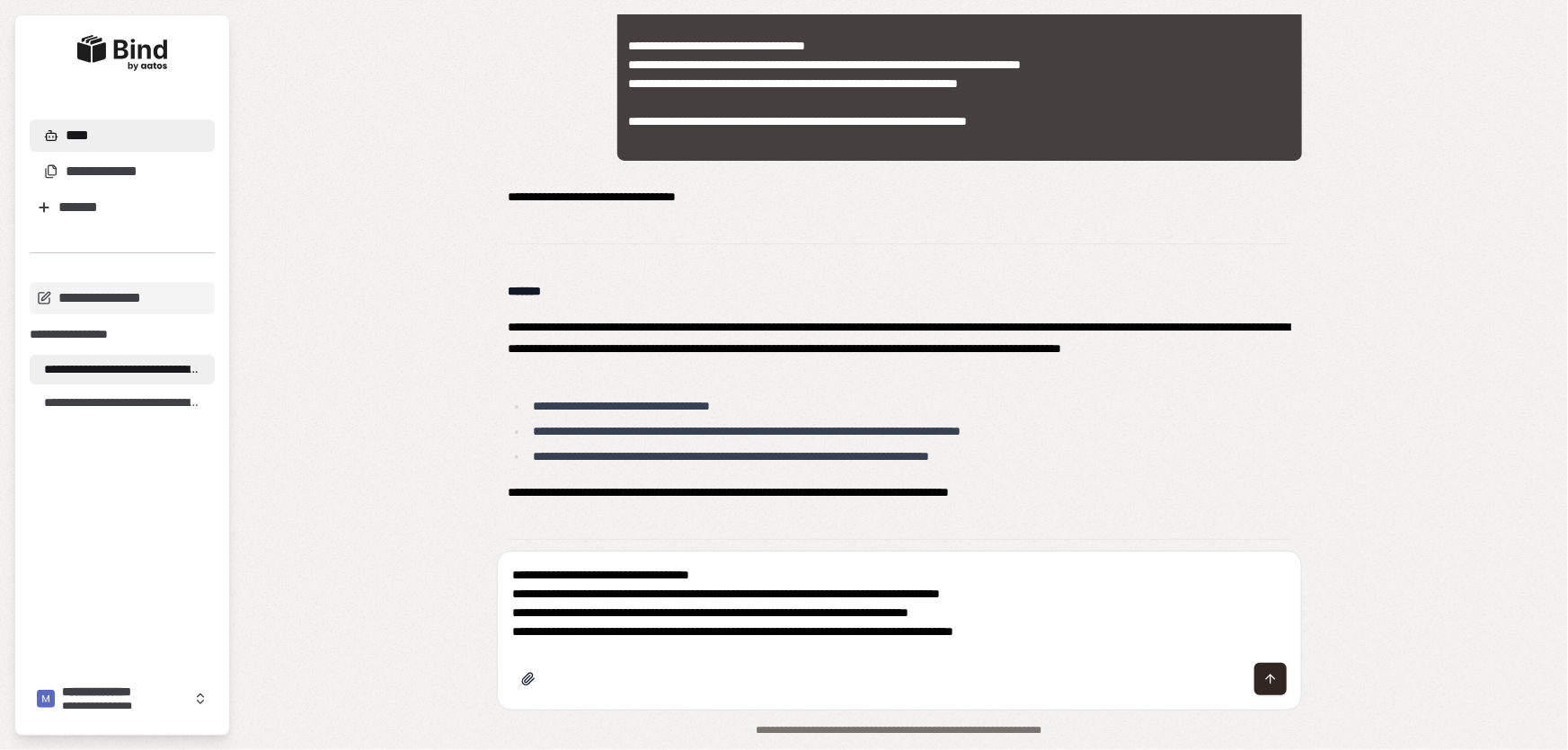 drag, startPoint x: 731, startPoint y: 570, endPoint x: 412, endPoint y: 550, distance: 319.62634 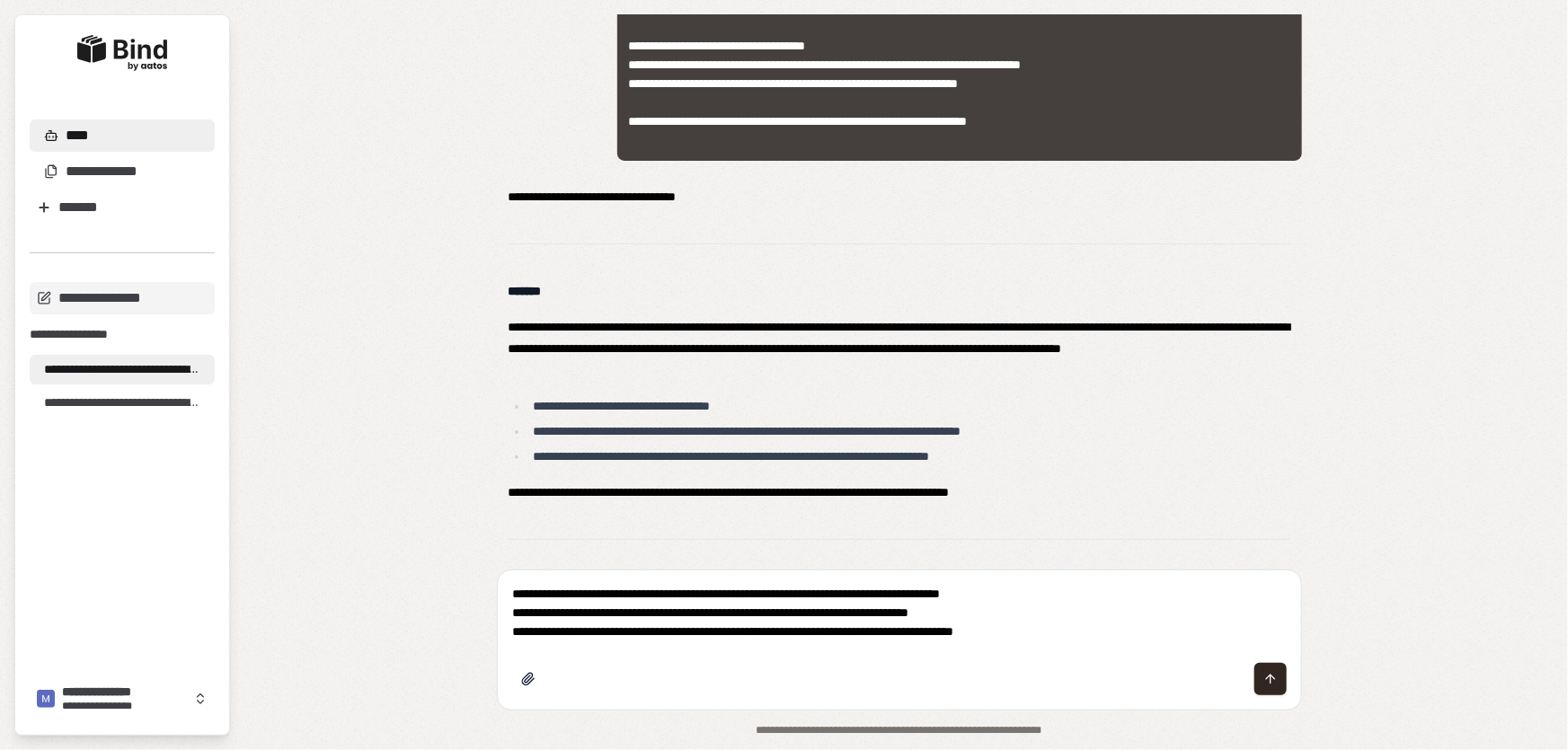 drag, startPoint x: 1032, startPoint y: 591, endPoint x: 481, endPoint y: 580, distance: 551.10979 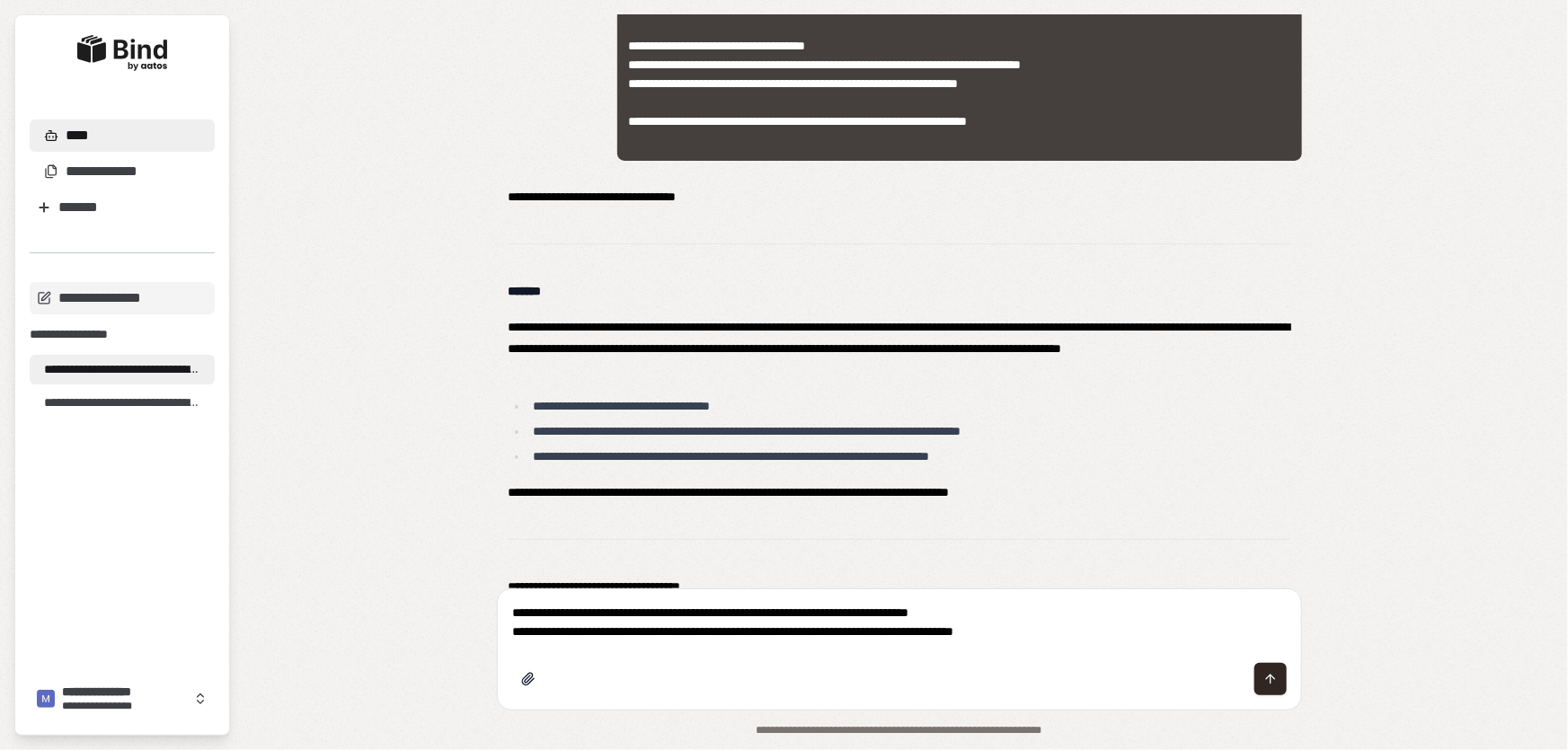 drag, startPoint x: 1005, startPoint y: 611, endPoint x: 376, endPoint y: 604, distance: 629.03895 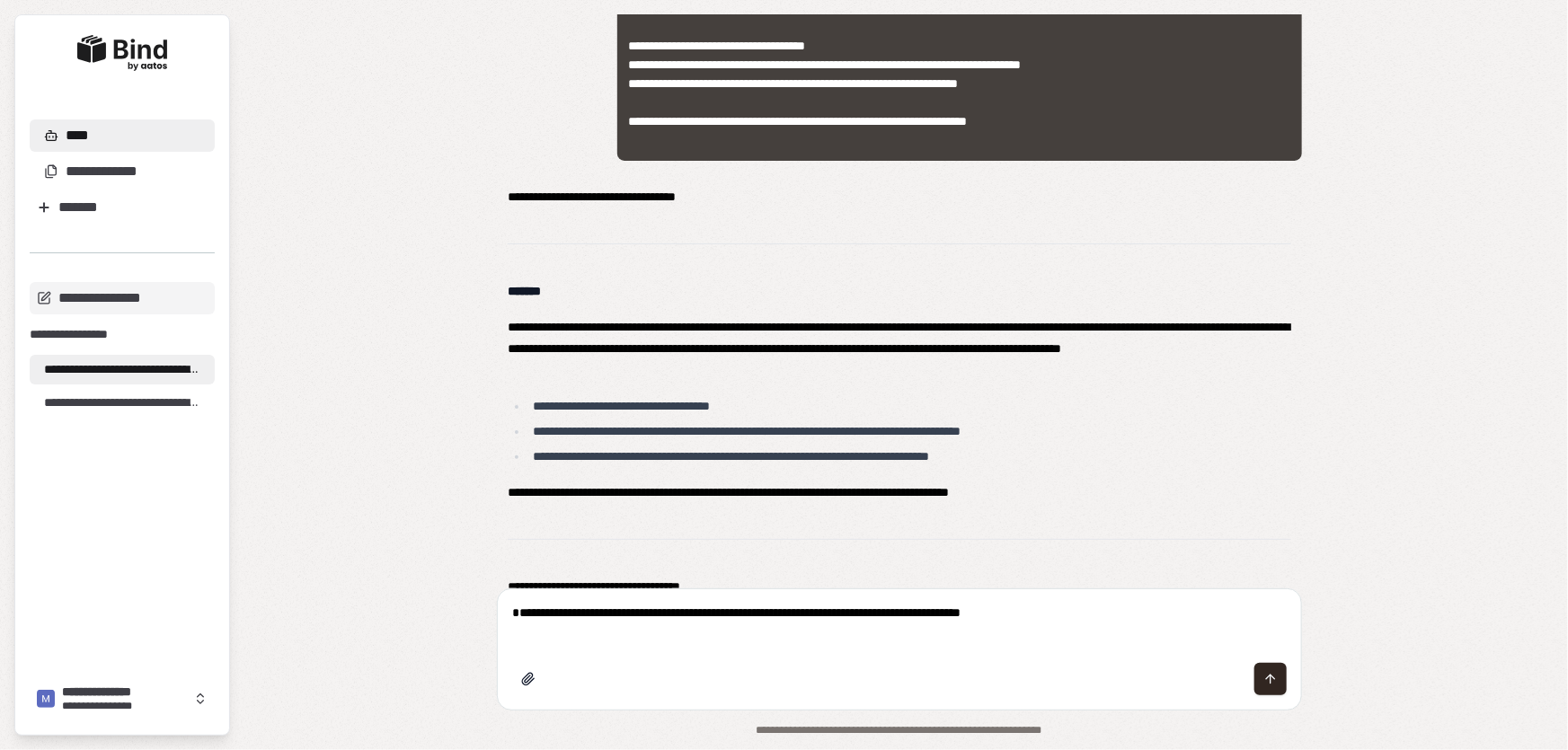 type on "**********" 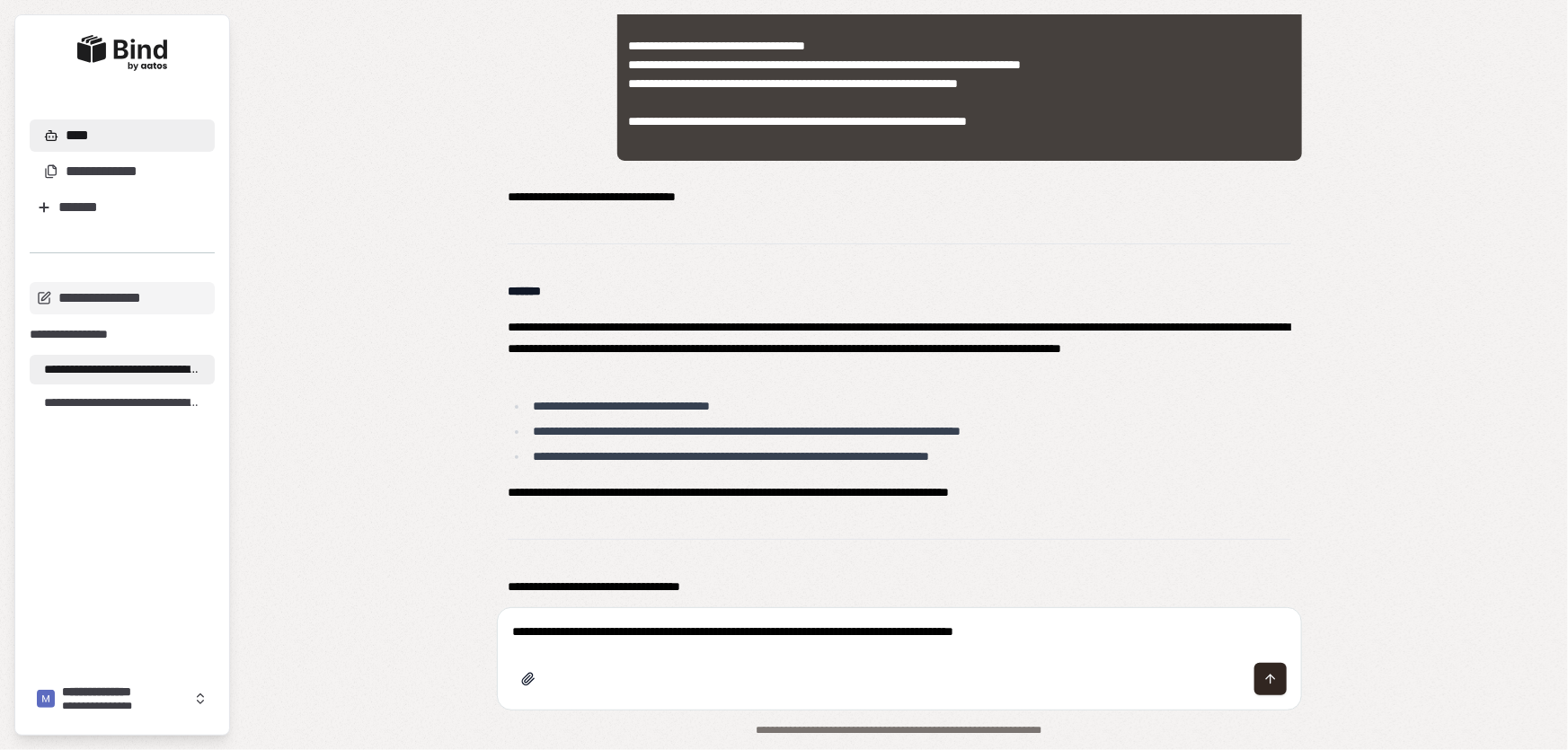 drag, startPoint x: 1061, startPoint y: 640, endPoint x: 473, endPoint y: 640, distance: 588 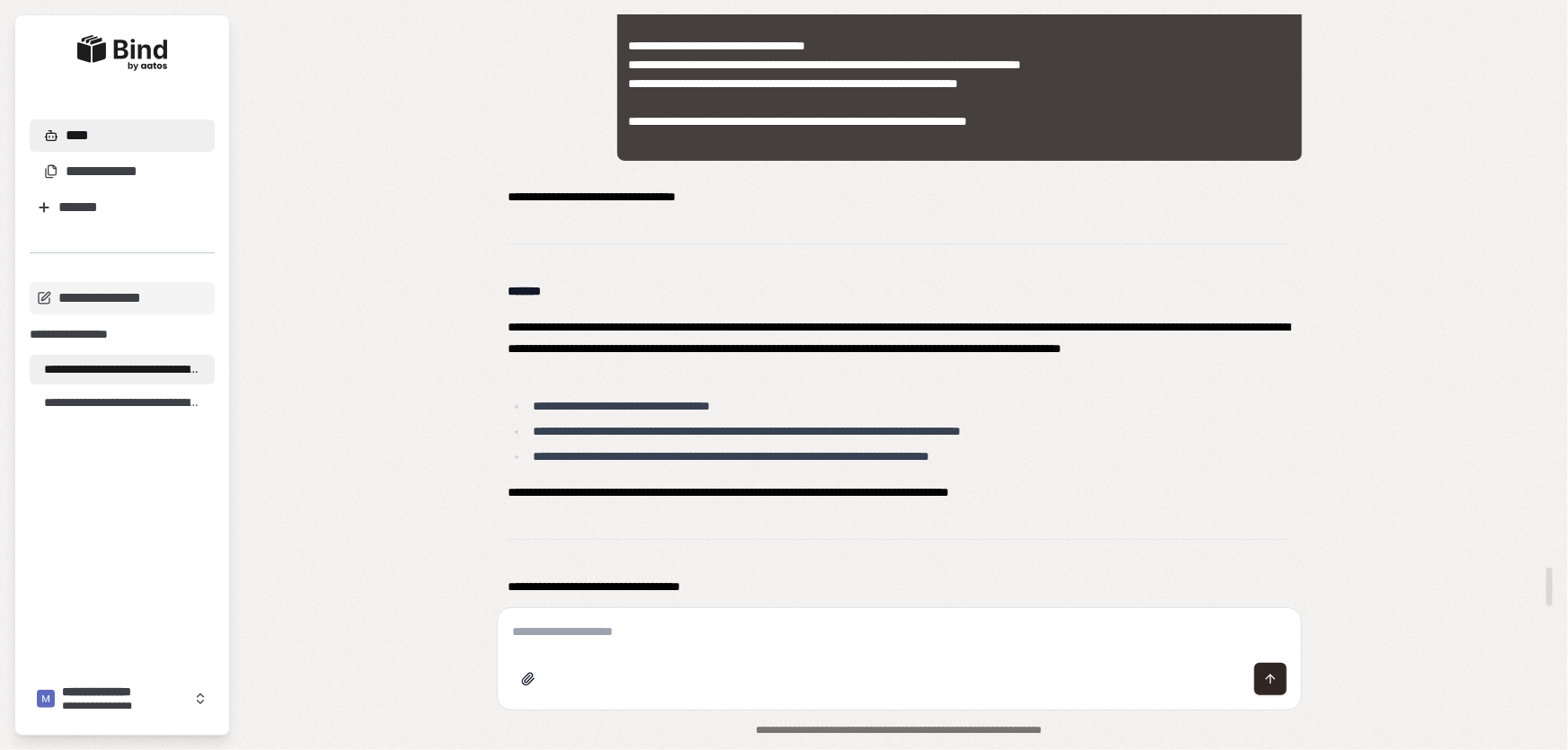 click at bounding box center [899, 631] 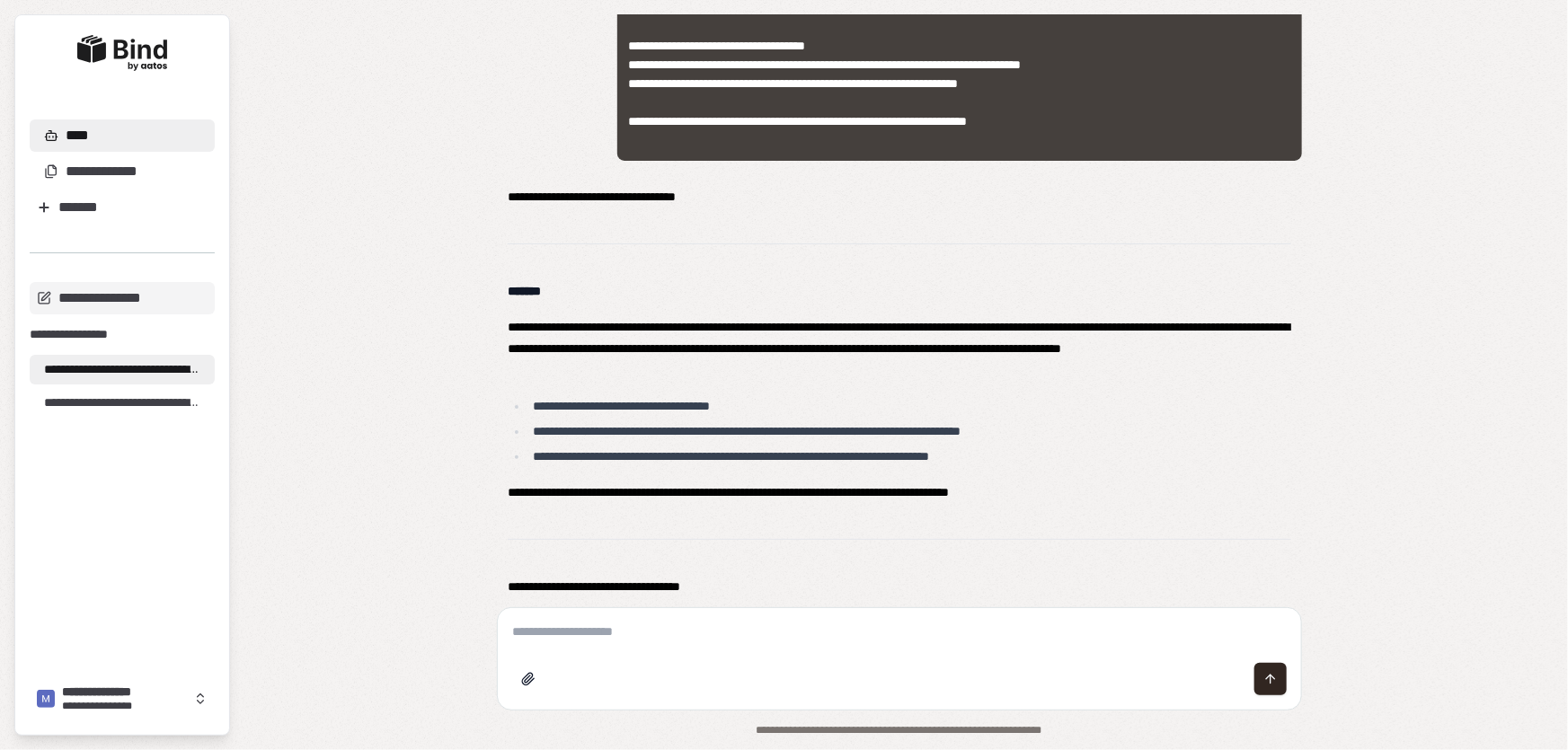 paste on "**********" 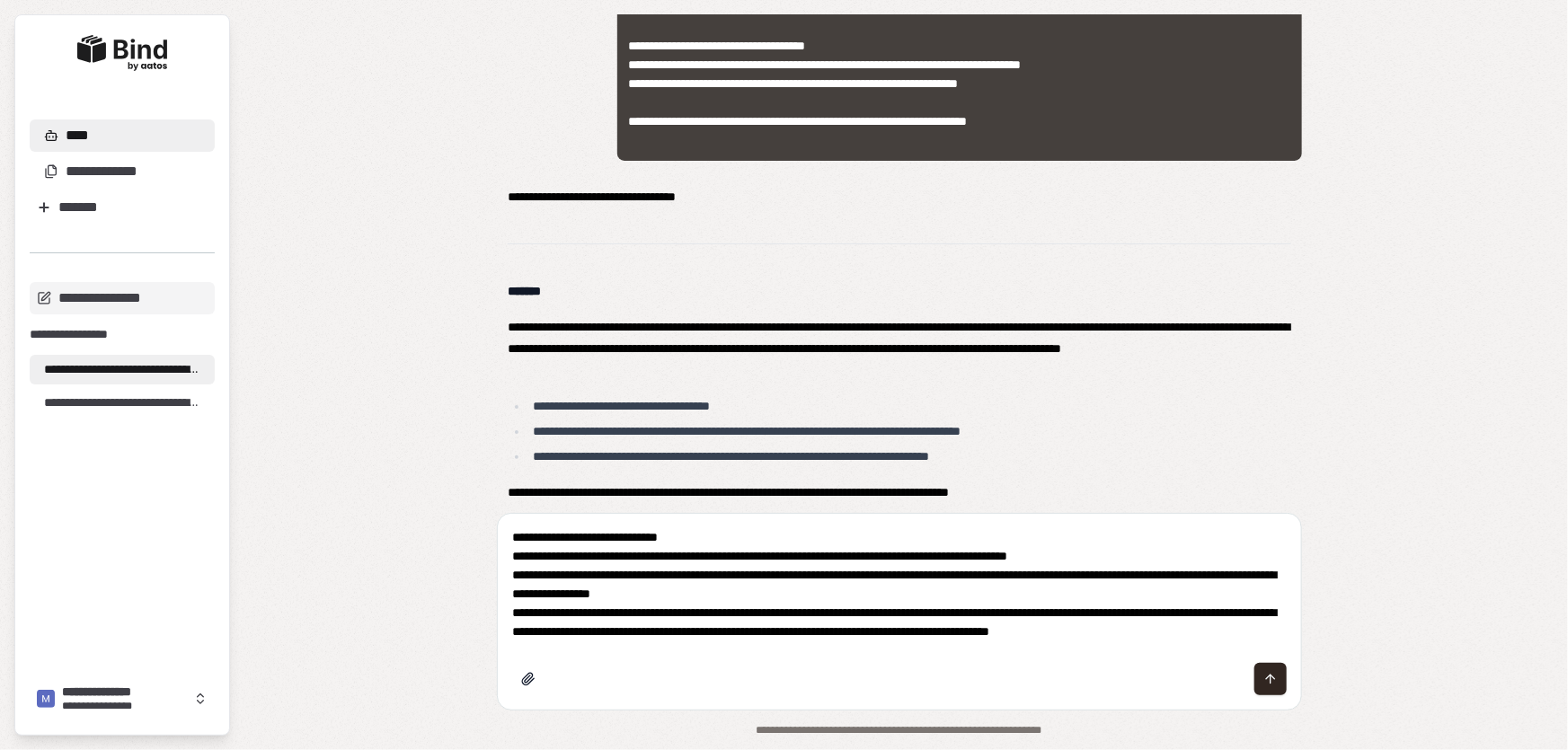 type on "**********" 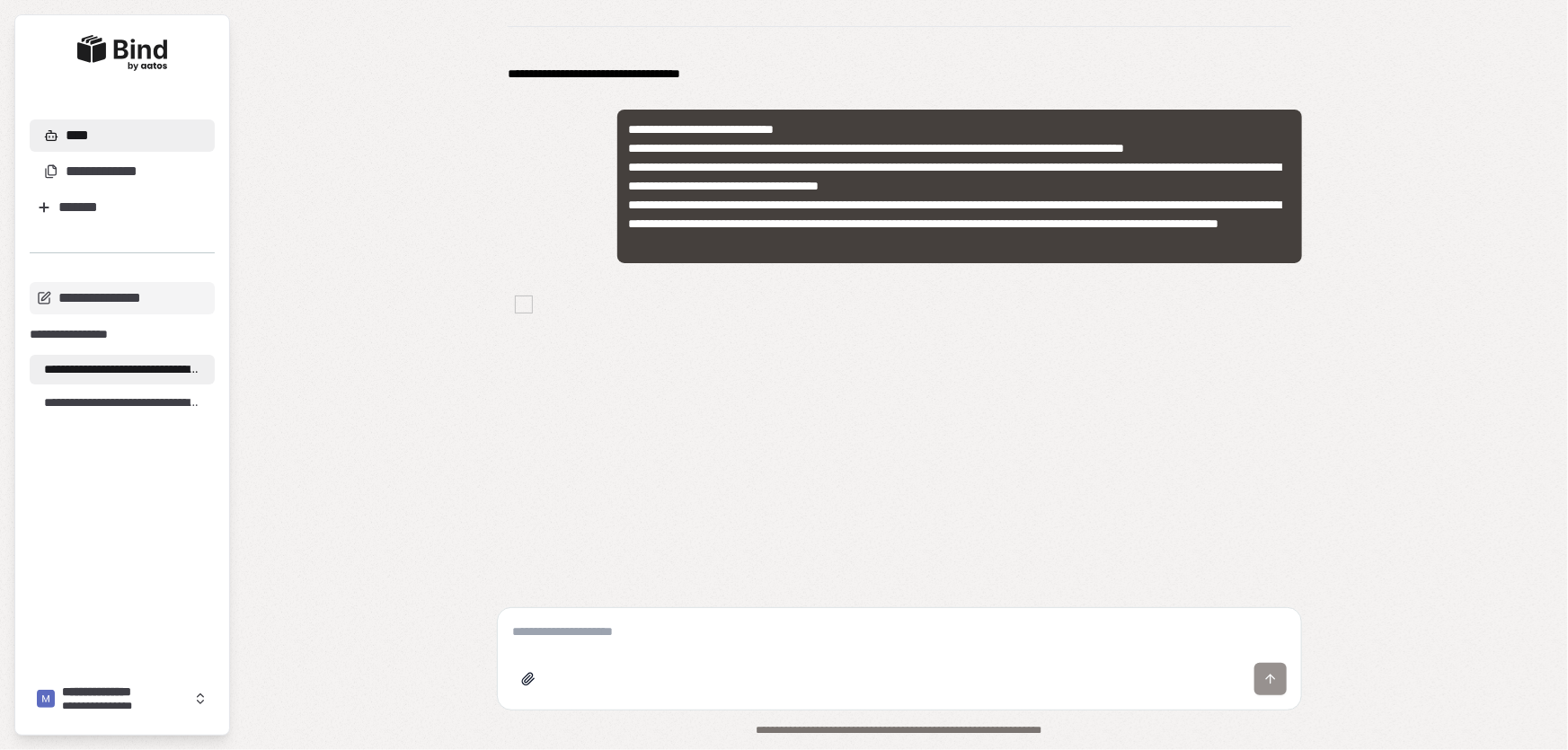 scroll, scrollTop: 9038, scrollLeft: 0, axis: vertical 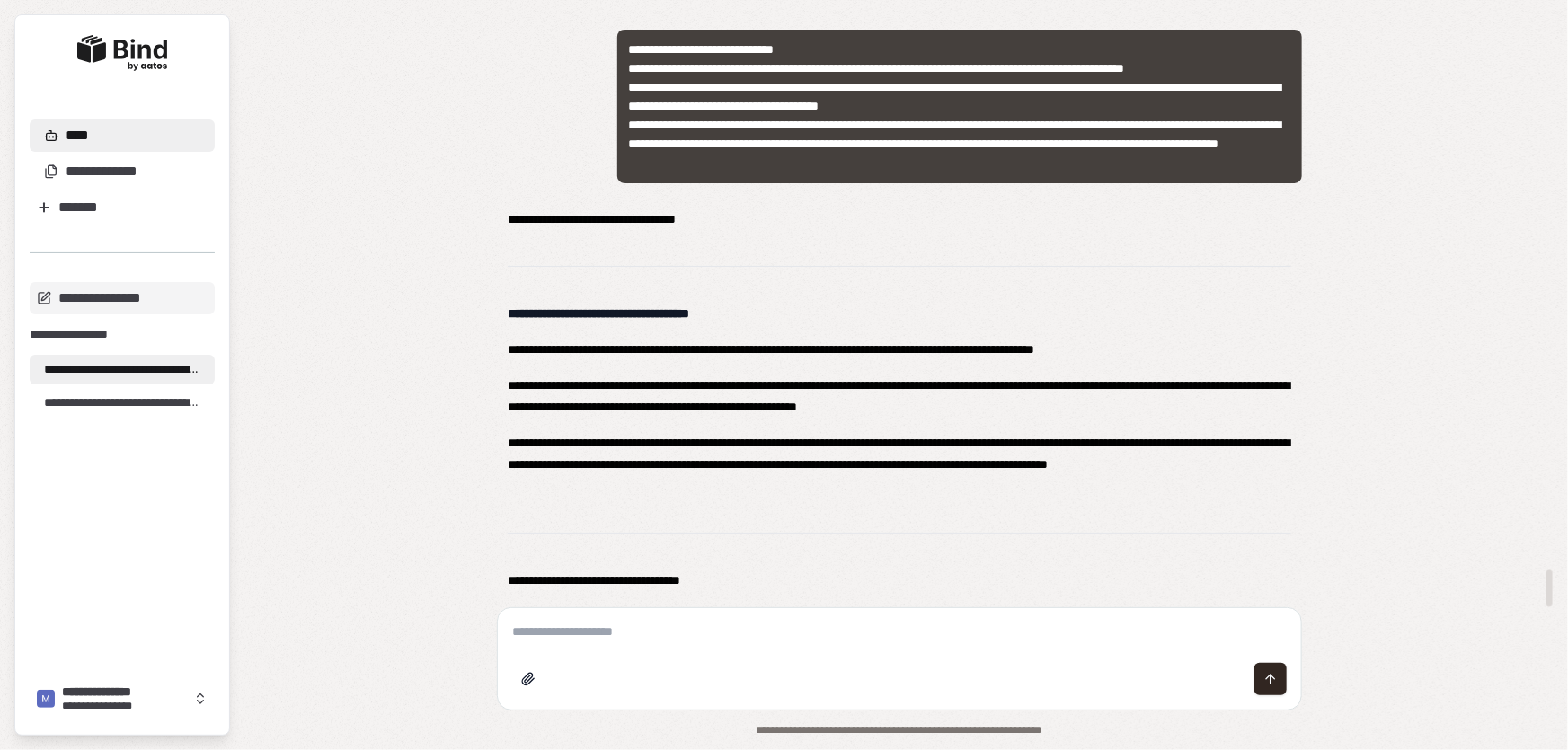 click on "**********" at bounding box center [598, 313] 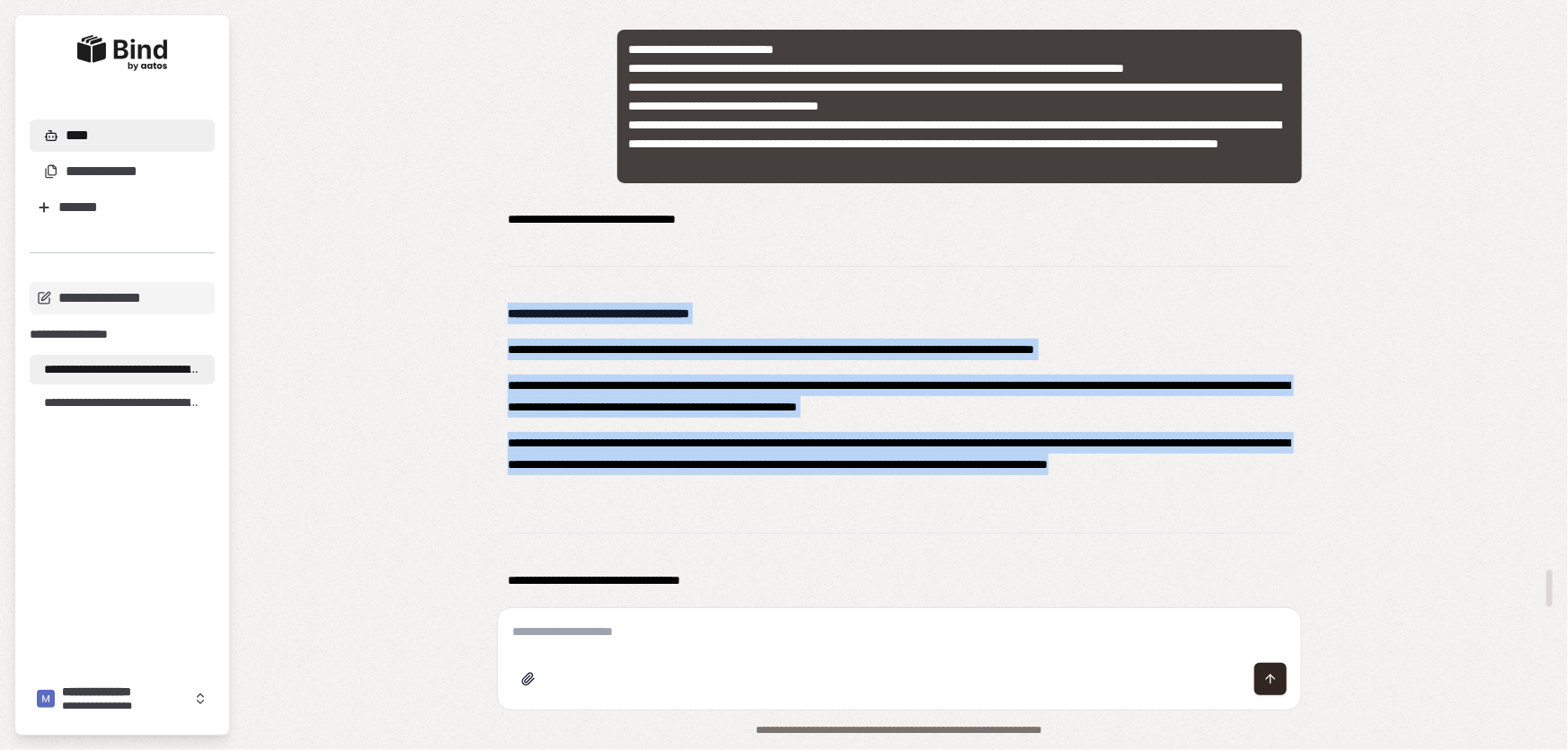 drag, startPoint x: 504, startPoint y: 313, endPoint x: 840, endPoint y: 498, distance: 383.5636 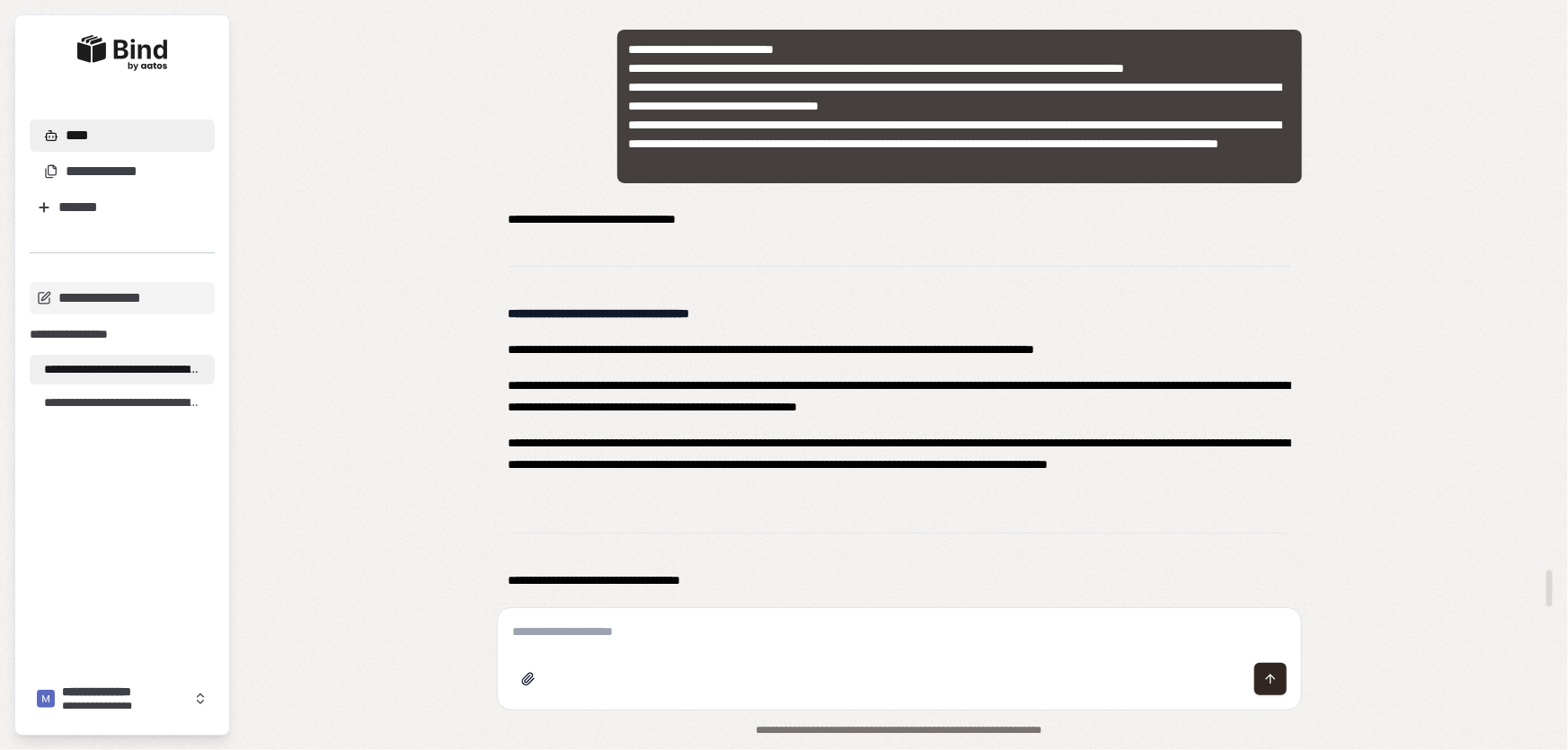 click at bounding box center [899, 658] 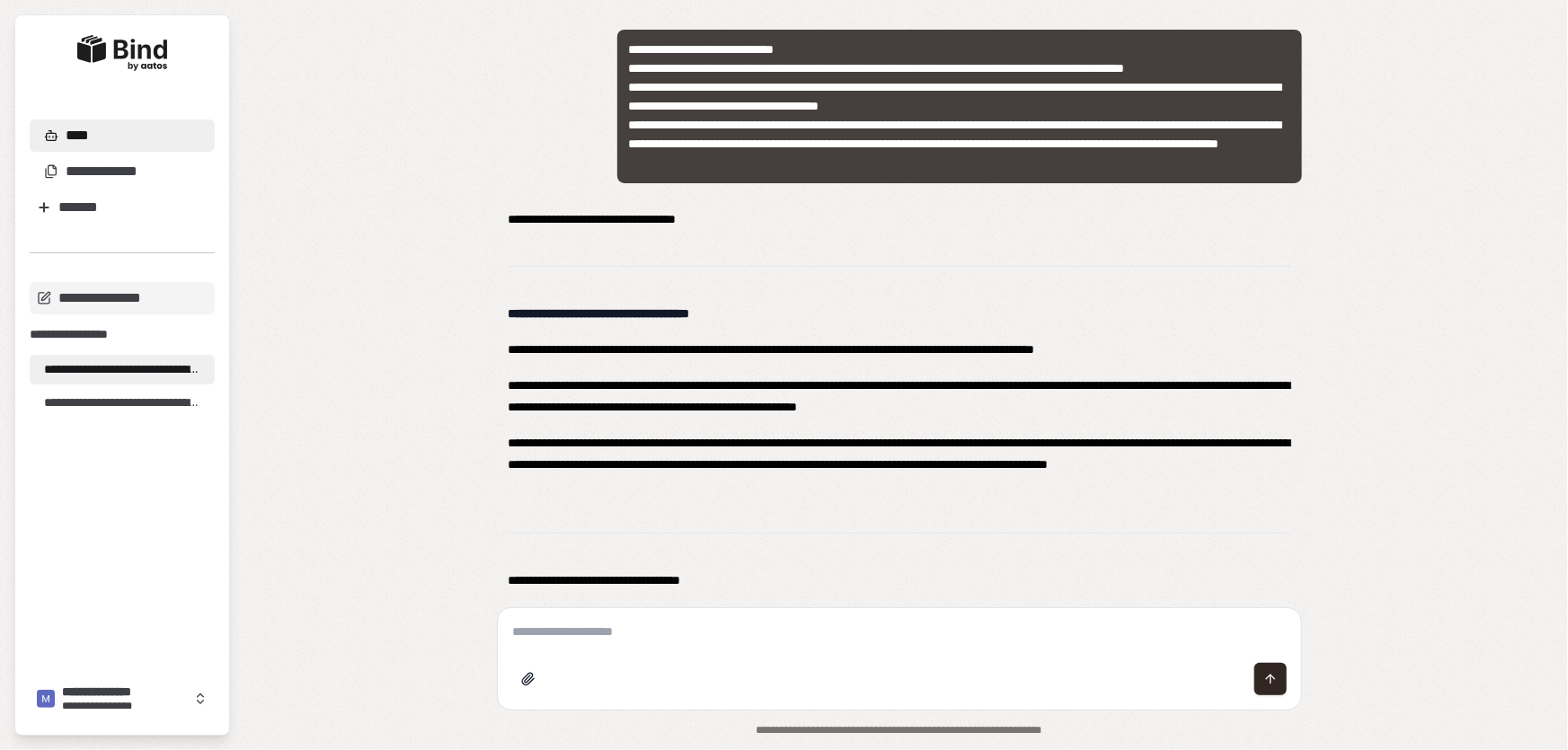 click at bounding box center [899, 631] 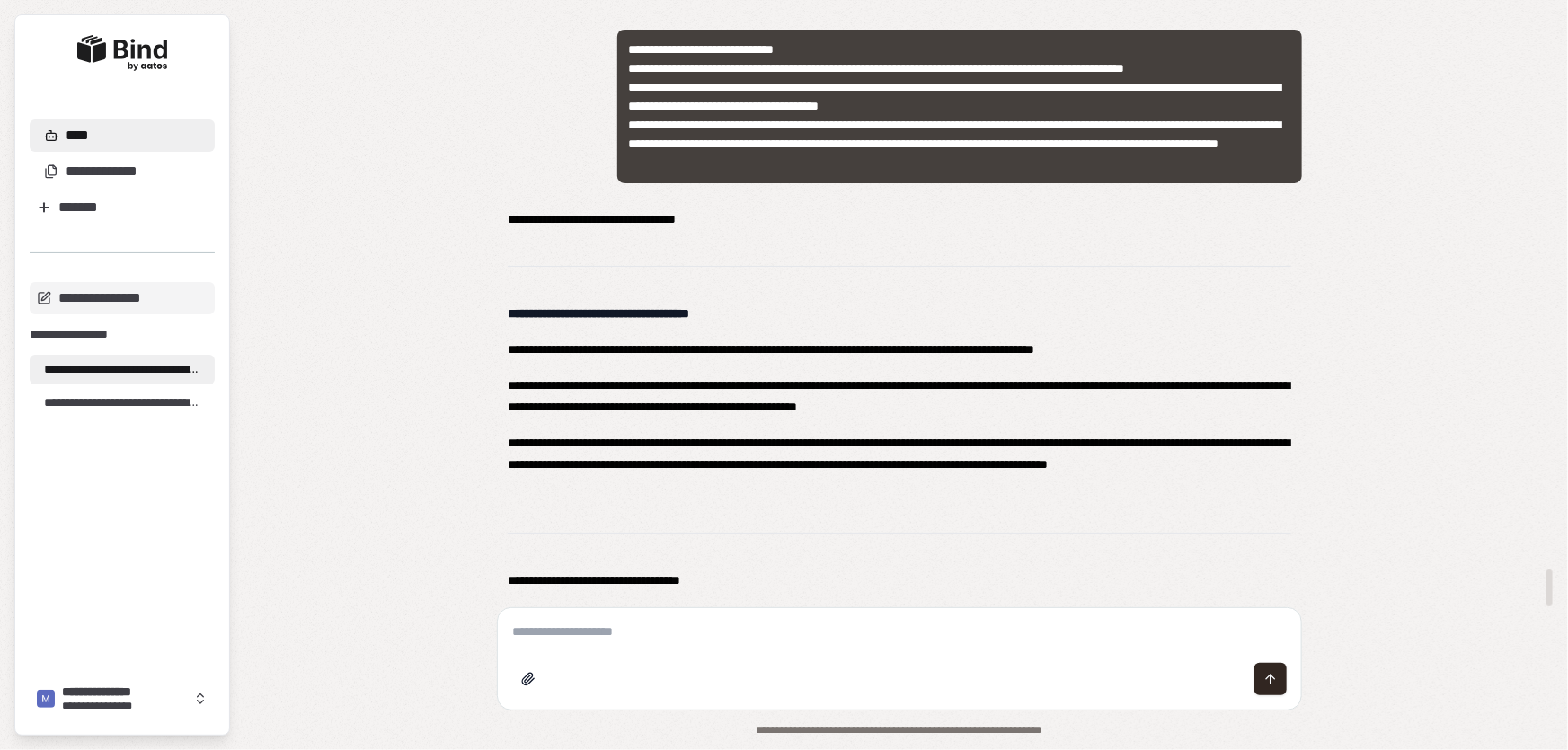 scroll, scrollTop: 9031, scrollLeft: 0, axis: vertical 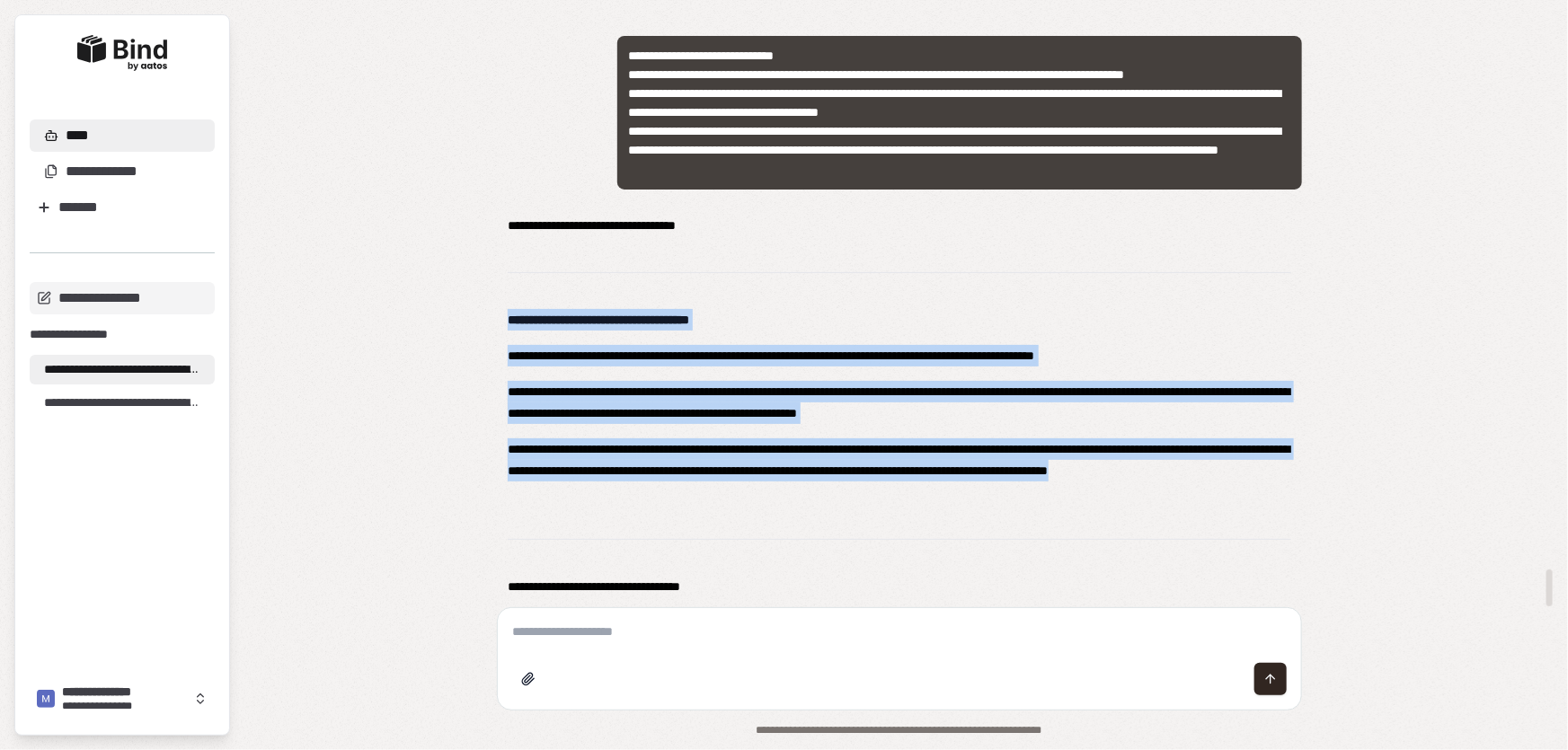 drag, startPoint x: 585, startPoint y: 498, endPoint x: 498, endPoint y: 306, distance: 210.791 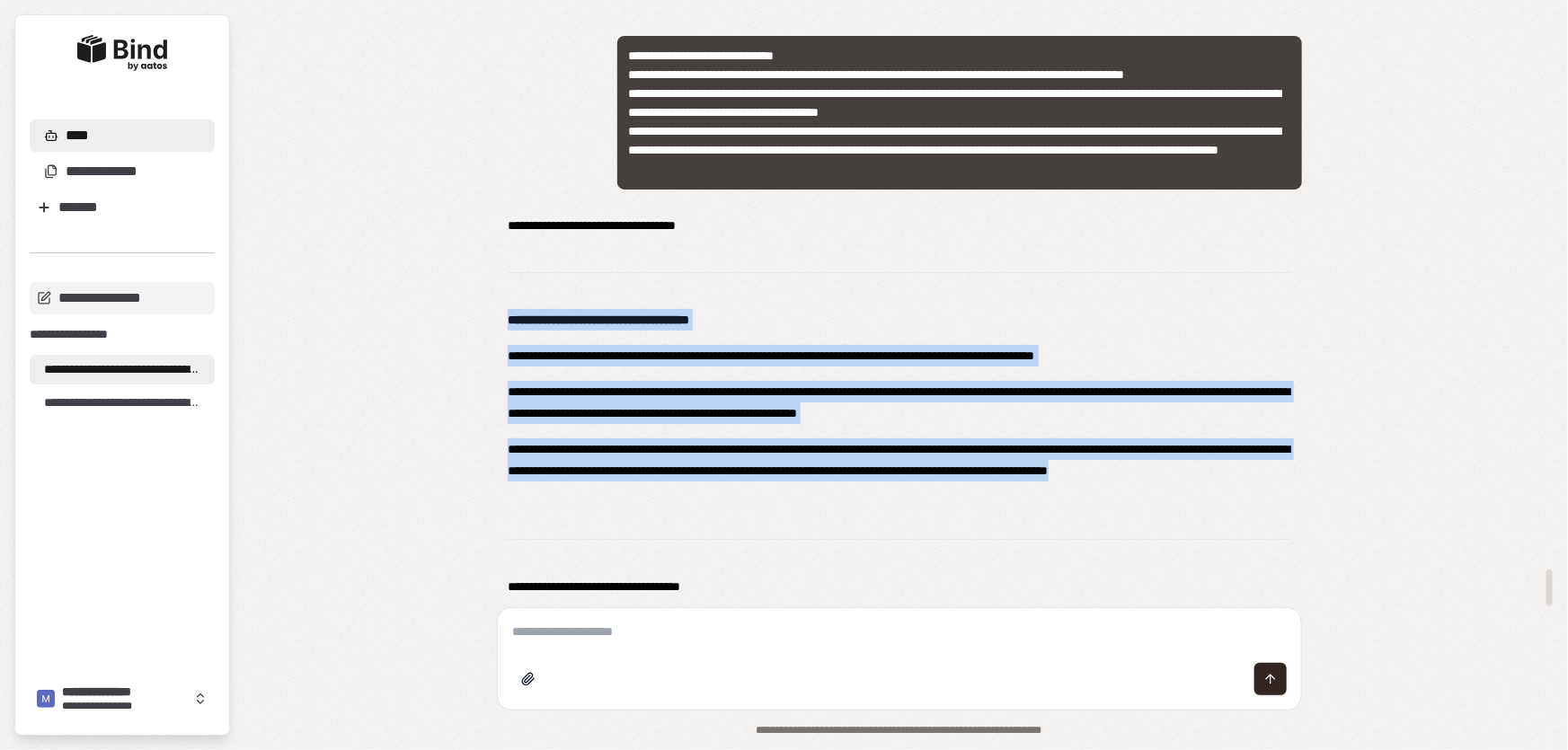 click on "**********" at bounding box center (899, 406) 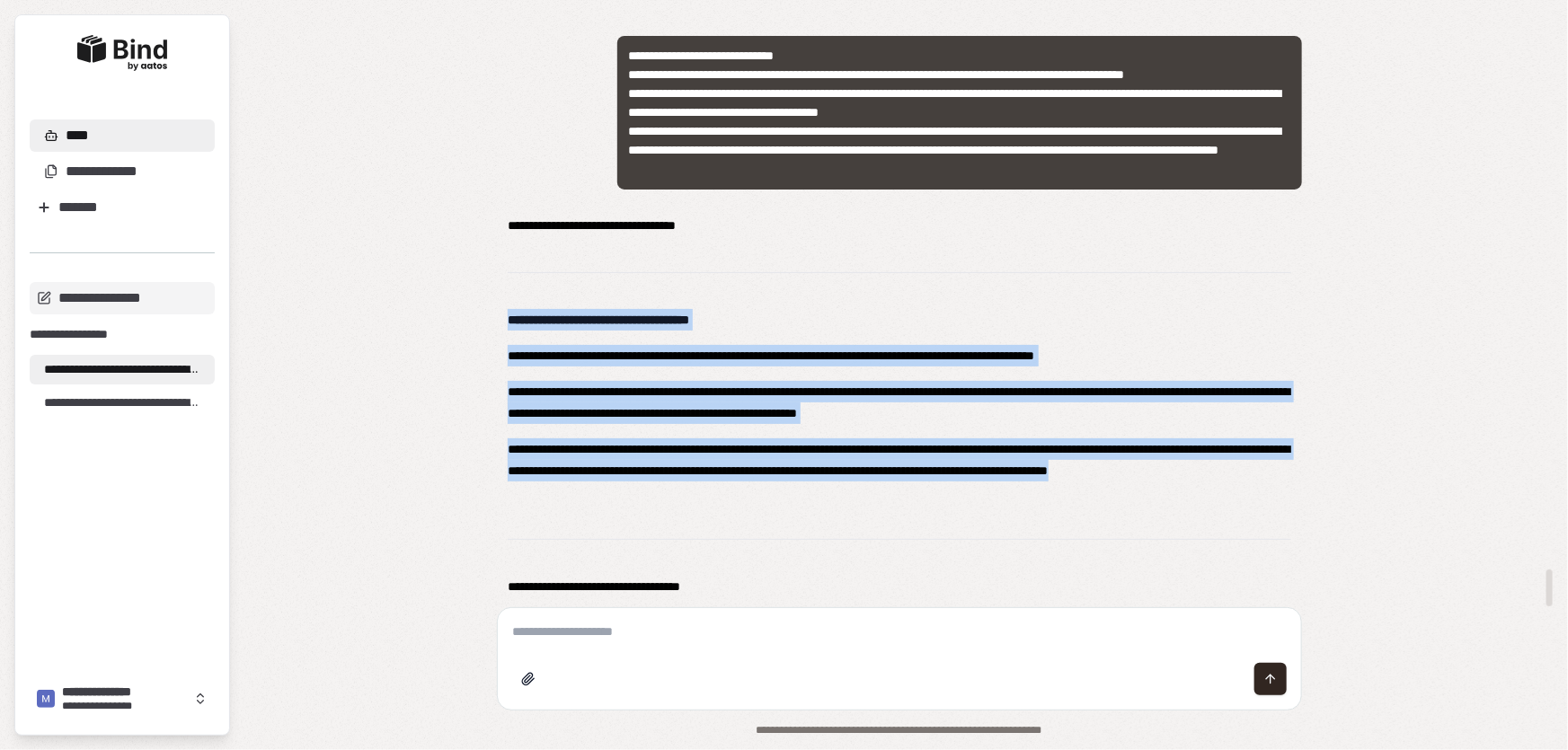 drag, startPoint x: 504, startPoint y: 315, endPoint x: 595, endPoint y: 505, distance: 210.66799 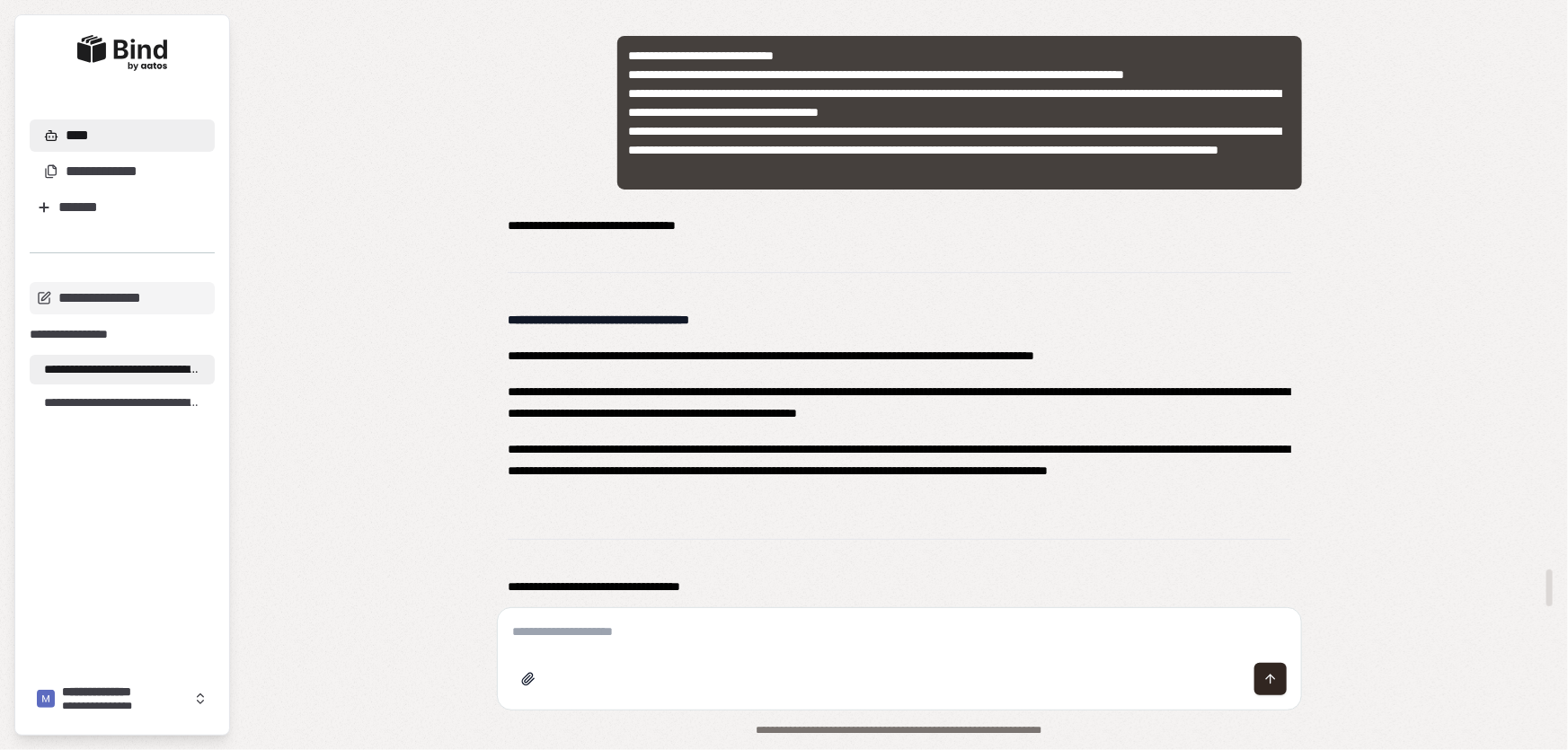 click at bounding box center (899, 631) 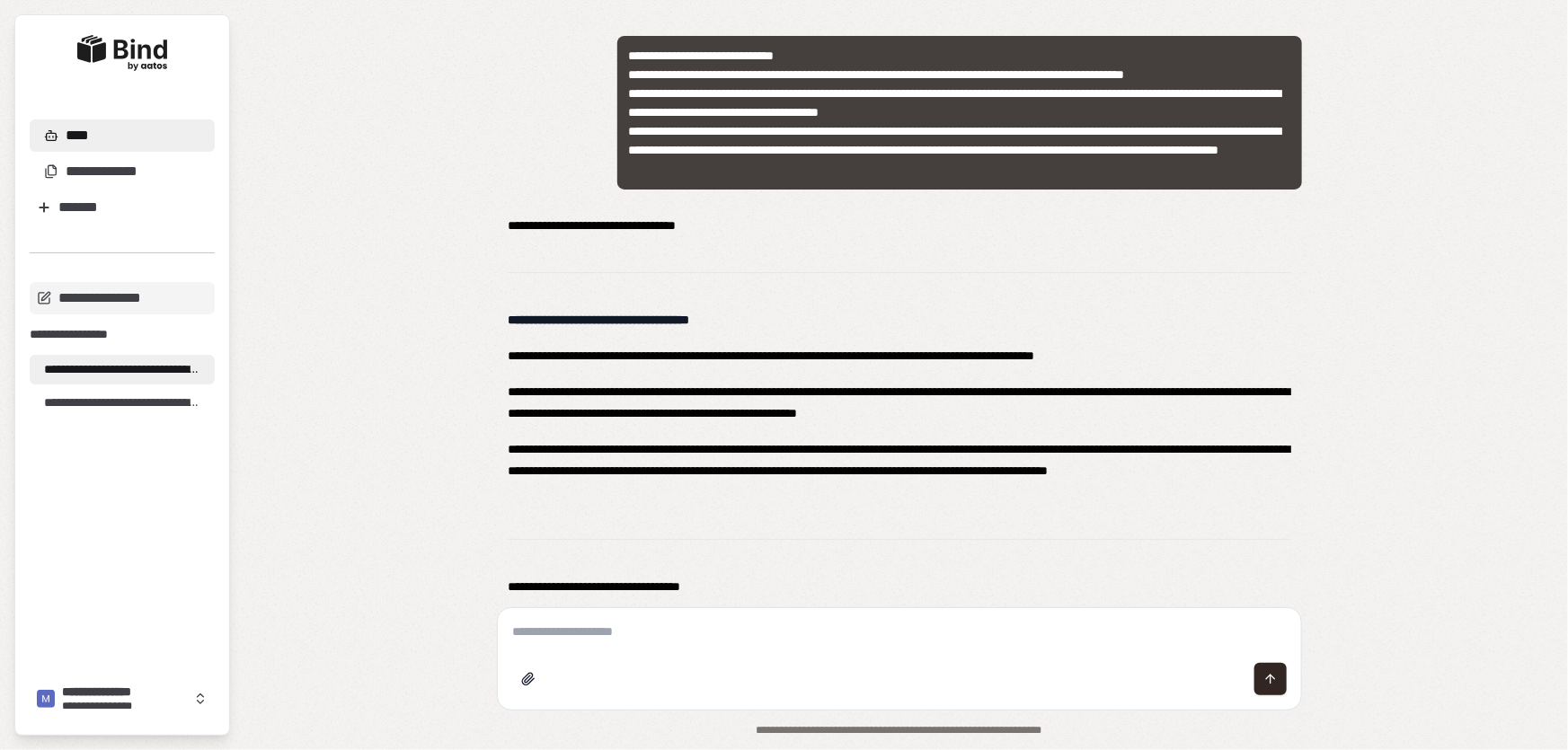 paste on "**********" 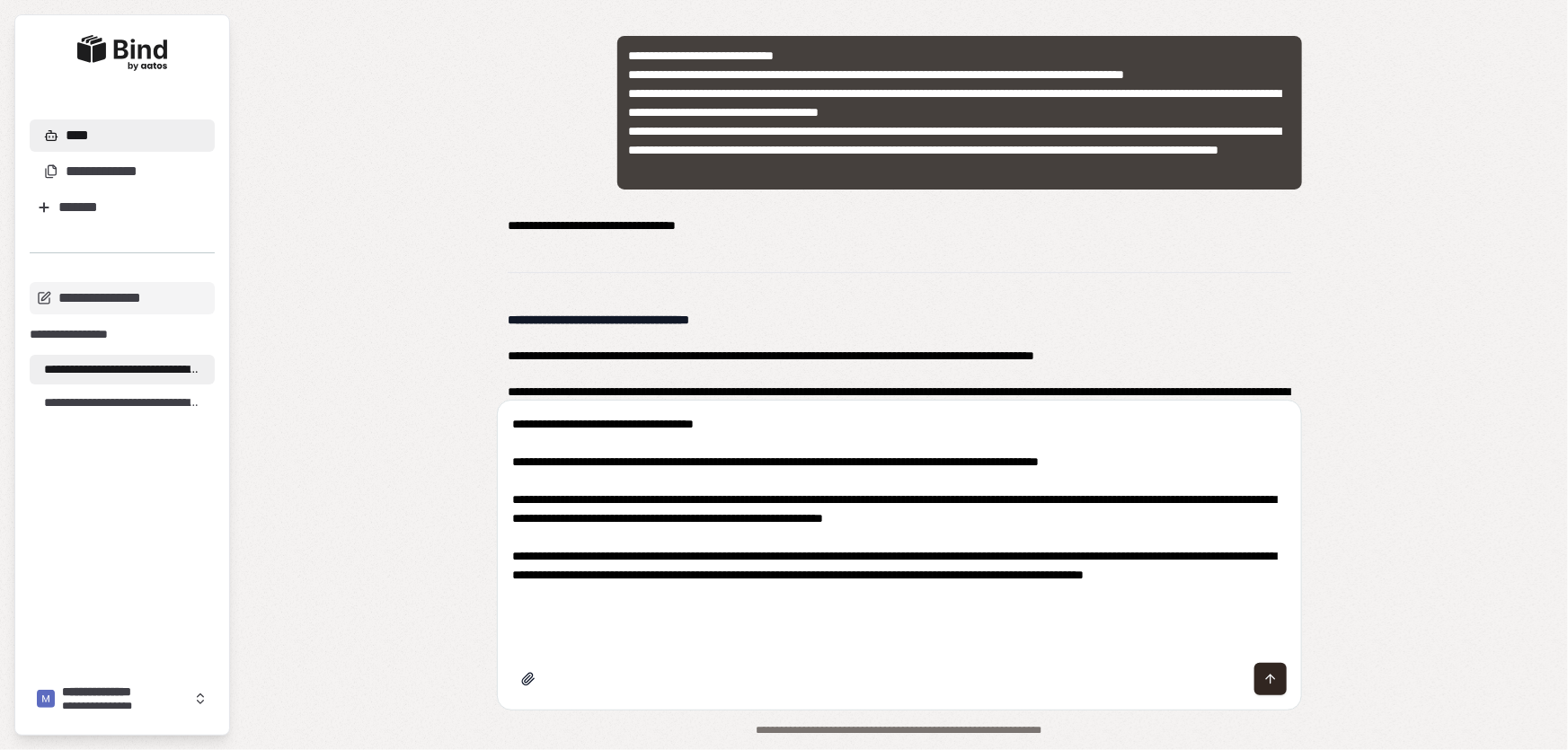 drag, startPoint x: 775, startPoint y: 421, endPoint x: 494, endPoint y: 421, distance: 281 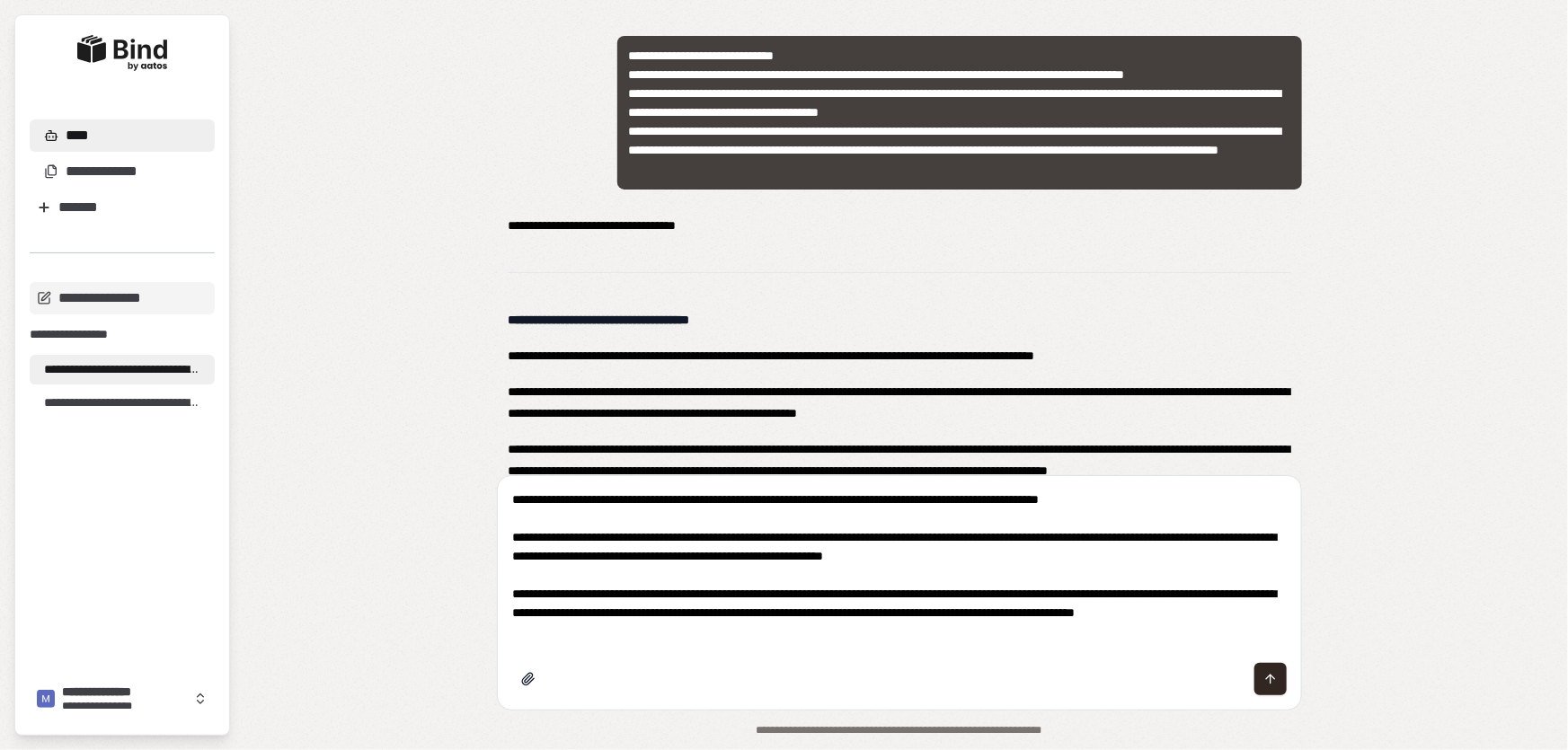 drag, startPoint x: 512, startPoint y: 498, endPoint x: 1179, endPoint y: 501, distance: 667.0067 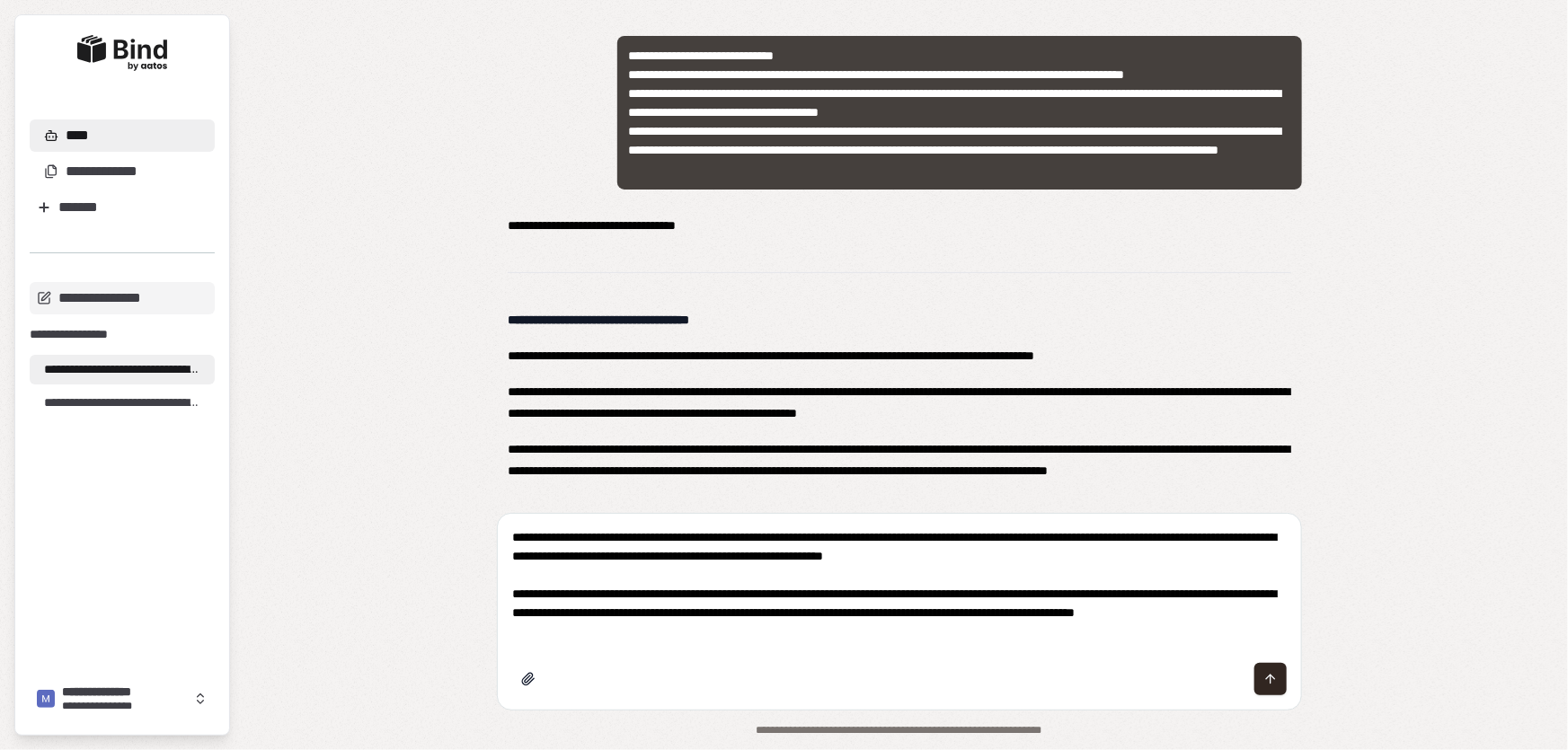 drag, startPoint x: 512, startPoint y: 537, endPoint x: 1121, endPoint y: 548, distance: 609.0993 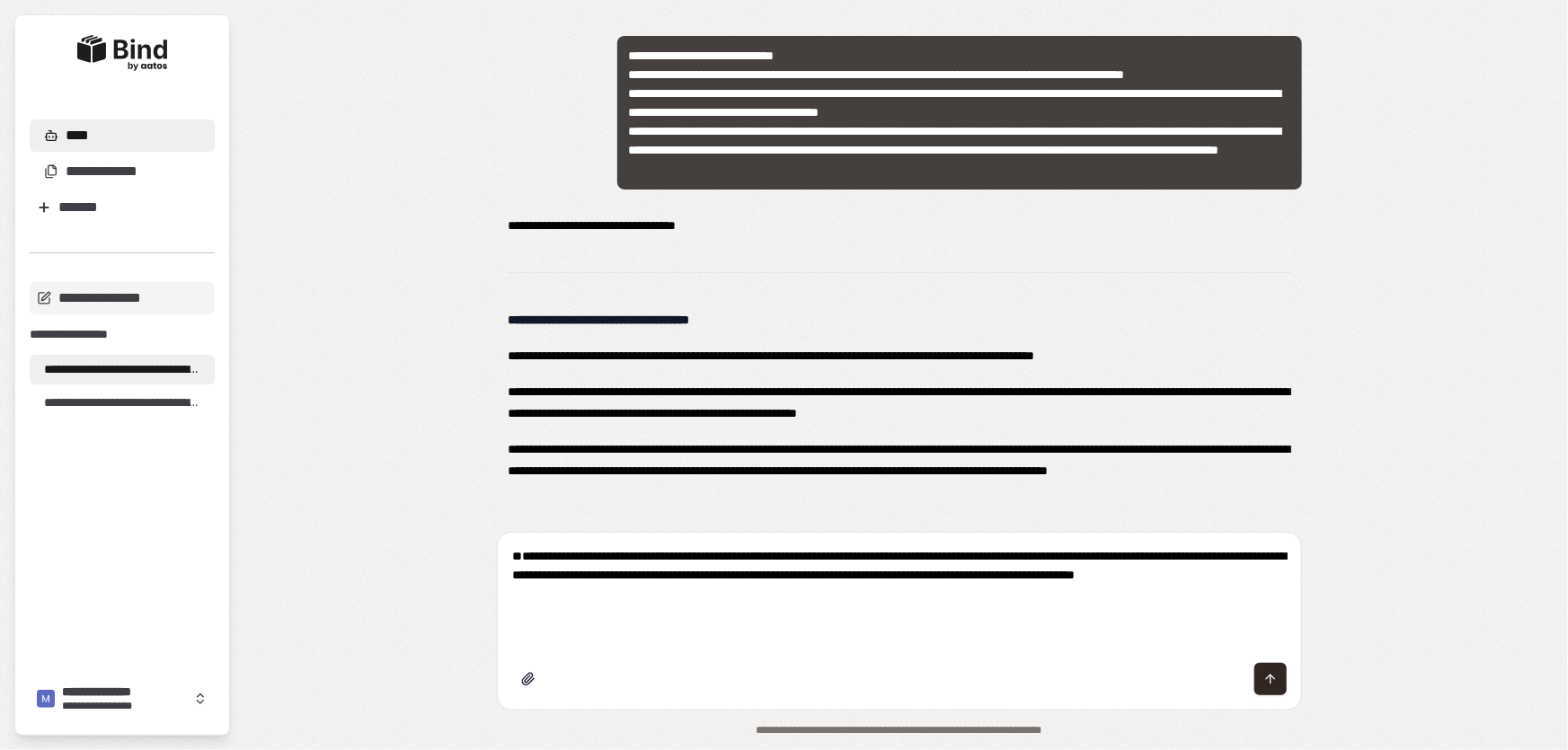 type on "**********" 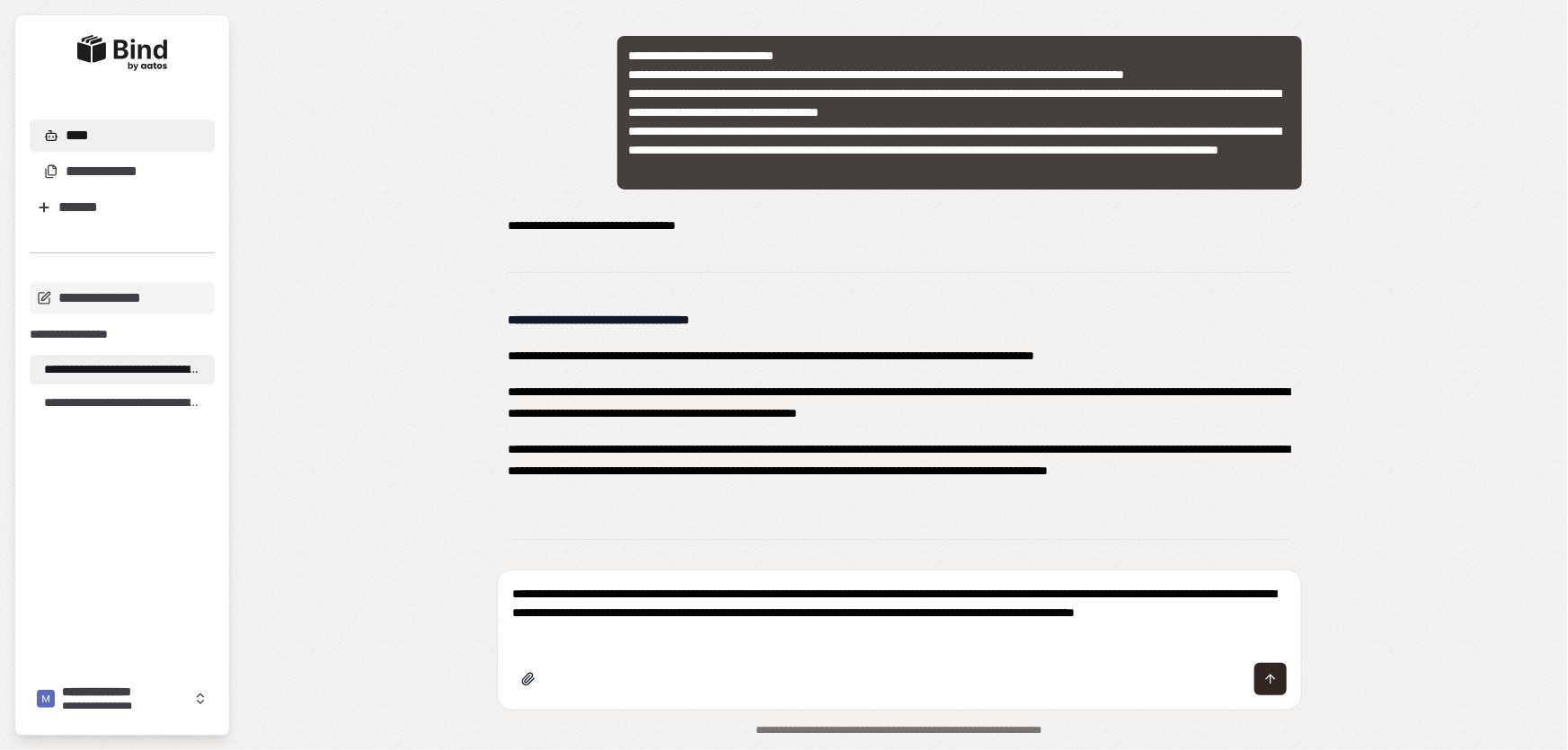 drag, startPoint x: 509, startPoint y: 590, endPoint x: 707, endPoint y: 640, distance: 204.21557 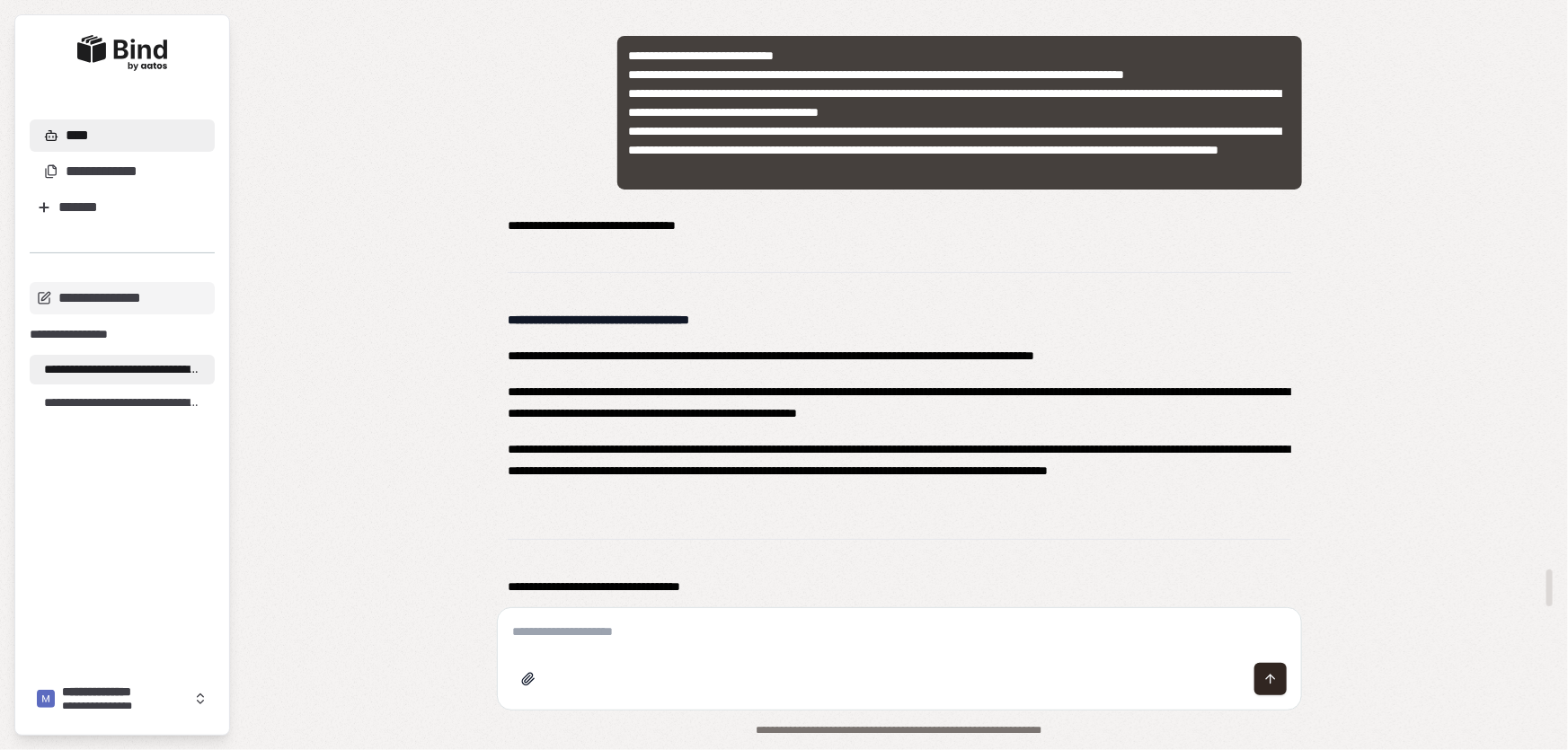 click at bounding box center [899, 631] 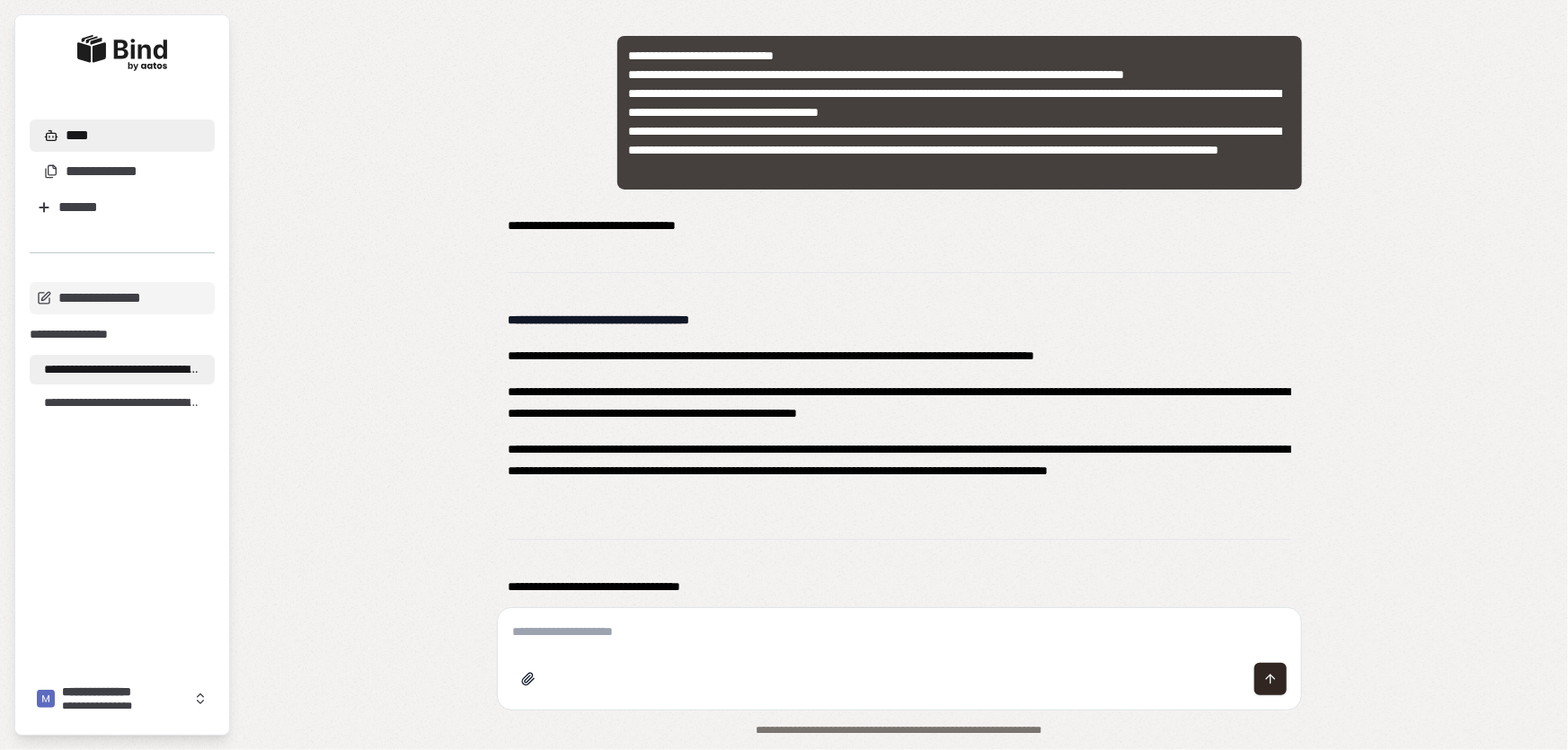 paste on "**********" 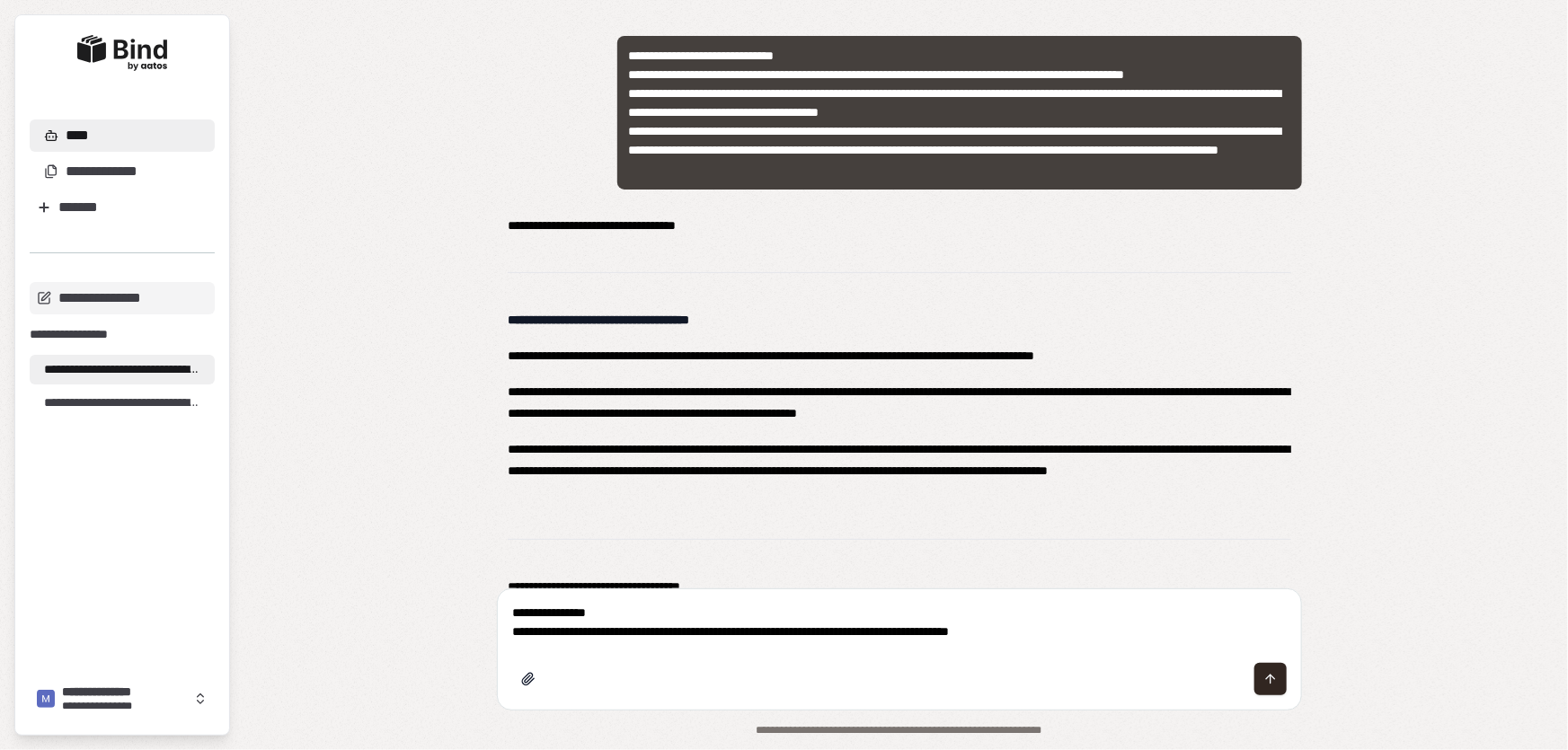 type on "**********" 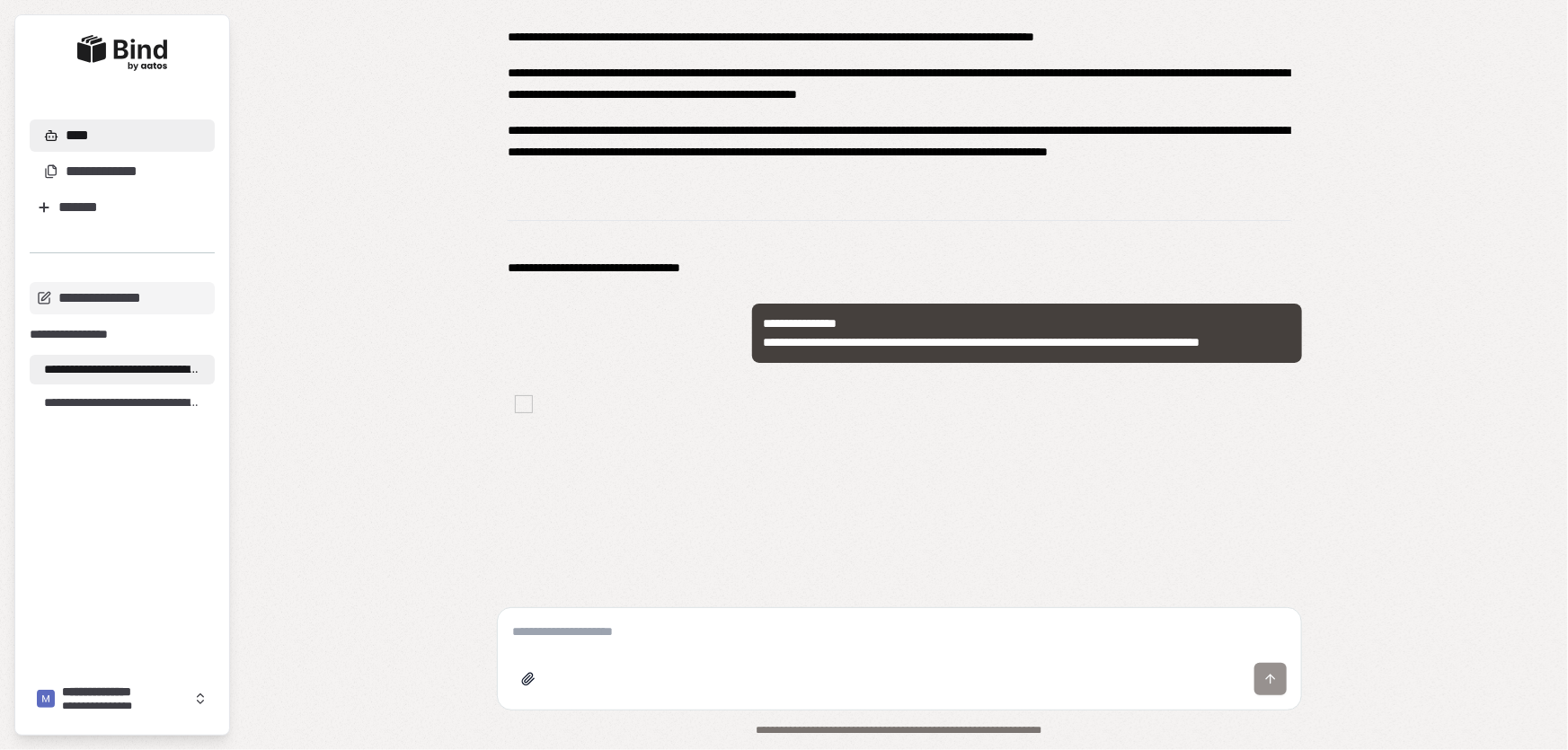 scroll, scrollTop: 9624, scrollLeft: 0, axis: vertical 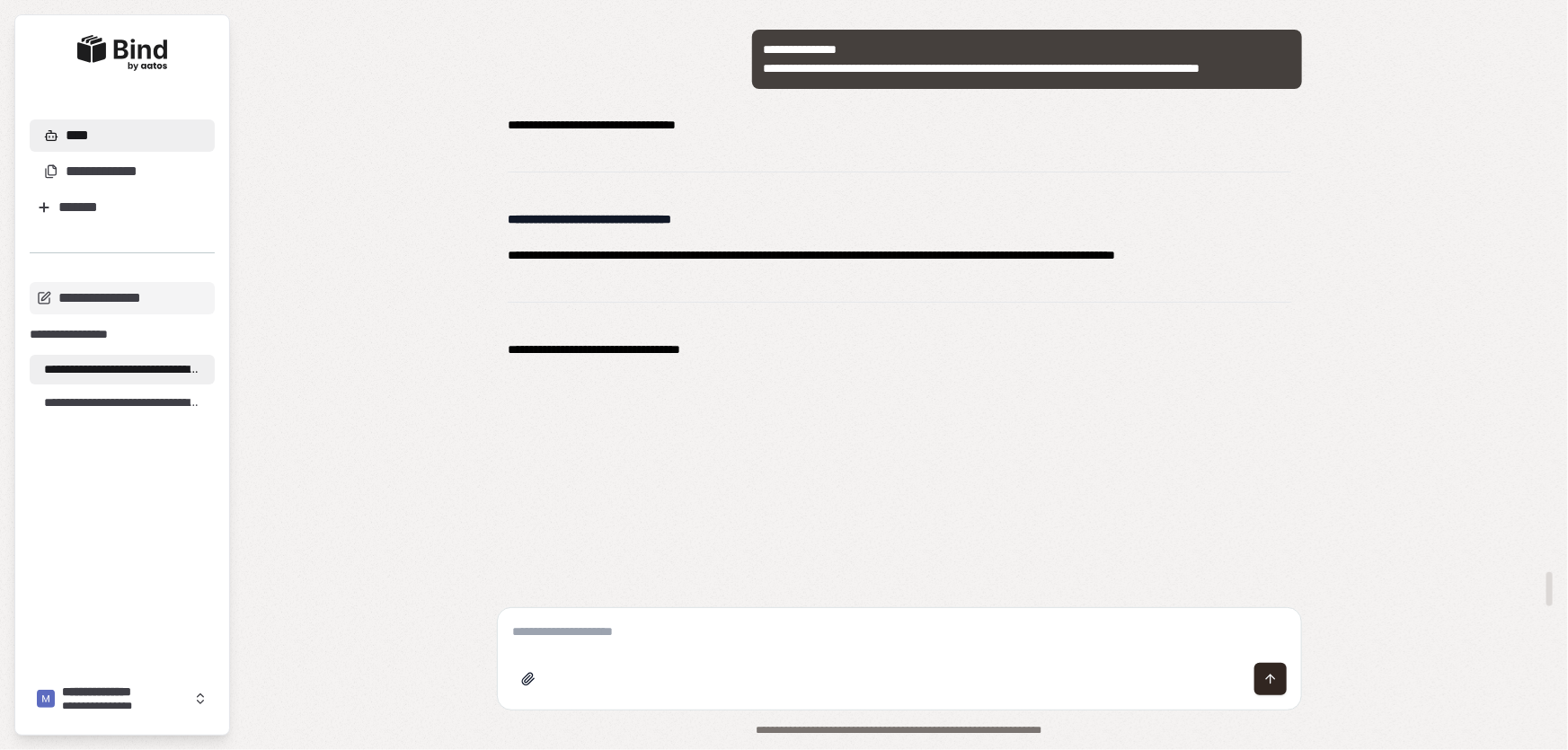 click on "**********" at bounding box center [899, 237] 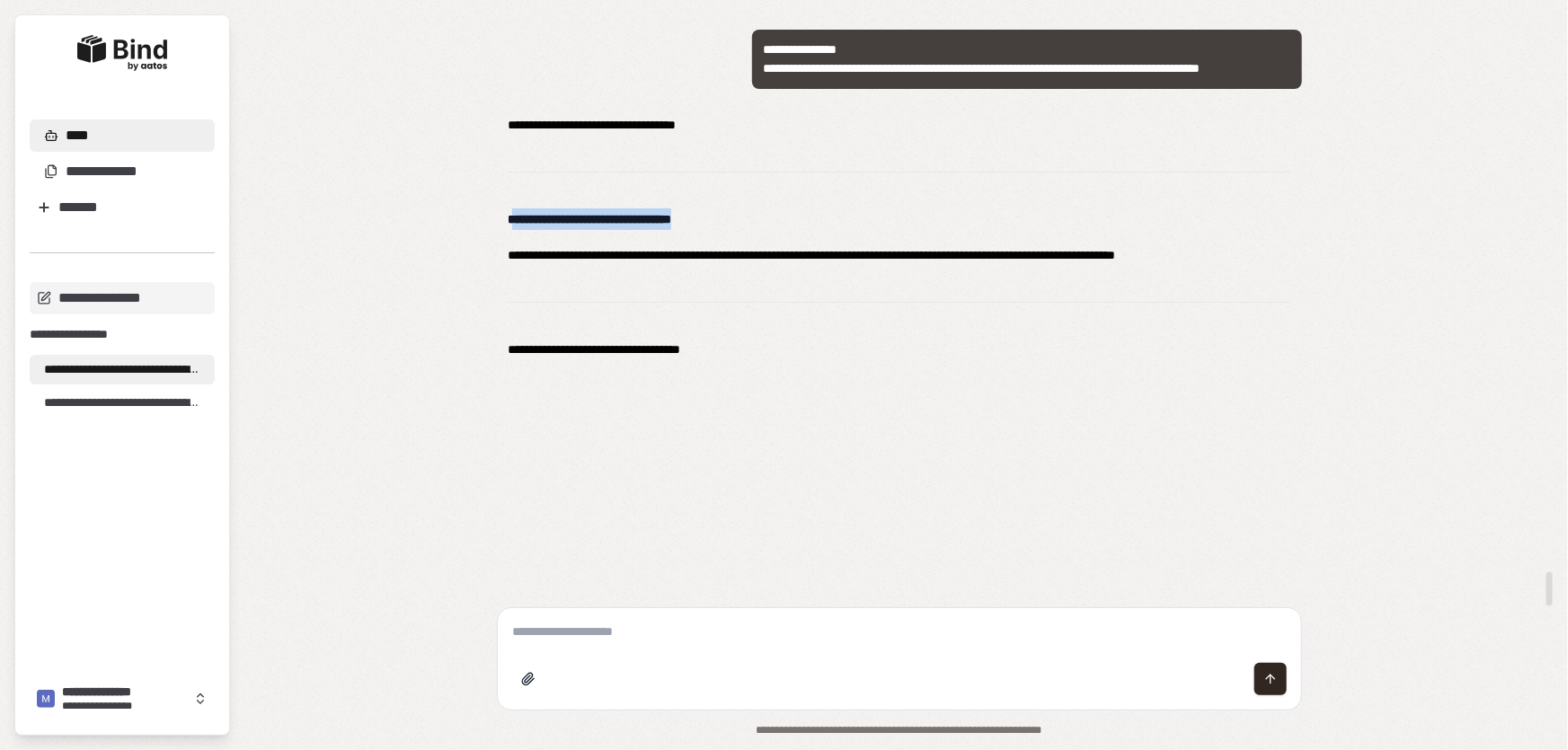 drag, startPoint x: 512, startPoint y: 216, endPoint x: 737, endPoint y: 220, distance: 225.036 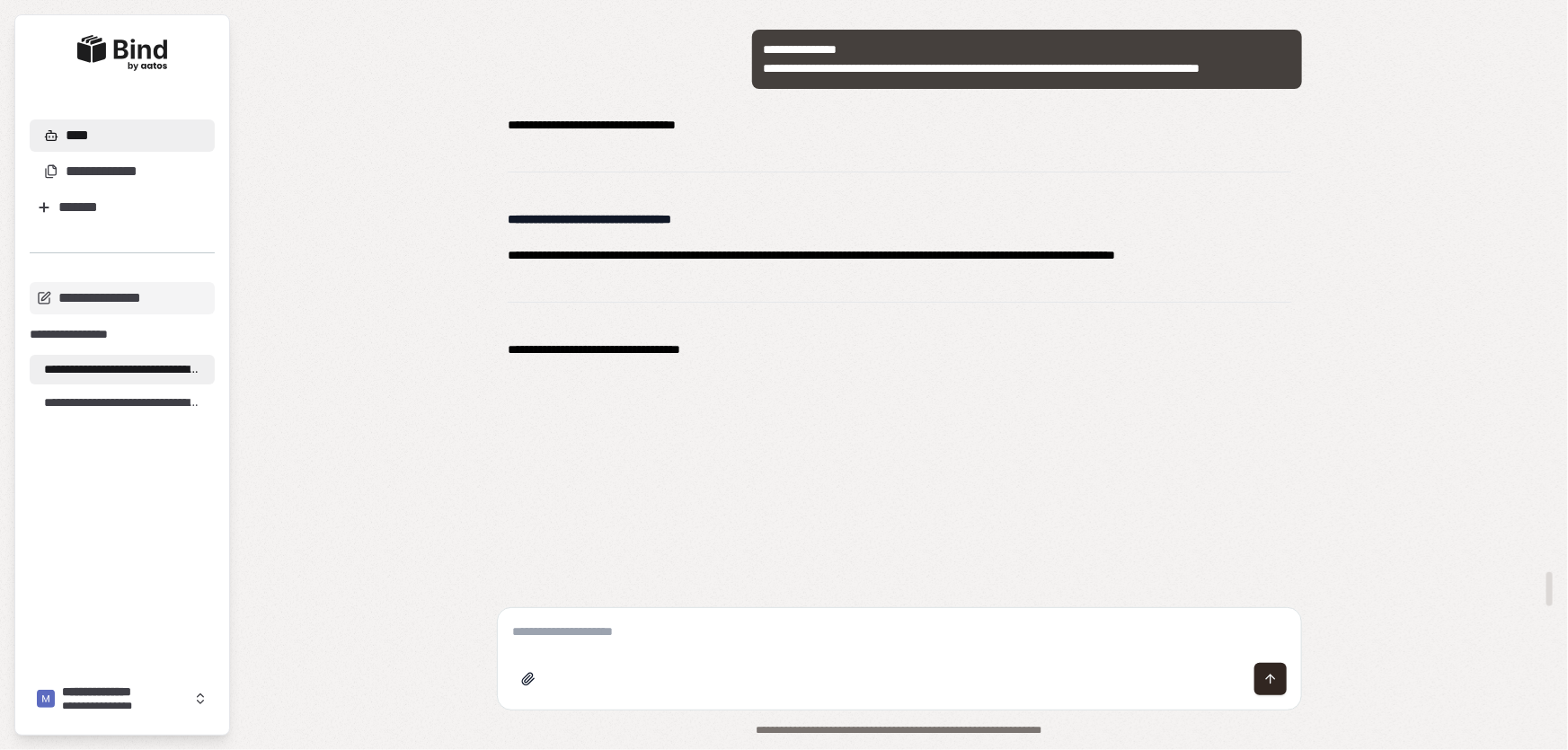 click on "**********" at bounding box center (899, 237) 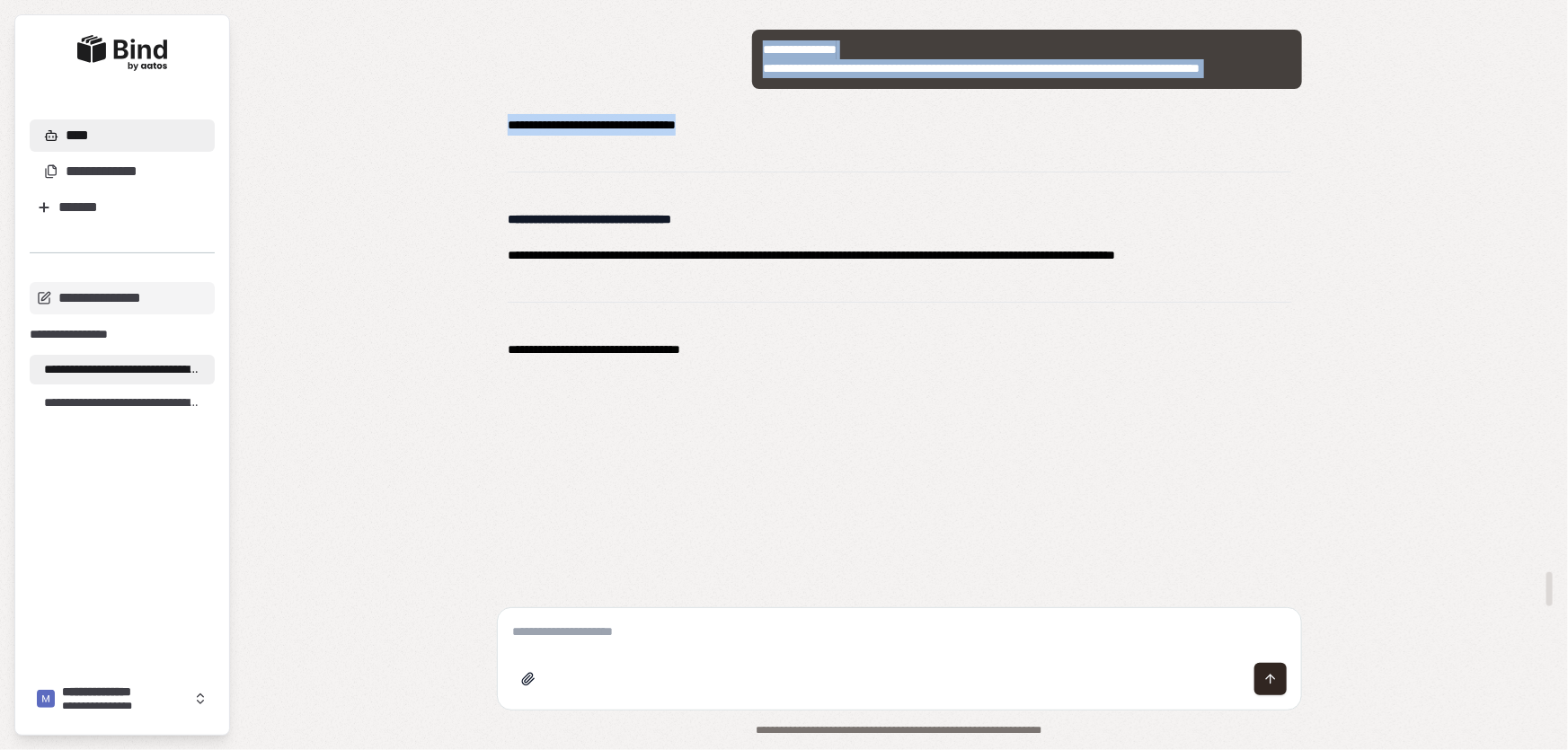 drag, startPoint x: 506, startPoint y: 217, endPoint x: 1324, endPoint y: 282, distance: 820.5785 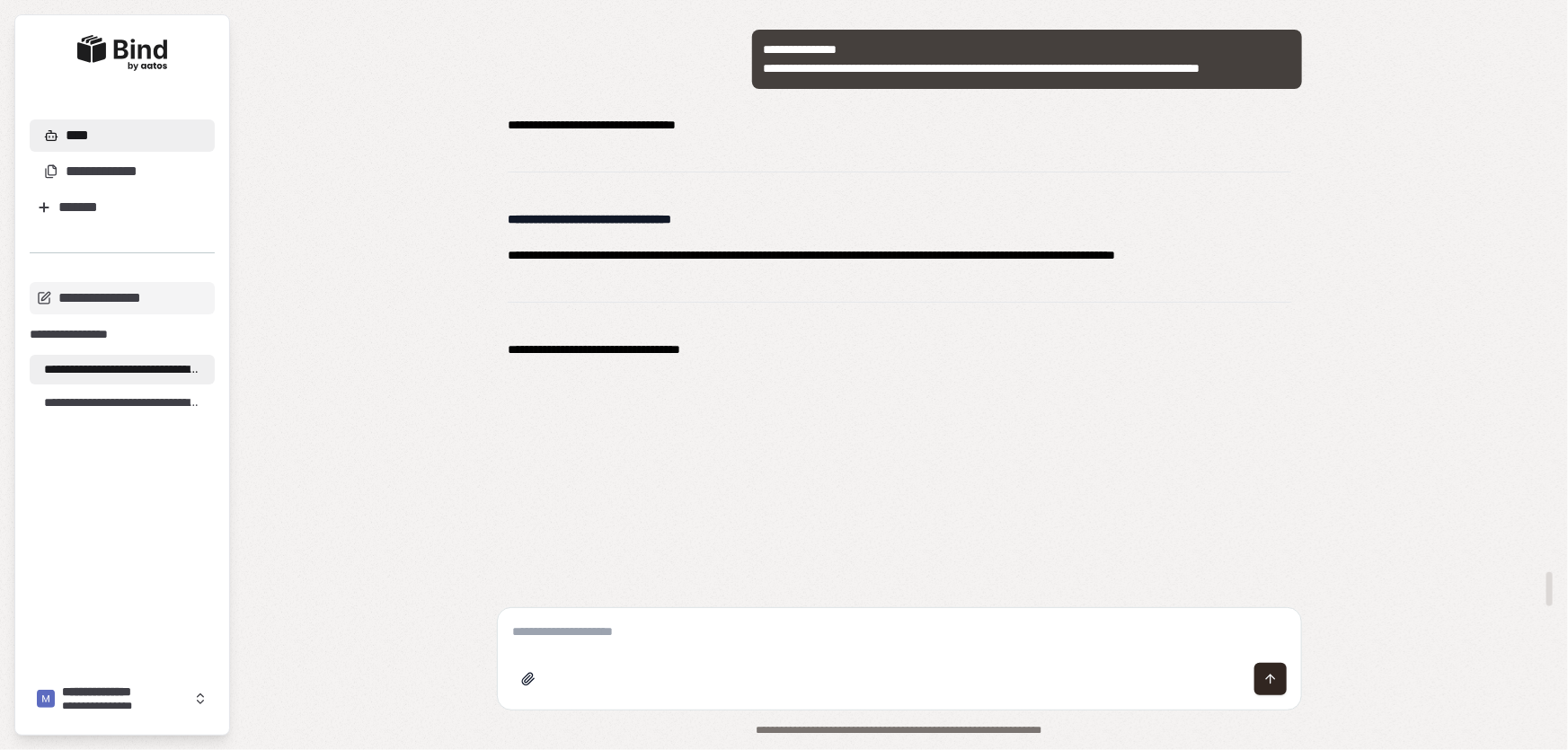 click on "**********" at bounding box center (899, 311) 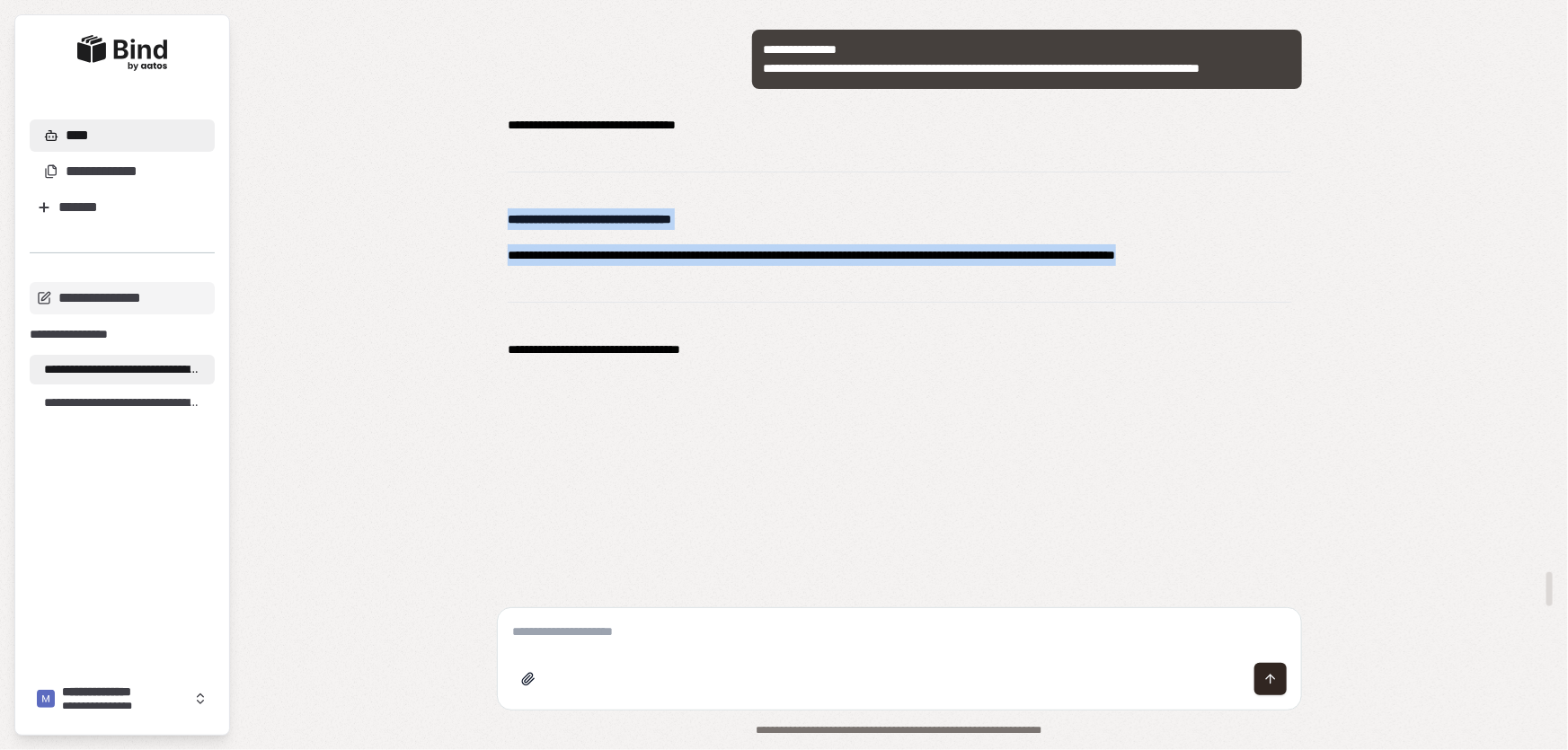 drag, startPoint x: 502, startPoint y: 217, endPoint x: 1271, endPoint y: 260, distance: 770.20127 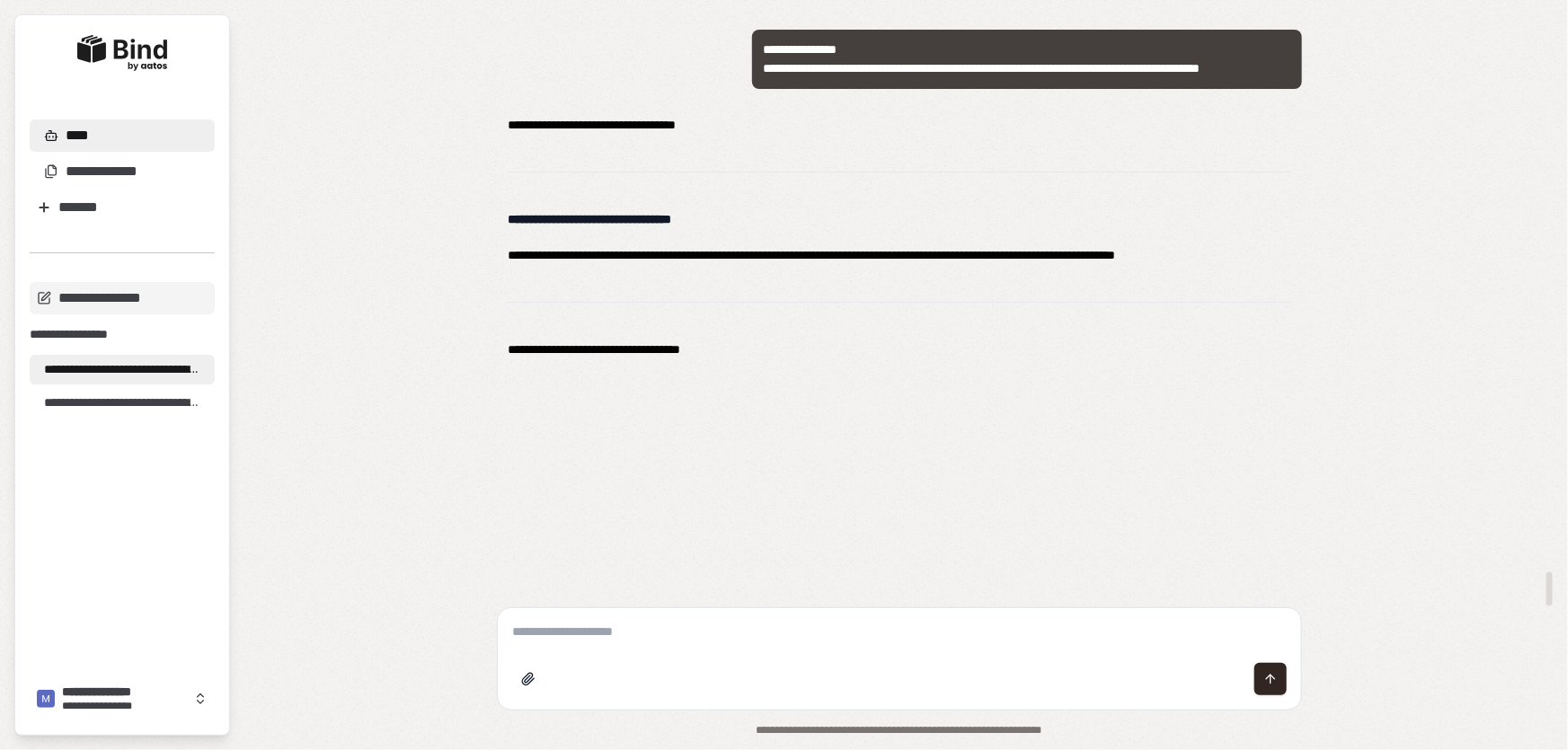 click at bounding box center [899, 631] 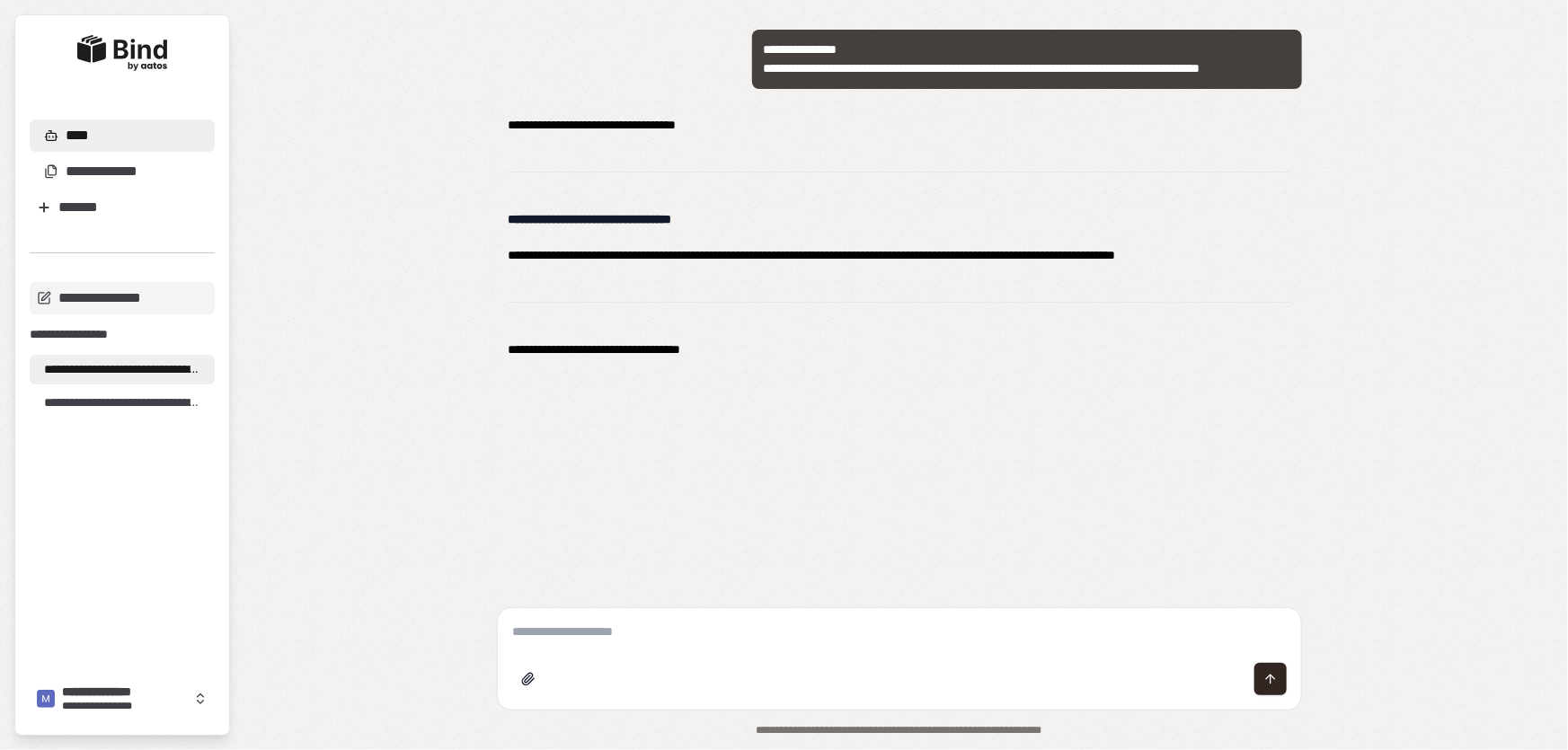 paste on "**********" 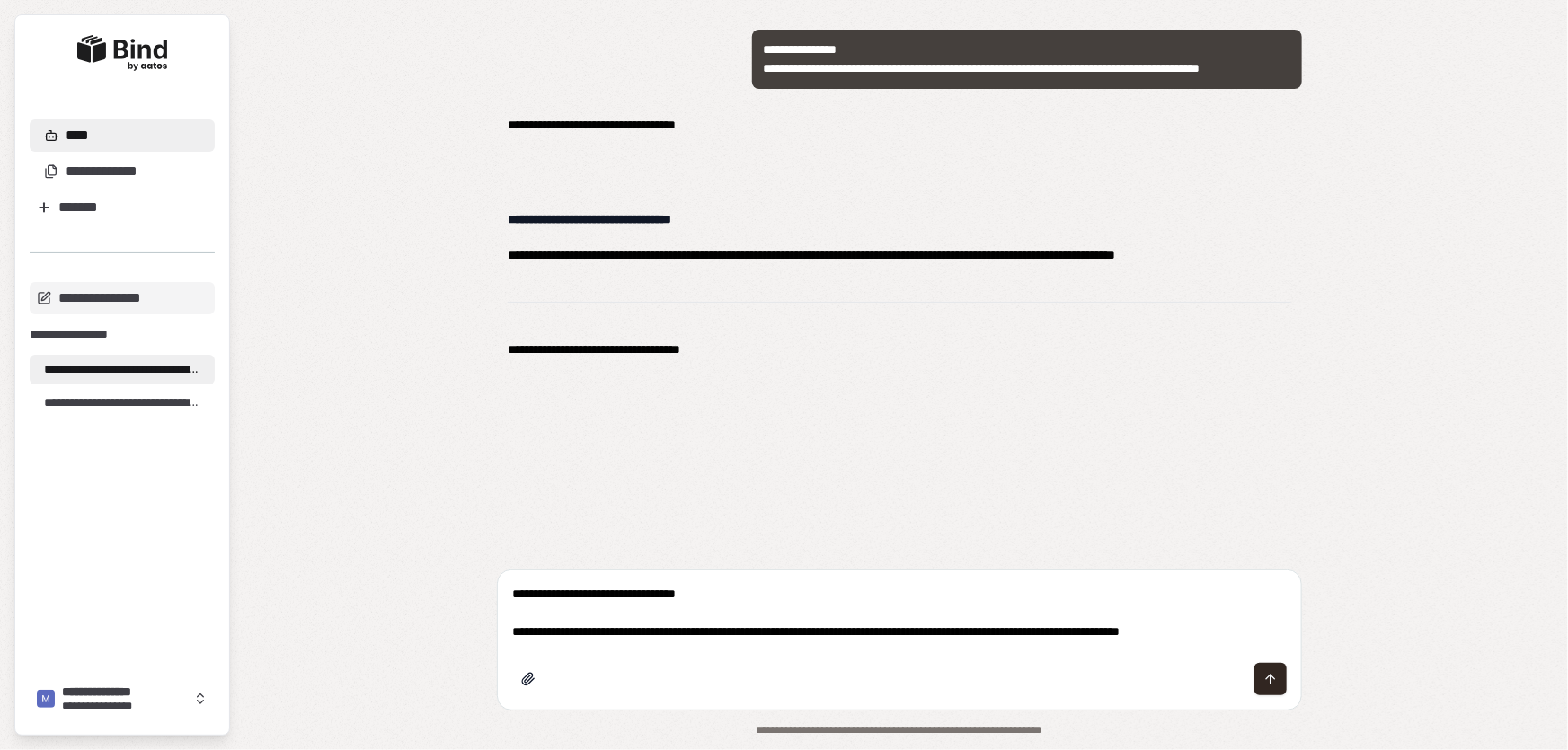 drag, startPoint x: 735, startPoint y: 597, endPoint x: 483, endPoint y: 584, distance: 252.3351 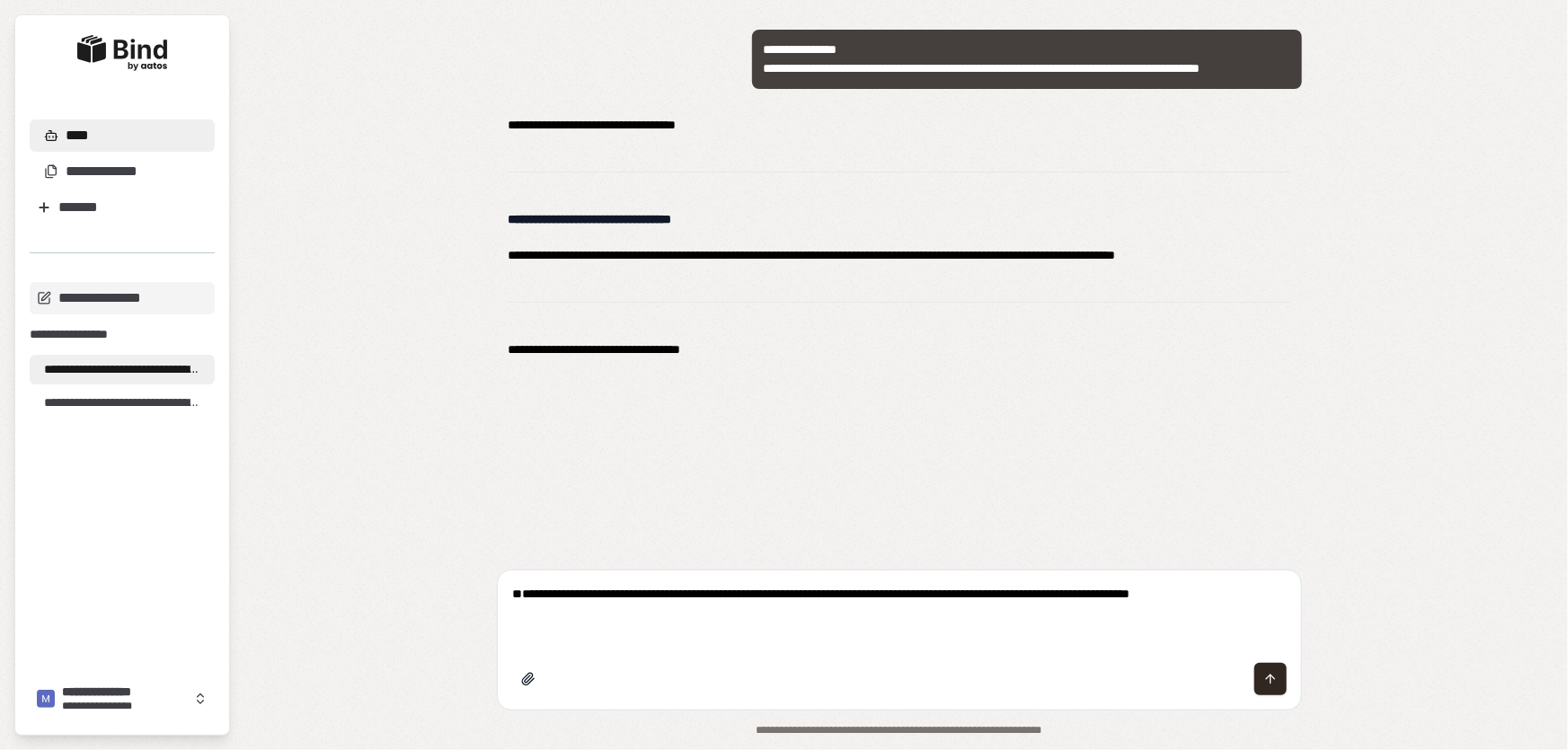type on "**********" 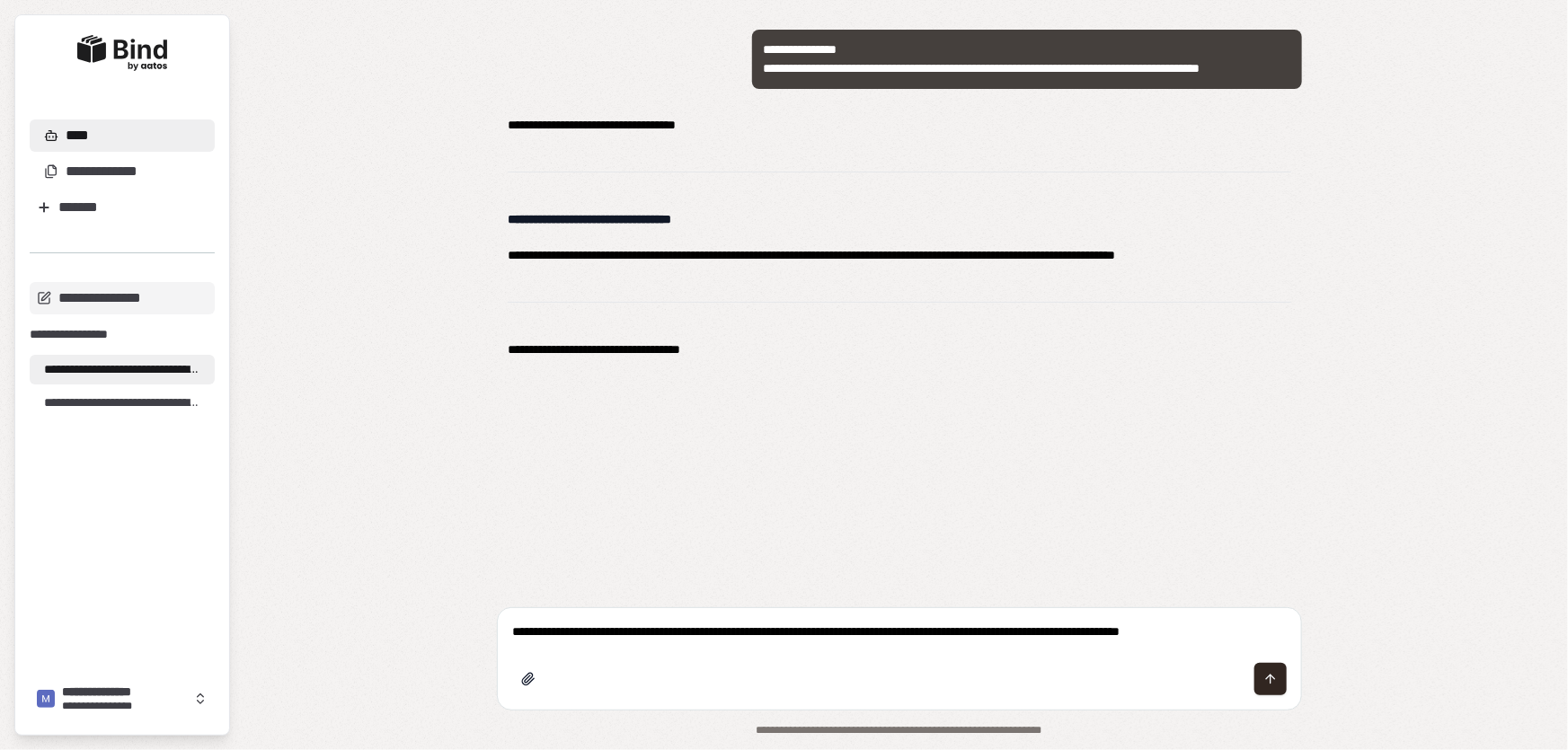 scroll, scrollTop: 9587, scrollLeft: 0, axis: vertical 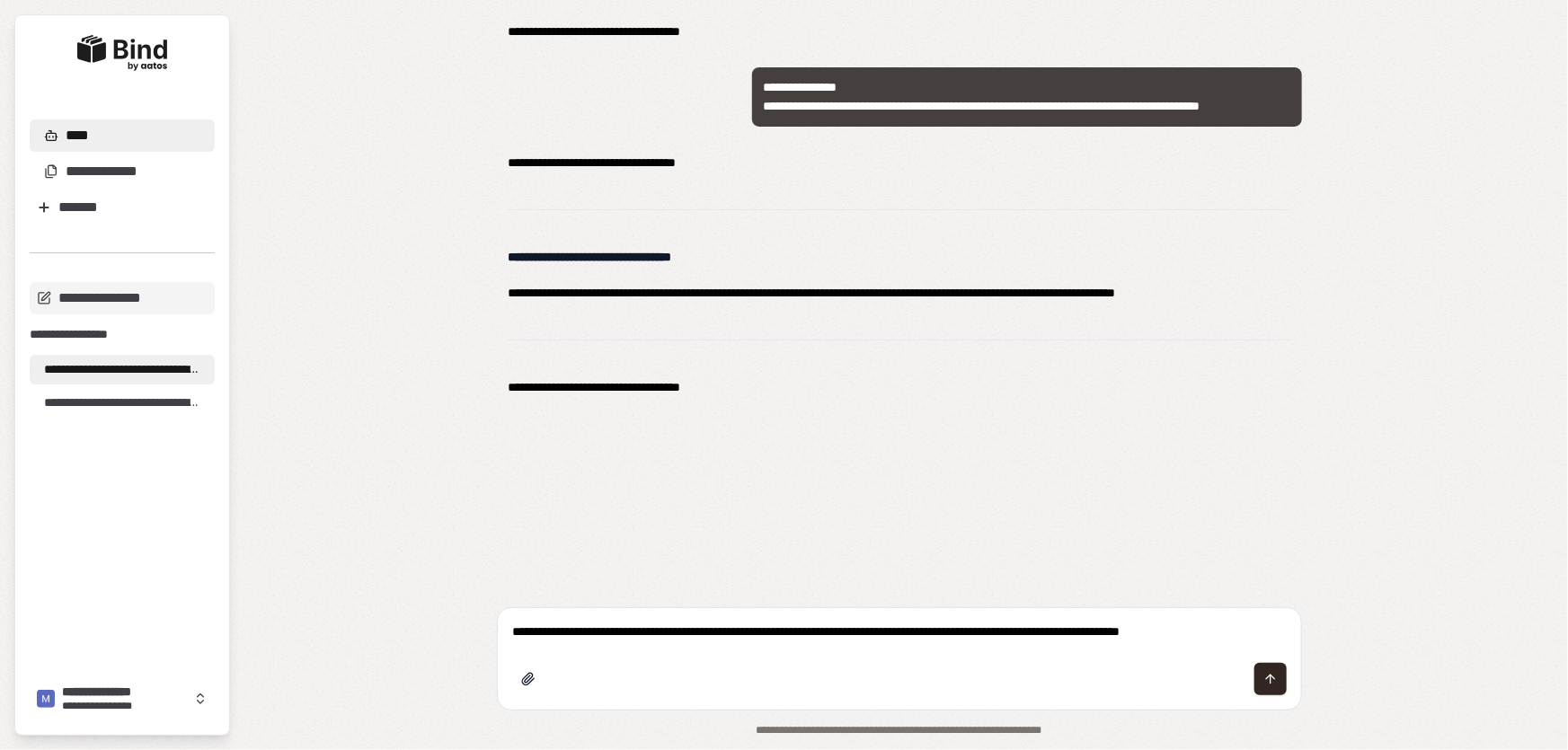 drag, startPoint x: 511, startPoint y: 634, endPoint x: 1291, endPoint y: 620, distance: 780.12563 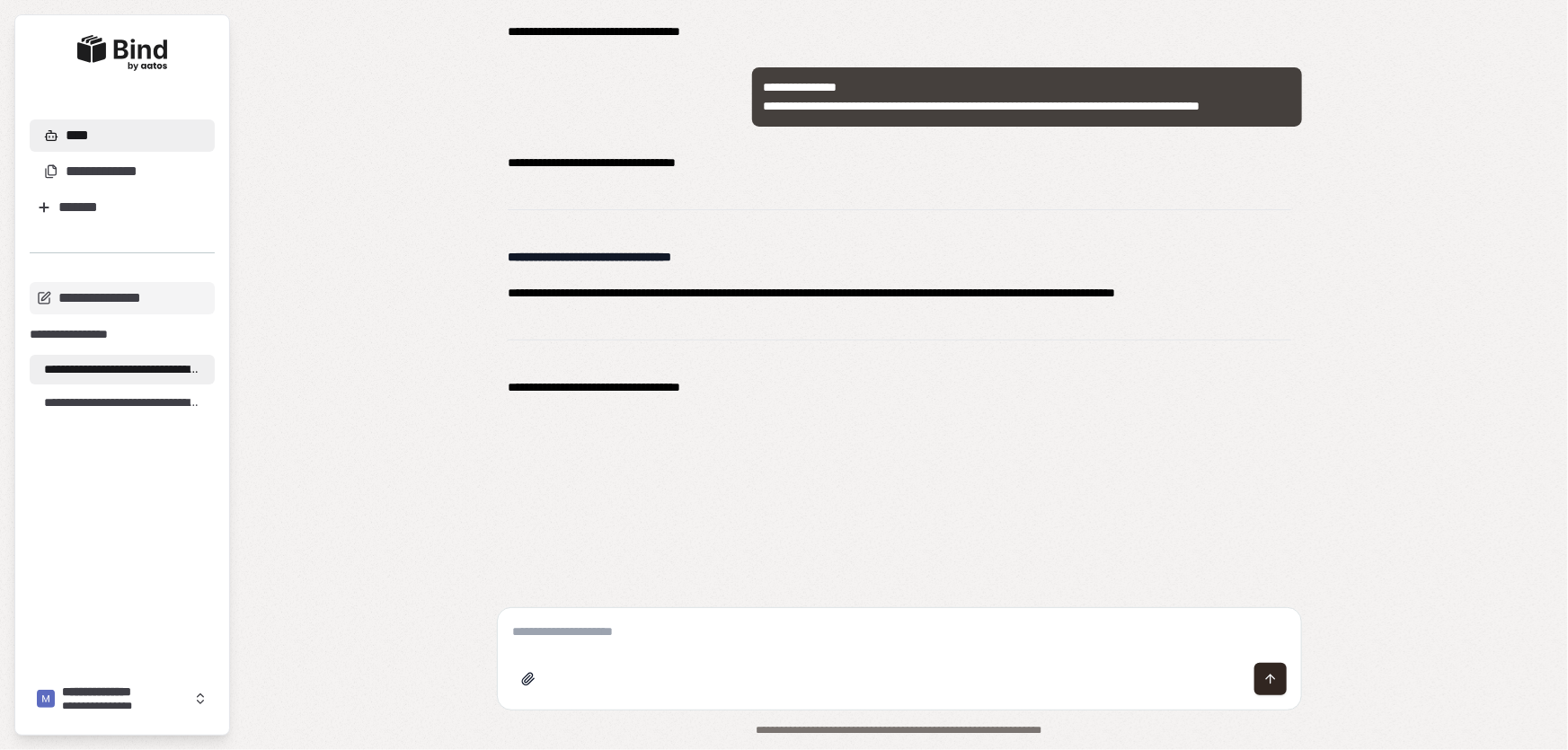 click at bounding box center [899, 658] 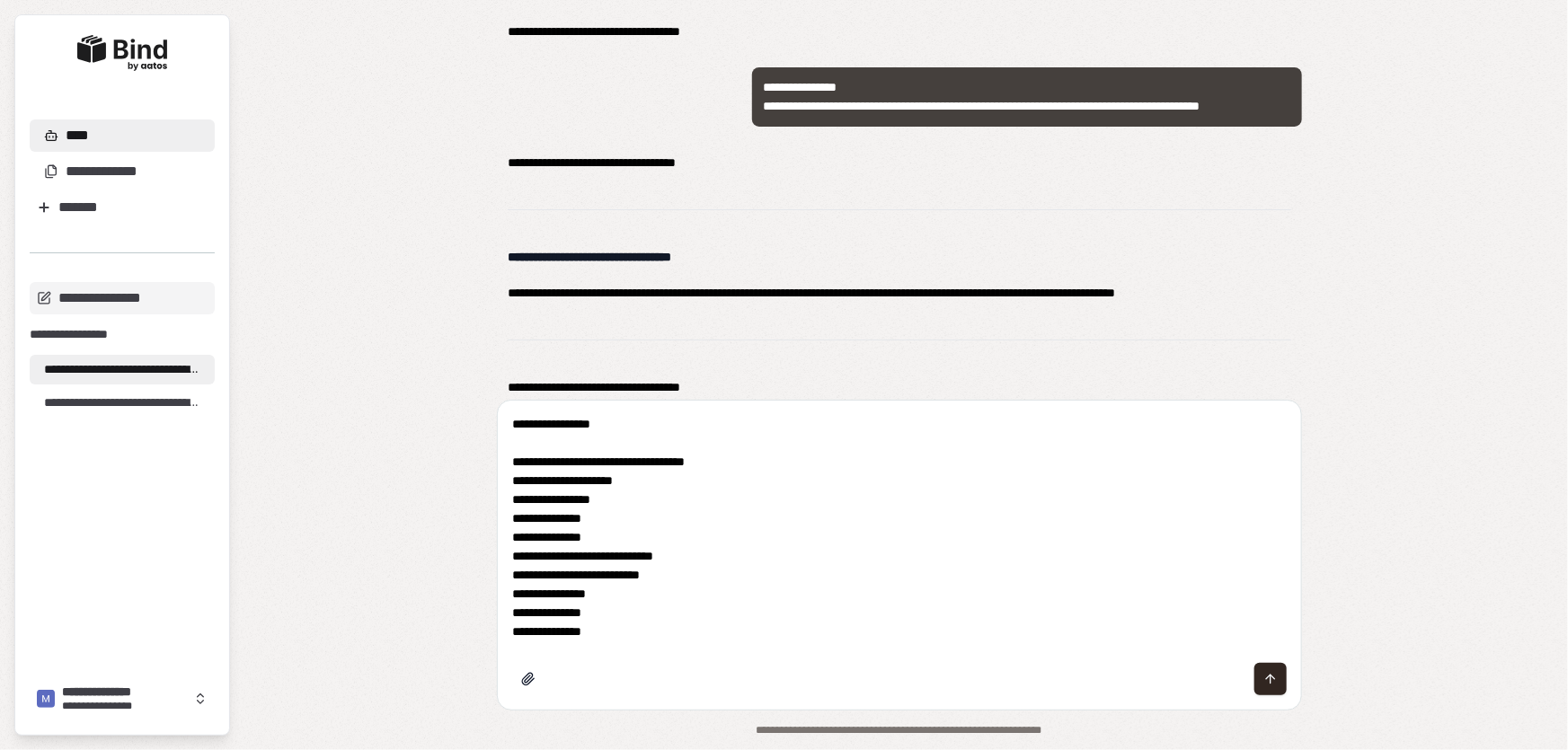 type on "**********" 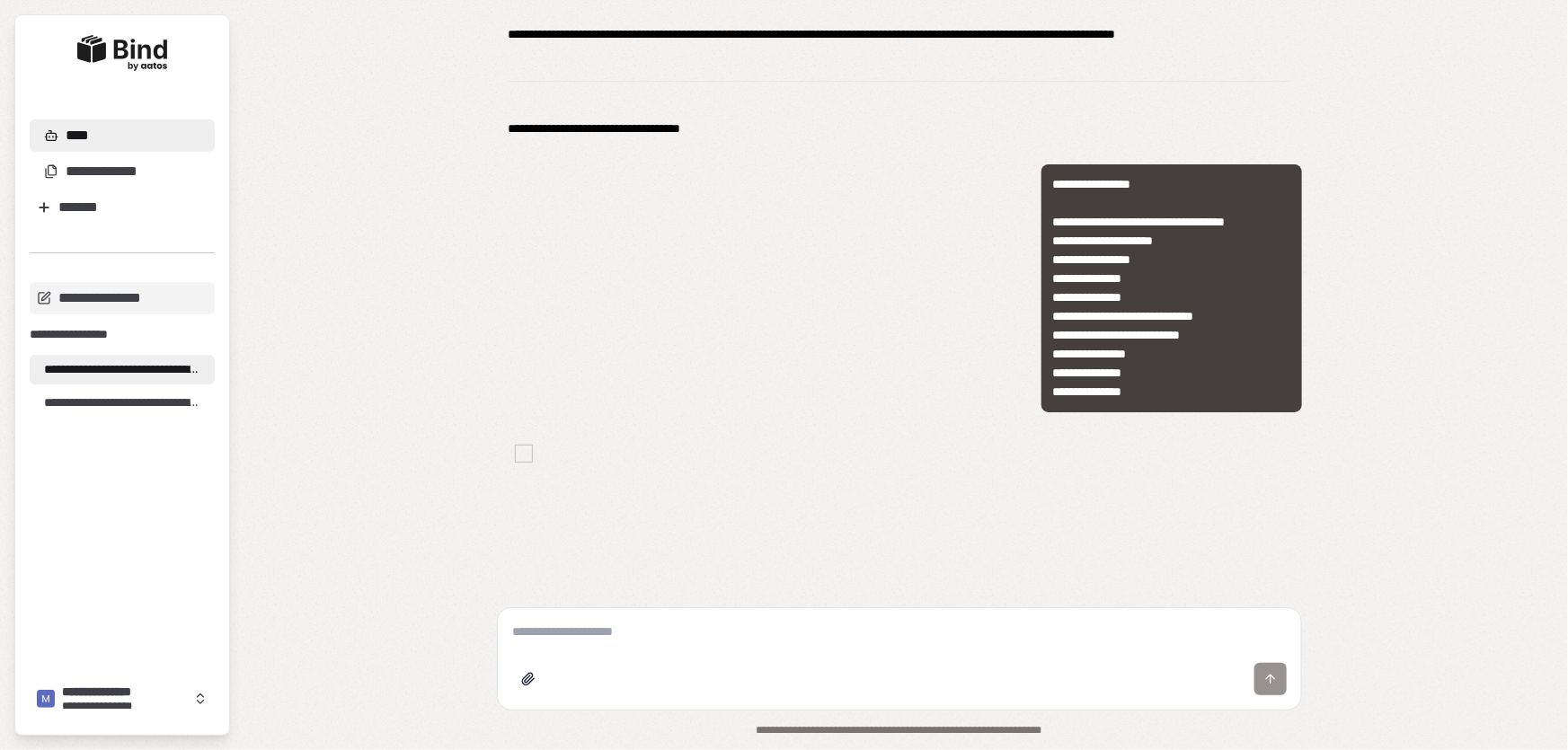 scroll, scrollTop: 9979, scrollLeft: 0, axis: vertical 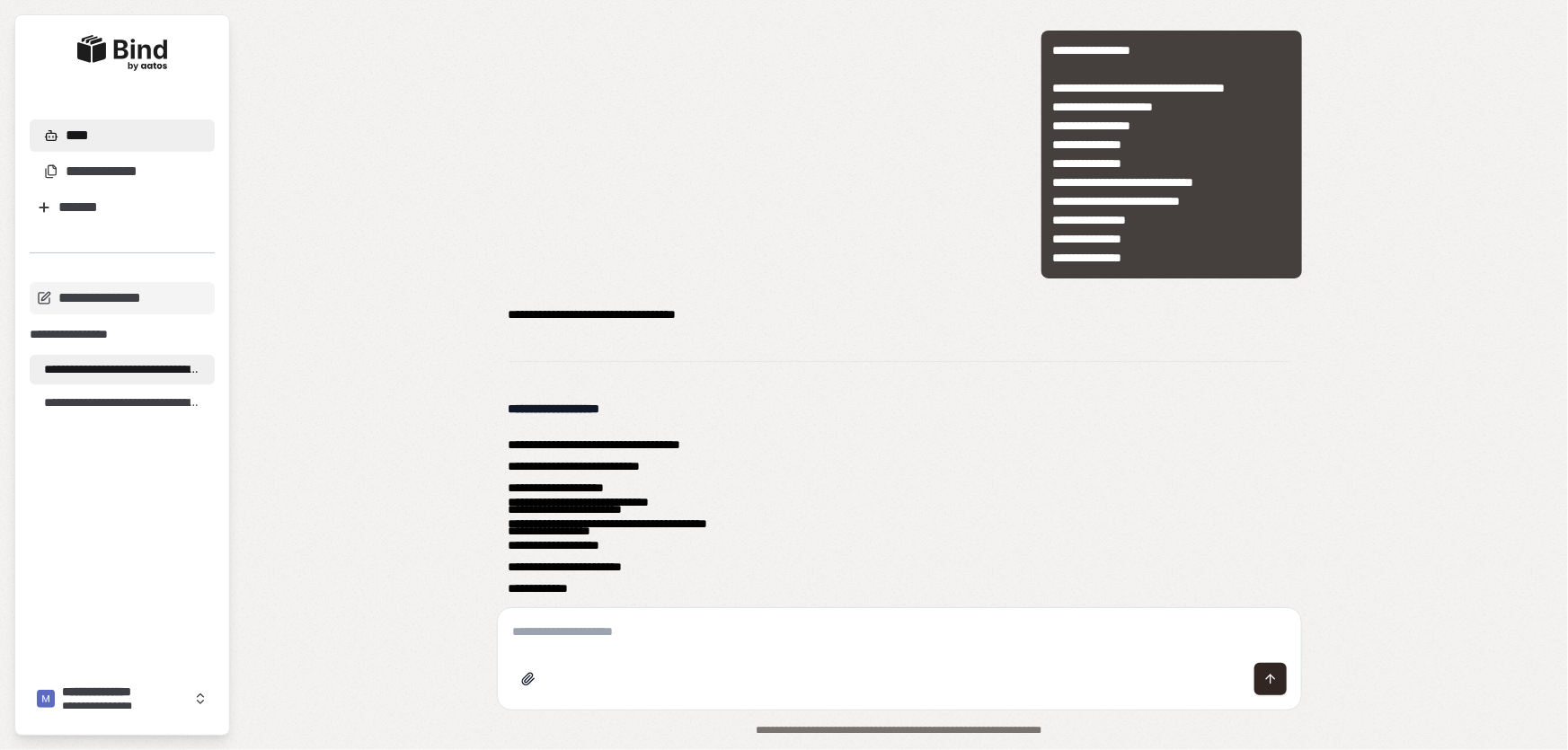 click on "**********" at bounding box center [554, 409] 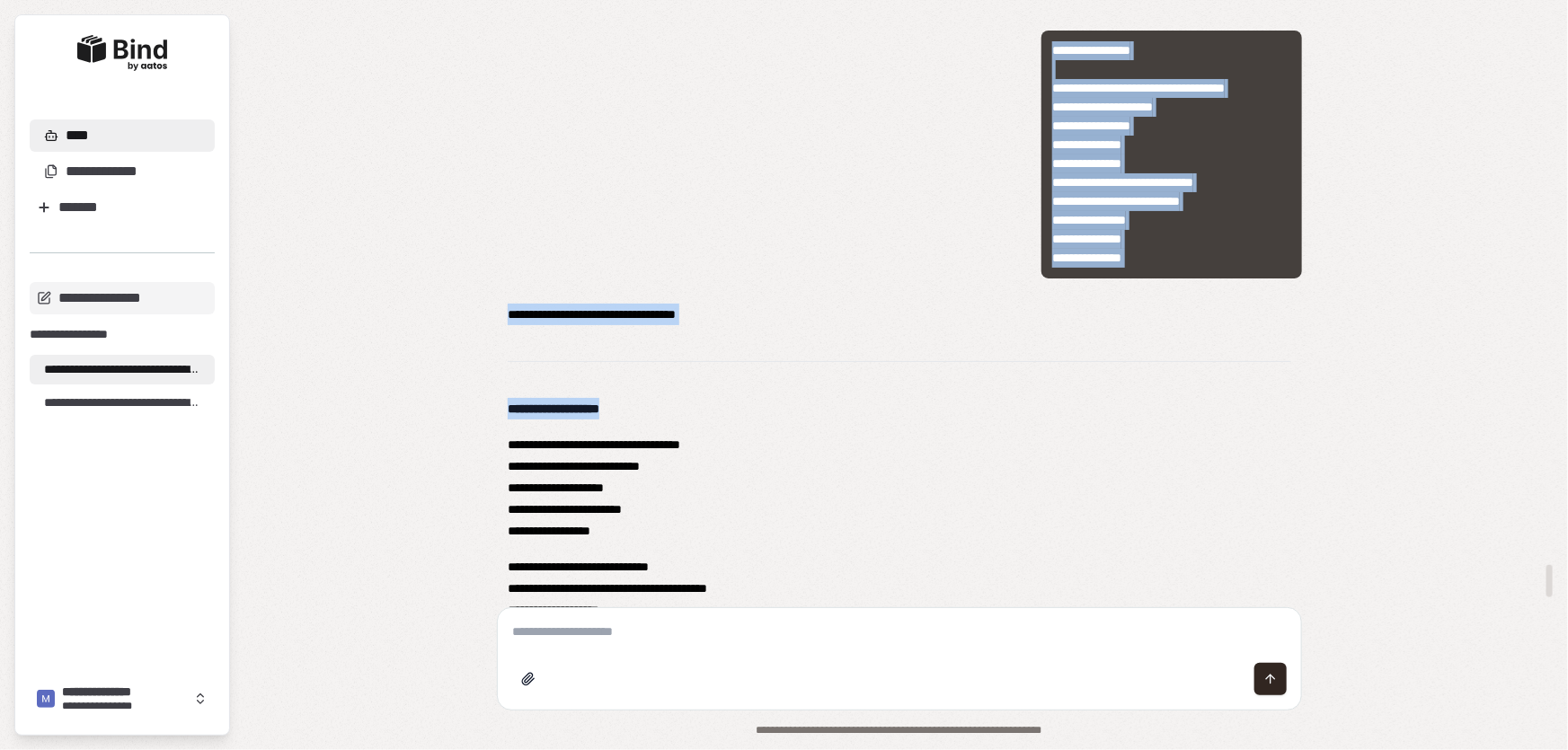 drag, startPoint x: 492, startPoint y: 403, endPoint x: 654, endPoint y: 402, distance: 162.00309 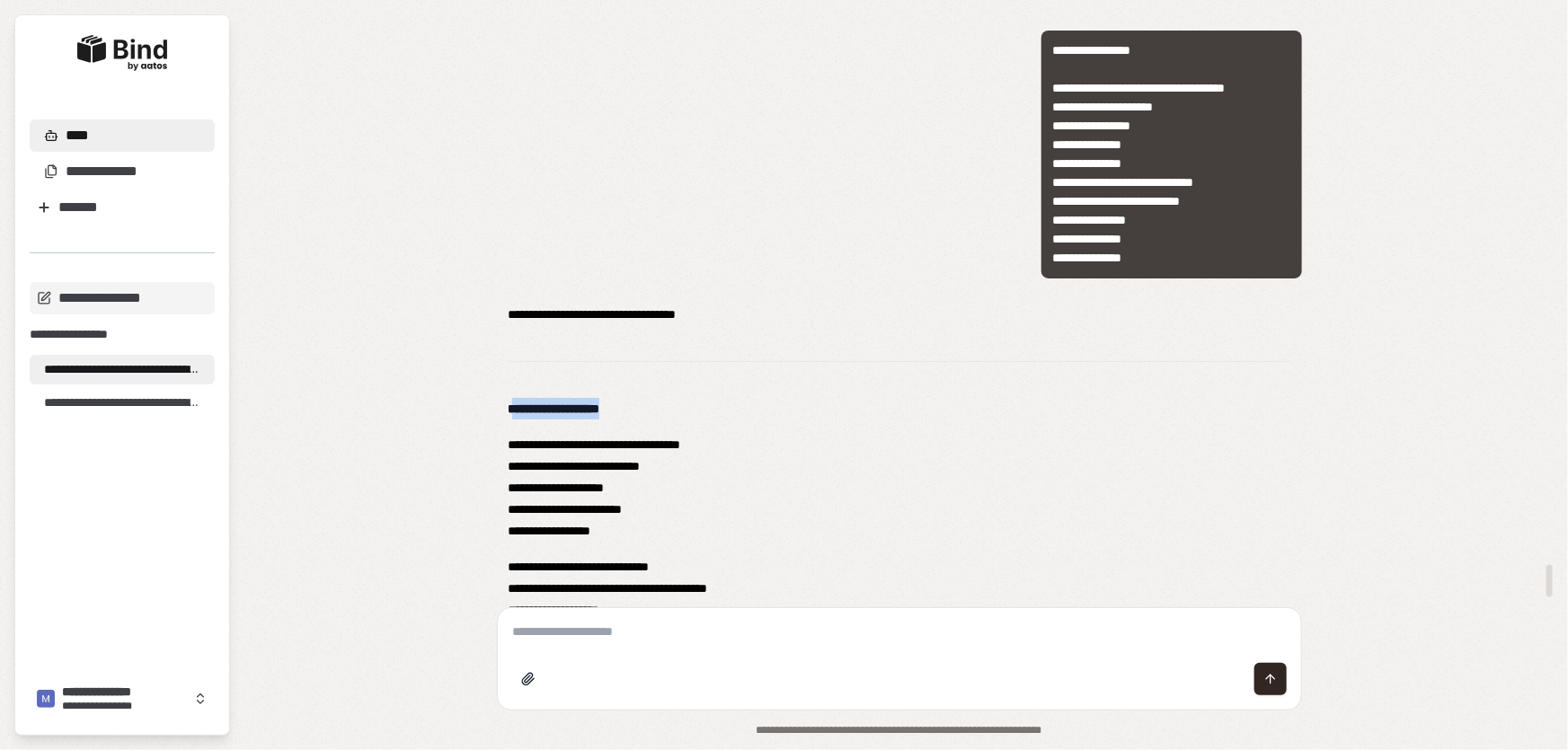 drag, startPoint x: 640, startPoint y: 407, endPoint x: 512, endPoint y: 410, distance: 128.0352 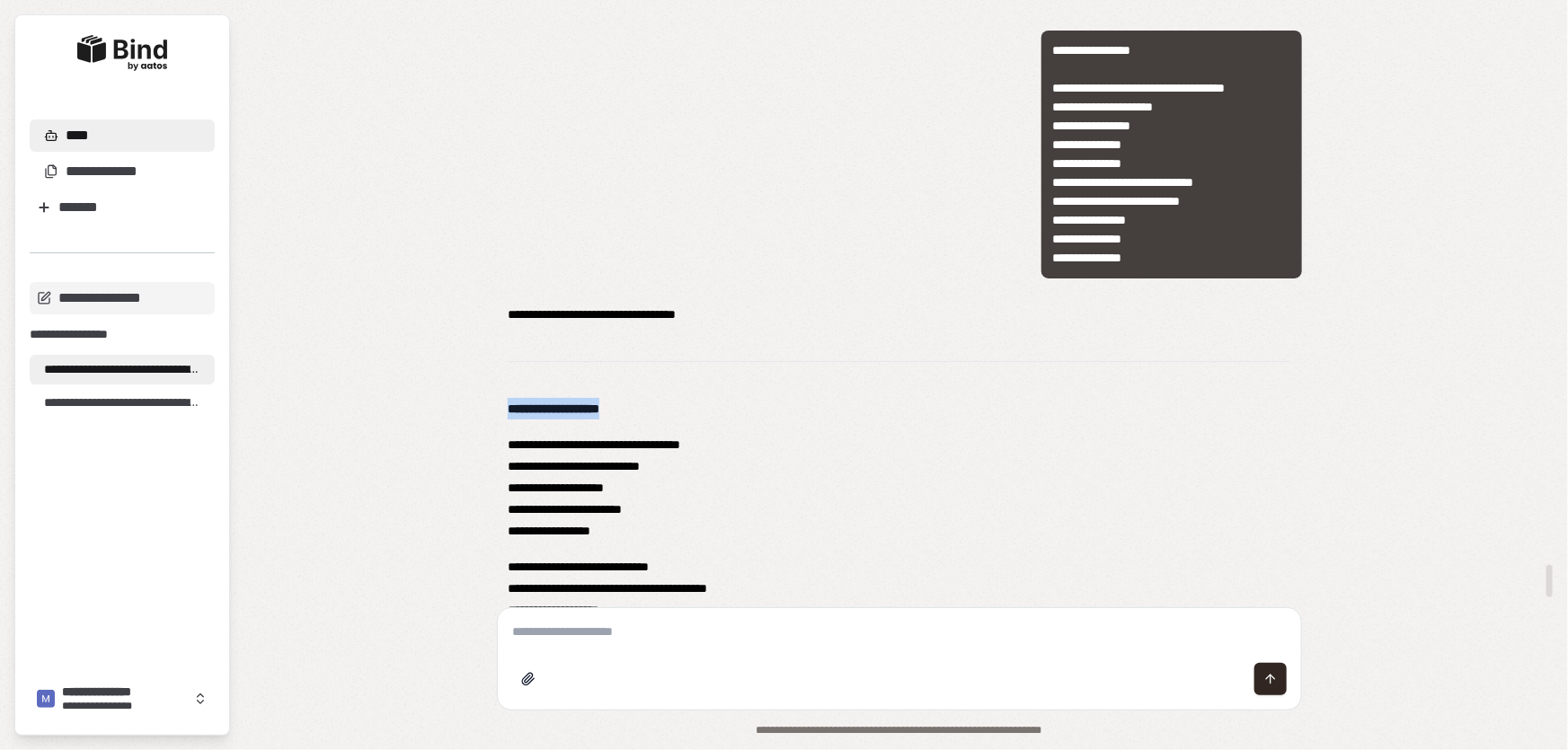 drag, startPoint x: 509, startPoint y: 409, endPoint x: 648, endPoint y: 401, distance: 139.23003 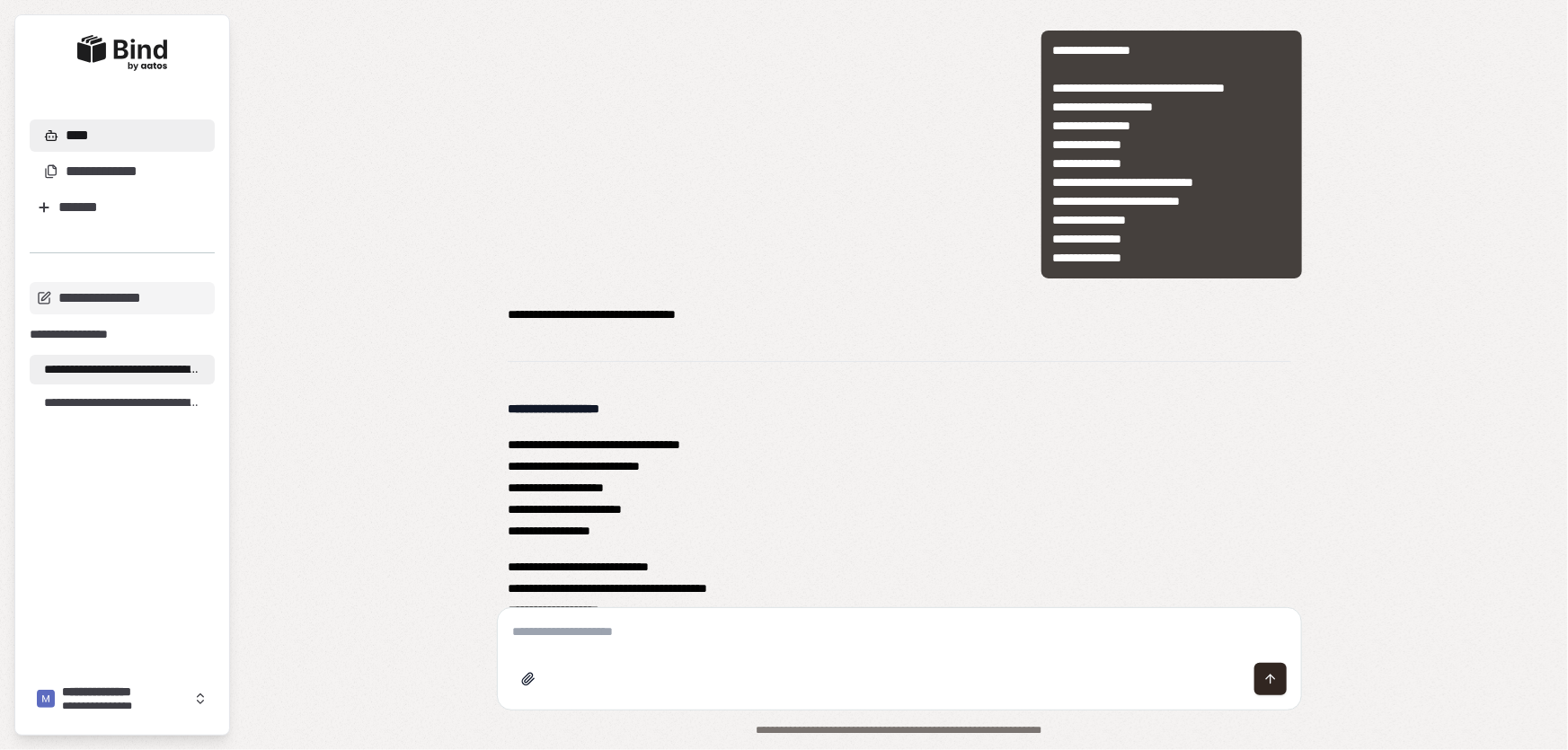 click at bounding box center [899, 631] 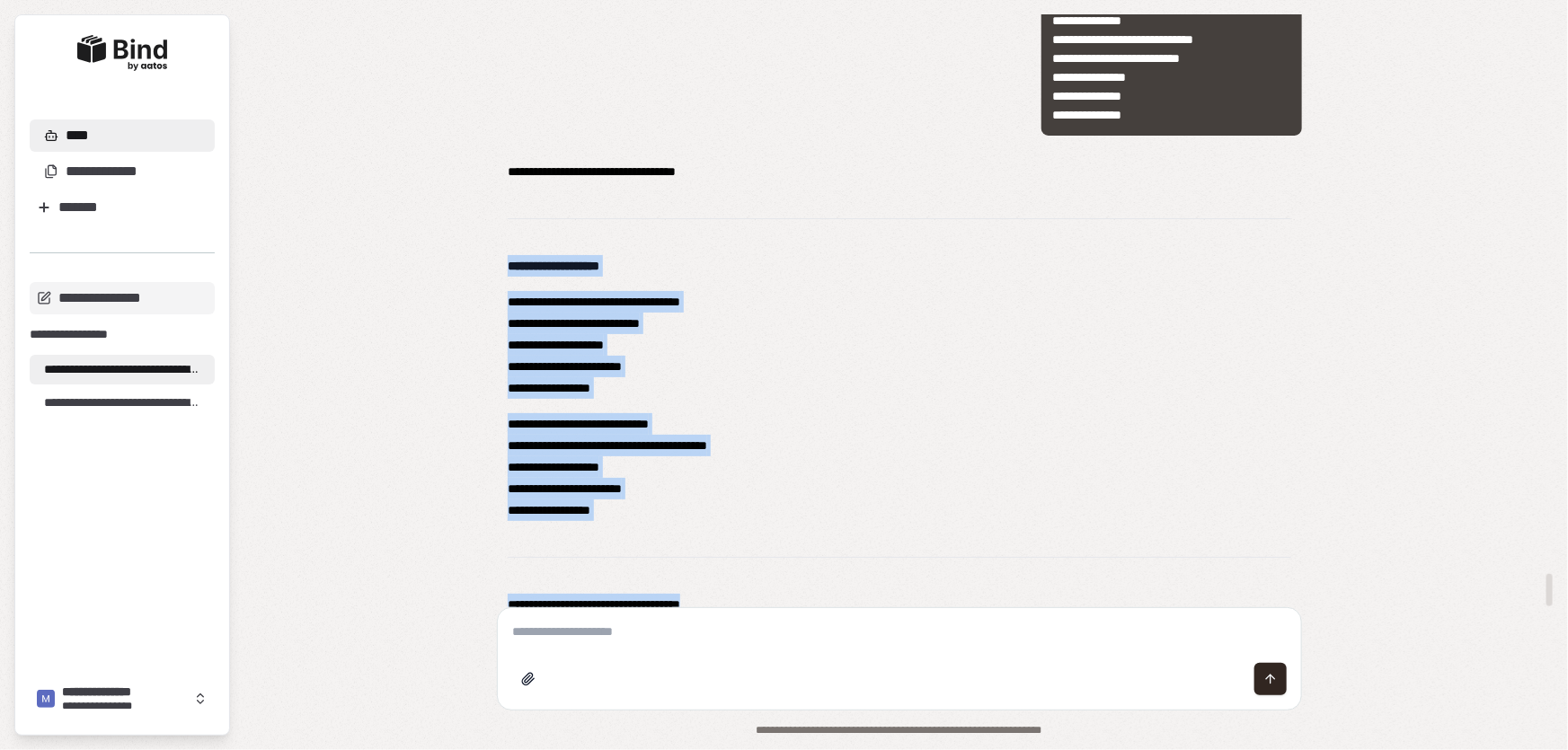 scroll, scrollTop: 10140, scrollLeft: 0, axis: vertical 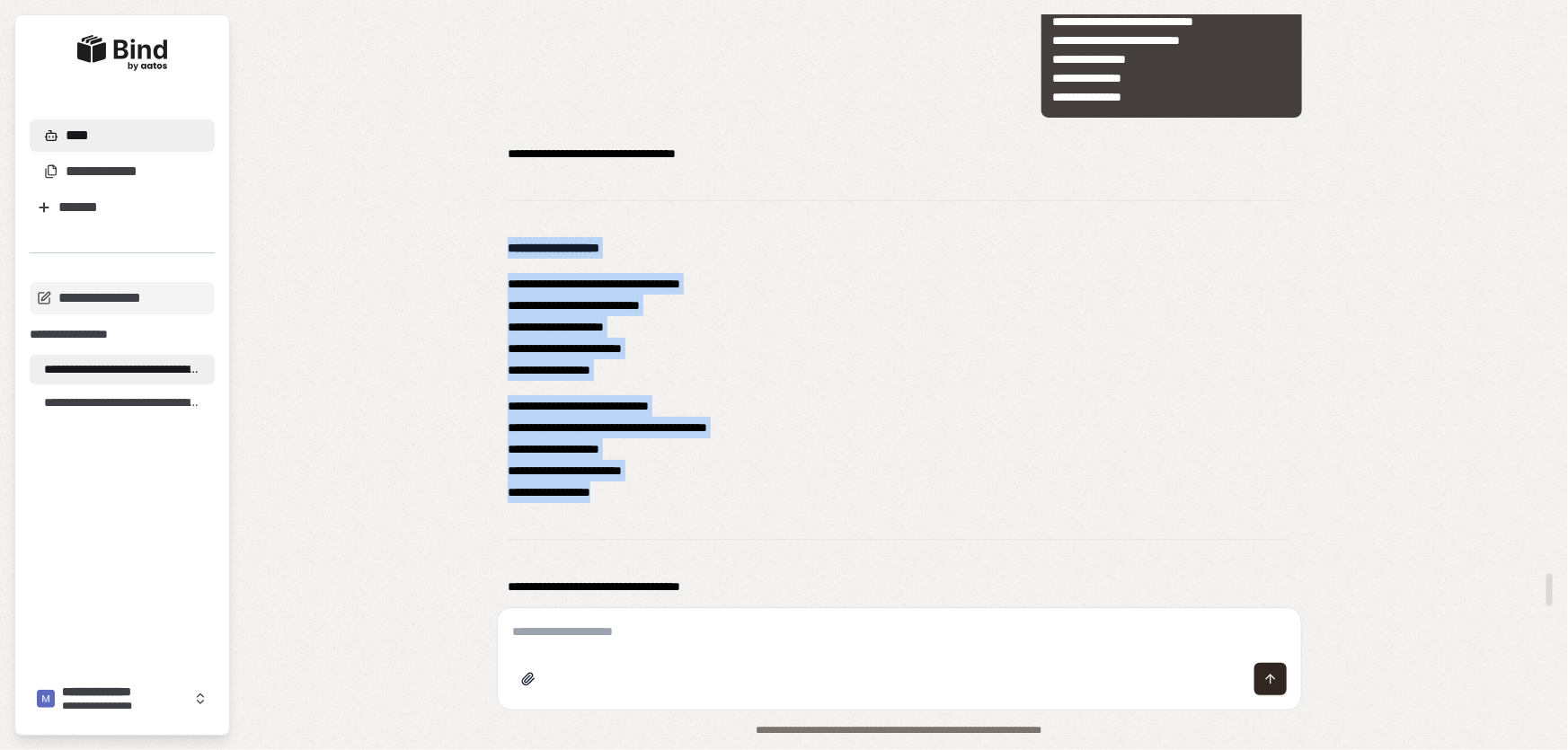 drag, startPoint x: 508, startPoint y: 401, endPoint x: 680, endPoint y: 496, distance: 196.49173 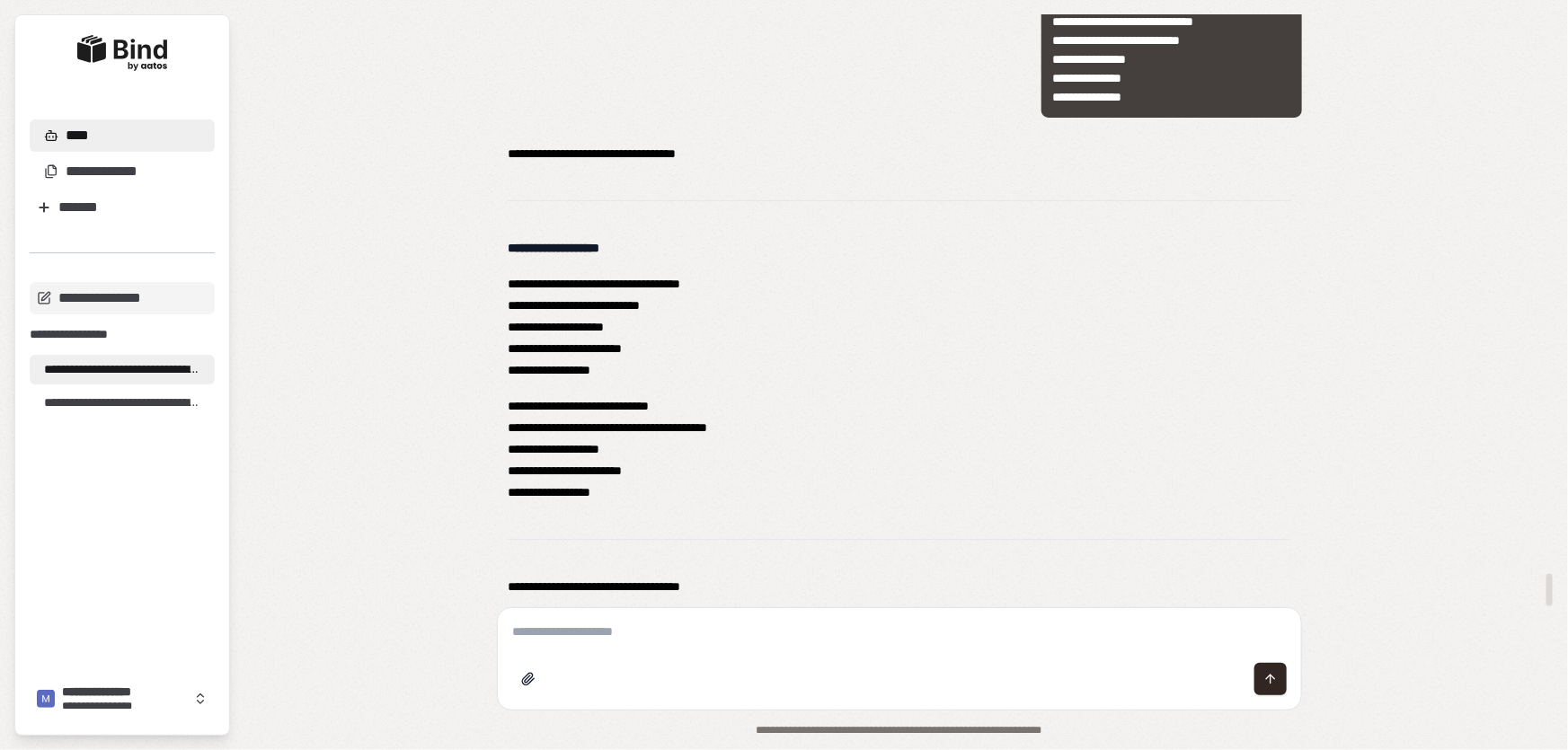 click at bounding box center [899, 658] 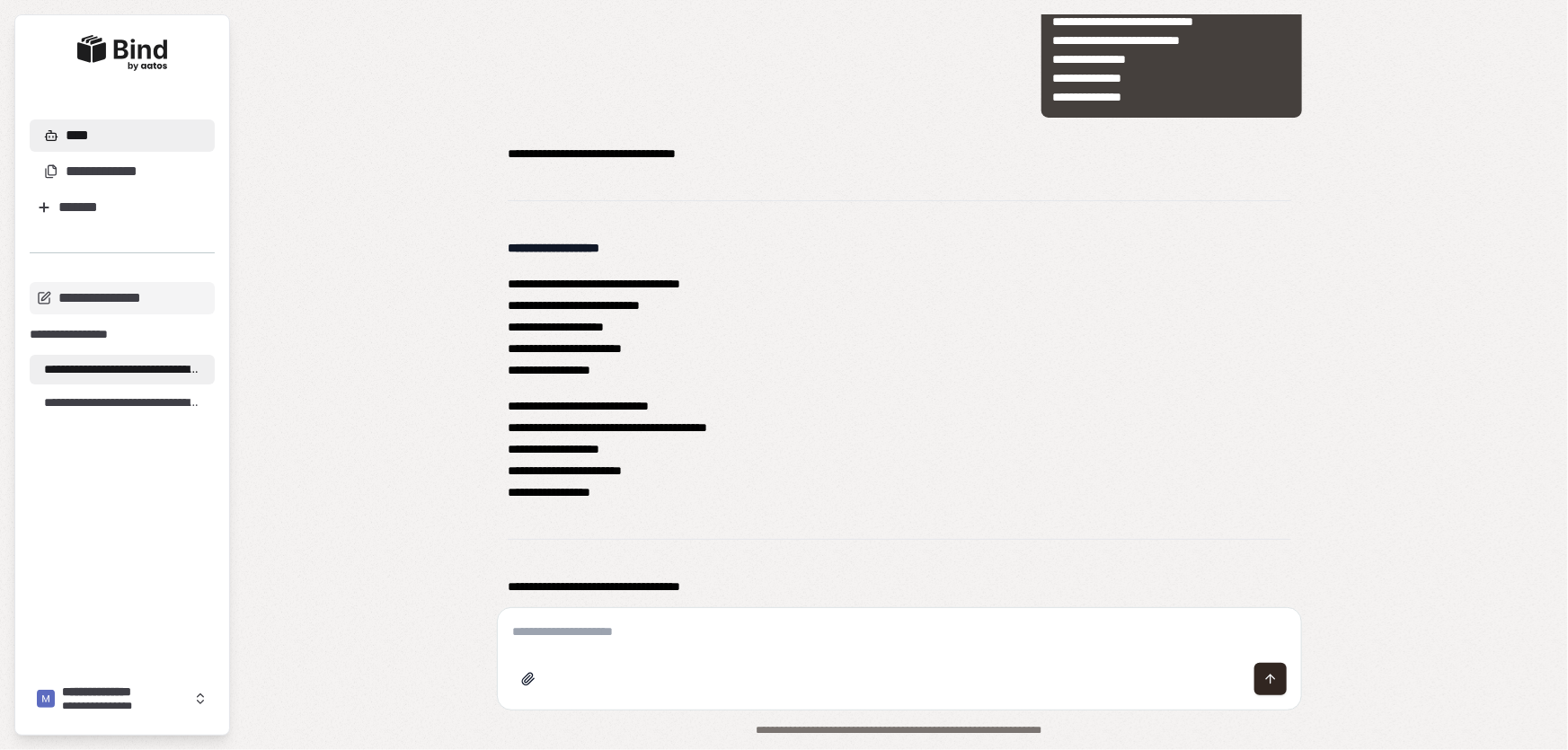 click at bounding box center (899, 631) 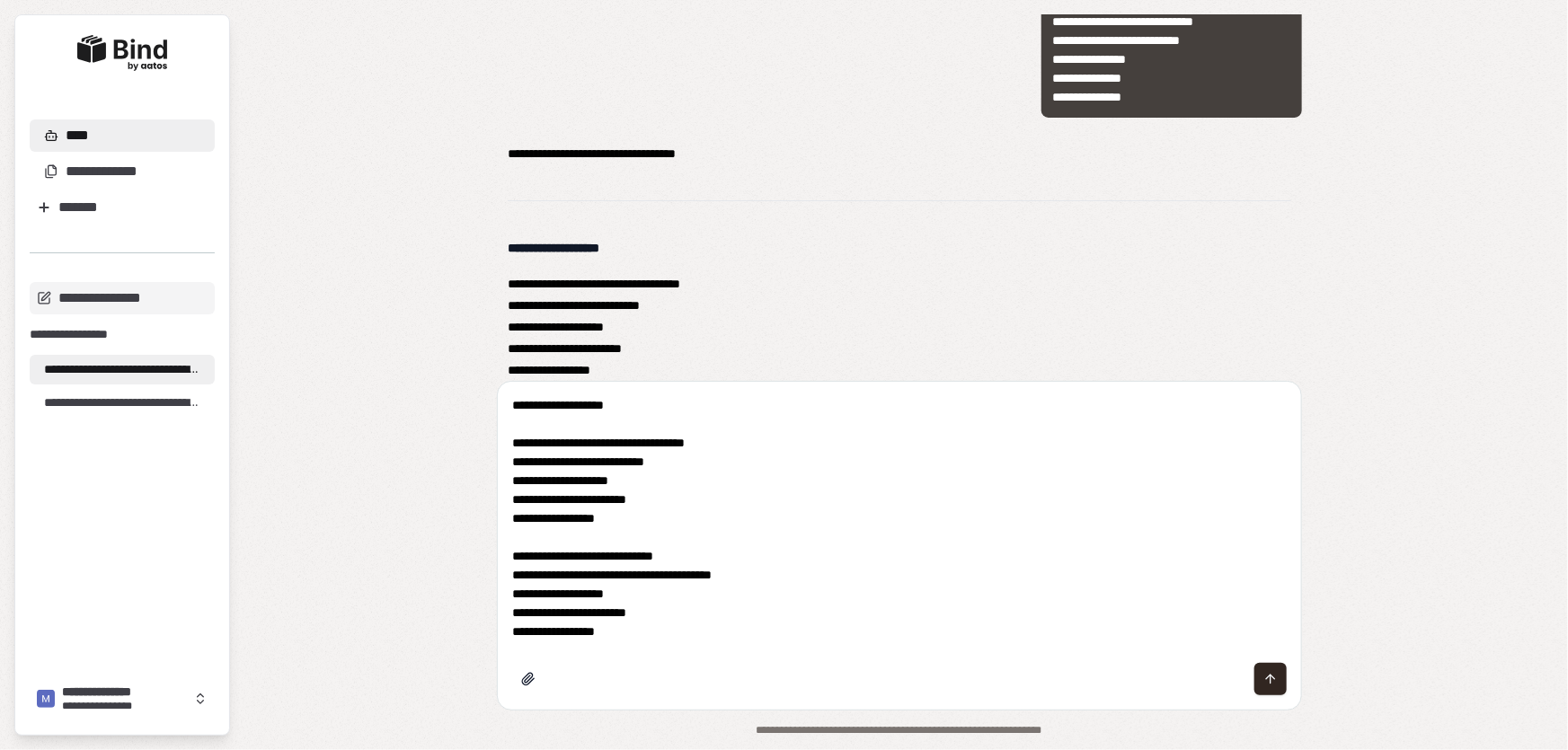 drag, startPoint x: 645, startPoint y: 409, endPoint x: 409, endPoint y: 409, distance: 236 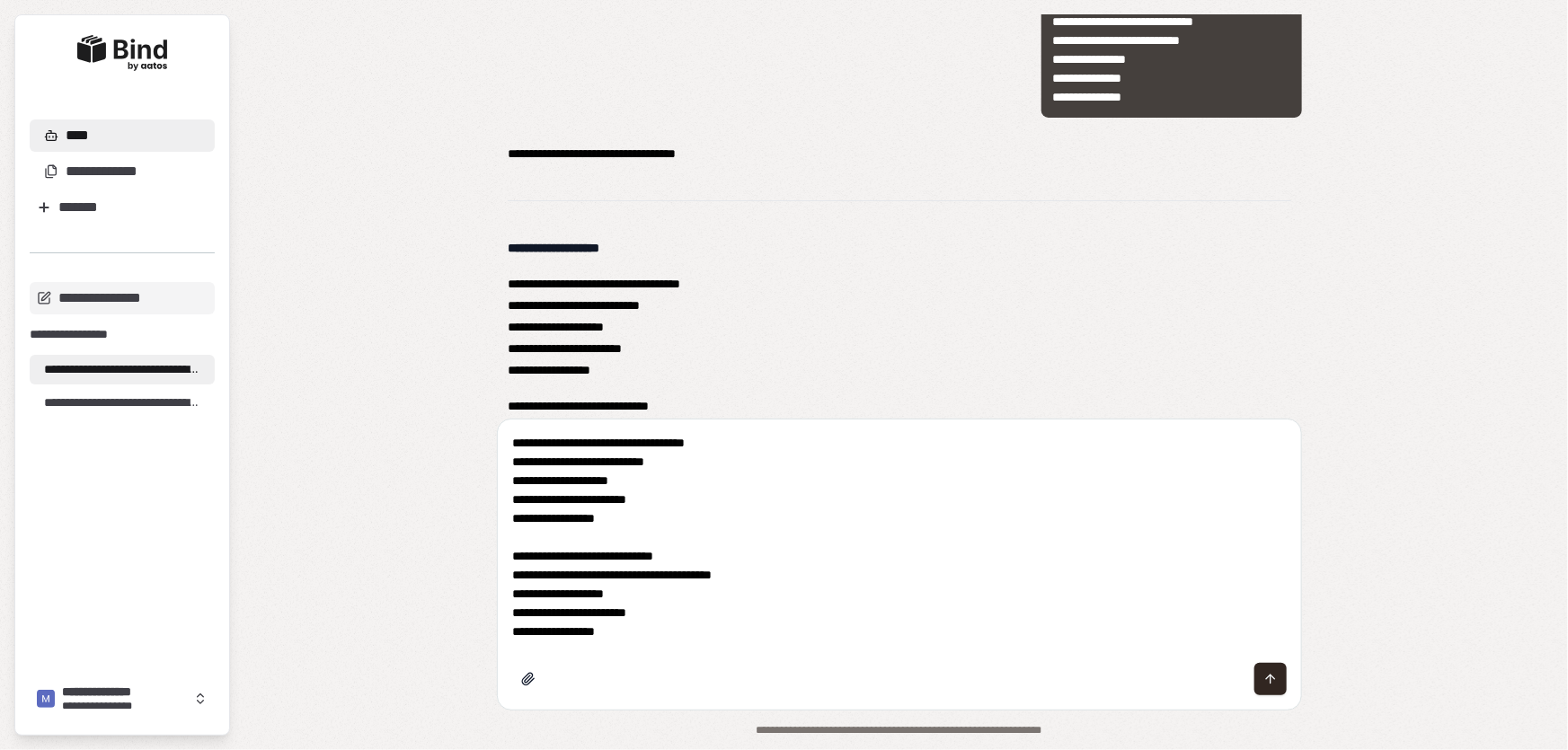 drag, startPoint x: 611, startPoint y: 440, endPoint x: 487, endPoint y: 440, distance: 124 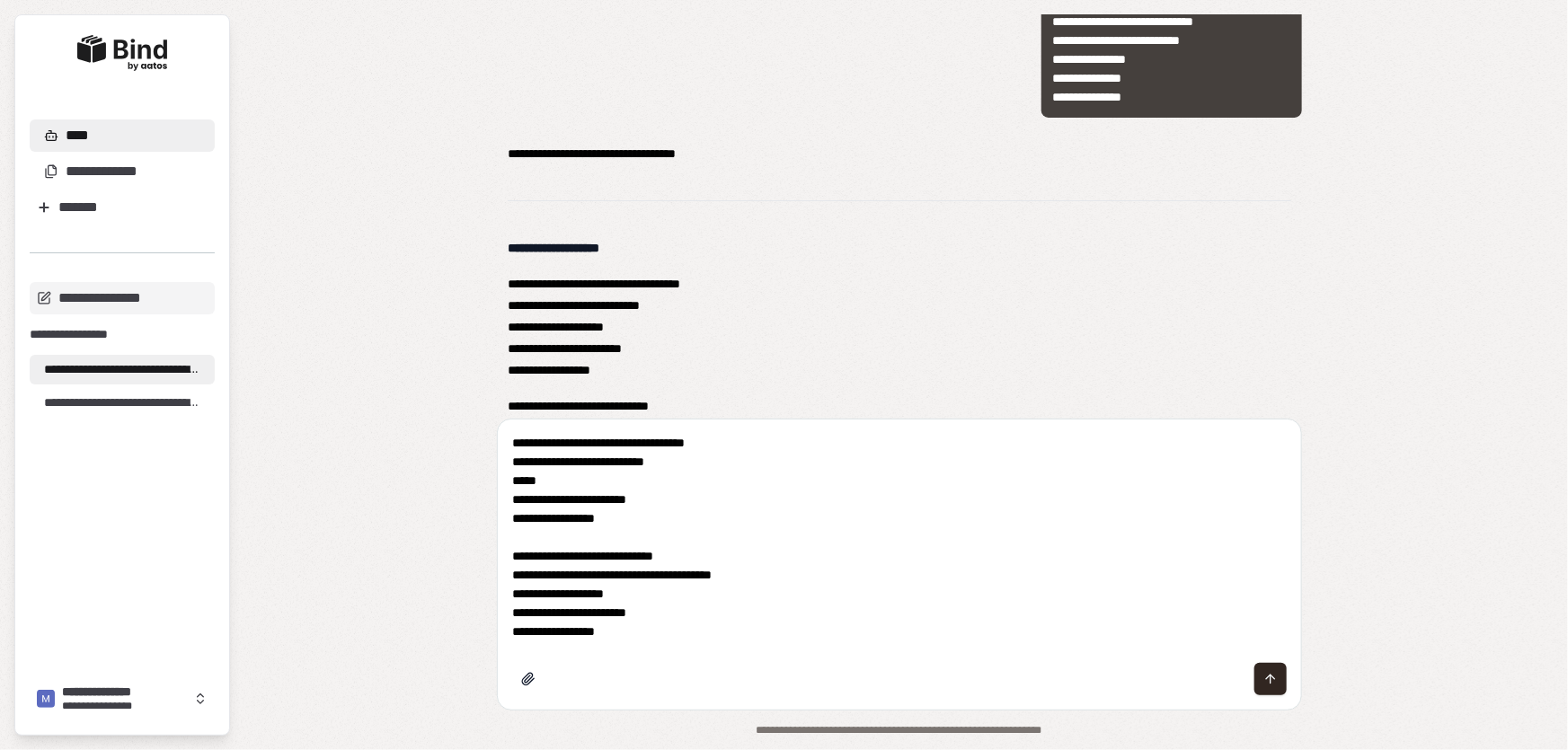 drag, startPoint x: 536, startPoint y: 477, endPoint x: 557, endPoint y: 367, distance: 111.9866 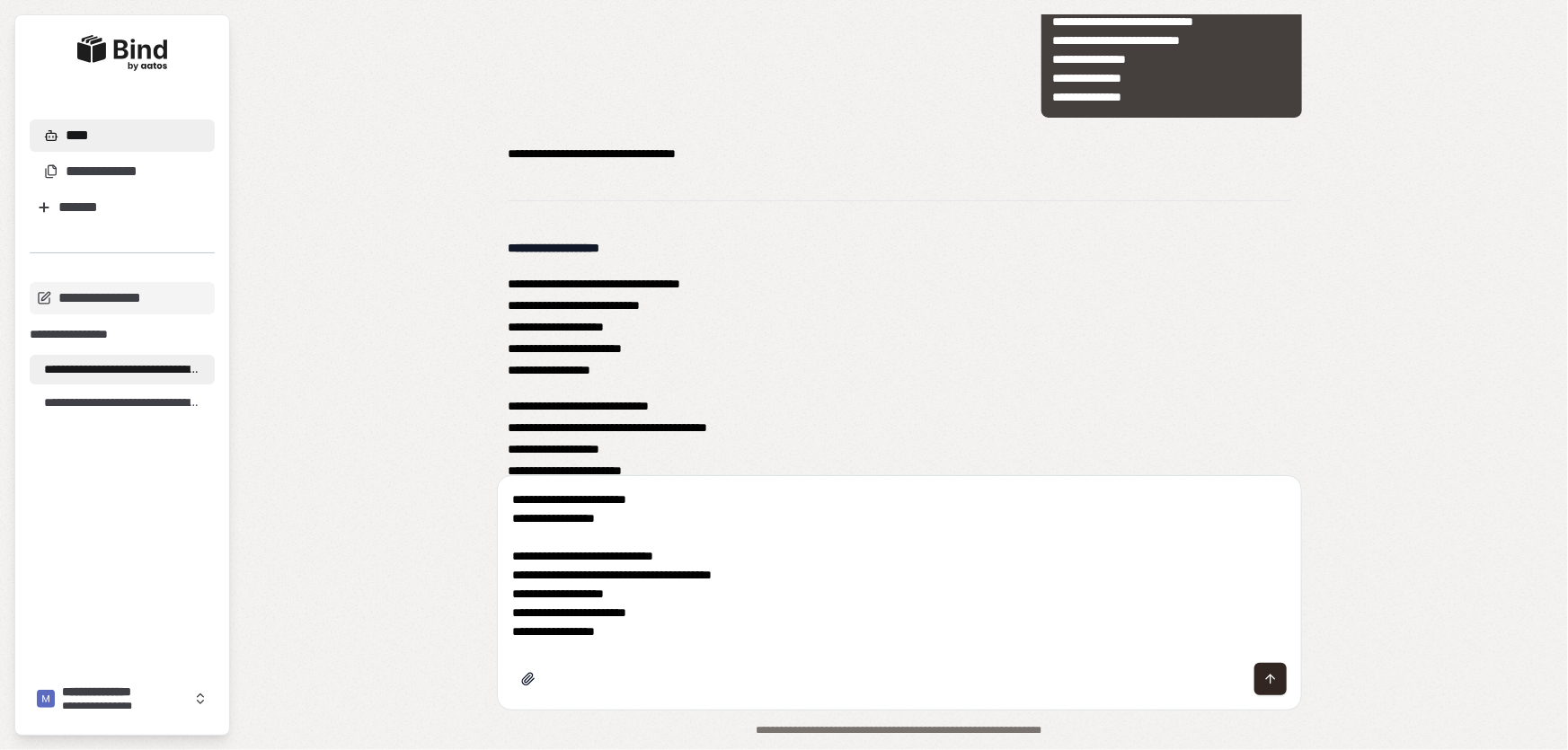 drag, startPoint x: 640, startPoint y: 499, endPoint x: 497, endPoint y: 499, distance: 143 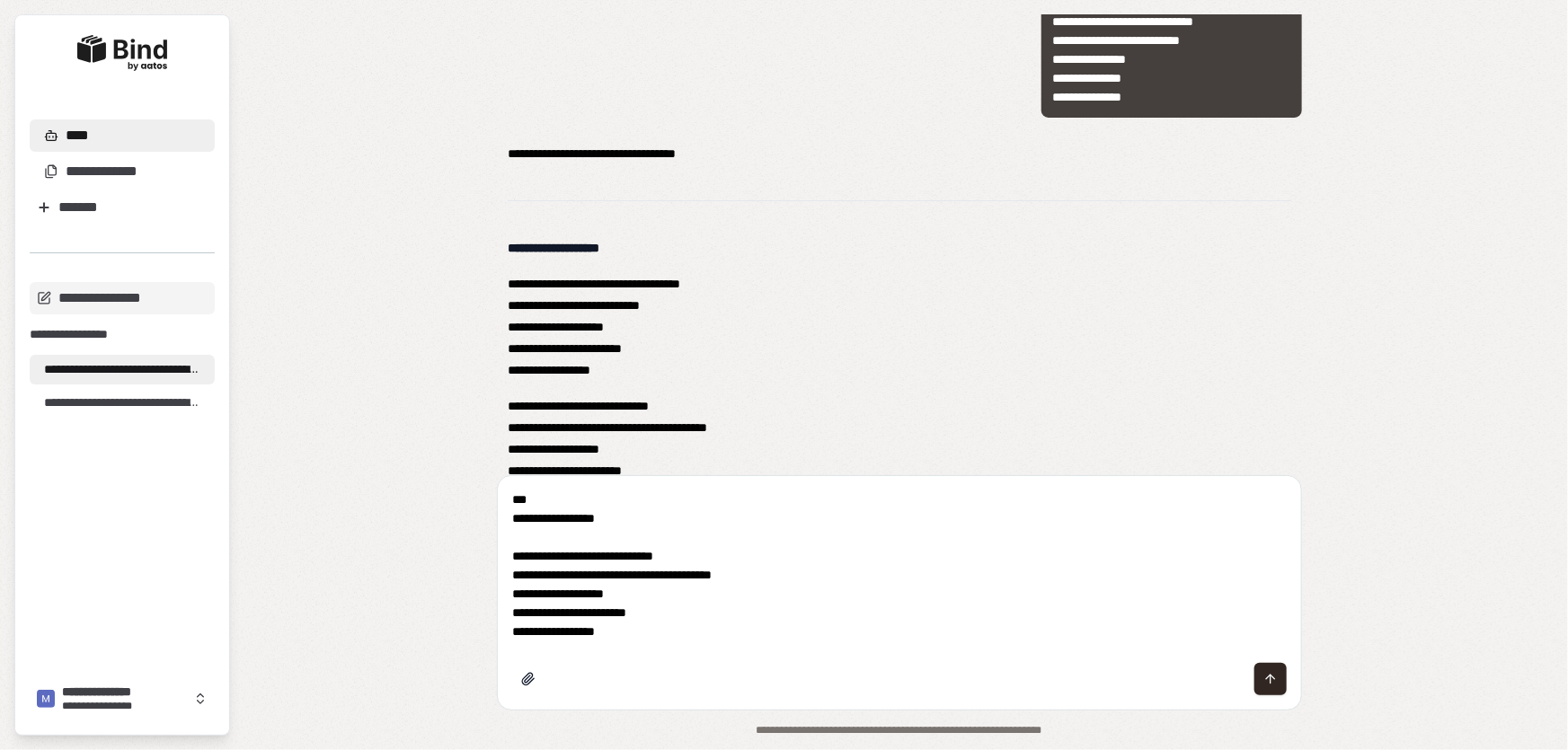 drag, startPoint x: 514, startPoint y: 521, endPoint x: 585, endPoint y: 512, distance: 71.568149 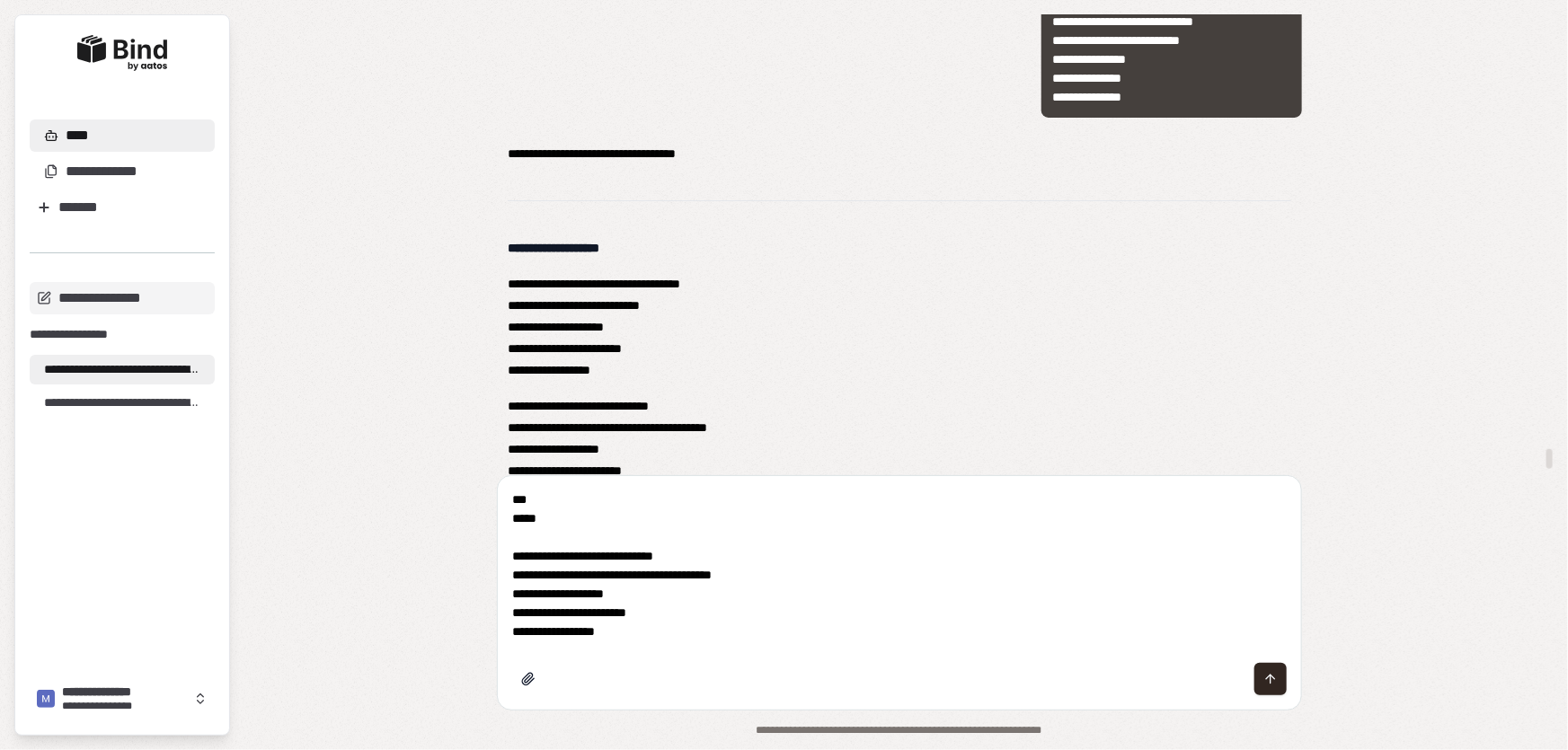 click on "**********" at bounding box center [899, 566] 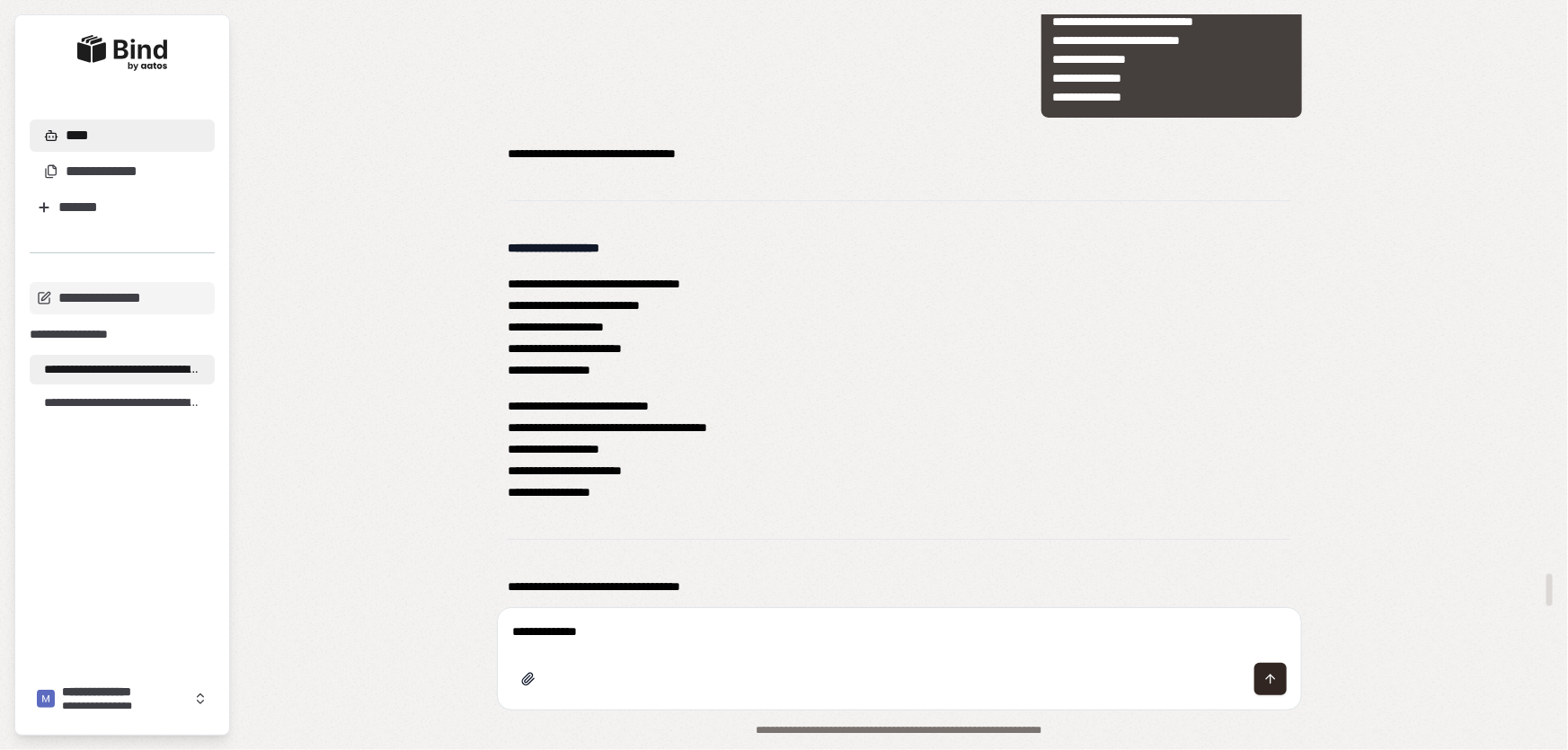 type on "**********" 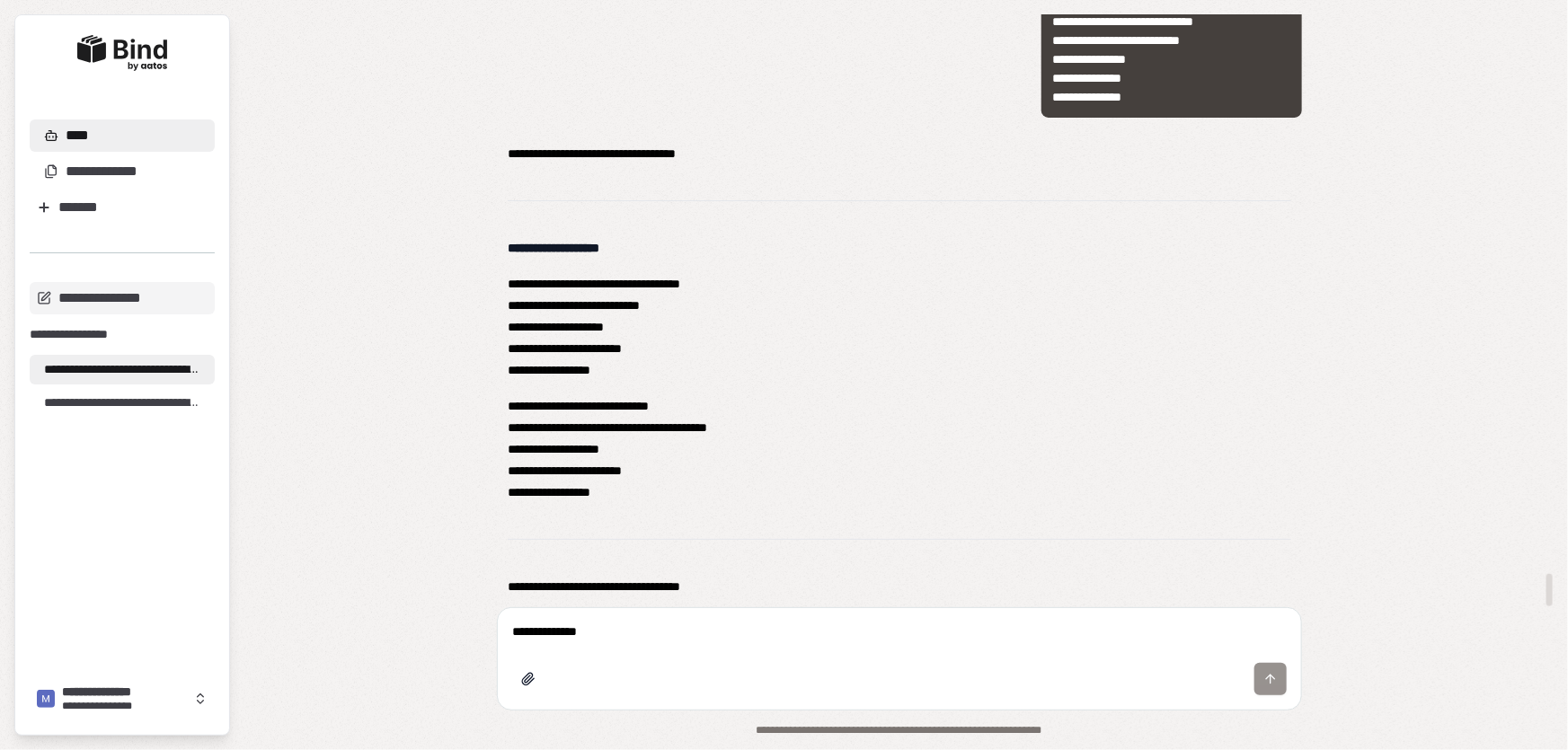 type 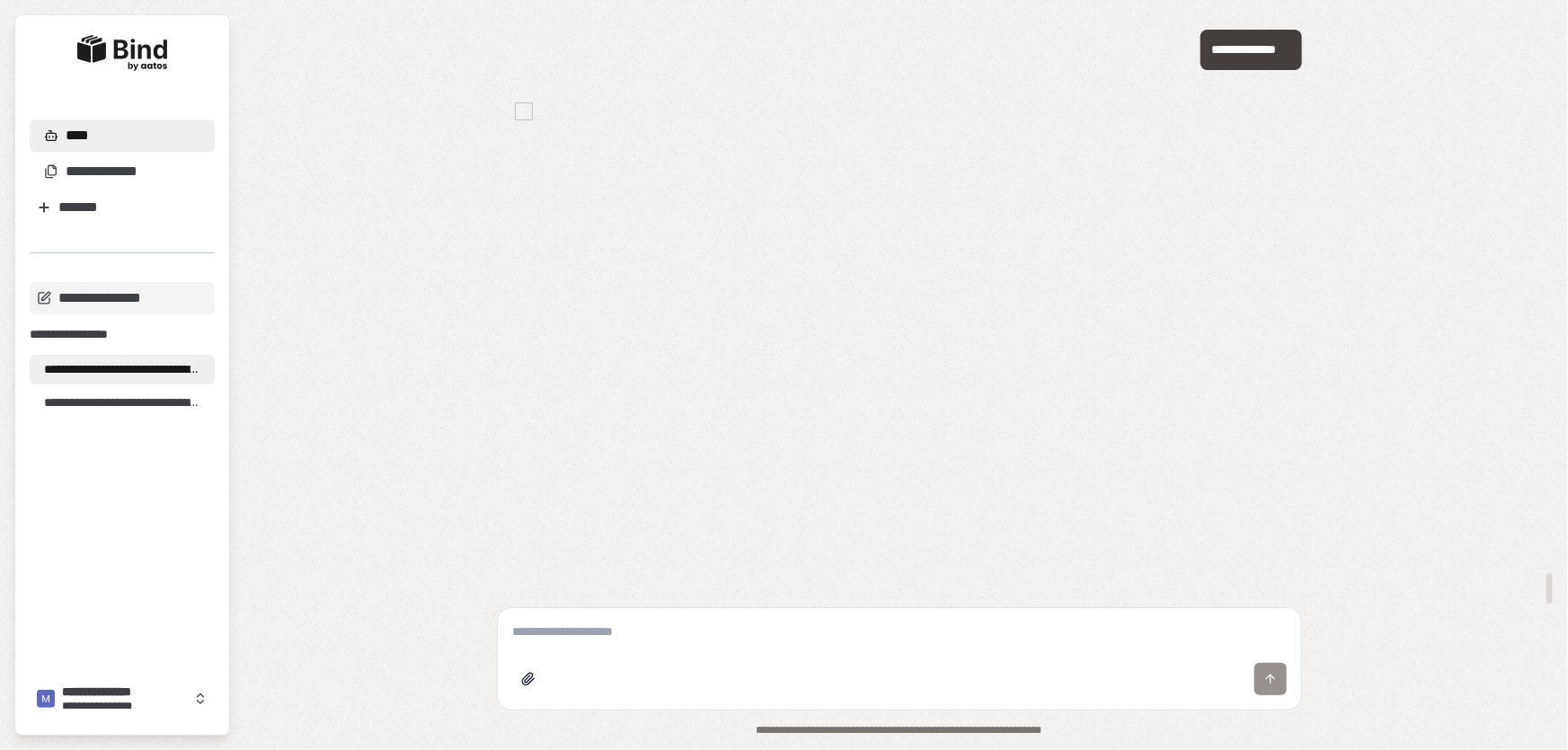 scroll, scrollTop: 10651, scrollLeft: 0, axis: vertical 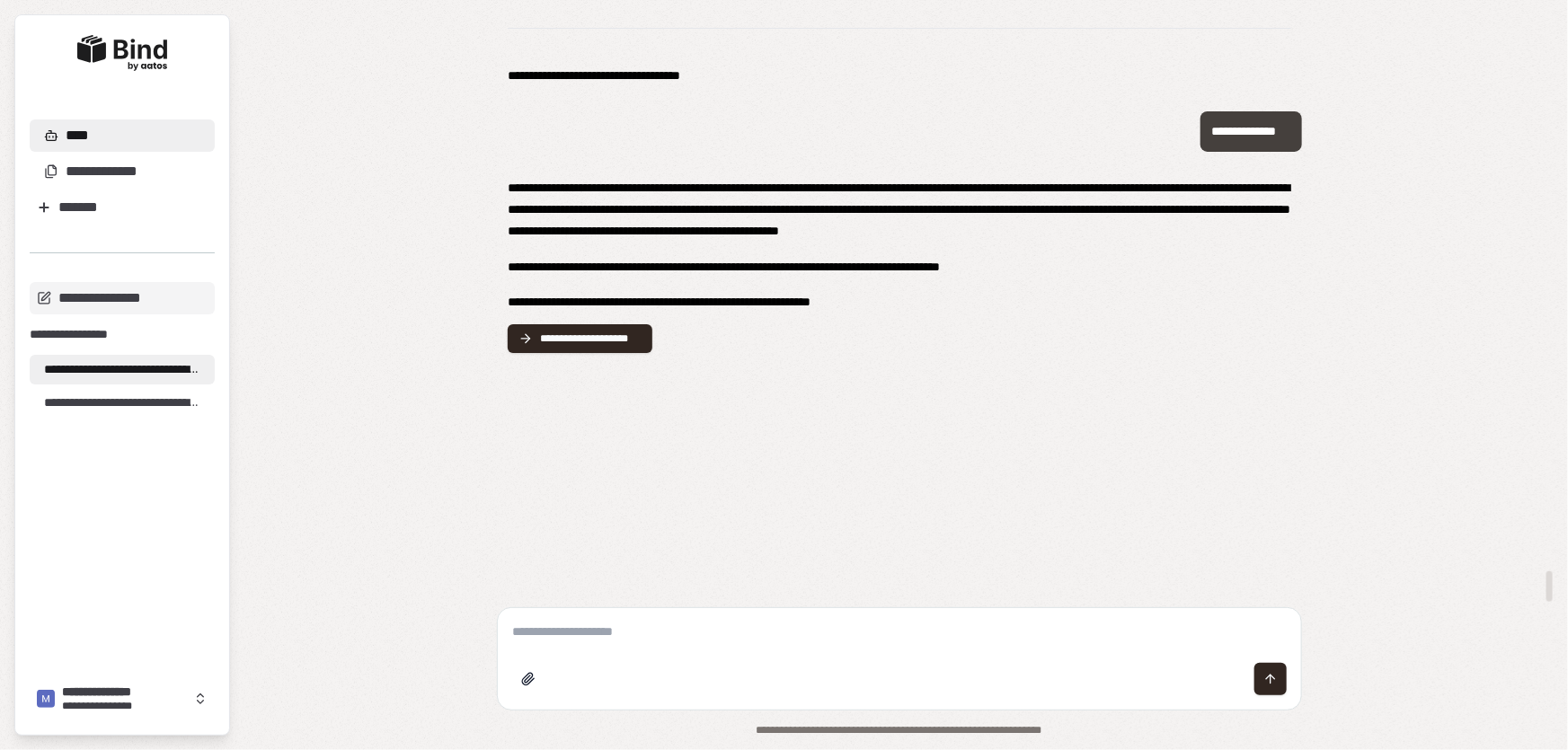click at bounding box center (899, 631) 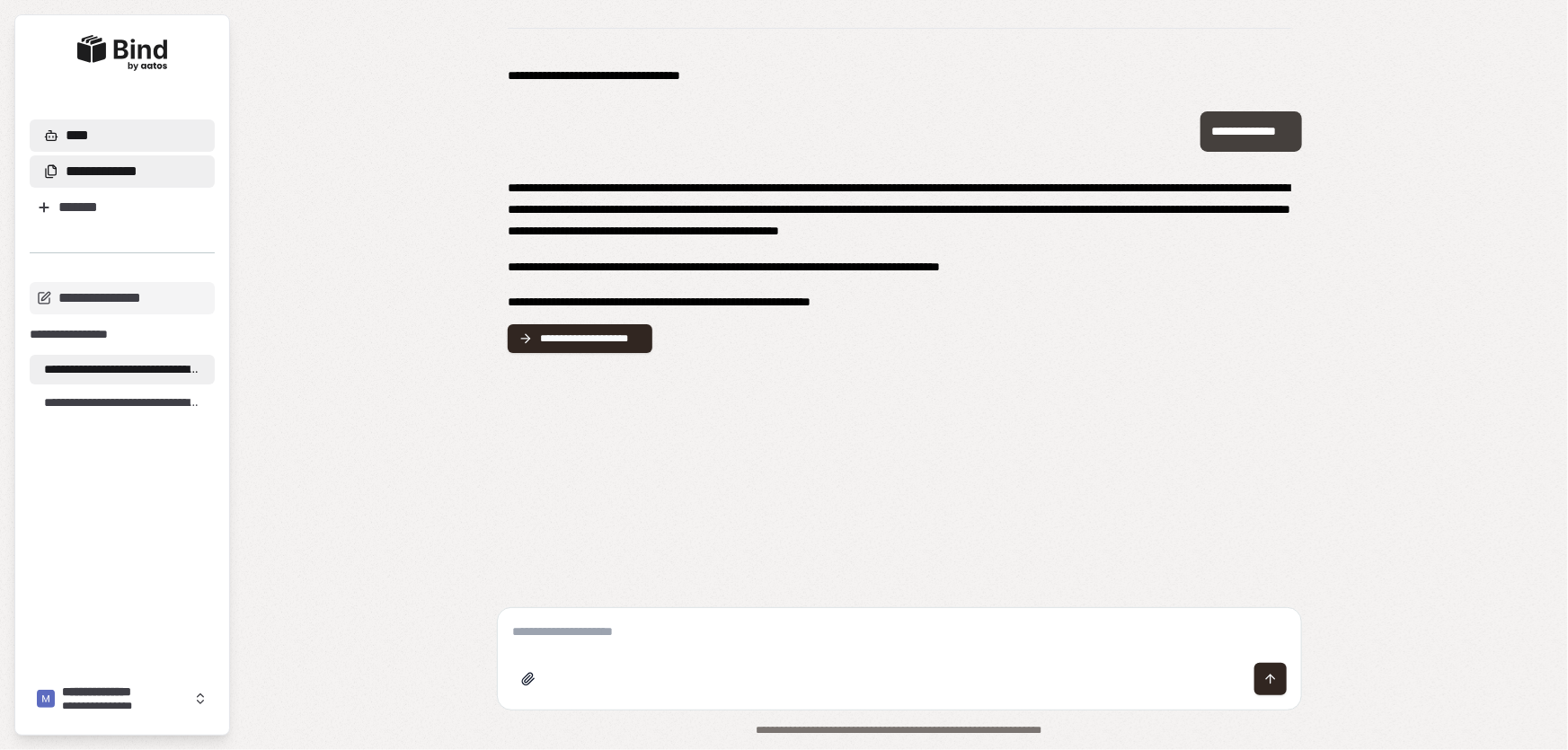 click on "**********" at bounding box center (102, 172) 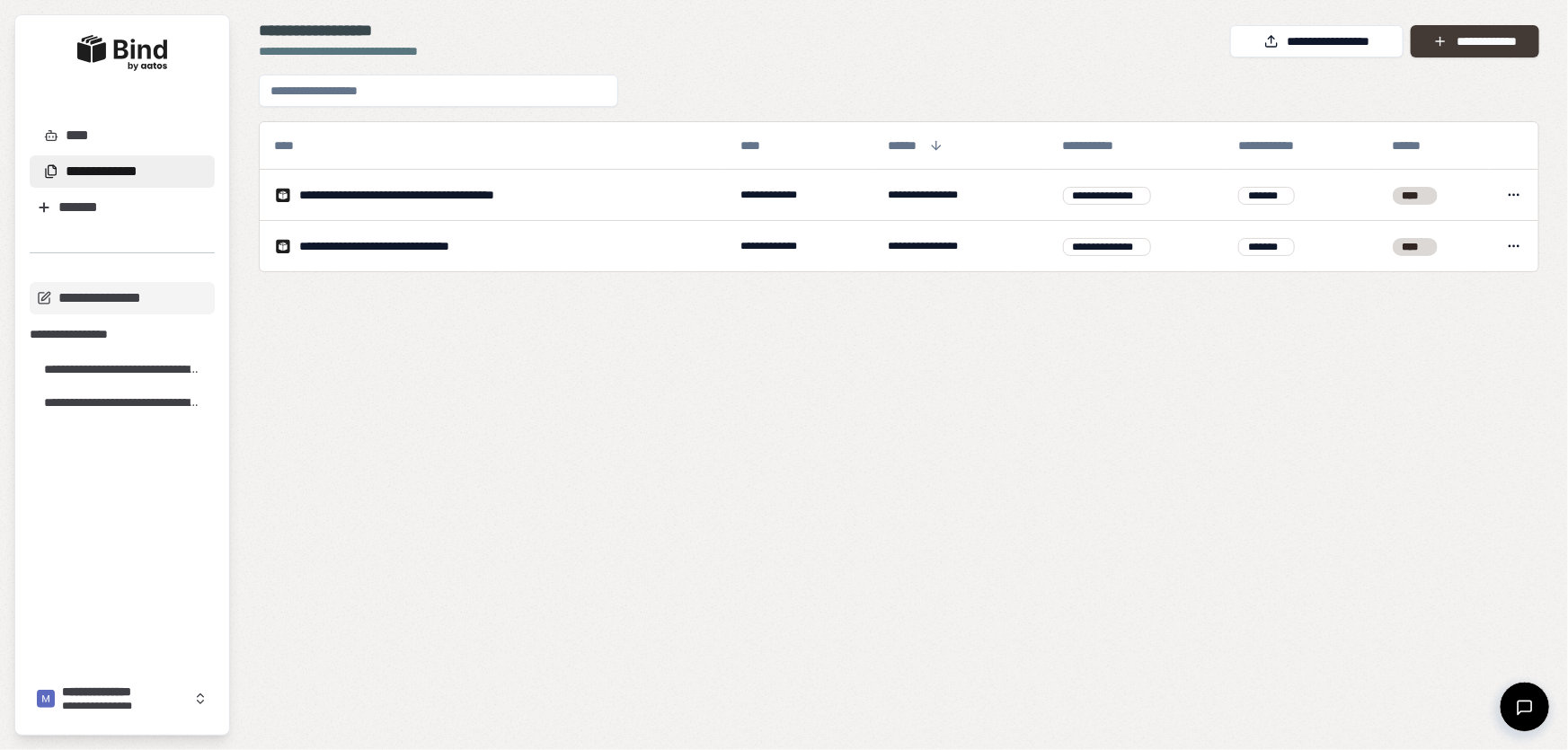 click on "**********" at bounding box center [1475, 41] 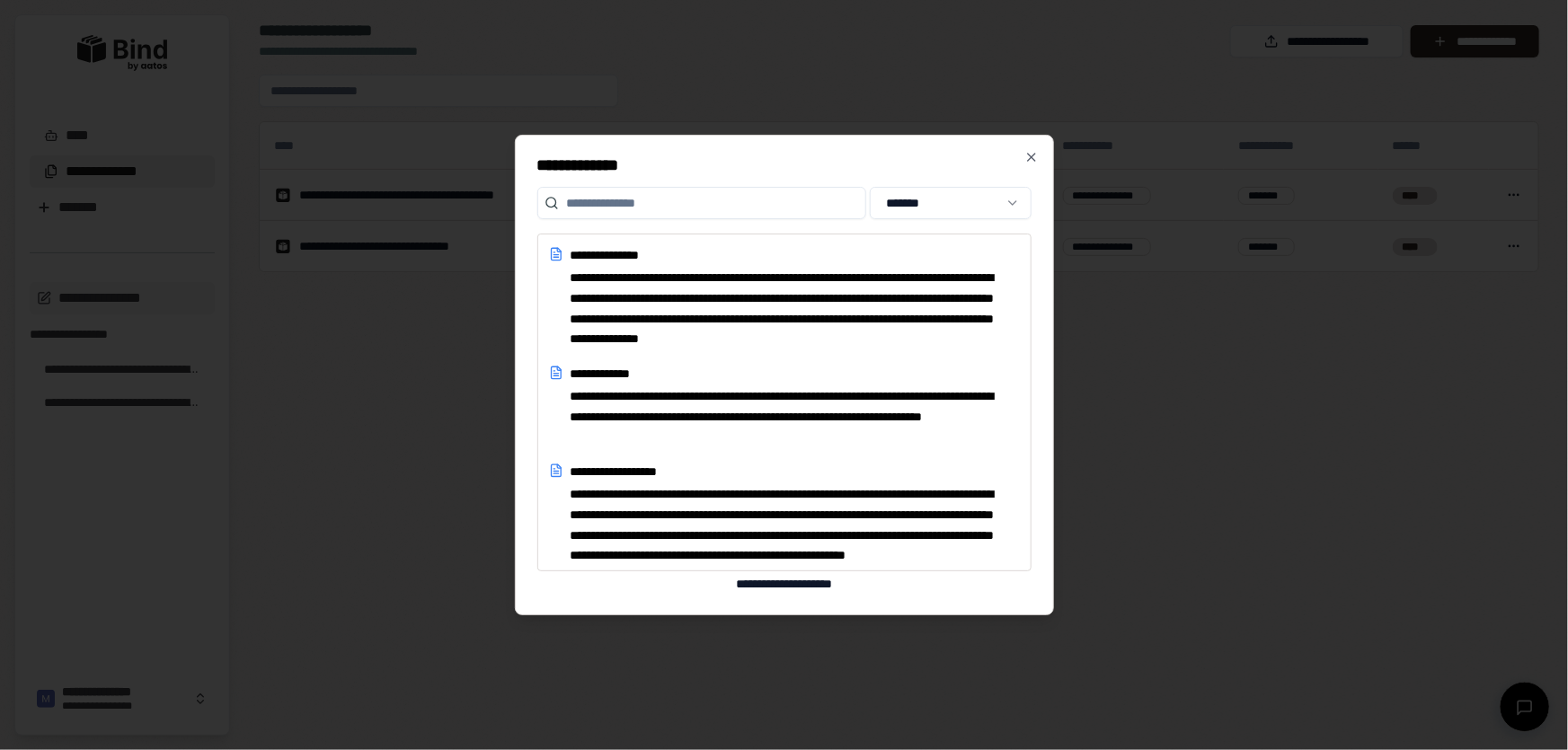 click on "**********" at bounding box center [784, 375] 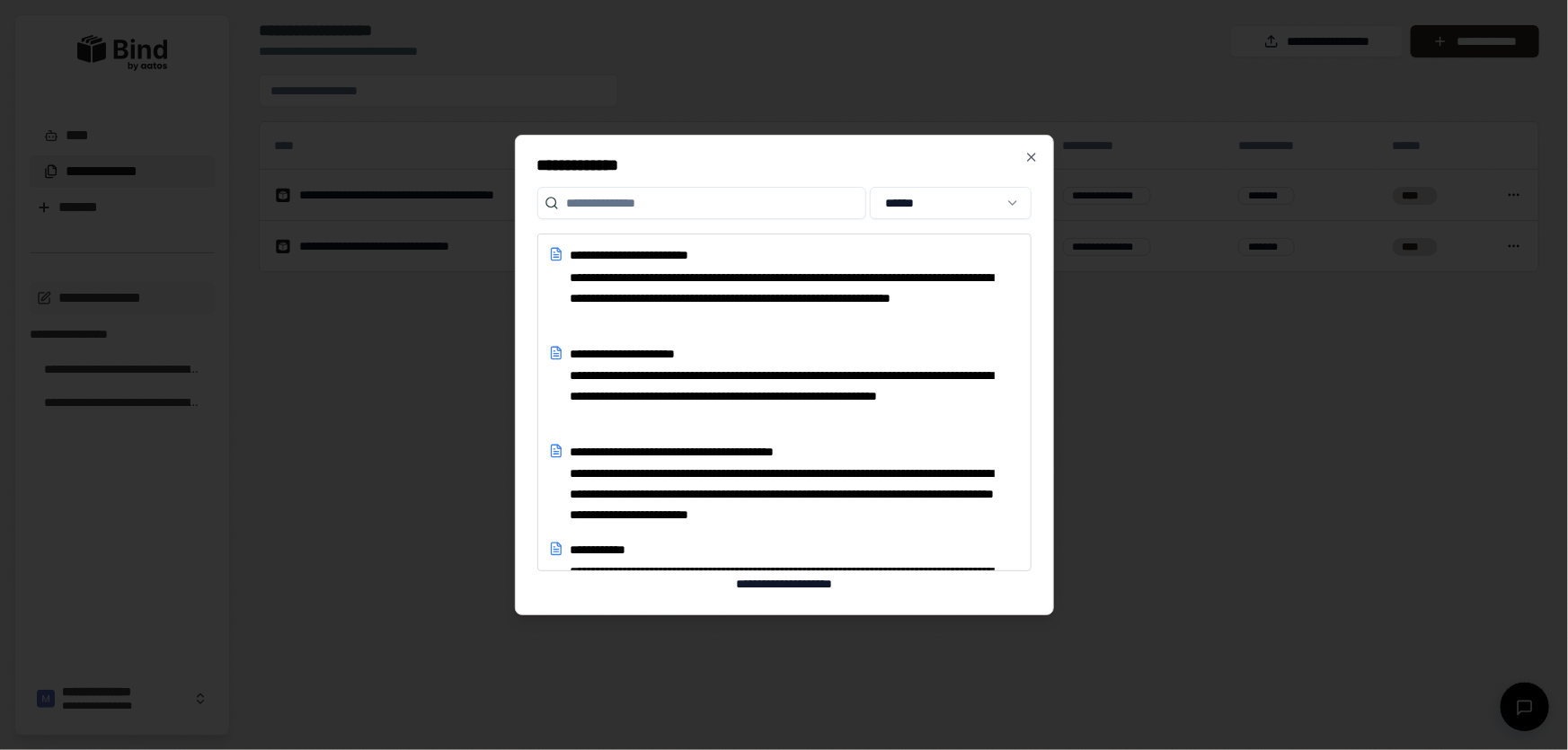 click at bounding box center (702, 203) 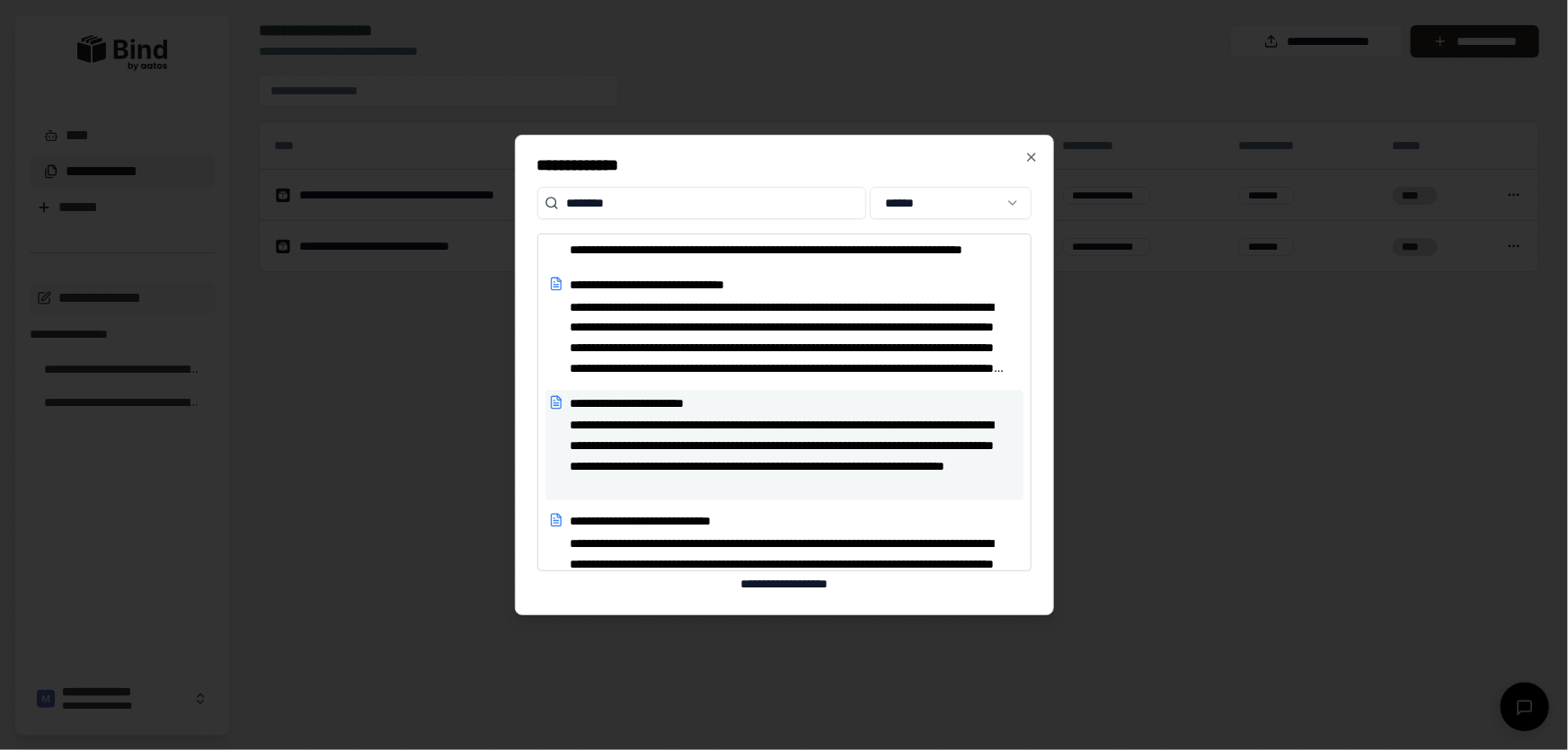 scroll, scrollTop: 0, scrollLeft: 0, axis: both 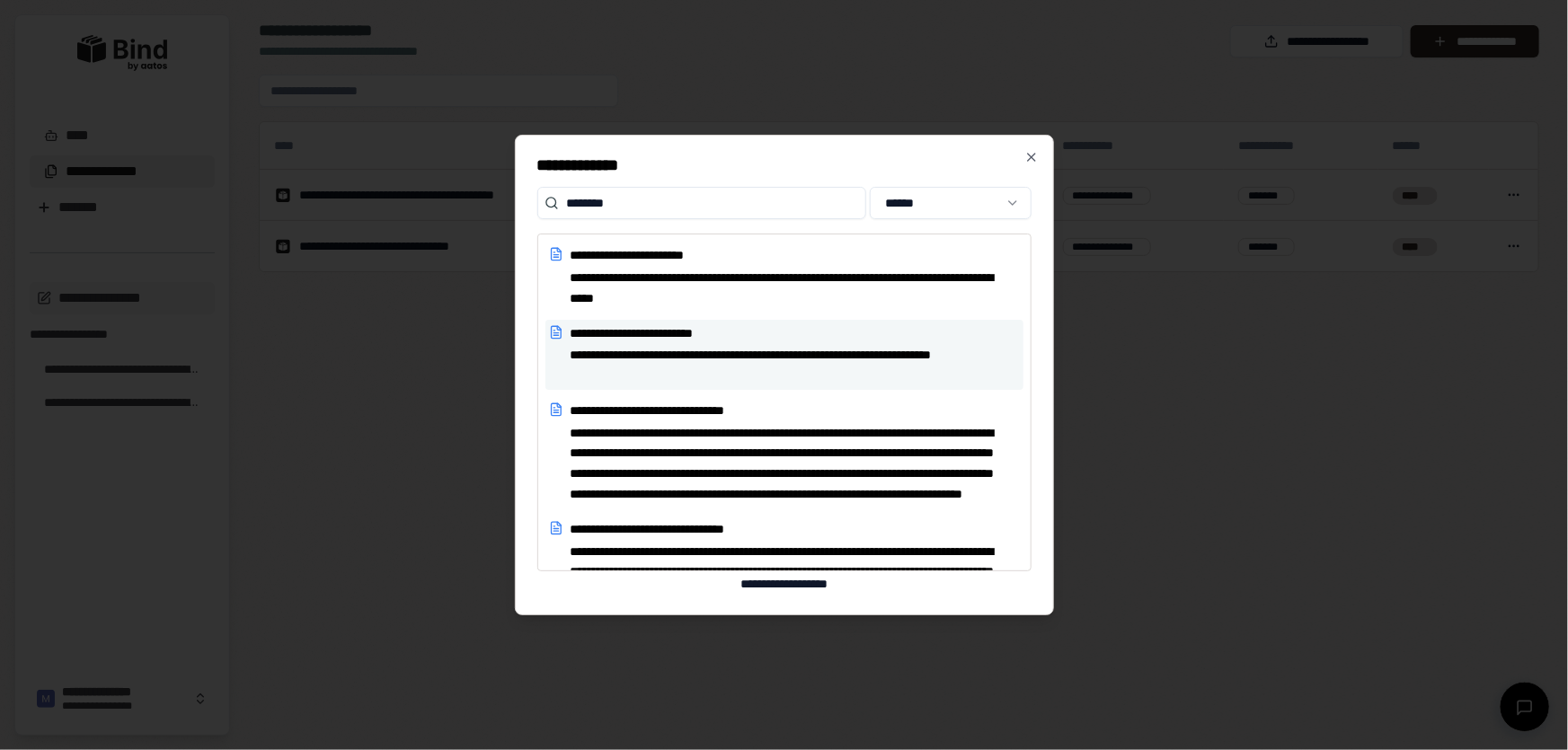 type on "********" 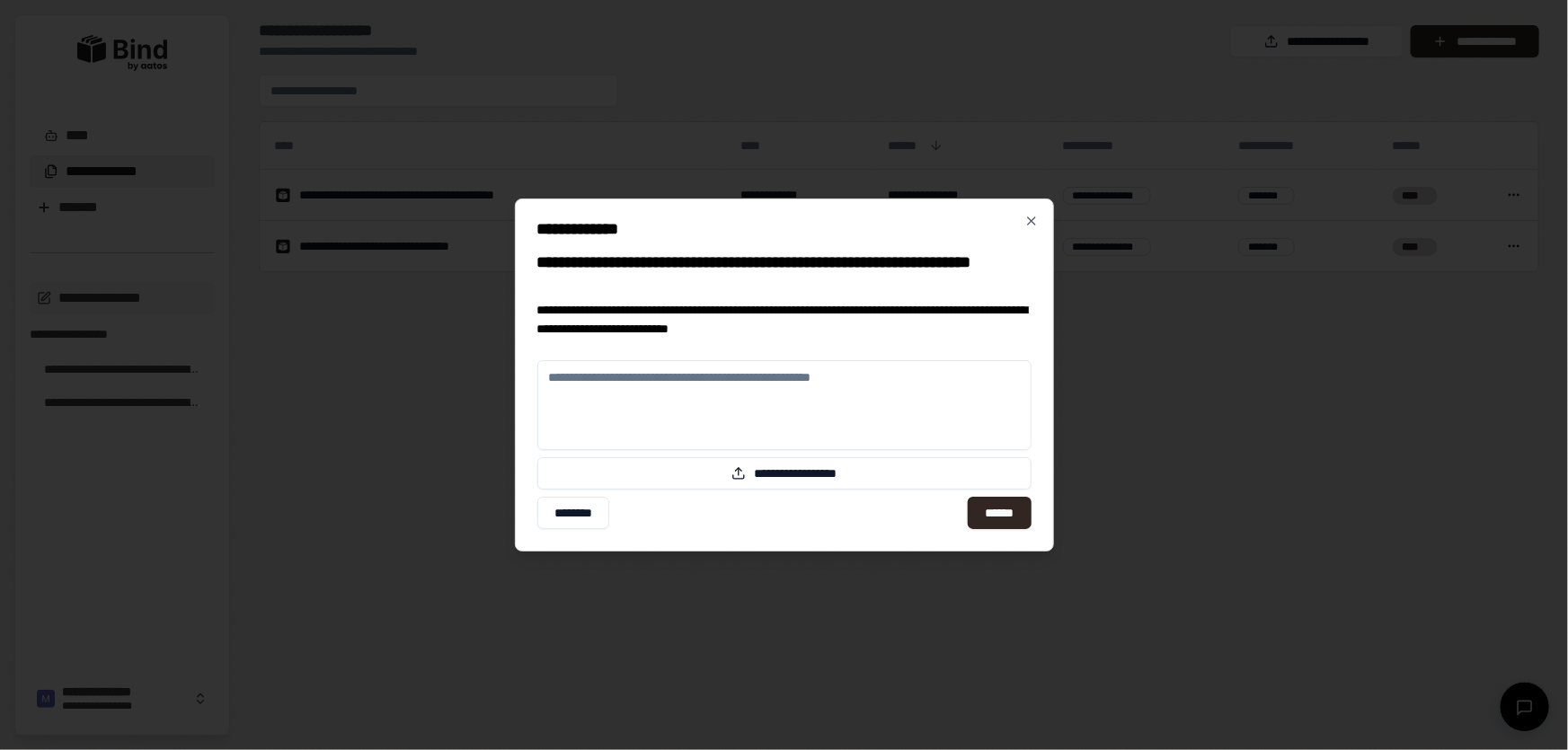 click at bounding box center [784, 406] 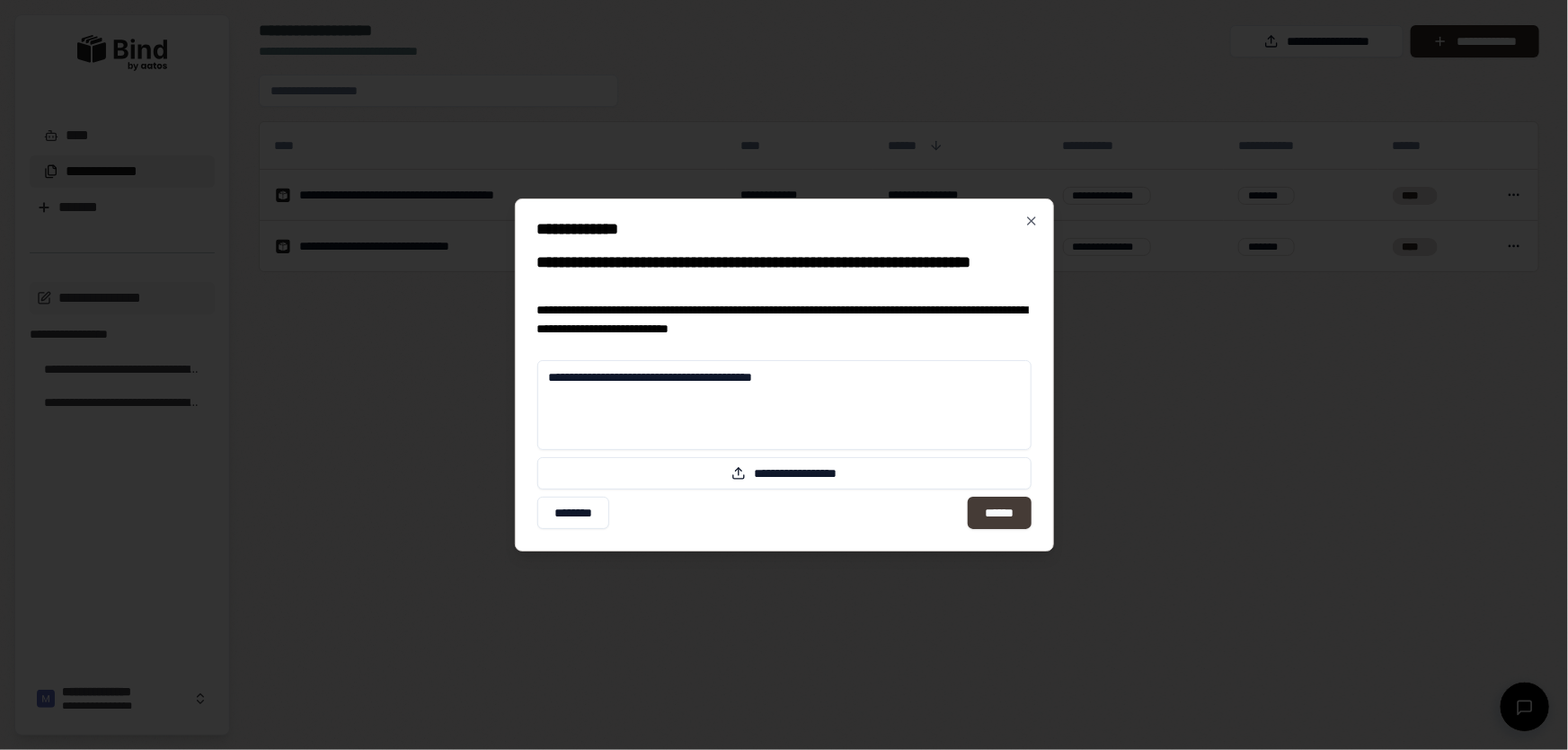 type on "**********" 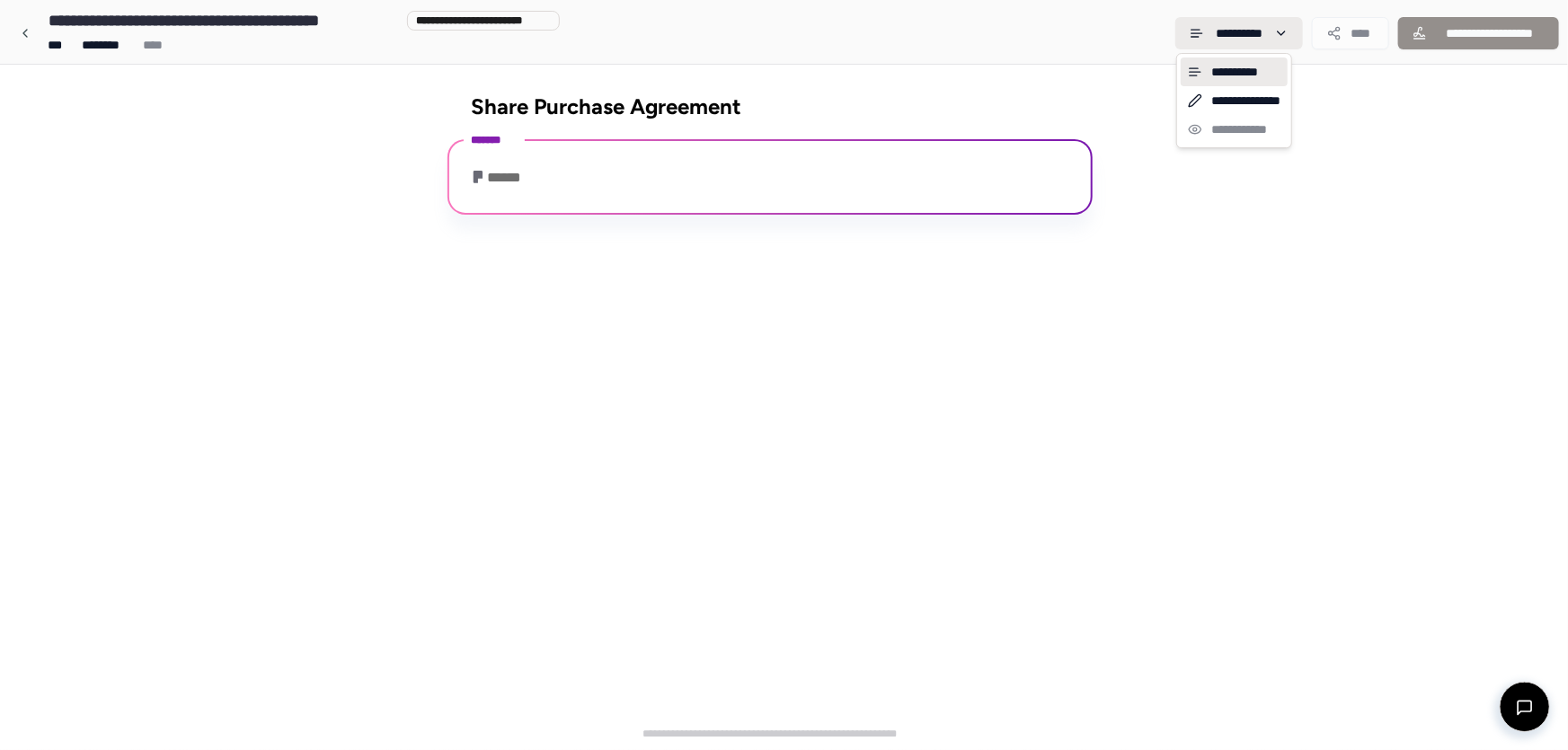 click on "**********" at bounding box center (784, 375) 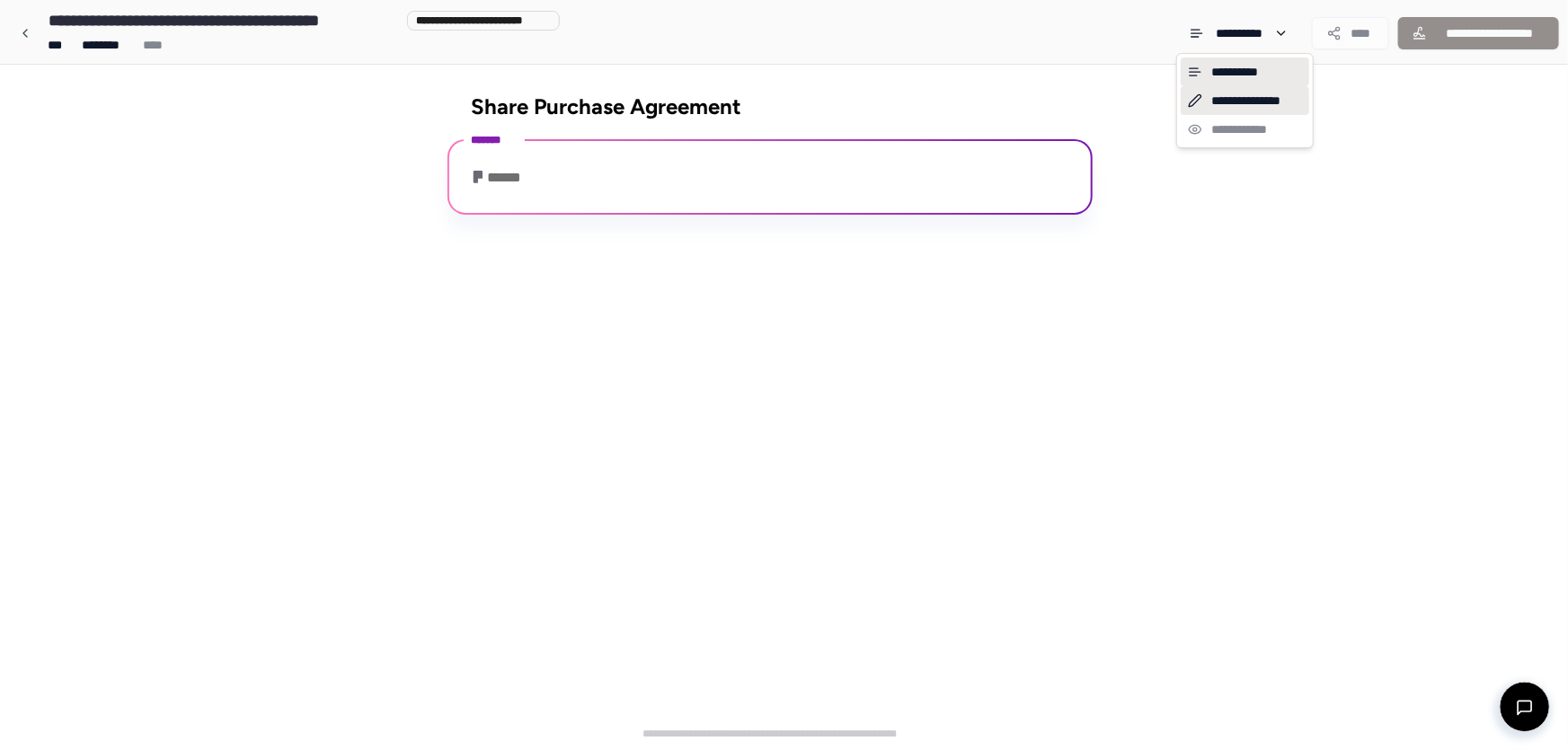 click on "**********" at bounding box center (1245, 101) 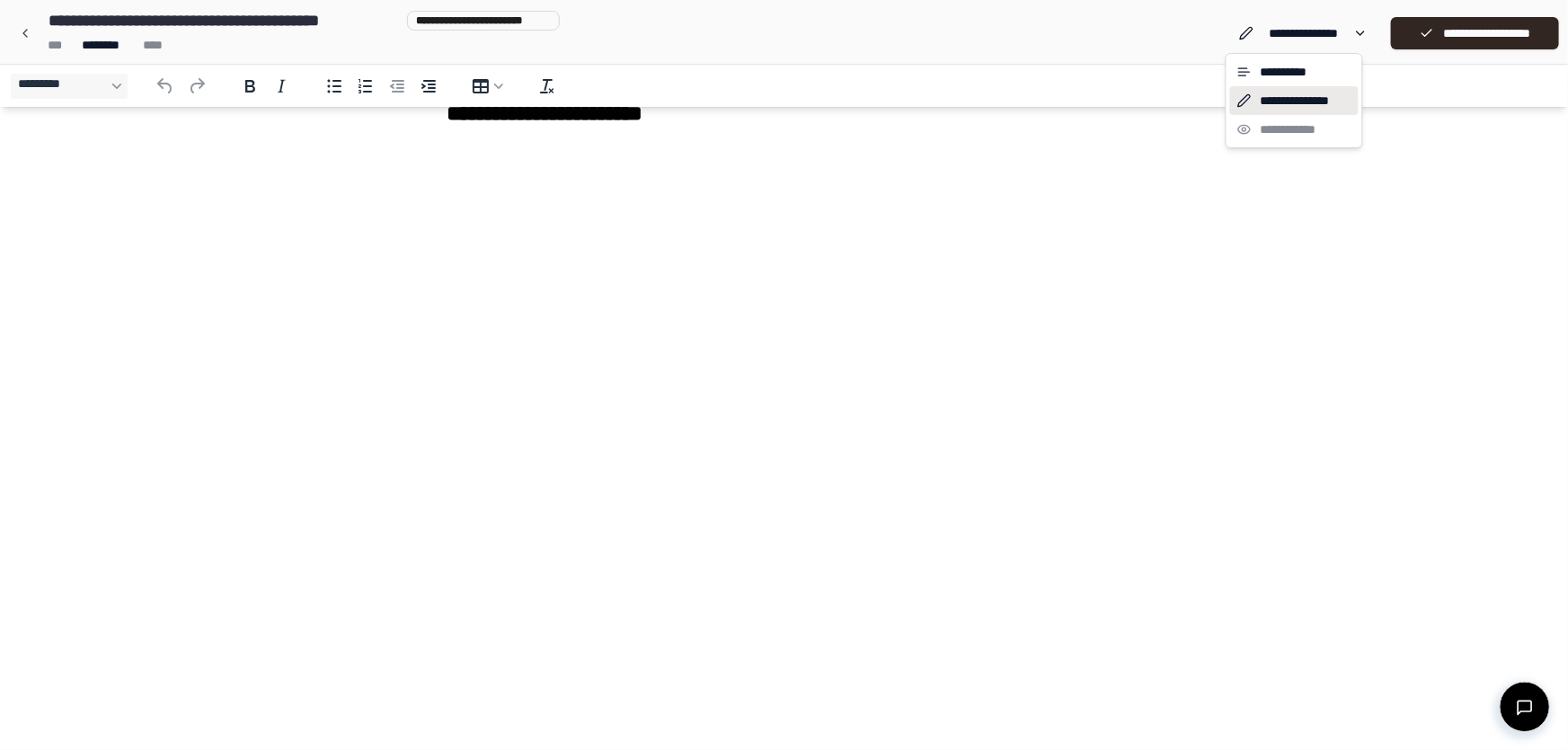 scroll, scrollTop: 0, scrollLeft: 0, axis: both 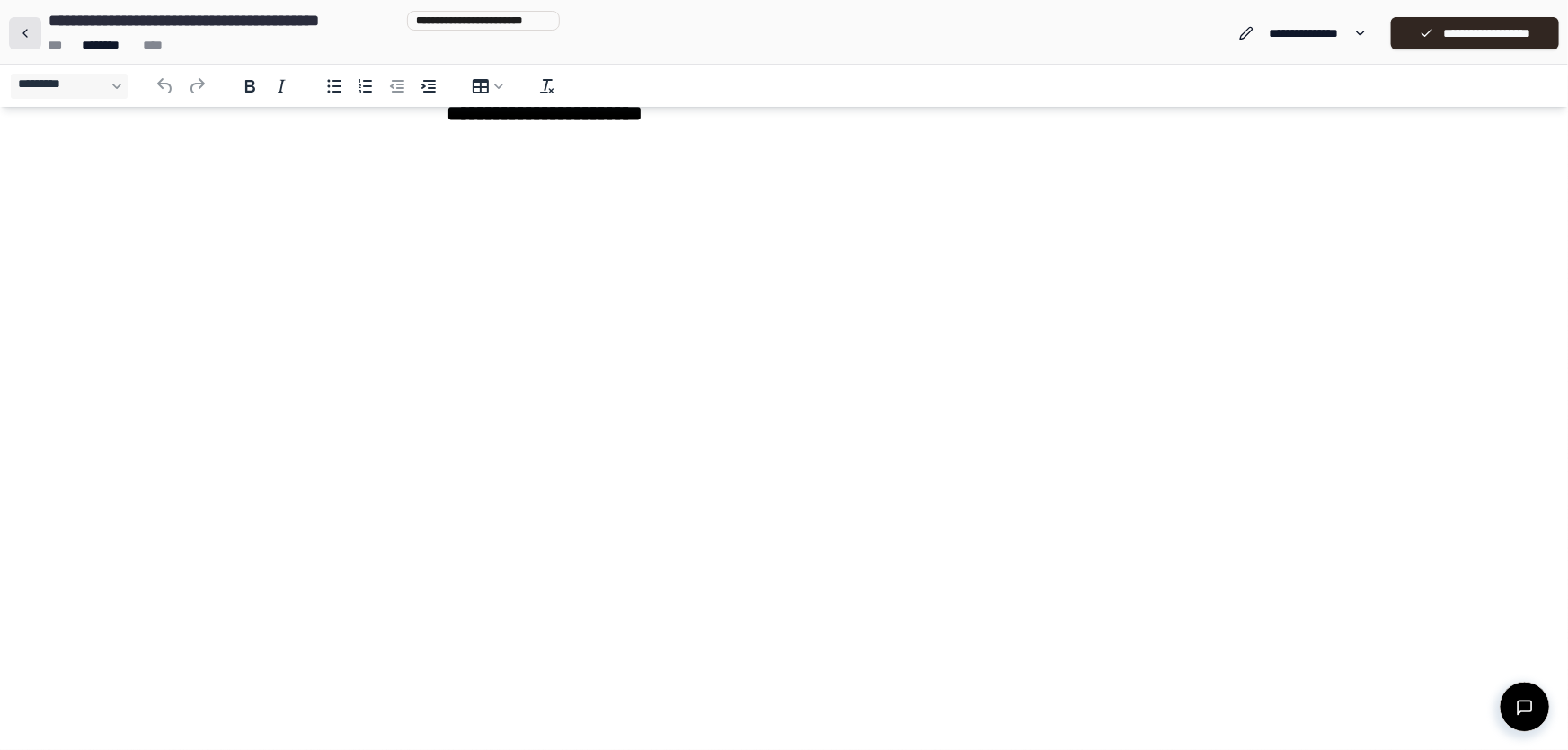 click at bounding box center [25, 33] 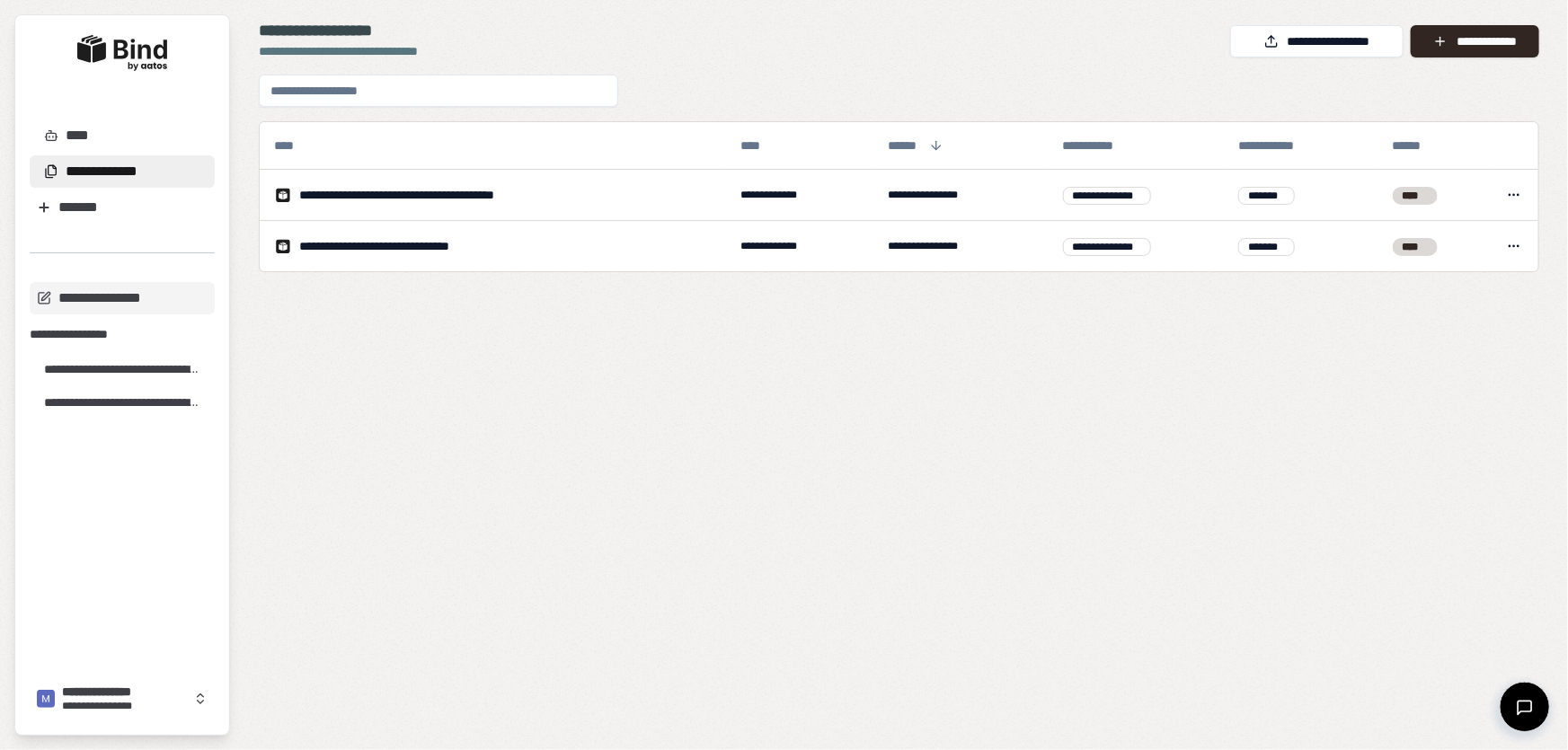 click on "**********" at bounding box center (102, 172) 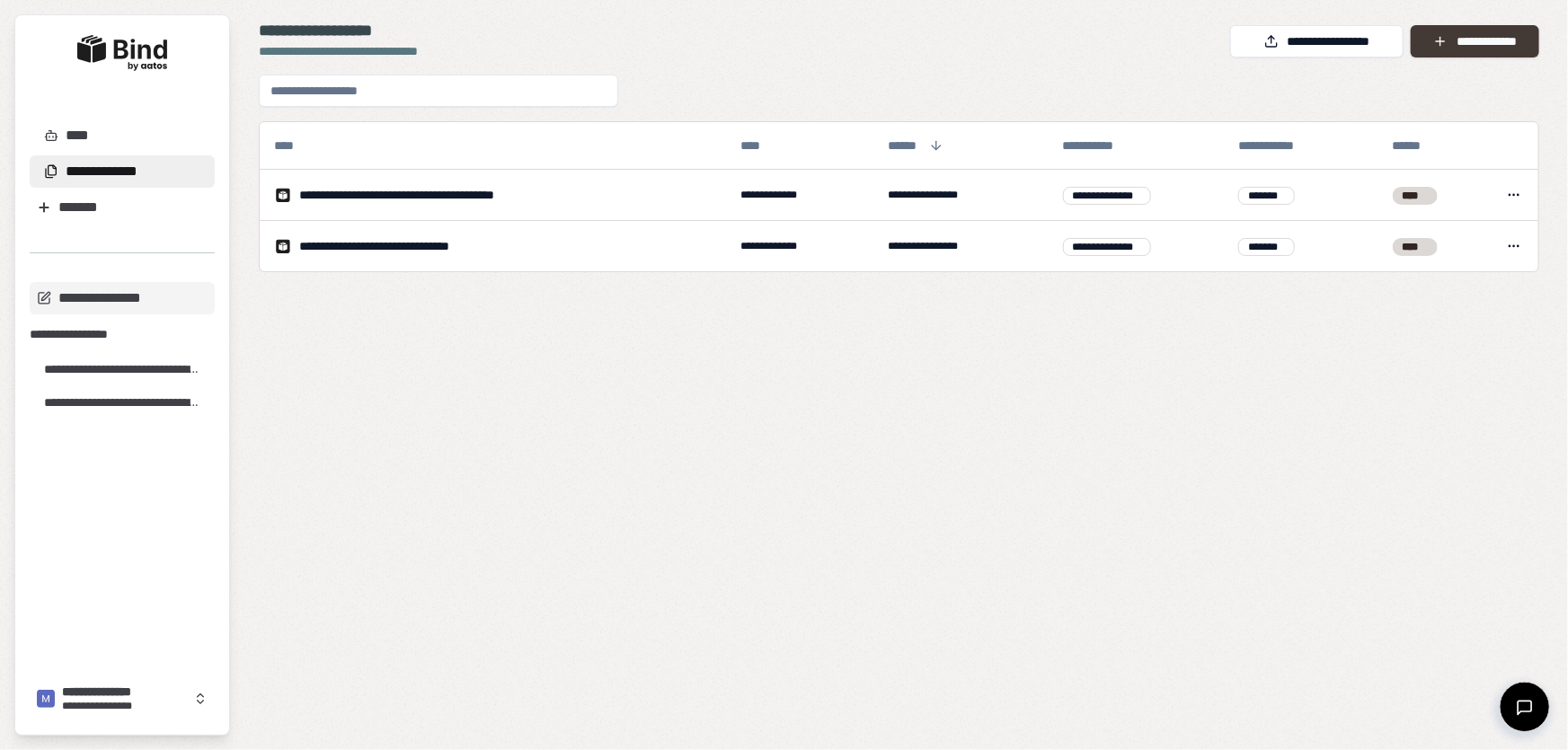 click on "**********" at bounding box center (1475, 41) 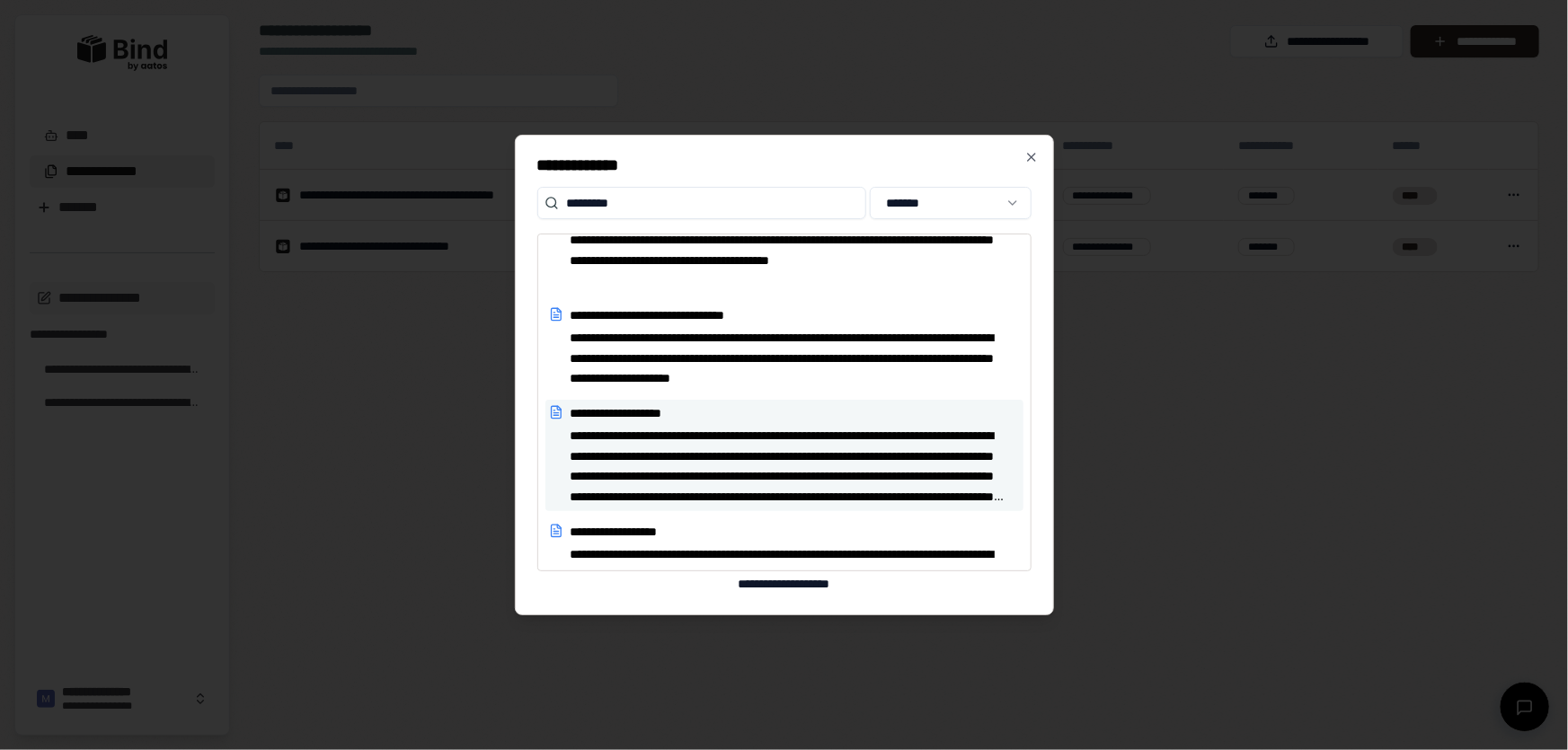scroll, scrollTop: 3021, scrollLeft: 0, axis: vertical 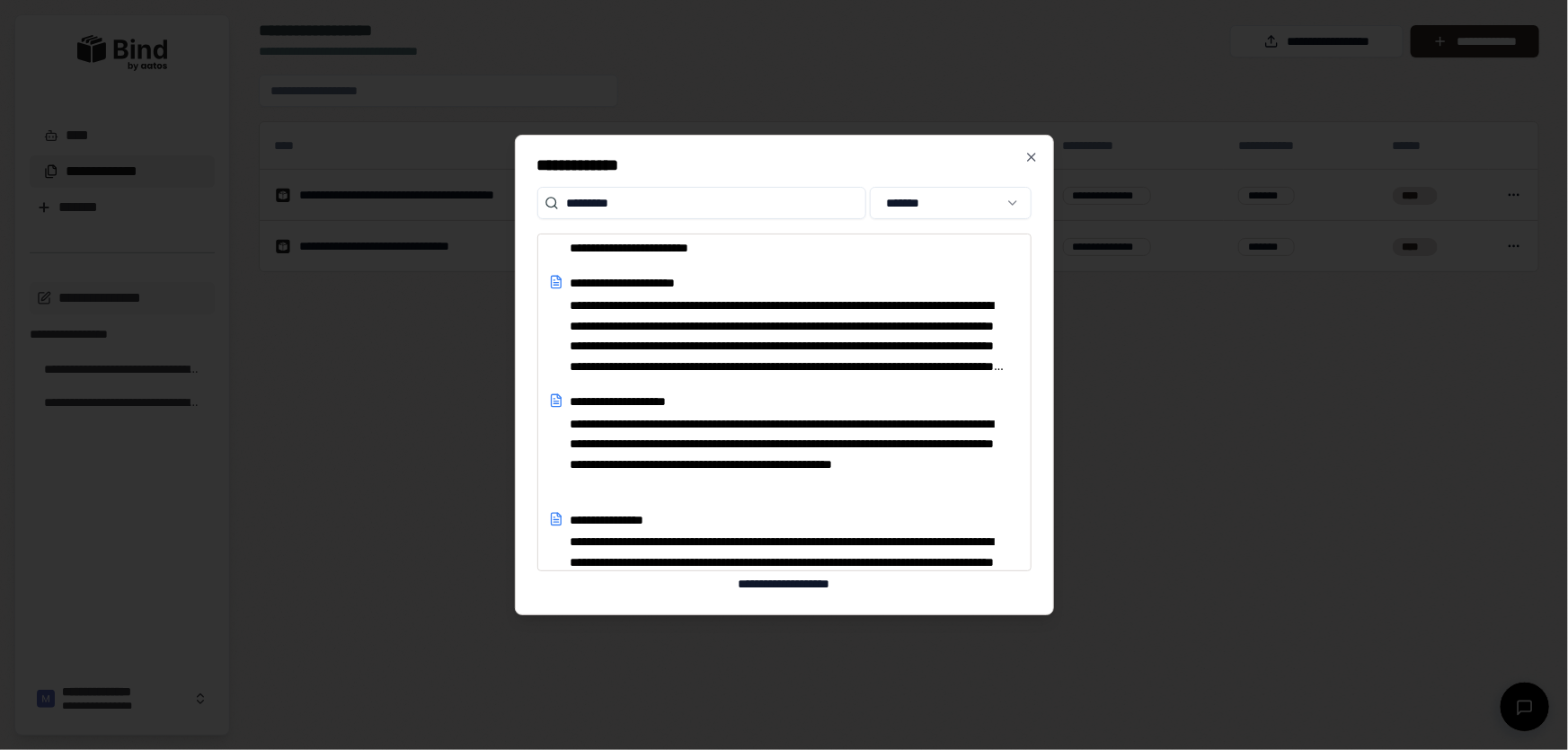 click on "*********" at bounding box center (702, 203) 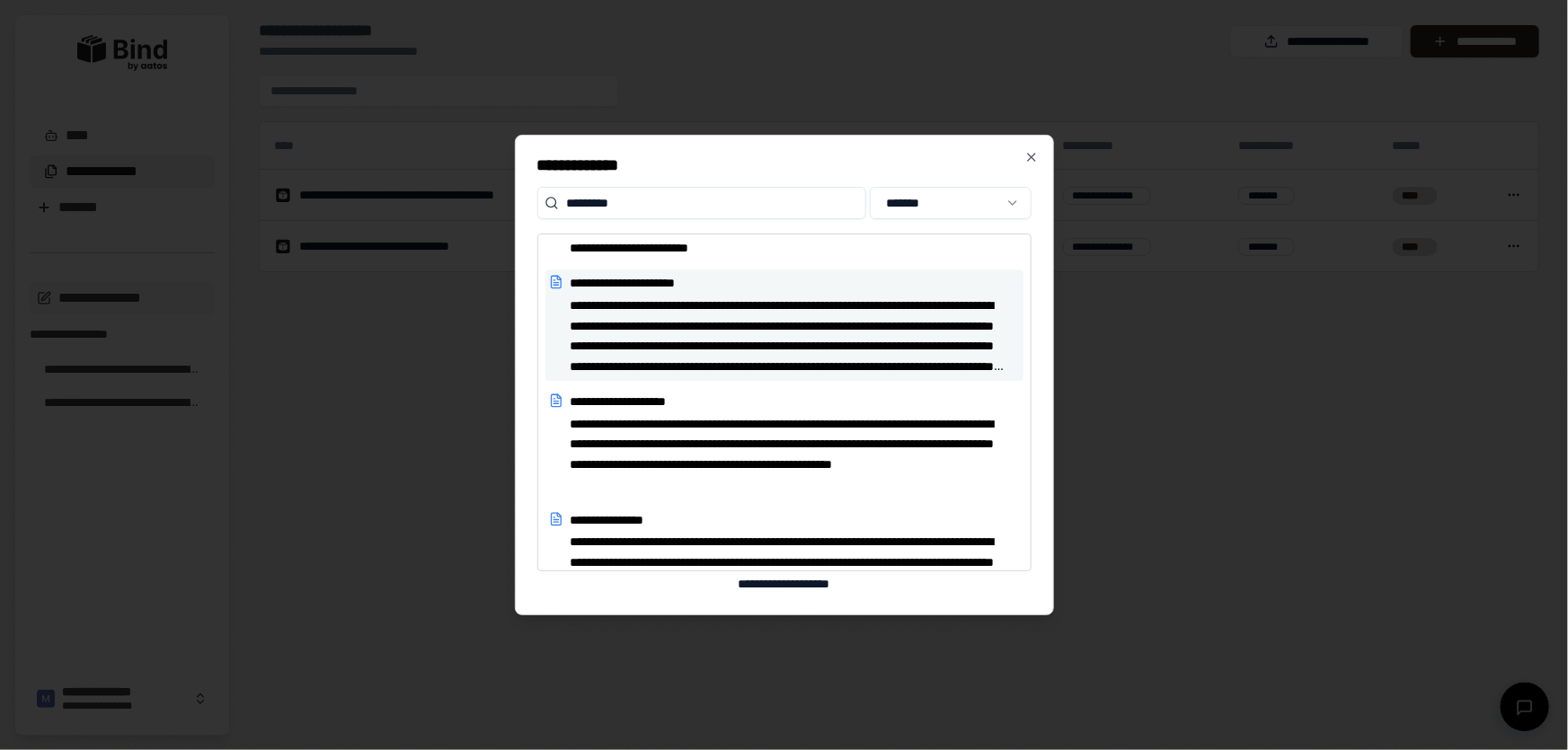 type on "**********" 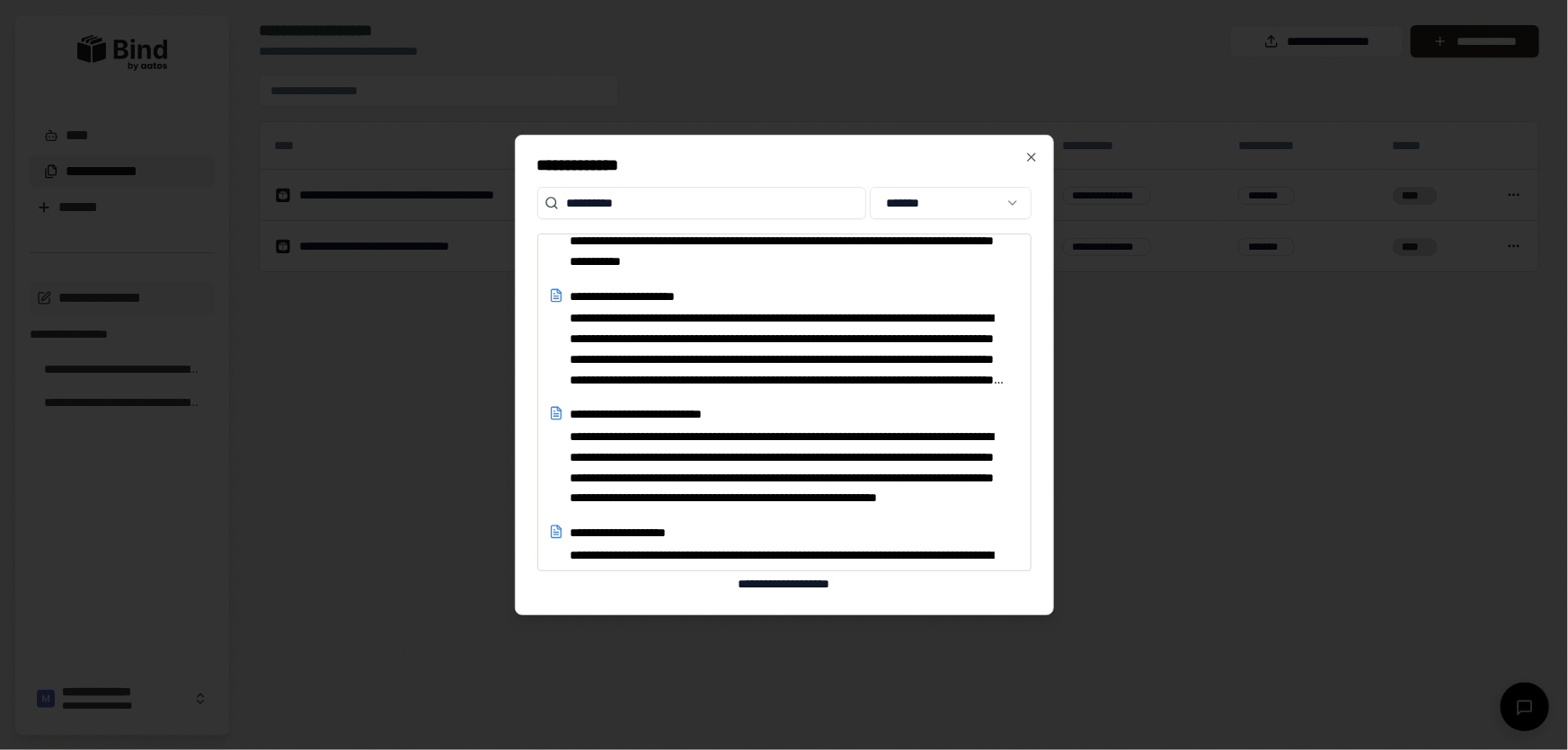 scroll, scrollTop: 0, scrollLeft: 0, axis: both 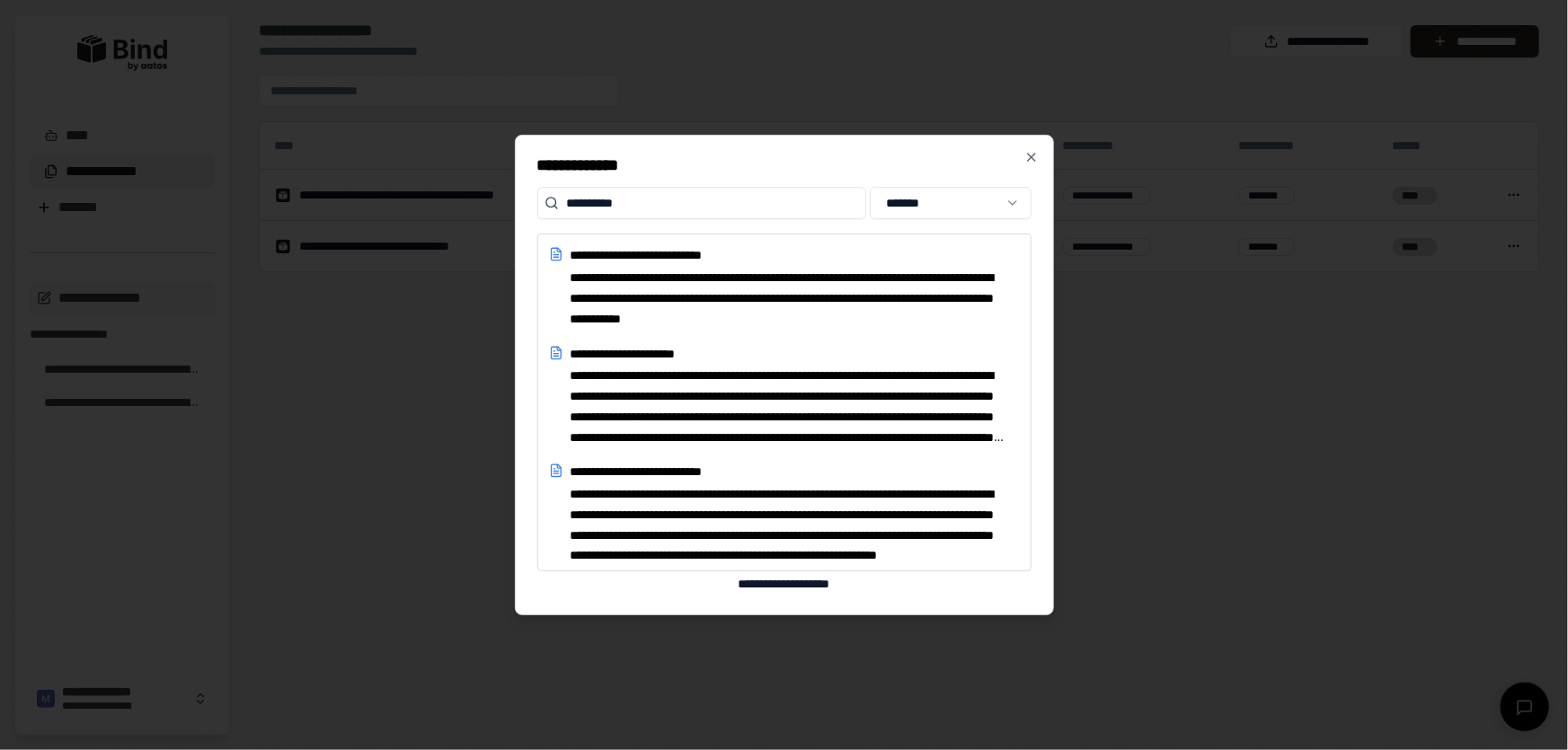 click on "**********" at bounding box center (702, 203) 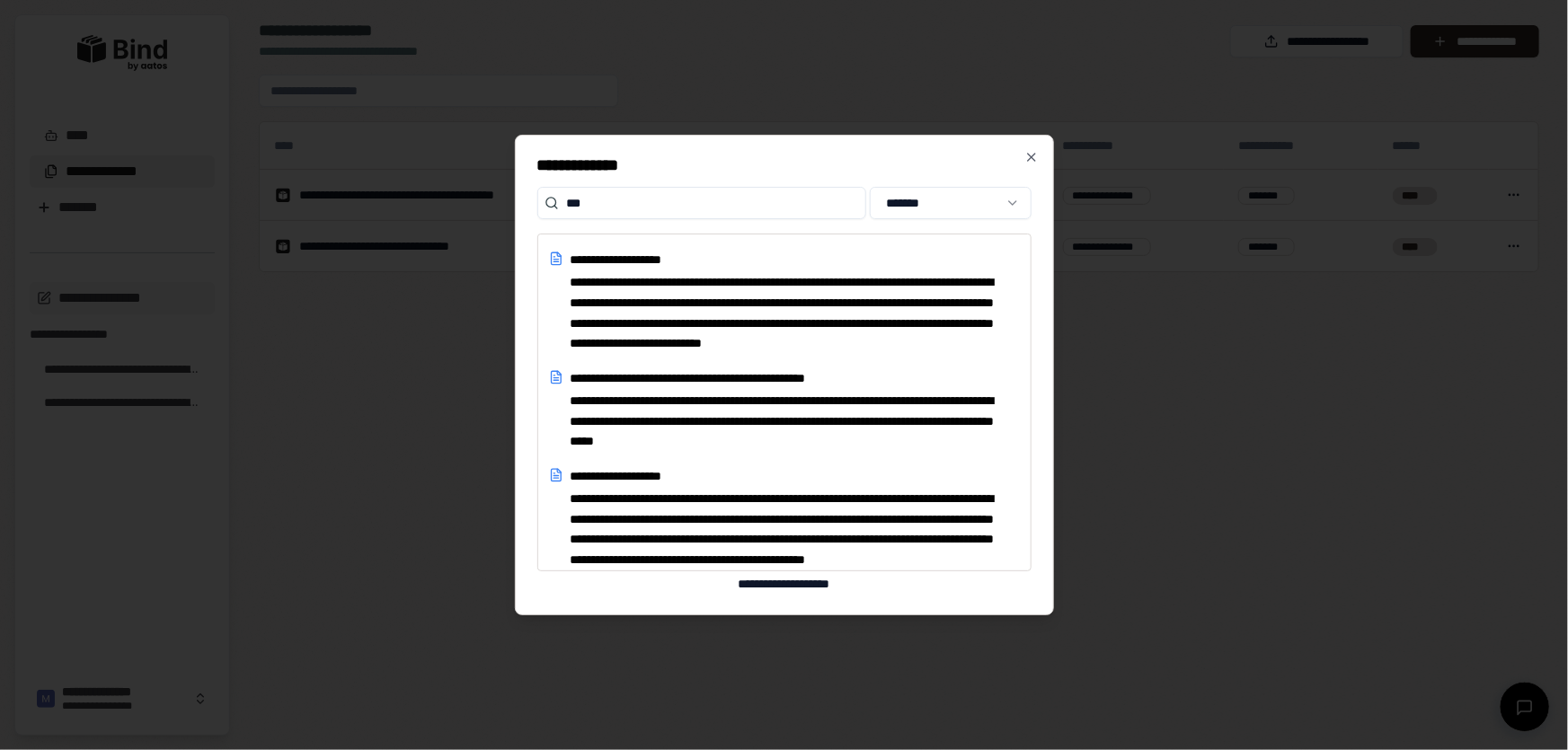 scroll, scrollTop: 4596, scrollLeft: 0, axis: vertical 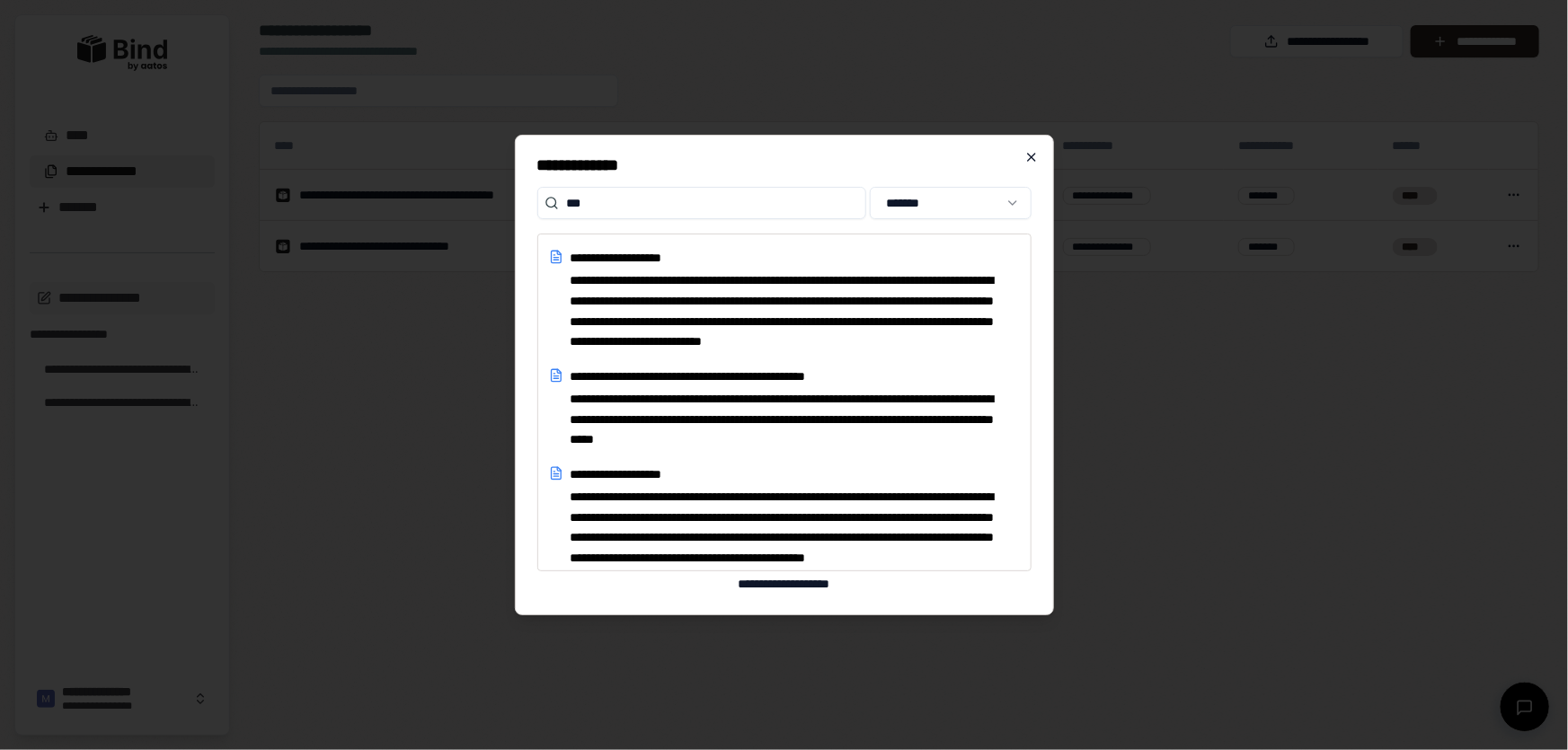 type on "***" 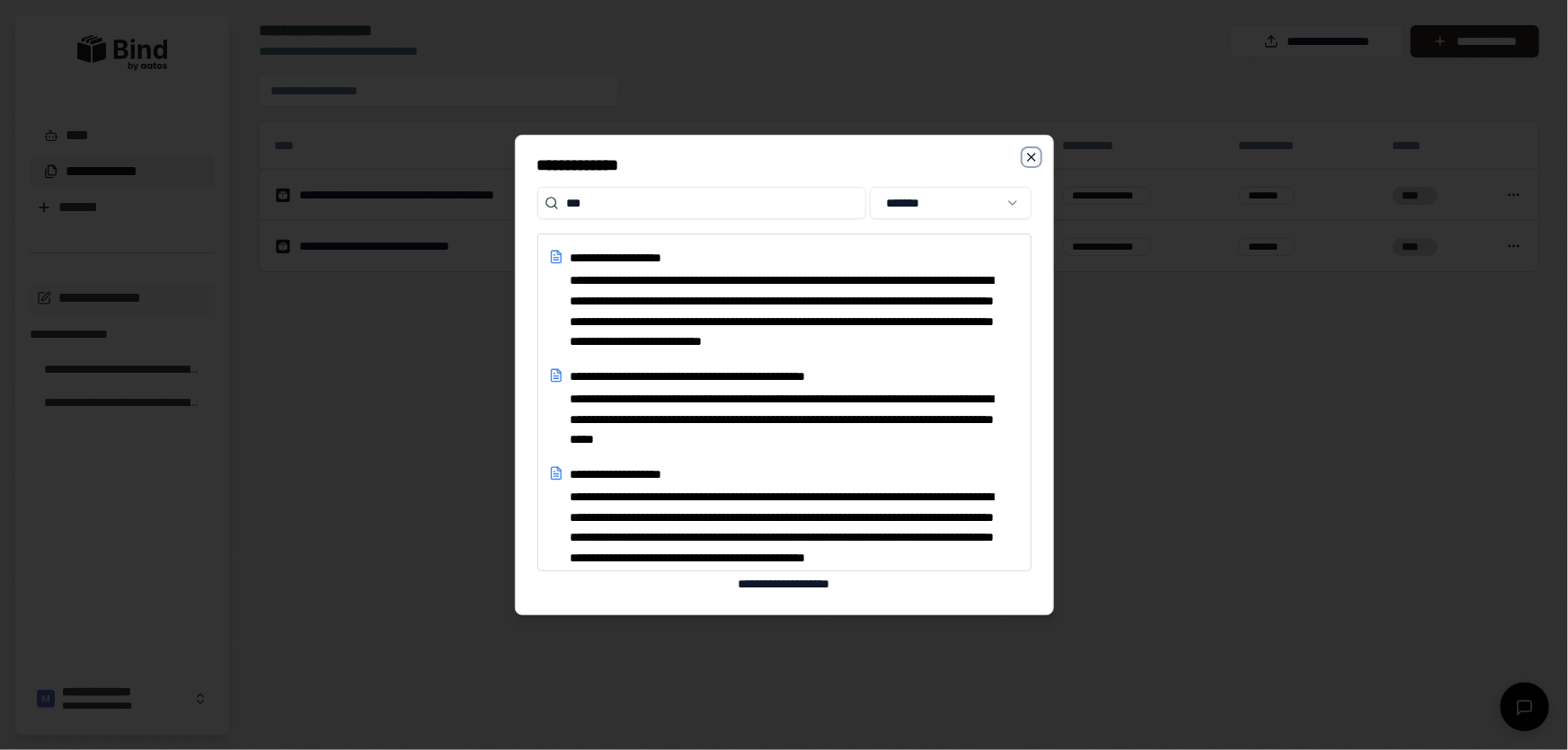 click 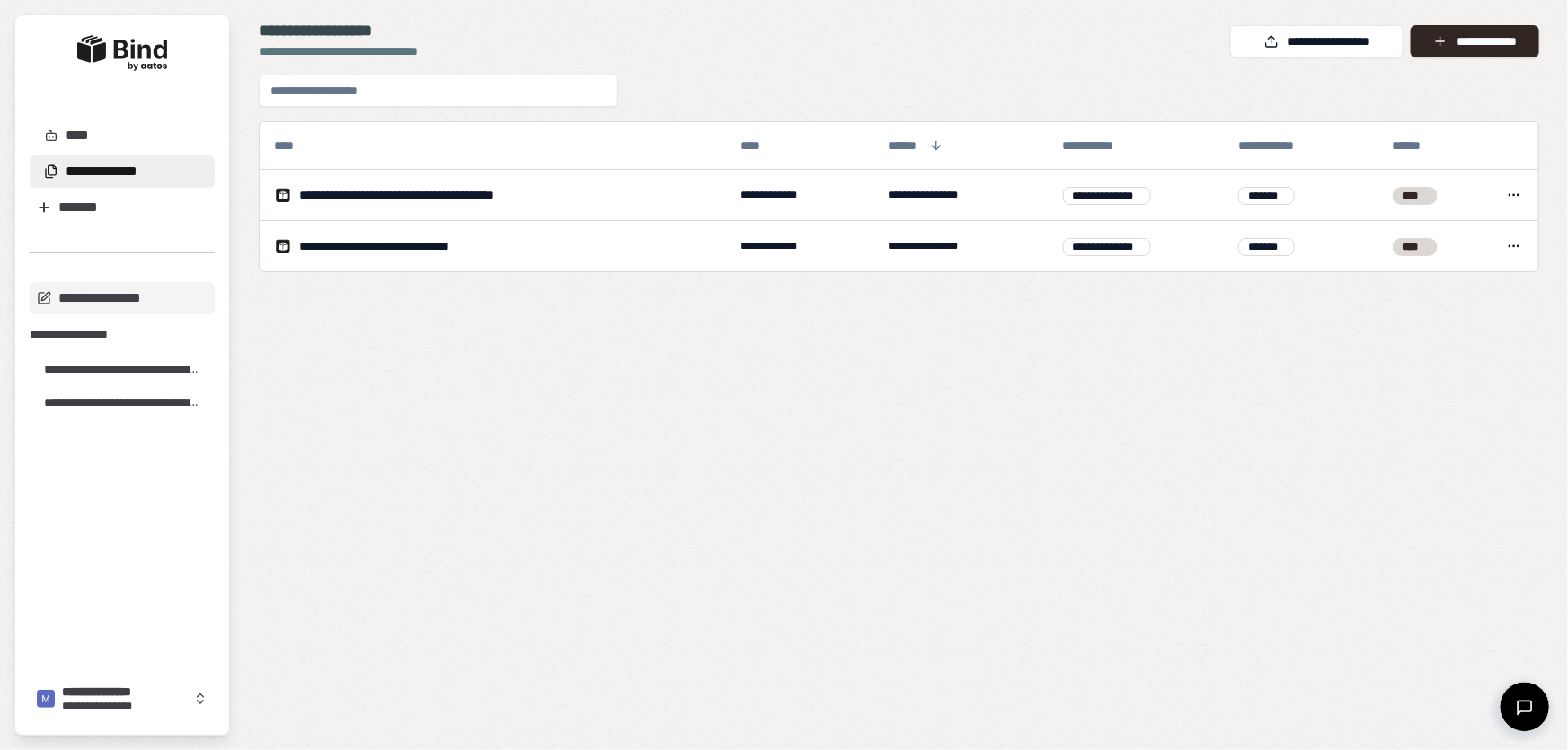click on "**********" at bounding box center [899, 398] 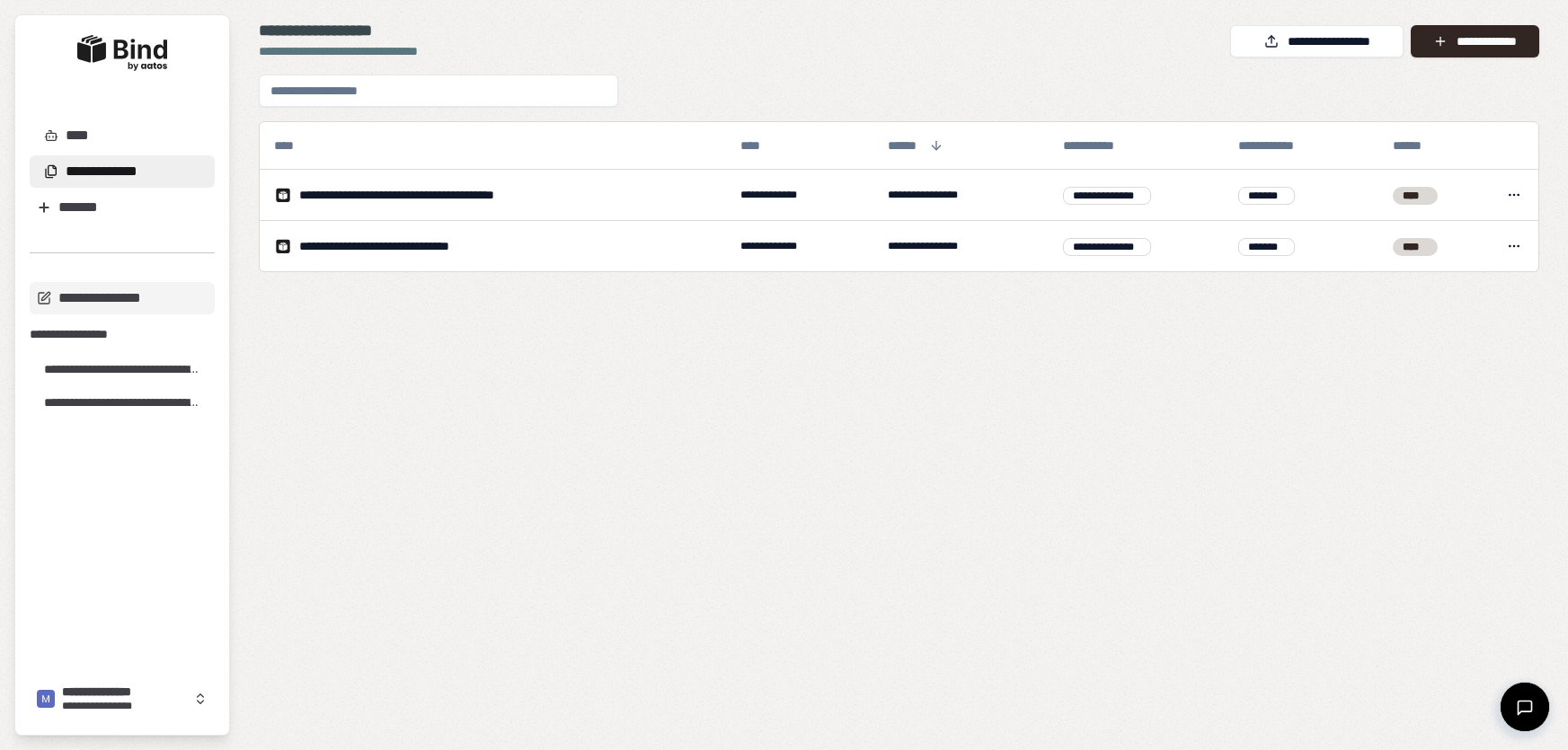 scroll, scrollTop: 0, scrollLeft: 0, axis: both 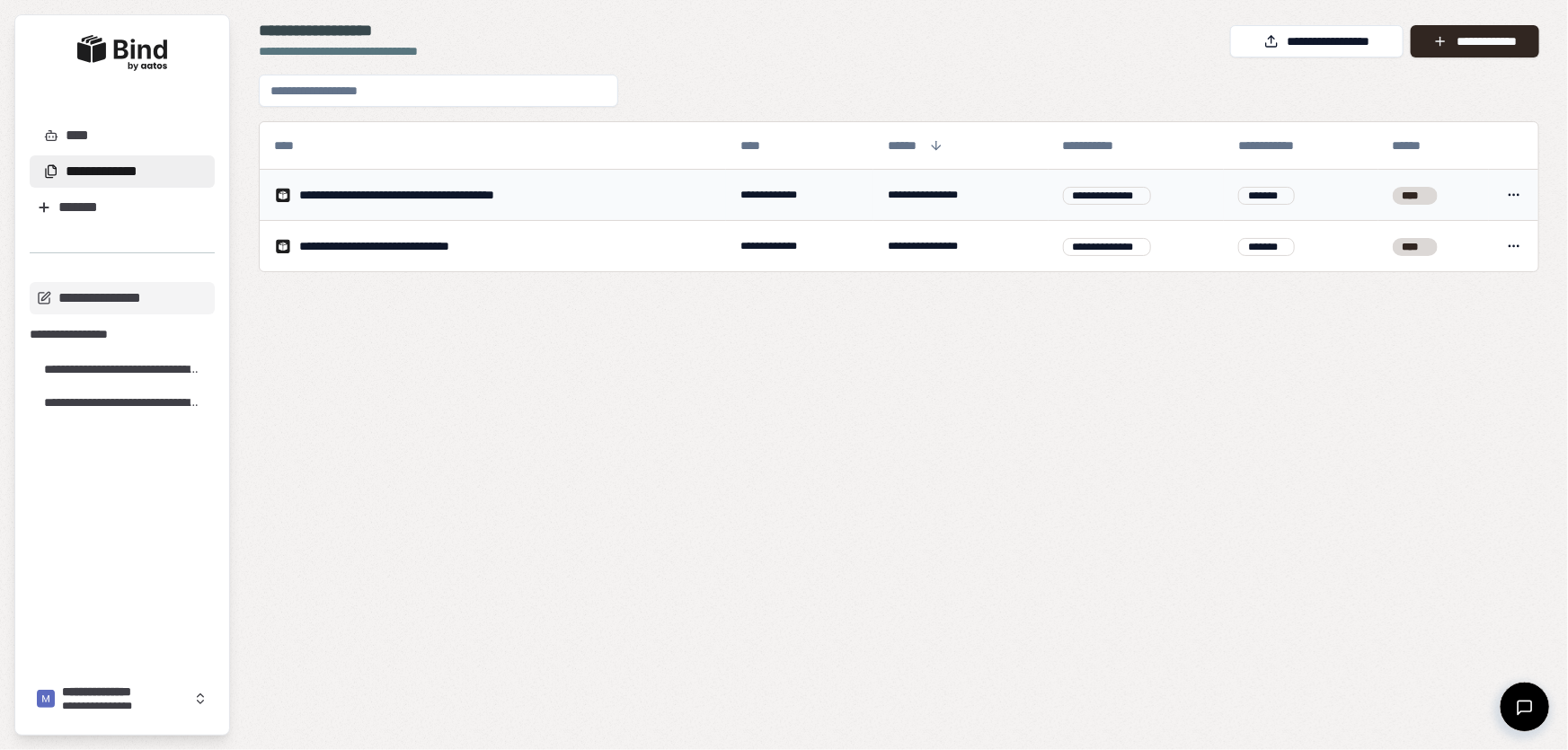 click on "**********" at bounding box center [428, 195] 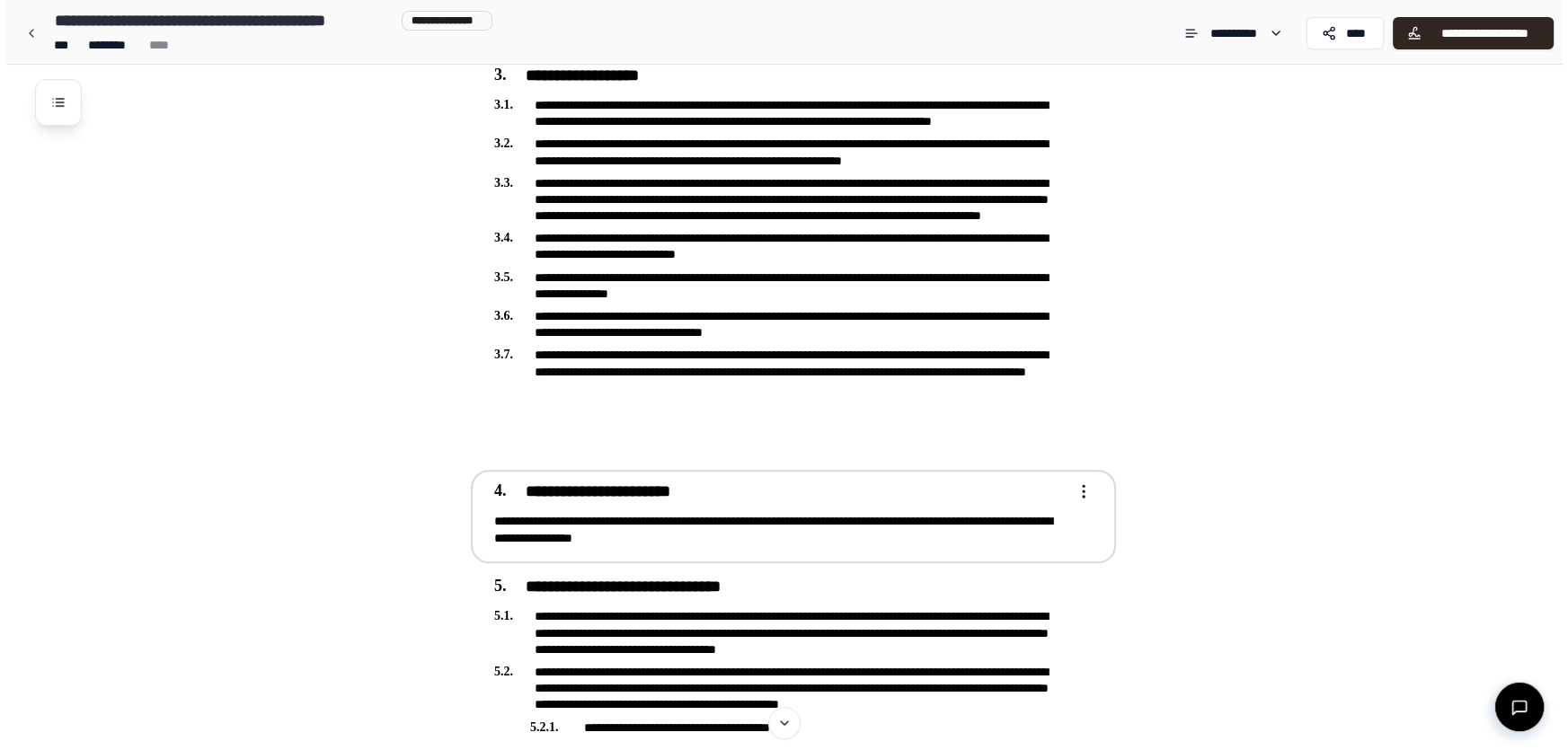 scroll, scrollTop: 1061, scrollLeft: 0, axis: vertical 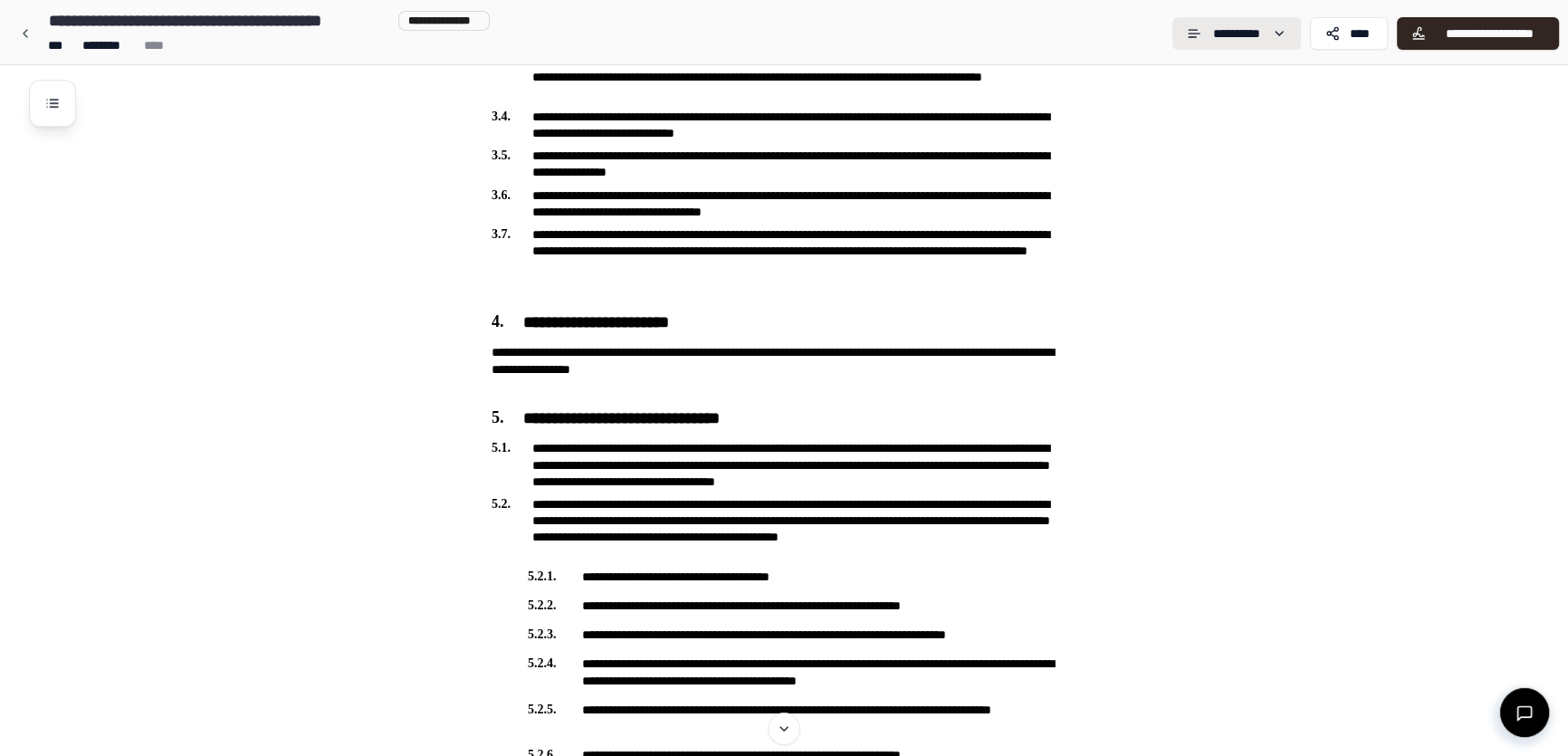 click on "**********" at bounding box center (784, 3238) 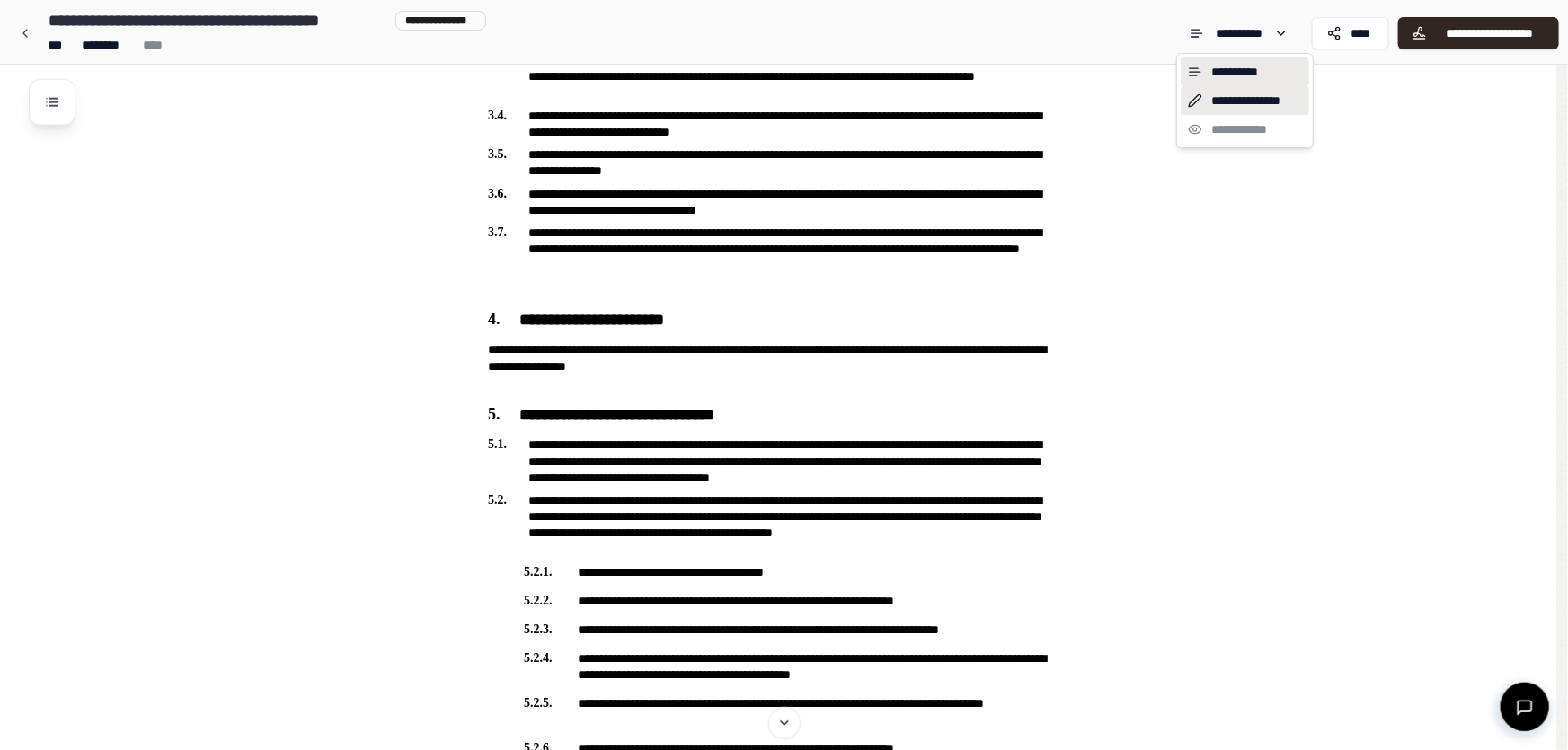 click on "**********" at bounding box center [1245, 101] 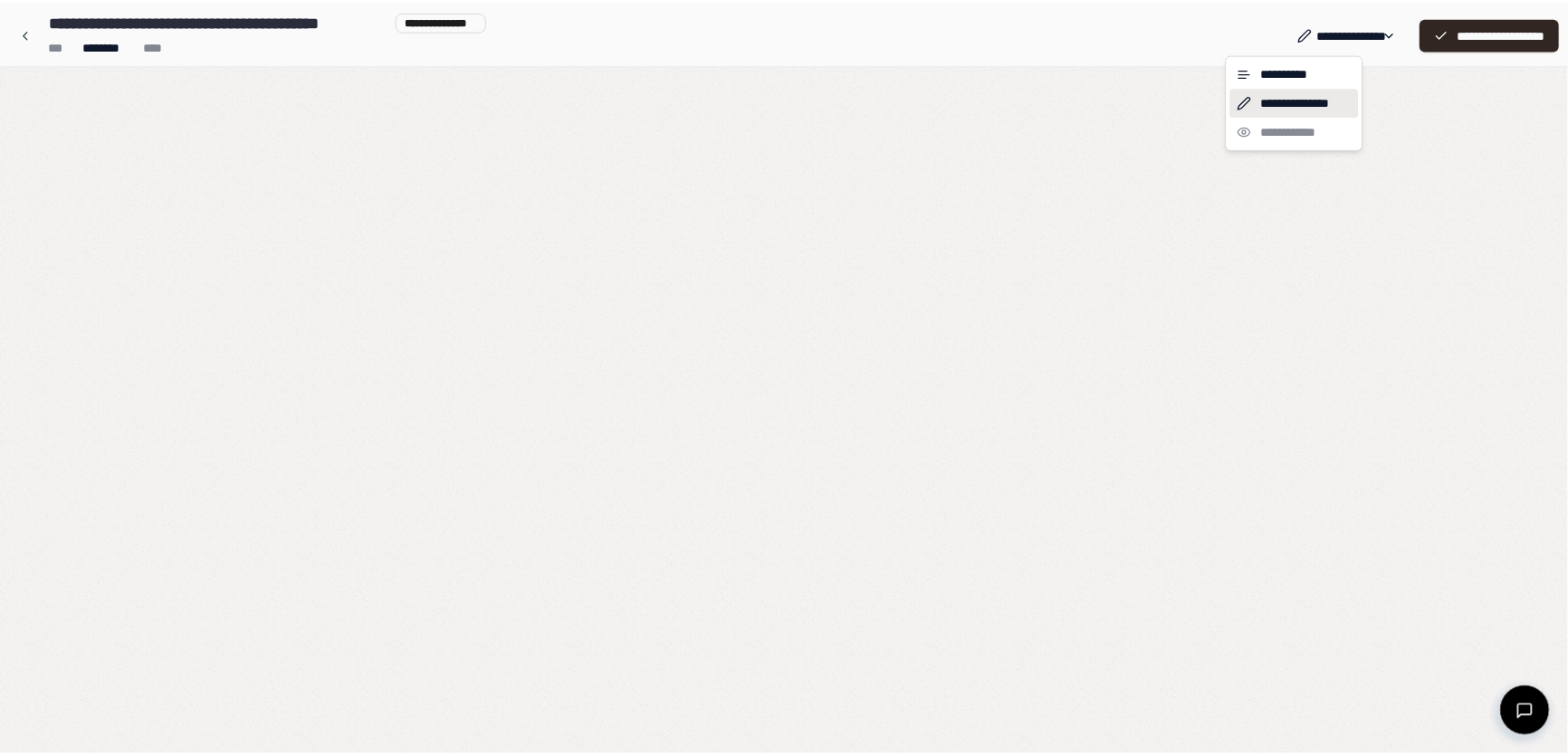 scroll, scrollTop: 0, scrollLeft: 0, axis: both 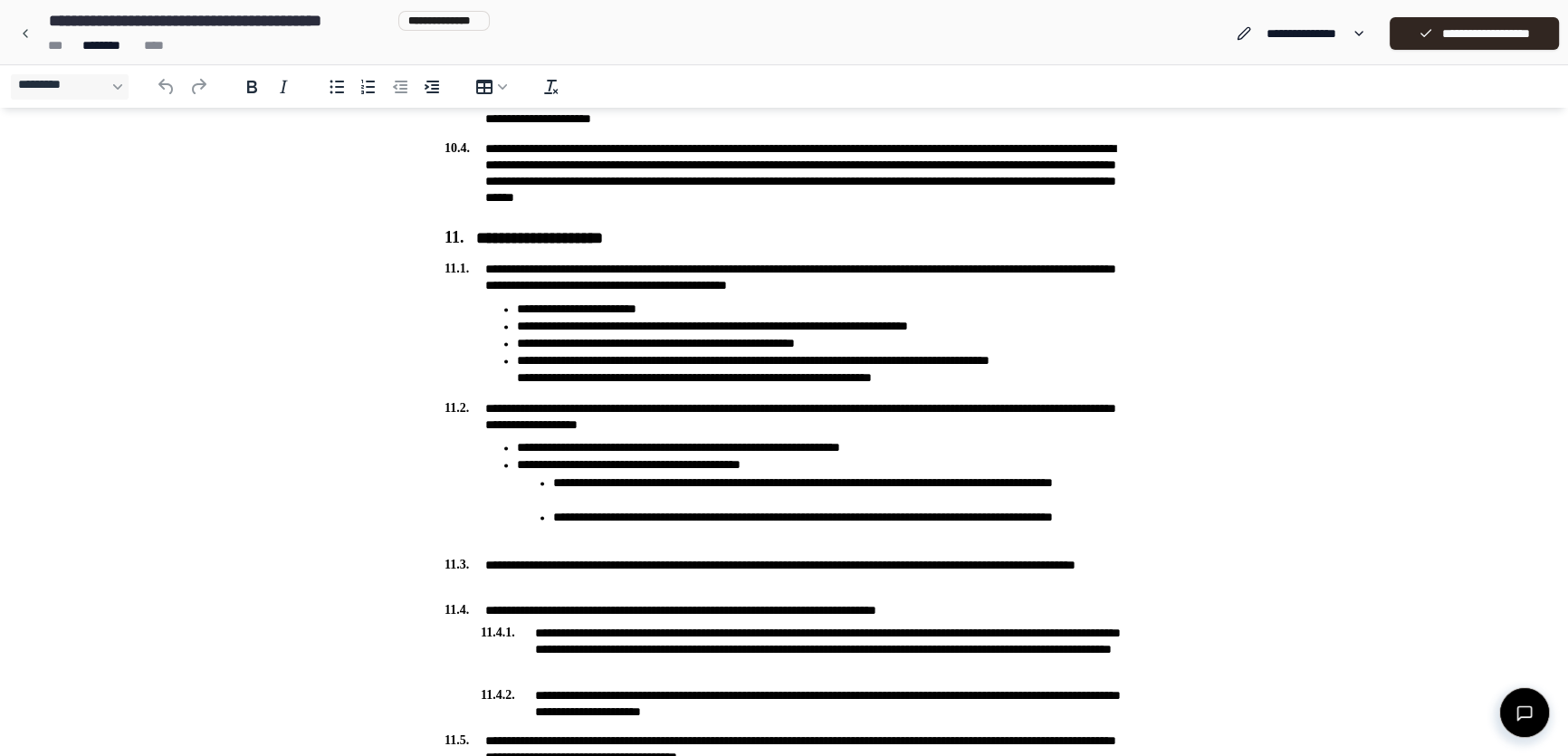 click on "**********" at bounding box center (784, 284) 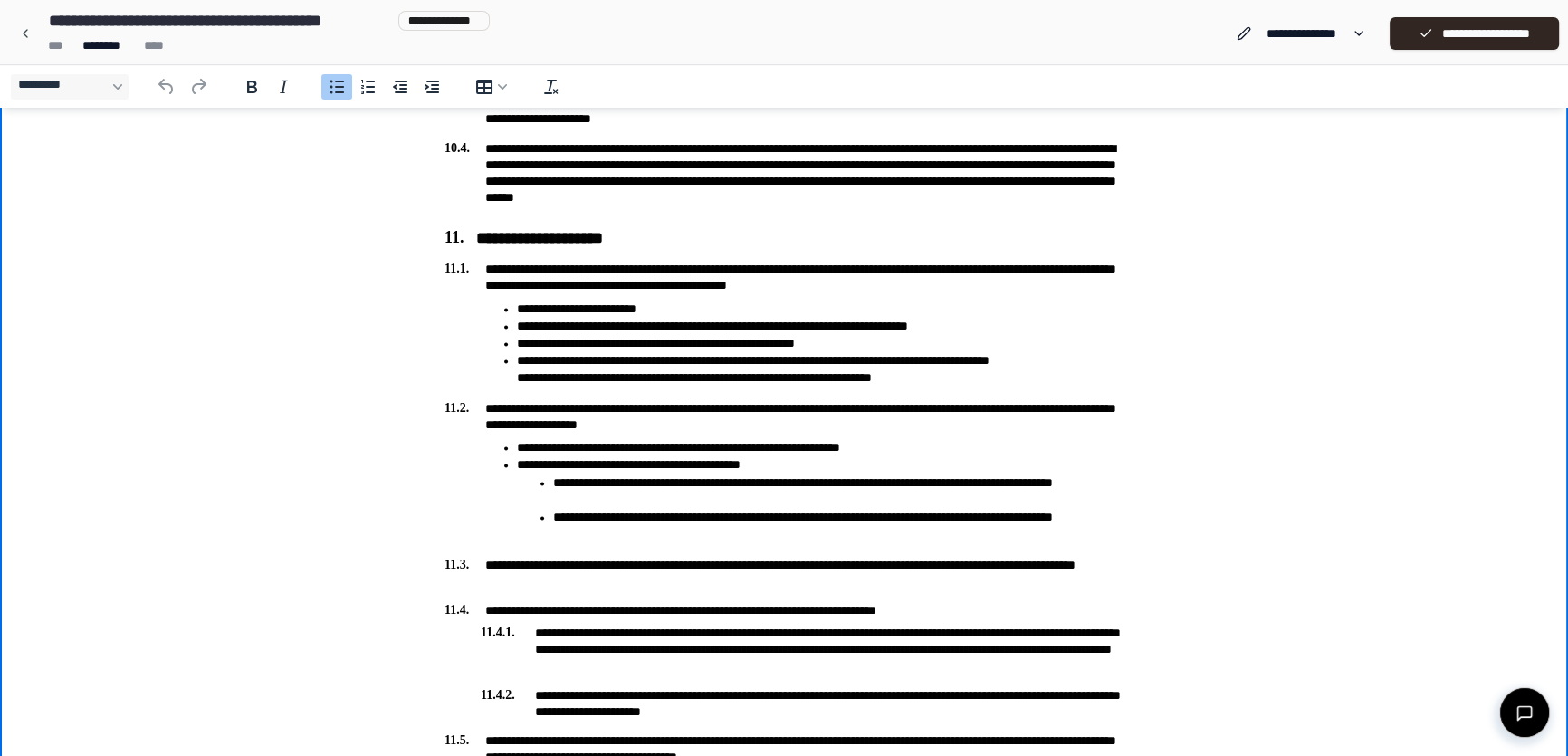 drag, startPoint x: 509, startPoint y: 247, endPoint x: 488, endPoint y: 244, distance: 21.213203 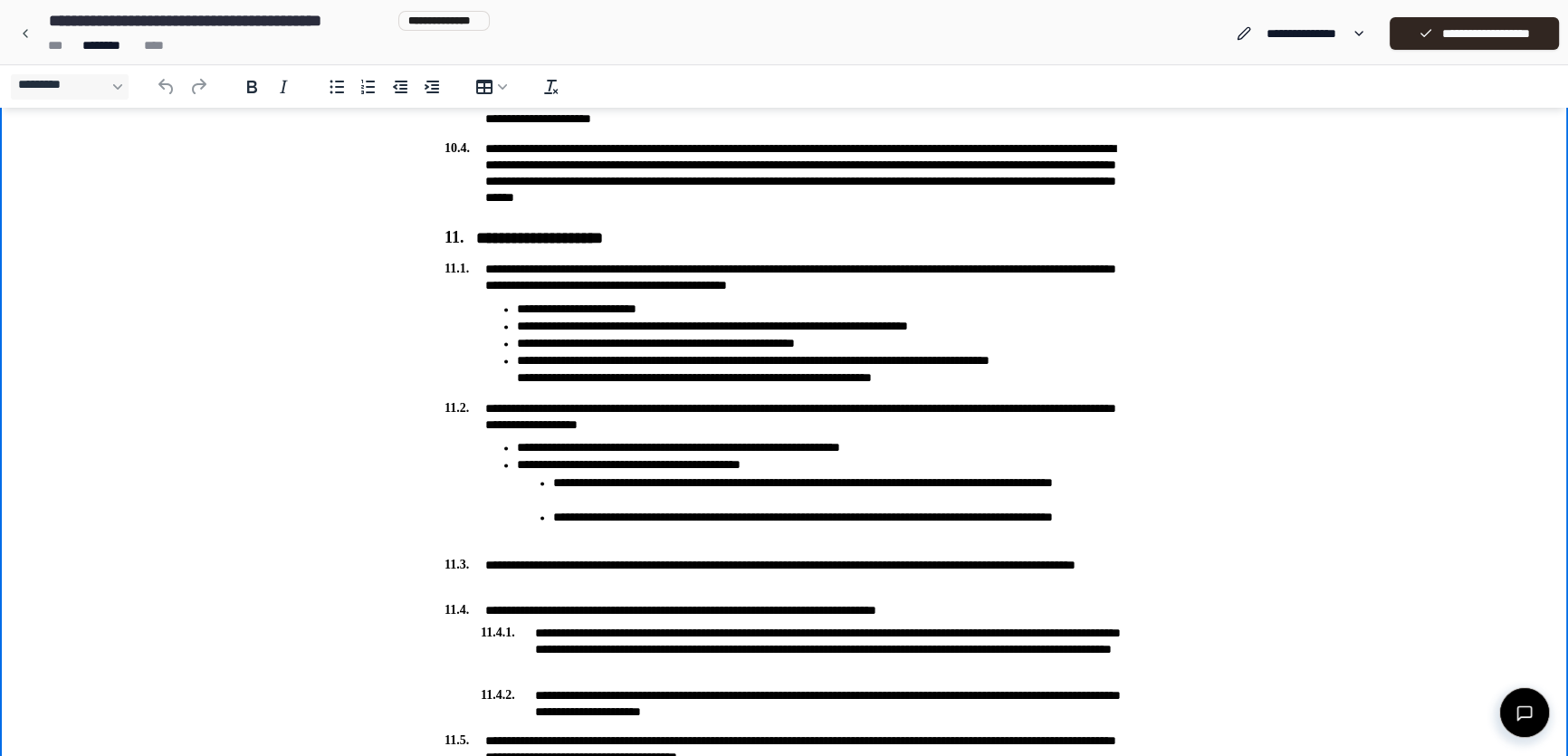 click on "**********" at bounding box center (784, 239) 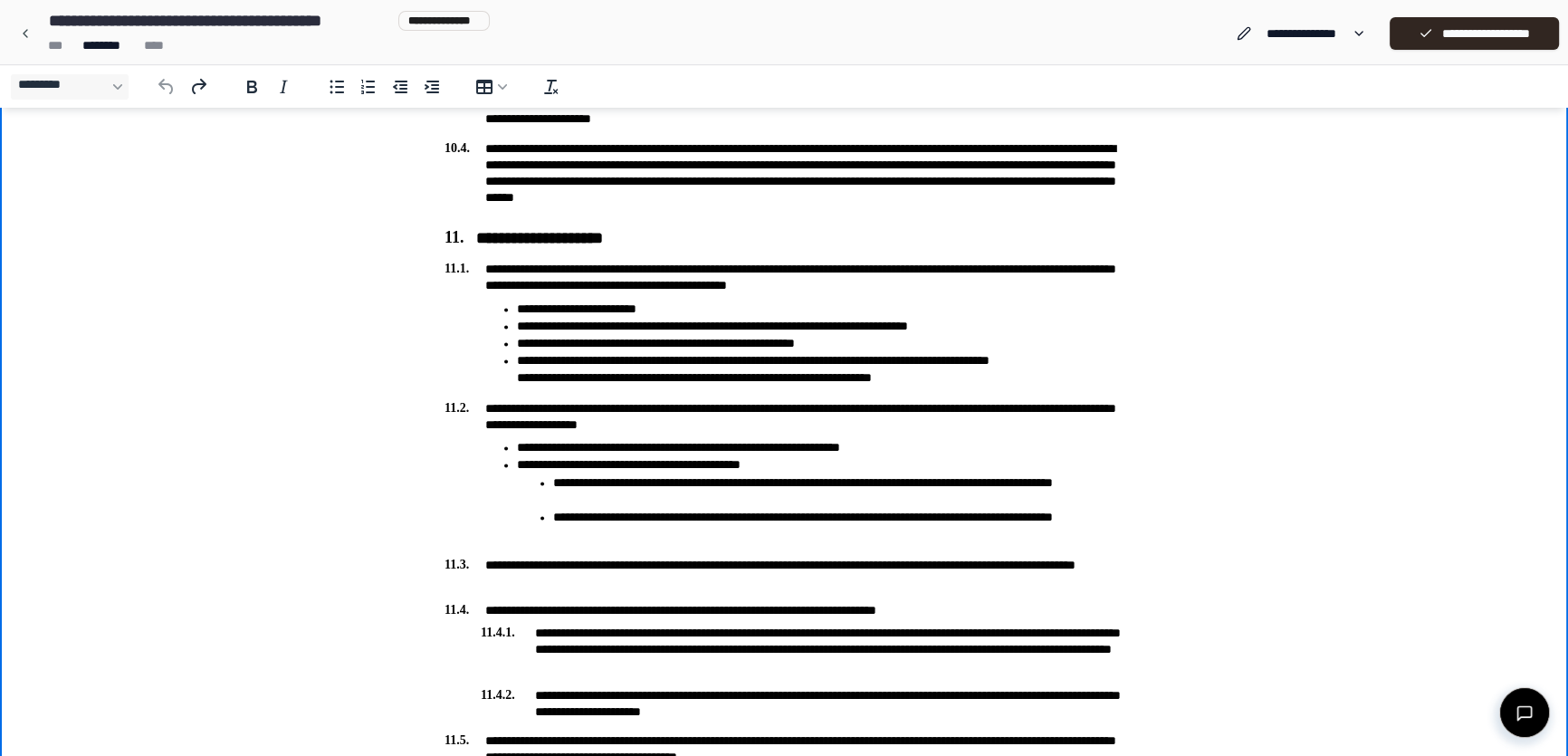 click on "**********" at bounding box center (784, 239) 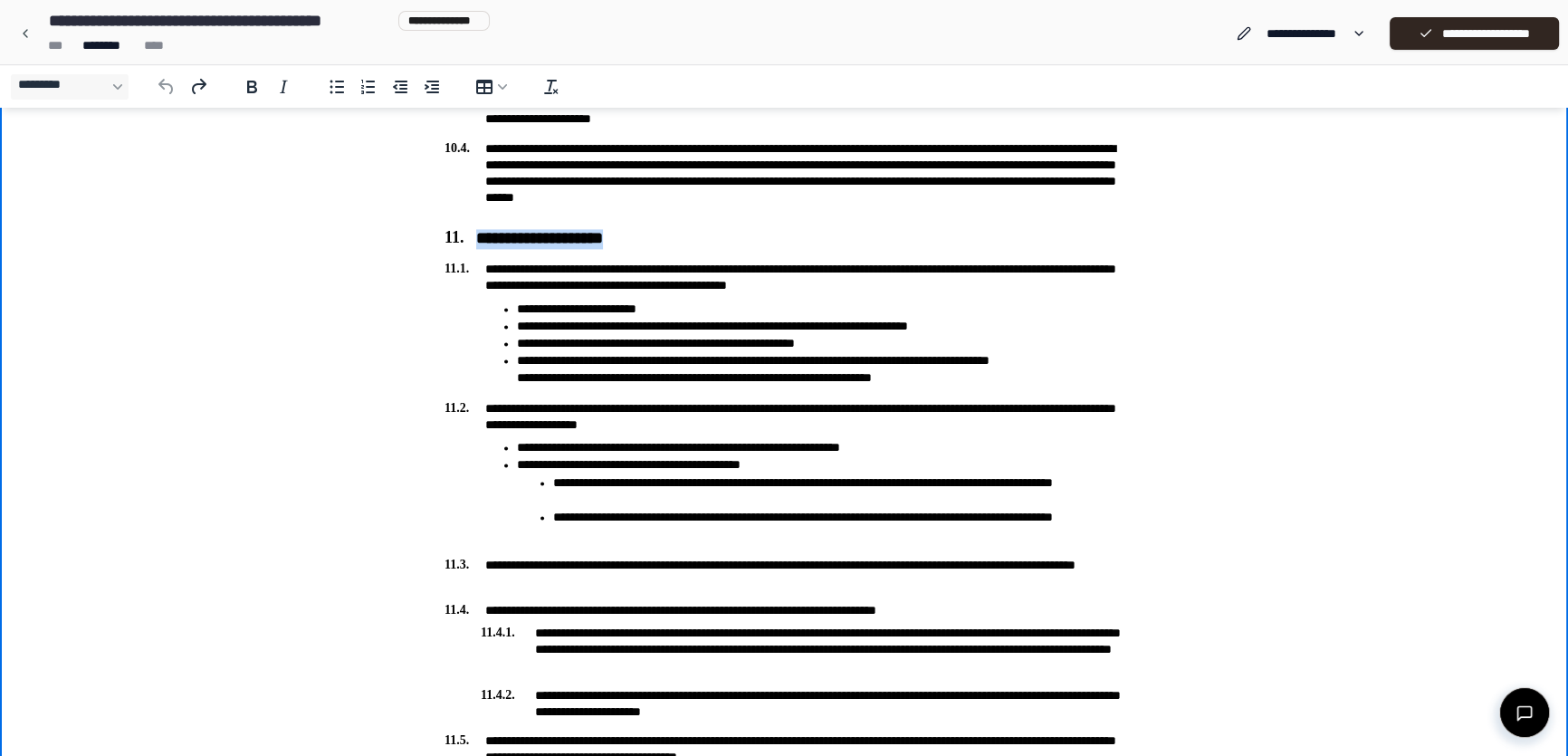 drag, startPoint x: 510, startPoint y: 238, endPoint x: 647, endPoint y: 238, distance: 137 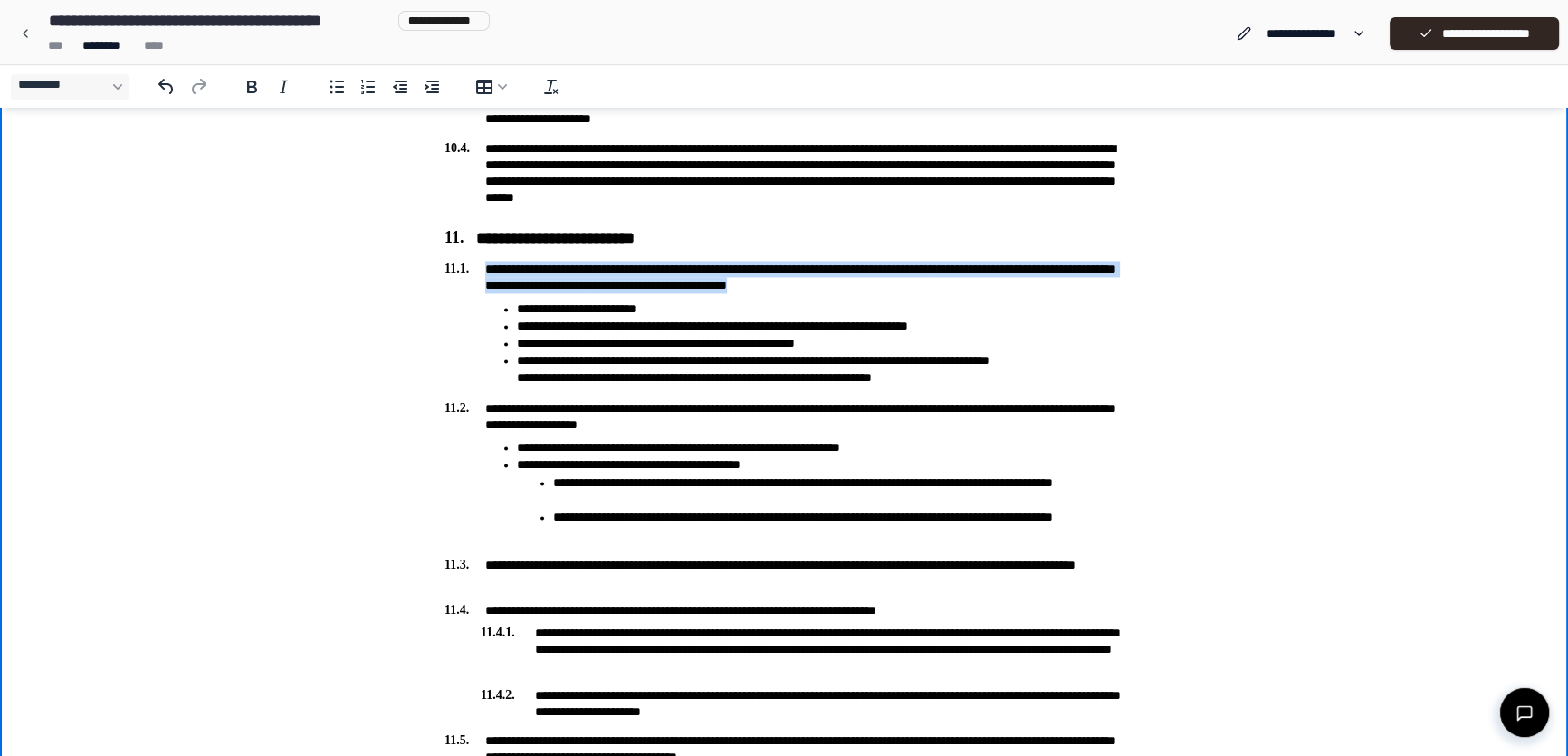 drag, startPoint x: 901, startPoint y: 284, endPoint x: 481, endPoint y: 271, distance: 420.2011 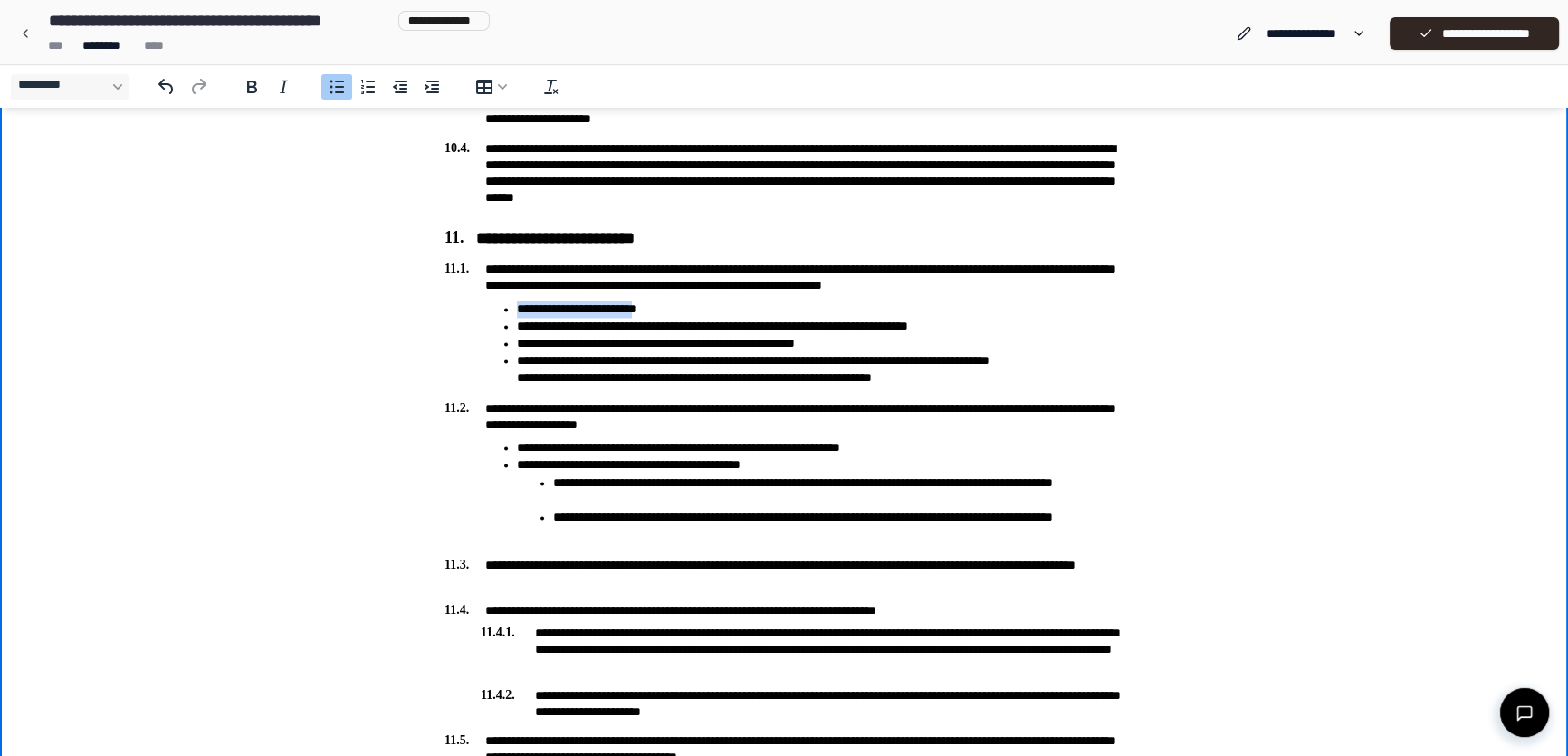 drag, startPoint x: 517, startPoint y: 307, endPoint x: 662, endPoint y: 307, distance: 145 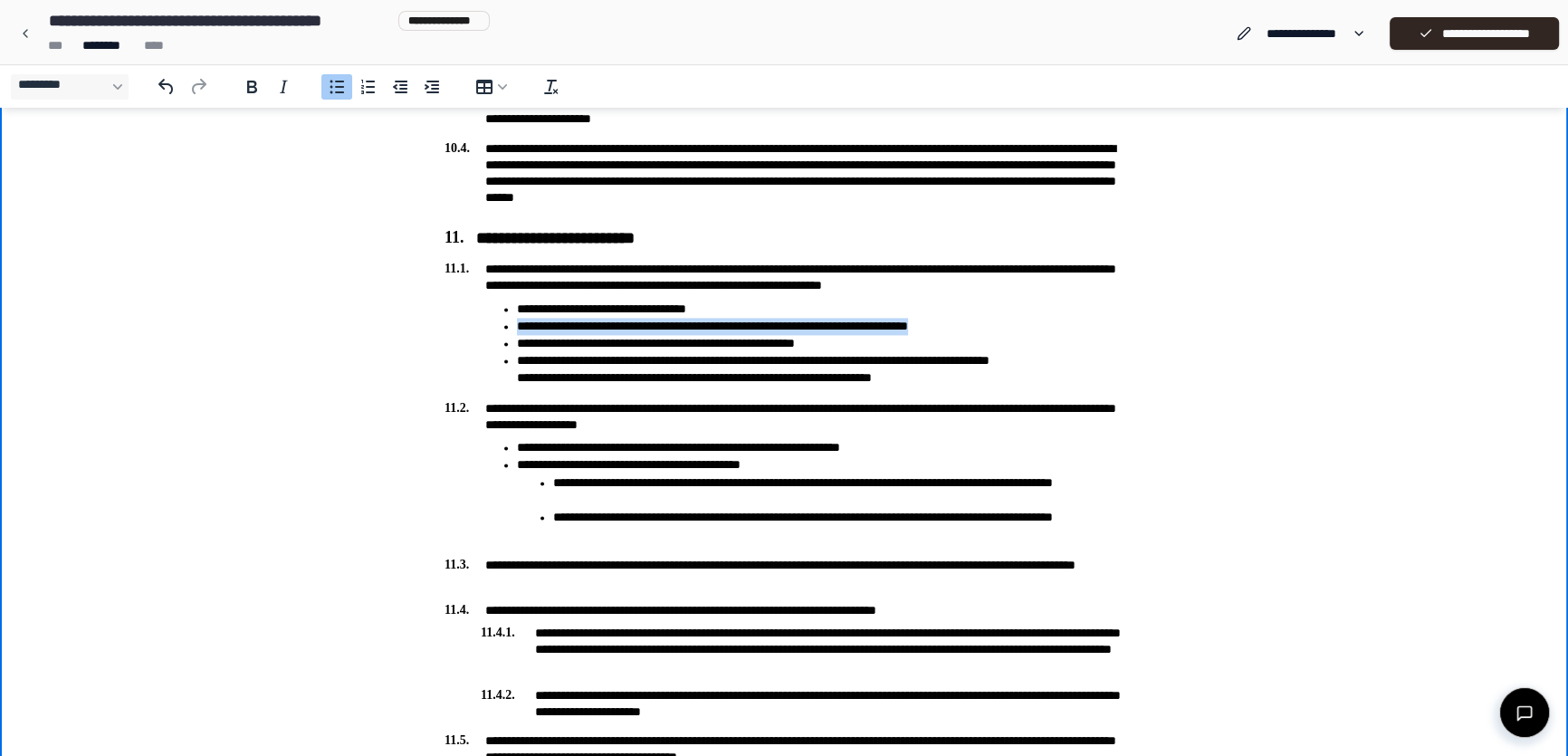 drag, startPoint x: 519, startPoint y: 327, endPoint x: 984, endPoint y: 328, distance: 465.001 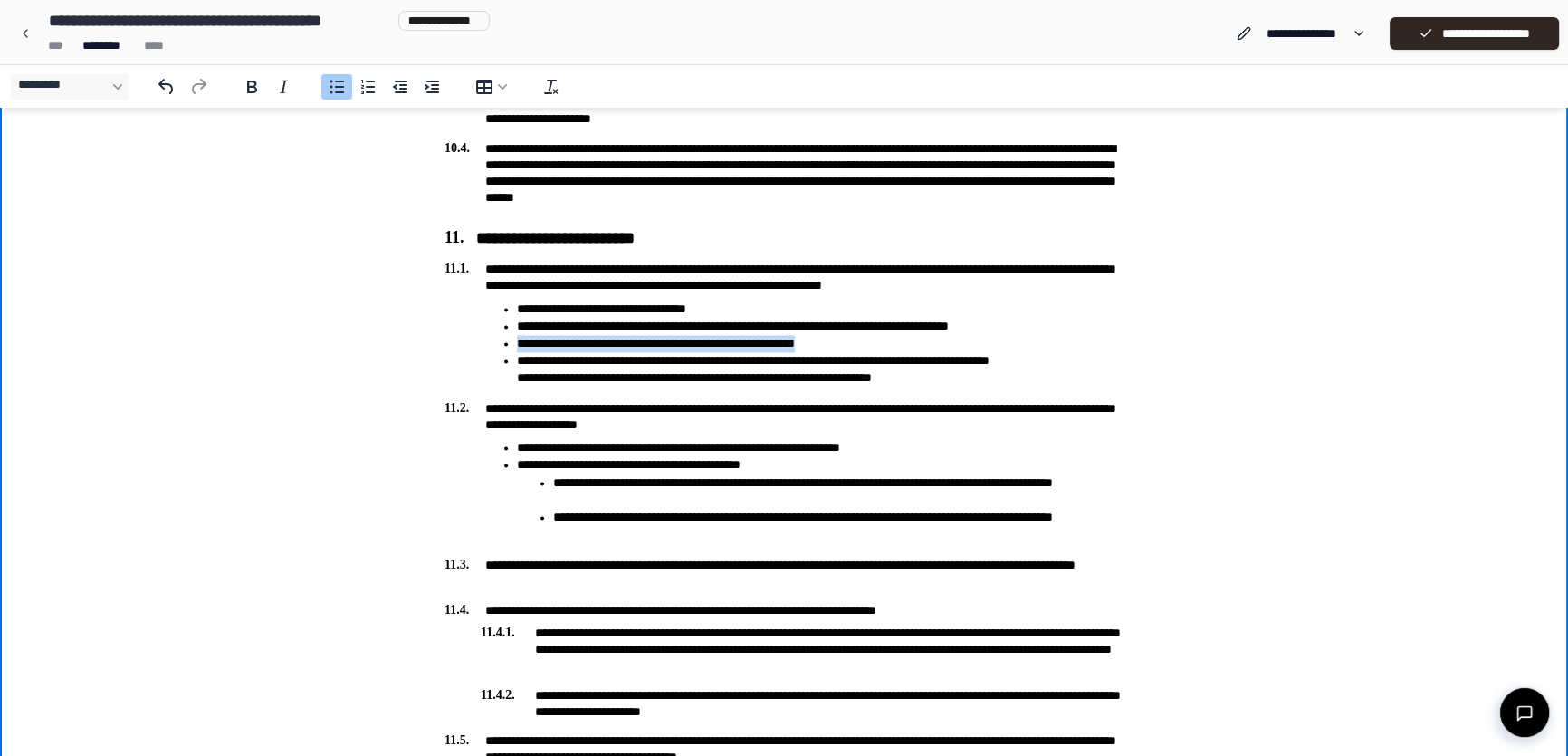 drag, startPoint x: 514, startPoint y: 346, endPoint x: 853, endPoint y: 340, distance: 339.0531 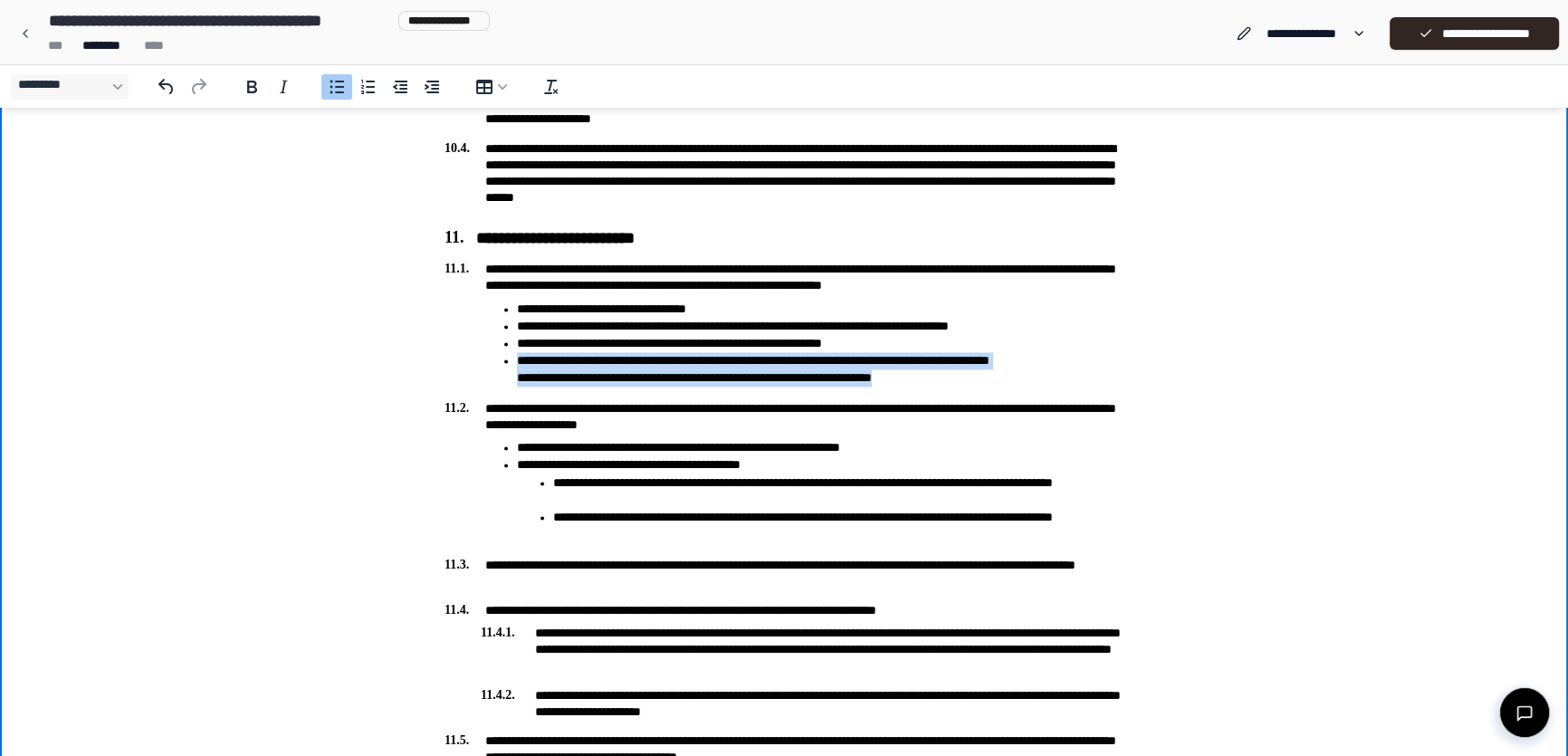 drag, startPoint x: 515, startPoint y: 363, endPoint x: 942, endPoint y: 378, distance: 427.2634 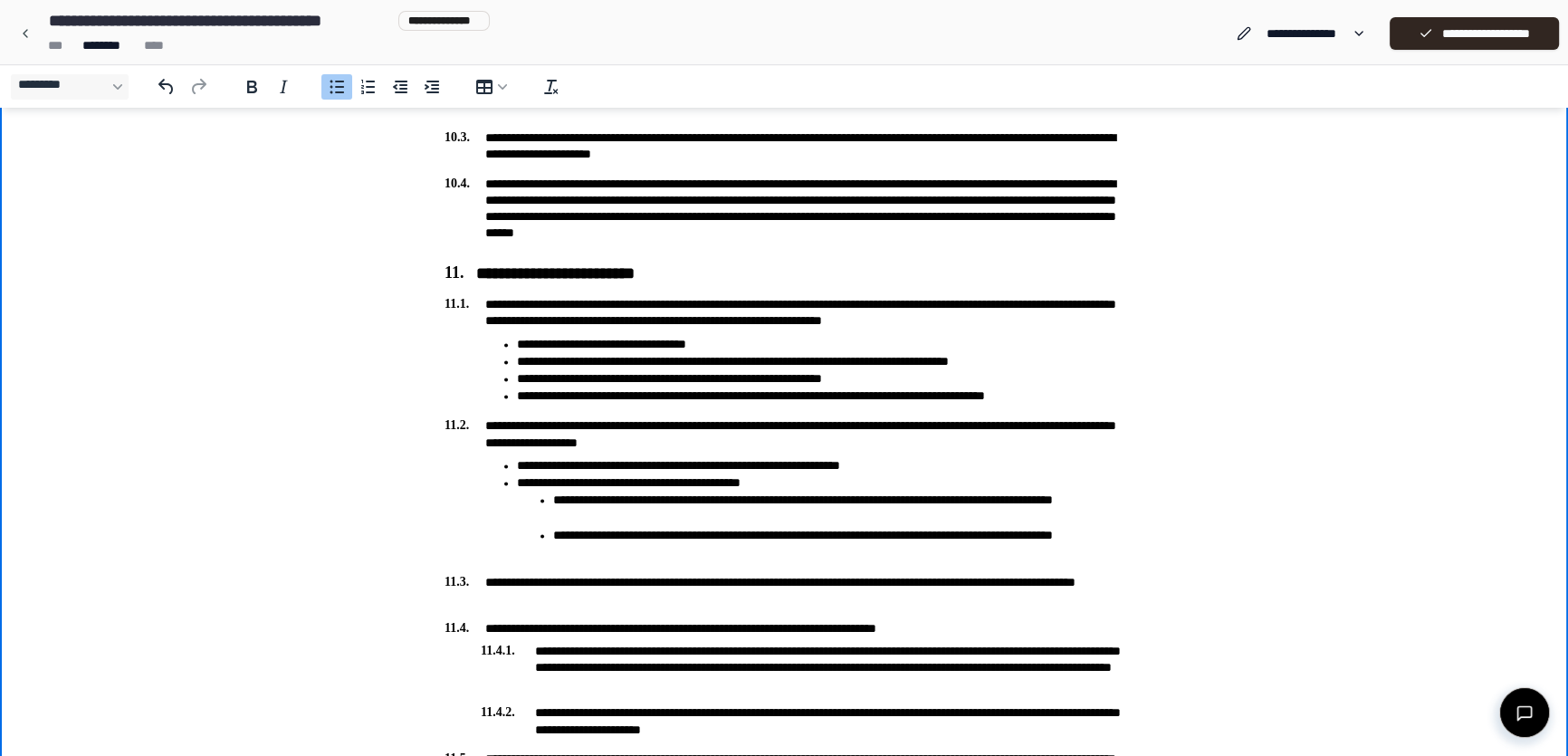 click on "**********" at bounding box center [820, 396] 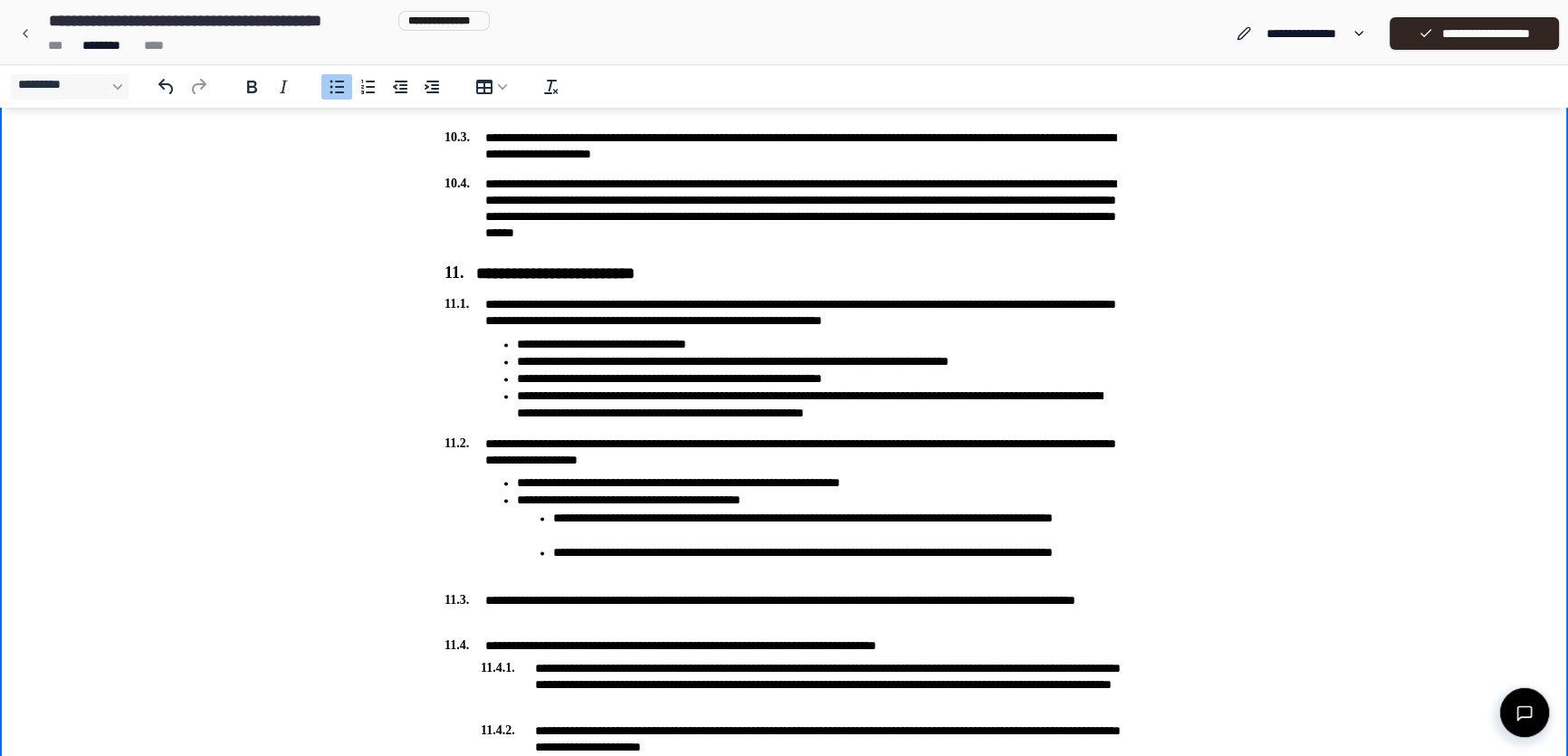 click on "**********" at bounding box center [784, 452] 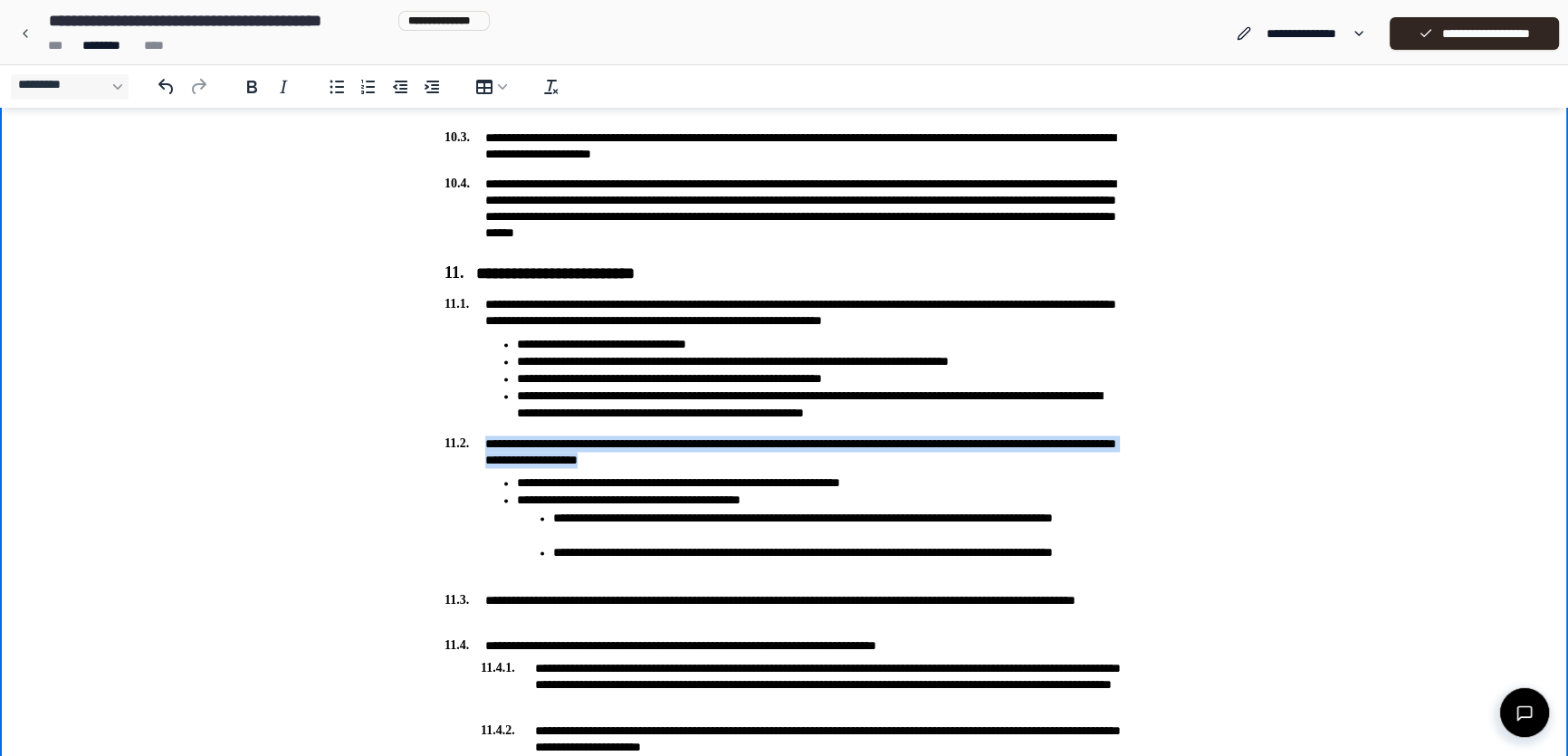 drag, startPoint x: 735, startPoint y: 461, endPoint x: 477, endPoint y: 438, distance: 259.0232 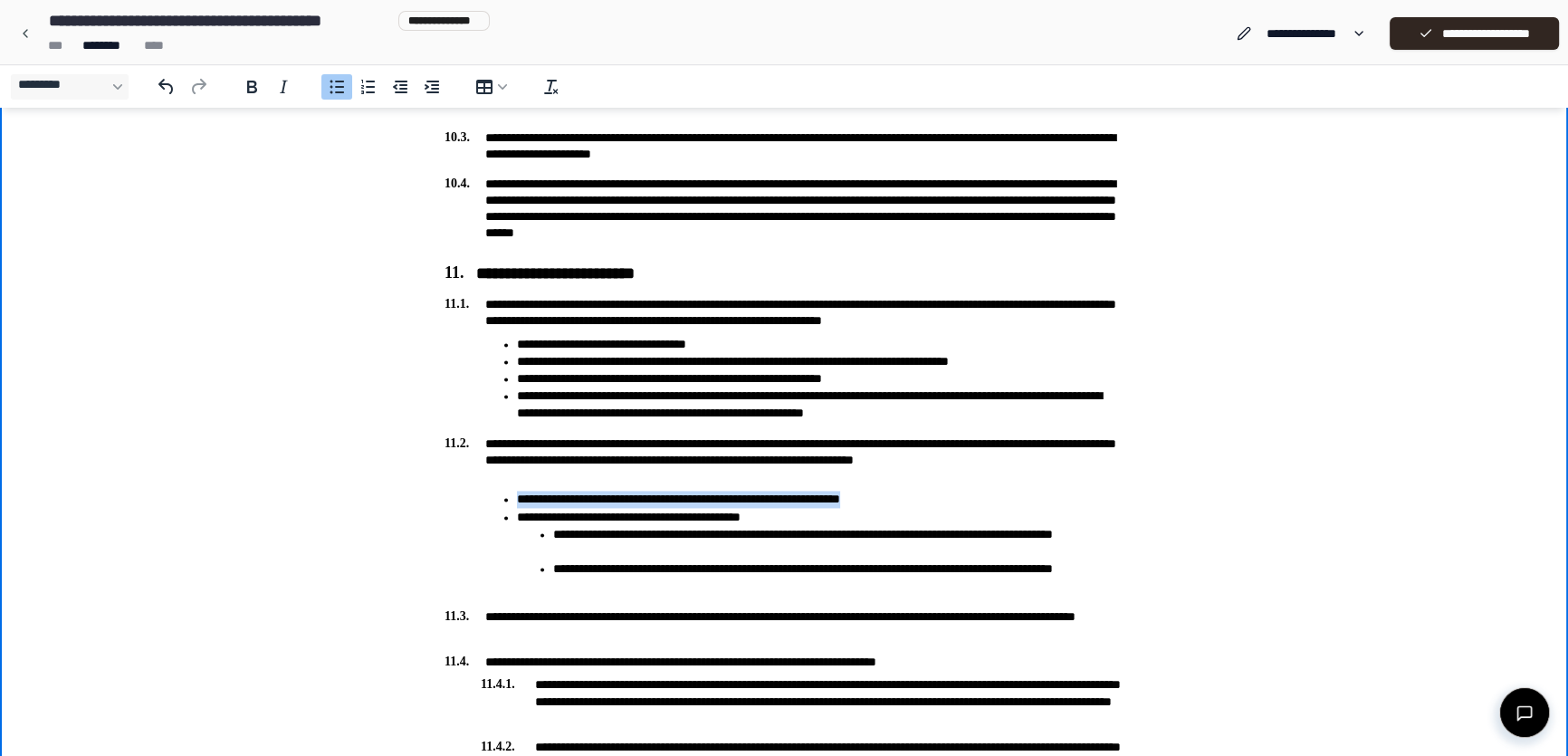 drag, startPoint x: 931, startPoint y: 499, endPoint x: 500, endPoint y: 493, distance: 431.04176 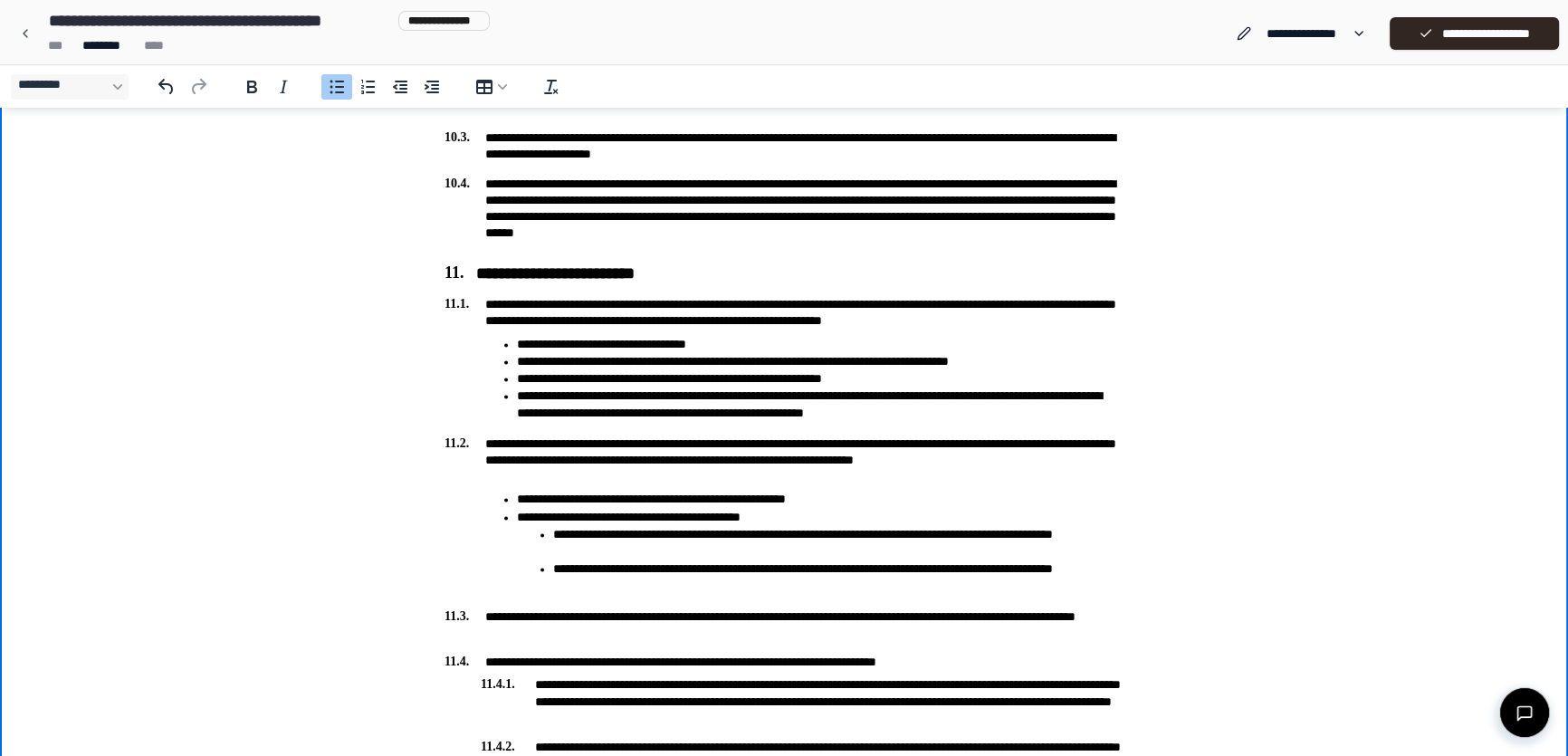 click on "[FIRST] [LAST] [ADDRESS] [CITY] [STATE]" at bounding box center (802, 542) 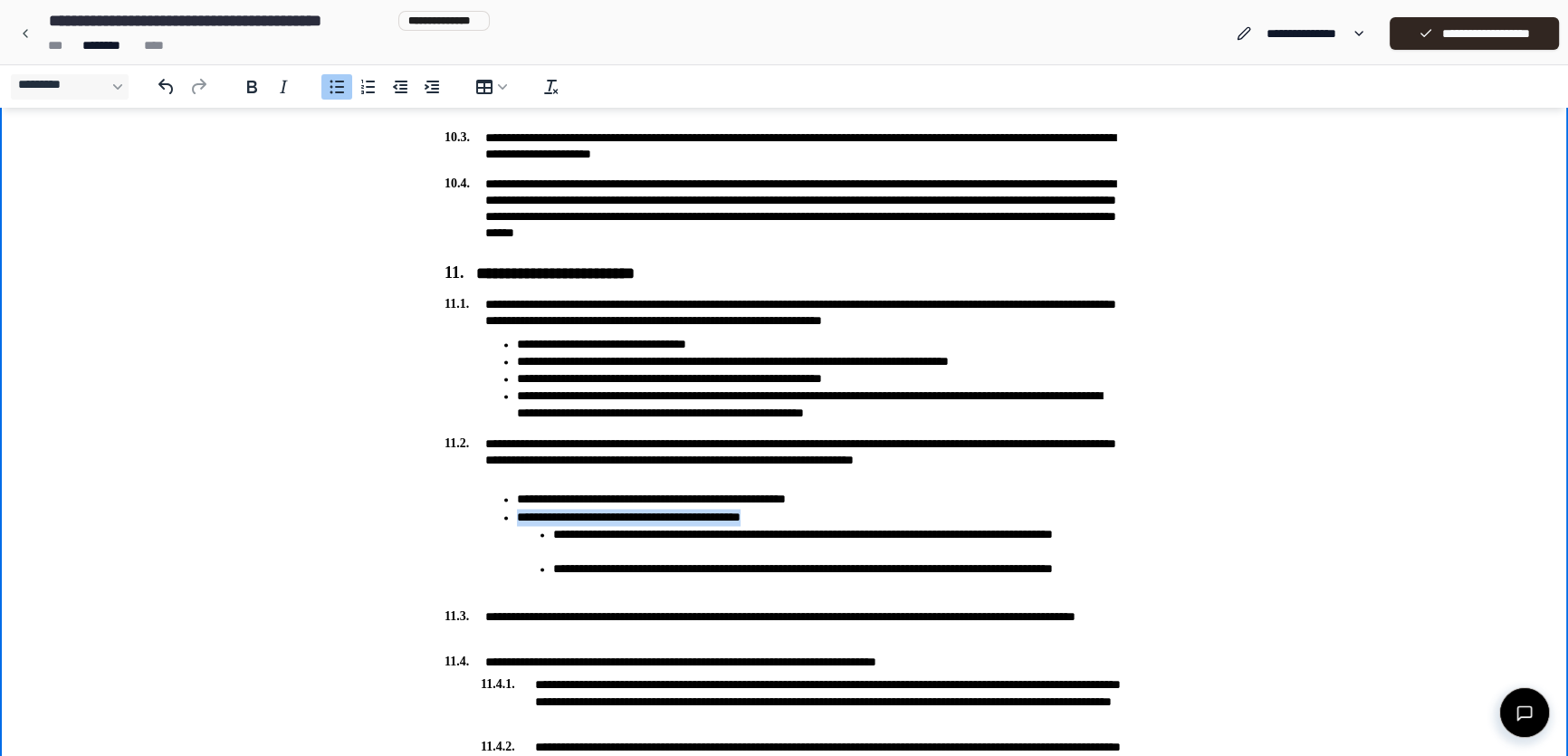drag, startPoint x: 517, startPoint y: 518, endPoint x: 798, endPoint y: 518, distance: 281 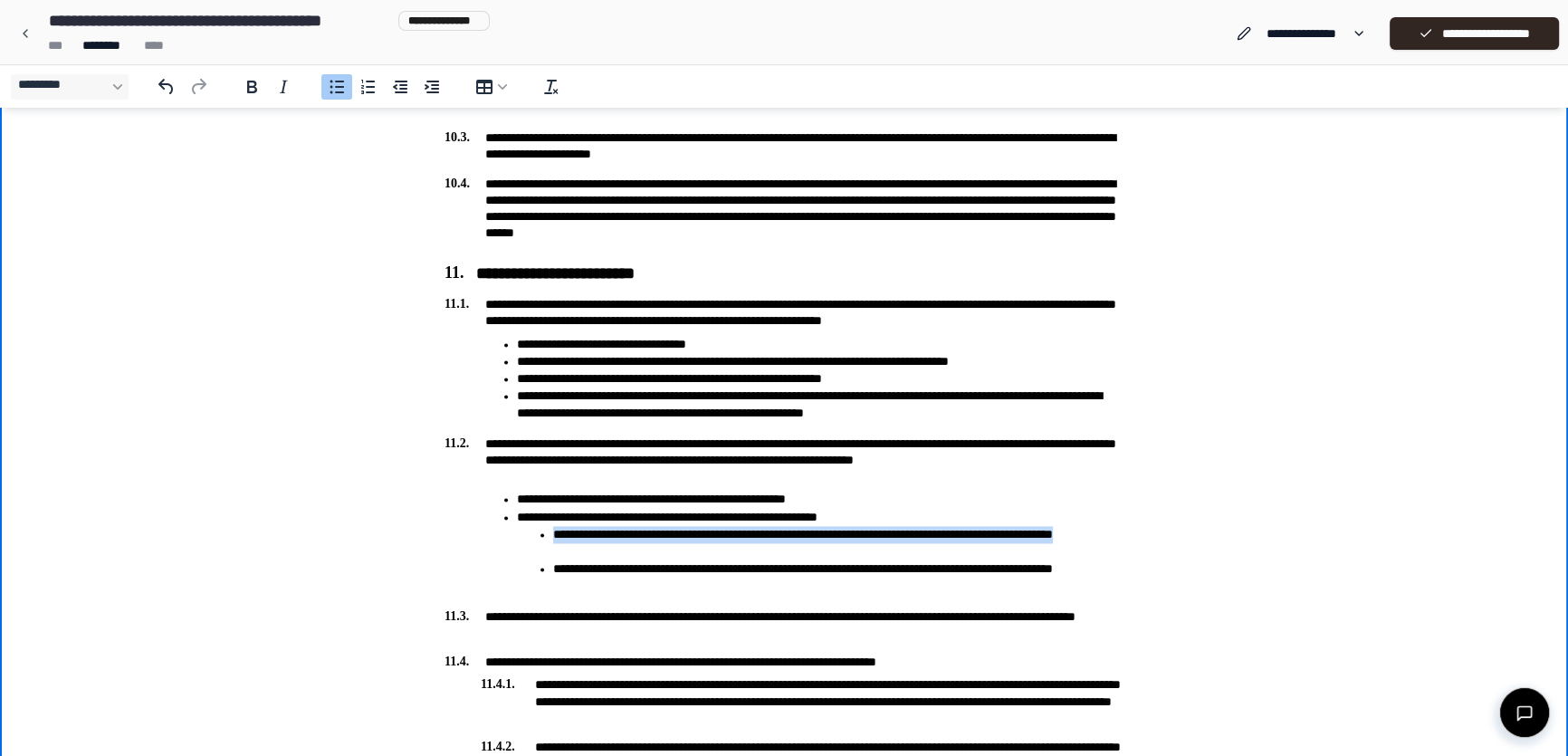 drag, startPoint x: 551, startPoint y: 533, endPoint x: 595, endPoint y: 555, distance: 49.1935 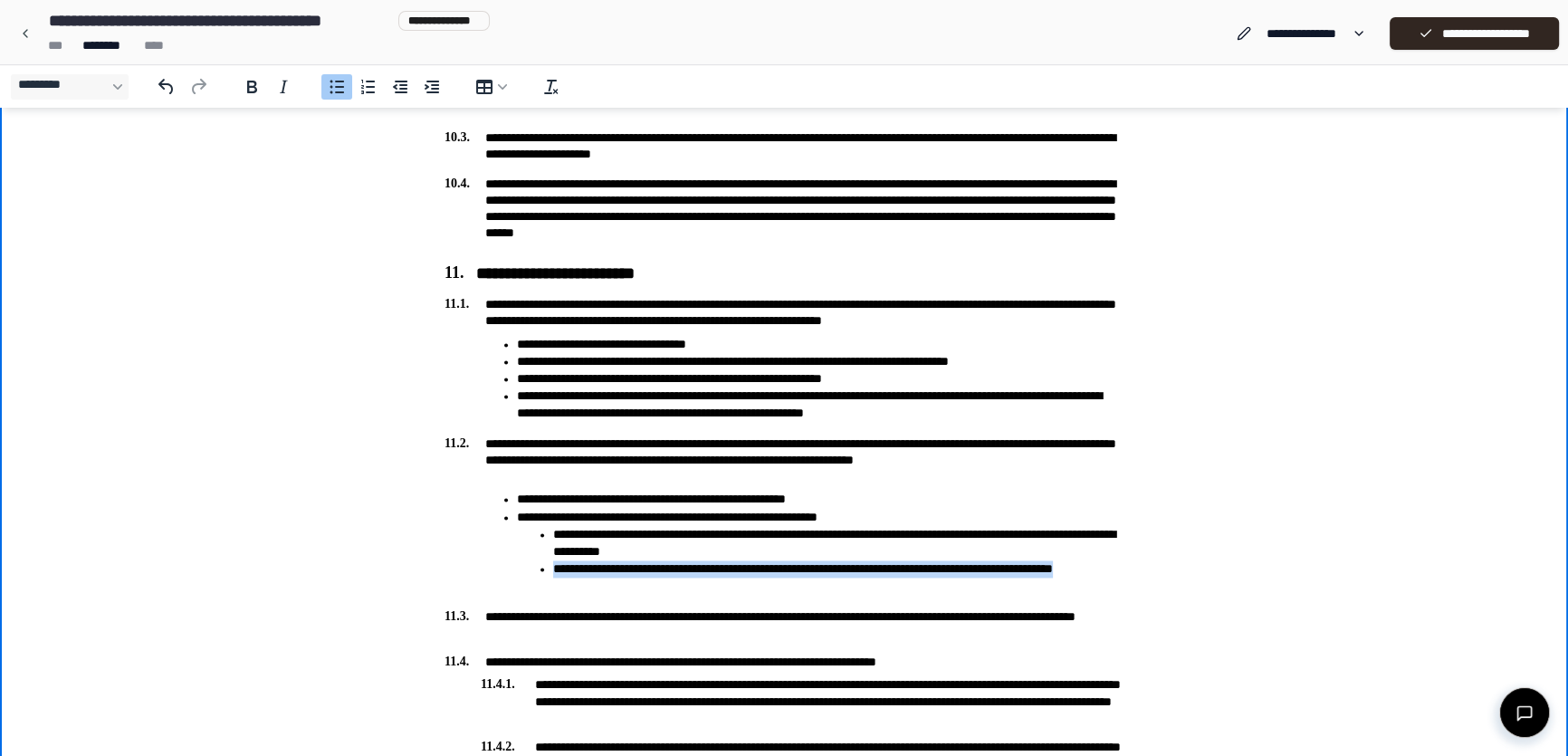 drag, startPoint x: 552, startPoint y: 569, endPoint x: 1209, endPoint y: 647, distance: 661.6139 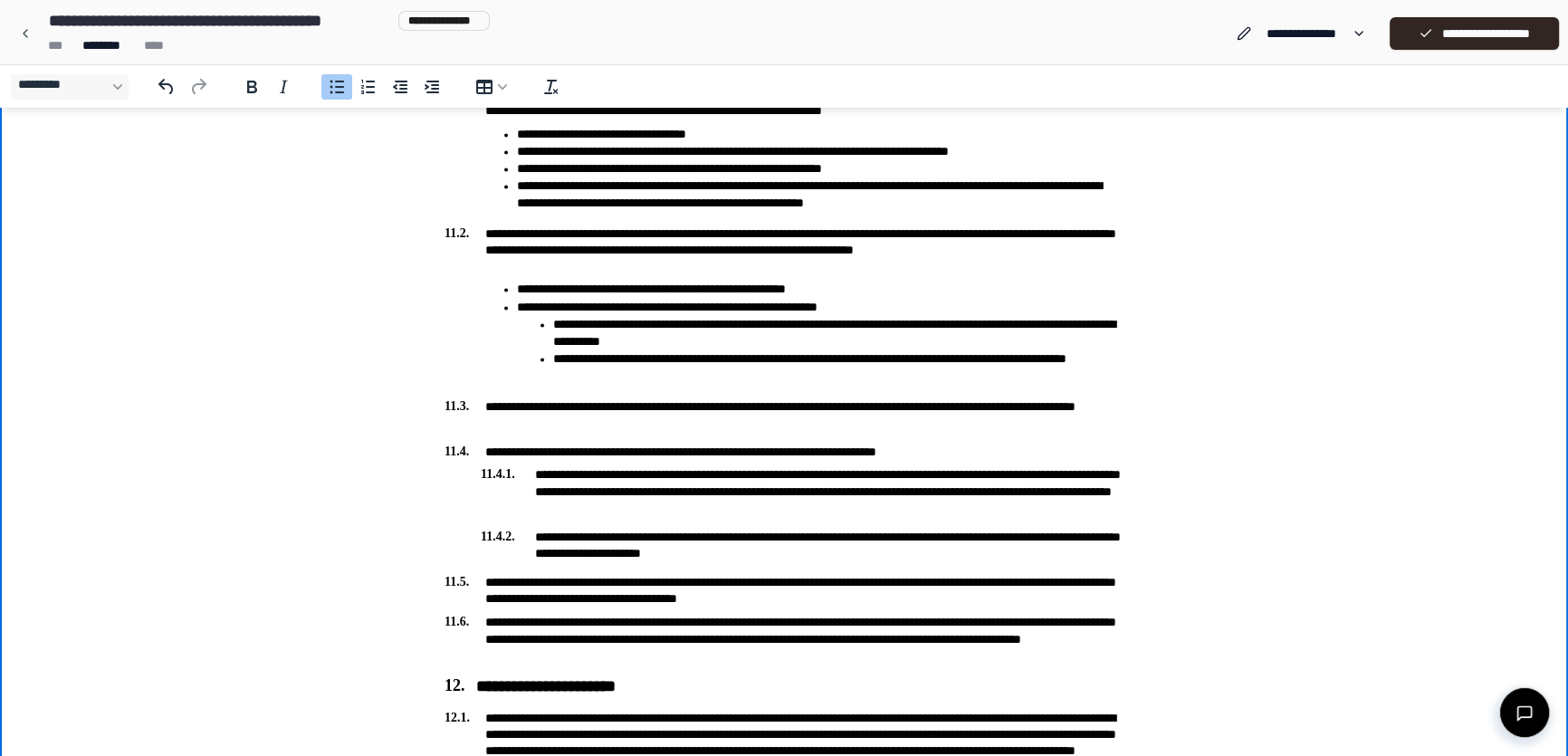 scroll, scrollTop: 3703, scrollLeft: 0, axis: vertical 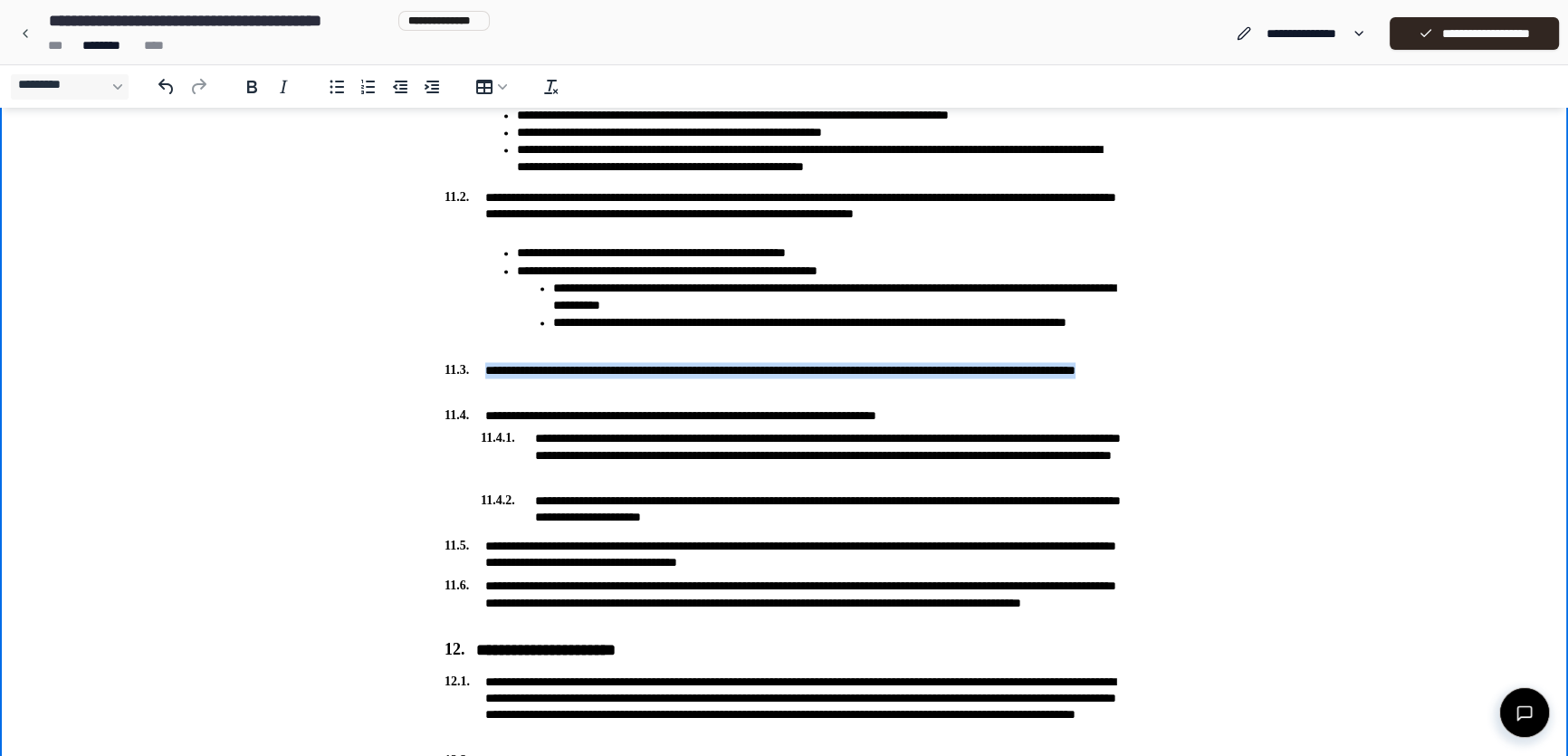 drag, startPoint x: 483, startPoint y: 368, endPoint x: 597, endPoint y: 380, distance: 114.62984 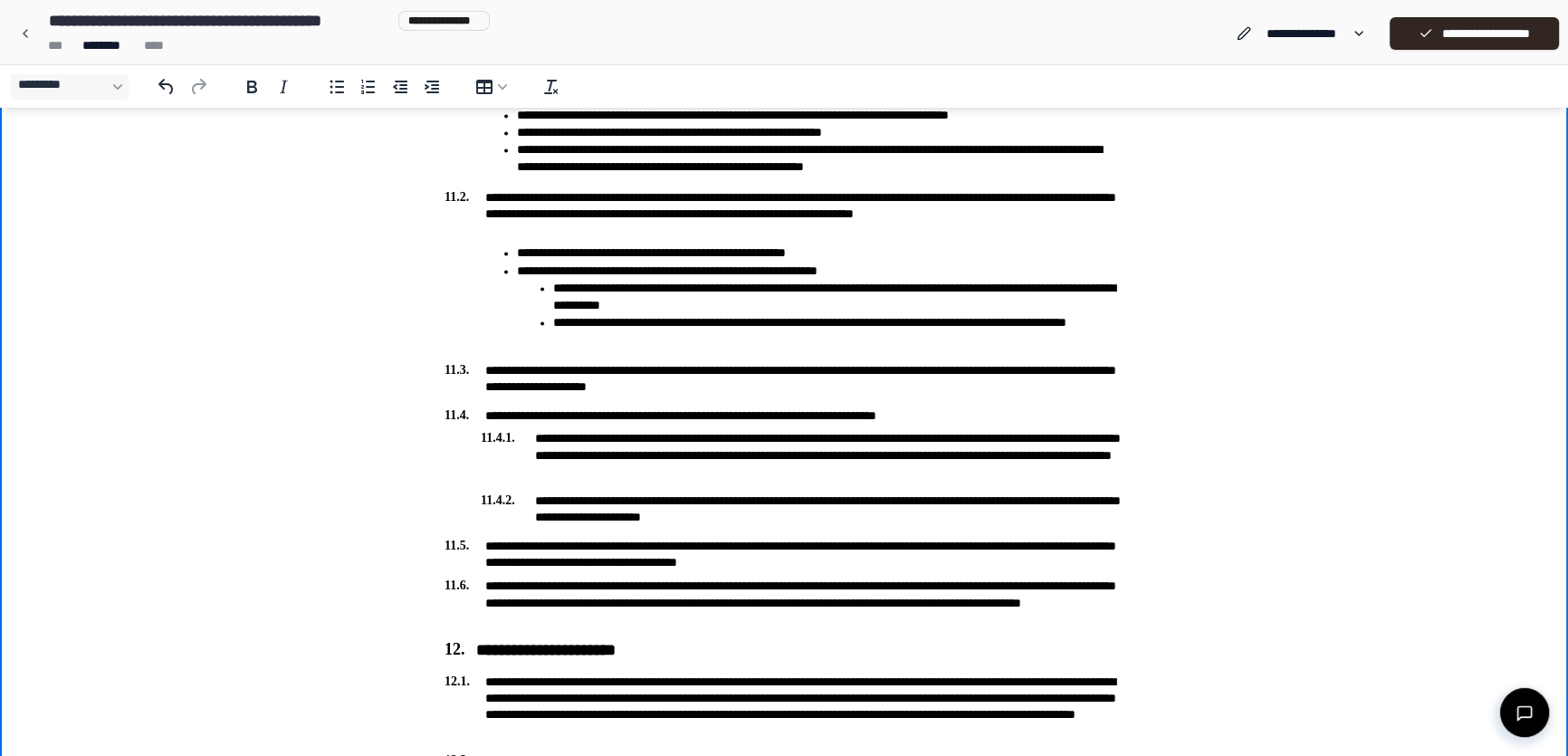 click on "**********" at bounding box center [784, 416] 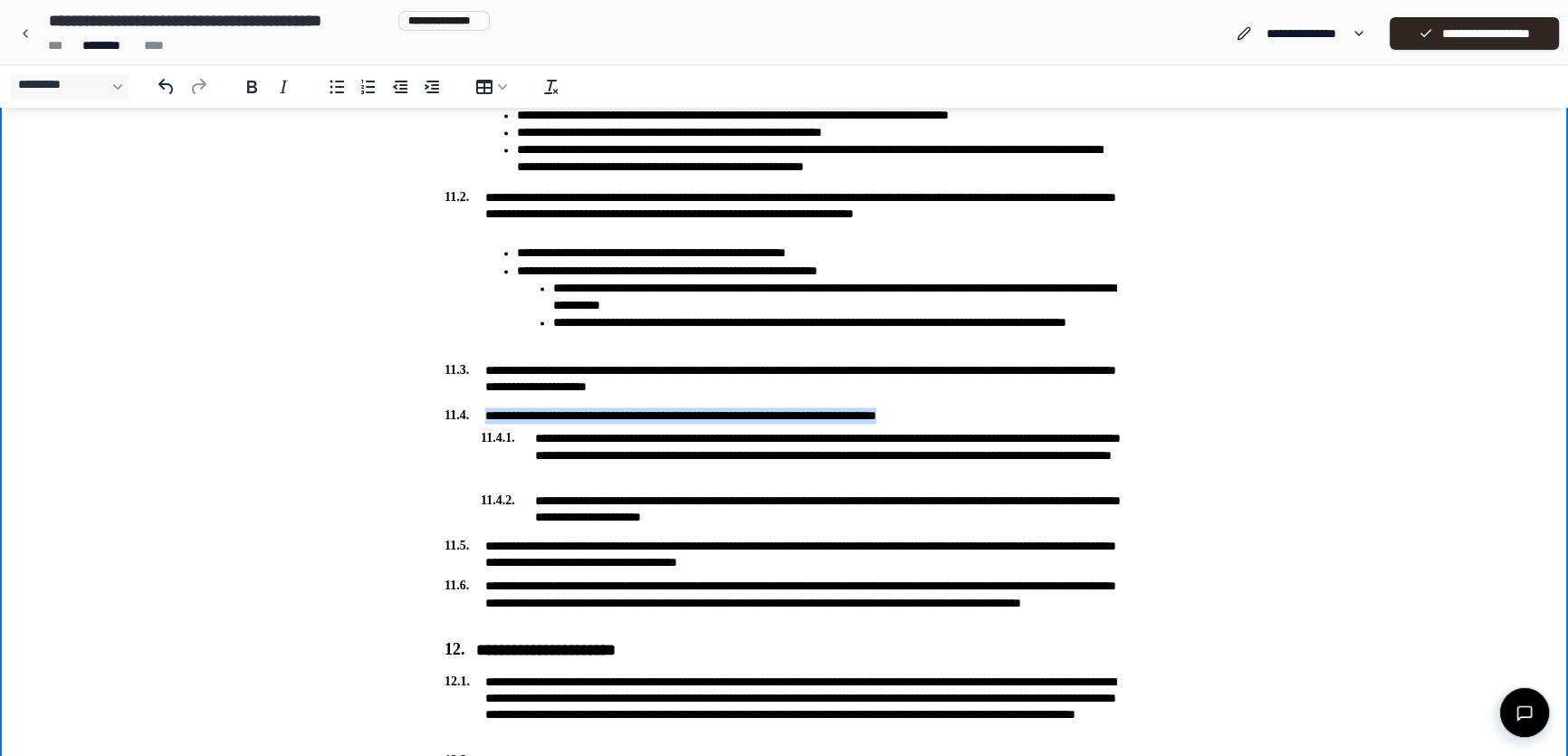 drag, startPoint x: 484, startPoint y: 412, endPoint x: 987, endPoint y: 415, distance: 503.0089 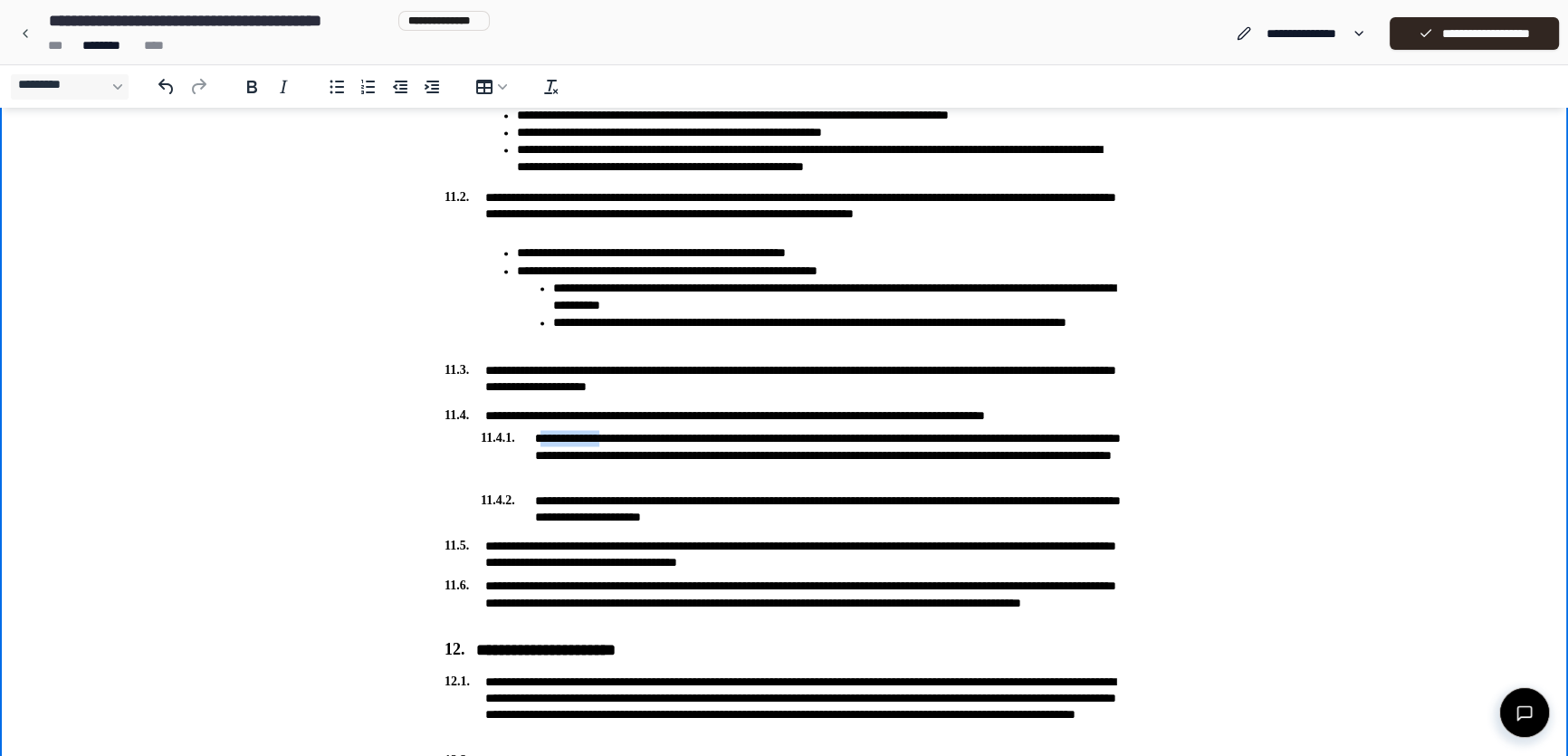 drag, startPoint x: 540, startPoint y: 439, endPoint x: 621, endPoint y: 439, distance: 81 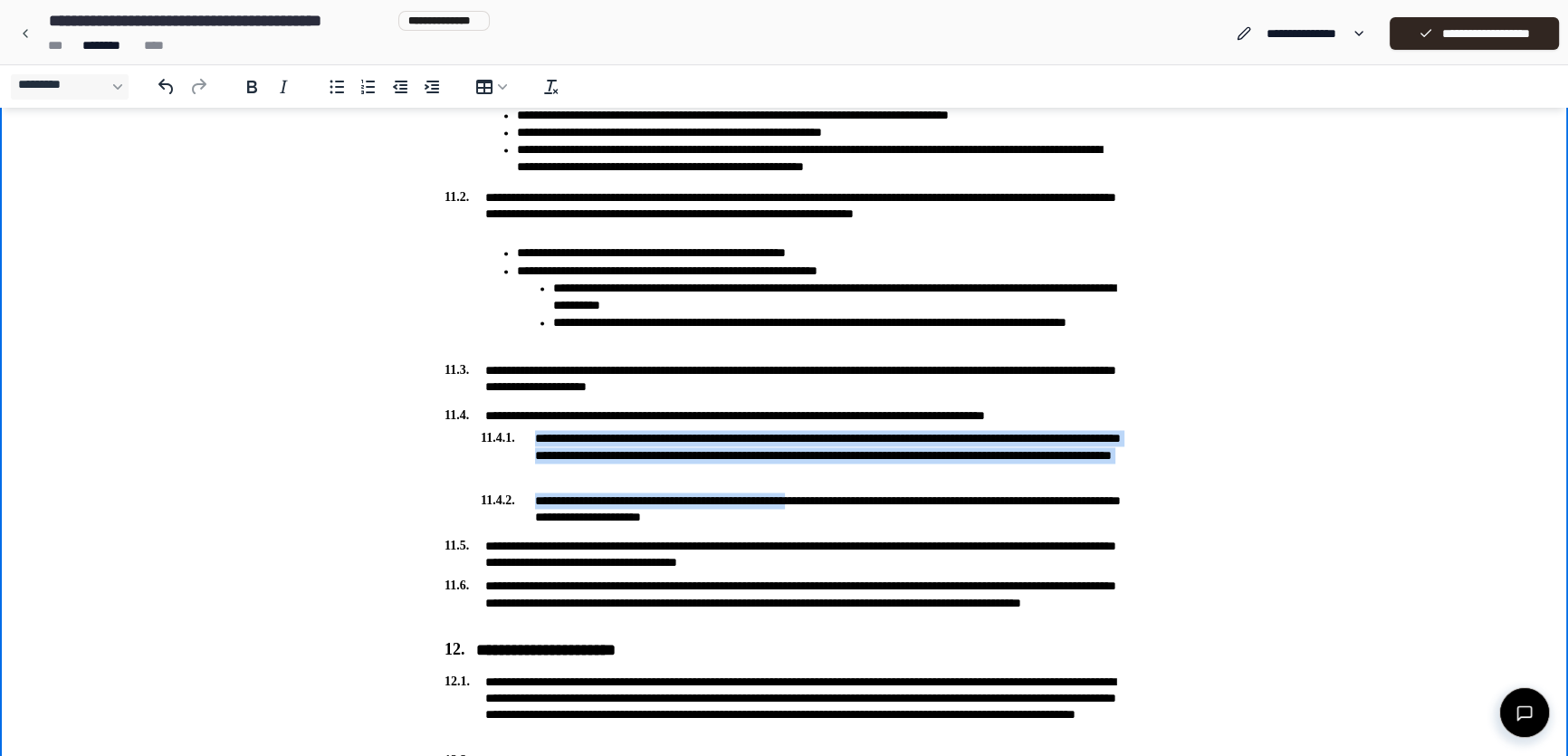 drag, startPoint x: 537, startPoint y: 436, endPoint x: 850, endPoint y: 480, distance: 316.0775 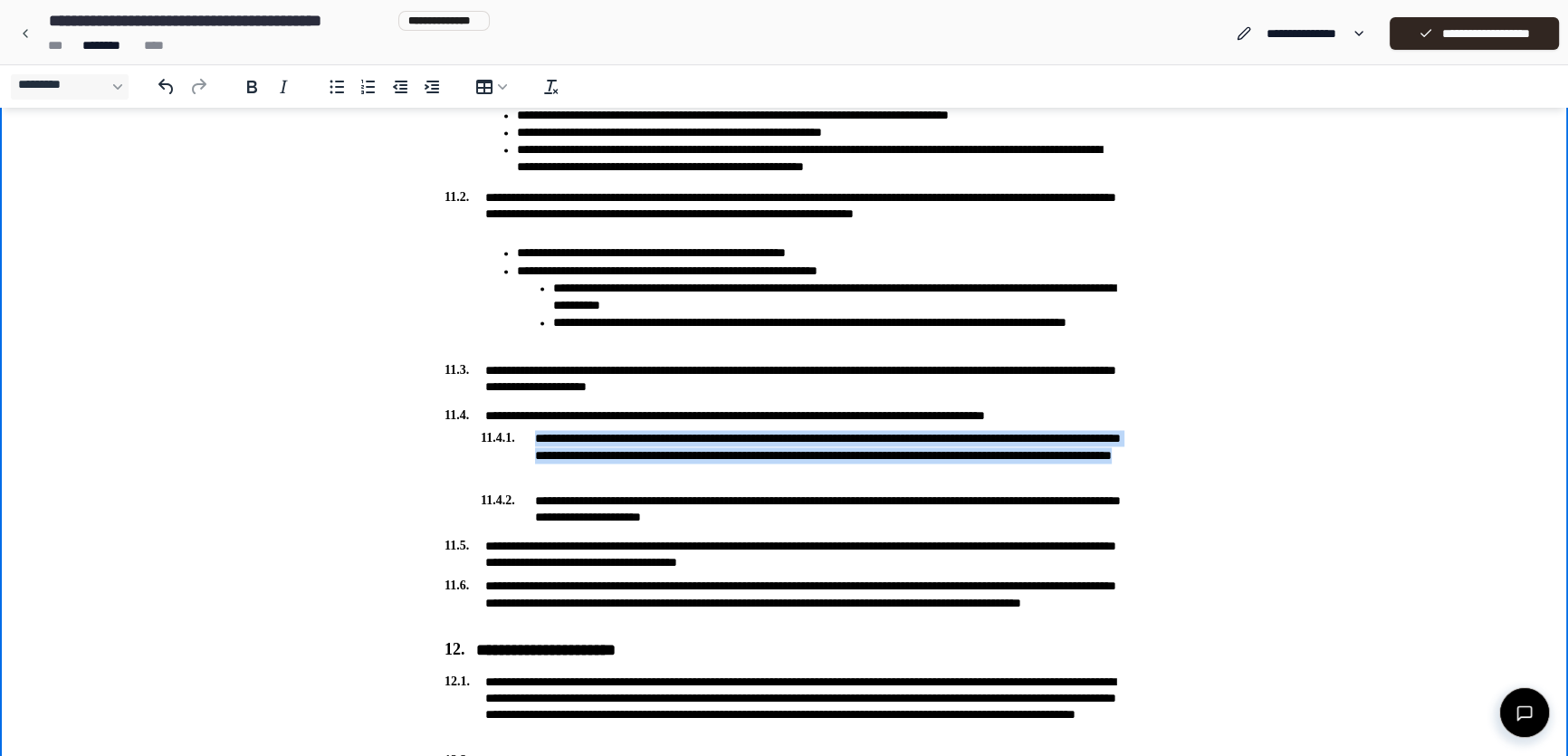 drag, startPoint x: 835, startPoint y: 477, endPoint x: 535, endPoint y: 441, distance: 302.15228 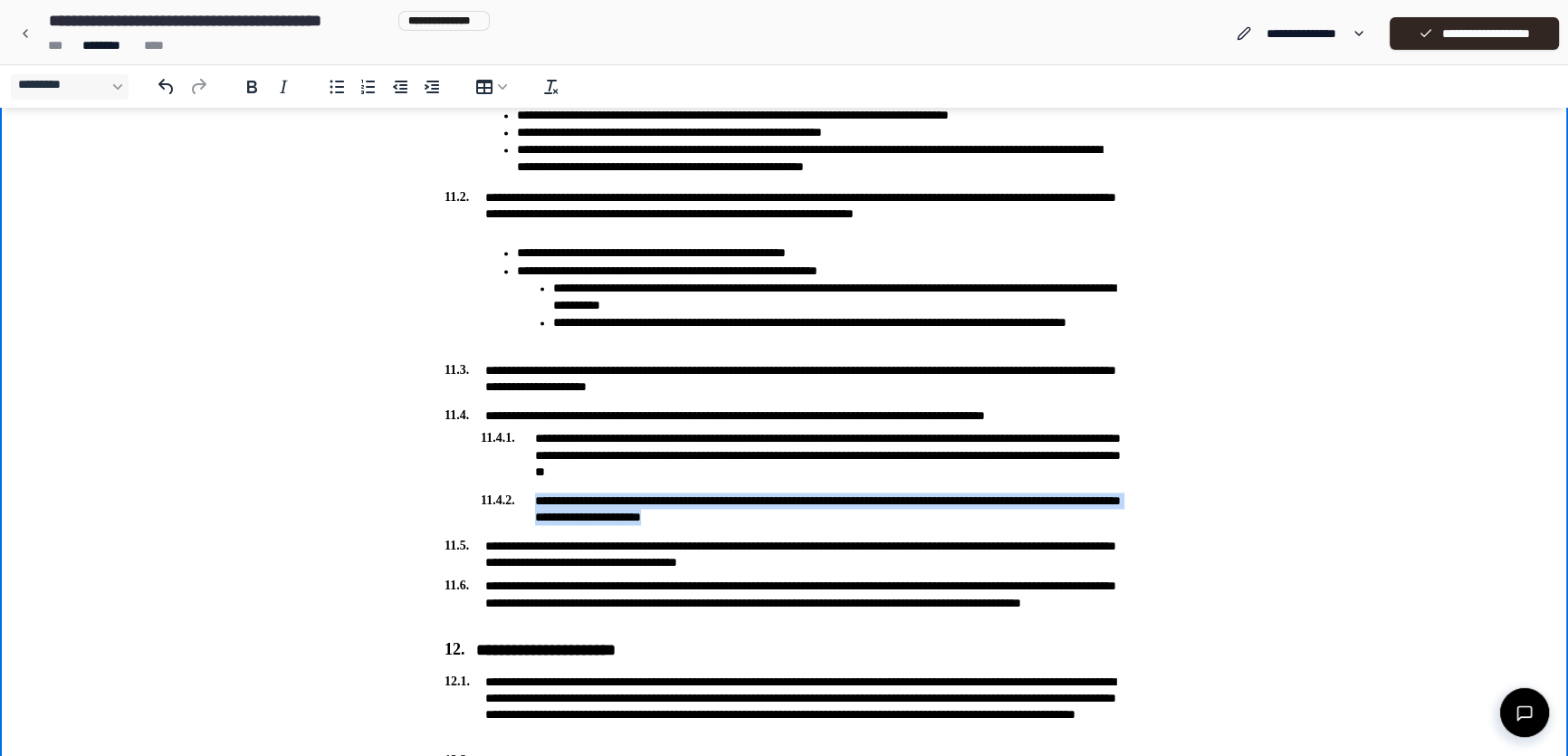 drag, startPoint x: 536, startPoint y: 503, endPoint x: 818, endPoint y: 523, distance: 282.7083 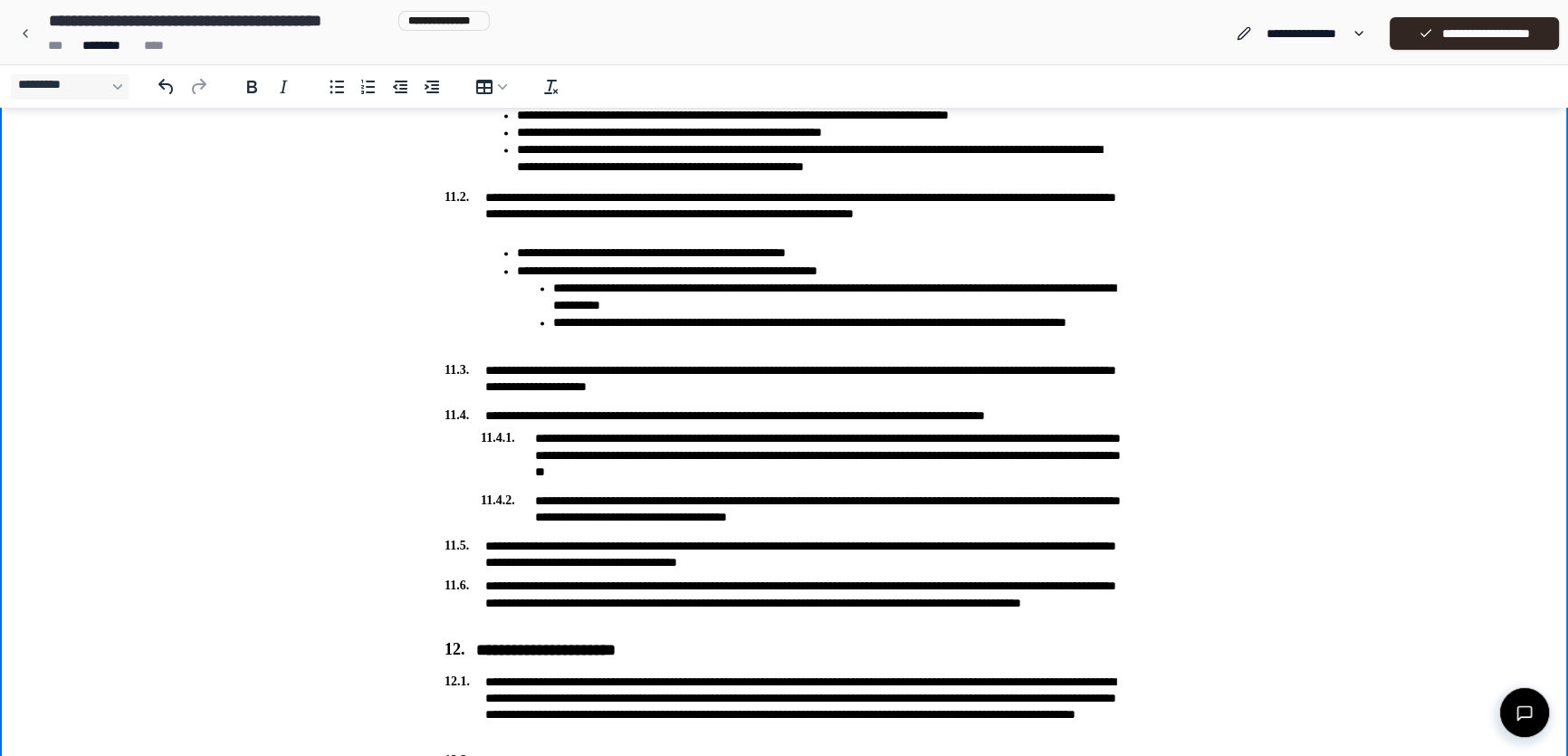 click on "**********" at bounding box center [784, 554] 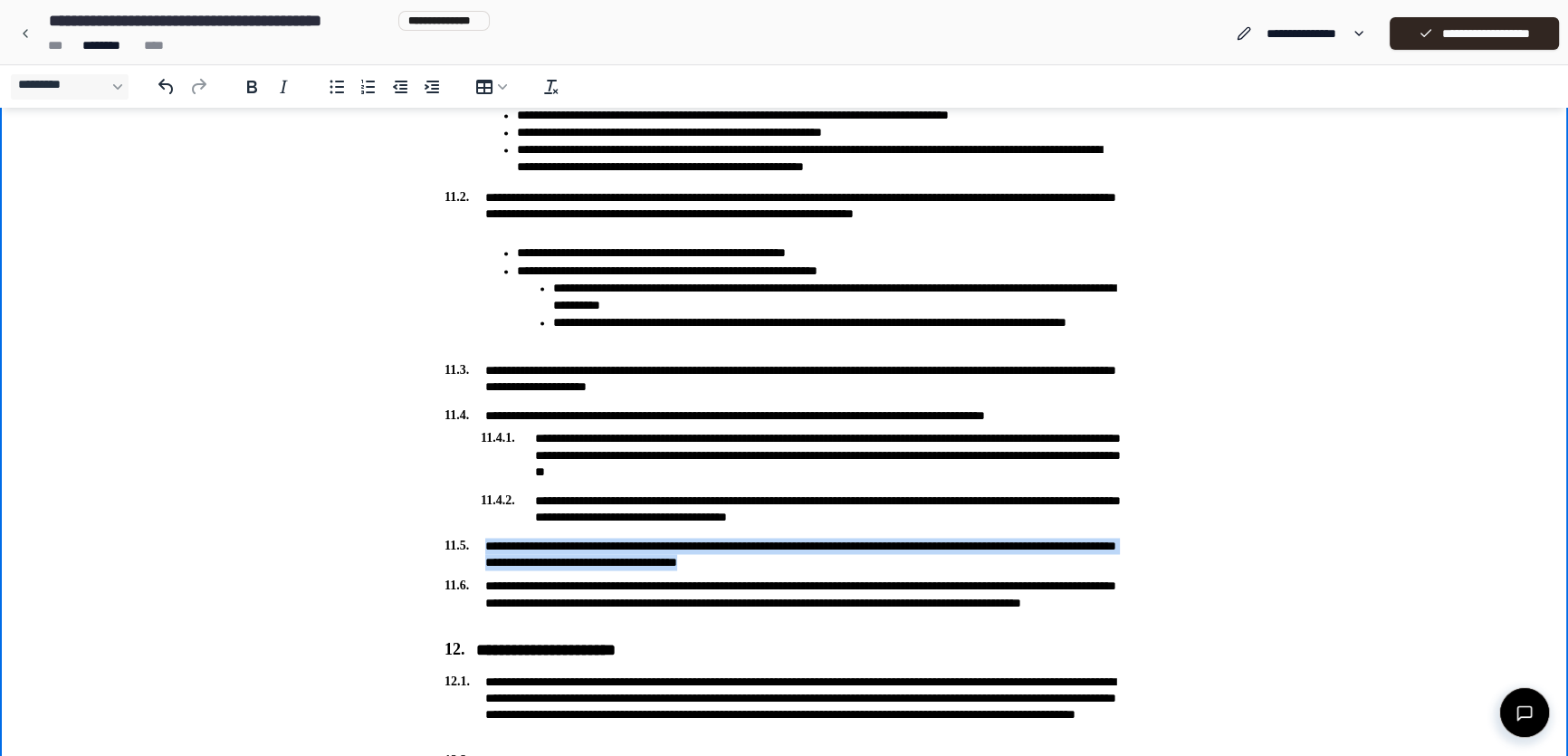 drag, startPoint x: 482, startPoint y: 544, endPoint x: 872, endPoint y: 561, distance: 390.37034 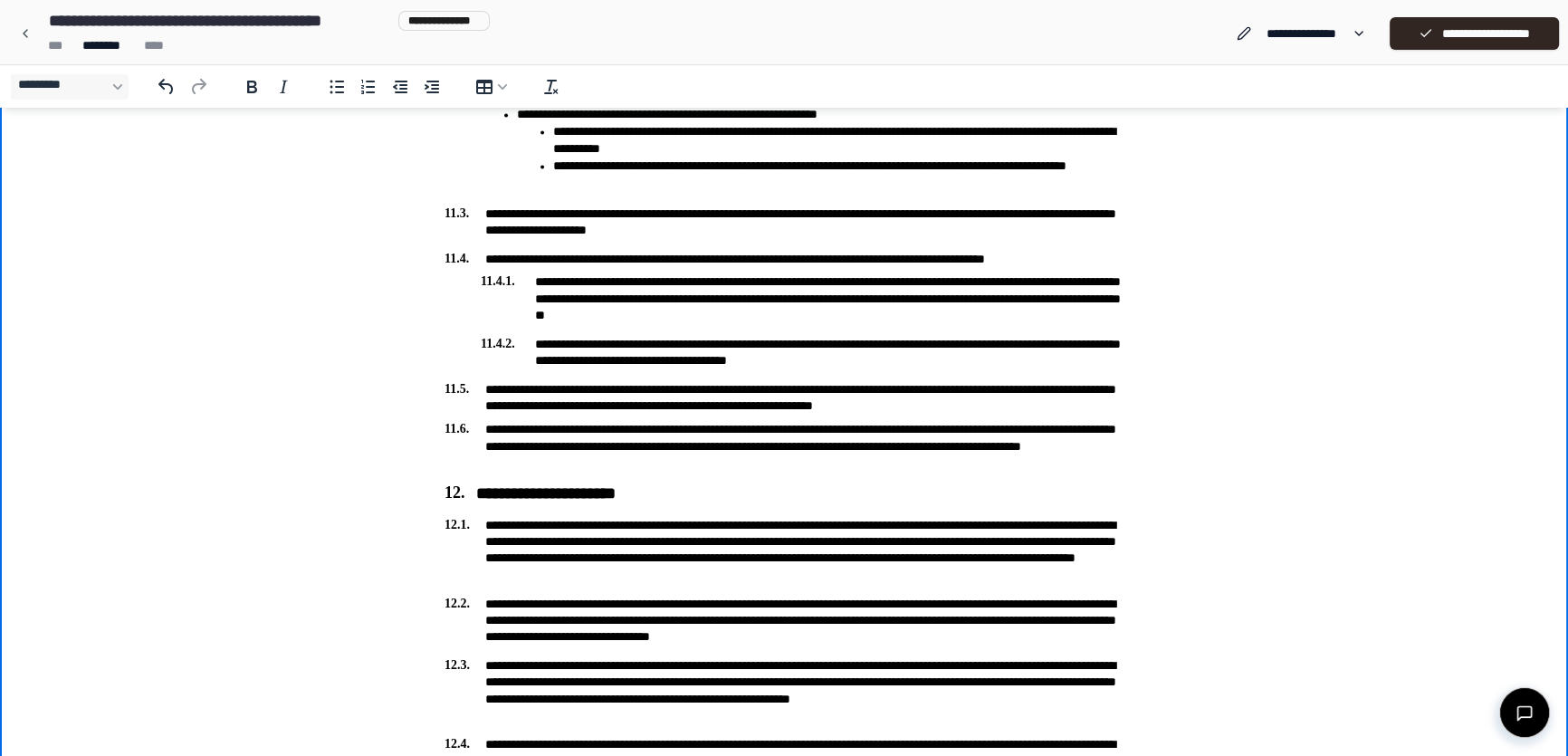 scroll, scrollTop: 3868, scrollLeft: 0, axis: vertical 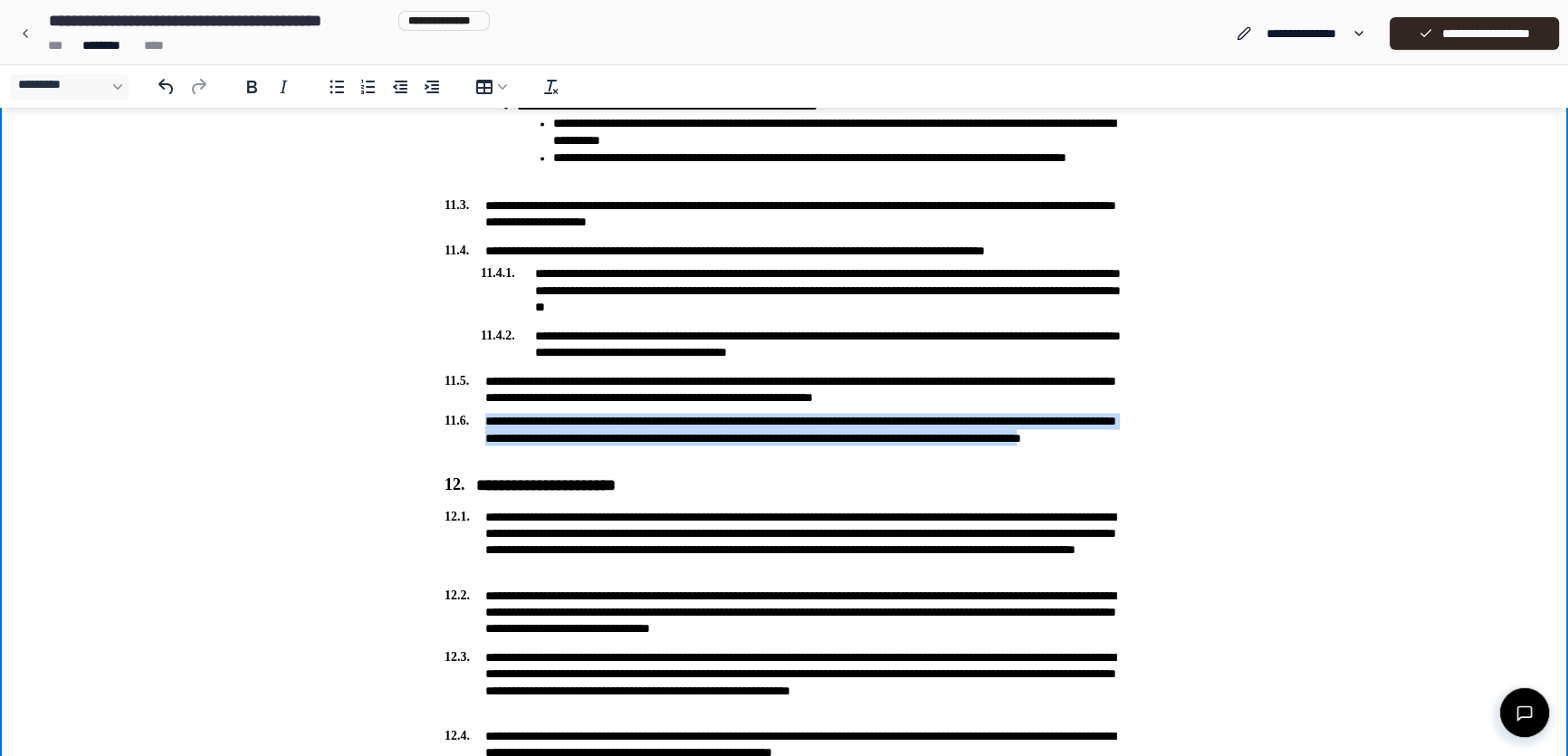 drag, startPoint x: 575, startPoint y: 455, endPoint x: 468, endPoint y: 424, distance: 111.40018 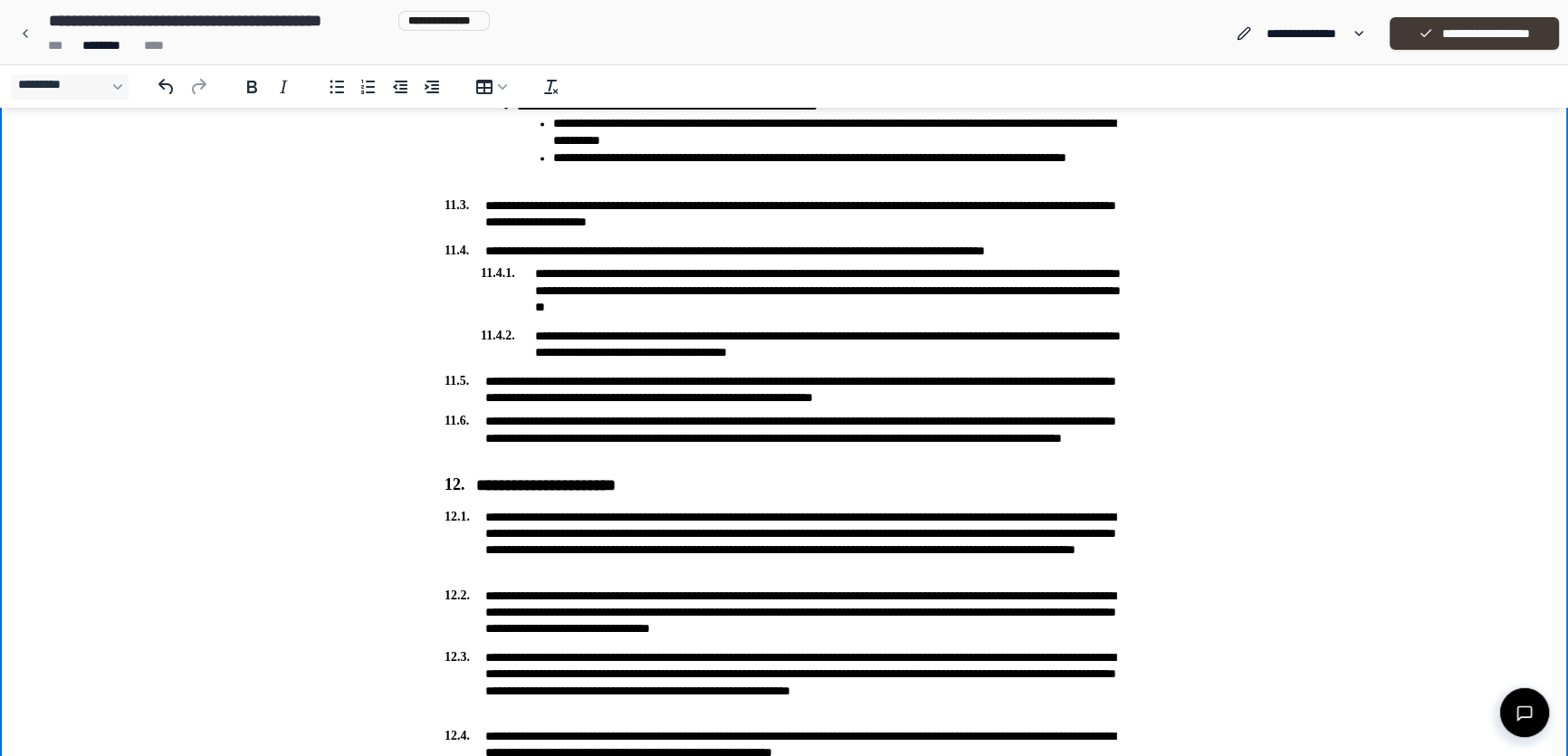 click on "**********" at bounding box center (1474, 33) 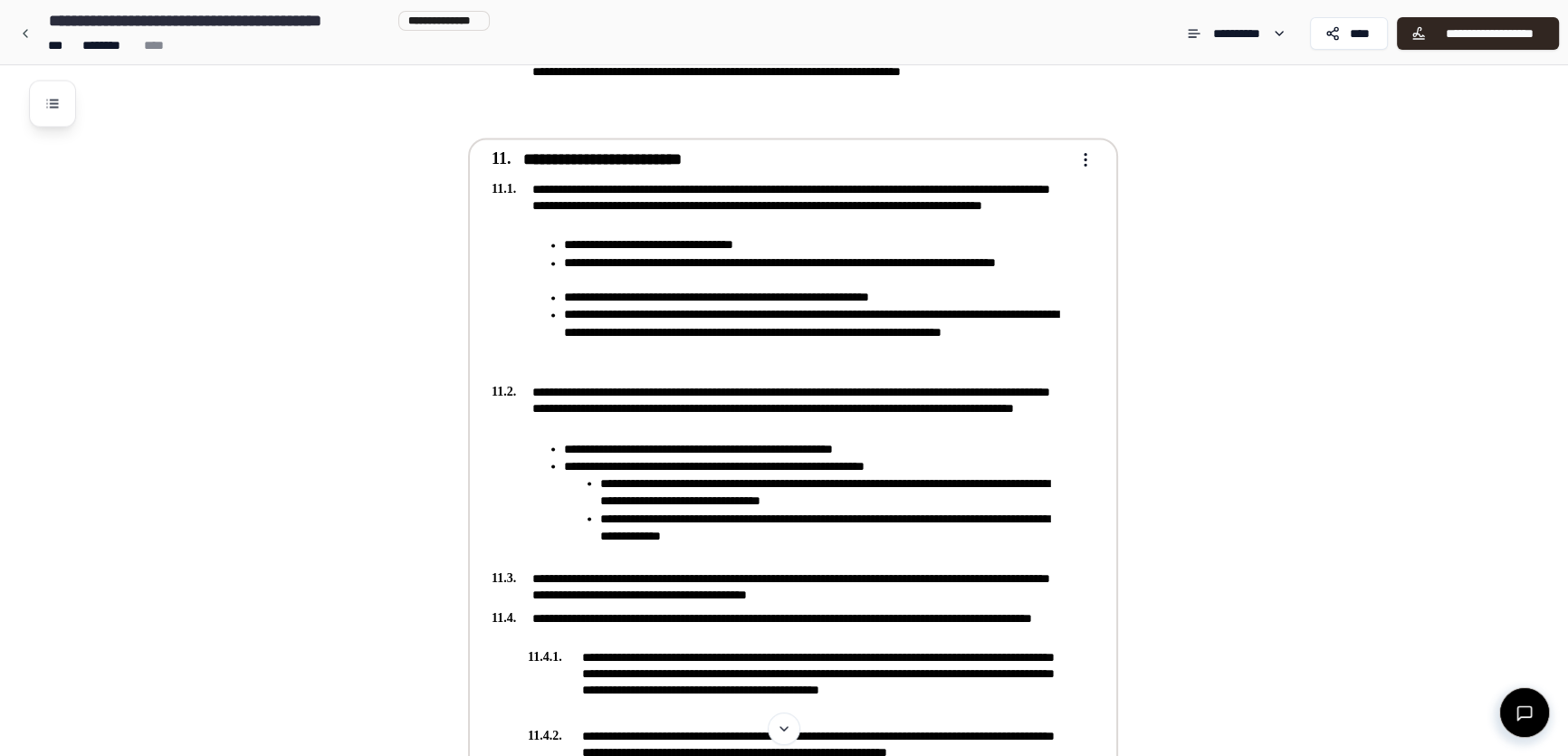 scroll, scrollTop: 3703, scrollLeft: 0, axis: vertical 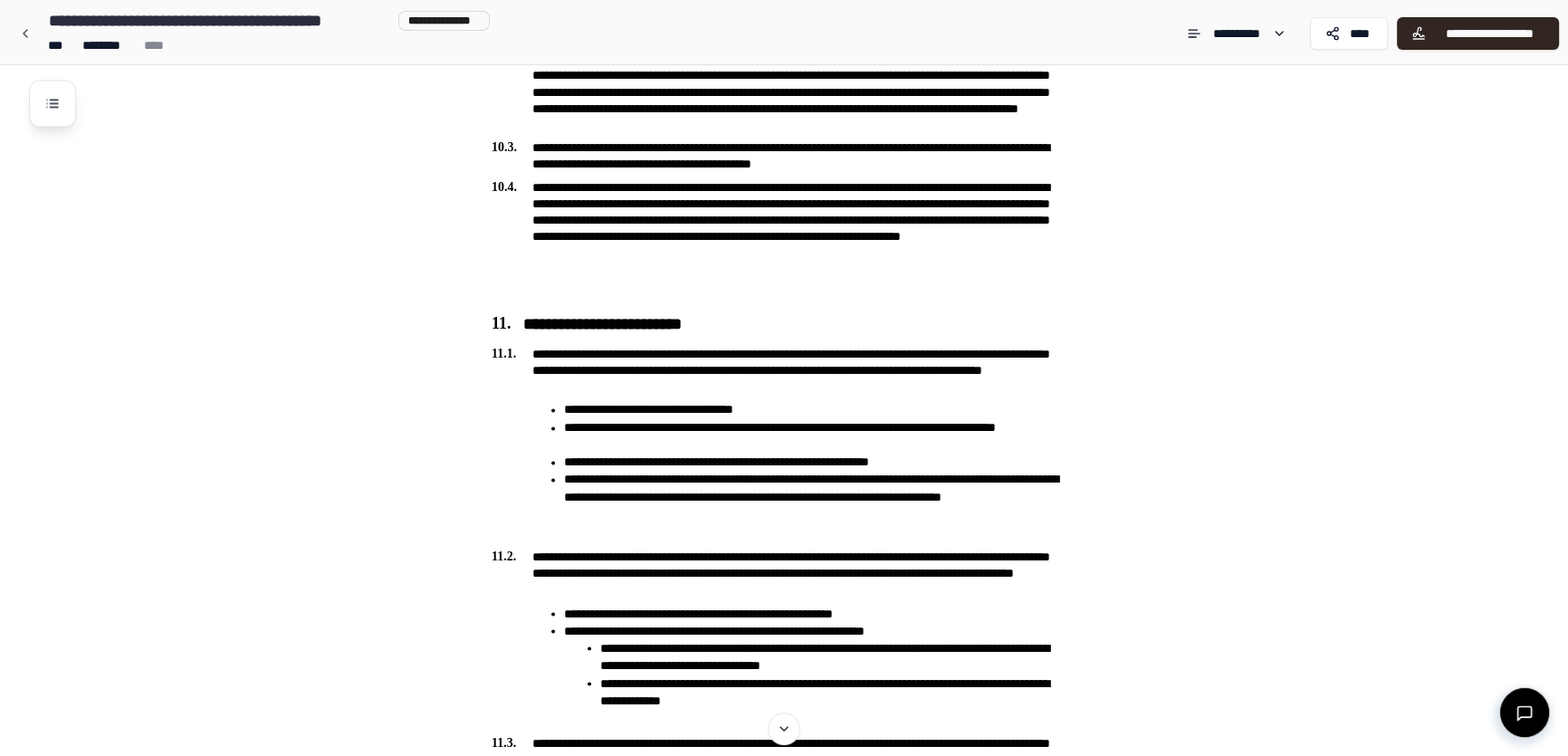 click on "**********" at bounding box center [808, 691] 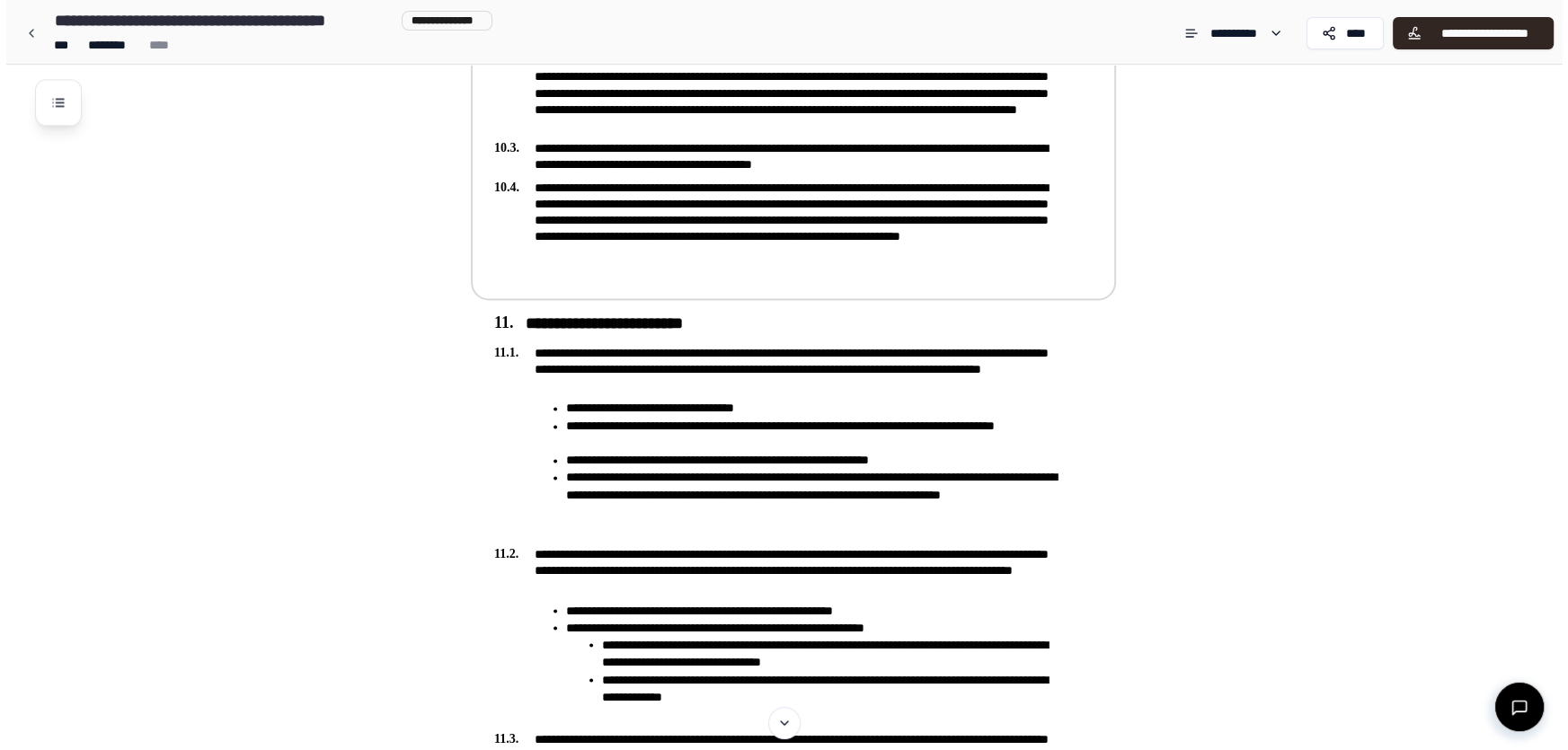 scroll, scrollTop: 3674, scrollLeft: 0, axis: vertical 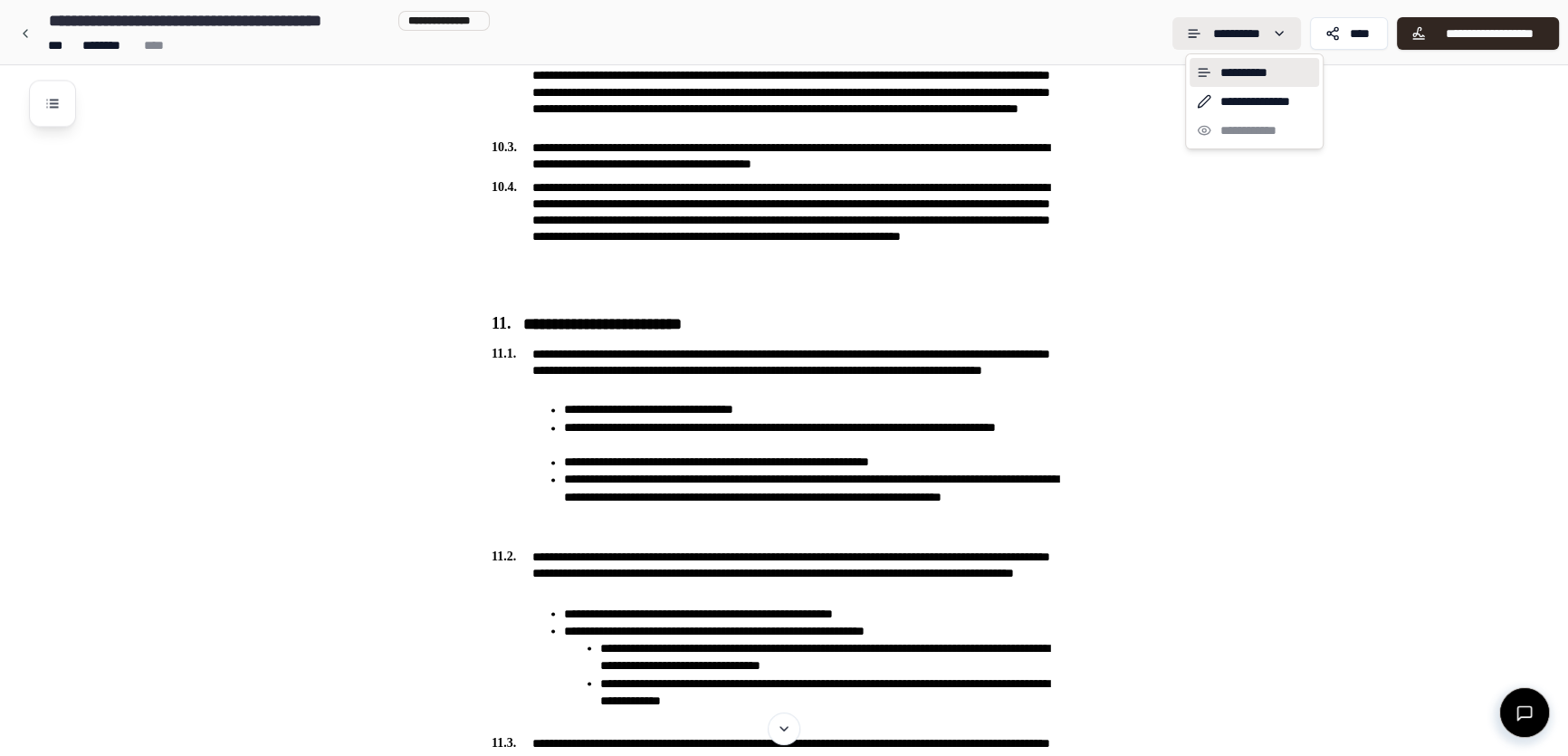 click on "**********" at bounding box center (784, 654) 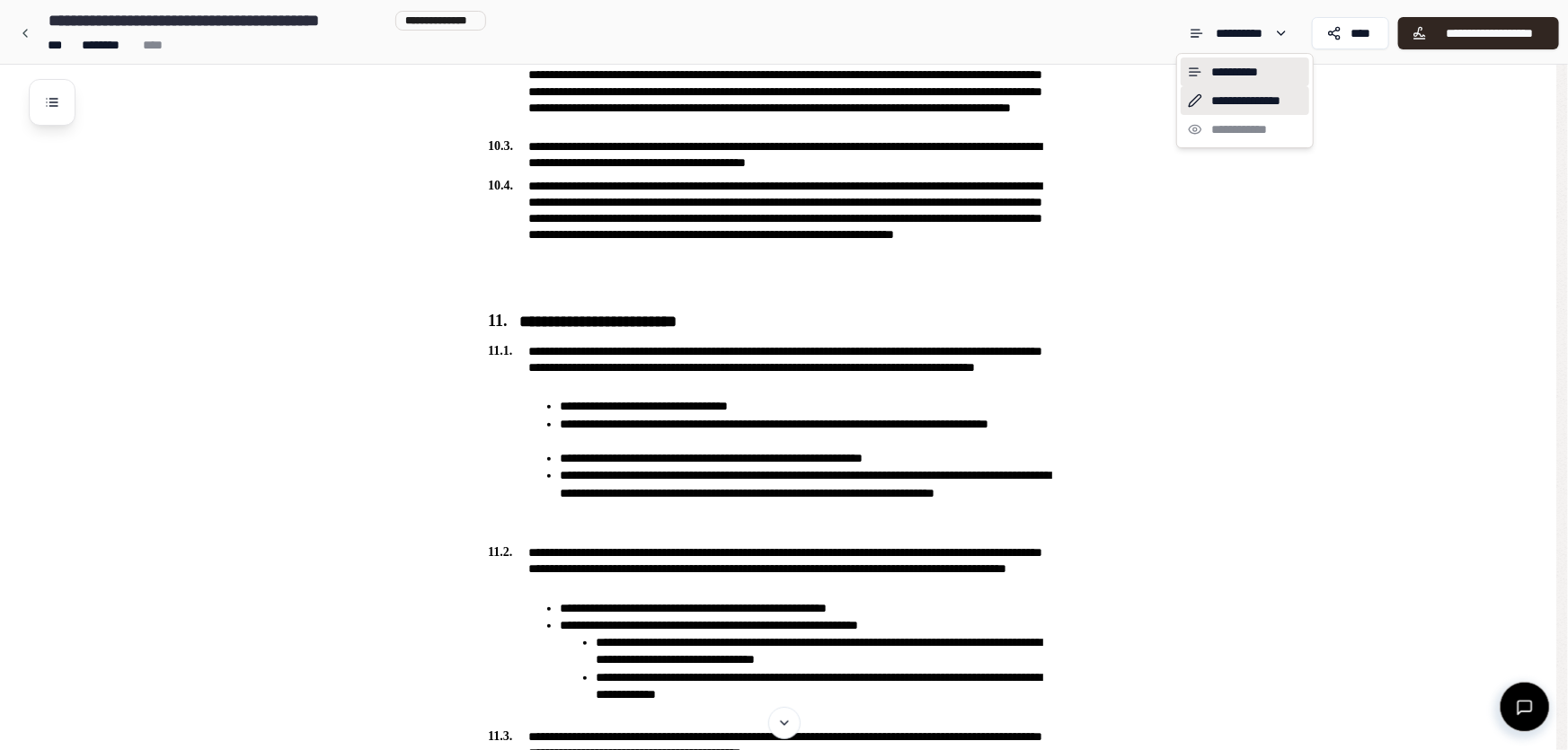 click on "**********" at bounding box center (1245, 101) 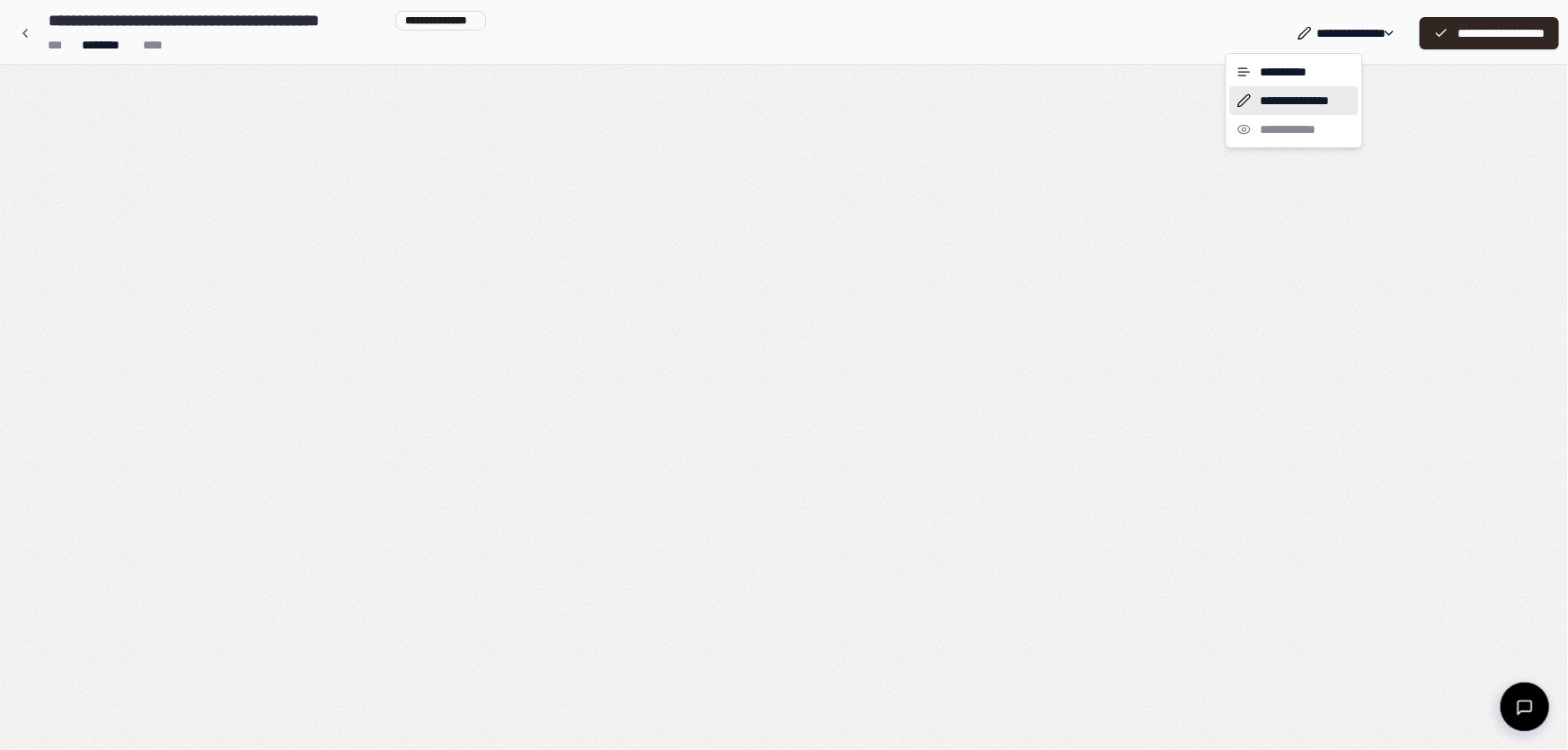 scroll, scrollTop: 0, scrollLeft: 0, axis: both 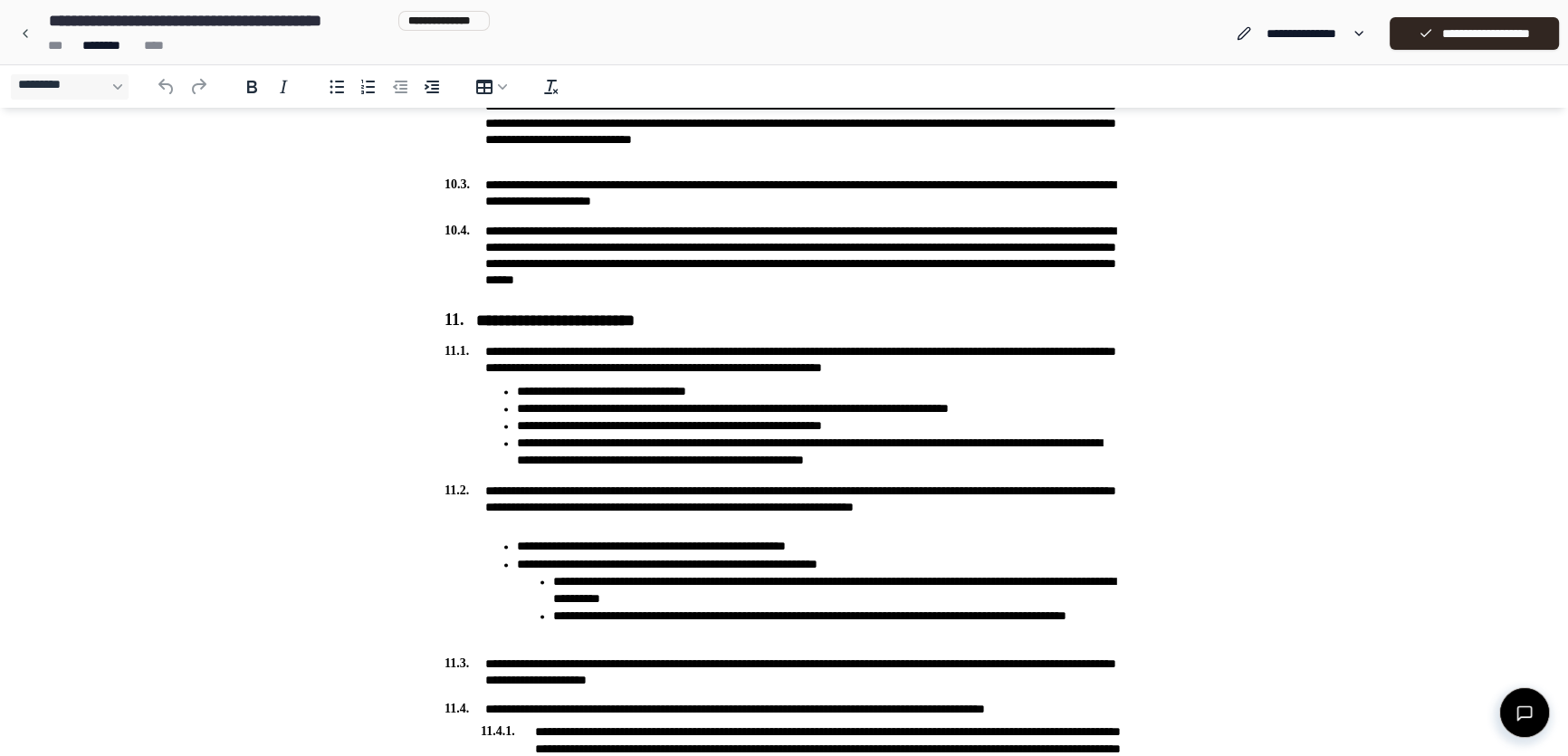 click on "**********" at bounding box center (784, 263) 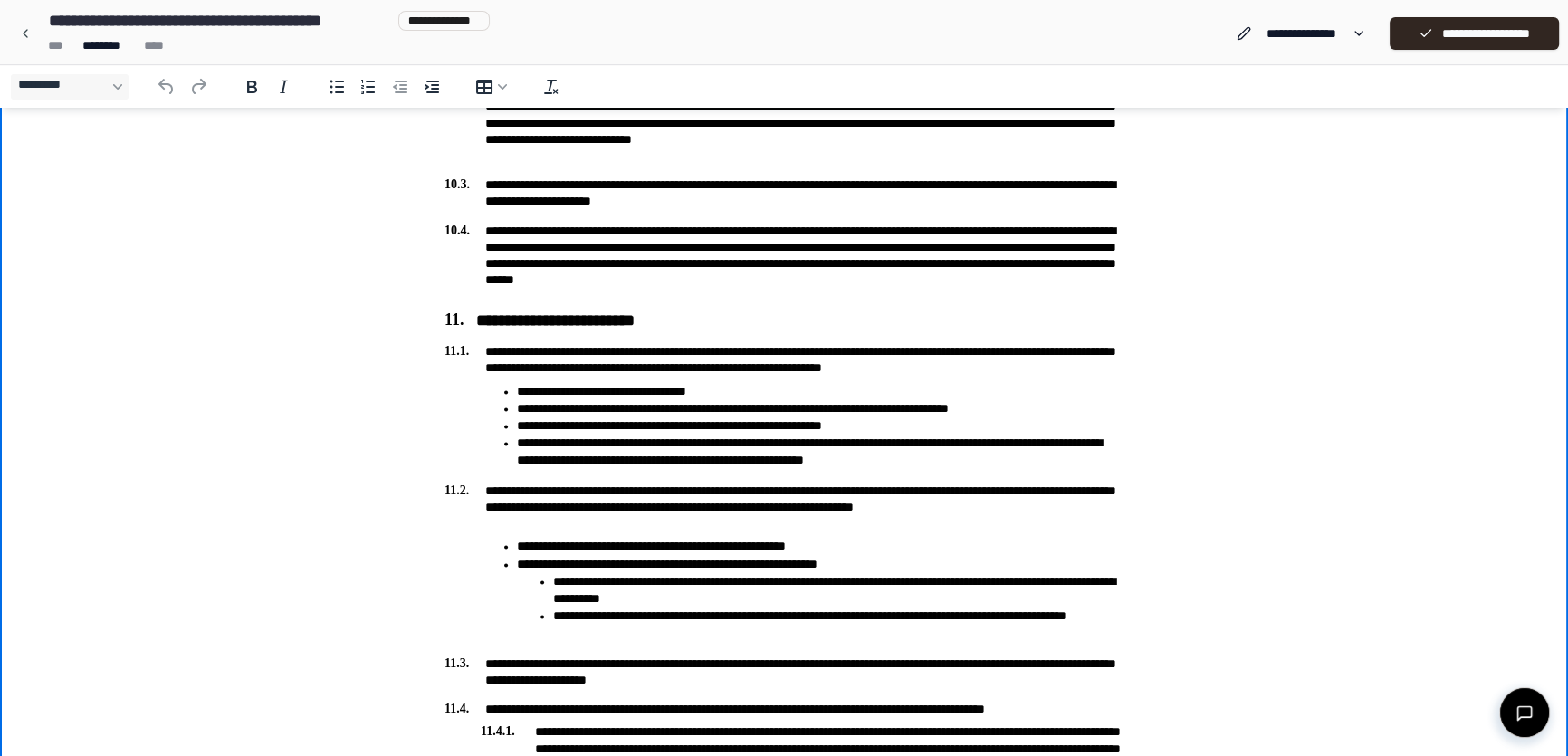 type 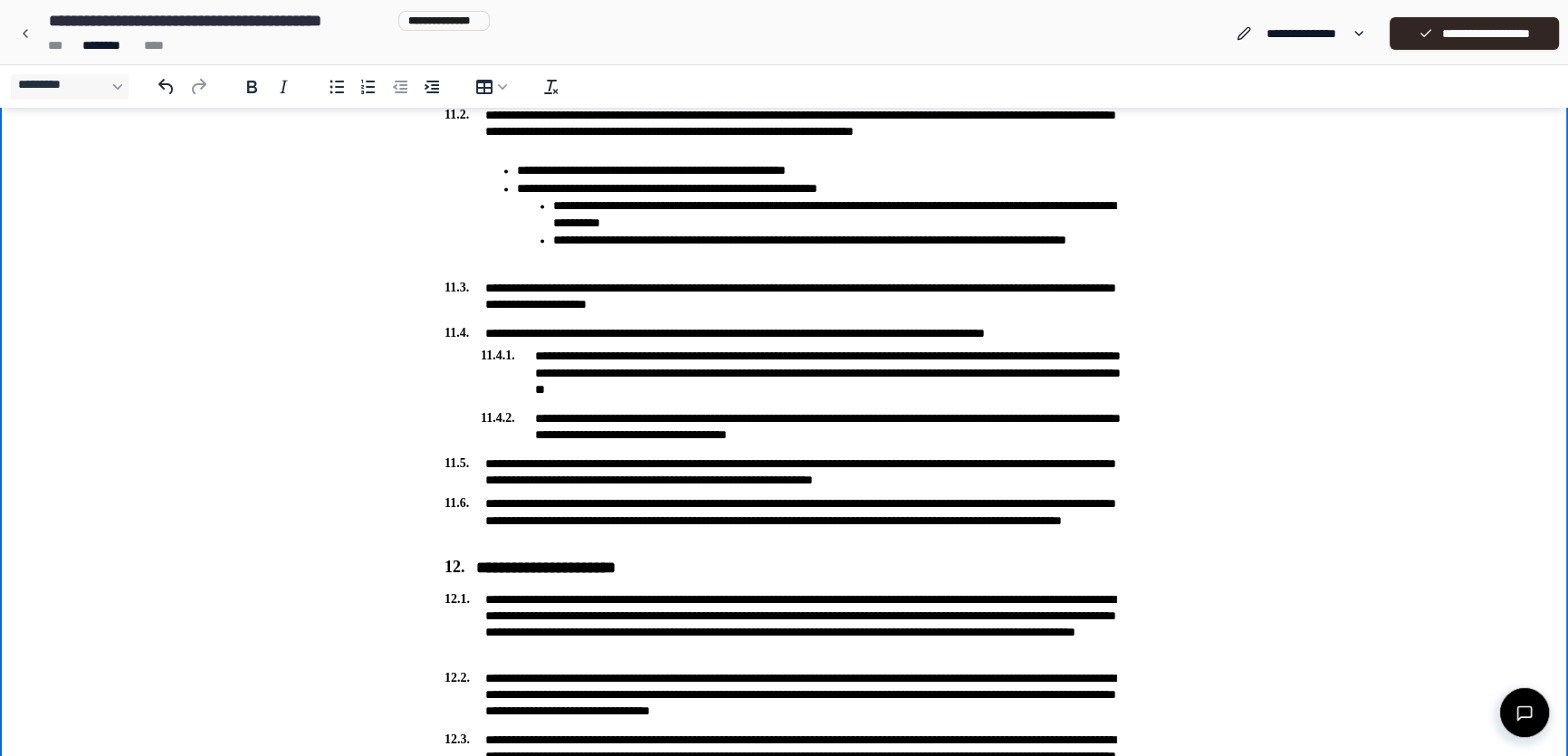 scroll, scrollTop: 3950, scrollLeft: 0, axis: vertical 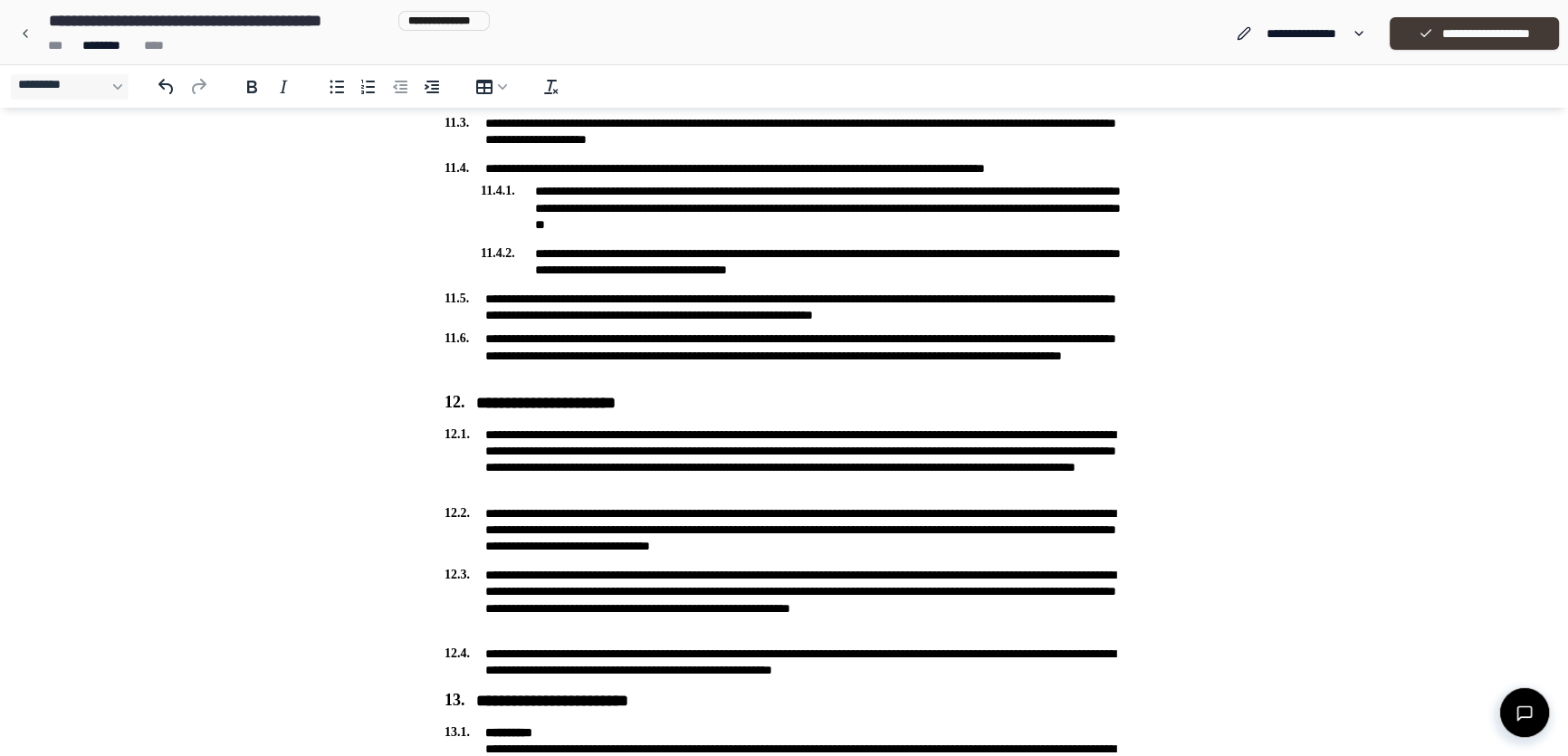 click on "**********" at bounding box center [1474, 33] 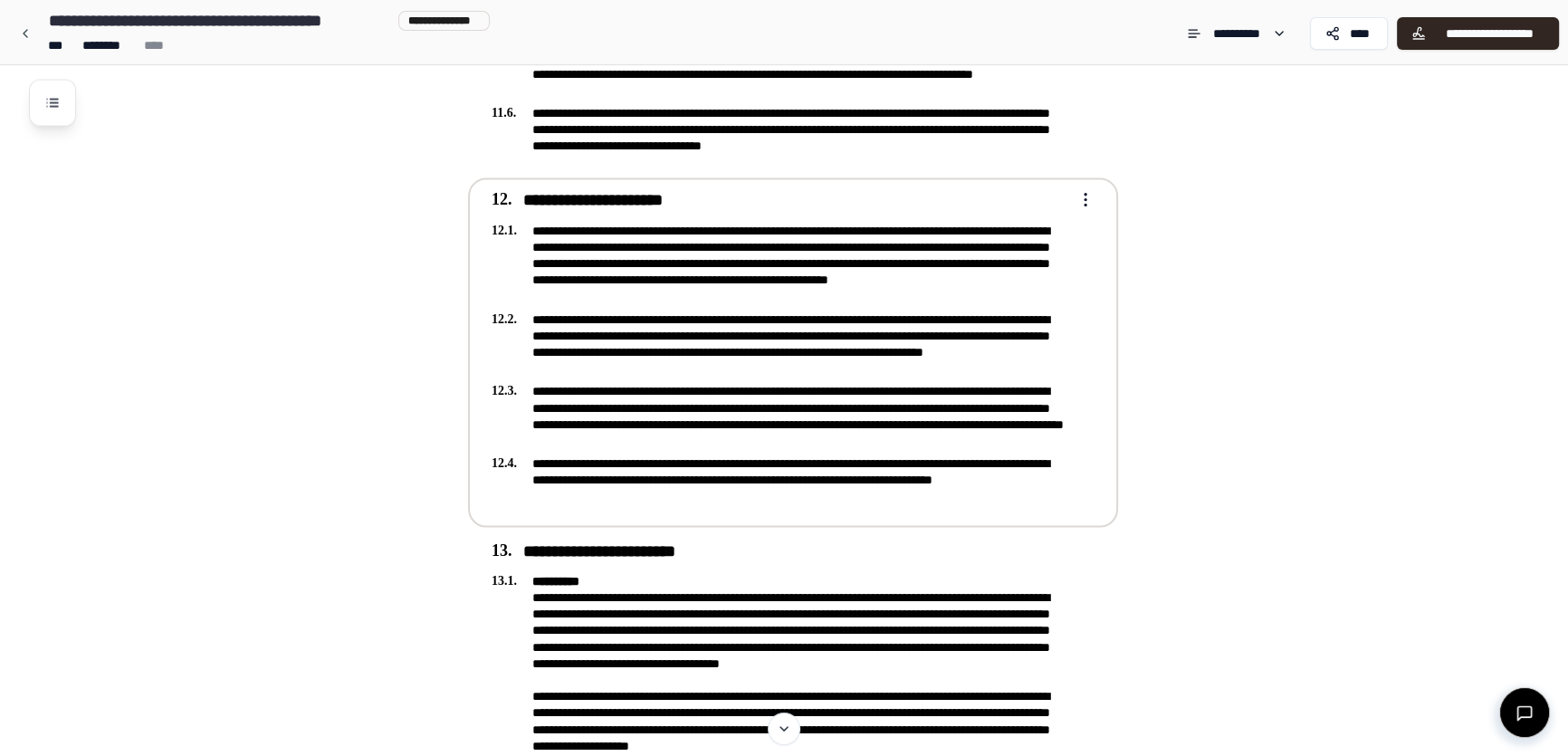 scroll, scrollTop: 4608, scrollLeft: 0, axis: vertical 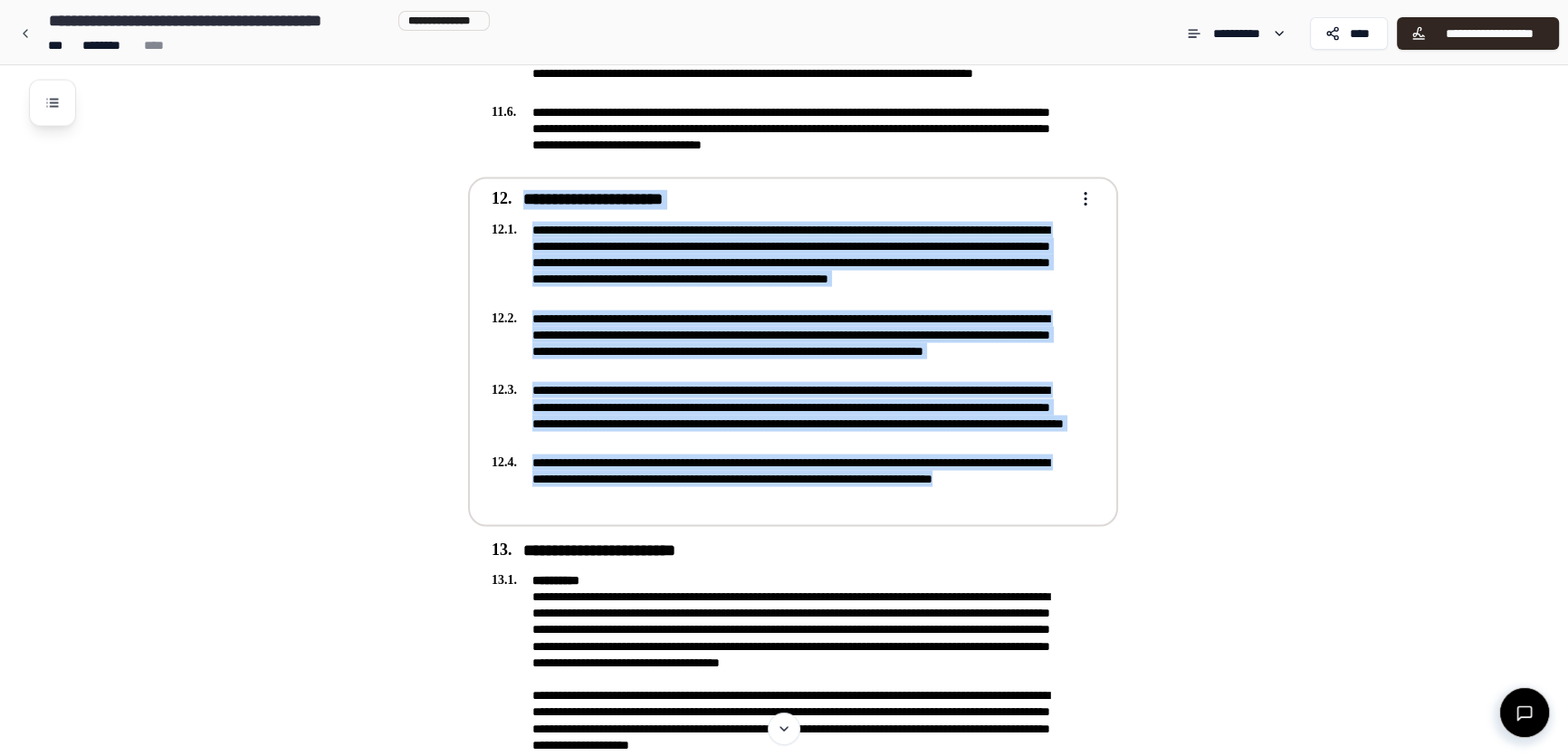 drag, startPoint x: 518, startPoint y: 194, endPoint x: 767, endPoint y: 502, distance: 396.06186 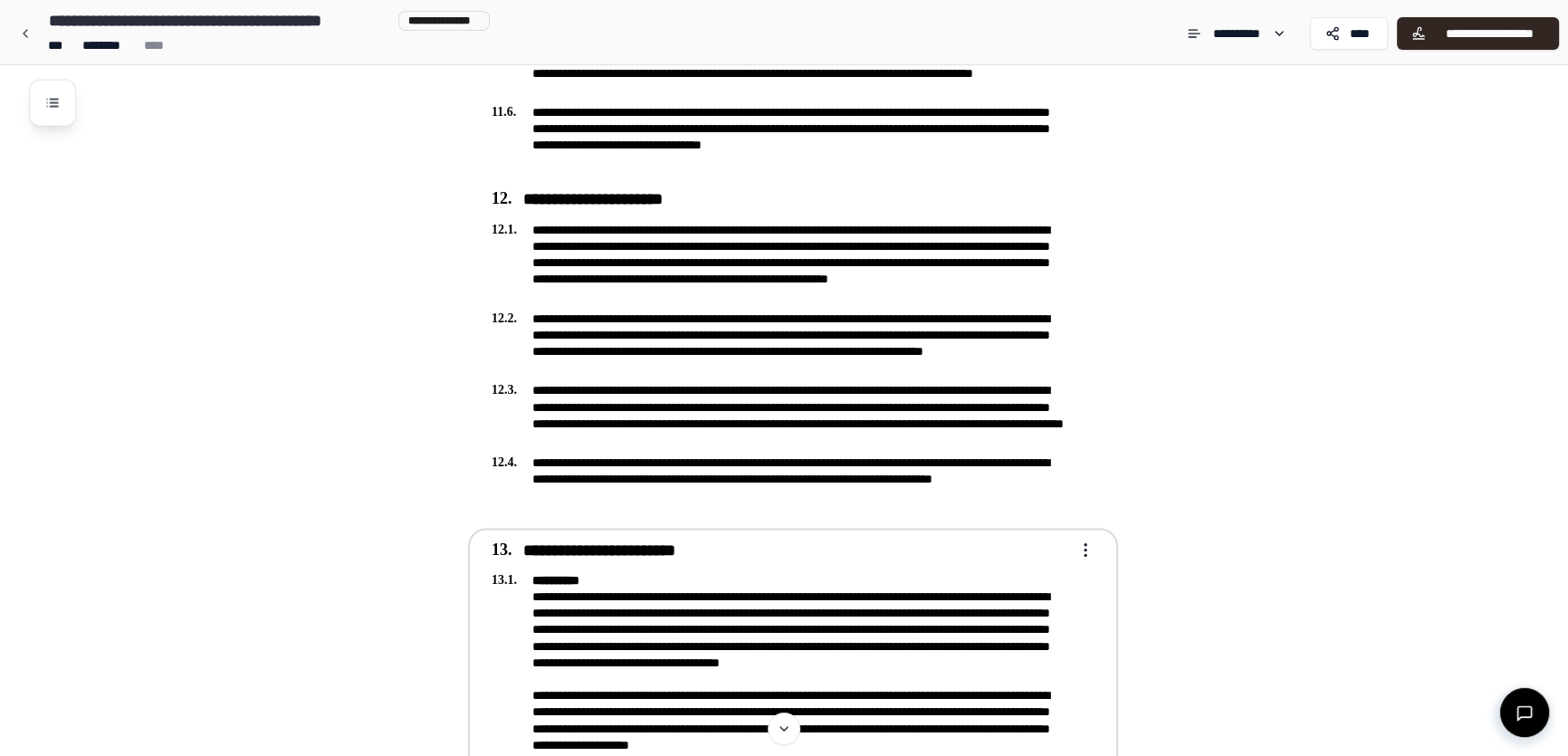 click on "**********" at bounding box center (780, 671) 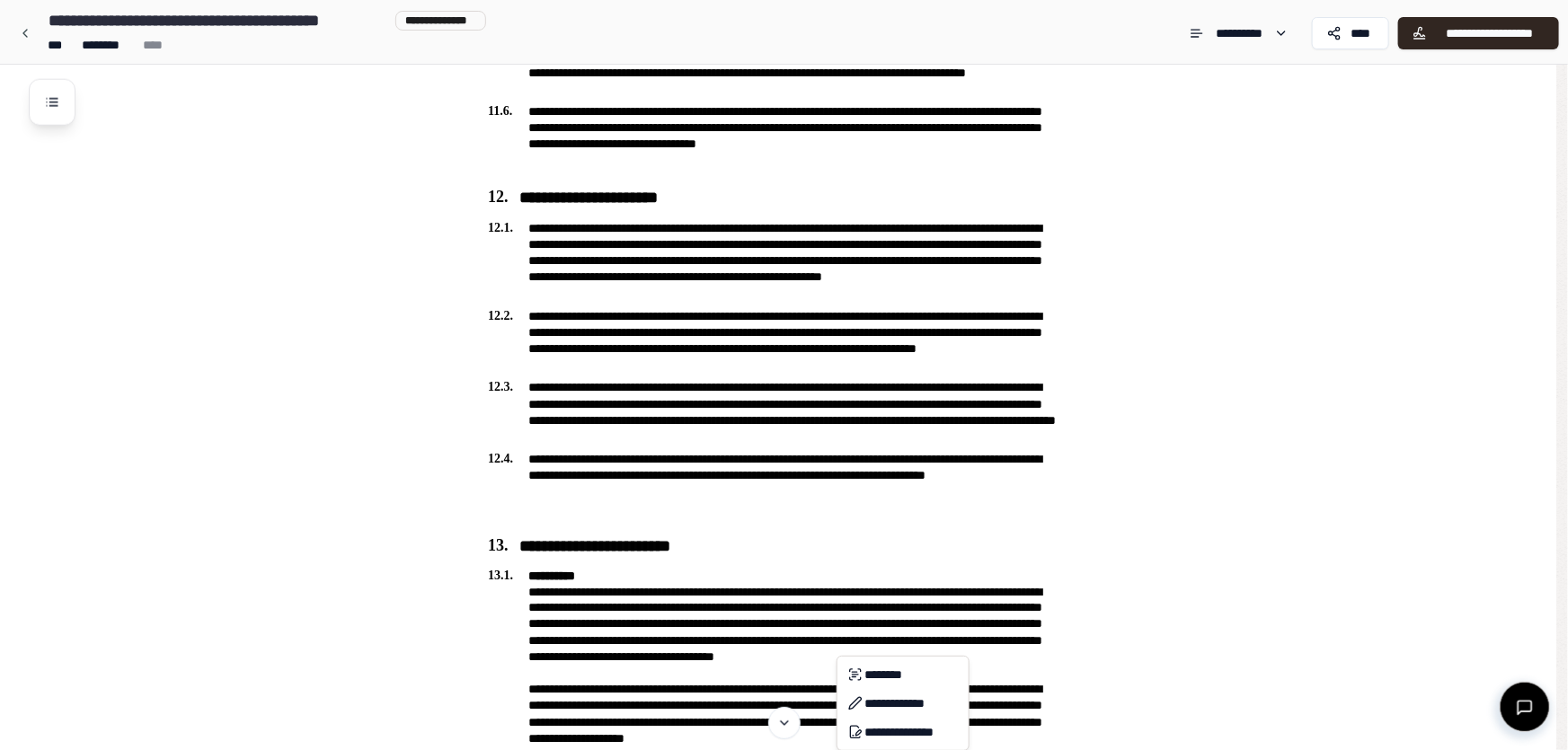 click on "**********" at bounding box center [784, -250] 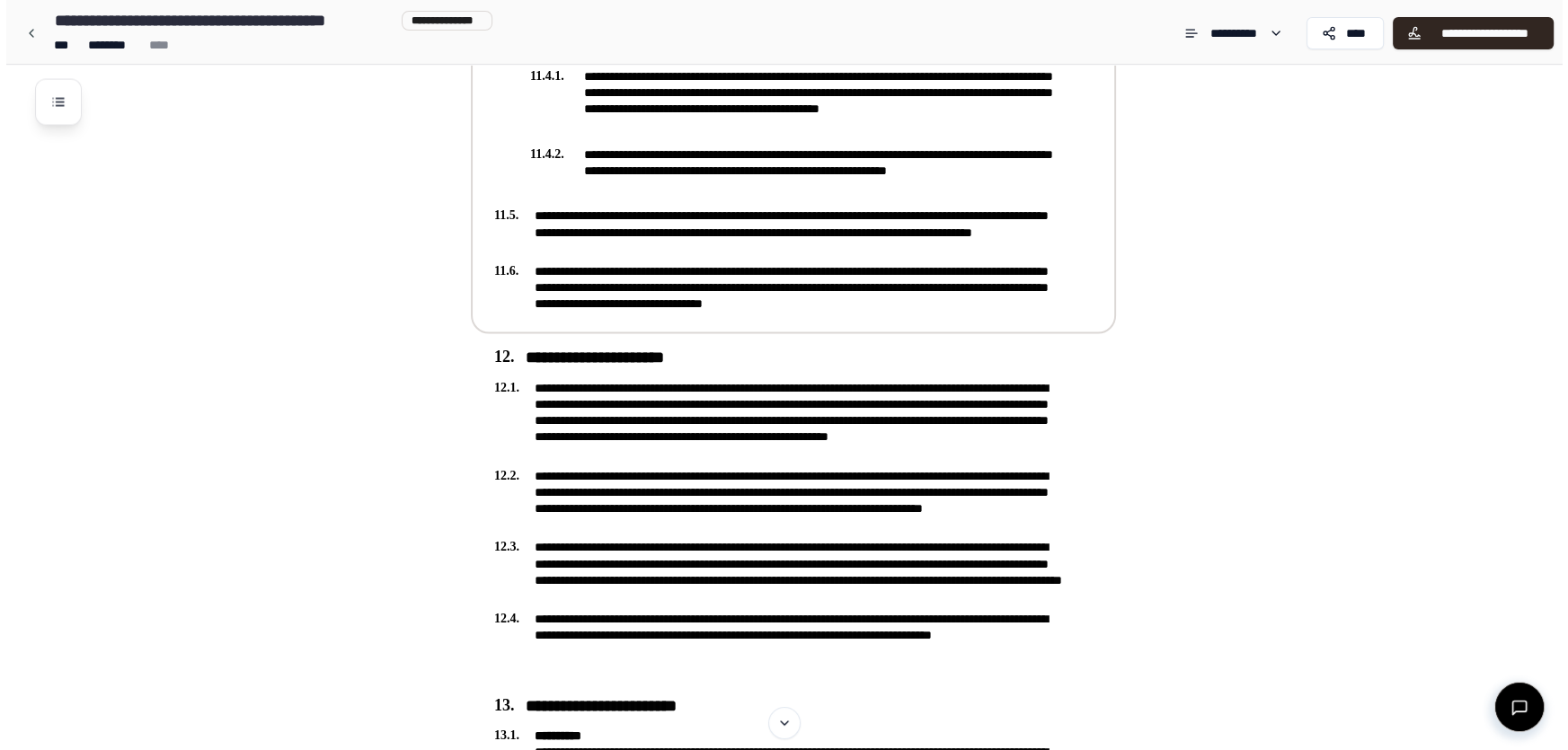 scroll, scrollTop: 4491, scrollLeft: 0, axis: vertical 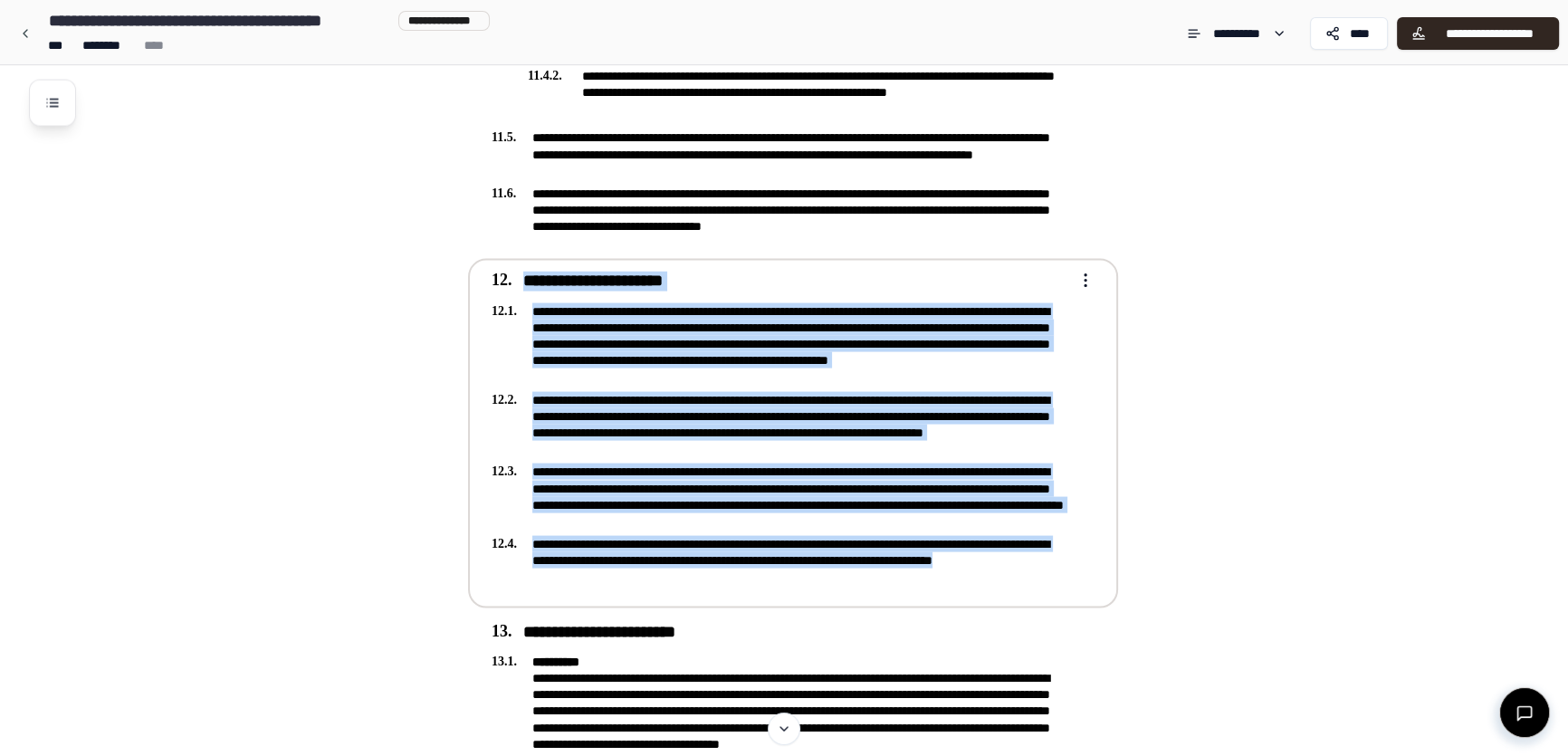 copy on "**********" 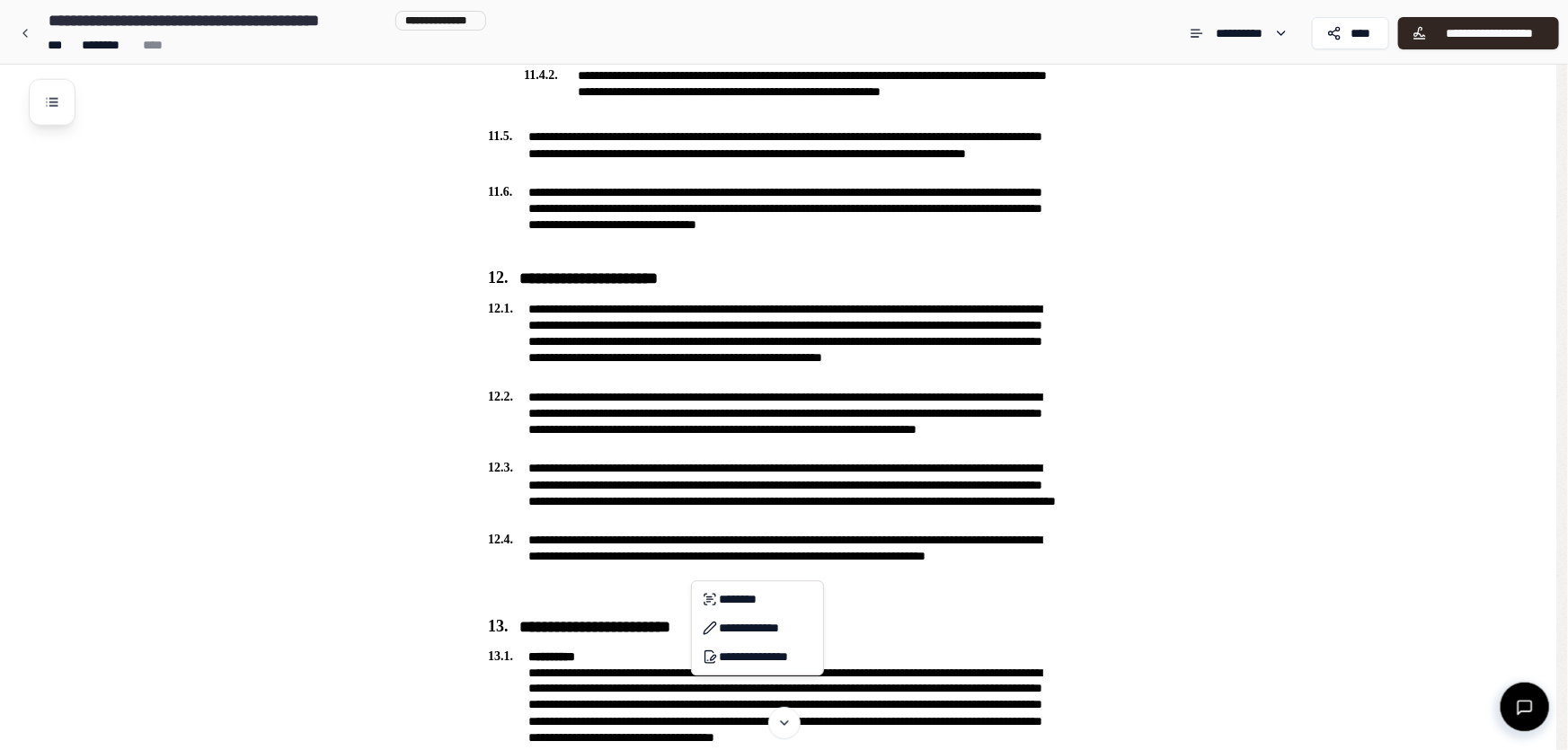 drag, startPoint x: 550, startPoint y: 294, endPoint x: 531, endPoint y: 287, distance: 20.248457 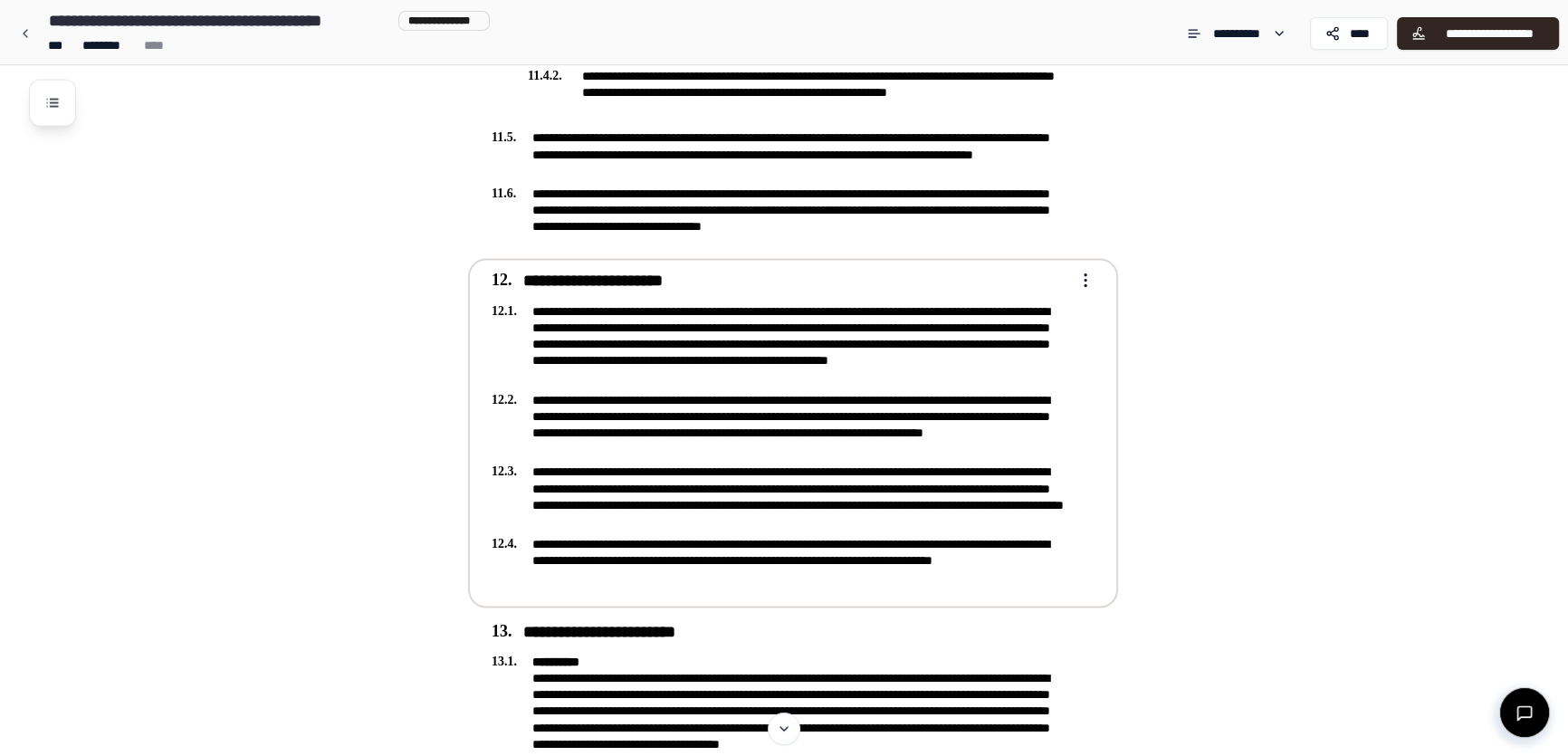 click on "**********" at bounding box center (780, 282) 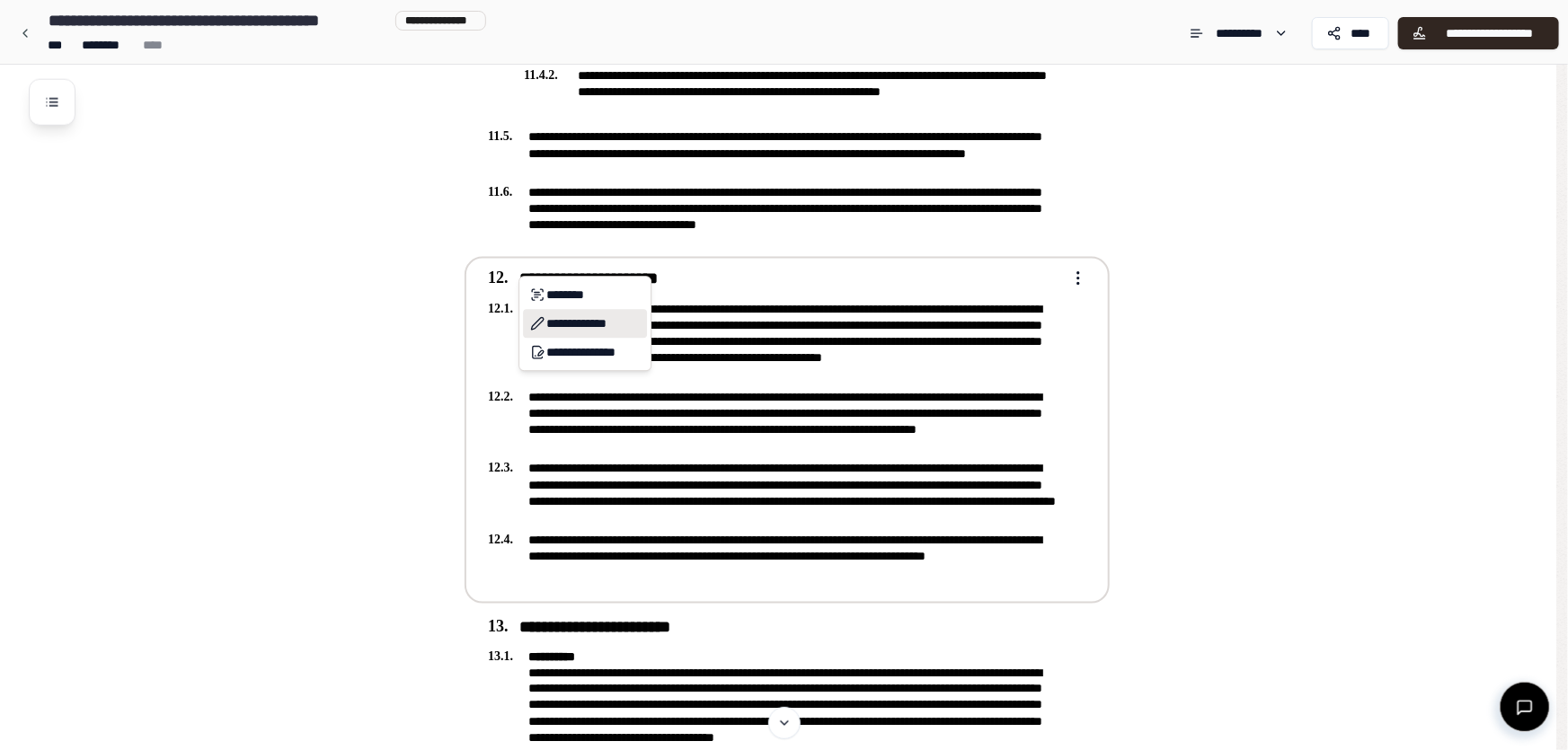 click on "**********" at bounding box center [585, 323] 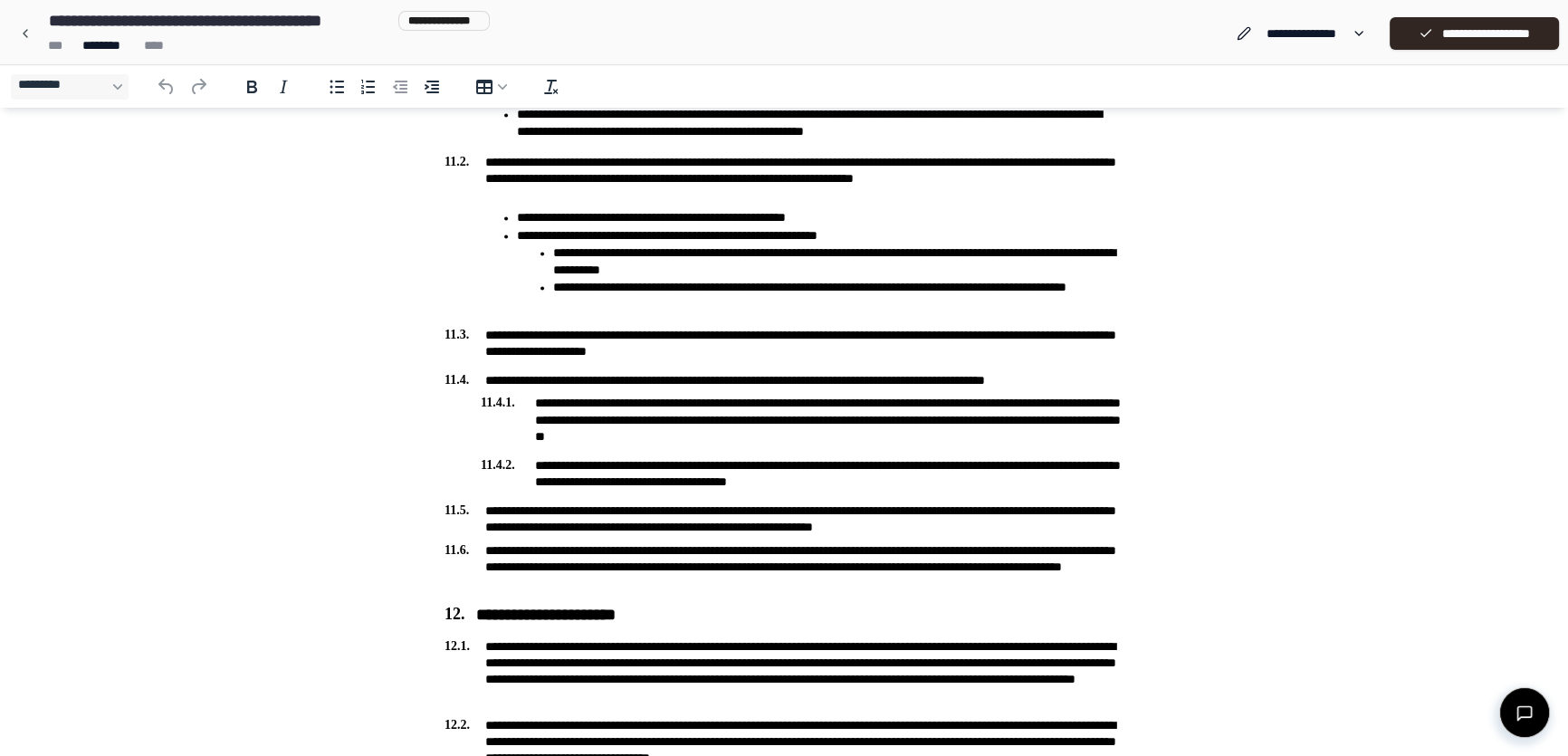 scroll, scrollTop: 3950, scrollLeft: 0, axis: vertical 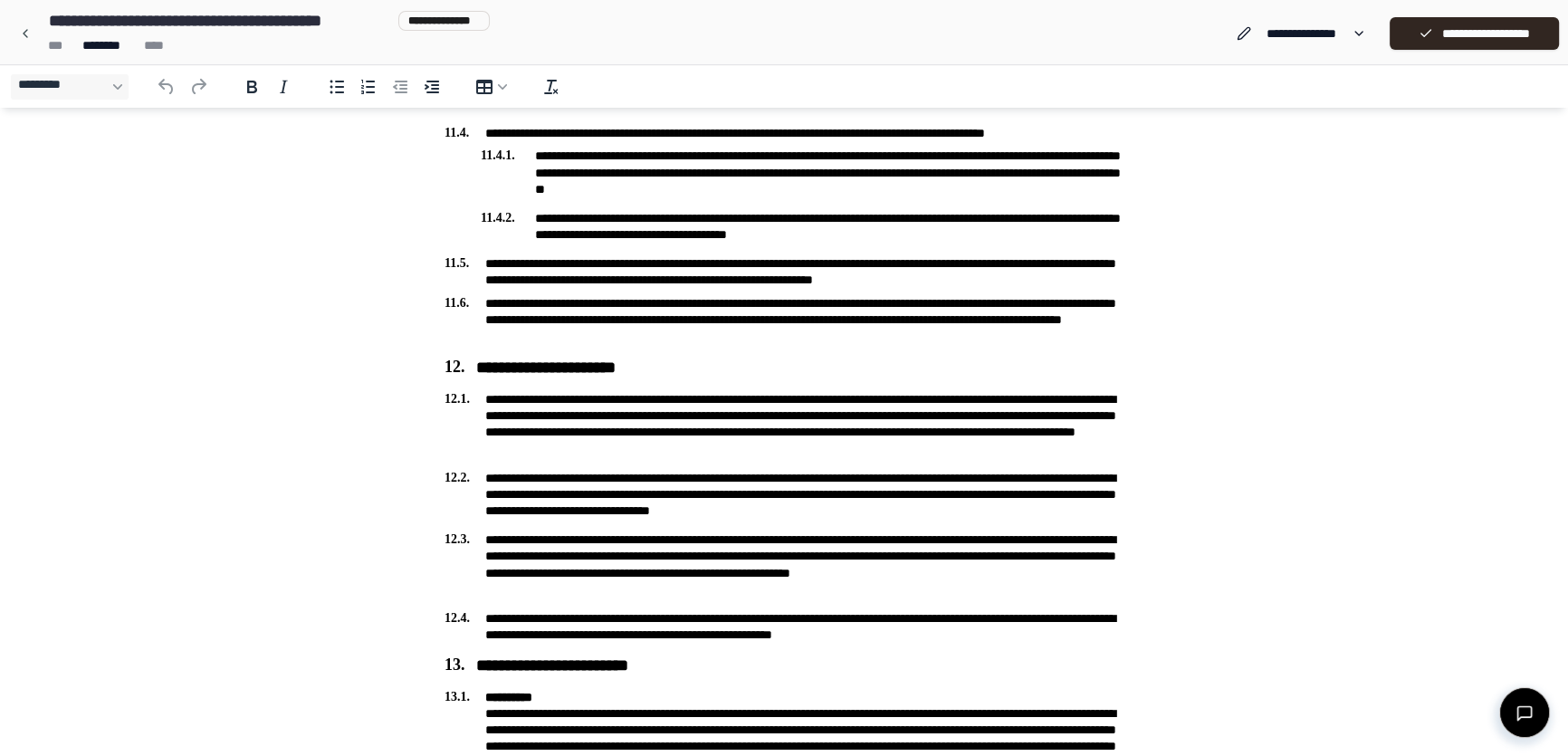 click on "**********" at bounding box center (784, 368) 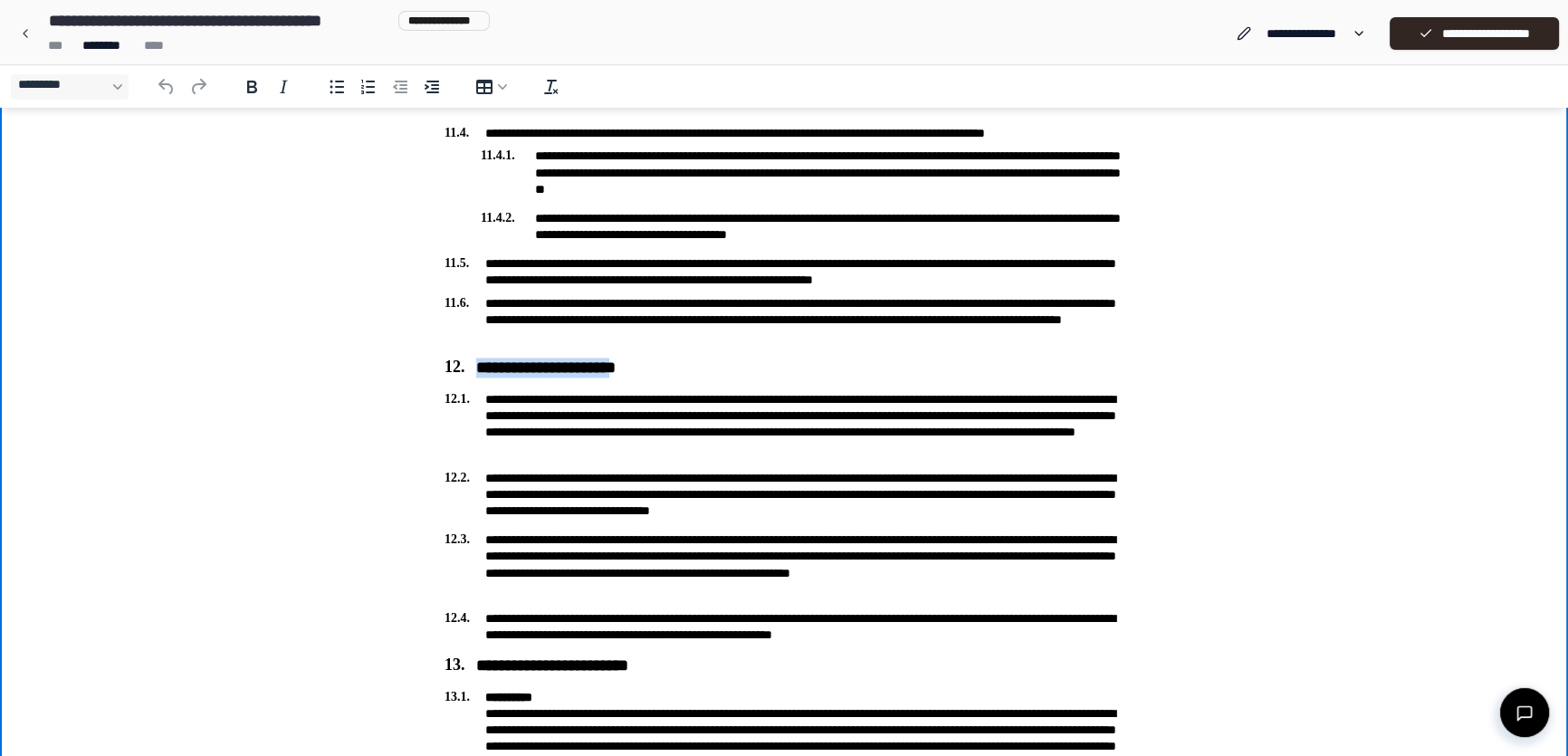 drag, startPoint x: 483, startPoint y: 363, endPoint x: 640, endPoint y: 359, distance: 157.05095 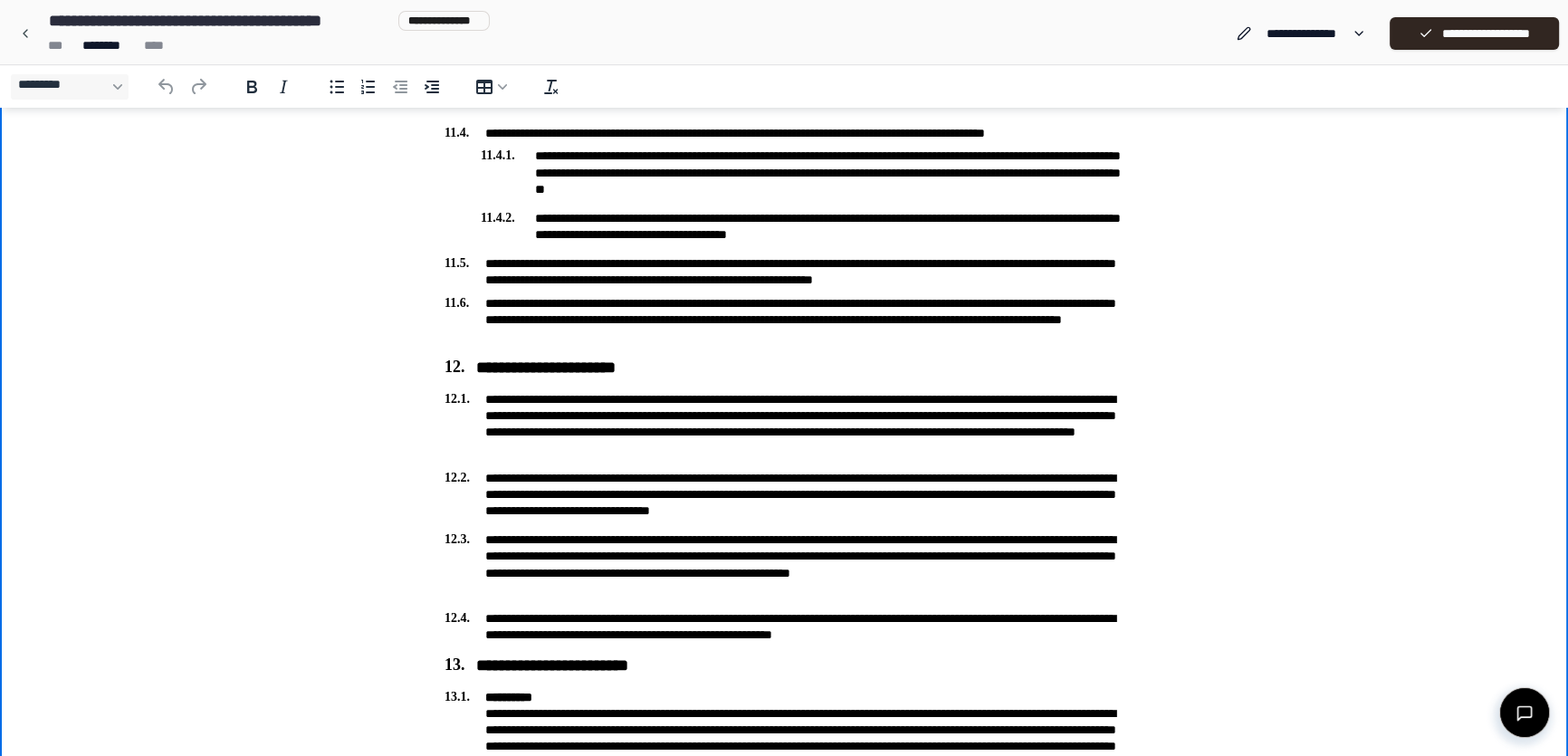 click on "**********" at bounding box center (784, 368) 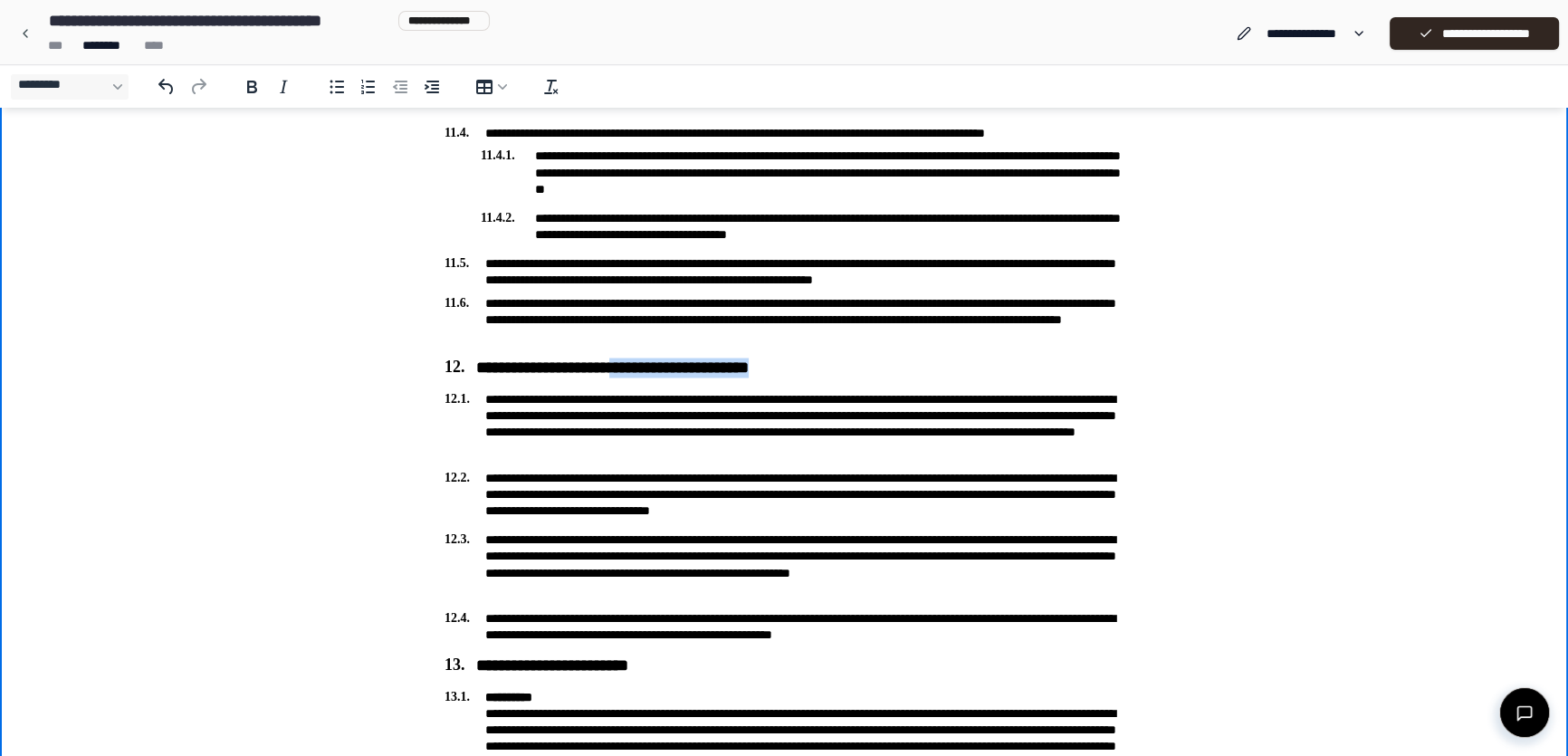 drag, startPoint x: 808, startPoint y: 363, endPoint x: 625, endPoint y: 367, distance: 183.0437 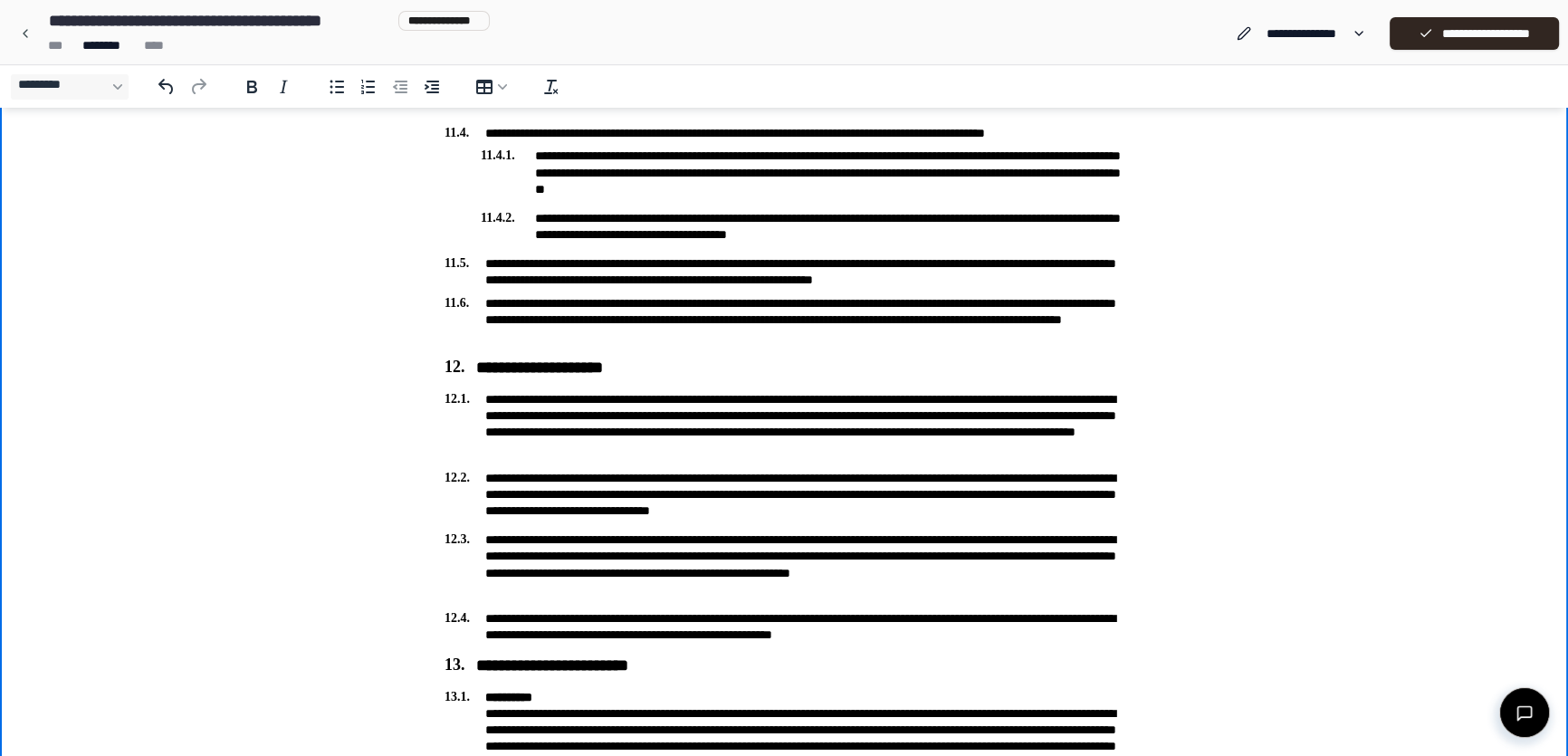 click on "[FIRST] [LAST] [ADDRESS]" at bounding box center (784, 423) 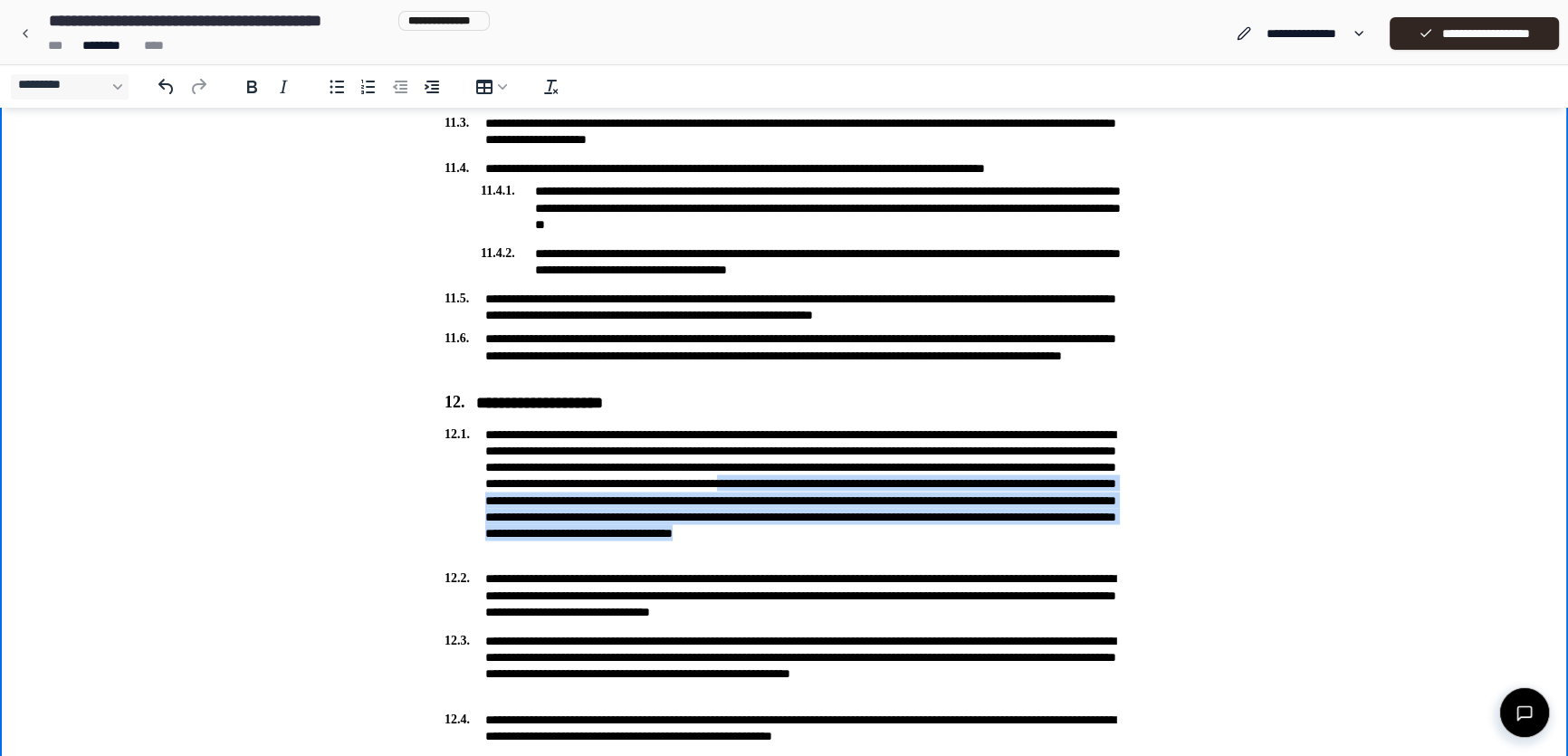 drag, startPoint x: 561, startPoint y: 499, endPoint x: 975, endPoint y: 550, distance: 417.12948 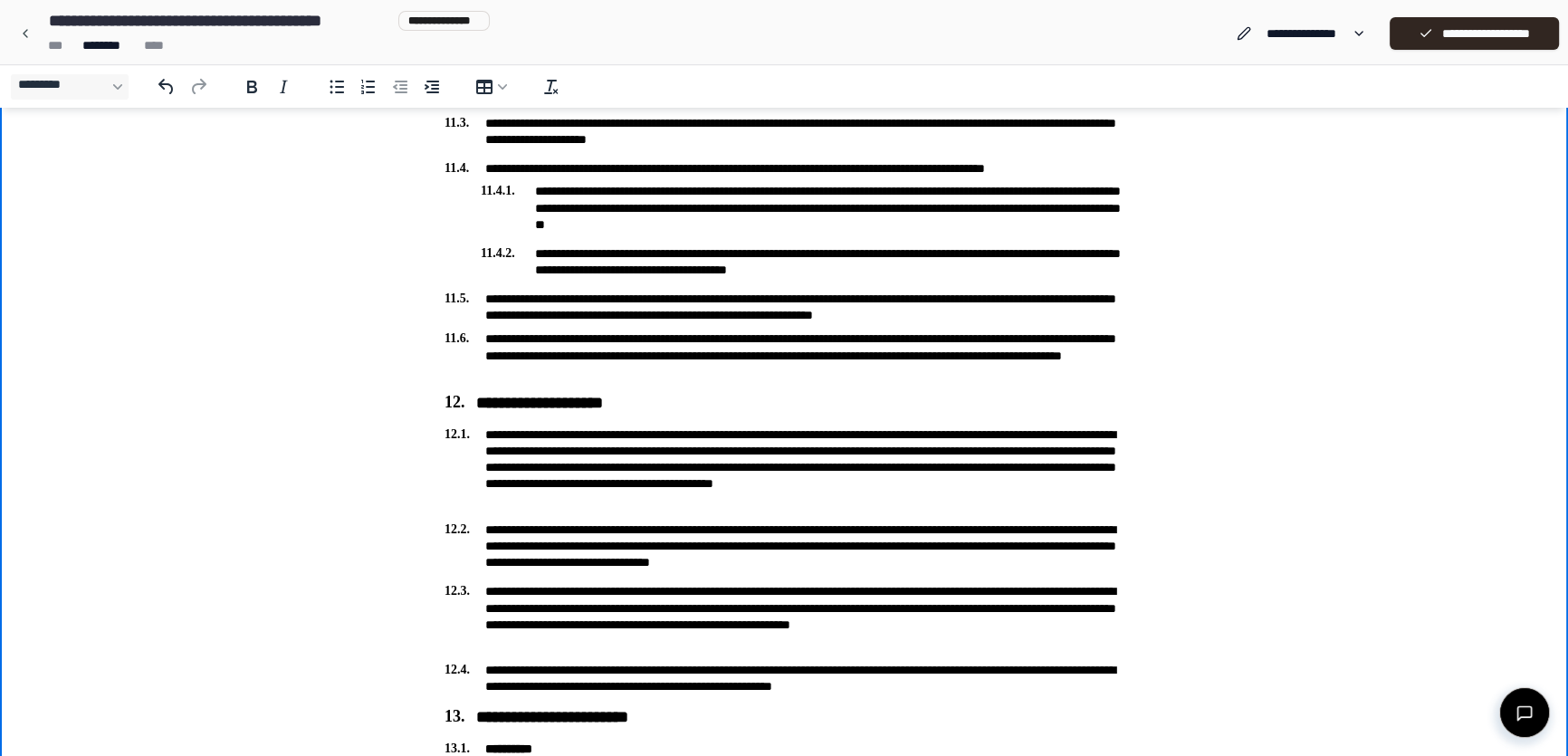 drag, startPoint x: 662, startPoint y: 588, endPoint x: 576, endPoint y: 570, distance: 87.86353 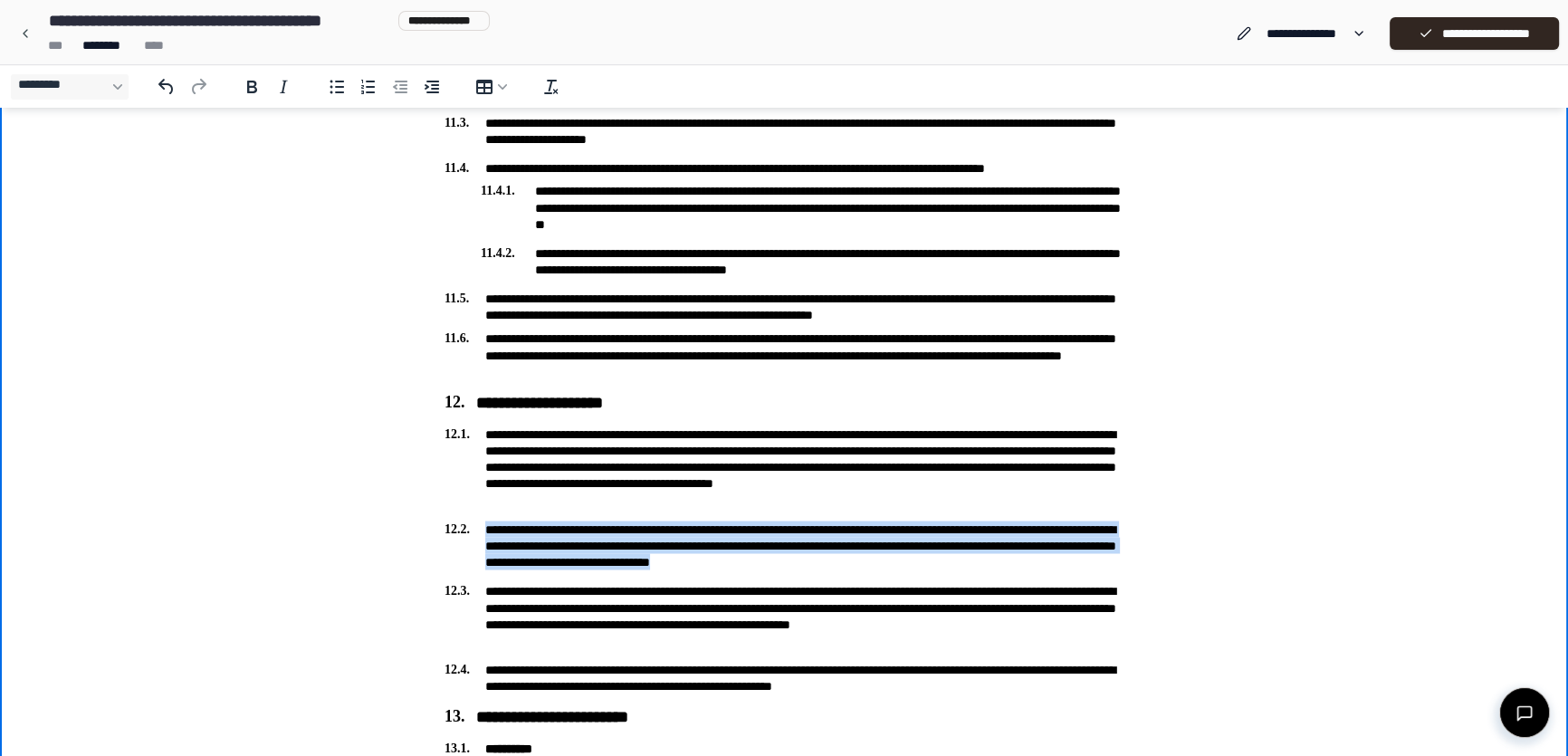 drag, startPoint x: 483, startPoint y: 531, endPoint x: 1089, endPoint y: 559, distance: 606.6465 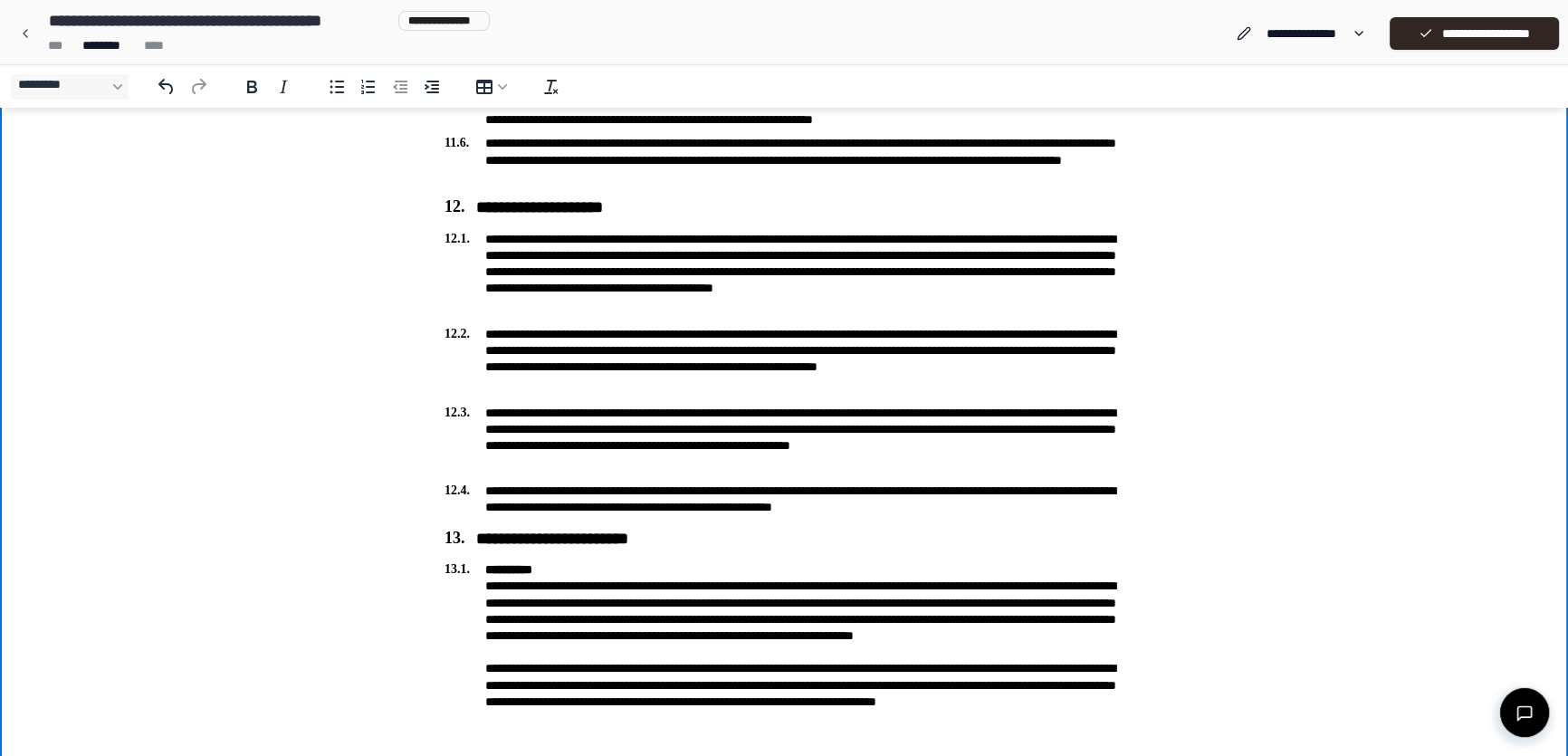 scroll, scrollTop: 4197, scrollLeft: 0, axis: vertical 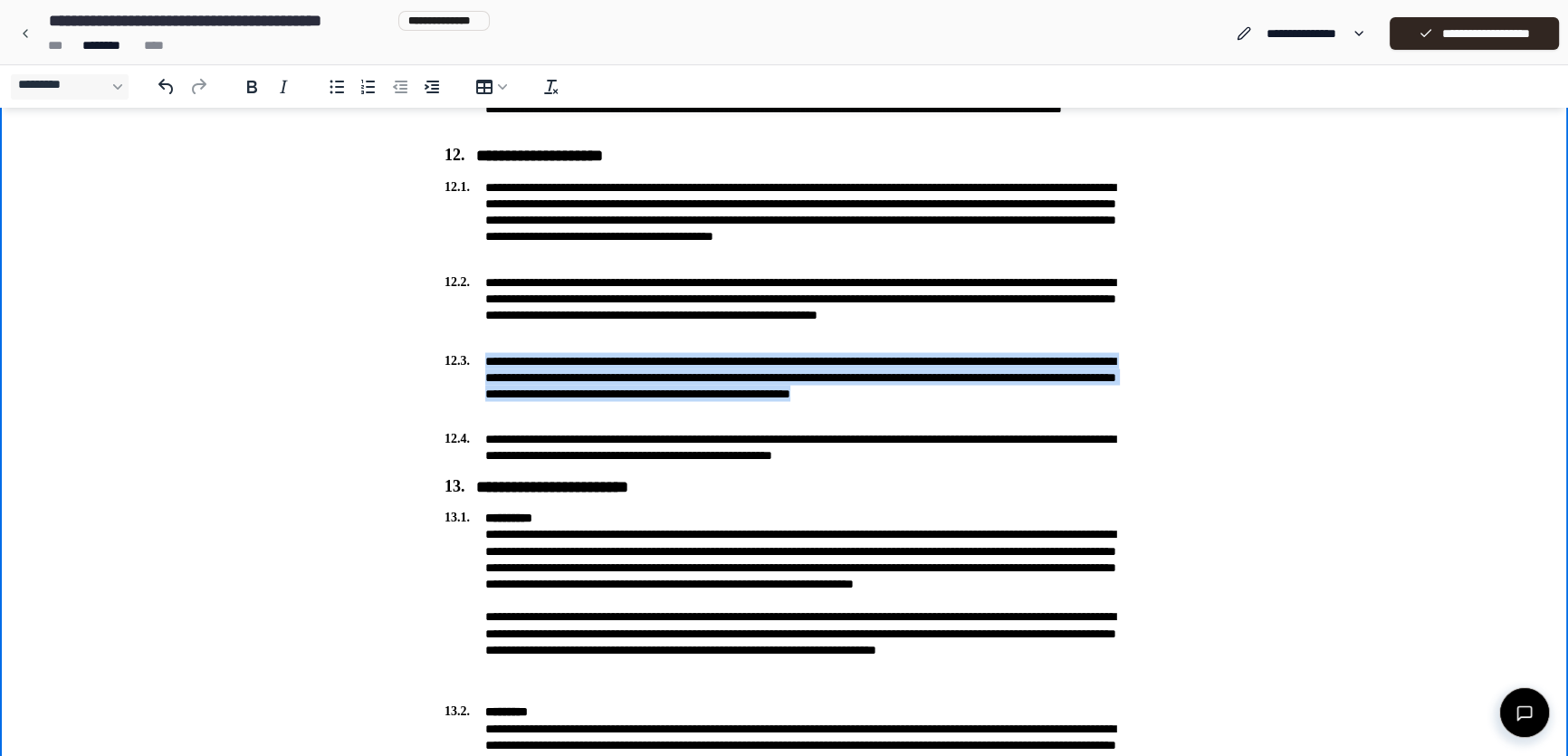 drag, startPoint x: 485, startPoint y: 357, endPoint x: 570, endPoint y: 405, distance: 97.617 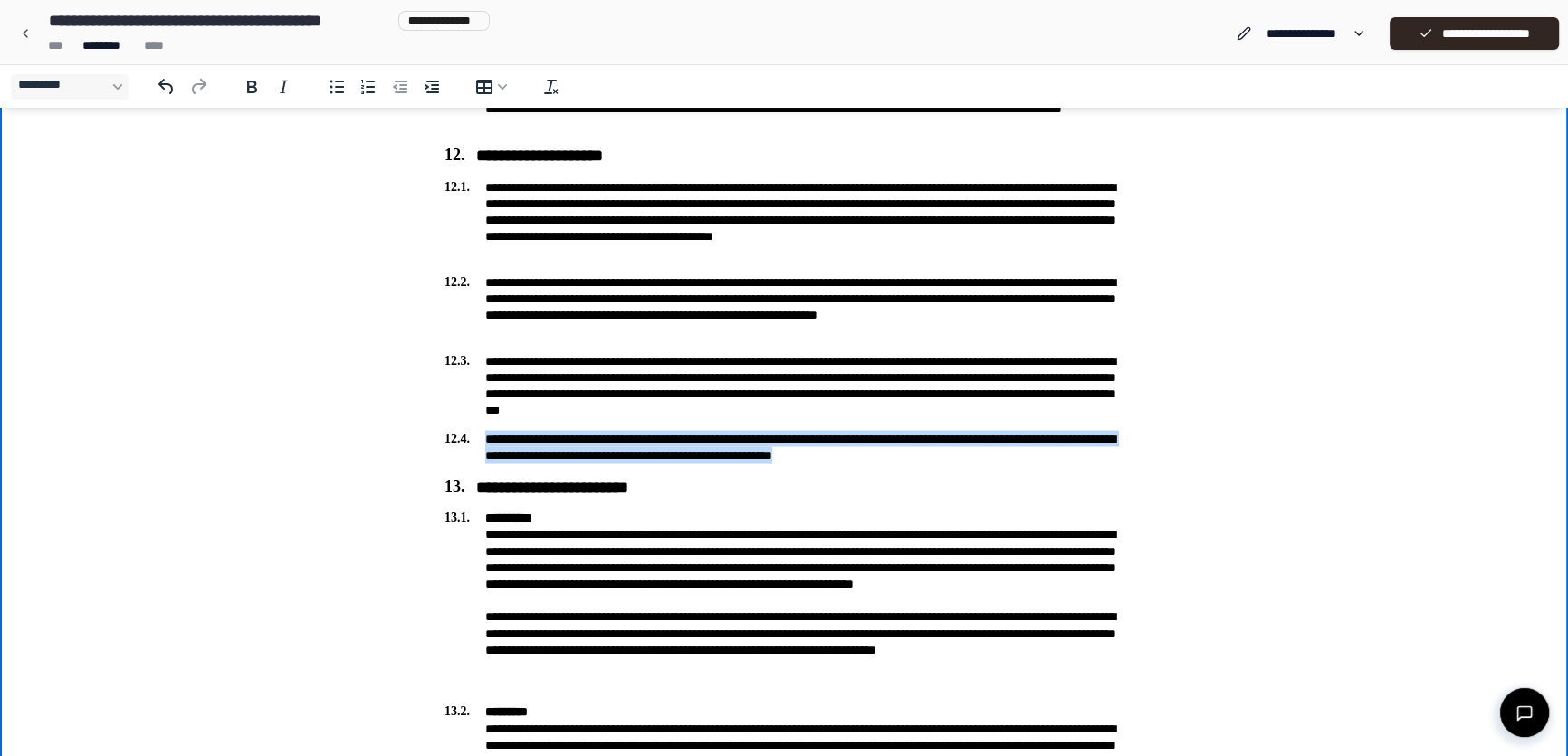 drag, startPoint x: 483, startPoint y: 438, endPoint x: 1037, endPoint y: 456, distance: 554.2923 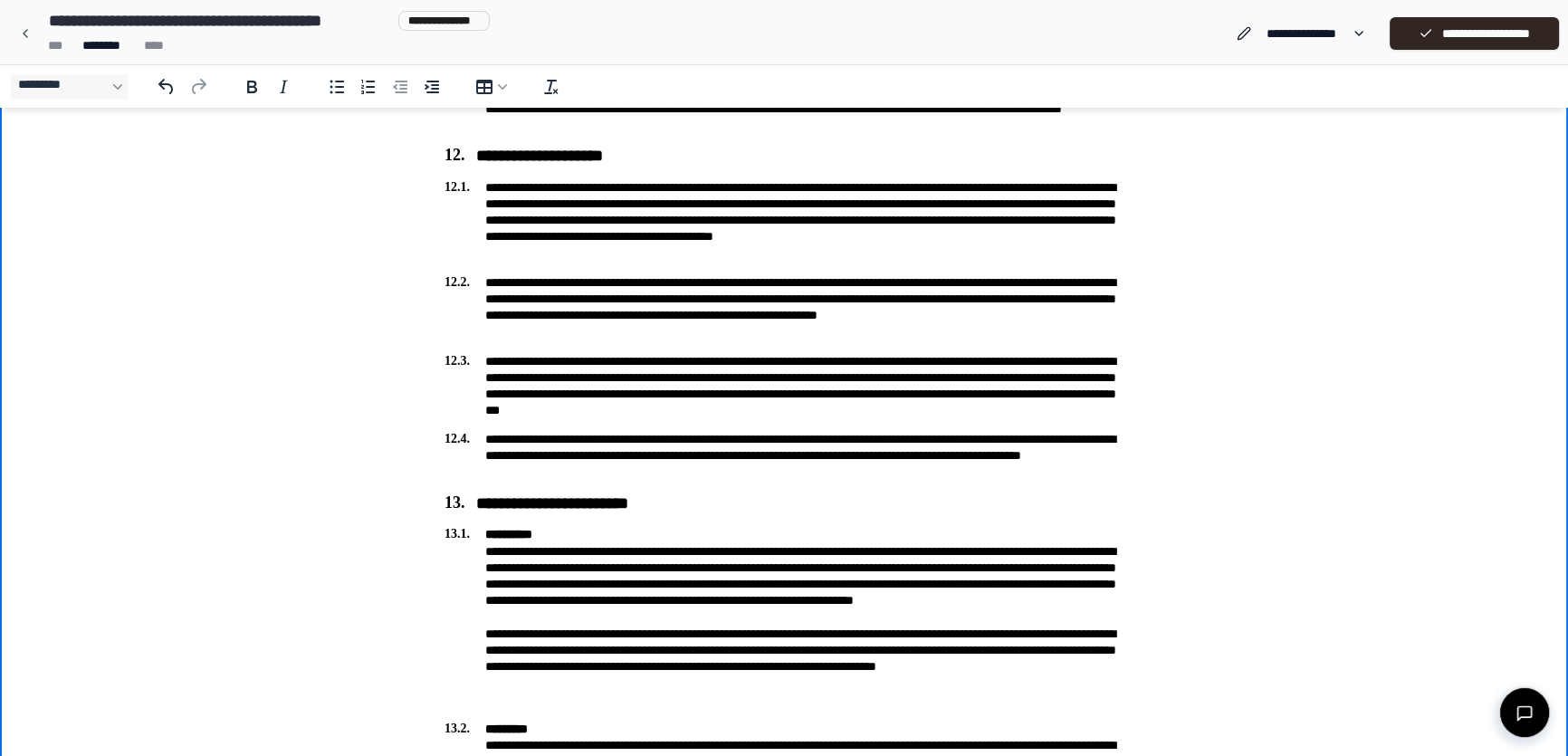 click on "**********" at bounding box center (784, -388) 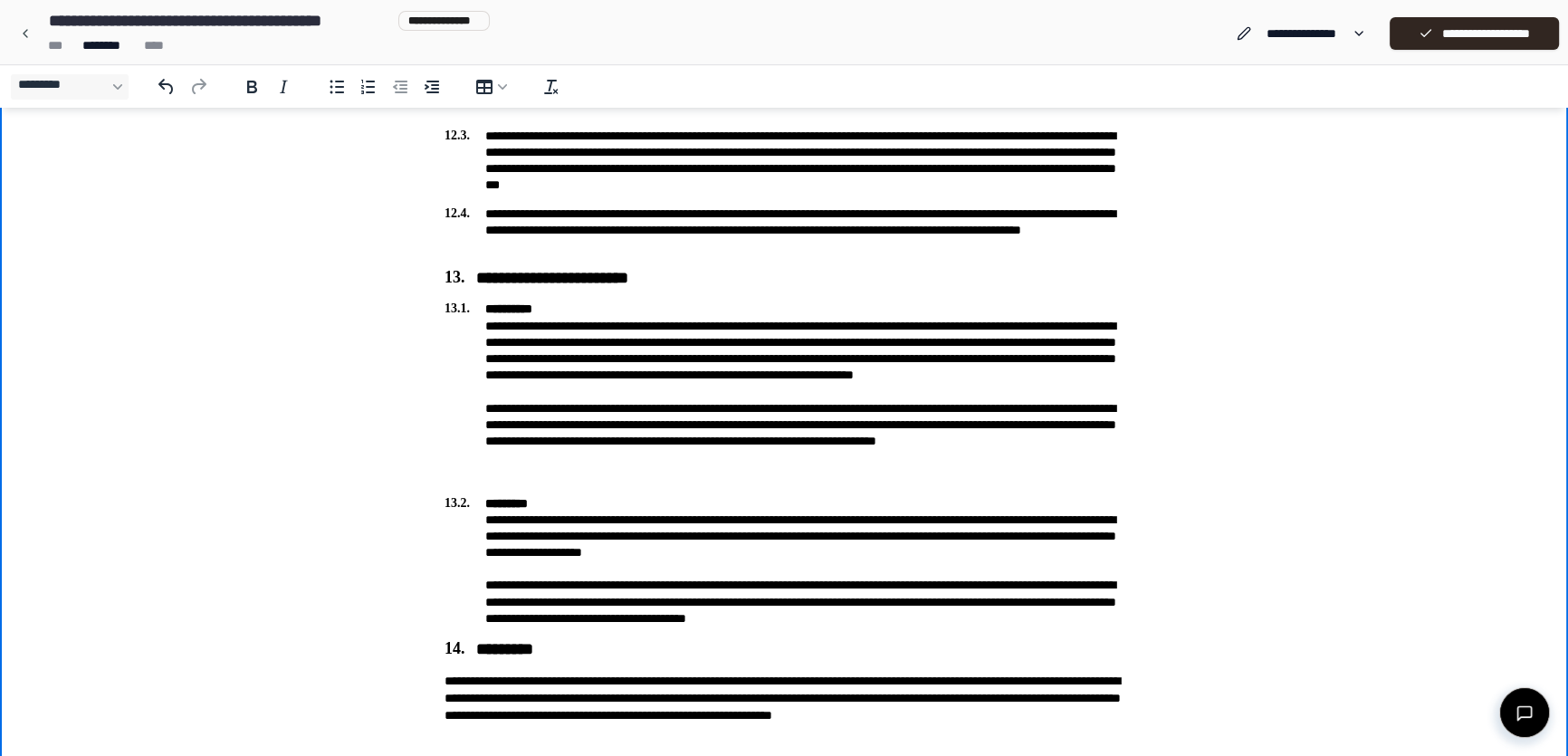 scroll, scrollTop: 4527, scrollLeft: 0, axis: vertical 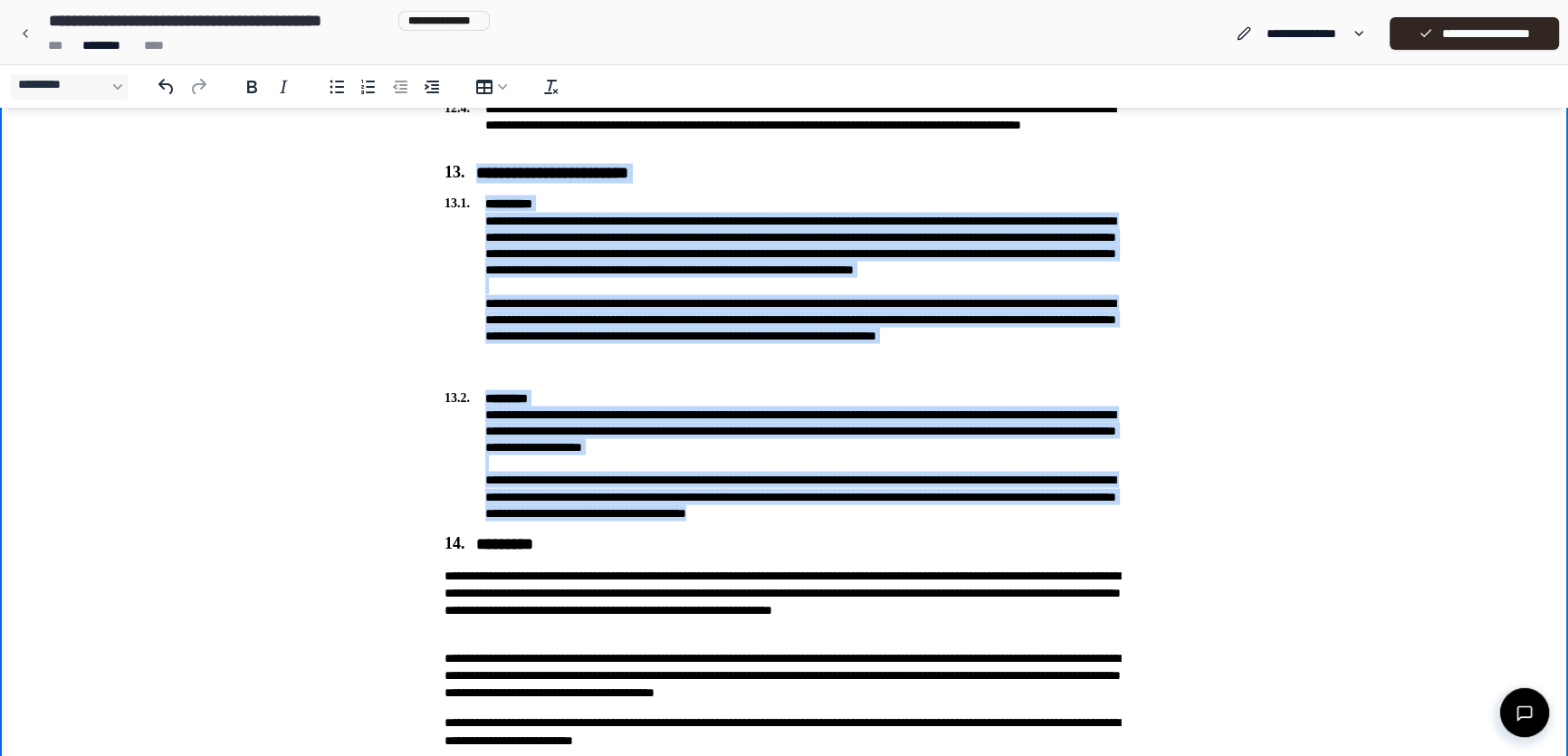 drag, startPoint x: 478, startPoint y: 177, endPoint x: 1062, endPoint y: 516, distance: 675.2607 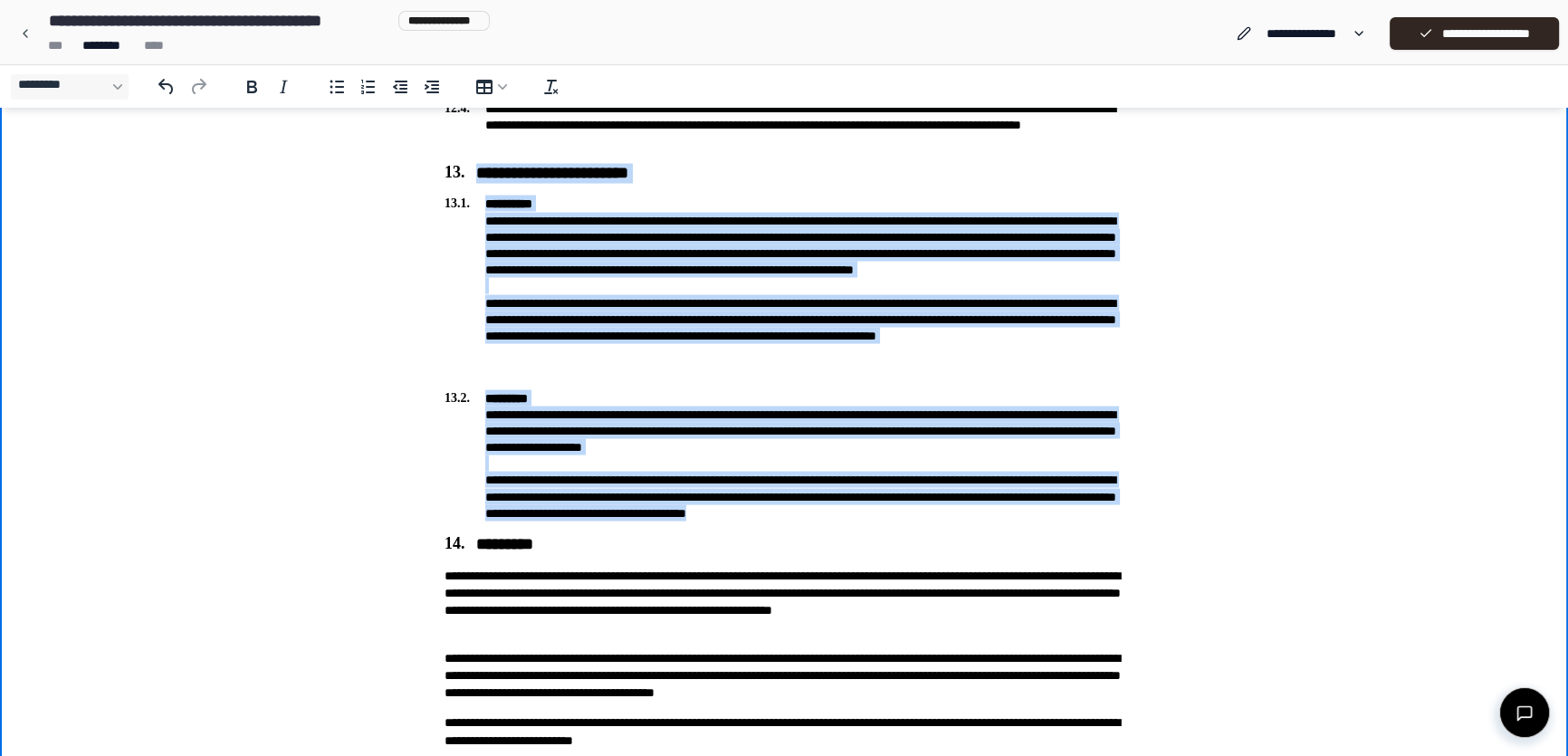 copy on "[FIRST] [LAST] [ADDRESS] [CITY] [STATE] [ZIP]" 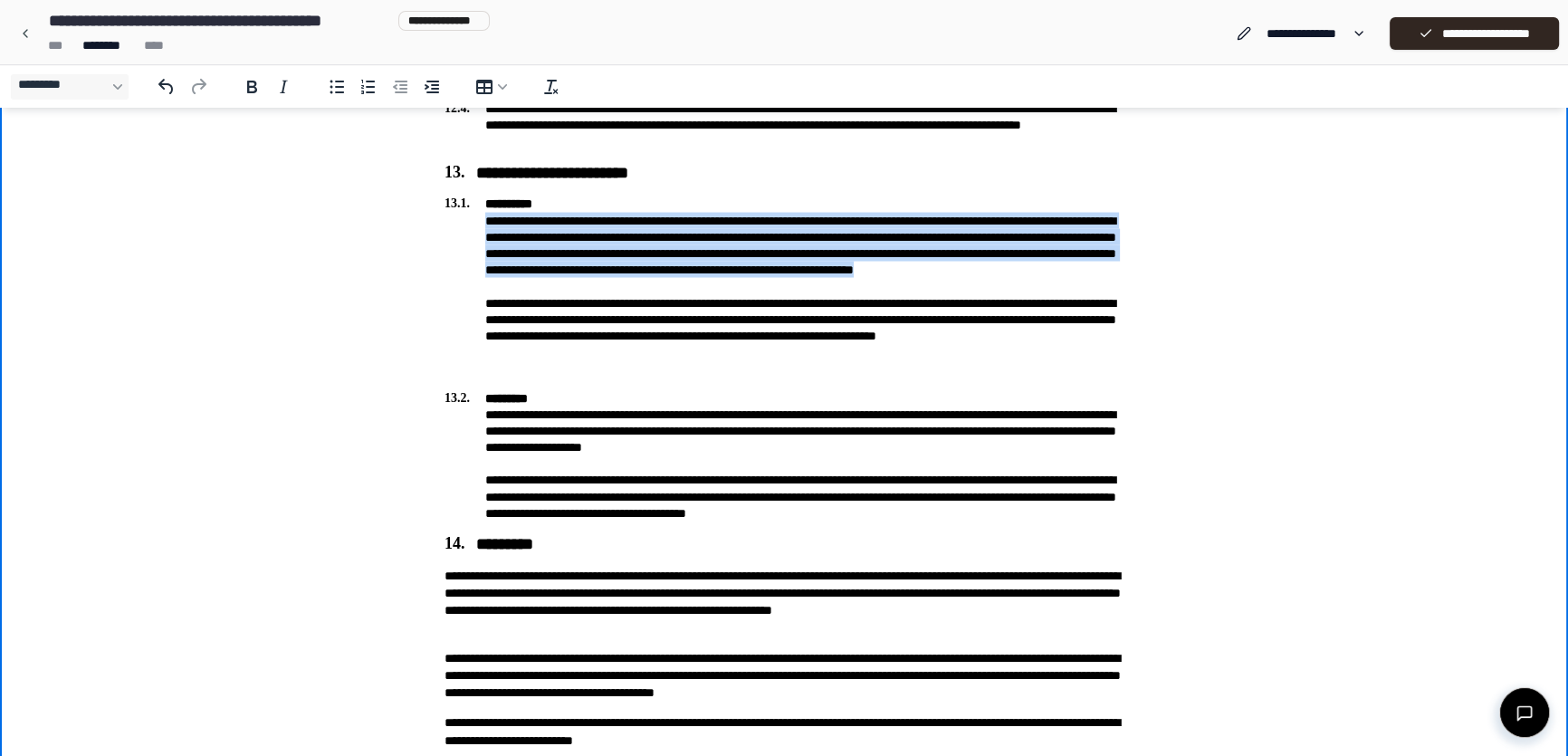 drag, startPoint x: 486, startPoint y: 220, endPoint x: 838, endPoint y: 288, distance: 358.508 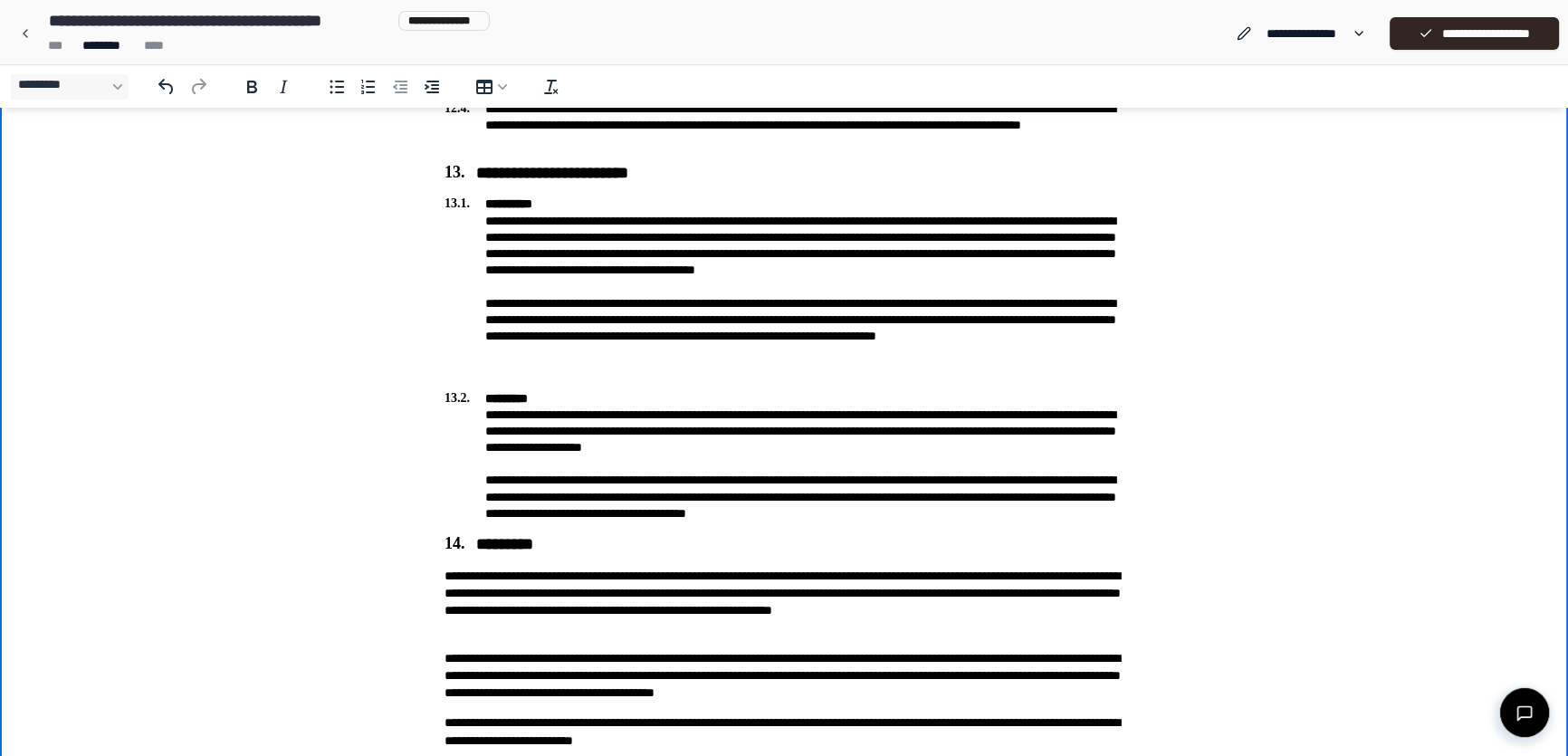 click on "[FIRST] [LAST] [ADDRESS] [CITY] [STATE]" at bounding box center (784, 286) 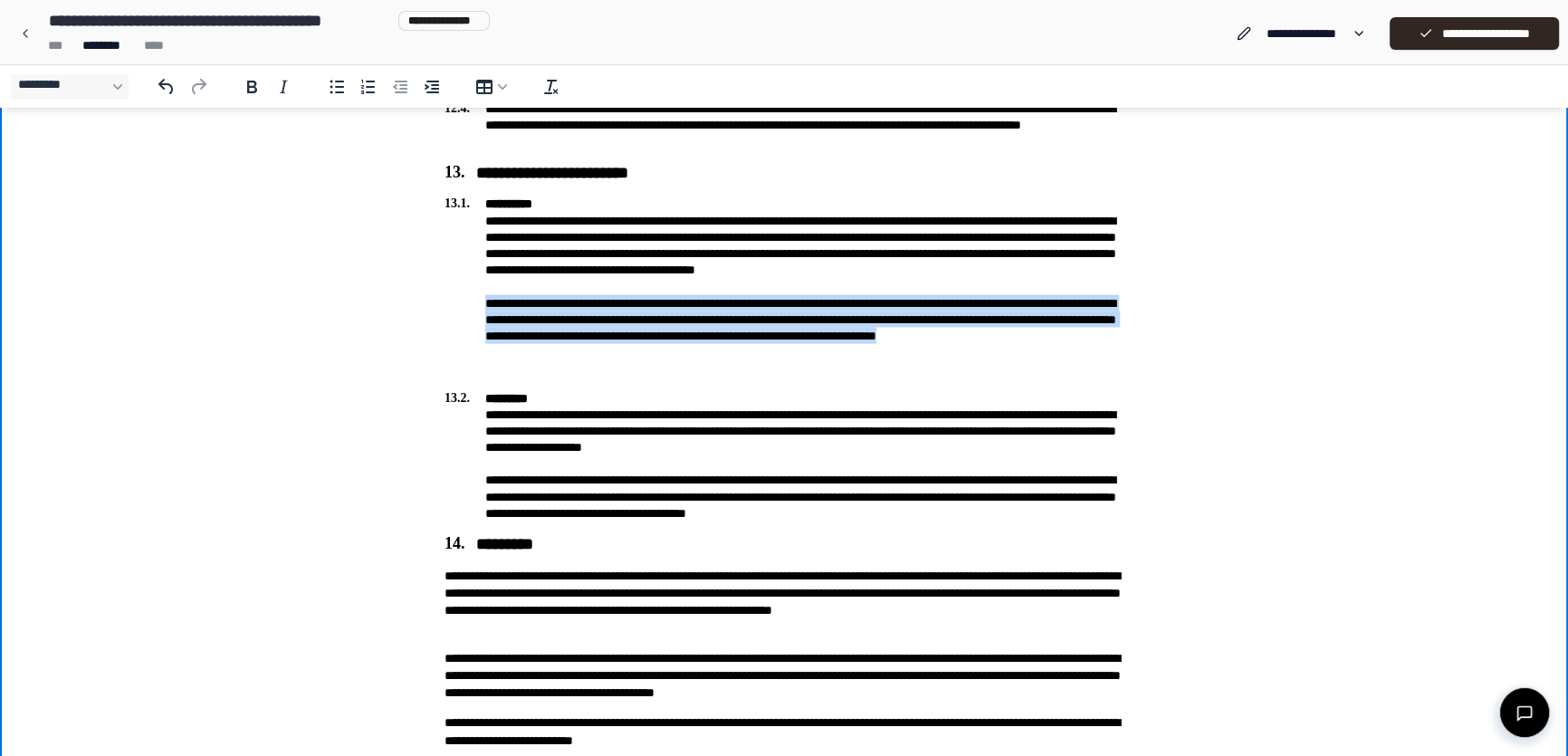 drag, startPoint x: 483, startPoint y: 317, endPoint x: 783, endPoint y: 376, distance: 305.74663 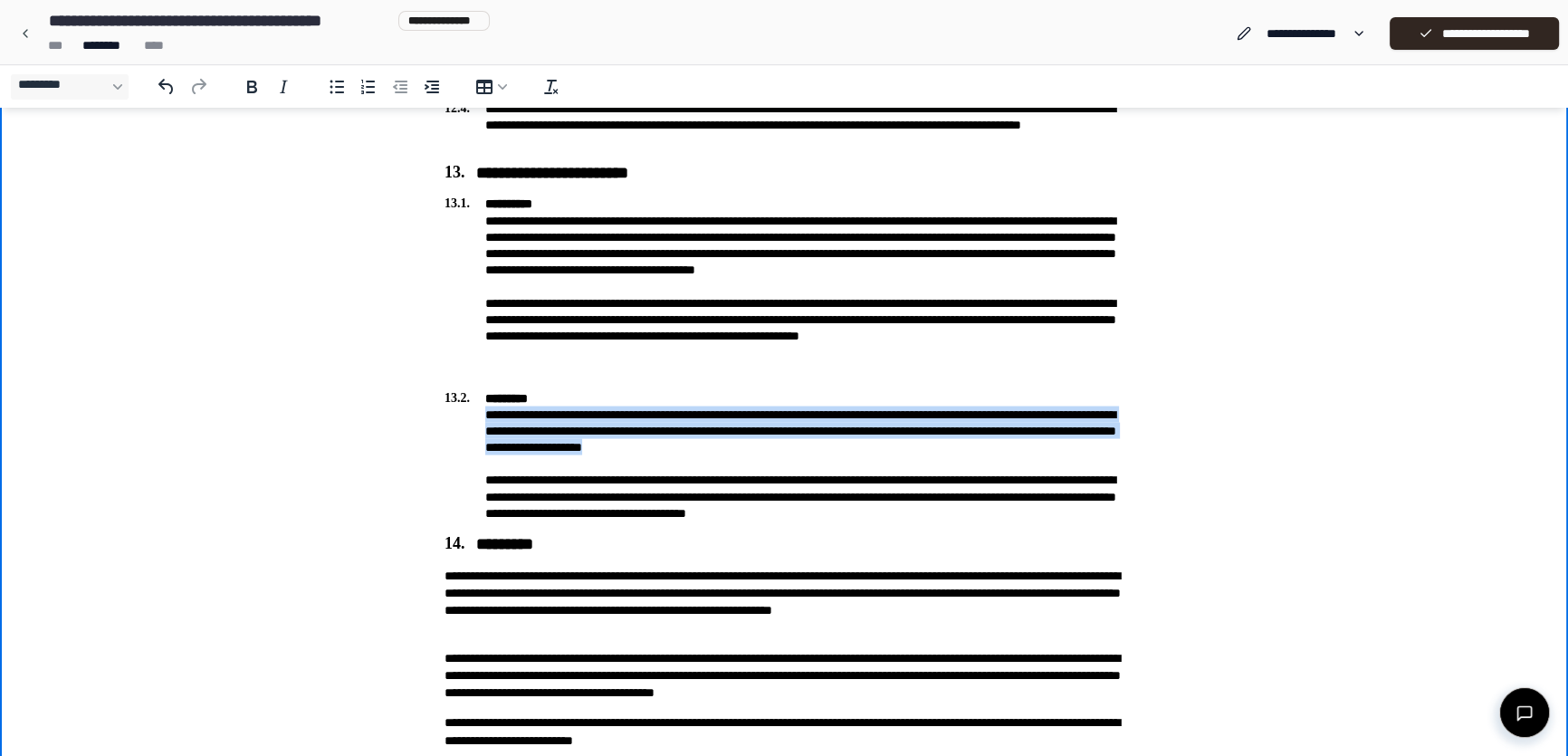 drag, startPoint x: 484, startPoint y: 416, endPoint x: 961, endPoint y: 453, distance: 478.43286 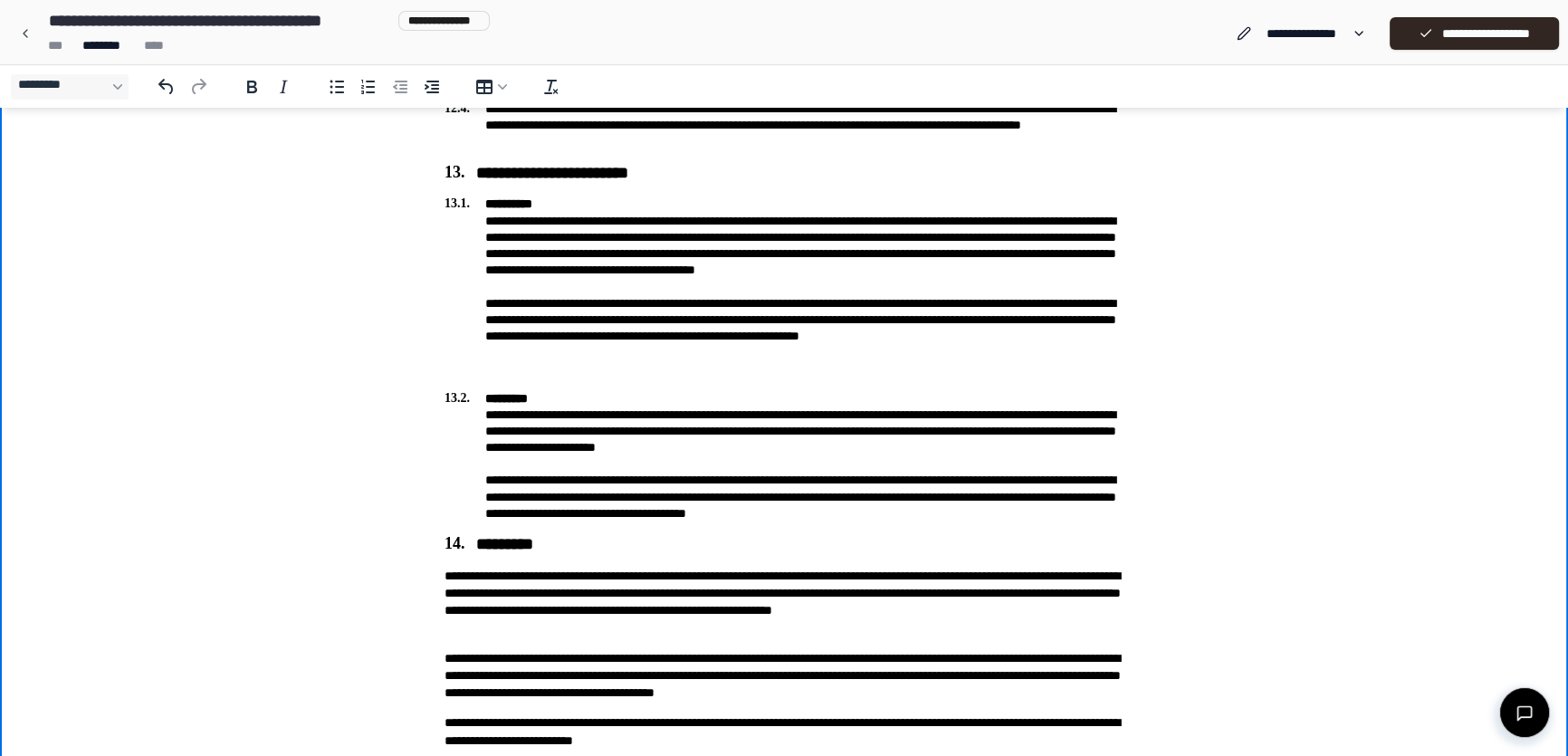 click on "[FIRST] [LAST] [ADDRESS] [CITY] [STATE]" at bounding box center (784, 456) 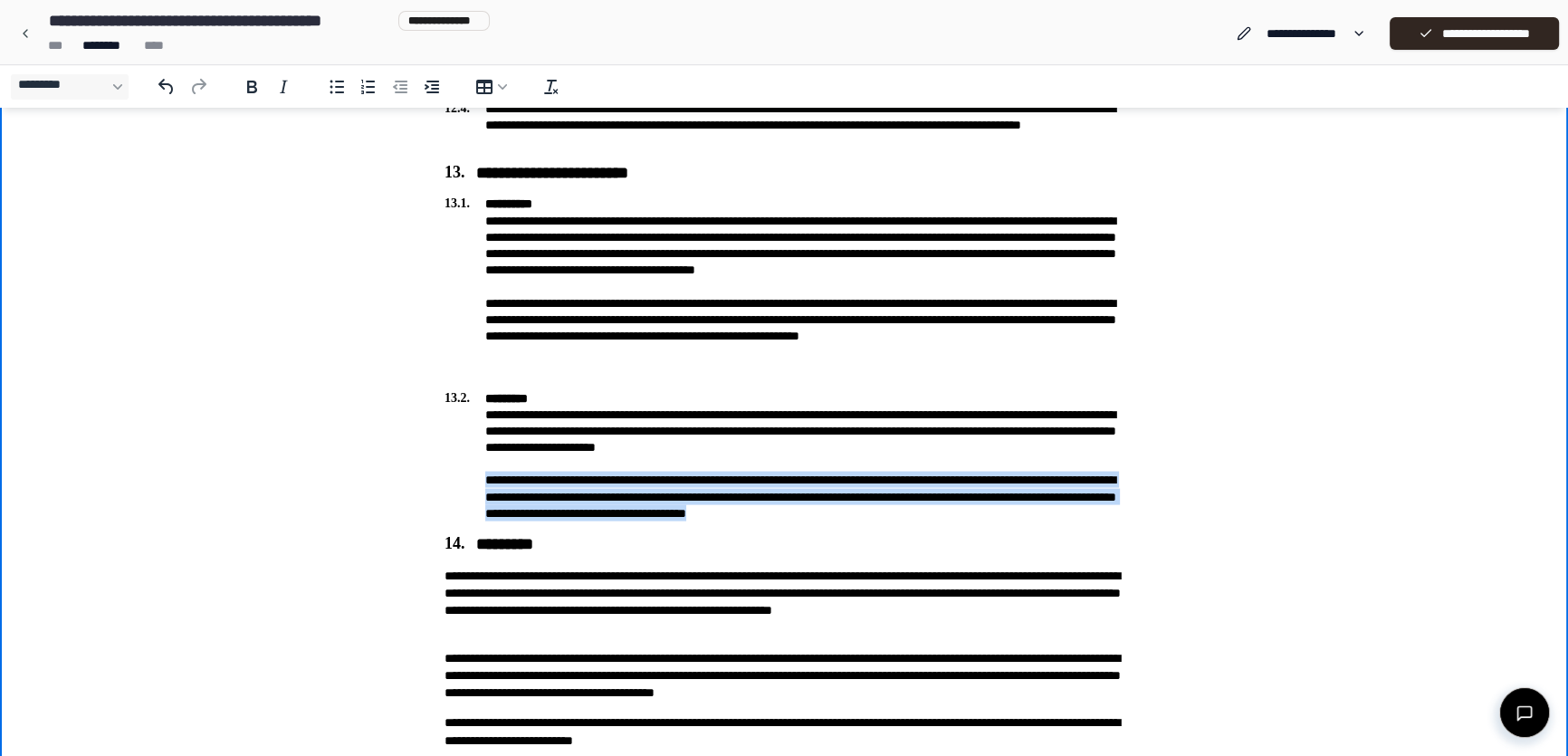 drag, startPoint x: 489, startPoint y: 483, endPoint x: 1024, endPoint y: 512, distance: 535.7854 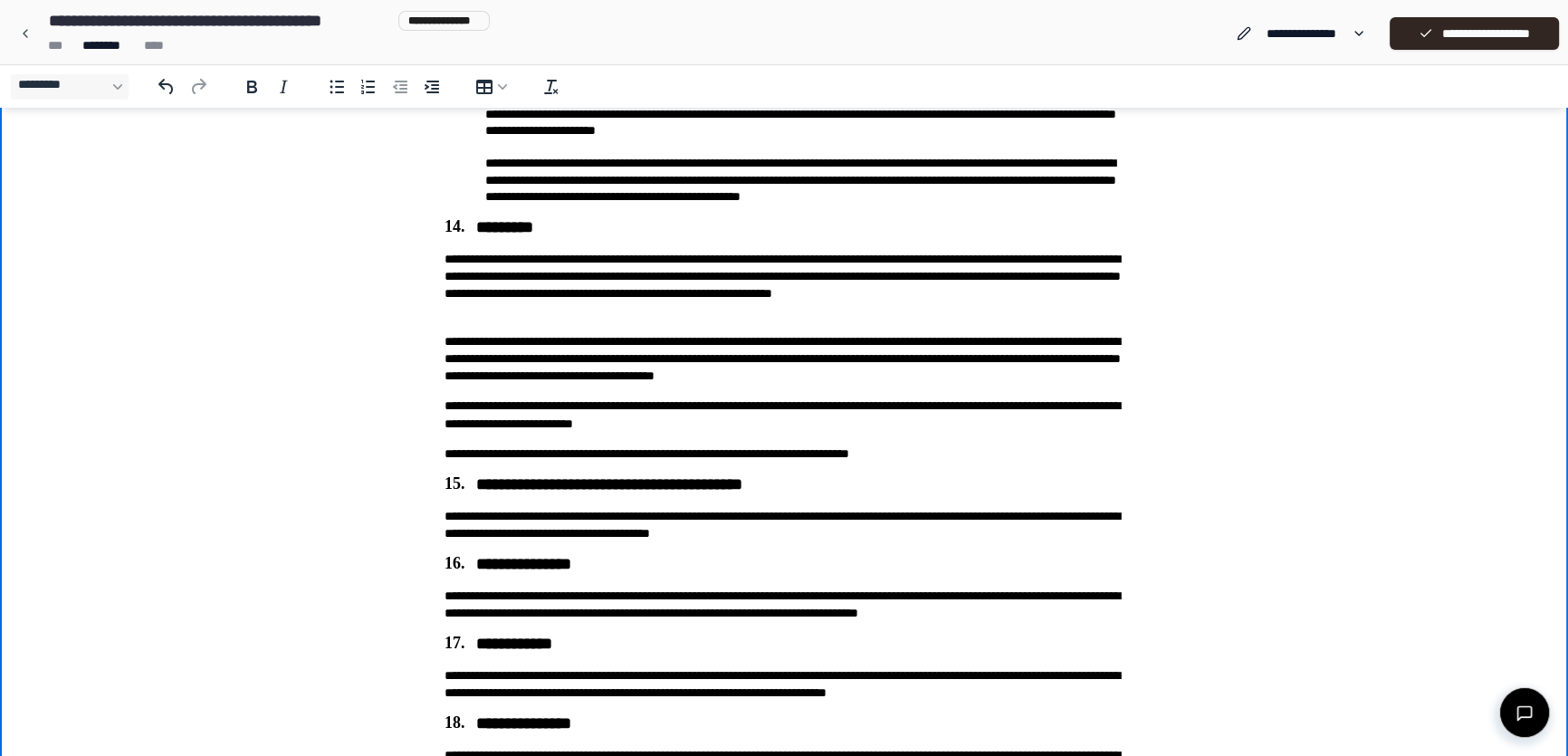 scroll, scrollTop: 4856, scrollLeft: 0, axis: vertical 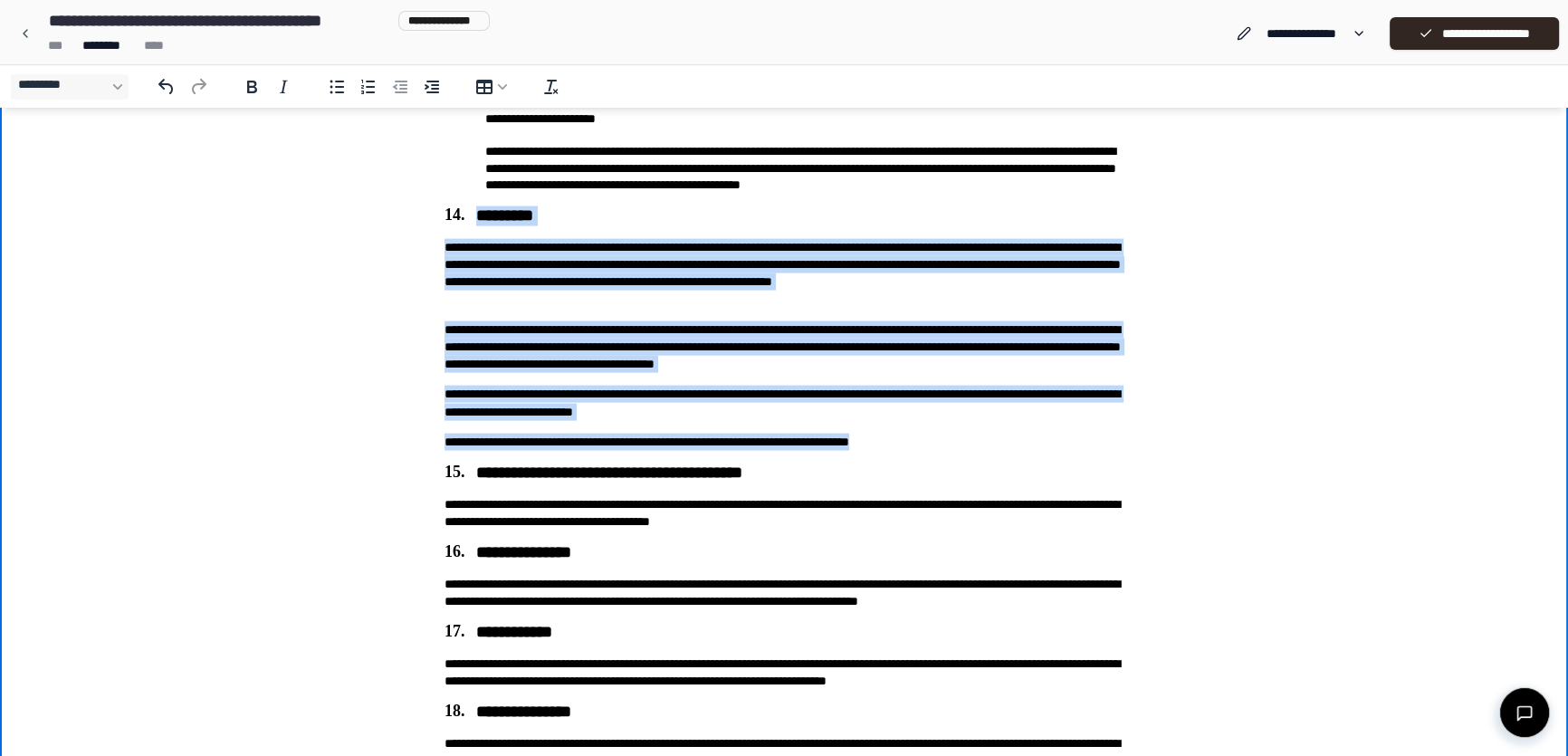 drag, startPoint x: 431, startPoint y: 211, endPoint x: 968, endPoint y: 441, distance: 584.1823 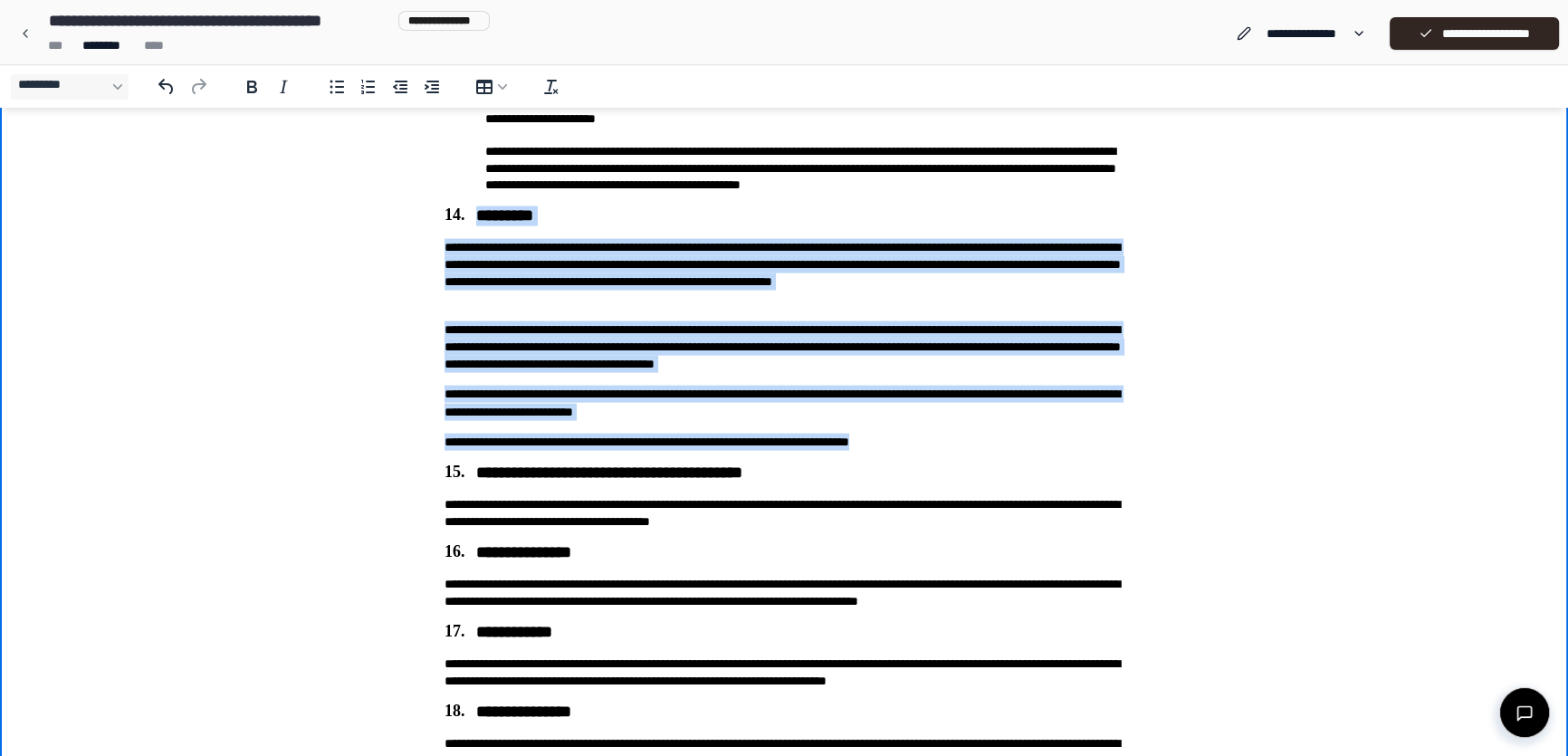 copy on "**********" 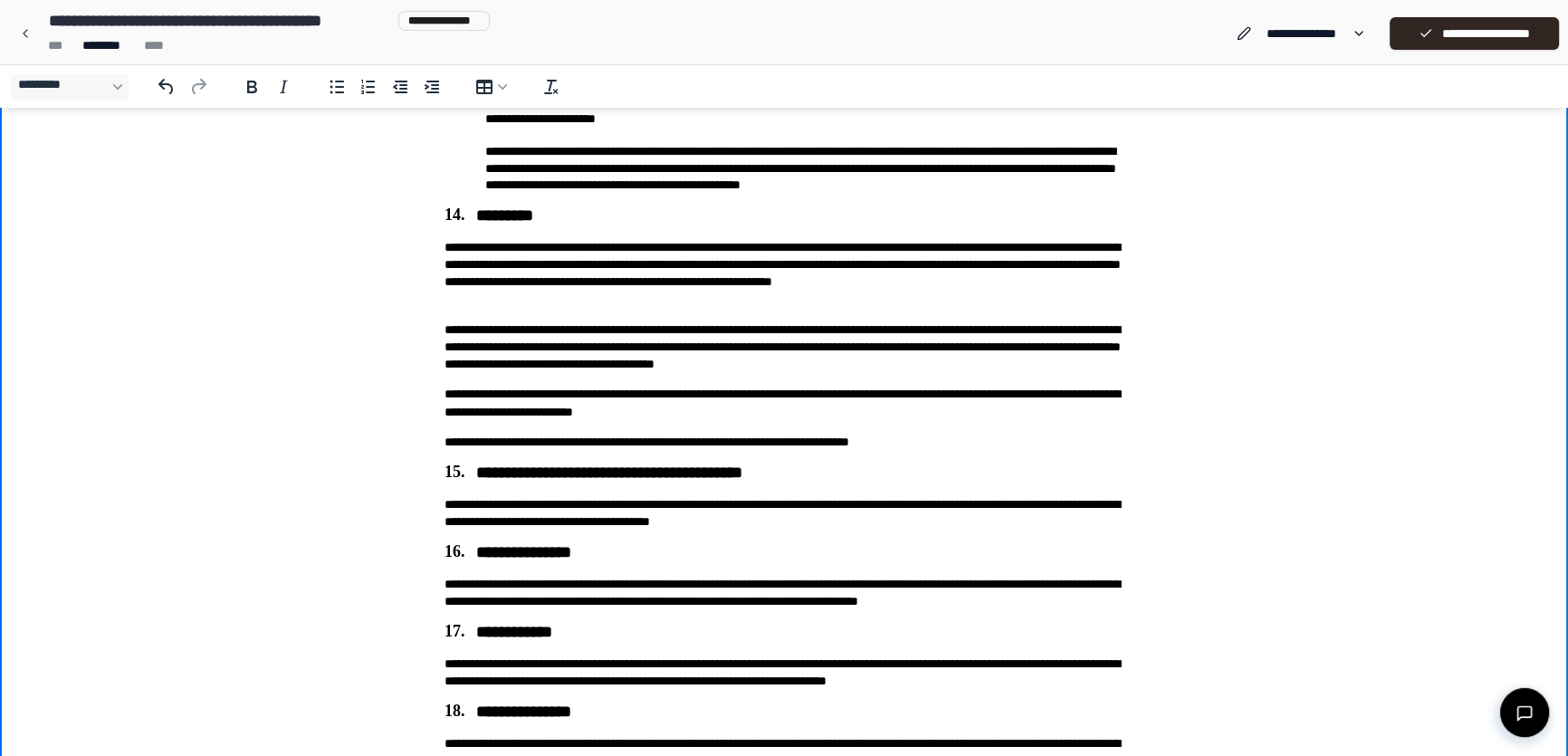 click on "*********" at bounding box center (784, 216) 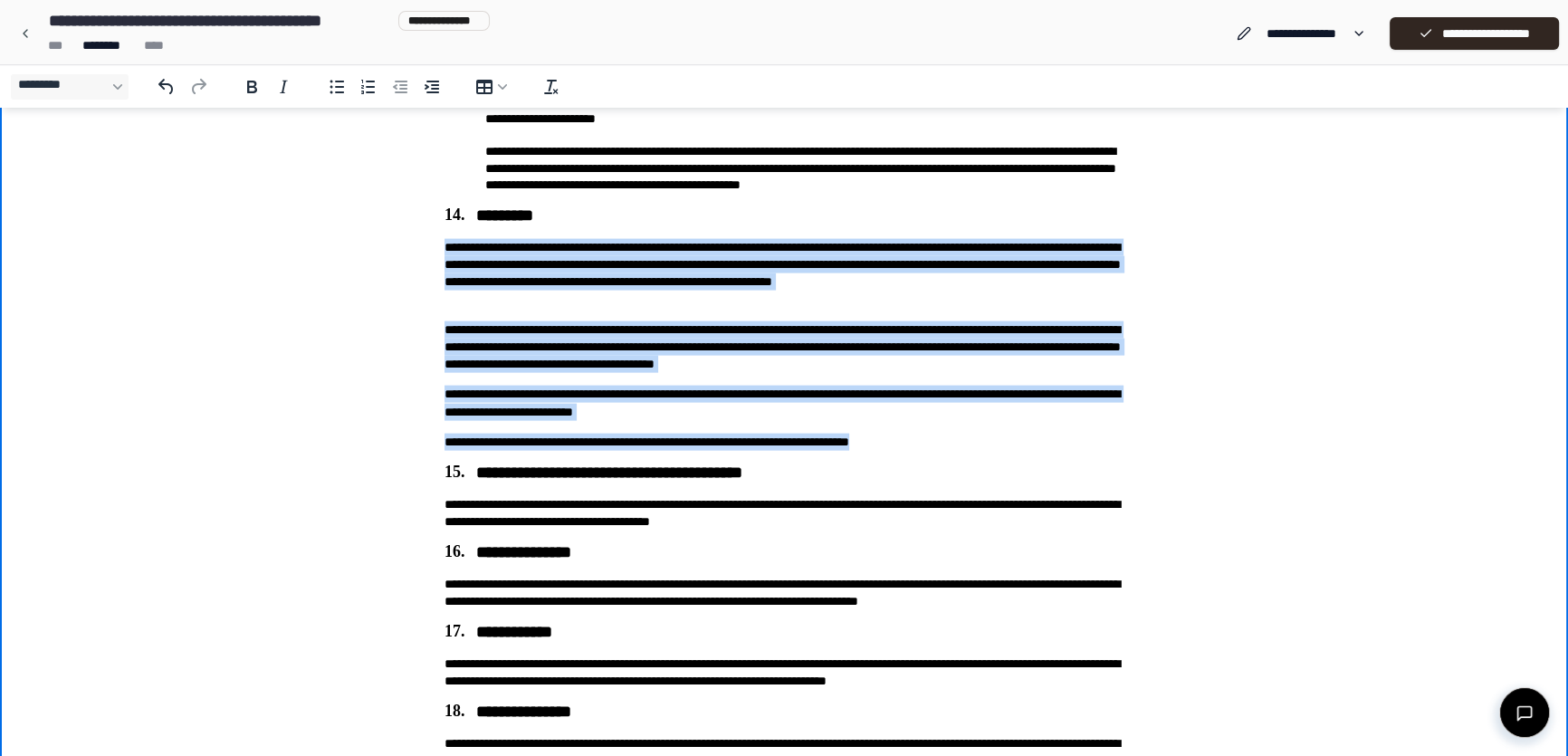 drag, startPoint x: 444, startPoint y: 252, endPoint x: 1037, endPoint y: 432, distance: 619.71687 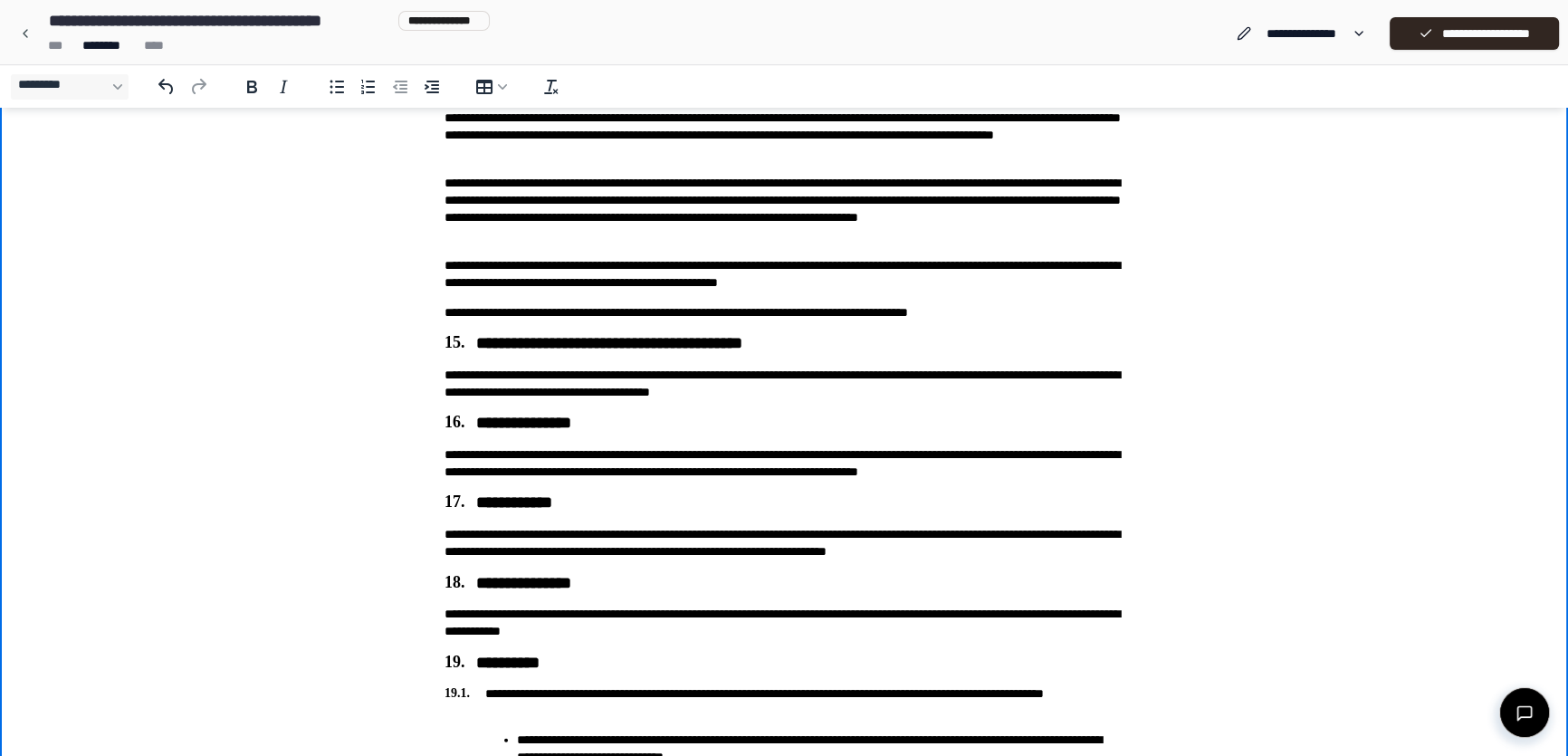 scroll, scrollTop: 5109, scrollLeft: 0, axis: vertical 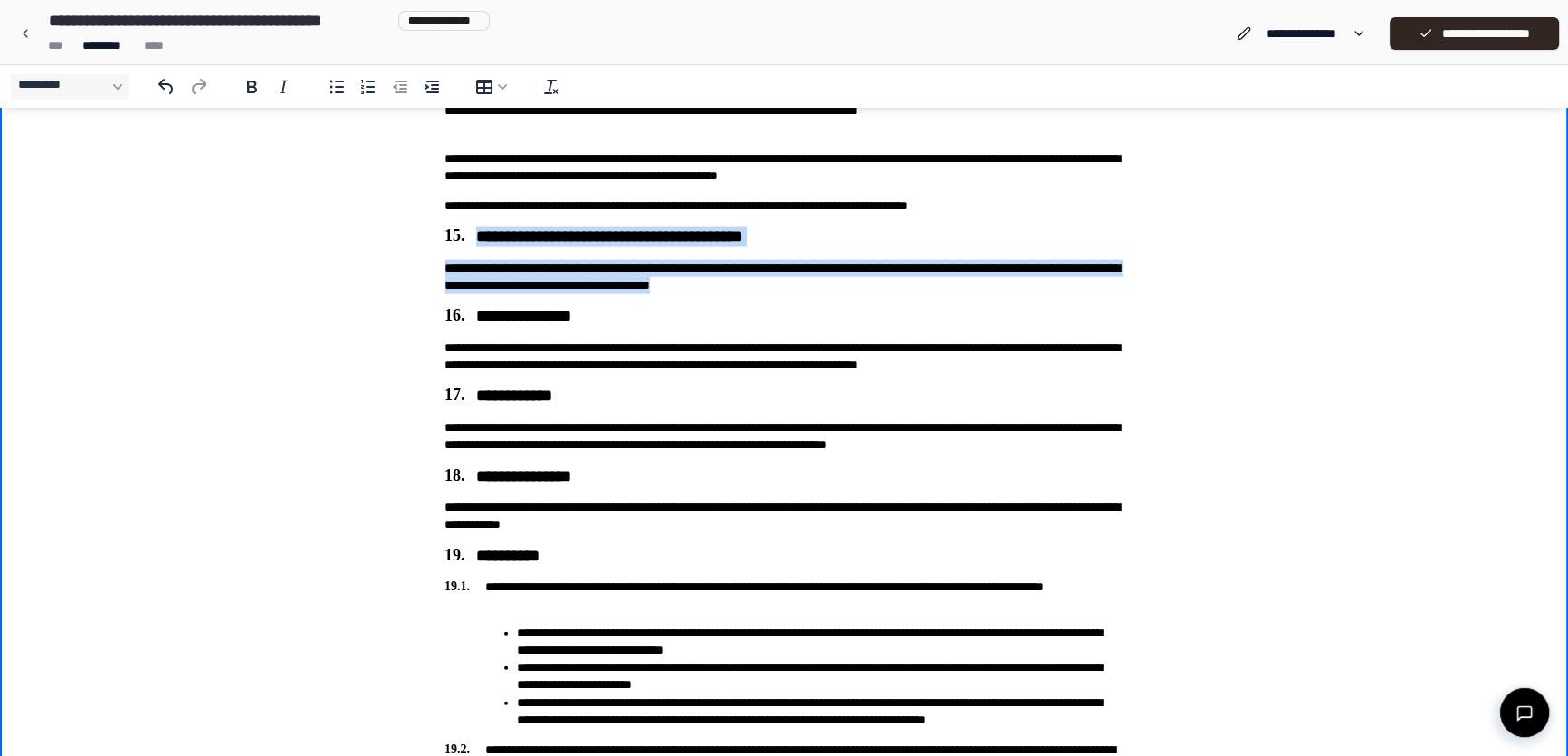 drag, startPoint x: 440, startPoint y: 230, endPoint x: 923, endPoint y: 289, distance: 486.5902 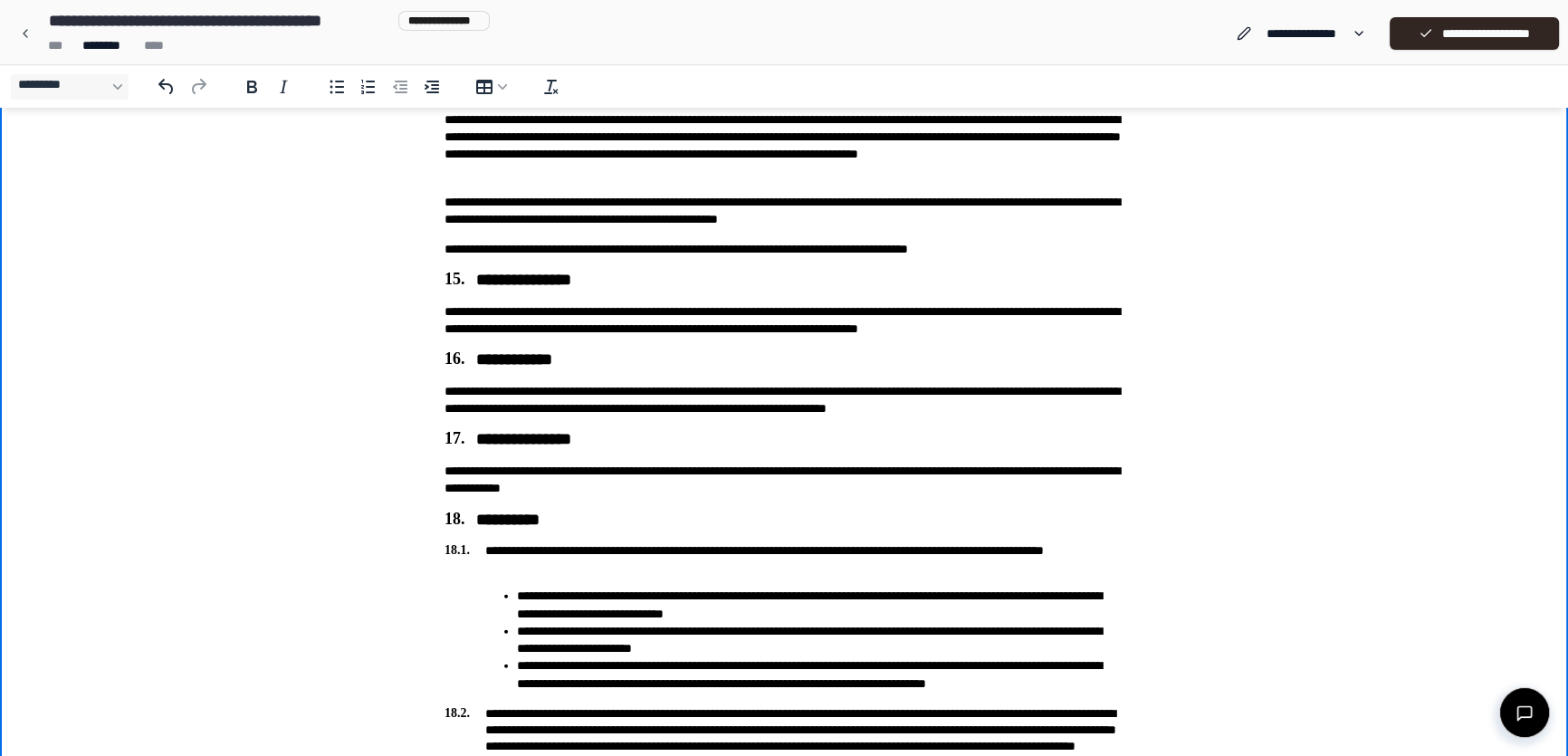 scroll, scrollTop: 5027, scrollLeft: 0, axis: vertical 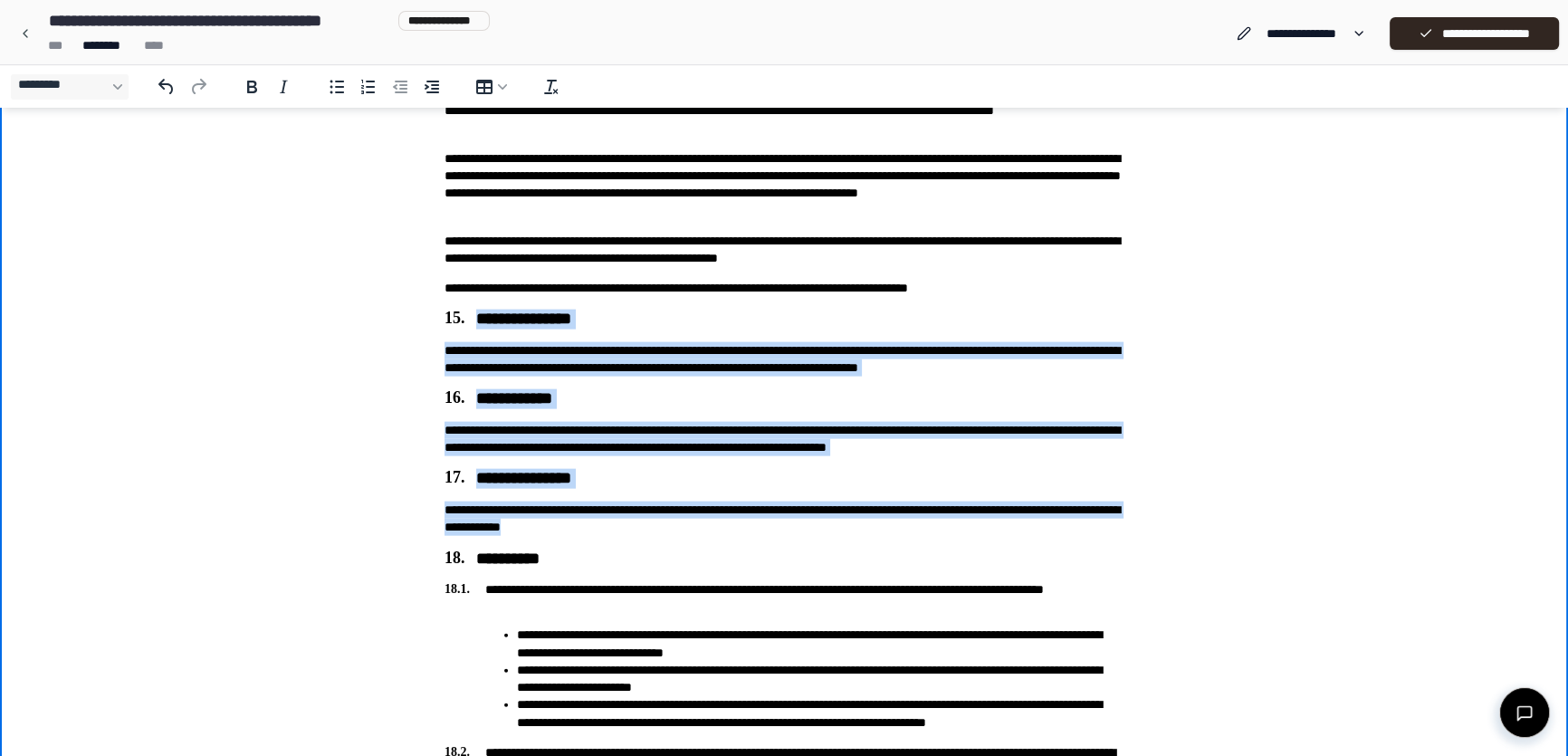drag, startPoint x: 444, startPoint y: 319, endPoint x: 760, endPoint y: 522, distance: 375.58621 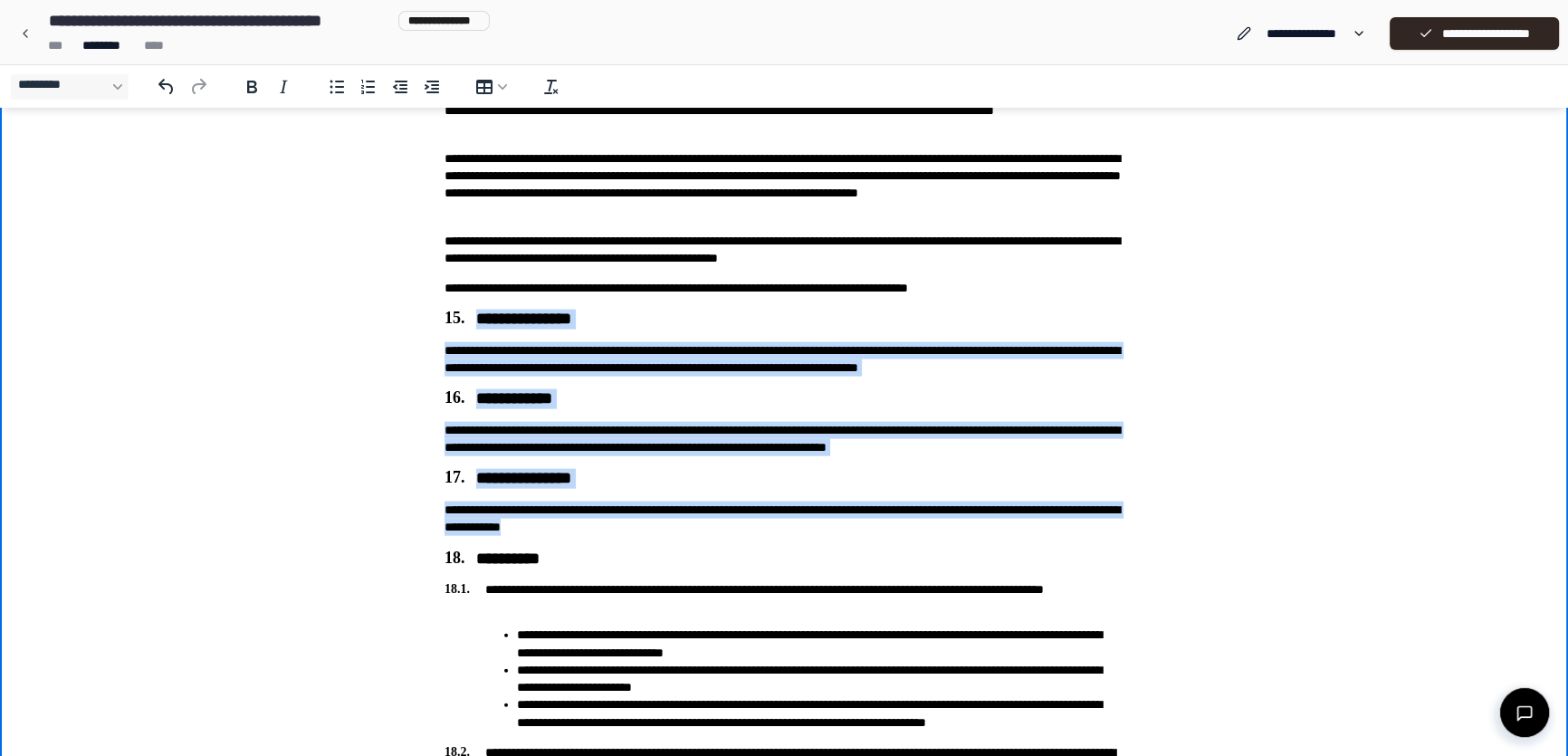 copy on "[FIRST] [LAST] [ADDRESS] [CITY] [STATE]" 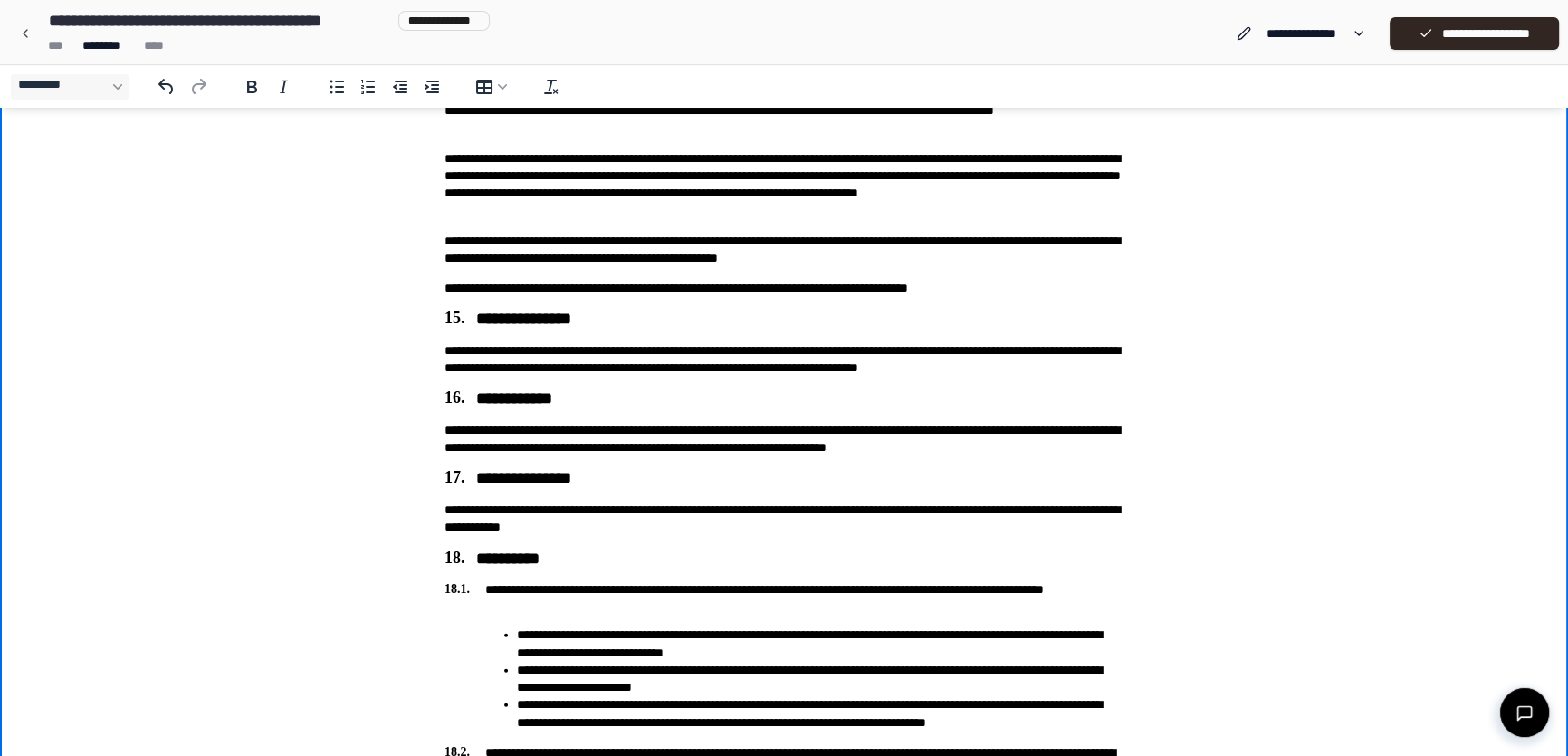 drag, startPoint x: 403, startPoint y: 358, endPoint x: 423, endPoint y: 357, distance: 20.024984 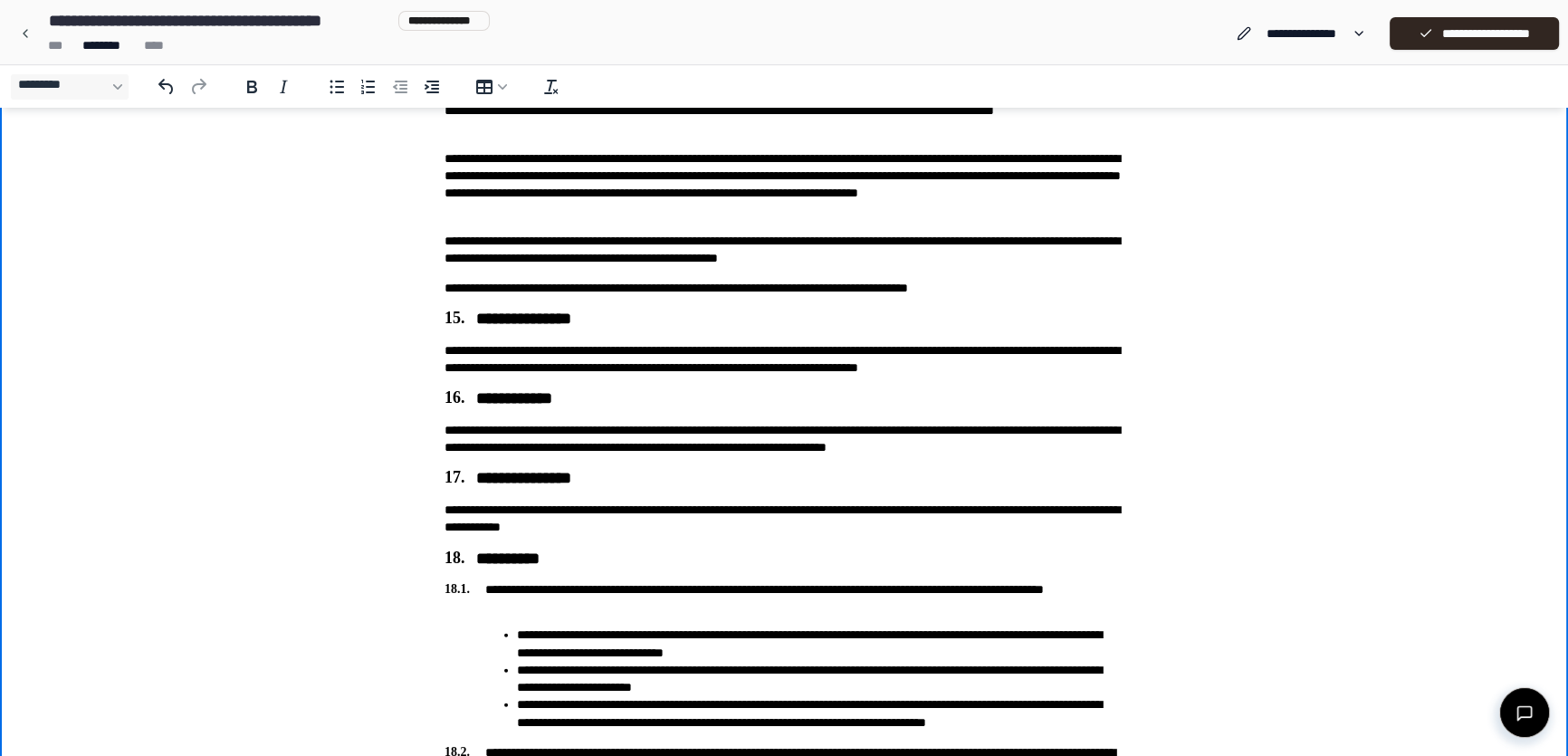 click on "**********" at bounding box center (784, 320) 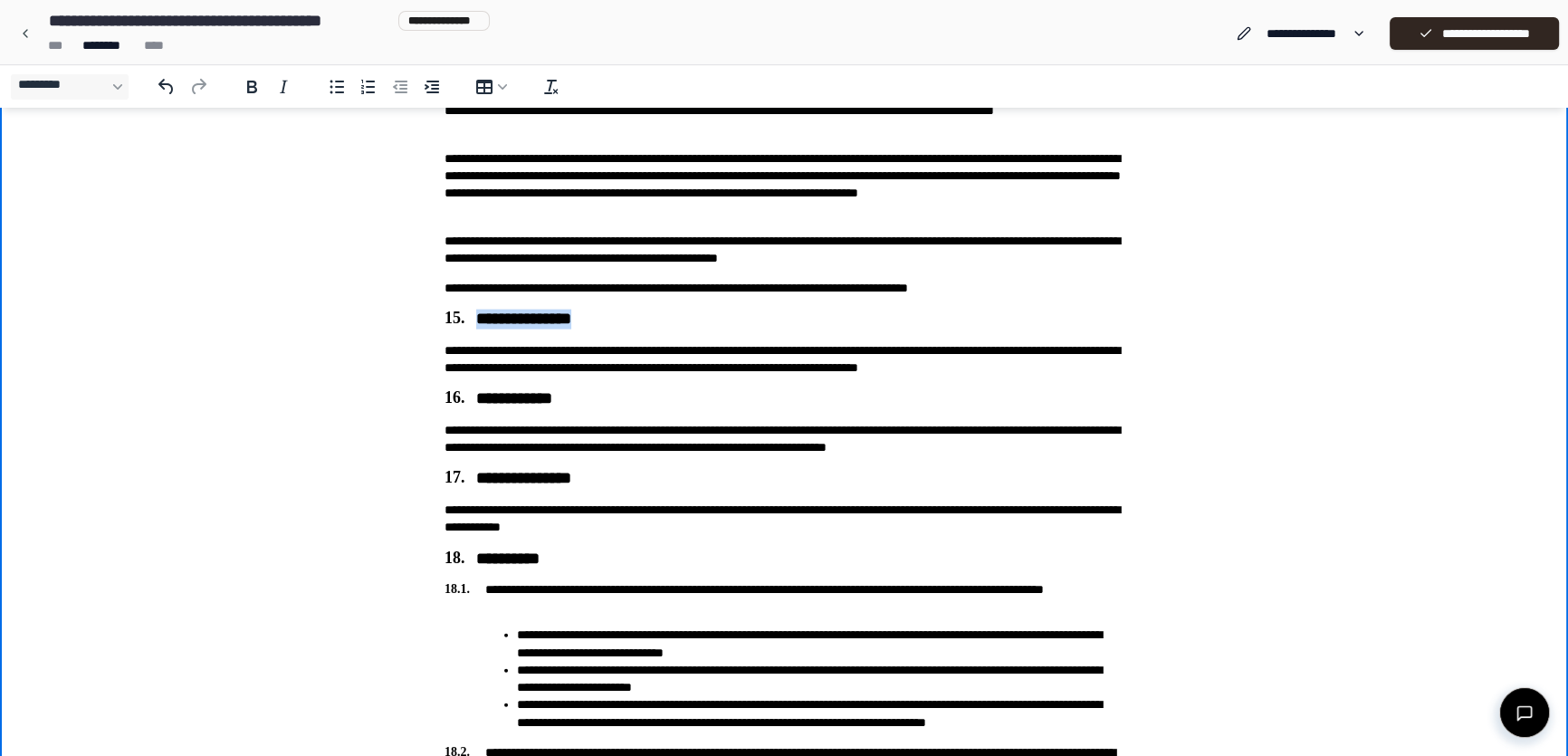 click on "**********" at bounding box center (784, 320) 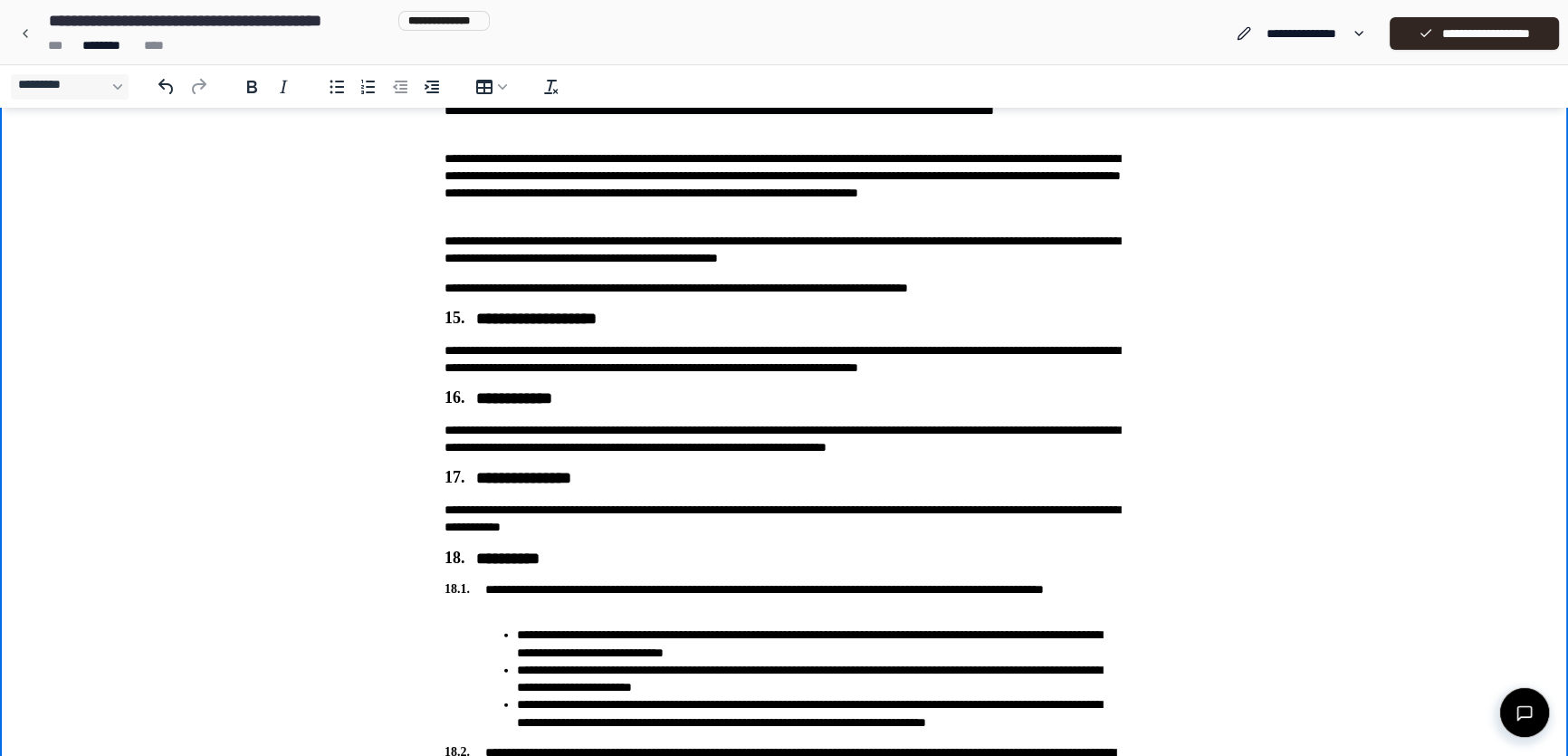drag, startPoint x: 573, startPoint y: 368, endPoint x: 561, endPoint y: 369, distance: 12.041595 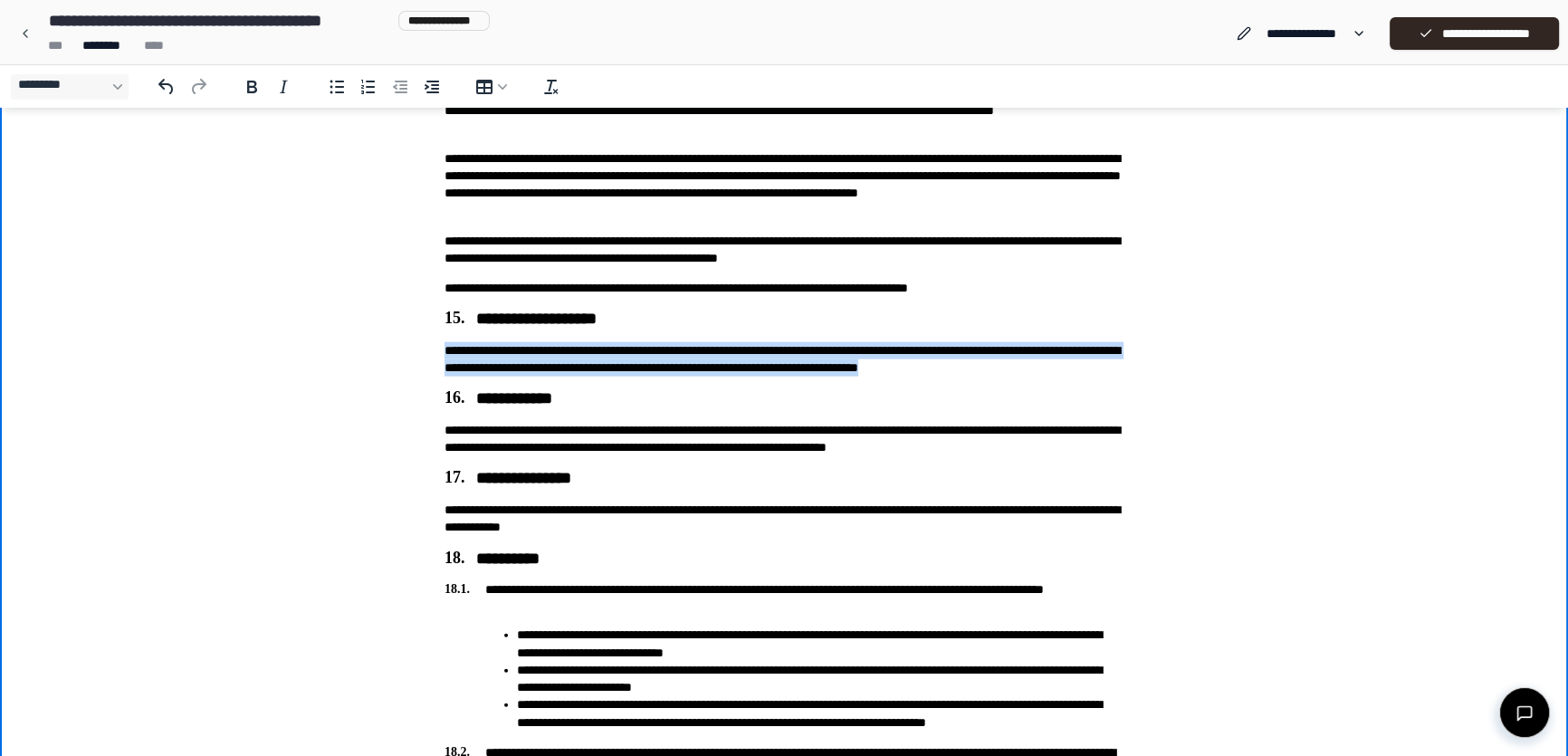 drag, startPoint x: 443, startPoint y: 351, endPoint x: 1088, endPoint y: 366, distance: 645.1744 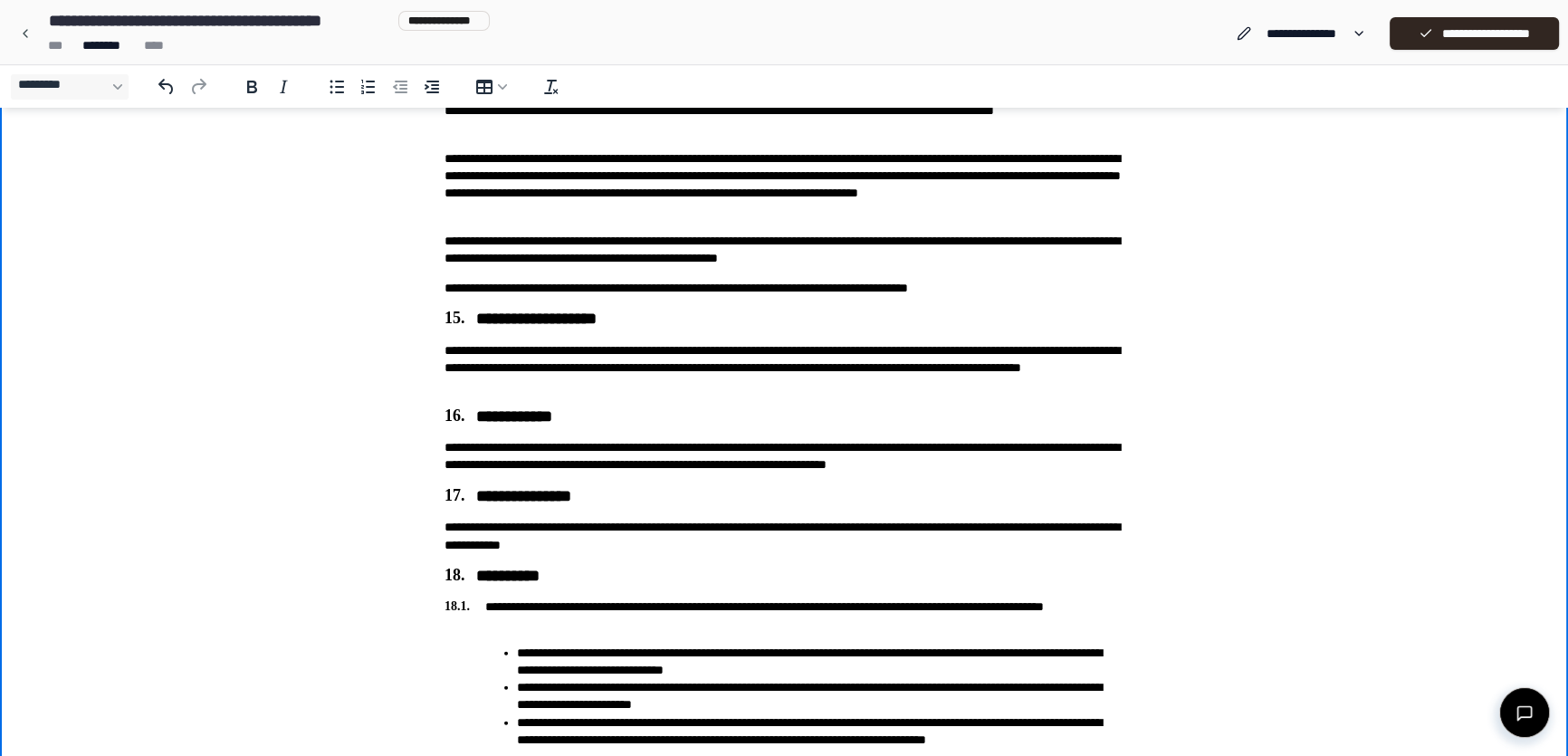 click on "**********" at bounding box center [784, 417] 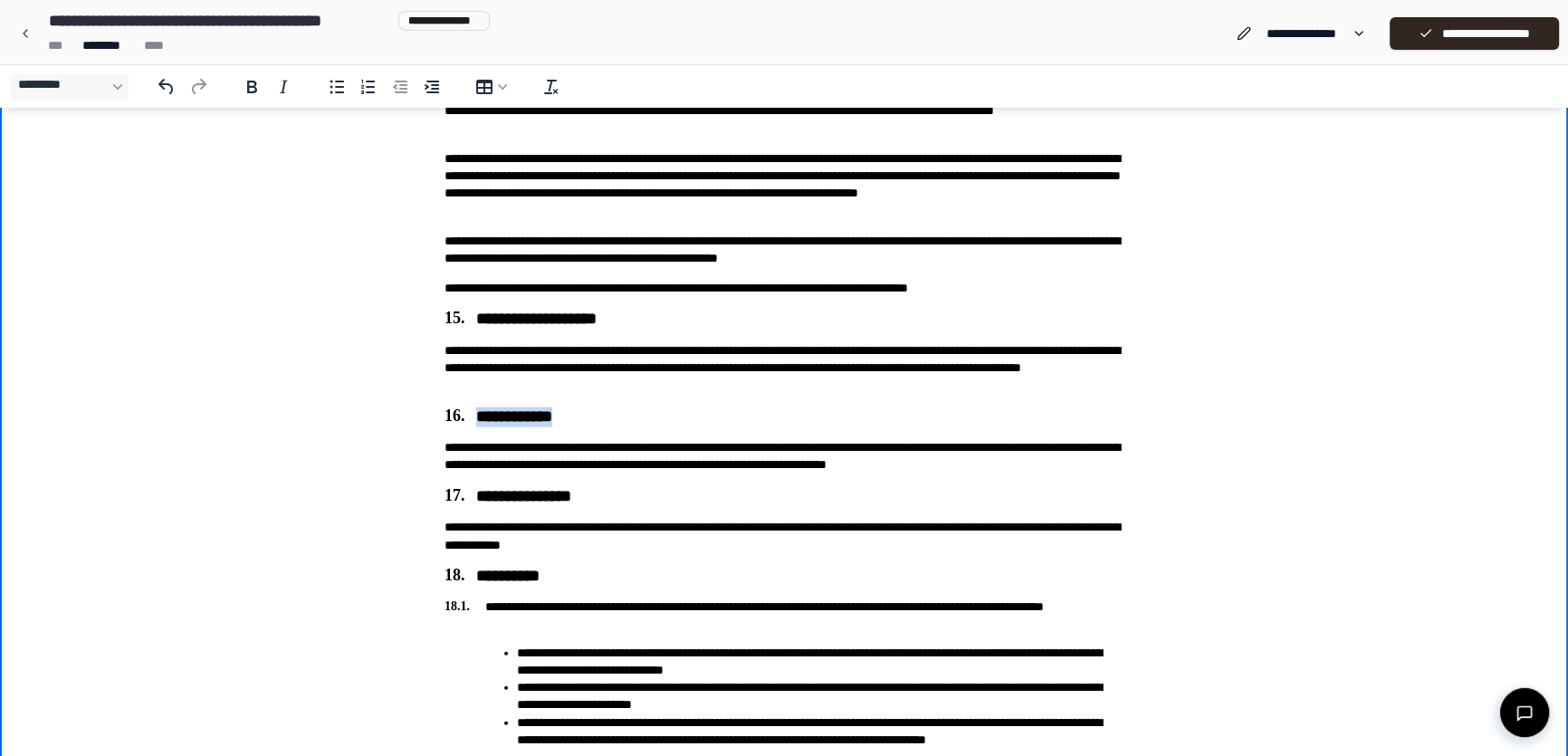 click on "**********" at bounding box center [784, 417] 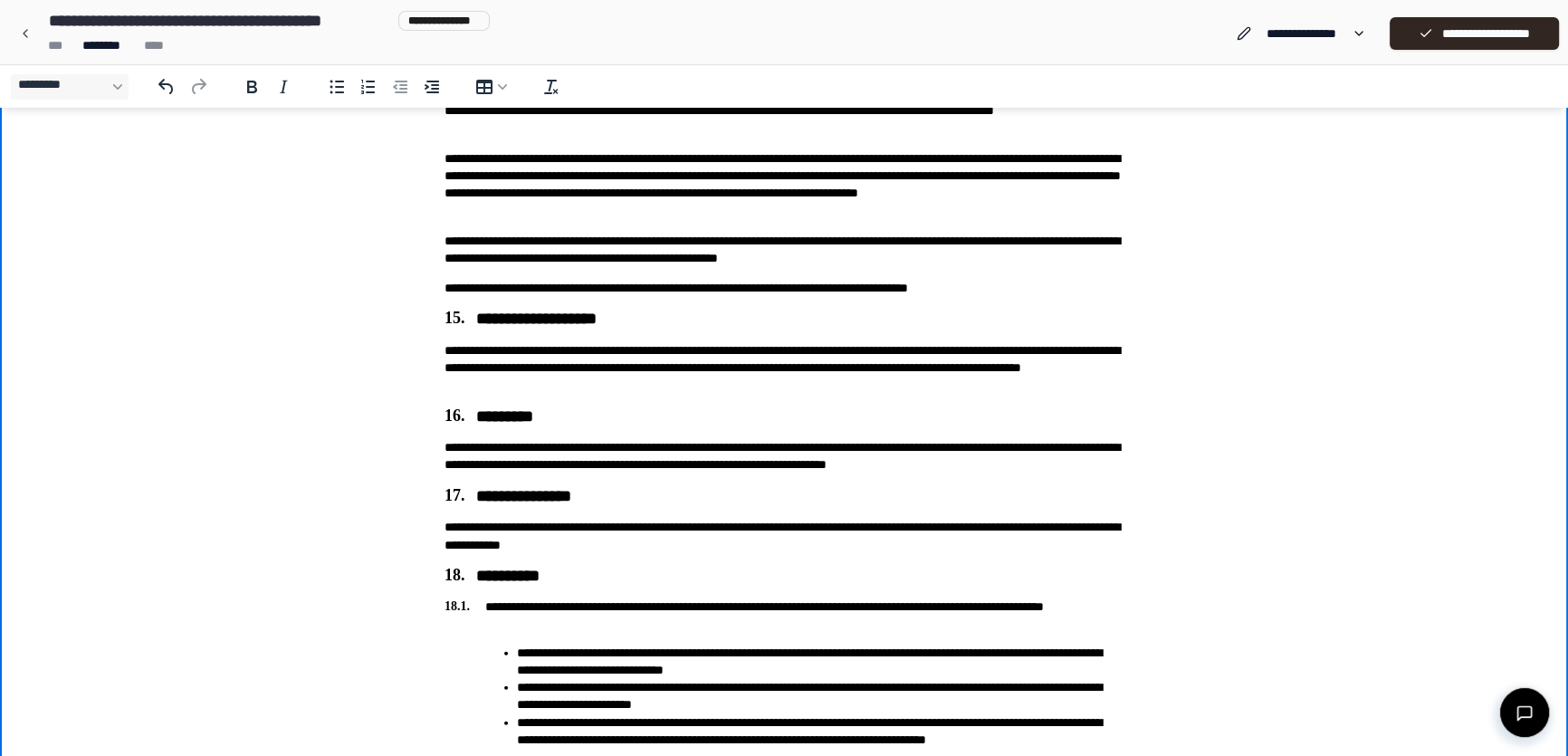 click on "**********" at bounding box center (784, 497) 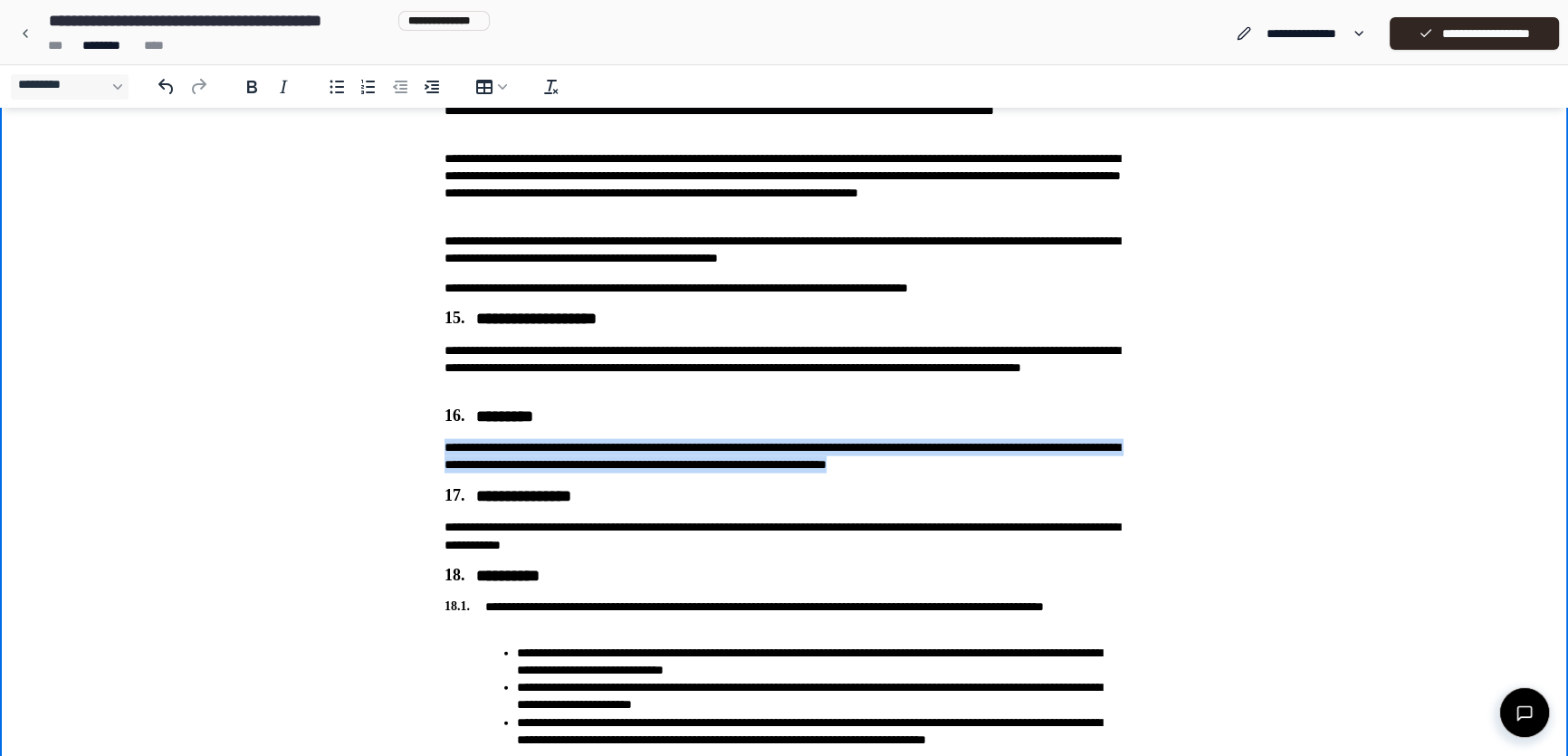 drag, startPoint x: 1107, startPoint y: 466, endPoint x: 429, endPoint y: 451, distance: 678.1659 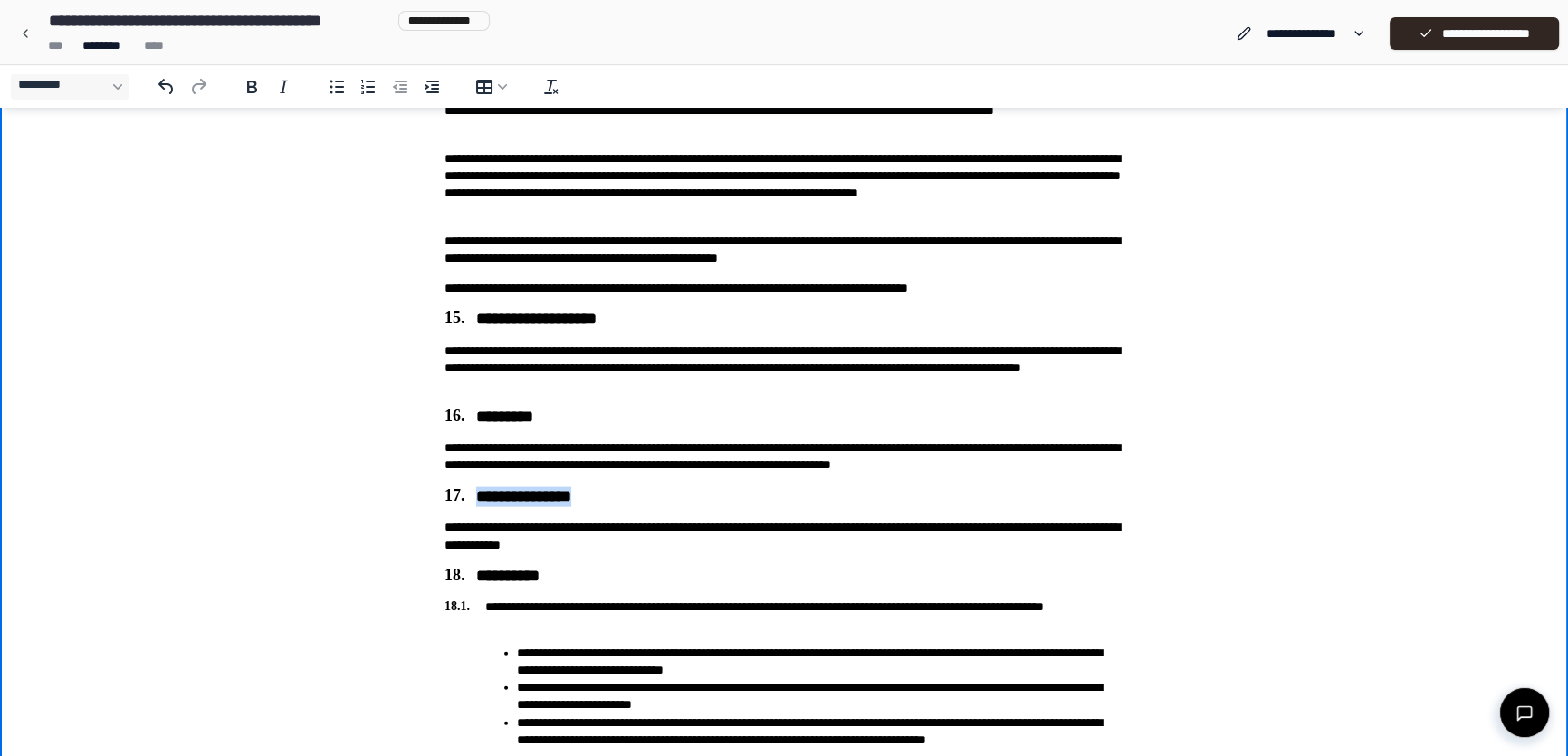 drag, startPoint x: 606, startPoint y: 493, endPoint x: 471, endPoint y: 494, distance: 135.0037 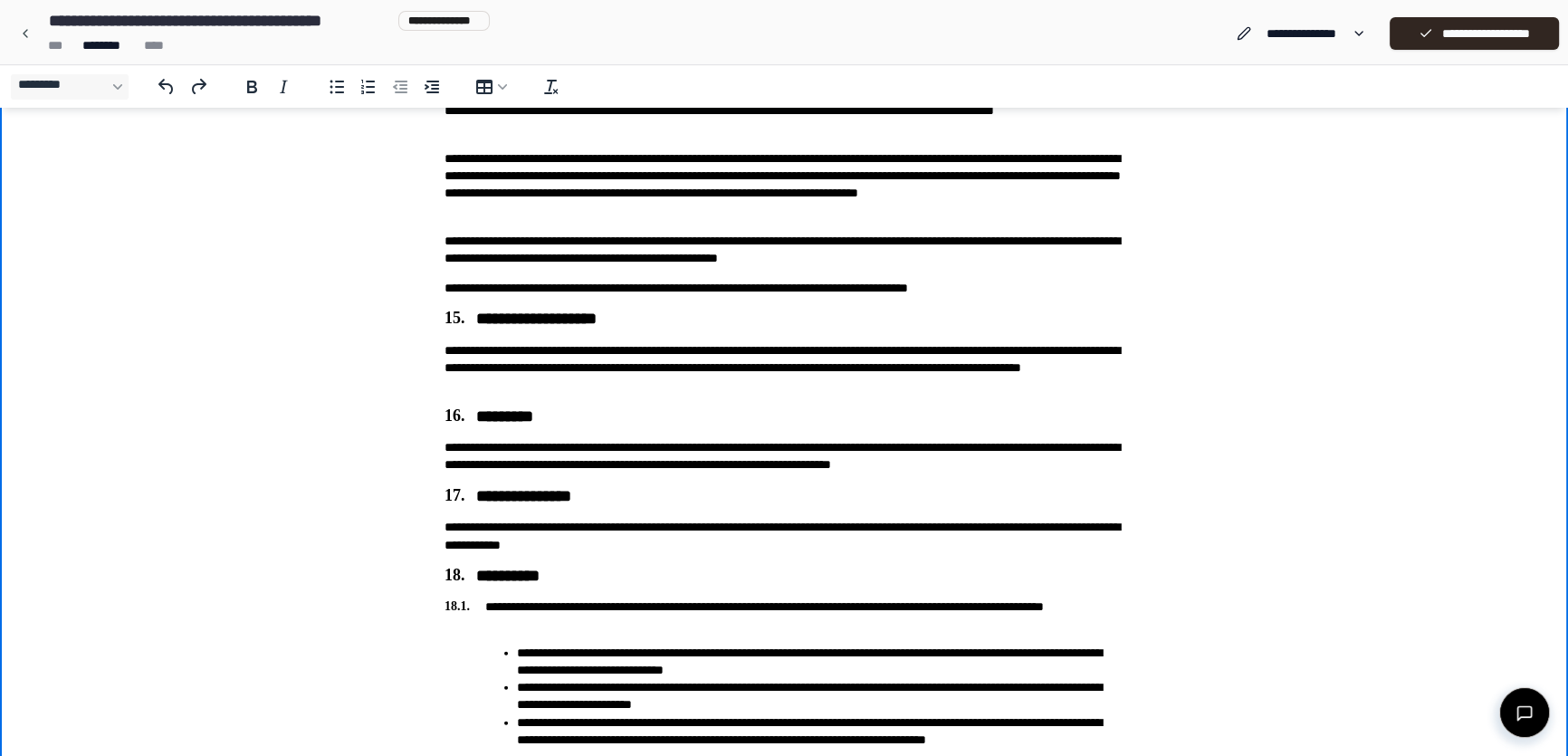 click on "**********" at bounding box center (784, 497) 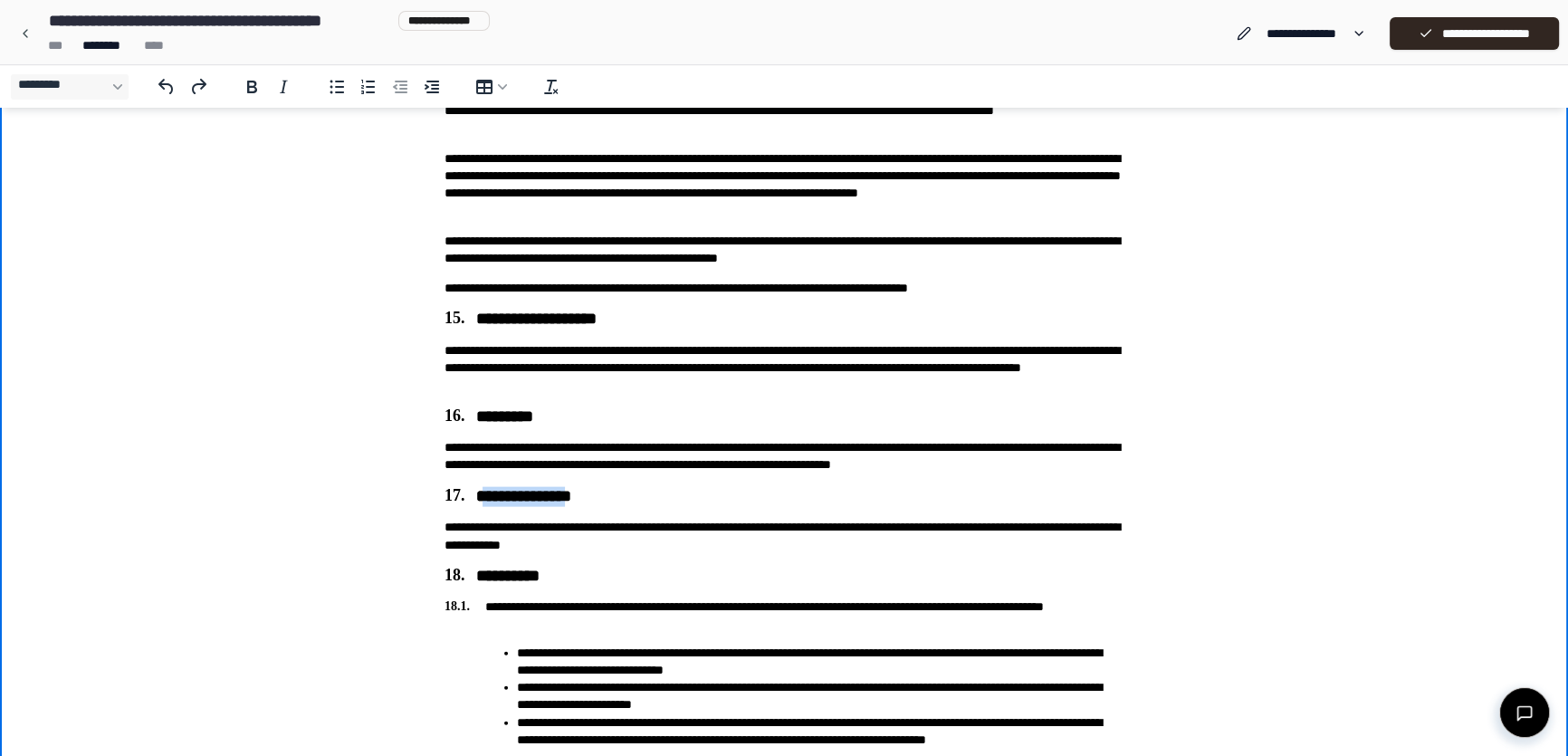 drag, startPoint x: 482, startPoint y: 496, endPoint x: 596, endPoint y: 499, distance: 114.039467 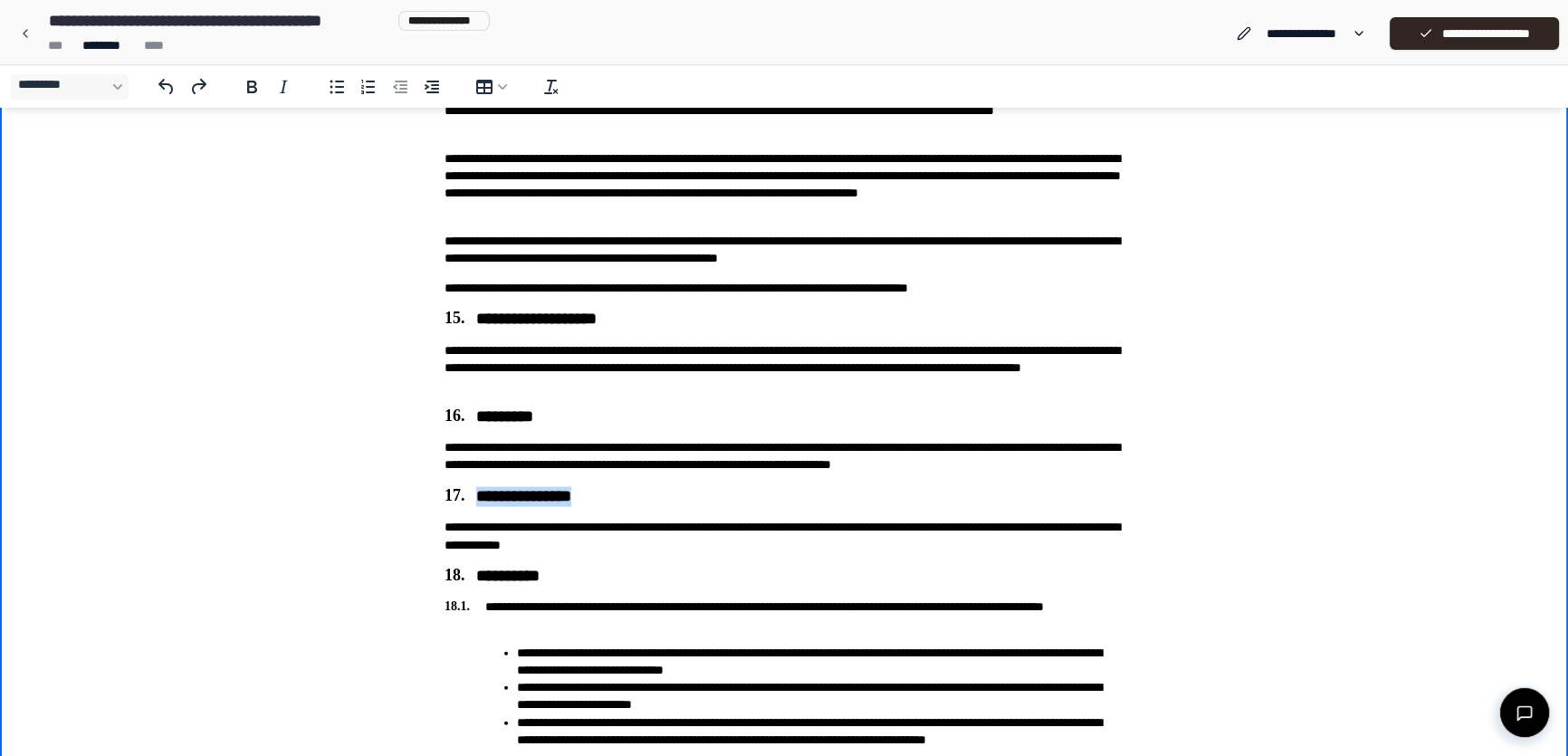 drag, startPoint x: 473, startPoint y: 496, endPoint x: 608, endPoint y: 493, distance: 135.03333 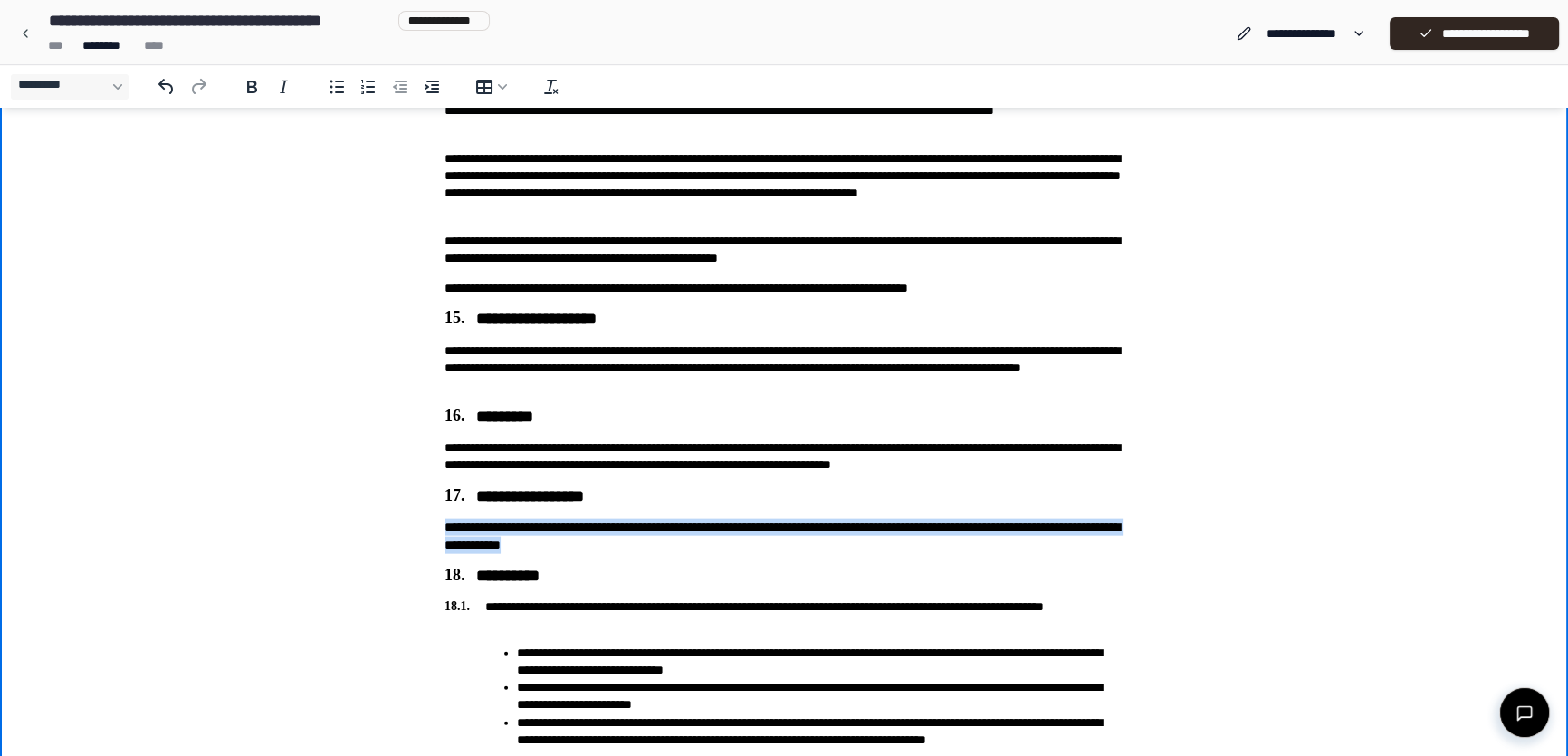 drag, startPoint x: 452, startPoint y: 529, endPoint x: 814, endPoint y: 538, distance: 362.11186 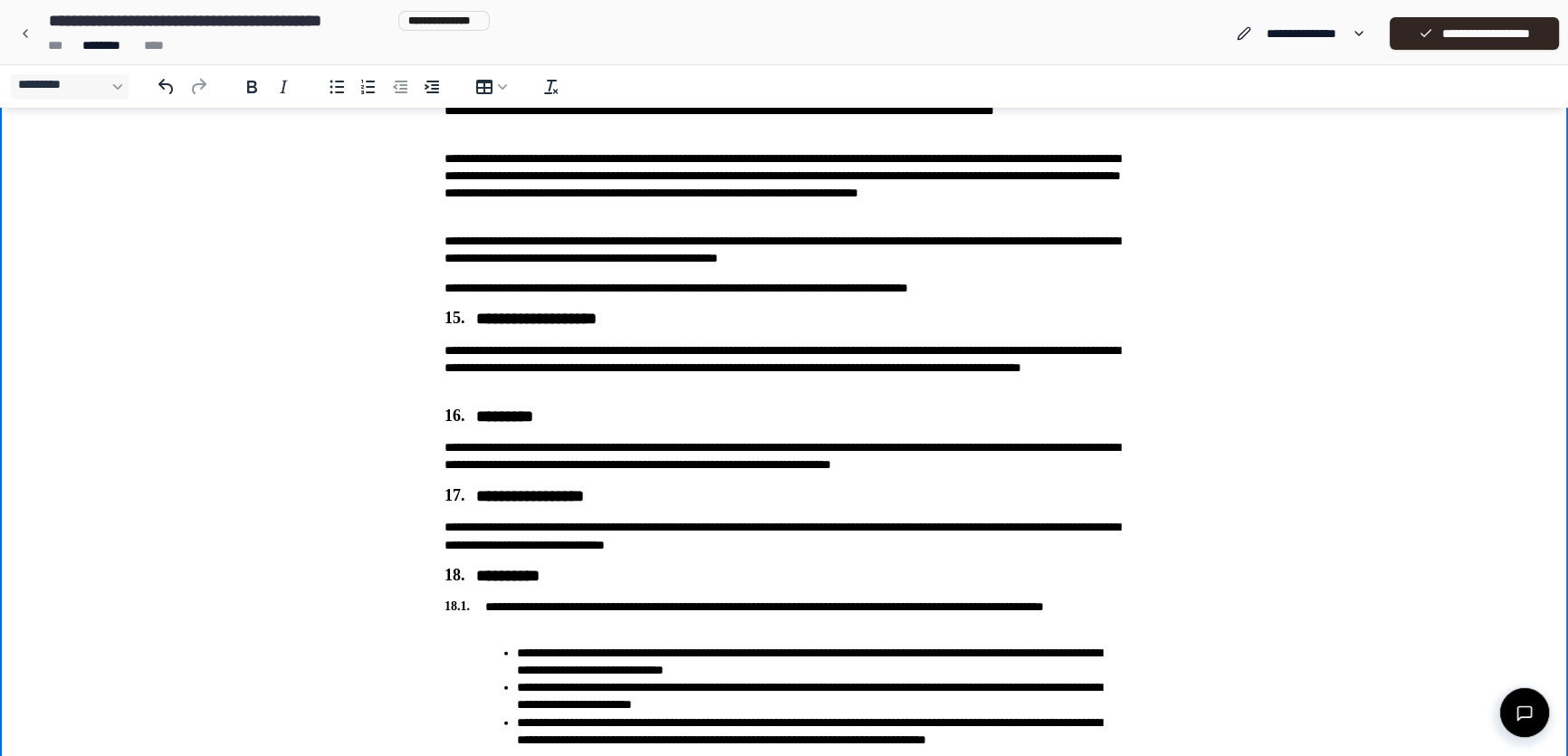 click on "**********" at bounding box center [784, -1239] 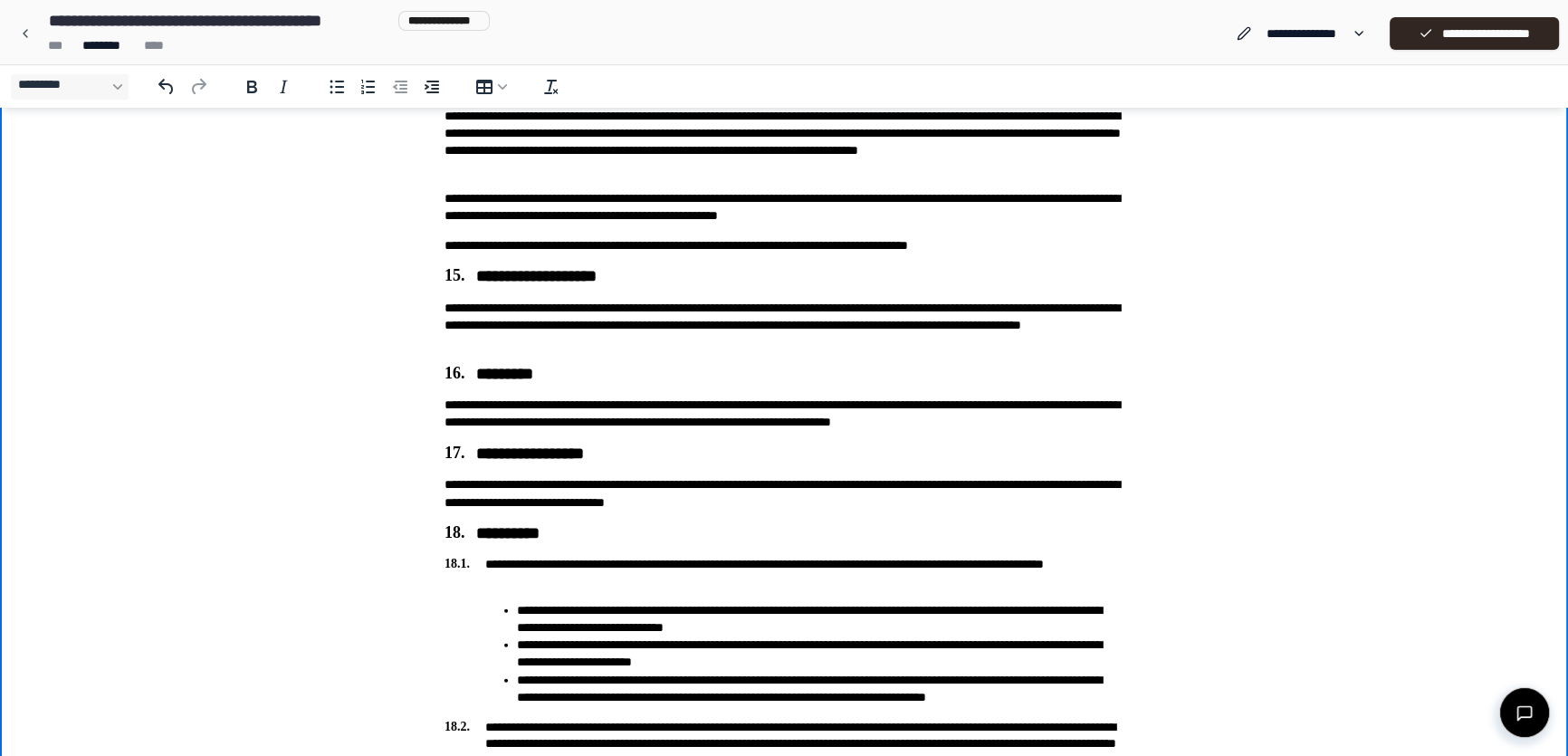 scroll, scrollTop: 5109, scrollLeft: 0, axis: vertical 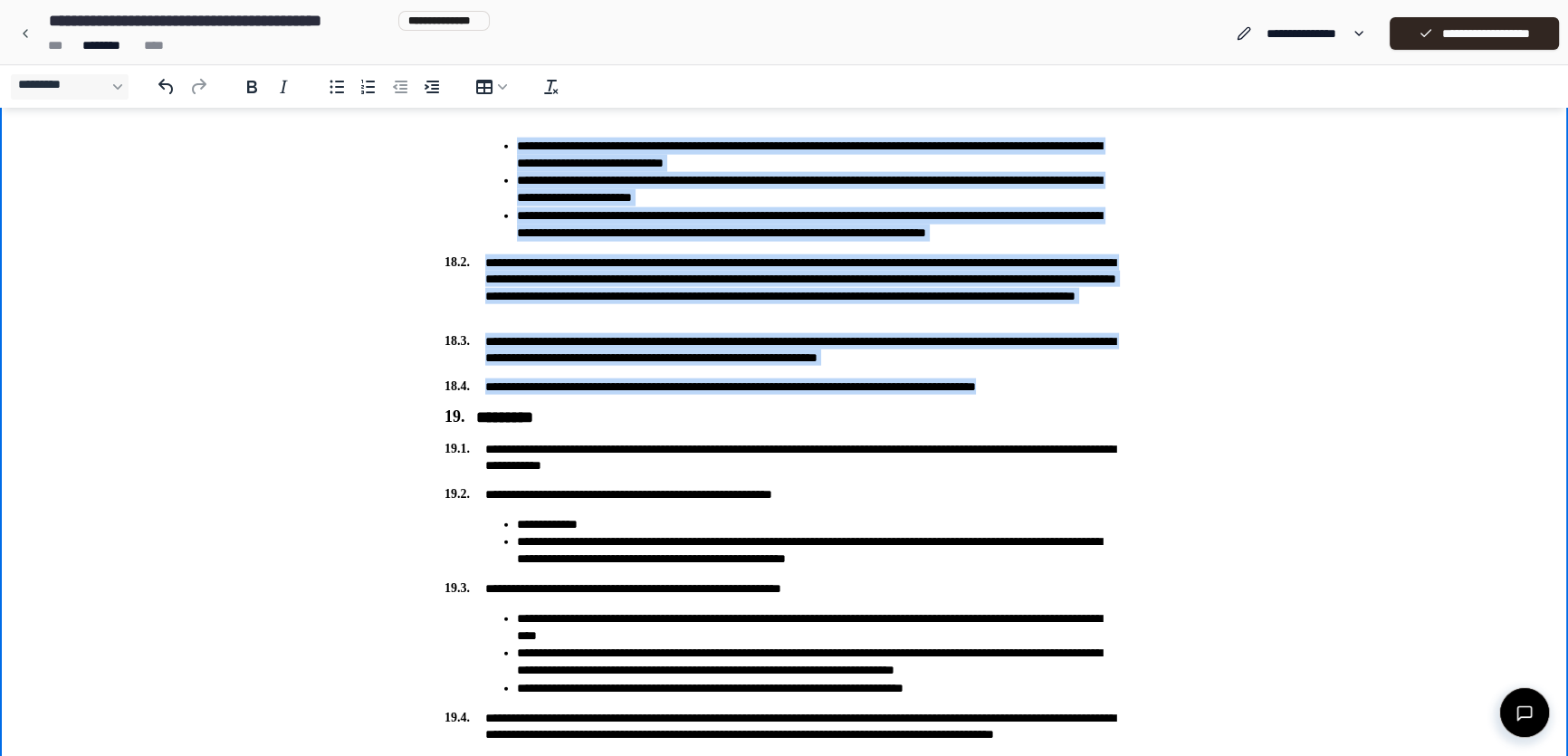 drag, startPoint x: 474, startPoint y: 68, endPoint x: 1172, endPoint y: 380, distance: 764.5574 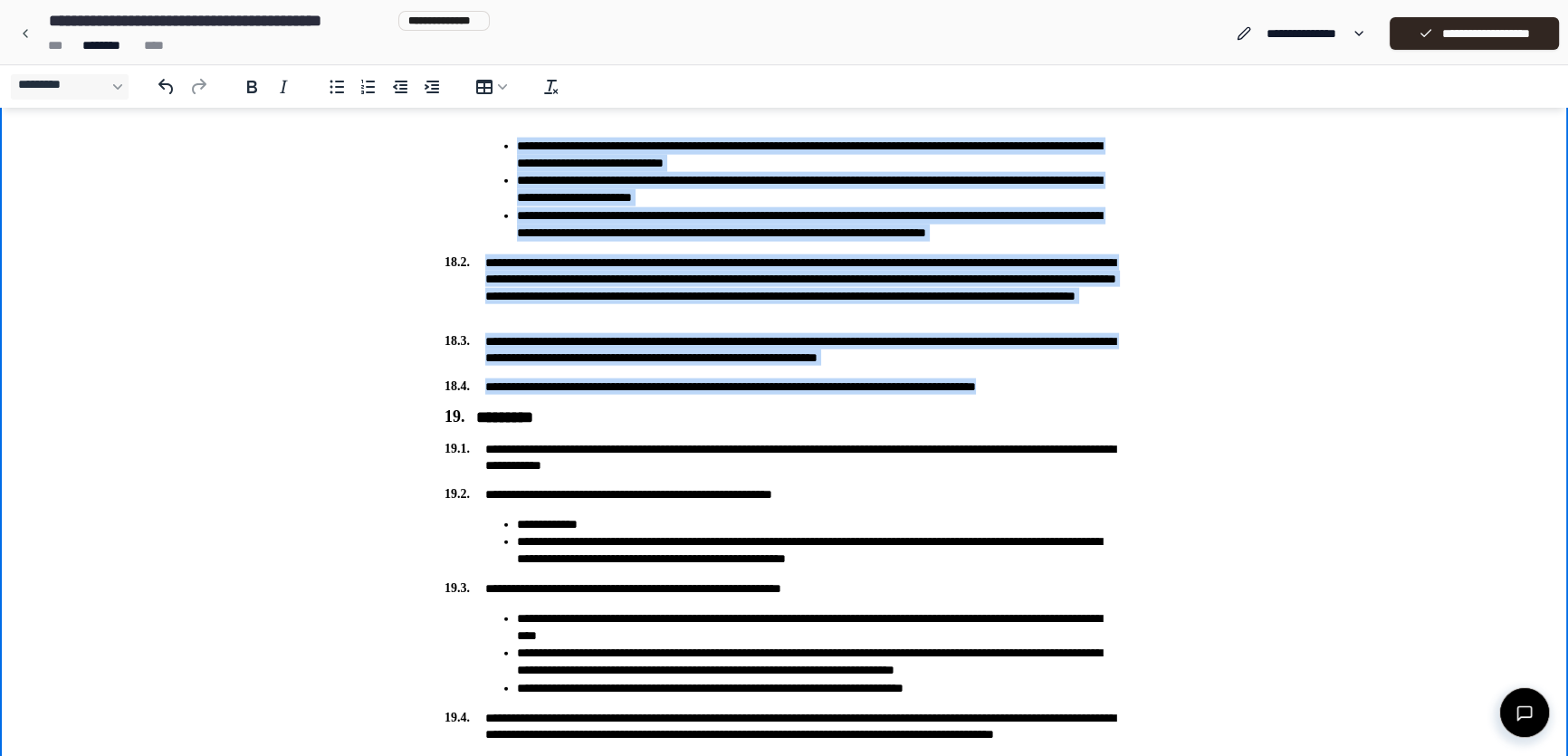 copy on "**********" 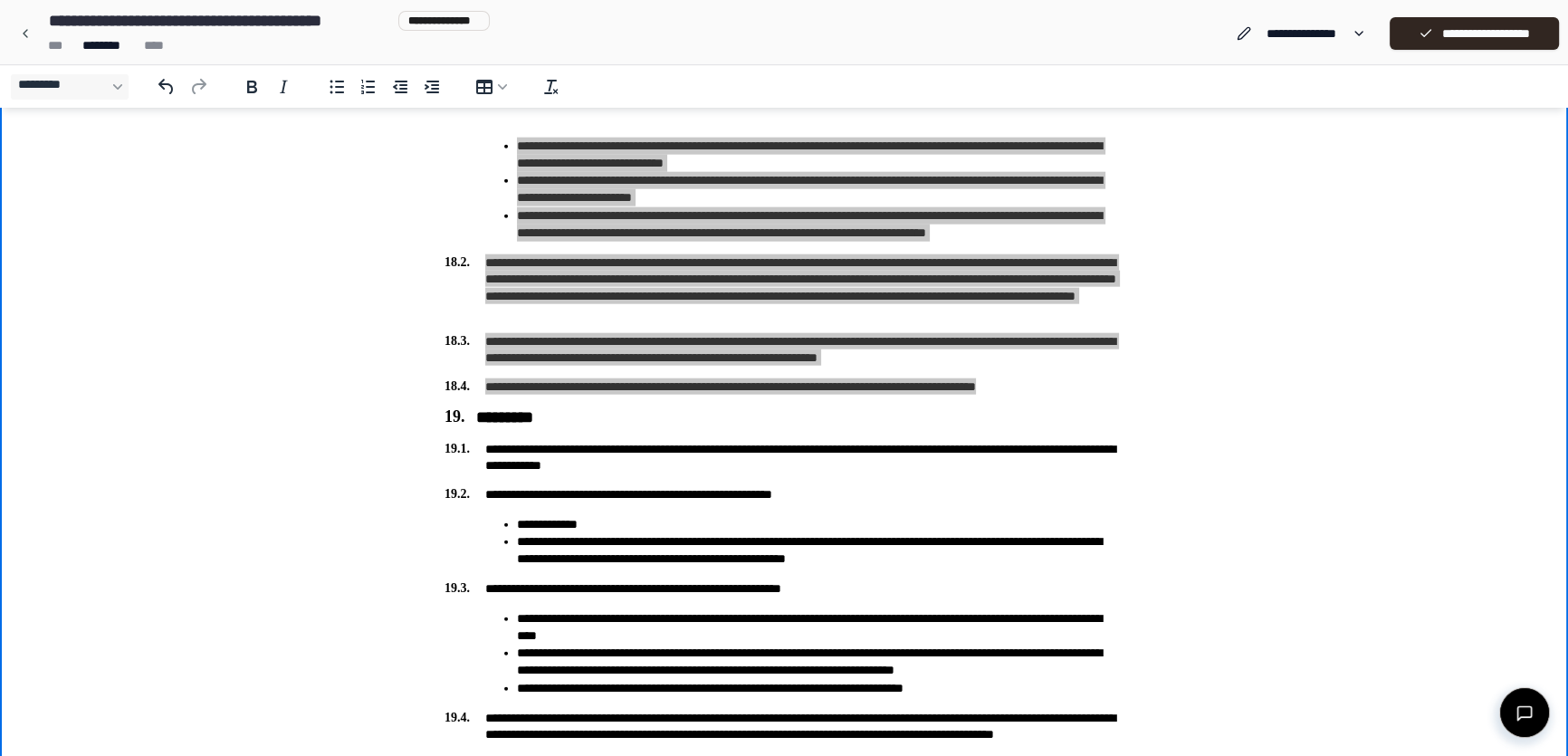 scroll, scrollTop: 5369, scrollLeft: 0, axis: vertical 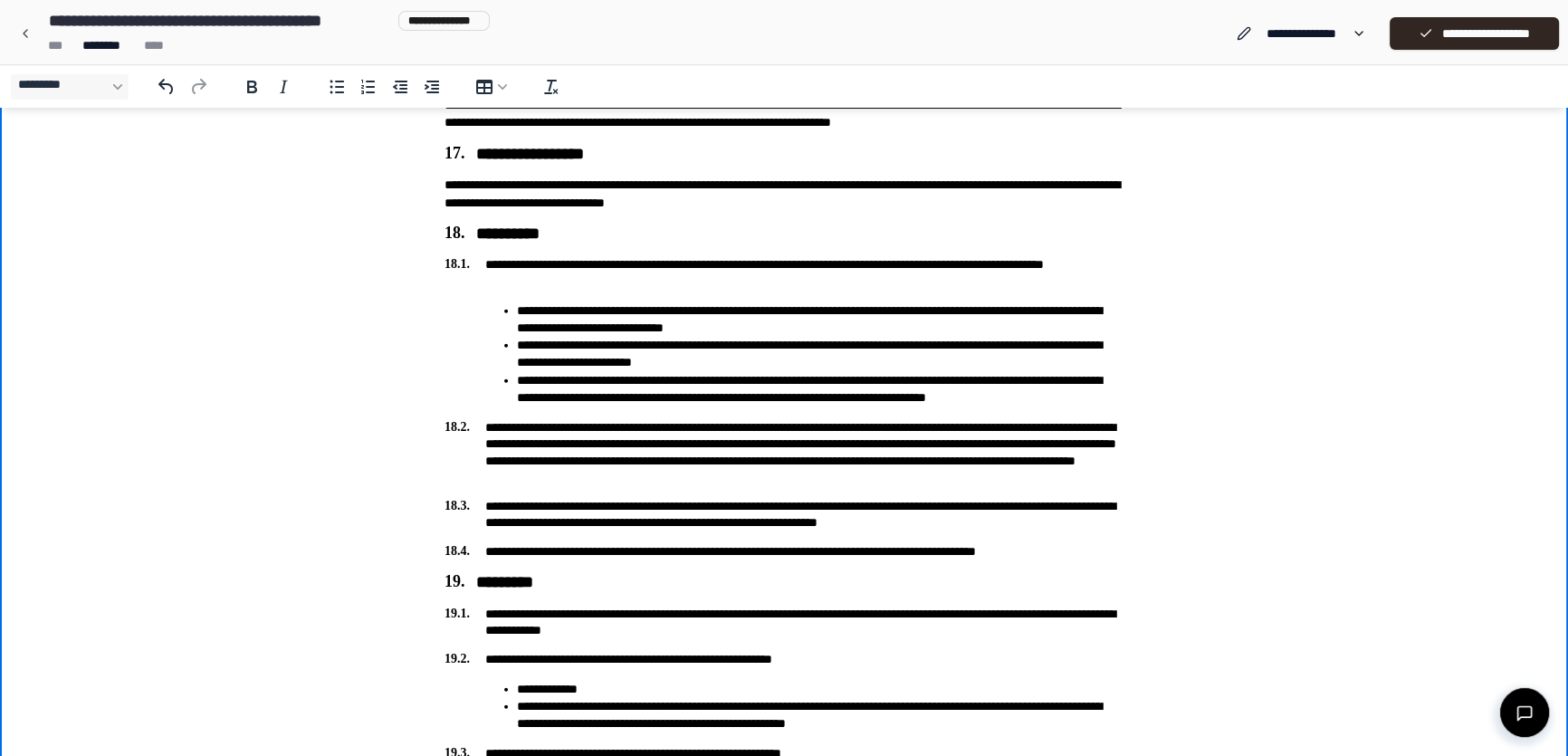 drag, startPoint x: 1251, startPoint y: 460, endPoint x: 906, endPoint y: 416, distance: 347.79448 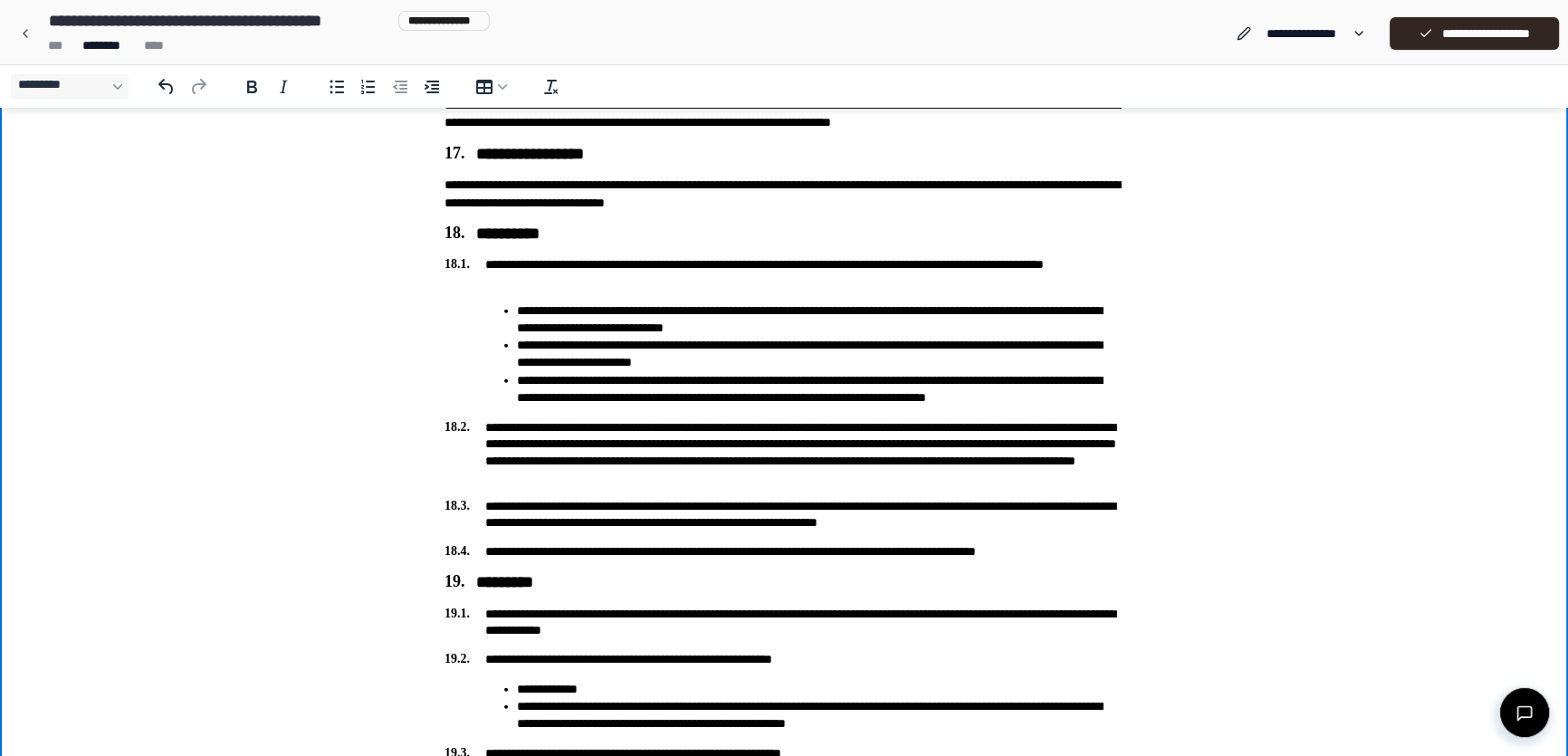 click on "**********" at bounding box center [784, 234] 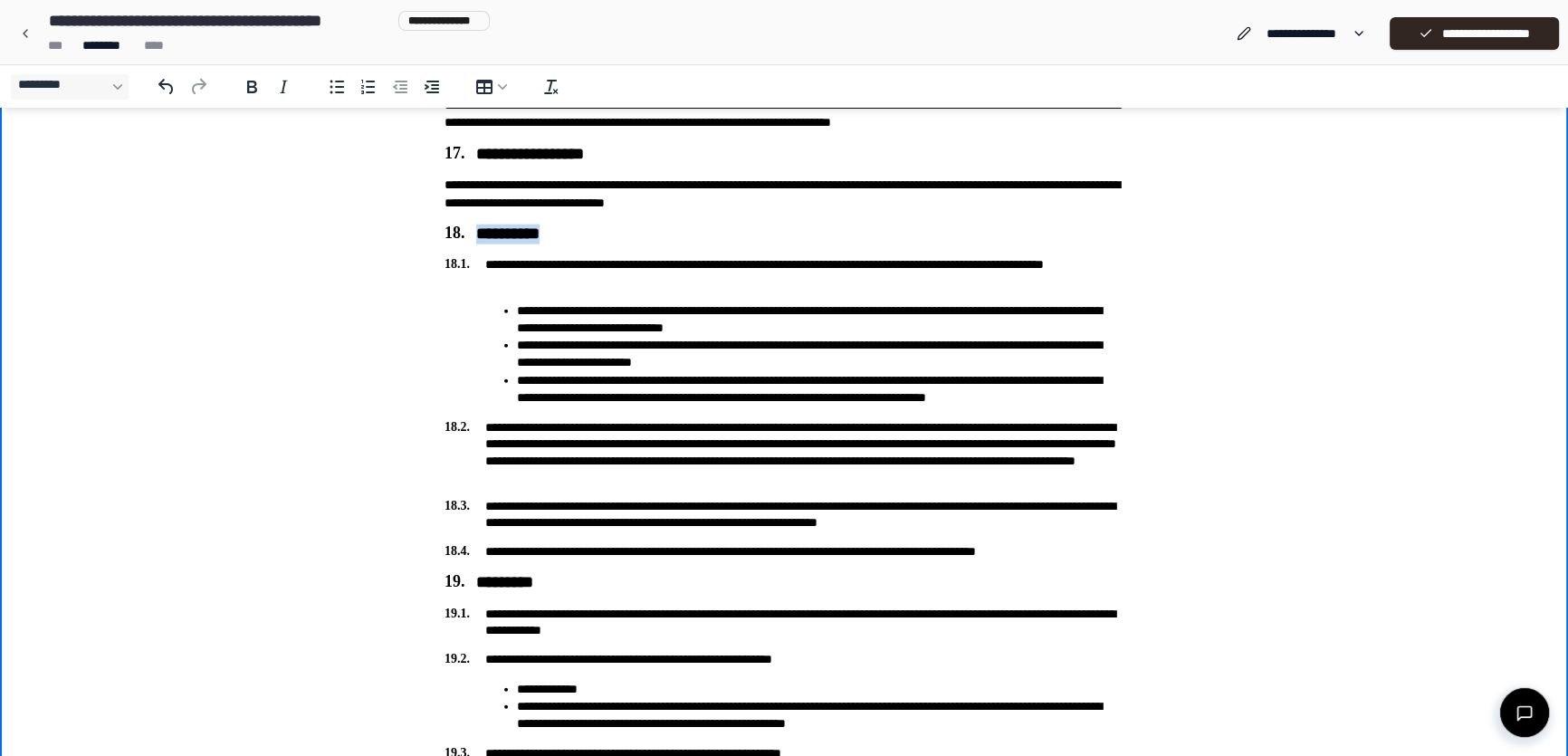 click on "**********" at bounding box center [784, 234] 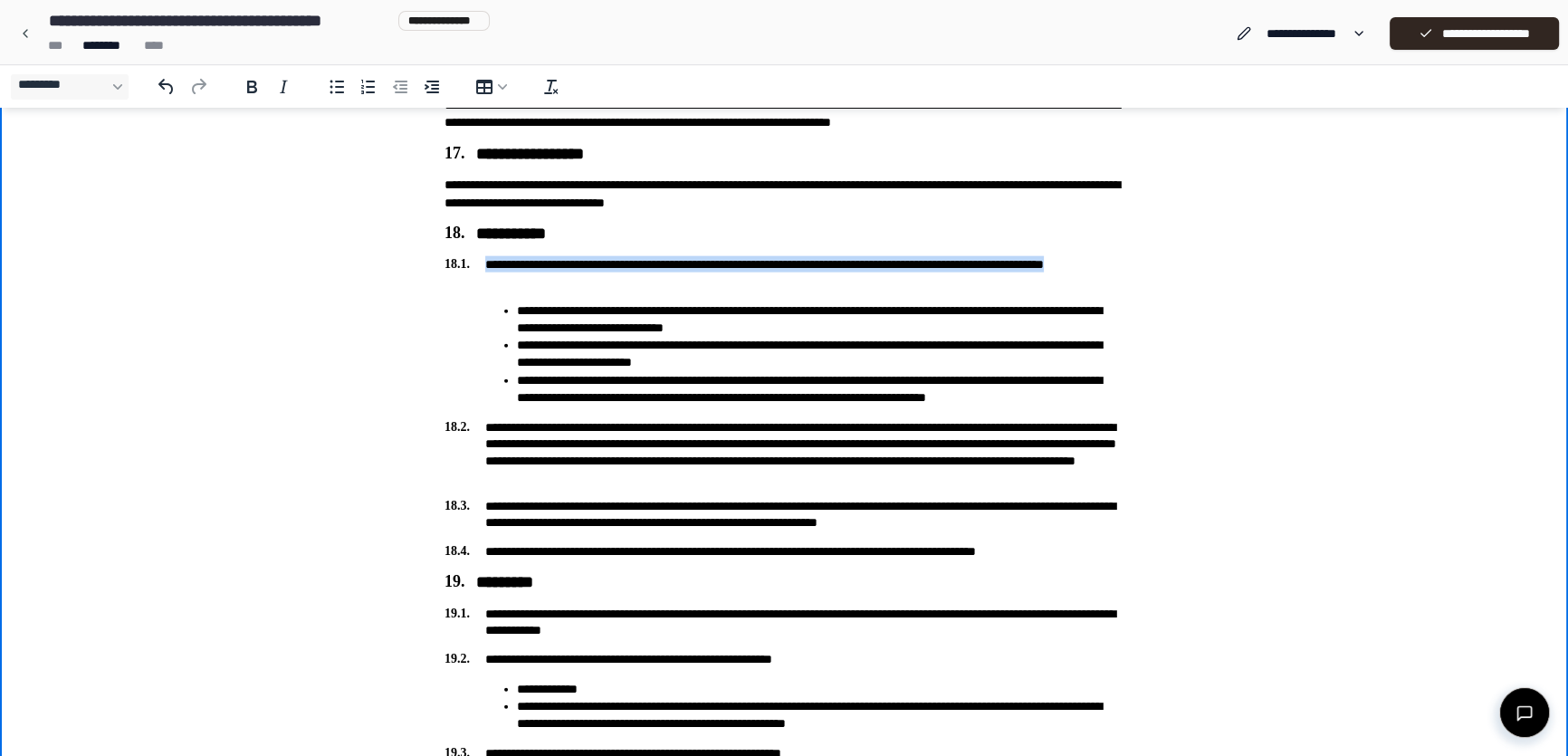 drag, startPoint x: 593, startPoint y: 284, endPoint x: 479, endPoint y: 266, distance: 115.4123 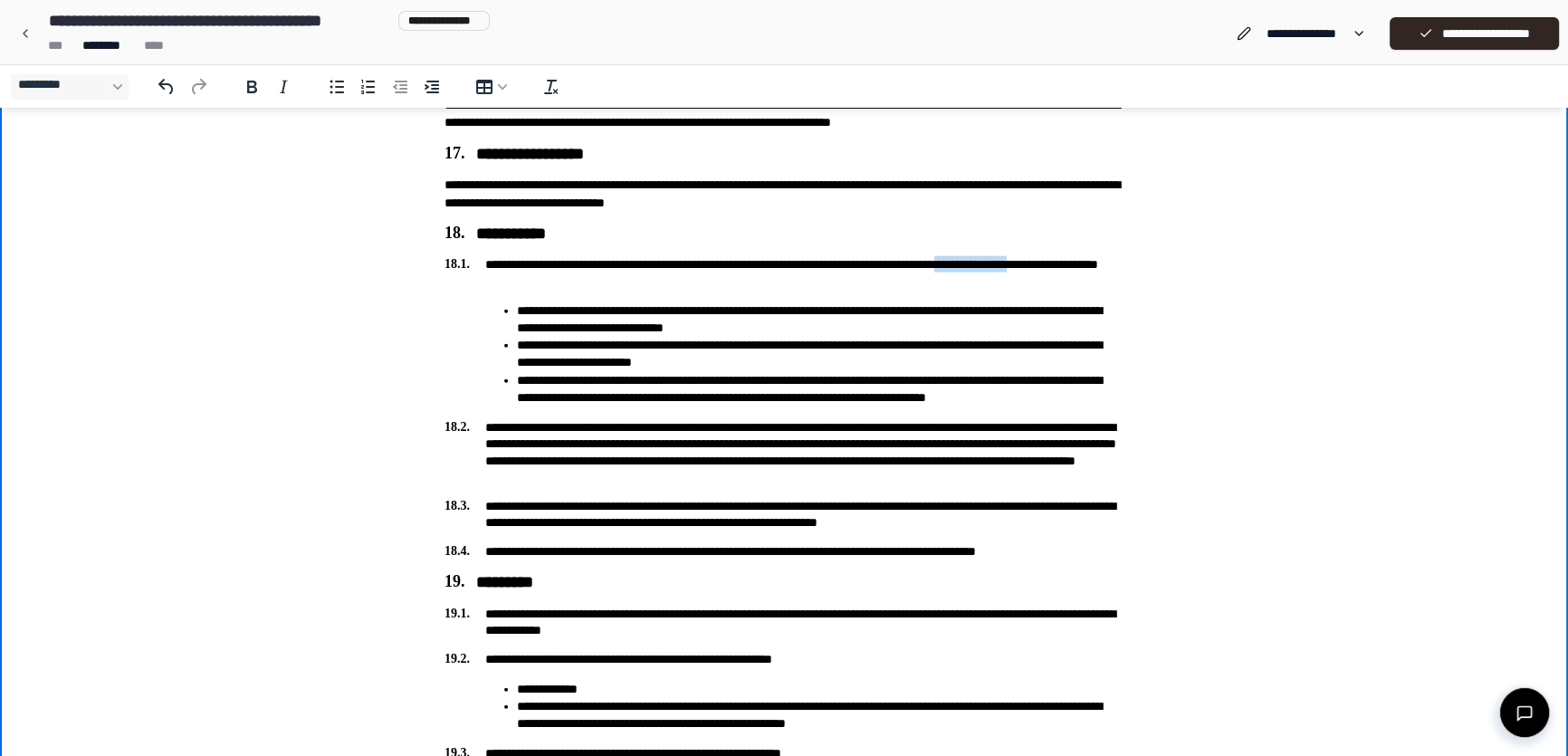 drag, startPoint x: 1040, startPoint y: 263, endPoint x: 1222, endPoint y: 397, distance: 226.0088 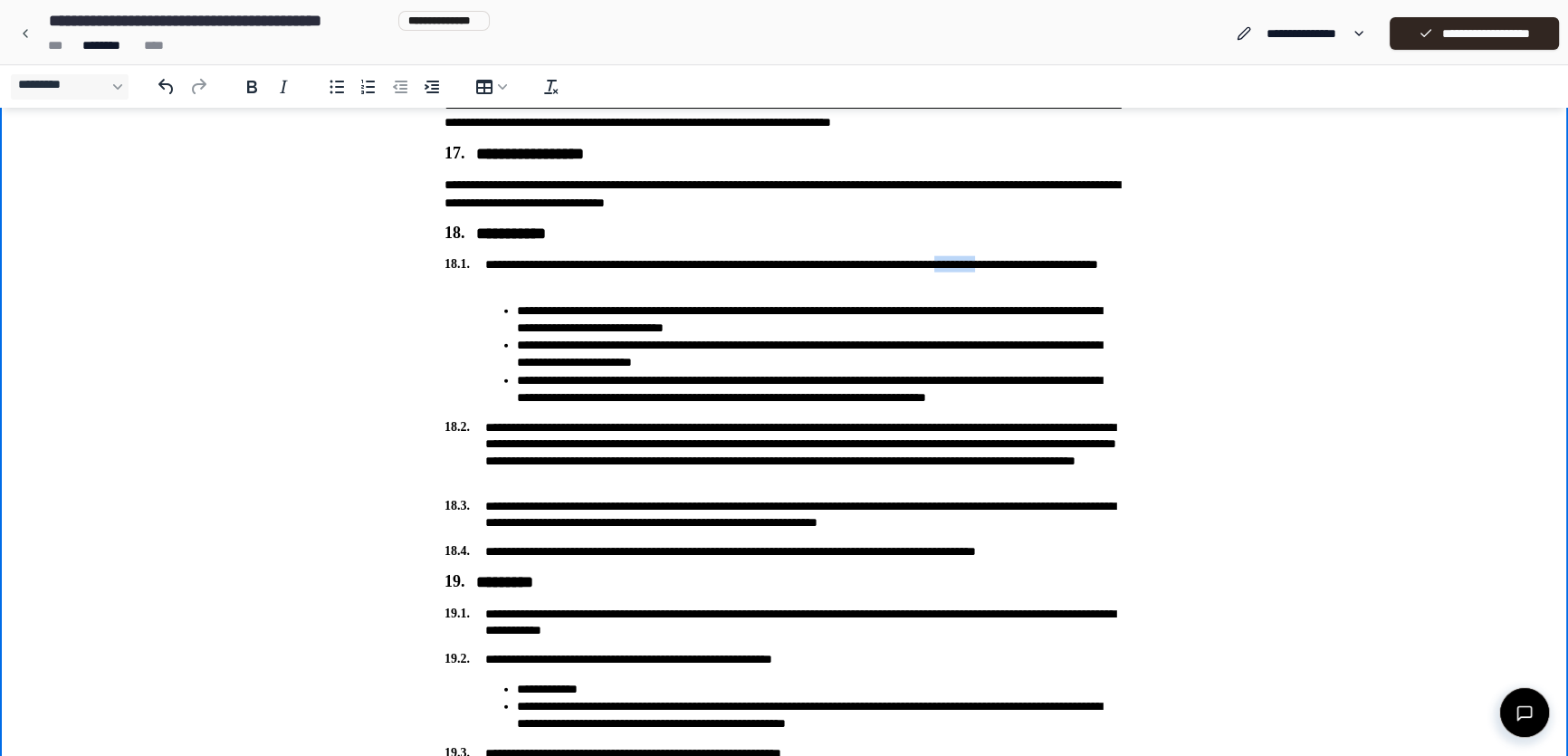 drag, startPoint x: 1043, startPoint y: 264, endPoint x: 1116, endPoint y: 256, distance: 73.43705 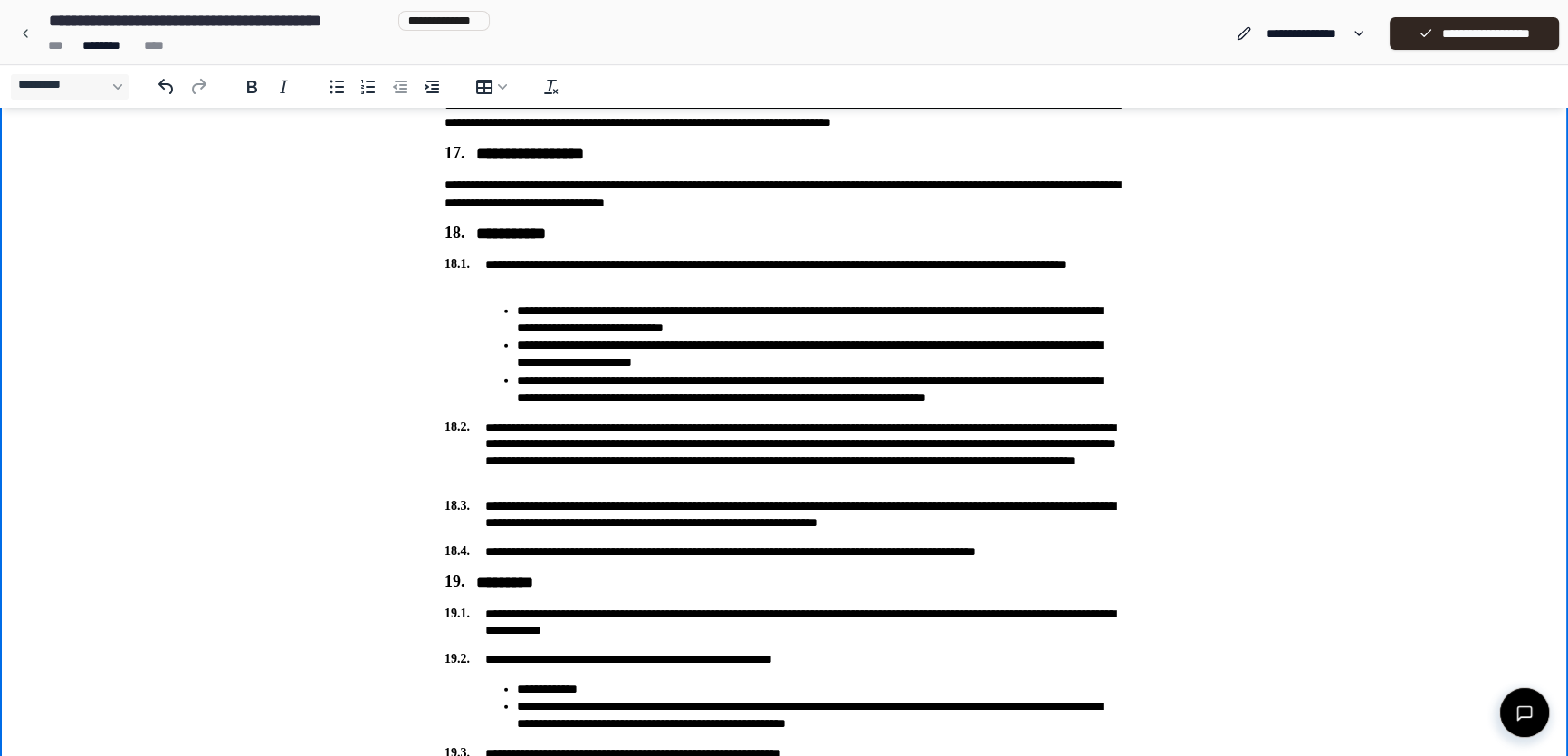 click on "**********" at bounding box center (784, -1582) 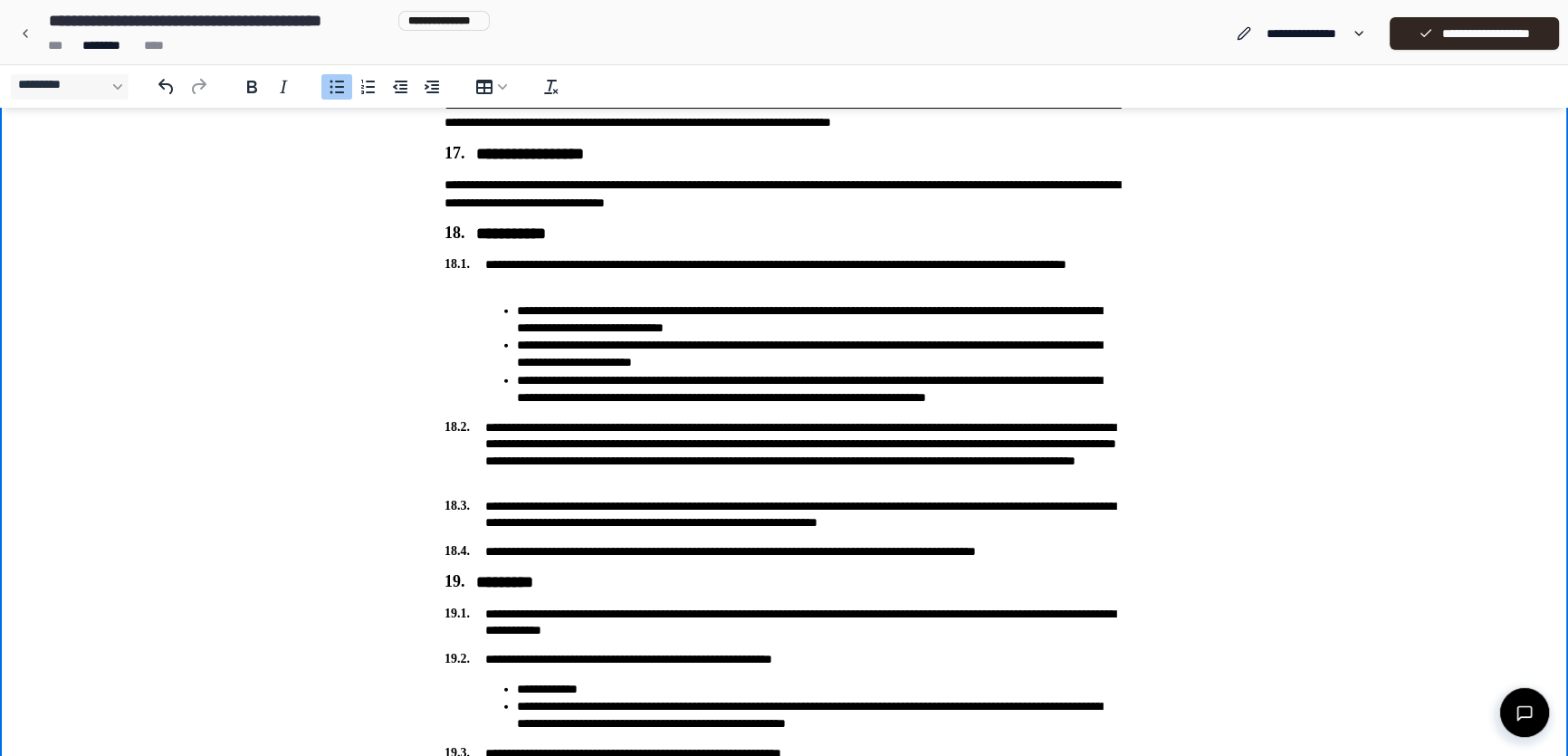 click on "**********" at bounding box center (820, 320) 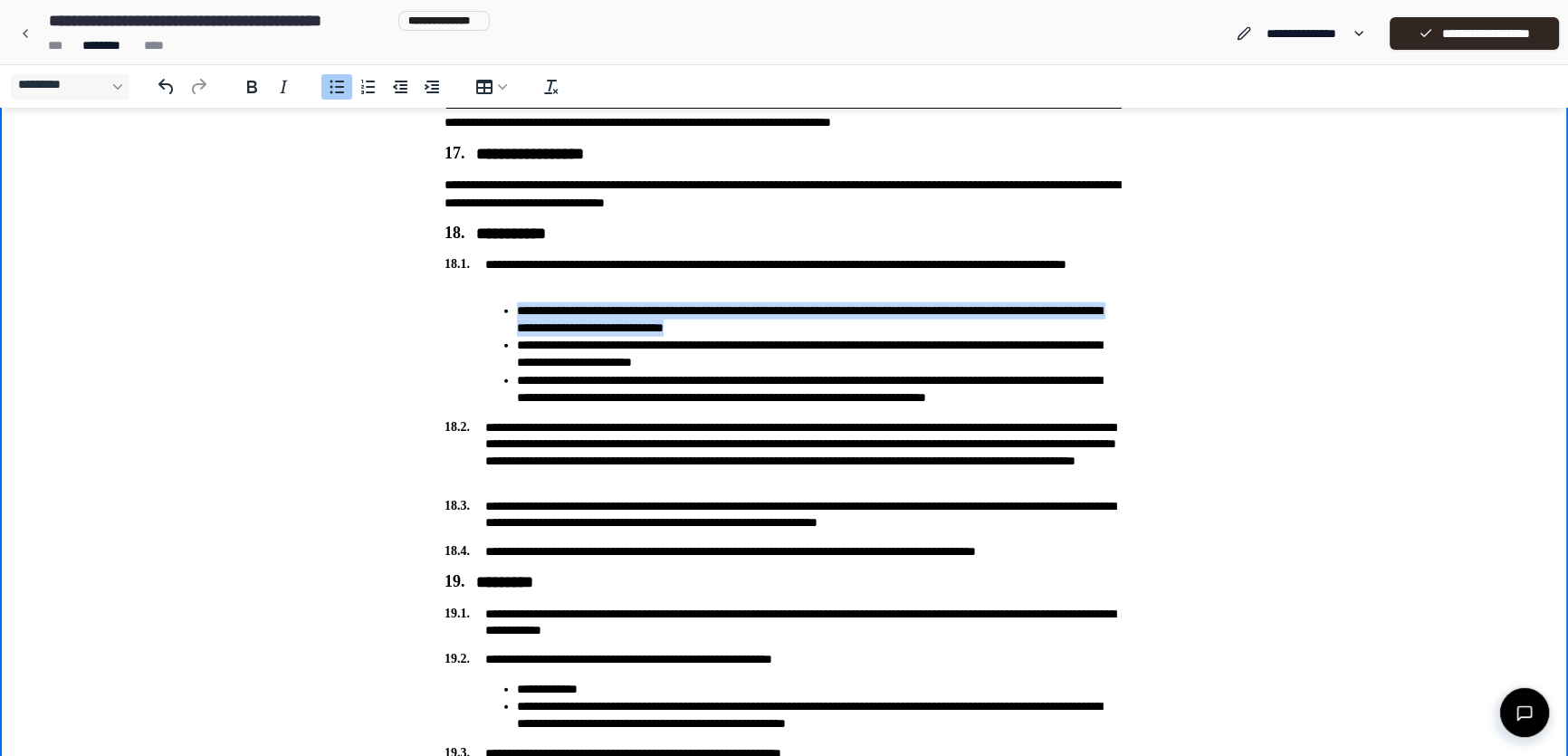 drag, startPoint x: 841, startPoint y: 334, endPoint x: 514, endPoint y: 317, distance: 327.4416 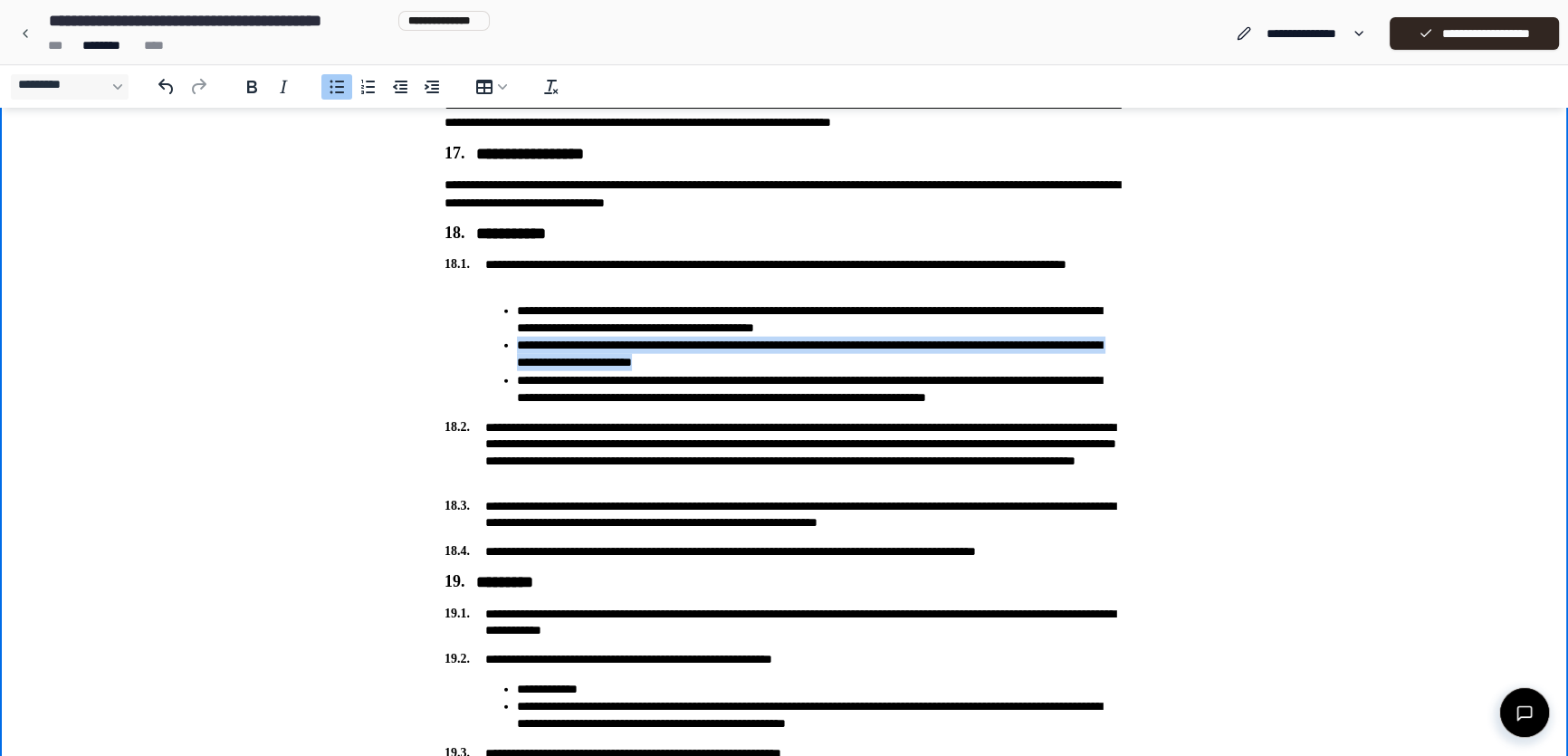 drag, startPoint x: 516, startPoint y: 346, endPoint x: 751, endPoint y: 359, distance: 235.3593 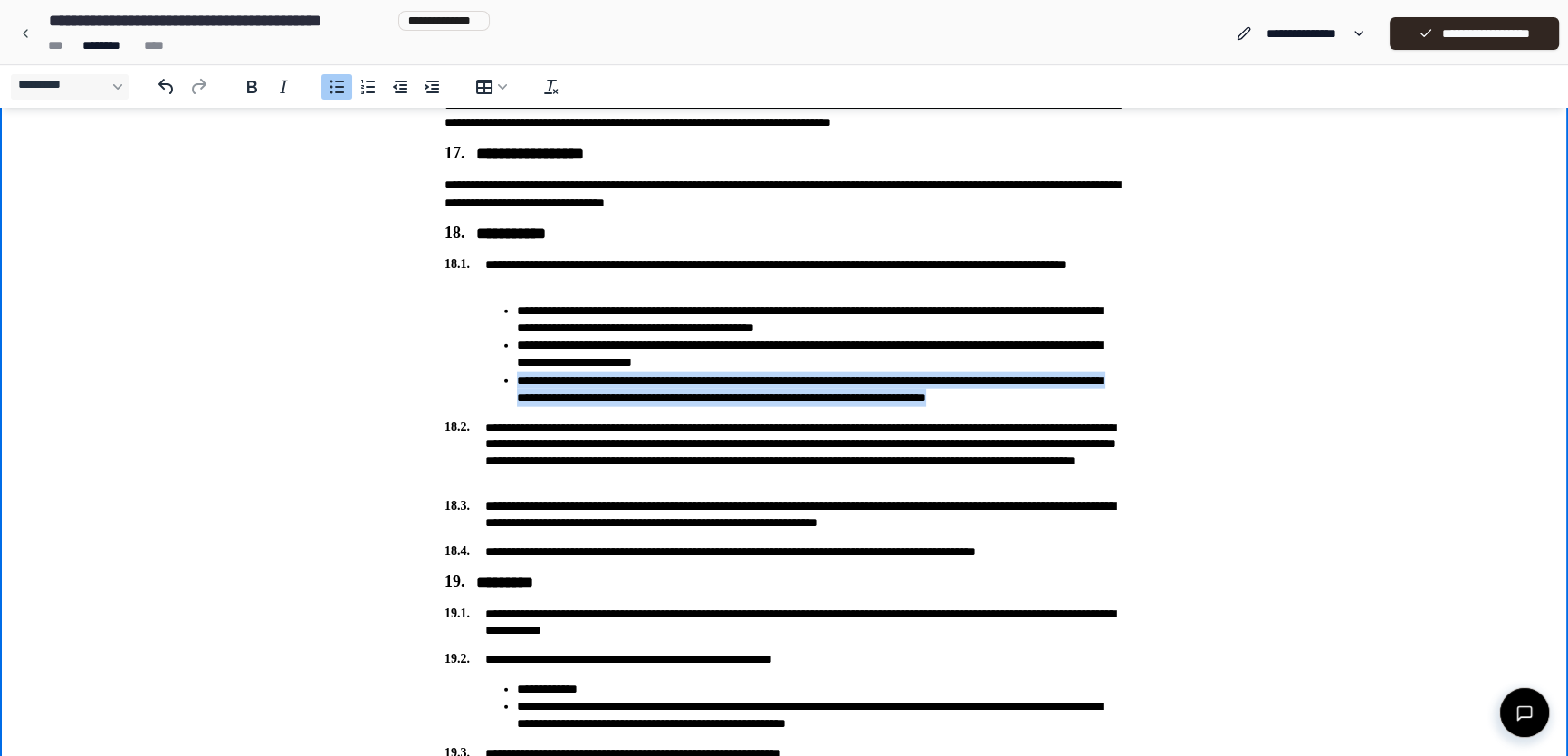 drag, startPoint x: 515, startPoint y: 379, endPoint x: 1112, endPoint y: 398, distance: 597.30227 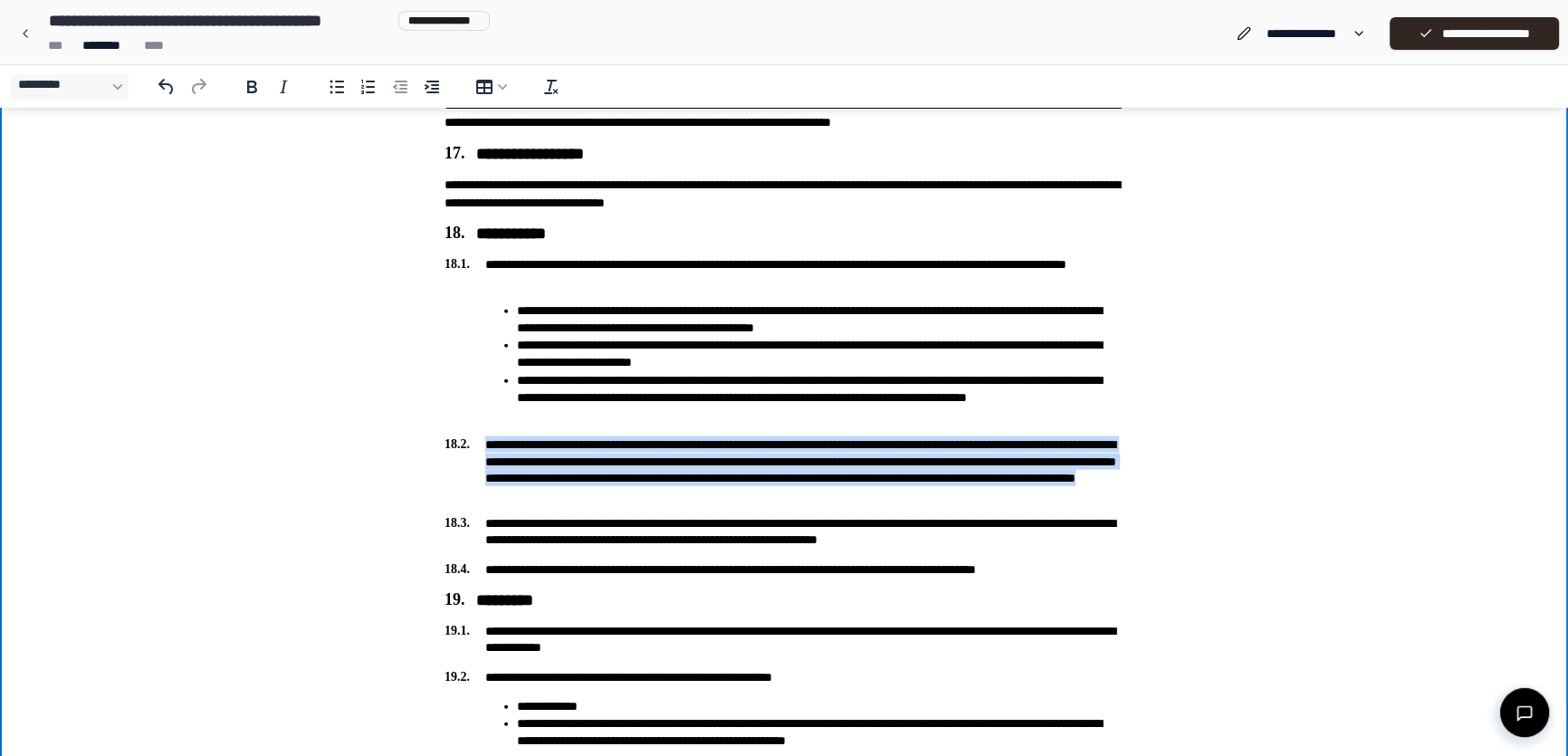 drag, startPoint x: 485, startPoint y: 447, endPoint x: 978, endPoint y: 486, distance: 494.5402 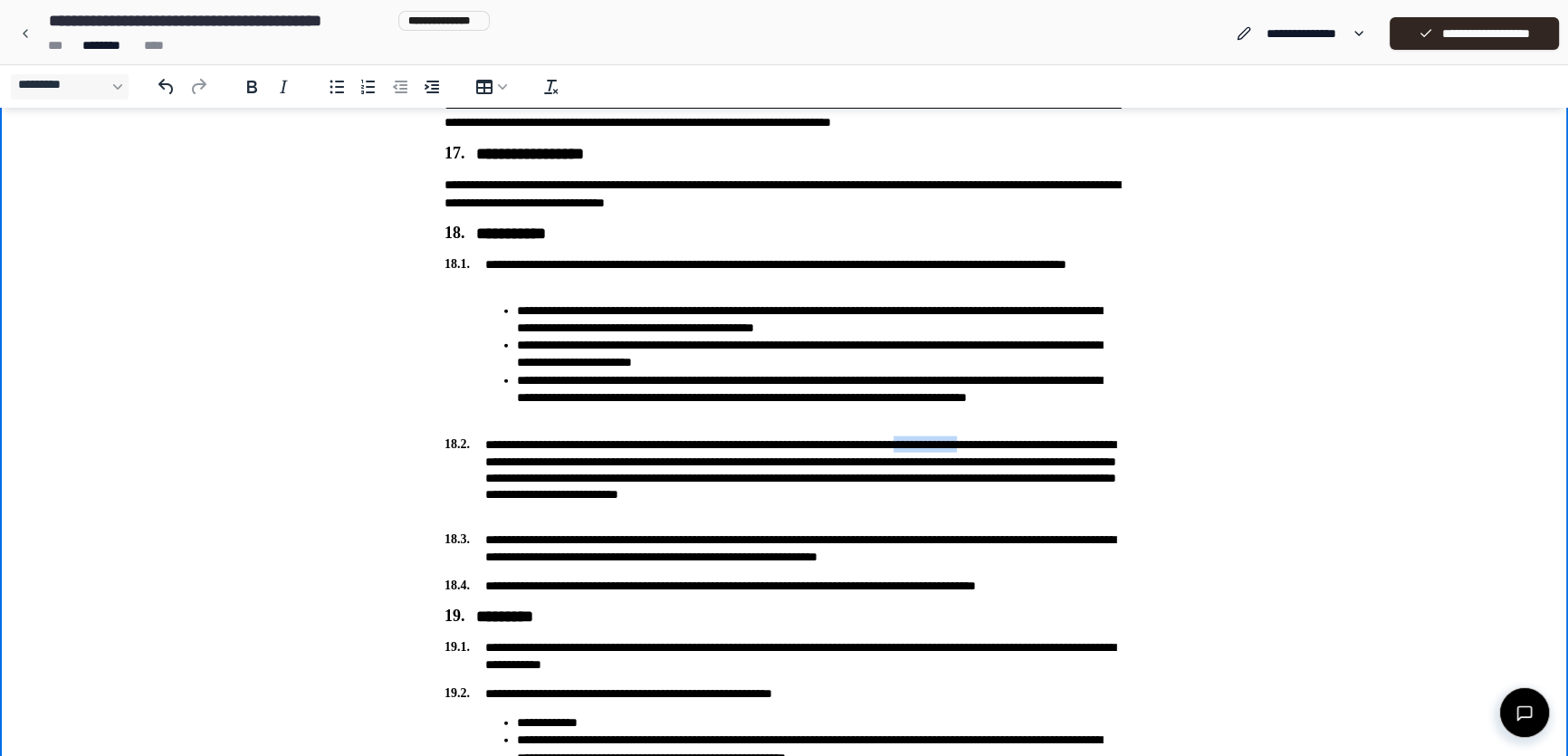 drag, startPoint x: 972, startPoint y: 444, endPoint x: 1088, endPoint y: 434, distance: 116.43024 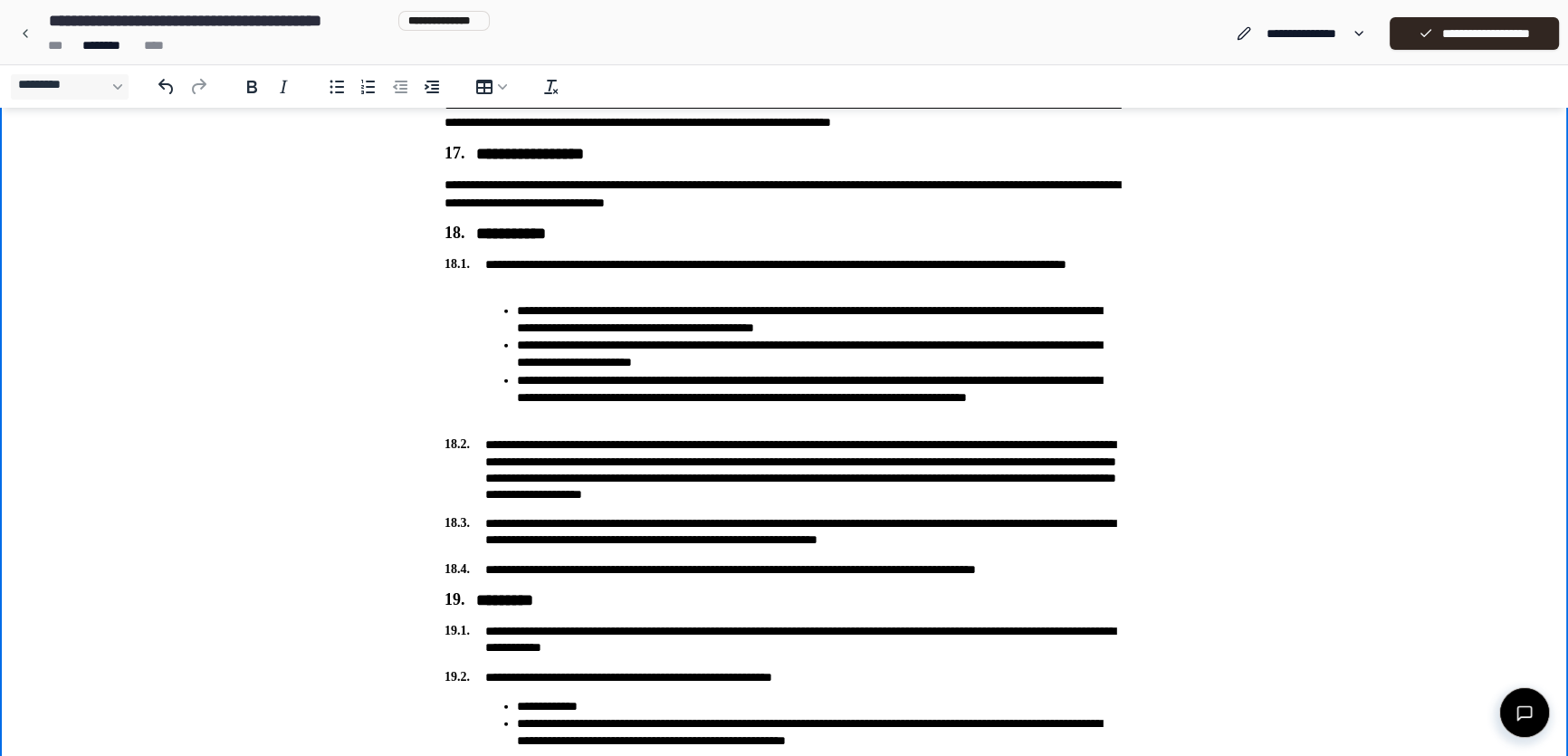 click on "**********" at bounding box center (784, 469) 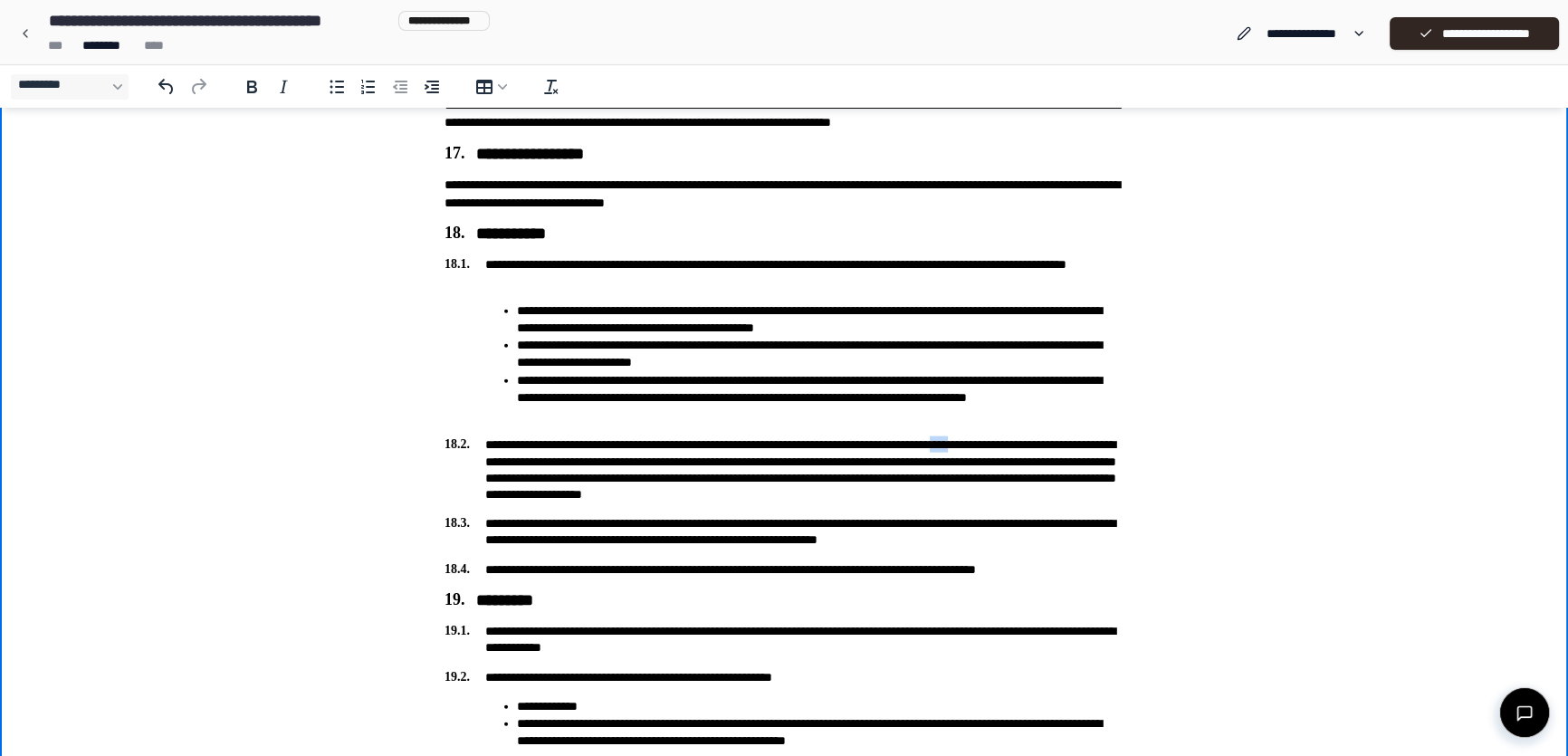 click on "**********" at bounding box center (784, 469) 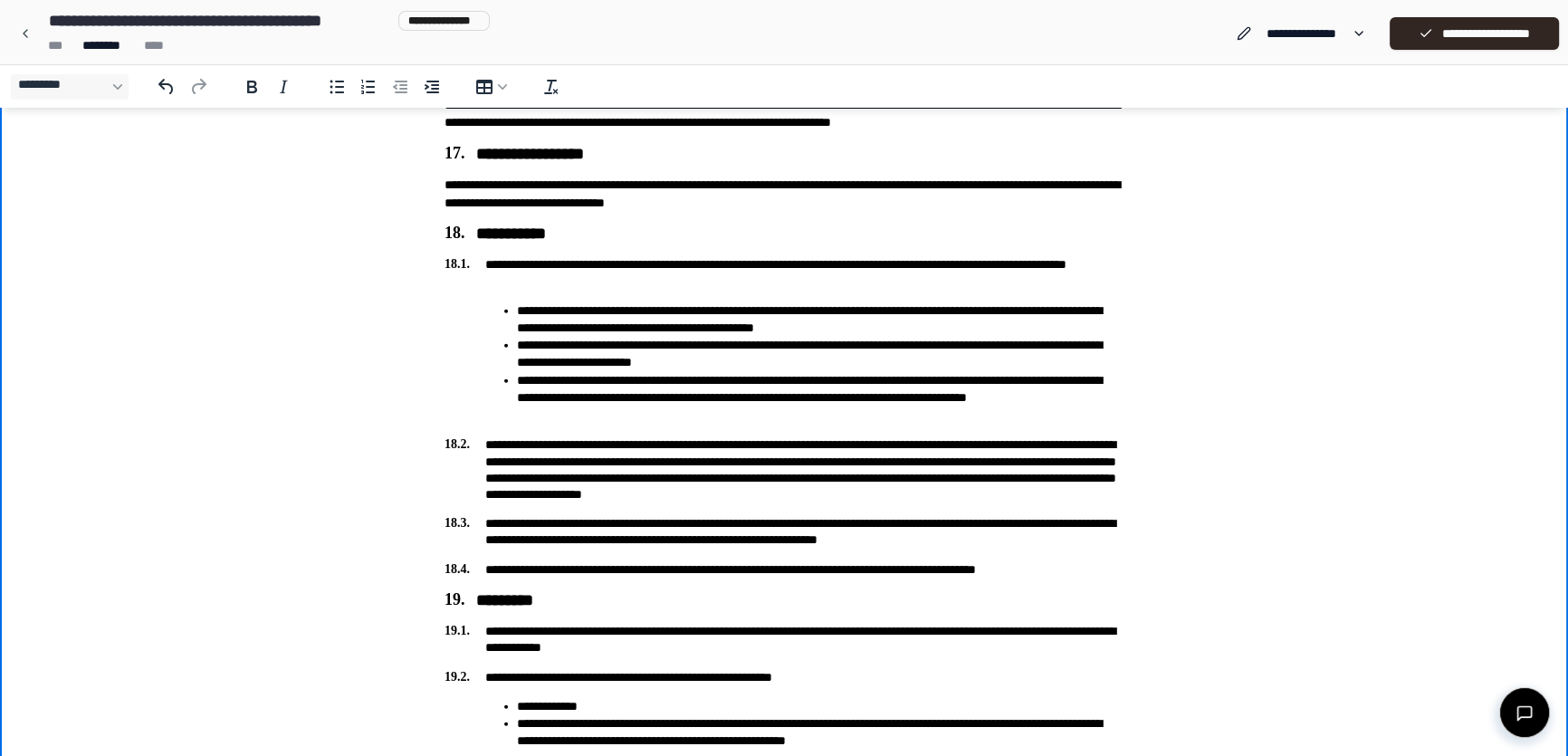 click on "**********" at bounding box center (784, -1574) 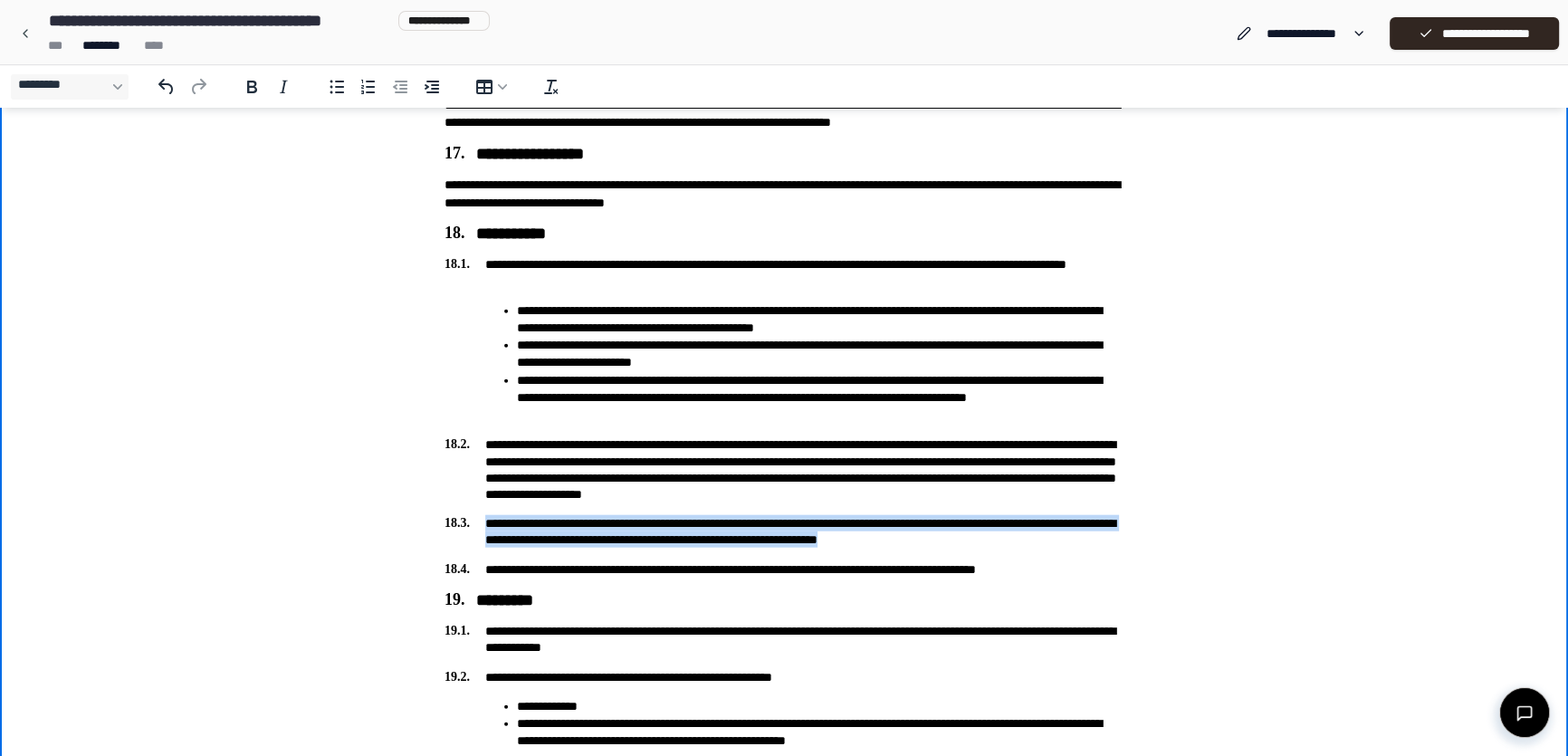 drag, startPoint x: 488, startPoint y: 522, endPoint x: 1119, endPoint y: 538, distance: 631.2028 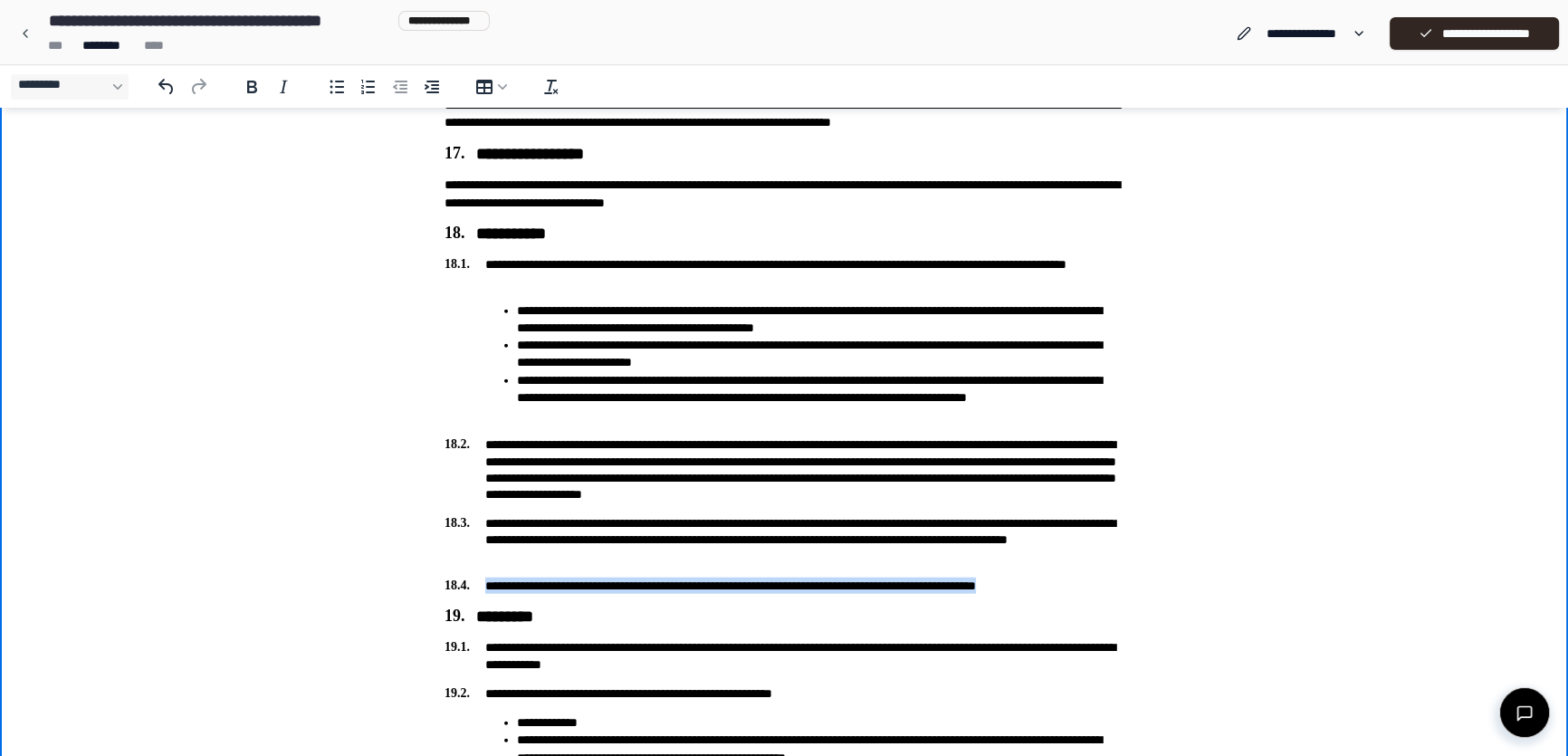 drag, startPoint x: 485, startPoint y: 584, endPoint x: 1125, endPoint y: 577, distance: 640.0383 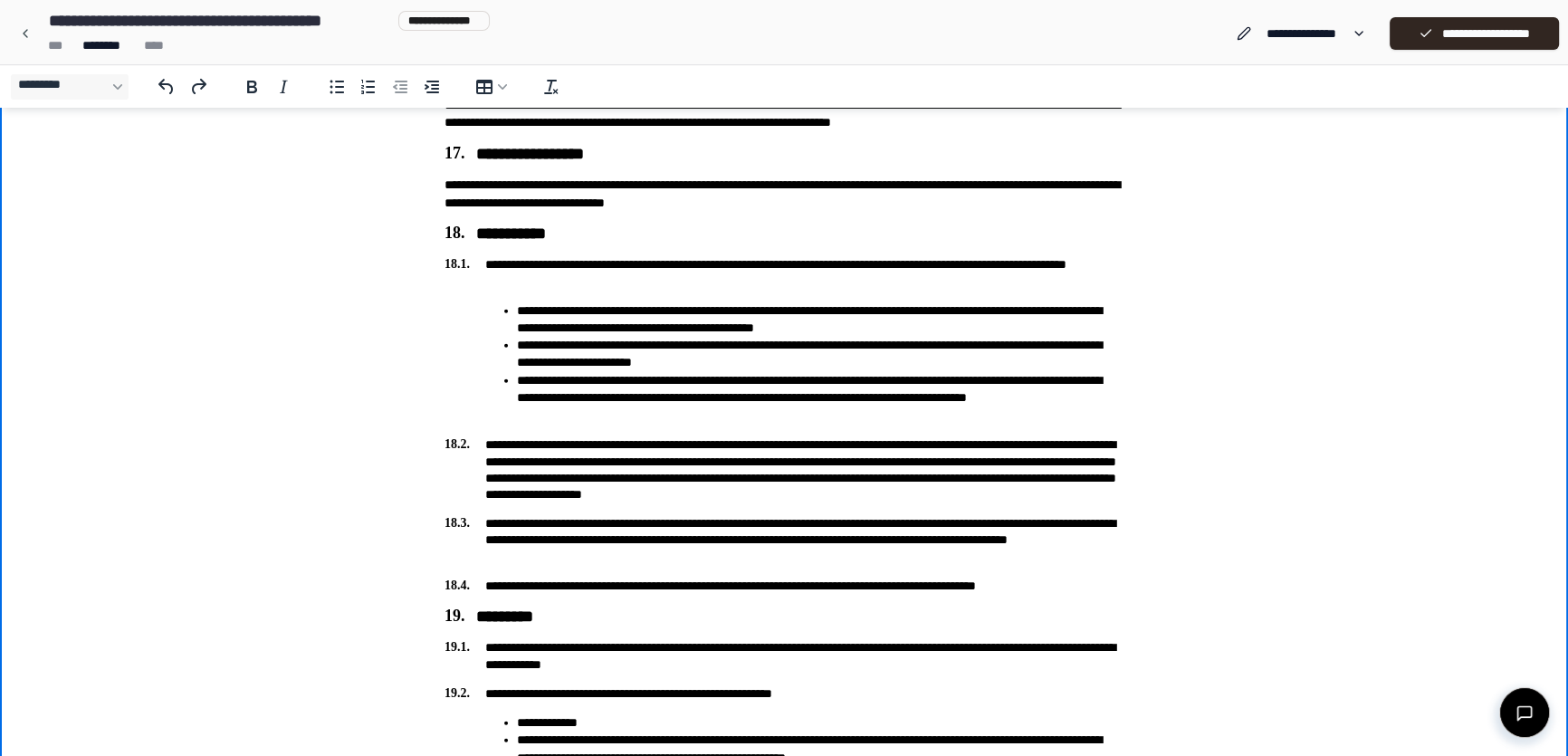 click on "**********" at bounding box center (784, 586) 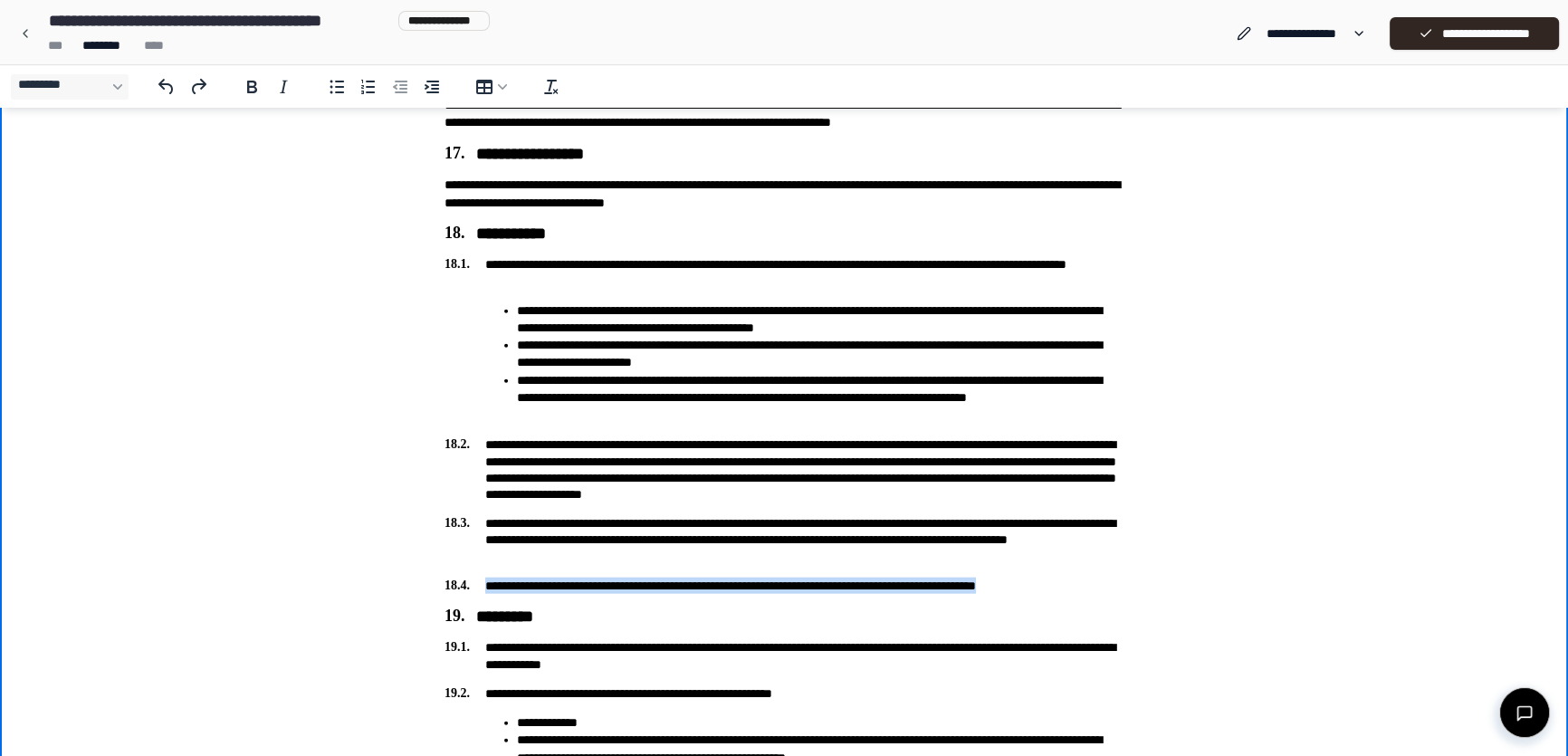 drag, startPoint x: 486, startPoint y: 587, endPoint x: 1106, endPoint y: 580, distance: 620.03951 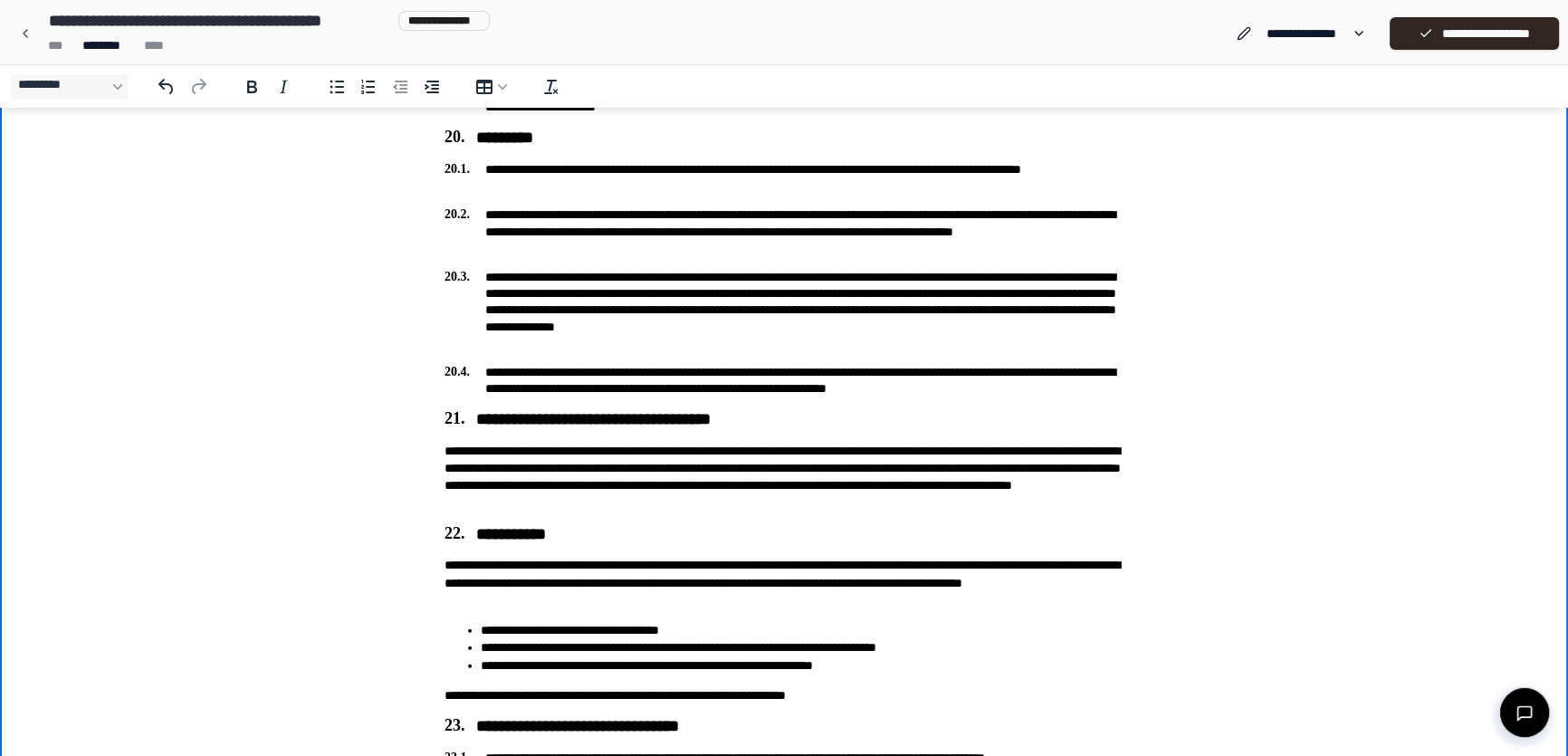 scroll, scrollTop: 6274, scrollLeft: 0, axis: vertical 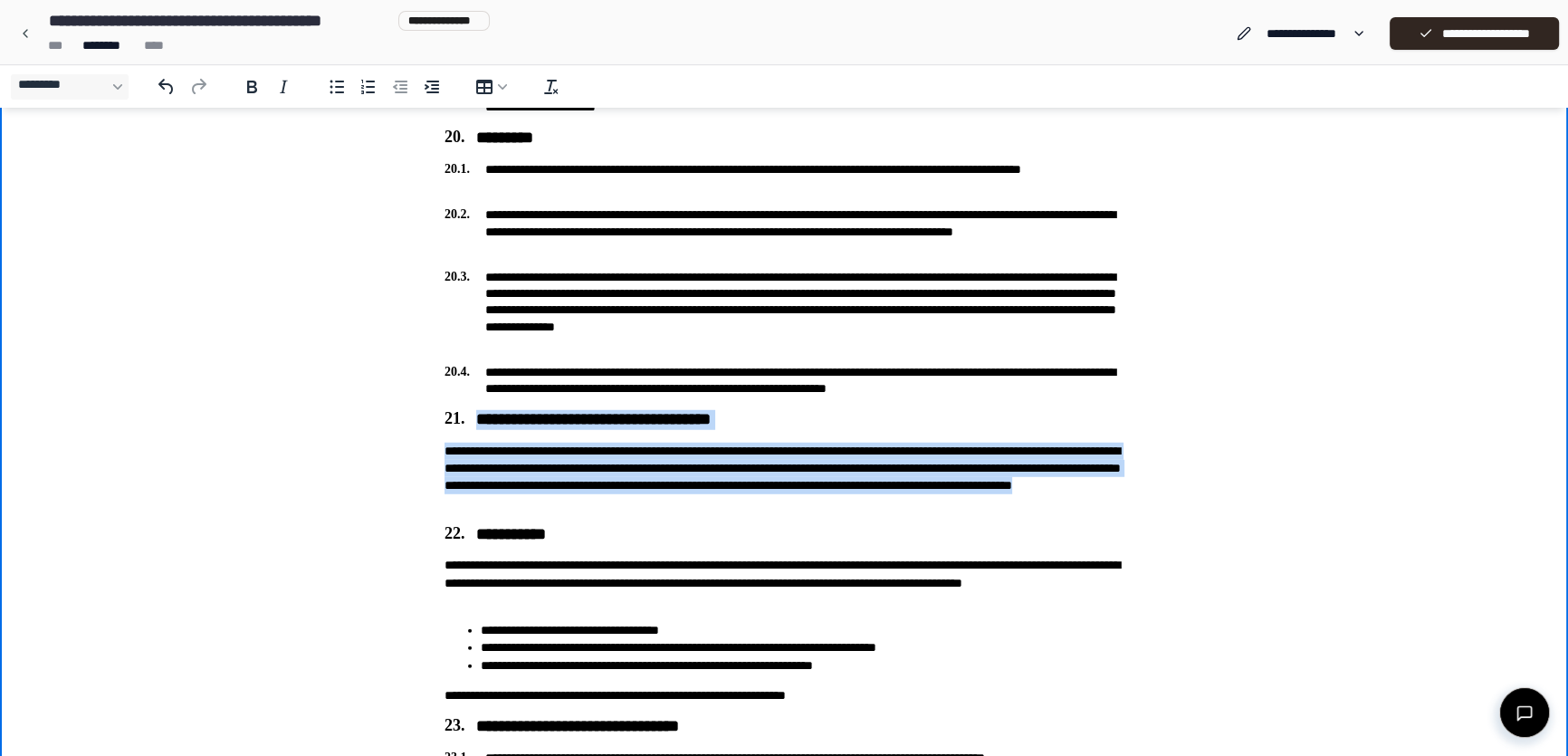 drag, startPoint x: 444, startPoint y: 420, endPoint x: 954, endPoint y: 508, distance: 517.5365 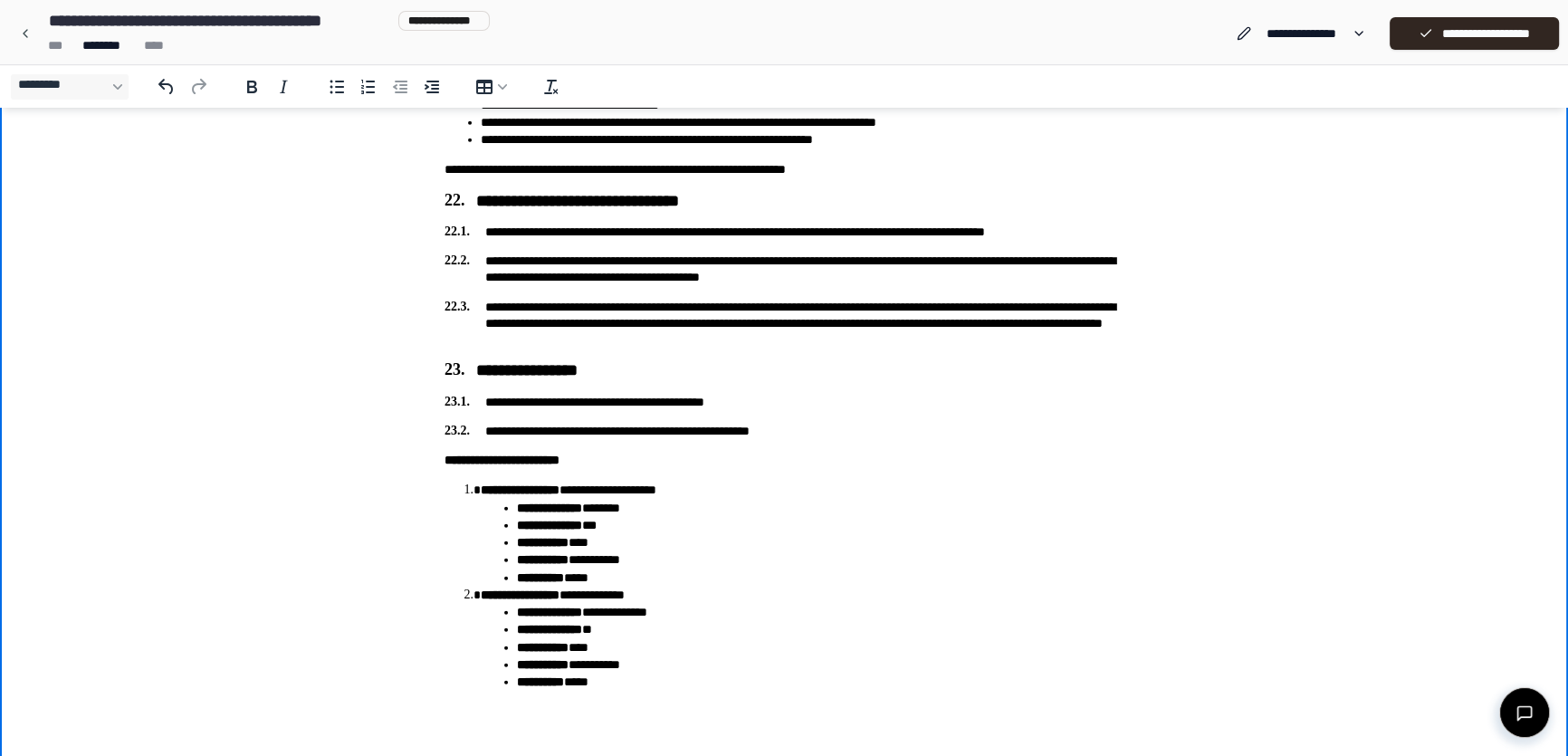 scroll, scrollTop: 6686, scrollLeft: 0, axis: vertical 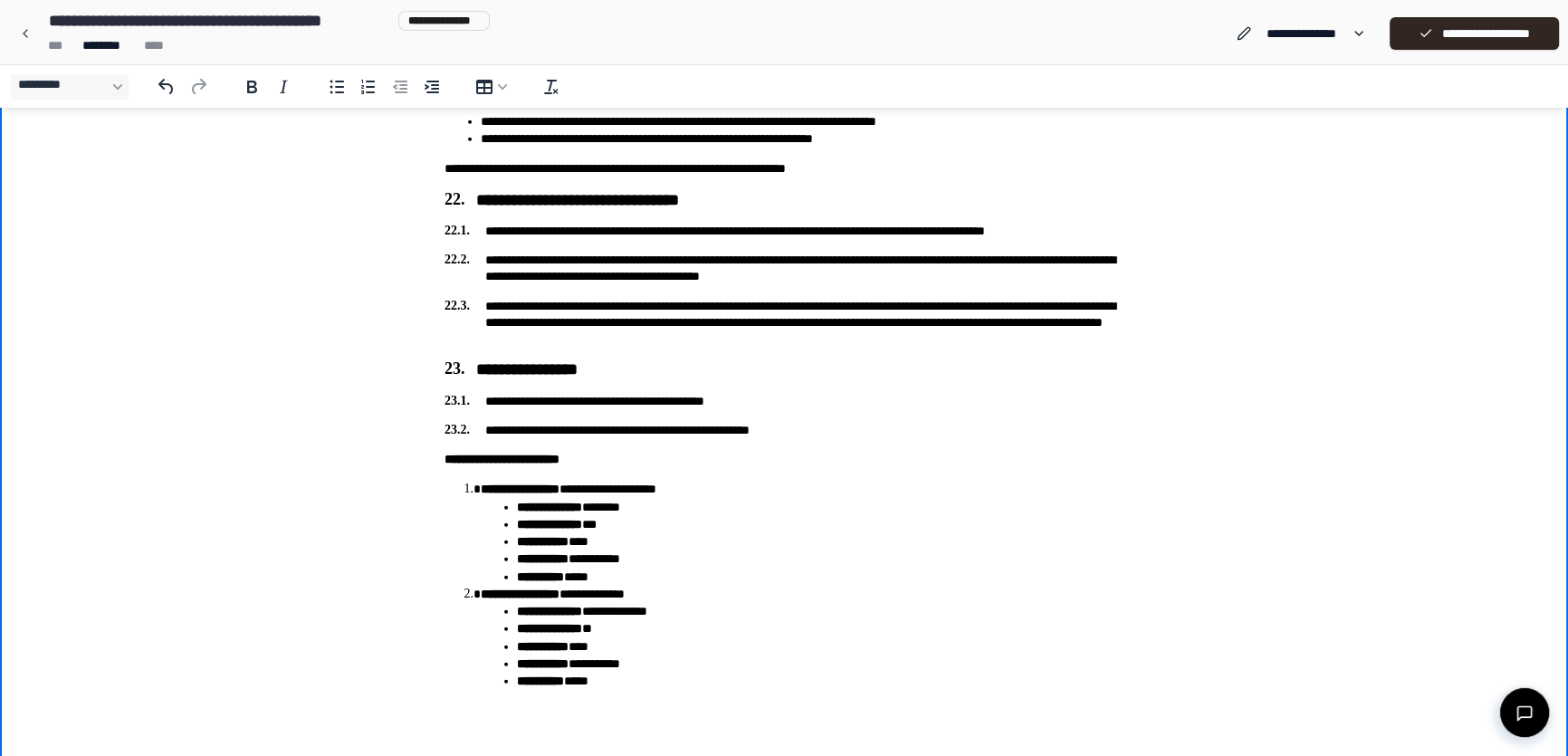click on "**********" at bounding box center (784, 401) 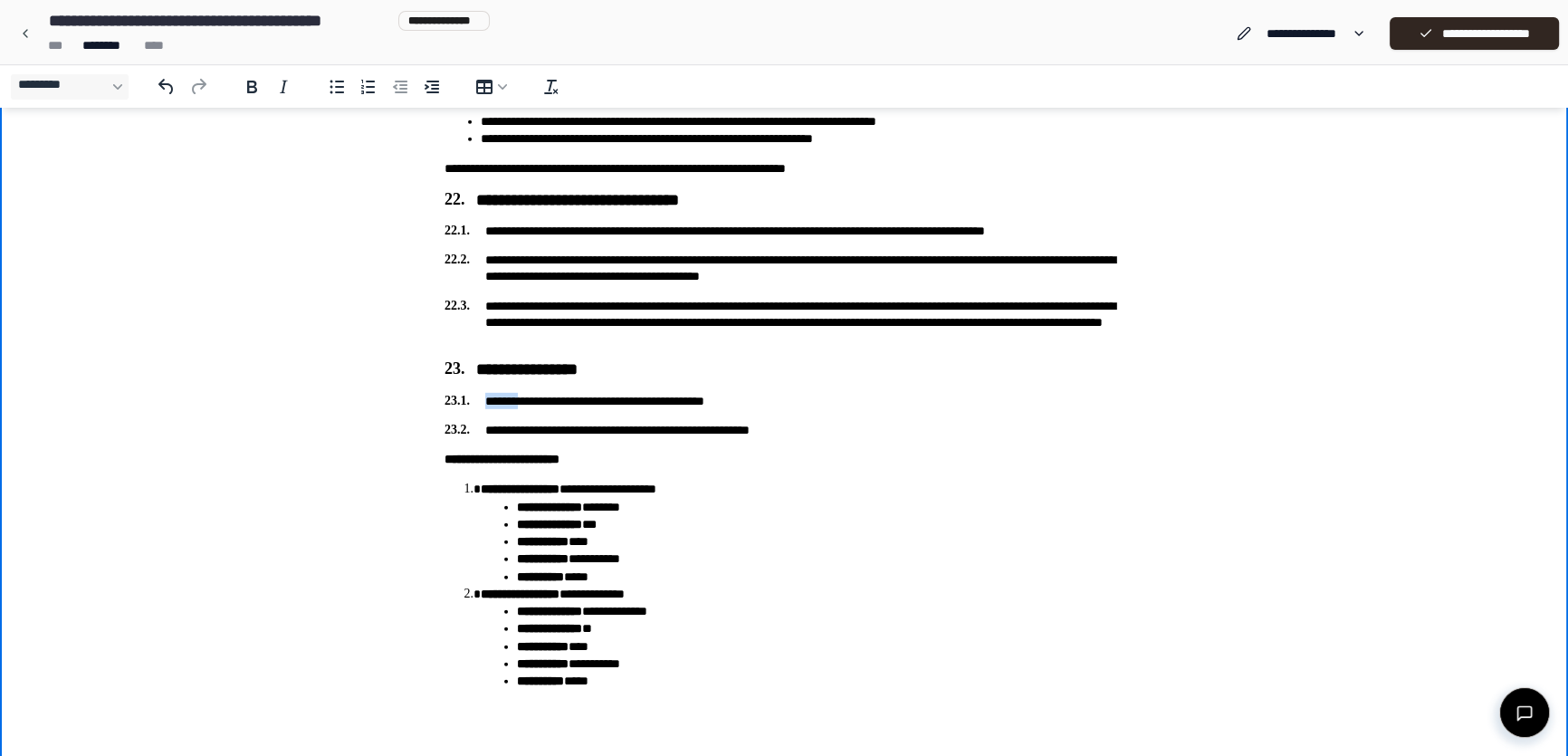 click on "**********" at bounding box center [784, 401] 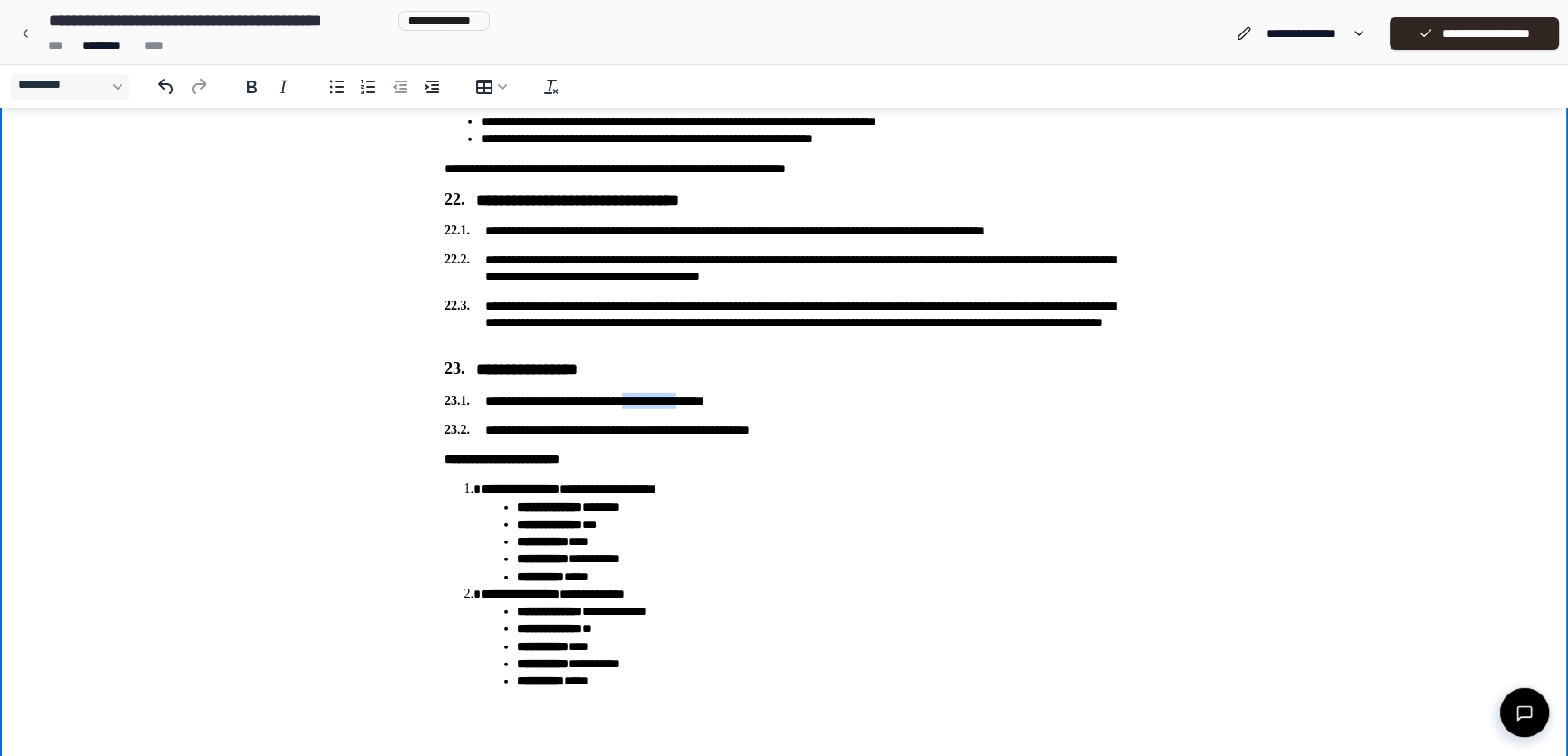 drag, startPoint x: 652, startPoint y: 398, endPoint x: 636, endPoint y: 400, distance: 16.124515 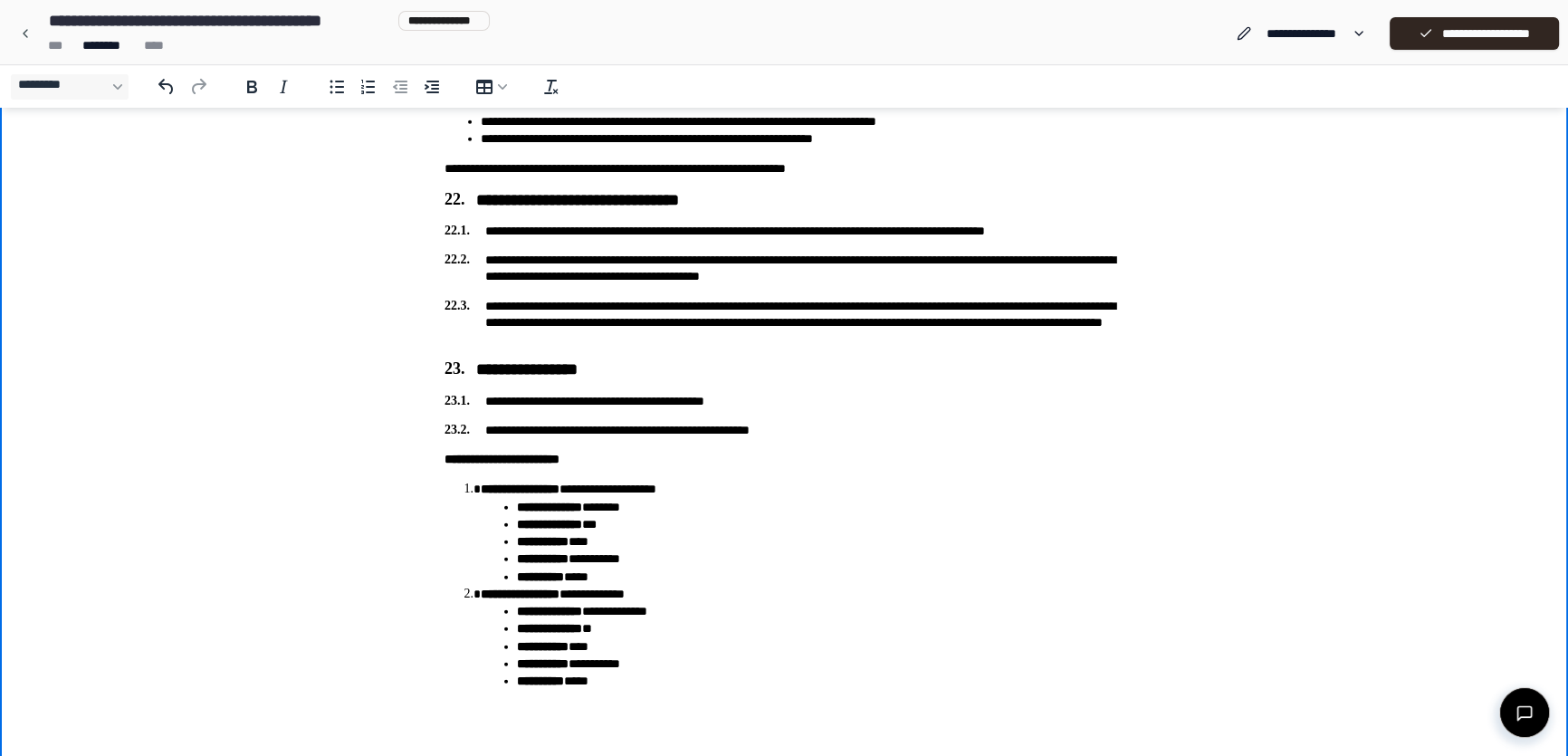 click on "**********" at bounding box center (784, 401) 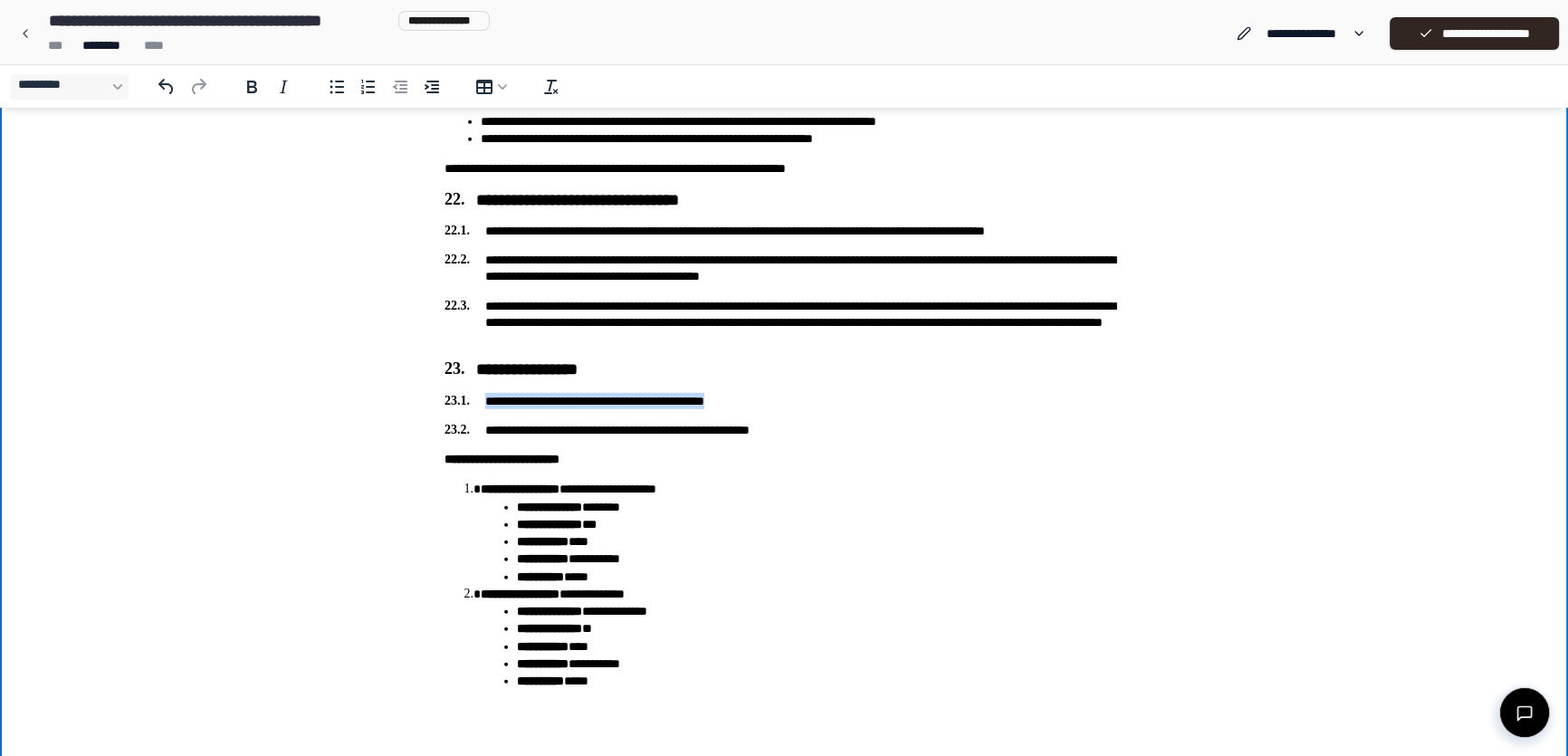 drag, startPoint x: 754, startPoint y: 404, endPoint x: 470, endPoint y: 407, distance: 284.01584 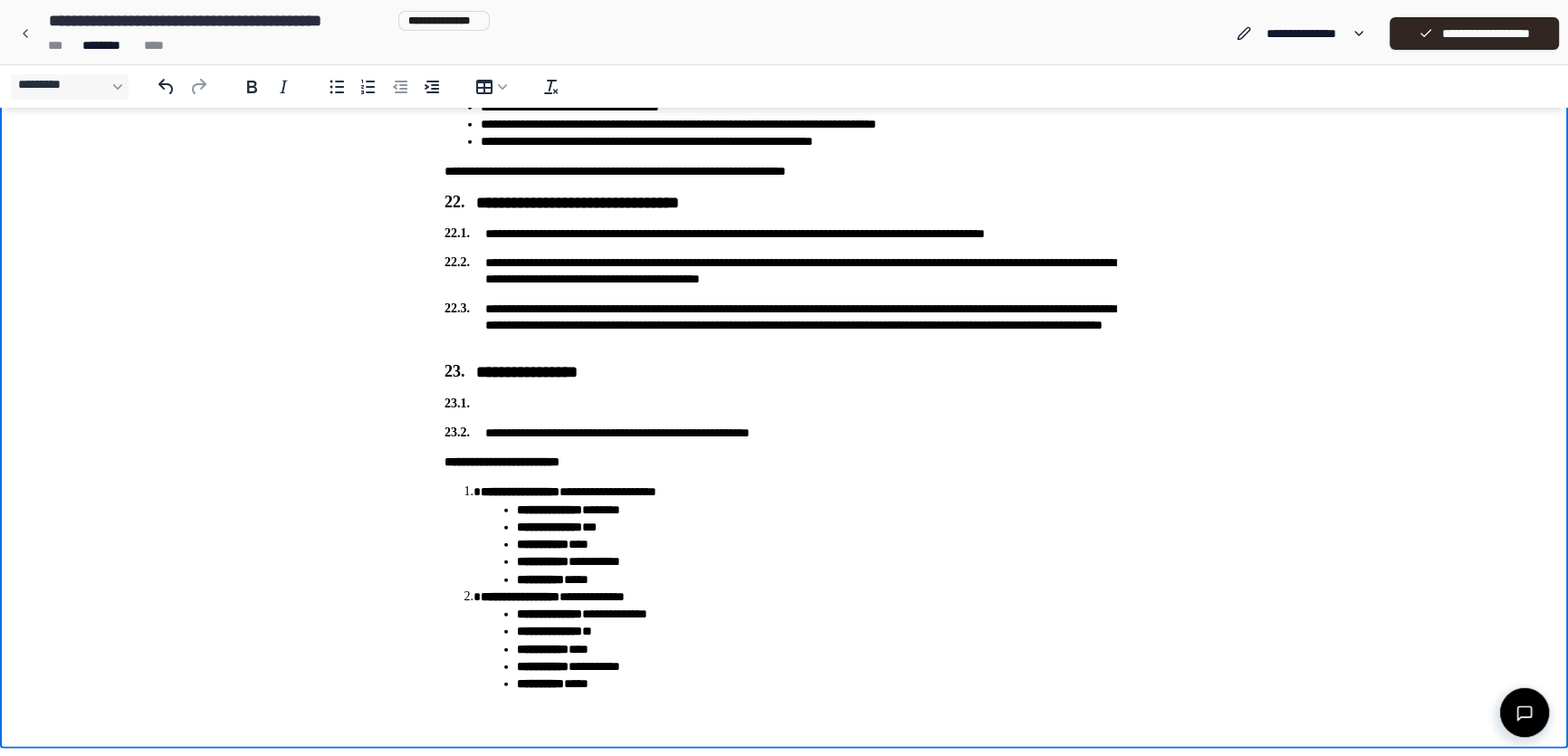 scroll, scrollTop: 6683, scrollLeft: 0, axis: vertical 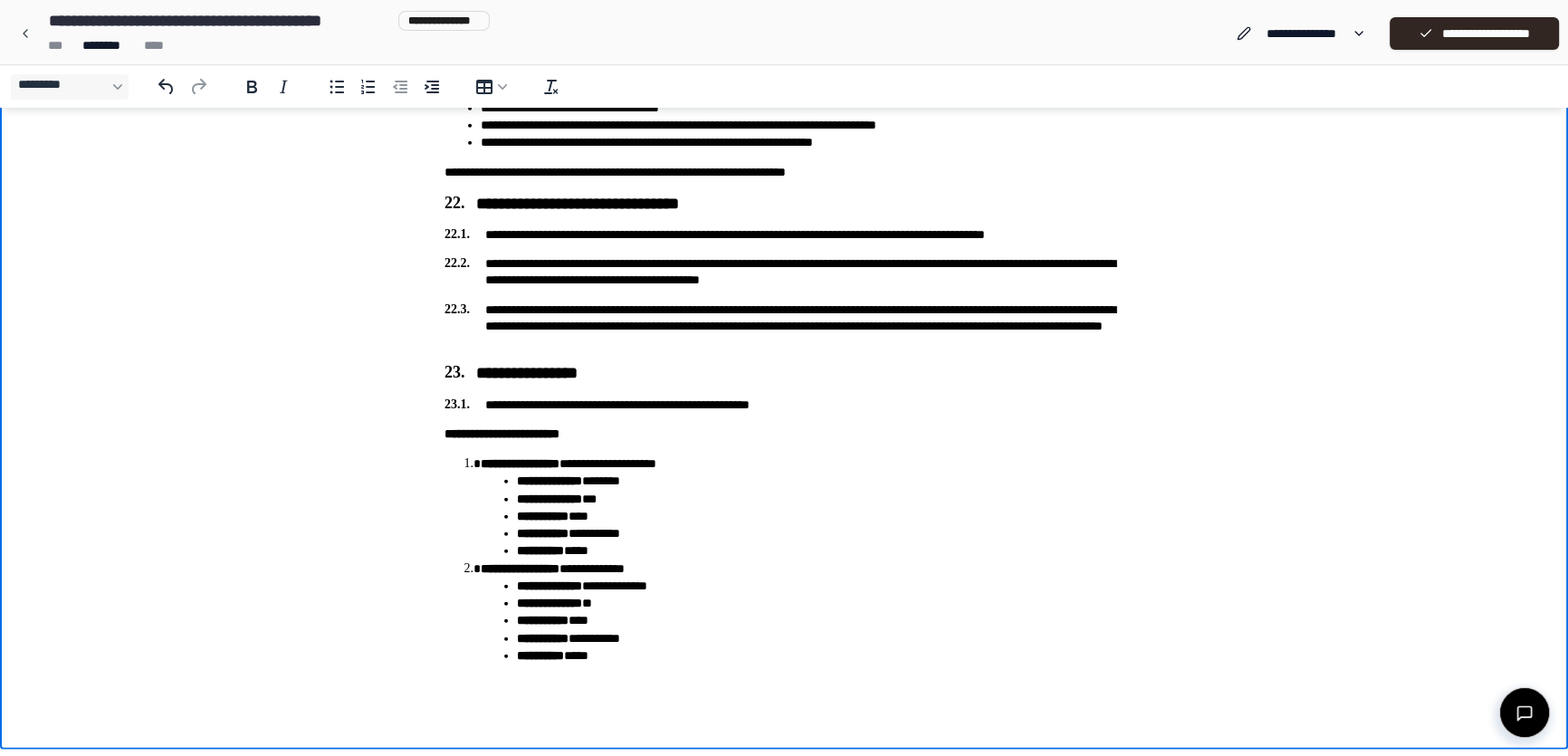 click on "**********" at bounding box center (784, 405) 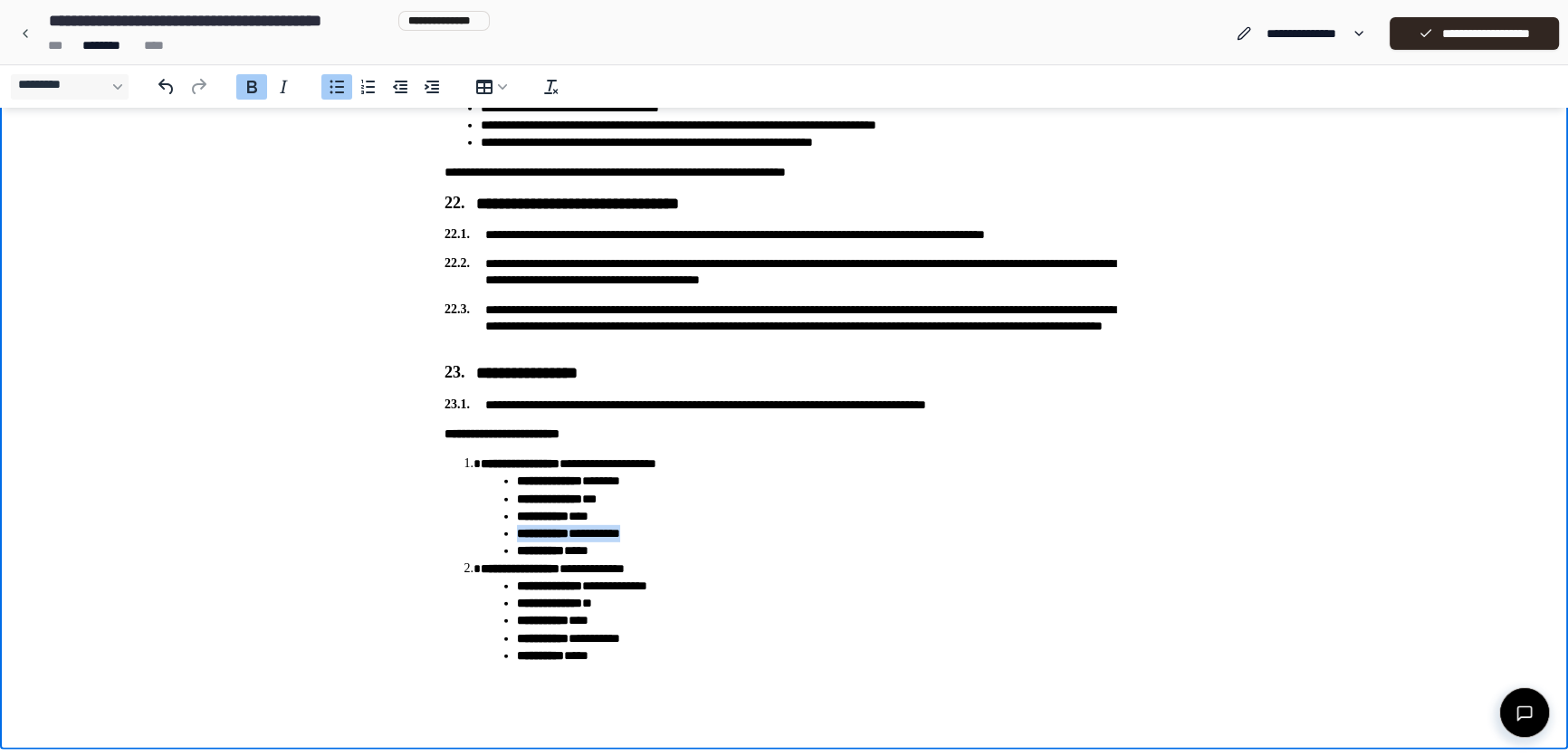 drag, startPoint x: 648, startPoint y: 532, endPoint x: 515, endPoint y: 532, distance: 133 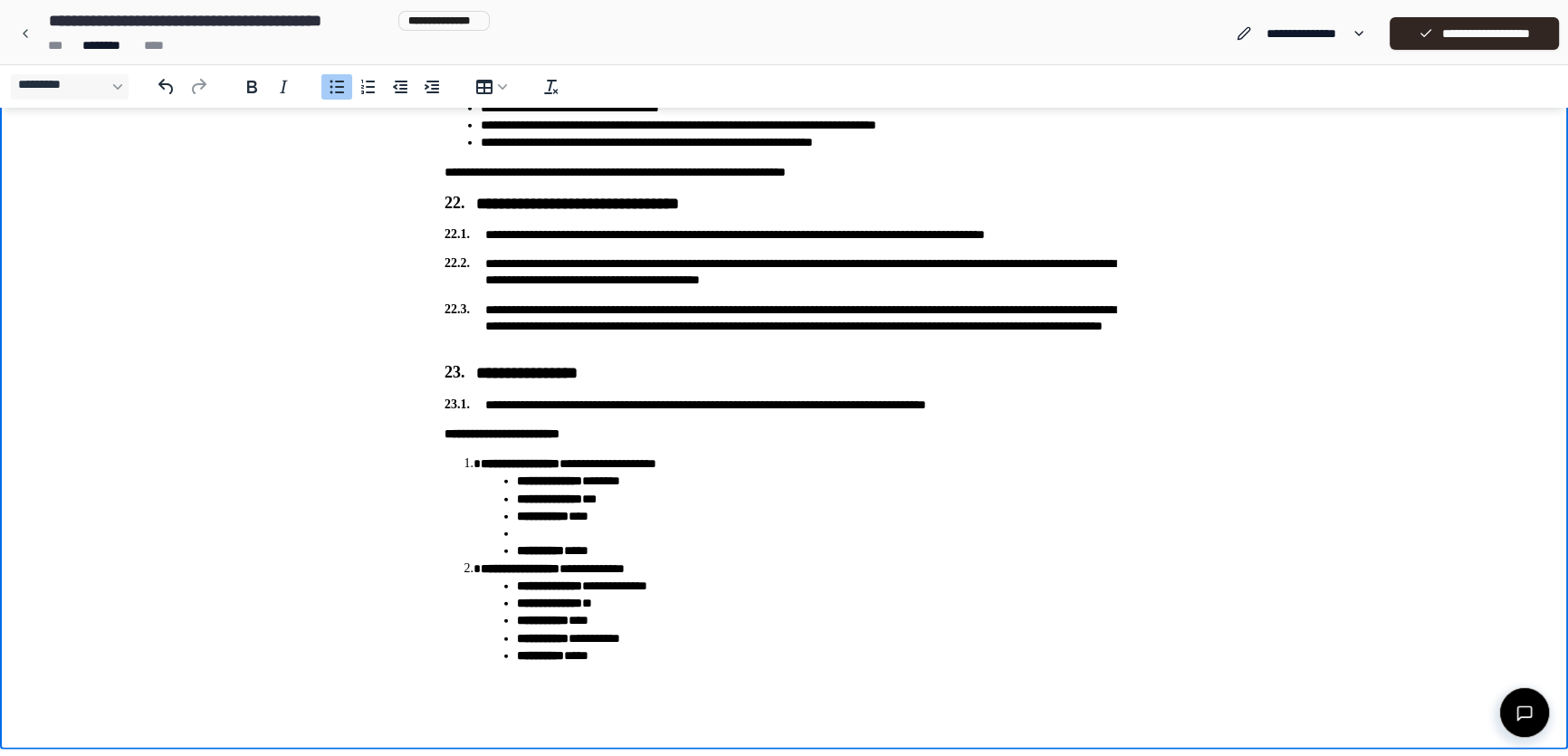 scroll, scrollTop: 6665, scrollLeft: 0, axis: vertical 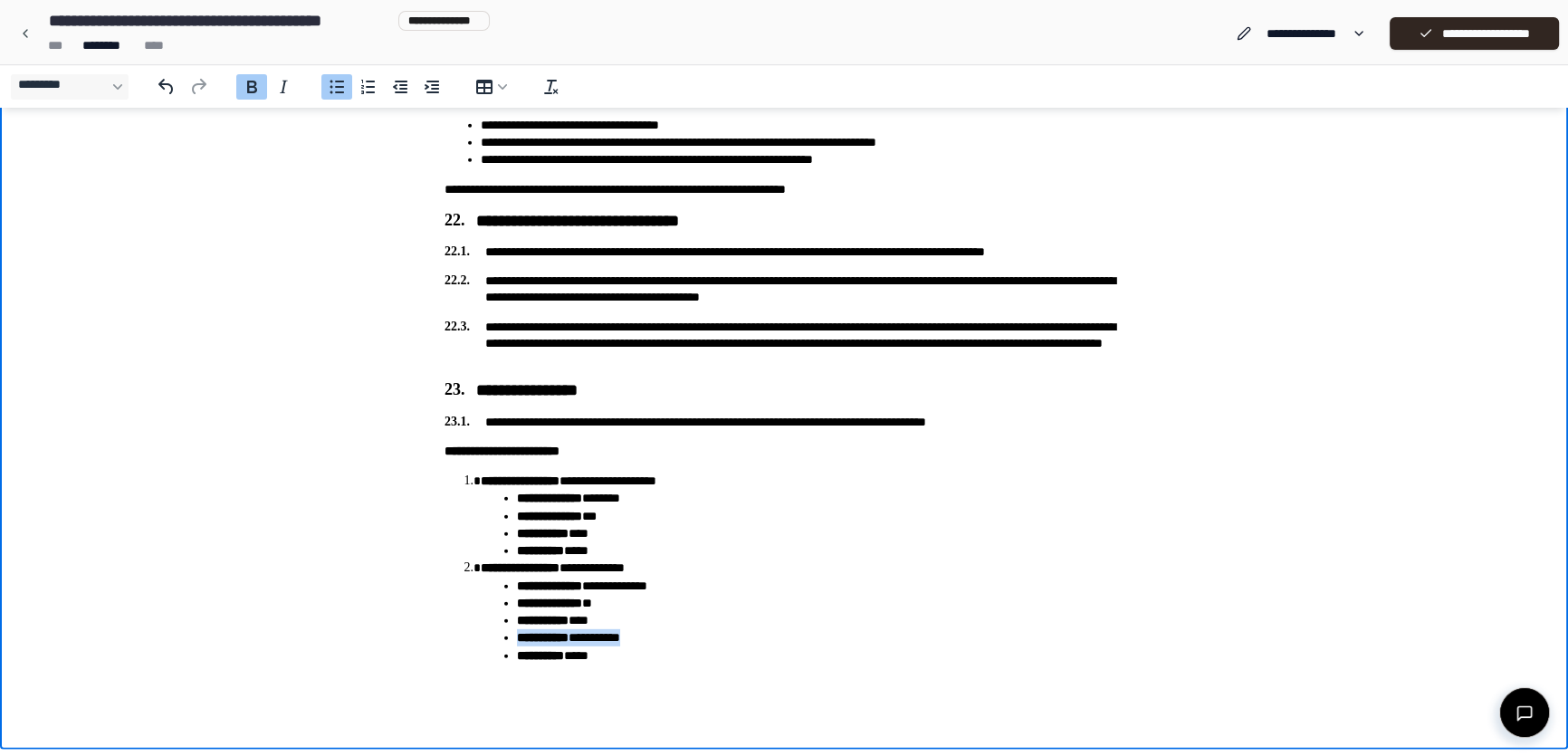 drag, startPoint x: 649, startPoint y: 654, endPoint x: 492, endPoint y: 656, distance: 157.01274 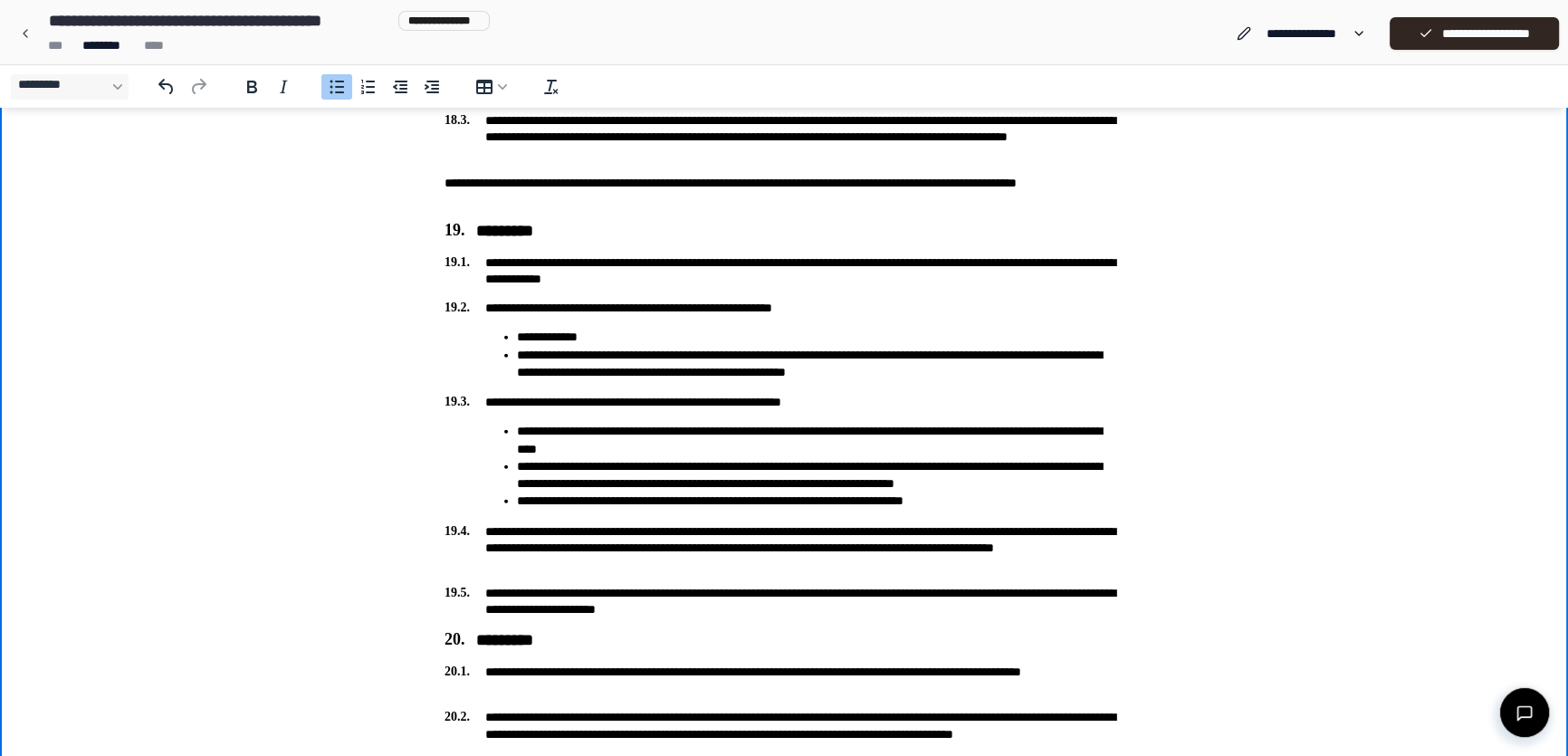scroll, scrollTop: 5743, scrollLeft: 0, axis: vertical 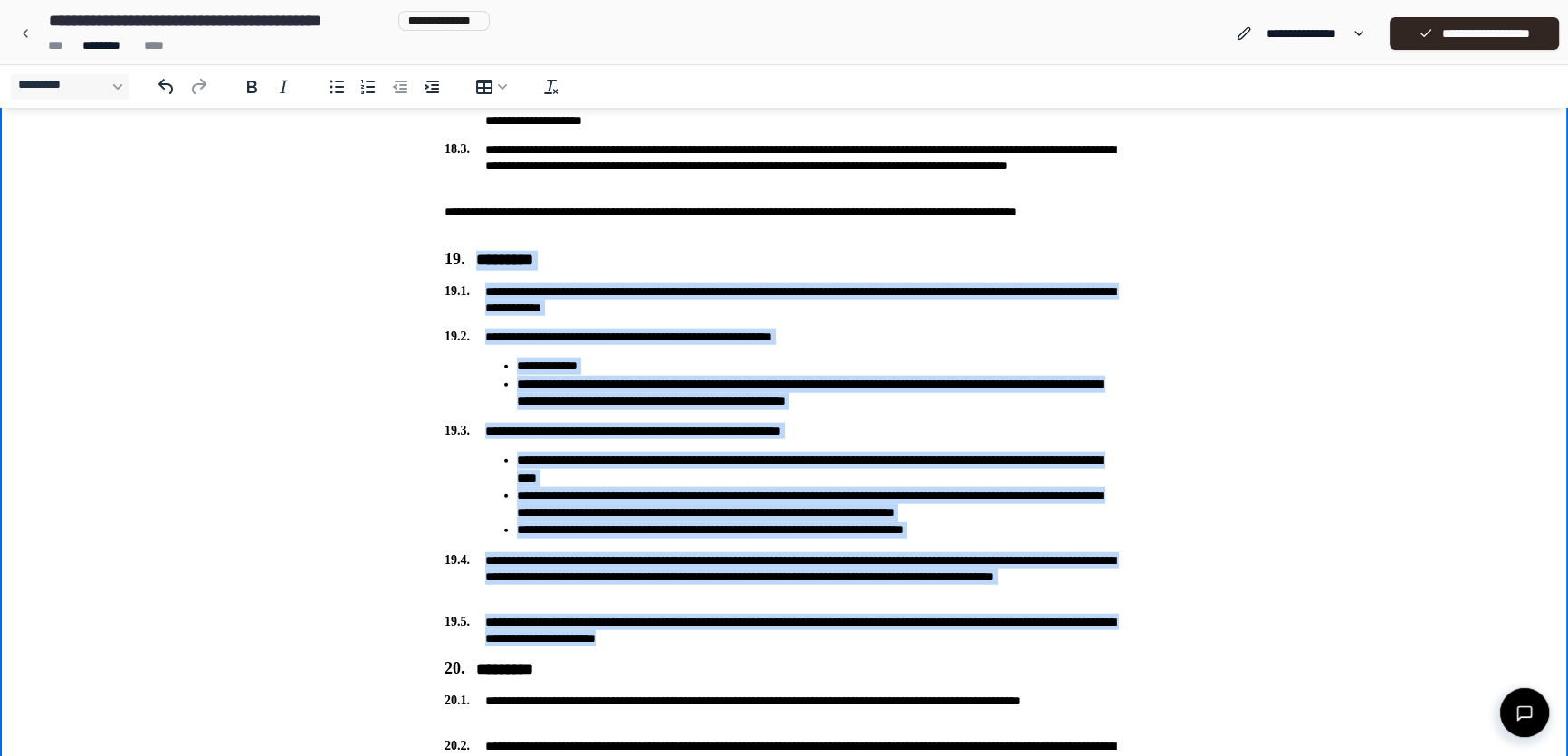 drag, startPoint x: 441, startPoint y: 260, endPoint x: 818, endPoint y: 637, distance: 533.15851 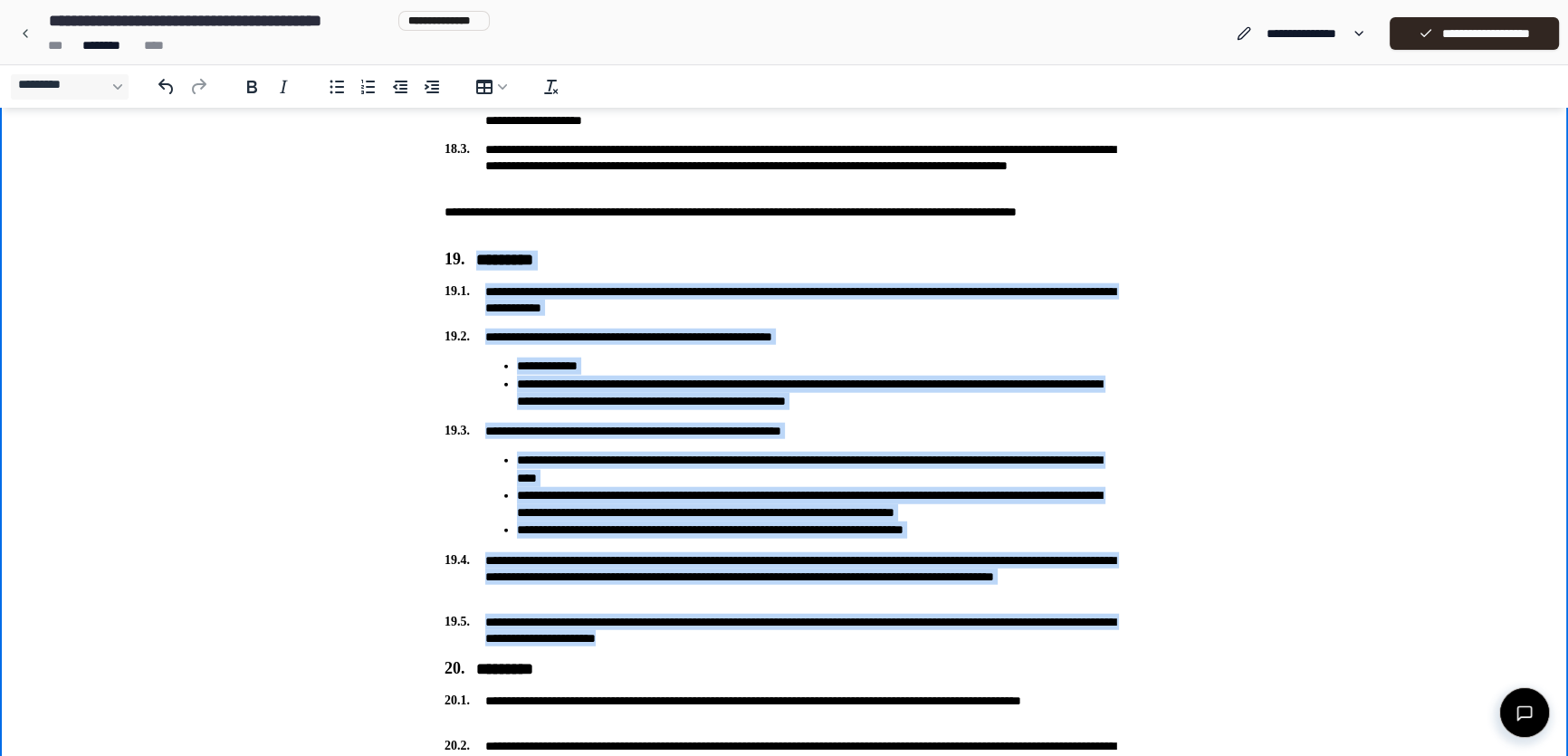copy on "[FIRST] [LAST] [ADDRESS] [CITY] [STATE] [ZIP]" 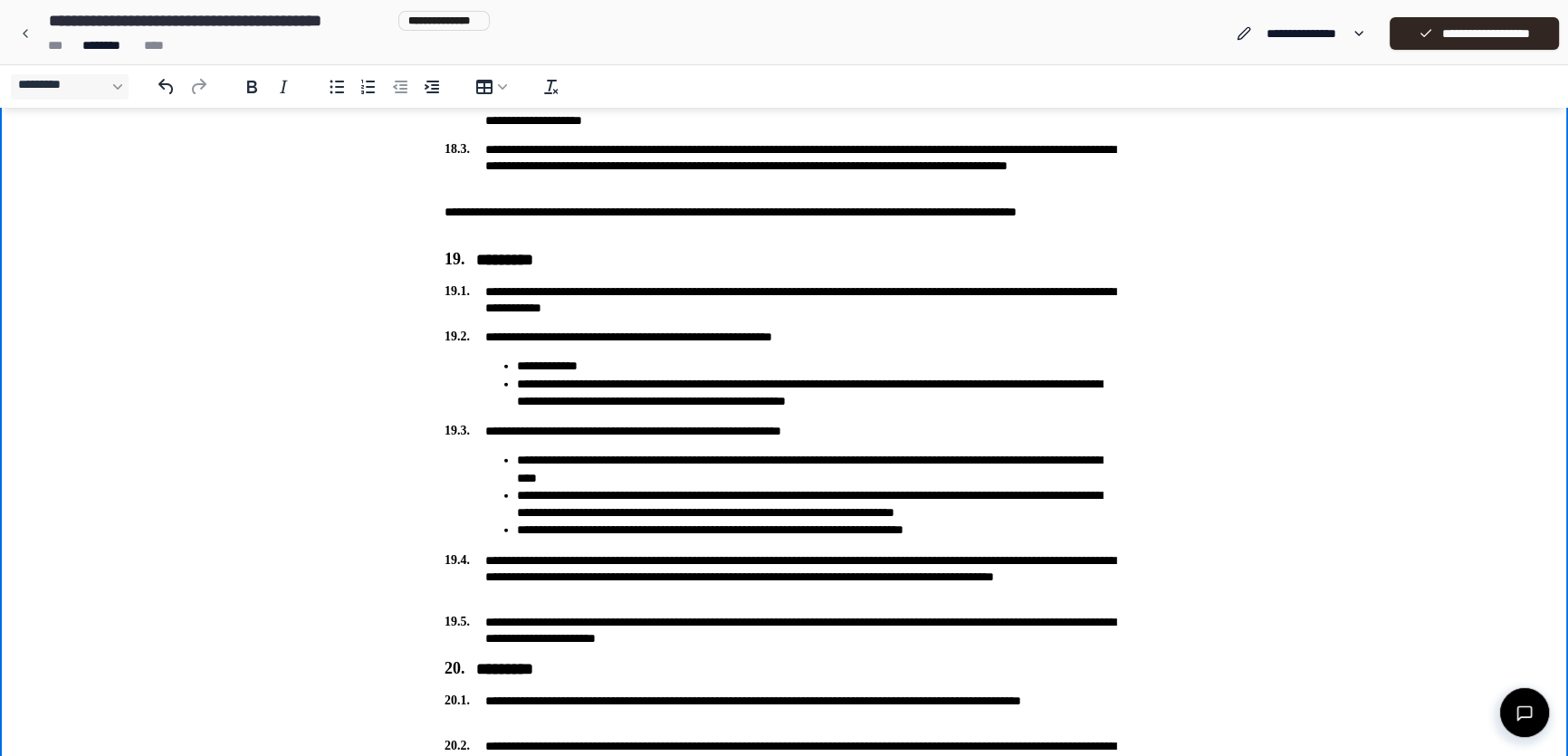 click on "*********" at bounding box center [784, 261] 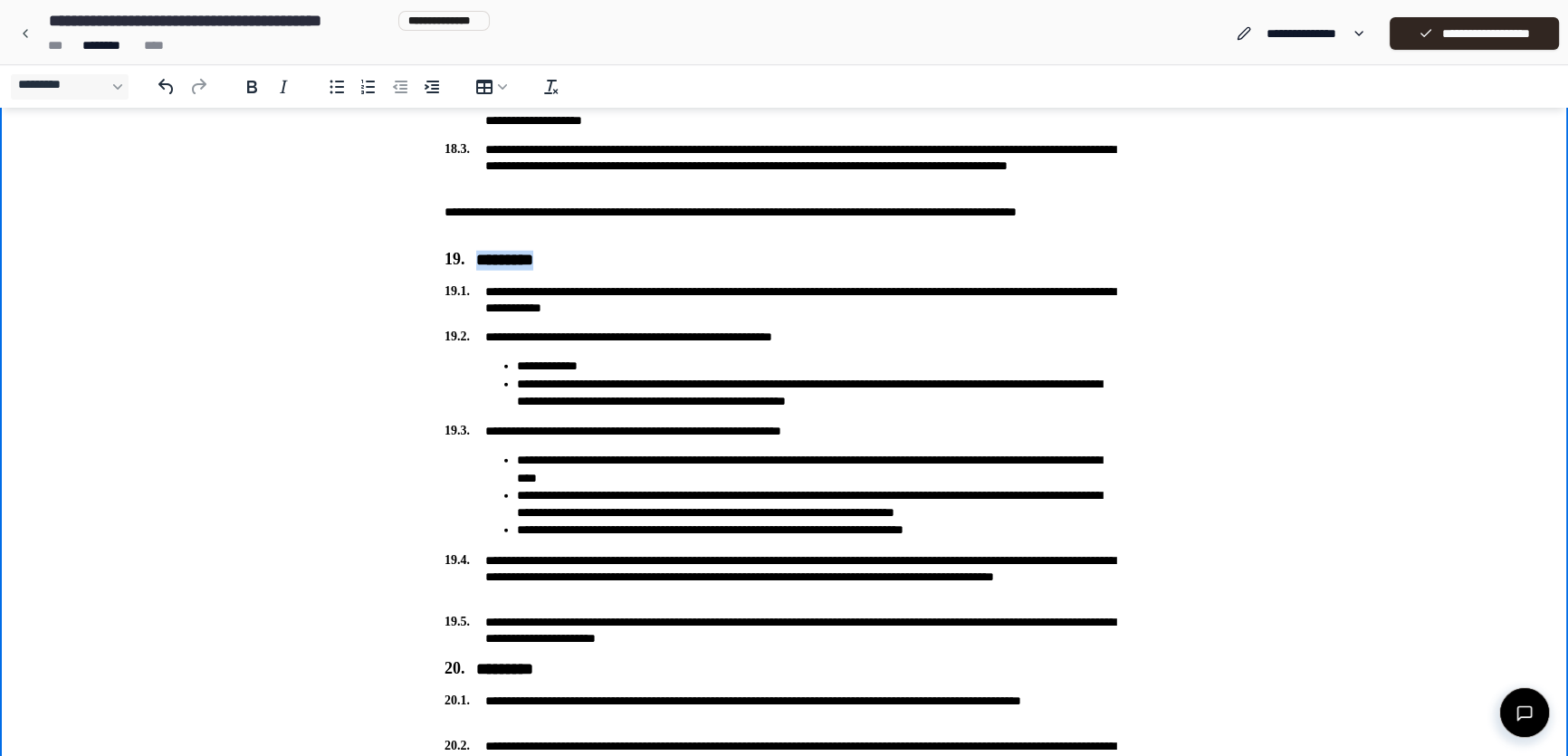click on "*********" at bounding box center [784, 261] 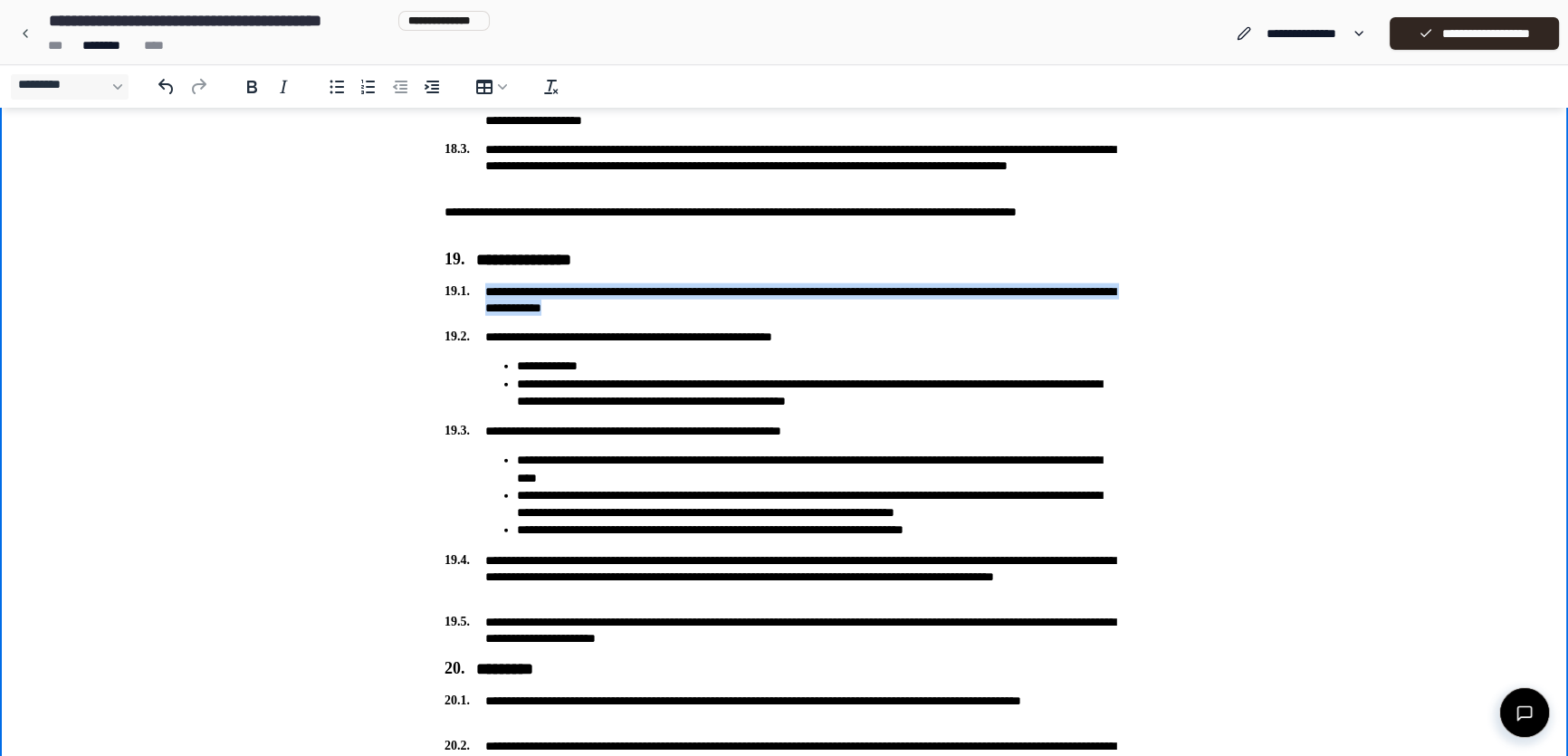 drag, startPoint x: 688, startPoint y: 313, endPoint x: 625, endPoint y: 282, distance: 70.213959 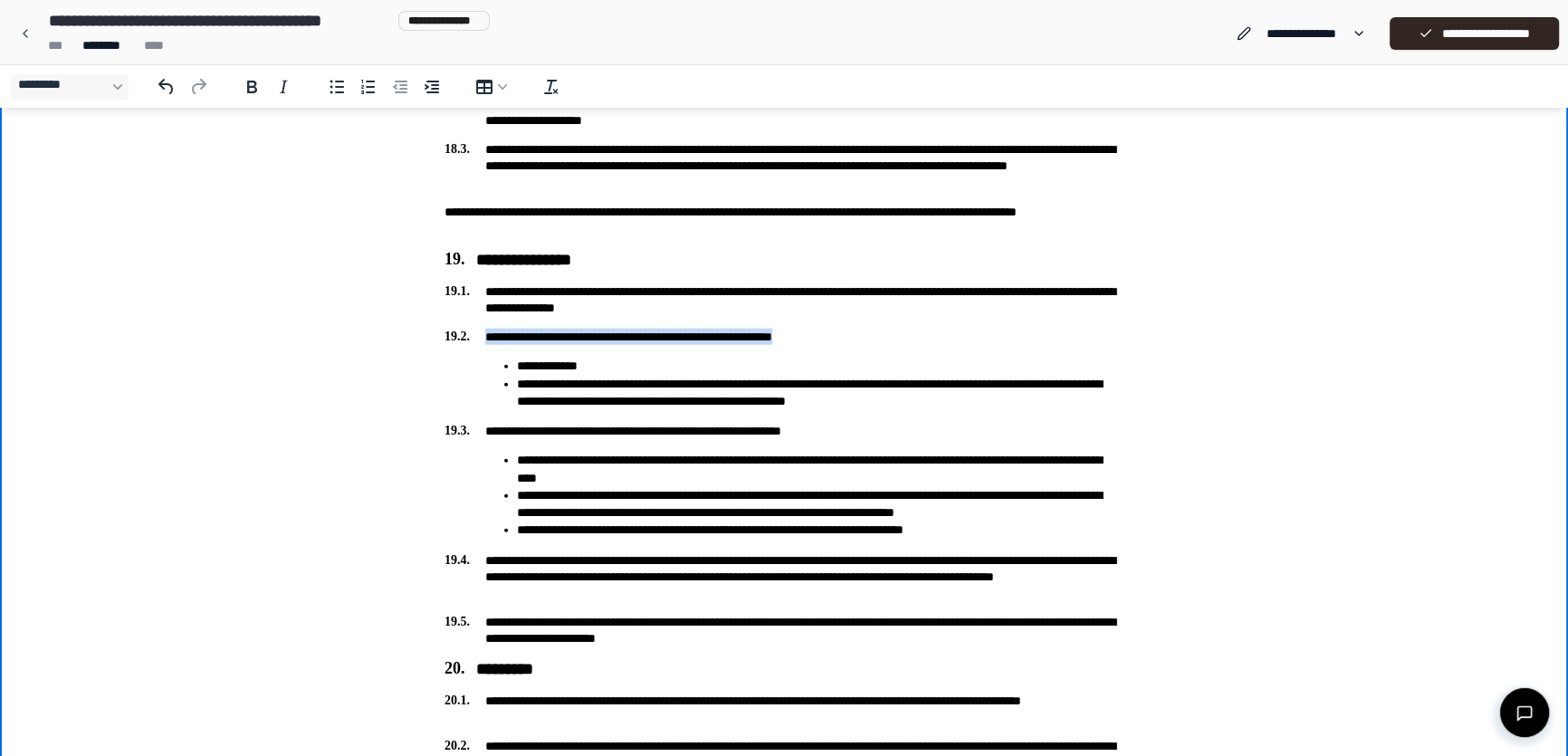 drag, startPoint x: 857, startPoint y: 337, endPoint x: 494, endPoint y: 330, distance: 363.0675 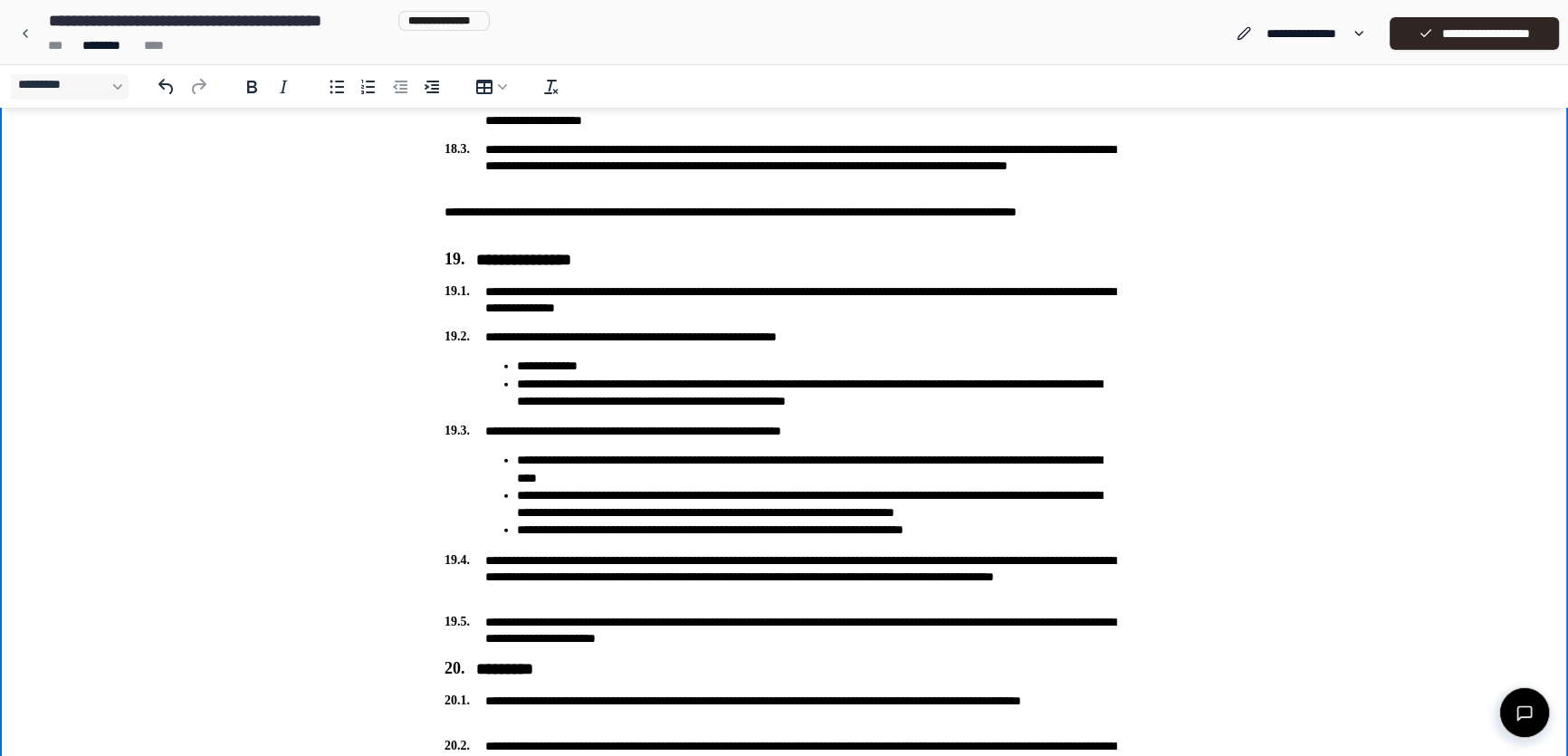 click on "**********" at bounding box center (820, 366) 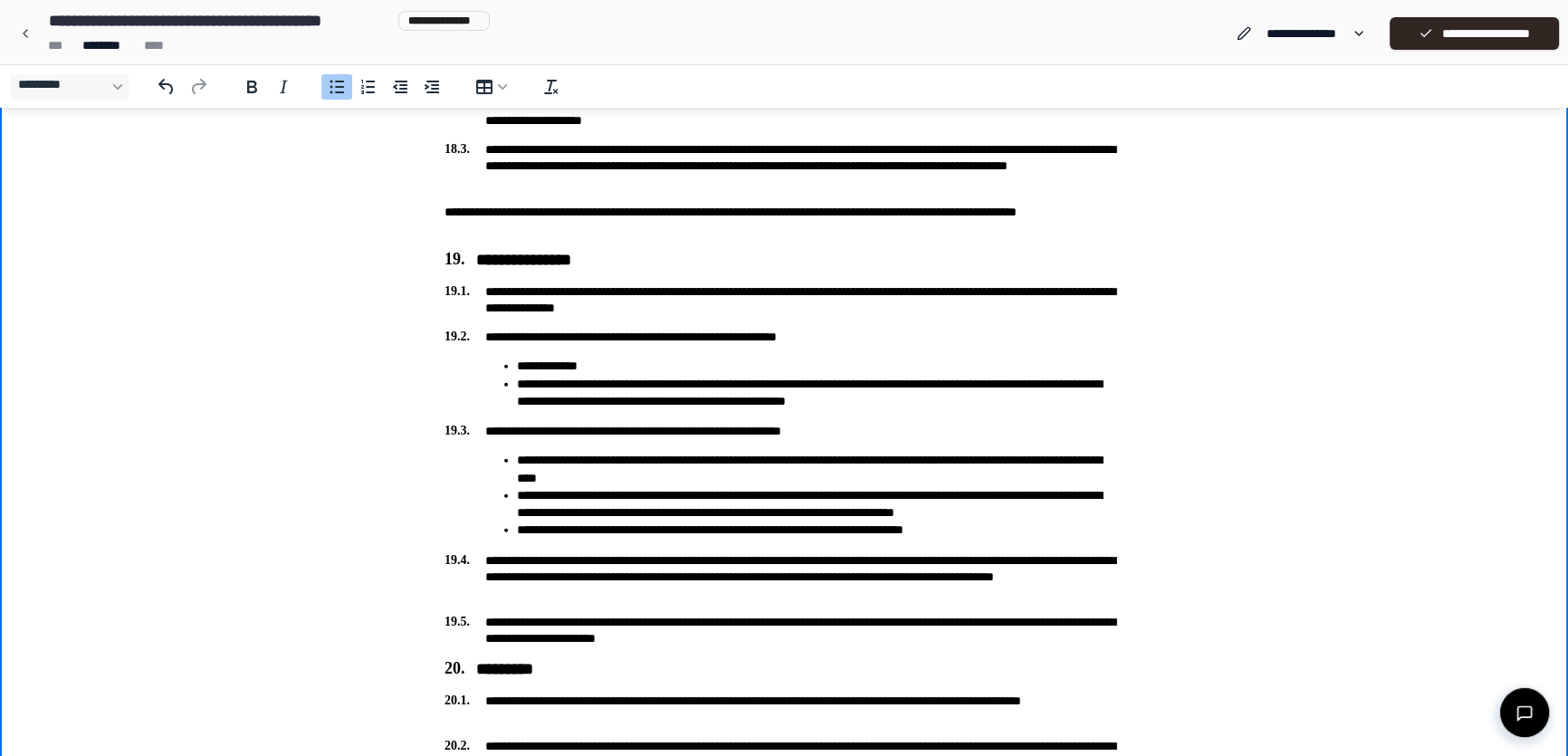 click on "**********" at bounding box center [820, 366] 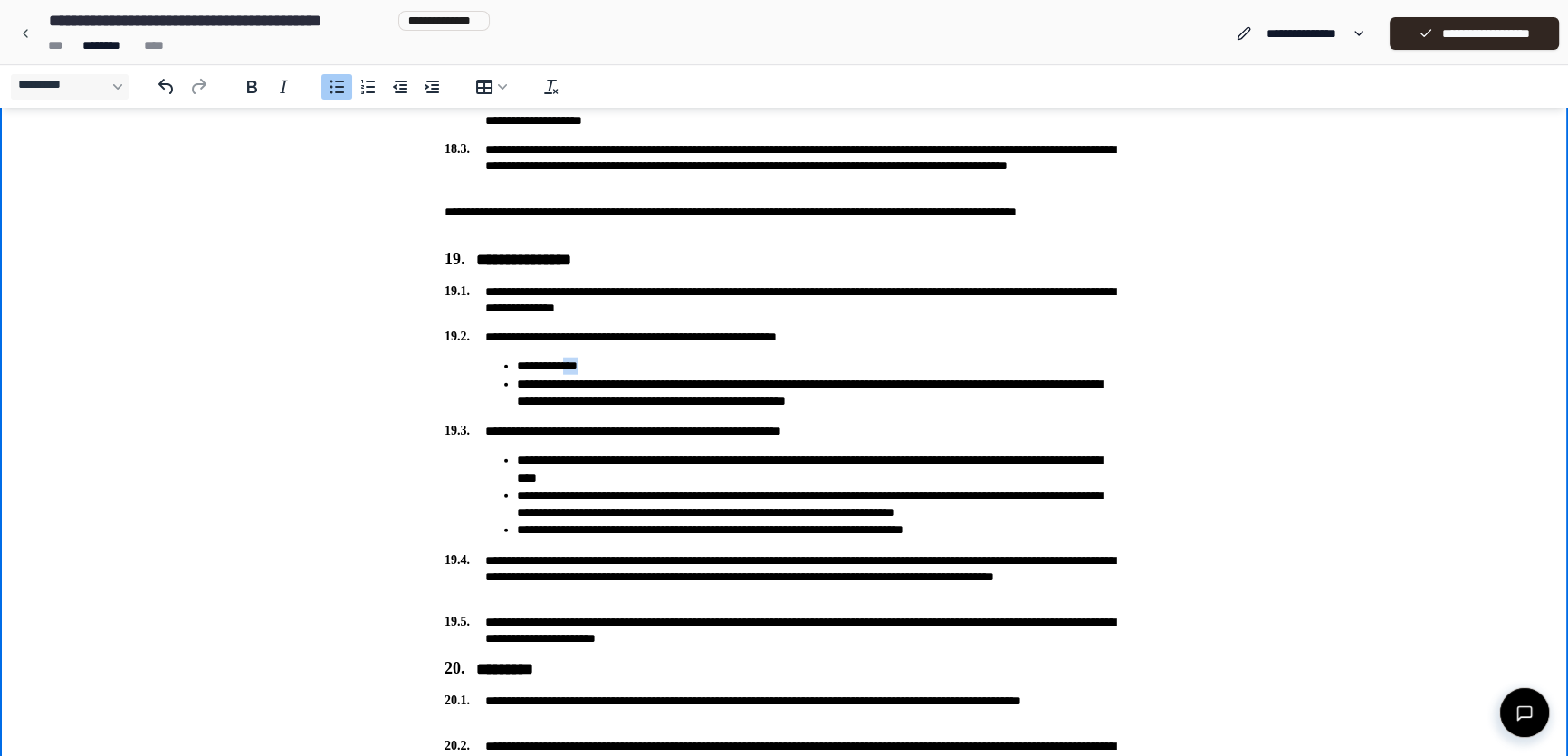 click on "**********" at bounding box center [820, 366] 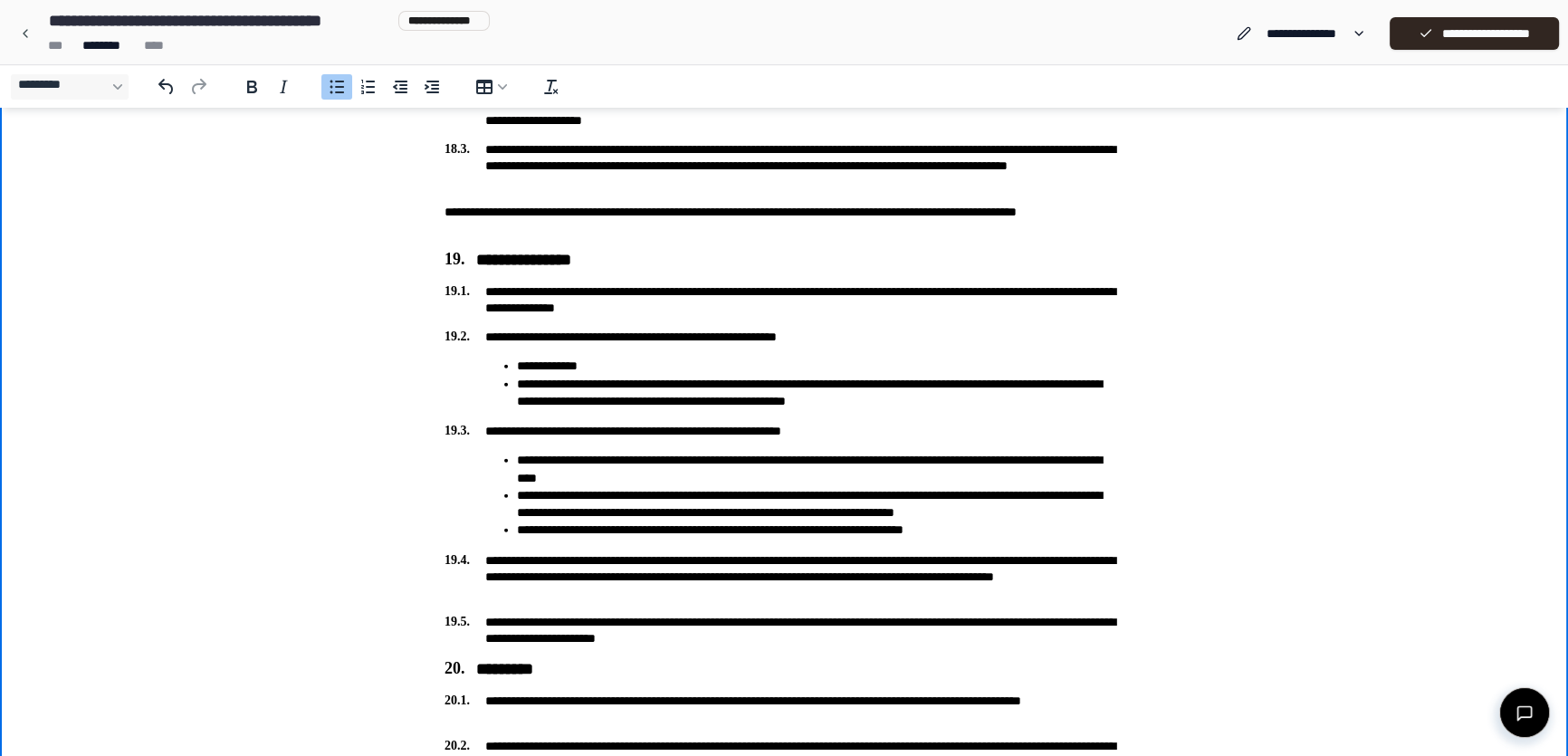 click on "**********" at bounding box center (820, 393) 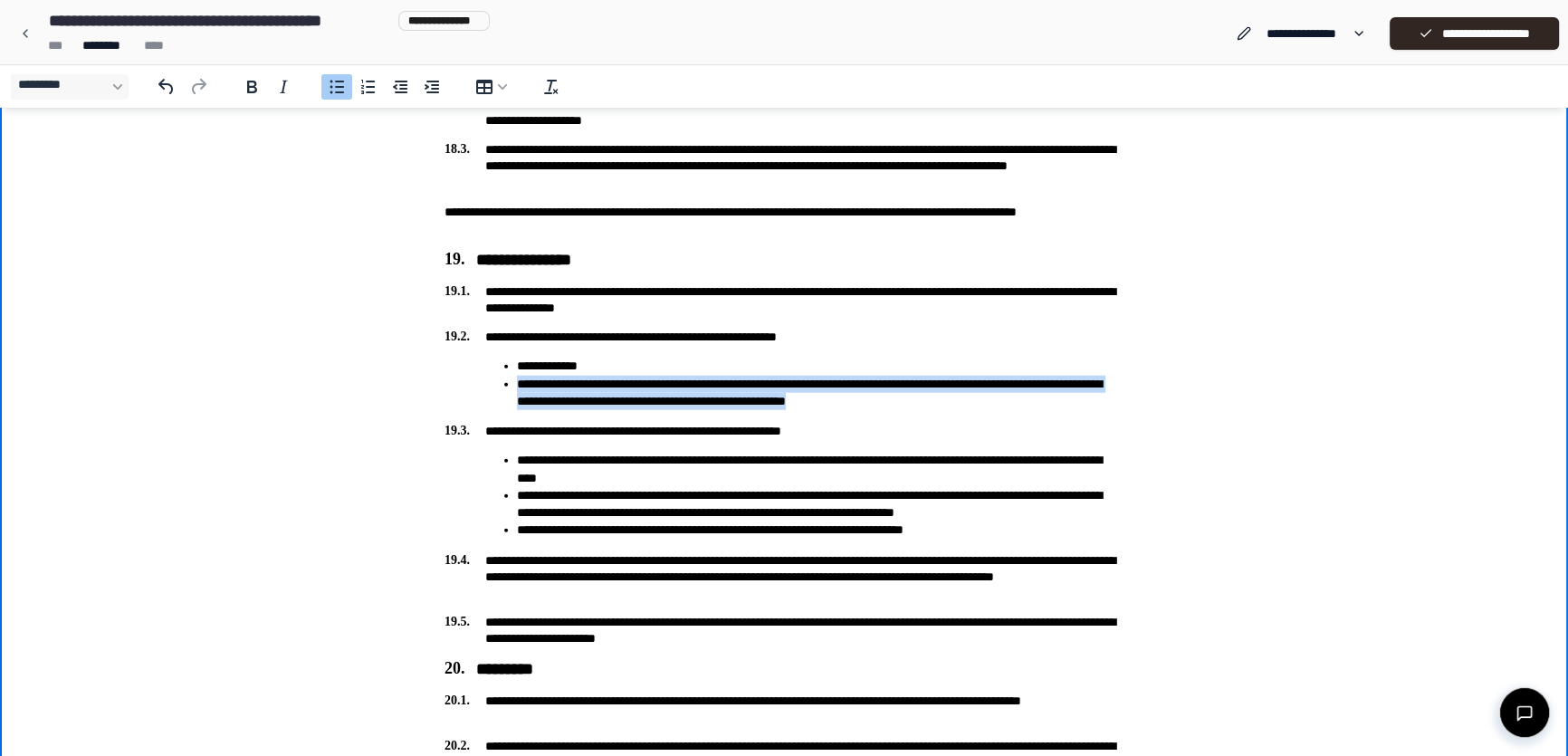 drag, startPoint x: 516, startPoint y: 385, endPoint x: 976, endPoint y: 396, distance: 460.1315 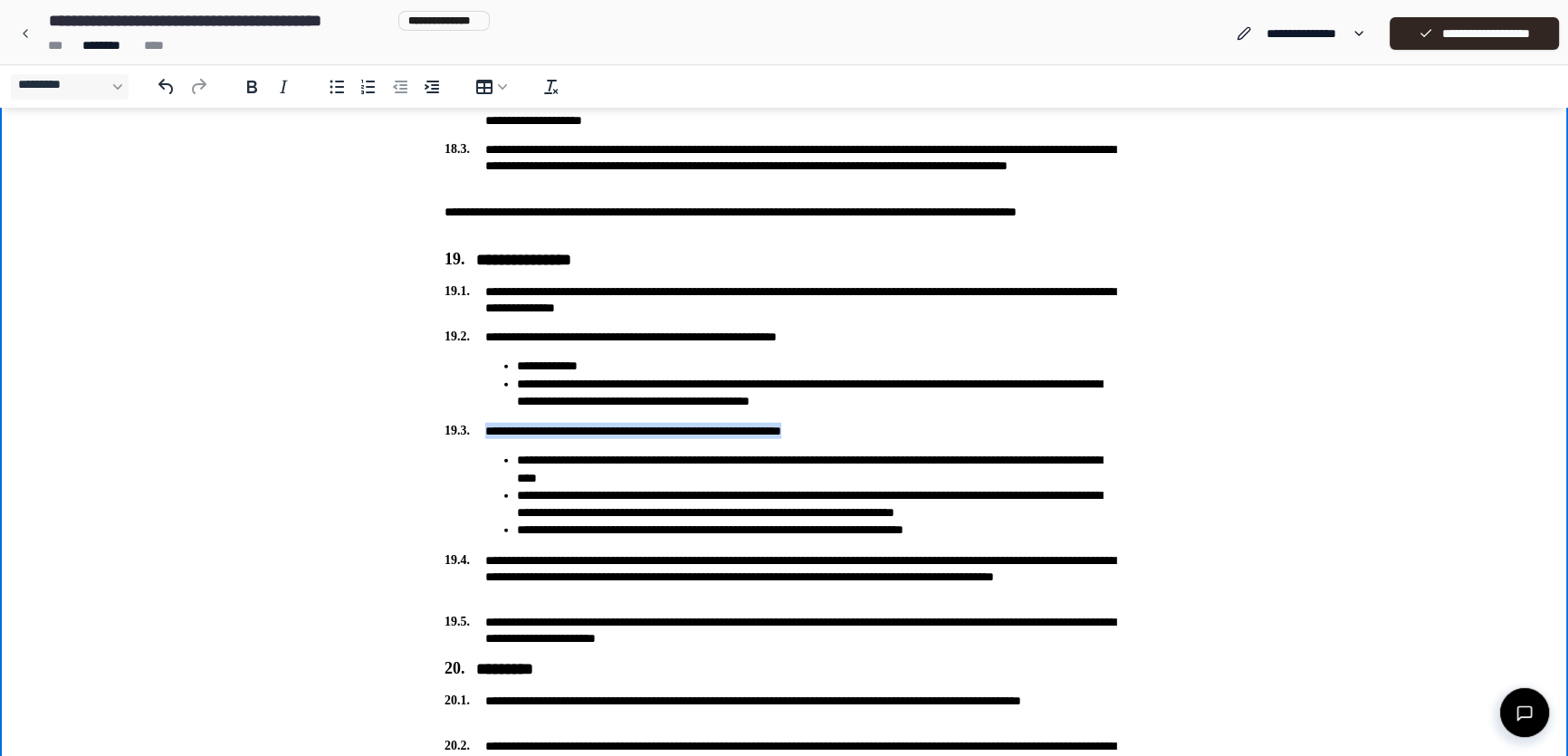 drag, startPoint x: 485, startPoint y: 431, endPoint x: 884, endPoint y: 420, distance: 399.1516 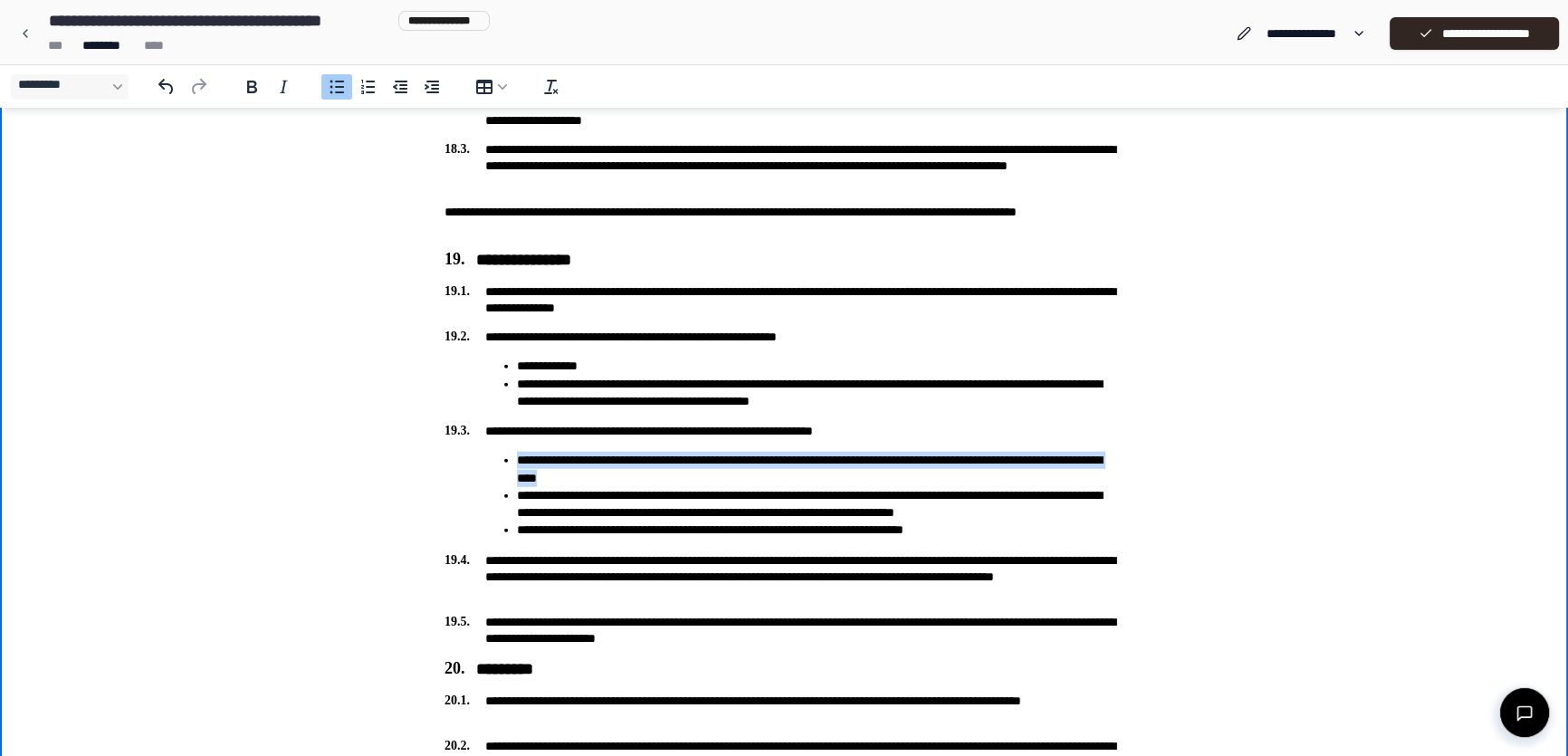 drag, startPoint x: 516, startPoint y: 458, endPoint x: 849, endPoint y: 467, distance: 333.1216 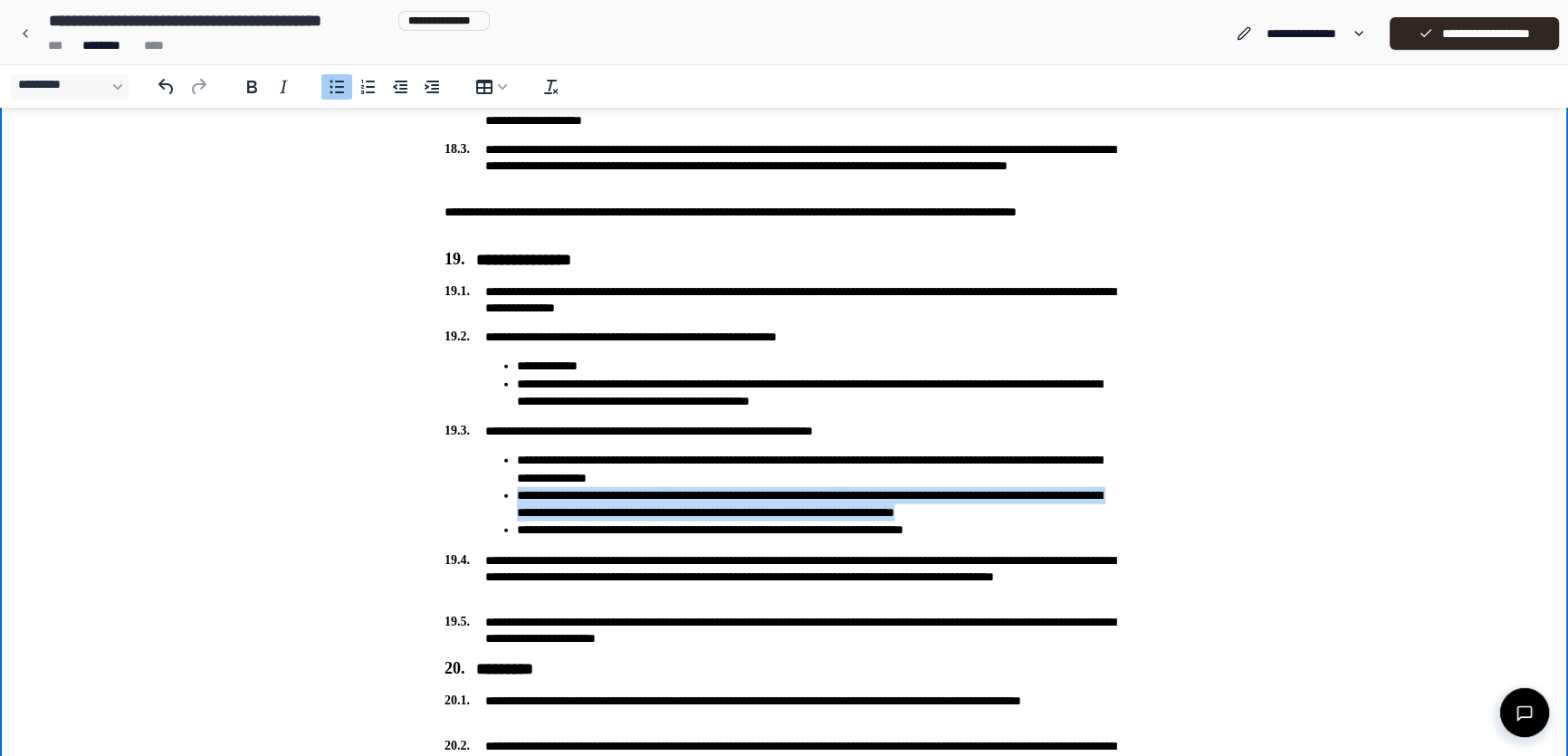 drag, startPoint x: 517, startPoint y: 500, endPoint x: 1123, endPoint y: 513, distance: 606.13942 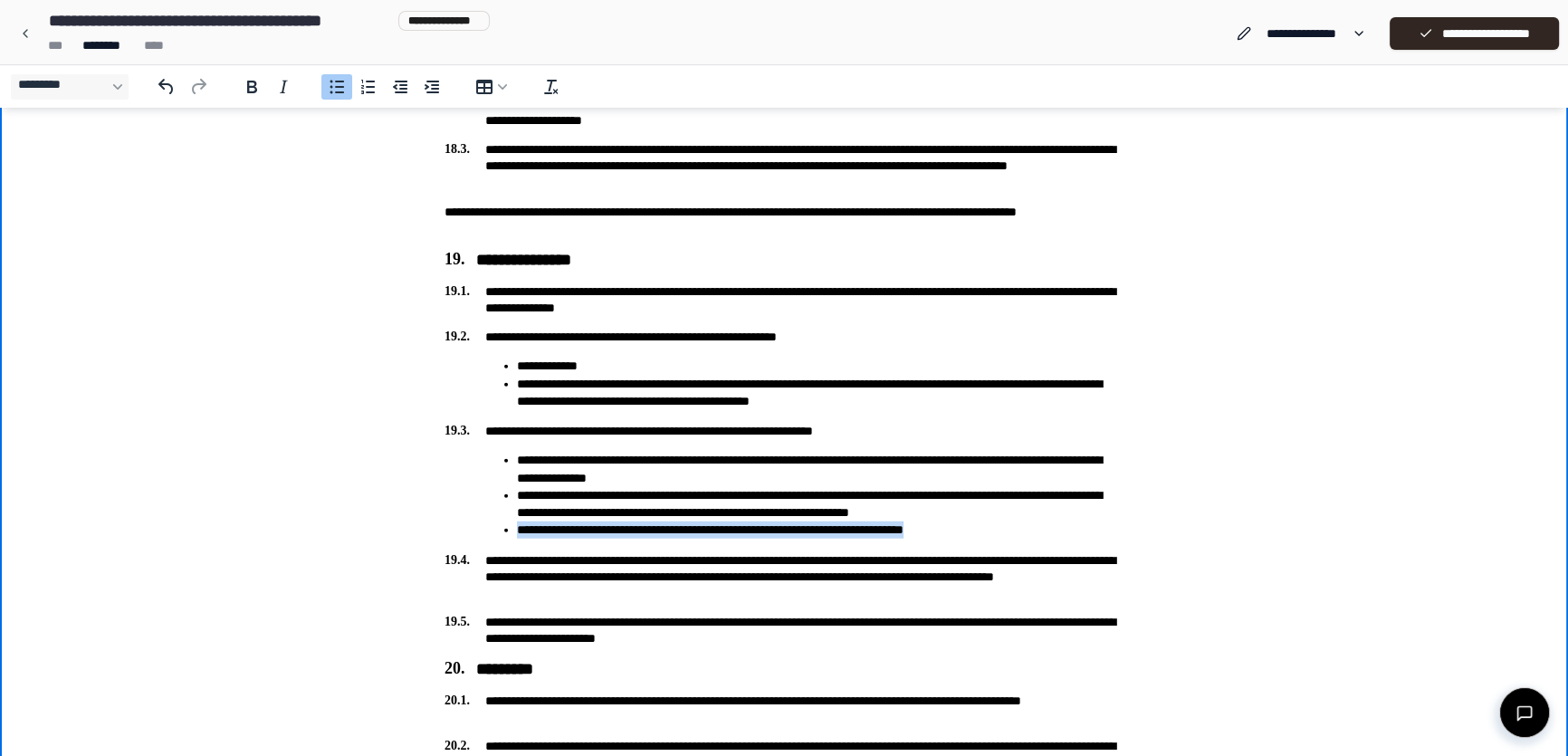 drag, startPoint x: 517, startPoint y: 528, endPoint x: 1195, endPoint y: 523, distance: 678.01844 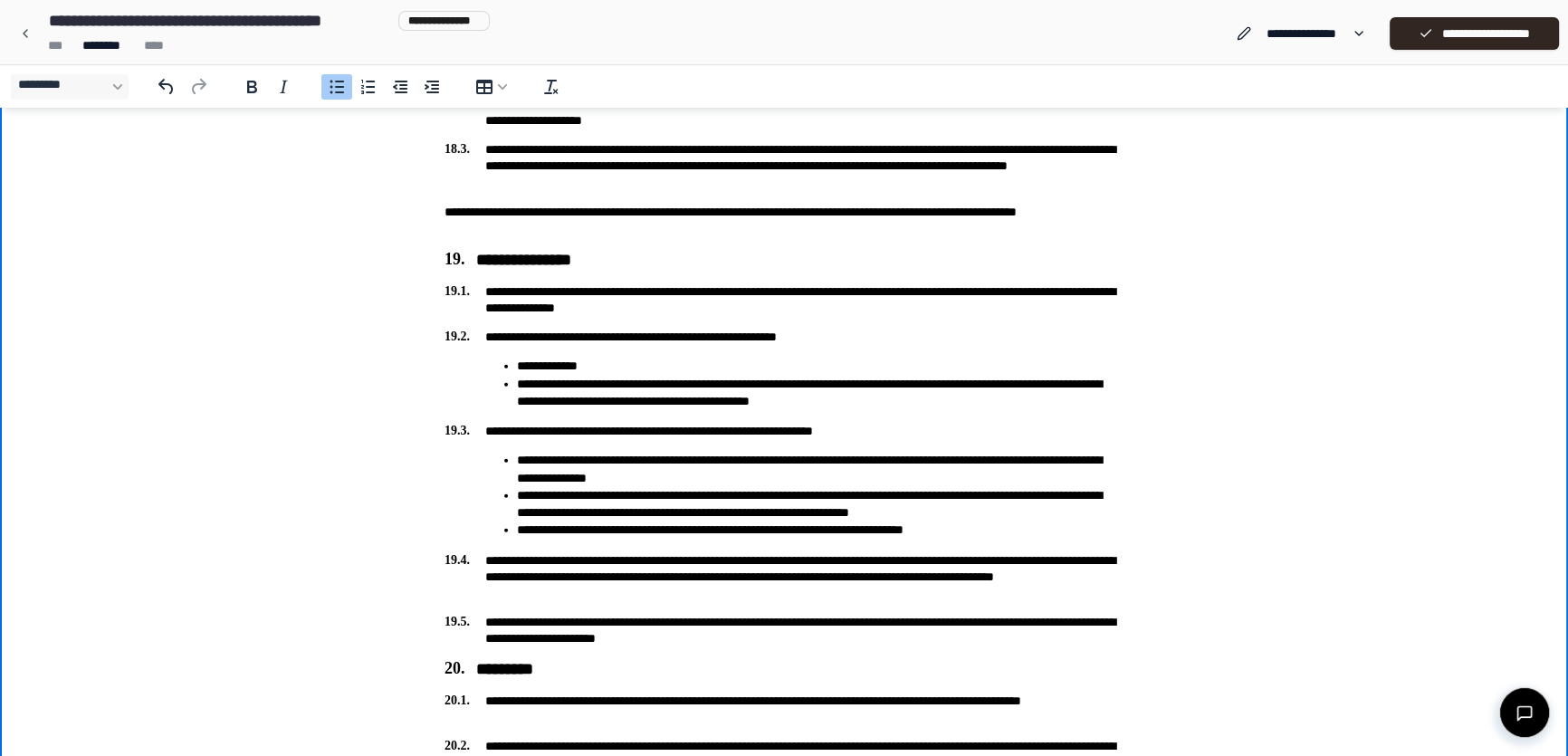 click on "**********" at bounding box center [784, -2019] 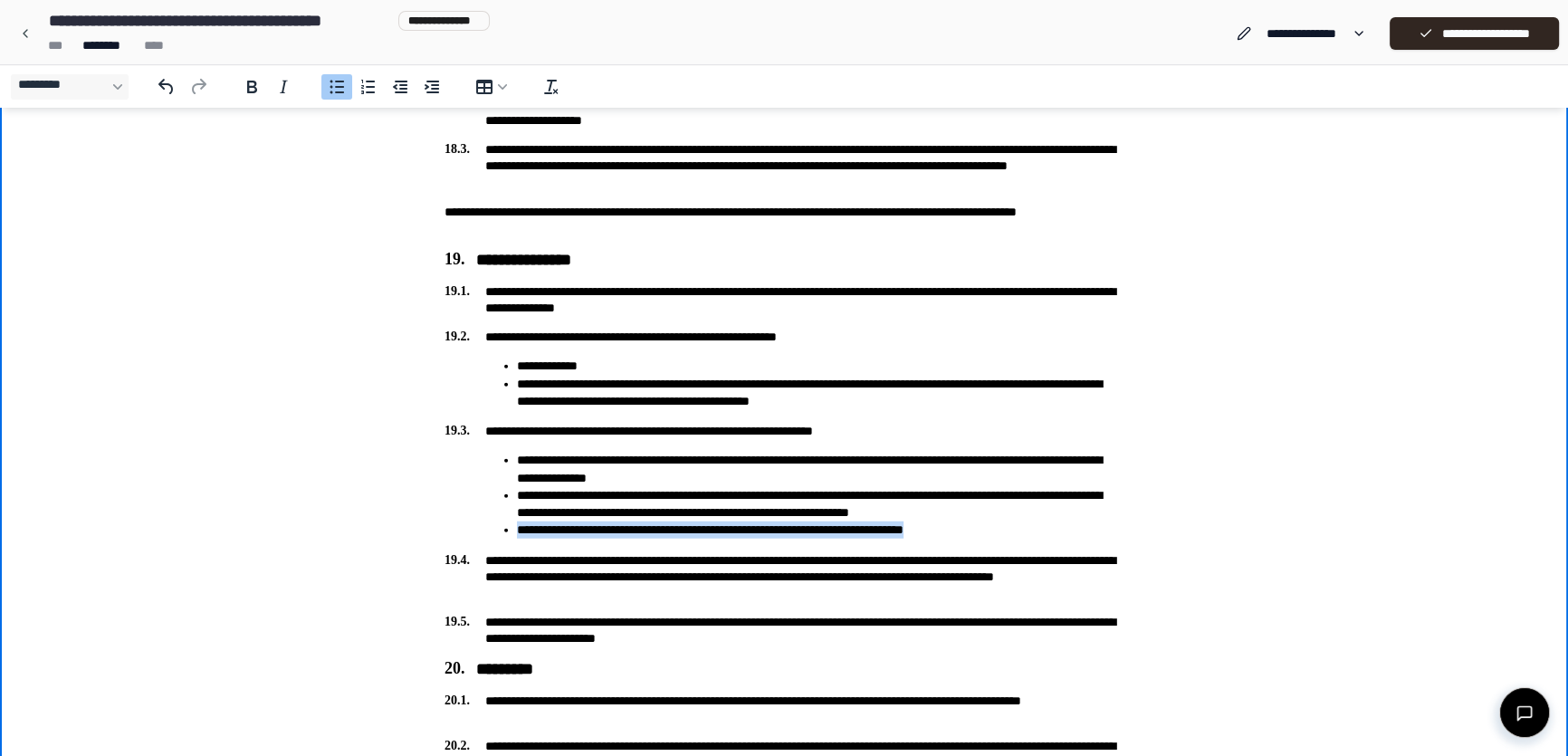 drag, startPoint x: 515, startPoint y: 531, endPoint x: 1018, endPoint y: 530, distance: 503.001 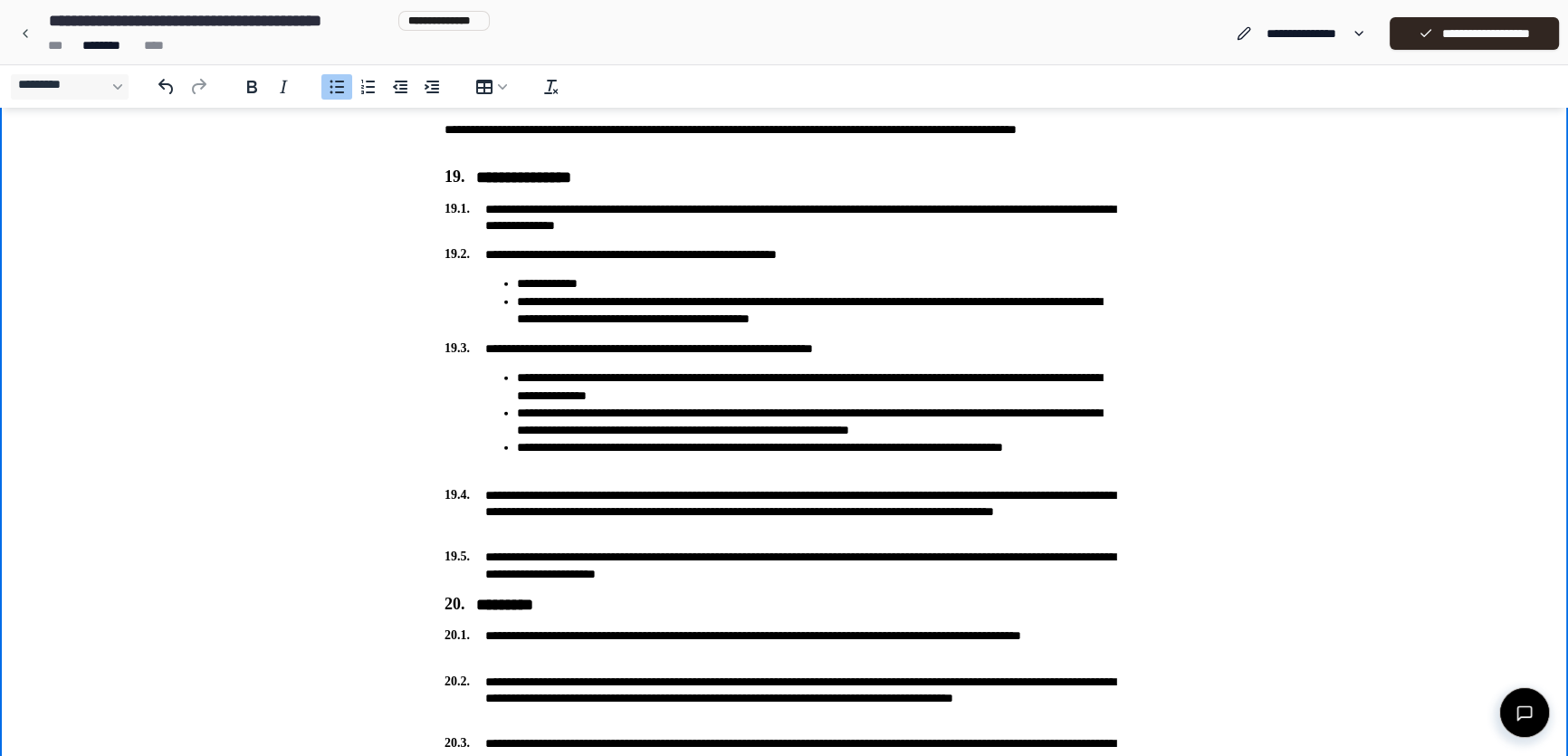 scroll, scrollTop: 5908, scrollLeft: 0, axis: vertical 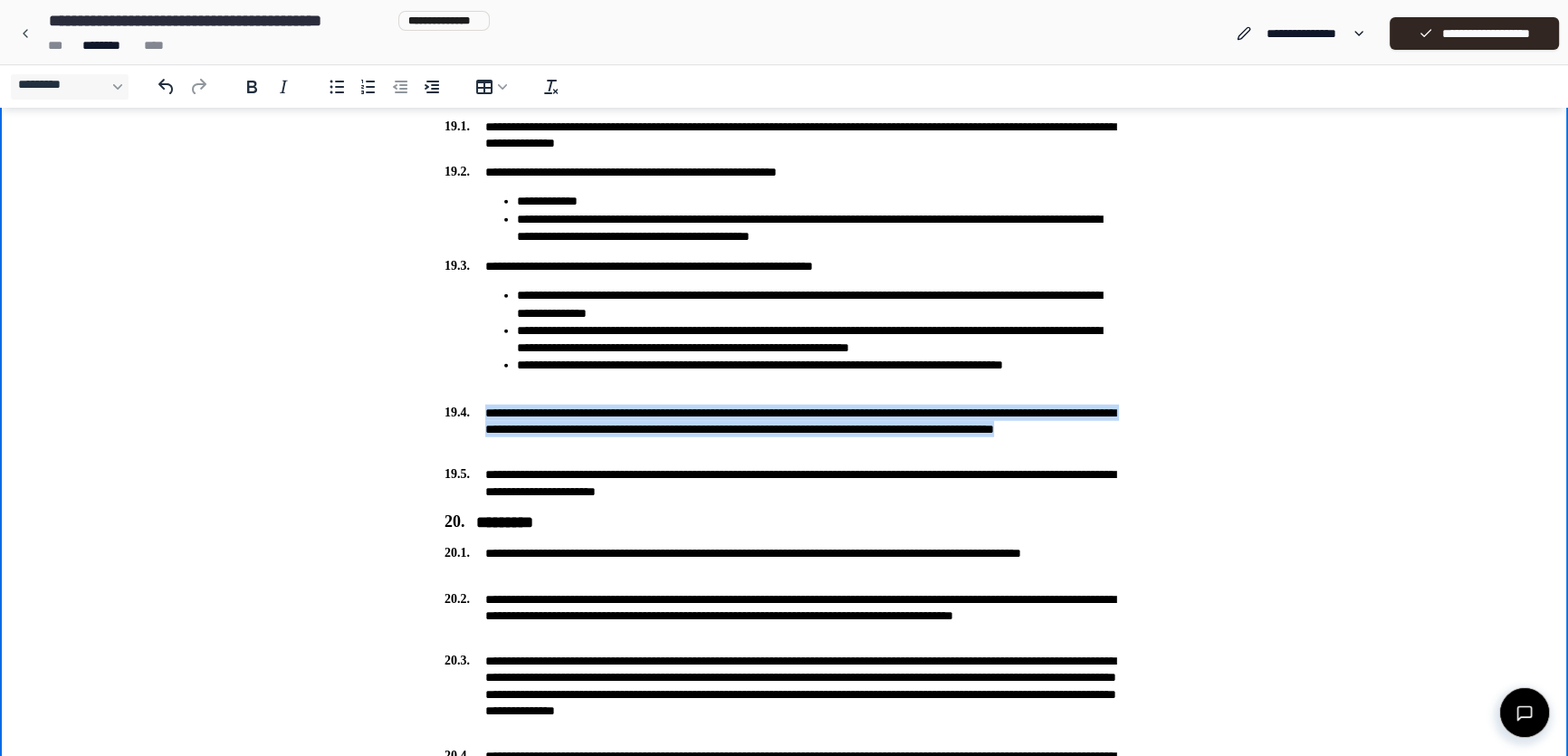 drag, startPoint x: 485, startPoint y: 418, endPoint x: 626, endPoint y: 445, distance: 143.56183 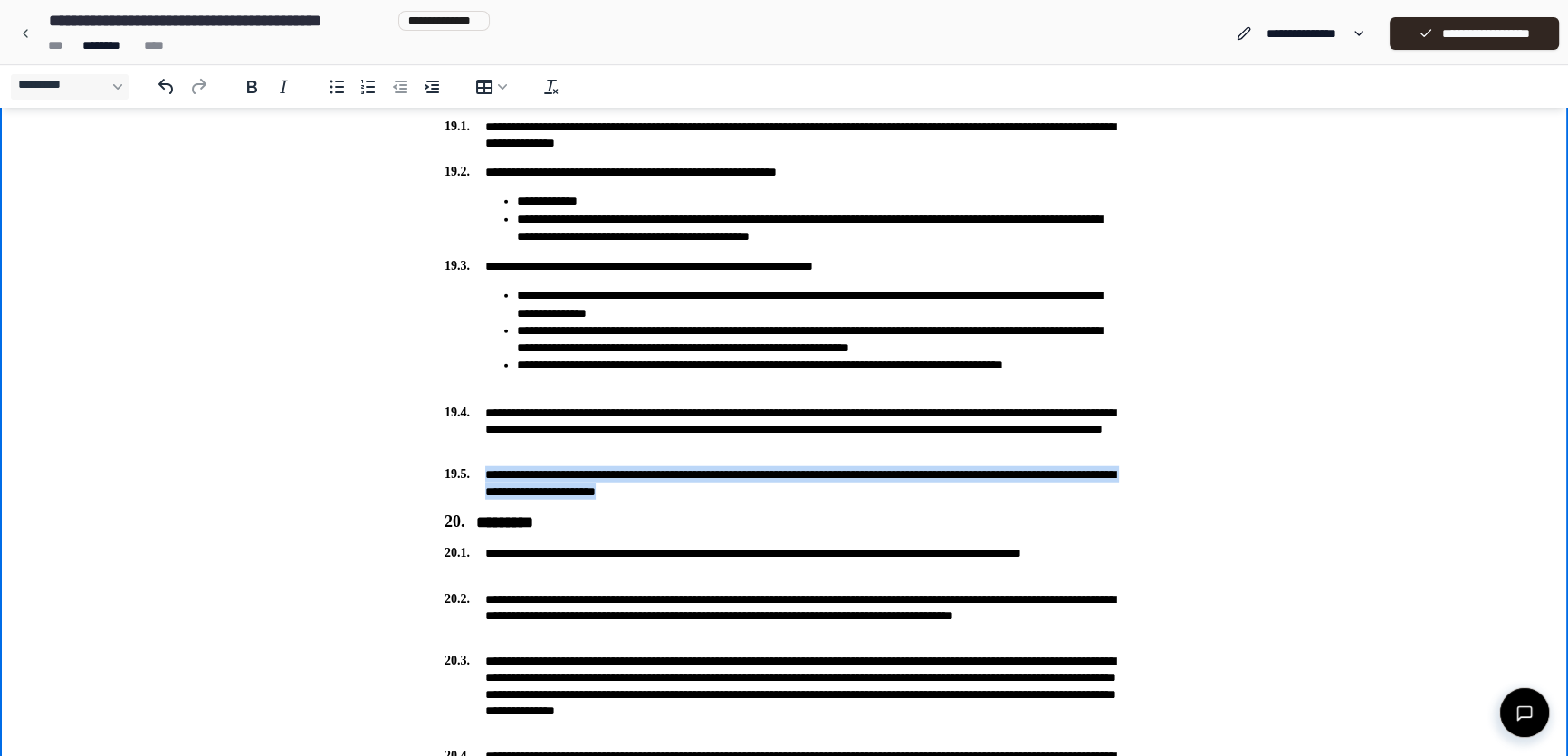 drag, startPoint x: 483, startPoint y: 474, endPoint x: 913, endPoint y: 493, distance: 430.42 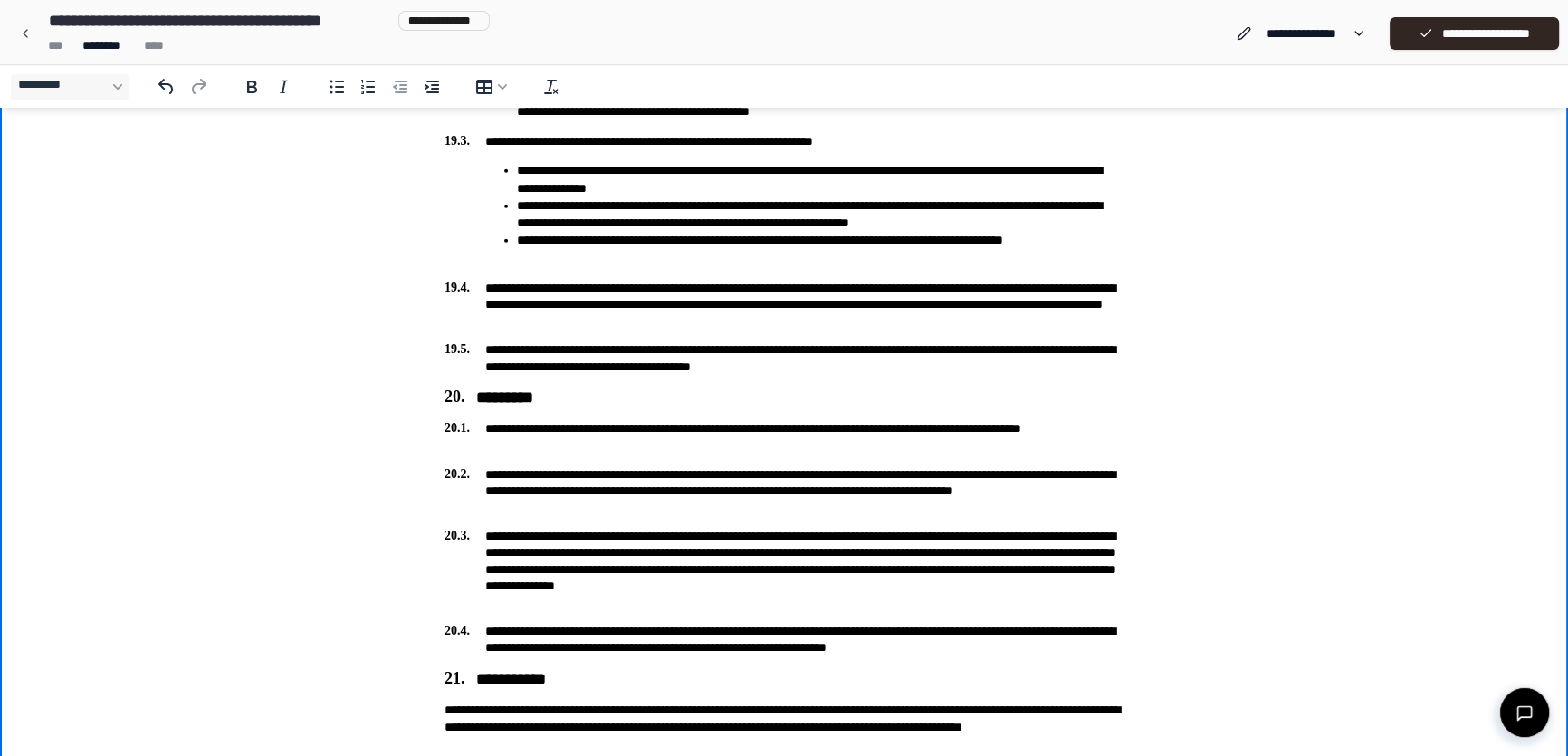 scroll, scrollTop: 6072, scrollLeft: 0, axis: vertical 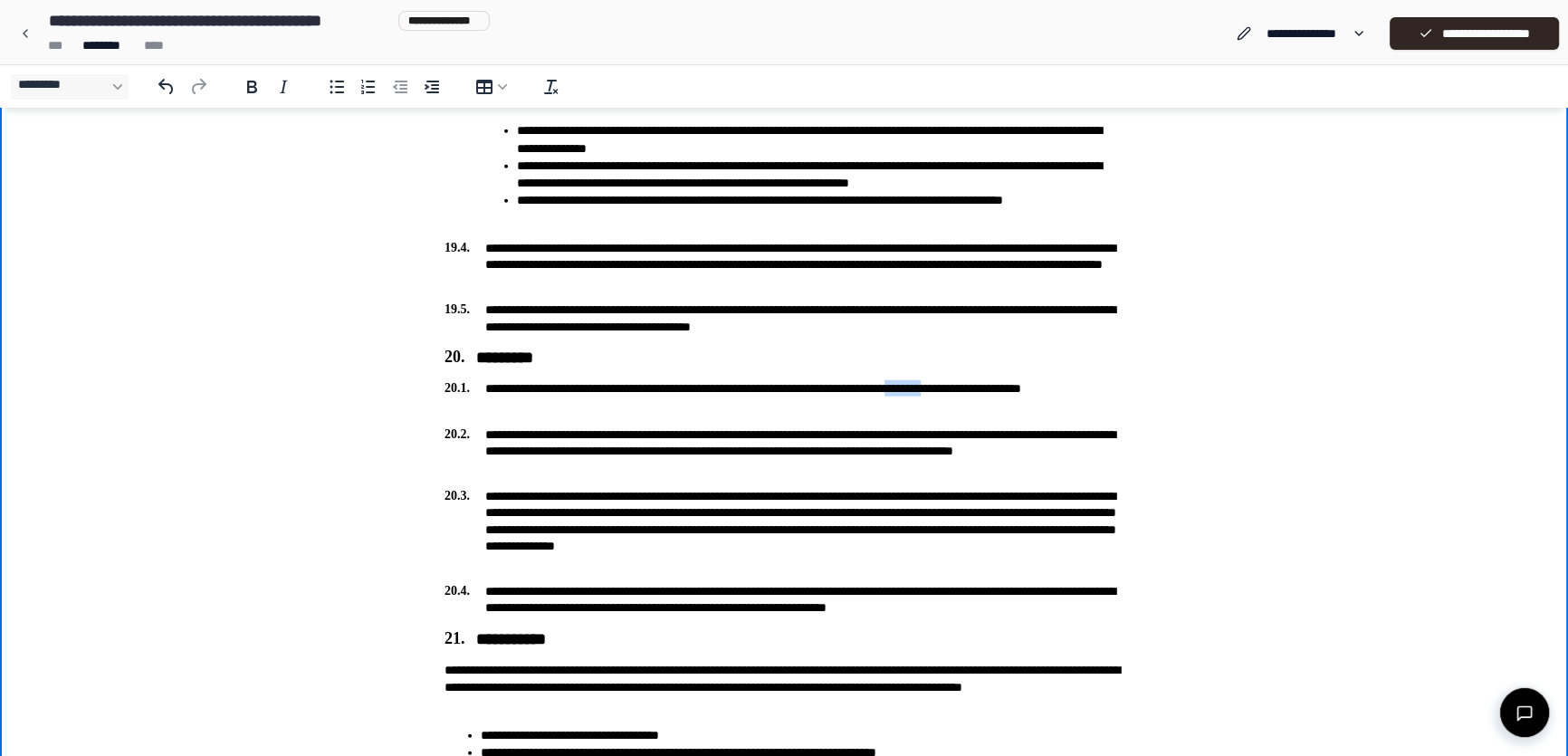 drag, startPoint x: 959, startPoint y: 385, endPoint x: 1020, endPoint y: 387, distance: 61.0328 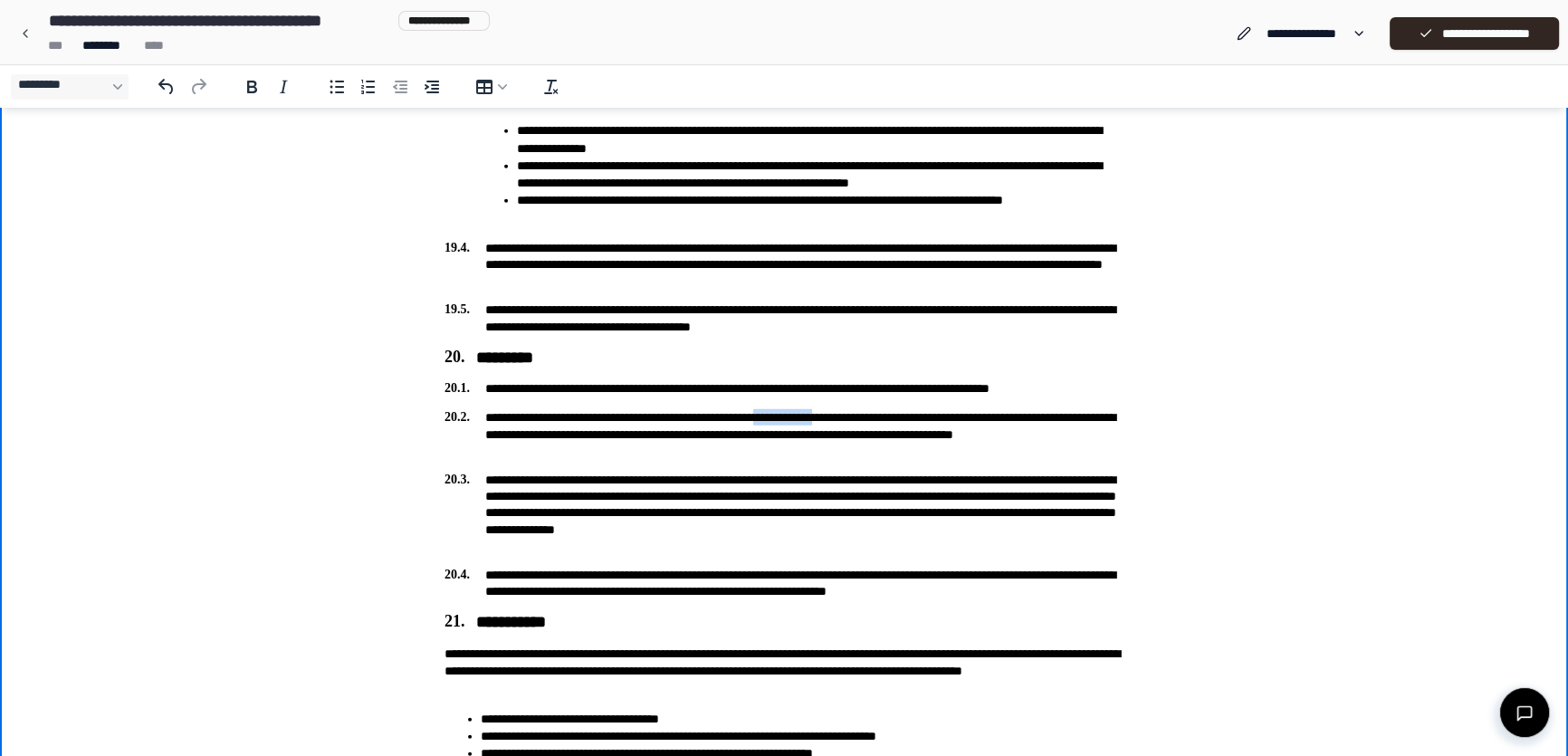 drag, startPoint x: 814, startPoint y: 420, endPoint x: 916, endPoint y: 419, distance: 102.004902 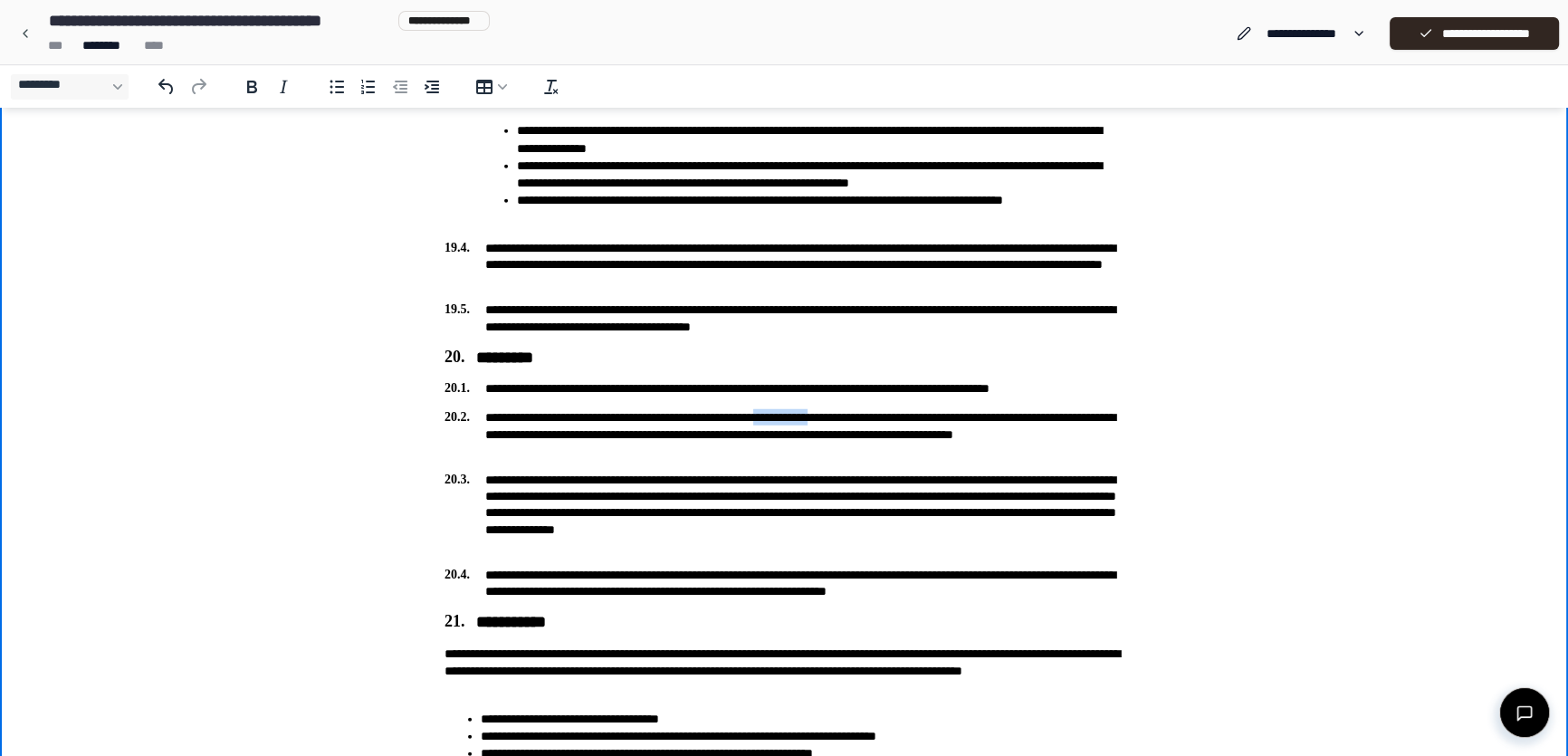 drag, startPoint x: 814, startPoint y: 416, endPoint x: 905, endPoint y: 416, distance: 91 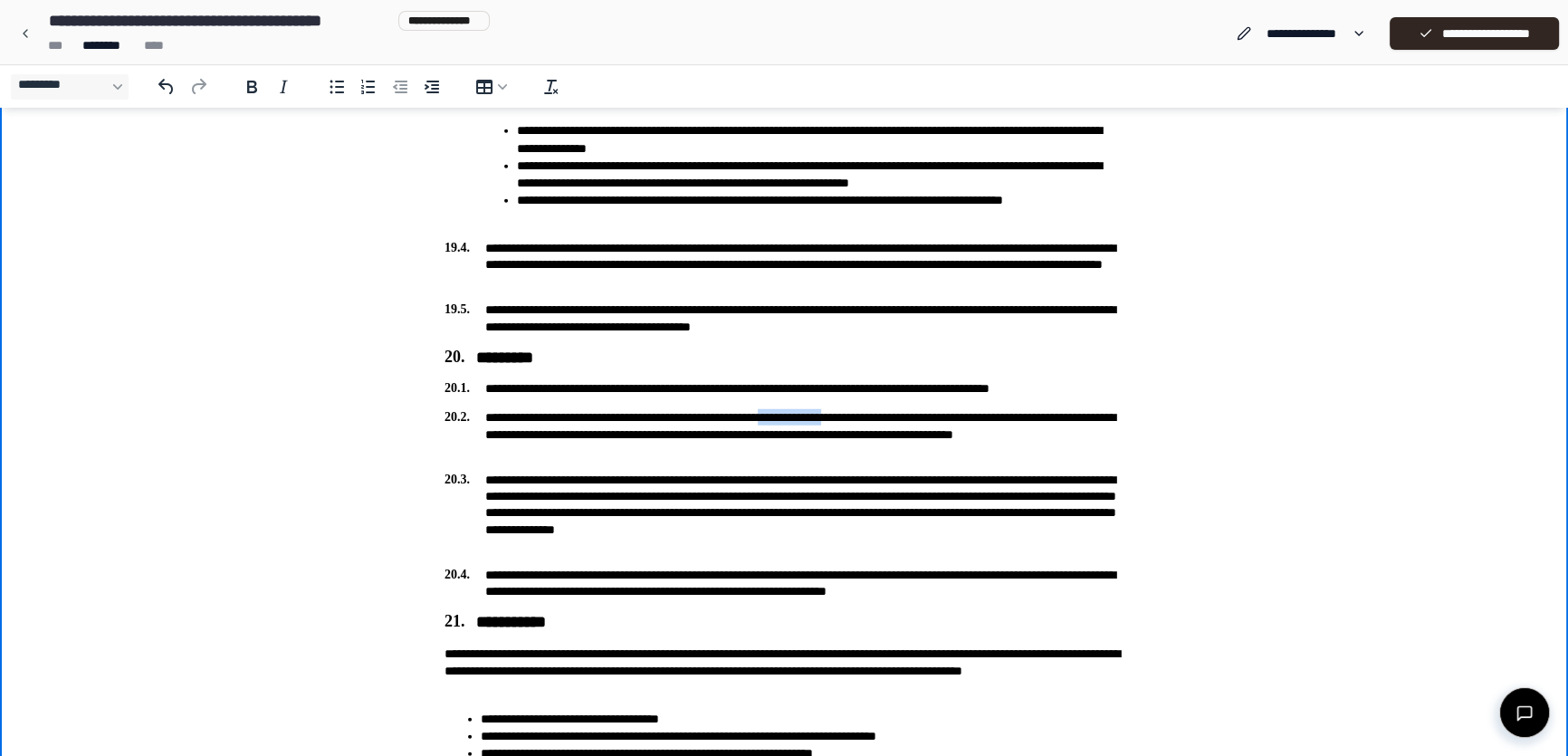 drag, startPoint x: 928, startPoint y: 416, endPoint x: 818, endPoint y: 420, distance: 110.072703 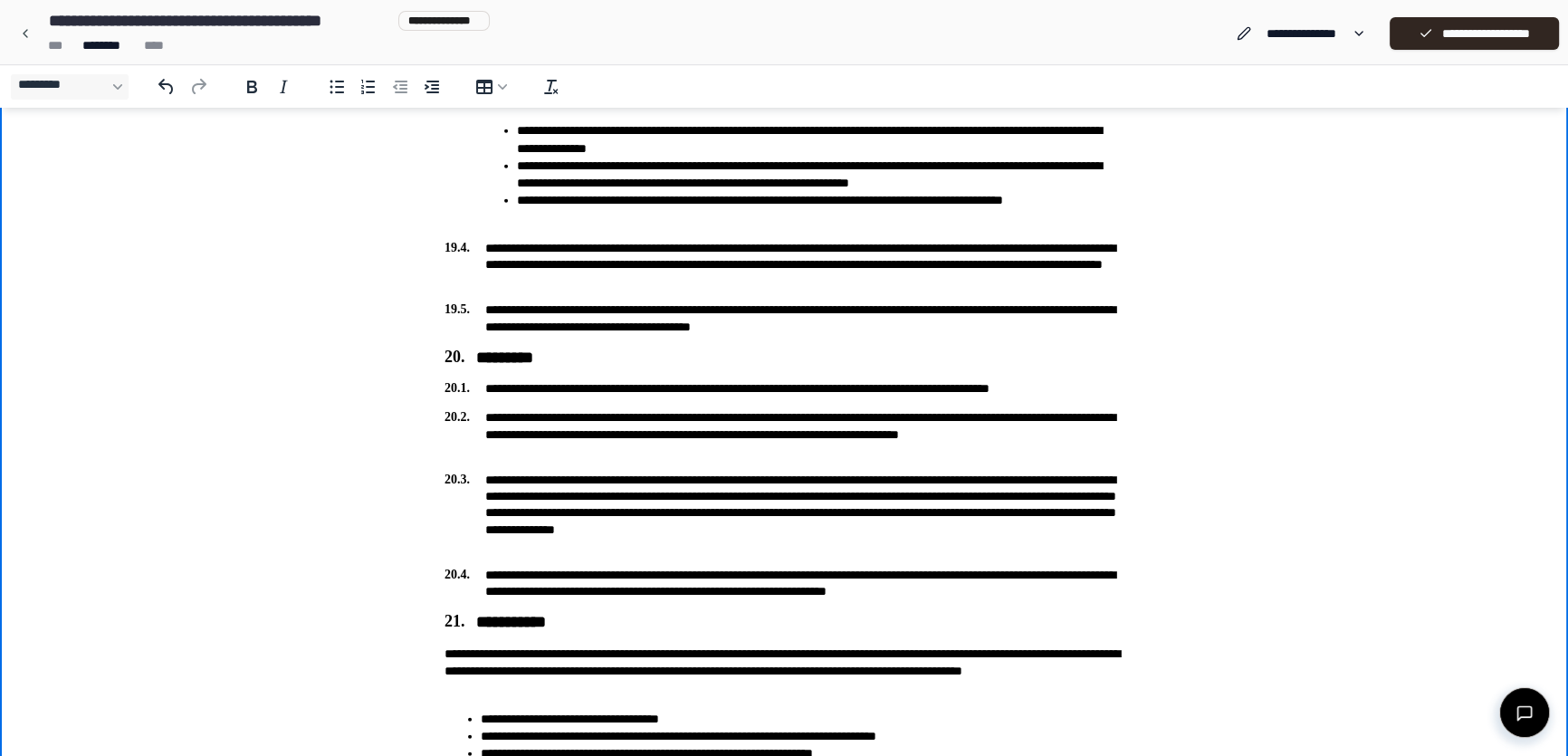 click on "**********" at bounding box center (784, 434) 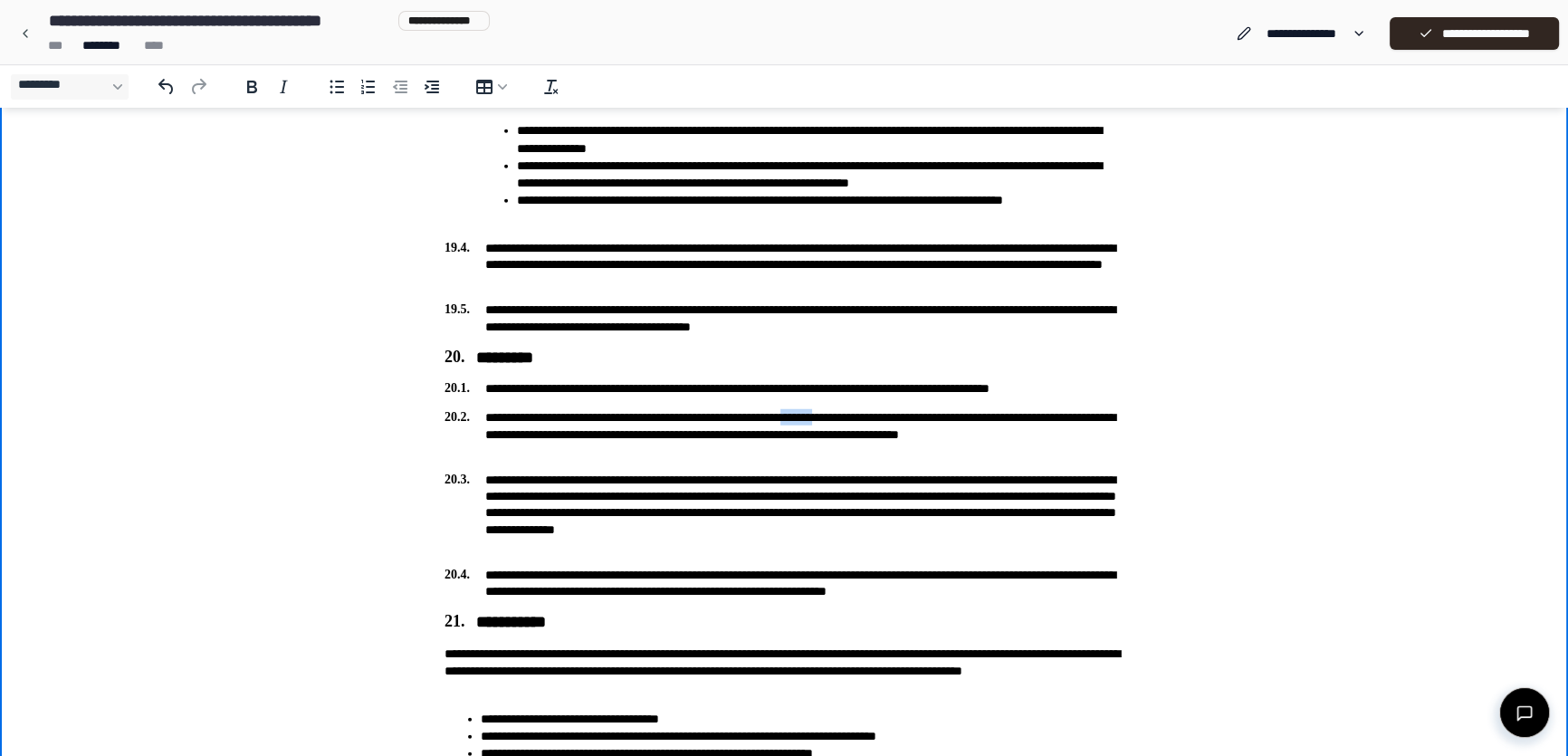click on "**********" at bounding box center [784, 434] 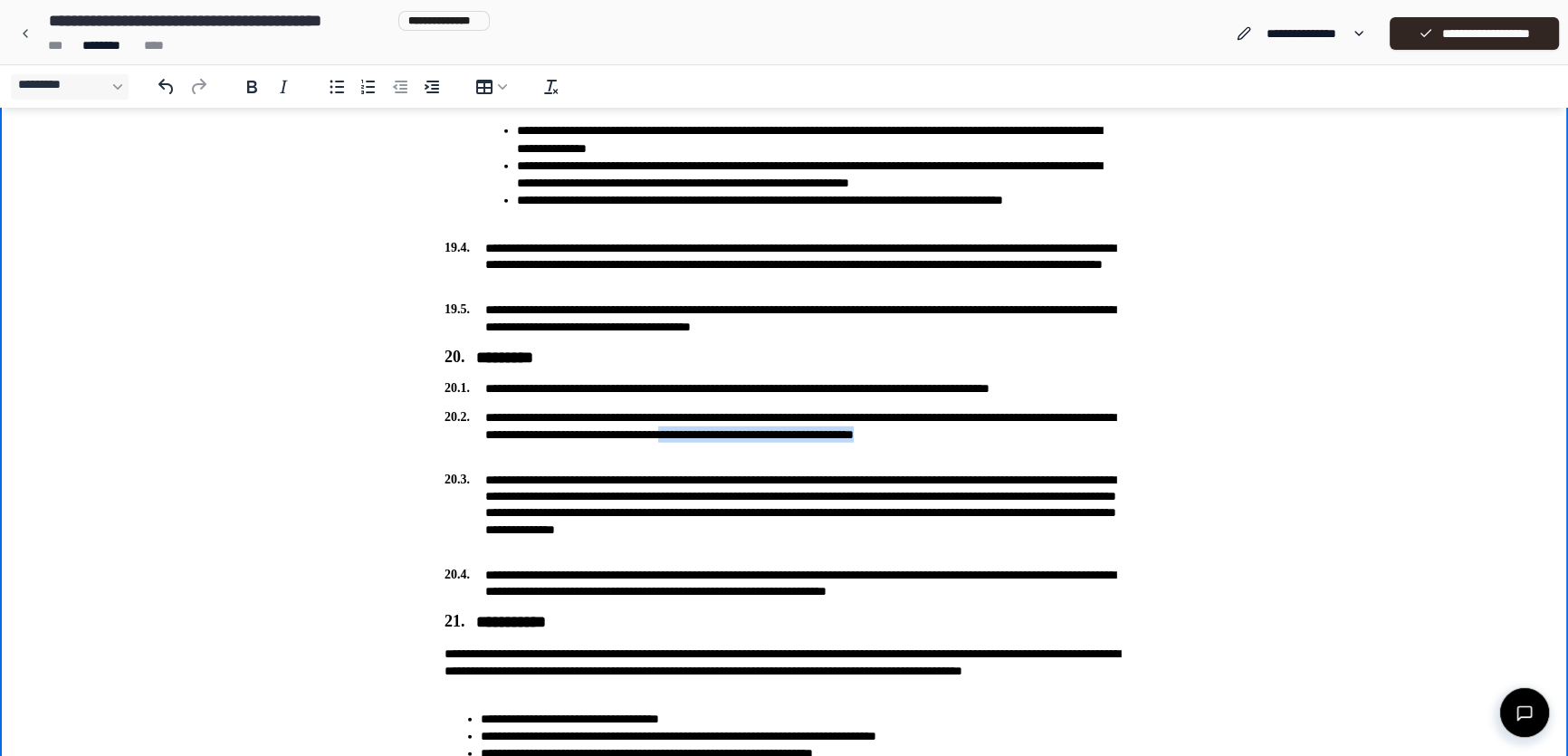 drag, startPoint x: 882, startPoint y: 437, endPoint x: 739, endPoint y: 443, distance: 143.12582 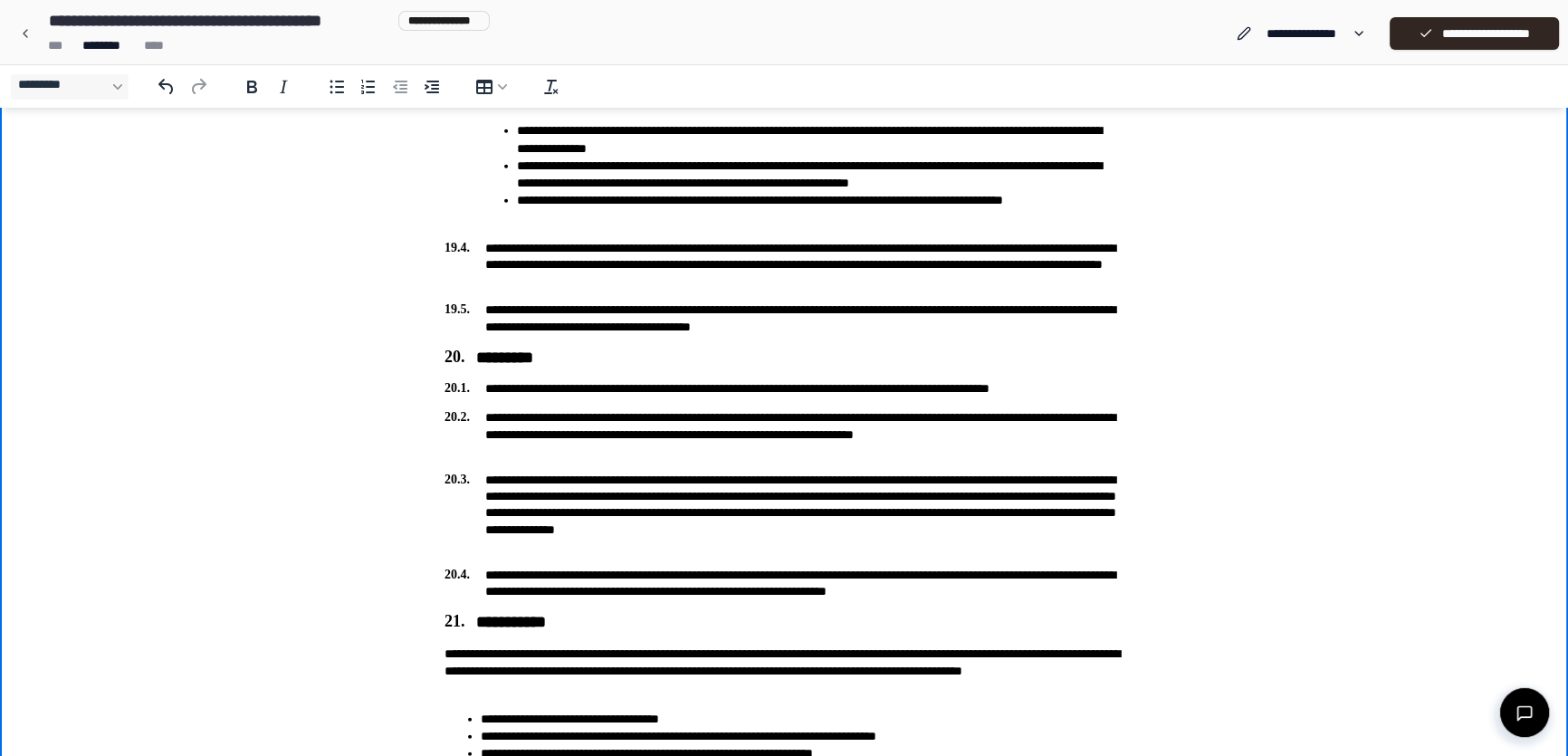 click on "**********" at bounding box center [784, 434] 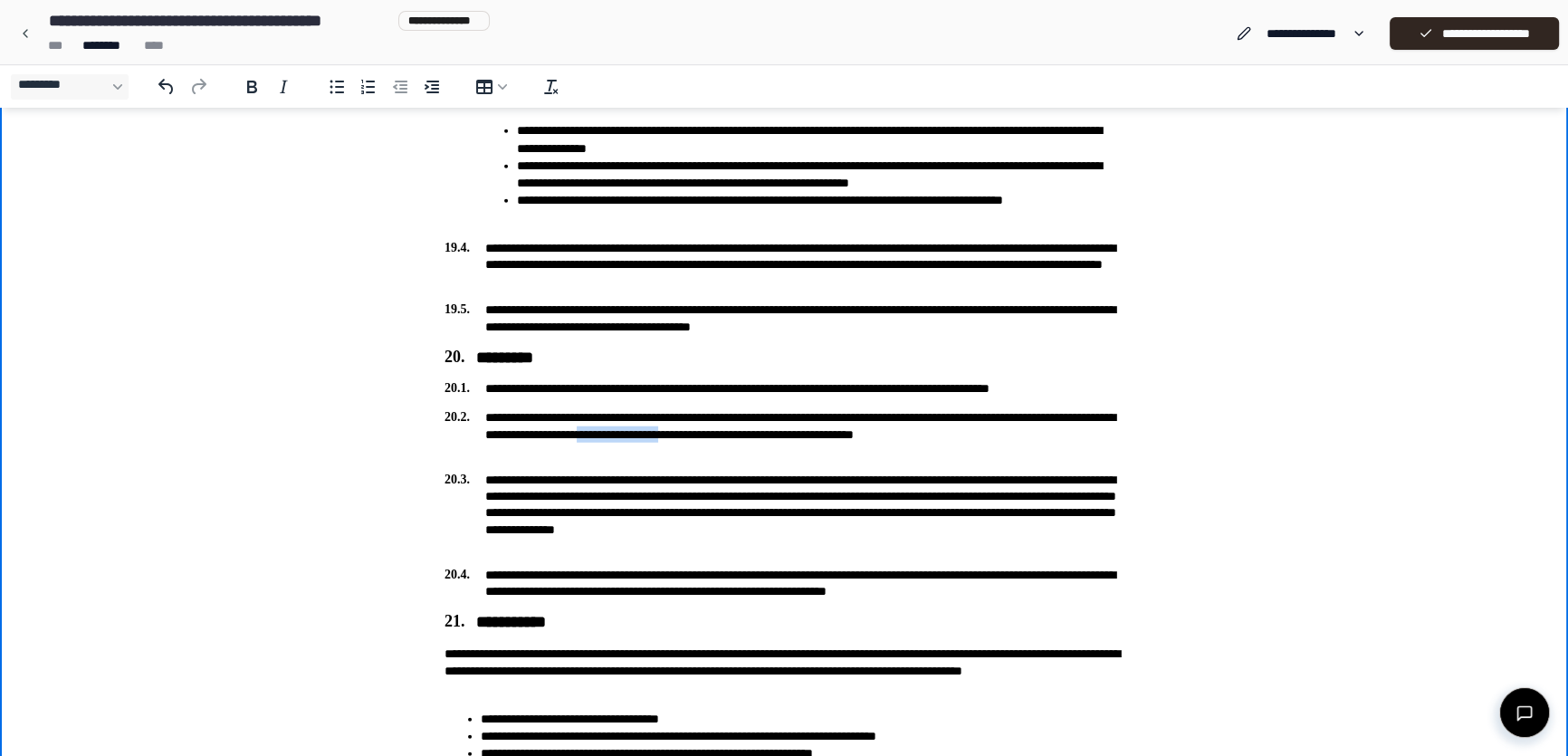 click on "**********" at bounding box center (784, 434) 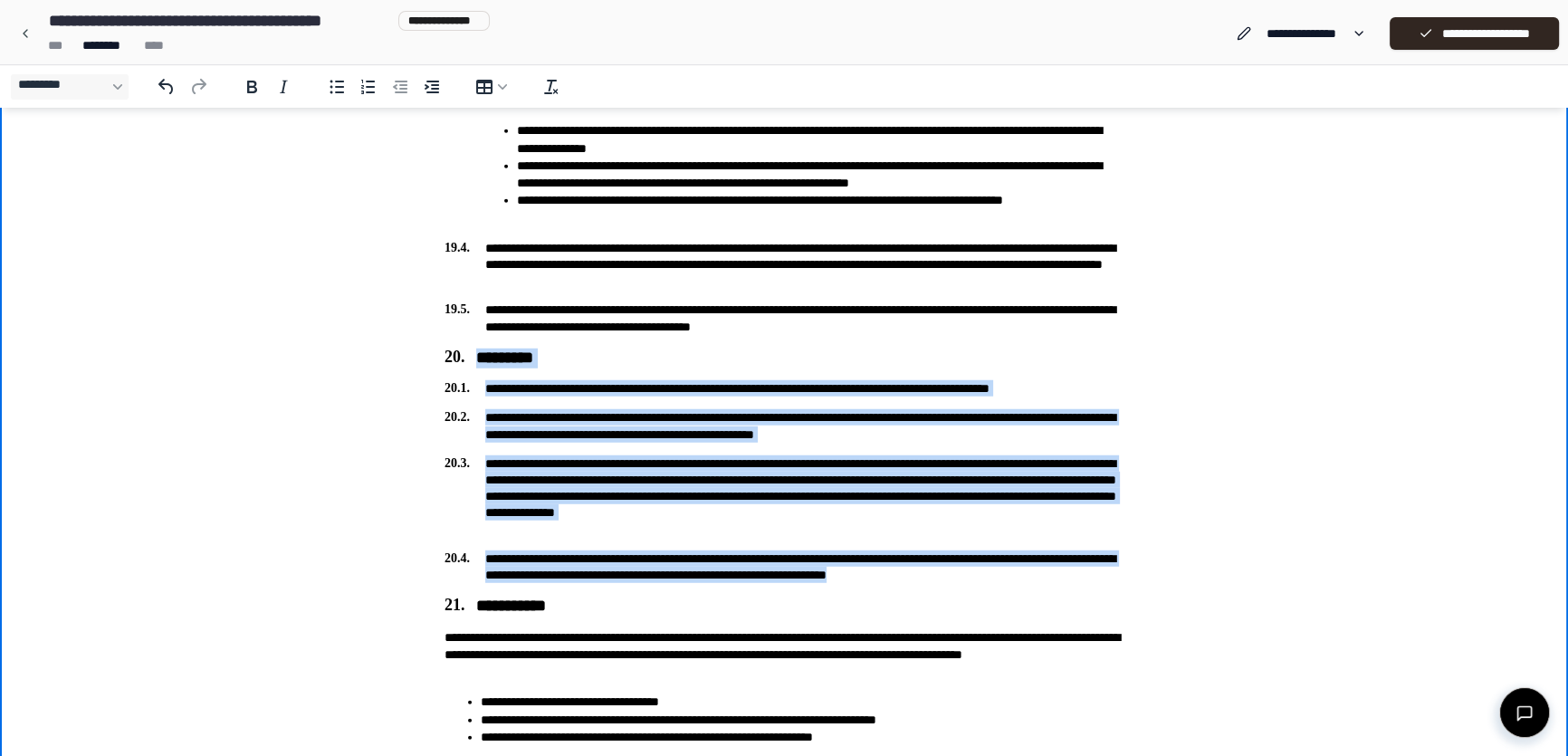 drag, startPoint x: 471, startPoint y: 356, endPoint x: 1113, endPoint y: 581, distance: 680.28597 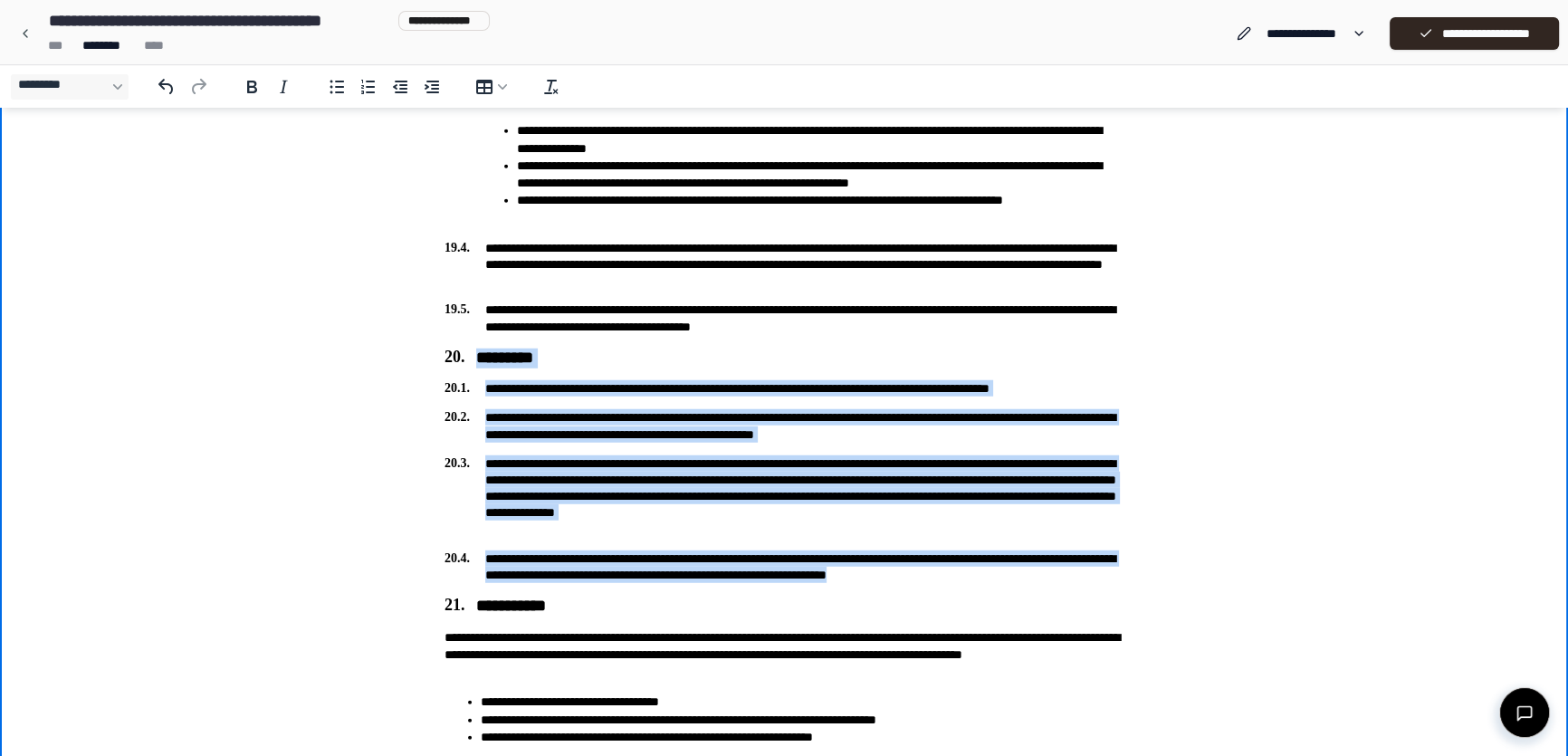 copy on "**********" 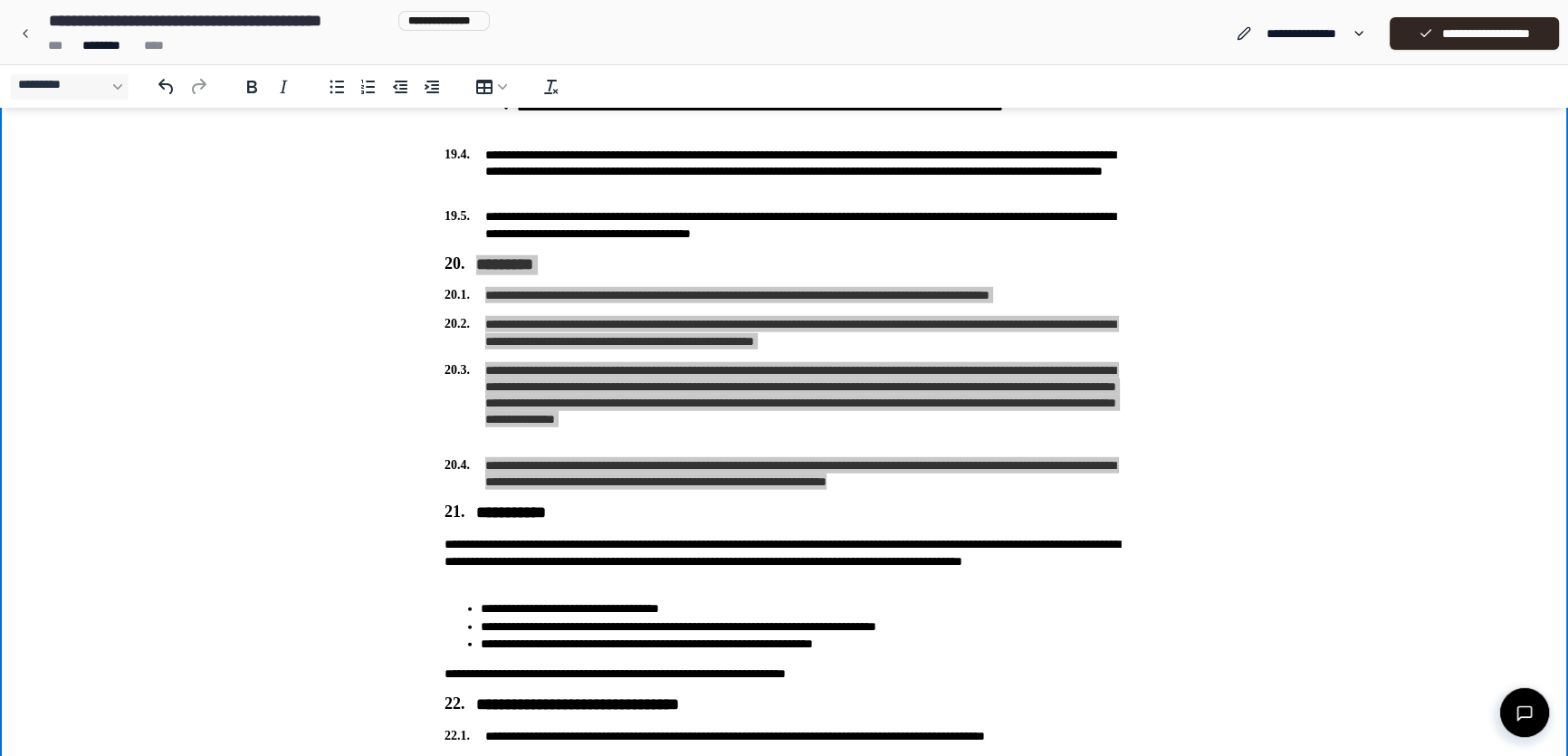 scroll, scrollTop: 6155, scrollLeft: 0, axis: vertical 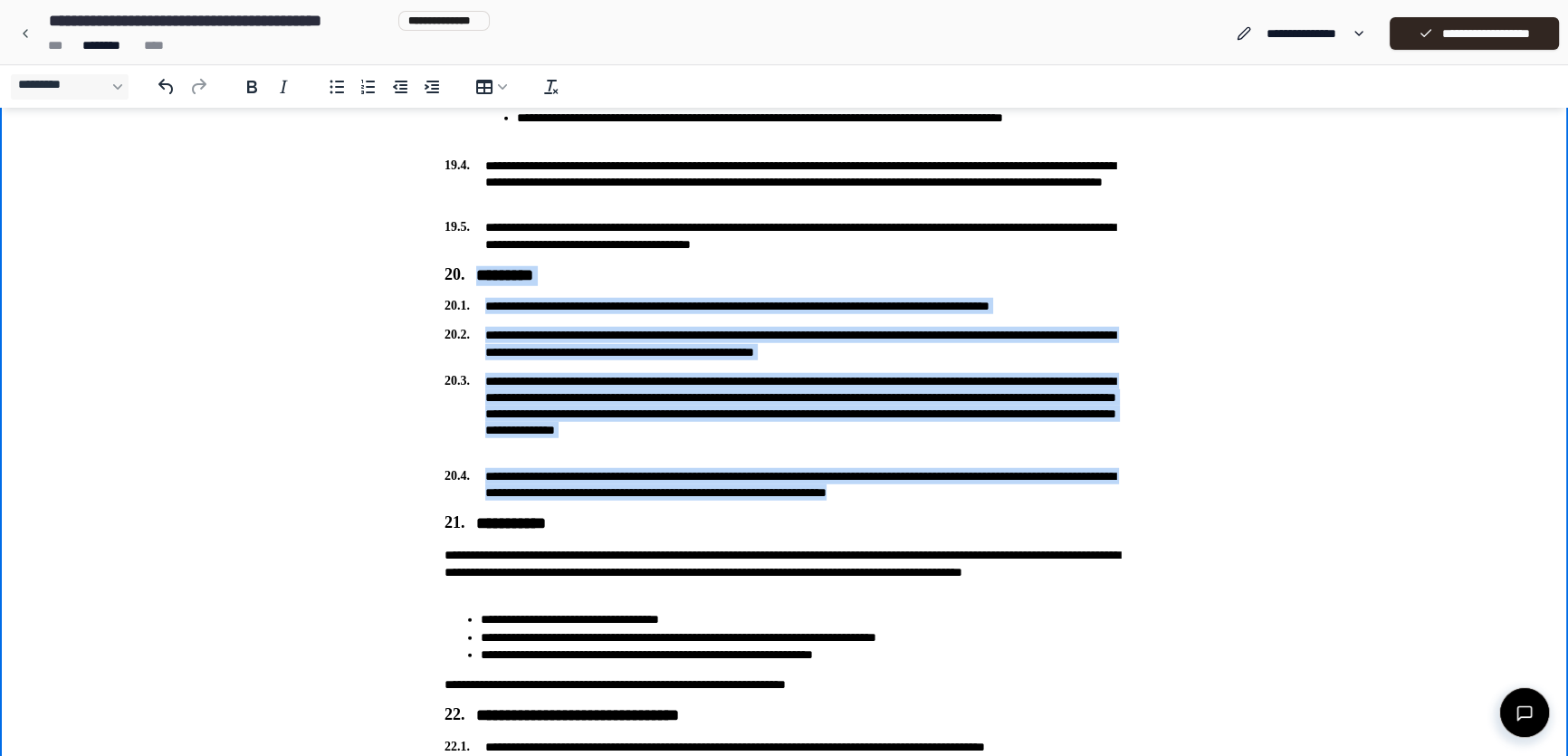 click on "**********" at bounding box center (784, -2439) 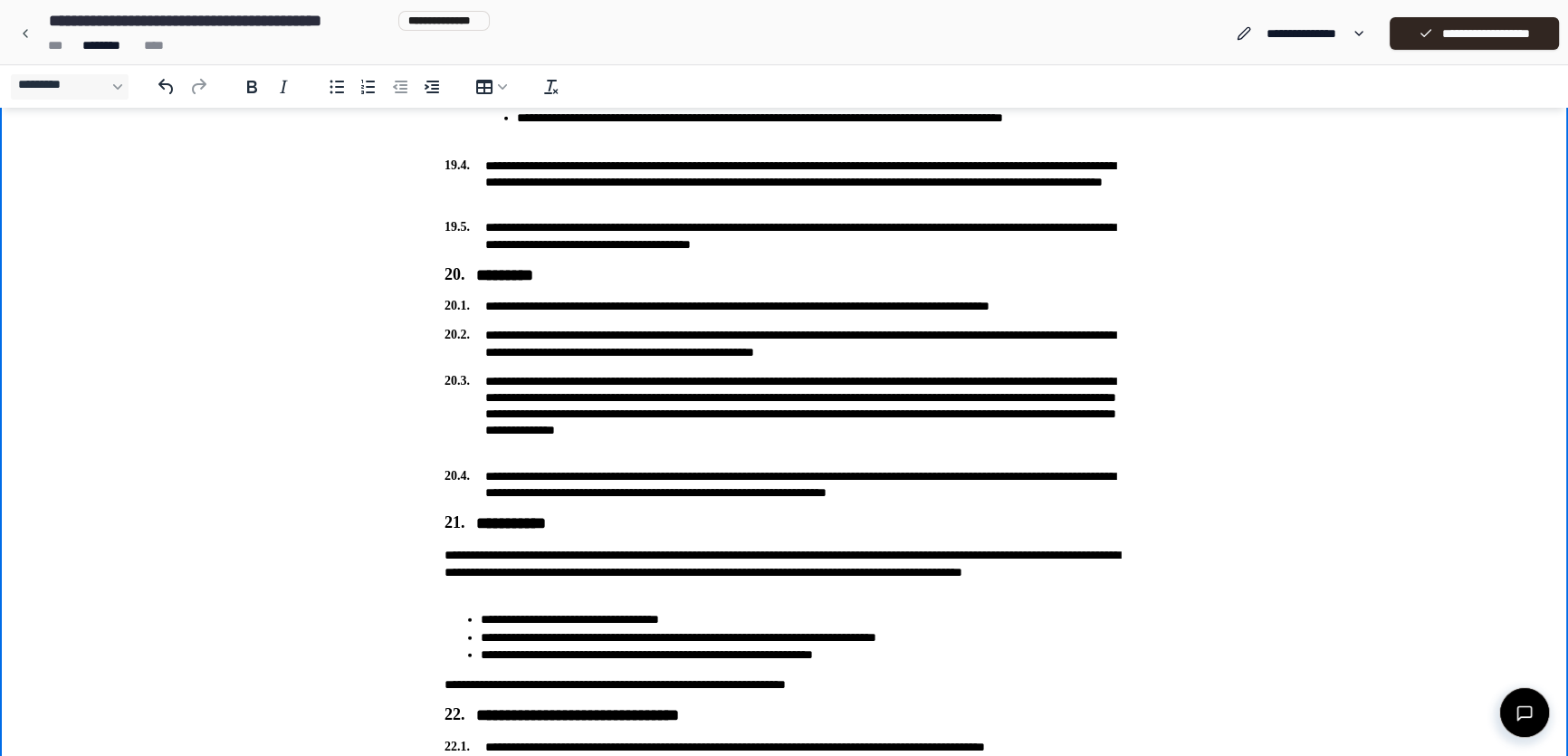 click on "*********" at bounding box center [784, 276] 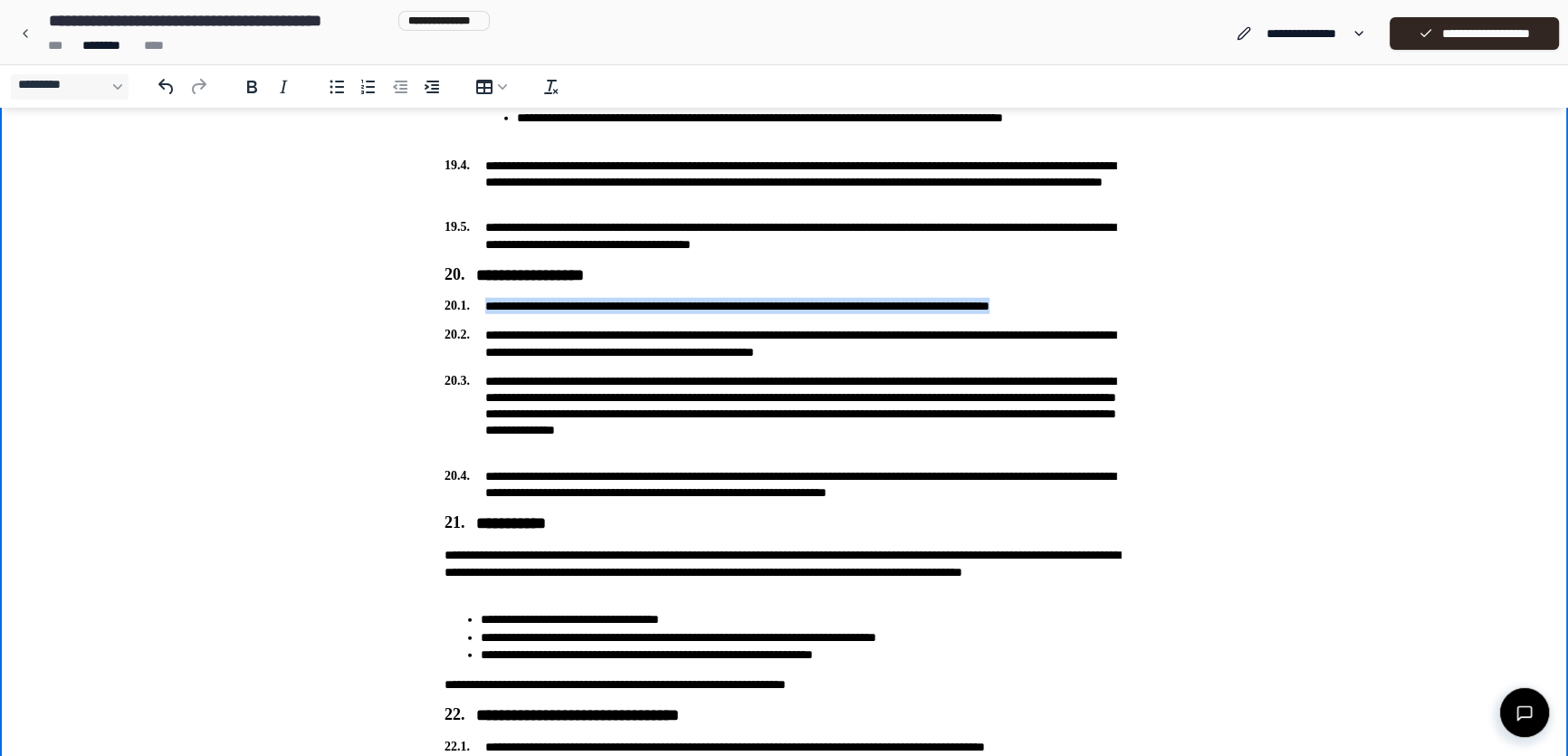 drag, startPoint x: 489, startPoint y: 306, endPoint x: 1090, endPoint y: 285, distance: 601.36678 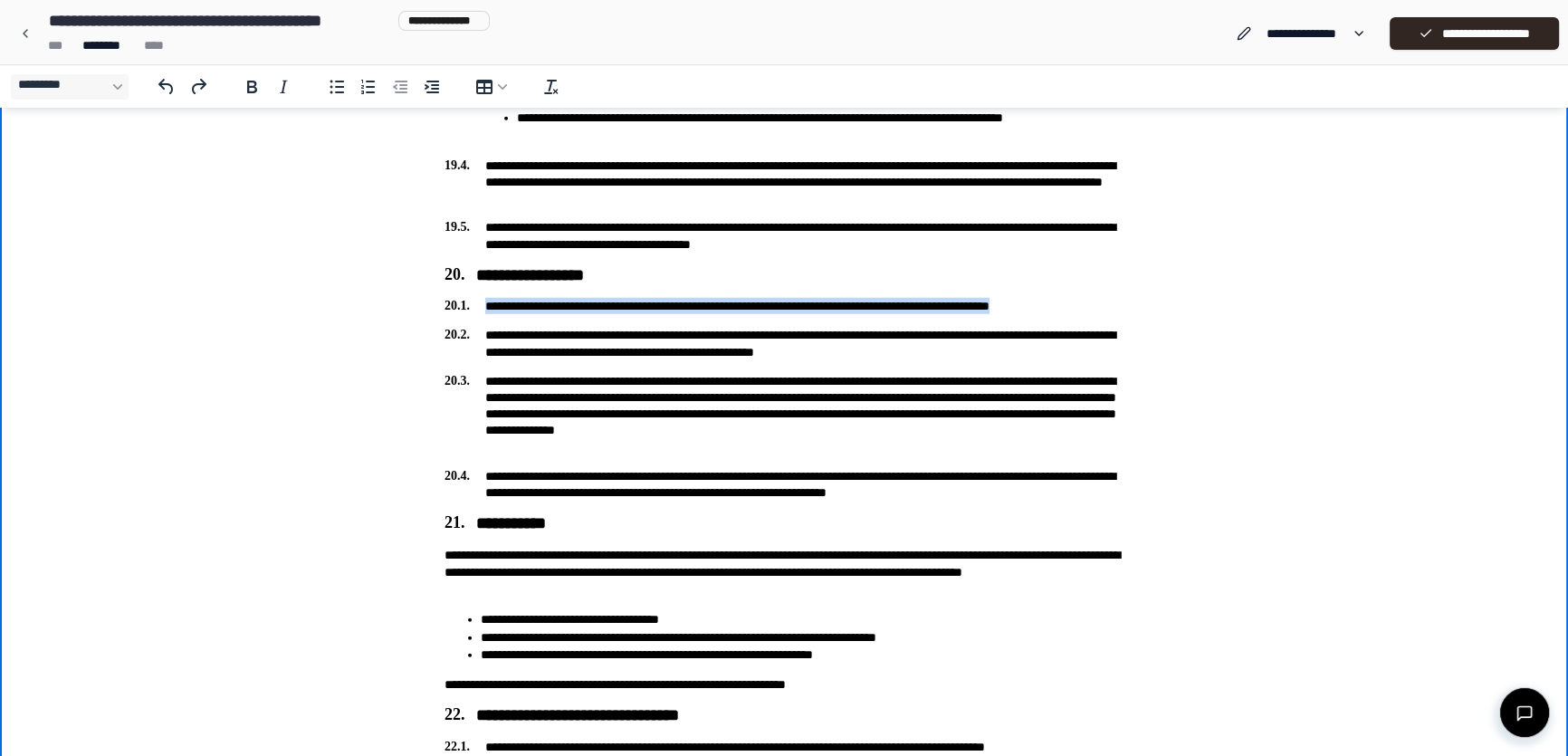 click on "**********" at bounding box center (784, 306) 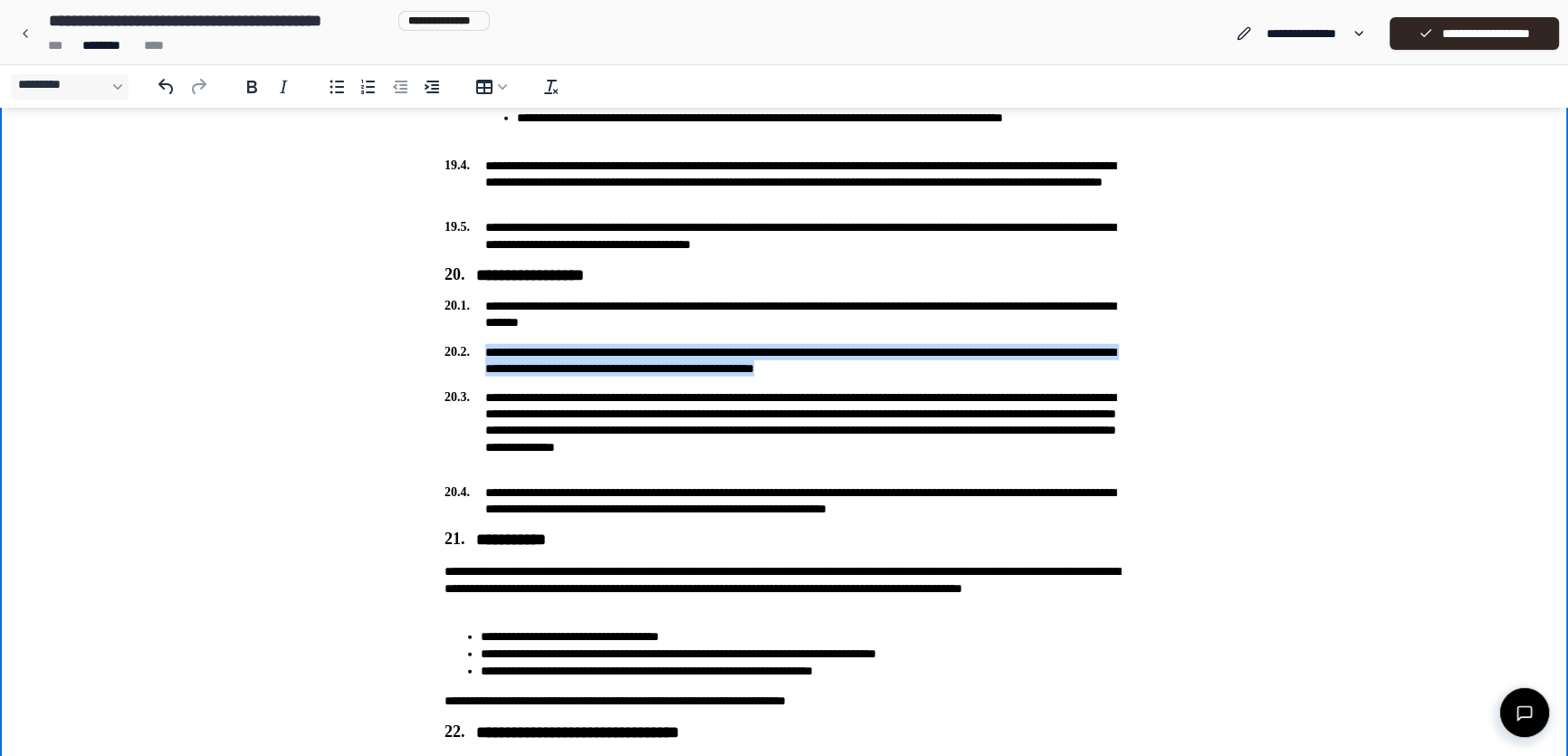 drag, startPoint x: 970, startPoint y: 366, endPoint x: 479, endPoint y: 346, distance: 491.4072 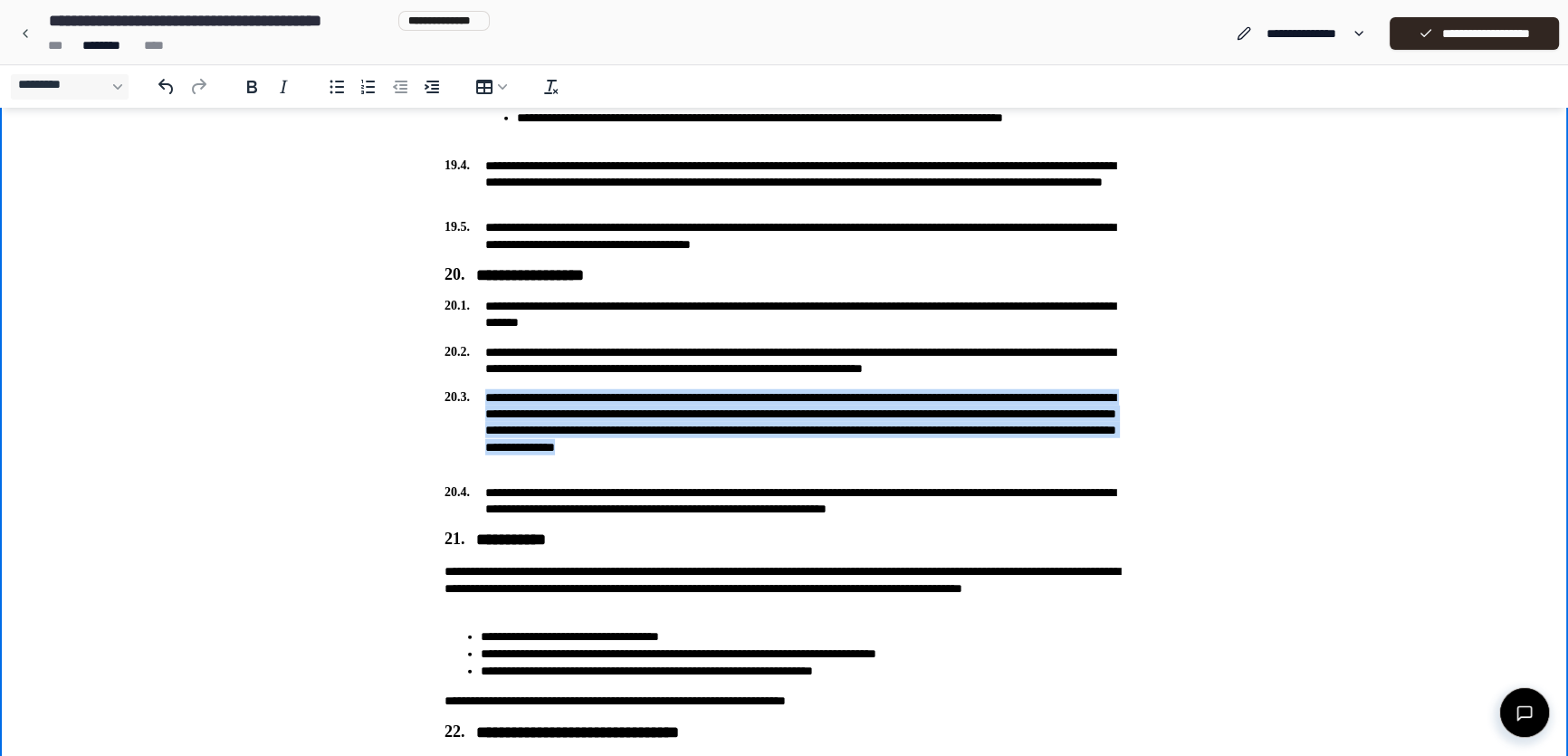 drag, startPoint x: 496, startPoint y: 400, endPoint x: 534, endPoint y: 459, distance: 70.178344 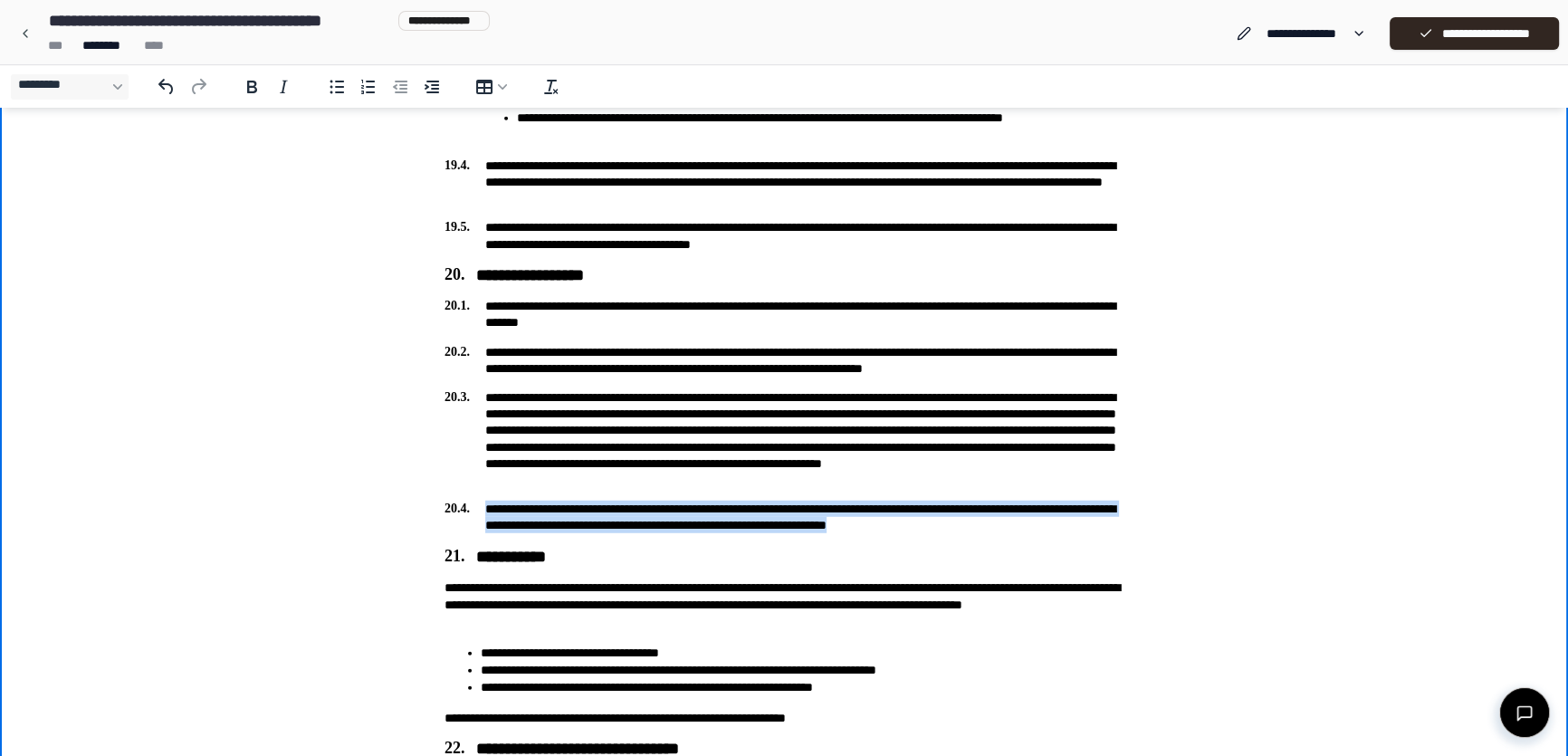 drag, startPoint x: 996, startPoint y: 531, endPoint x: 462, endPoint y: 510, distance: 534.4128 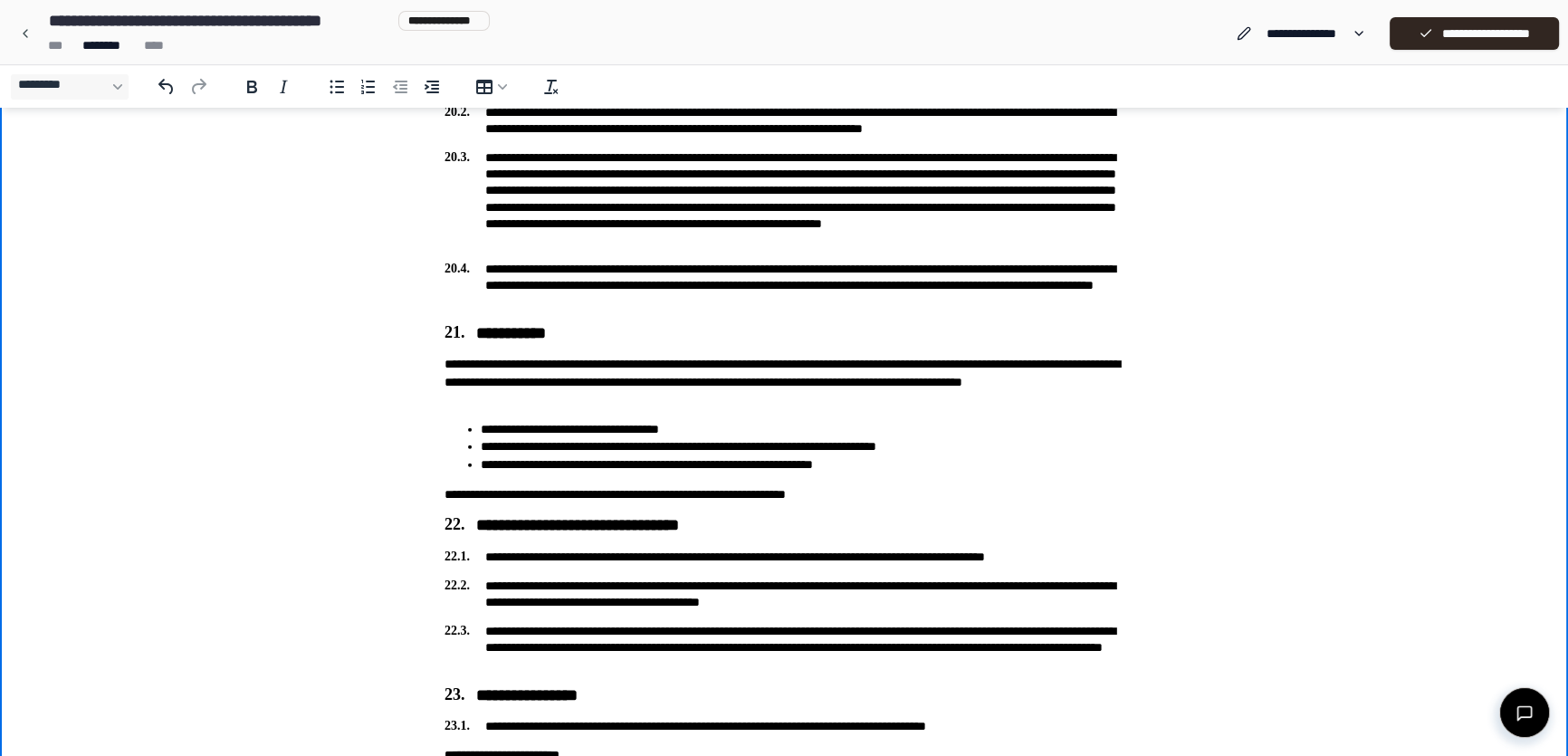 scroll, scrollTop: 6401, scrollLeft: 0, axis: vertical 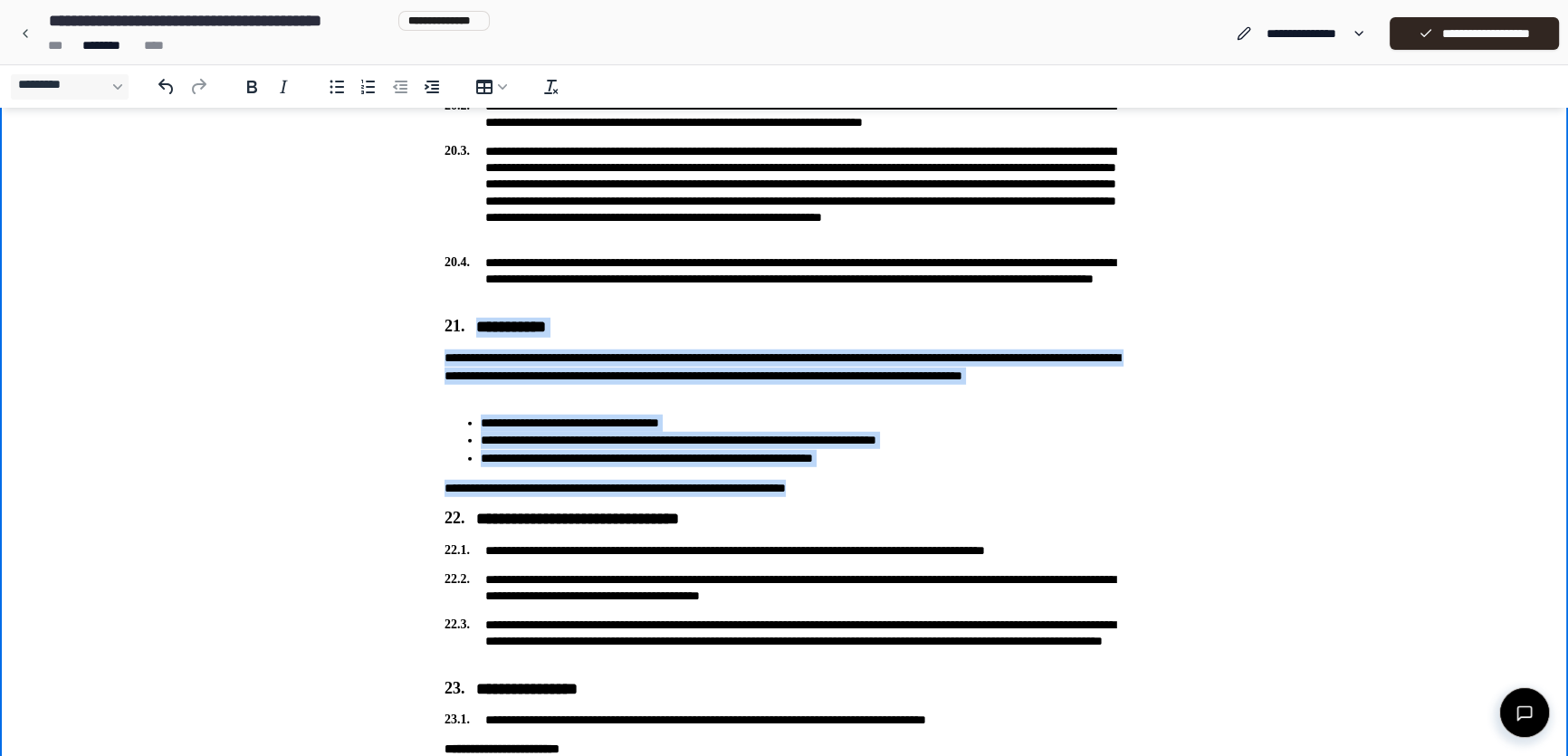 drag, startPoint x: 471, startPoint y: 321, endPoint x: 999, endPoint y: 480, distance: 551.42089 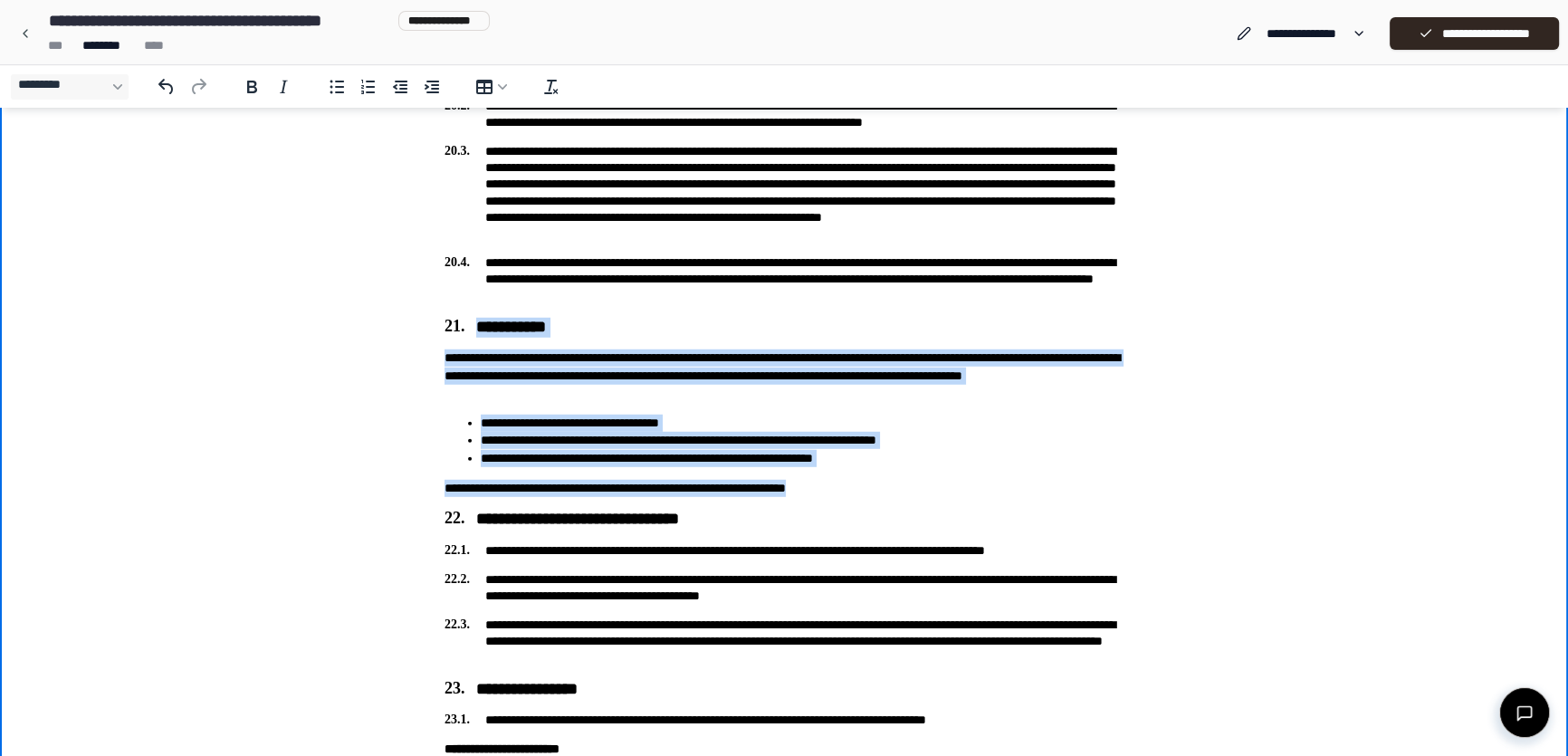 copy on "**********" 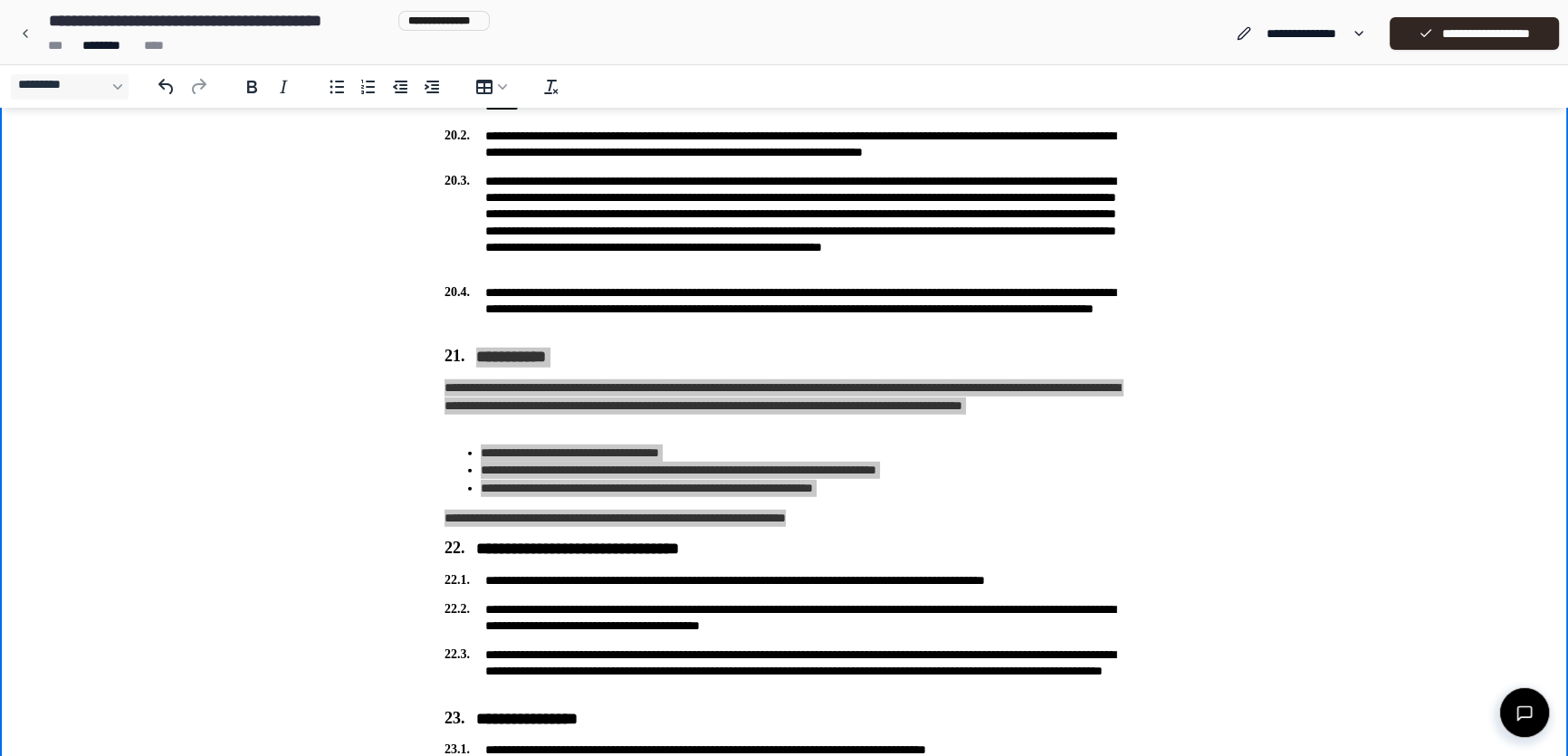 scroll, scrollTop: 6353, scrollLeft: 0, axis: vertical 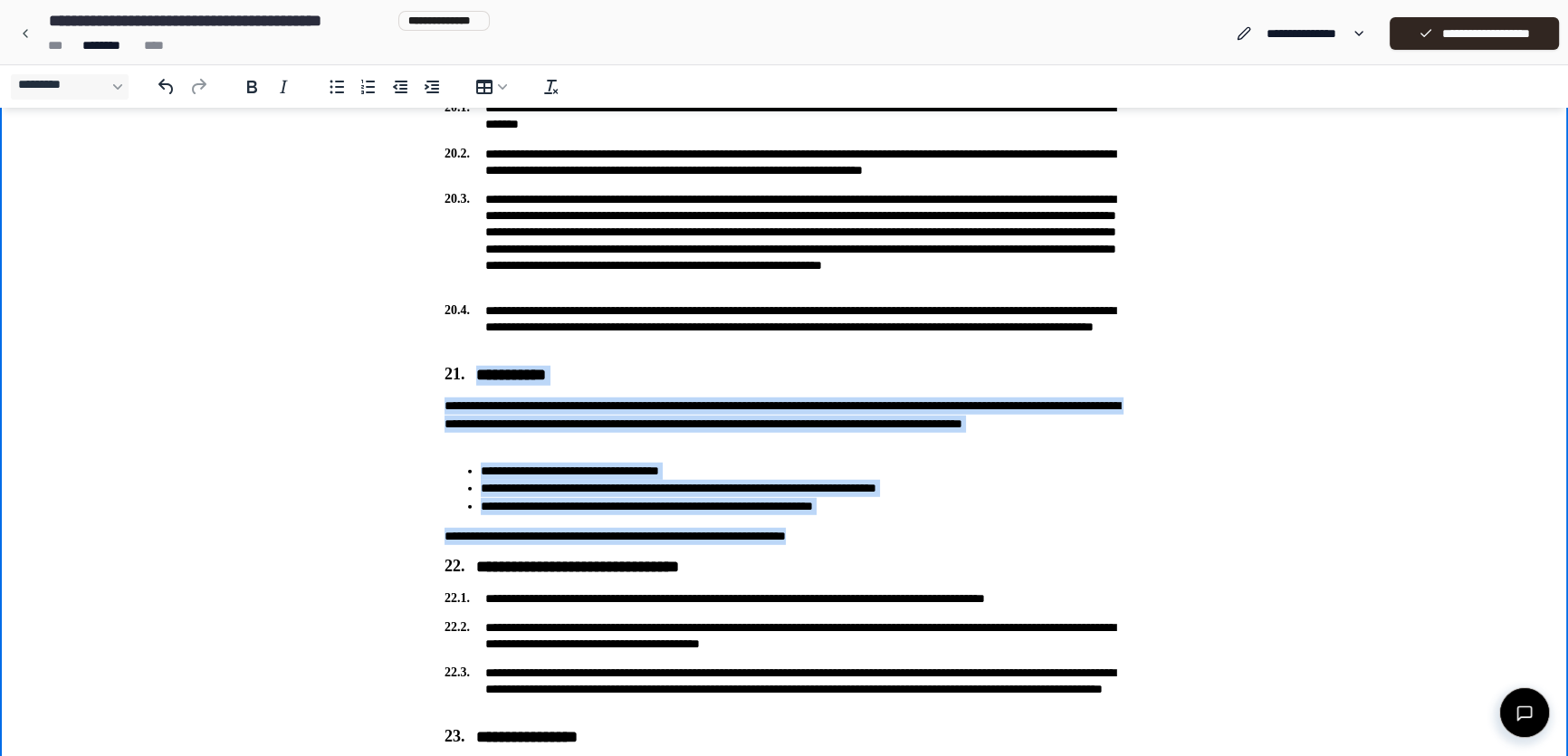 click on "**********" at bounding box center [784, 376] 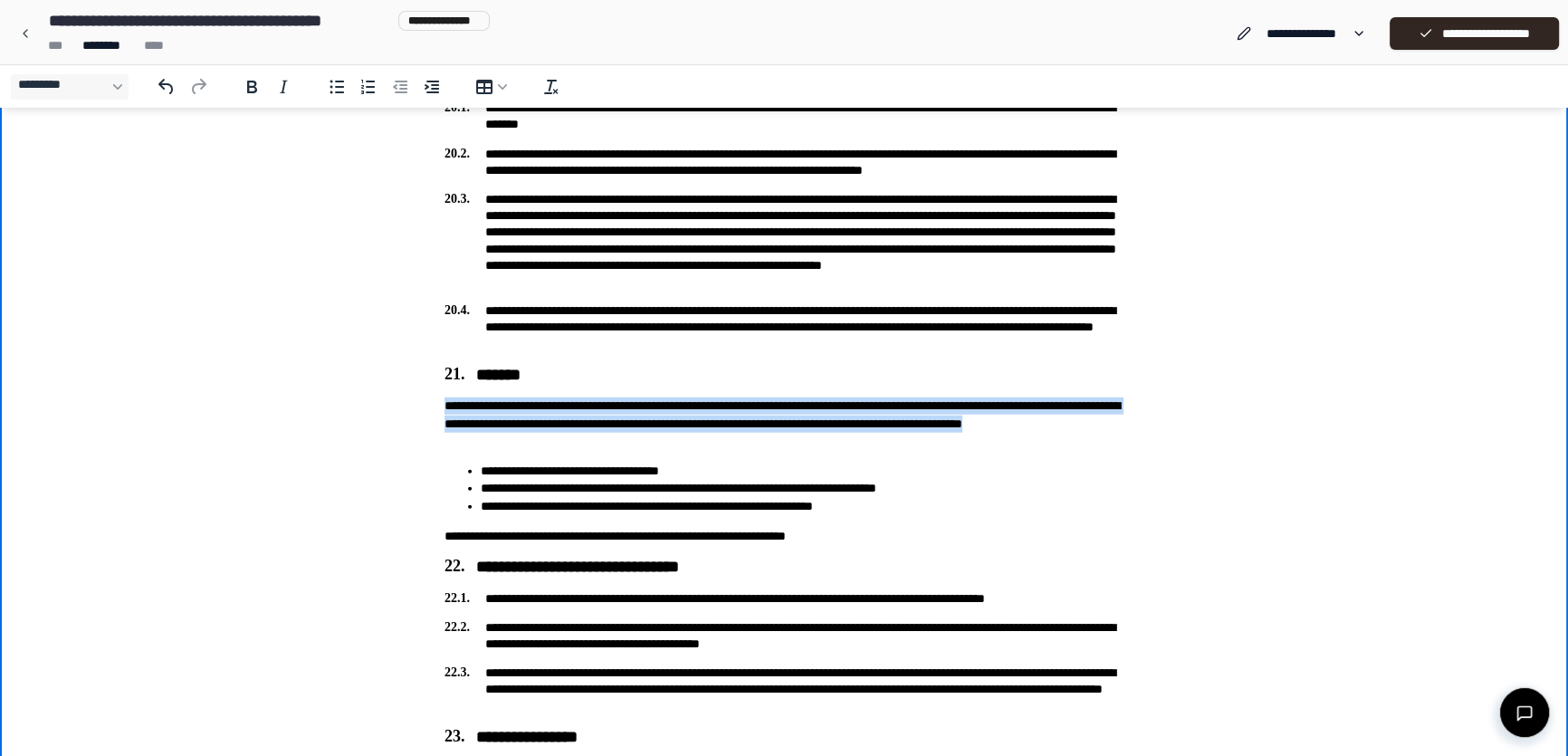 drag, startPoint x: 611, startPoint y: 443, endPoint x: 424, endPoint y: 411, distance: 189.71821 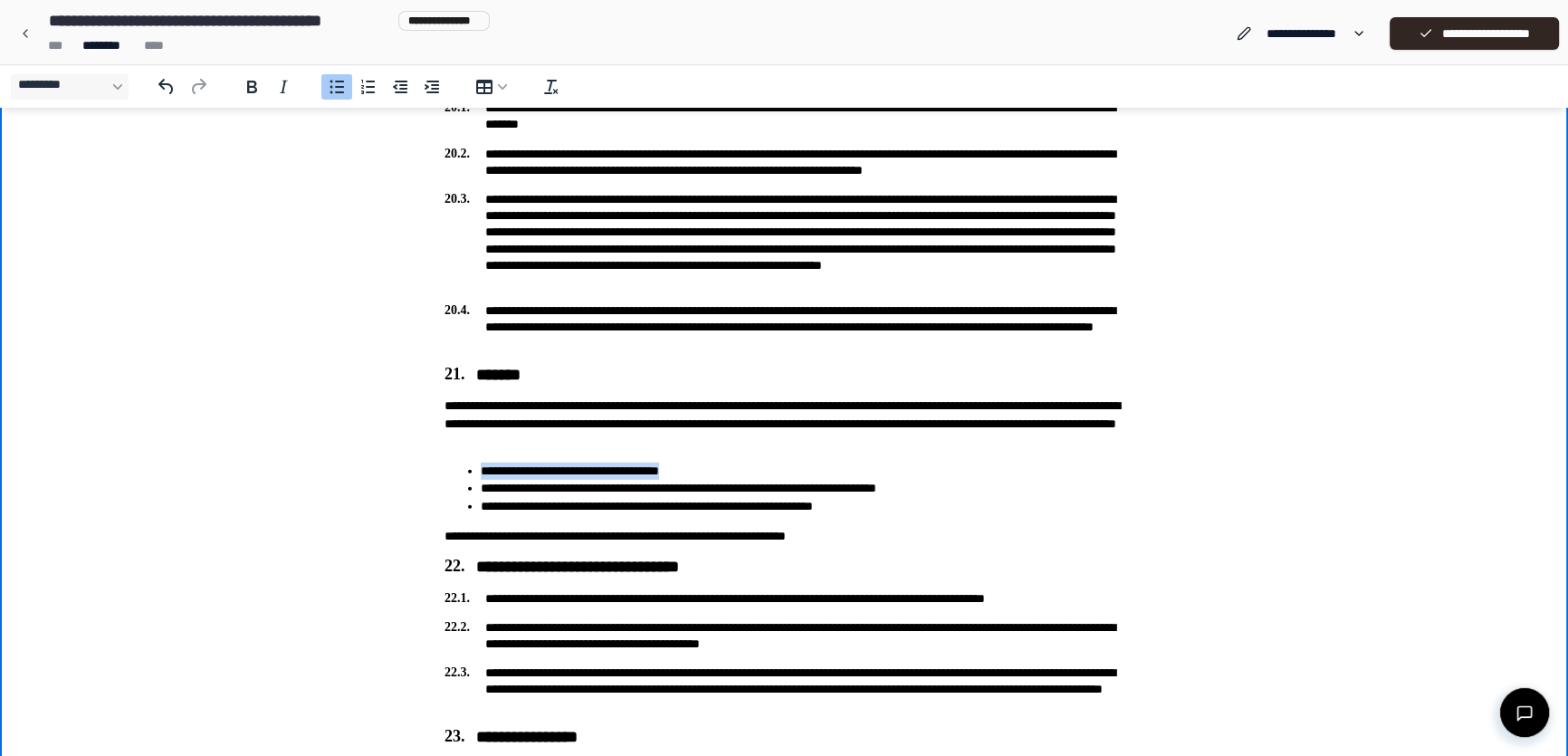 drag, startPoint x: 720, startPoint y: 473, endPoint x: 471, endPoint y: 468, distance: 249.0502 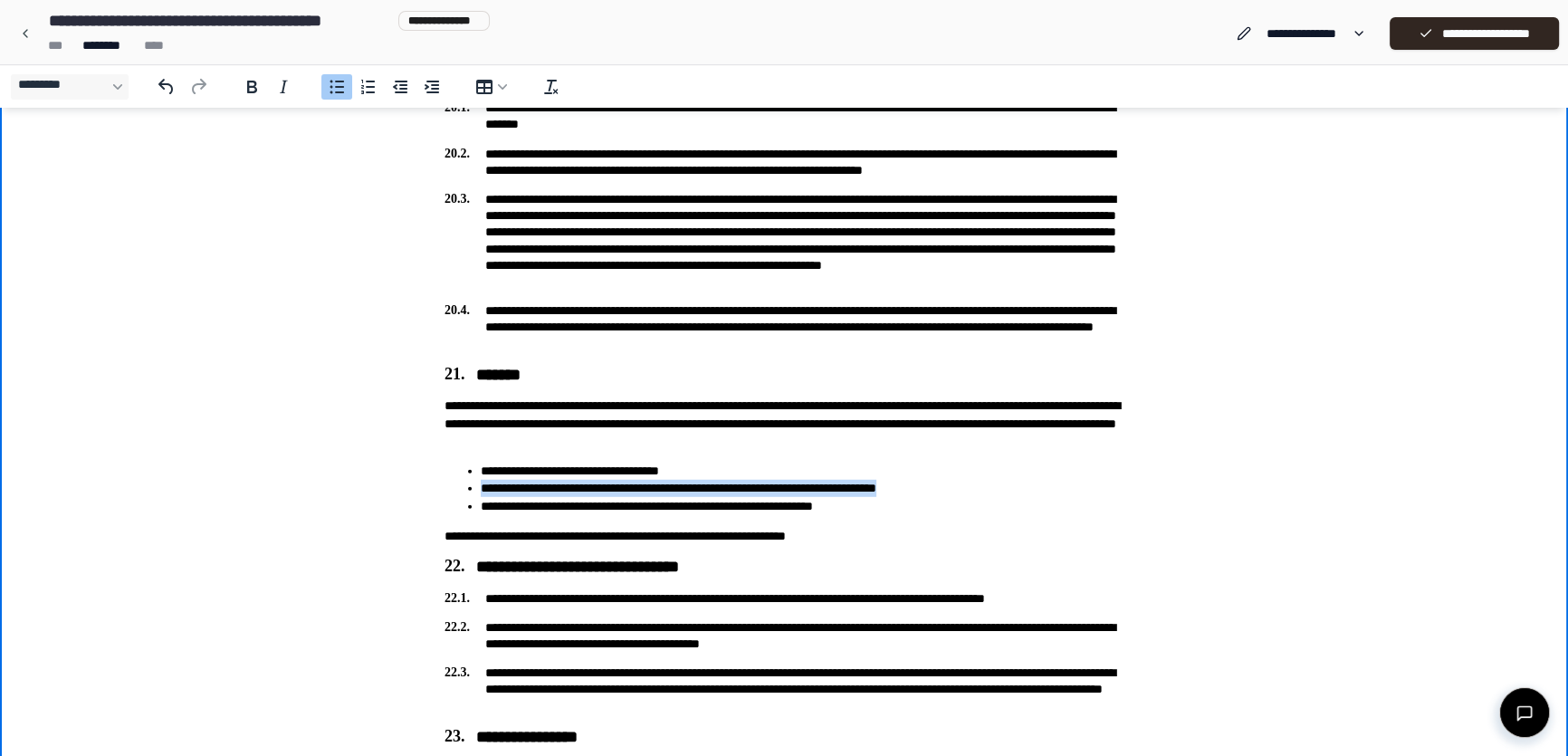 drag, startPoint x: 999, startPoint y: 492, endPoint x: 462, endPoint y: 482, distance: 537.093 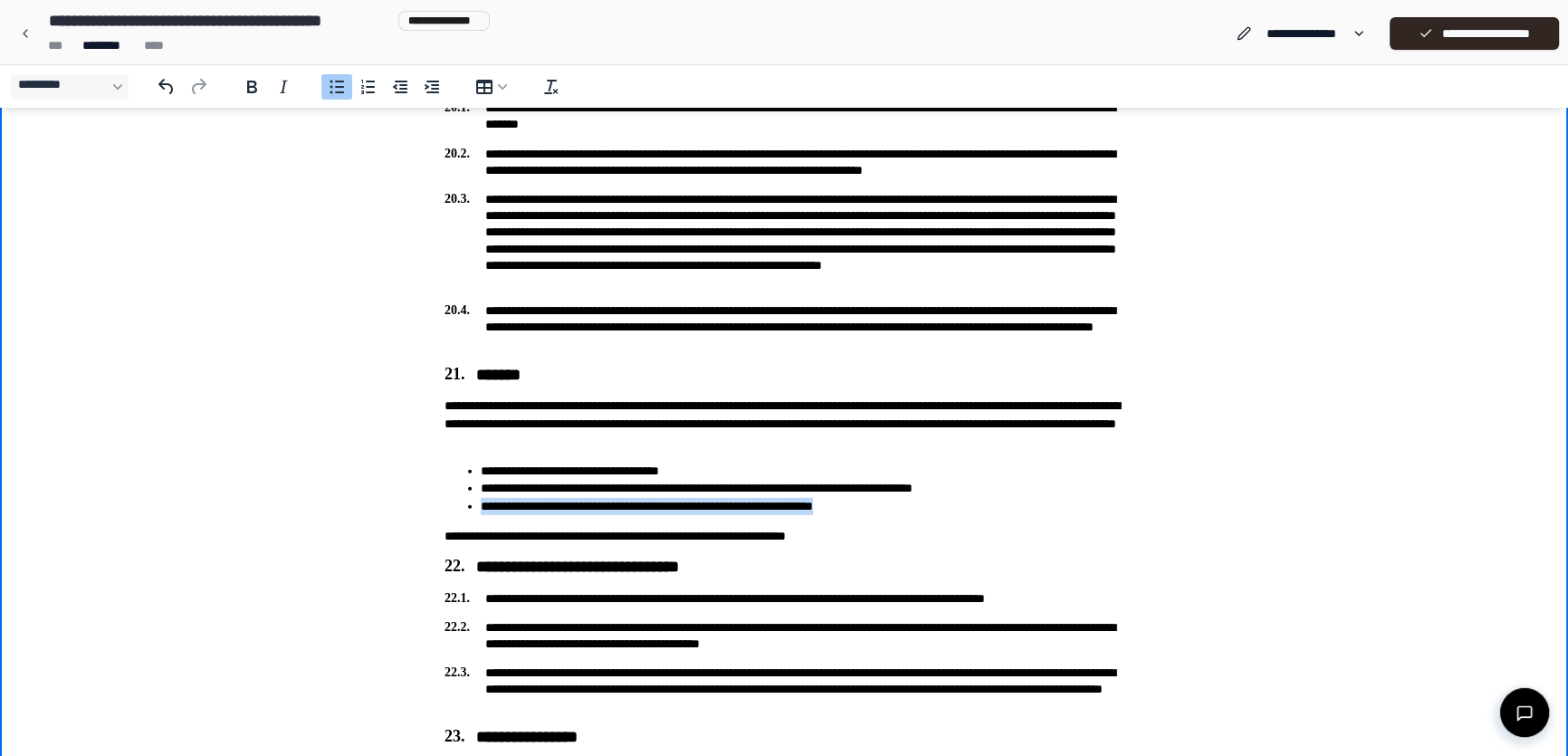 drag, startPoint x: 922, startPoint y: 501, endPoint x: 465, endPoint y: 512, distance: 457.13237 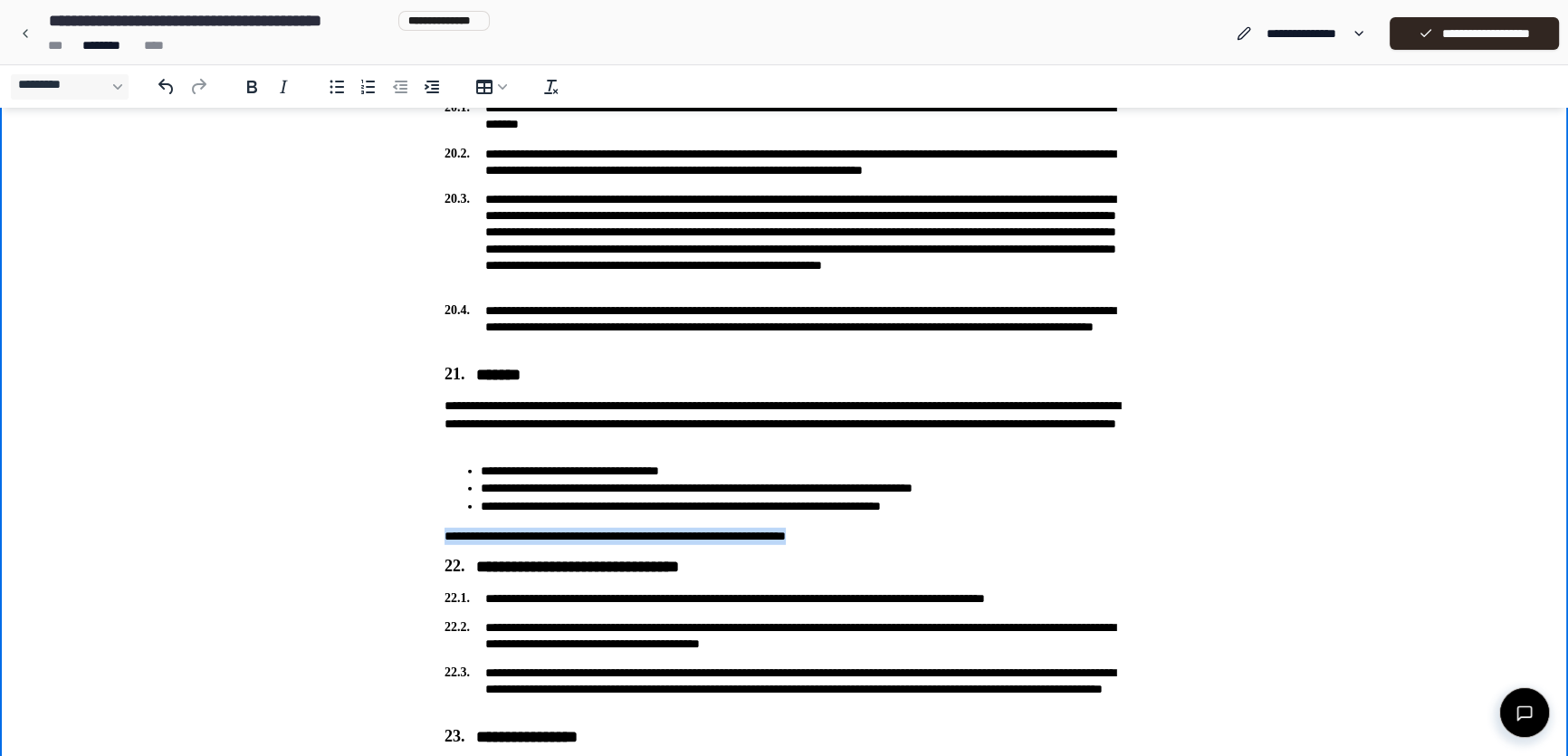 drag, startPoint x: 907, startPoint y: 536, endPoint x: 427, endPoint y: 543, distance: 480.05104 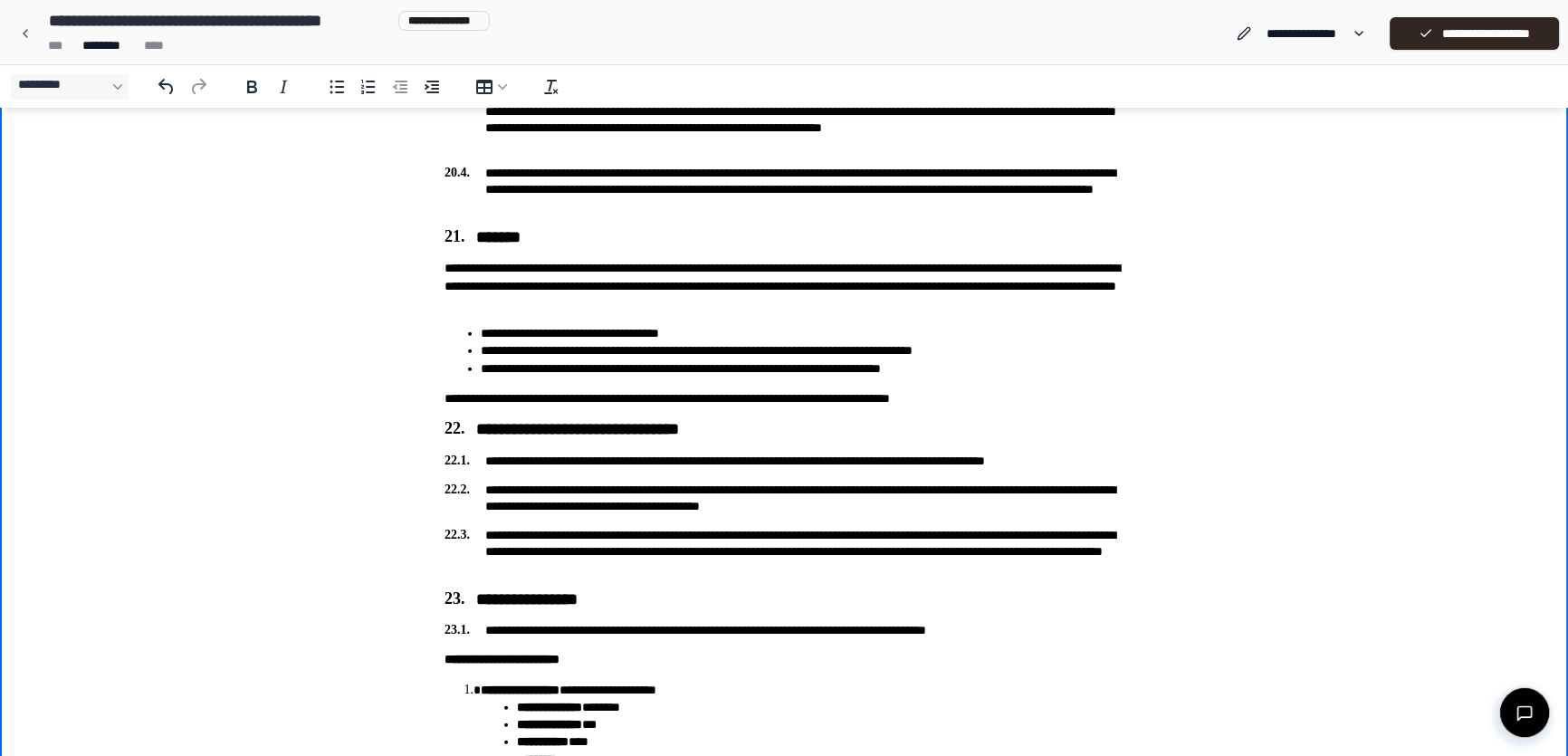 scroll, scrollTop: 6600, scrollLeft: 0, axis: vertical 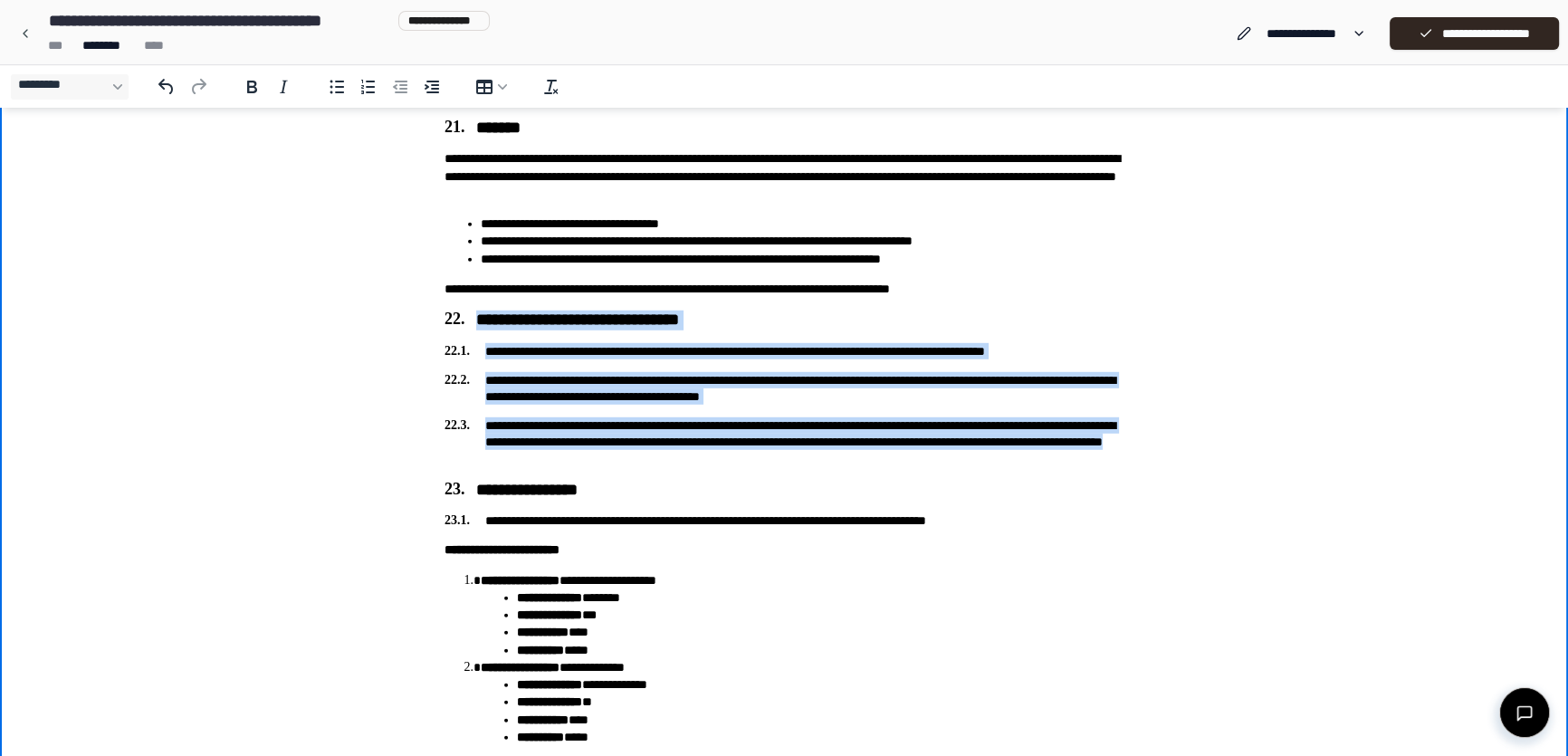 drag, startPoint x: 473, startPoint y: 318, endPoint x: 751, endPoint y: 455, distance: 309.9242 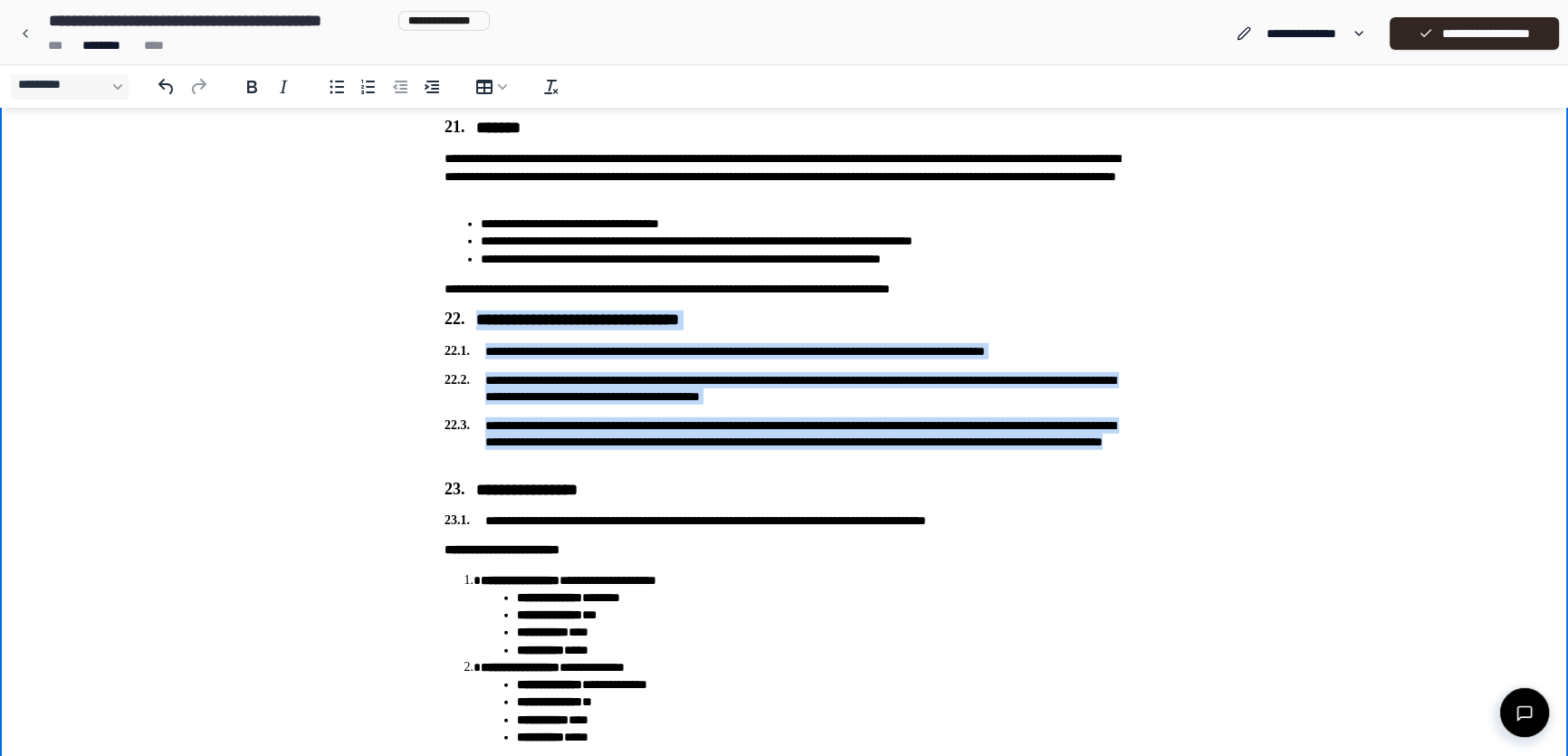 click on "**********" at bounding box center (784, -2860) 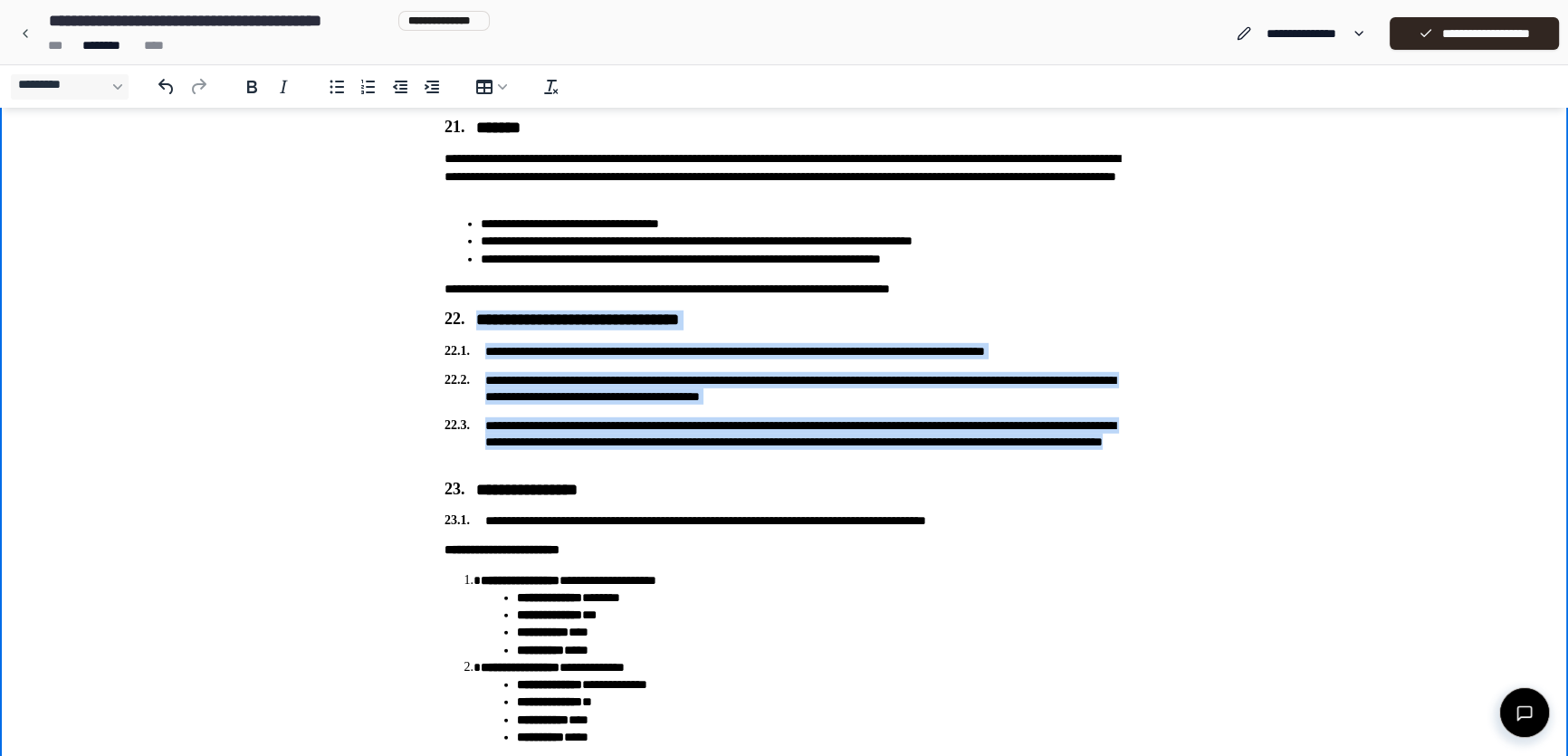 copy on "**********" 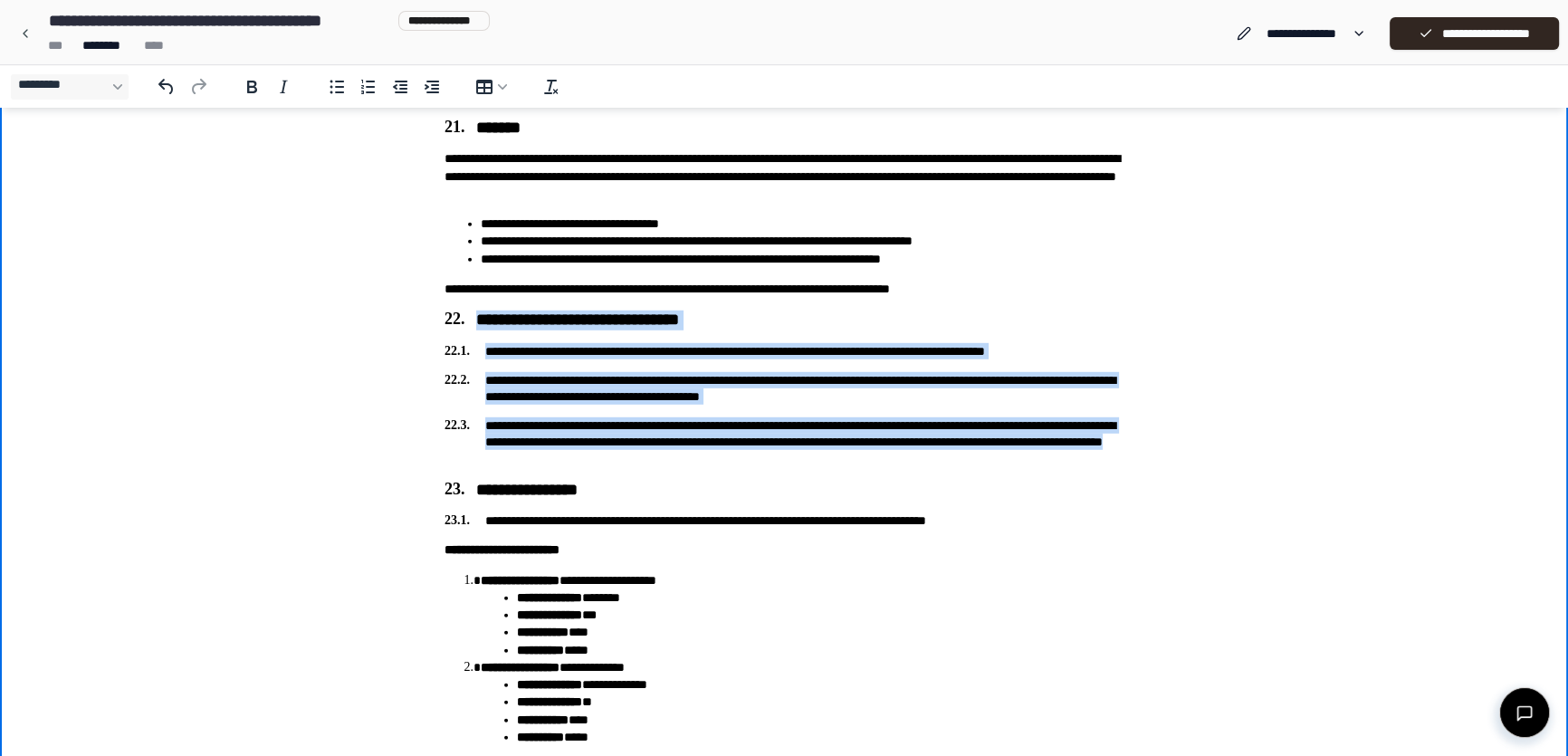click on "**********" at bounding box center (784, 321) 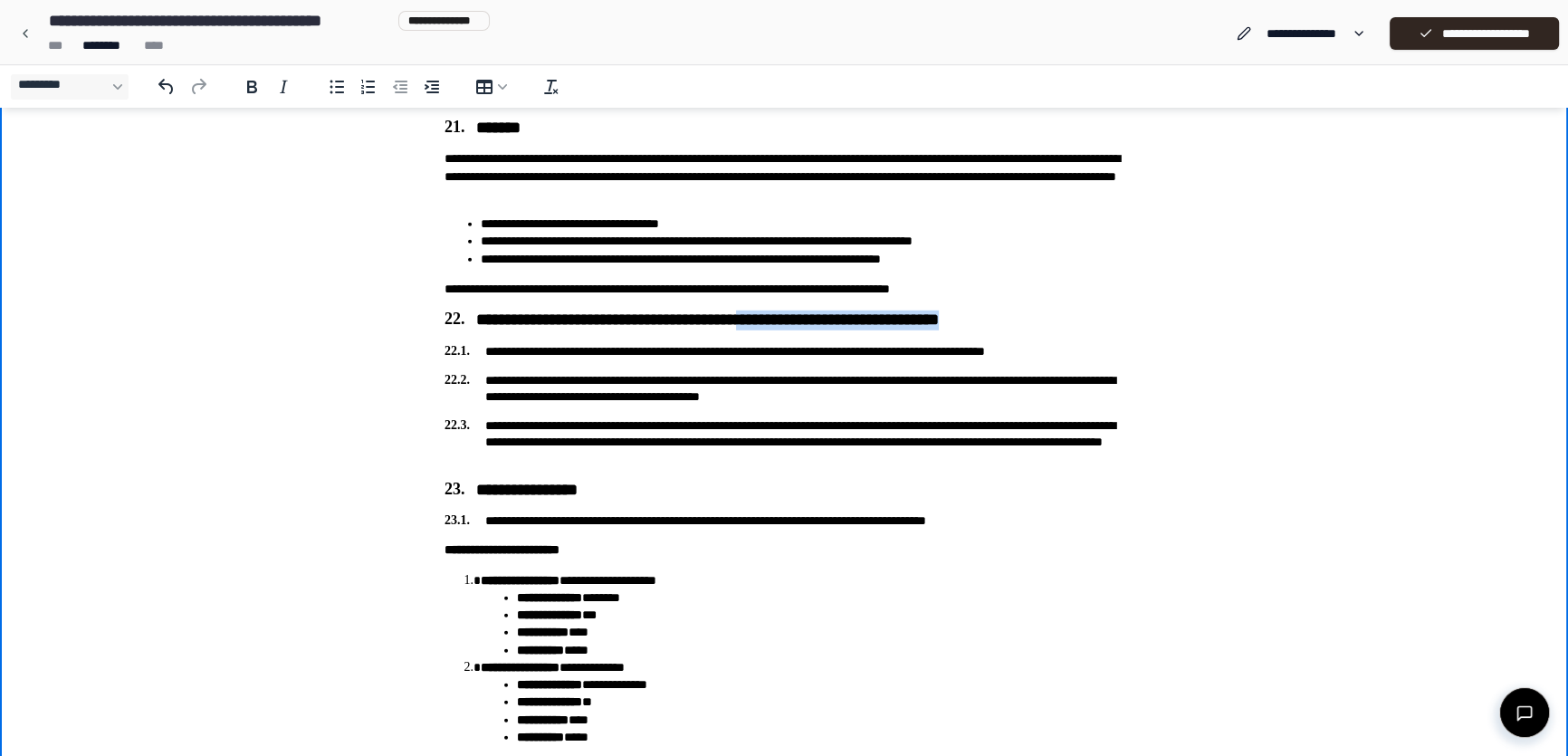 drag, startPoint x: 819, startPoint y: 323, endPoint x: 1068, endPoint y: 308, distance: 249.4514 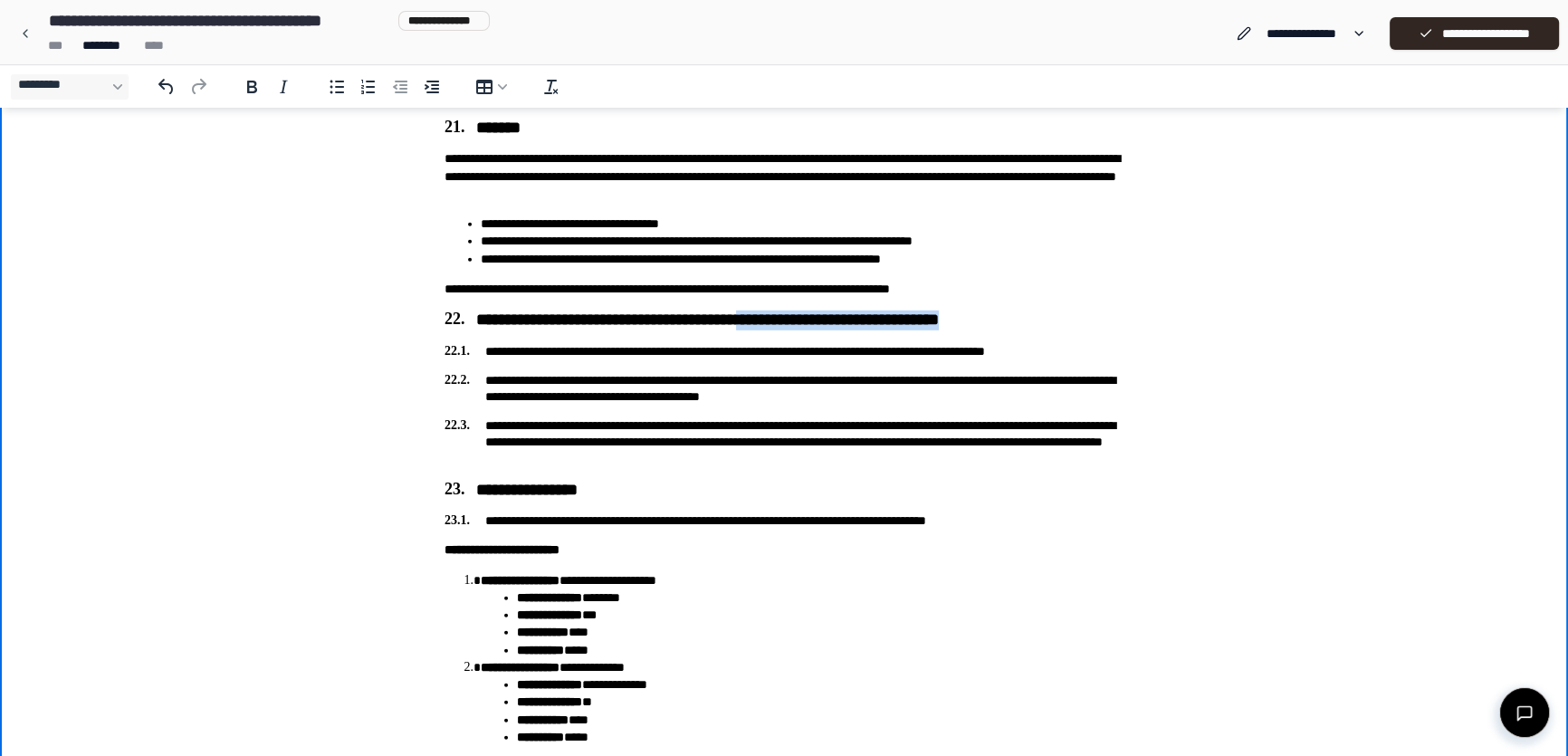 click on "**********" at bounding box center [784, -2860] 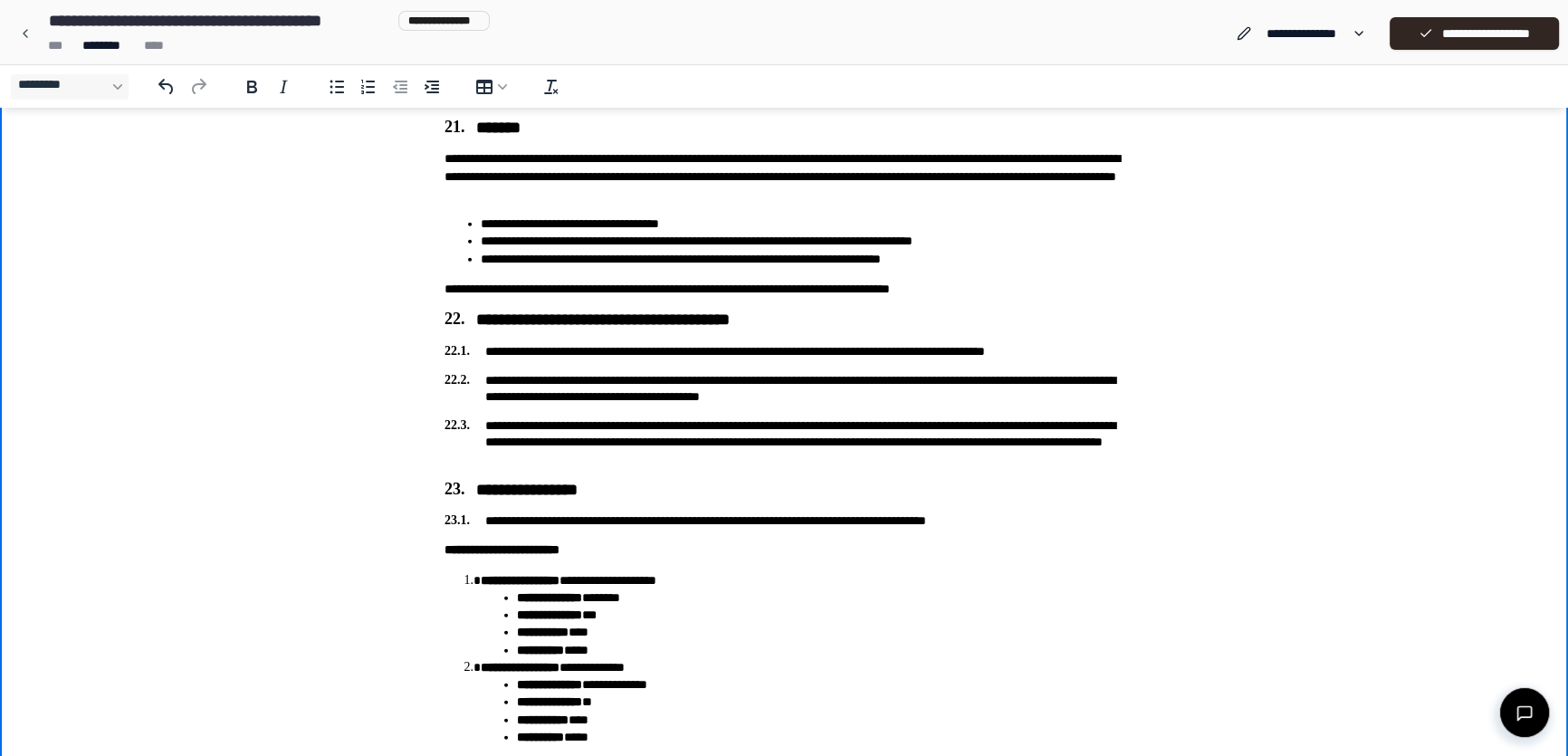 click on "**********" at bounding box center [784, 351] 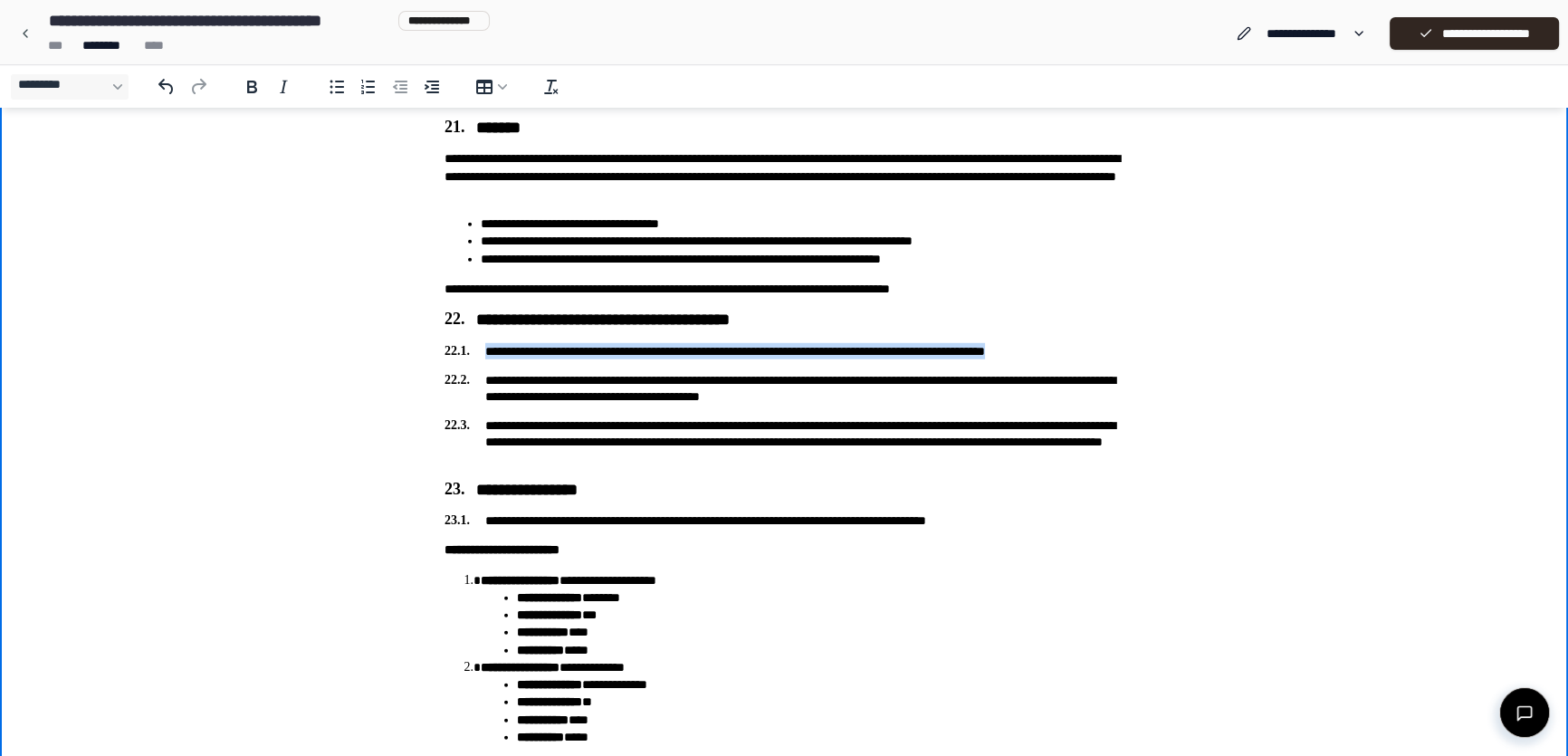 drag, startPoint x: 483, startPoint y: 351, endPoint x: 1102, endPoint y: 353, distance: 619.0032 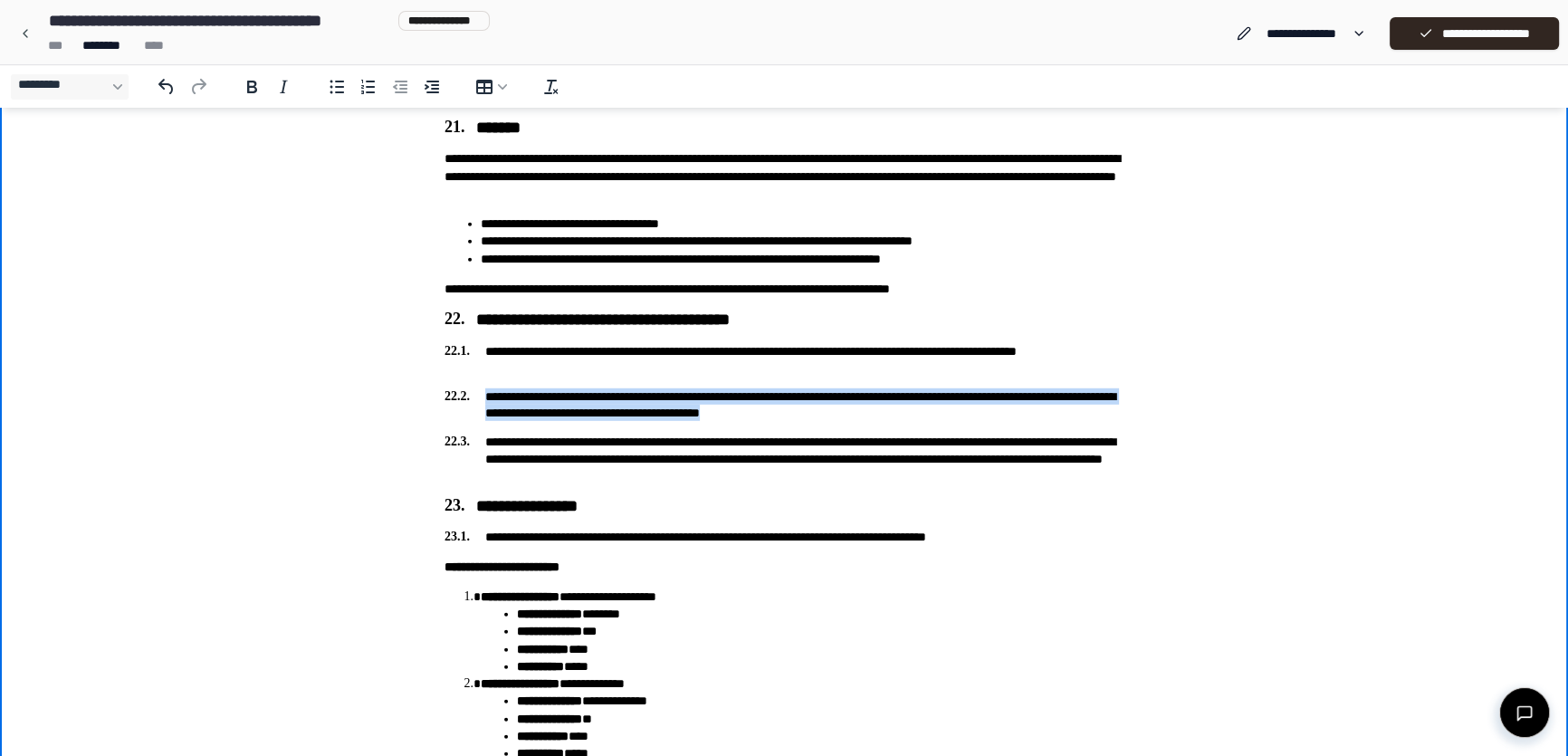 drag, startPoint x: 480, startPoint y: 397, endPoint x: 910, endPoint y: 416, distance: 430.42 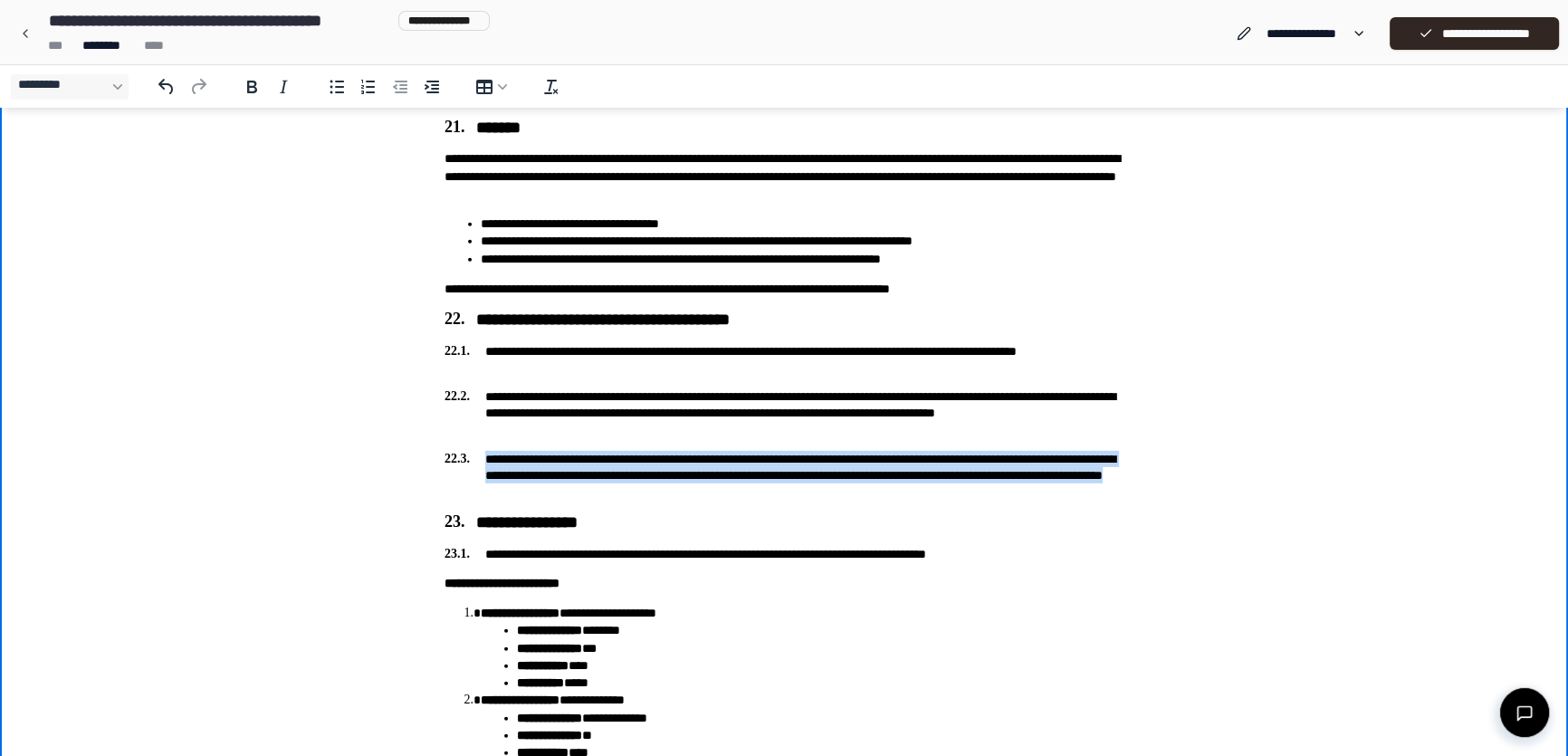 drag, startPoint x: 488, startPoint y: 465, endPoint x: 789, endPoint y: 496, distance: 302.59213 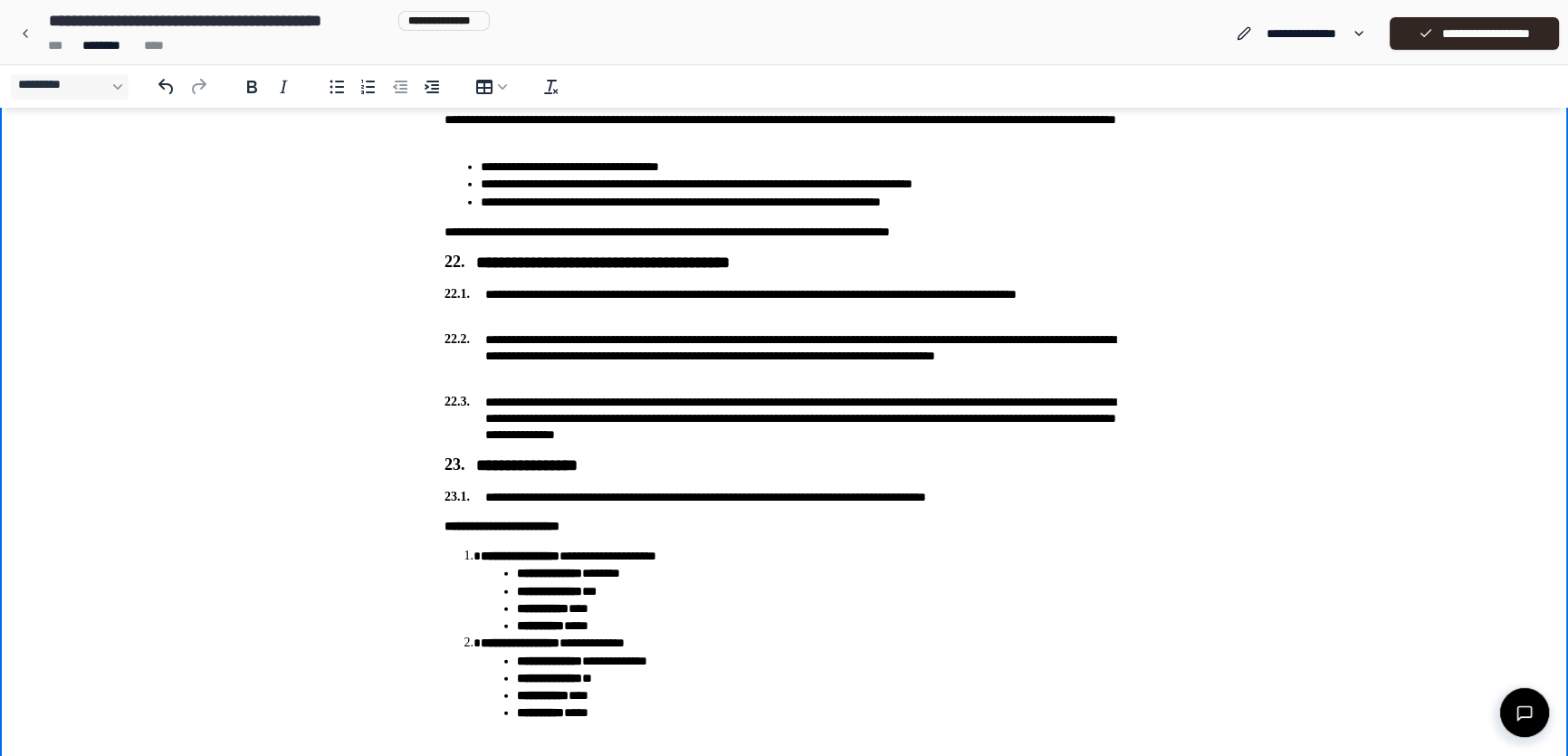 scroll, scrollTop: 6715, scrollLeft: 0, axis: vertical 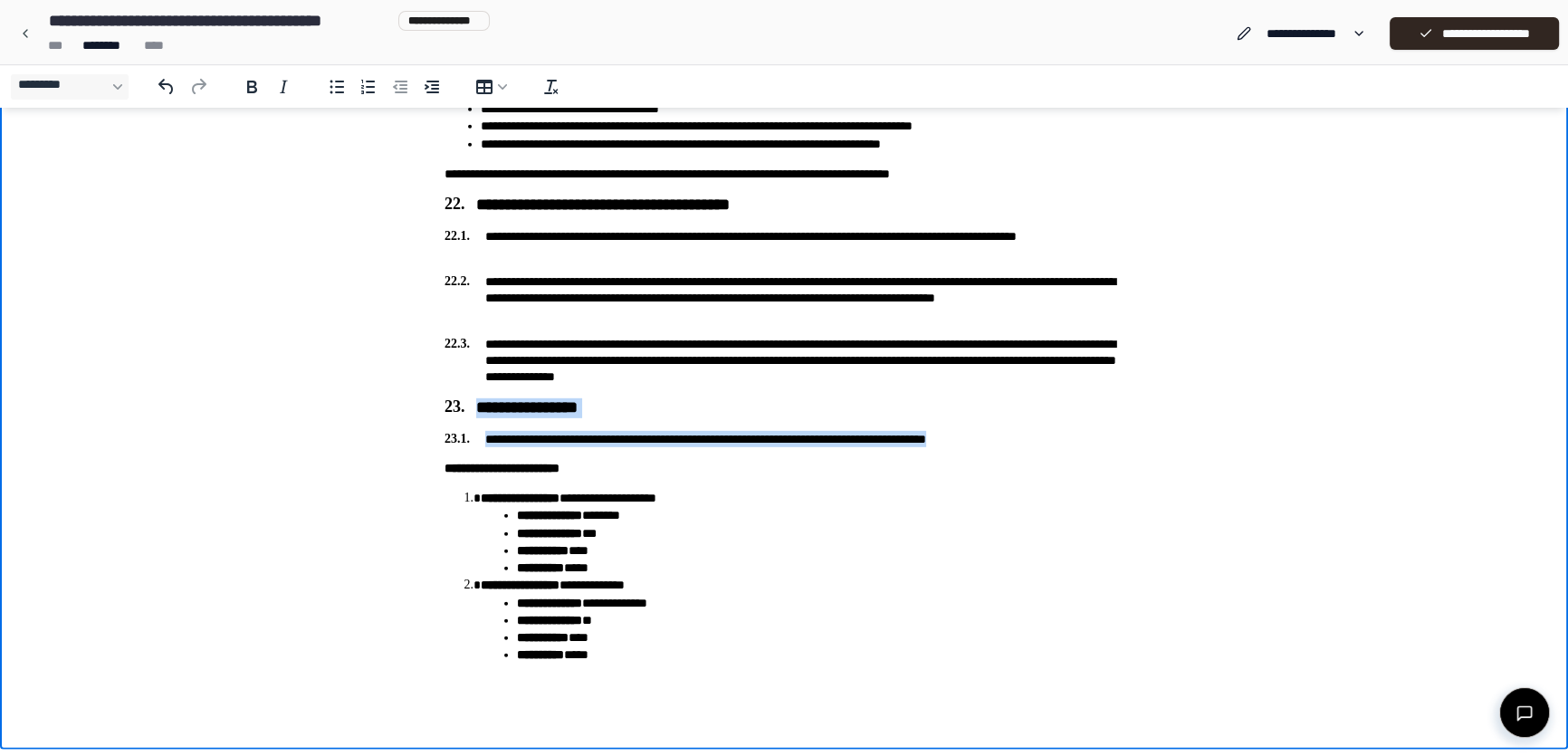 drag, startPoint x: 475, startPoint y: 402, endPoint x: 1047, endPoint y: 437, distance: 573.0698 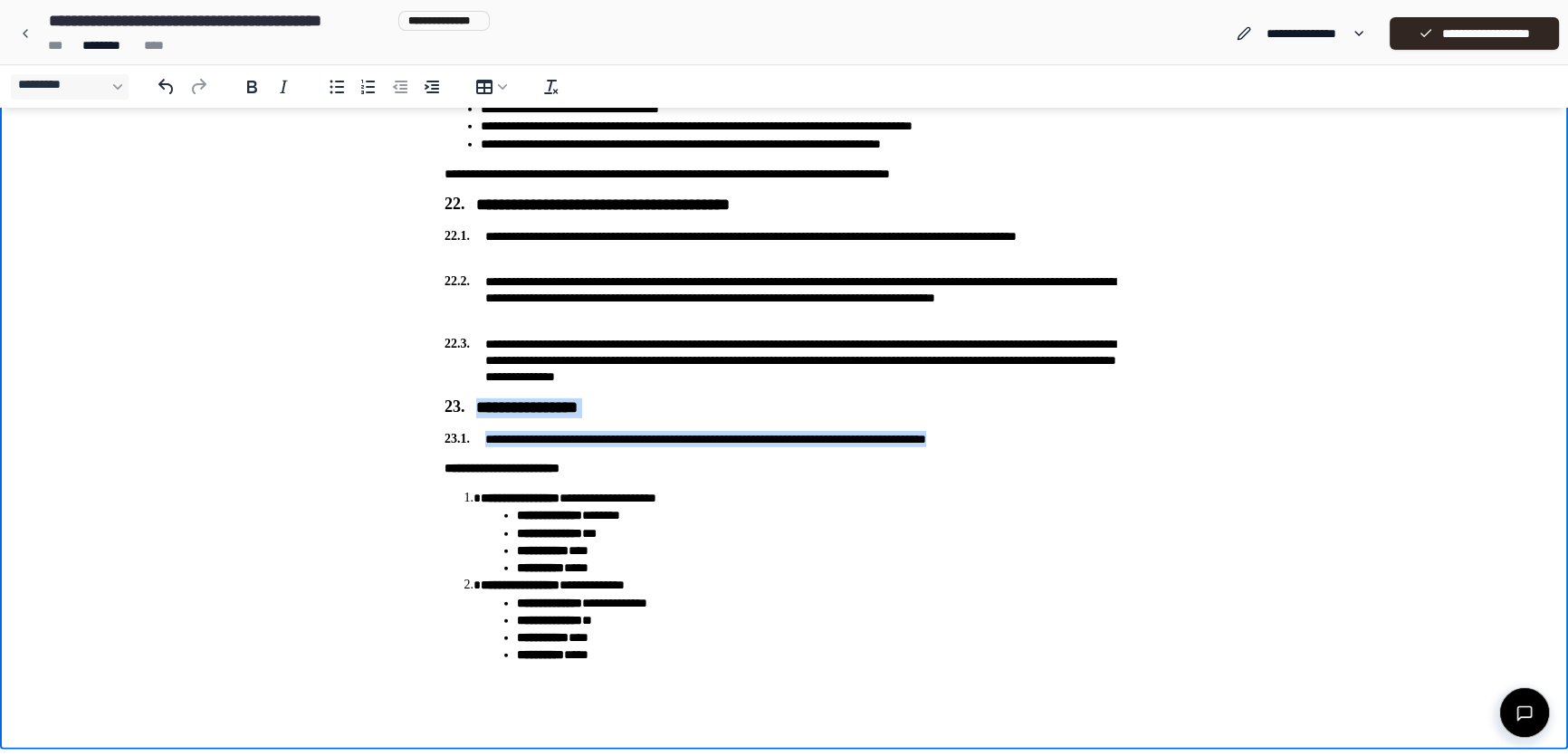 click on "**********" at bounding box center (784, -2958) 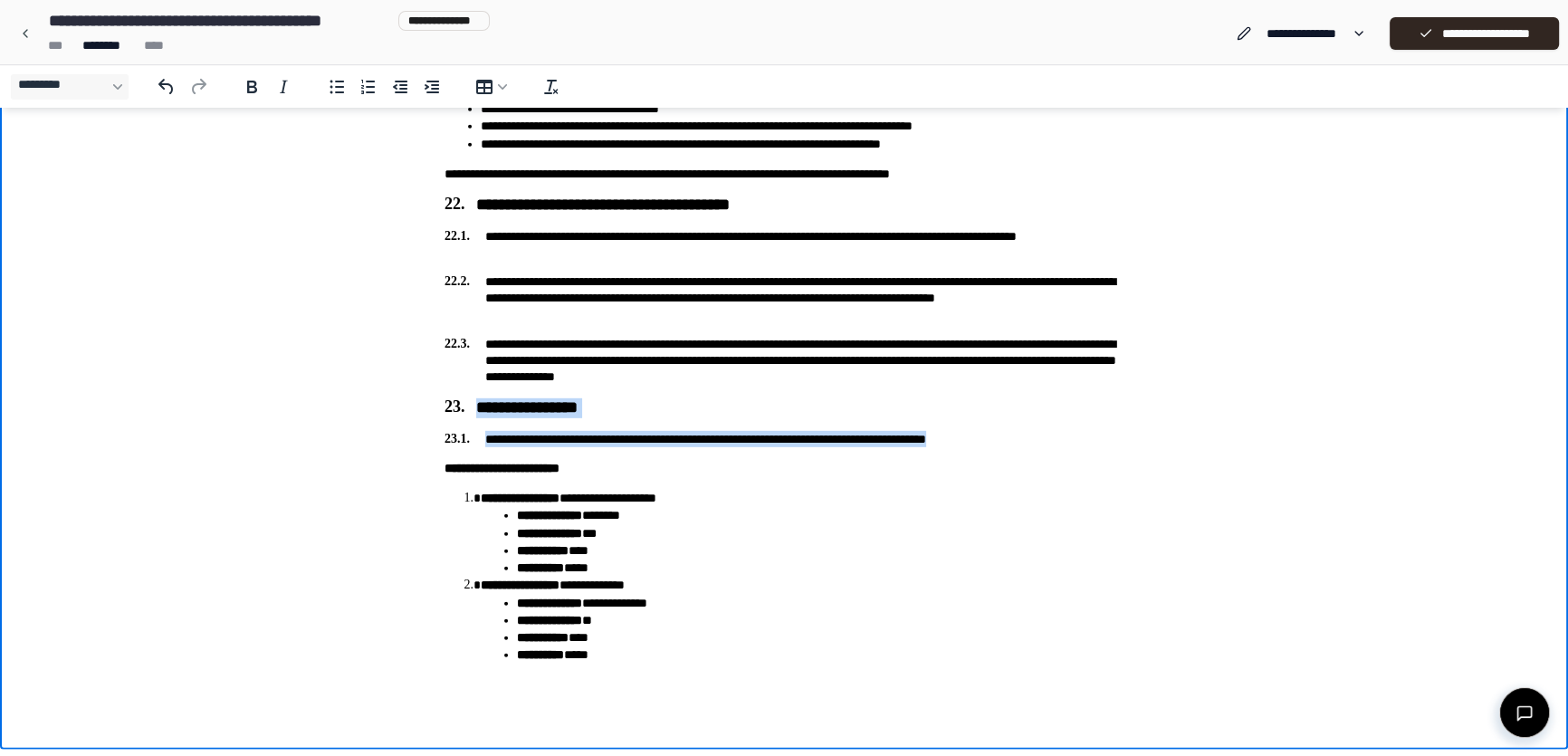 click on "**********" at bounding box center (784, 408) 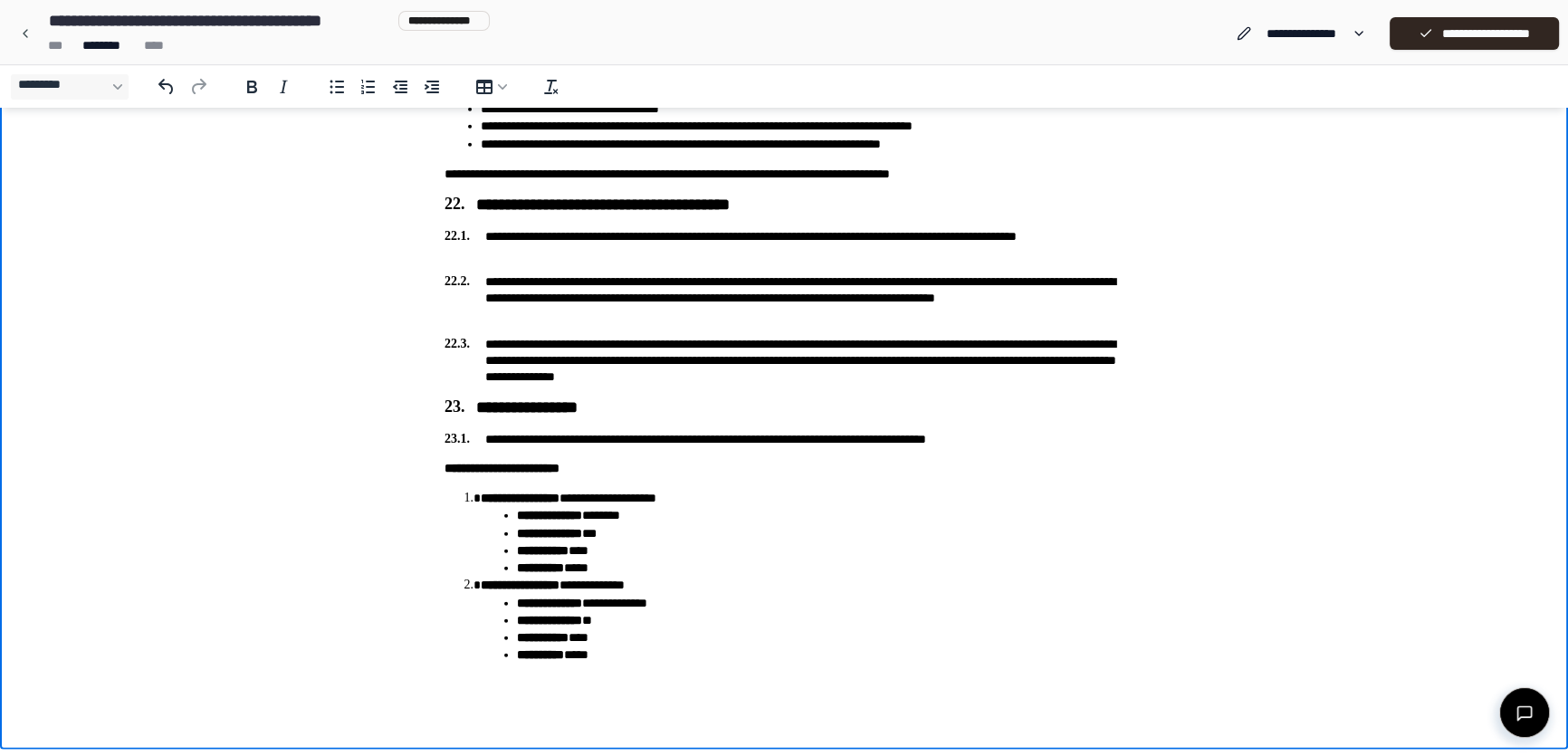 drag, startPoint x: 472, startPoint y: 404, endPoint x: 487, endPoint y: 400, distance: 15.524175 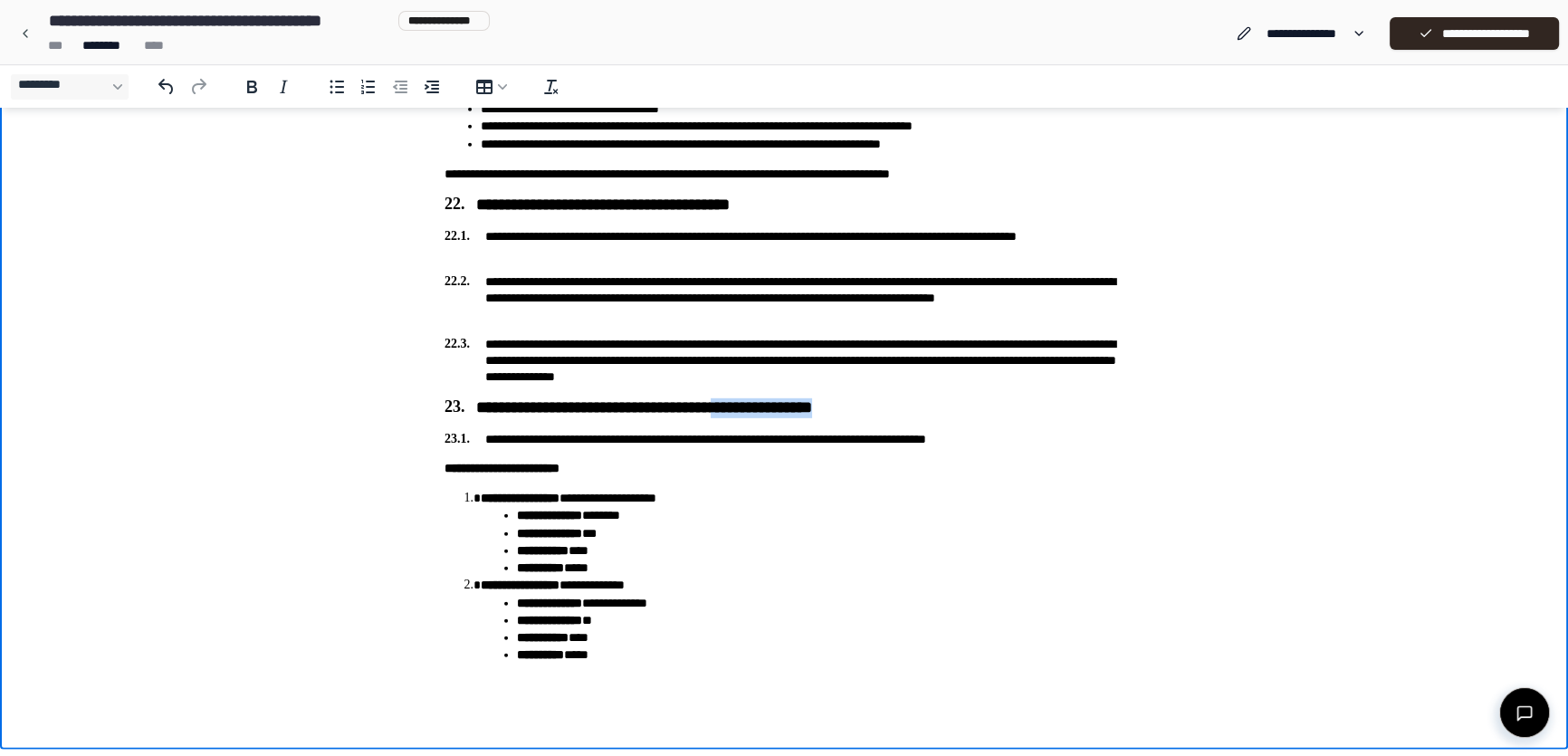 drag, startPoint x: 923, startPoint y: 407, endPoint x: 789, endPoint y: 407, distance: 134 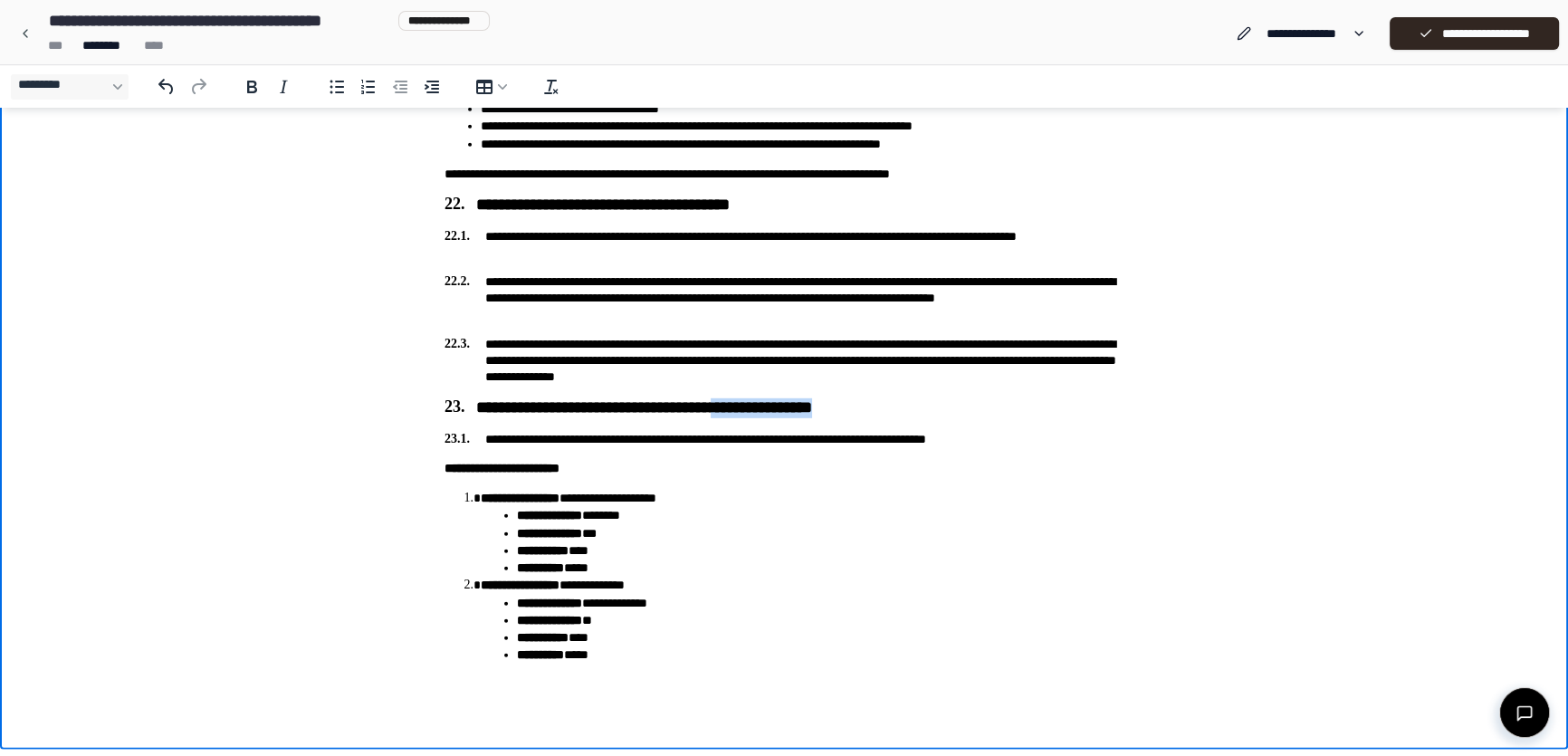click on "**********" at bounding box center (784, 408) 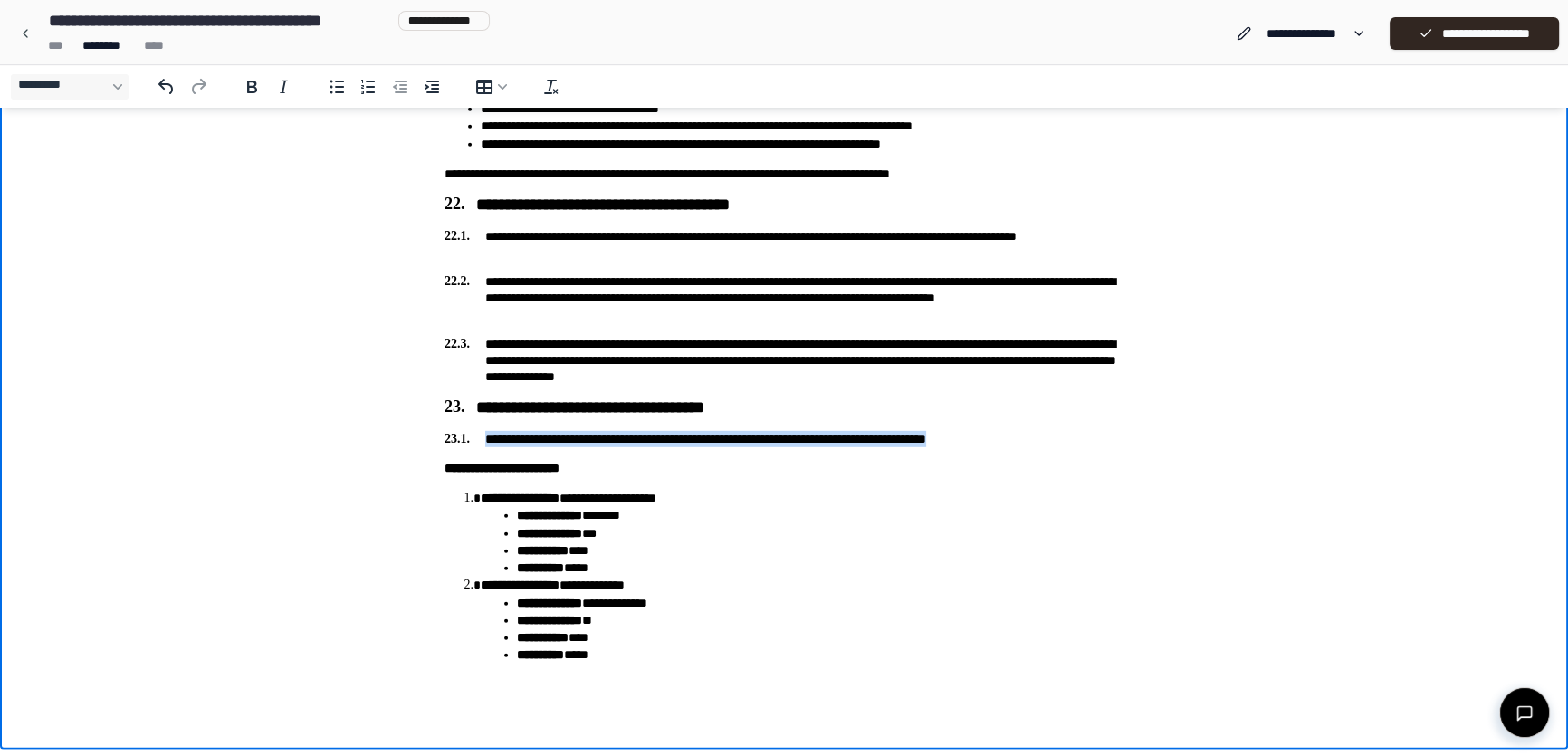 drag, startPoint x: 488, startPoint y: 440, endPoint x: 1023, endPoint y: 438, distance: 535.00374 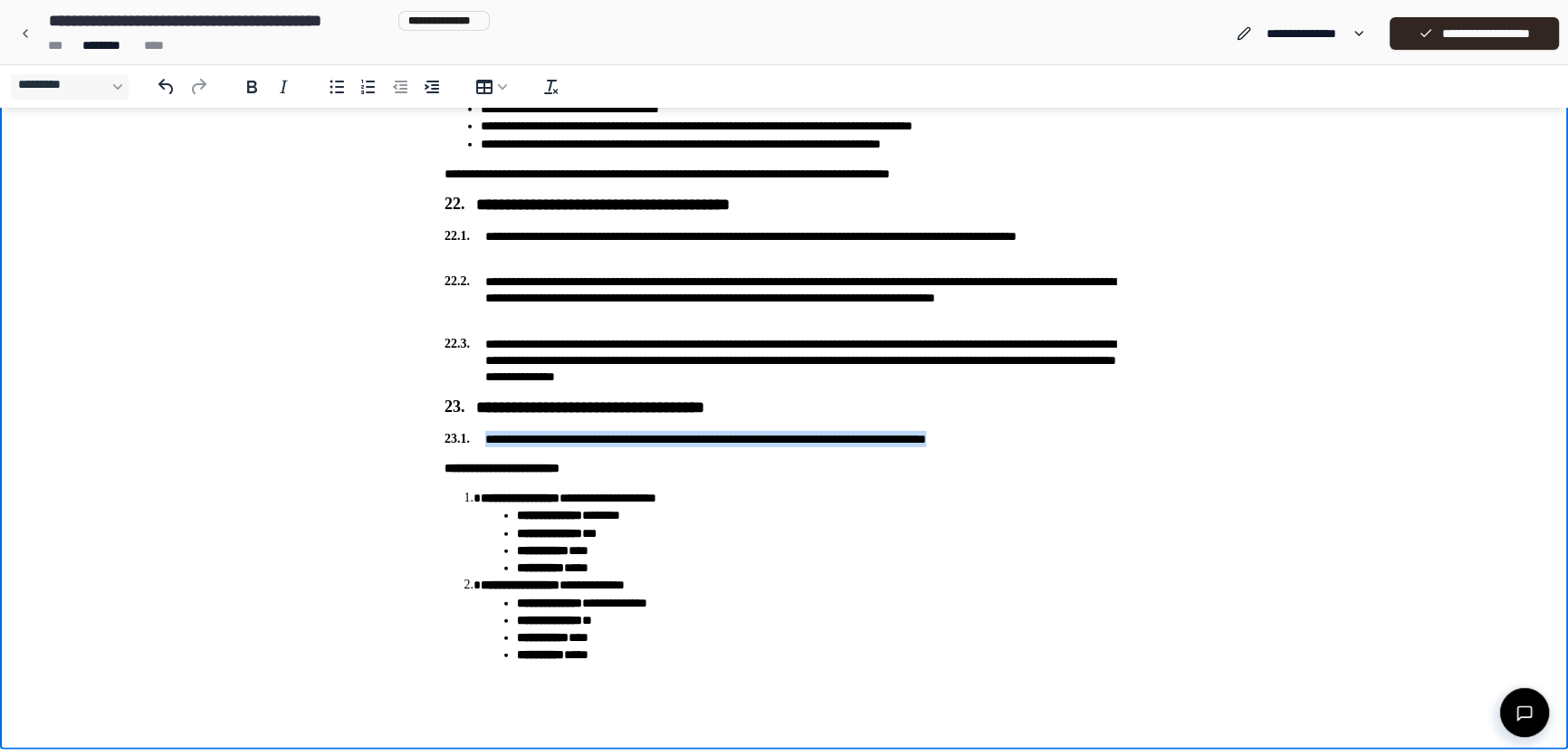 click on "**********" at bounding box center (784, 439) 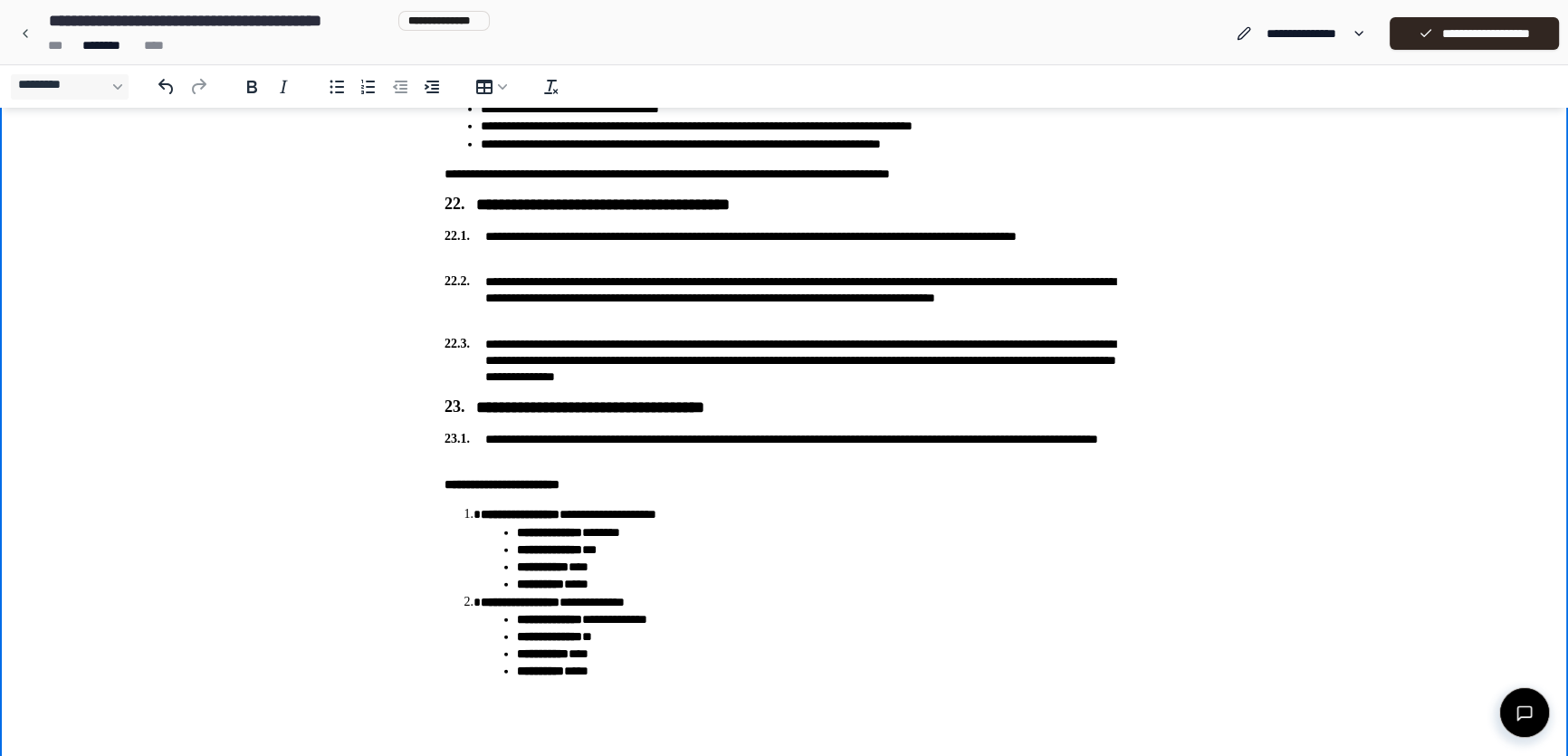 scroll, scrollTop: 6732, scrollLeft: 0, axis: vertical 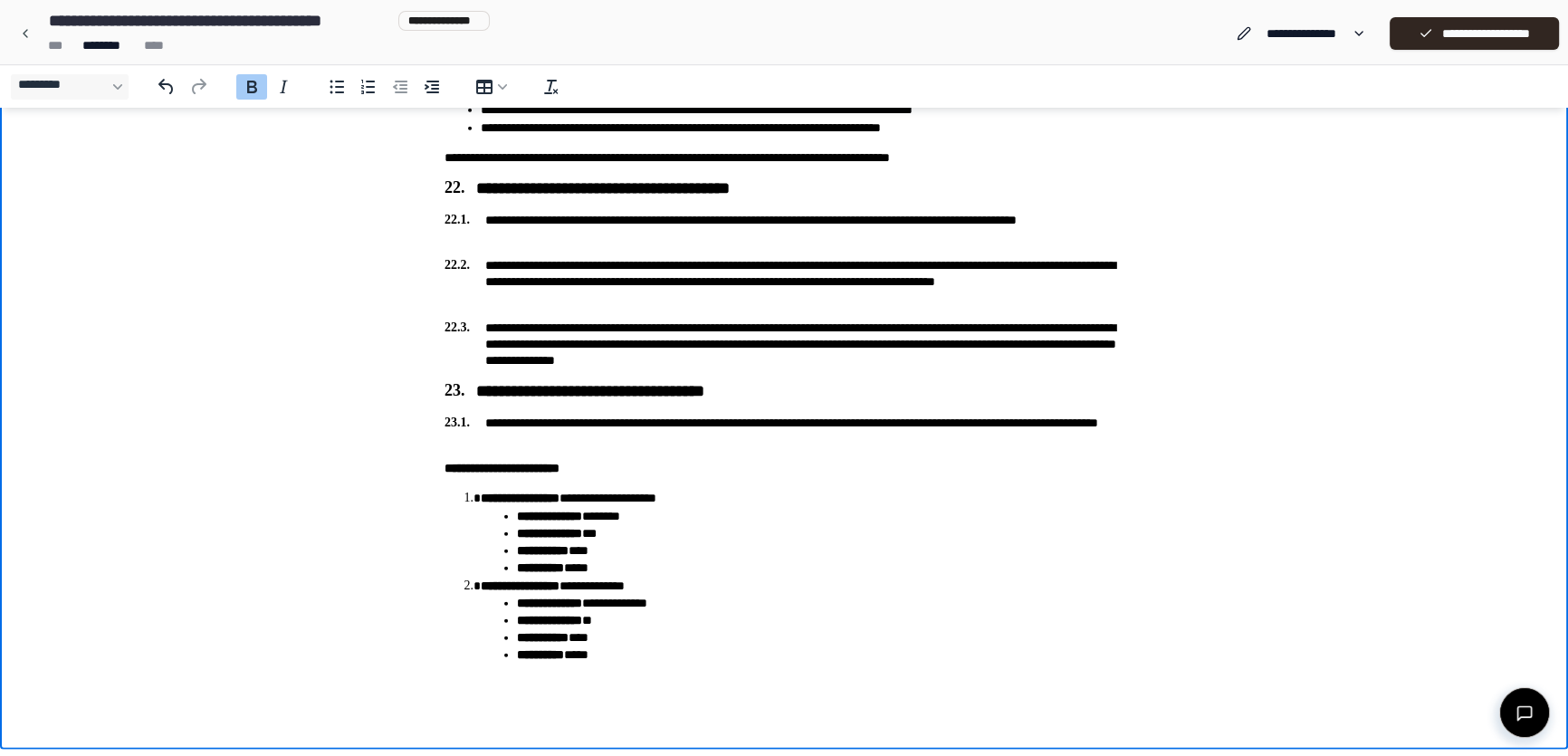 click on "**********" at bounding box center [784, -2966] 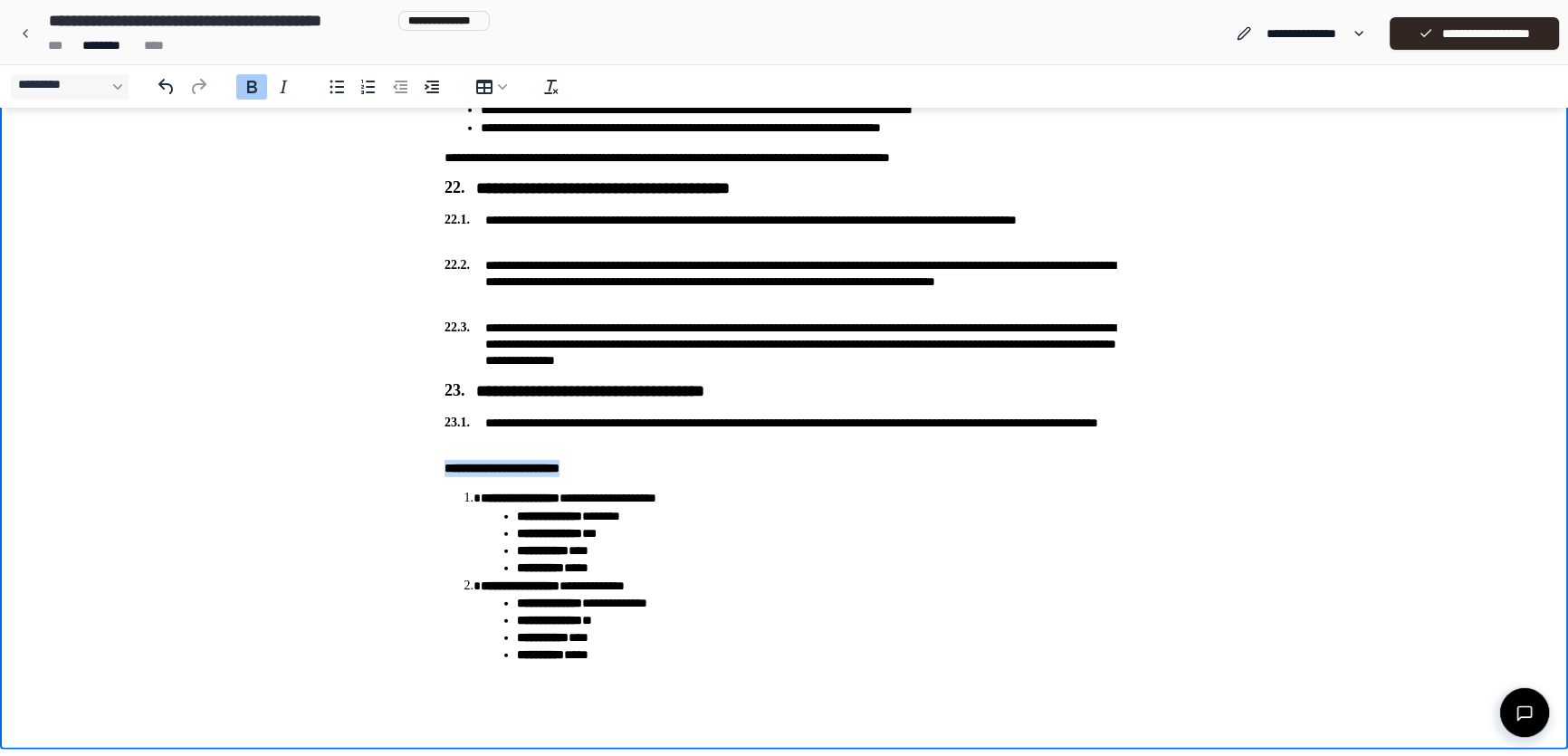 drag, startPoint x: 443, startPoint y: 468, endPoint x: 606, endPoint y: 466, distance: 163.01227 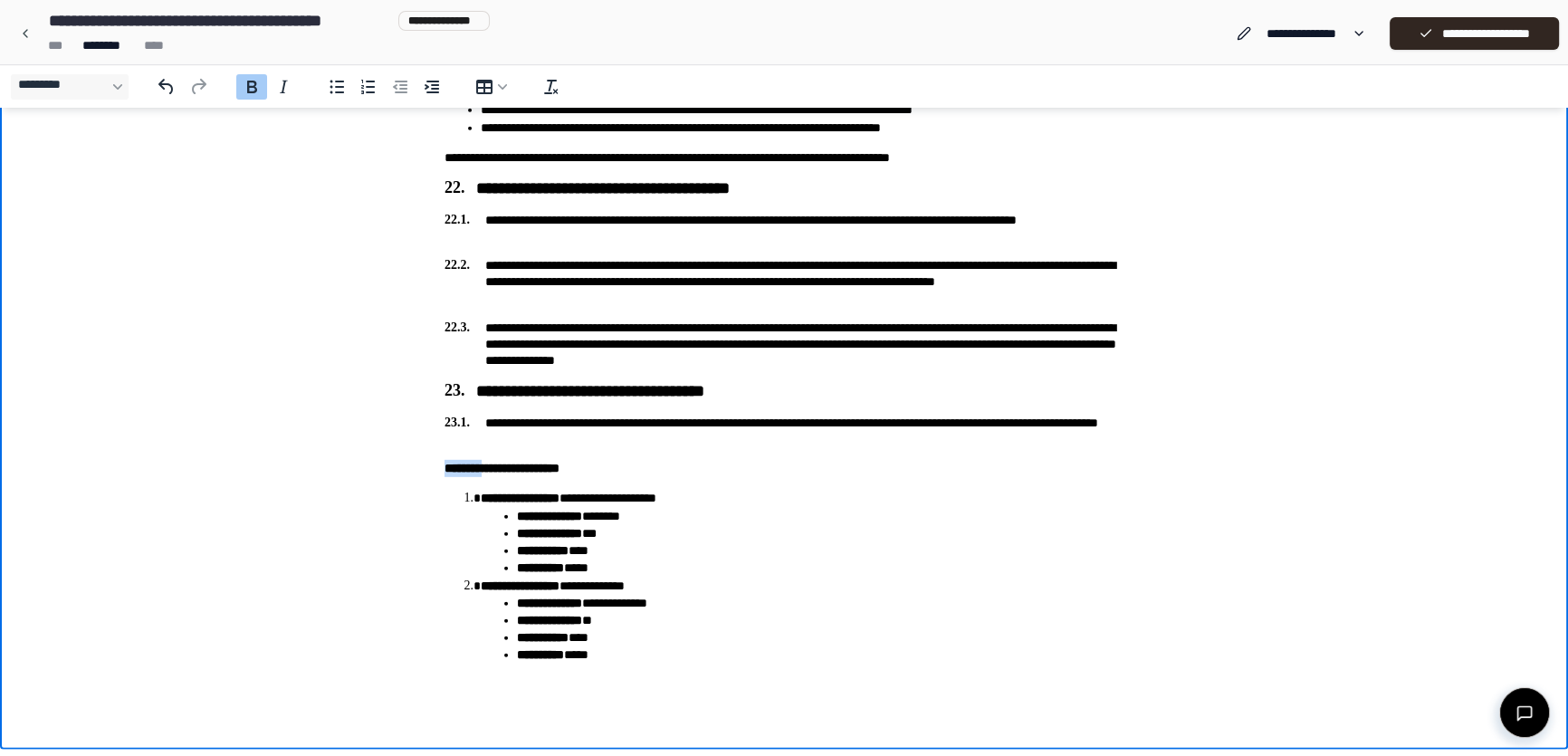 drag, startPoint x: 489, startPoint y: 467, endPoint x: 411, endPoint y: 470, distance: 78.05767 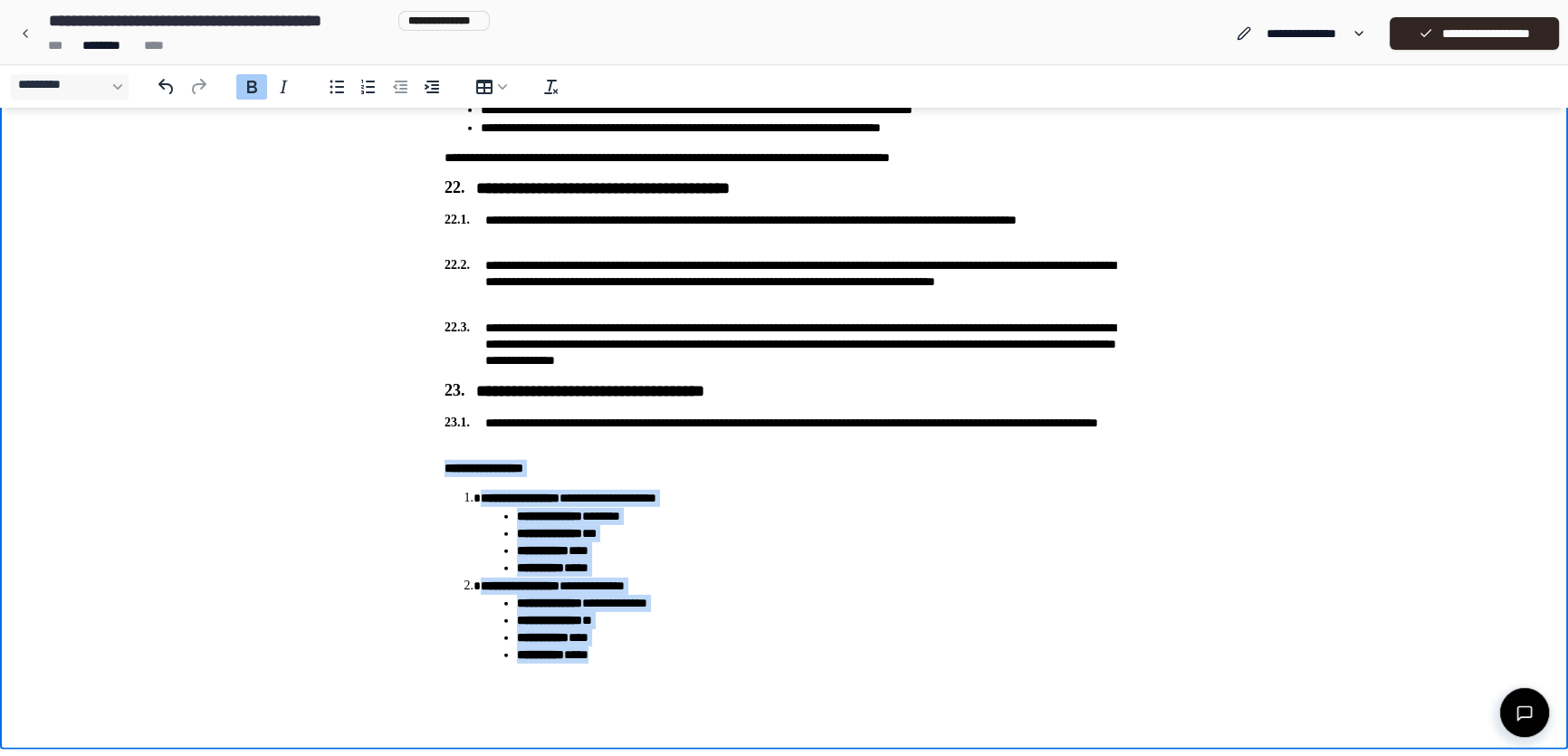 drag, startPoint x: 444, startPoint y: 464, endPoint x: 663, endPoint y: 684, distance: 310.4207 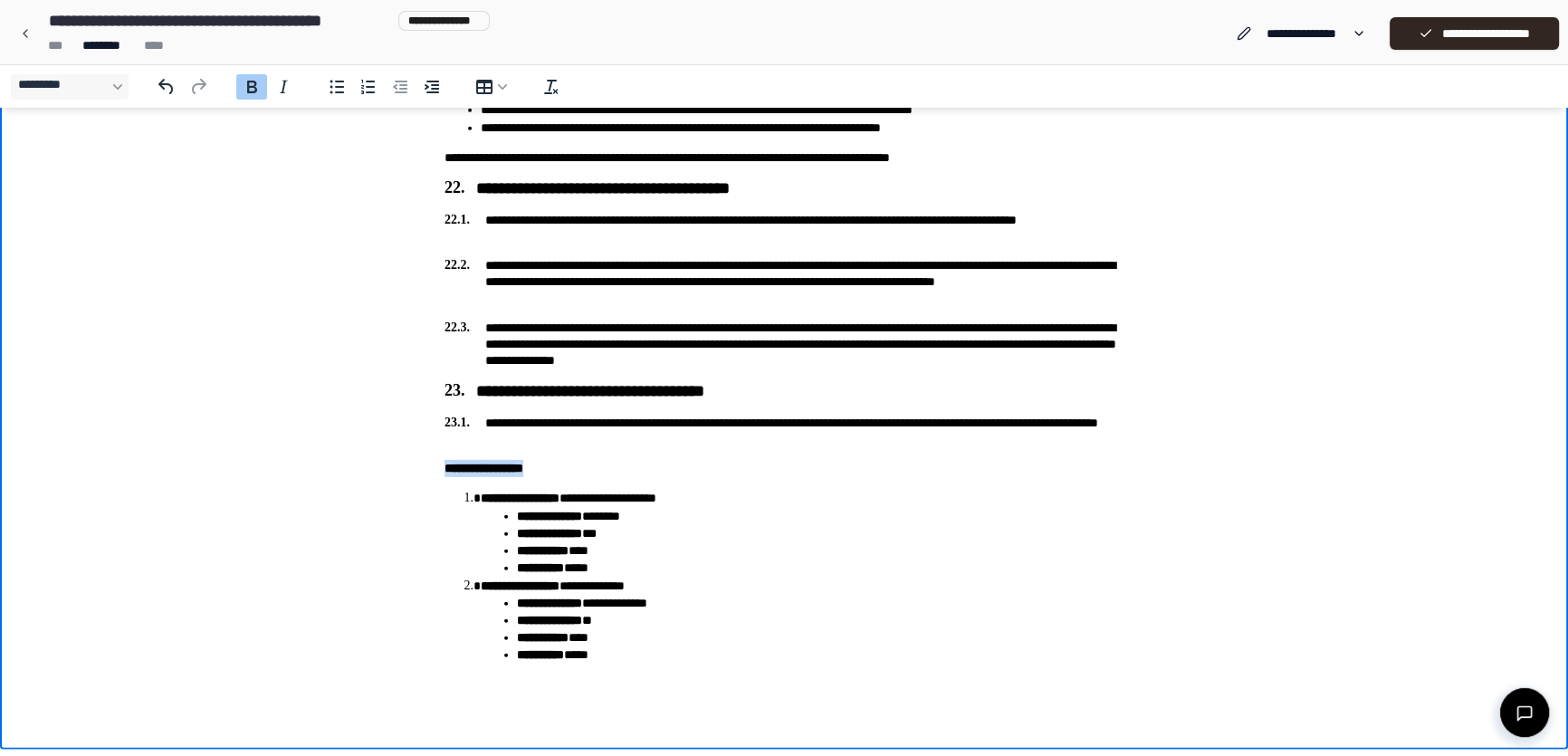 drag, startPoint x: 441, startPoint y: 469, endPoint x: 566, endPoint y: 464, distance: 125.09996 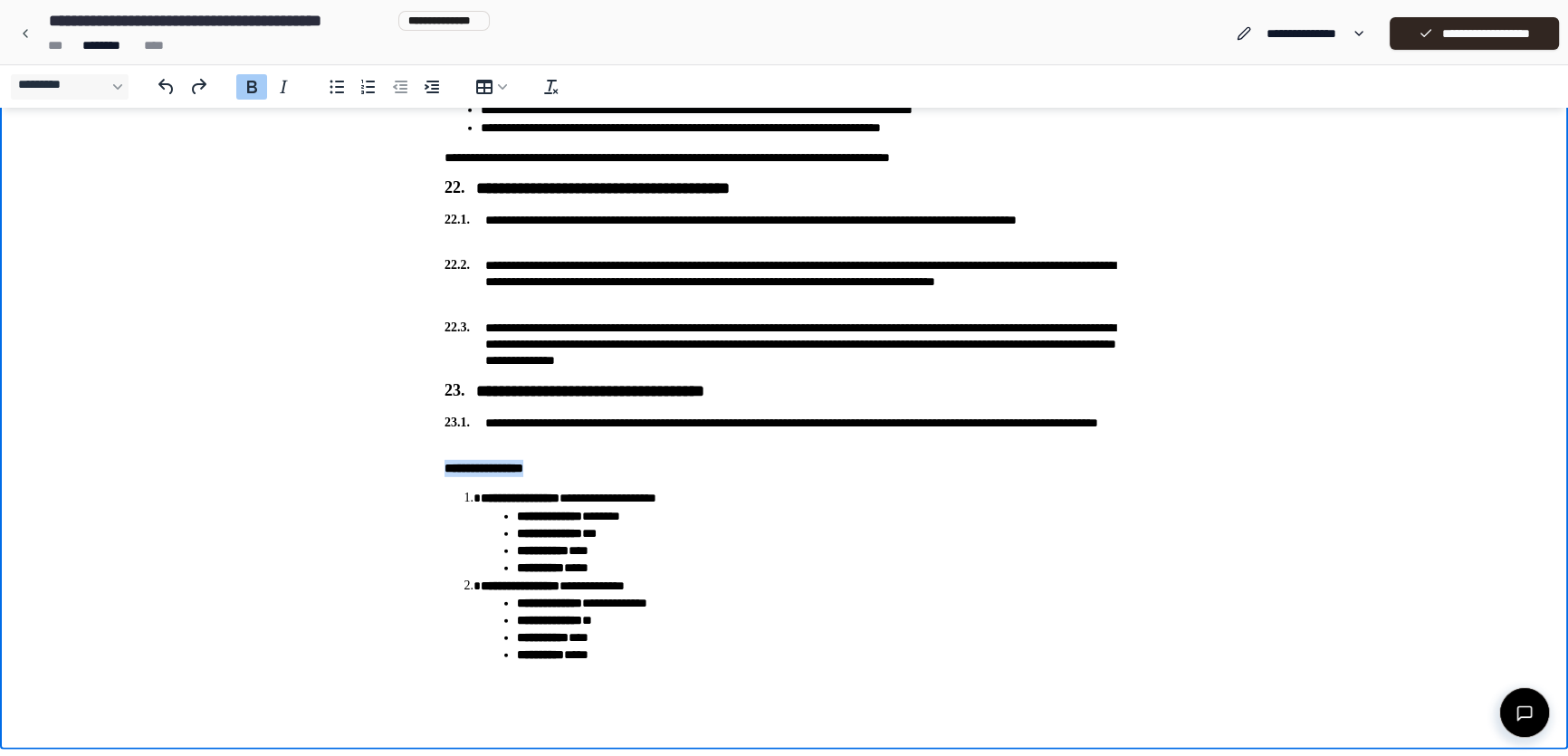 click on "**********" at bounding box center (784, 468) 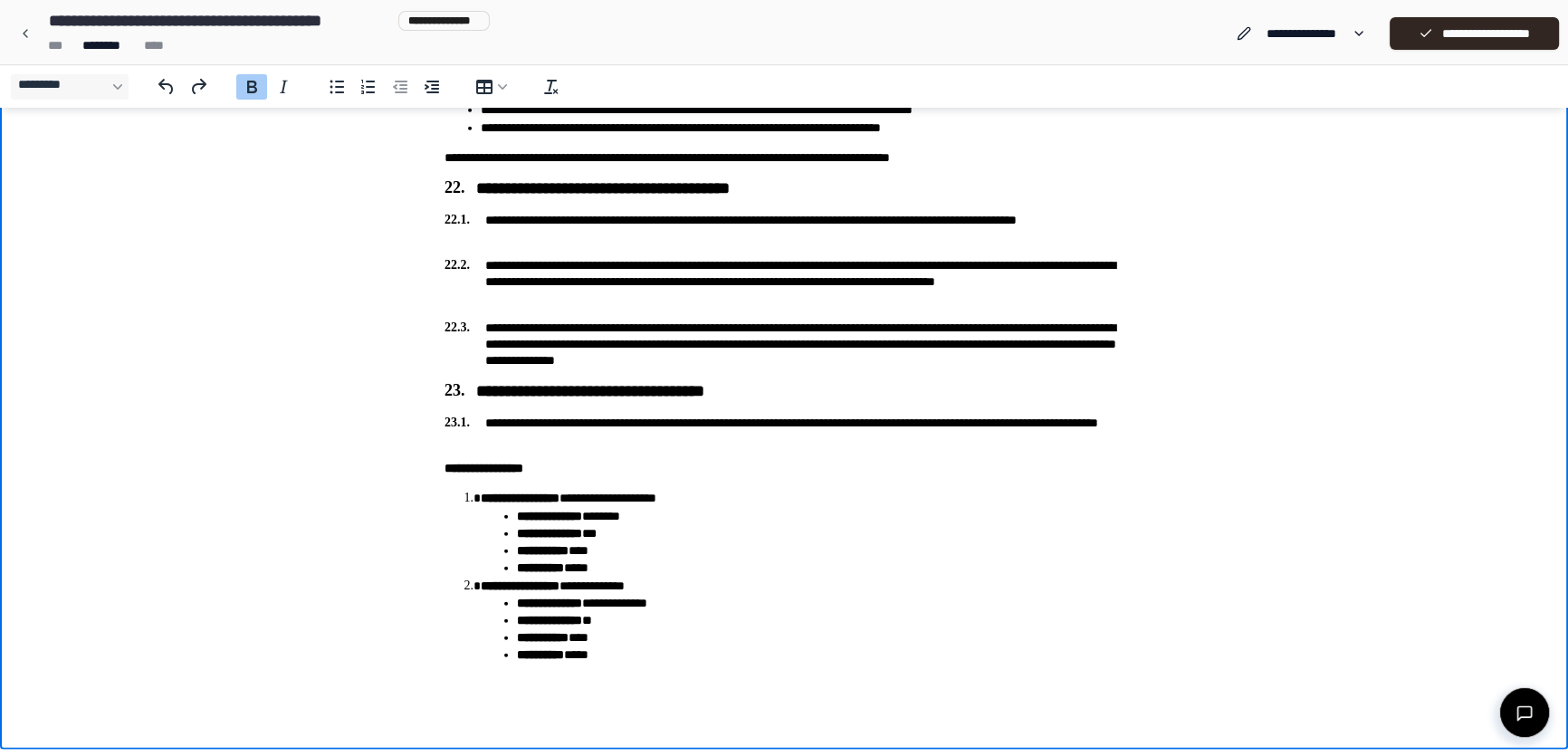 click on "**********" at bounding box center [483, 468] 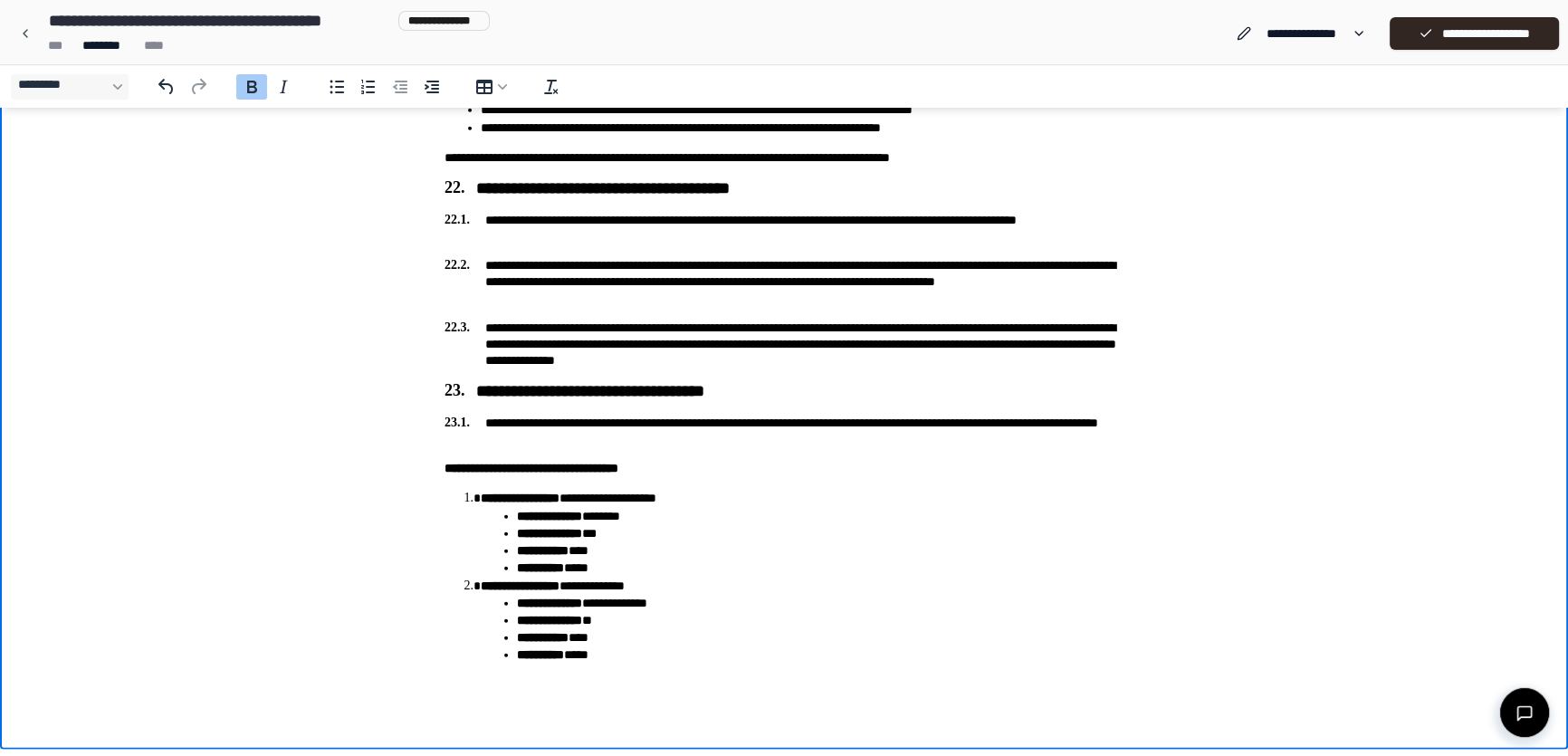 click on "**********" at bounding box center [531, 468] 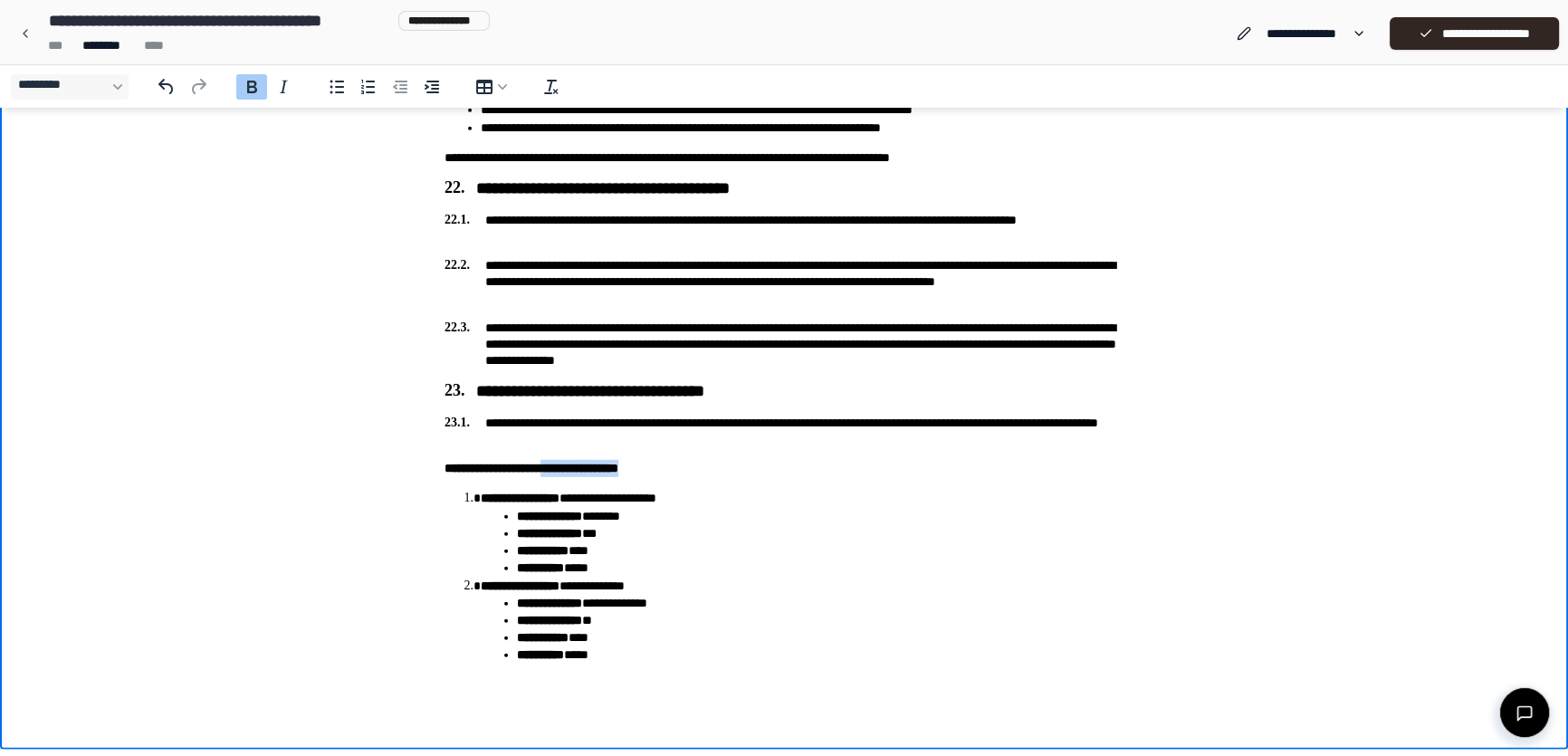 click on "**********" at bounding box center [531, 468] 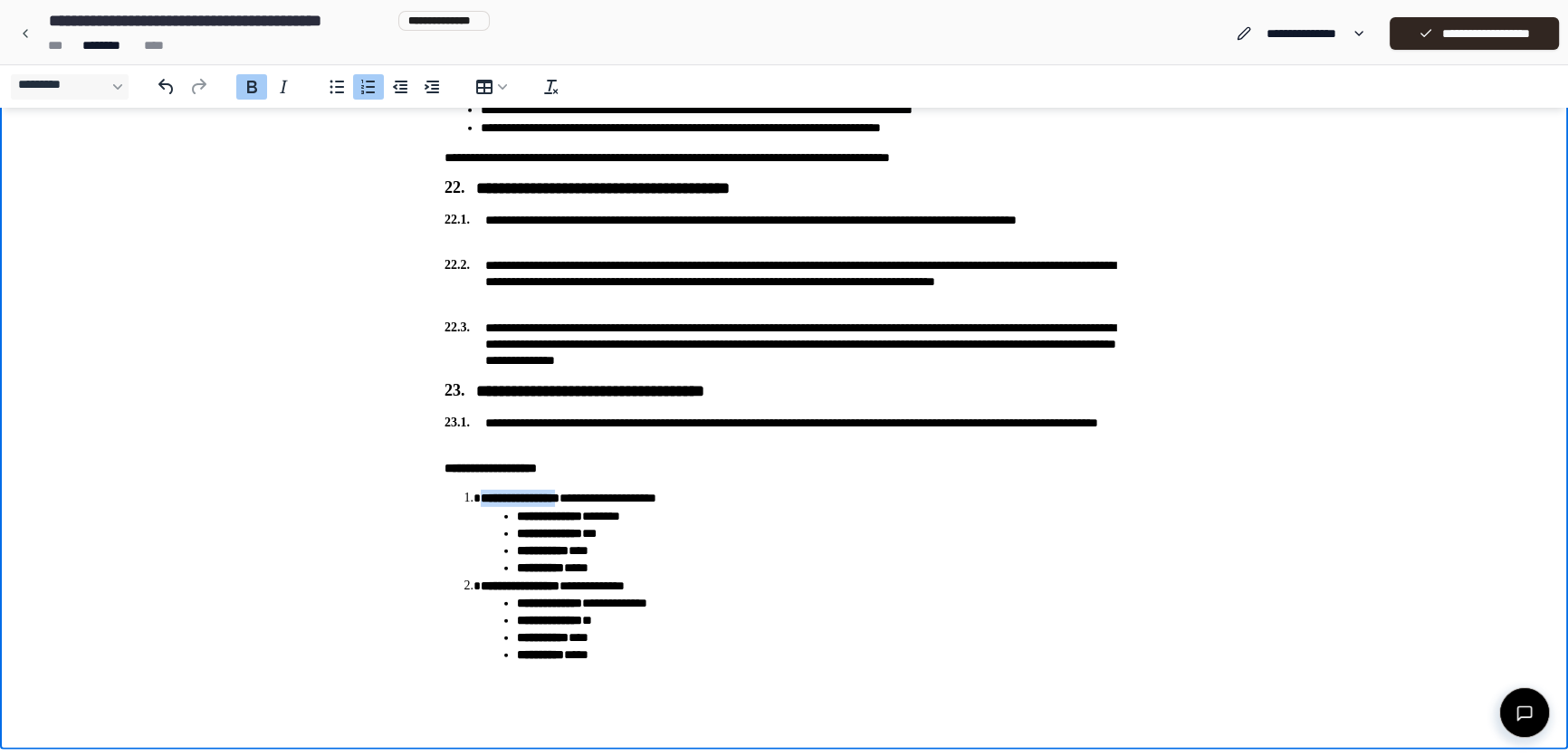 drag, startPoint x: 483, startPoint y: 500, endPoint x: 591, endPoint y: 492, distance: 108.29589 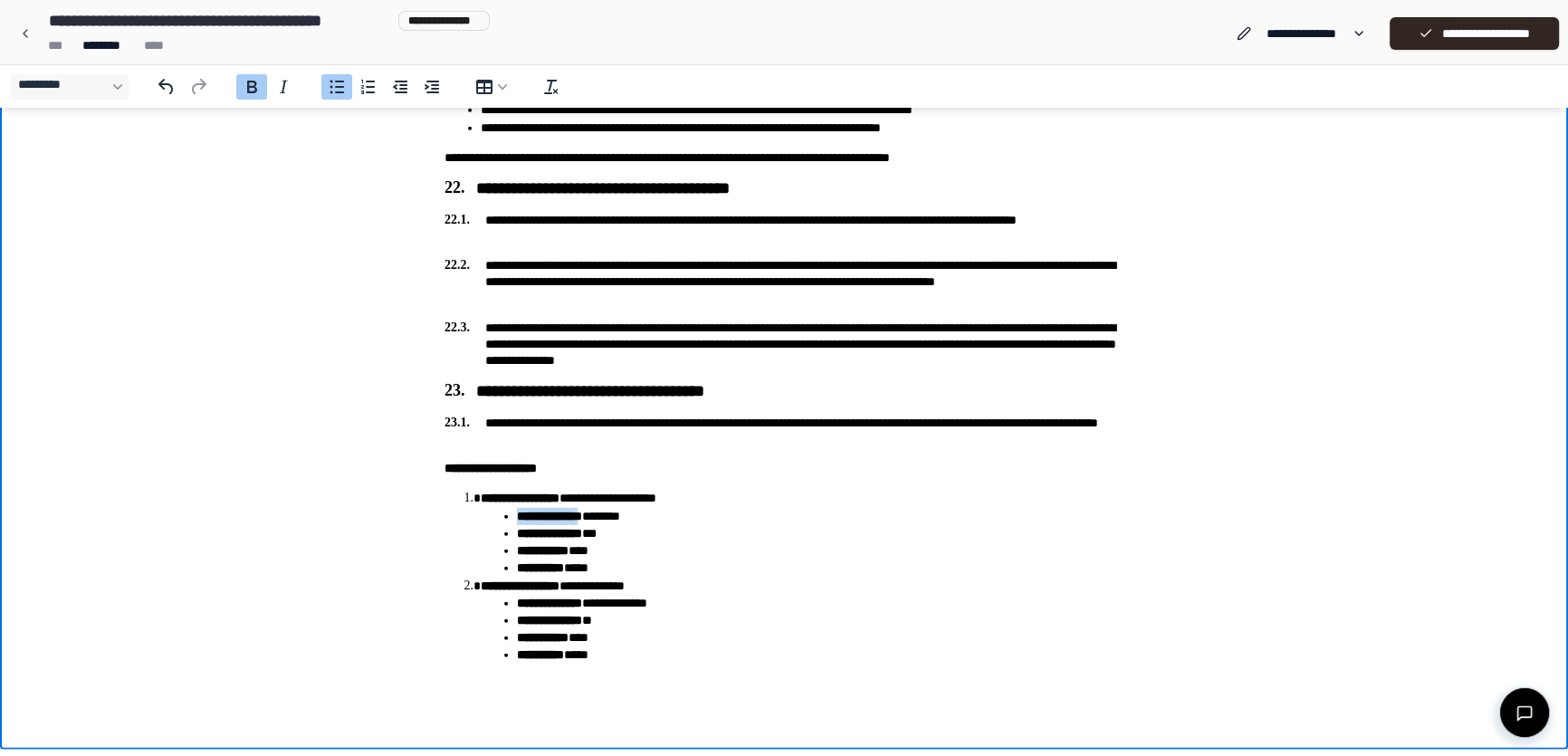 drag, startPoint x: 514, startPoint y: 516, endPoint x: 598, endPoint y: 509, distance: 84.29116 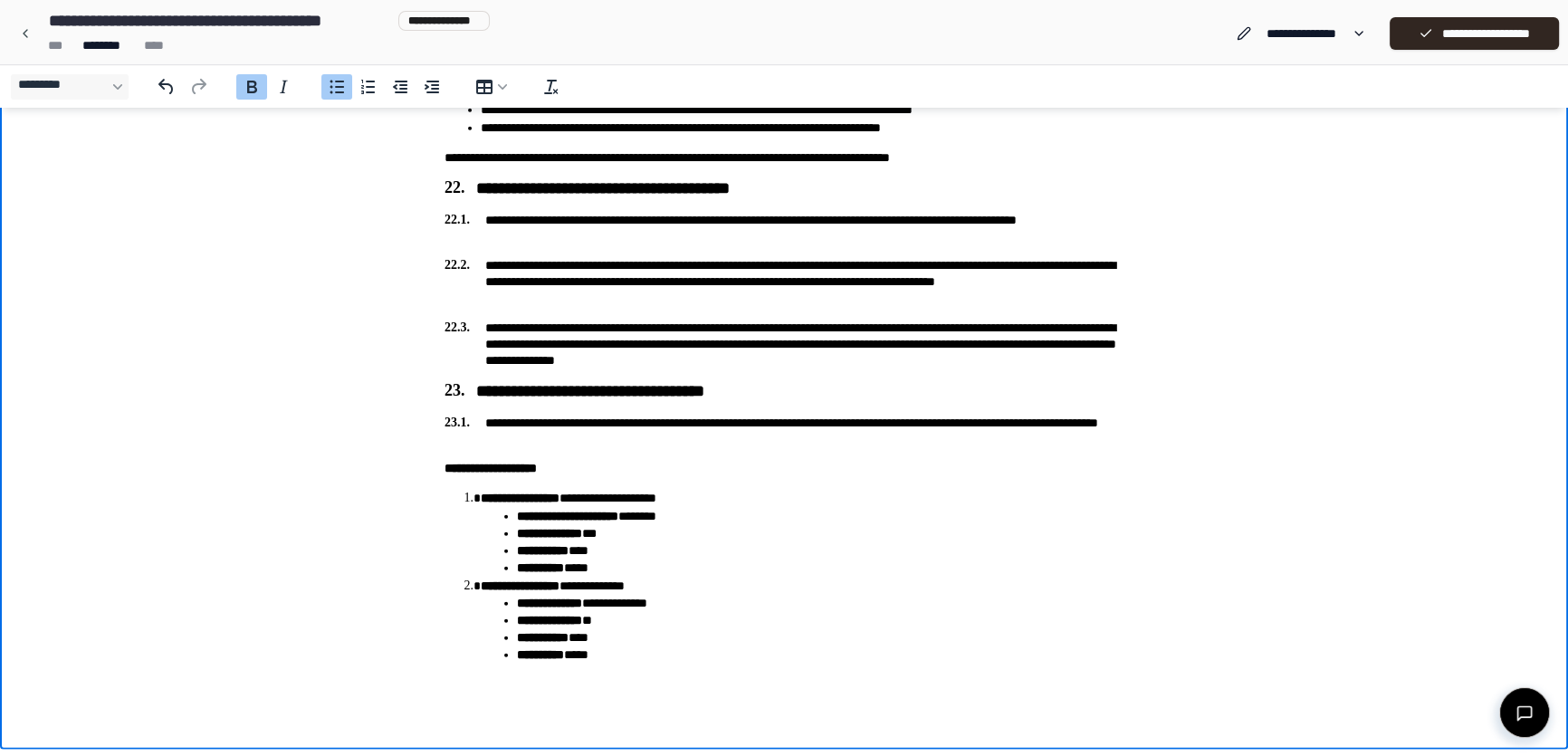 click on "**********" at bounding box center [820, 516] 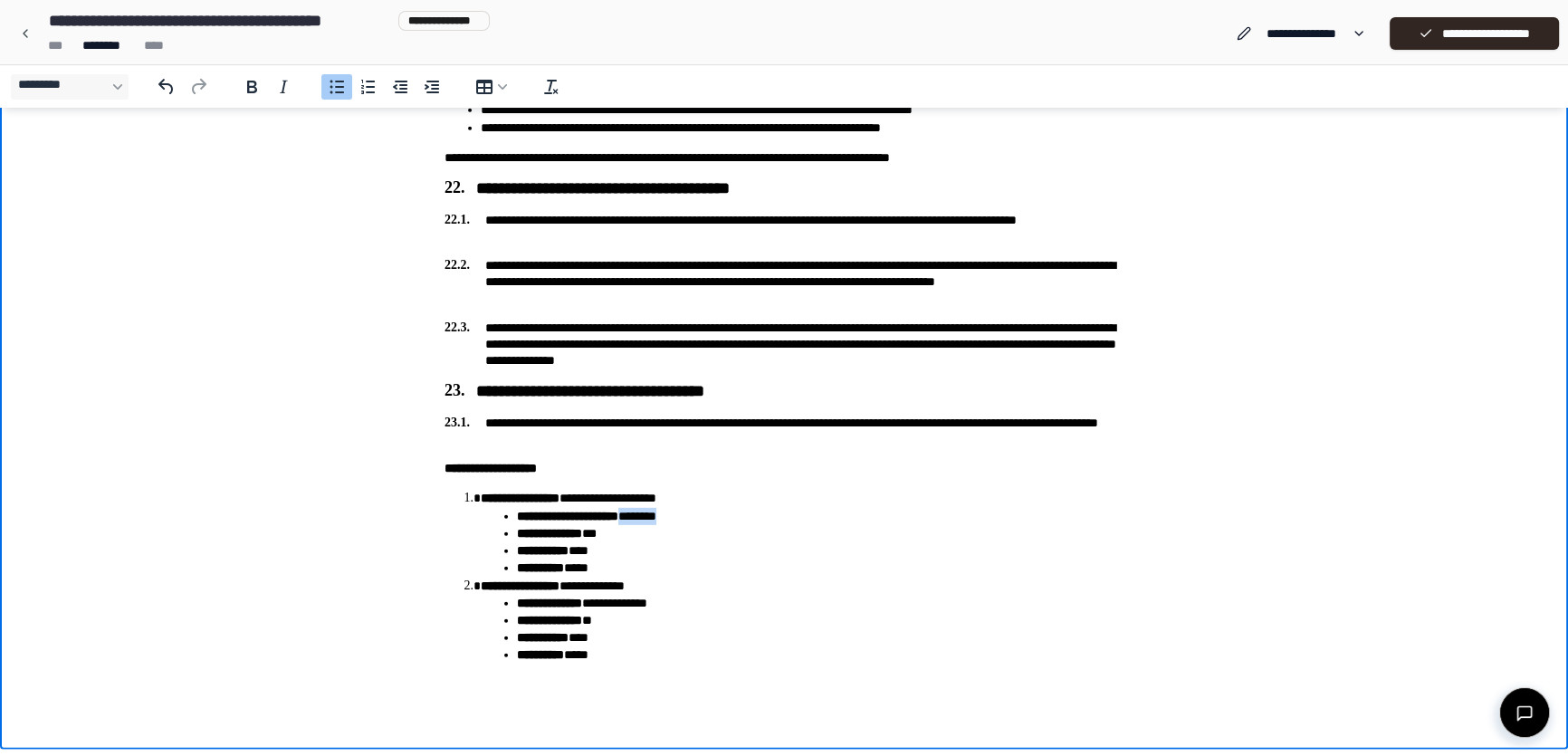 click on "**********" at bounding box center [820, 516] 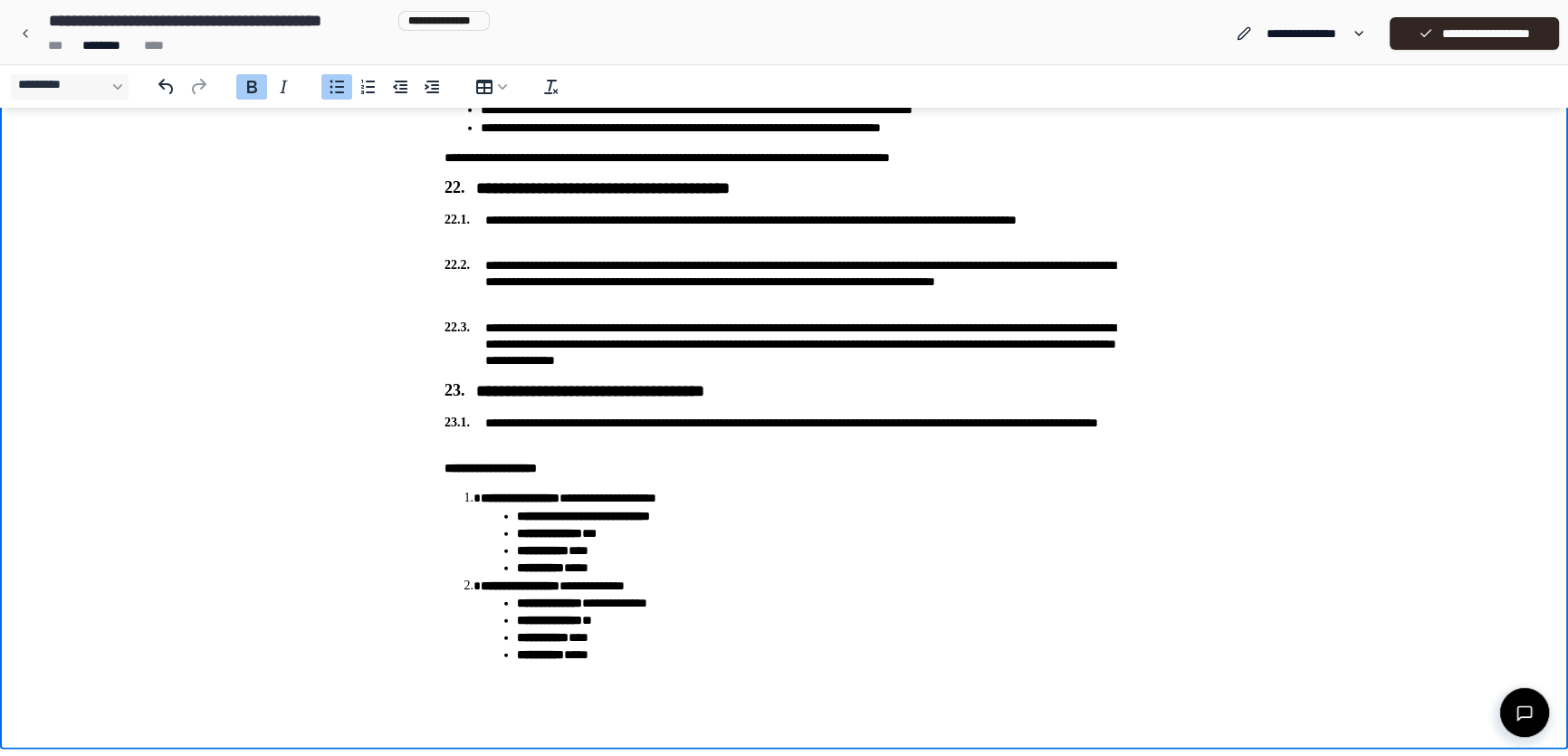 click on "**********" at bounding box center (802, 533) 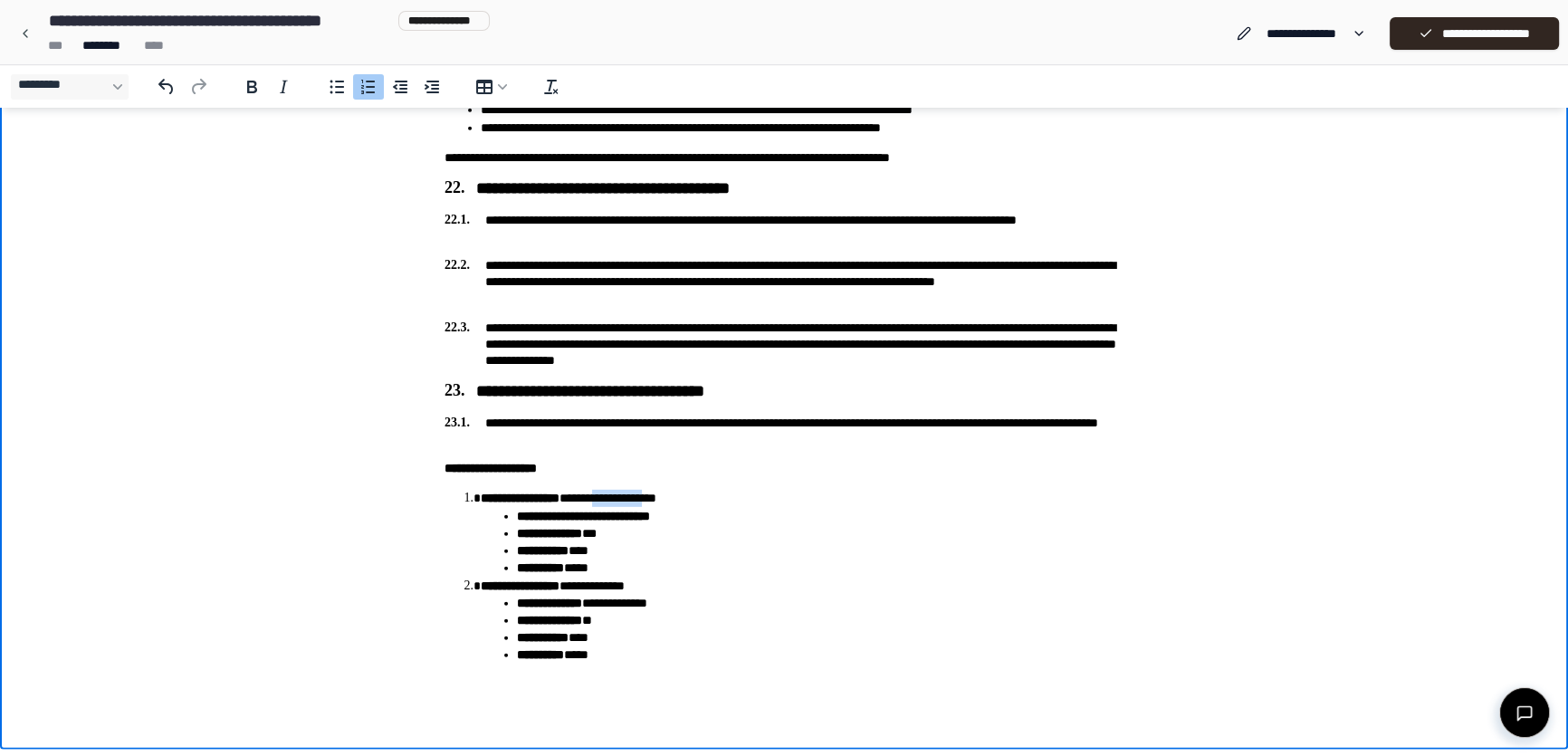 click on "**********" at bounding box center [802, 533] 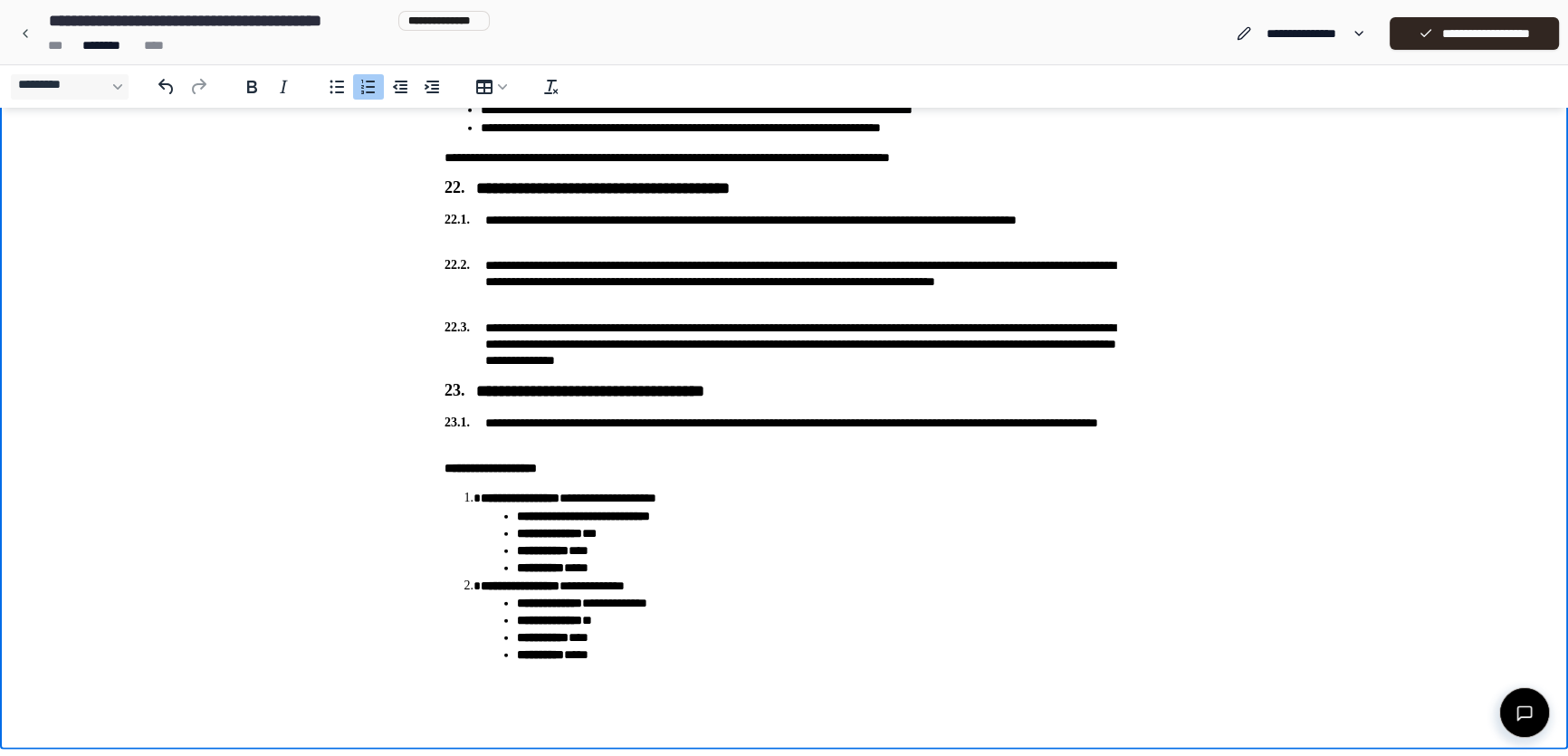 click on "**********" at bounding box center [820, 603] 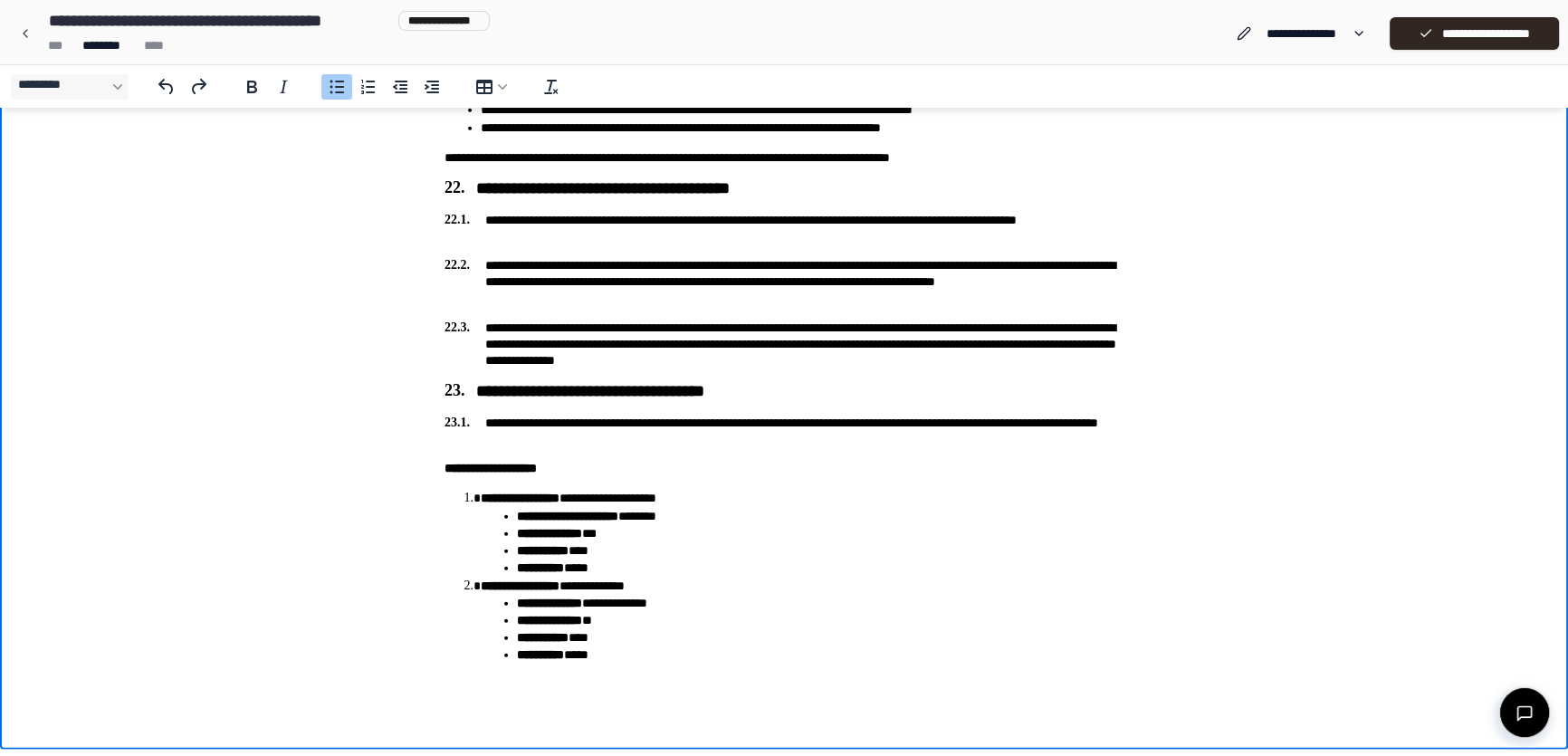 click on "**********" at bounding box center [820, 603] 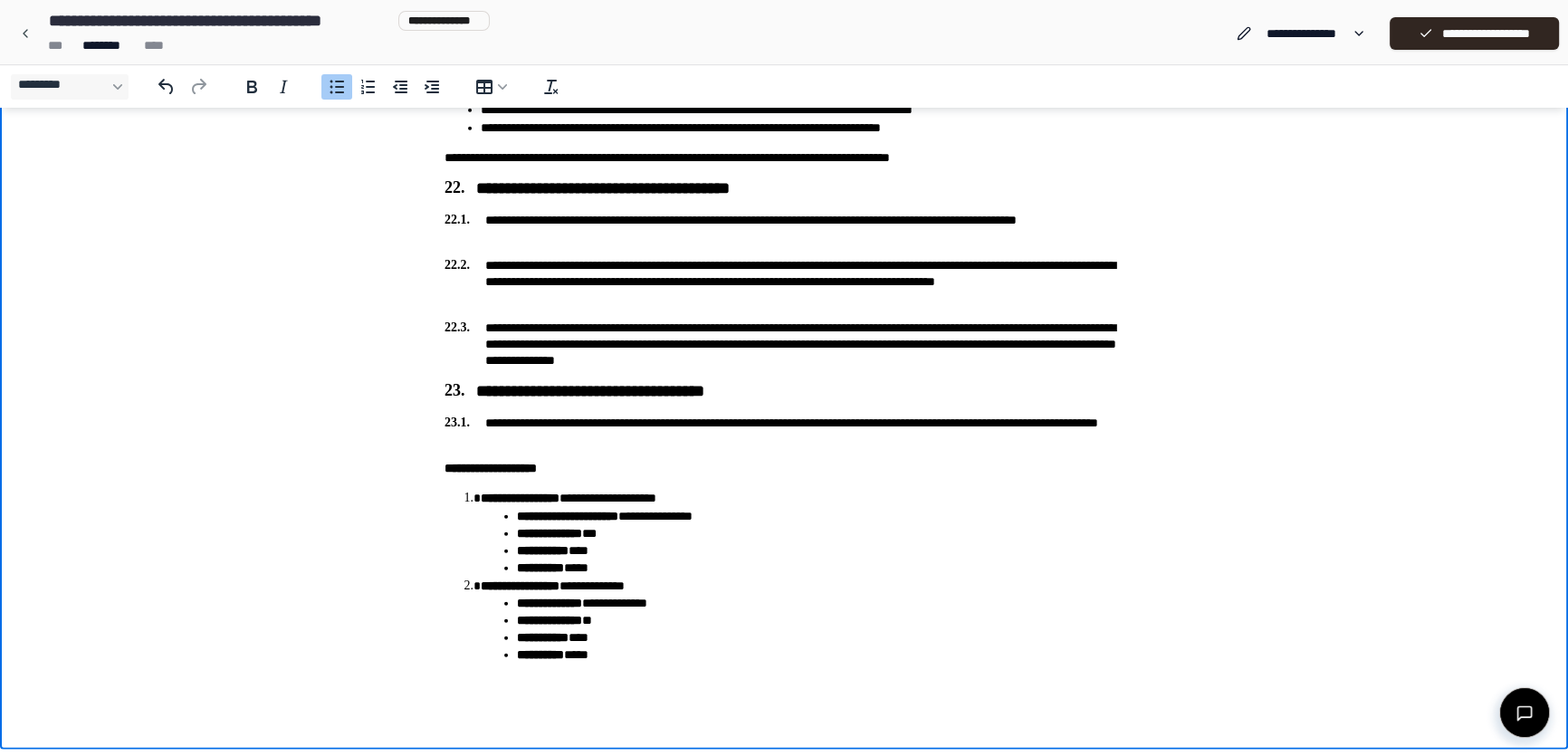 click on "**********" at bounding box center [820, 516] 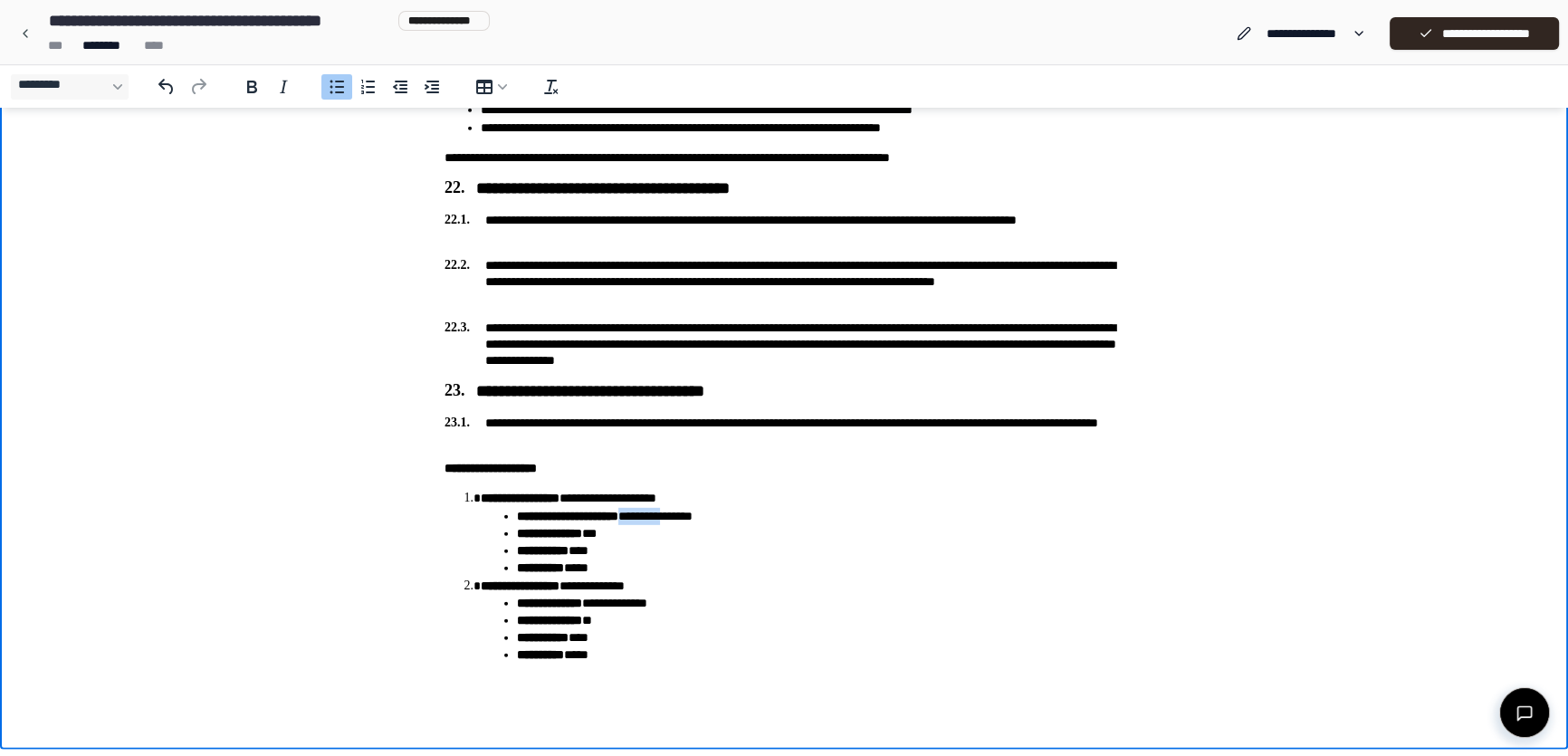 click on "**********" at bounding box center (820, 516) 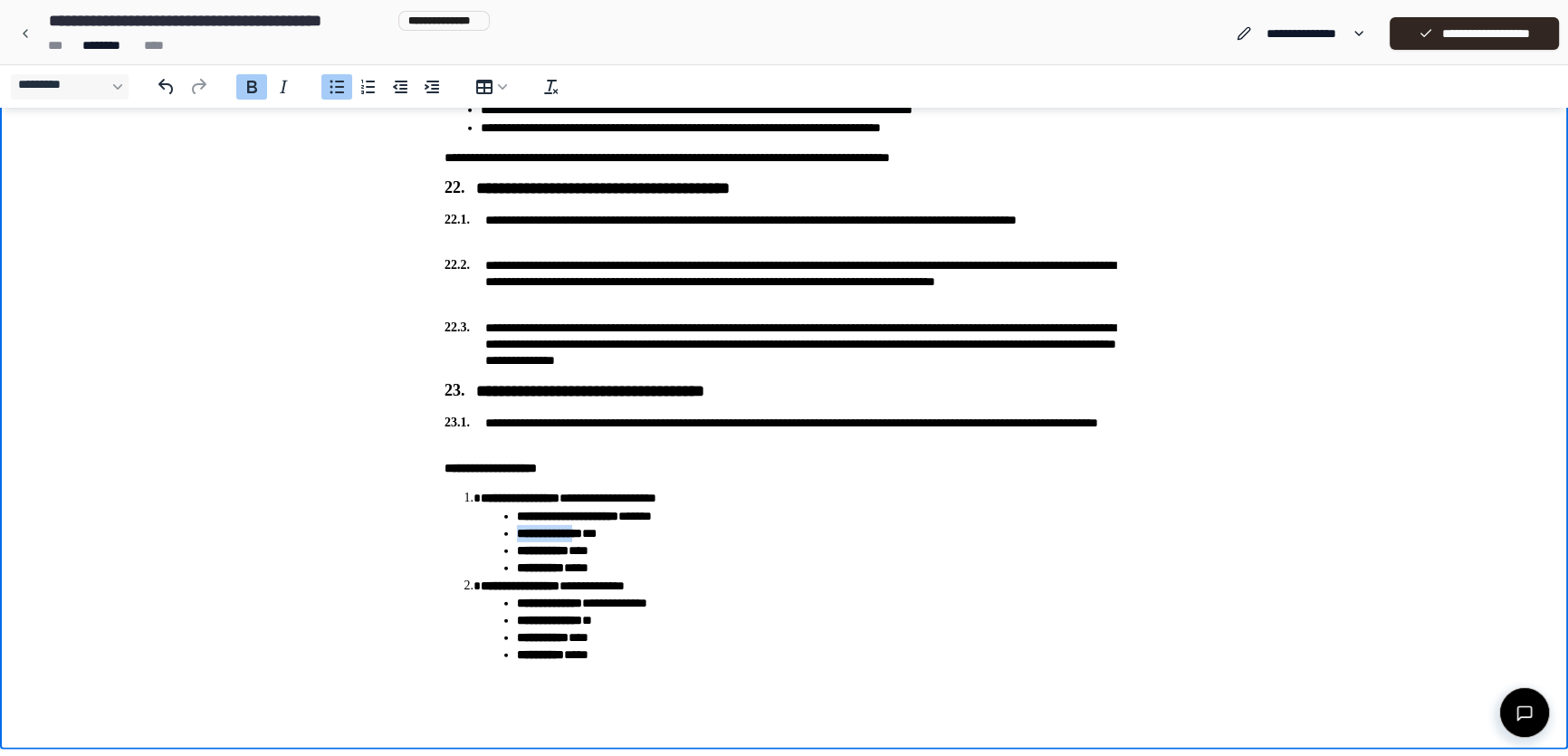 drag, startPoint x: 516, startPoint y: 533, endPoint x: 588, endPoint y: 527, distance: 72.24957 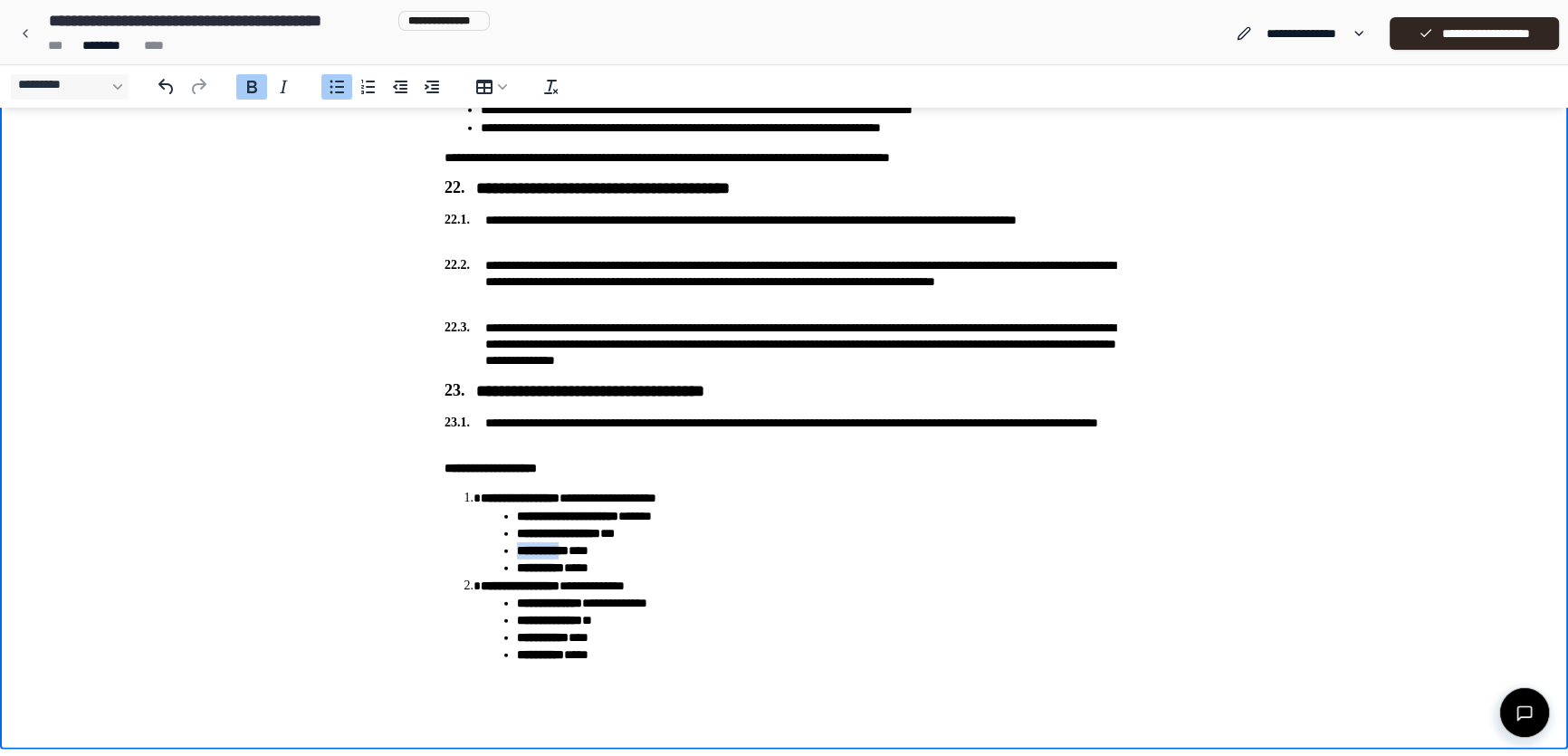 drag, startPoint x: 518, startPoint y: 555, endPoint x: 579, endPoint y: 546, distance: 61.66036 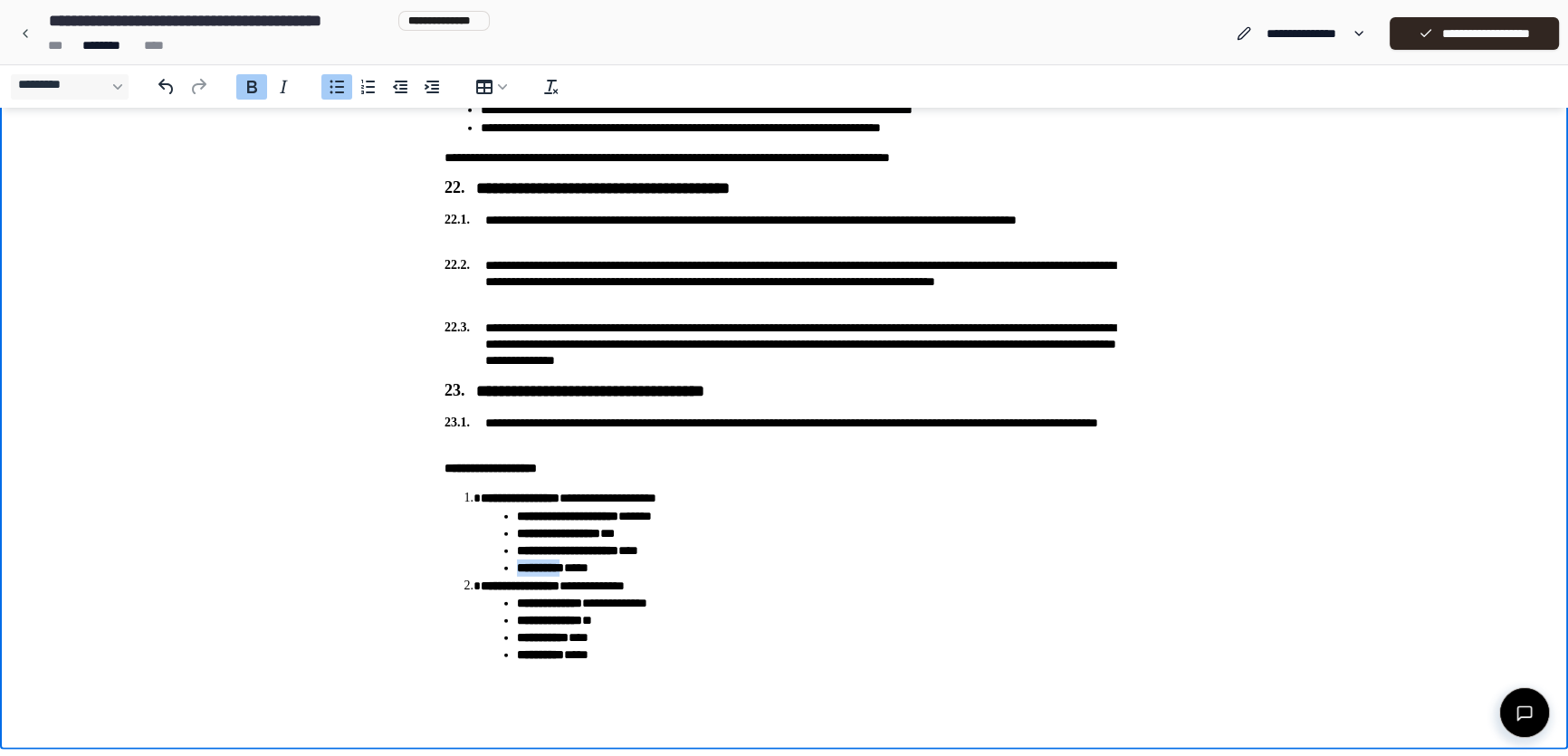 drag, startPoint x: 517, startPoint y: 566, endPoint x: 577, endPoint y: 559, distance: 60.40695 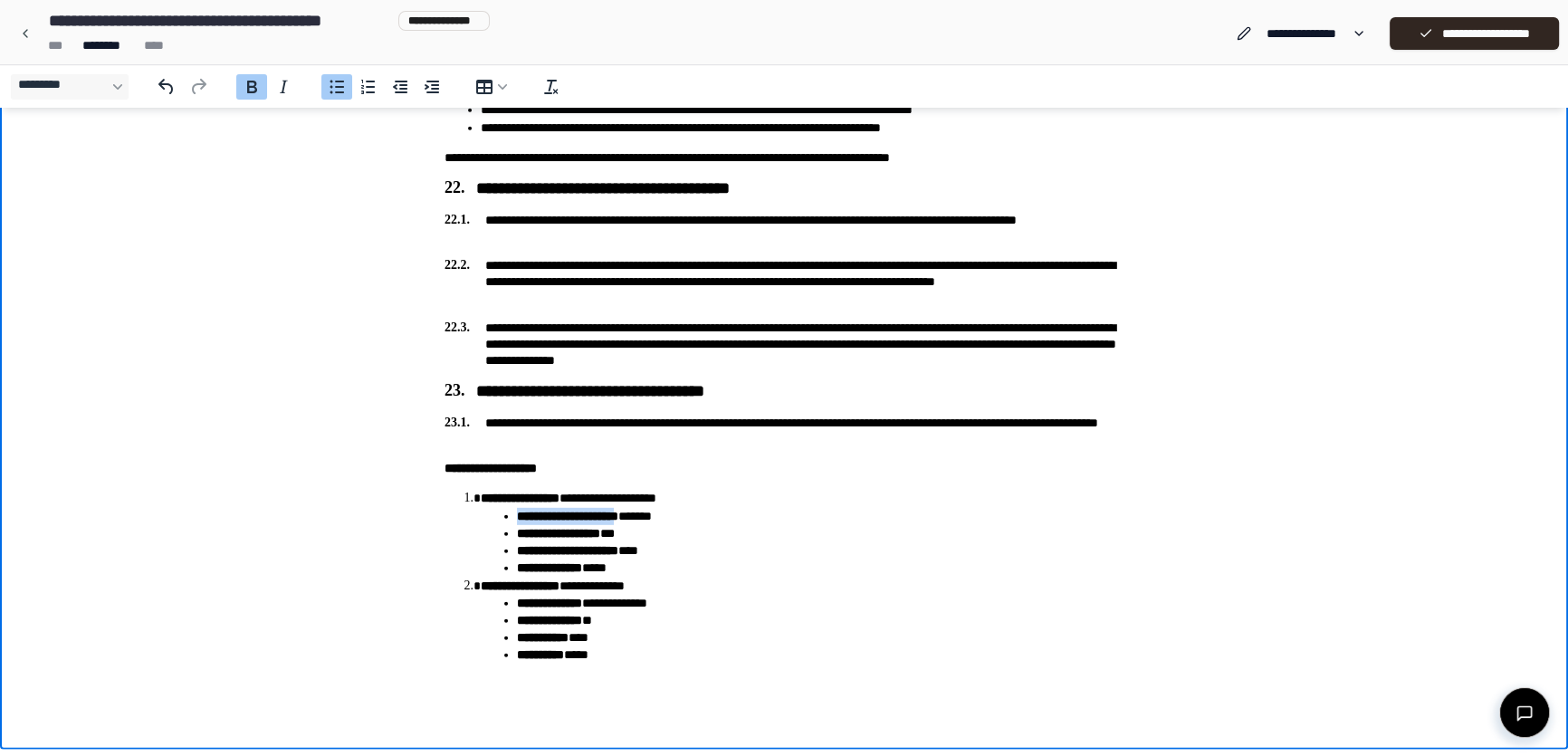 drag, startPoint x: 516, startPoint y: 513, endPoint x: 652, endPoint y: 521, distance: 136.23509 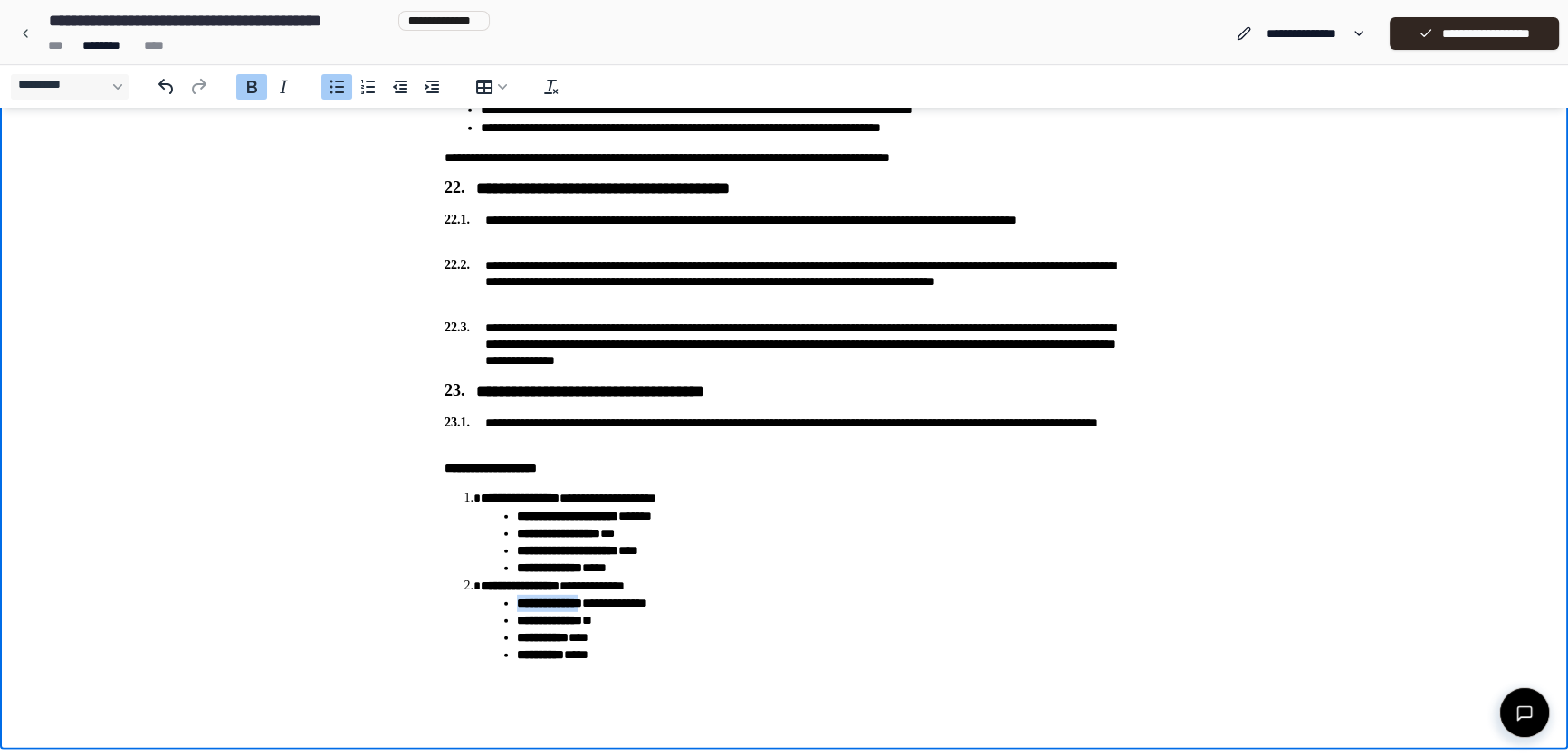 drag, startPoint x: 517, startPoint y: 620, endPoint x: 598, endPoint y: 617, distance: 81.05554 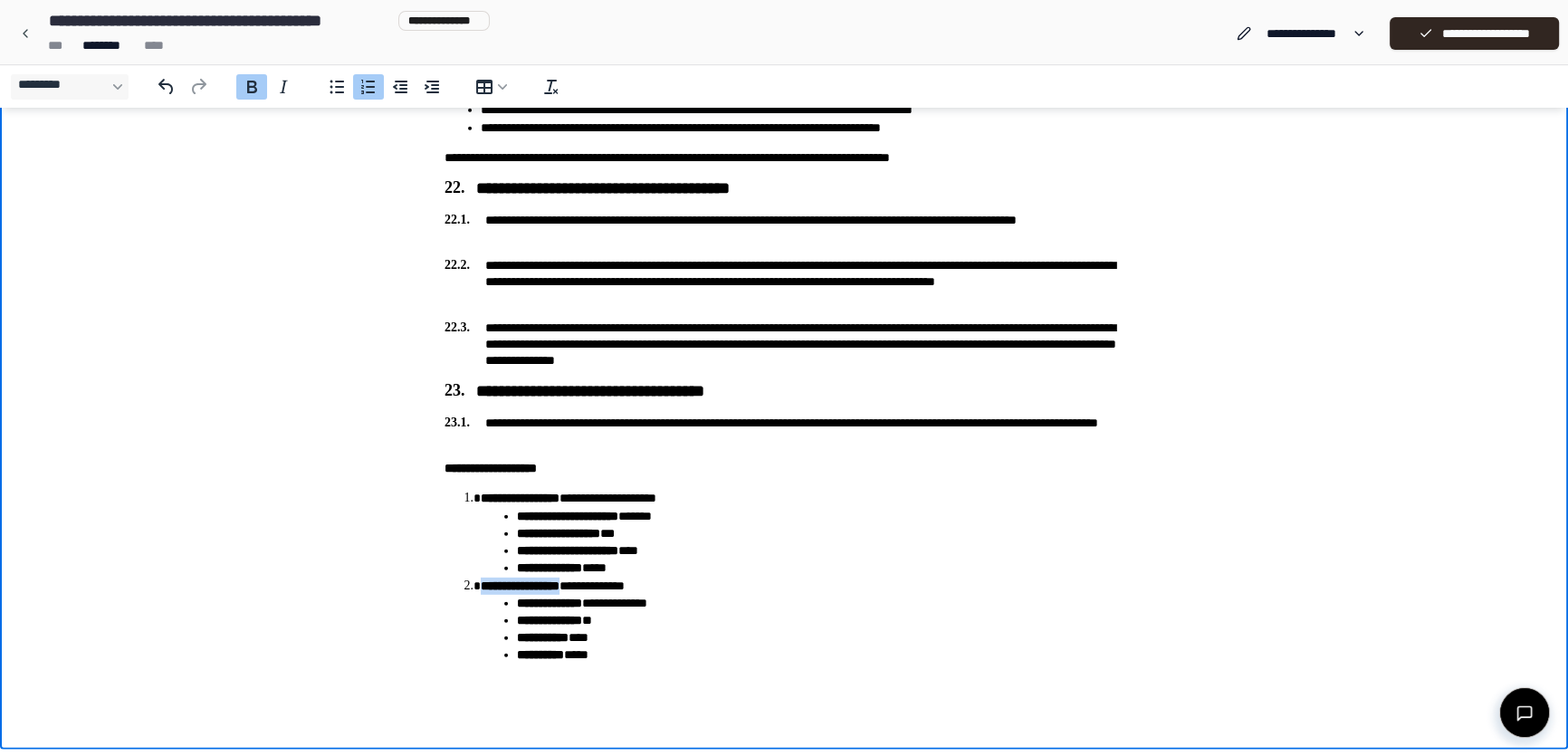 drag, startPoint x: 481, startPoint y: 597, endPoint x: 595, endPoint y: 591, distance: 114.15779 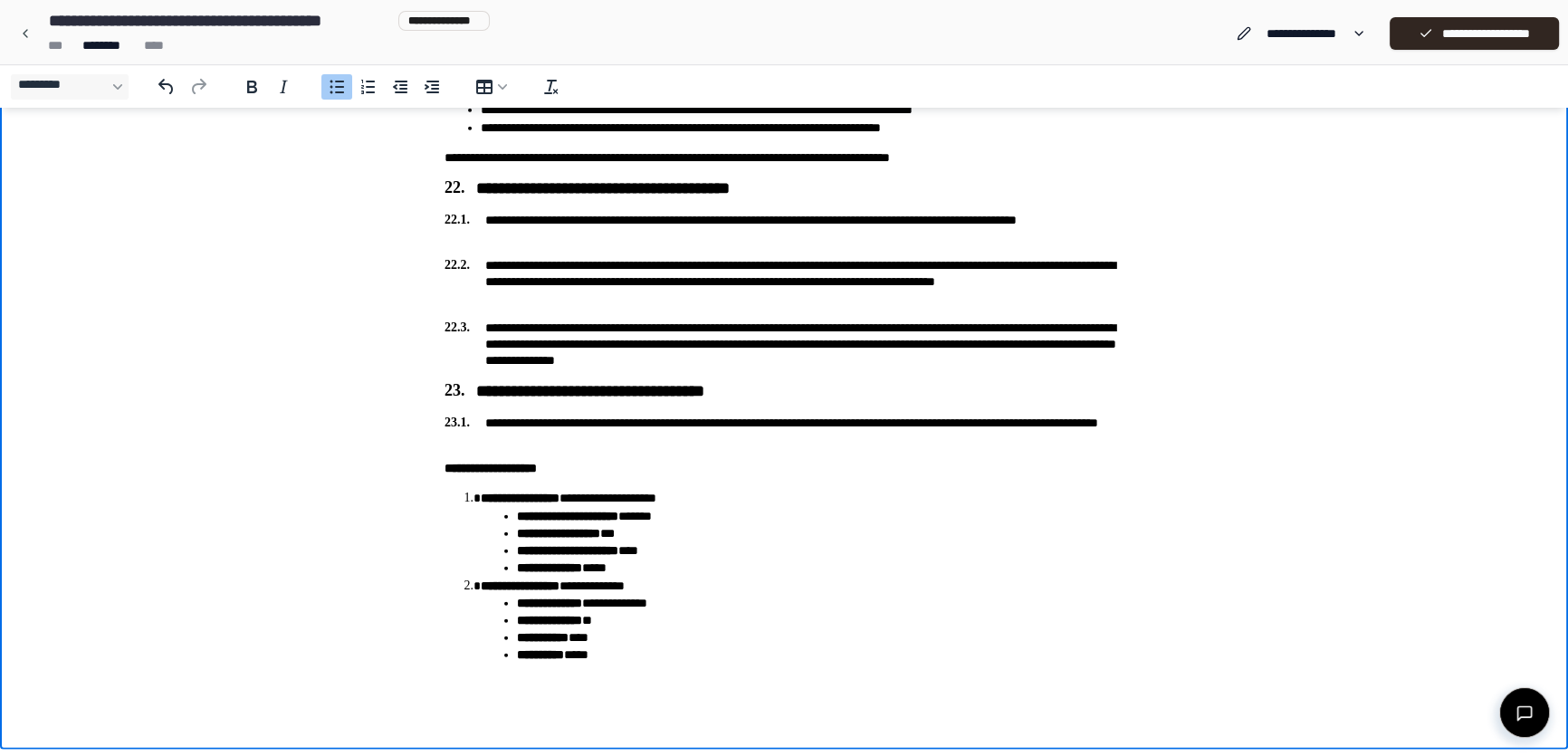 click on "**********" at bounding box center [820, 533] 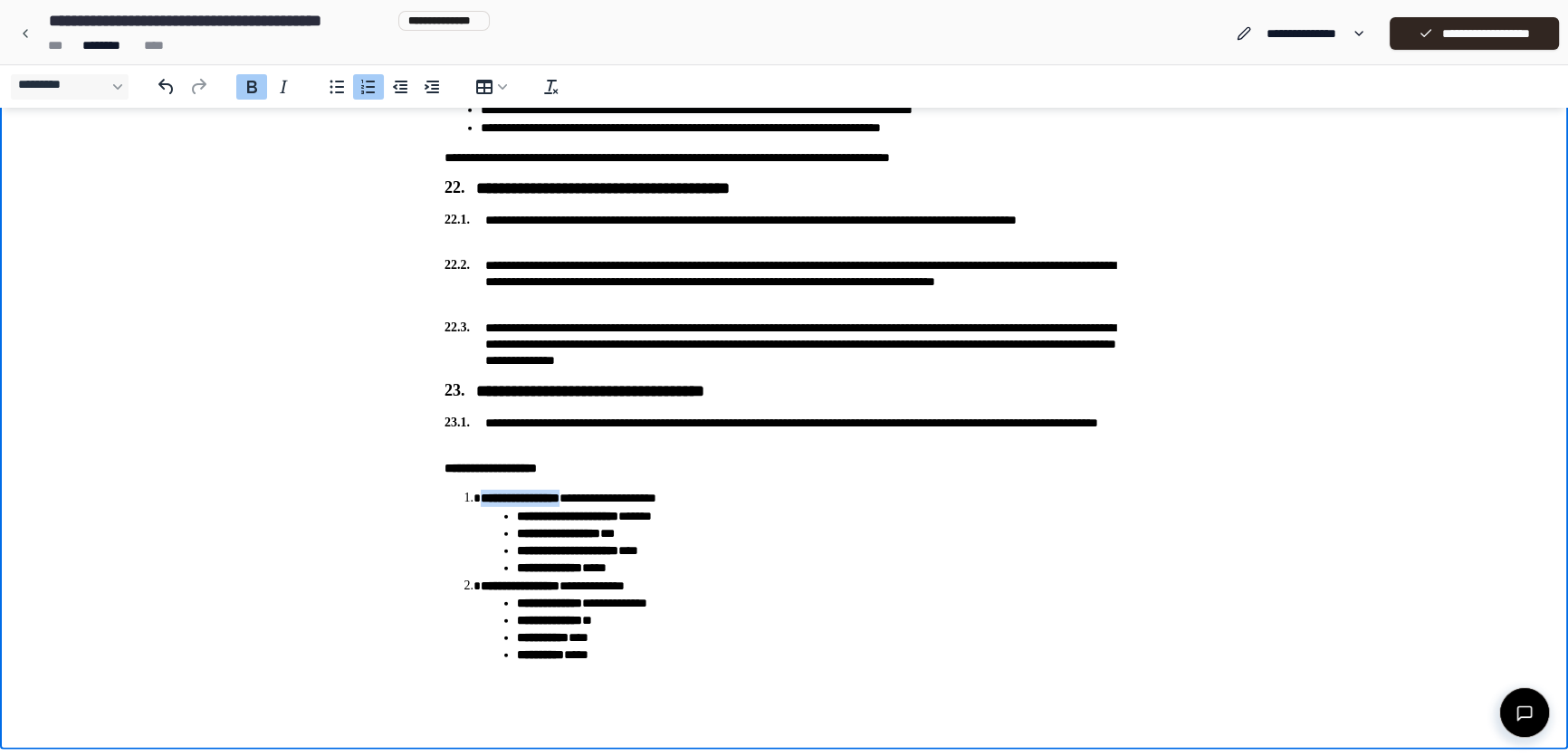 drag, startPoint x: 482, startPoint y: 493, endPoint x: 595, endPoint y: 491, distance: 113.017698 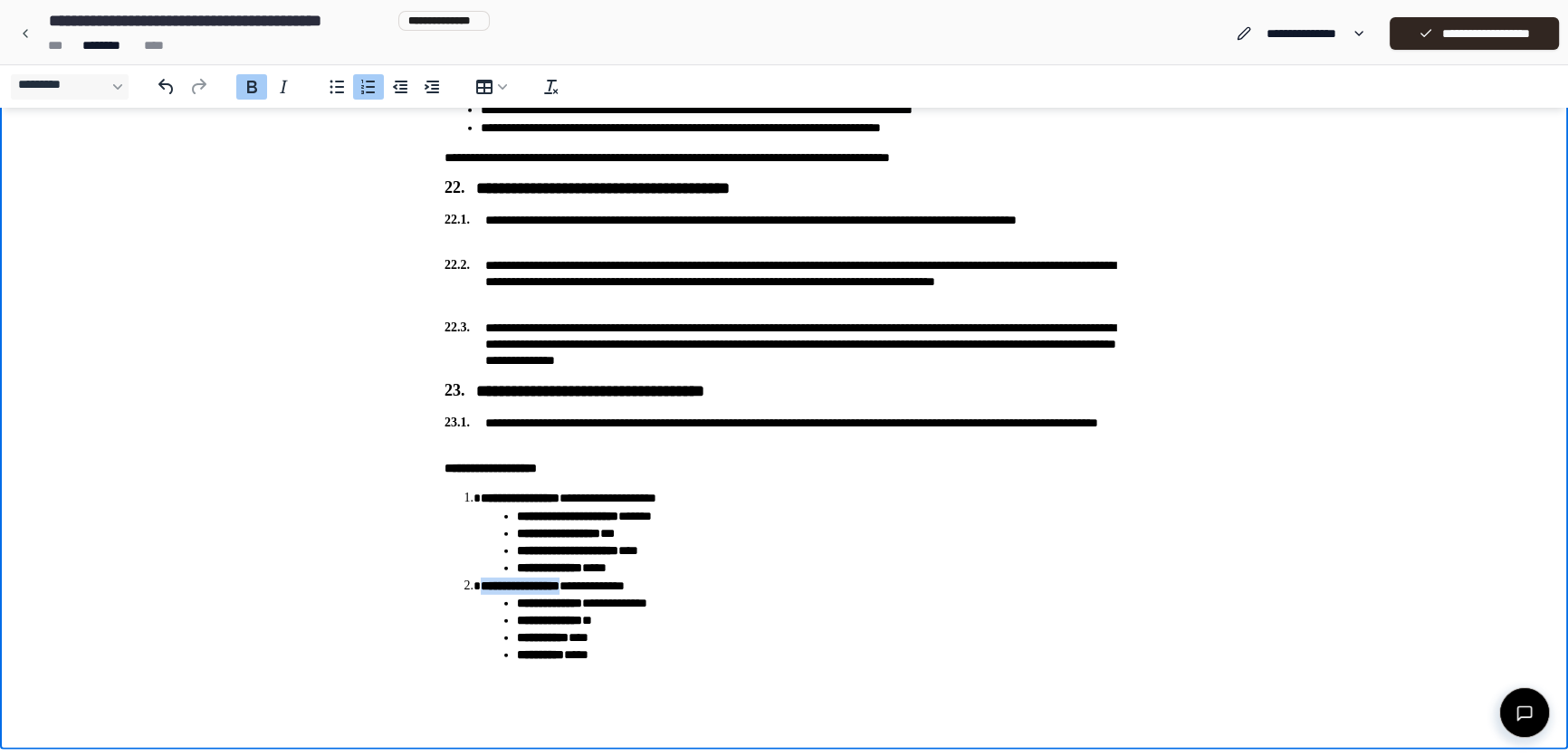 drag, startPoint x: 483, startPoint y: 598, endPoint x: 593, endPoint y: 600, distance: 110.01818 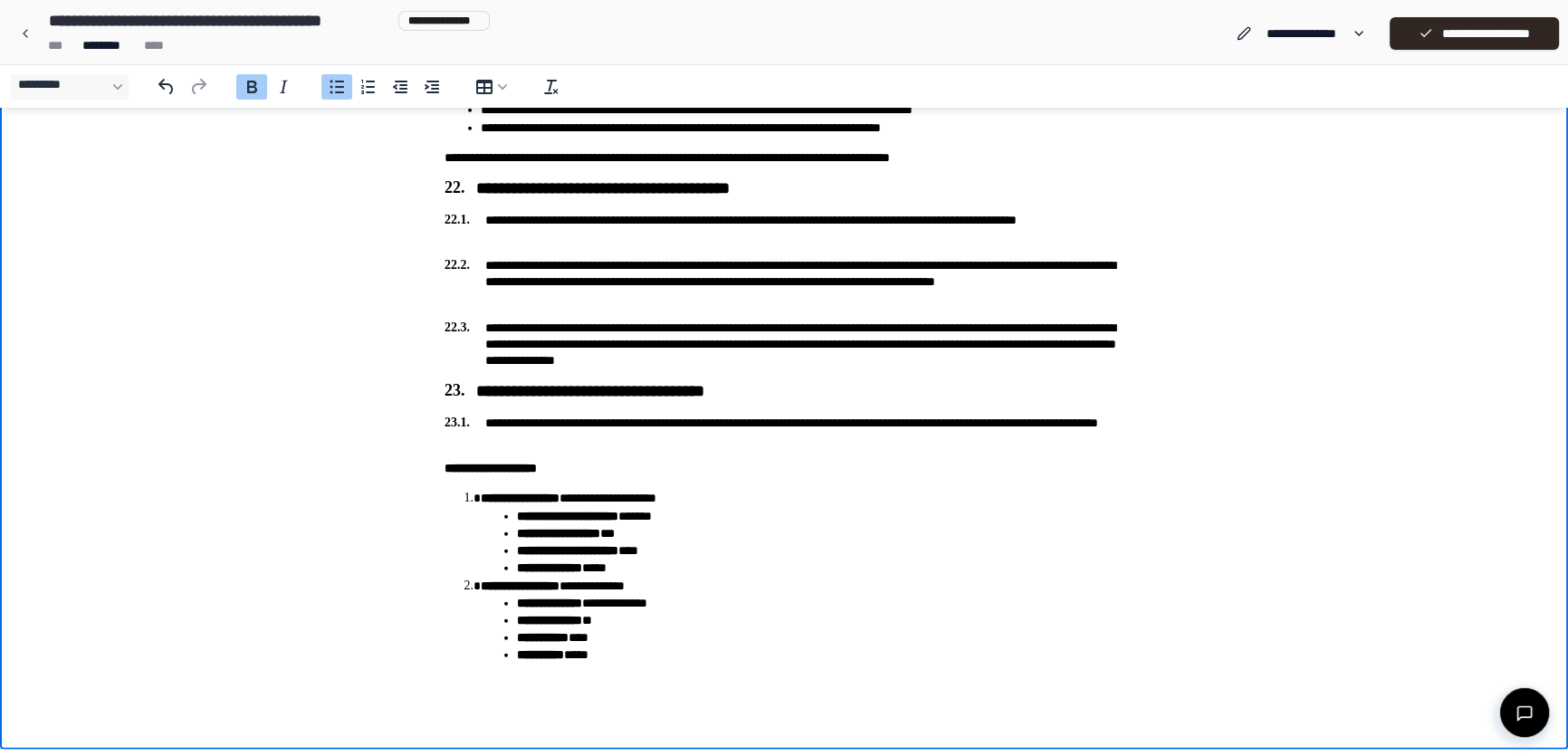 click on "**********" at bounding box center (568, 516) 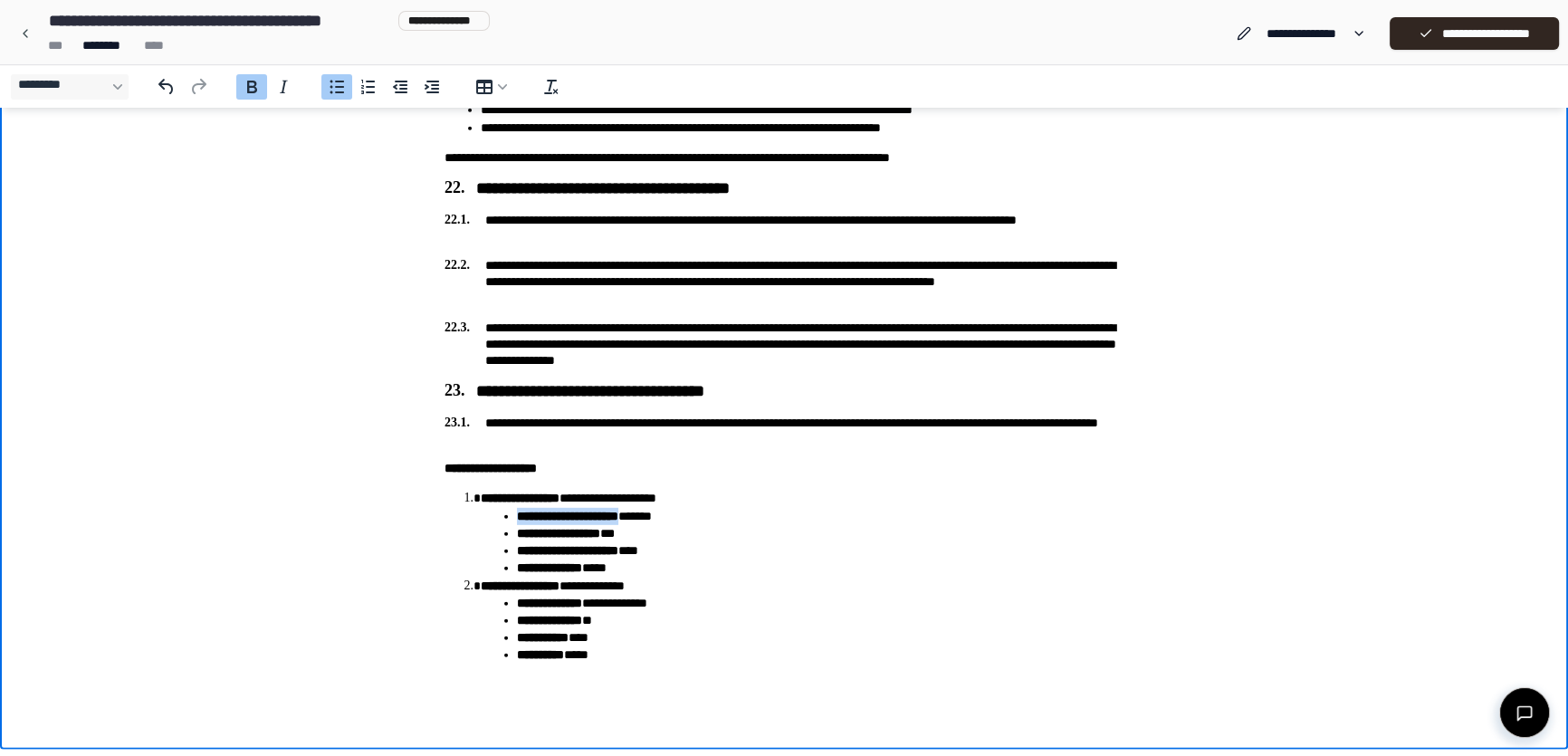 drag, startPoint x: 514, startPoint y: 513, endPoint x: 662, endPoint y: 512, distance: 148.00338 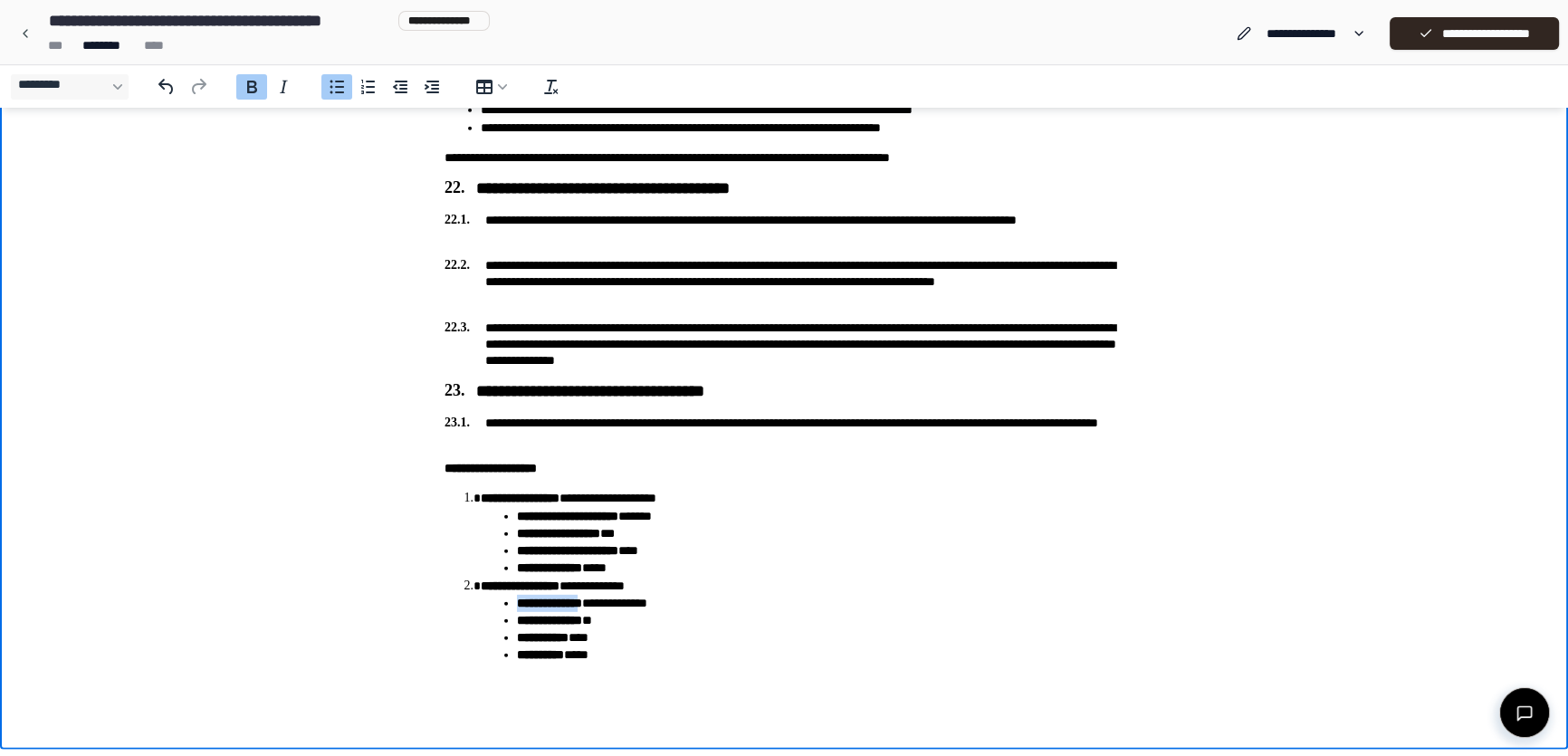 drag, startPoint x: 517, startPoint y: 620, endPoint x: 598, endPoint y: 611, distance: 81.49847 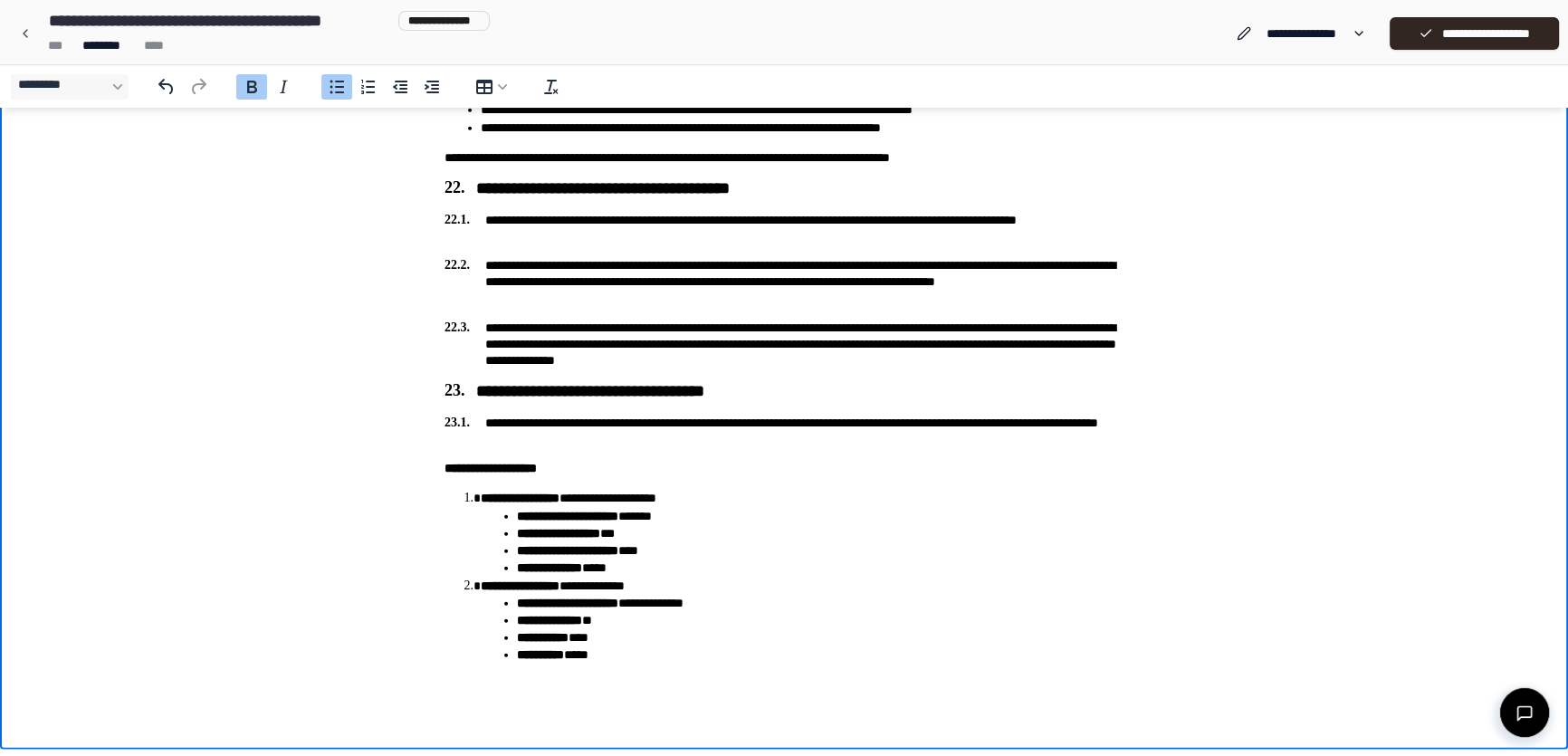 click on "**********" at bounding box center [820, 603] 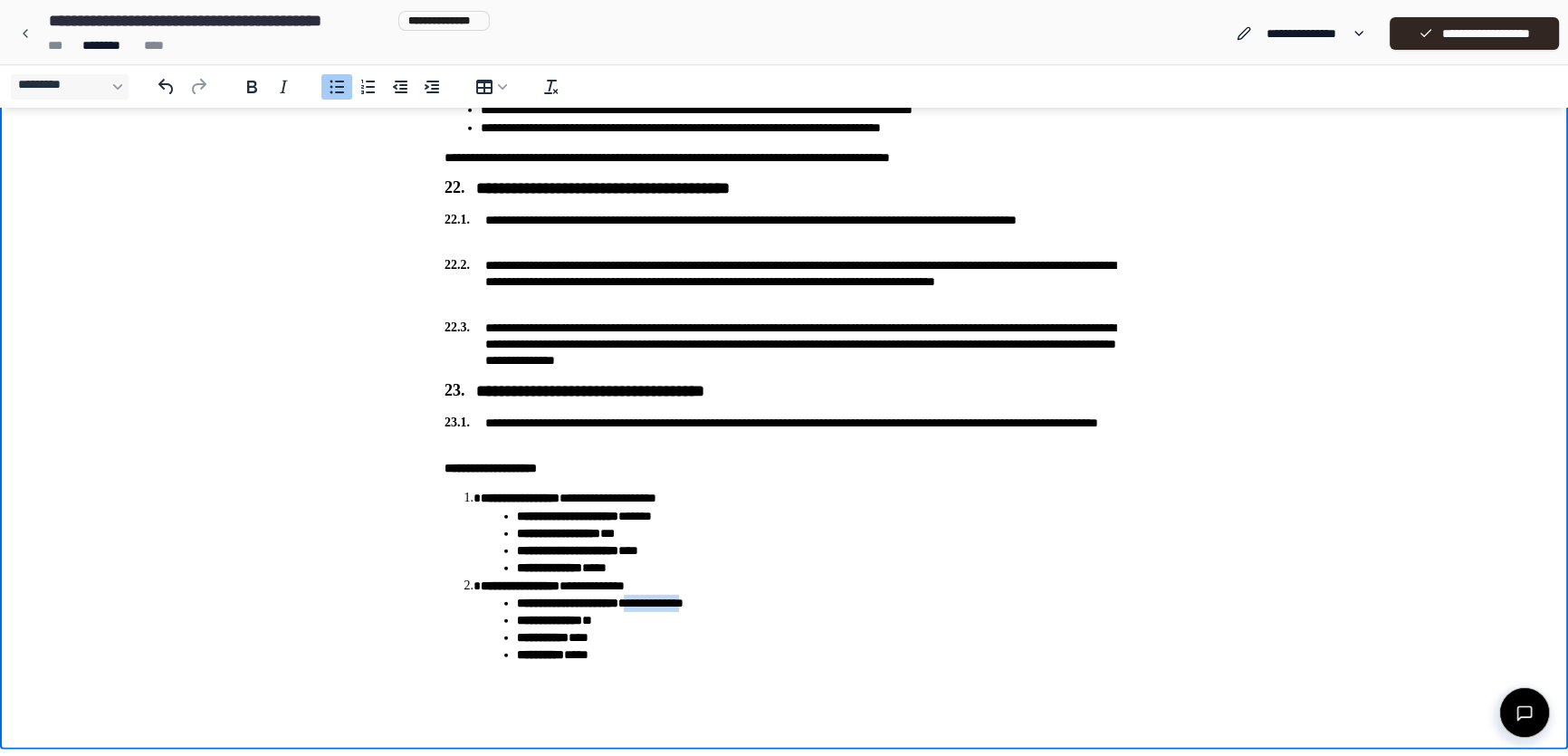 click on "**********" at bounding box center (820, 603) 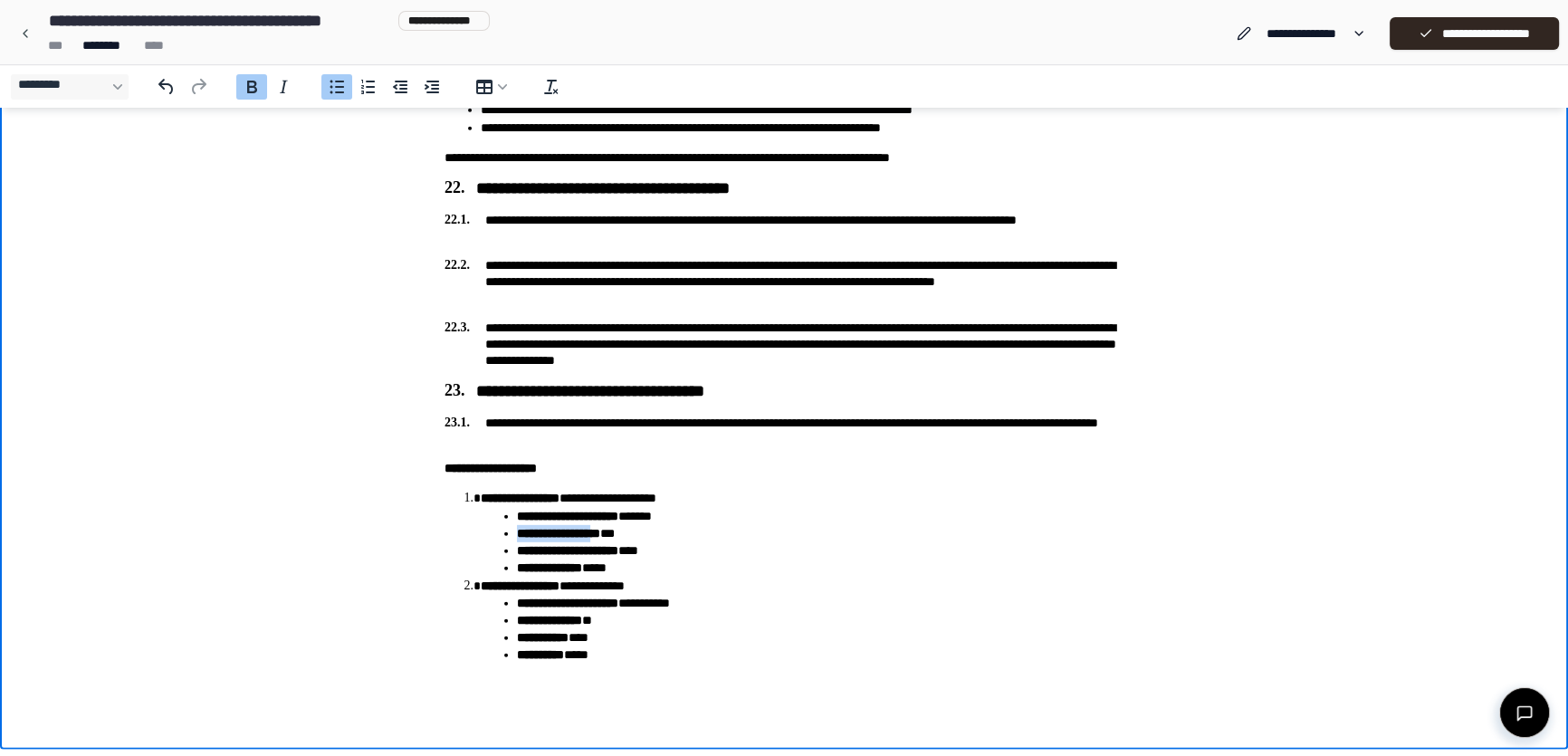 drag, startPoint x: 517, startPoint y: 534, endPoint x: 625, endPoint y: 534, distance: 108 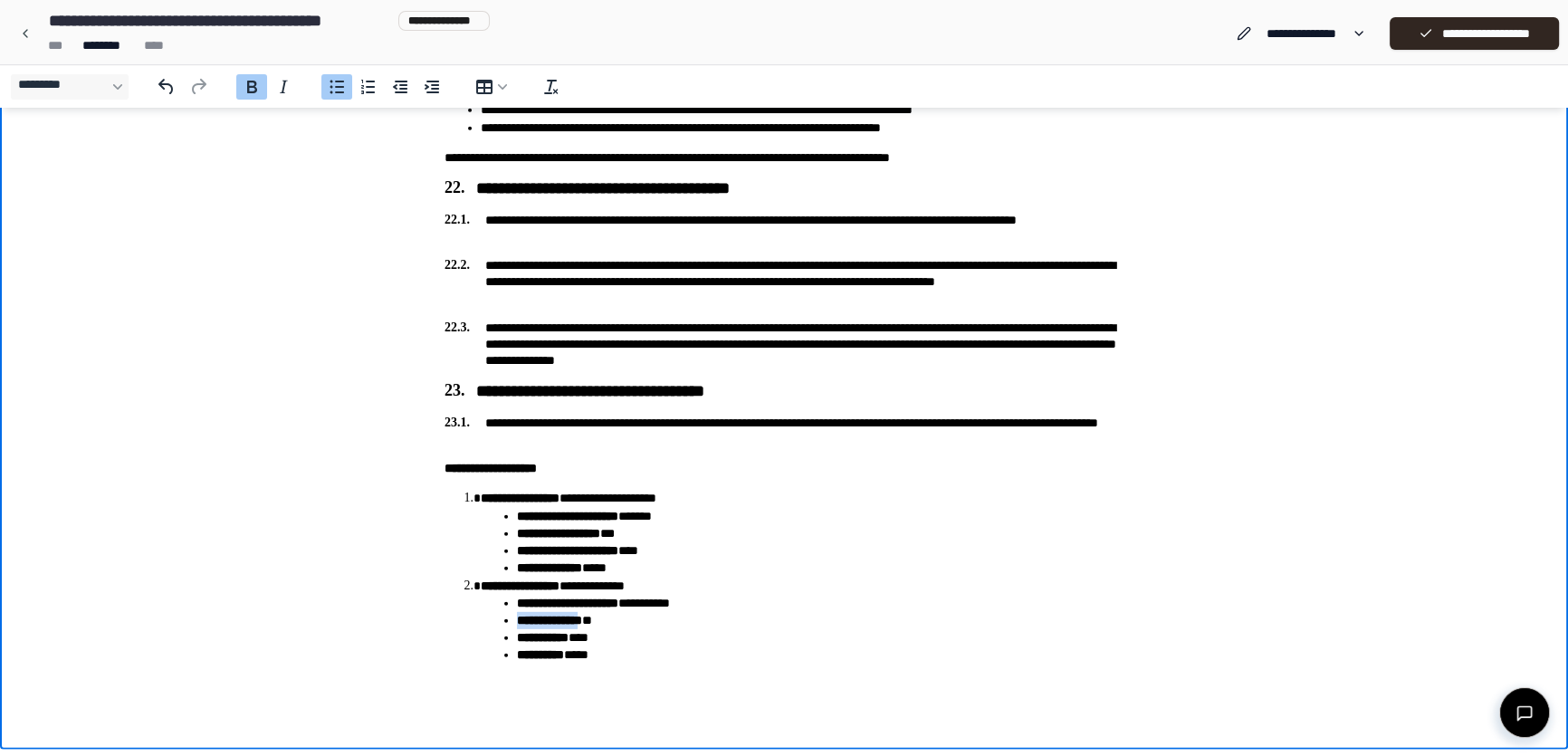 drag, startPoint x: 517, startPoint y: 638, endPoint x: 601, endPoint y: 631, distance: 84.29116 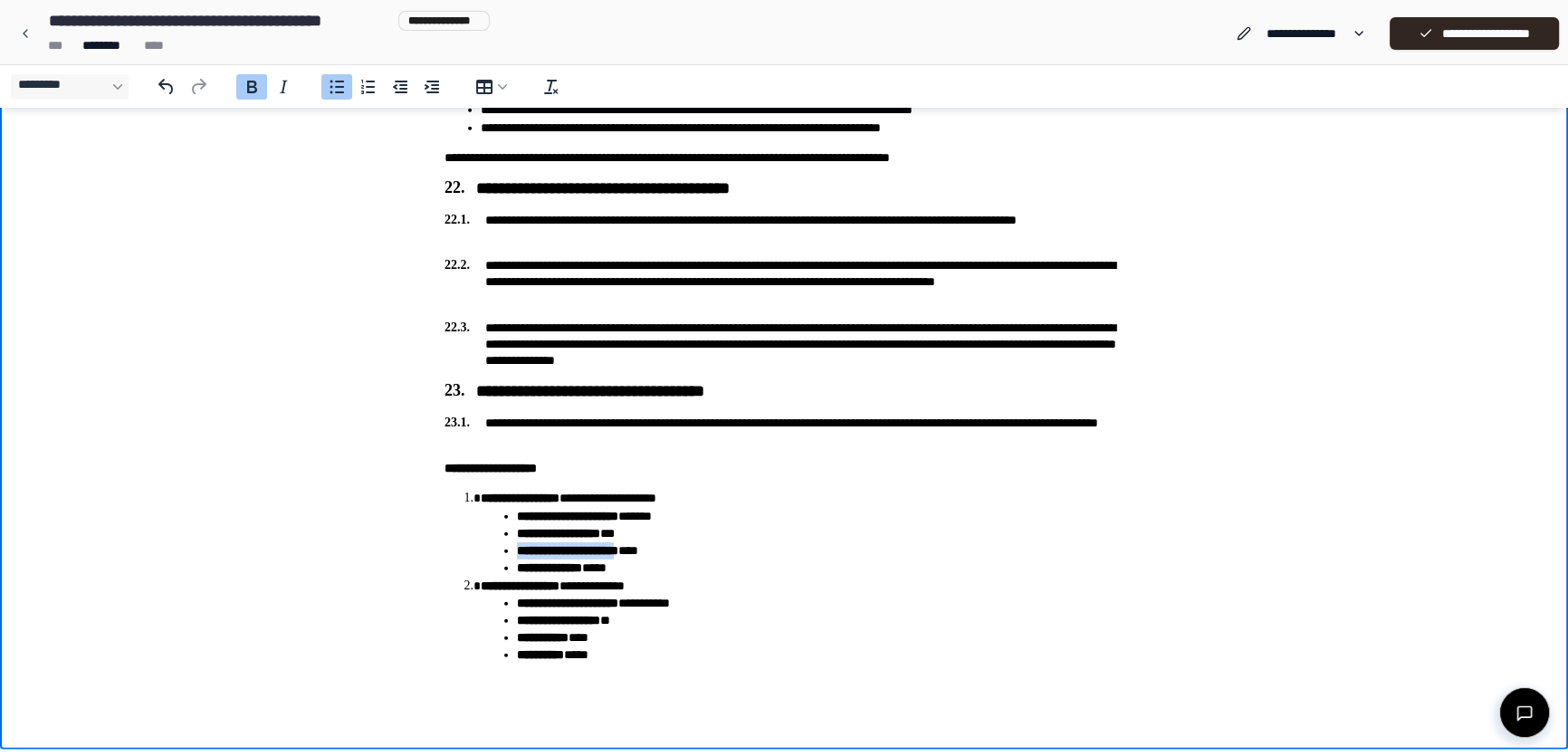 drag, startPoint x: 518, startPoint y: 554, endPoint x: 658, endPoint y: 557, distance: 140.03214 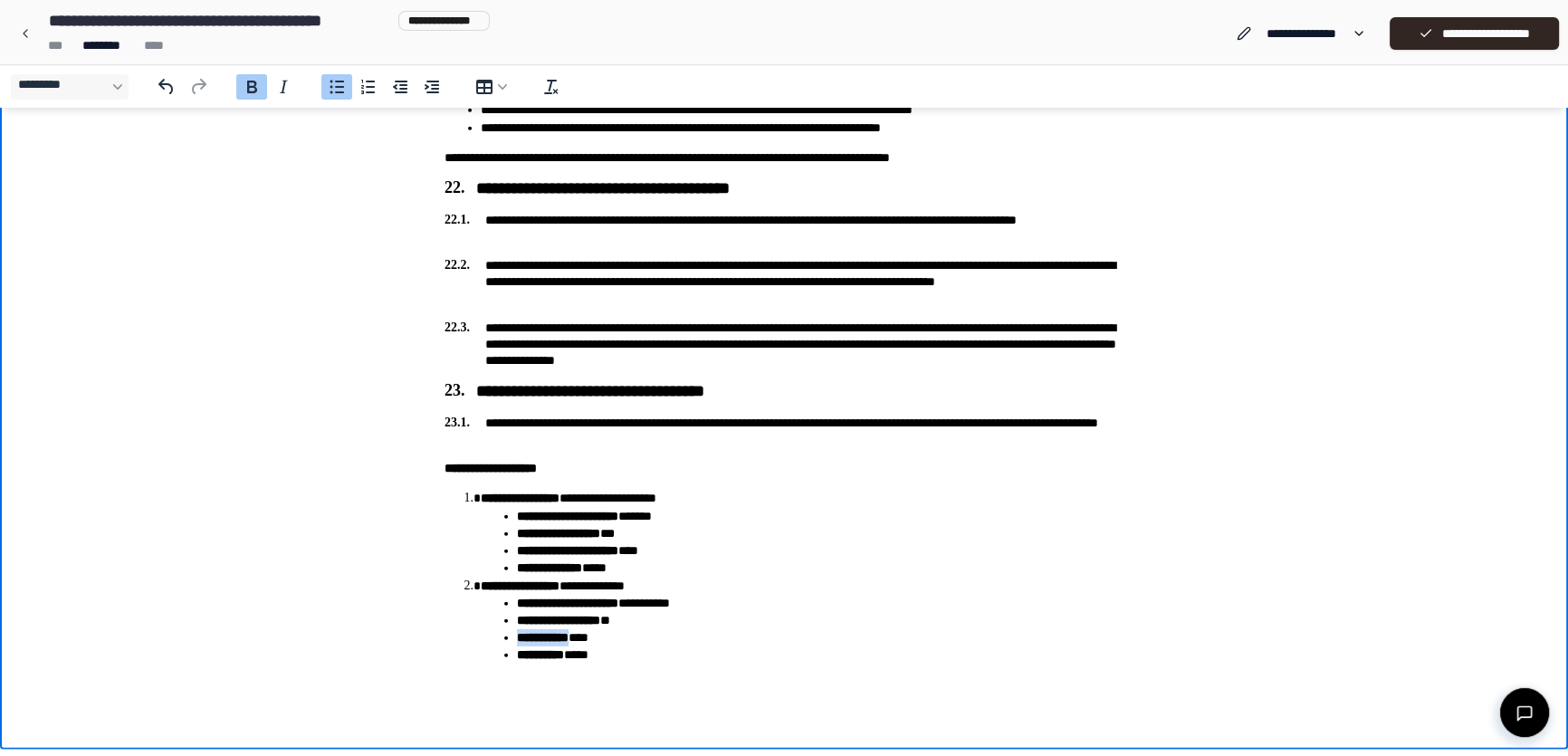 drag, startPoint x: 516, startPoint y: 651, endPoint x: 587, endPoint y: 649, distance: 71.028163 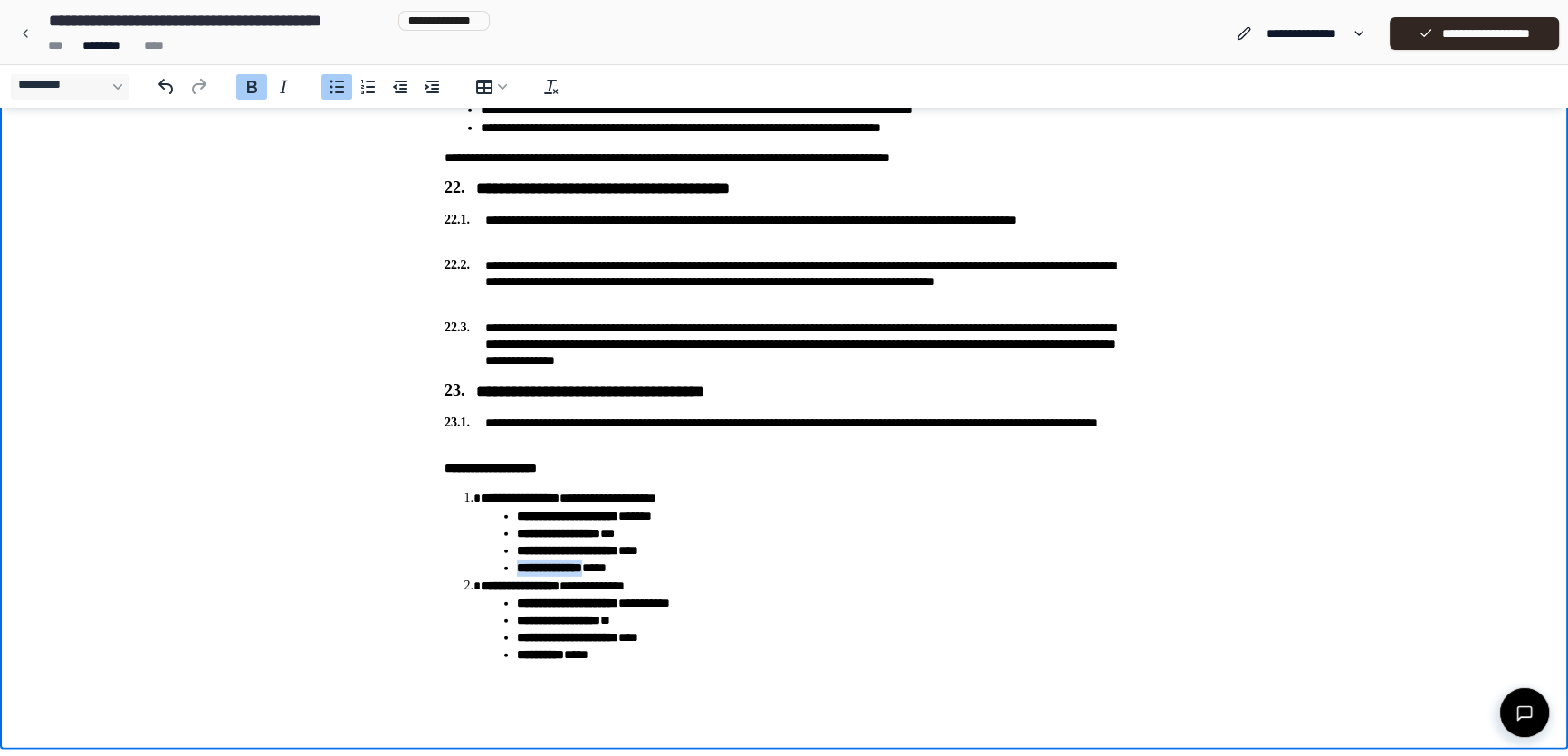 drag, startPoint x: 514, startPoint y: 571, endPoint x: 602, endPoint y: 570, distance: 88.00568 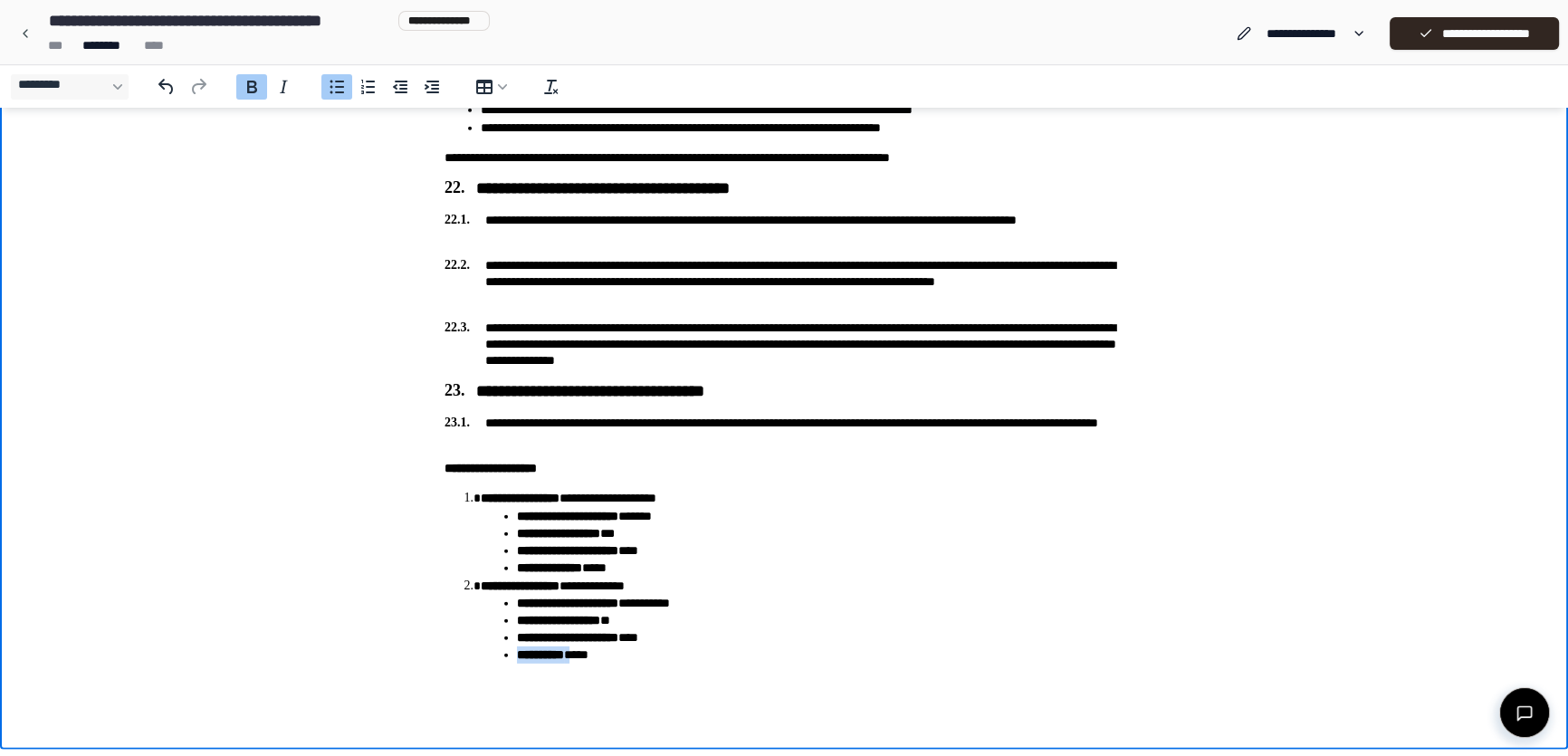 drag, startPoint x: 513, startPoint y: 665, endPoint x: 588, endPoint y: 670, distance: 75.166482 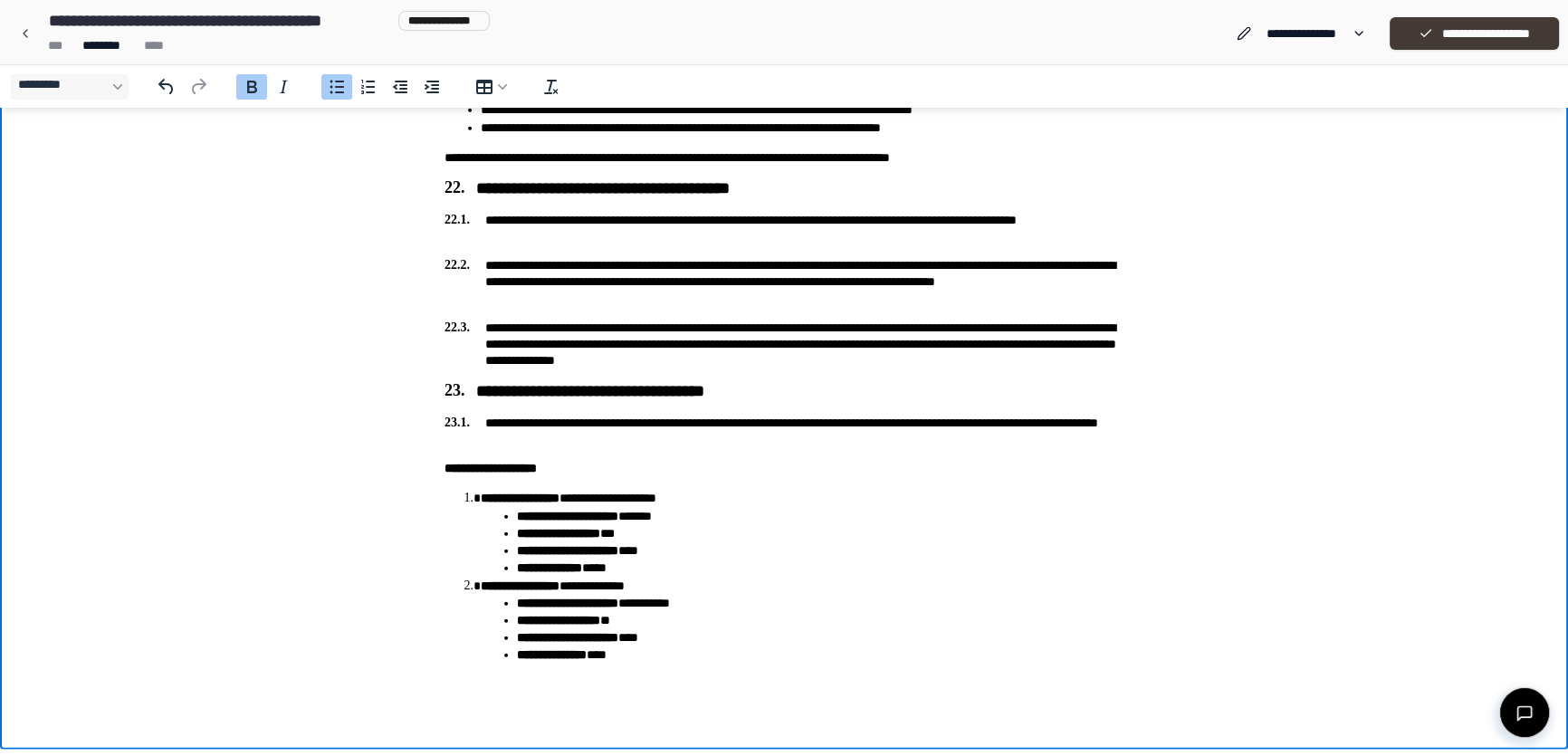 click on "**********" at bounding box center [1474, 33] 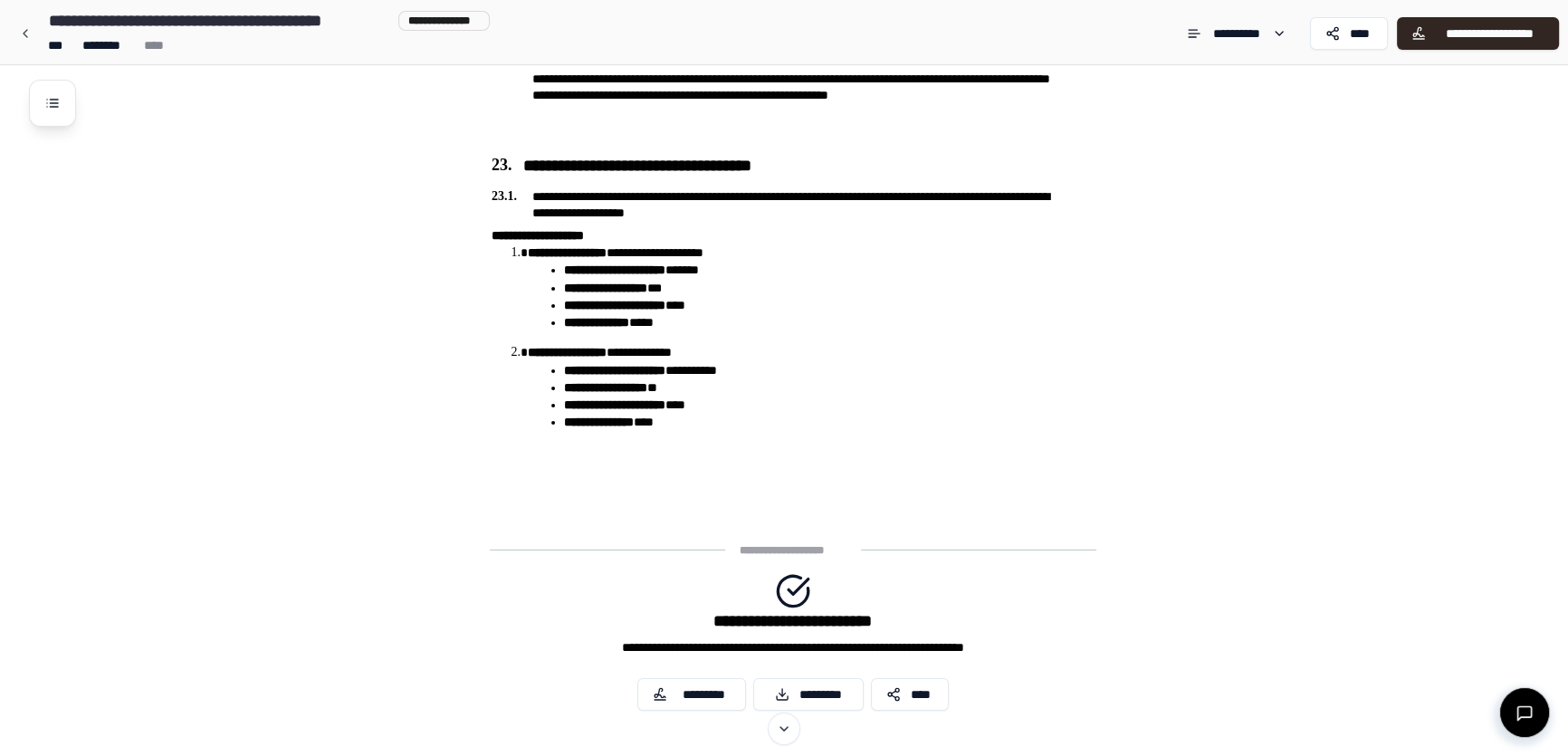 scroll, scrollTop: 7820, scrollLeft: 0, axis: vertical 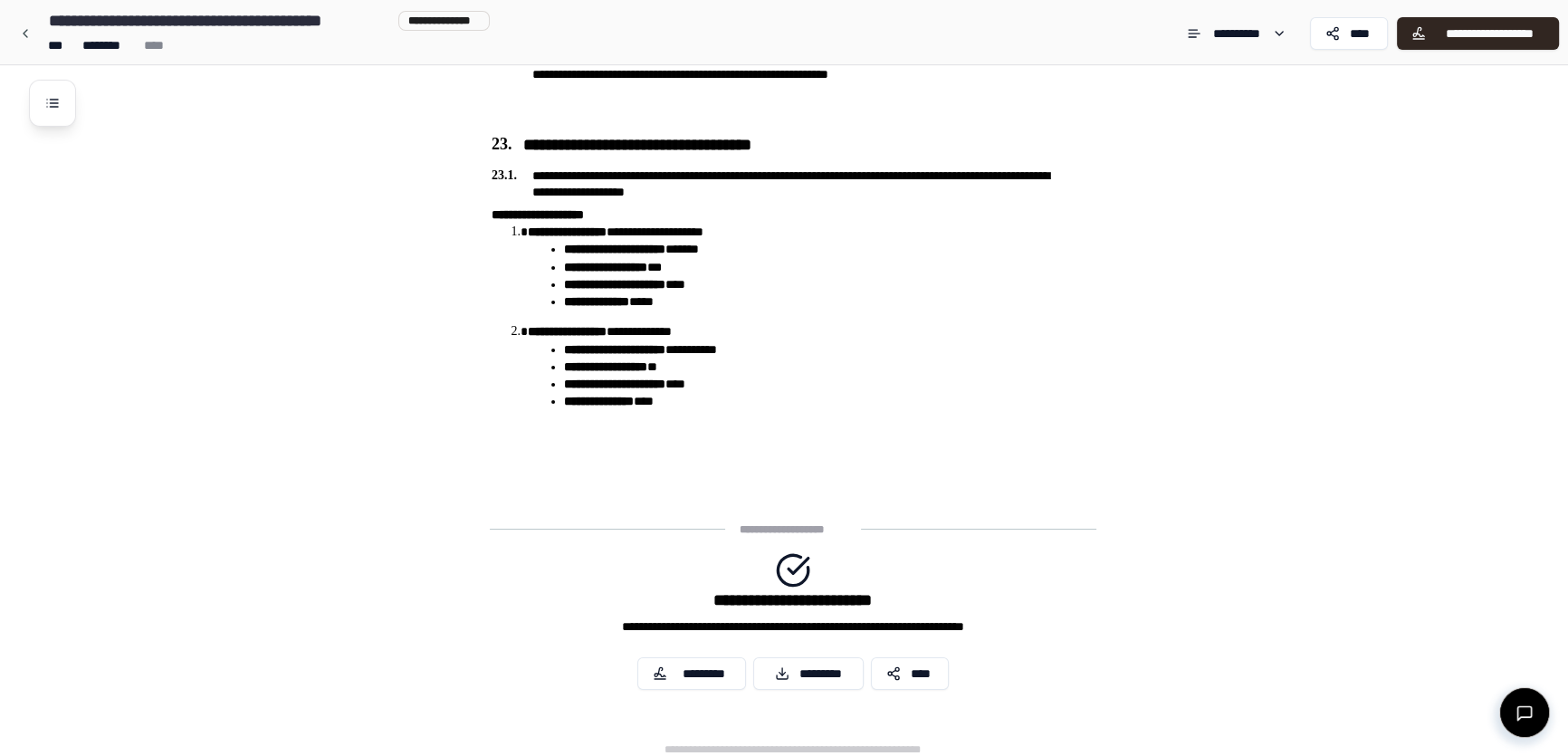 click on "*********" at bounding box center [808, 674] 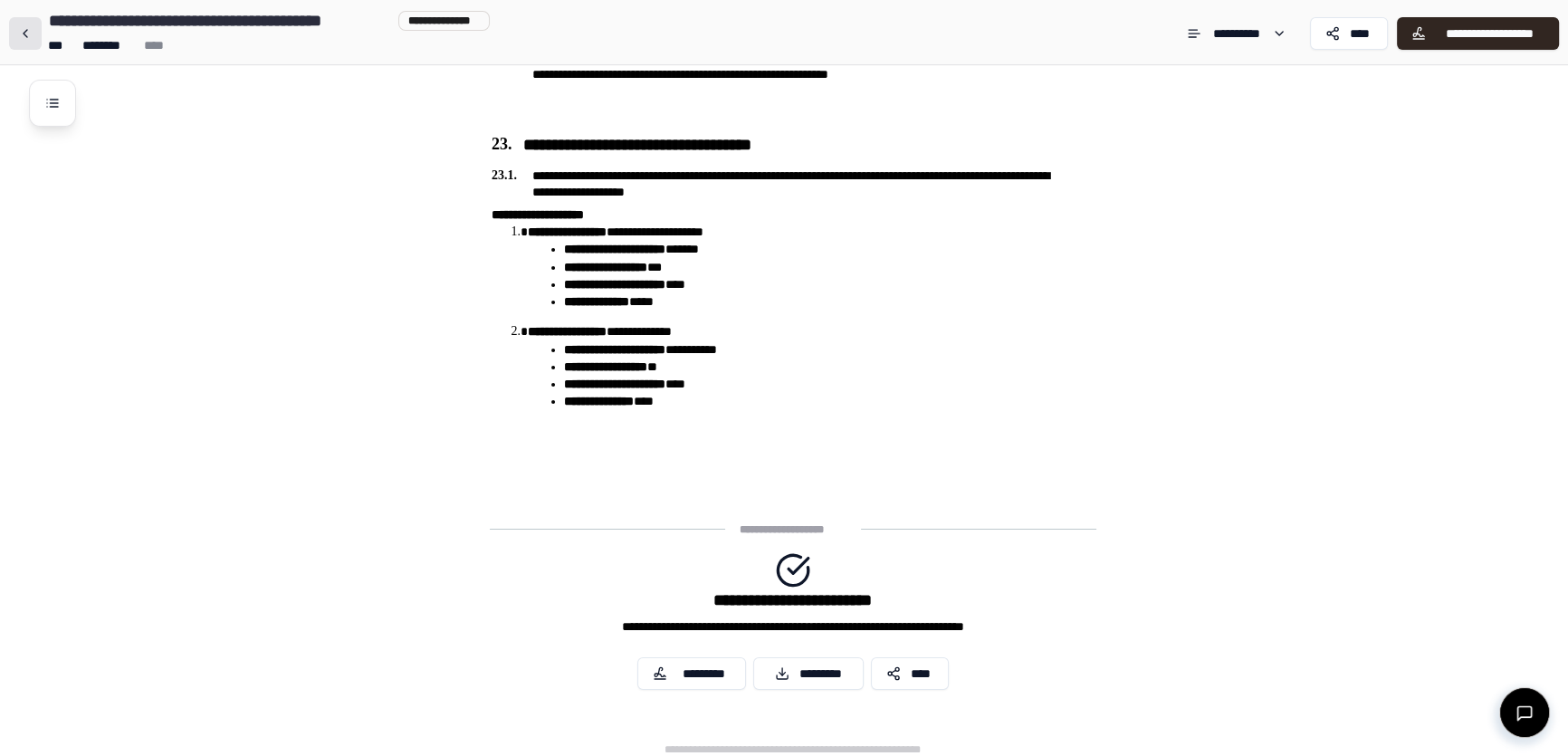 click at bounding box center (25, 33) 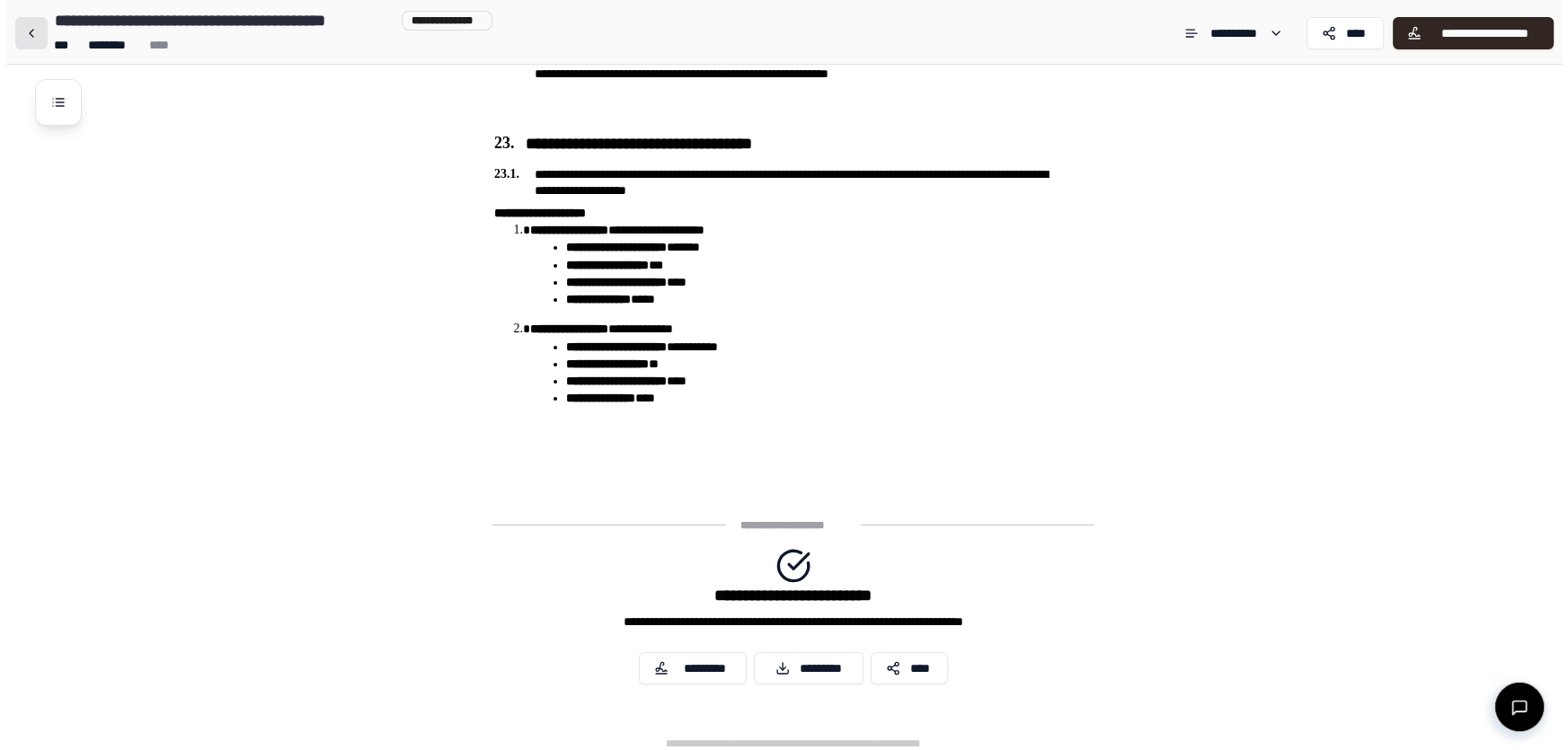 scroll, scrollTop: 0, scrollLeft: 0, axis: both 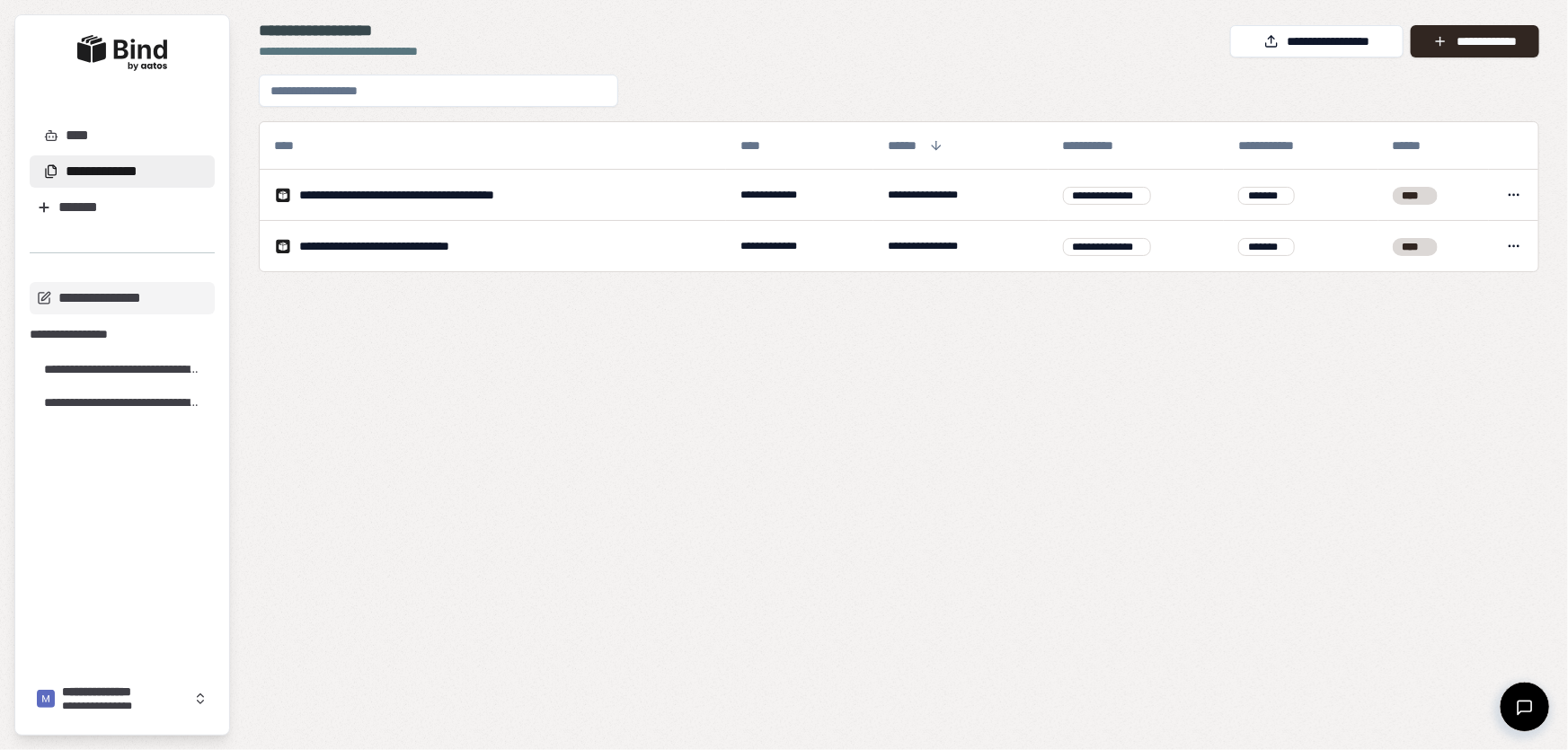 click on "**********" at bounding box center (102, 172) 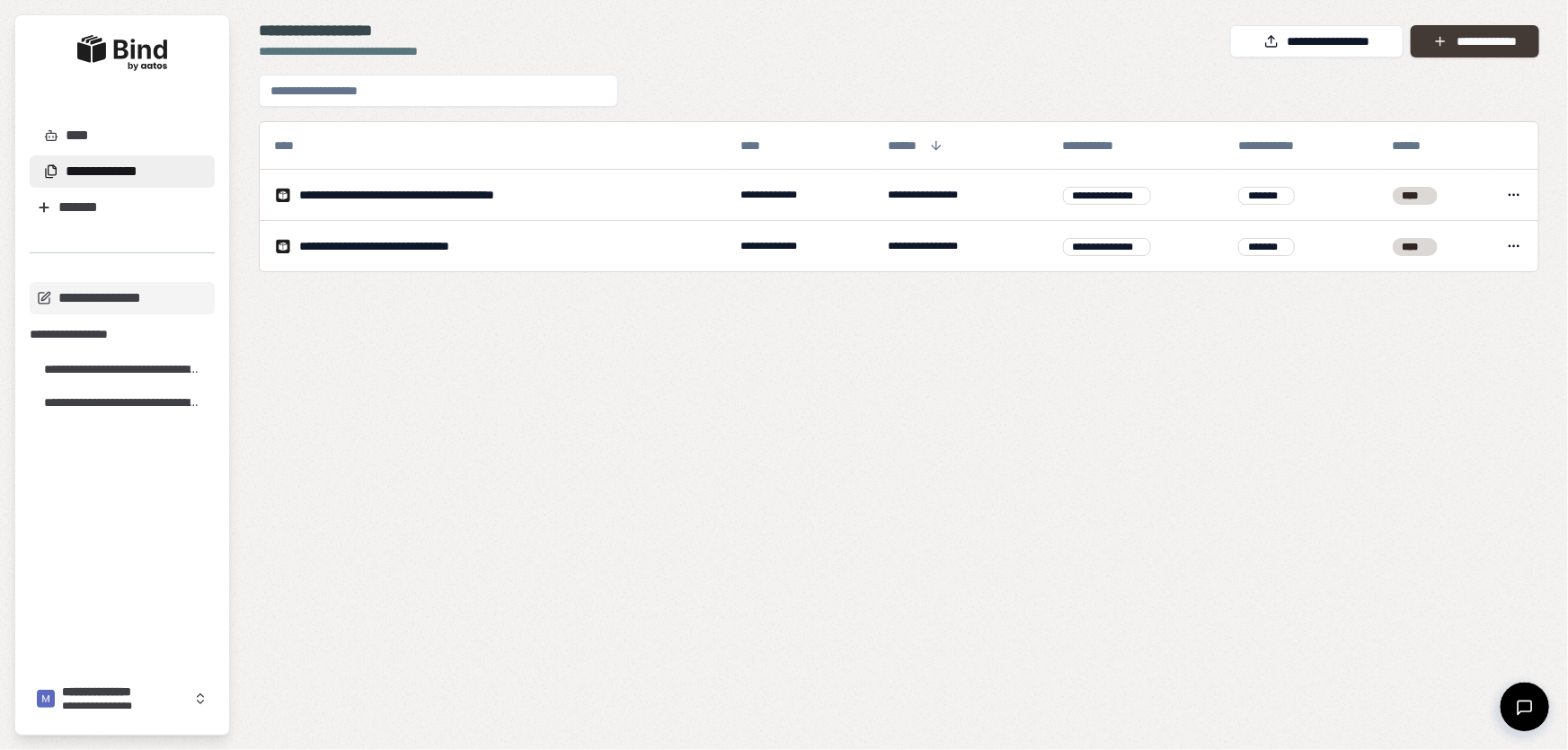 click on "**********" at bounding box center (1475, 41) 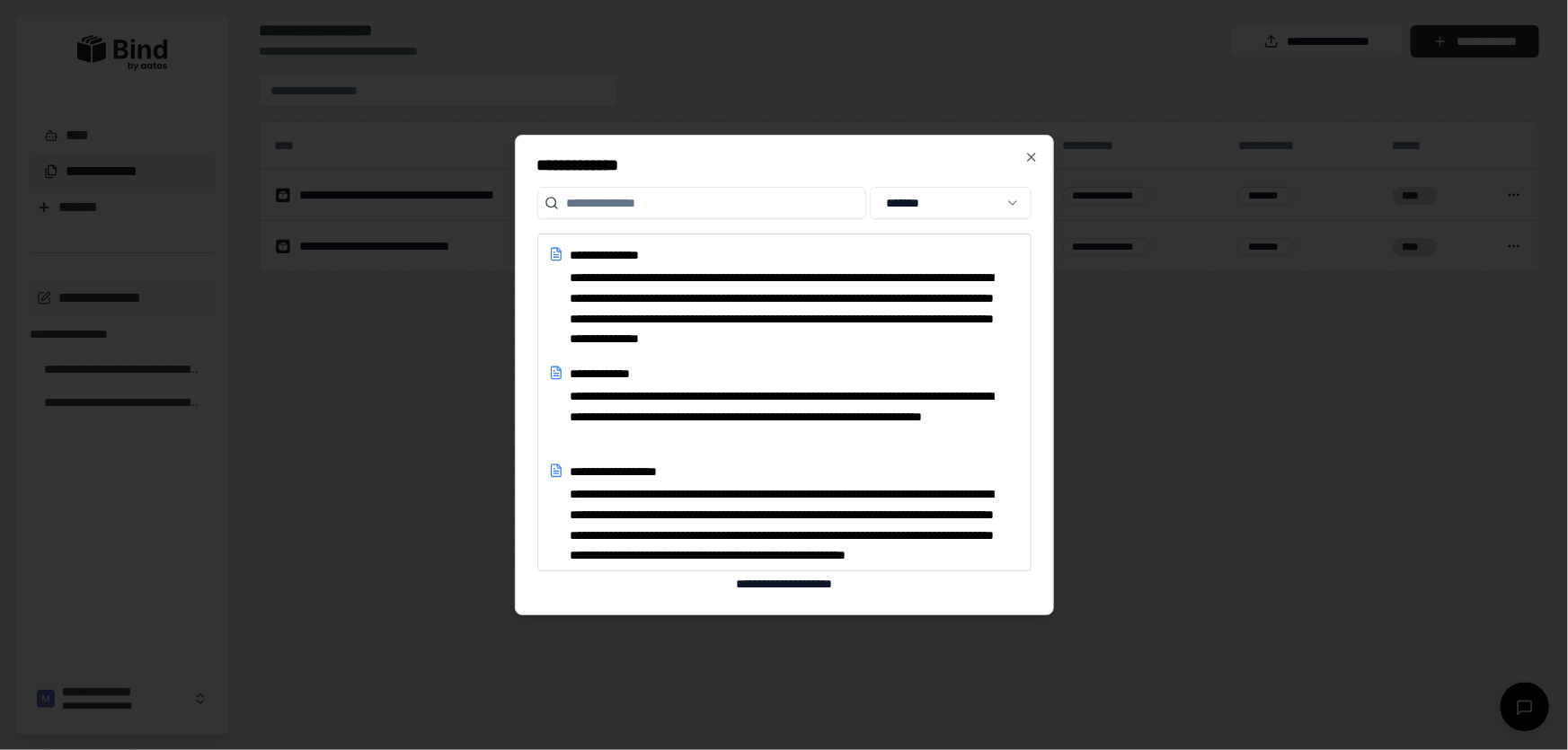 click on "**********" at bounding box center [784, 375] 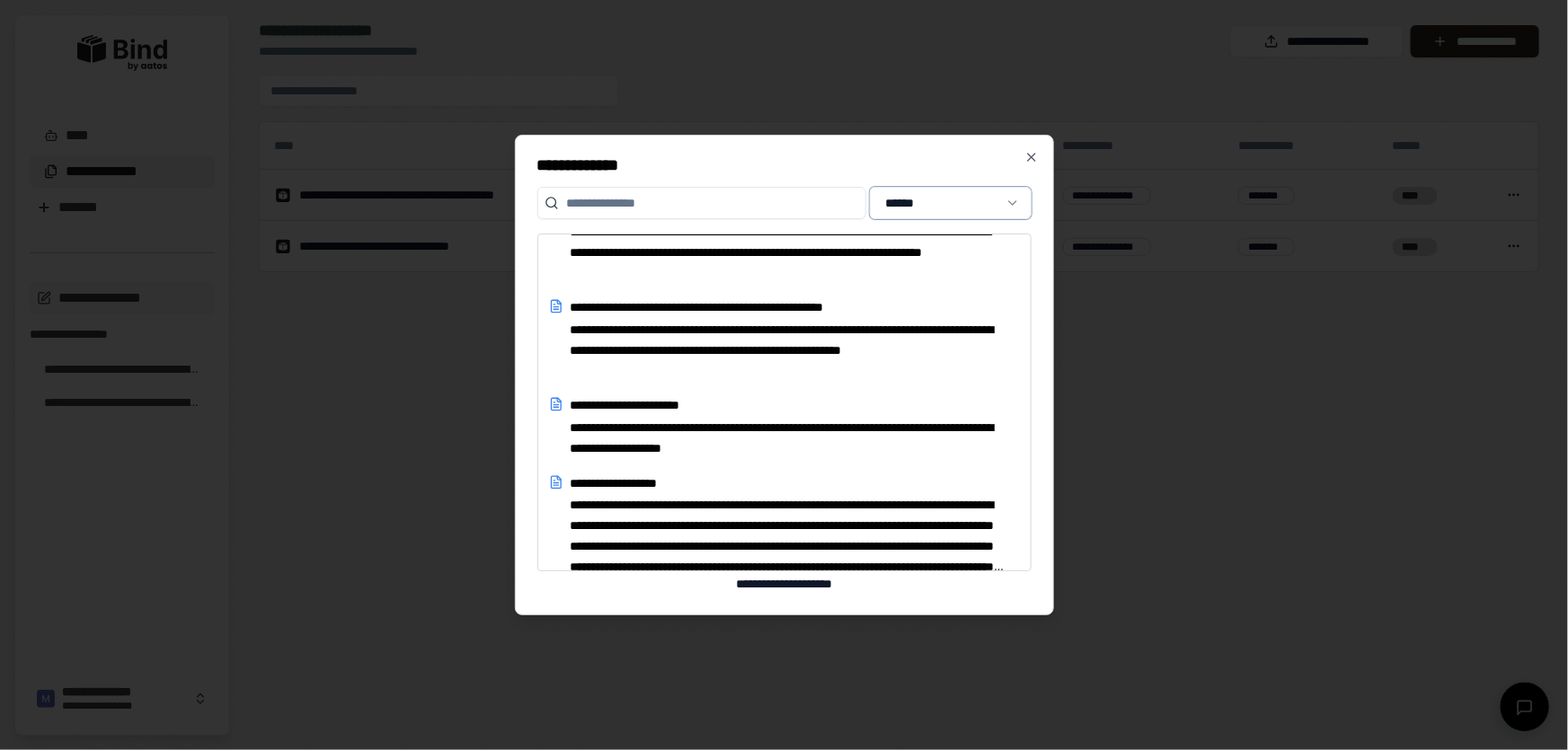 scroll, scrollTop: 244, scrollLeft: 0, axis: vertical 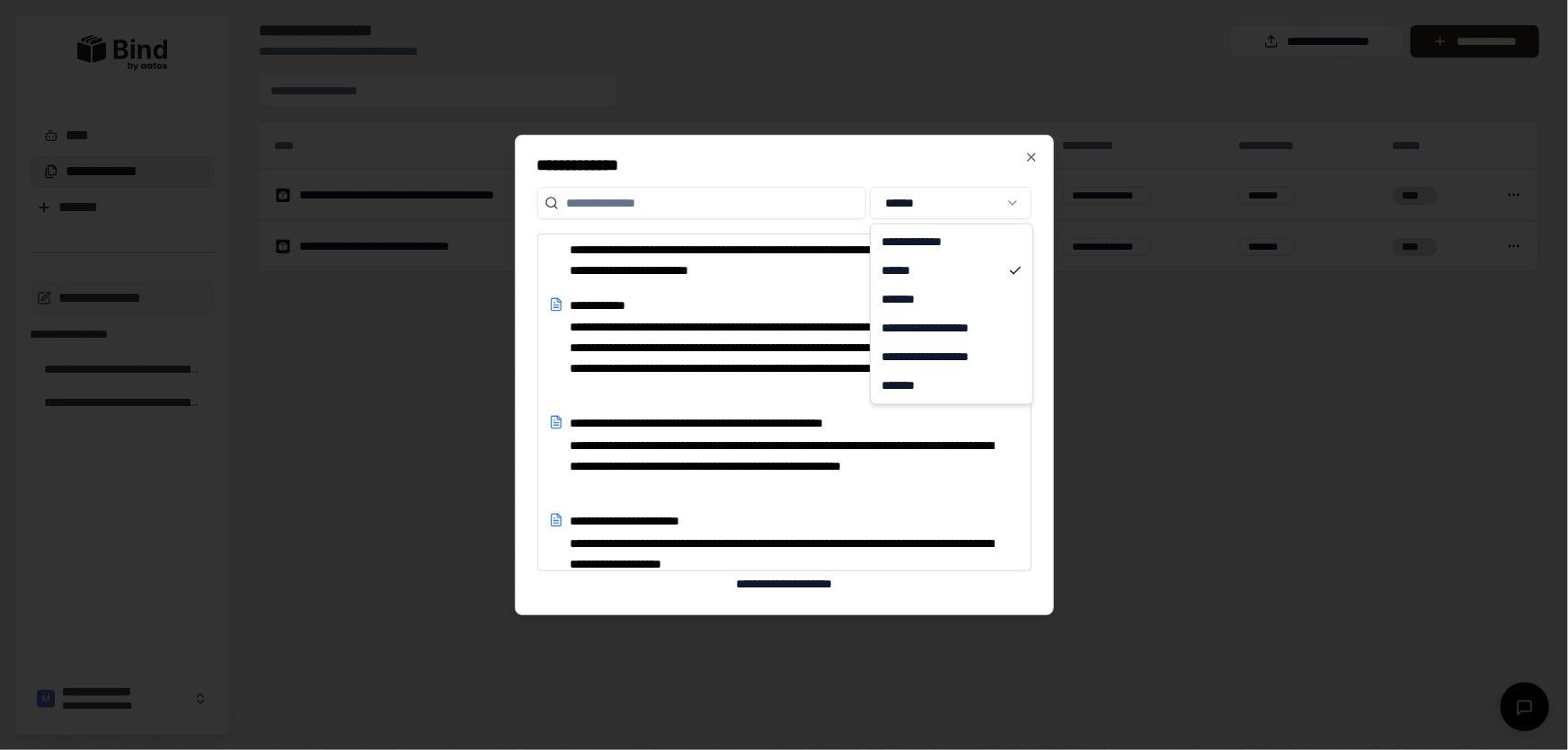 click on "**********" at bounding box center [784, 375] 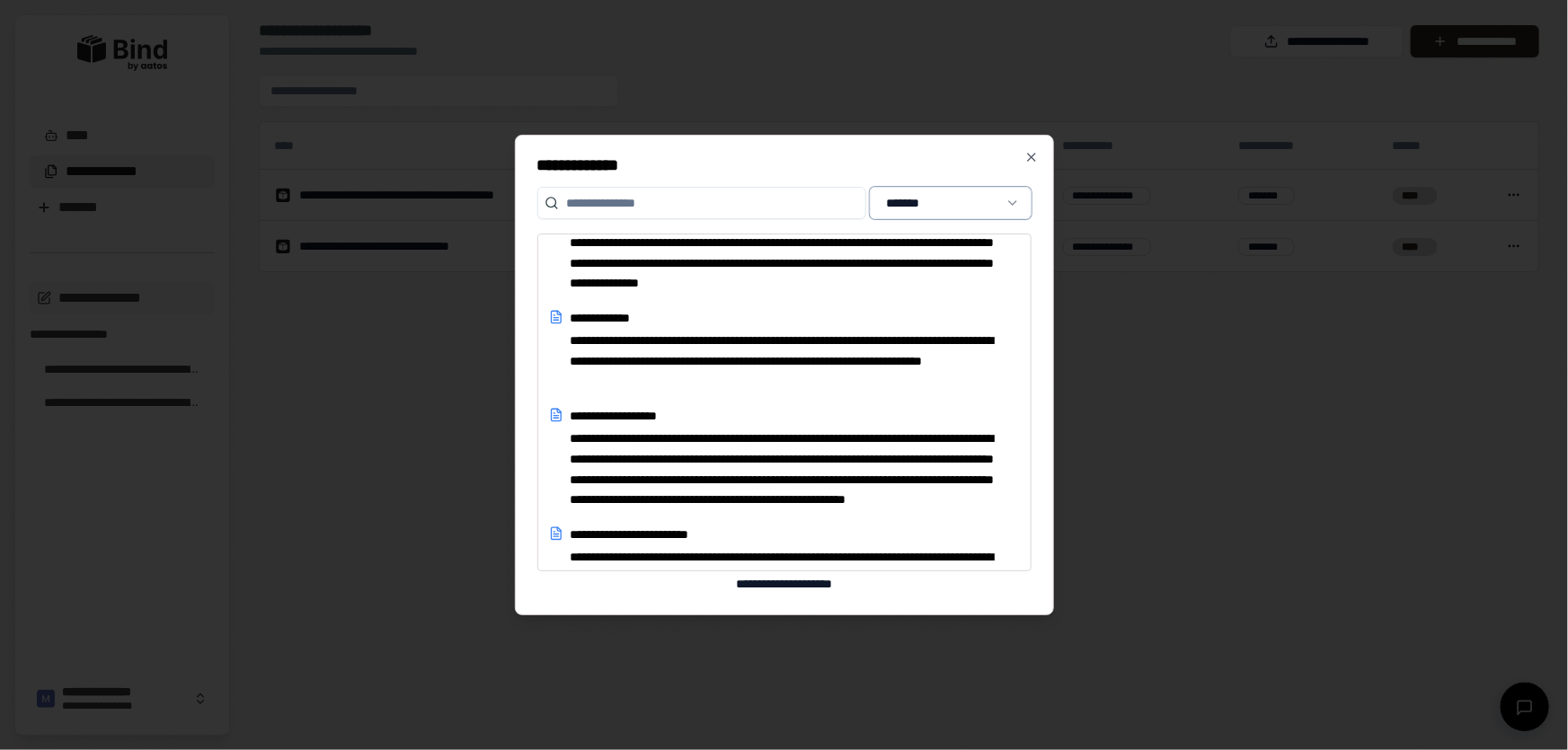 scroll, scrollTop: 0, scrollLeft: 0, axis: both 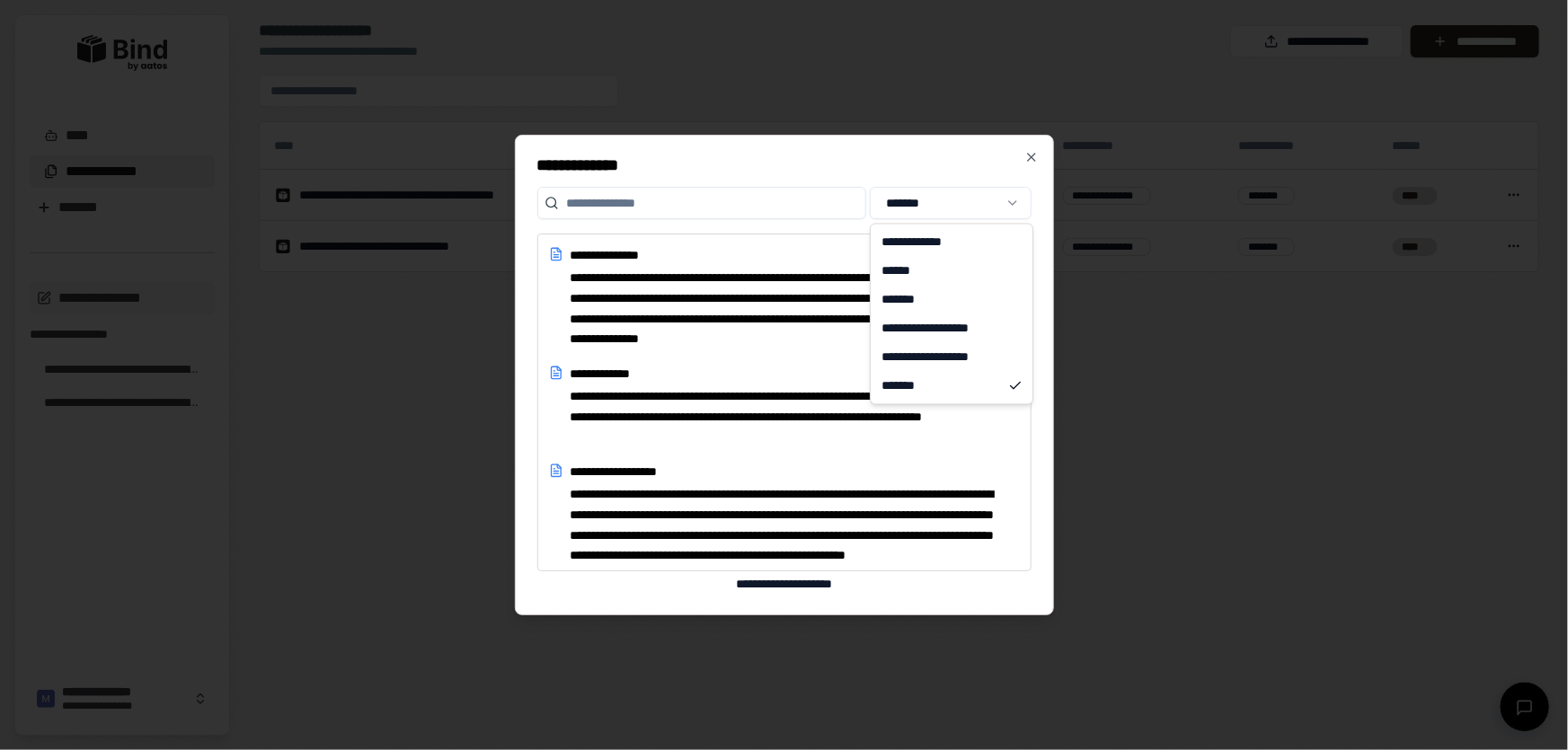 click on "**********" at bounding box center [784, 375] 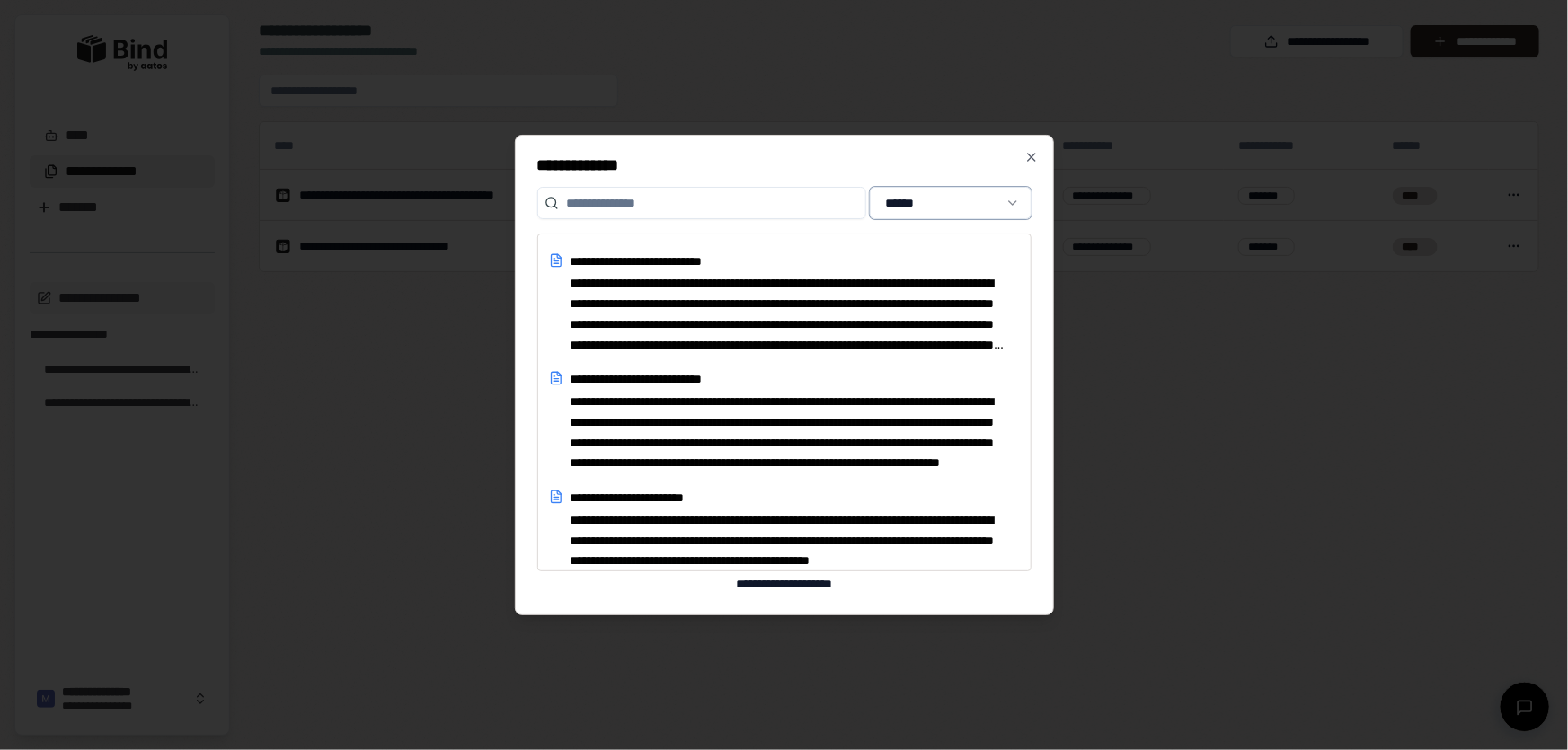 scroll, scrollTop: 1306, scrollLeft: 0, axis: vertical 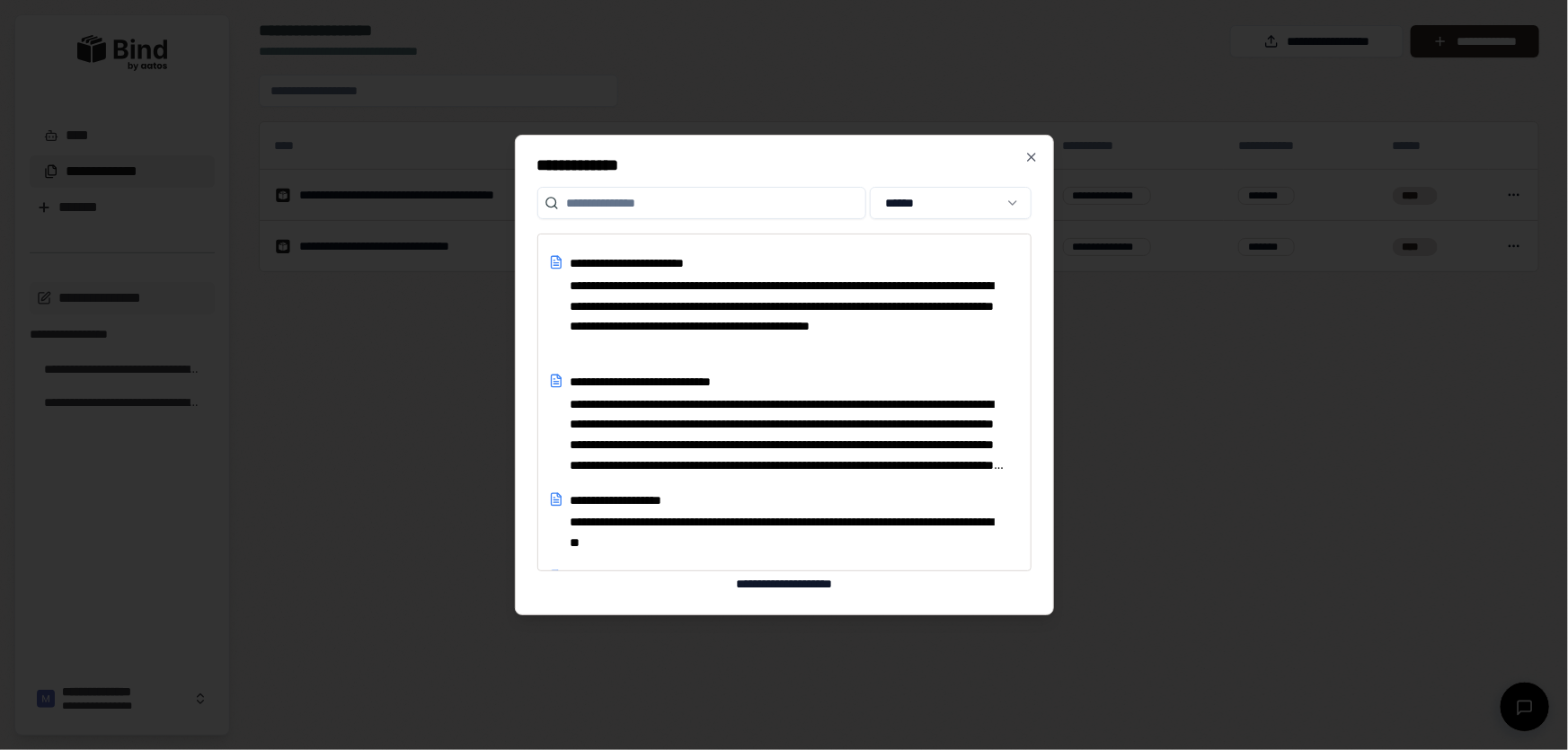 click at bounding box center [702, 203] 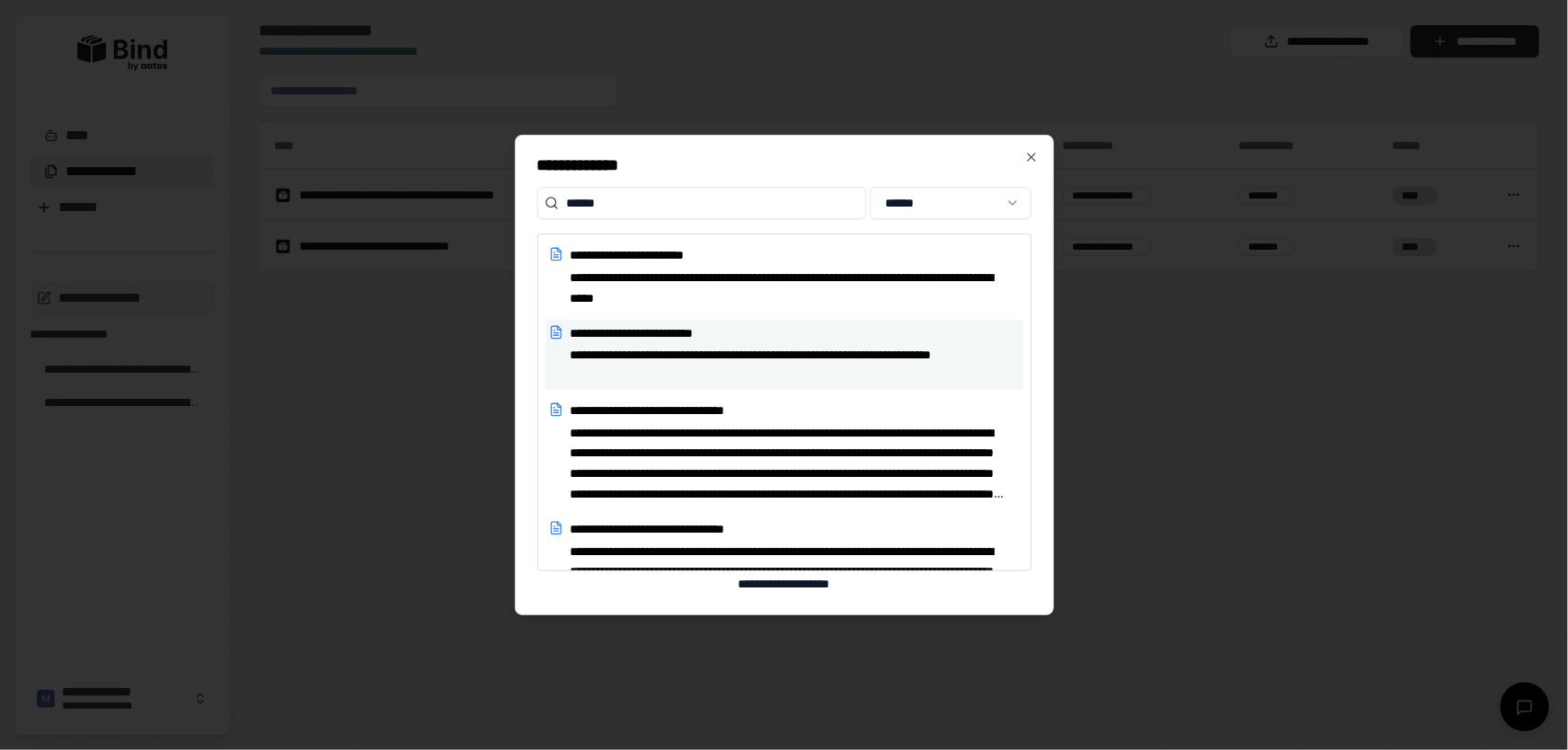 type on "******" 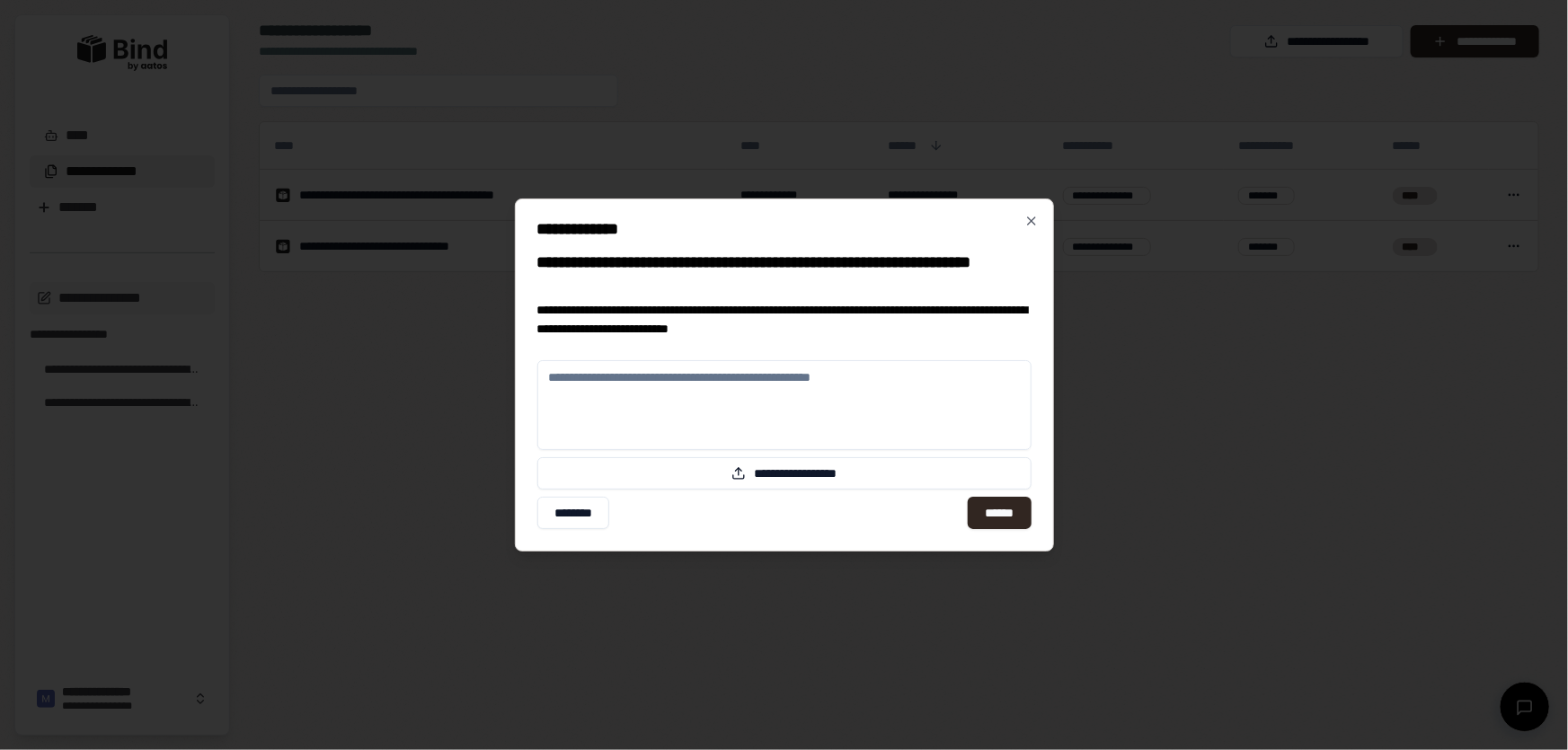 click at bounding box center (784, 406) 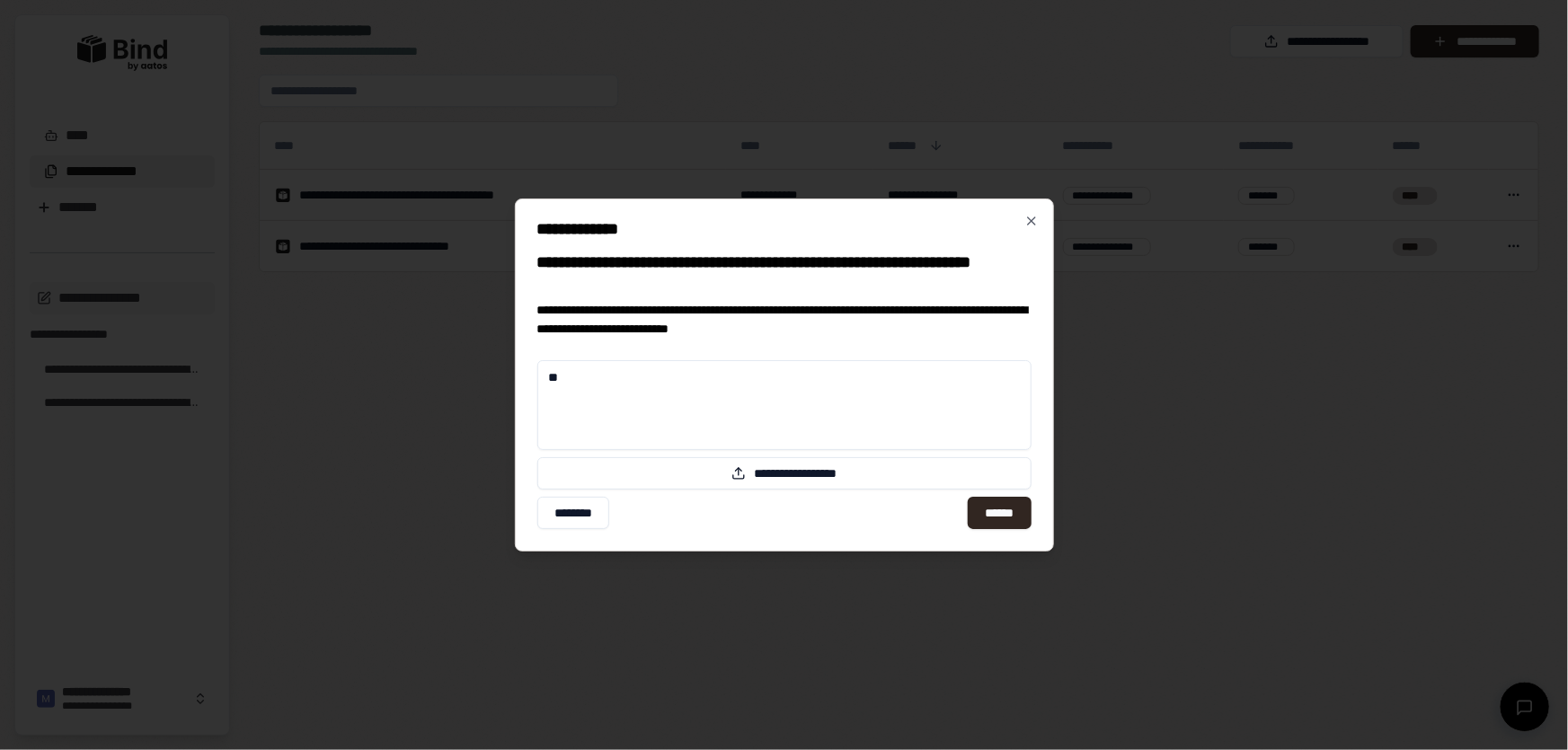 type on "*" 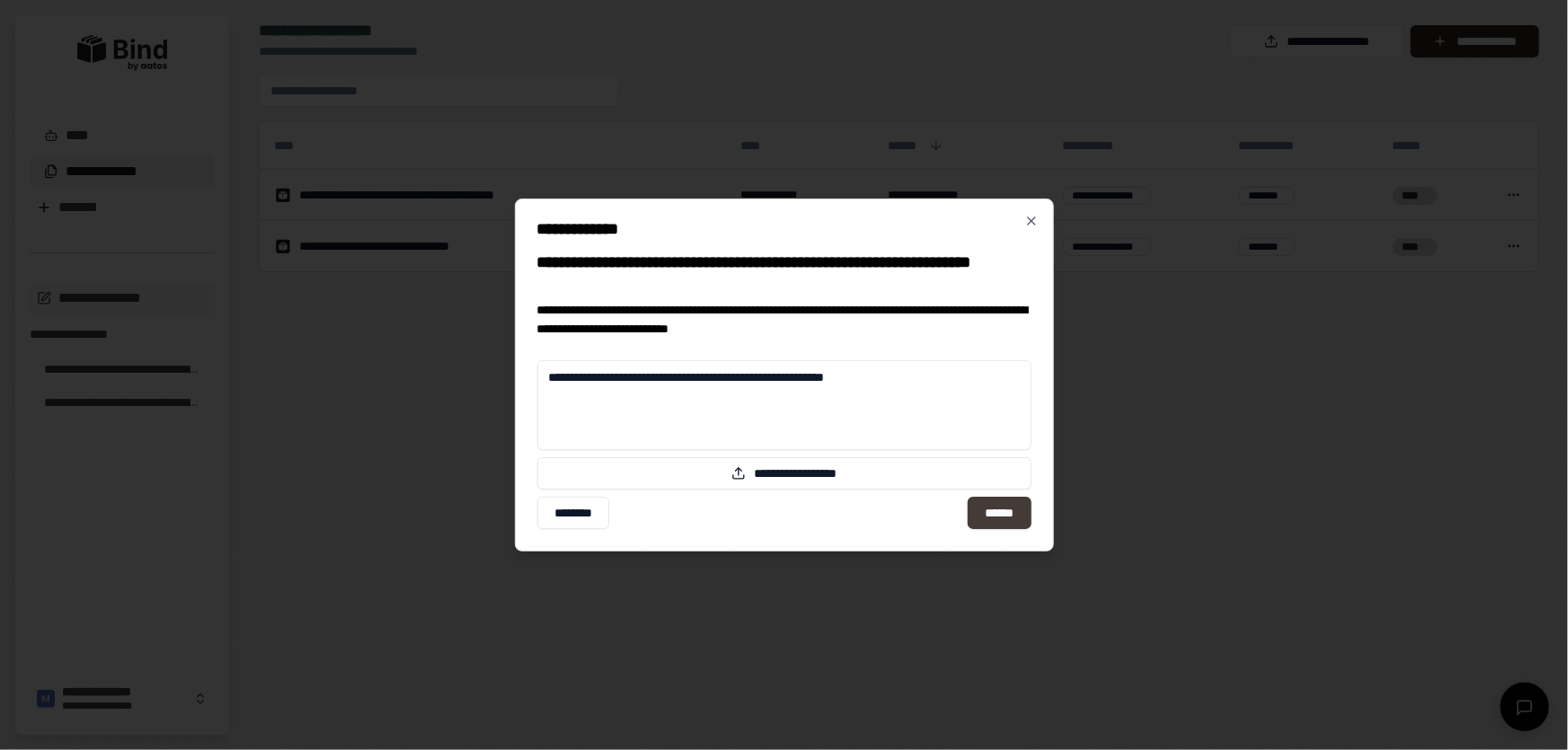type on "**********" 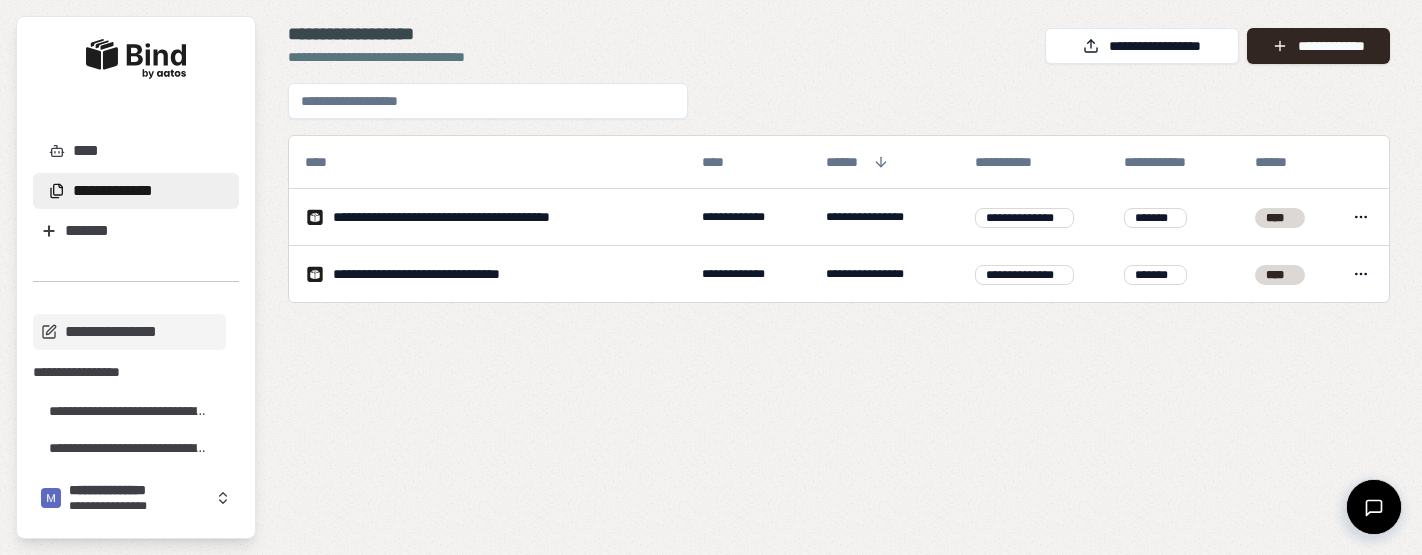scroll, scrollTop: 0, scrollLeft: 0, axis: both 